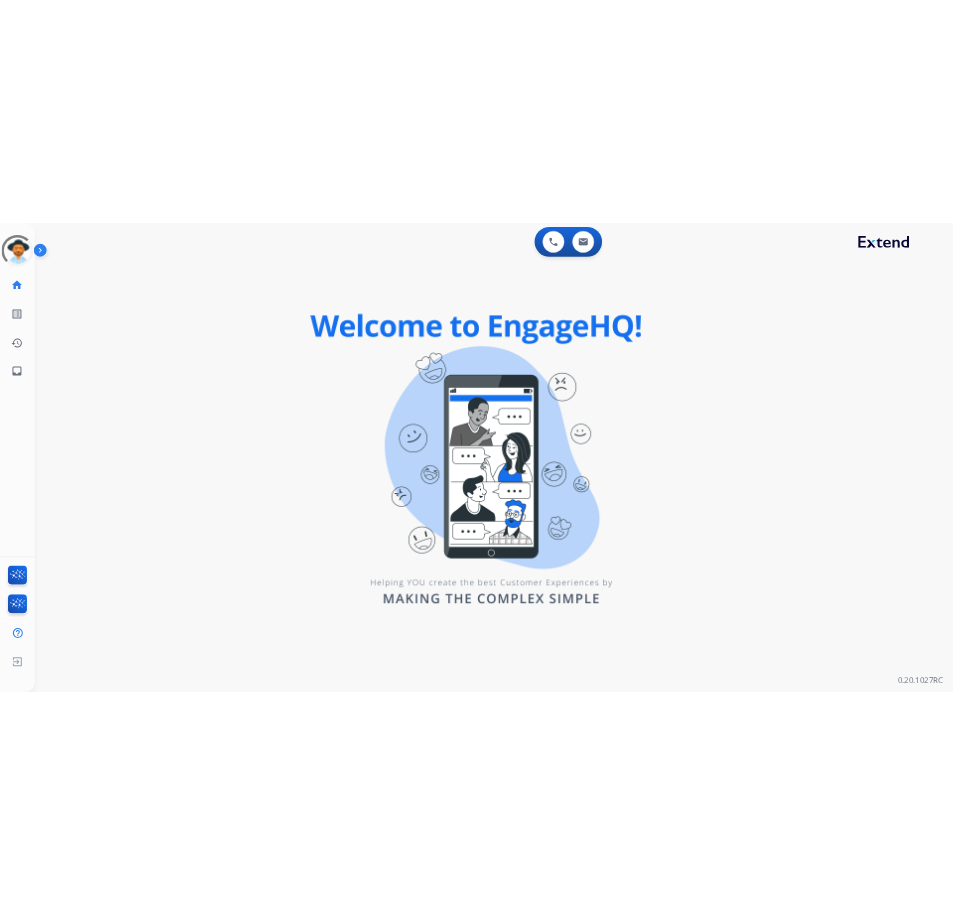 scroll, scrollTop: 0, scrollLeft: 0, axis: both 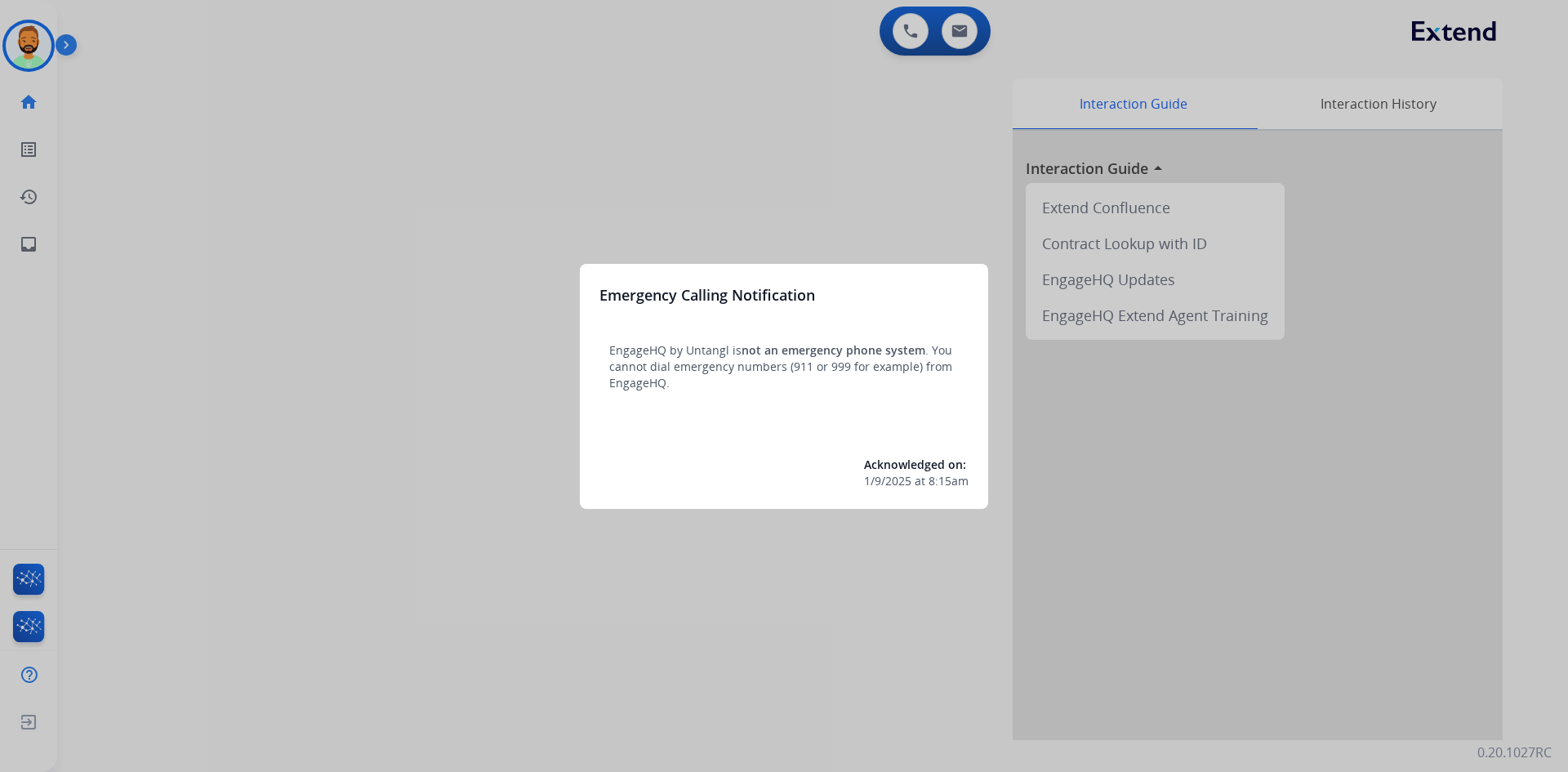 click at bounding box center (784, 386) 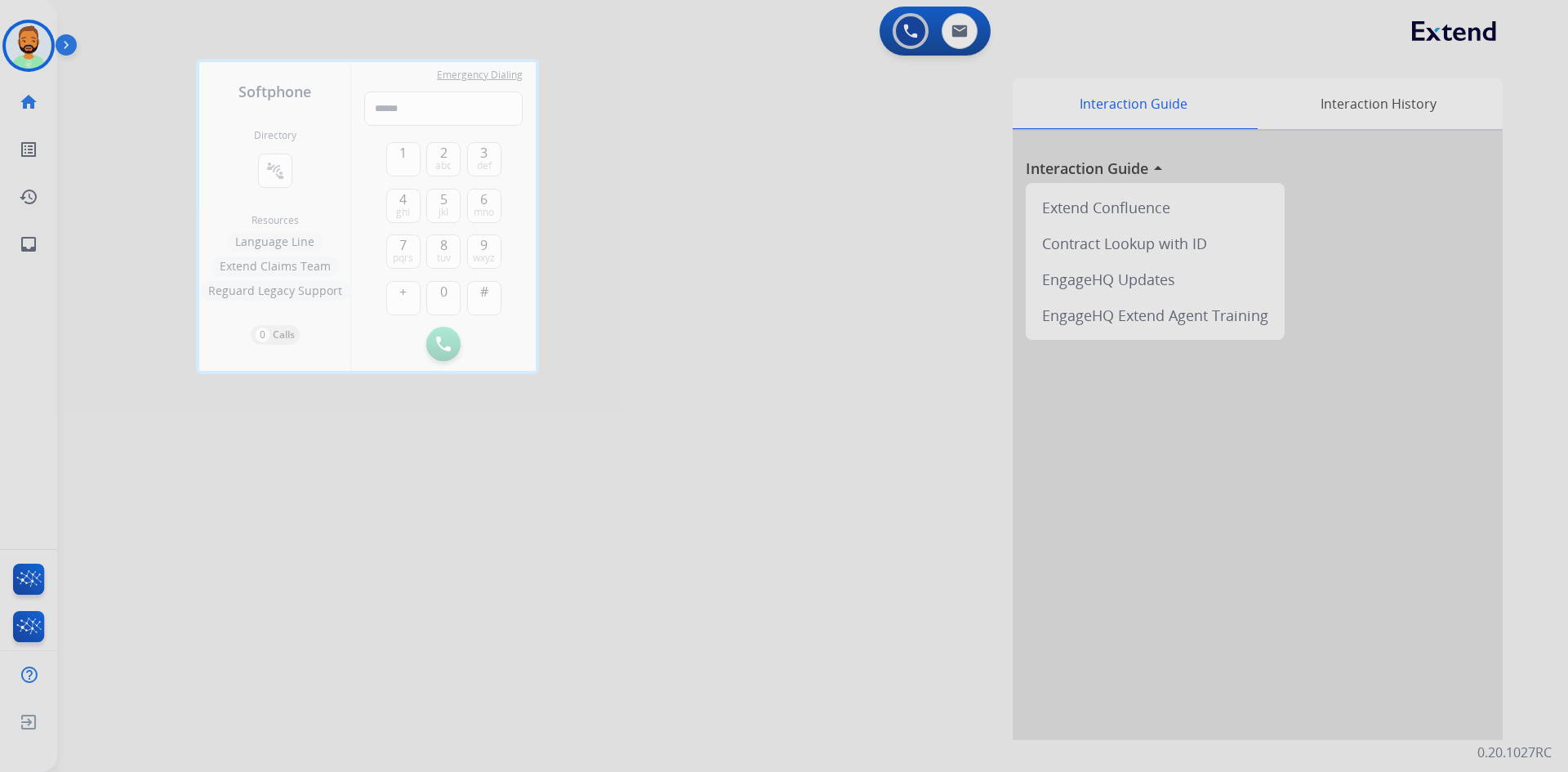 drag, startPoint x: 152, startPoint y: 114, endPoint x: 136, endPoint y: 110, distance: 16.492423 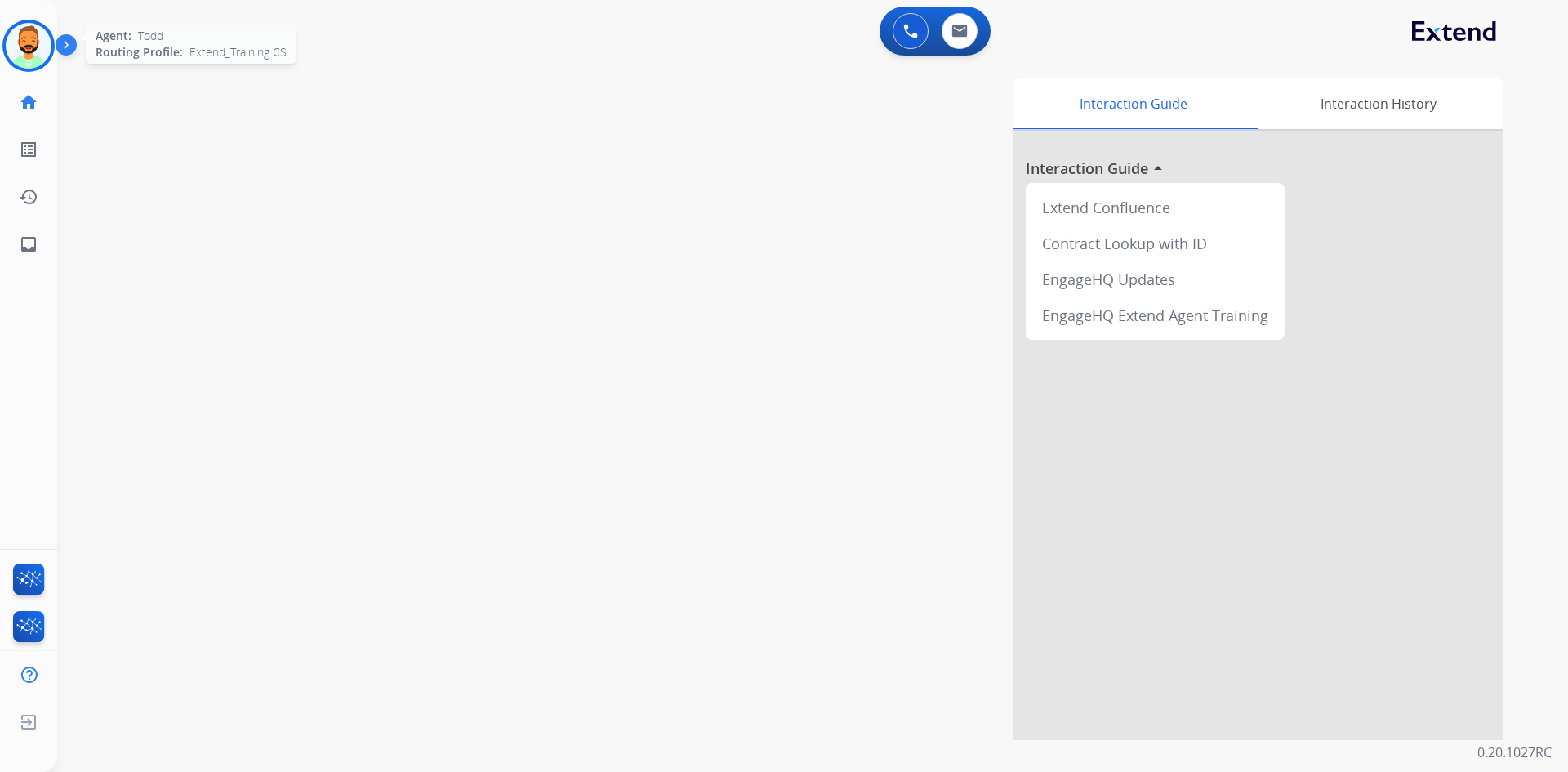 click at bounding box center [29, 46] 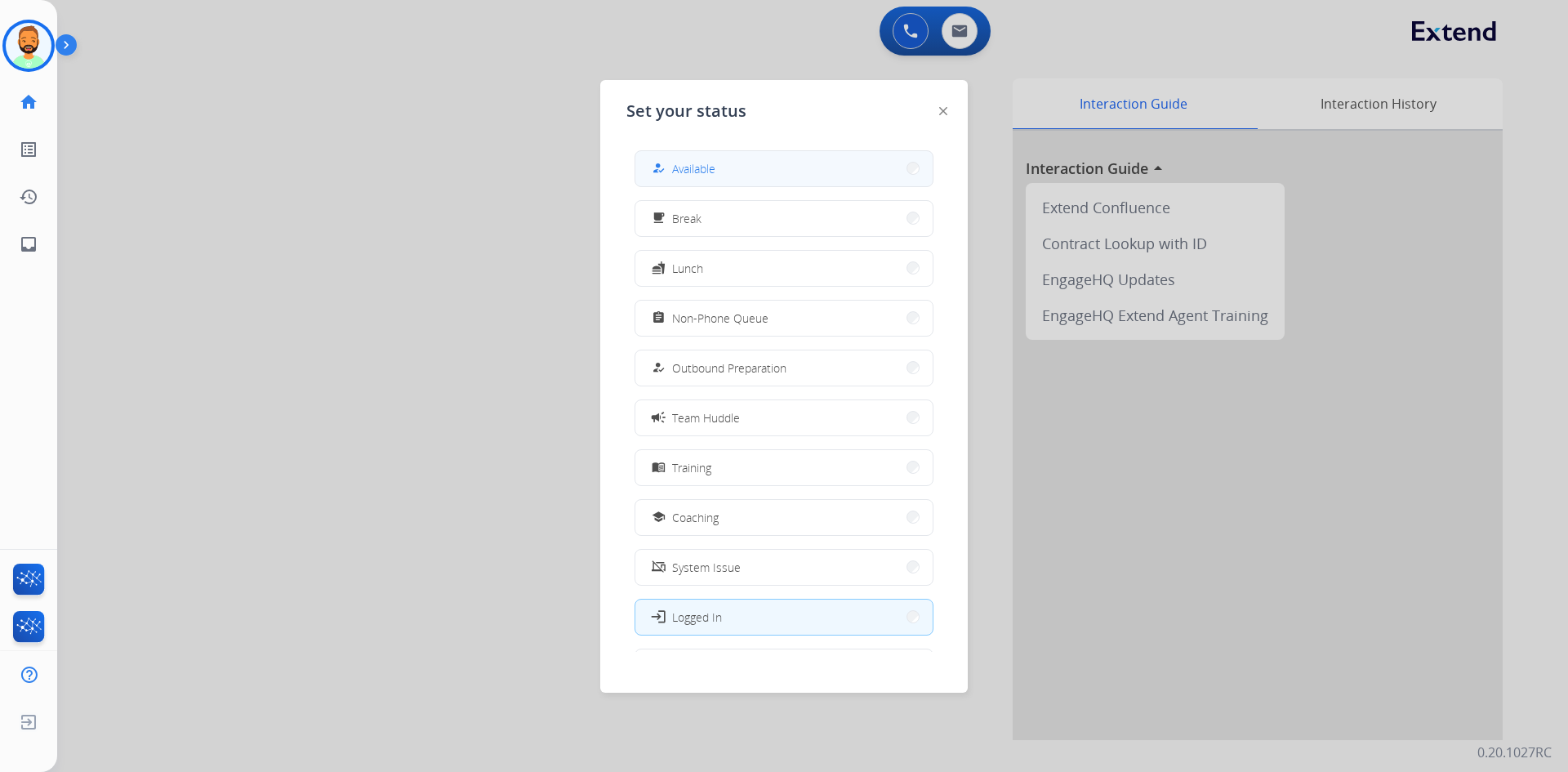 click on "how_to_reg Available" at bounding box center (784, 168) 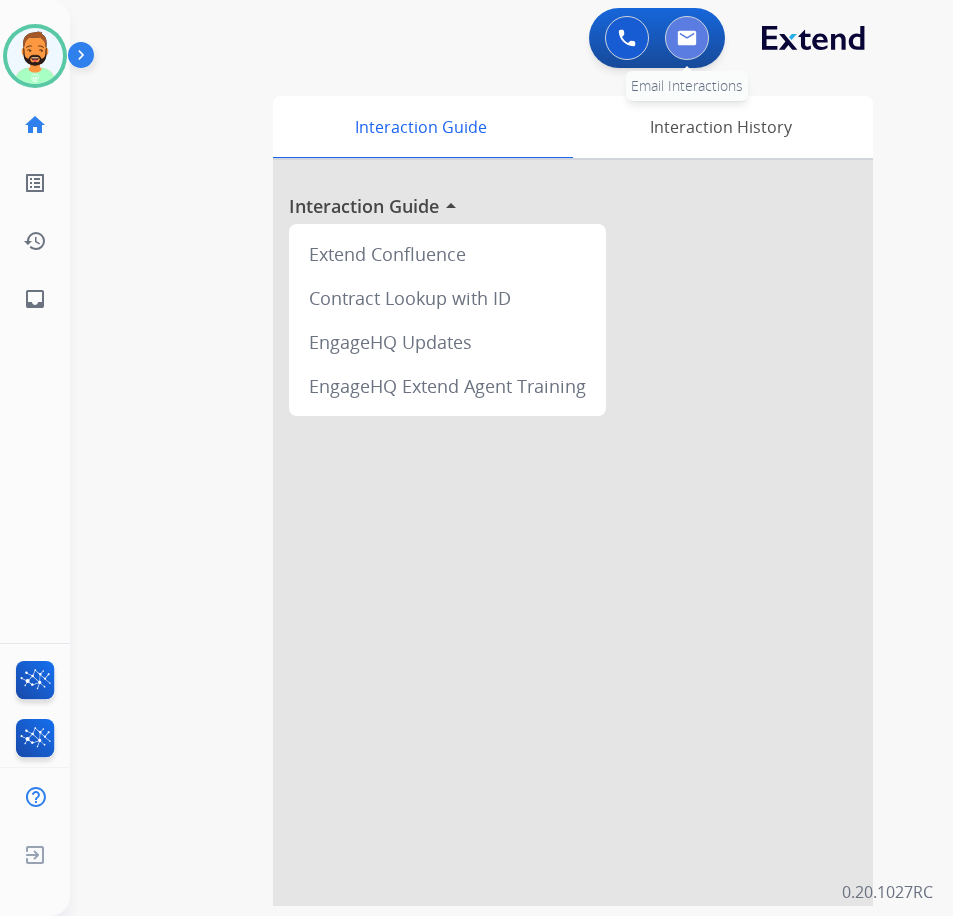 click at bounding box center [687, 38] 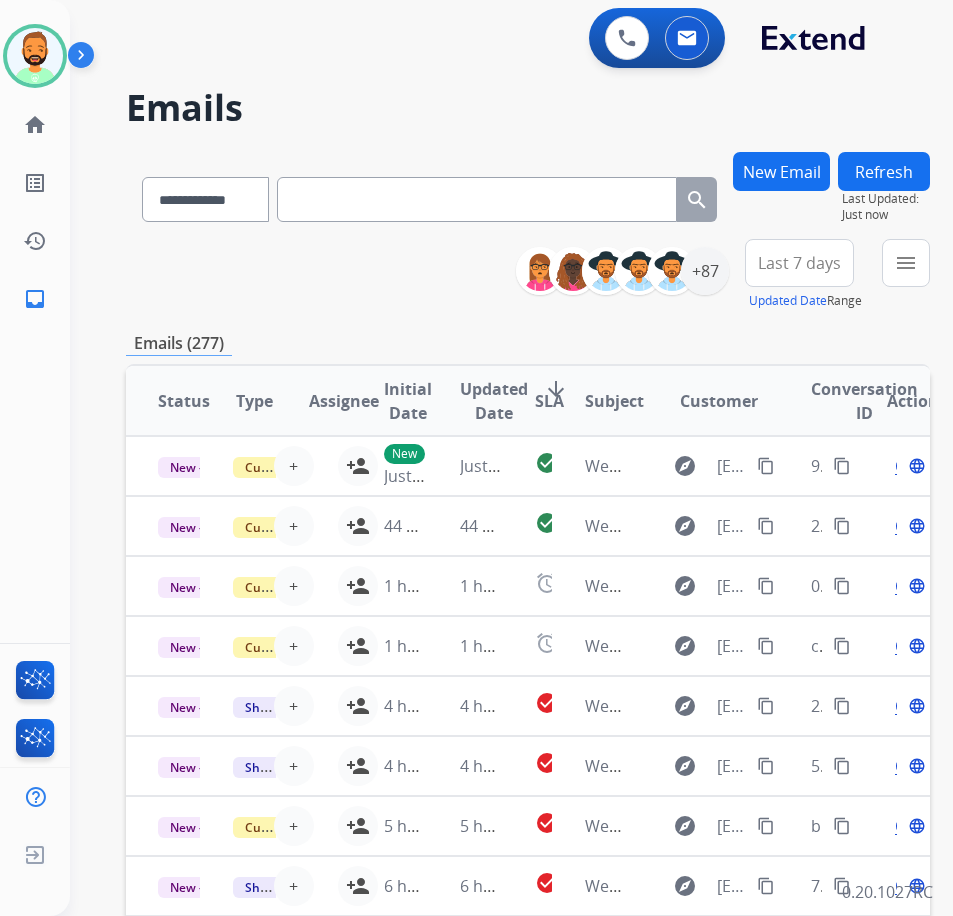 click on "Last 7 days" at bounding box center (799, 263) 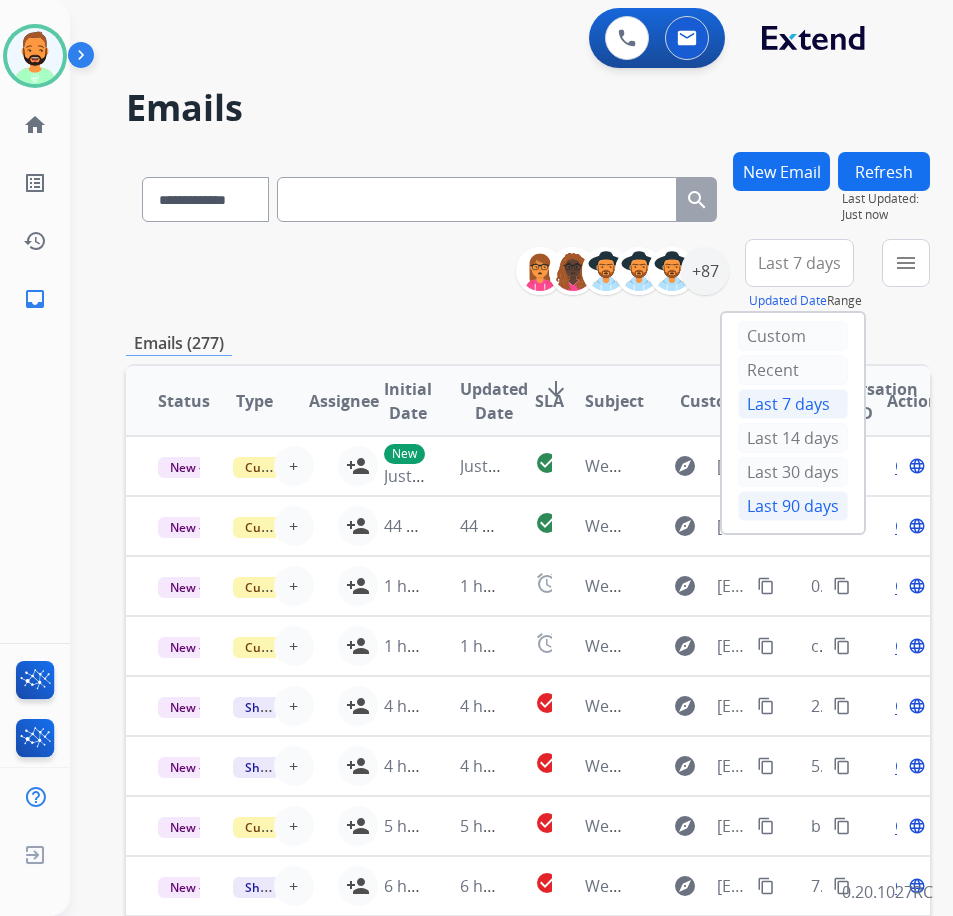 click on "Last 90 days" at bounding box center (793, 506) 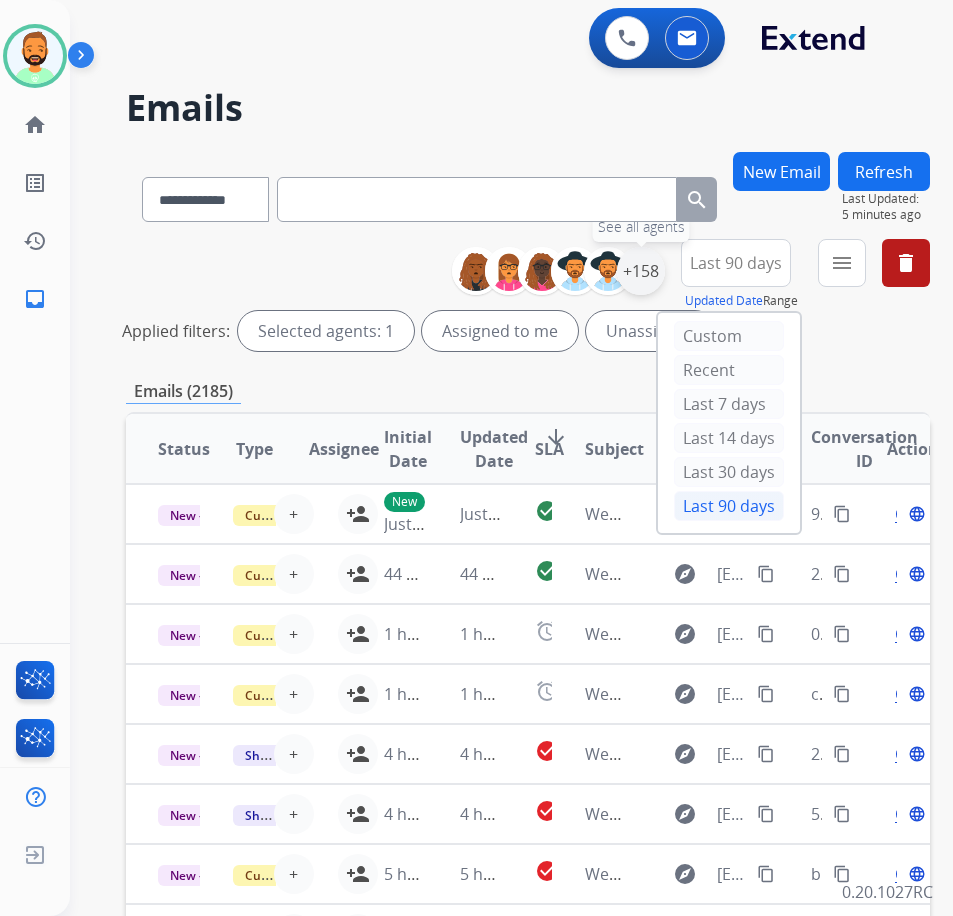 click on "+158" at bounding box center (641, 271) 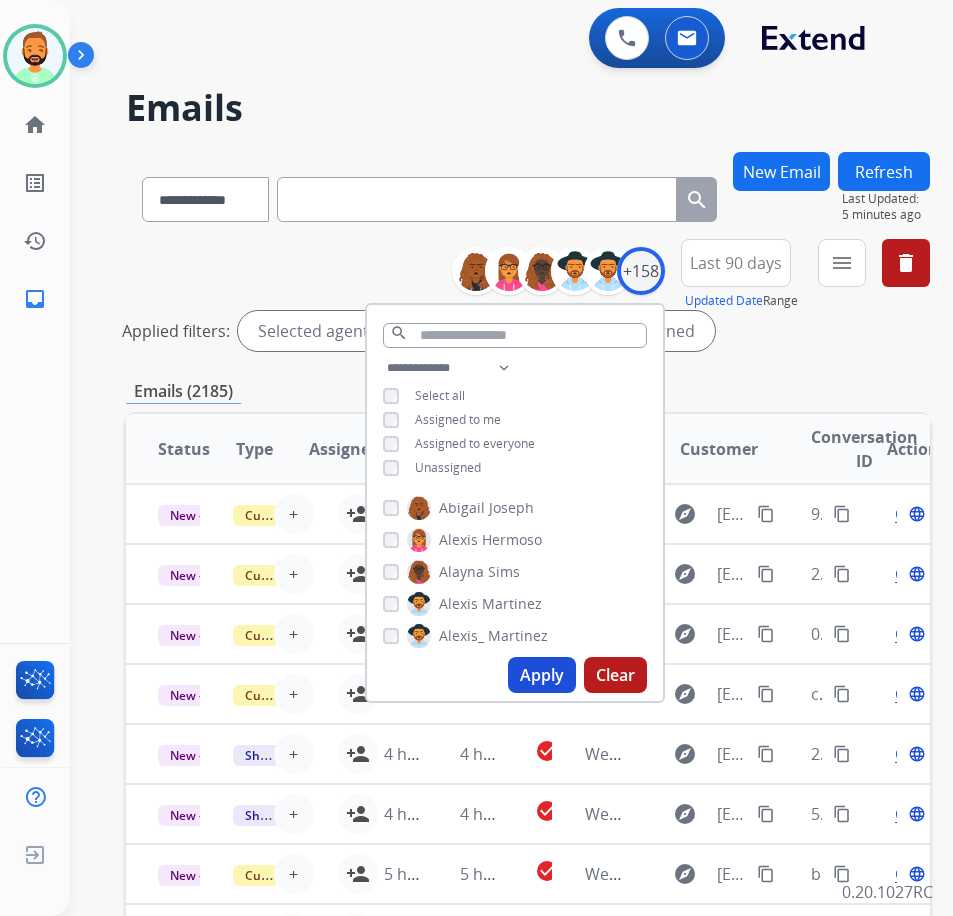 click on "Unassigned" at bounding box center [448, 467] 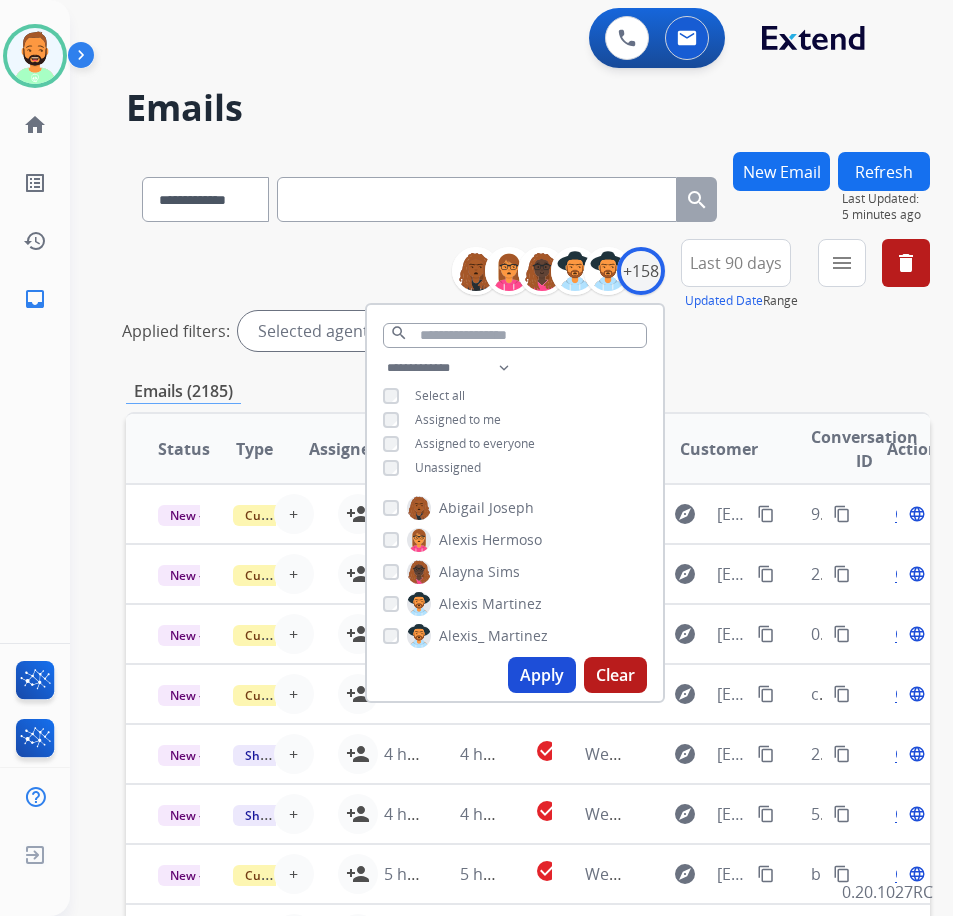 click on "Apply" at bounding box center (542, 675) 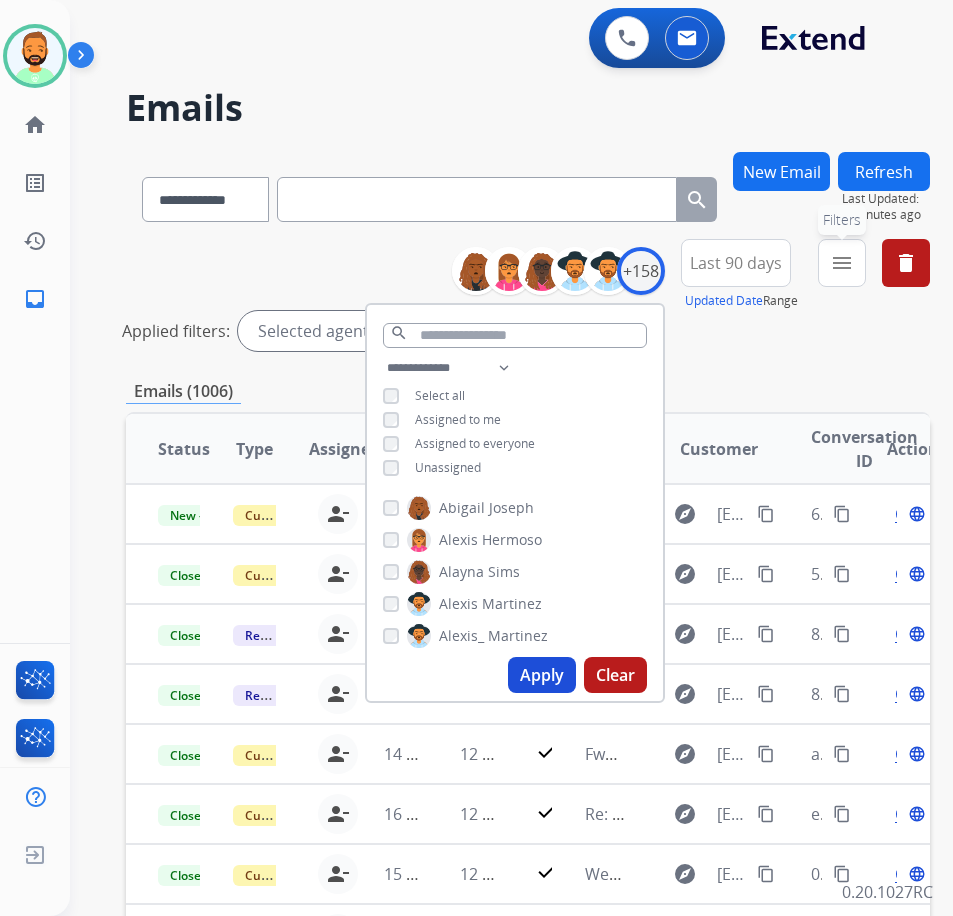 click on "menu" at bounding box center [842, 263] 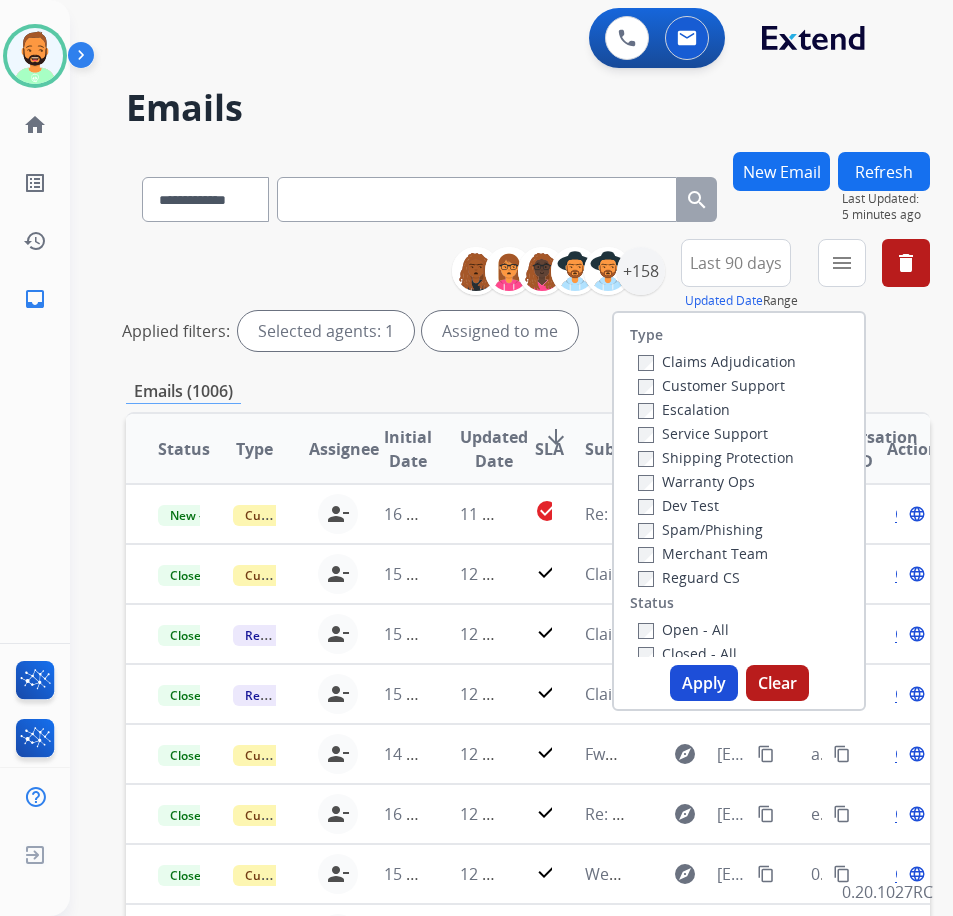 click on "Customer Support" at bounding box center [711, 385] 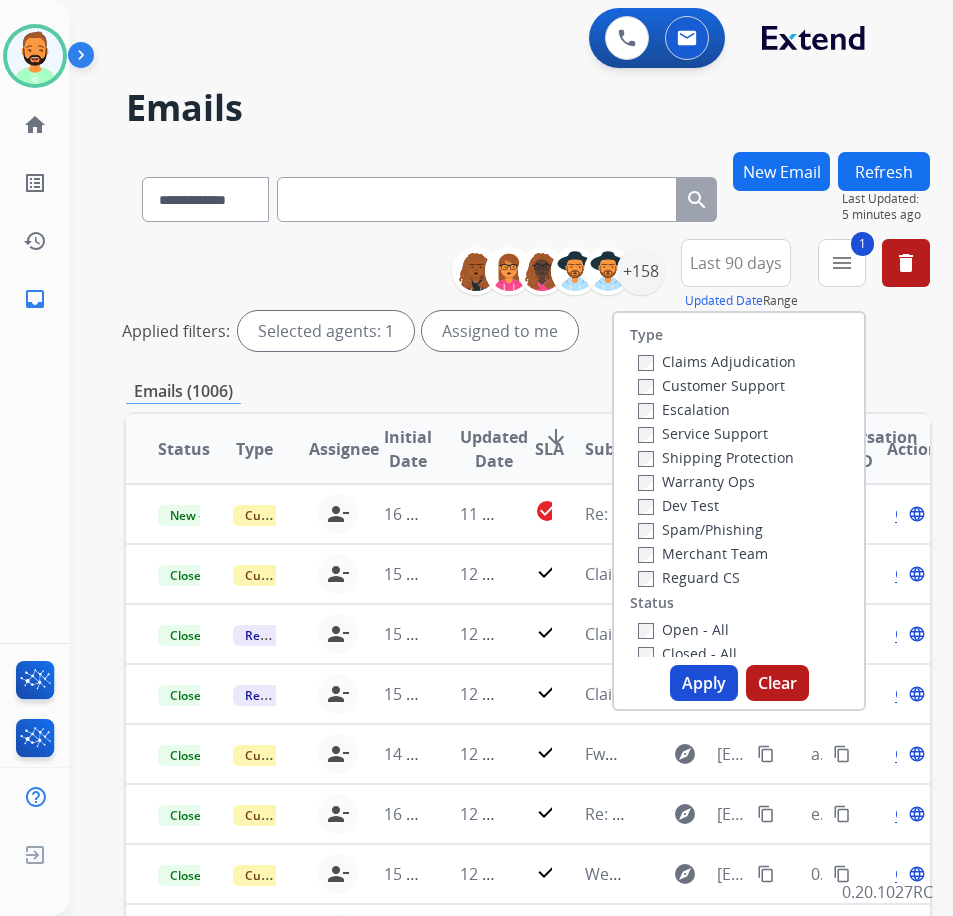 click on "Shipping Protection" at bounding box center (716, 457) 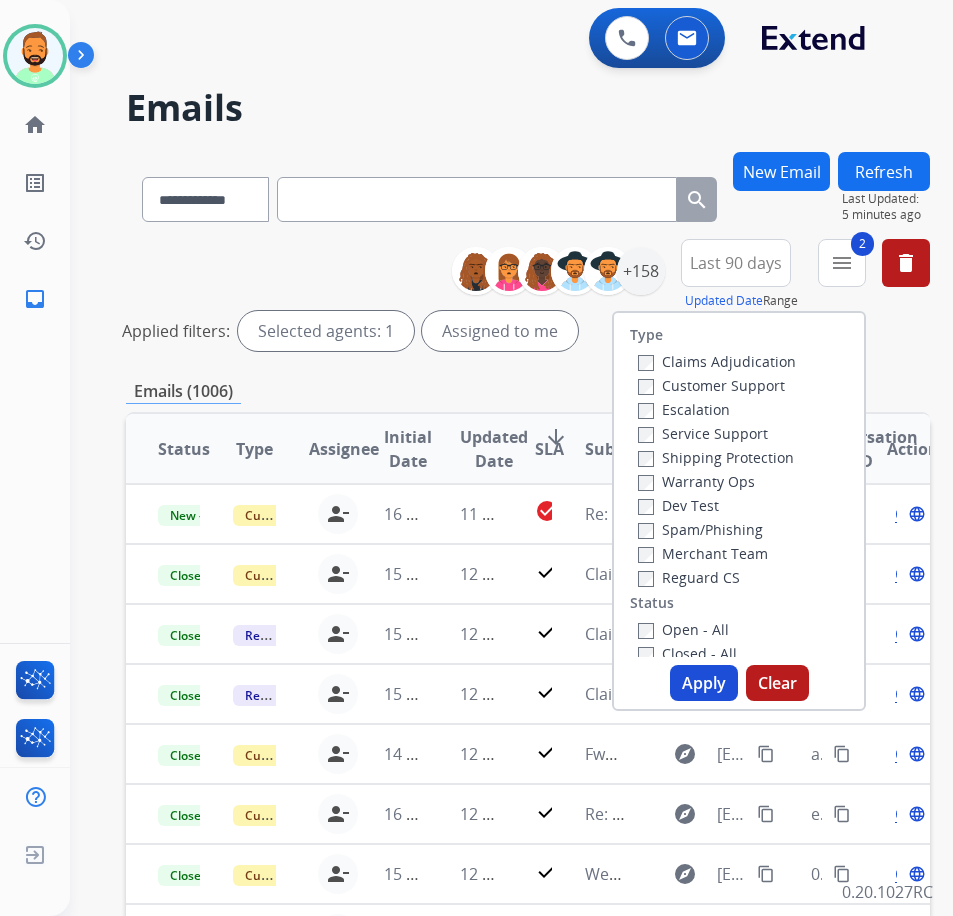 click on "Open - All" at bounding box center [683, 629] 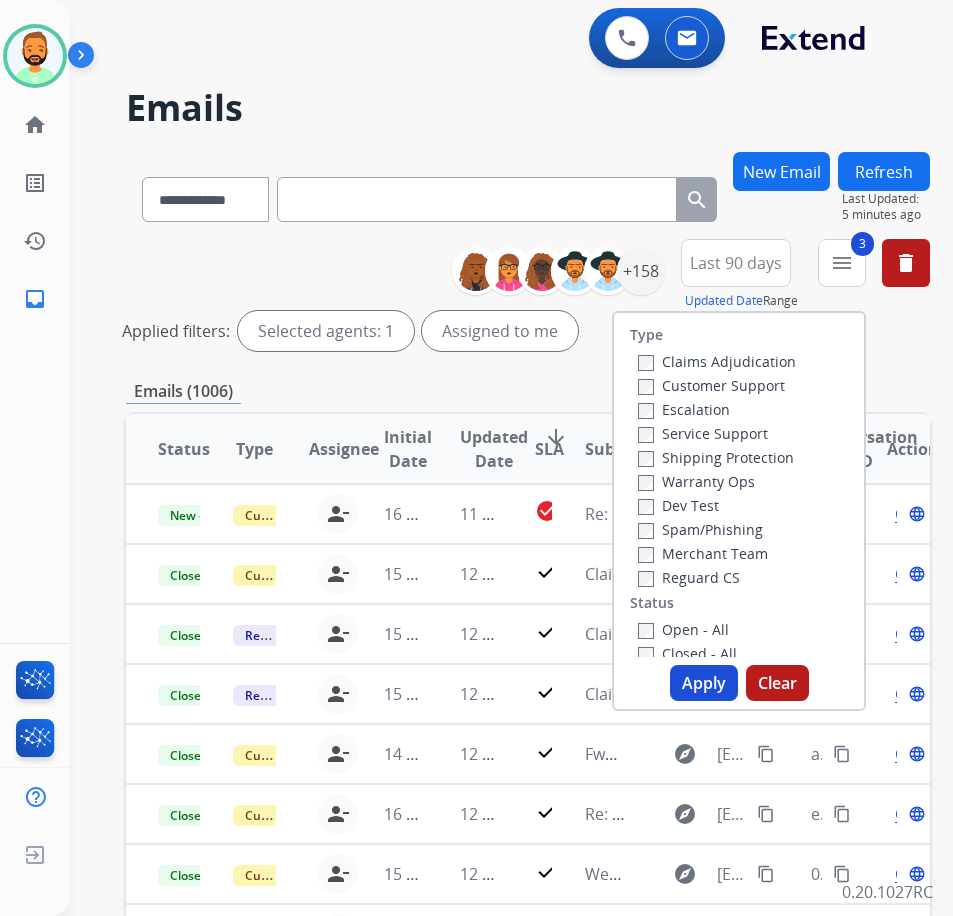 click on "Apply" at bounding box center [704, 683] 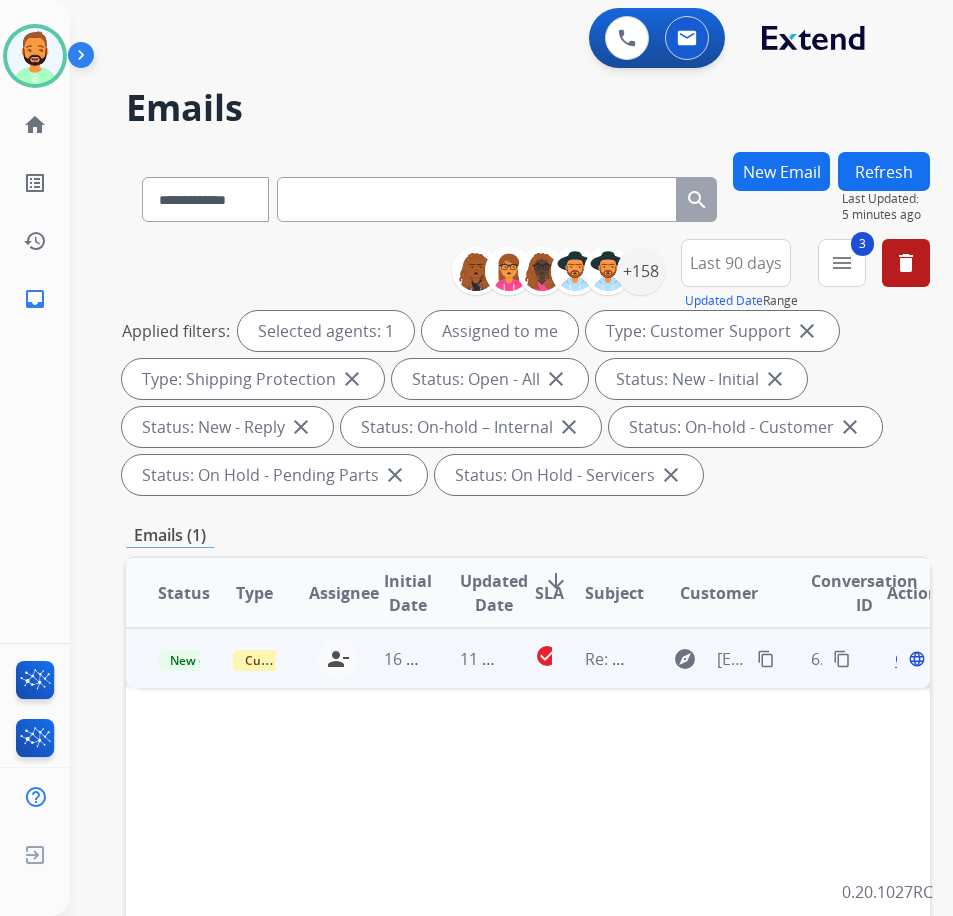 click on "11 hours ago" at bounding box center (465, 658) 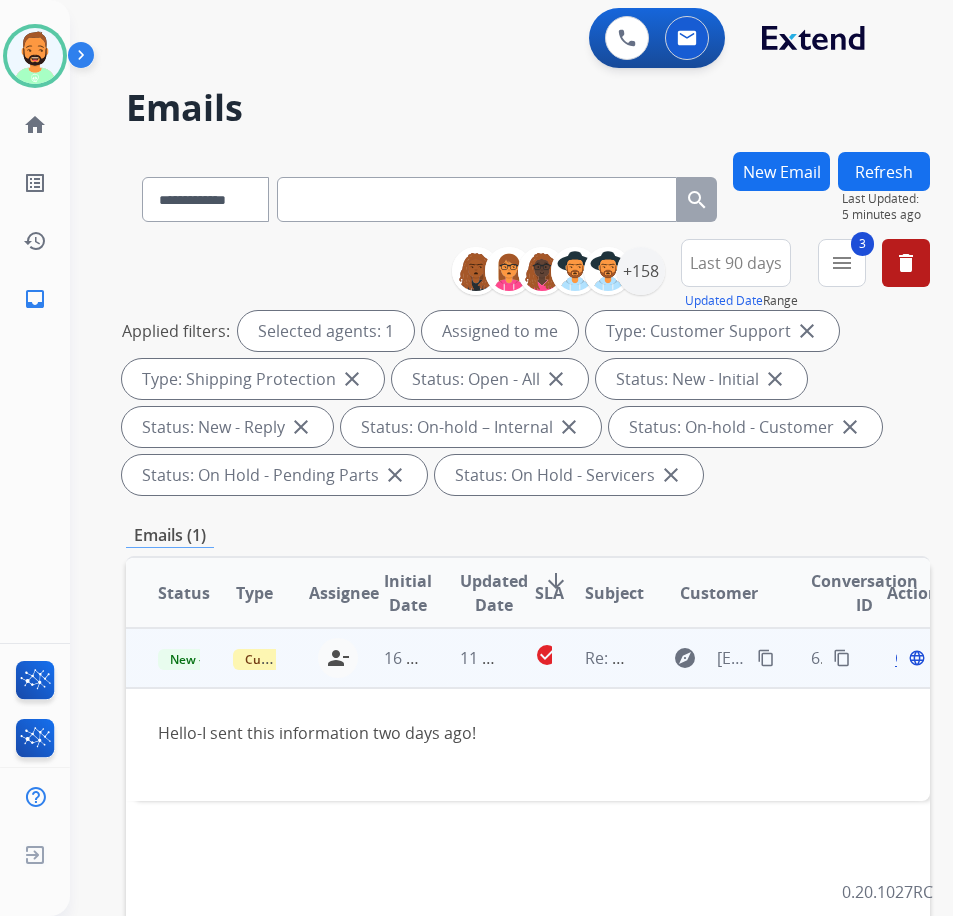 click on "content_copy" at bounding box center [766, 658] 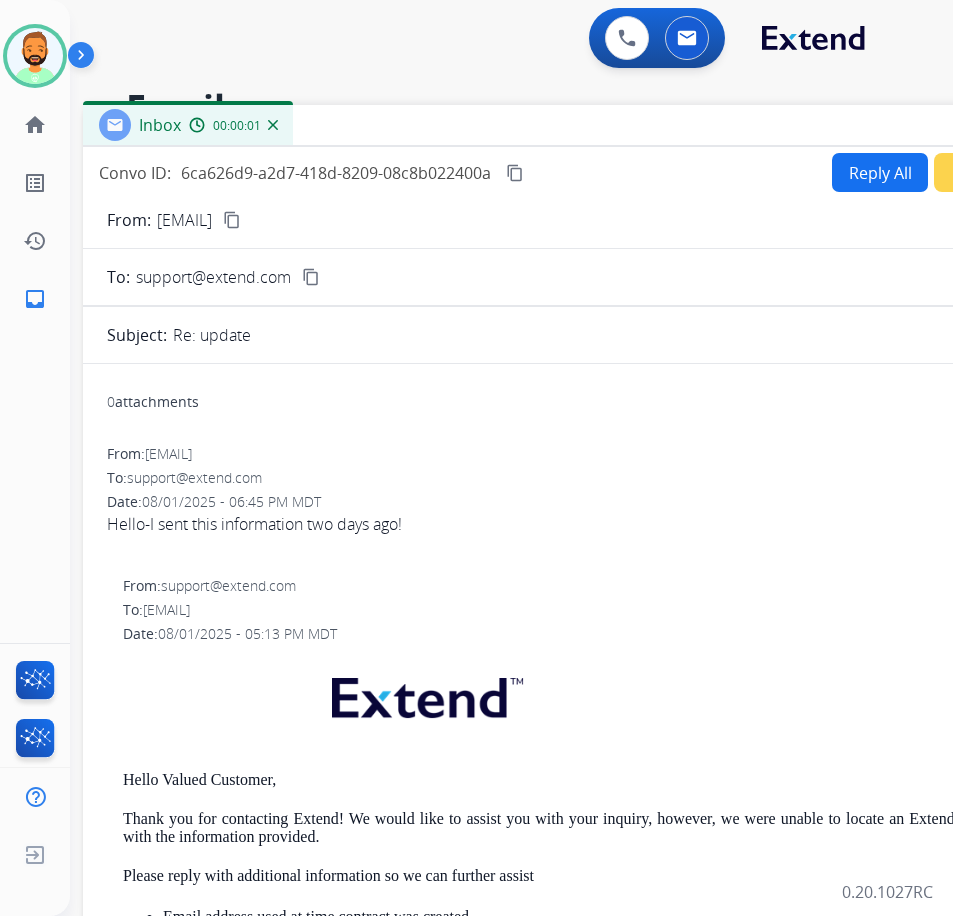 drag, startPoint x: 272, startPoint y: 153, endPoint x: 449, endPoint y: 137, distance: 177.7217 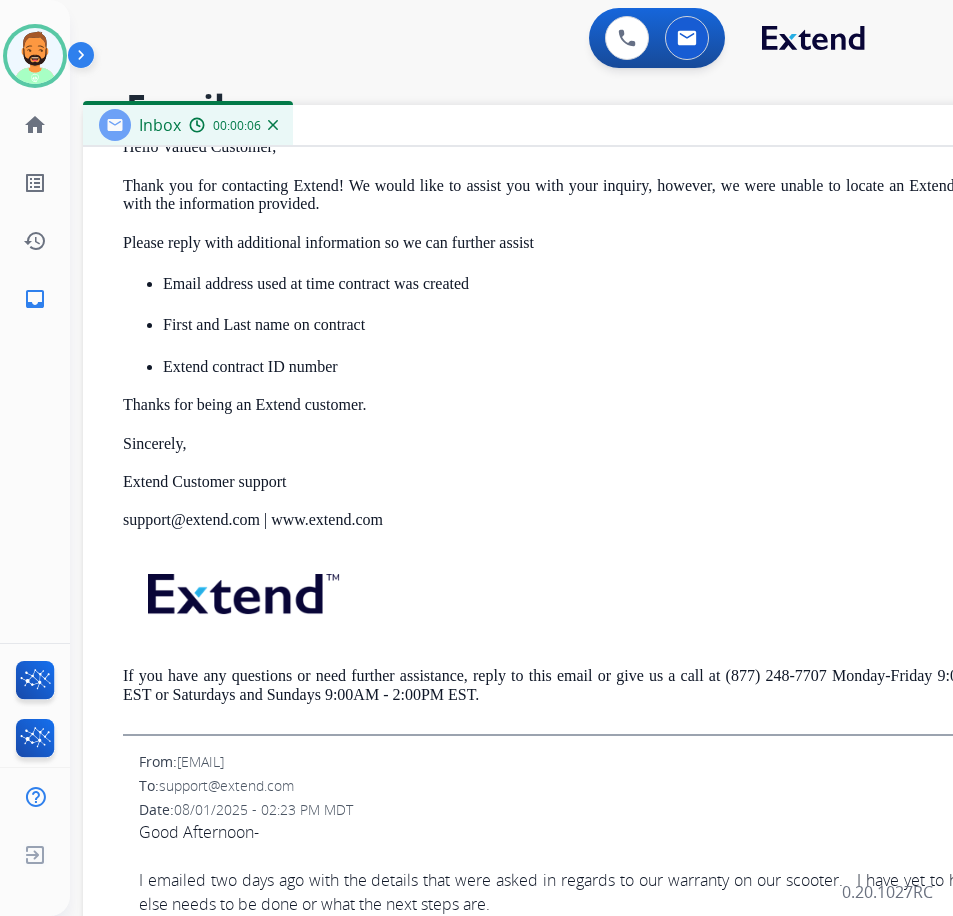 scroll, scrollTop: 654, scrollLeft: 0, axis: vertical 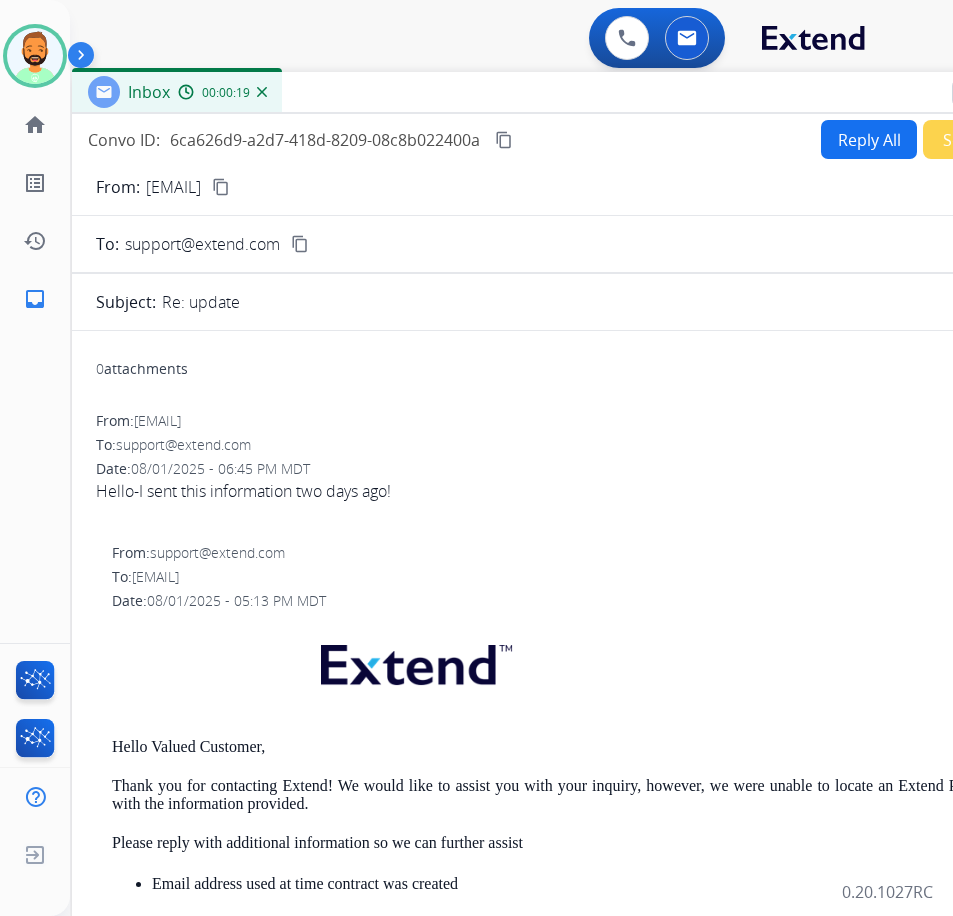 drag, startPoint x: 589, startPoint y: 126, endPoint x: 578, endPoint y: 93, distance: 34.785053 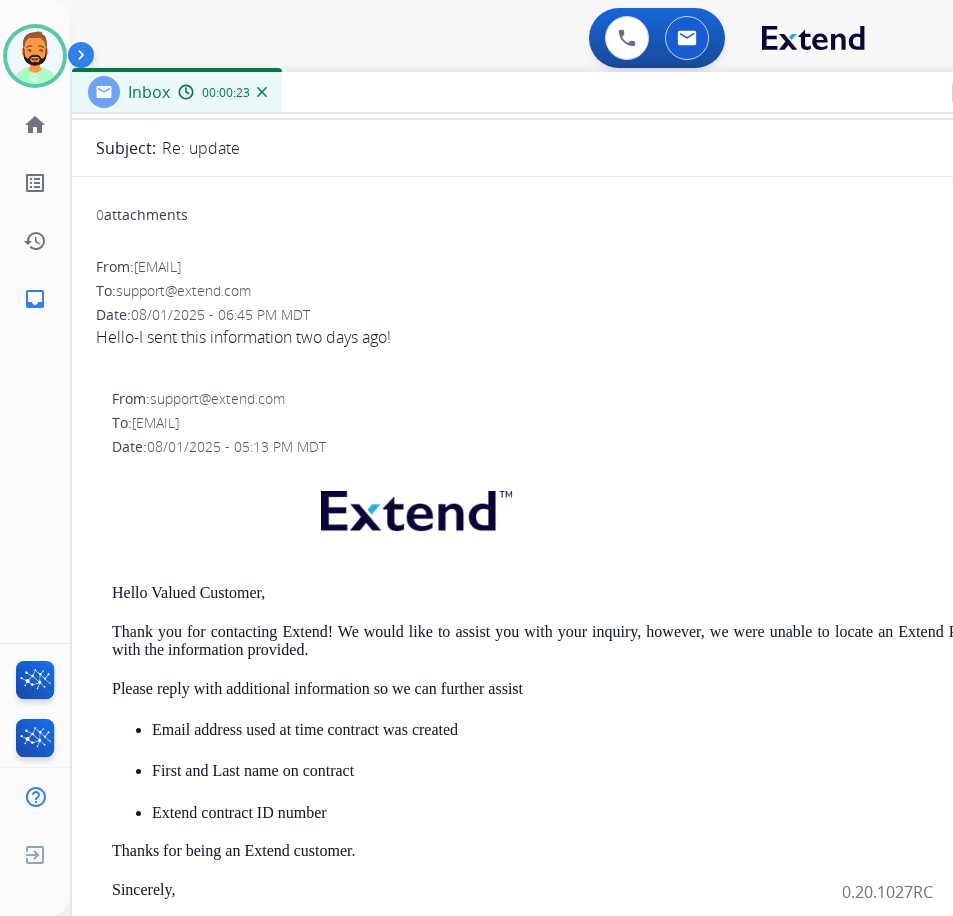 scroll, scrollTop: 0, scrollLeft: 0, axis: both 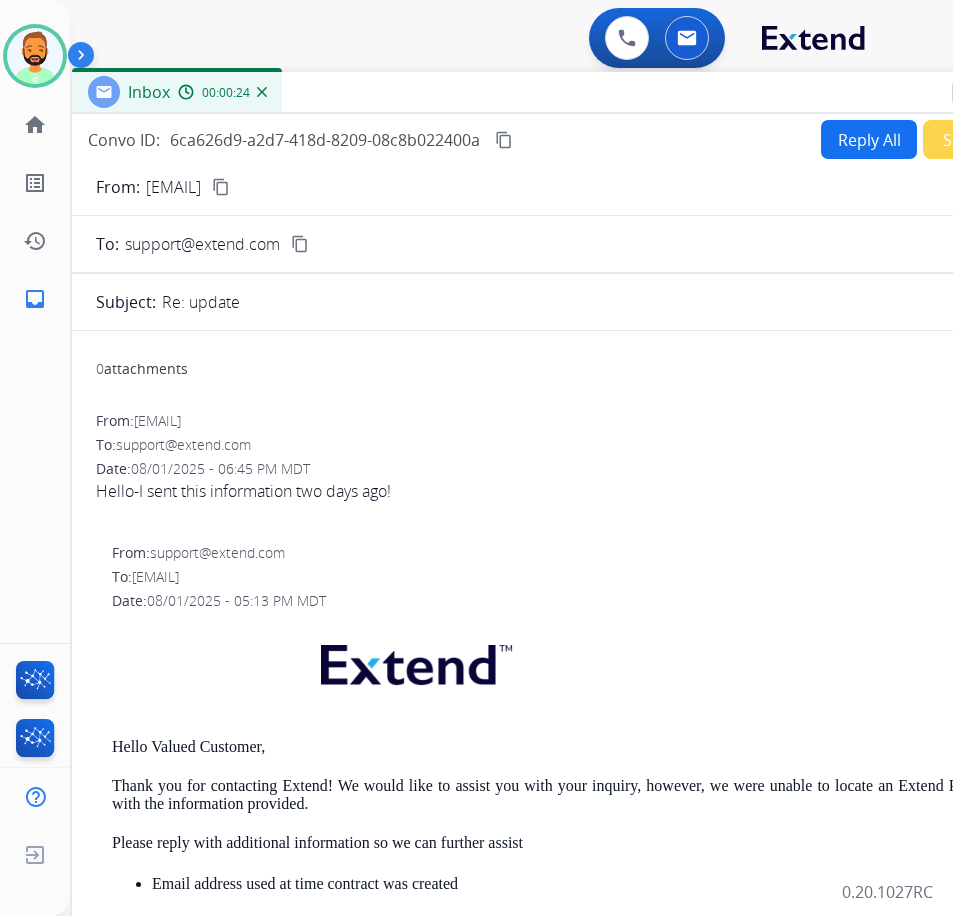 click on "Reply All" at bounding box center (869, 139) 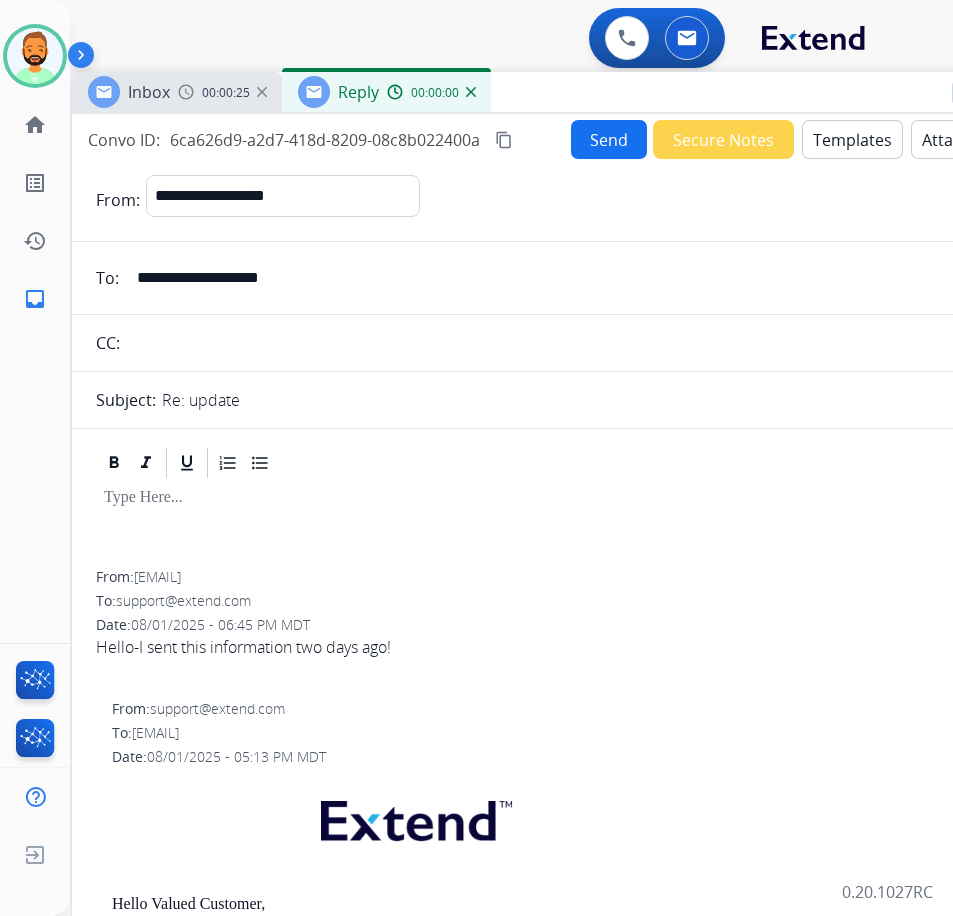 click on "Templates" at bounding box center [852, 139] 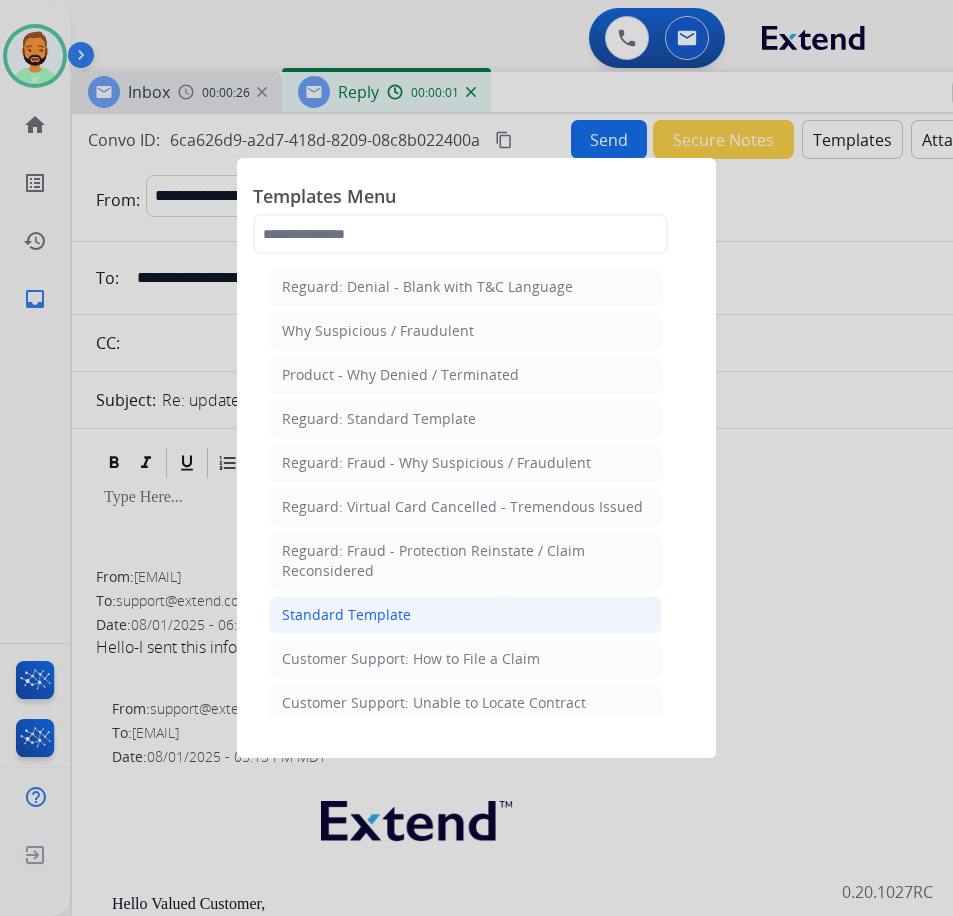 click on "Standard Template" 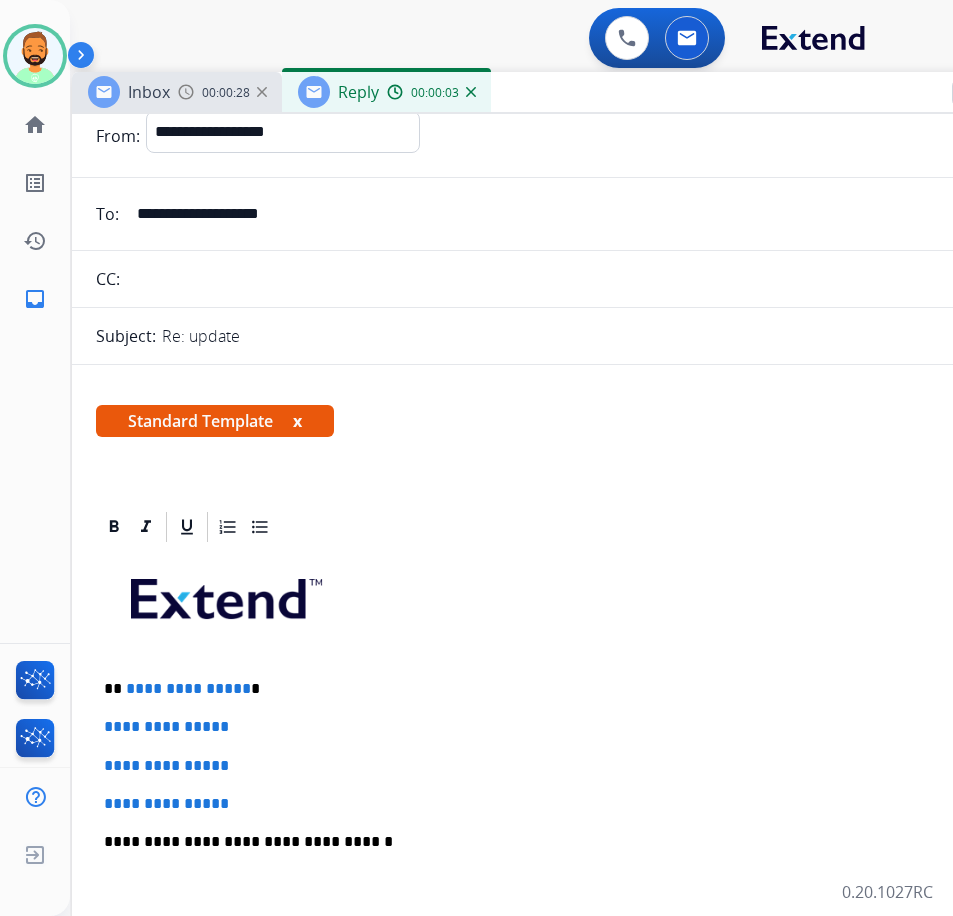 scroll, scrollTop: 100, scrollLeft: 0, axis: vertical 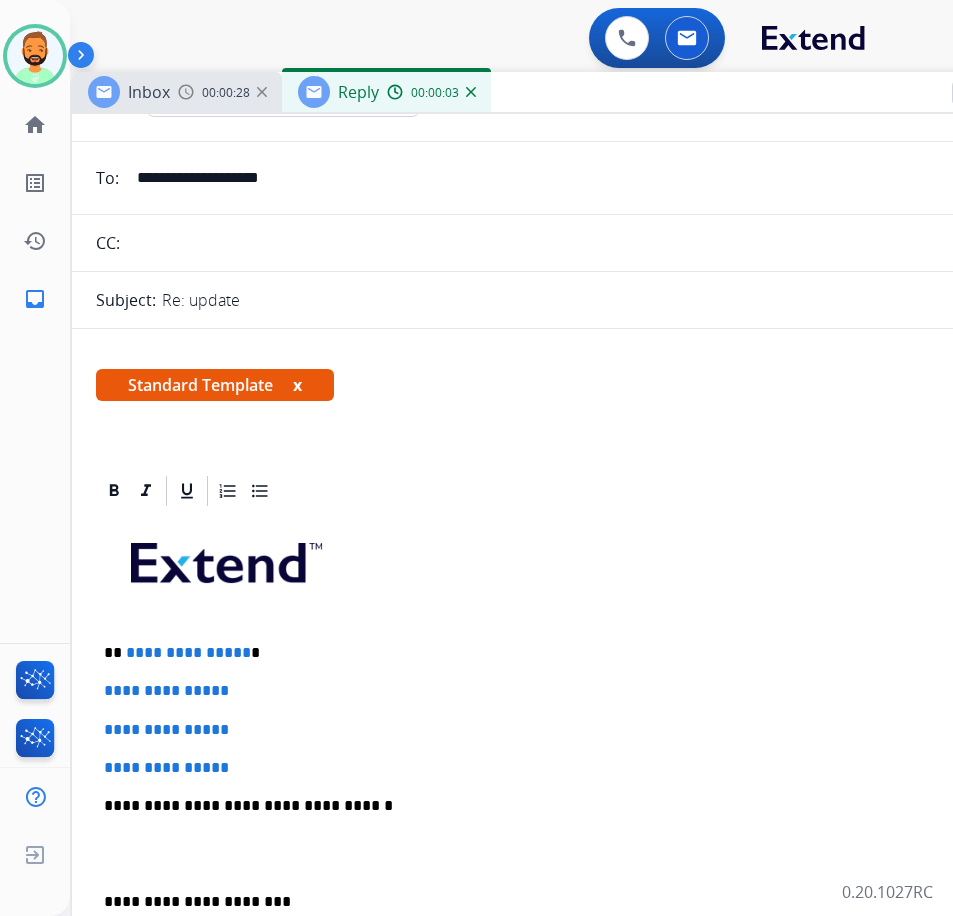 click on "**********" at bounding box center [564, 653] 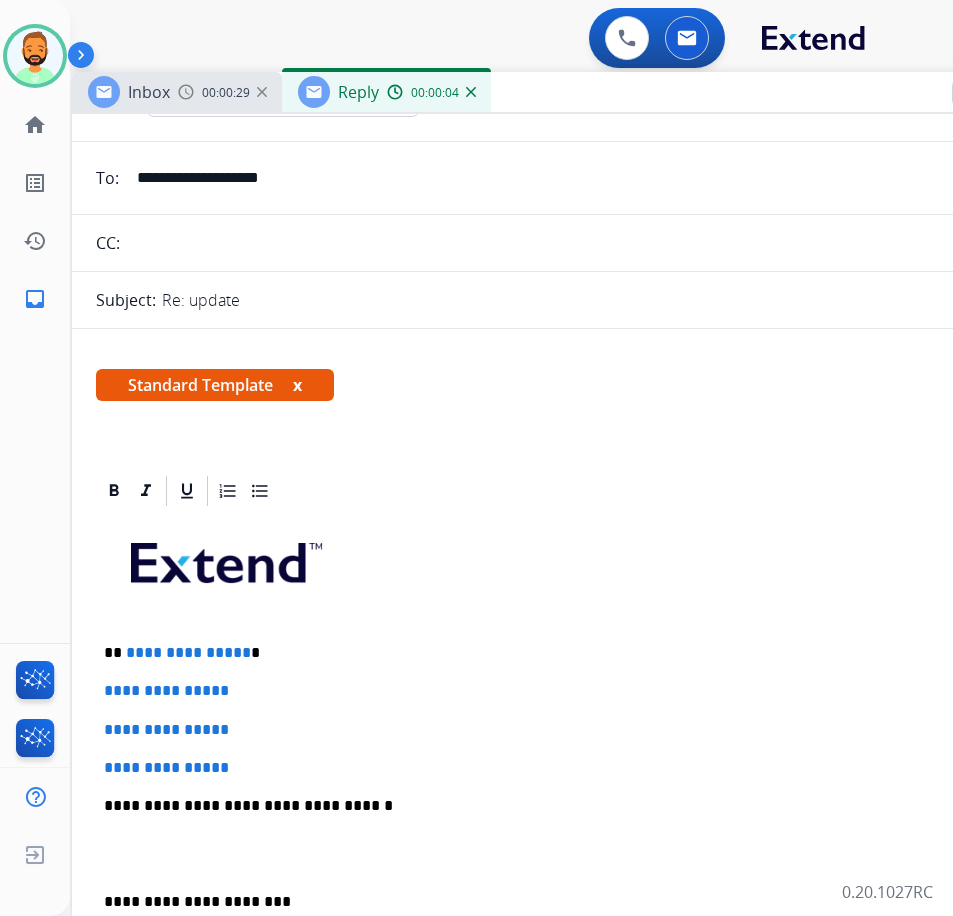 type 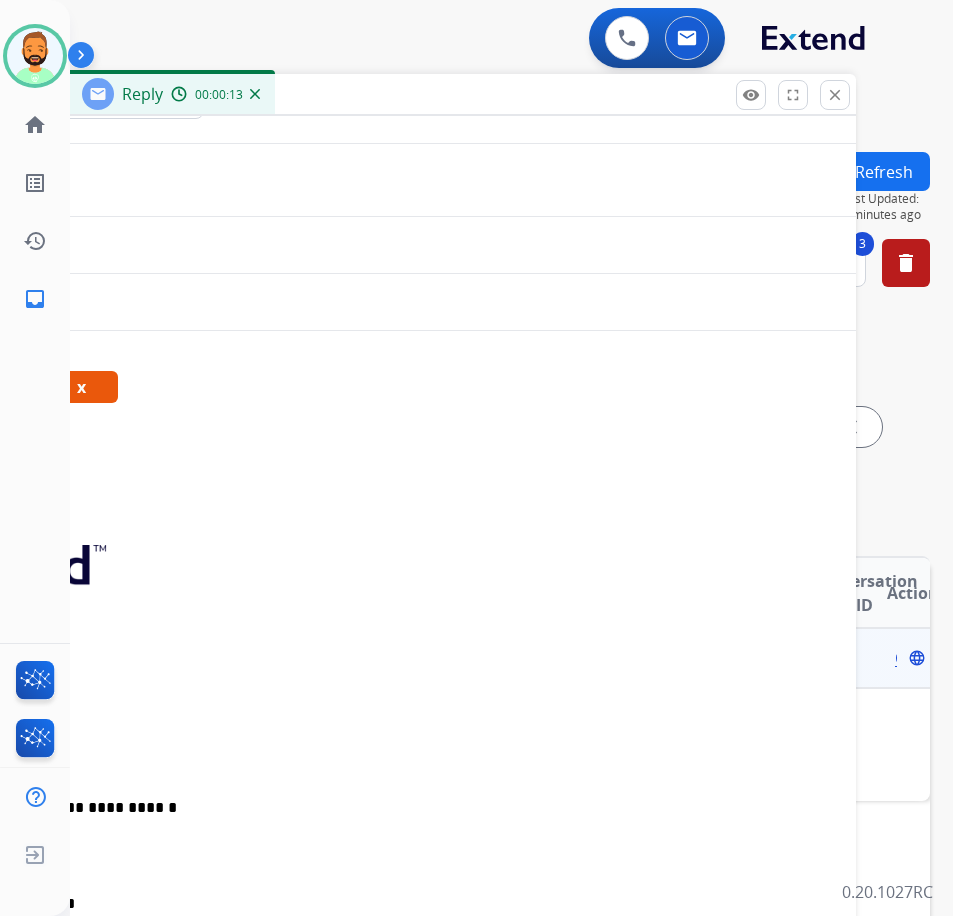 drag, startPoint x: 581, startPoint y: 90, endPoint x: 352, endPoint y: 111, distance: 229.96086 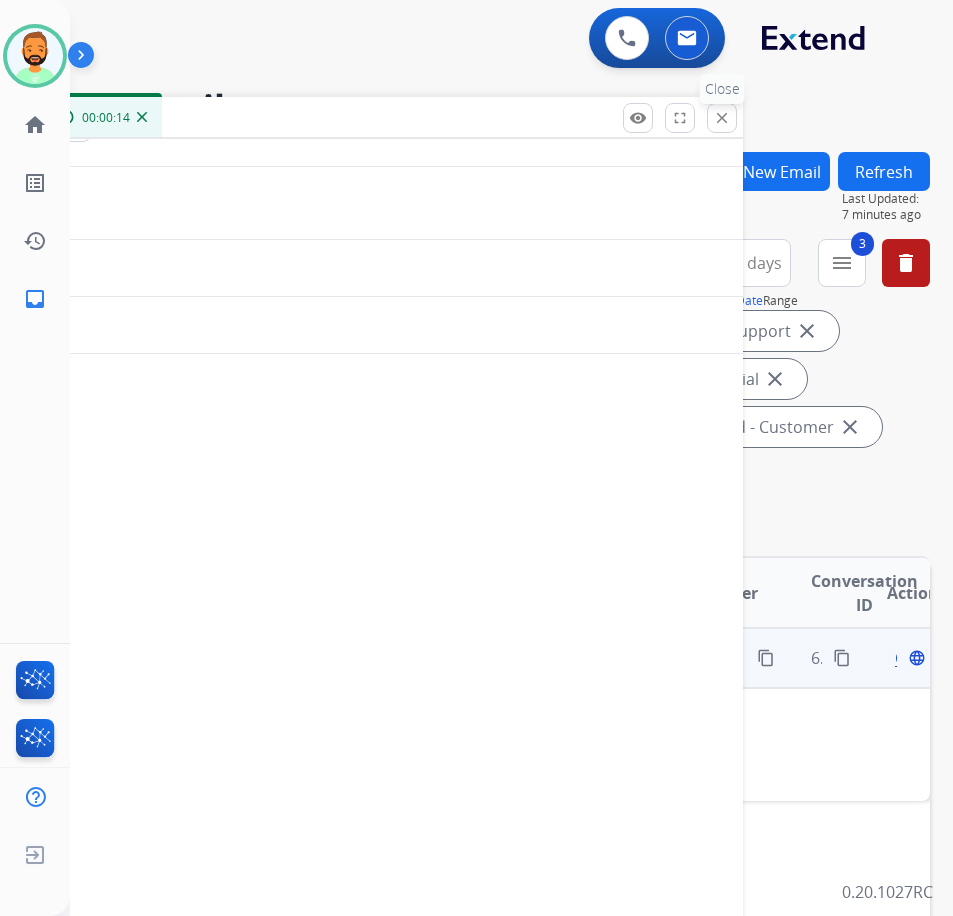 click on "close Close" at bounding box center (722, 118) 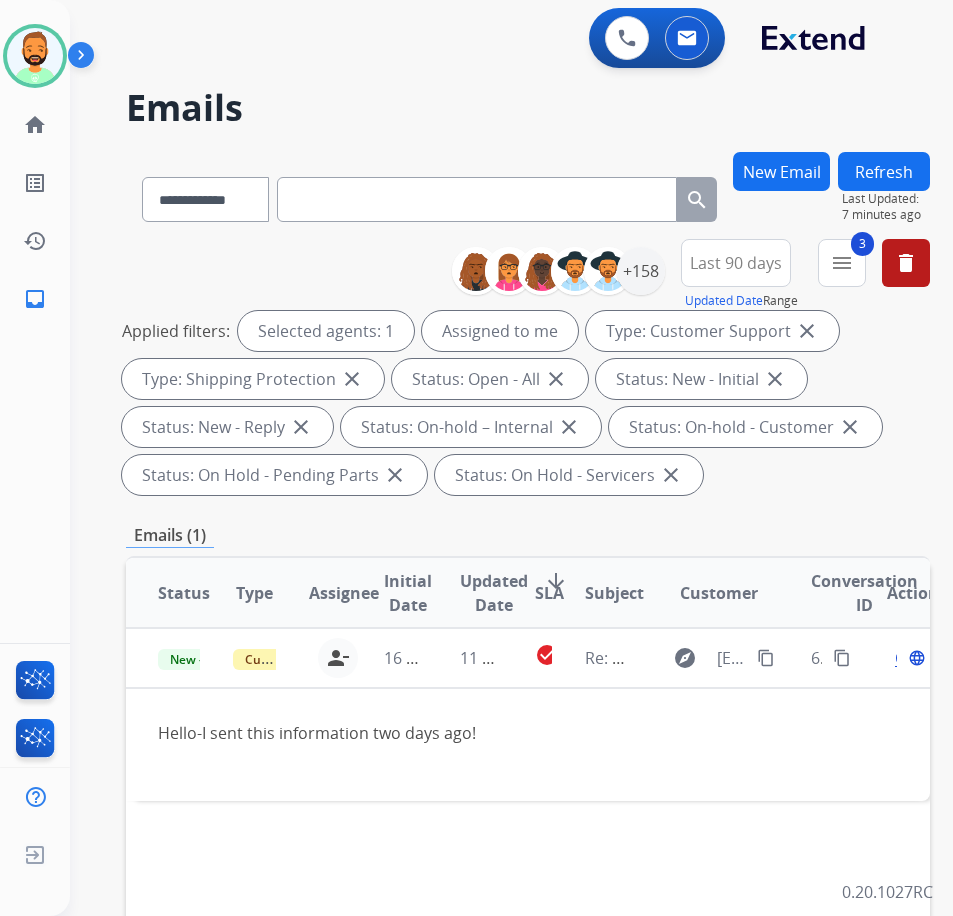 paste on "**********" 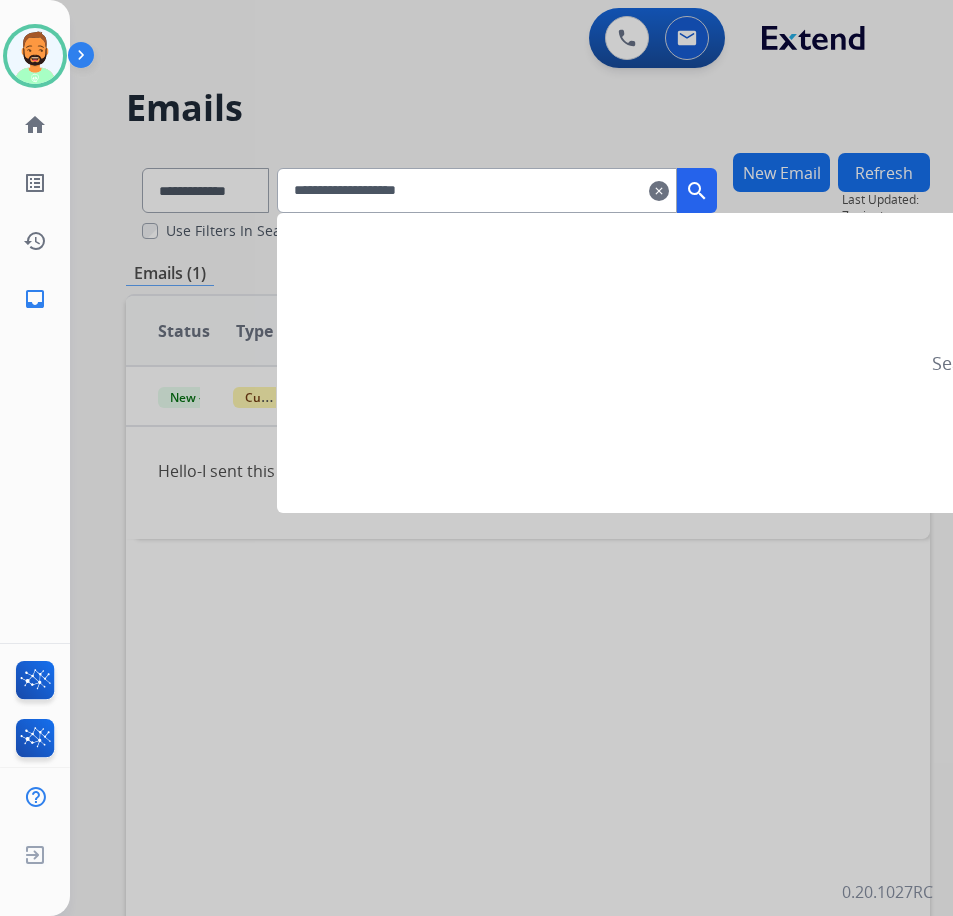 type on "**********" 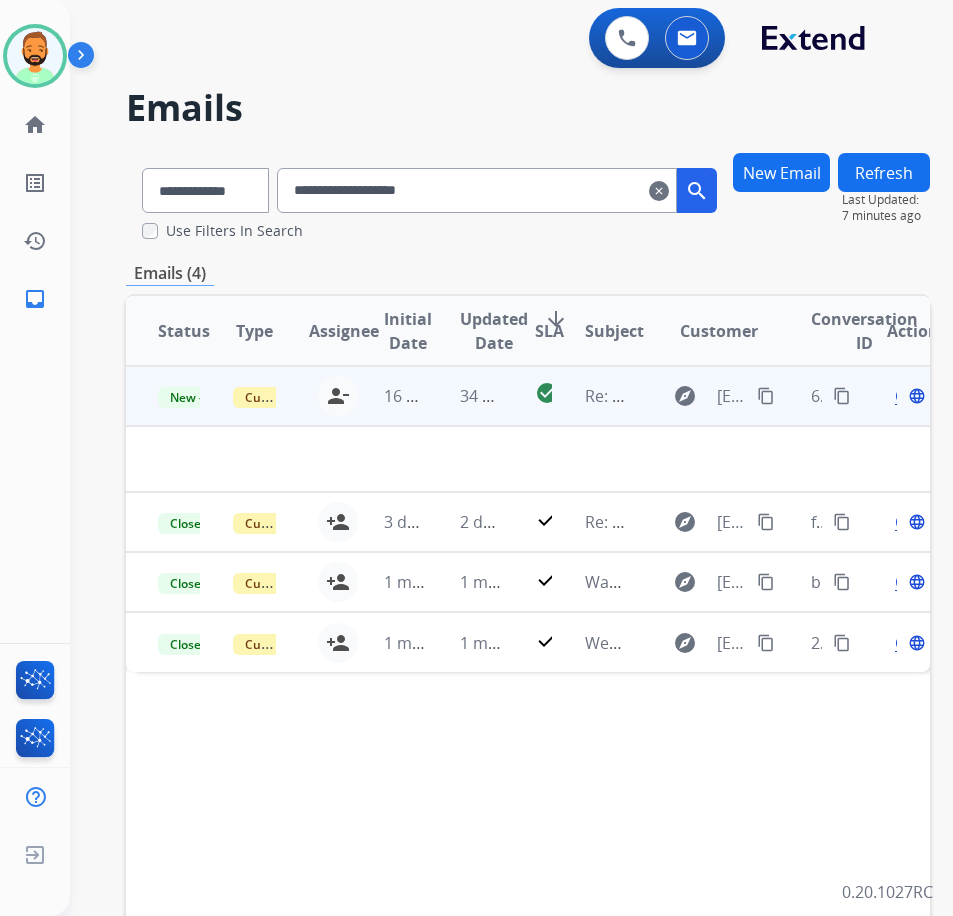 click on "34 seconds ago" at bounding box center [465, 396] 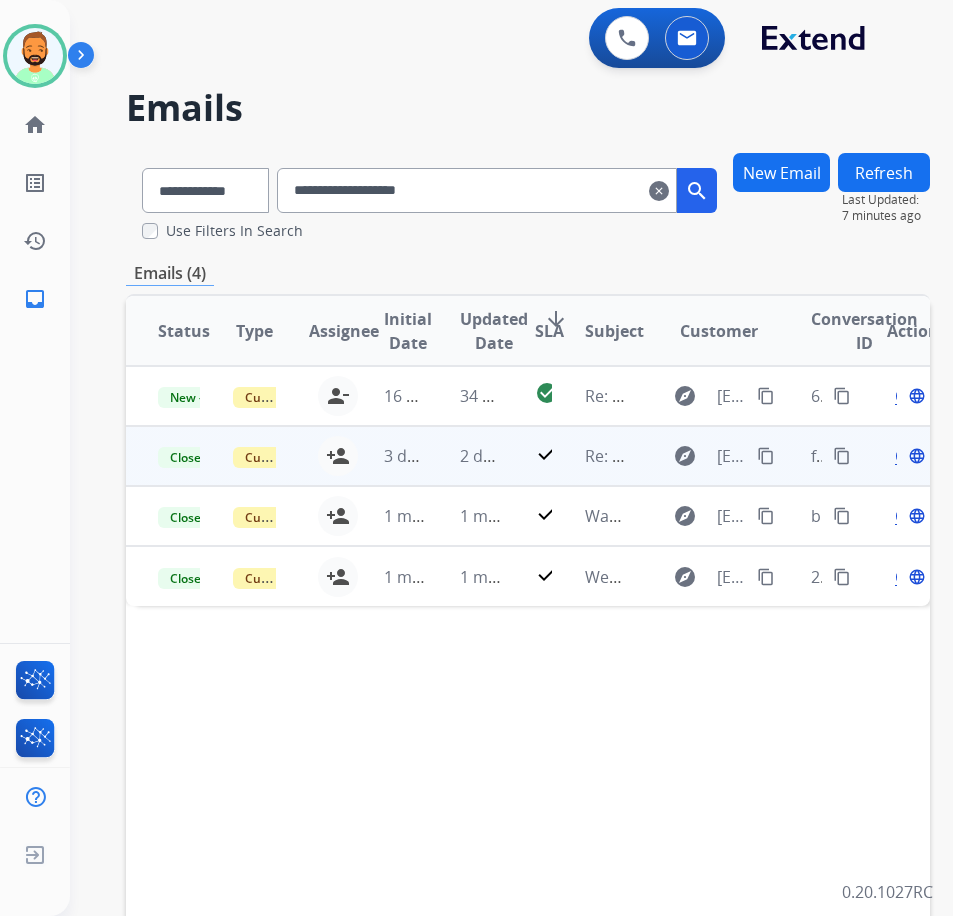 click on "2 days ago" at bounding box center [465, 456] 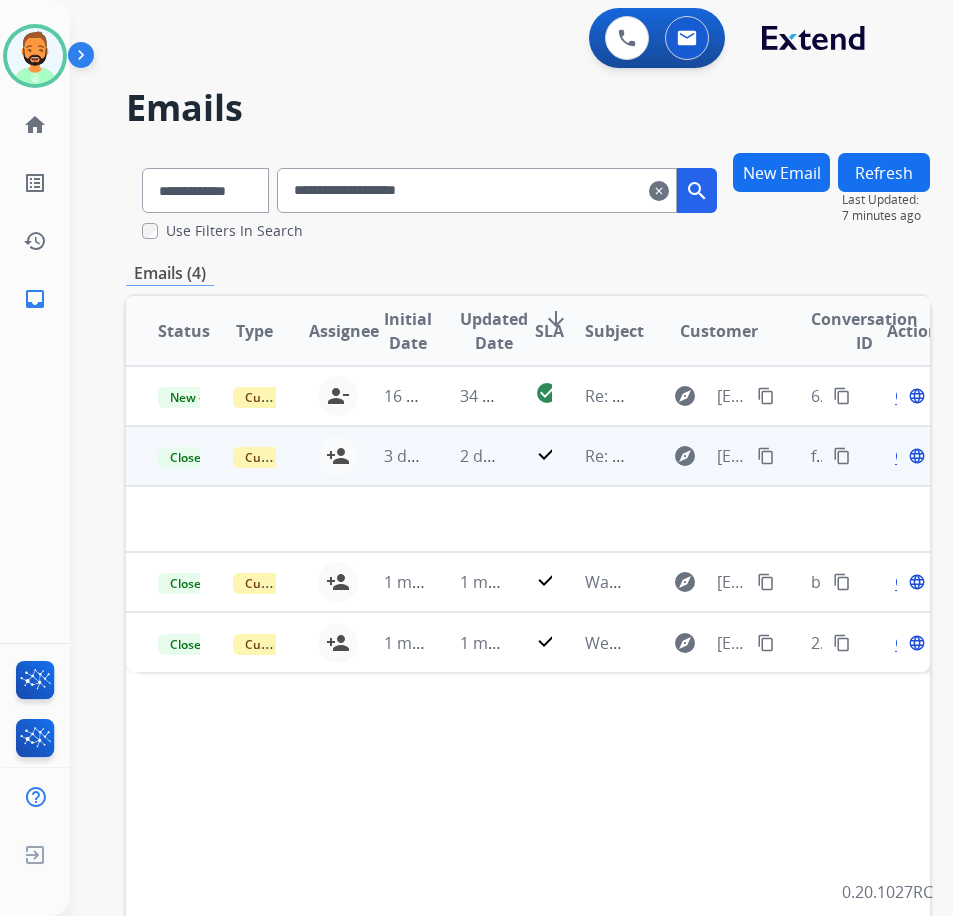 click on "Open language" at bounding box center [908, 456] 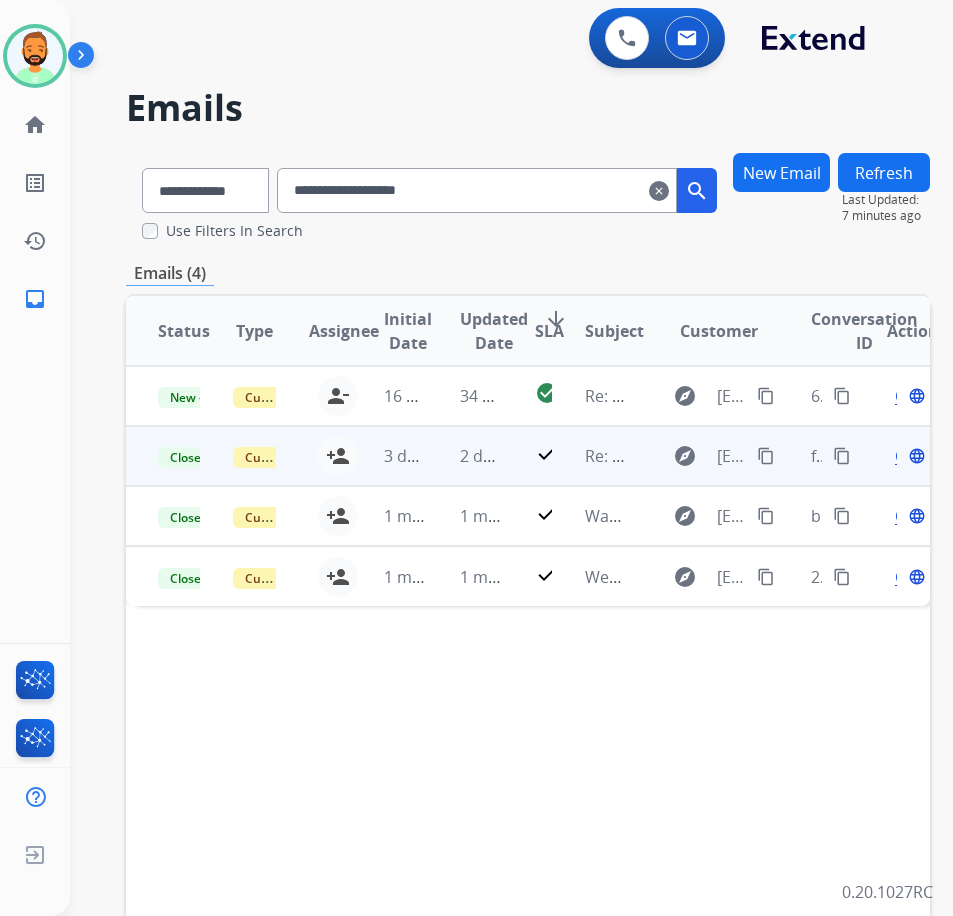 click on "Open" at bounding box center (915, 456) 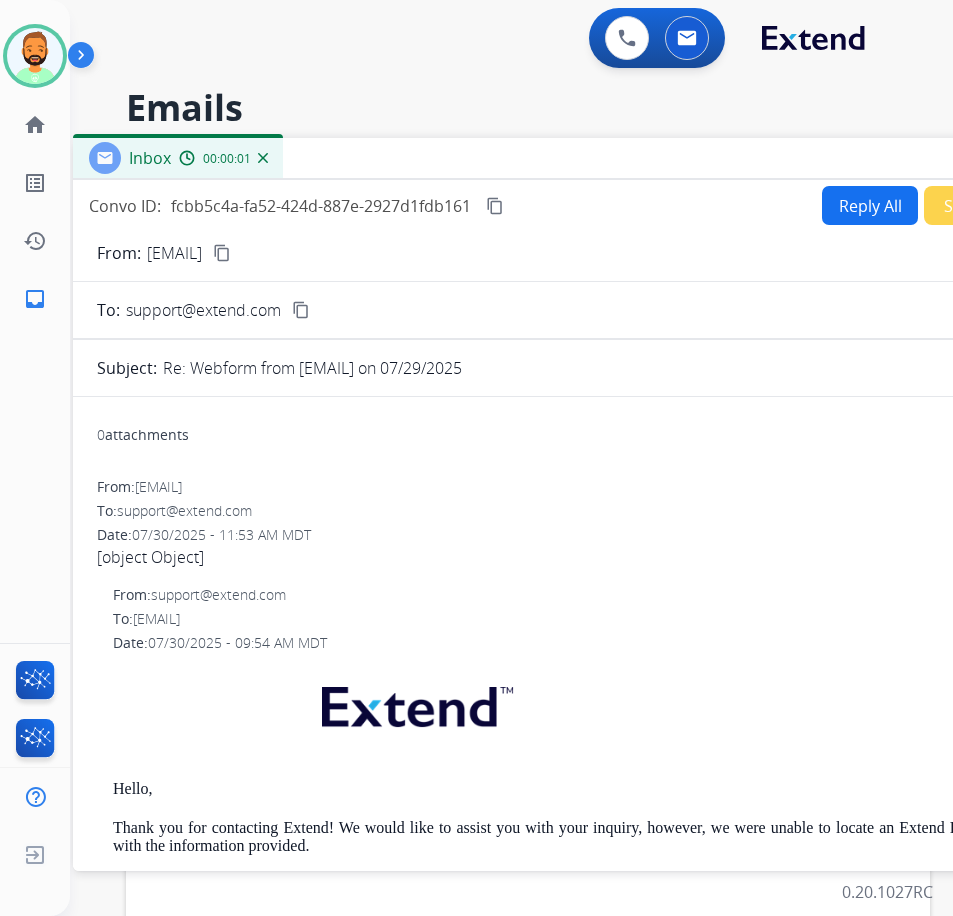 drag, startPoint x: 417, startPoint y: 156, endPoint x: 583, endPoint y: 168, distance: 166.43317 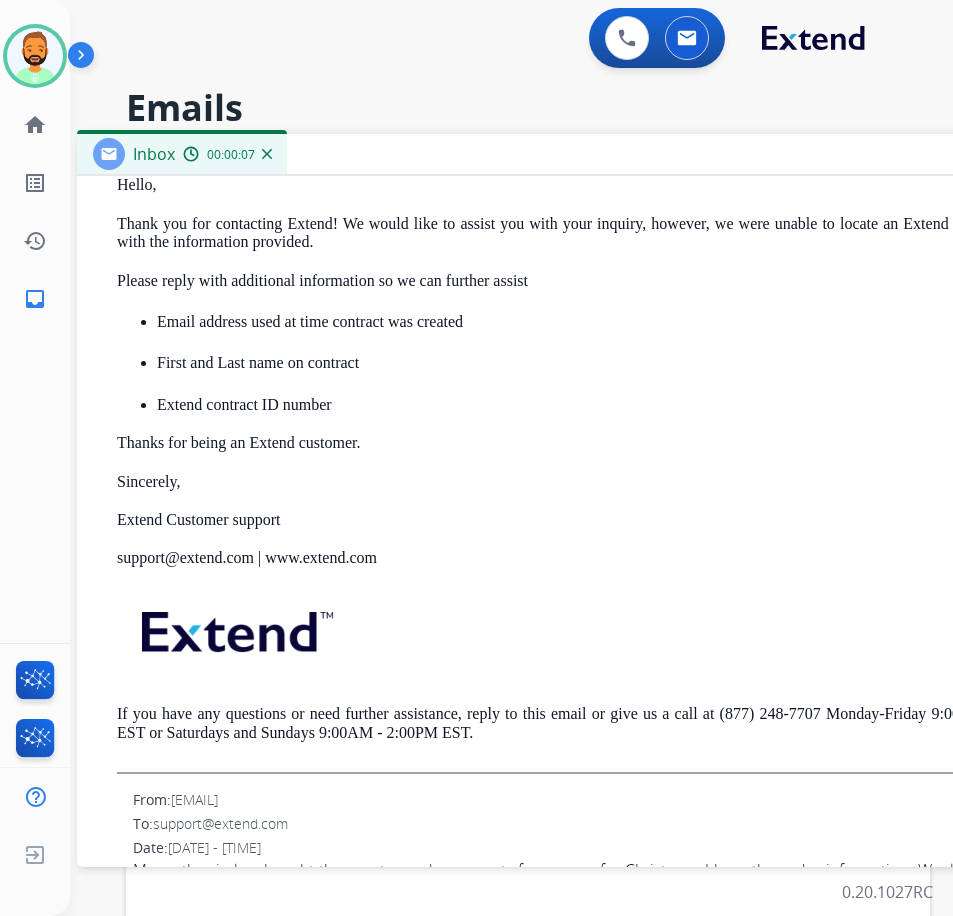 scroll, scrollTop: 743, scrollLeft: 0, axis: vertical 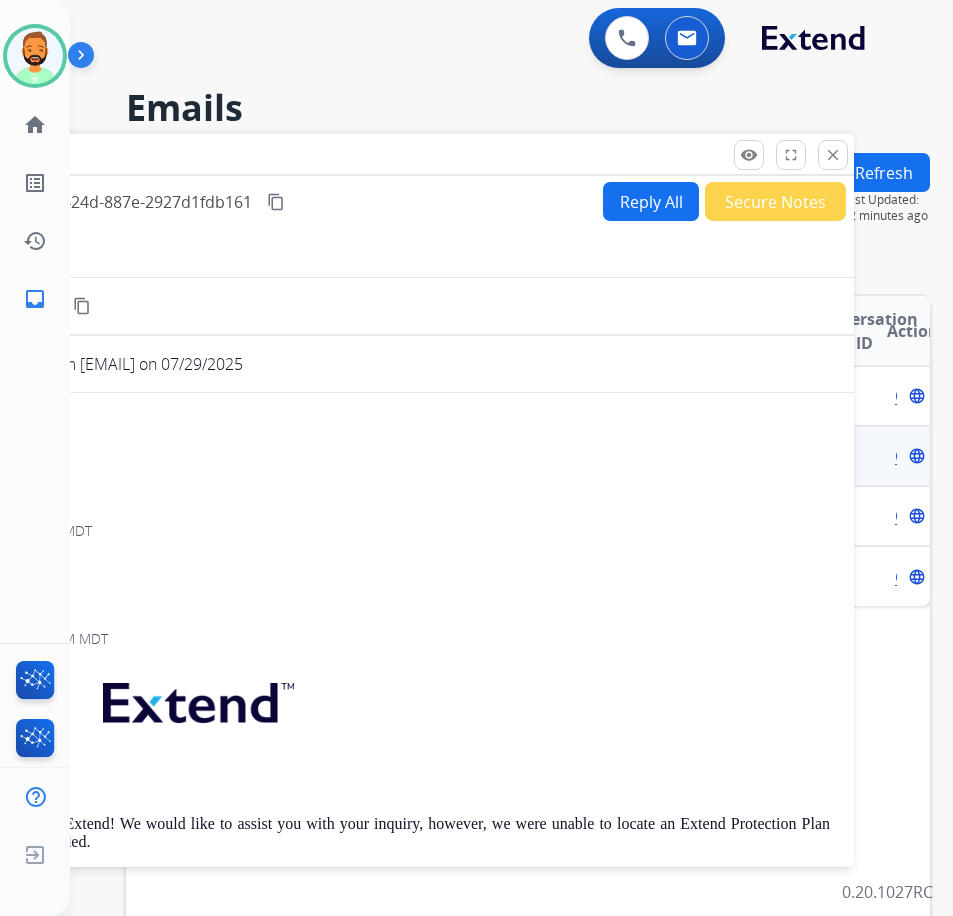 drag, startPoint x: 666, startPoint y: 160, endPoint x: 503, endPoint y: 148, distance: 163.44112 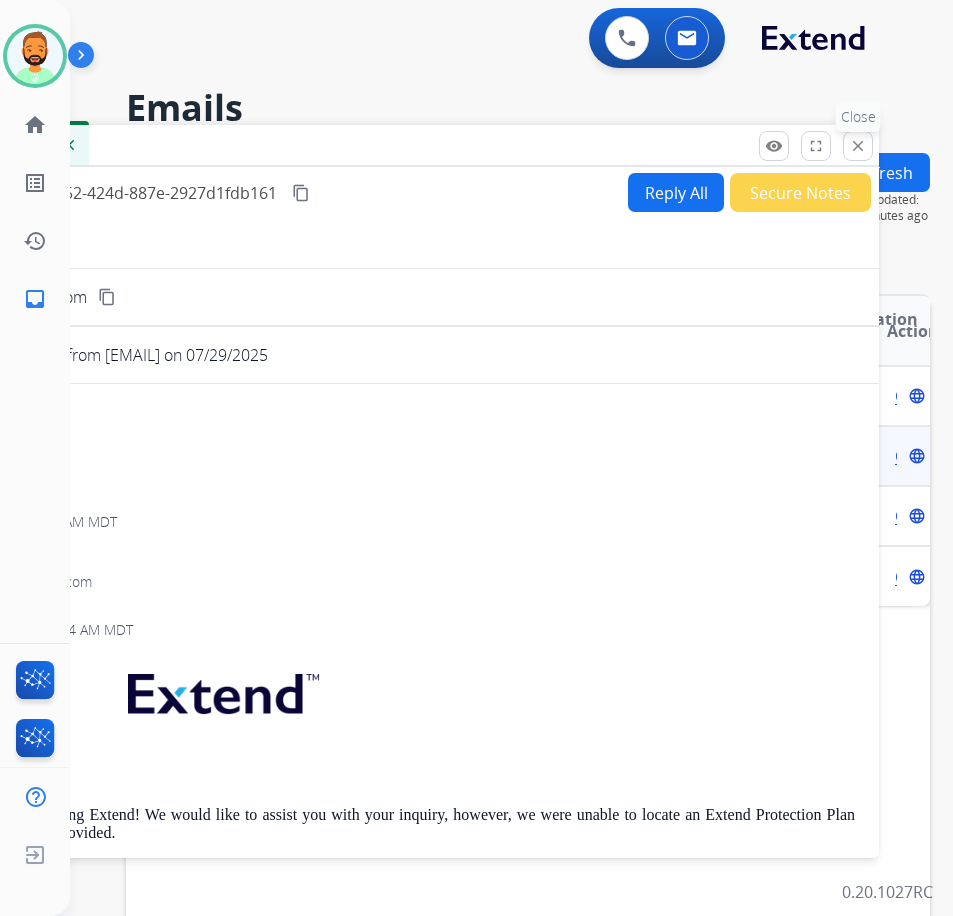 click on "close" at bounding box center (858, 146) 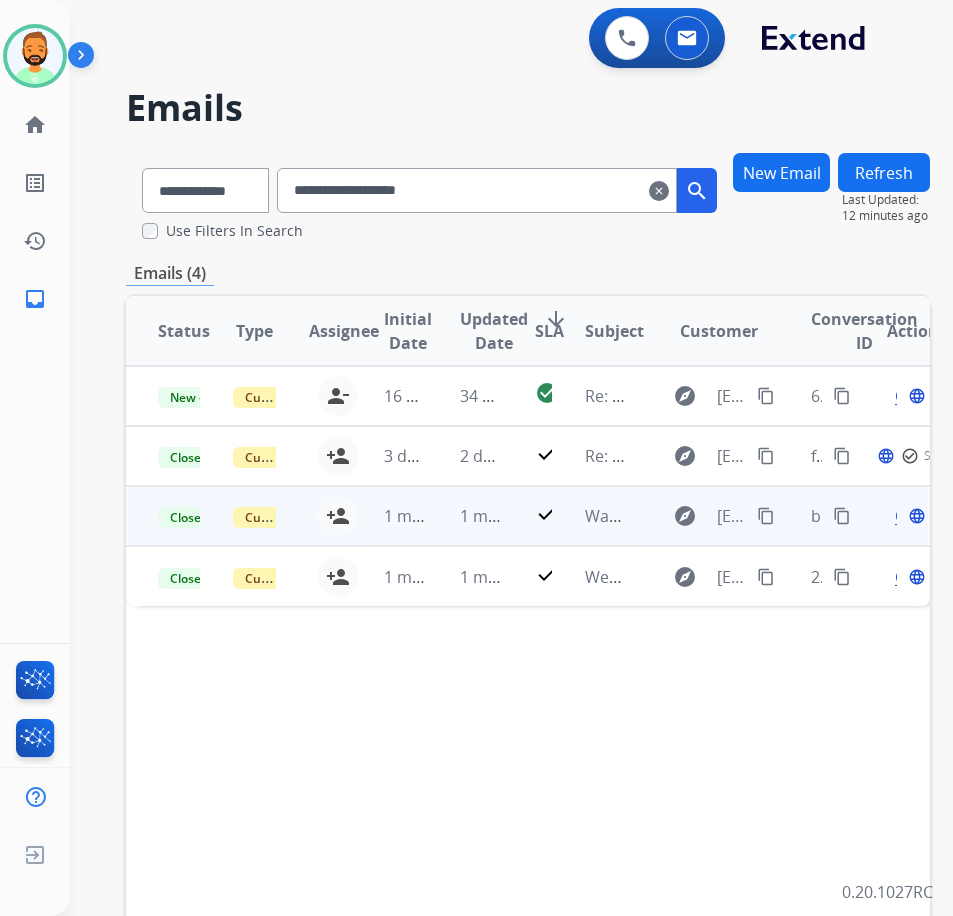 click on "1 month ago" at bounding box center (465, 516) 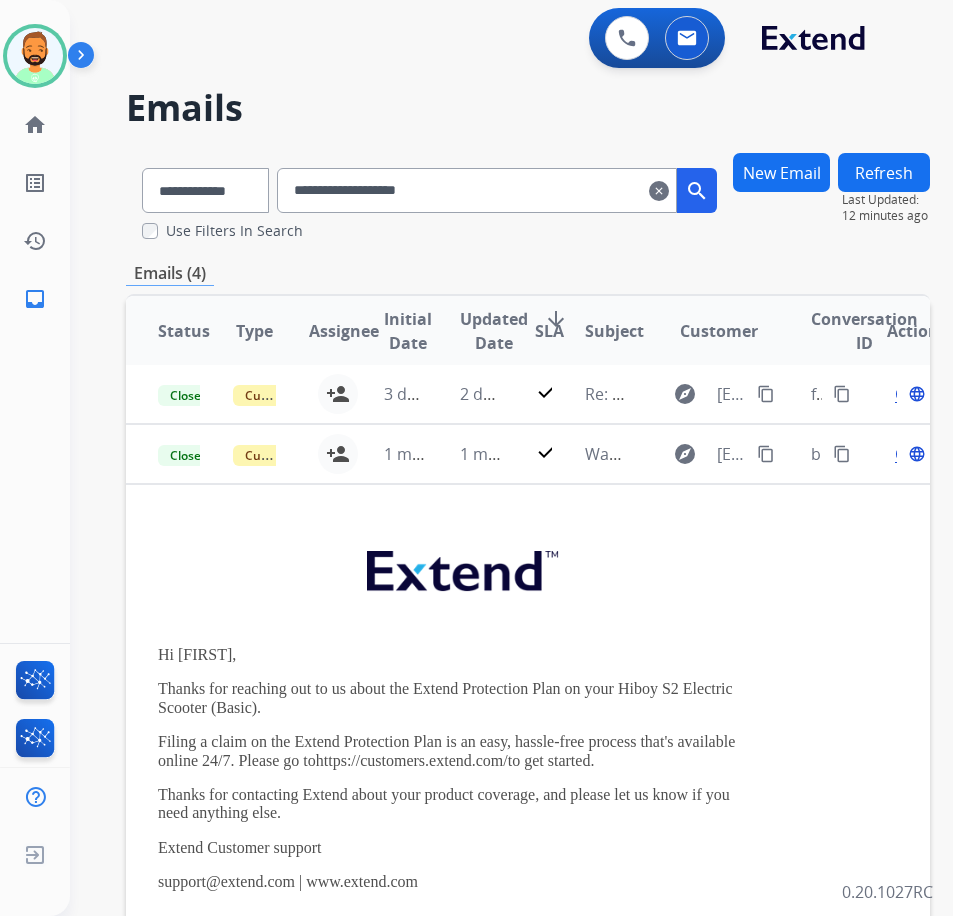 scroll, scrollTop: 0, scrollLeft: 0, axis: both 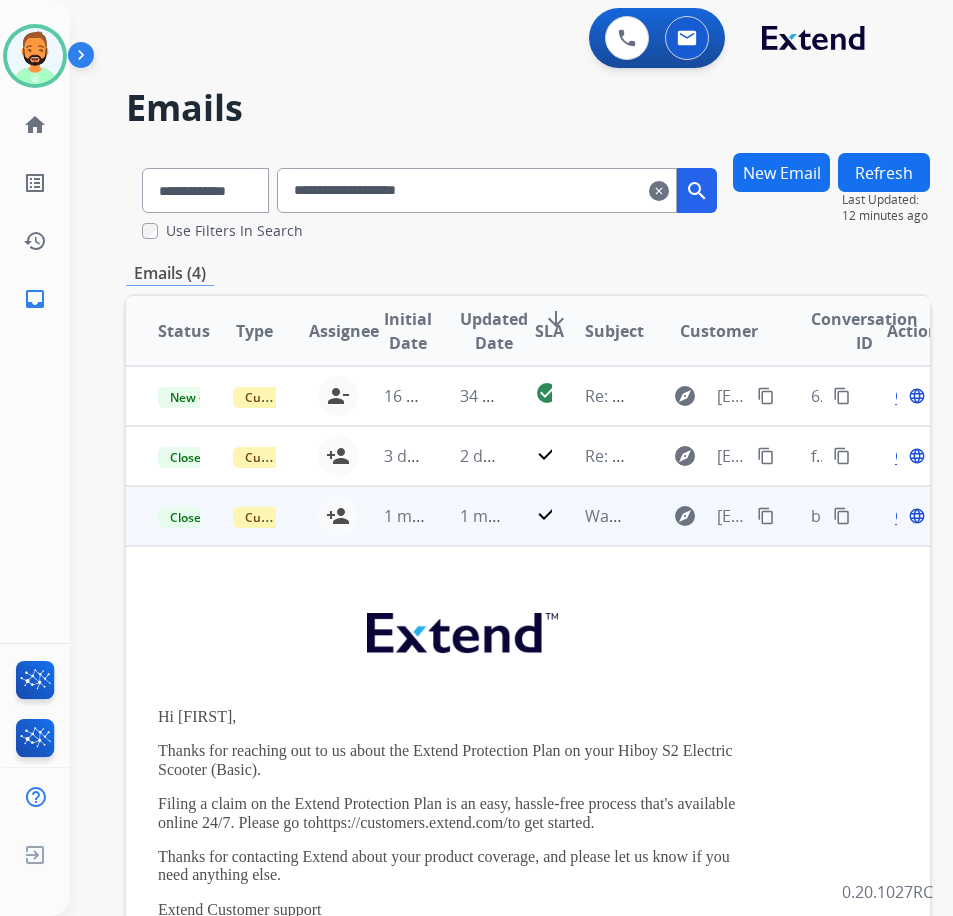 click on "Open" at bounding box center (915, 516) 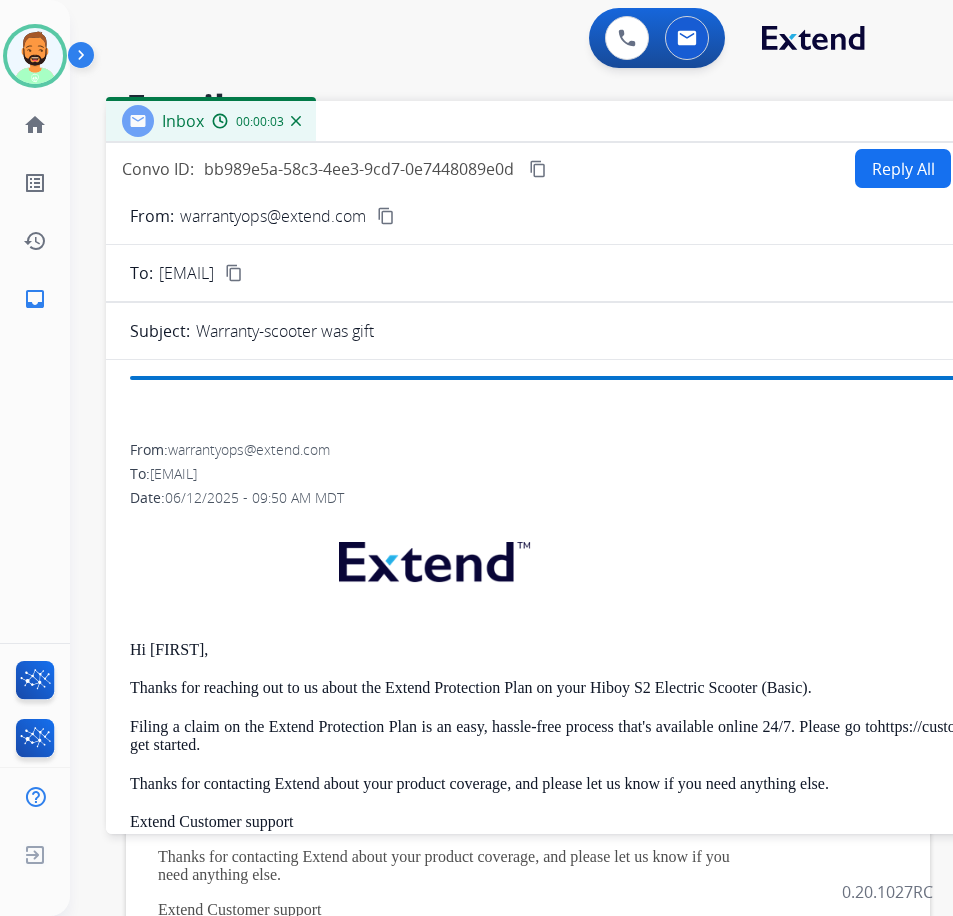 drag, startPoint x: 431, startPoint y: 145, endPoint x: 618, endPoint y: 124, distance: 188.17545 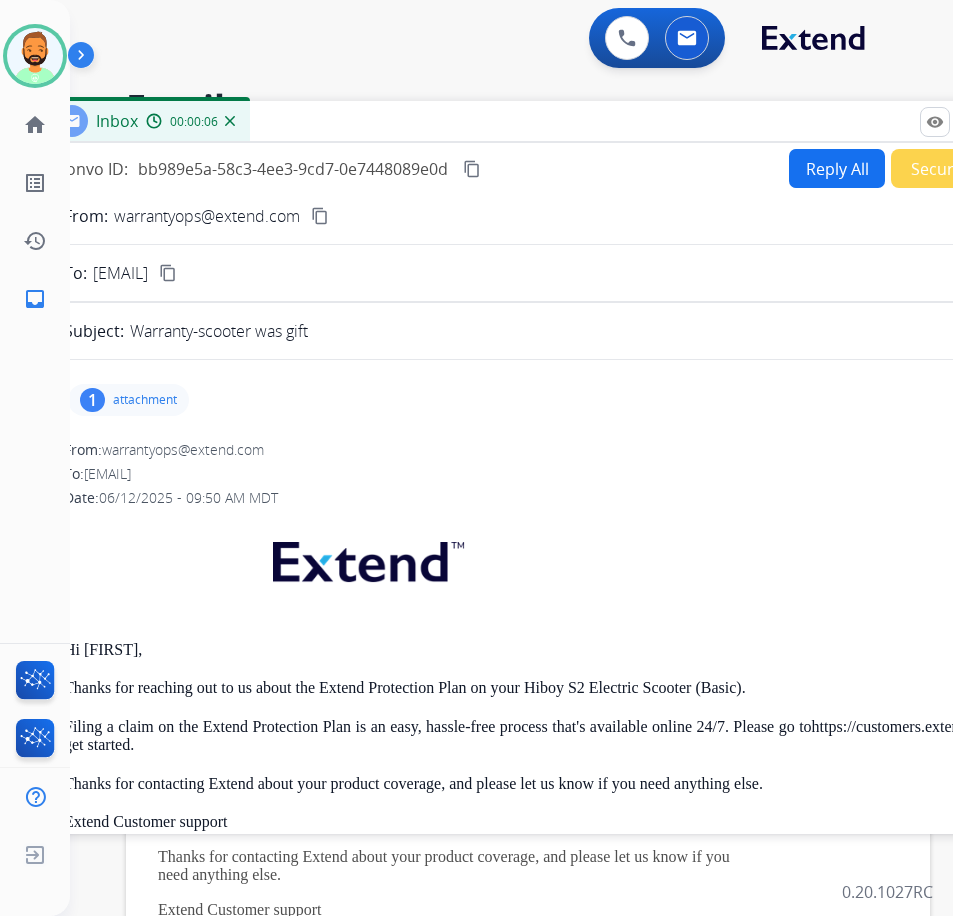 drag, startPoint x: 618, startPoint y: 128, endPoint x: 552, endPoint y: 128, distance: 66 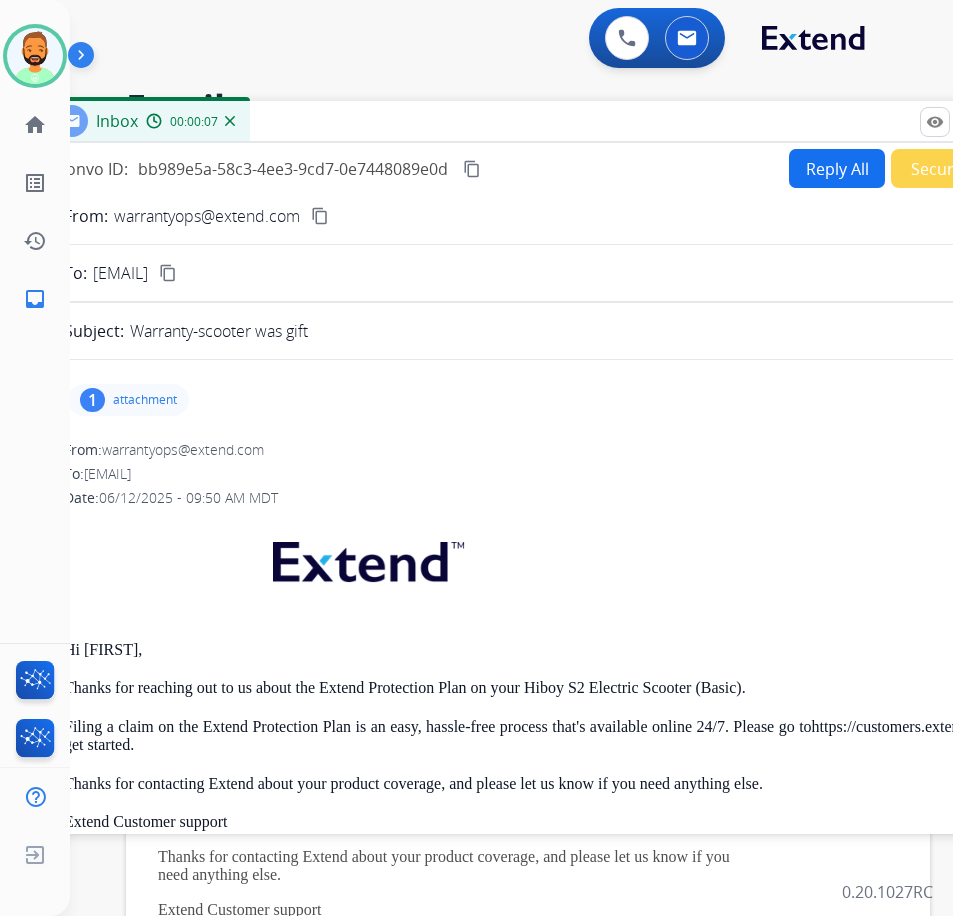 click on "attachment" at bounding box center [145, 400] 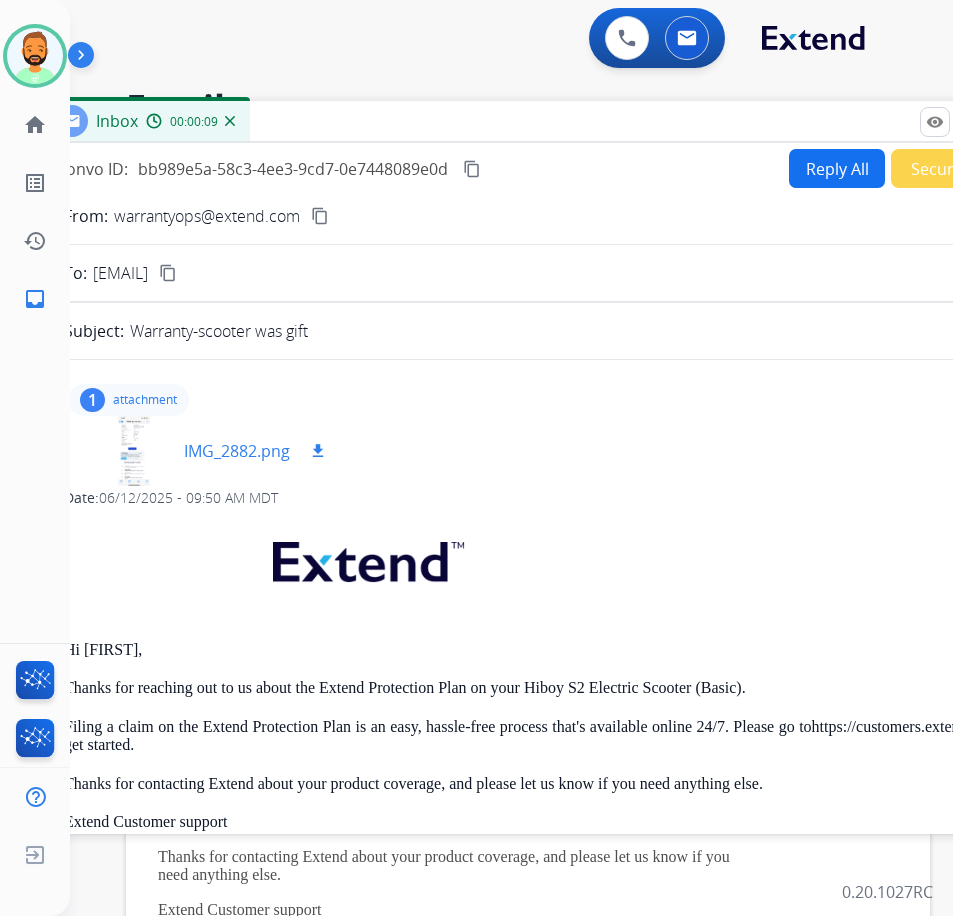 click at bounding box center (134, 451) 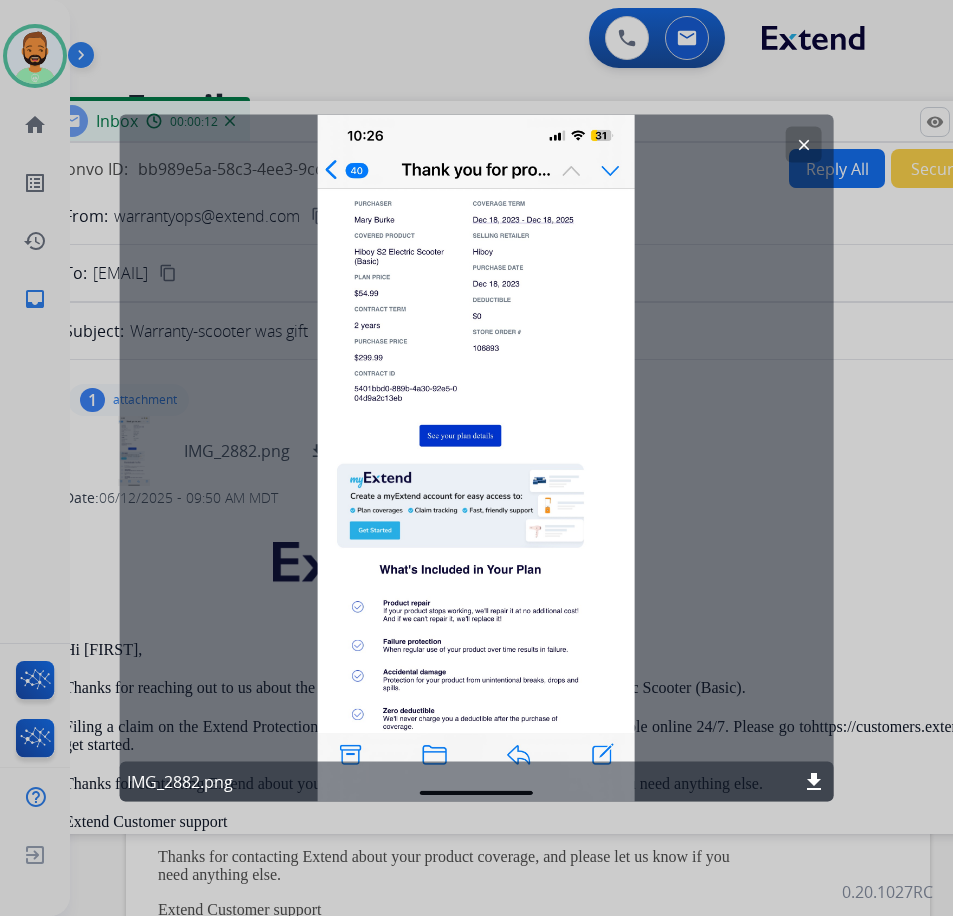 click on "clear" 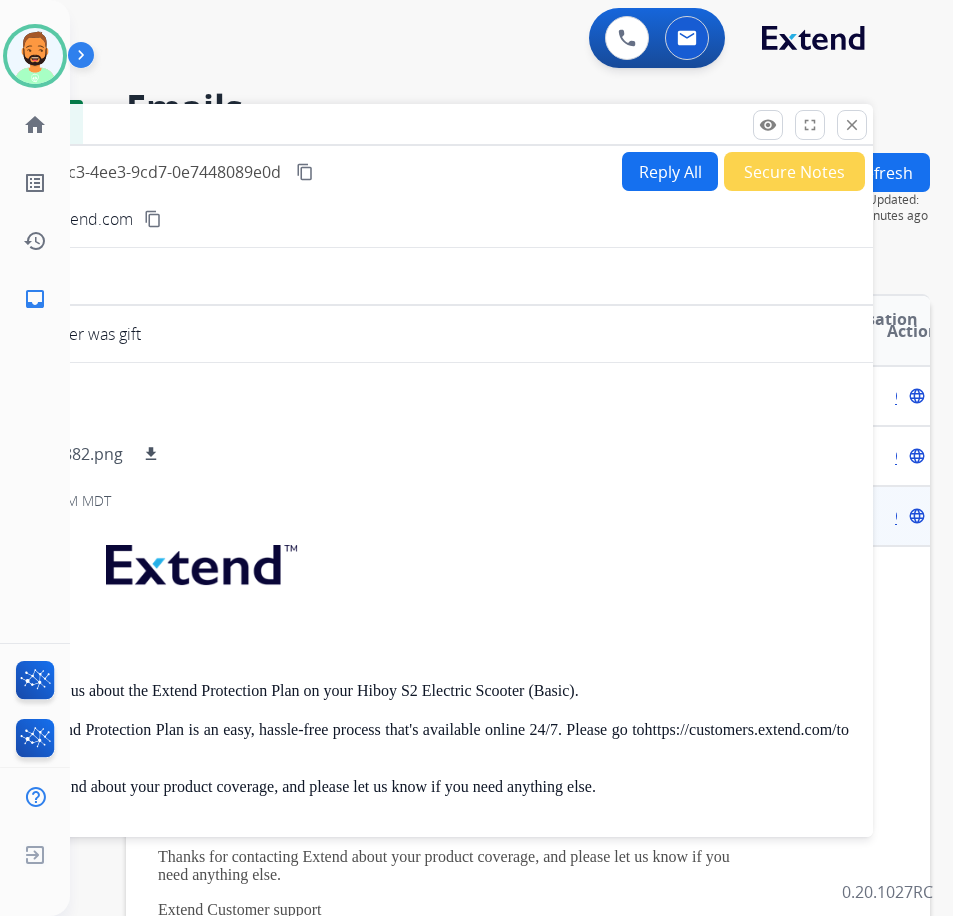 drag, startPoint x: 633, startPoint y: 115, endPoint x: 782, endPoint y: 175, distance: 160.62689 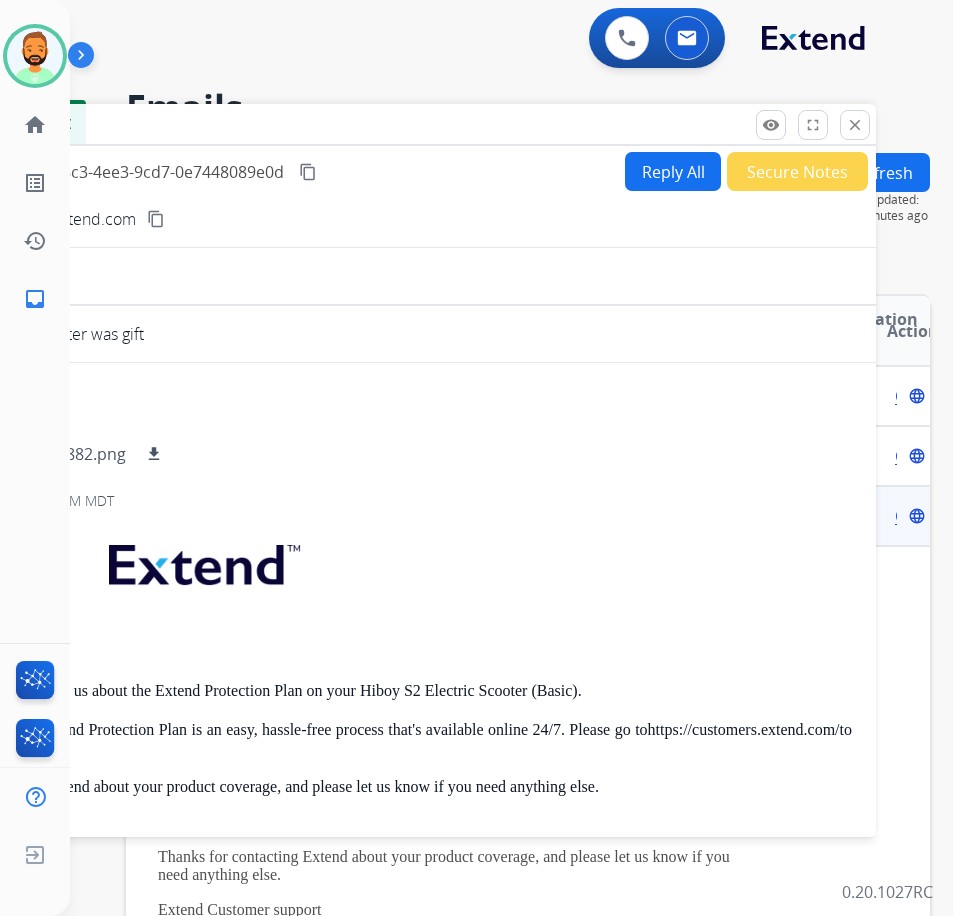 click on "close" at bounding box center [855, 125] 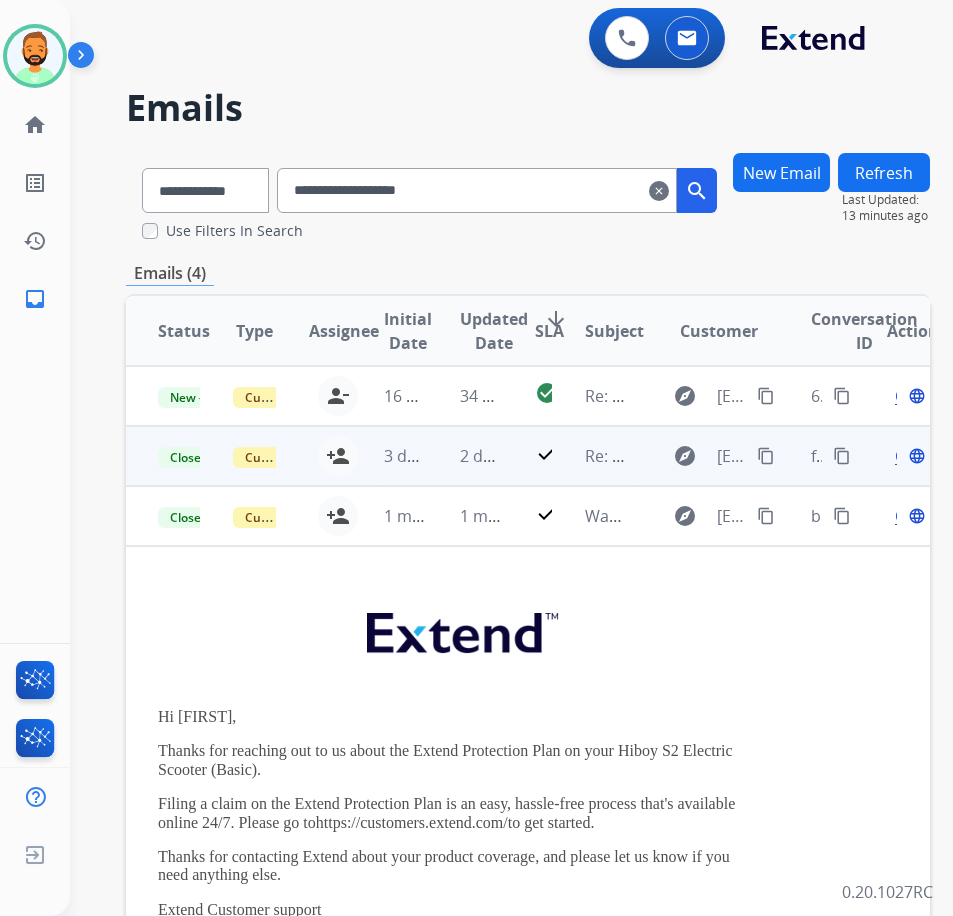 click on "check" at bounding box center (528, 456) 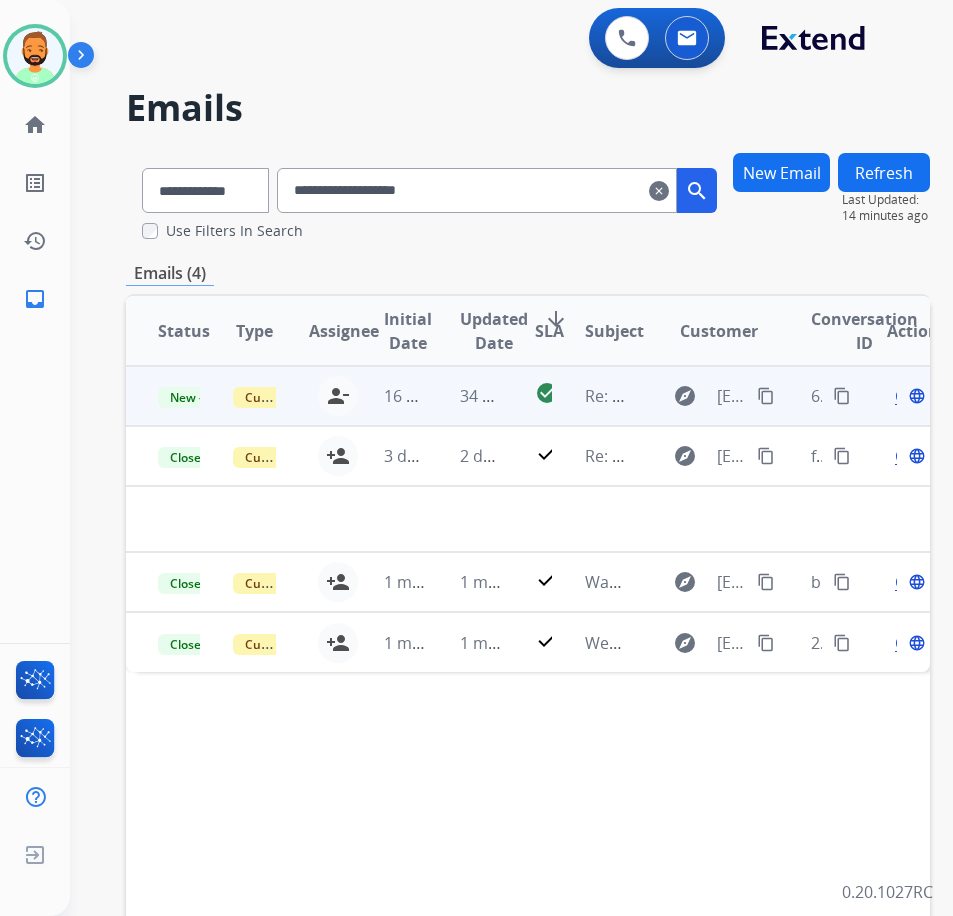 click on "34 seconds ago" at bounding box center [465, 396] 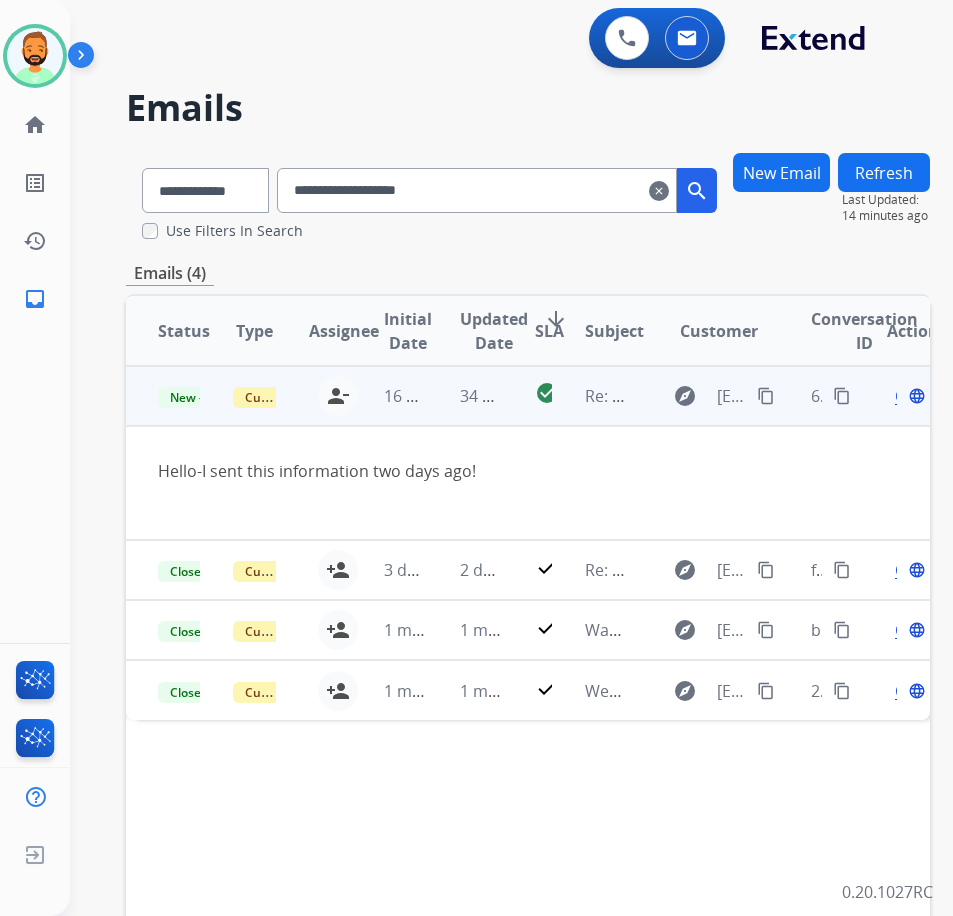 click on "Open" at bounding box center (915, 396) 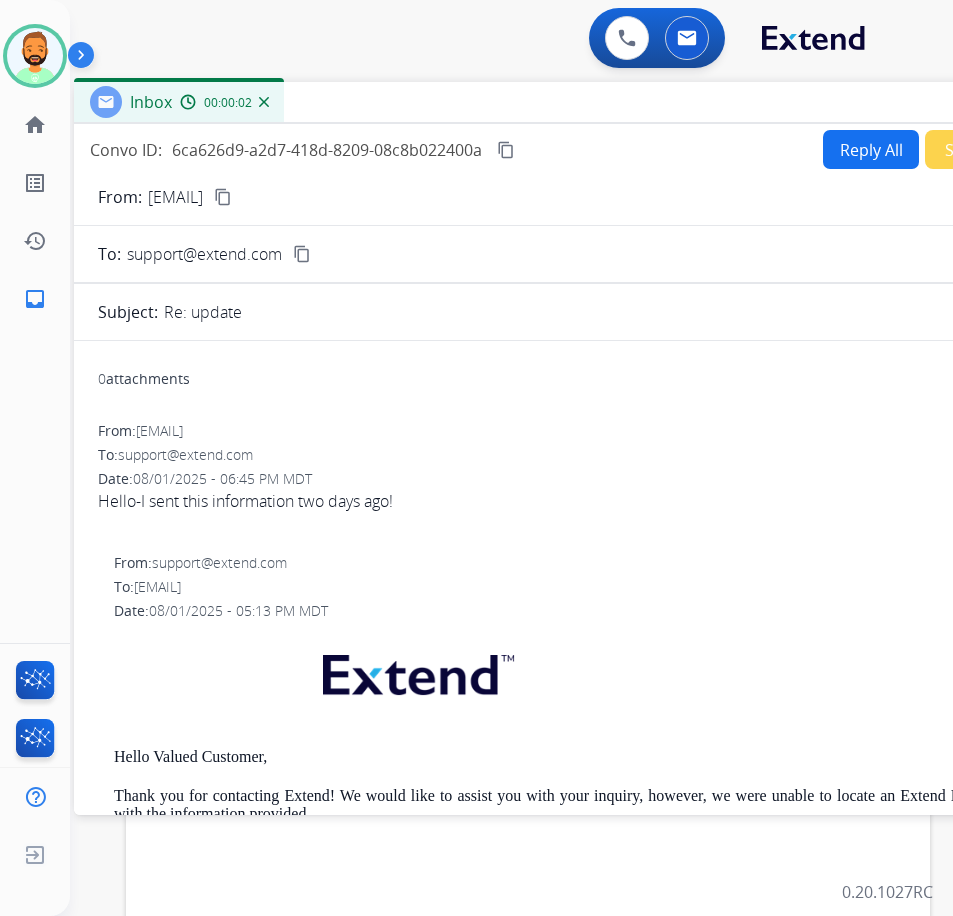 drag, startPoint x: 379, startPoint y: 150, endPoint x: 548, endPoint y: 110, distance: 173.66922 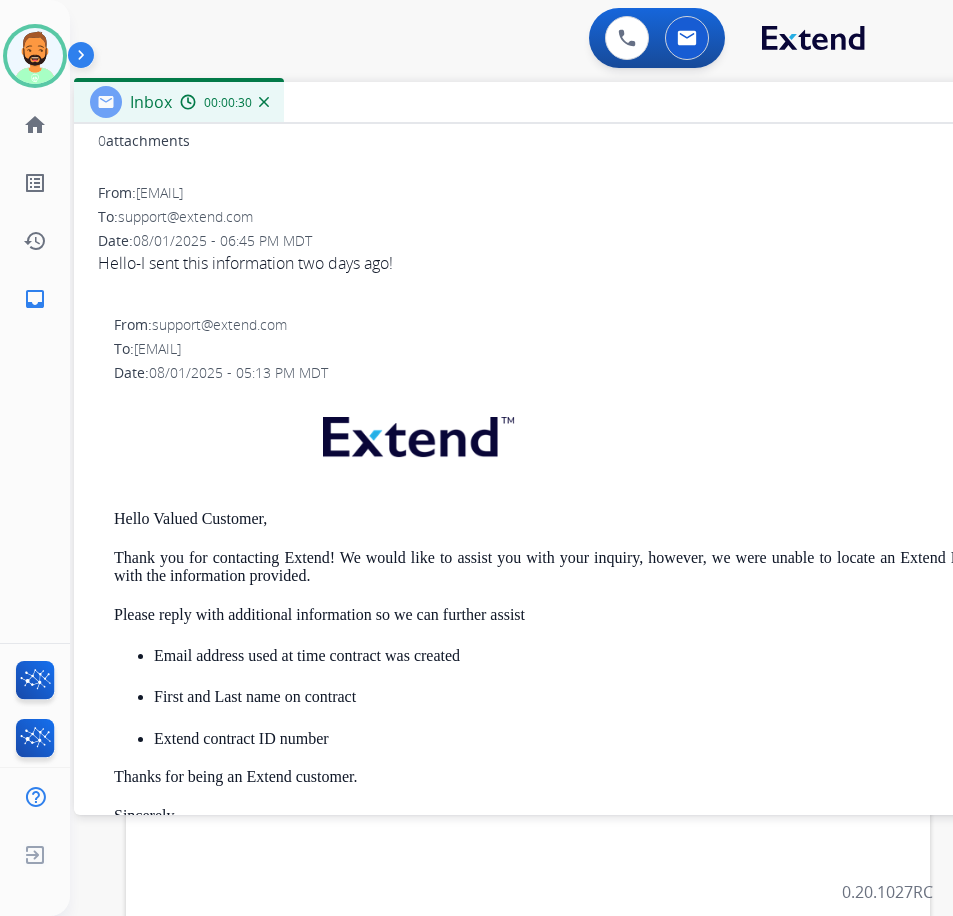 scroll, scrollTop: 0, scrollLeft: 0, axis: both 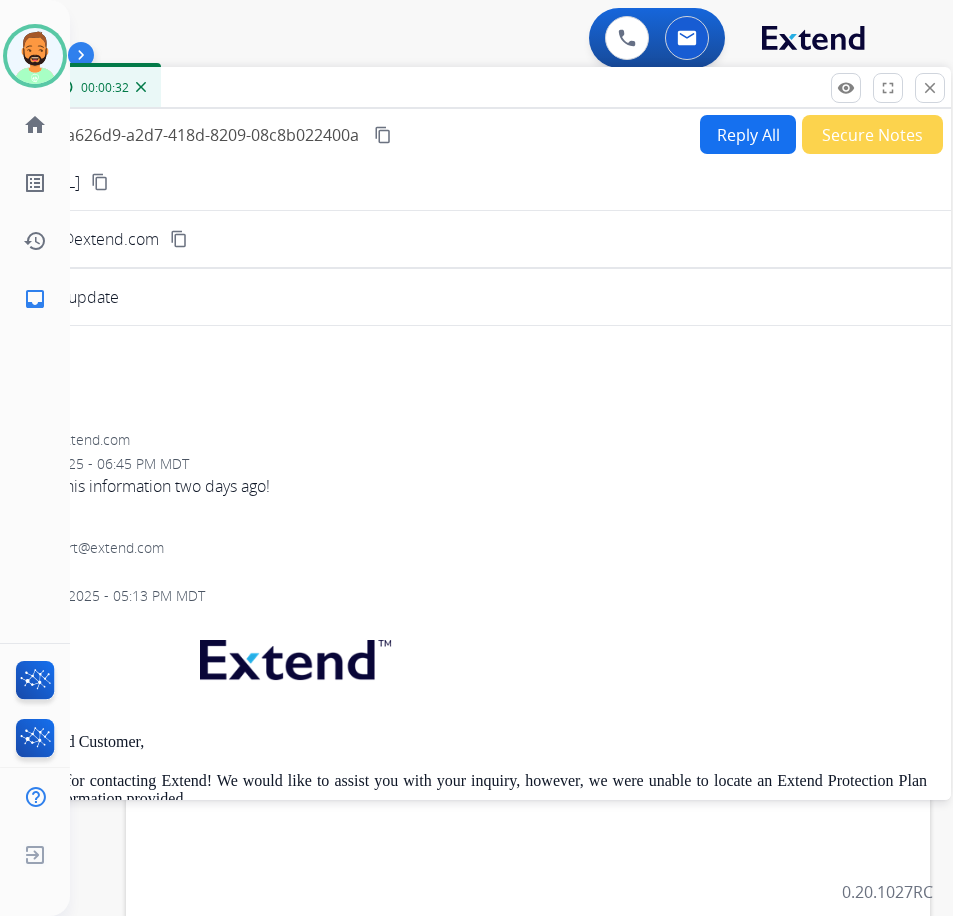 drag, startPoint x: 838, startPoint y: 117, endPoint x: 648, endPoint y: 102, distance: 190.59119 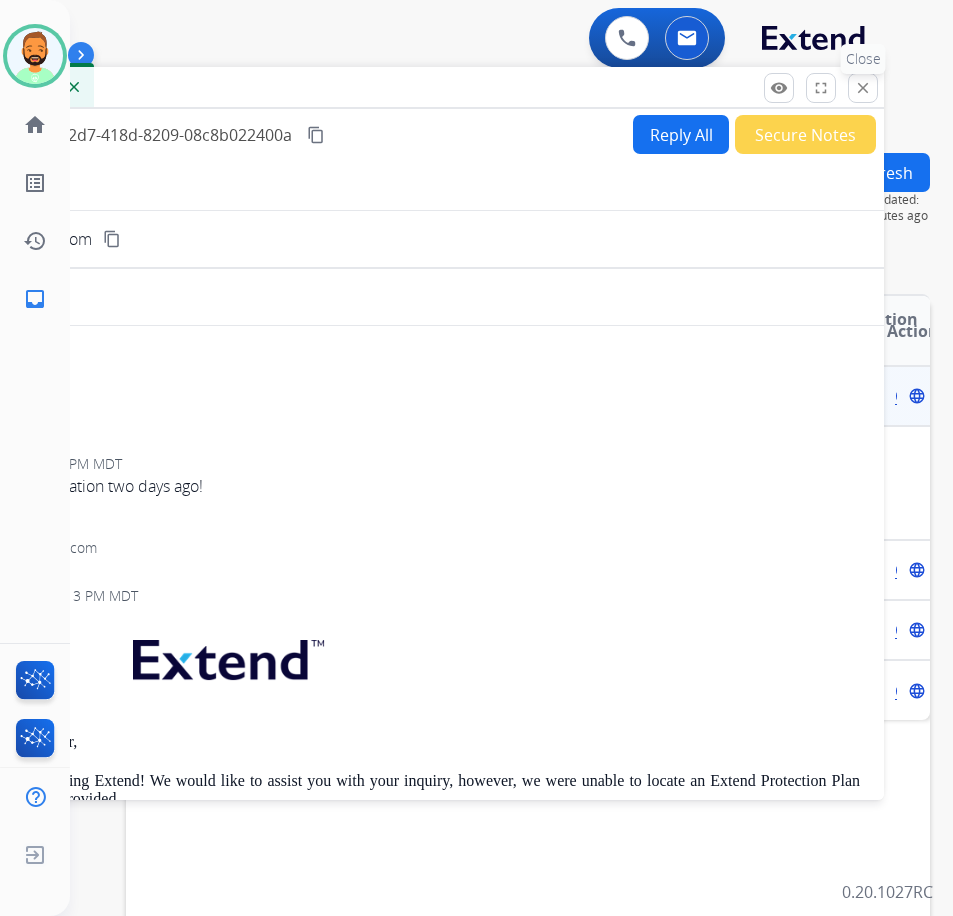 click on "close" at bounding box center [863, 88] 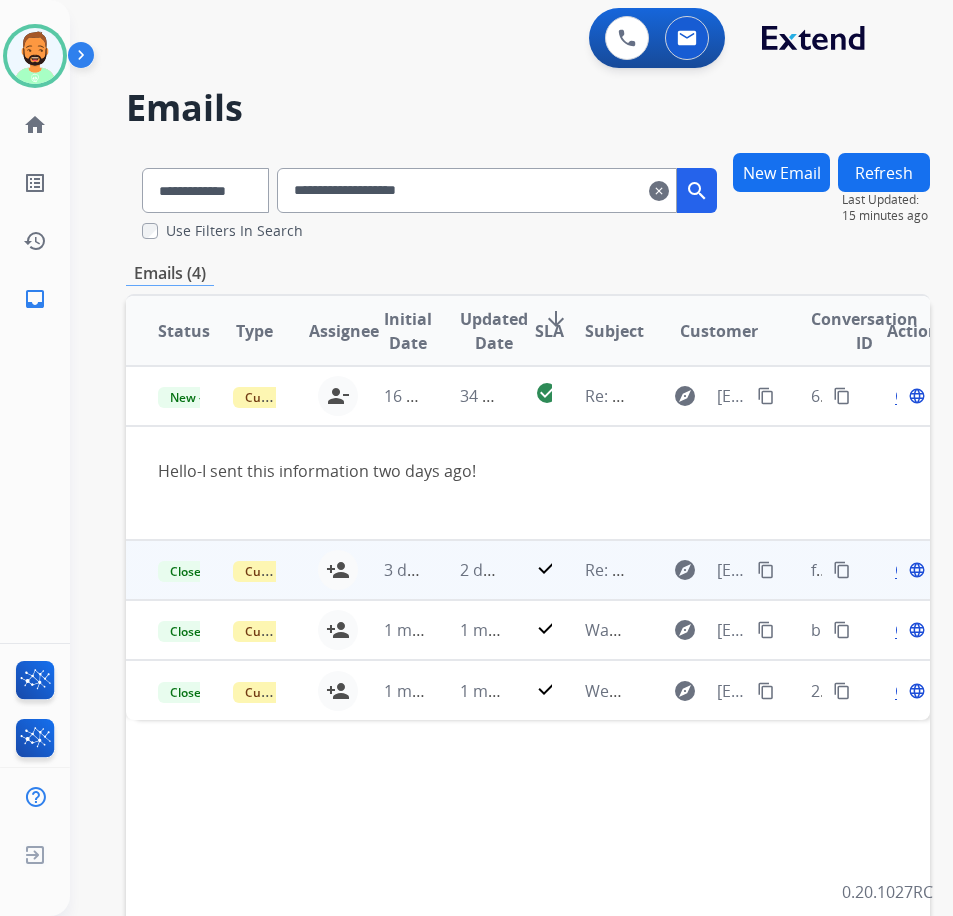 click on "2 days ago" at bounding box center (465, 570) 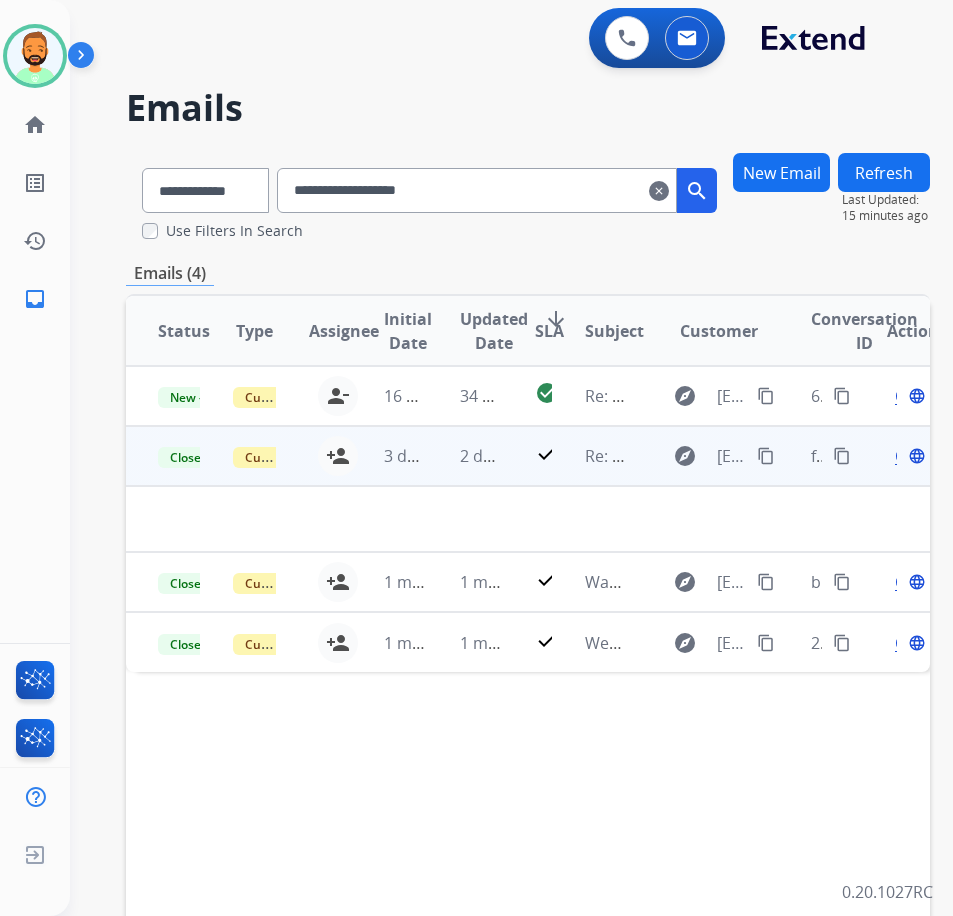 click on "2 days ago" at bounding box center [465, 456] 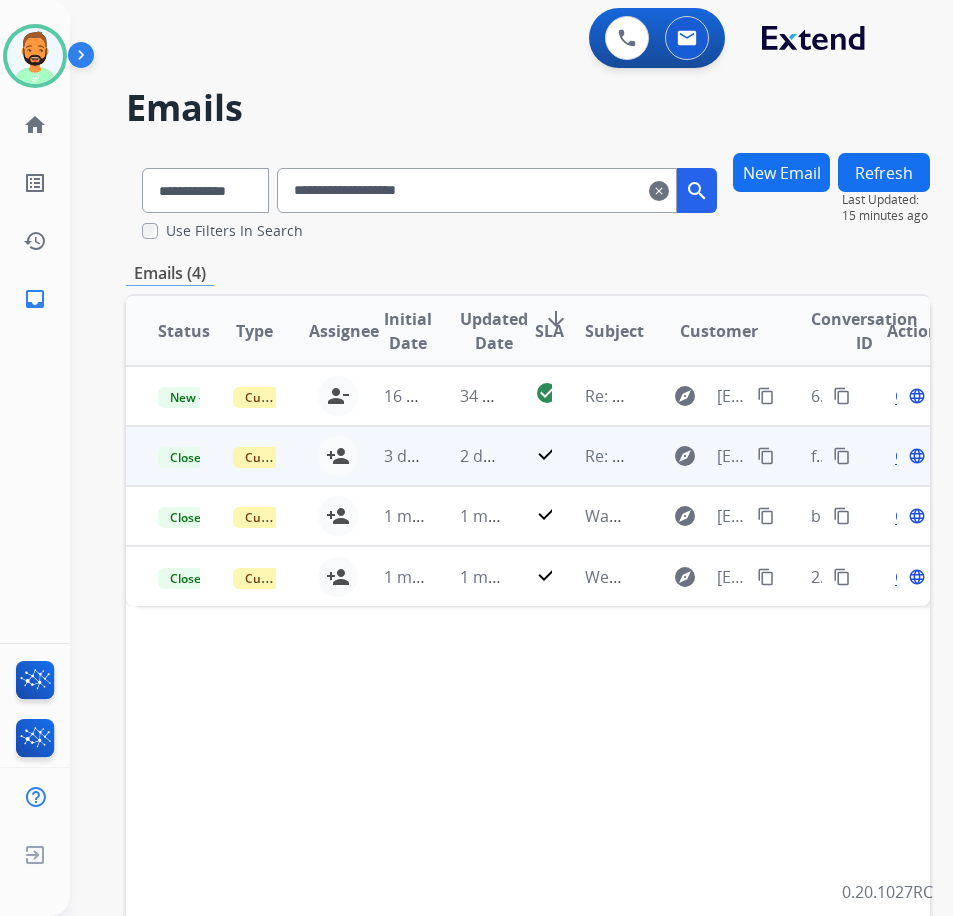 click on "2 days ago" at bounding box center (465, 456) 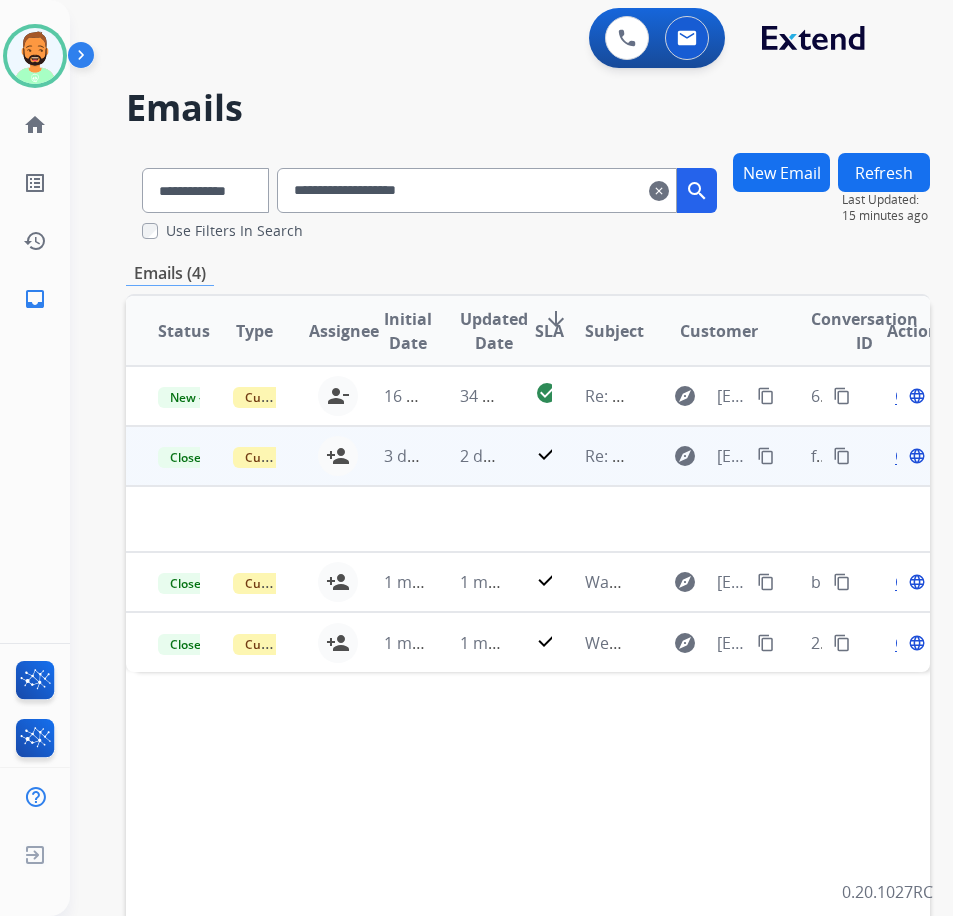 click on "Open" at bounding box center [915, 456] 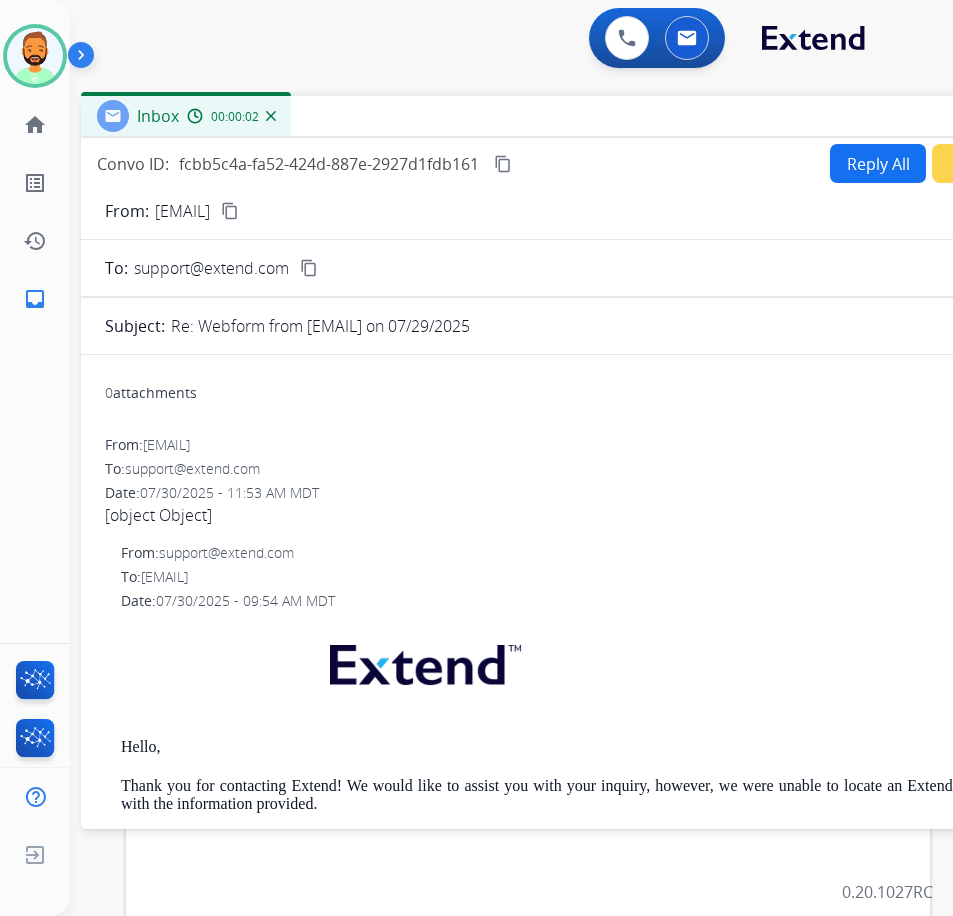 drag, startPoint x: 391, startPoint y: 137, endPoint x: 561, endPoint y: 122, distance: 170.66048 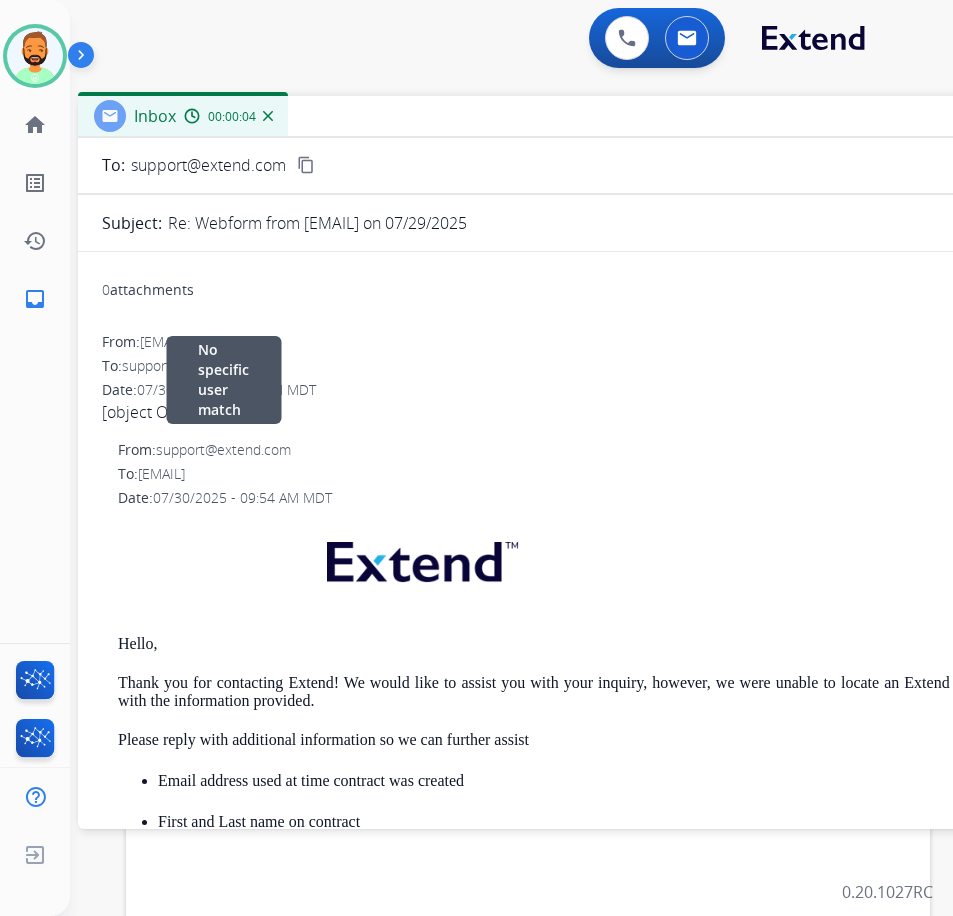 scroll, scrollTop: 0, scrollLeft: 0, axis: both 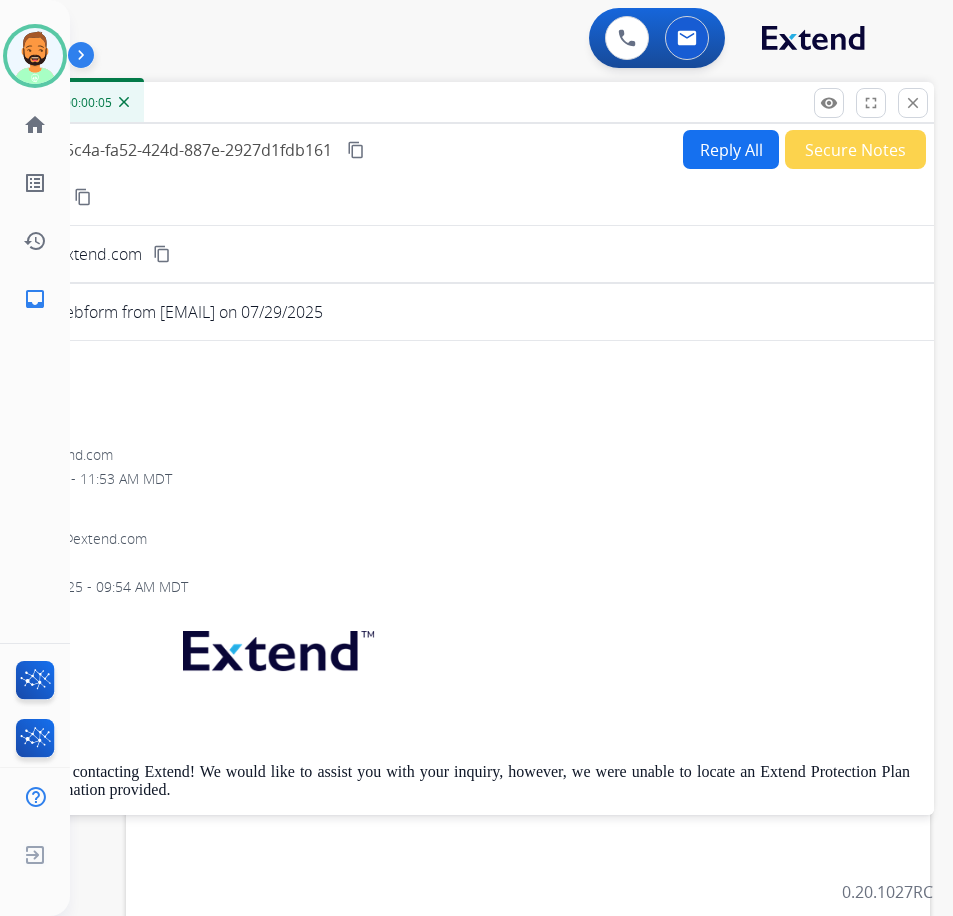 drag, startPoint x: 691, startPoint y: 108, endPoint x: 644, endPoint y: 96, distance: 48.507732 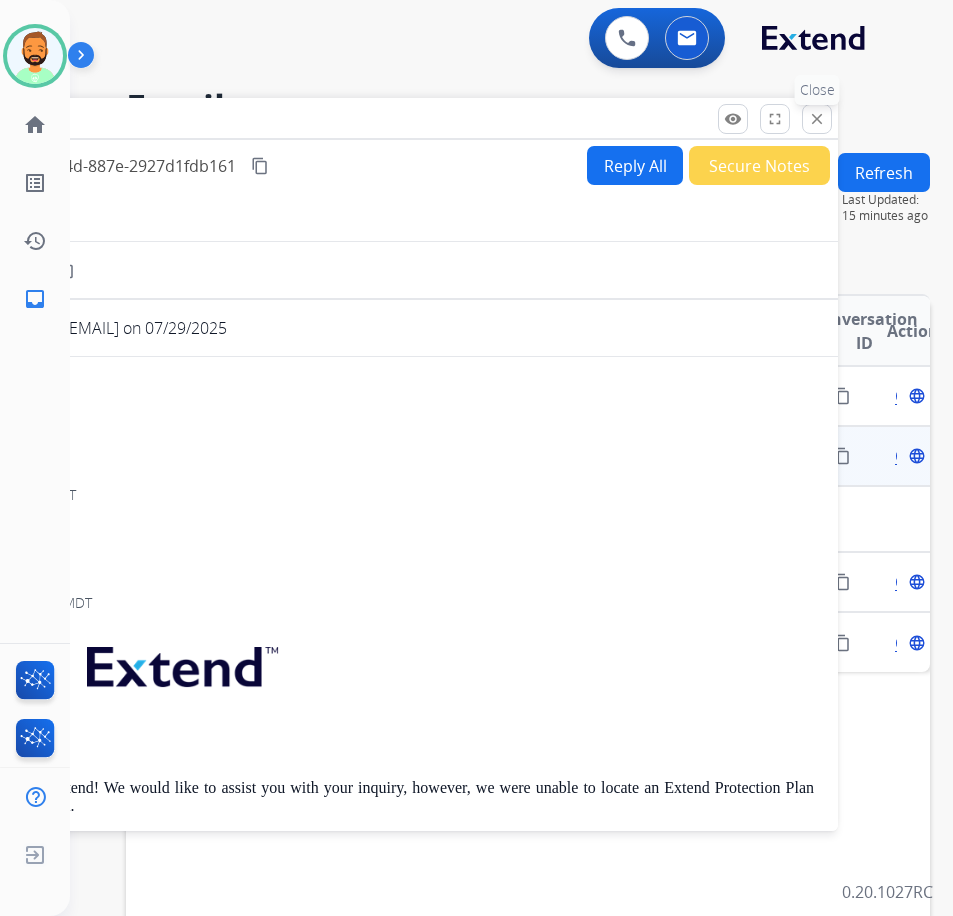 click on "close" at bounding box center [817, 119] 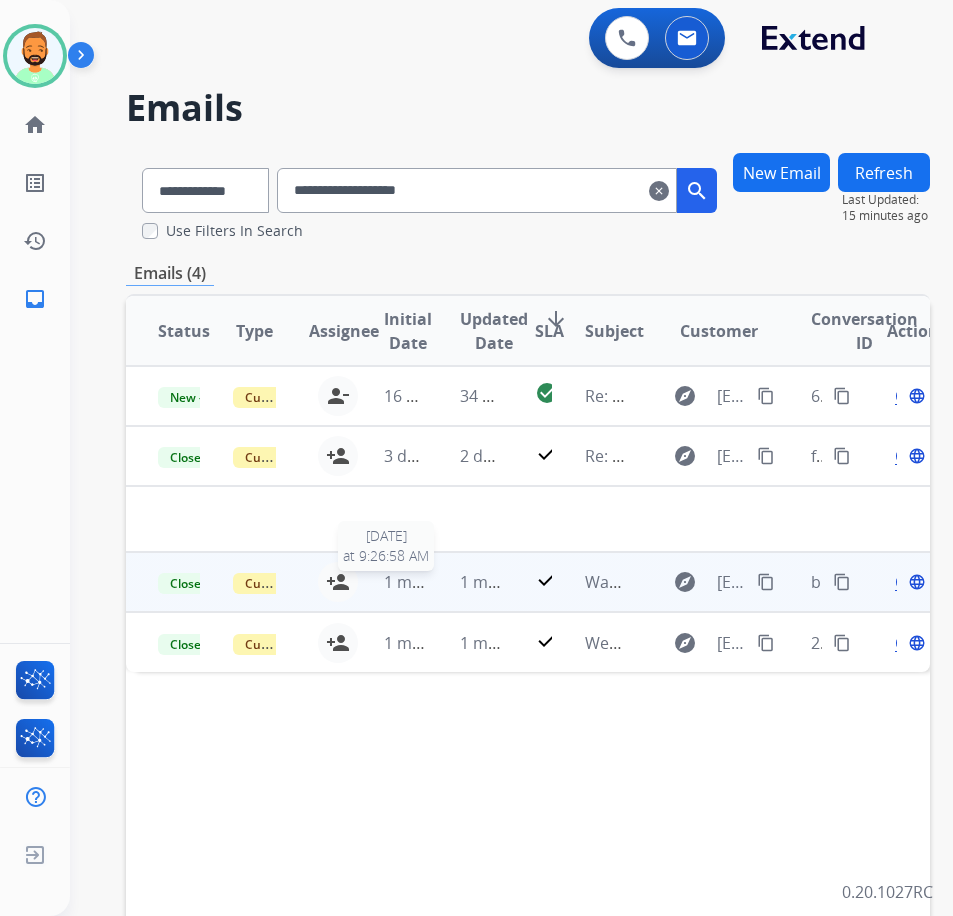 click on "1 month ago" at bounding box center [432, 582] 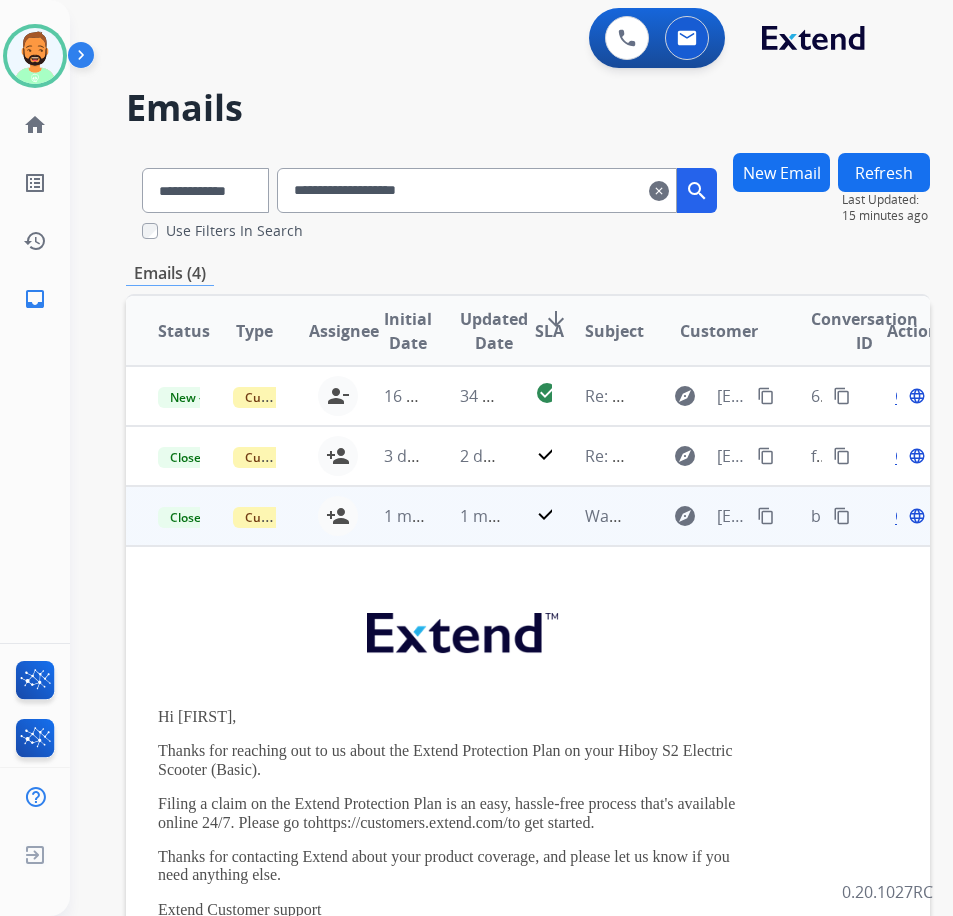scroll, scrollTop: 120, scrollLeft: 0, axis: vertical 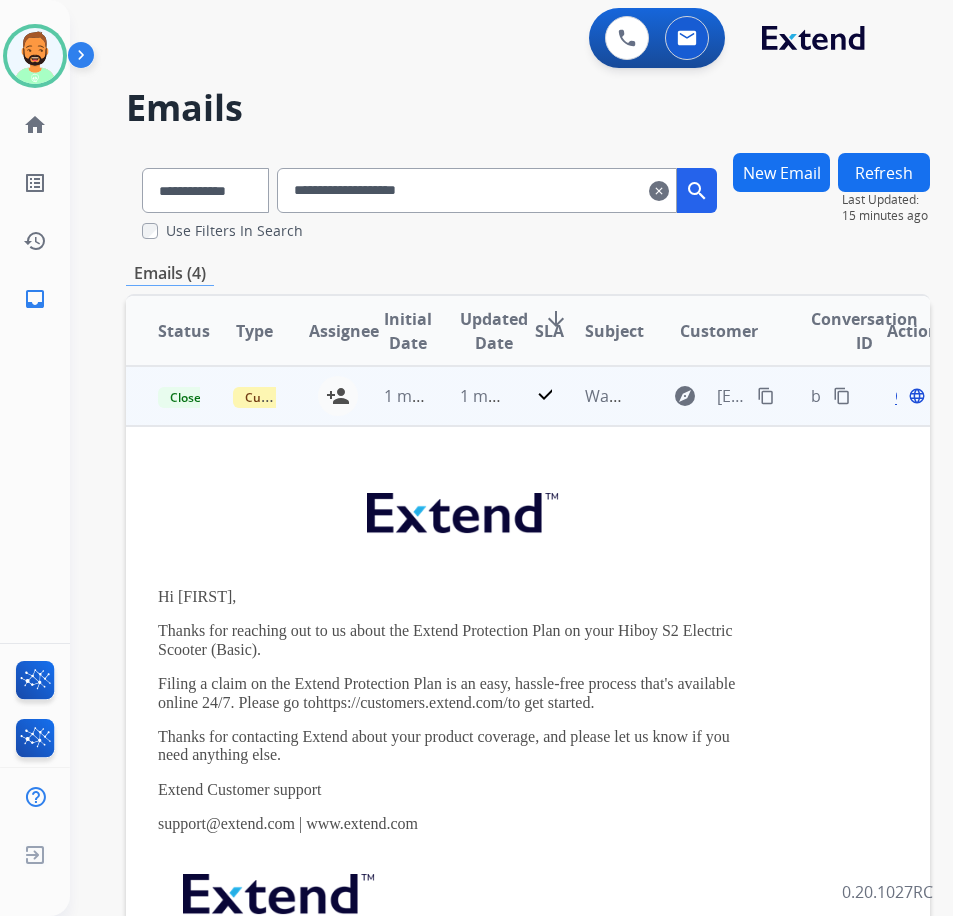 click on "Open" at bounding box center (915, 396) 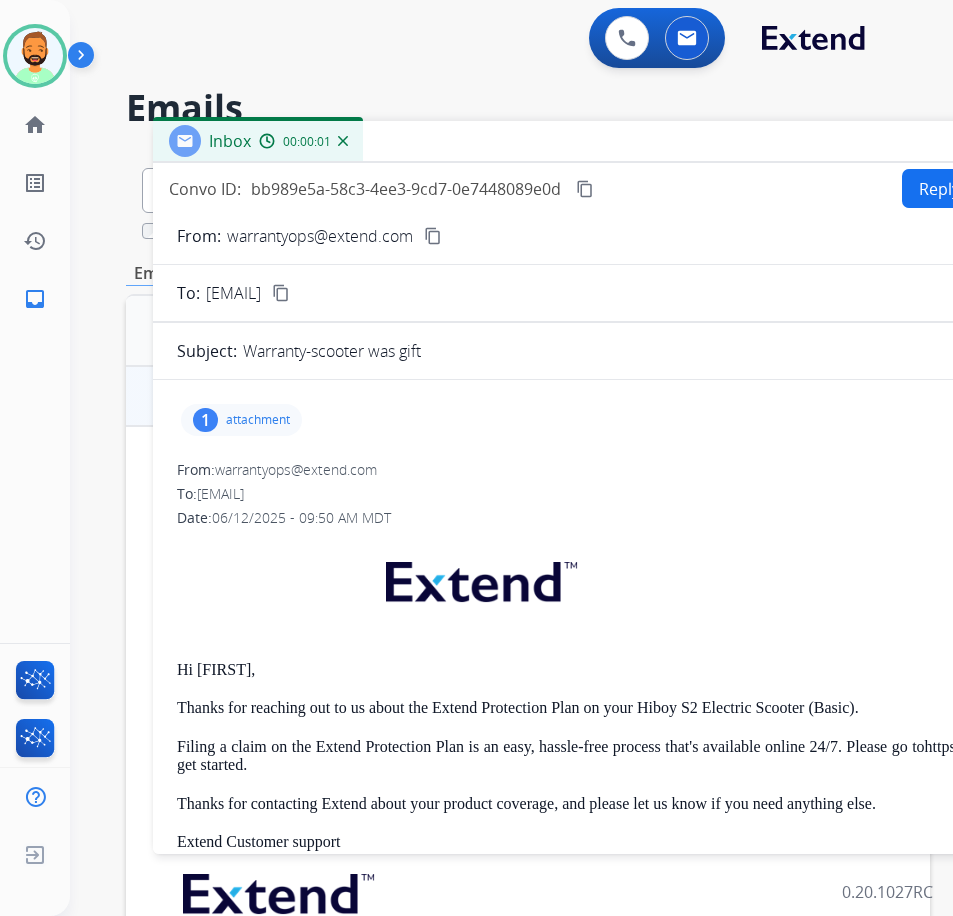 drag, startPoint x: 353, startPoint y: 149, endPoint x: 606, endPoint y: 151, distance: 253.0079 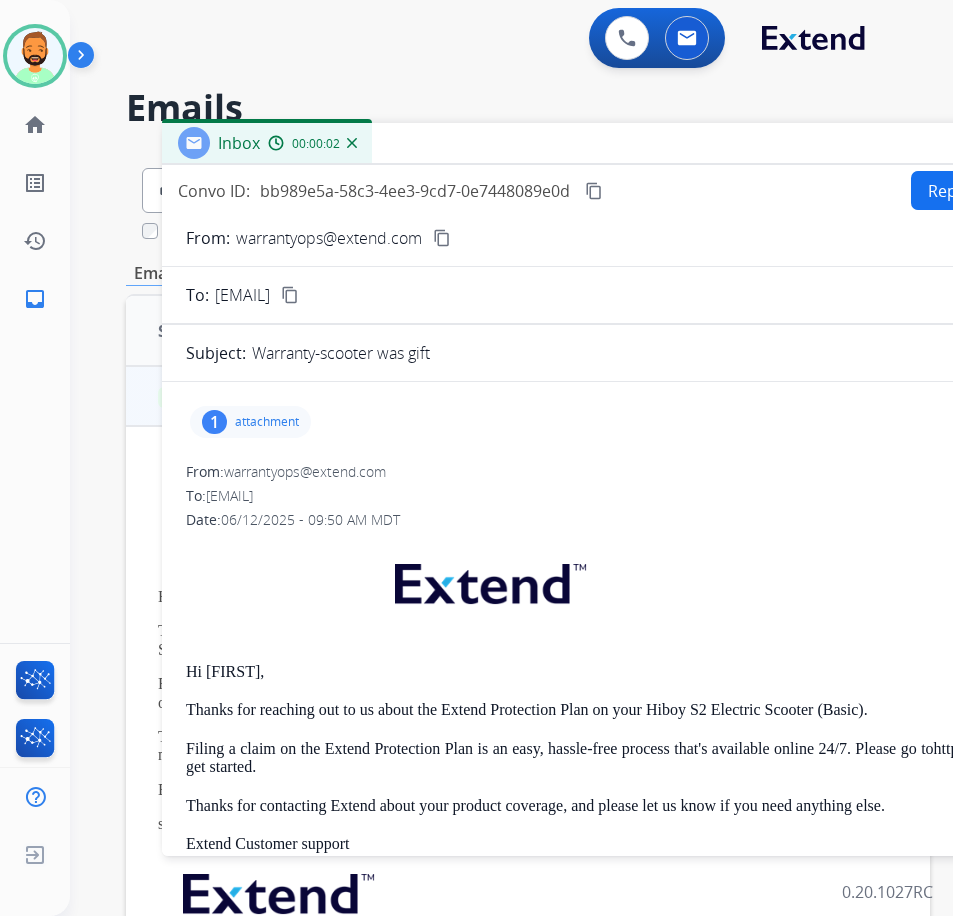 click on "attachment" at bounding box center (267, 422) 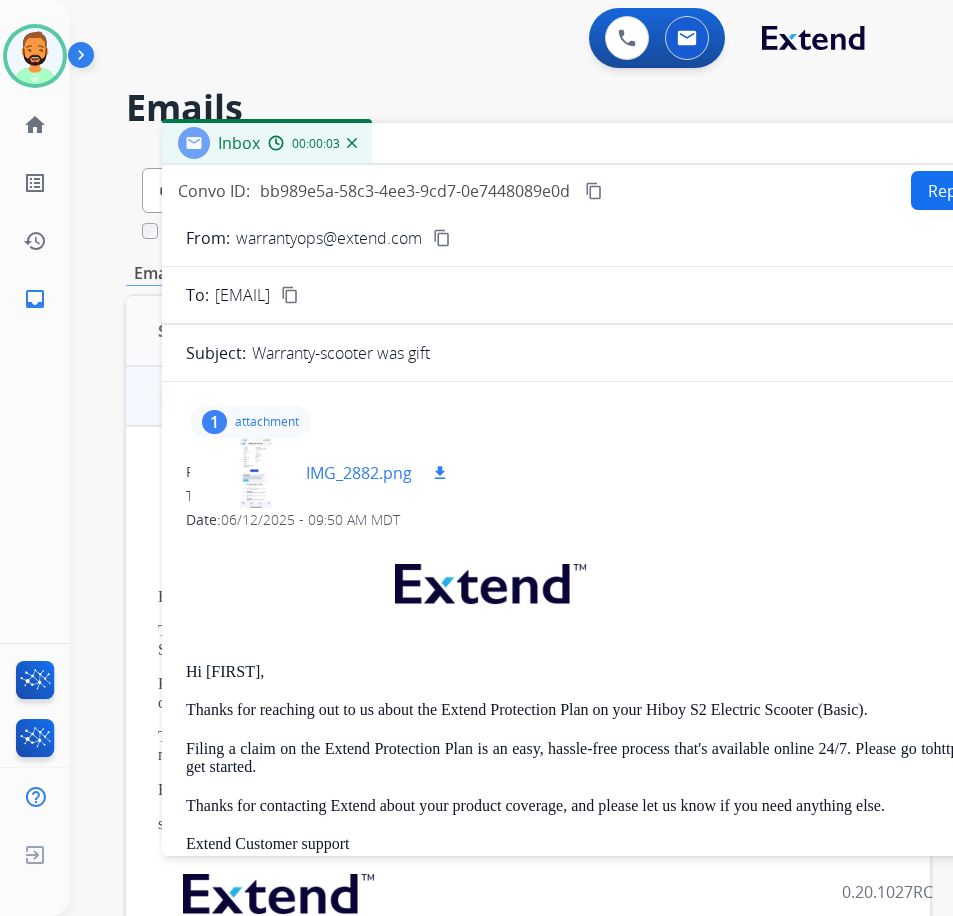 click at bounding box center [256, 473] 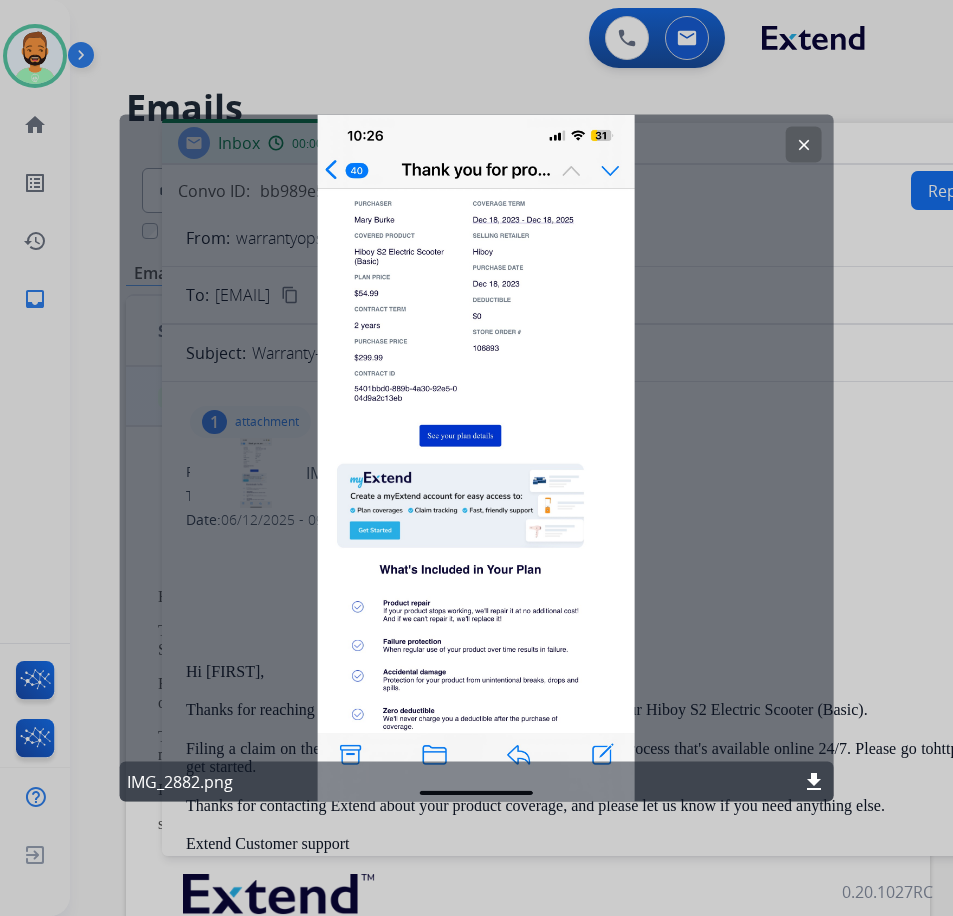 click on "download" 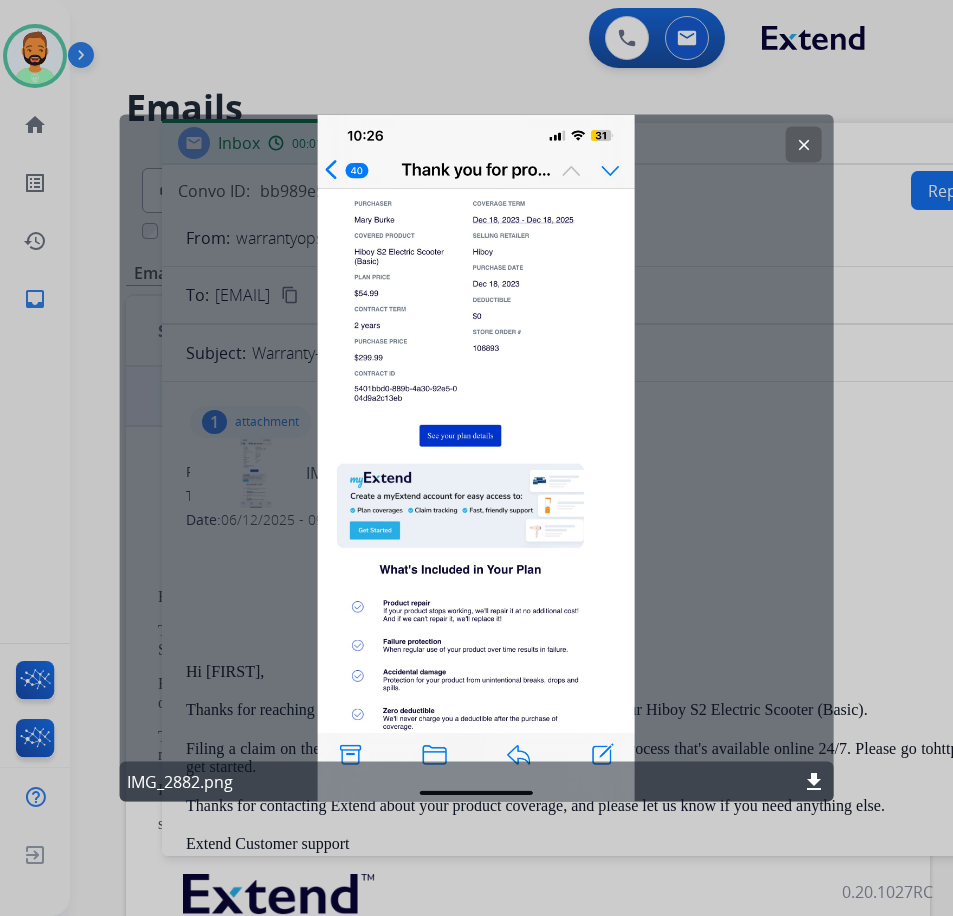 click on "clear" 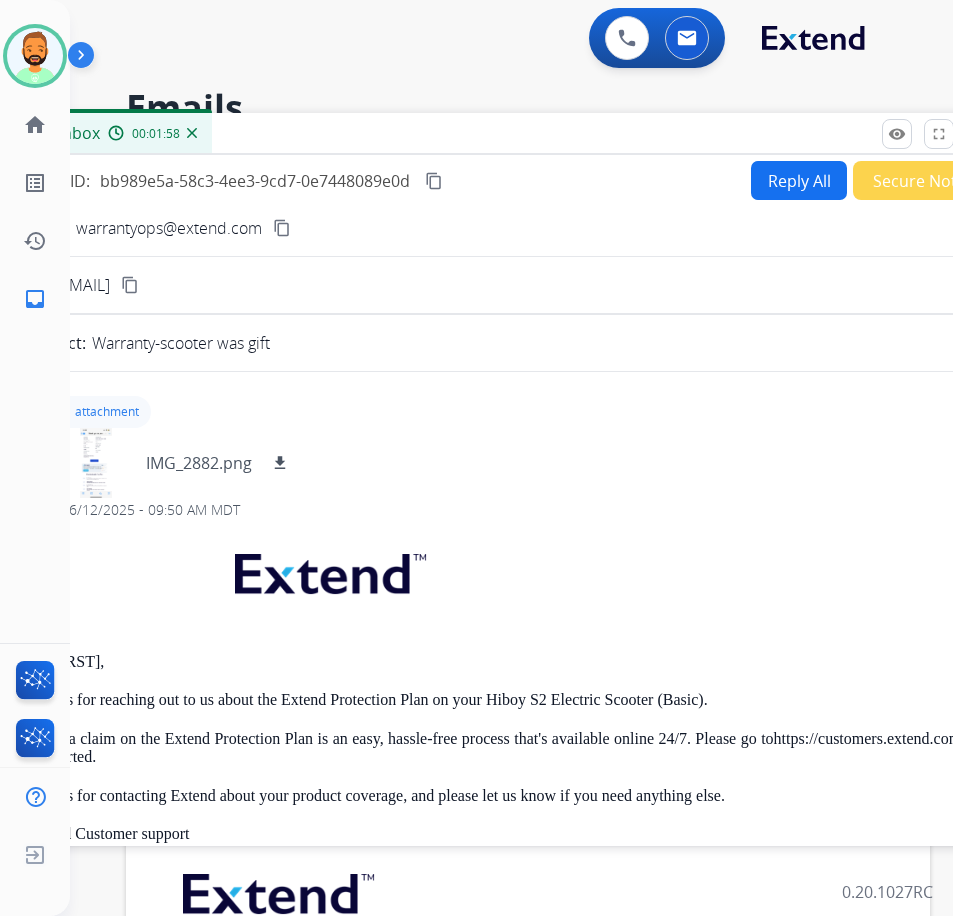drag, startPoint x: 649, startPoint y: 157, endPoint x: 441, endPoint y: 166, distance: 208.19463 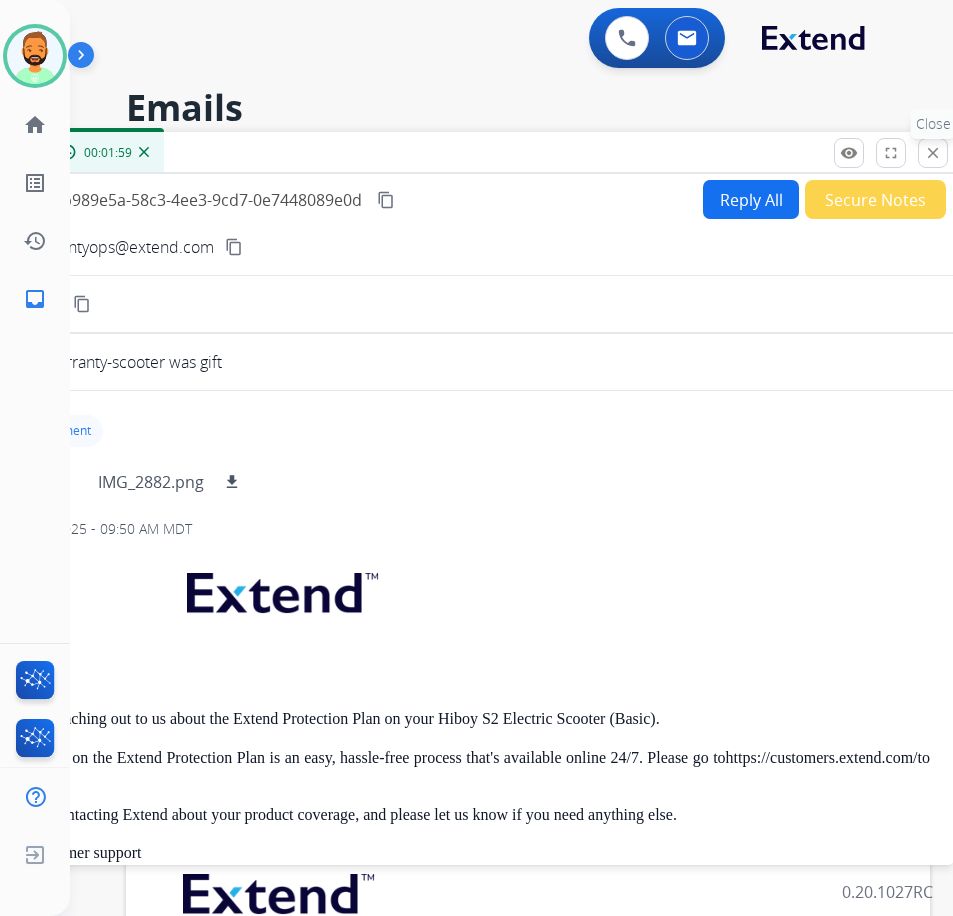 click on "close" at bounding box center [933, 153] 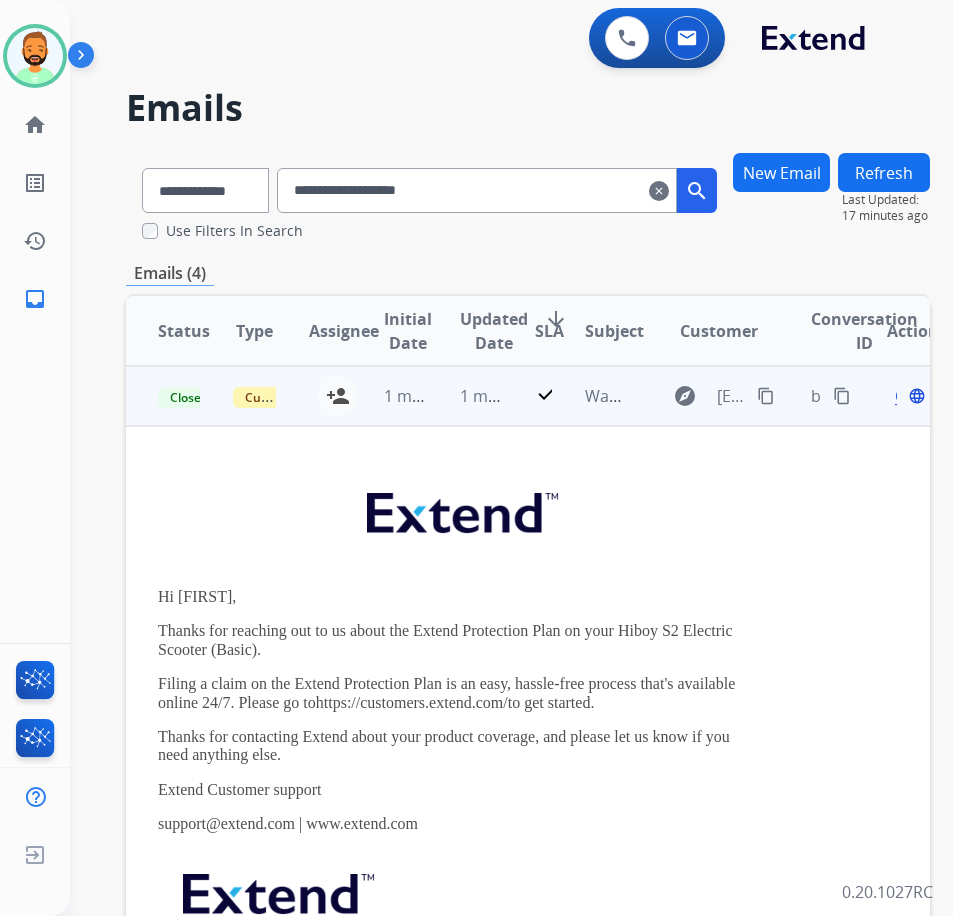 click on "1 month ago" at bounding box center (465, 396) 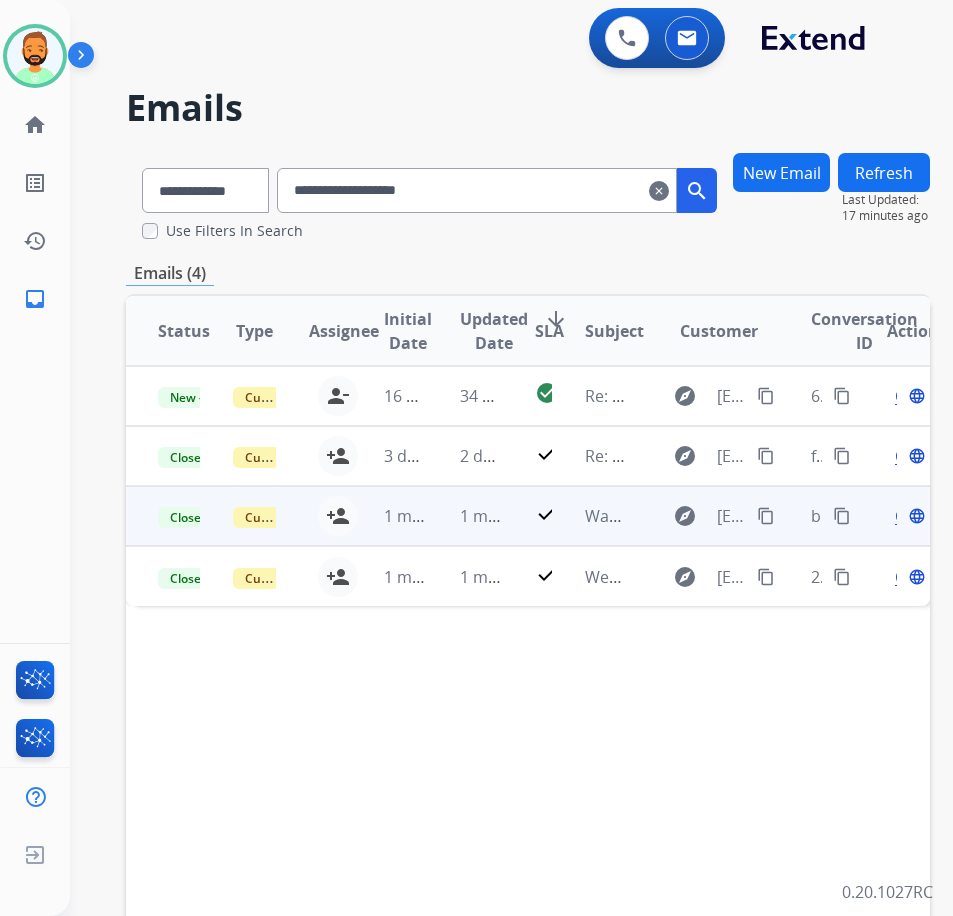scroll, scrollTop: 0, scrollLeft: 0, axis: both 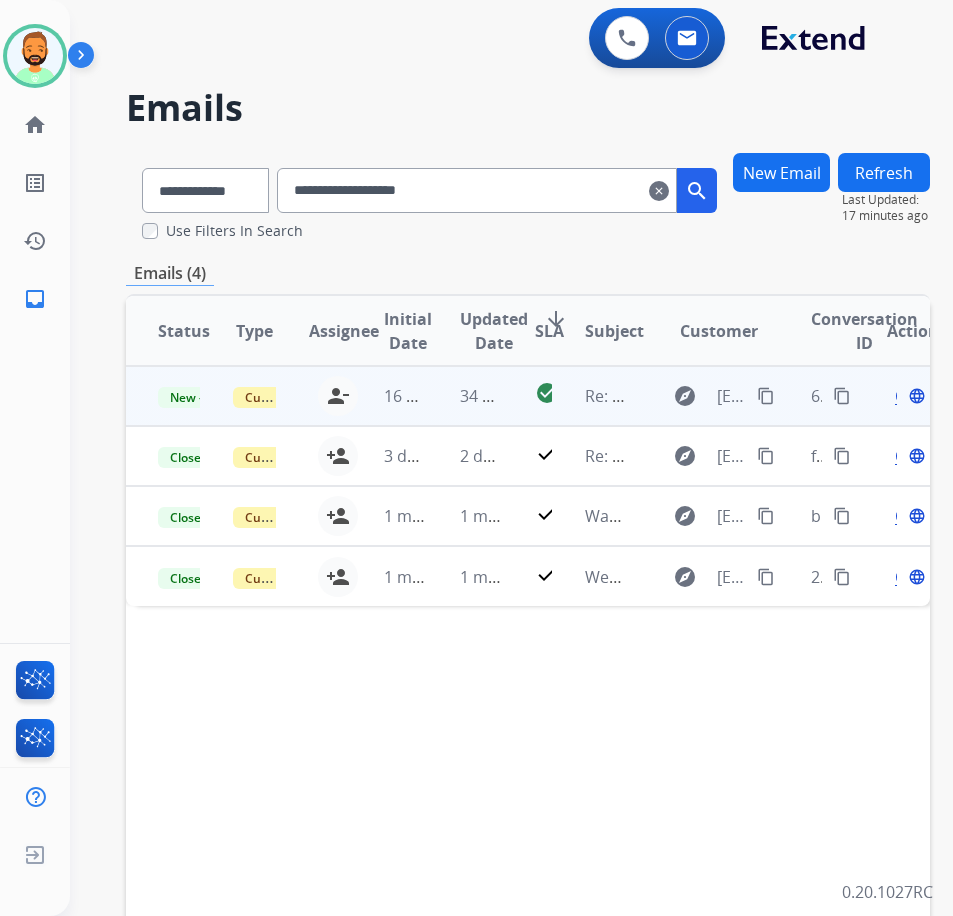 click on "34 seconds ago" at bounding box center (465, 396) 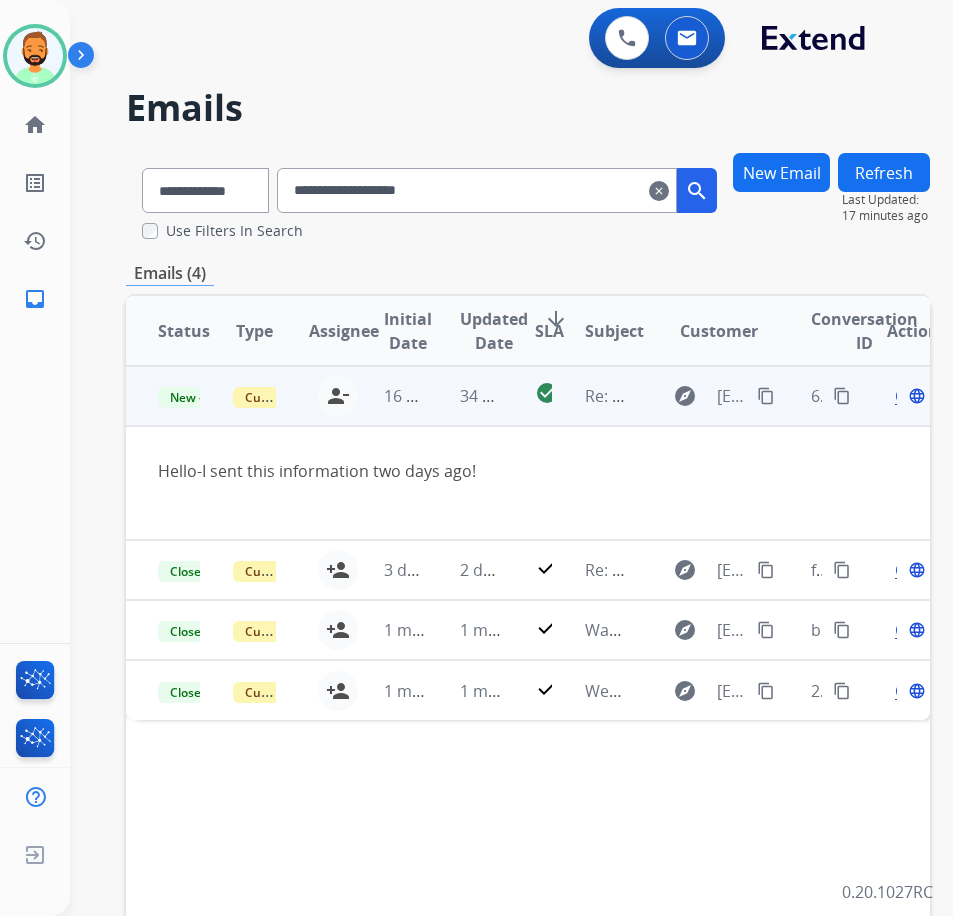 click on "Open" at bounding box center [915, 396] 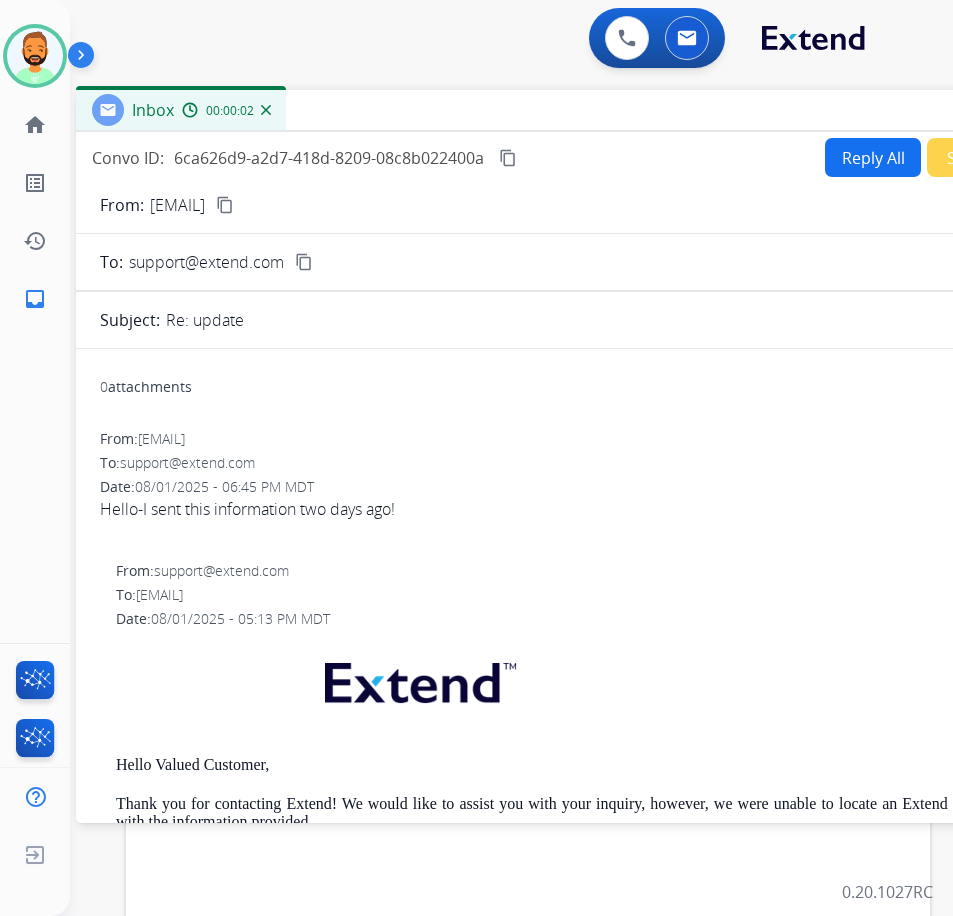 drag, startPoint x: 511, startPoint y: 142, endPoint x: 673, endPoint y: 111, distance: 164.93938 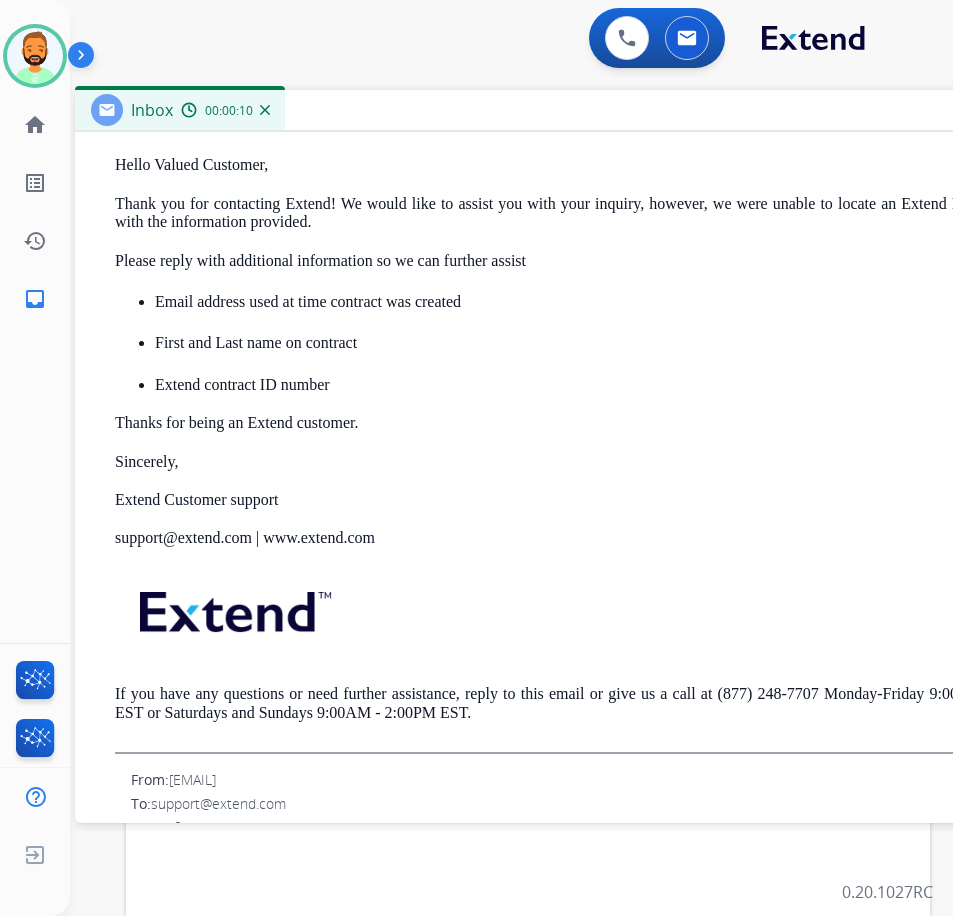 scroll, scrollTop: 863, scrollLeft: 0, axis: vertical 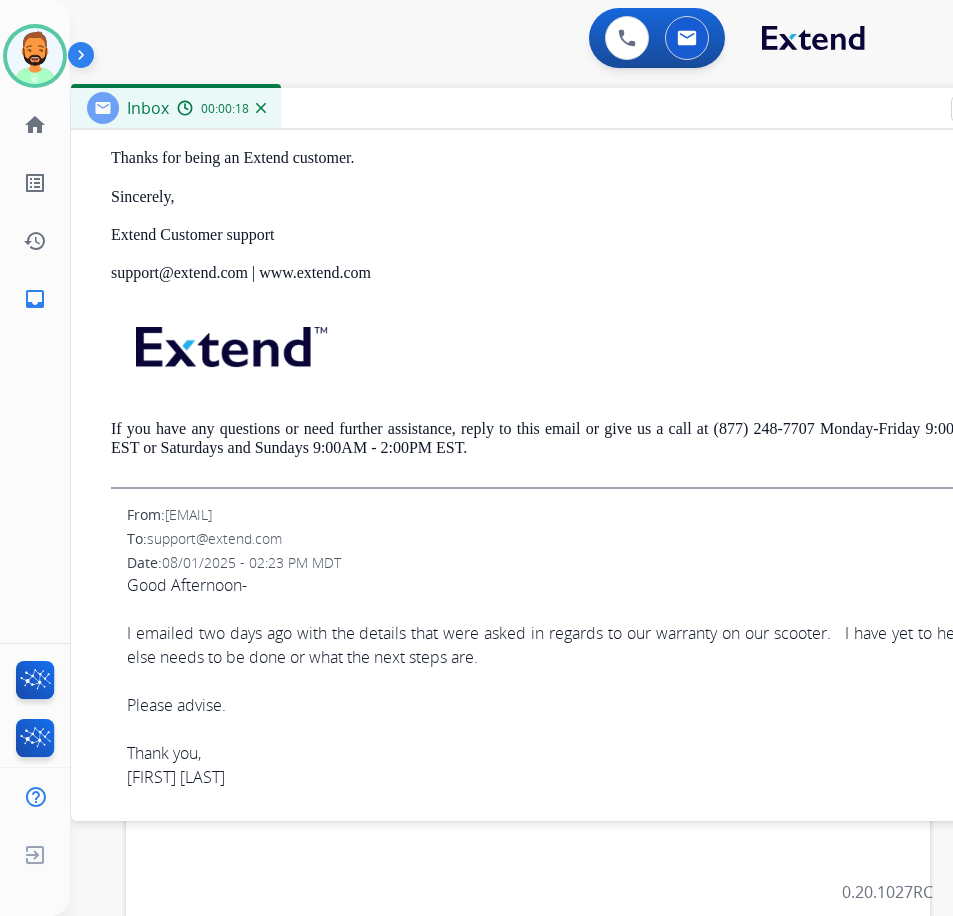 click on "Inbox  00:00:18" at bounding box center (571, 109) 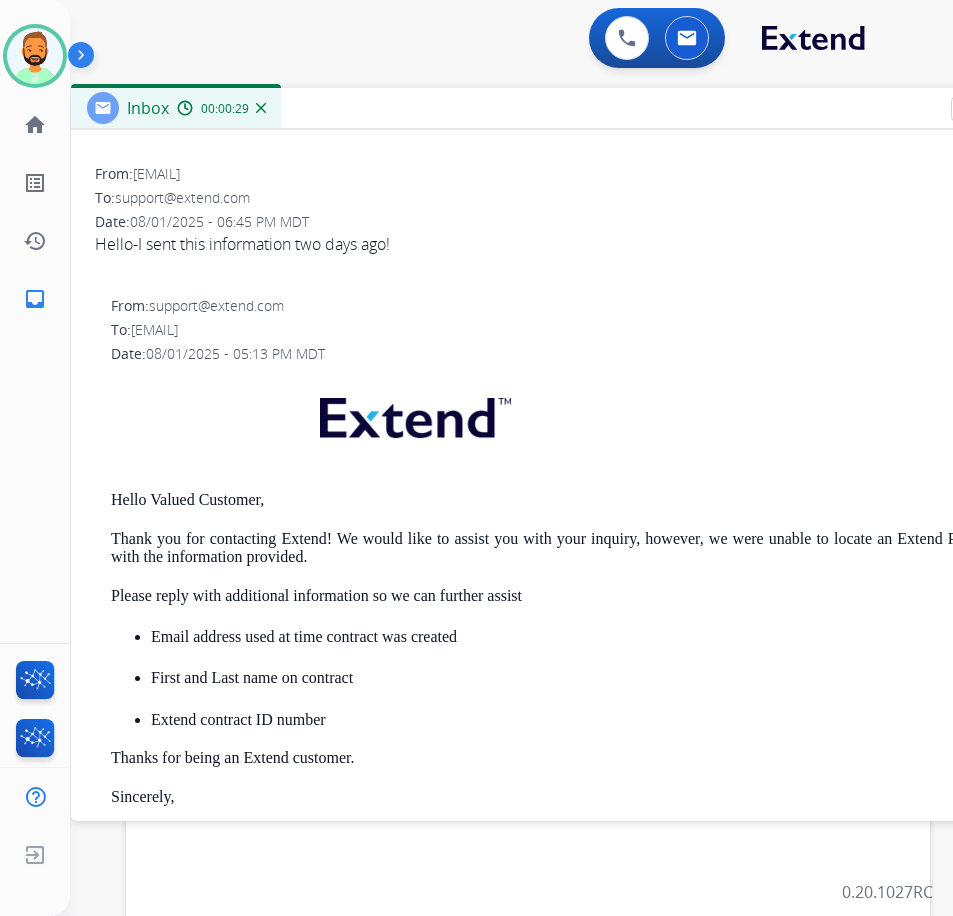 scroll, scrollTop: 0, scrollLeft: 0, axis: both 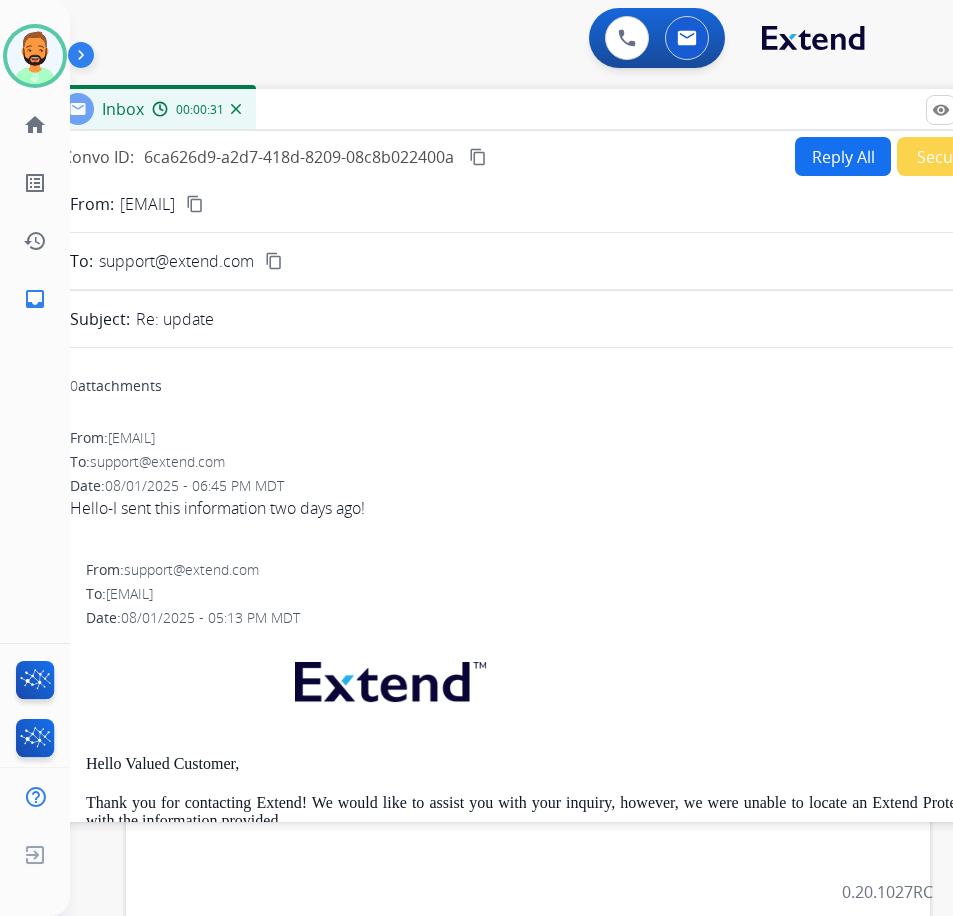 drag, startPoint x: 633, startPoint y: 116, endPoint x: 608, endPoint y: 117, distance: 25.019993 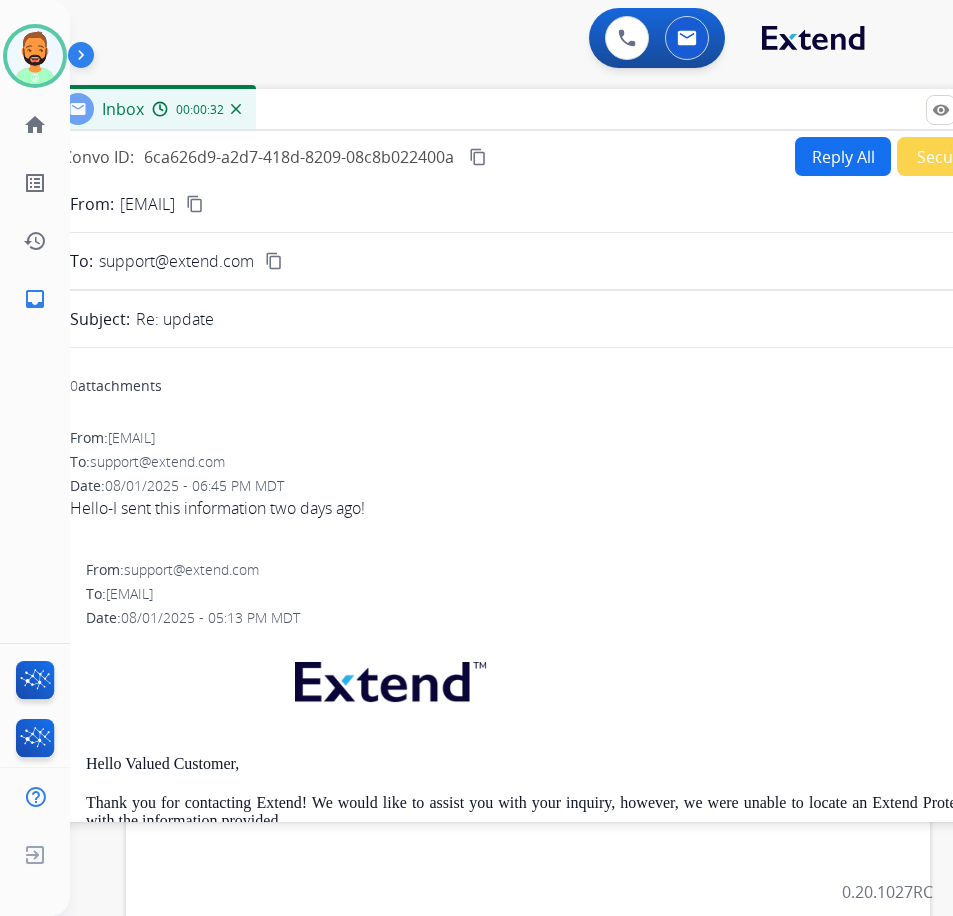 click on "Reply All" at bounding box center (843, 156) 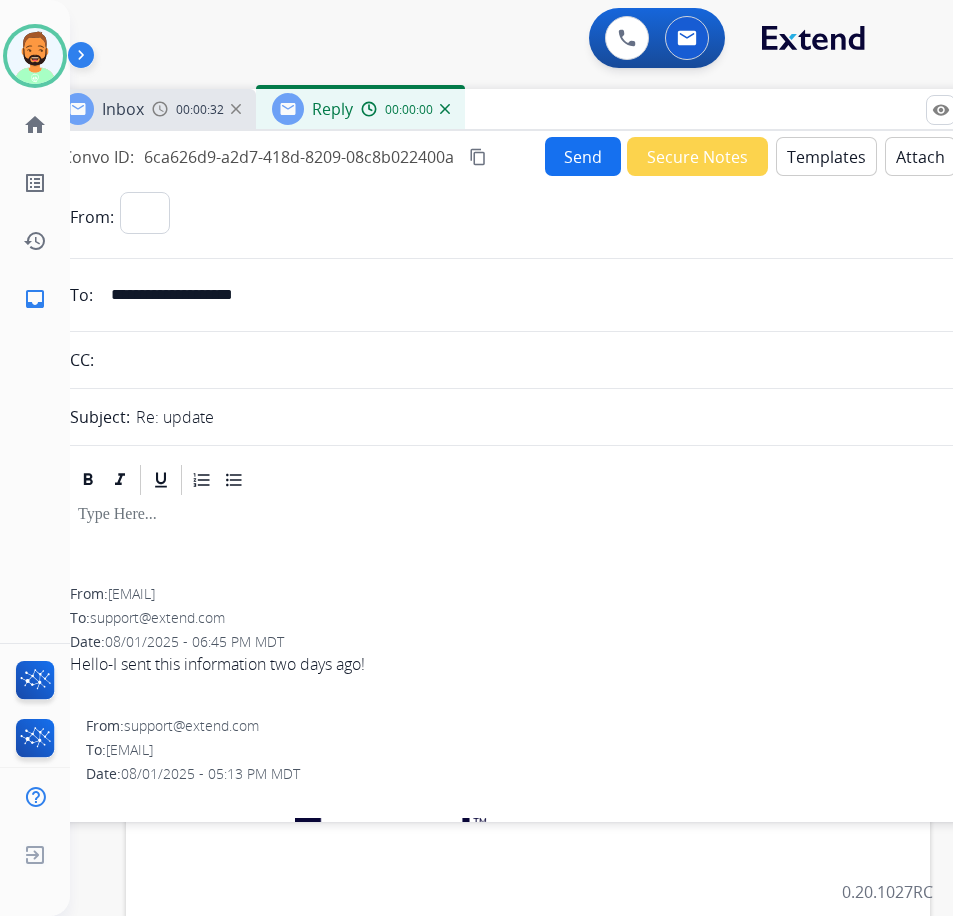 select on "**********" 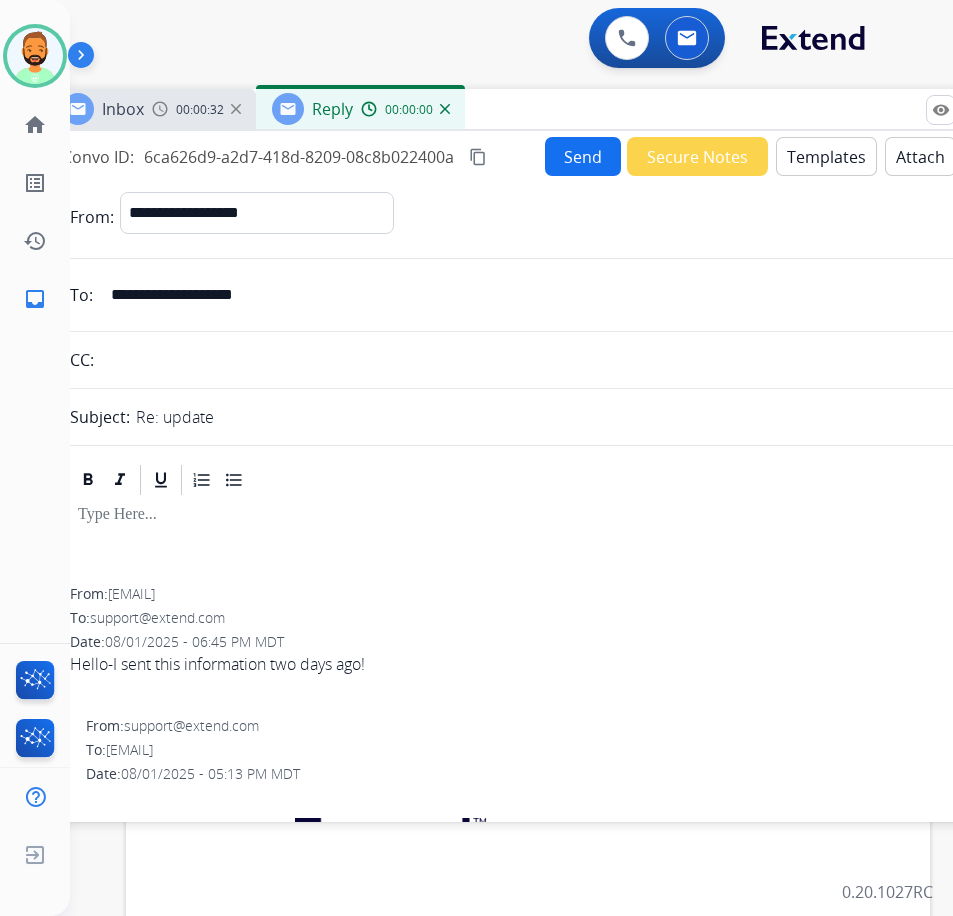 click on "Templates" at bounding box center [826, 156] 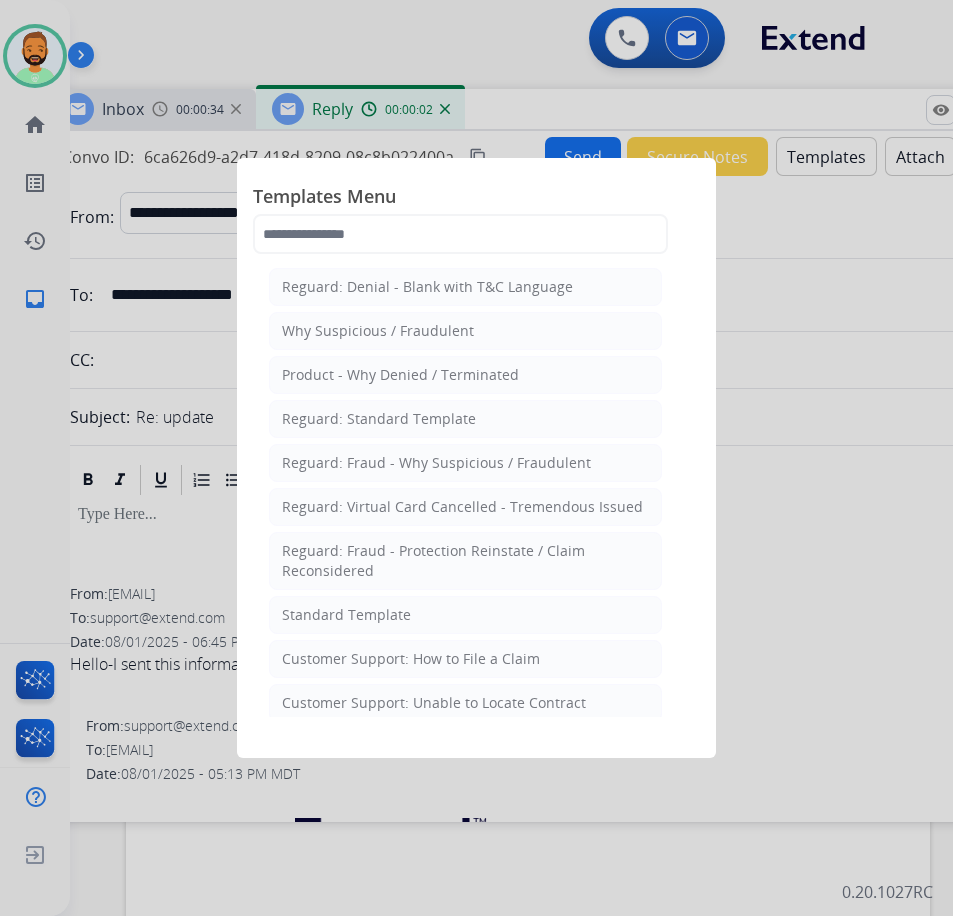 click on "Reguard: Denial - Blank with T&C Language   Why Suspicious / Fraudulent   Product - Why Denied / Terminated   Reguard: Standard Template   Reguard: Fraud - Why Suspicious / Fraudulent   Reguard: Virtual Card Cancelled - Tremendous Issued   Reguard: Fraud - Protection Reinstate / Claim Reconsidered   Standard Template    Customer Support: How to File a Claim    Customer Support: Unable to Locate Contract    Product Protection: Denial-Blank with T&C Language    Shipping Protection: Need Additional Information    Product Protection: Tire & Wheel: Need Additional Information    Customer Support: Virtual Card Troubleshooting    Shipping Protection: Virtual Card SP Fulfillment (To Customer)   Product Protection Follow Up Process: 1st Follow Up (Pursuing Claim)    Product Protection: Manufacturer Defect Denial    Tremendous Fulfillment (Customer)   Product Protection: On the Spot Stain Cleaning Kit    Product Protection:Wheel Photo Request   Canada Contract Cancels and Refunds (English)" 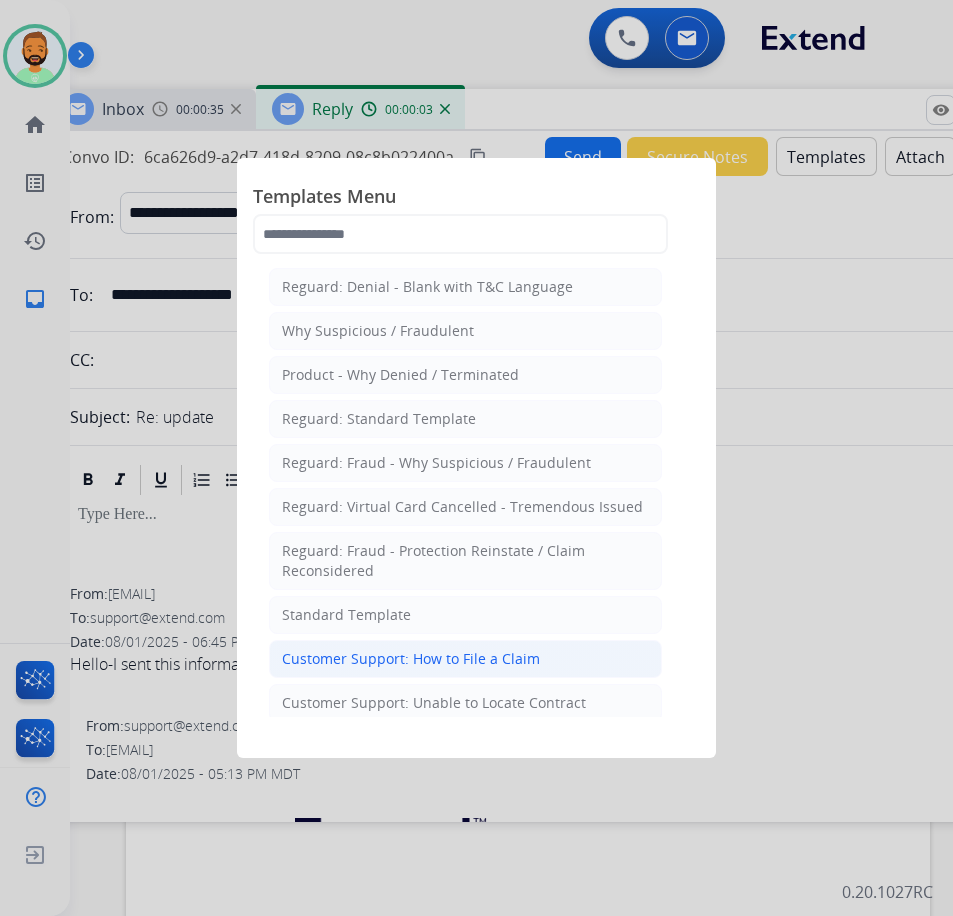 click on "Customer Support: How to File a Claim" 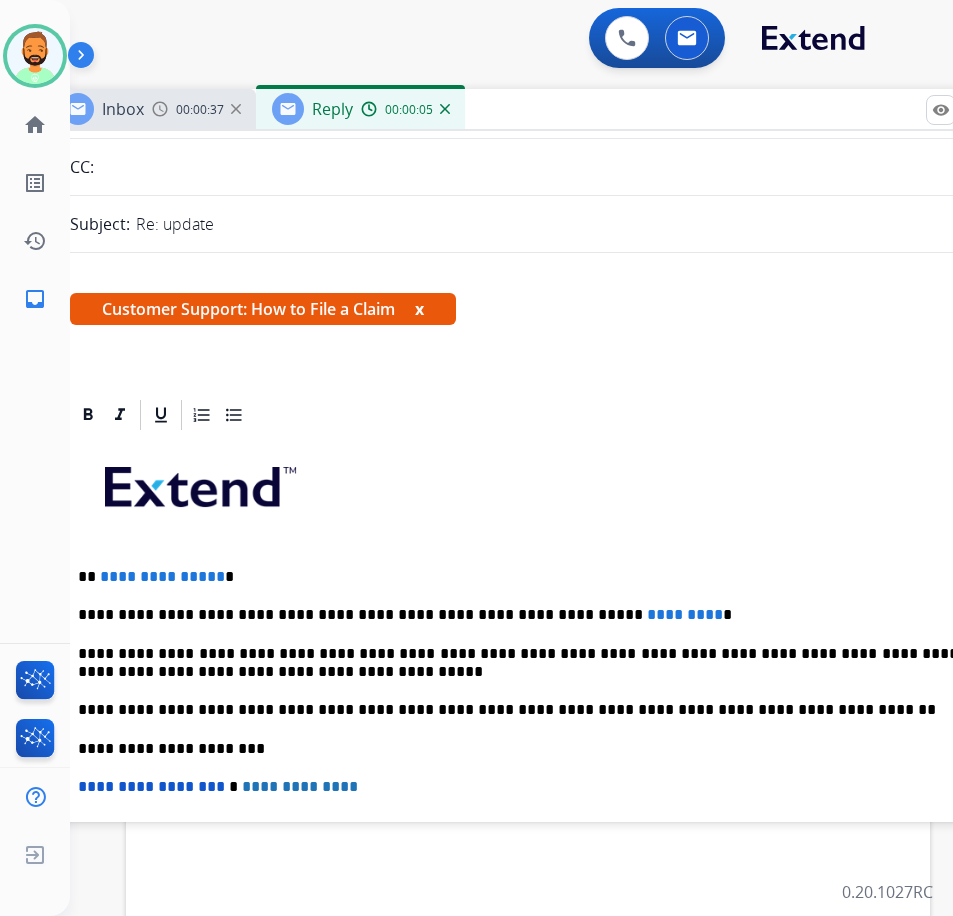 scroll, scrollTop: 200, scrollLeft: 0, axis: vertical 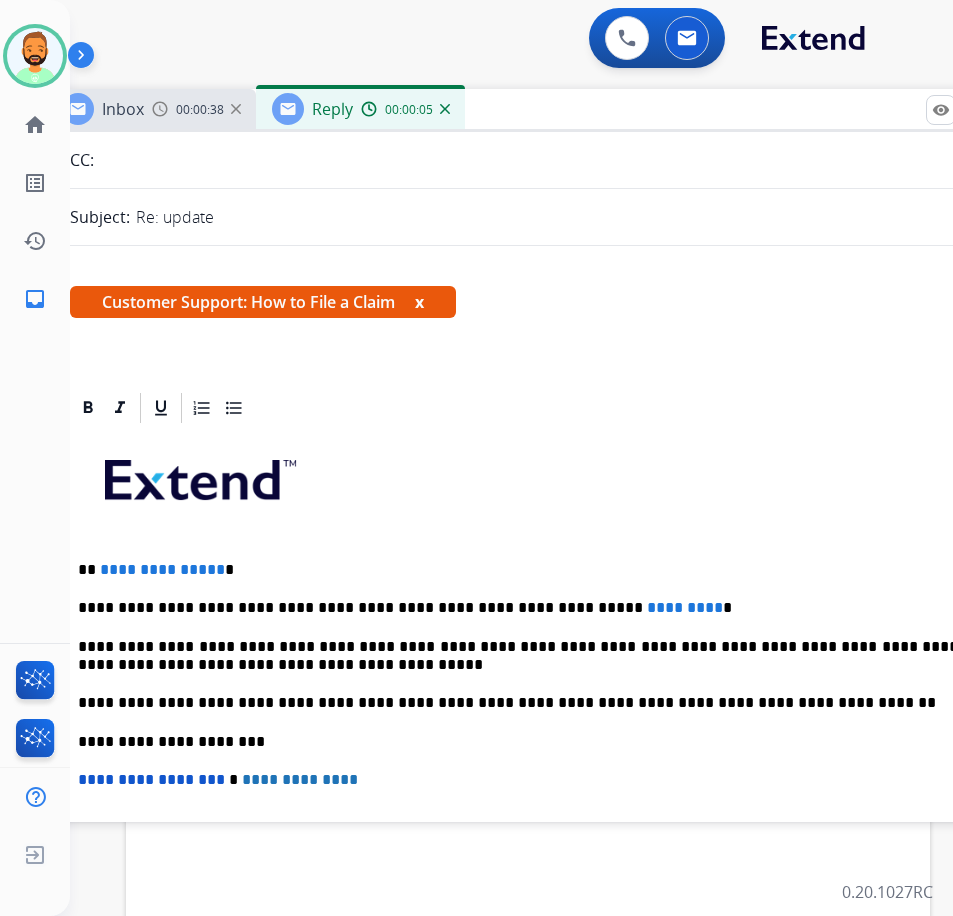 click on "**********" at bounding box center (538, 570) 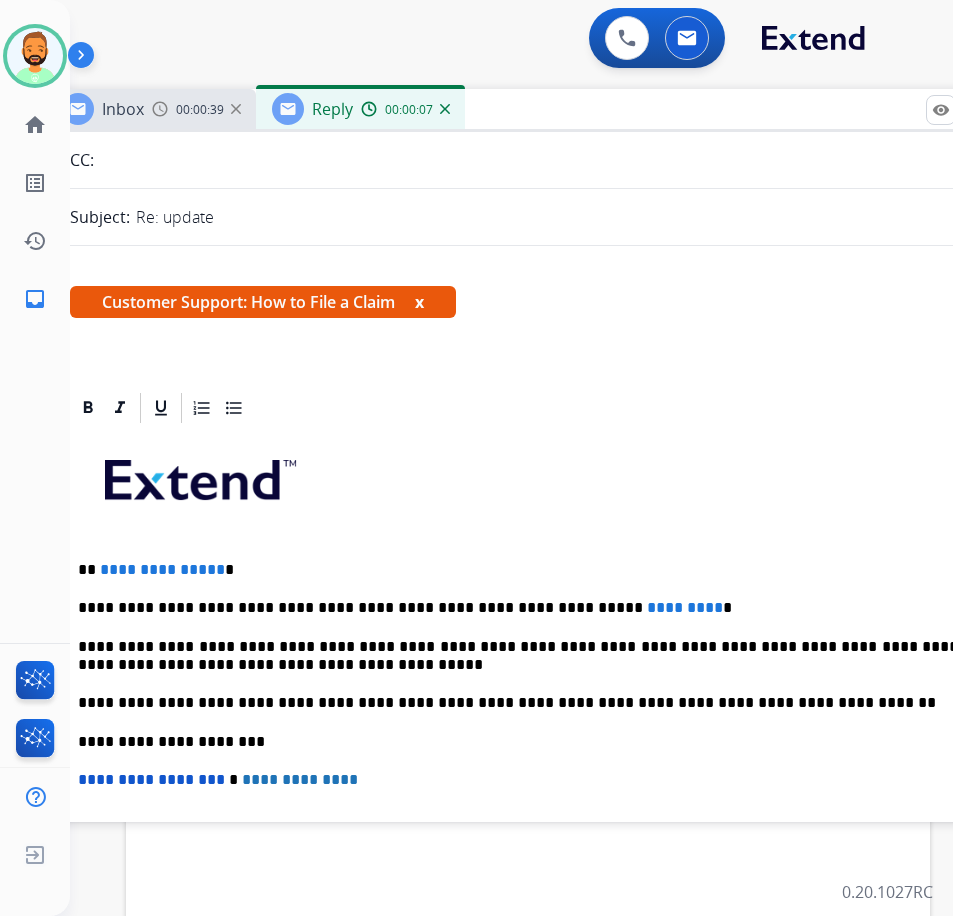 type 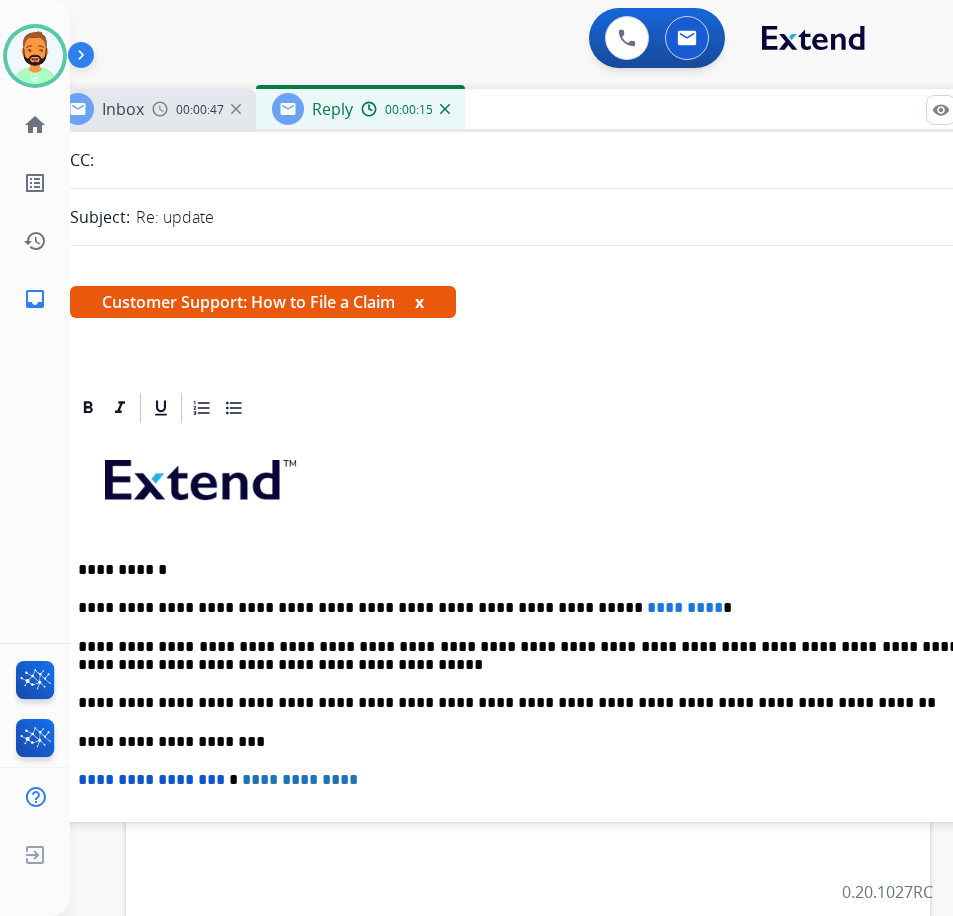 click on "**********" at bounding box center [538, 608] 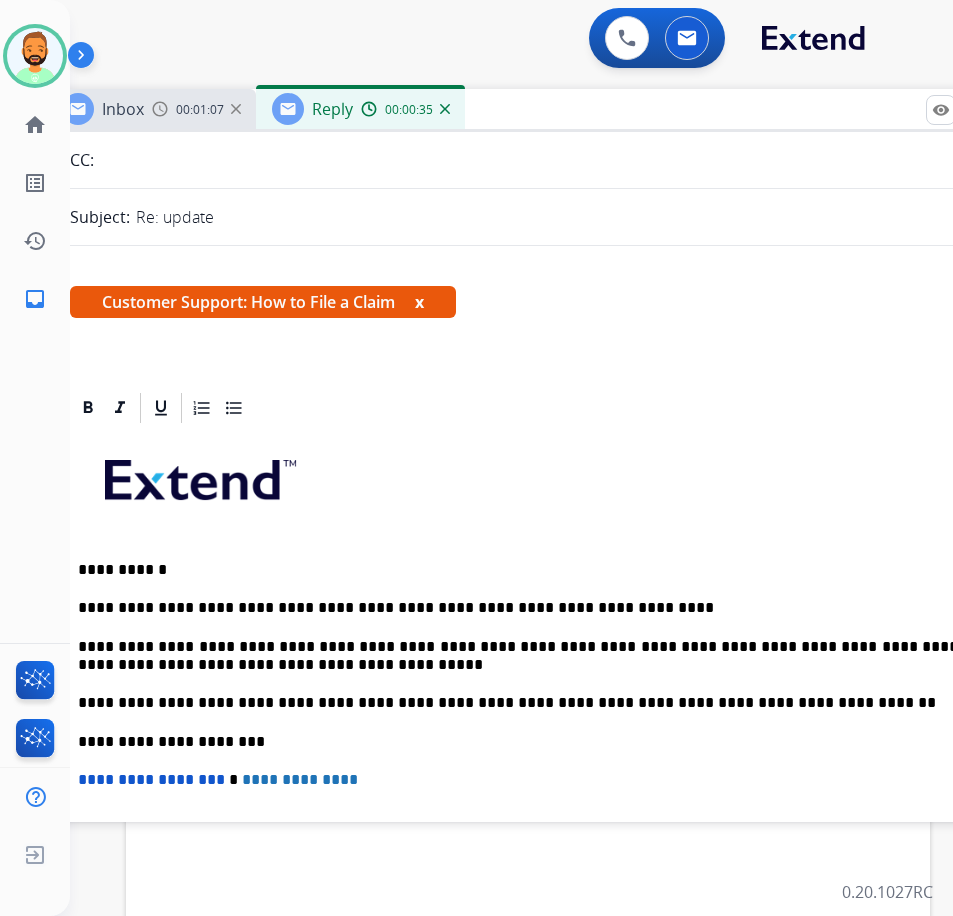 click on "**********" at bounding box center [546, 731] 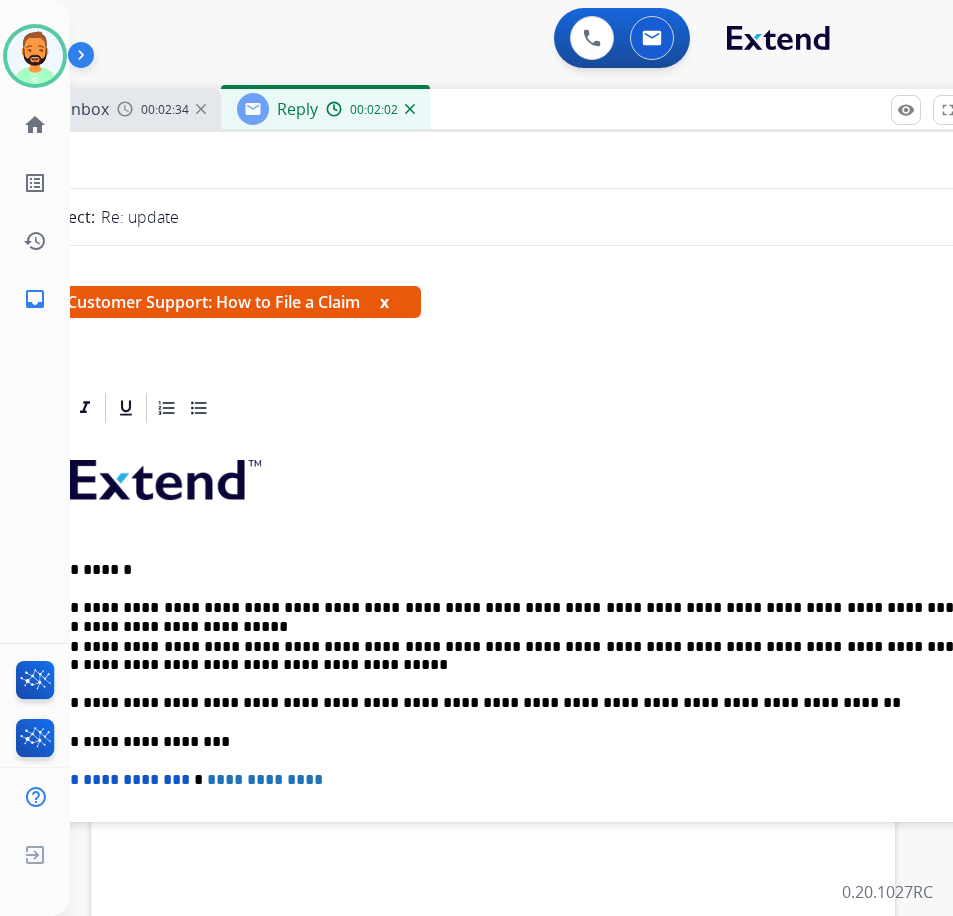 scroll, scrollTop: 0, scrollLeft: 27, axis: horizontal 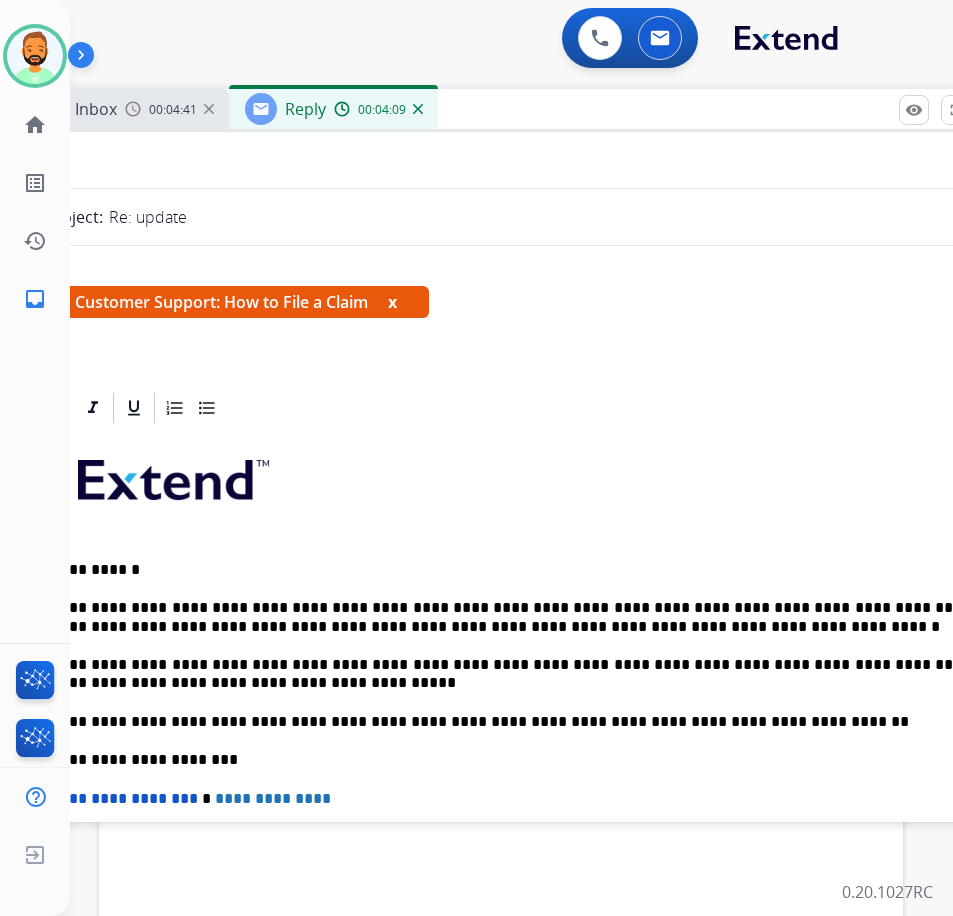 click at bounding box center [519, 487] 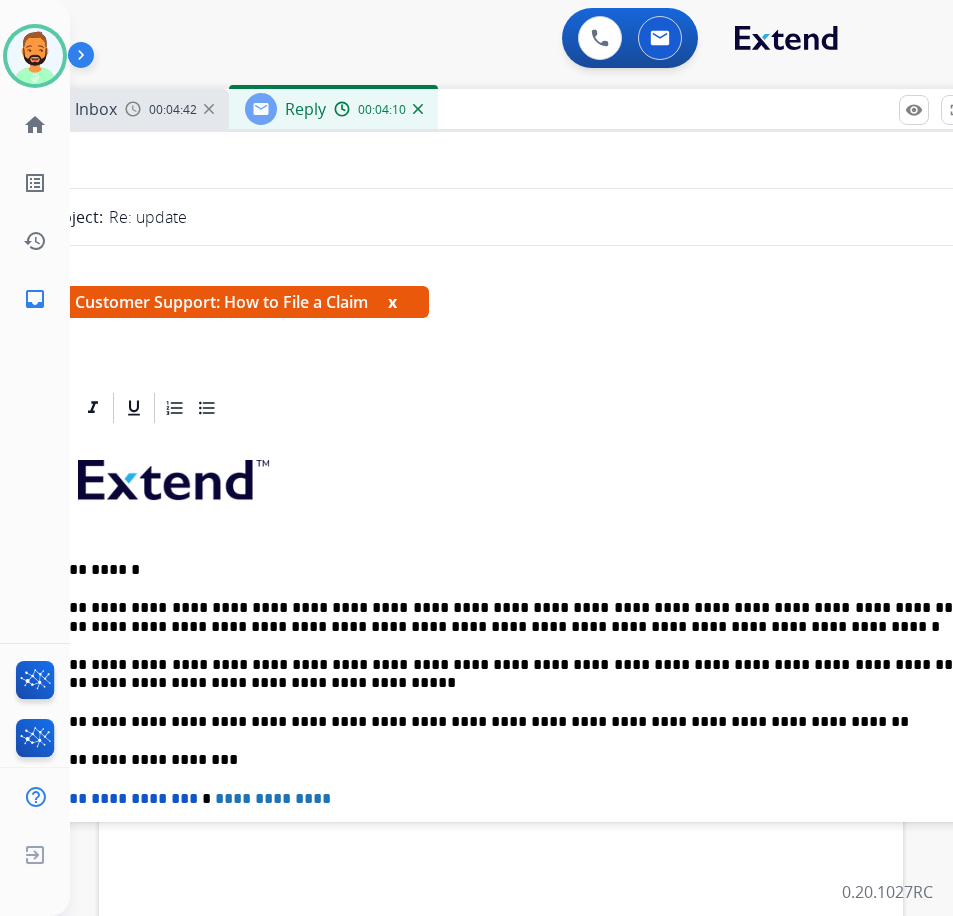 scroll, scrollTop: 0, scrollLeft: 0, axis: both 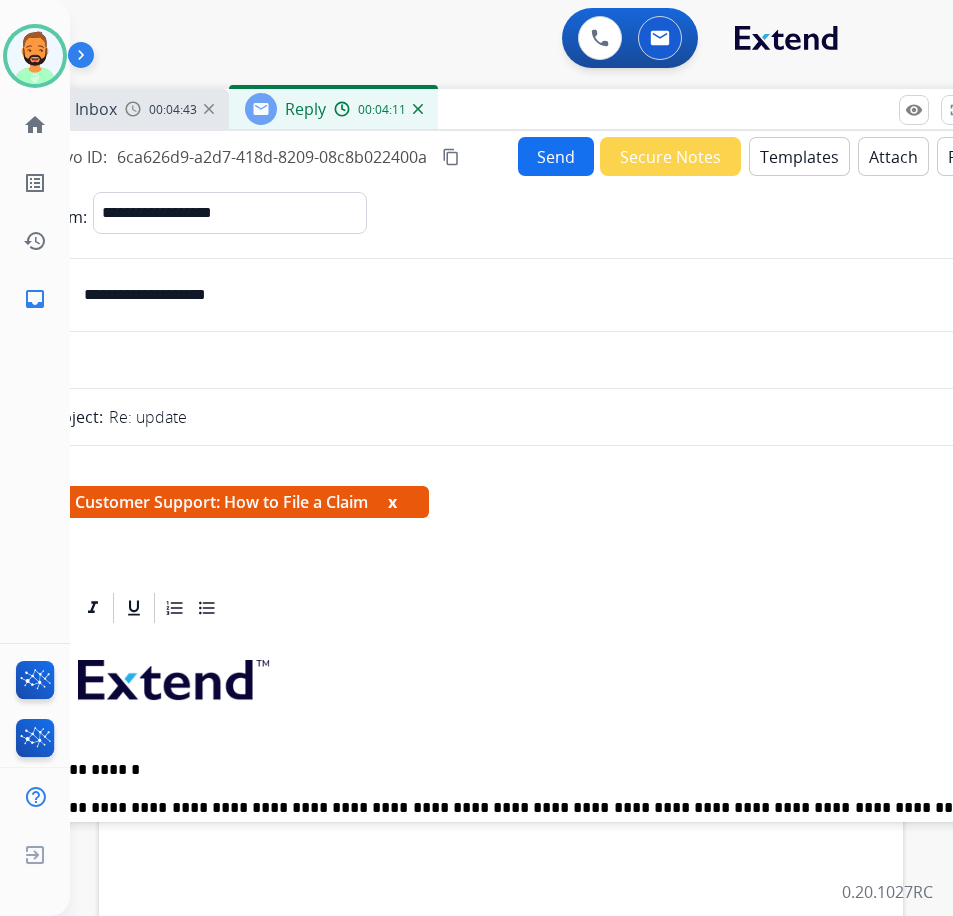 click on "Send" at bounding box center (556, 156) 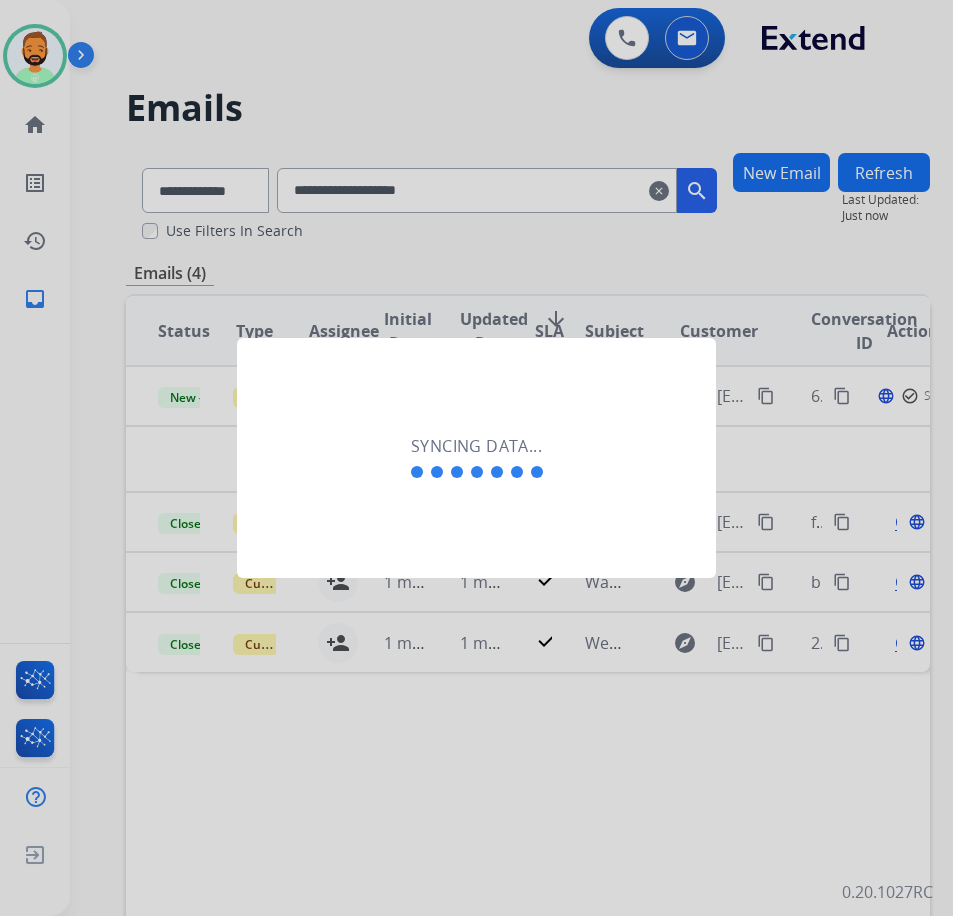 scroll, scrollTop: 0, scrollLeft: 3, axis: horizontal 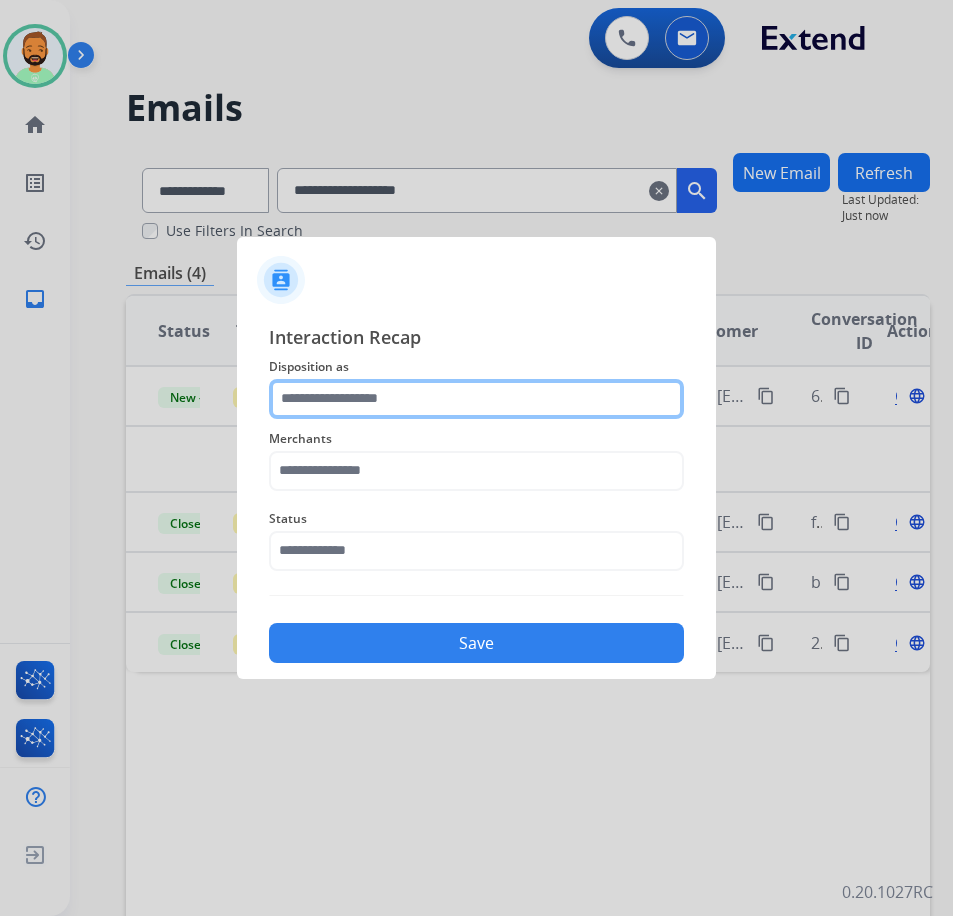 click 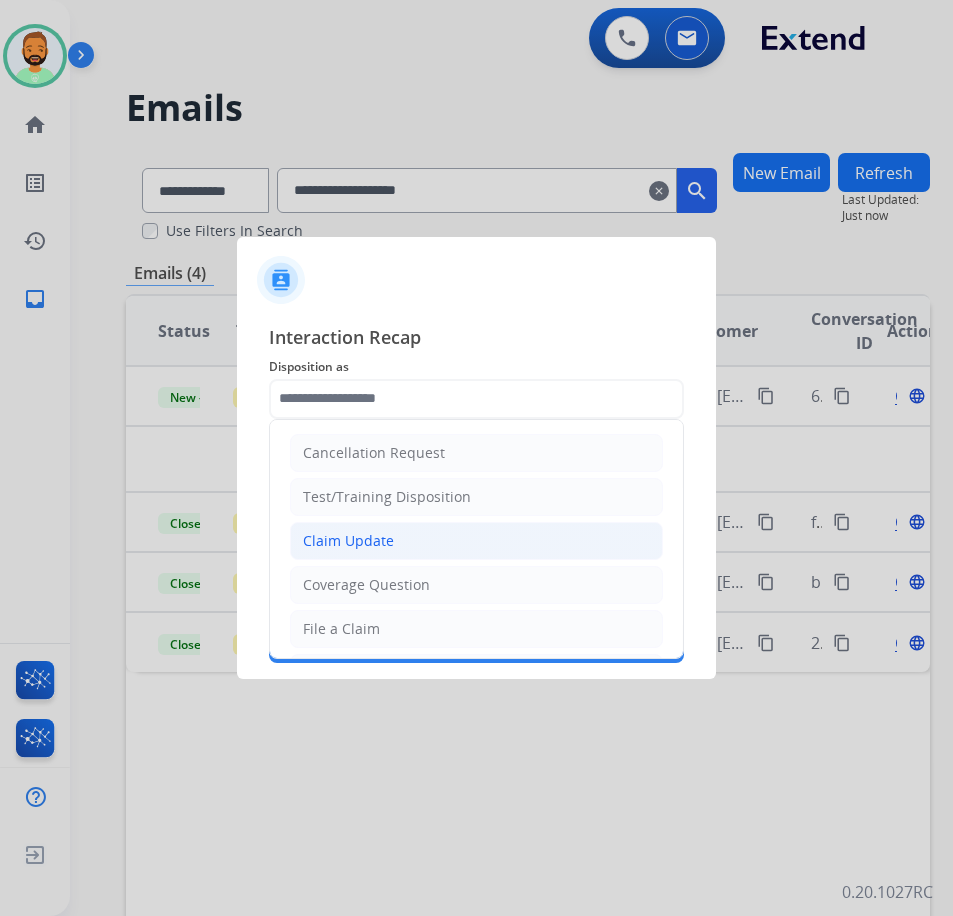 click on "Claim Update" 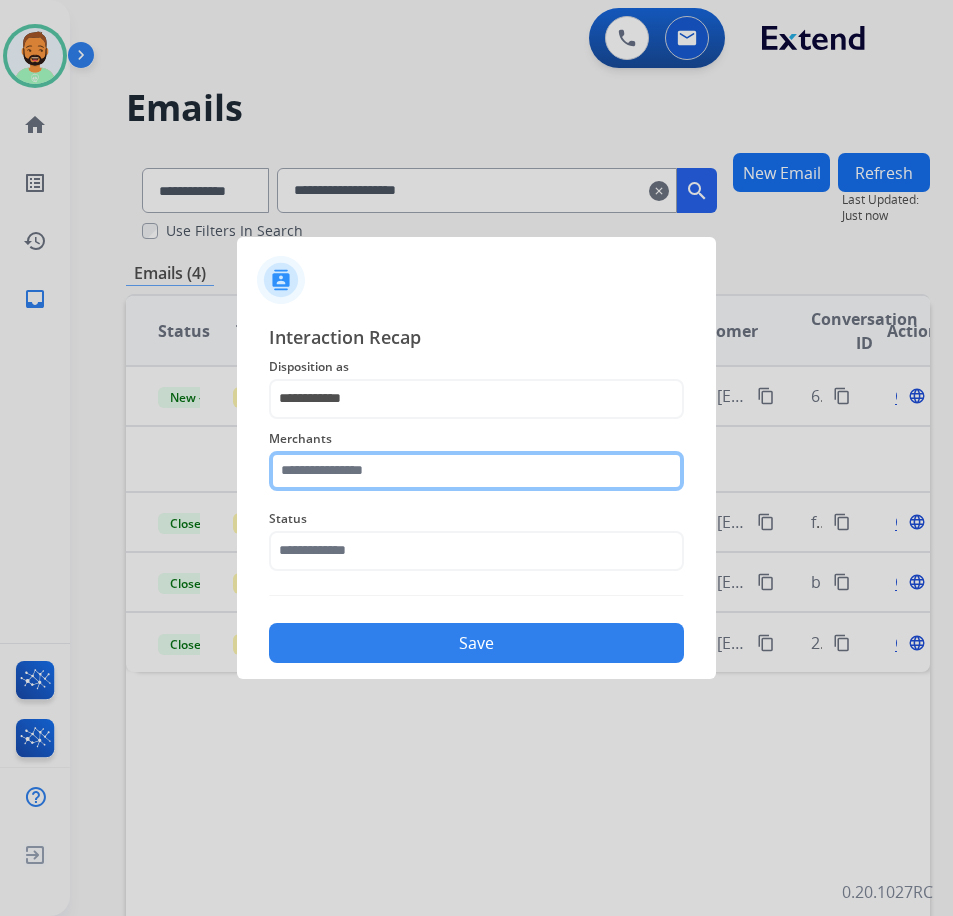 click 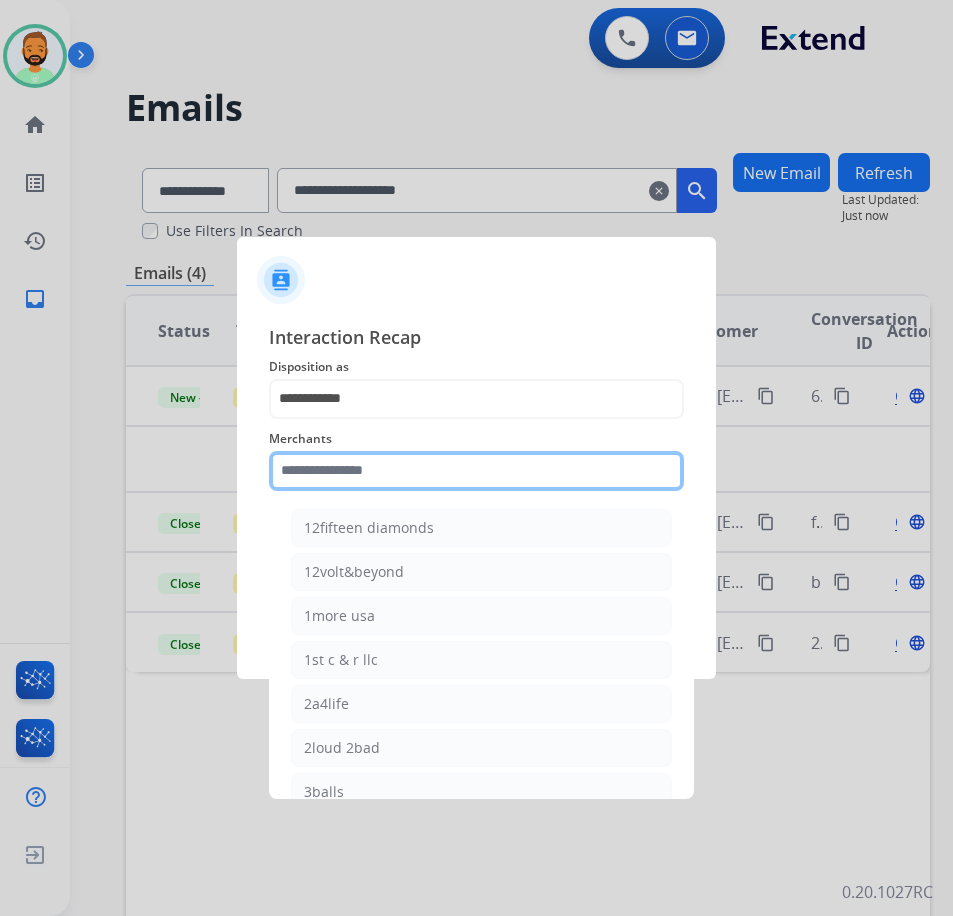 click 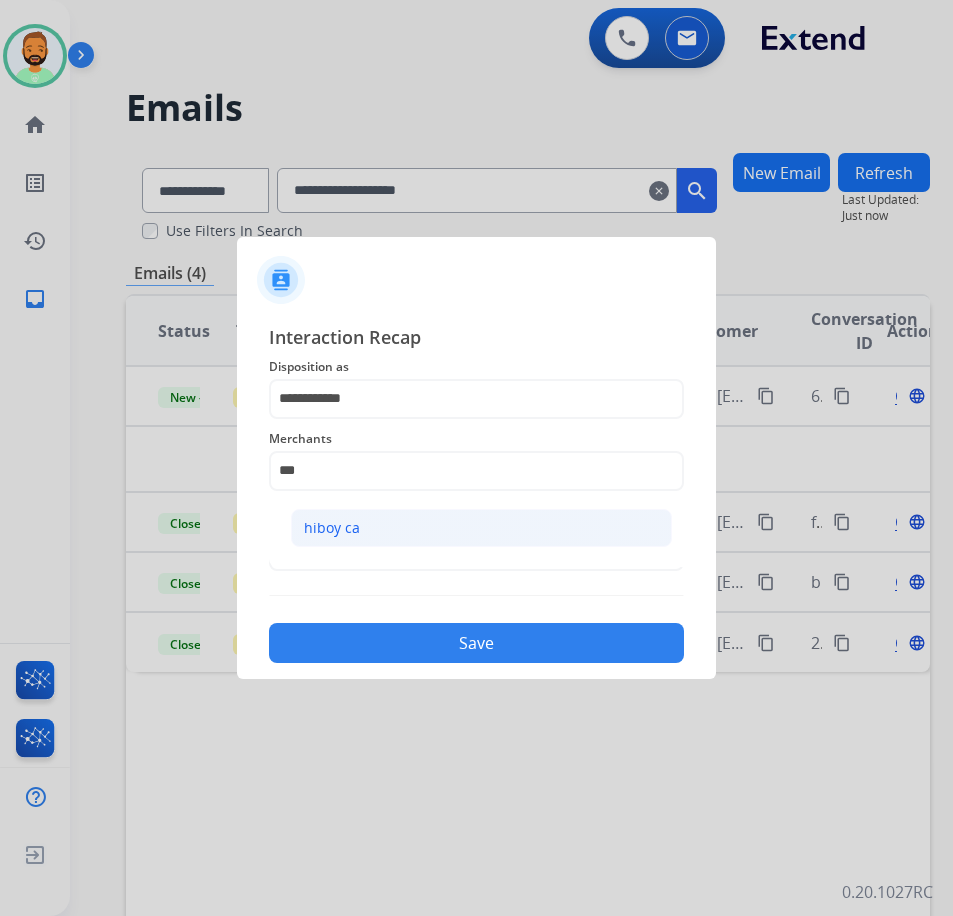 click on "hiboy ca" 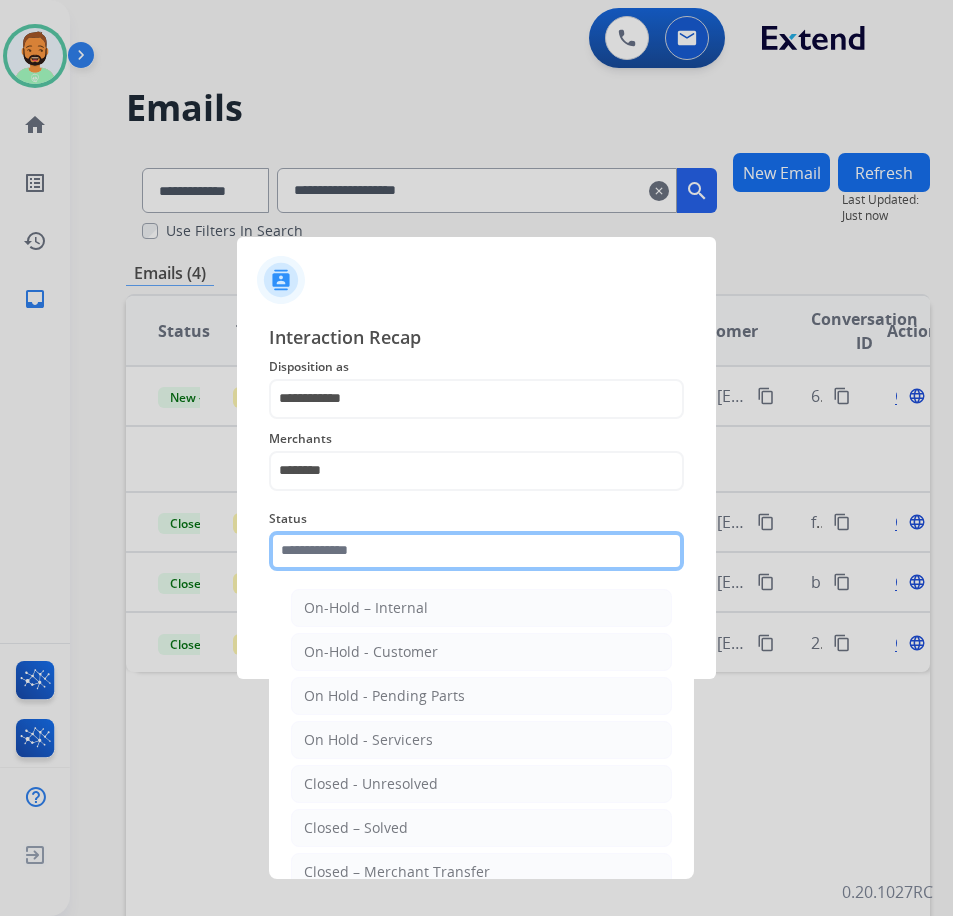 click 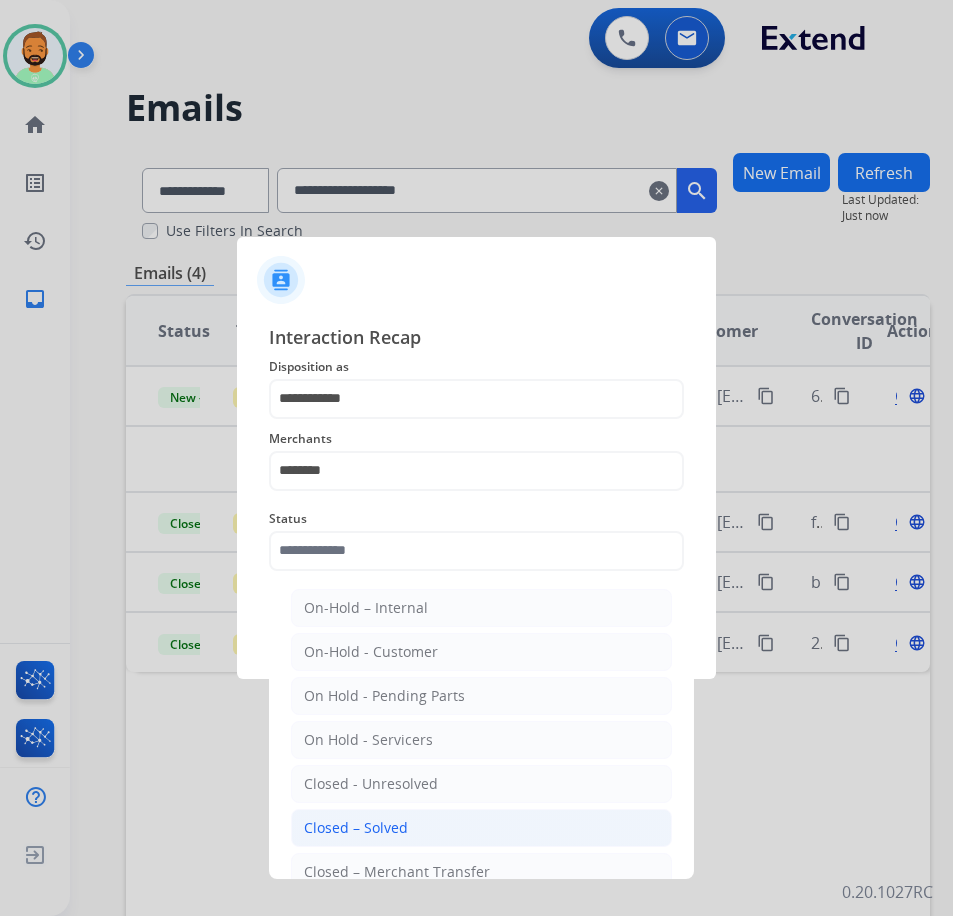 click on "Closed – Solved" 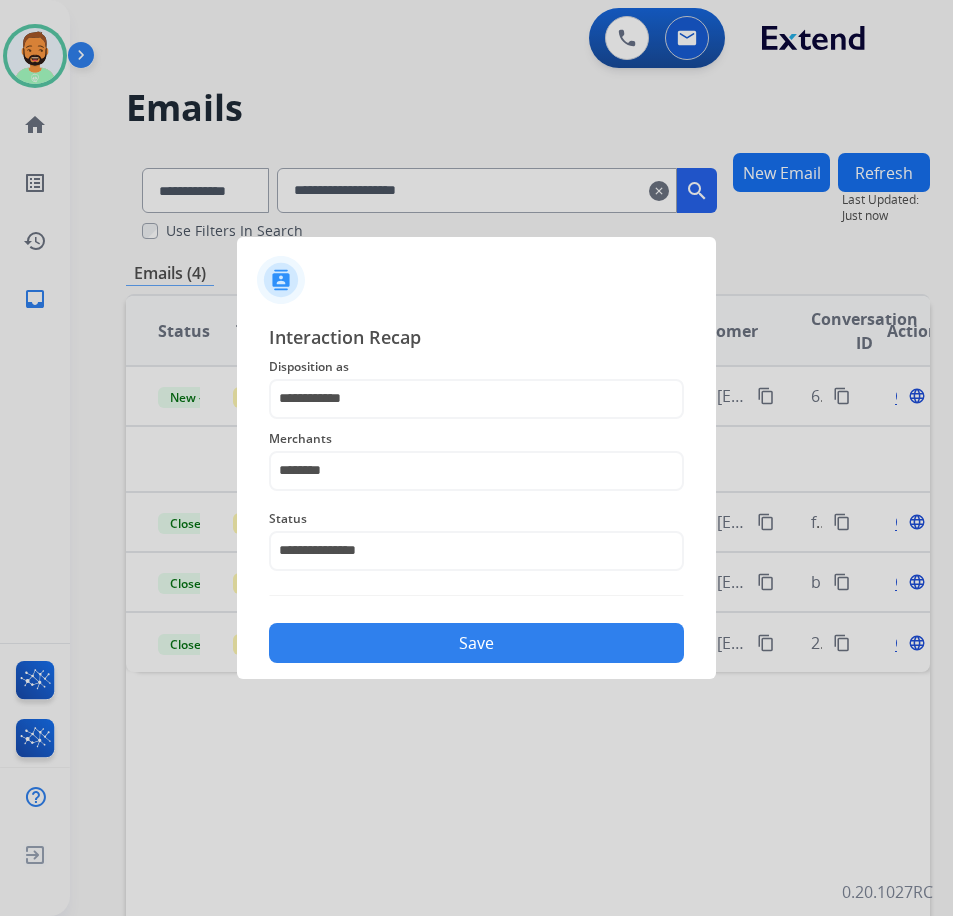 click on "Save" 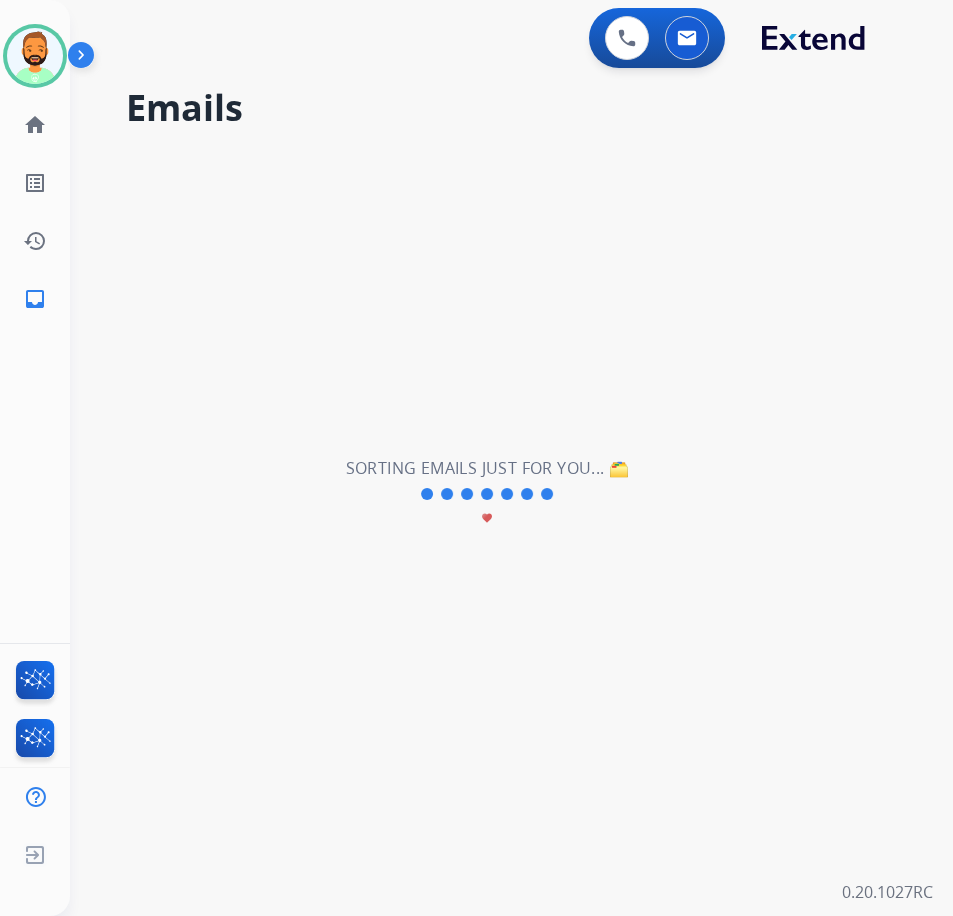 scroll, scrollTop: 0, scrollLeft: 0, axis: both 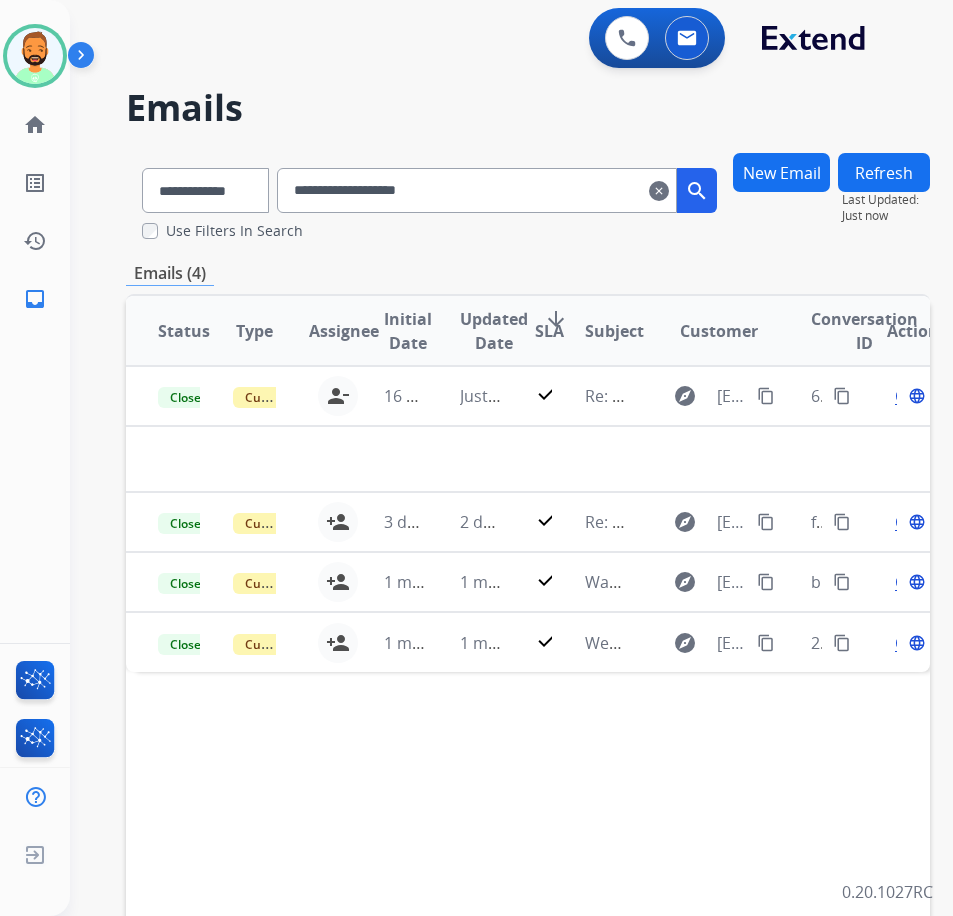click on "clear" at bounding box center [659, 191] 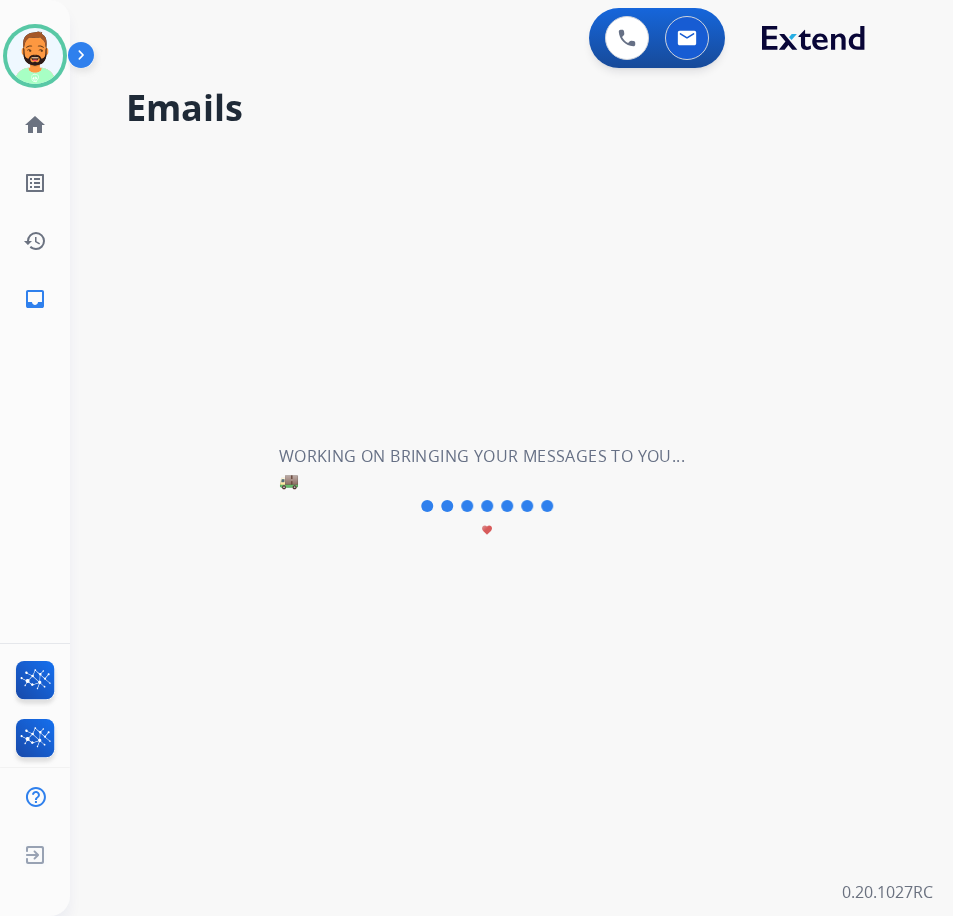 type 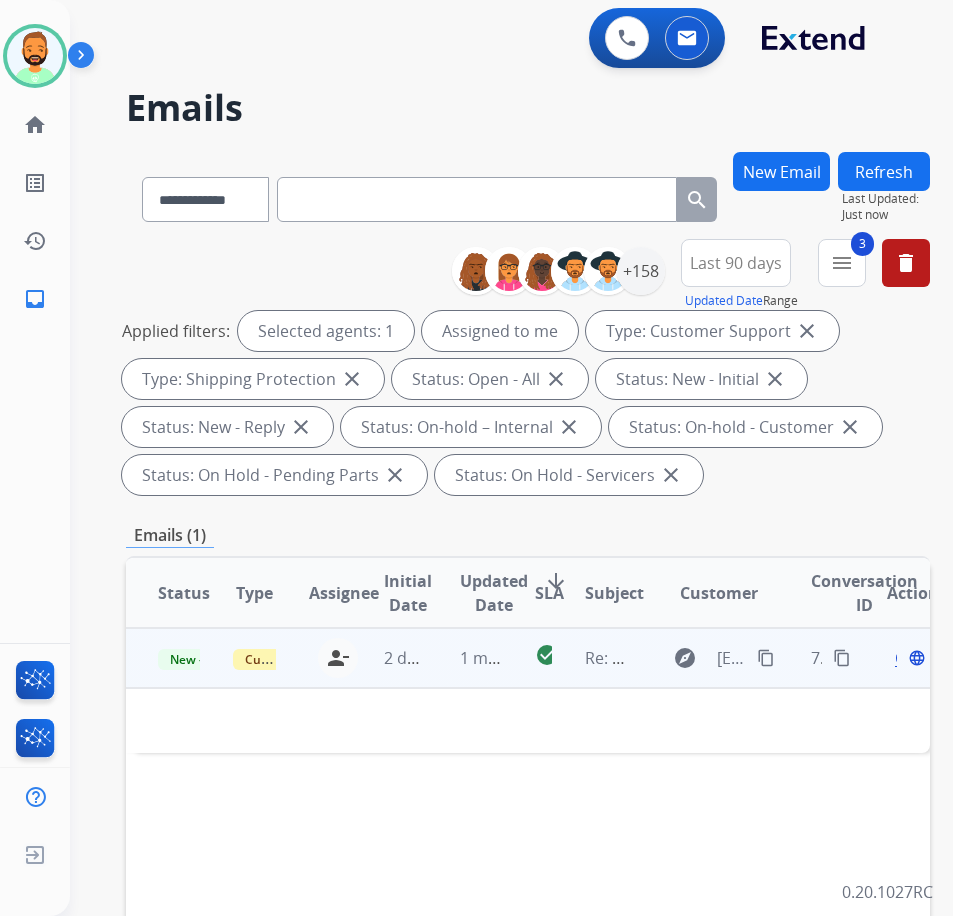 click on "1 minute ago" at bounding box center (465, 658) 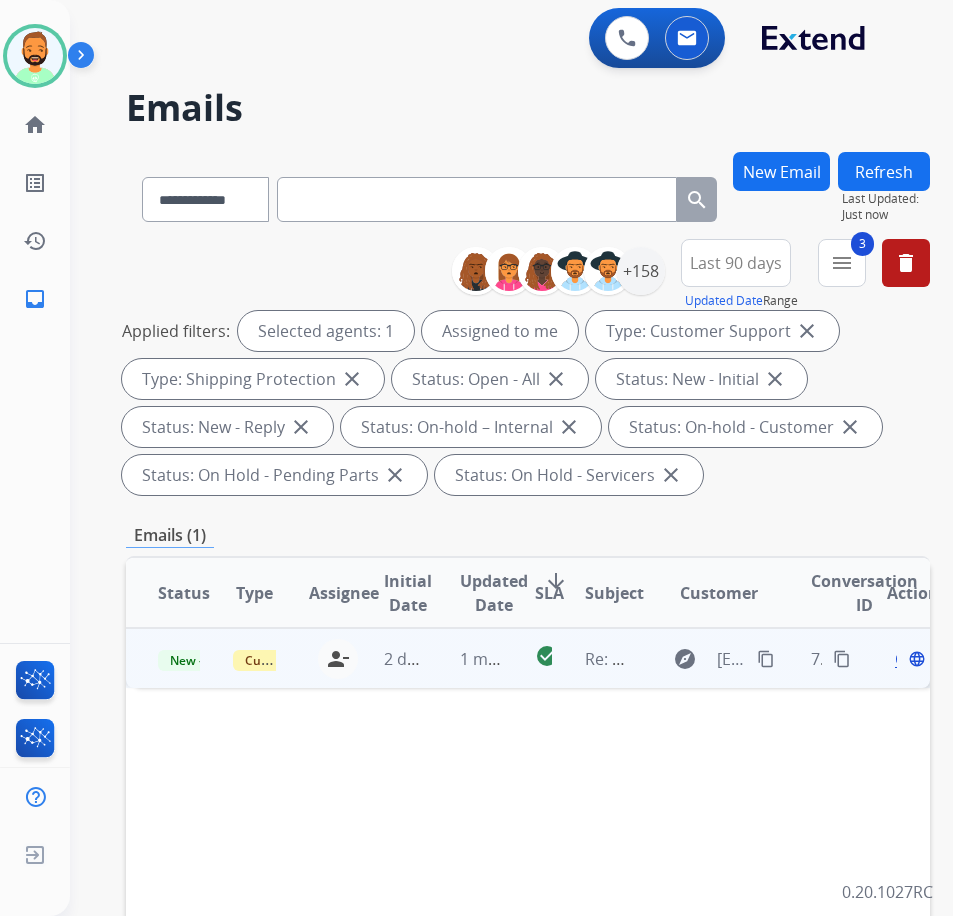 click on "1 minute ago" at bounding box center [465, 658] 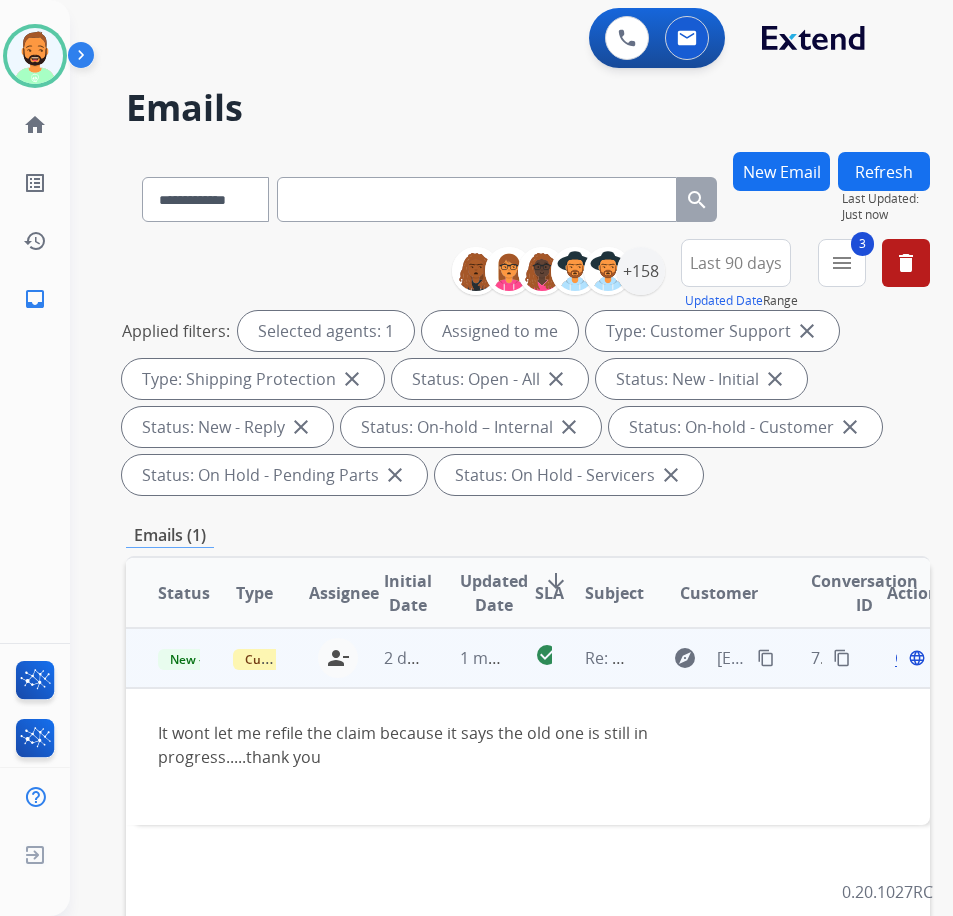 click on "content_copy" at bounding box center (766, 658) 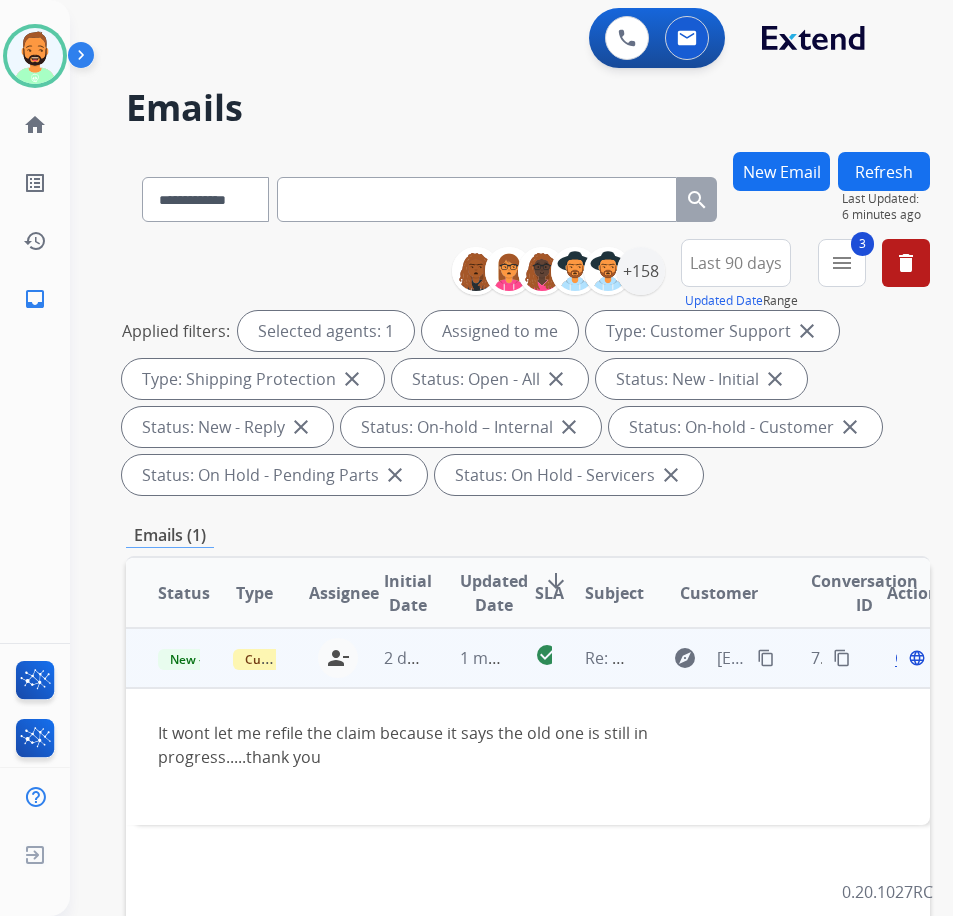 click on "Open" at bounding box center (915, 658) 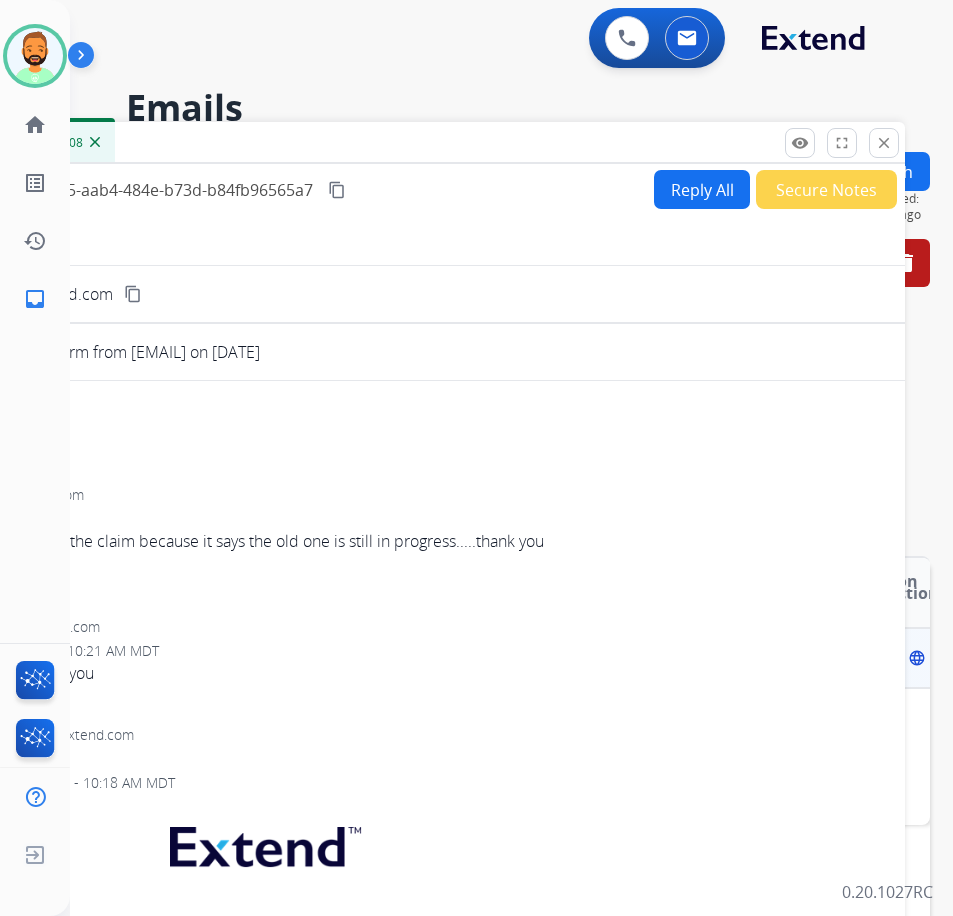 click on "Reply All" at bounding box center [702, 189] 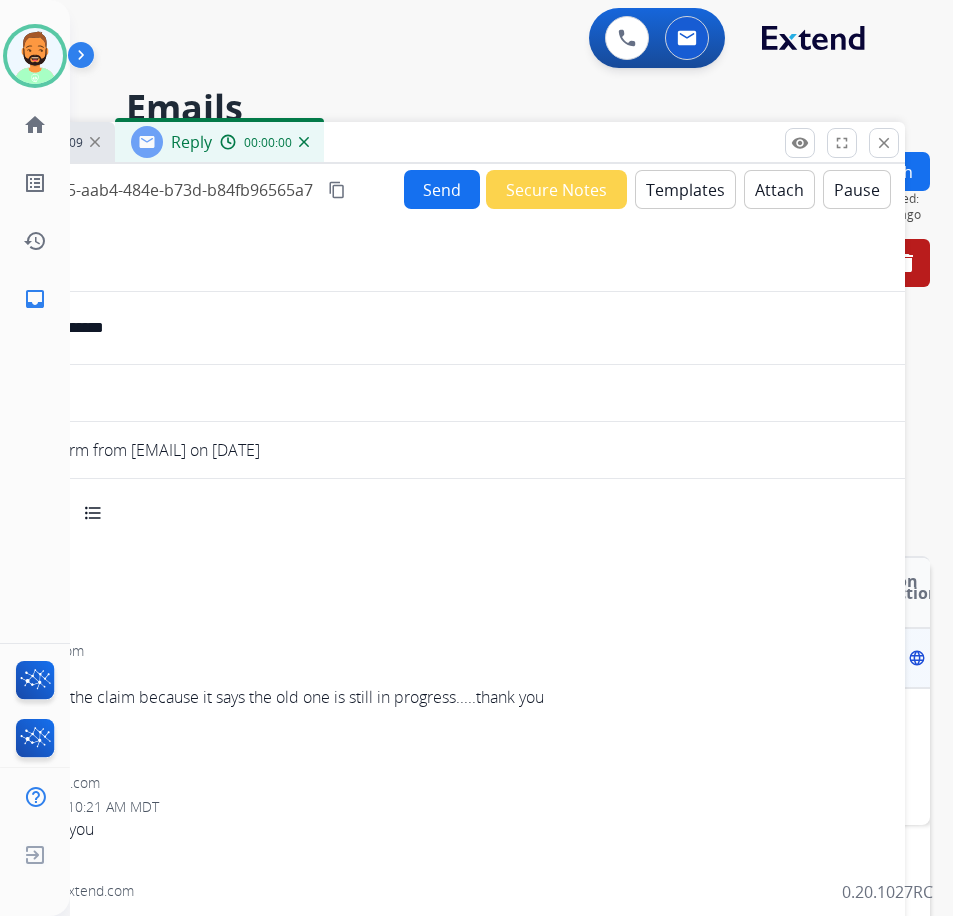 select on "**********" 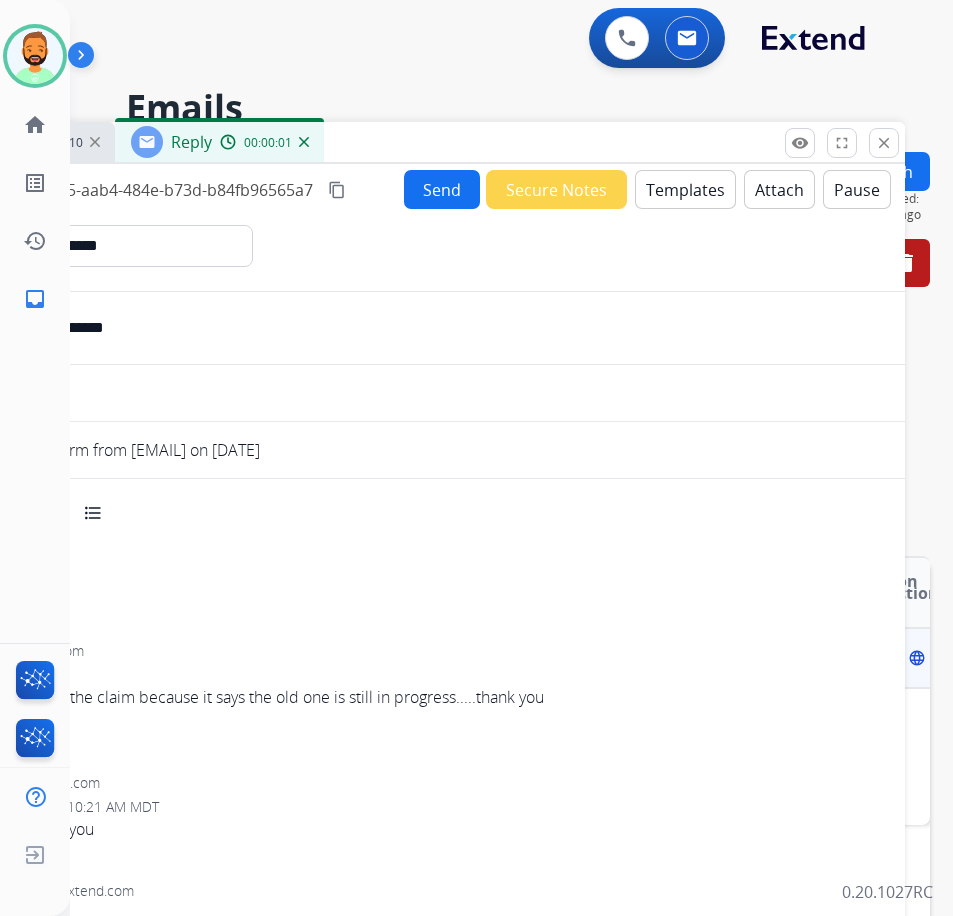 click on "Templates" at bounding box center [685, 189] 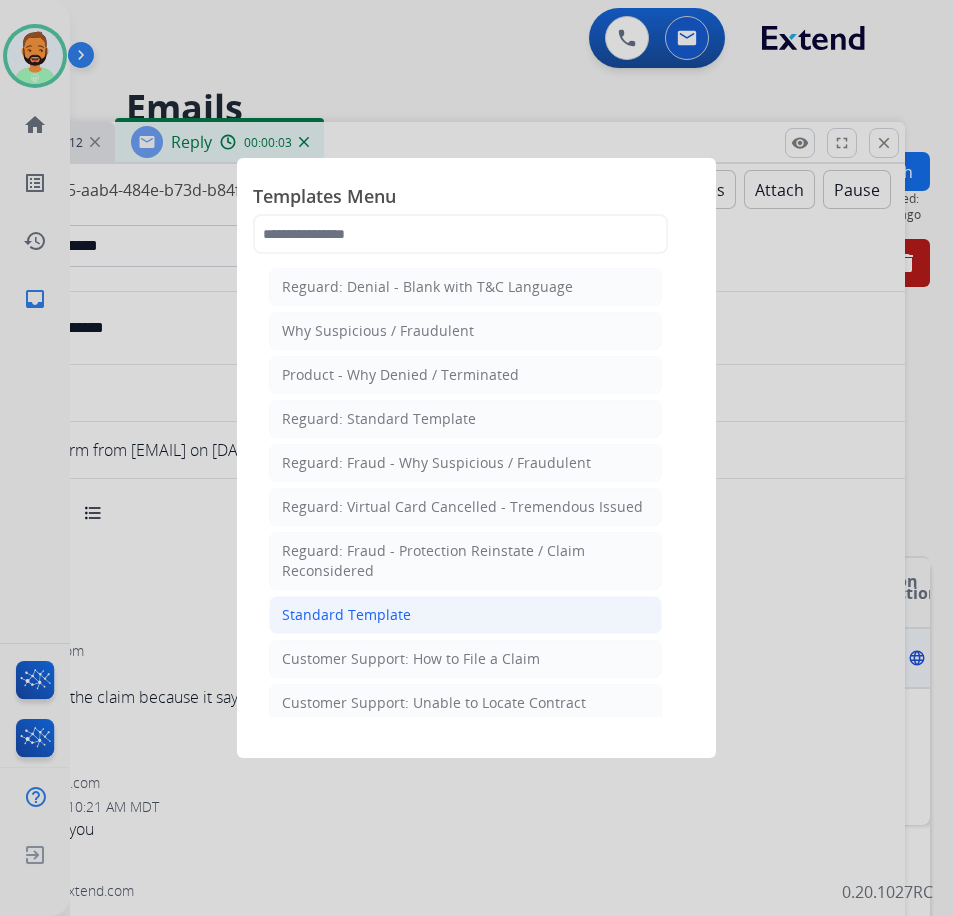 click on "Standard Template" 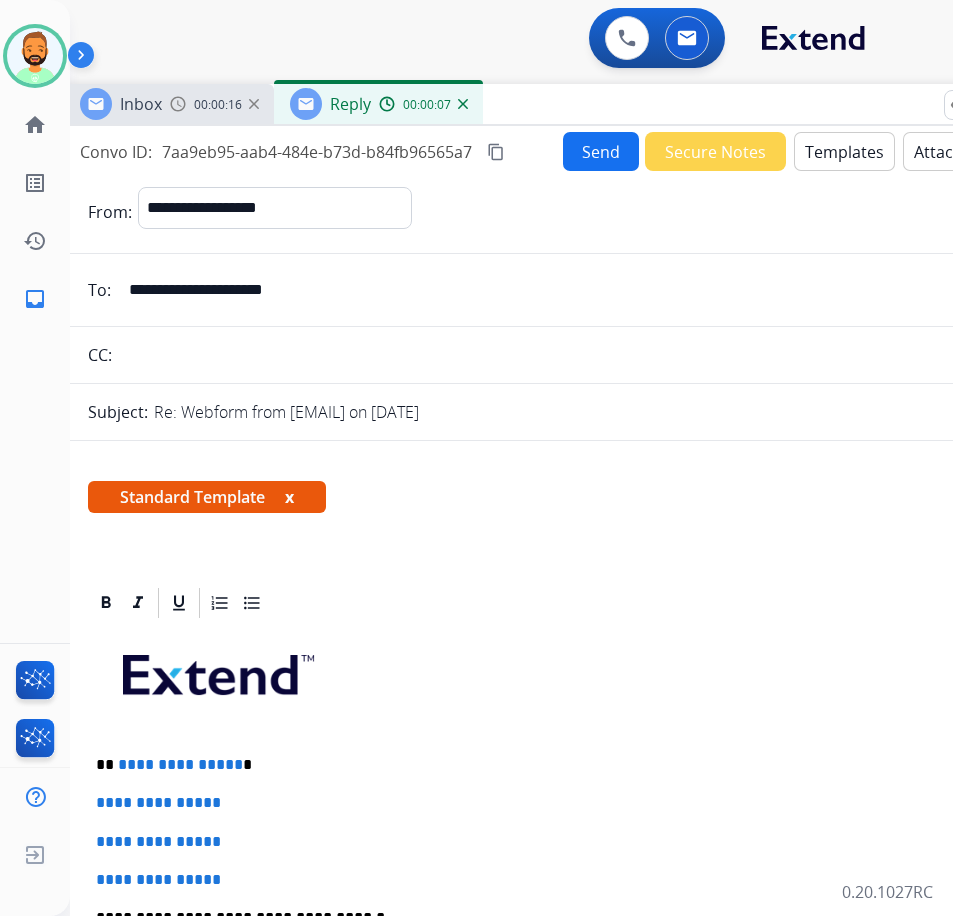 drag, startPoint x: 458, startPoint y: 144, endPoint x: 615, endPoint y: 106, distance: 161.53328 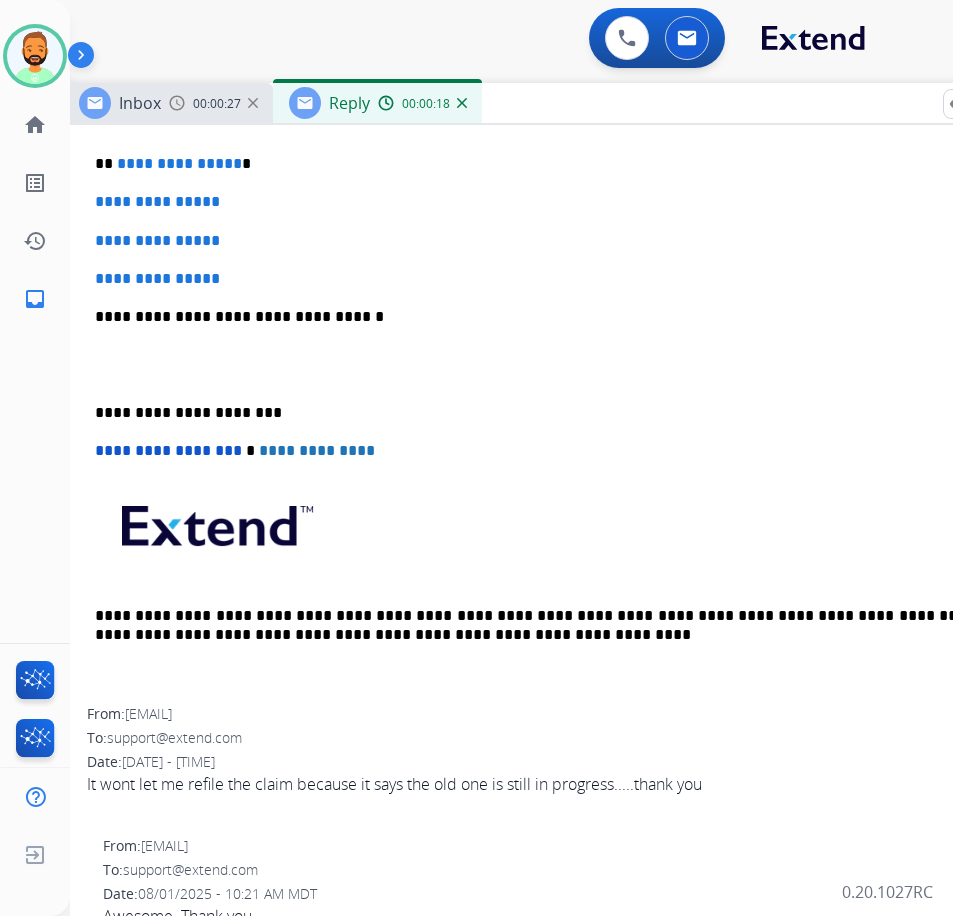 scroll, scrollTop: 500, scrollLeft: 0, axis: vertical 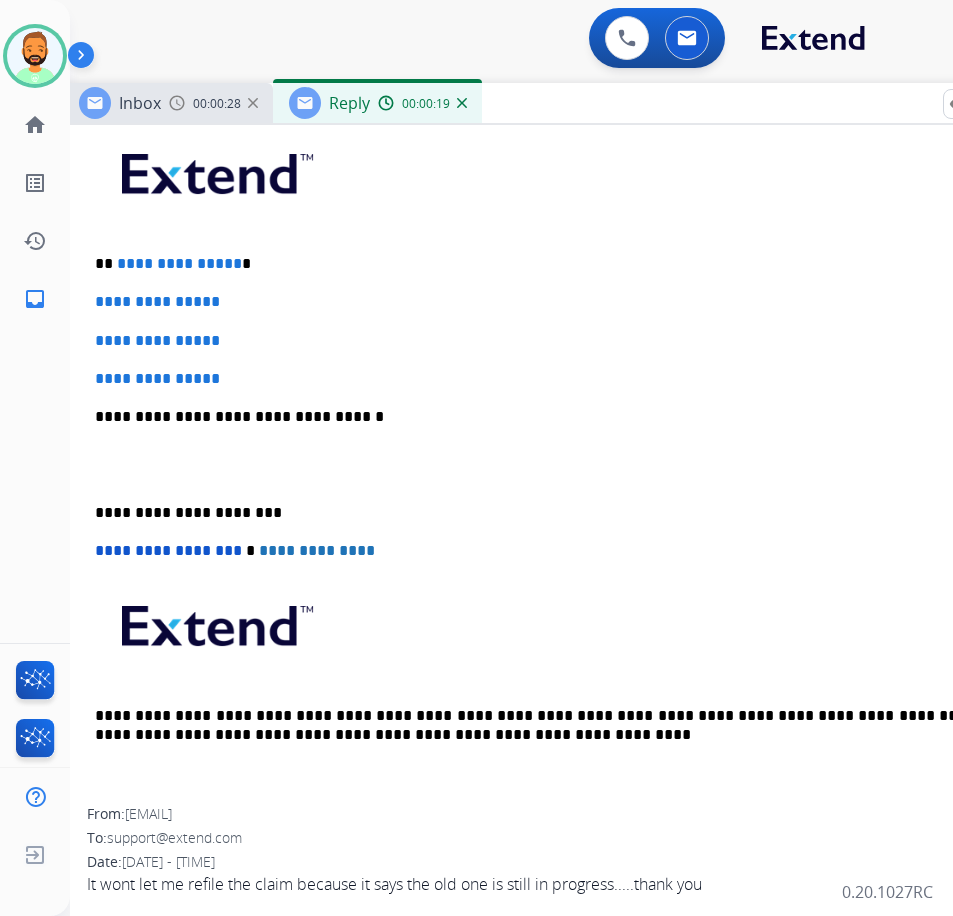 click on "**********" at bounding box center [563, 302] 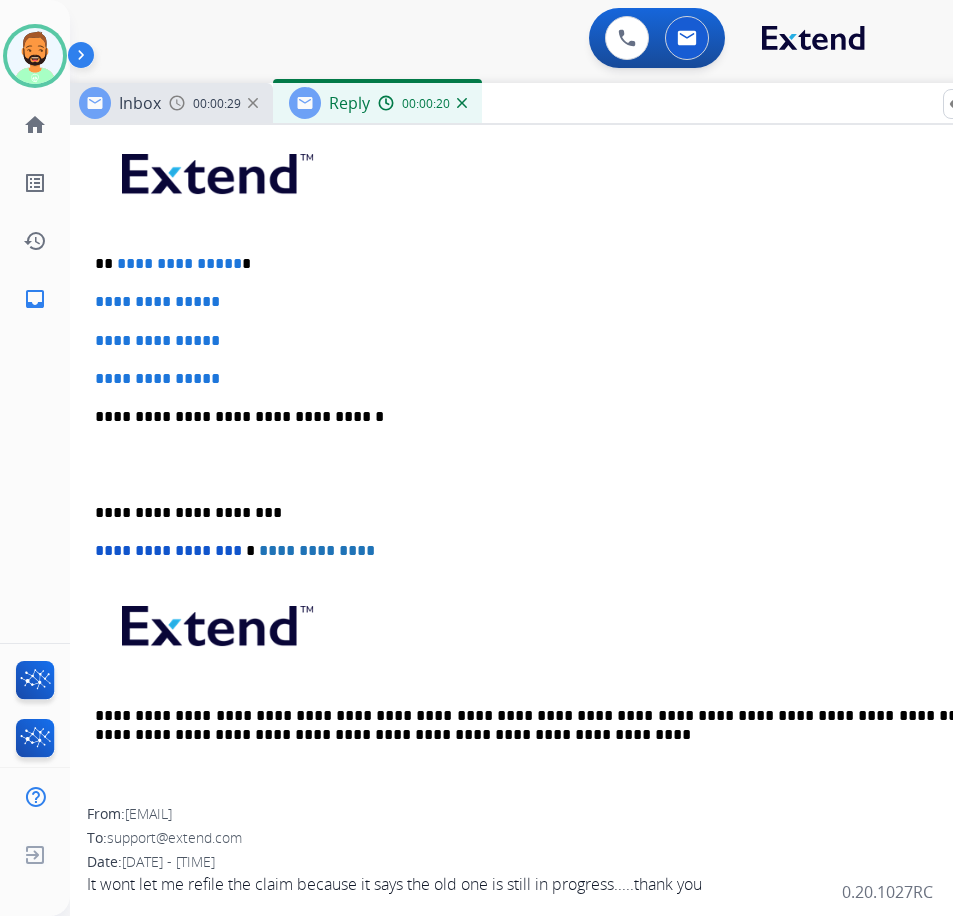 click on "**********" at bounding box center [555, 264] 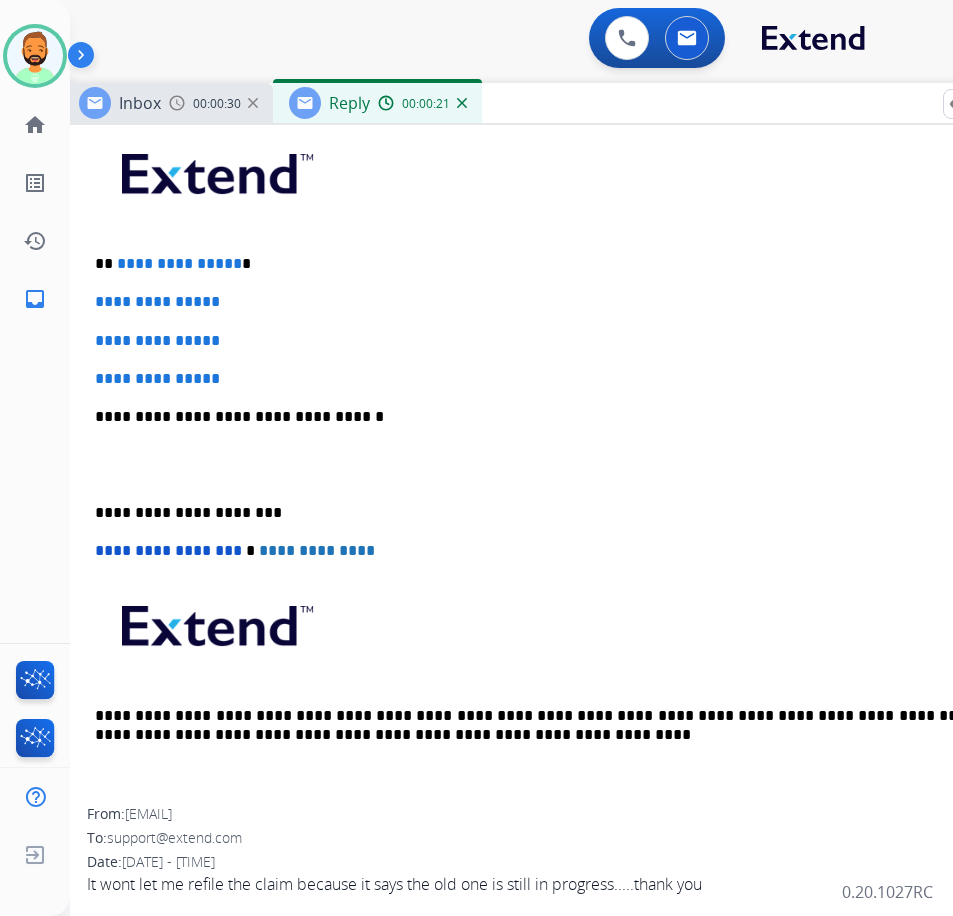 type 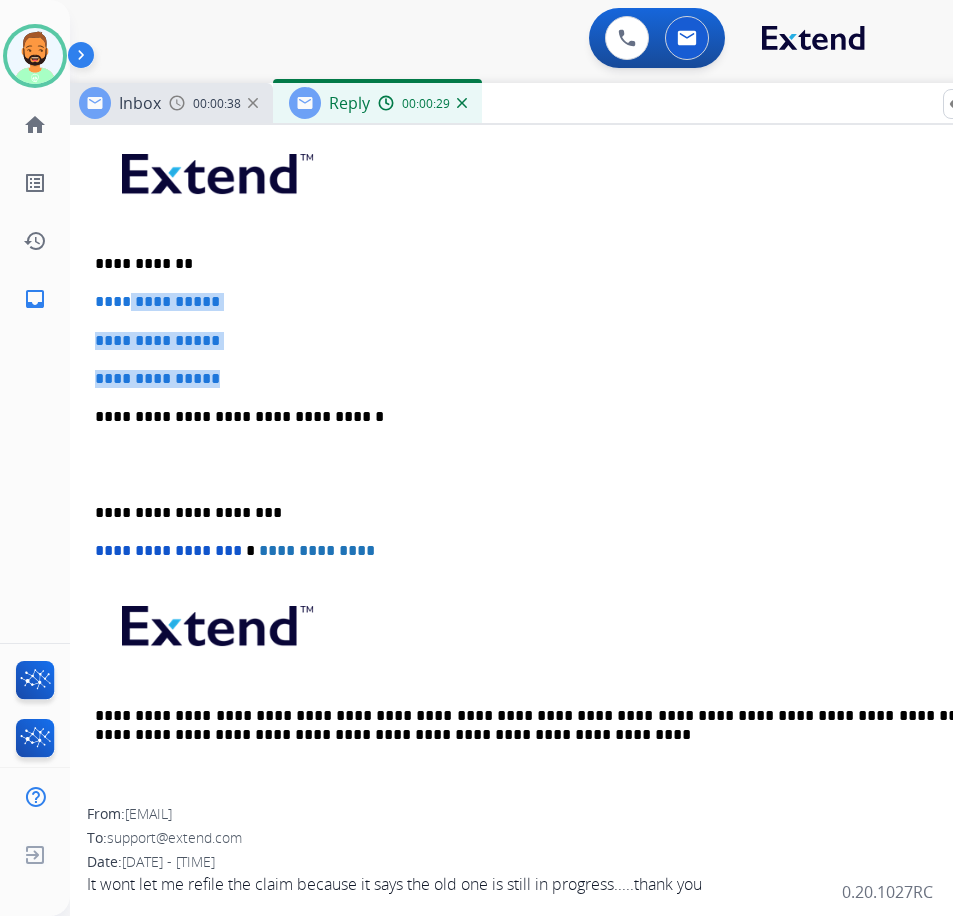 drag, startPoint x: 270, startPoint y: 365, endPoint x: 138, endPoint y: 291, distance: 151.32745 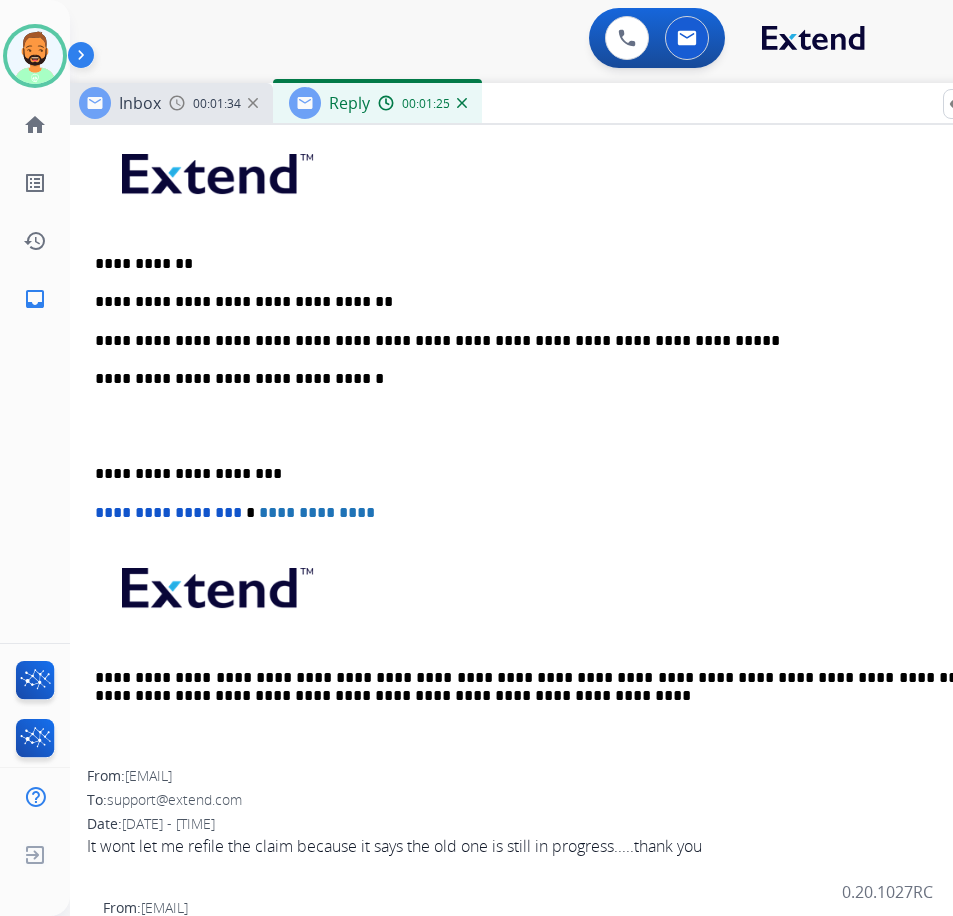 drag, startPoint x: 535, startPoint y: 326, endPoint x: 536, endPoint y: 373, distance: 47.010635 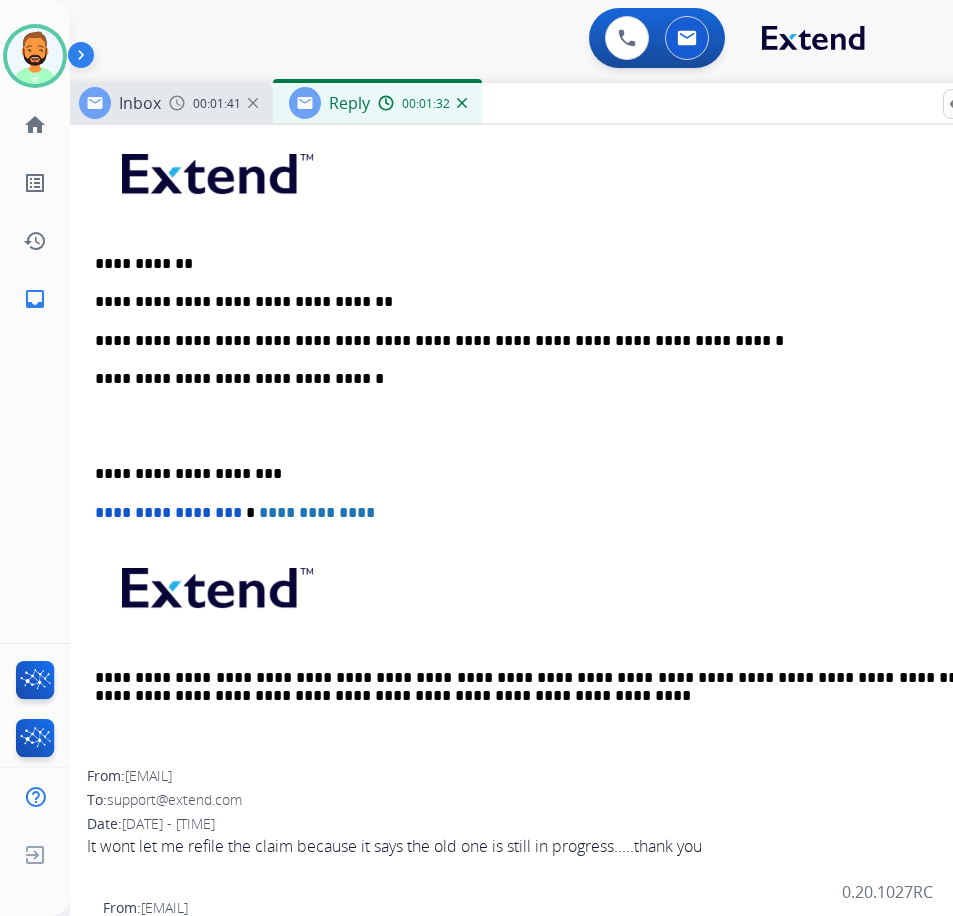 click on "**********" at bounding box center [563, 445] 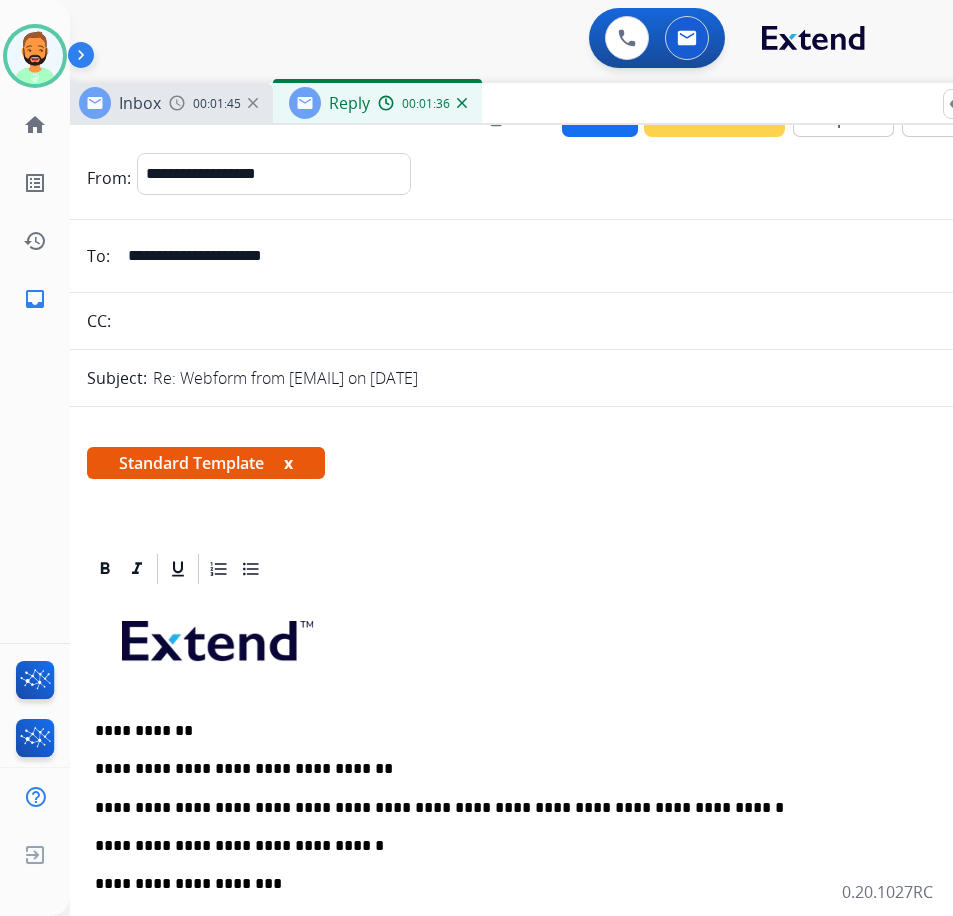 scroll, scrollTop: 0, scrollLeft: 0, axis: both 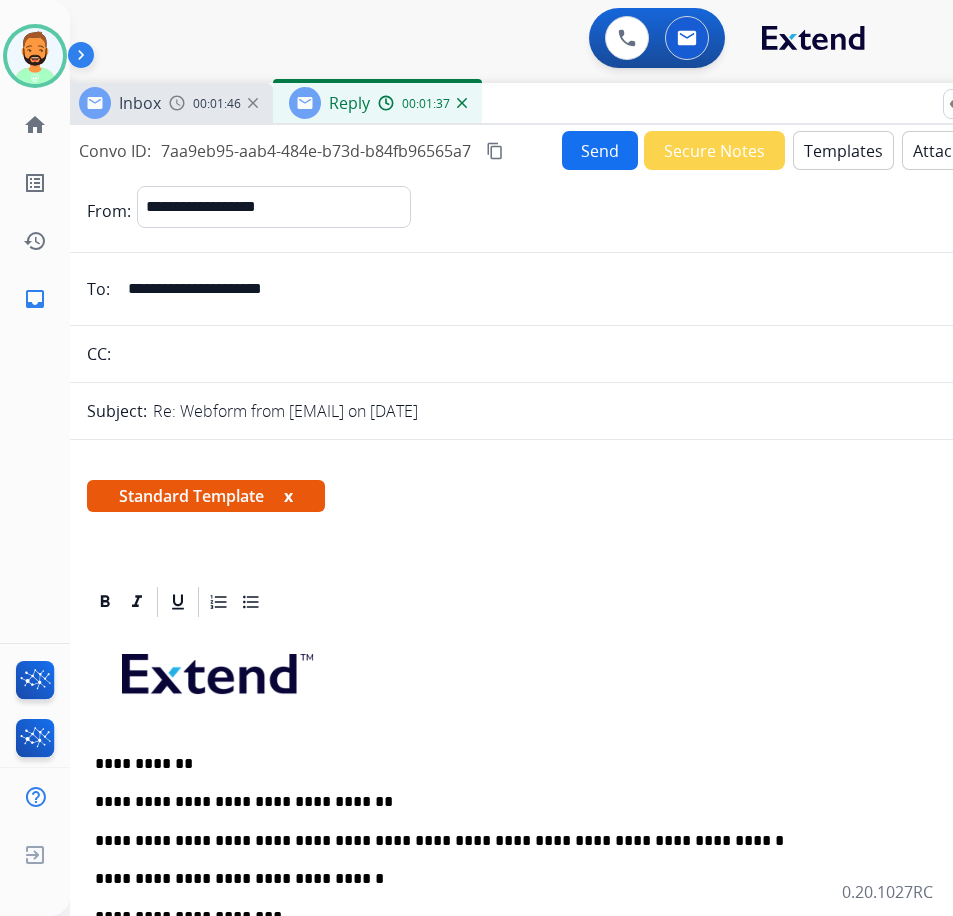 click on "Send" at bounding box center [600, 150] 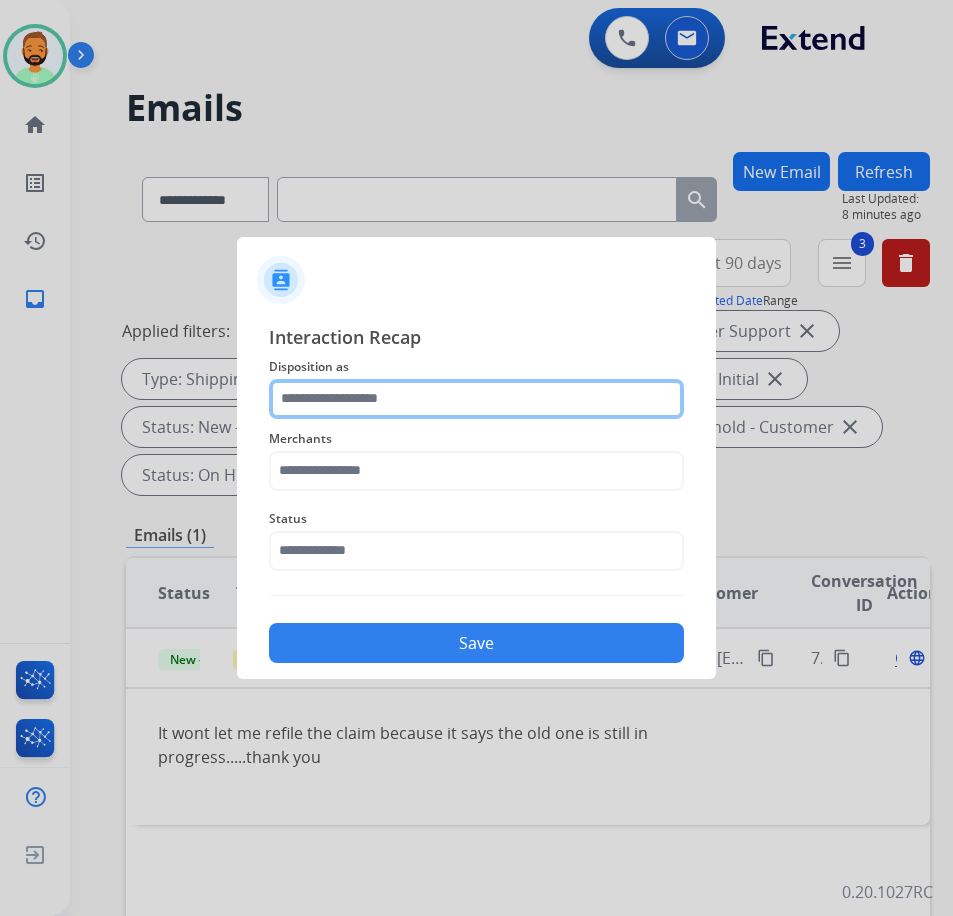 click 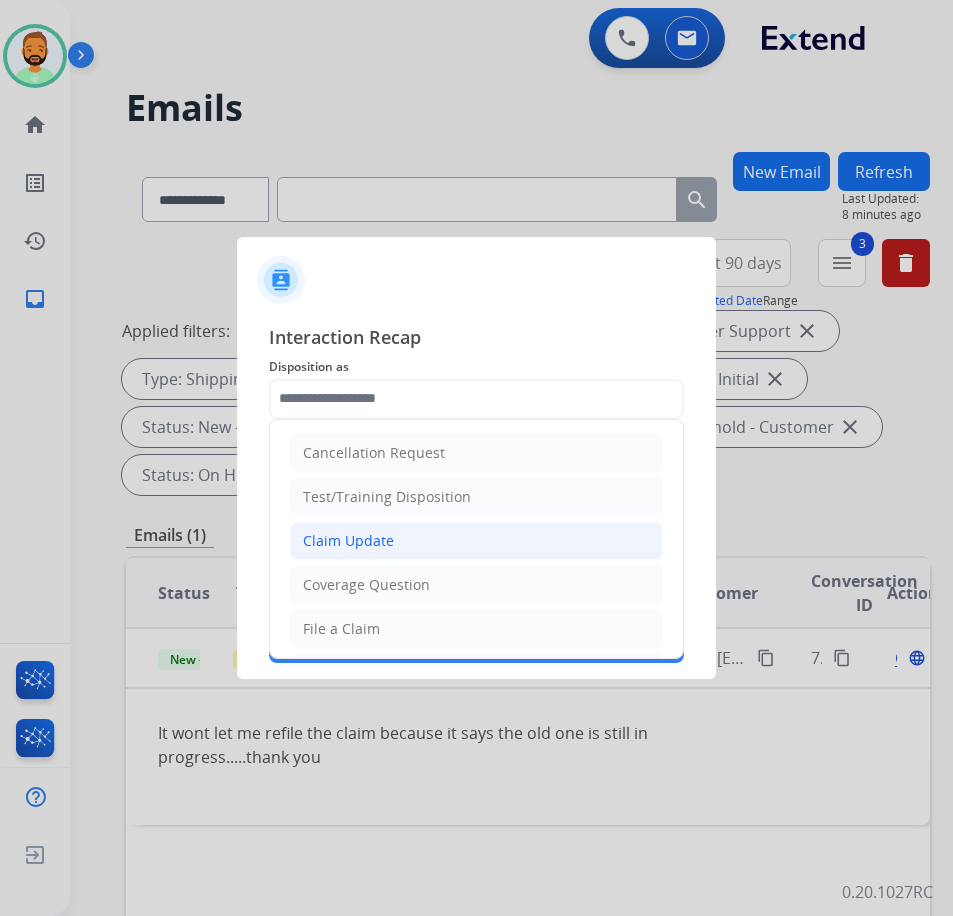 click on "Claim Update" 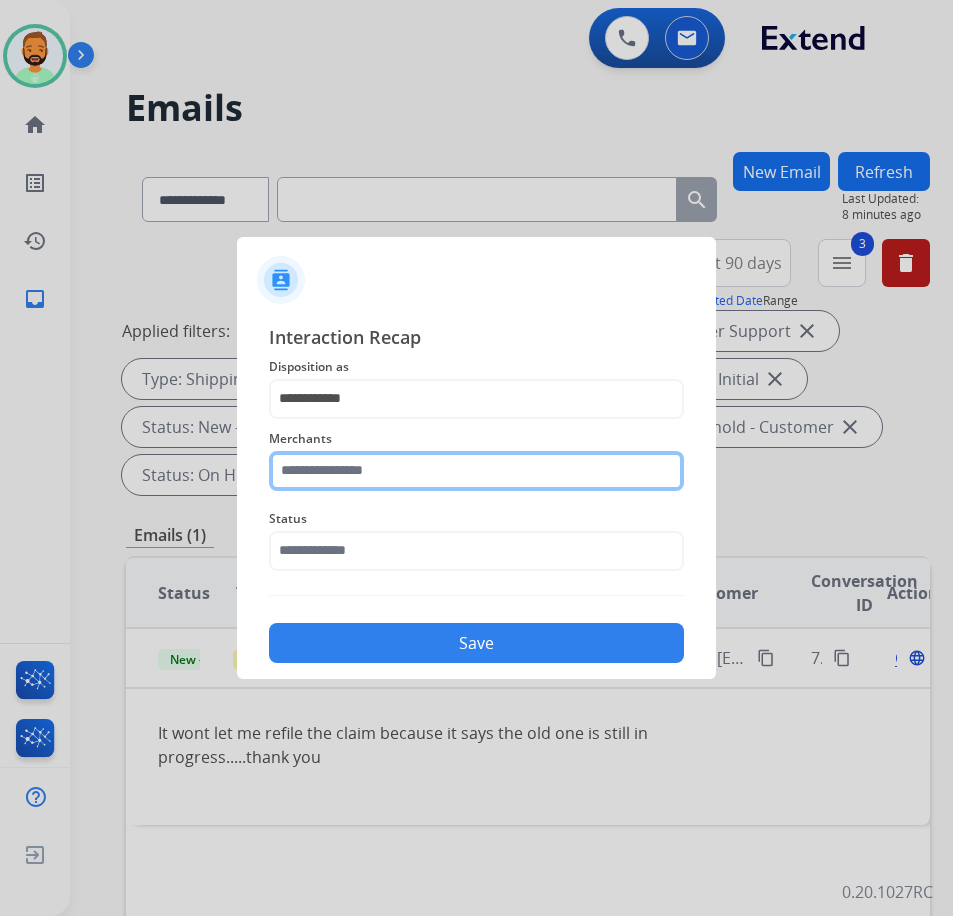 click 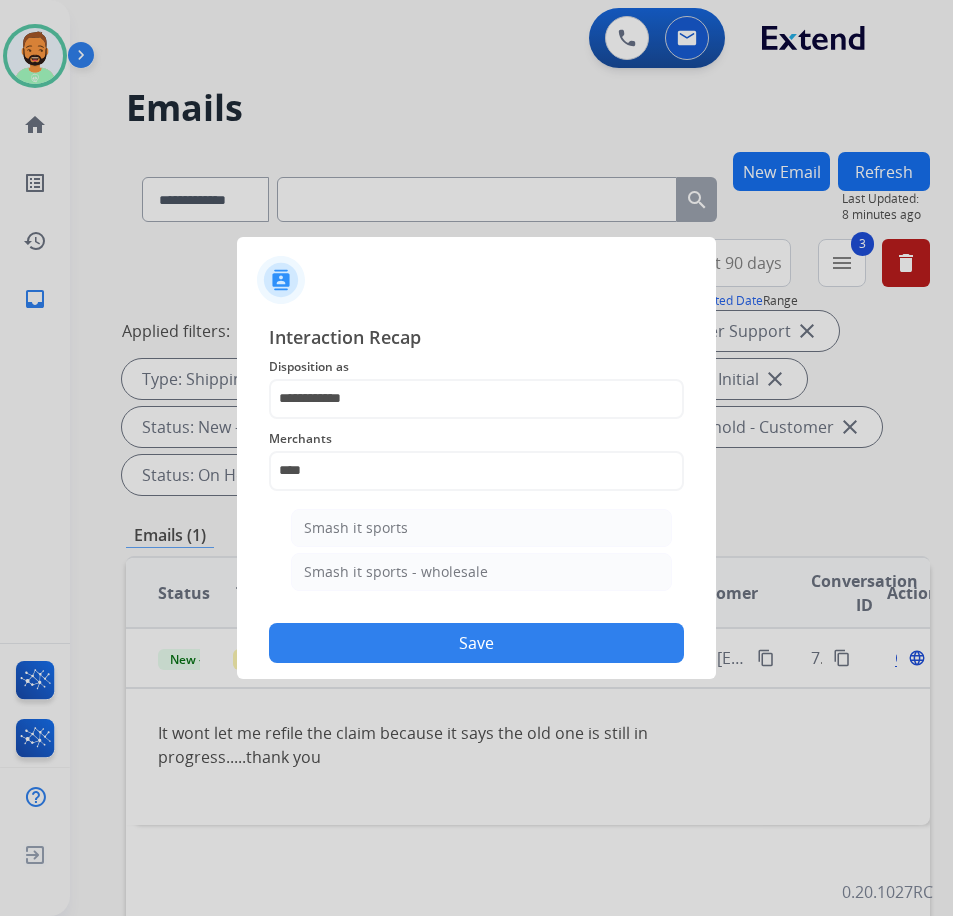 click on "Smash it sports" 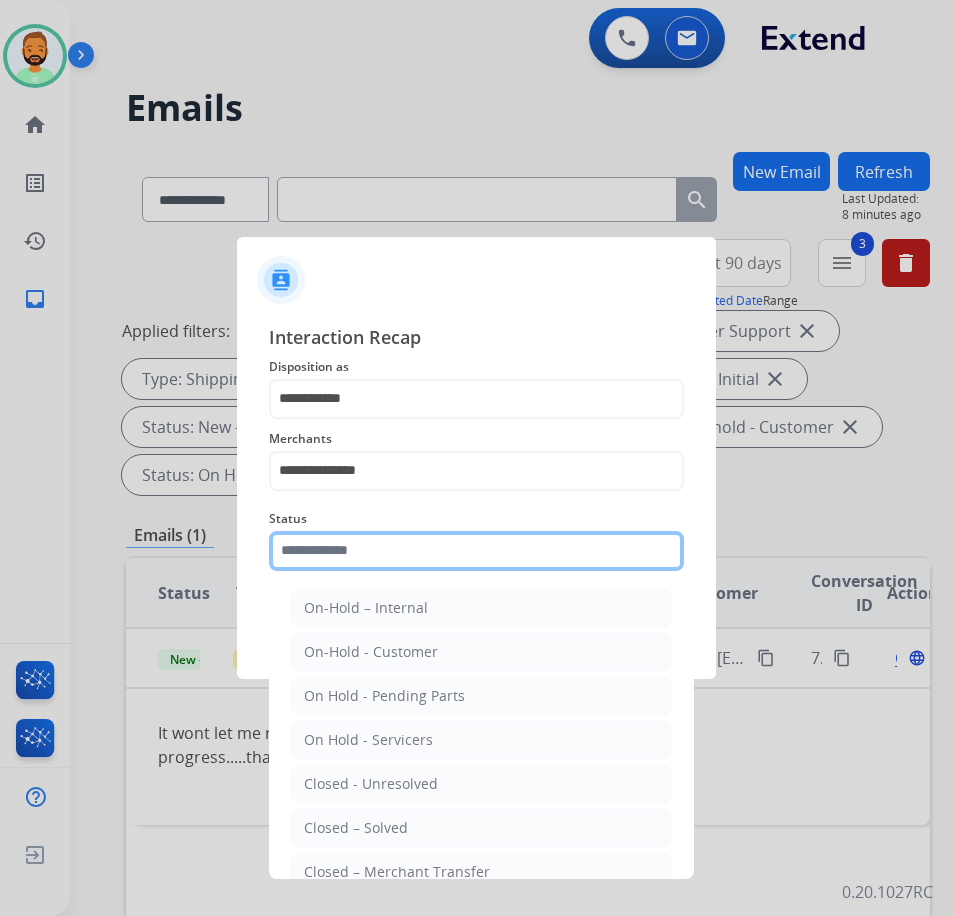 click 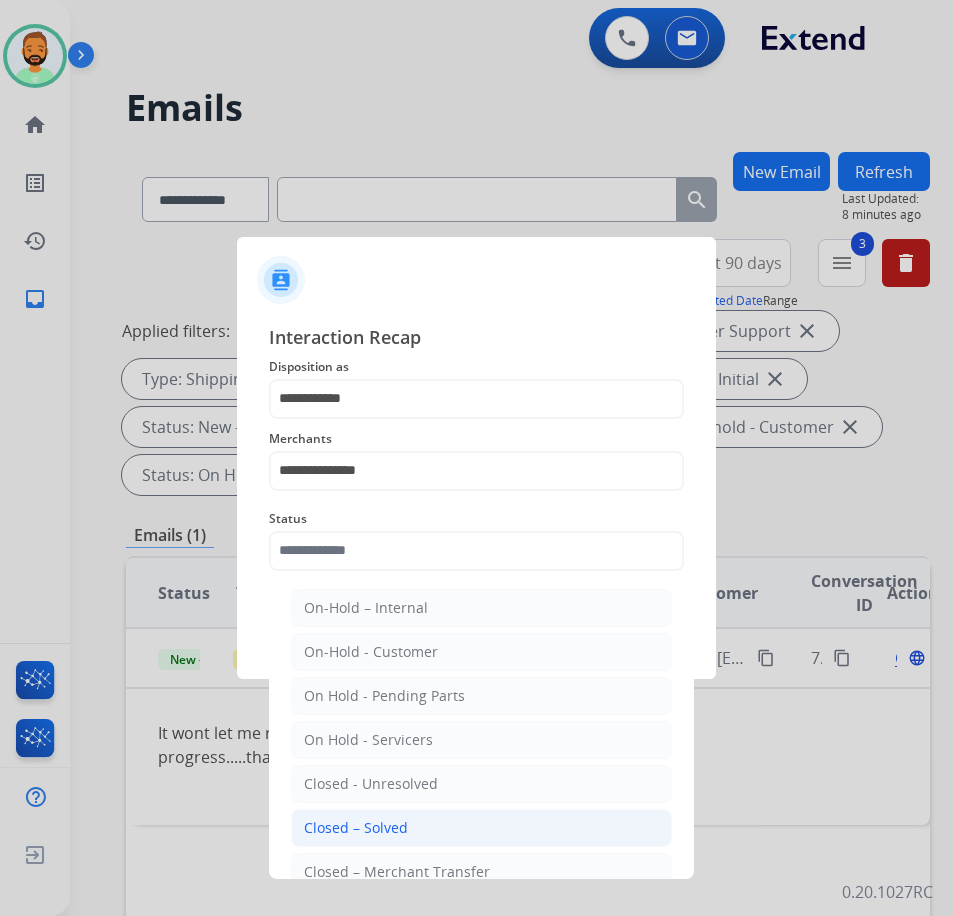 click on "Closed – Solved" 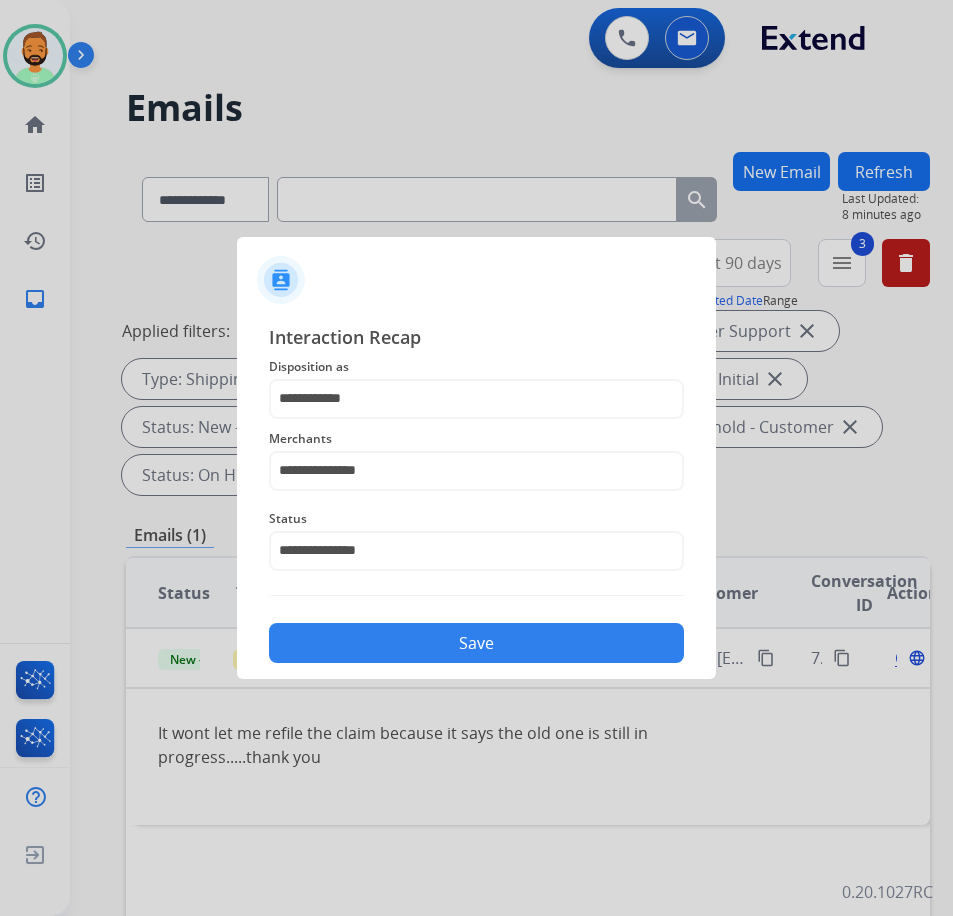 click on "Save" 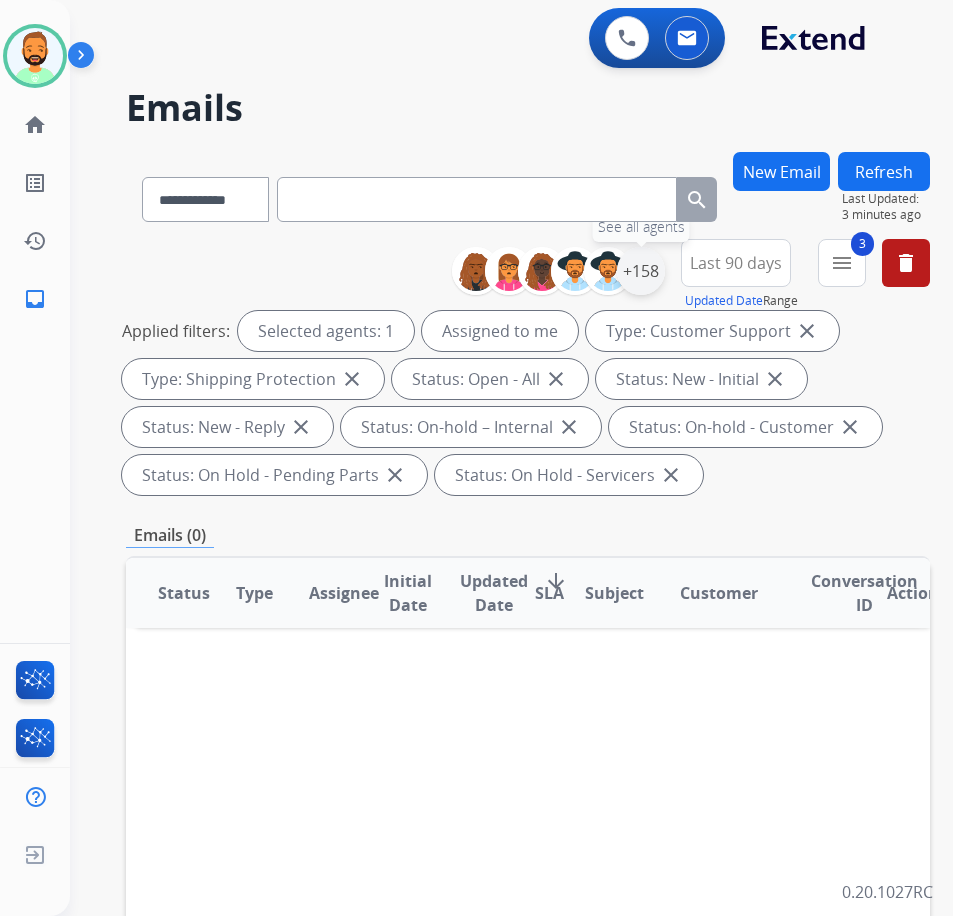 click on "+158" at bounding box center [641, 271] 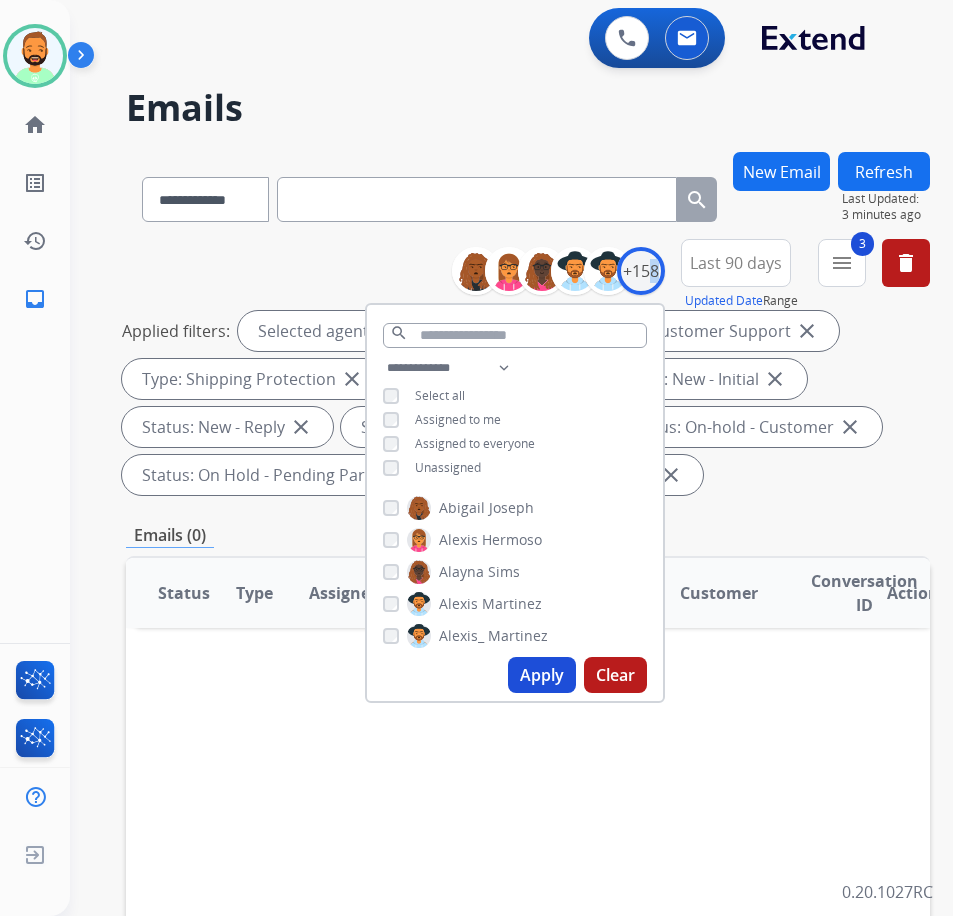 click on "Last 90 days" at bounding box center [736, 263] 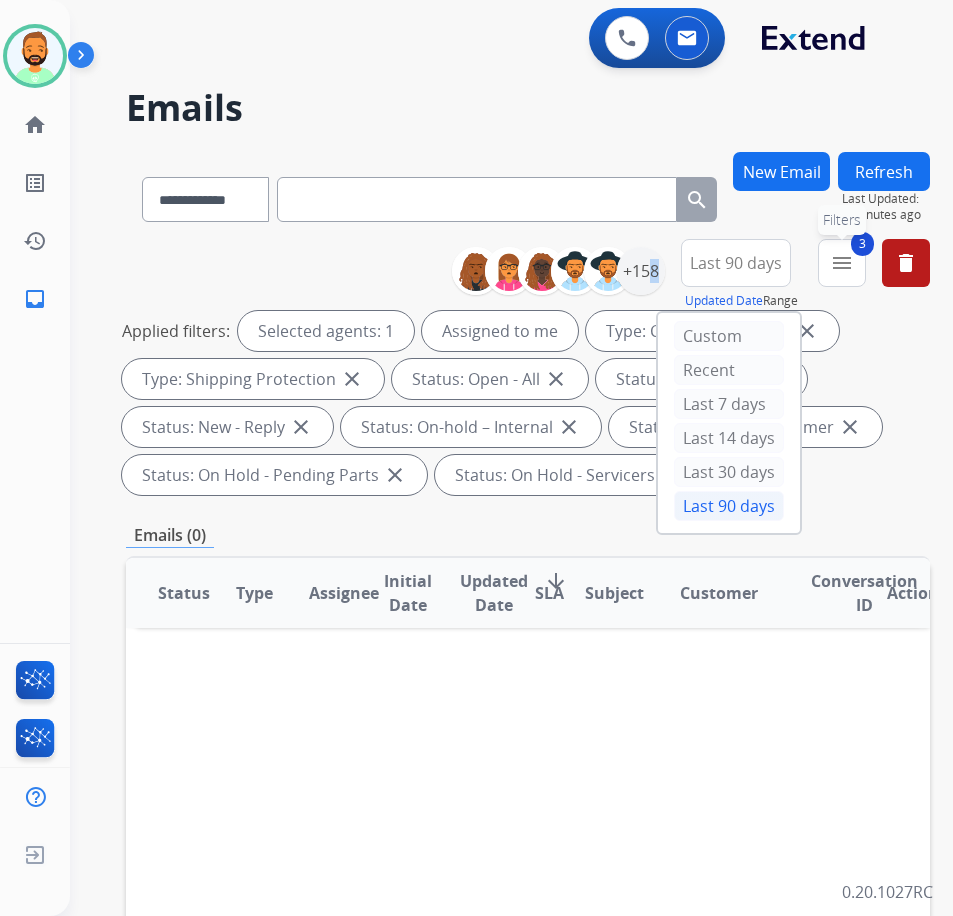 click on "menu" at bounding box center (842, 263) 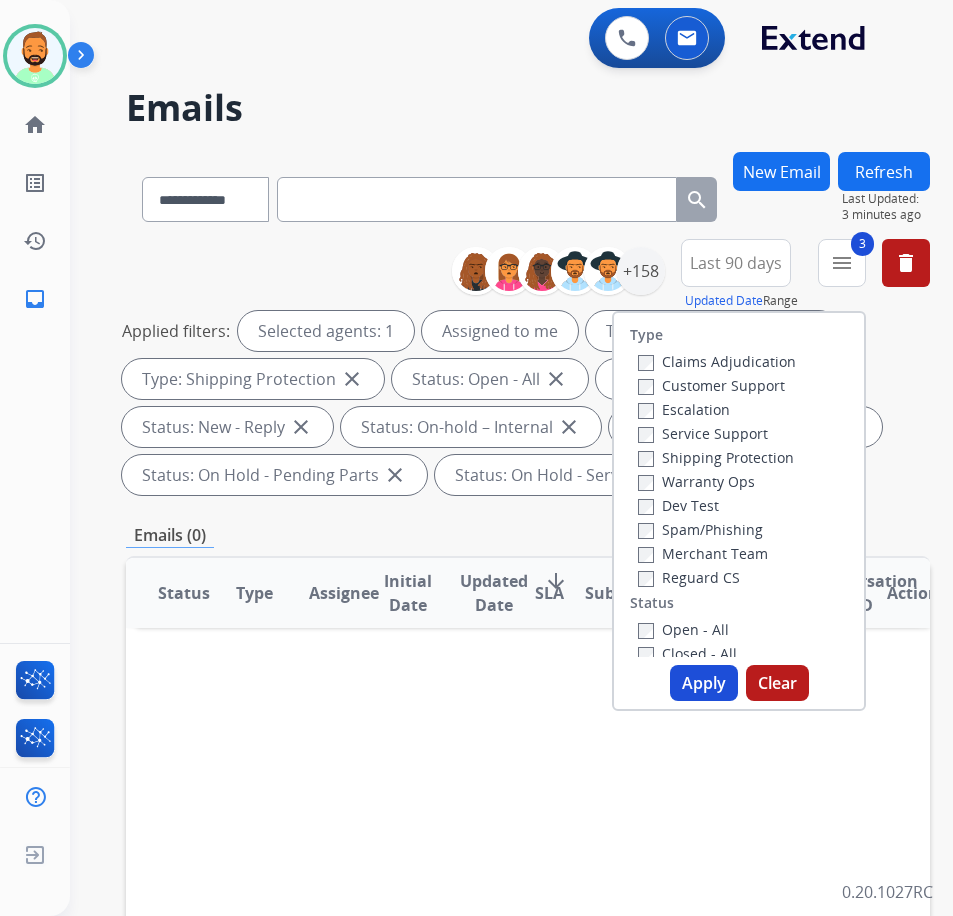 click on "Reguard CS" at bounding box center (689, 577) 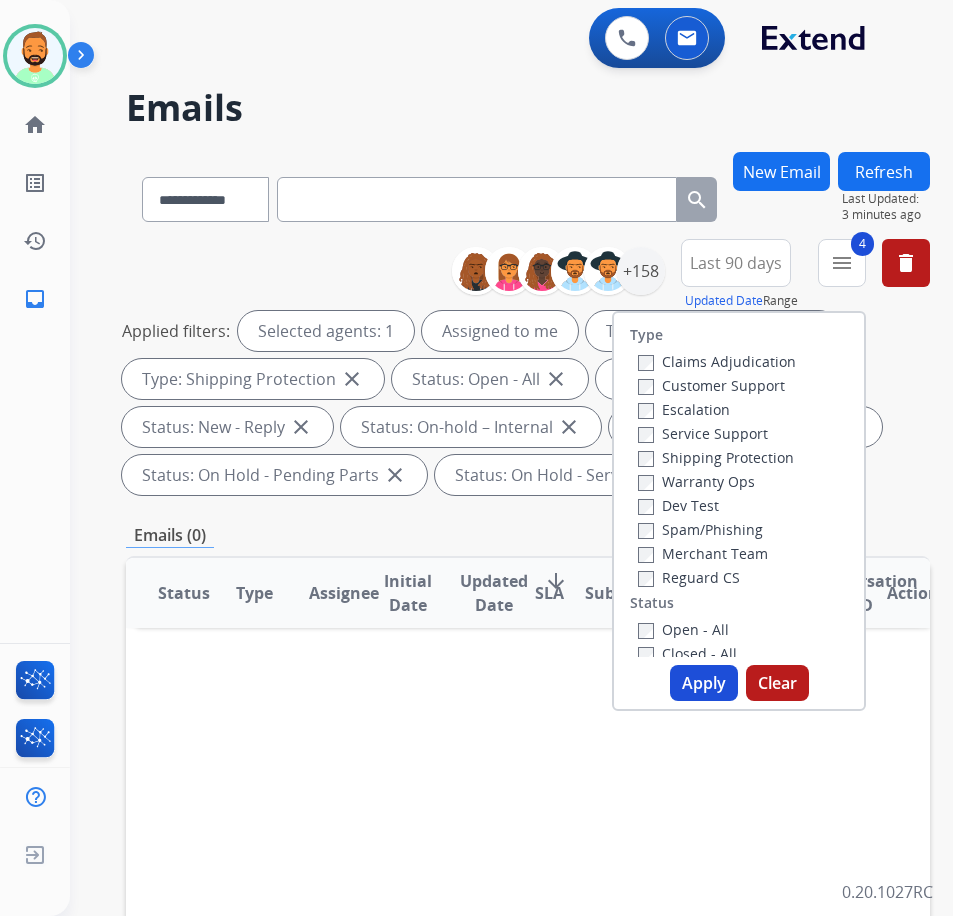click on "Apply" at bounding box center (704, 683) 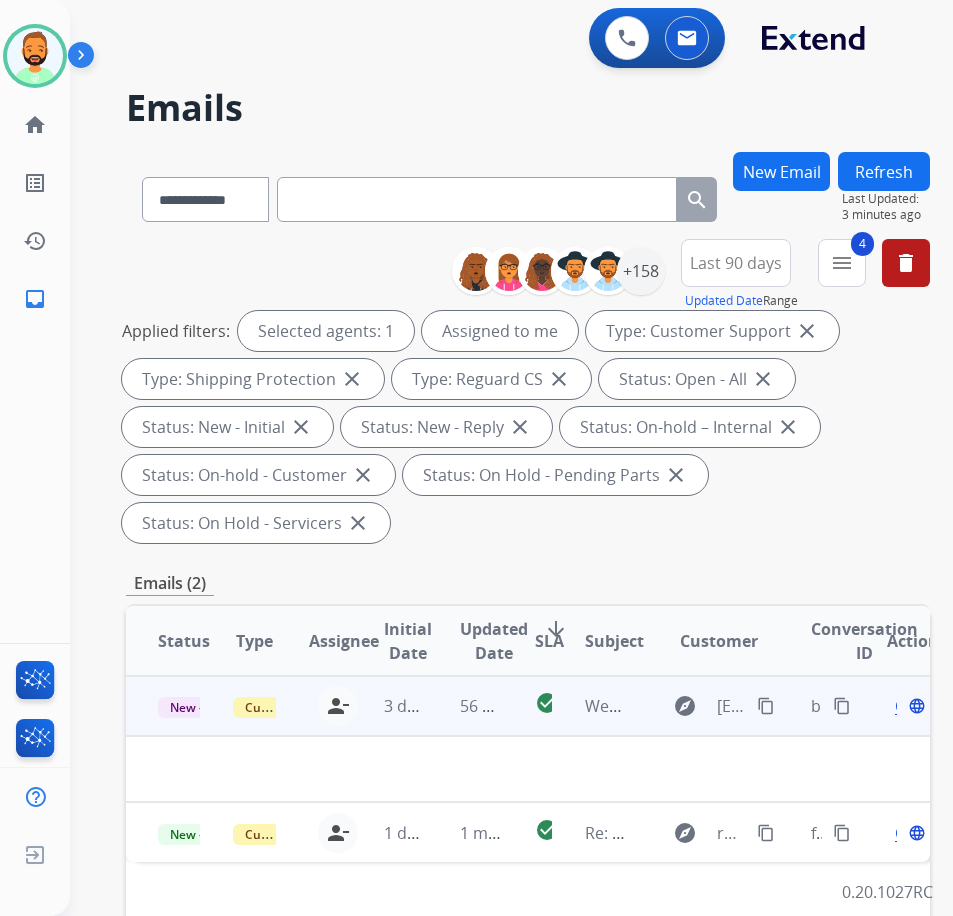 click on "56 seconds ago" at bounding box center (465, 706) 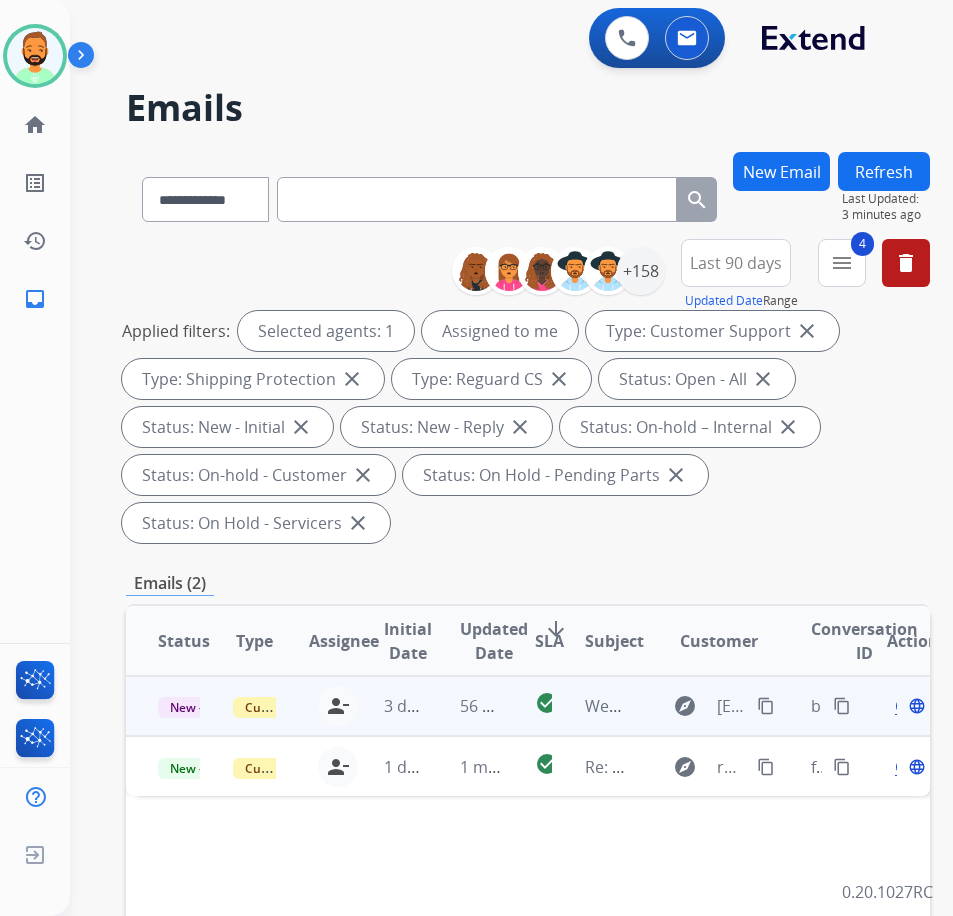 click on "56 seconds ago" at bounding box center [465, 706] 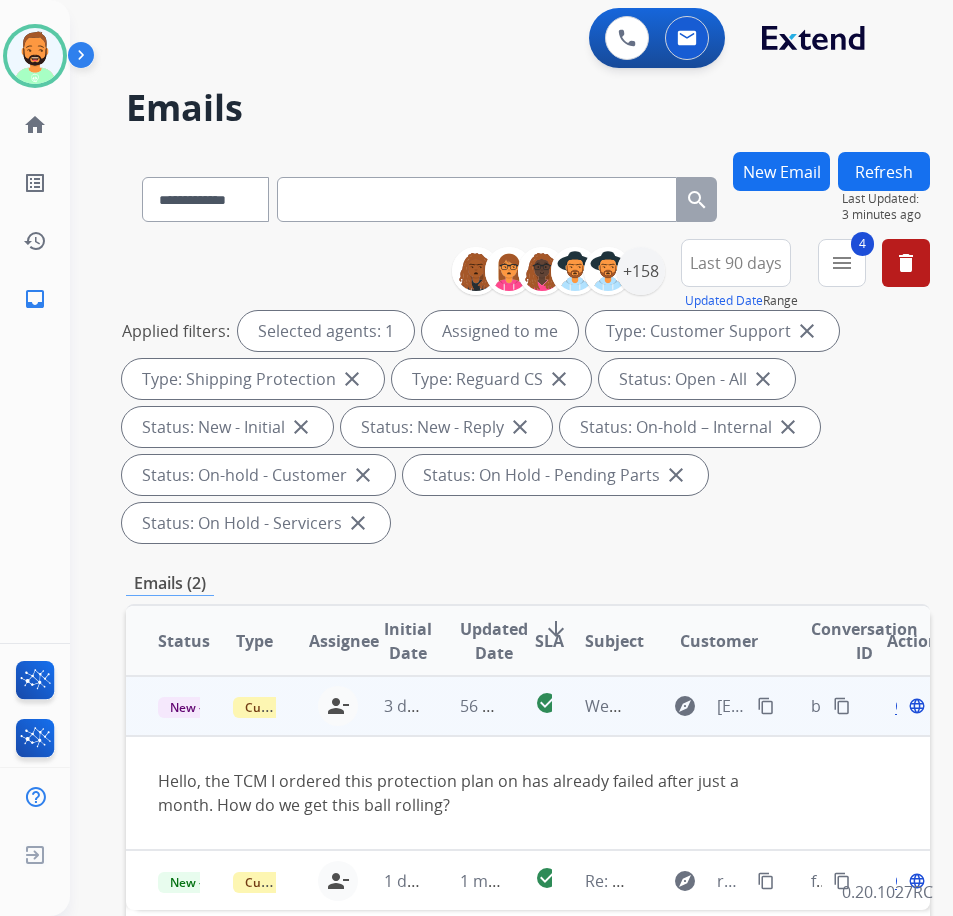 click on "content_copy" at bounding box center [766, 706] 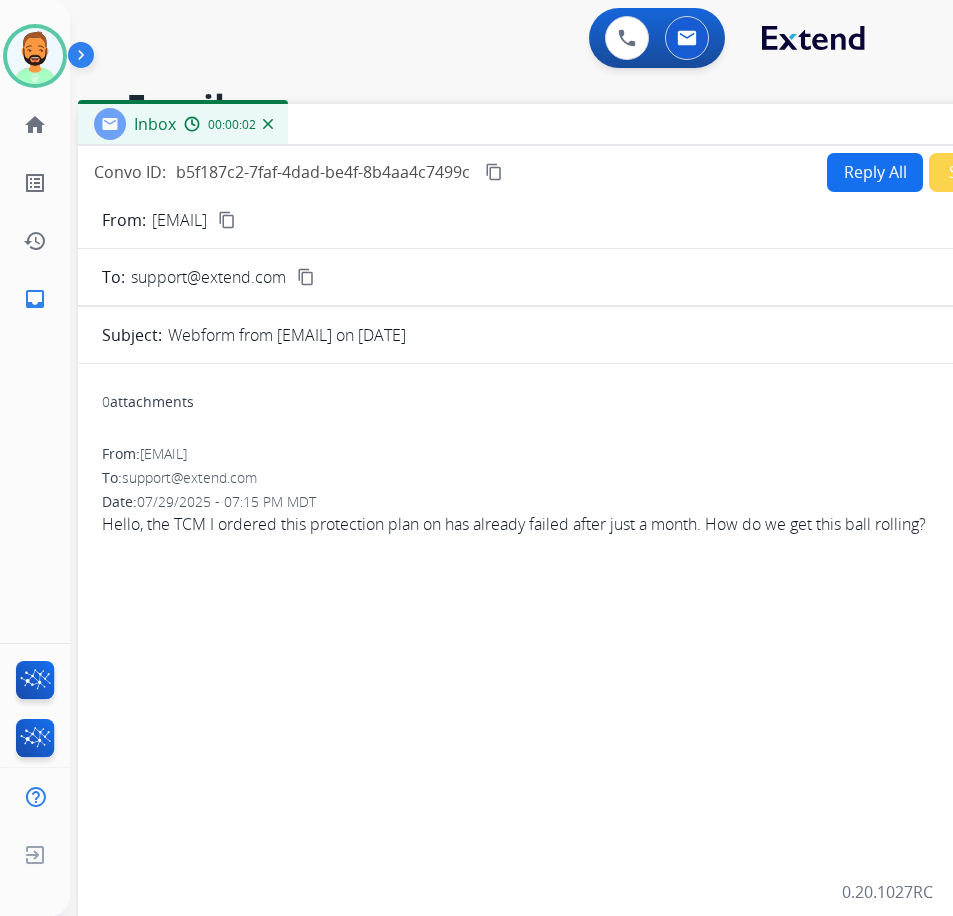 drag, startPoint x: 393, startPoint y: 133, endPoint x: 566, endPoint y: 115, distance: 173.9339 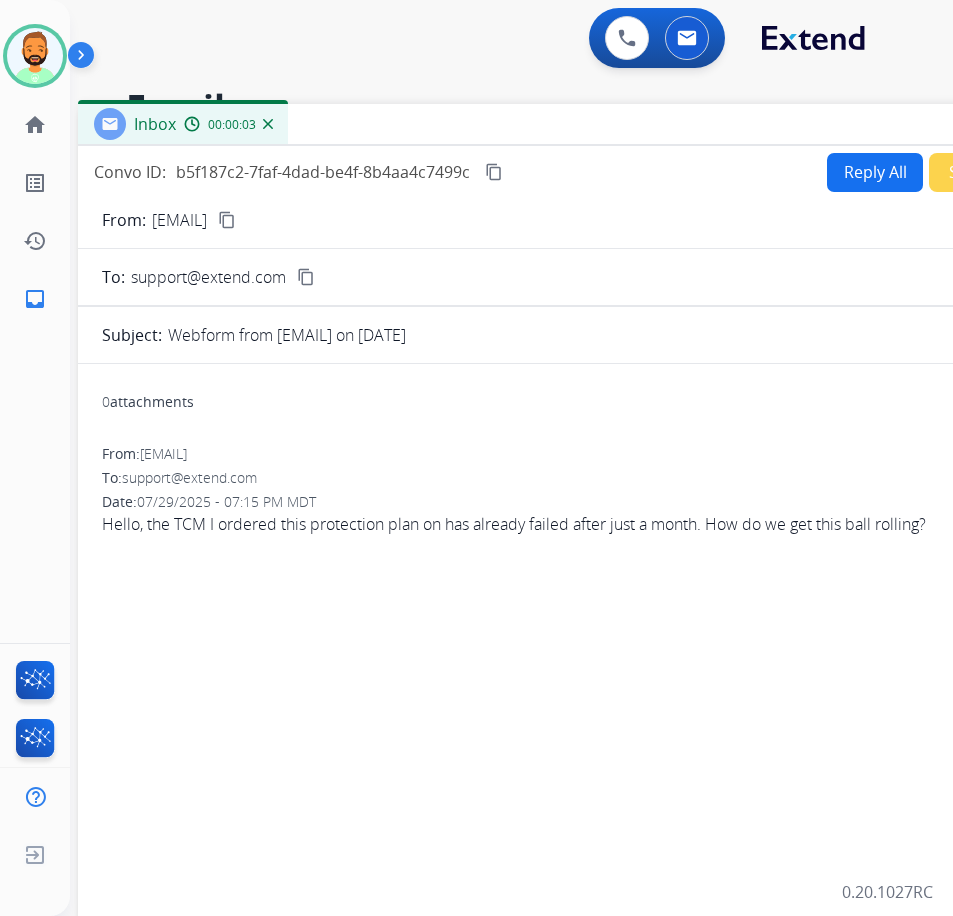 click on "Reply All" at bounding box center (875, 172) 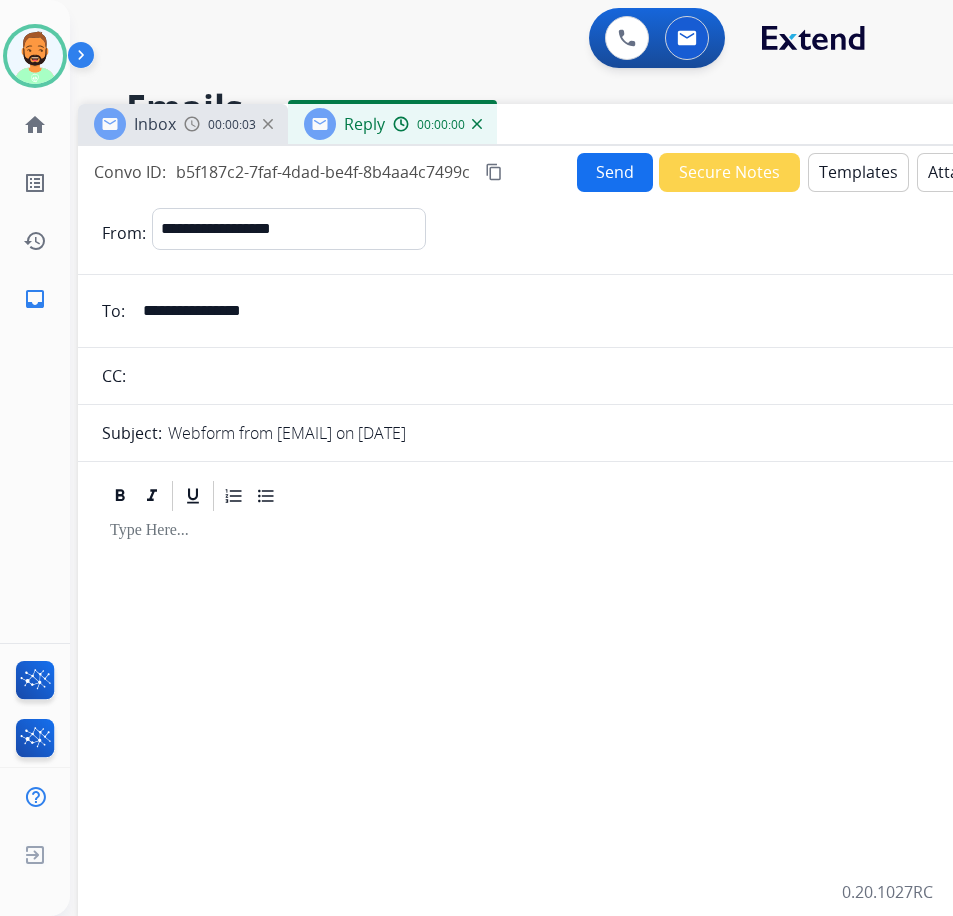 click on "Templates" at bounding box center [858, 172] 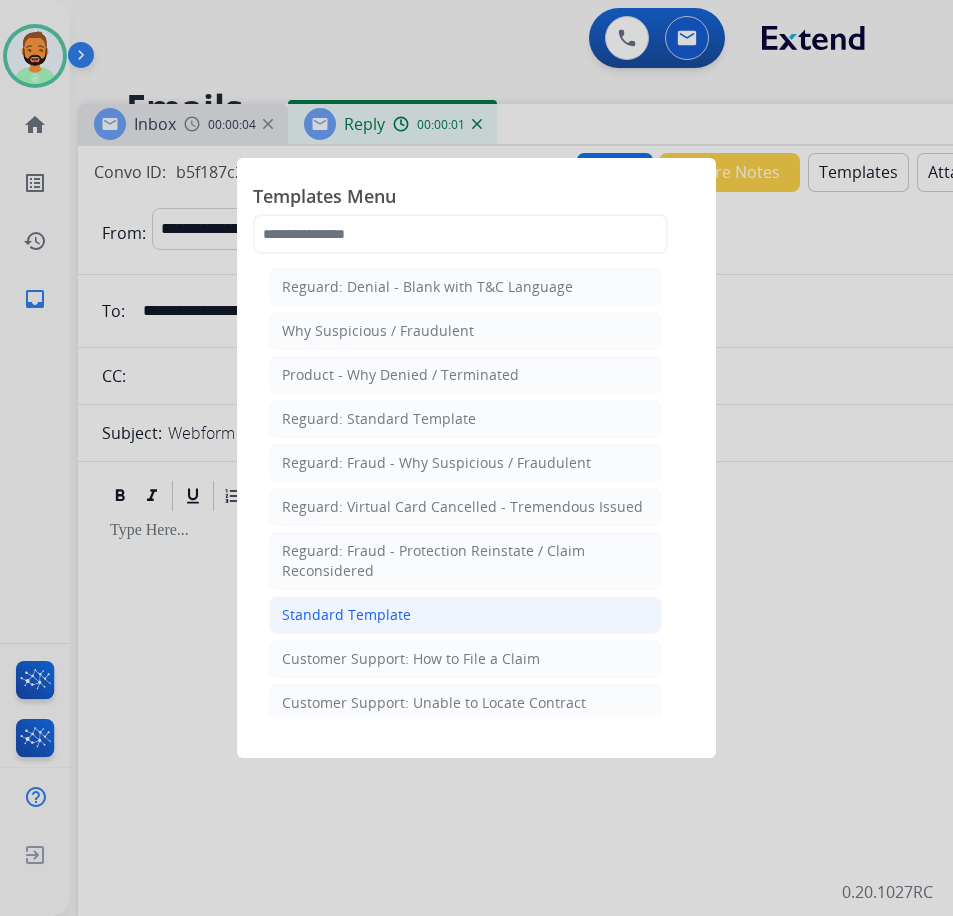 click on "Standard Template" 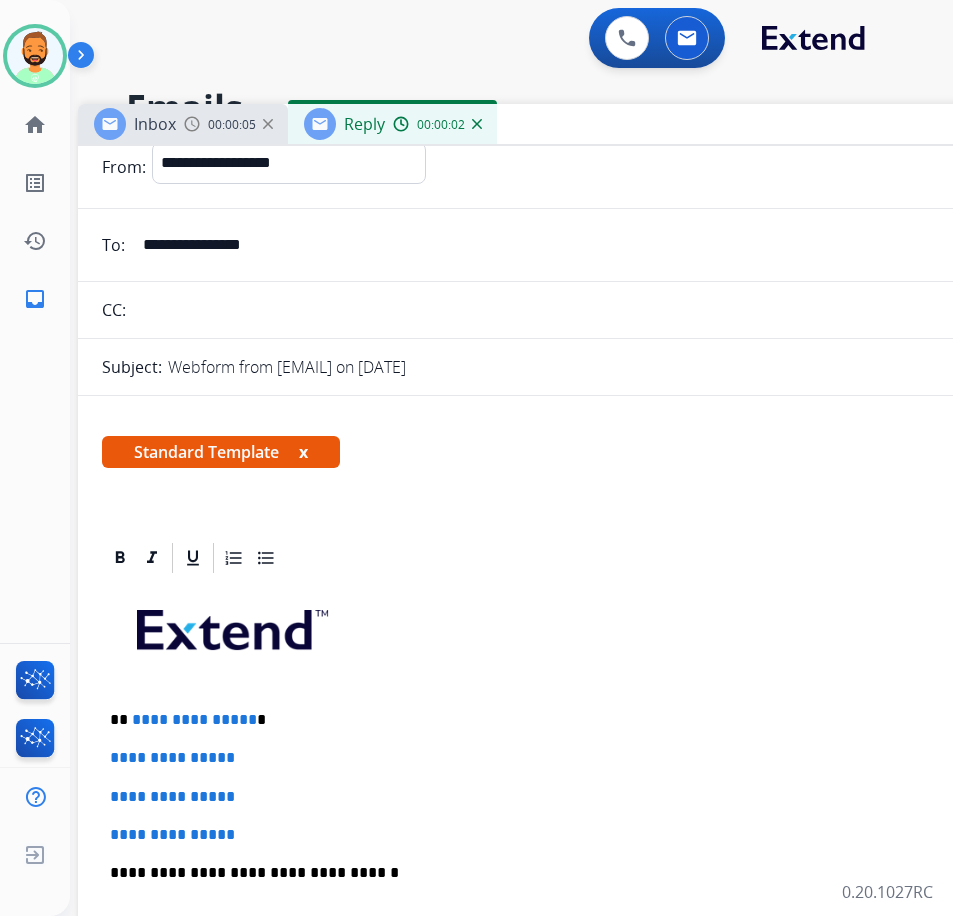 scroll, scrollTop: 100, scrollLeft: 0, axis: vertical 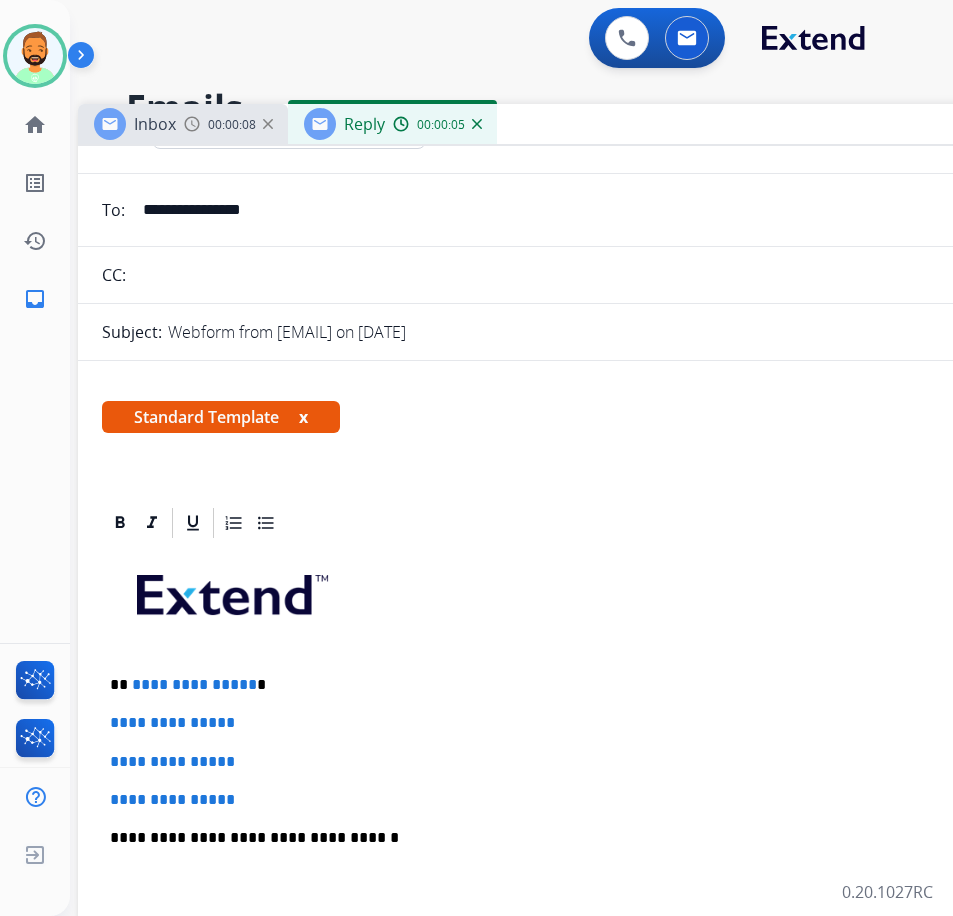 click on "**********" at bounding box center (570, 685) 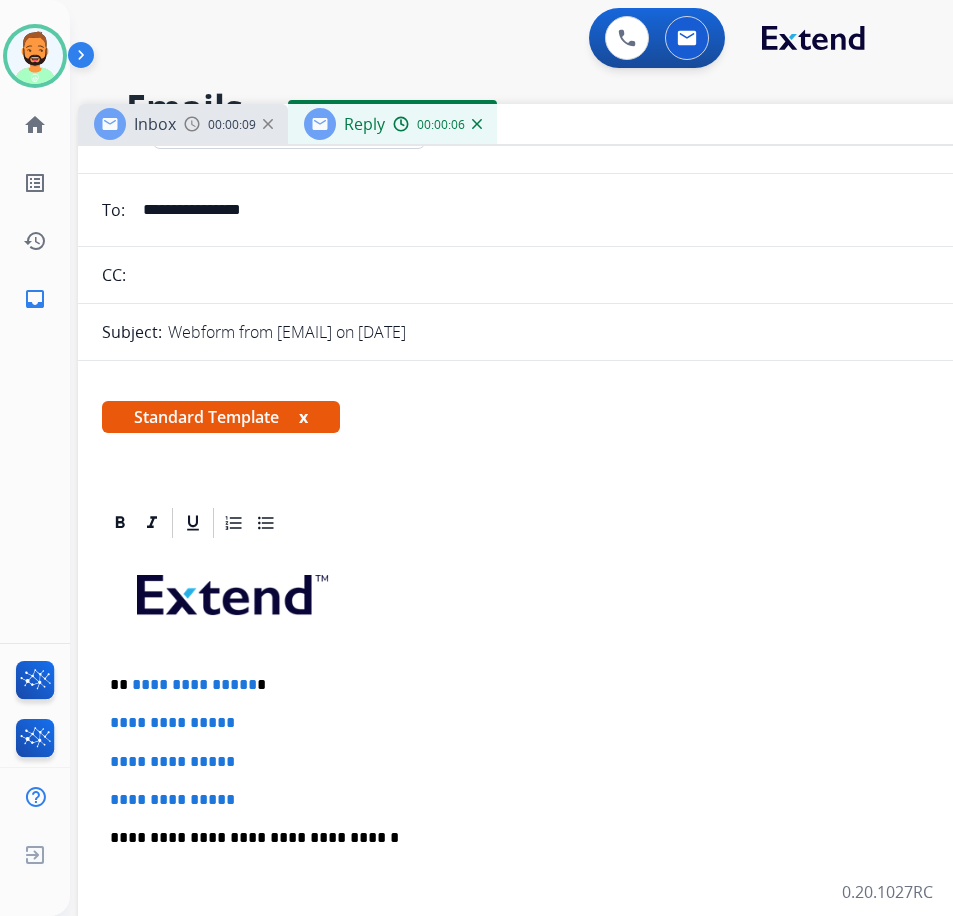 type 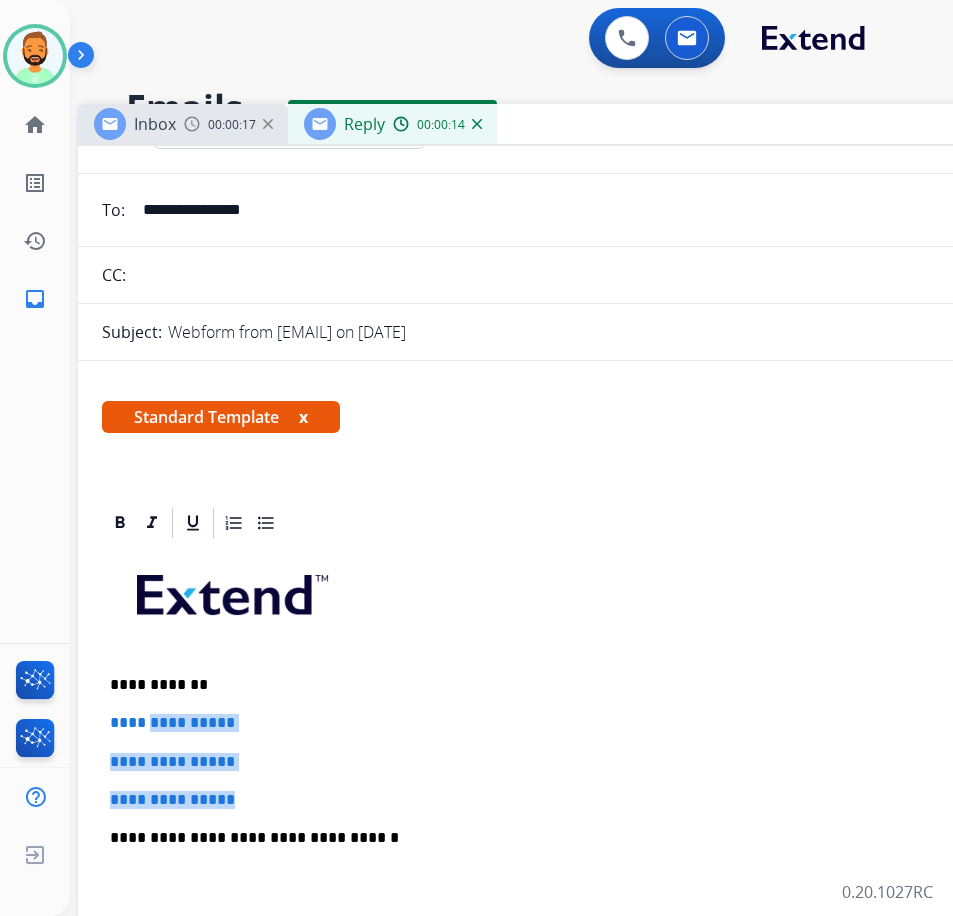 drag, startPoint x: 284, startPoint y: 782, endPoint x: 156, endPoint y: 729, distance: 138.5388 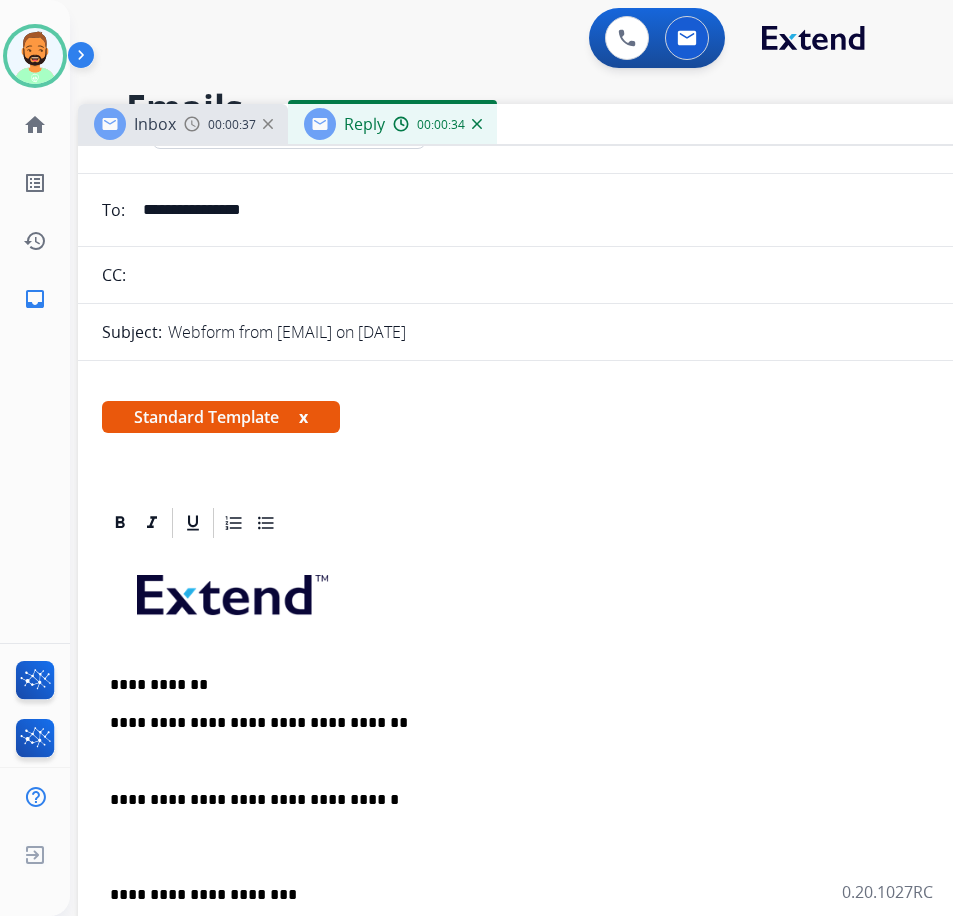 click on "**********" at bounding box center (578, 866) 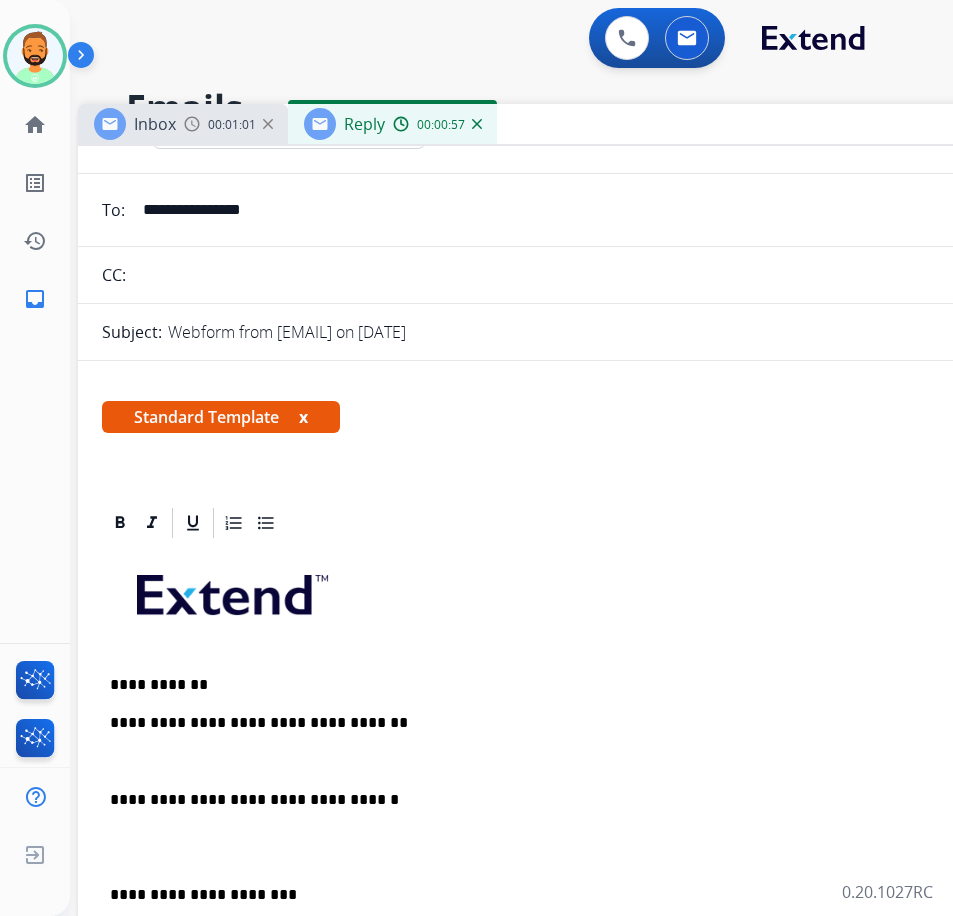 click on "From:  [EMAIL]   To:  support@extend.com  Date:  07/29/2025 - 07:15 PM MDT Hello, the TCM I ordered this protection plan on has already failed after just a month. How do we get this ball rolling?" at bounding box center (578, 900) 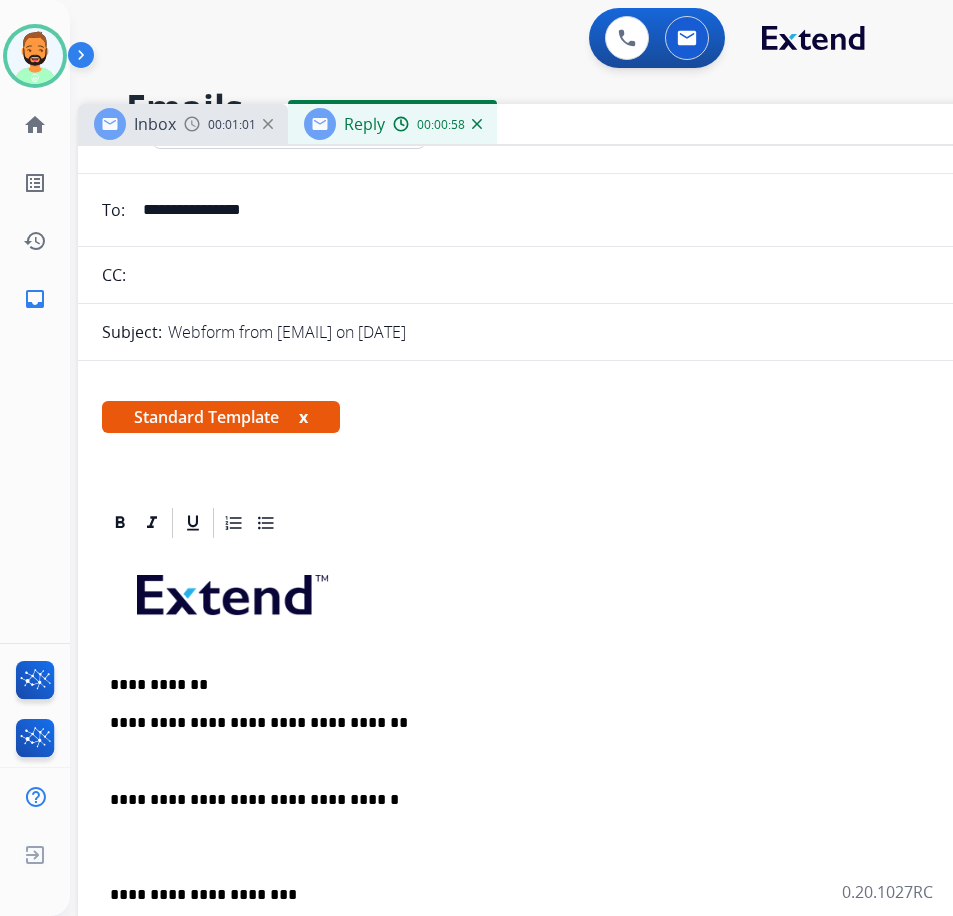 click on "**********" at bounding box center (578, 866) 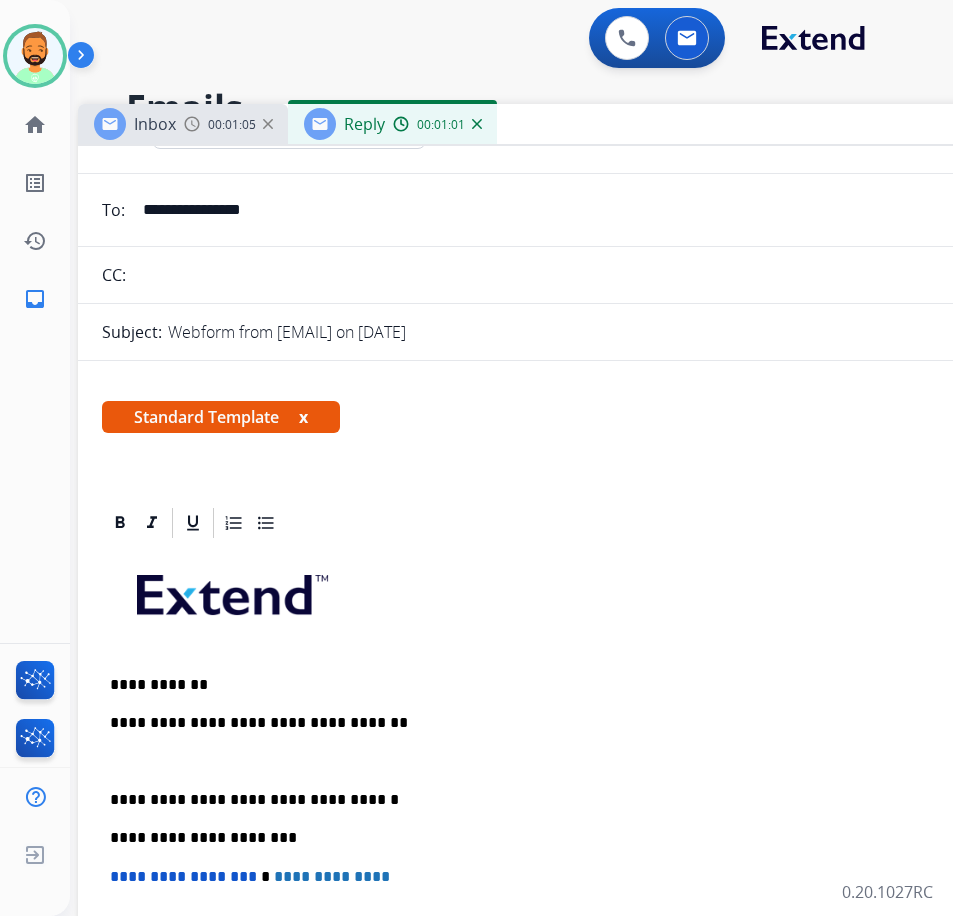 click at bounding box center [578, 762] 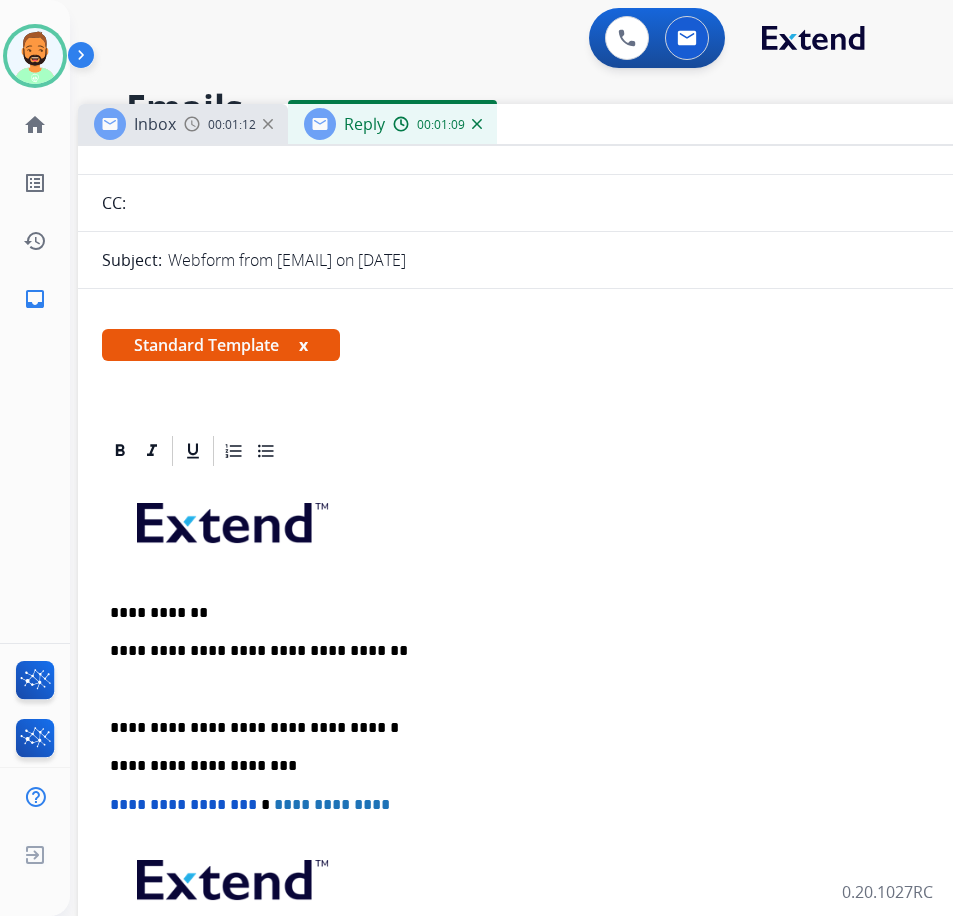 scroll, scrollTop: 267, scrollLeft: 0, axis: vertical 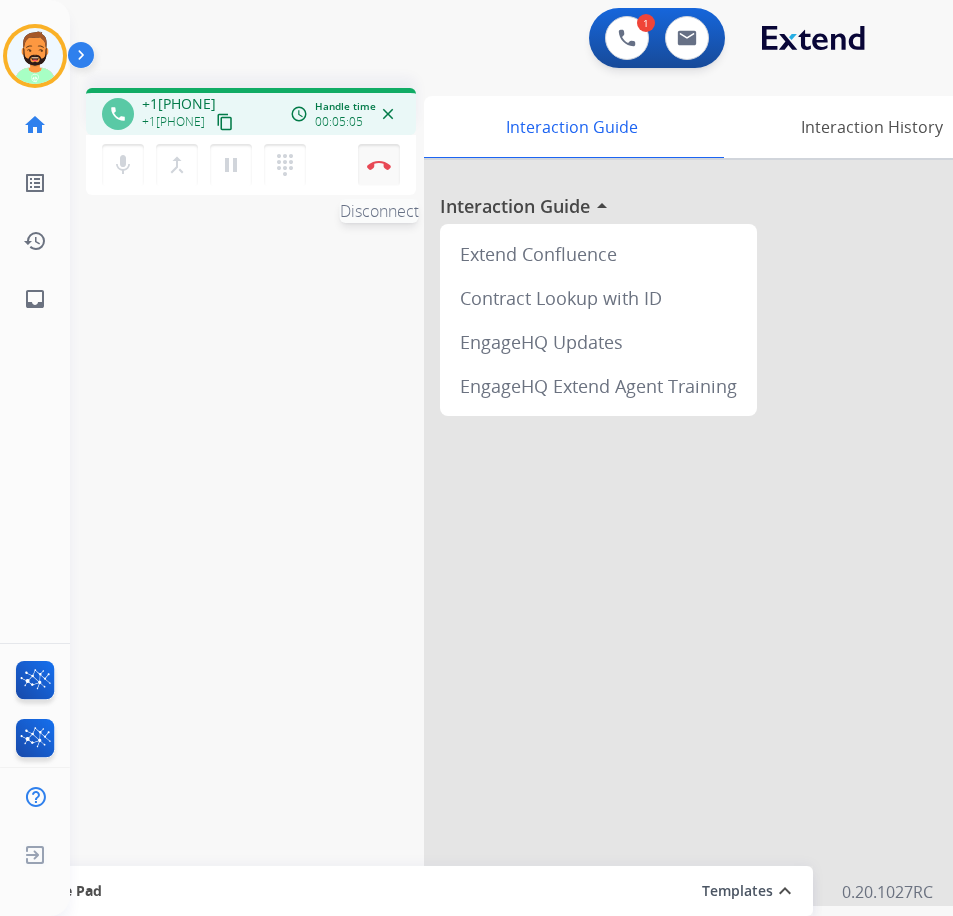 click at bounding box center [379, 165] 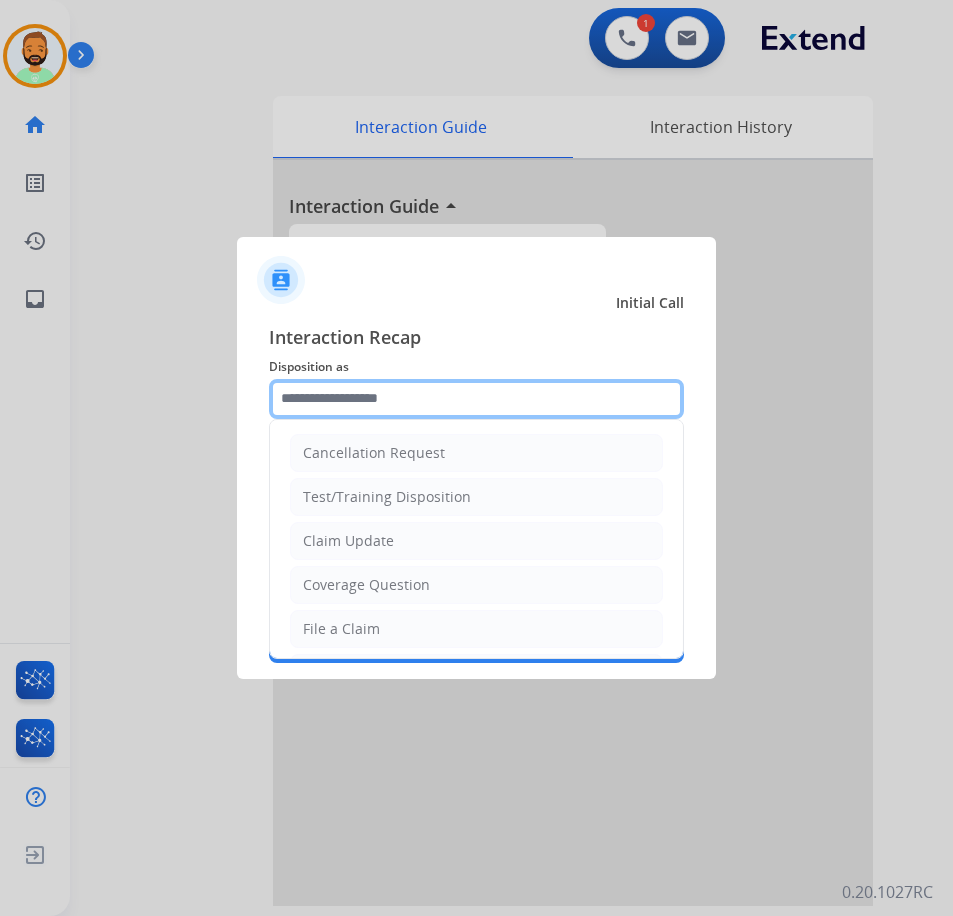 click 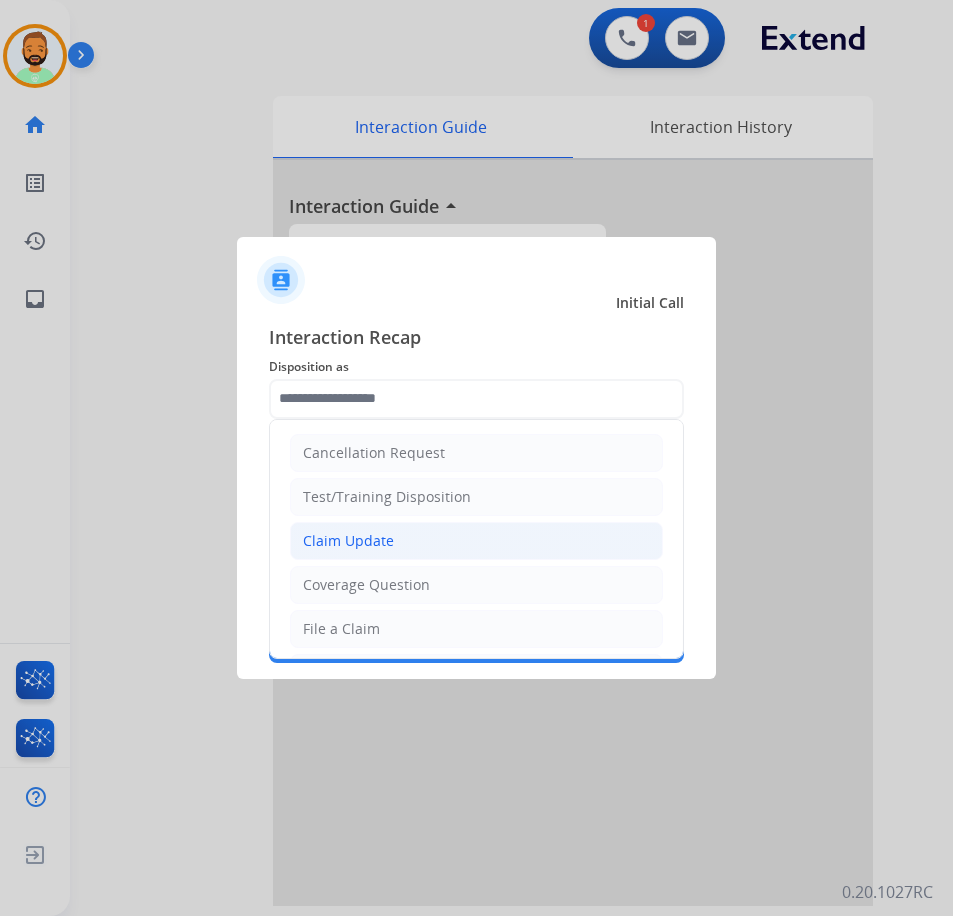 click on "Claim Update" 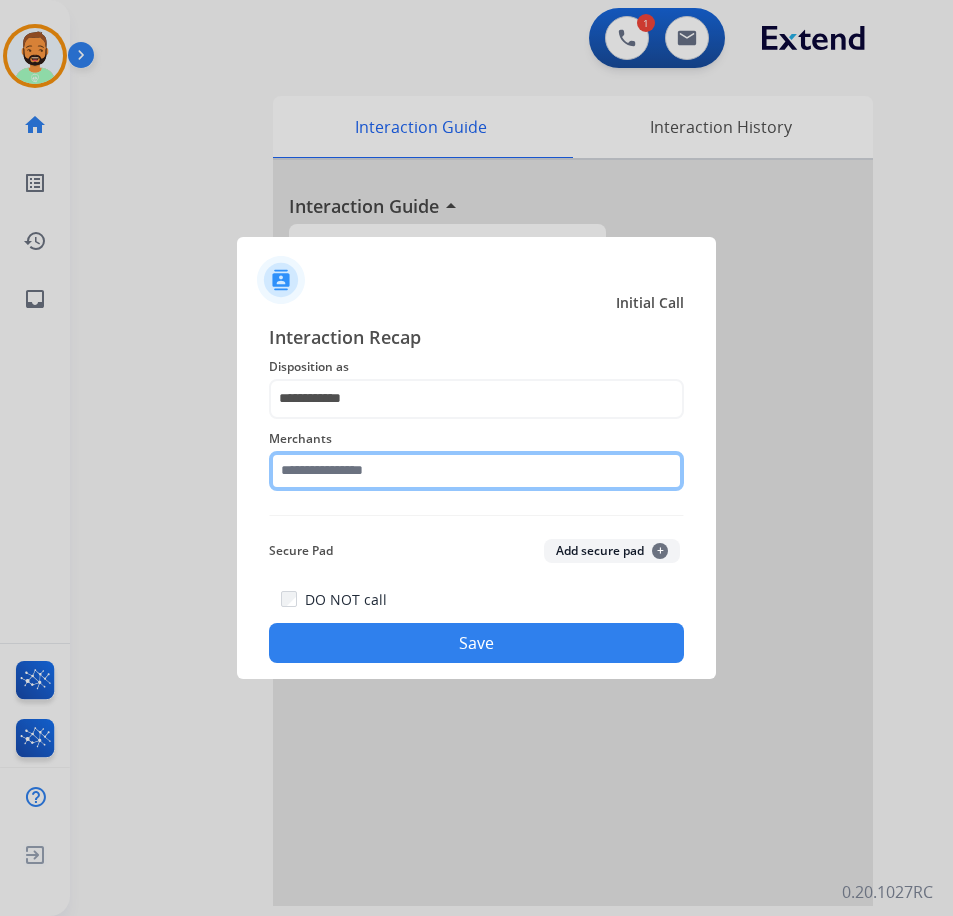 click 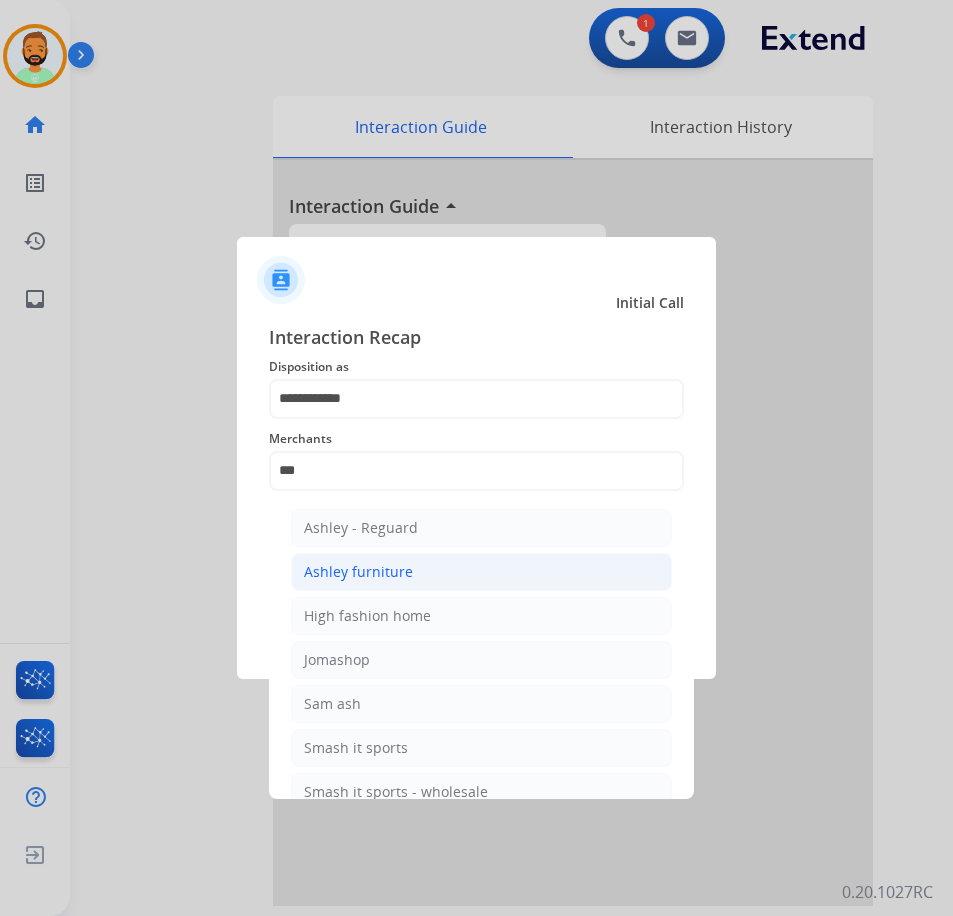 click on "Ashley furniture" 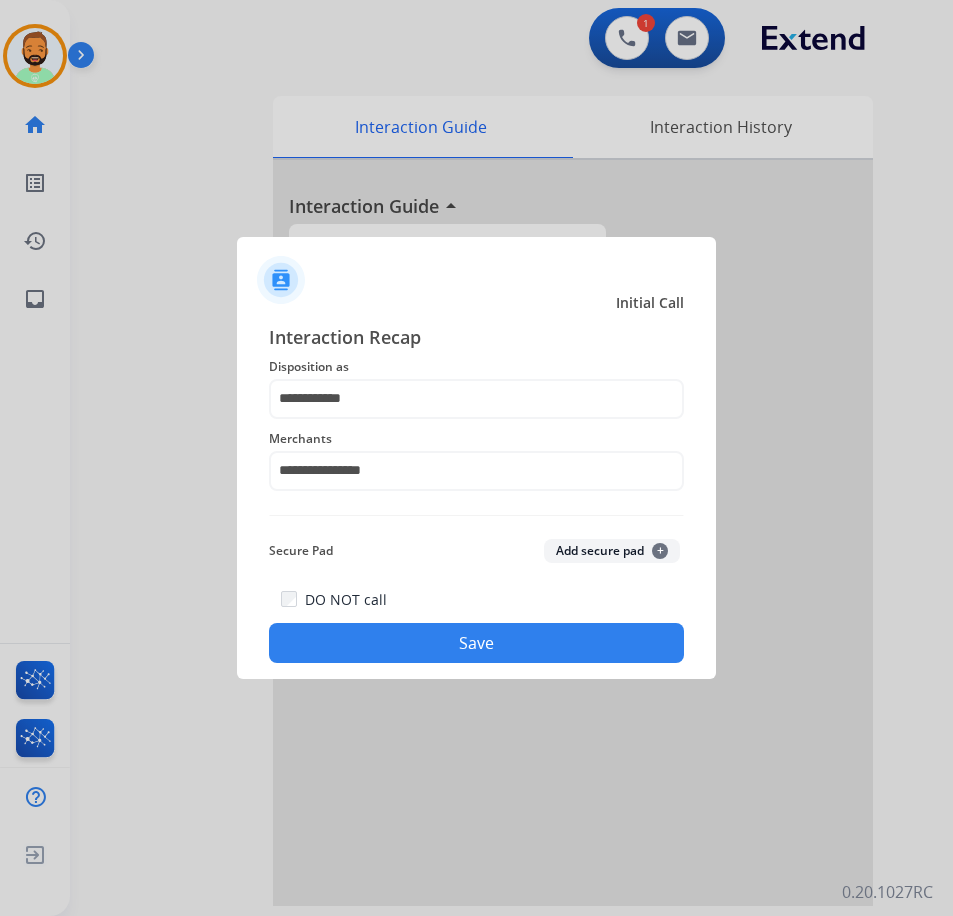 click on "Save" 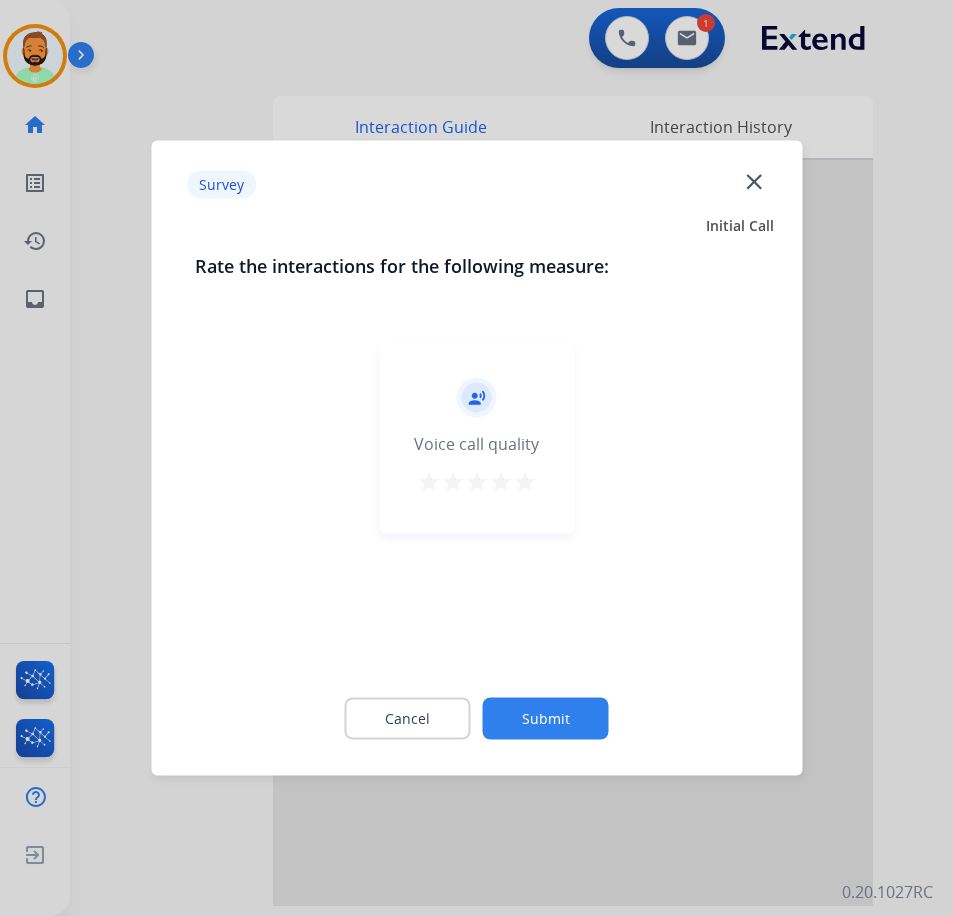 click on "Submit" 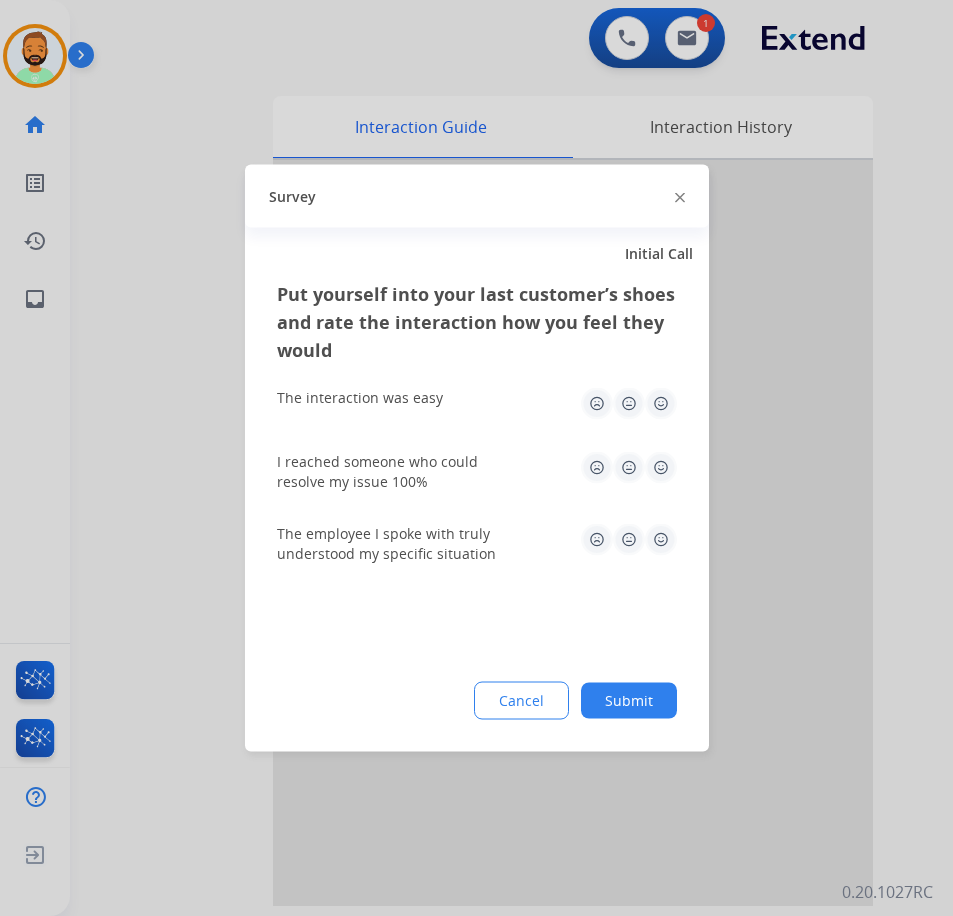 click on "Submit" 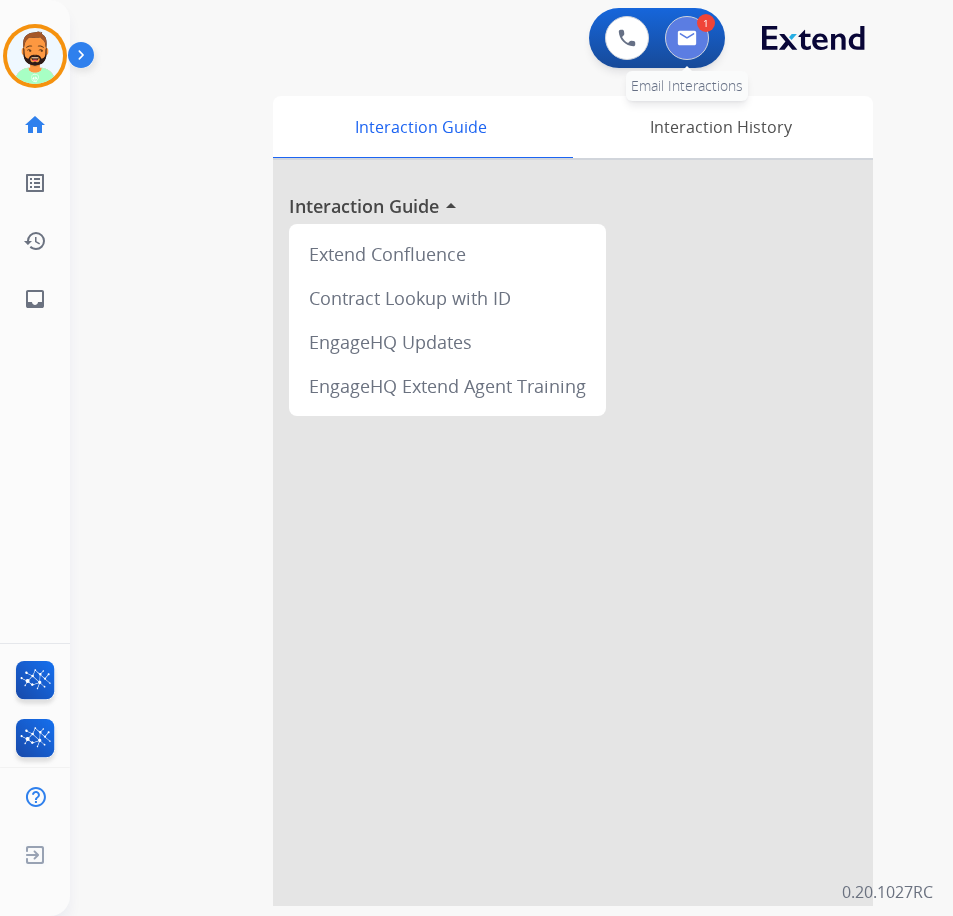 click at bounding box center (687, 38) 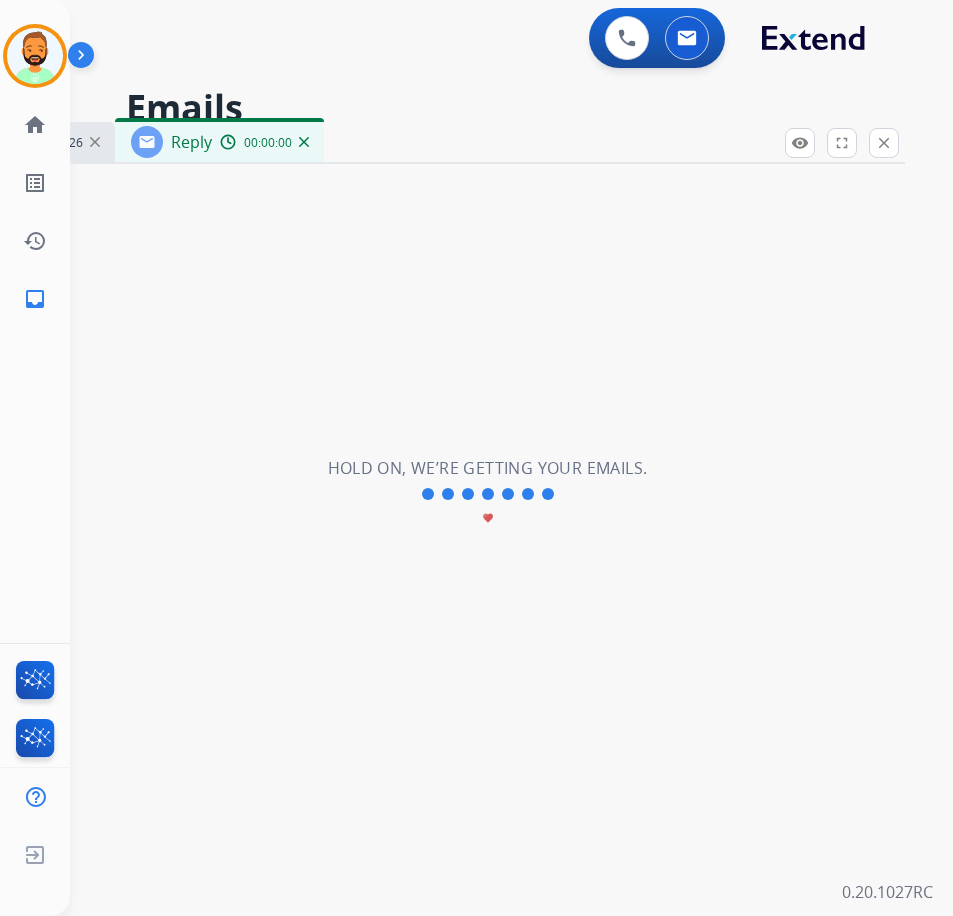 select on "**********" 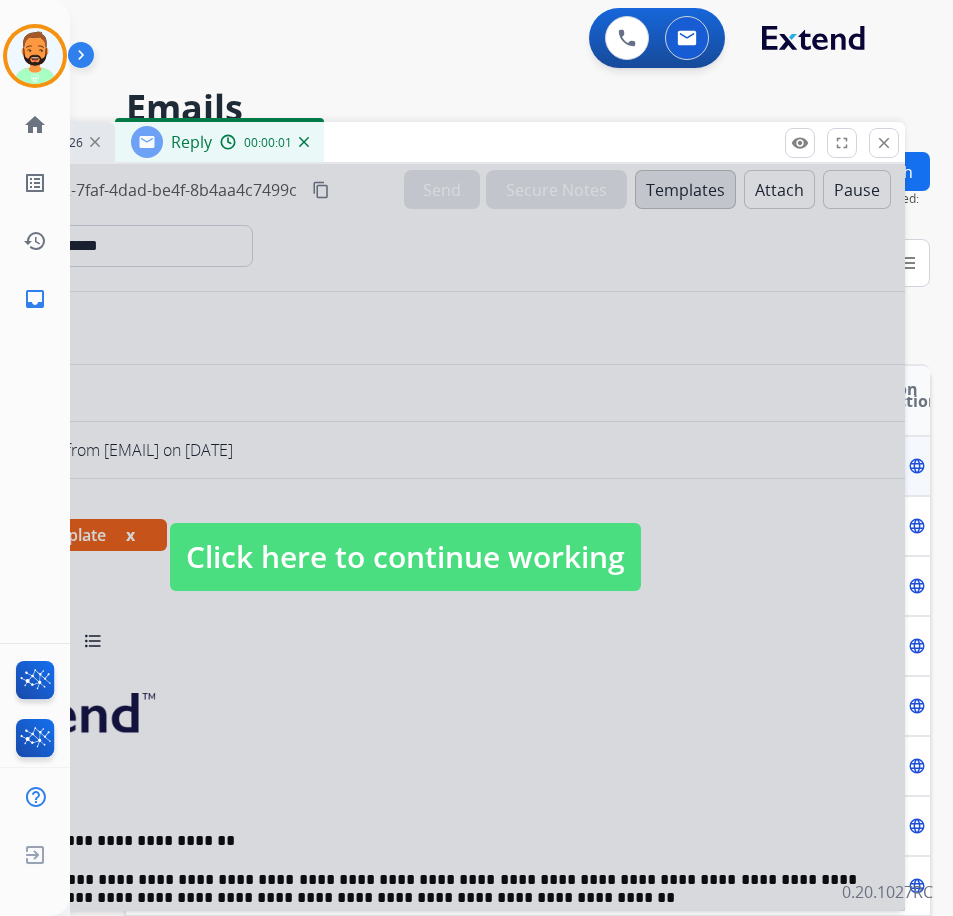 click on "Click here to continue working" at bounding box center (405, 557) 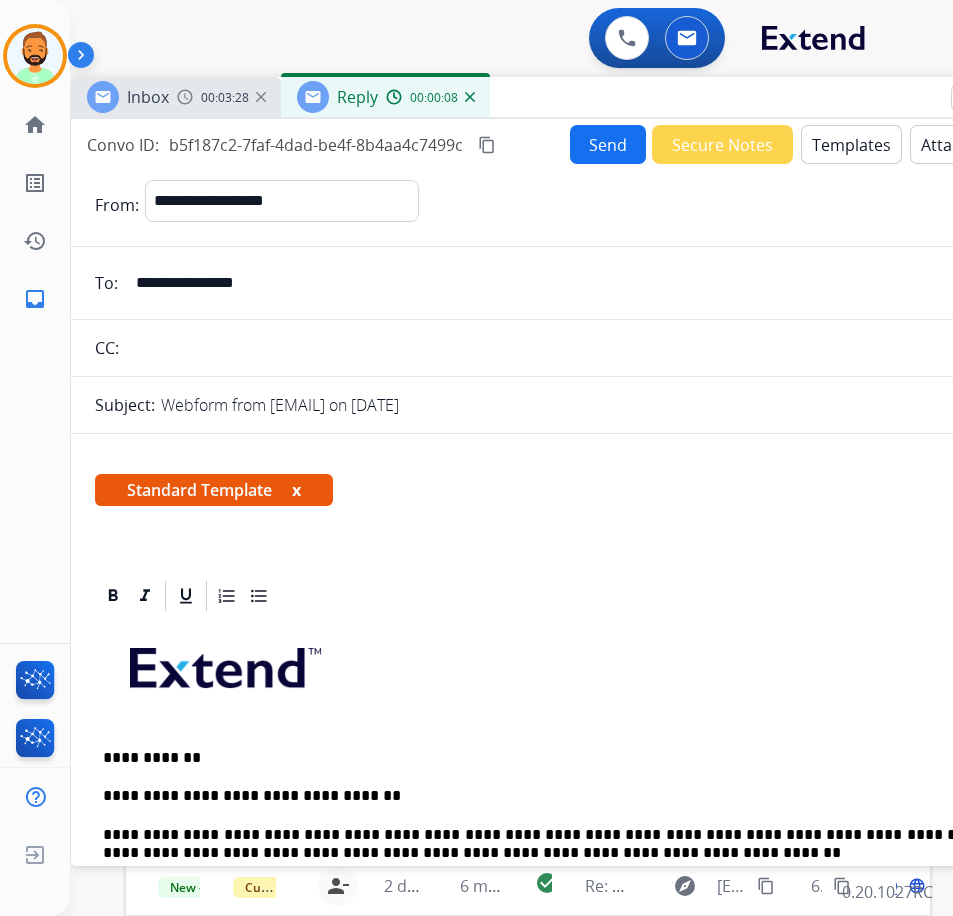 drag, startPoint x: 368, startPoint y: 137, endPoint x: 534, endPoint y: 92, distance: 171.99127 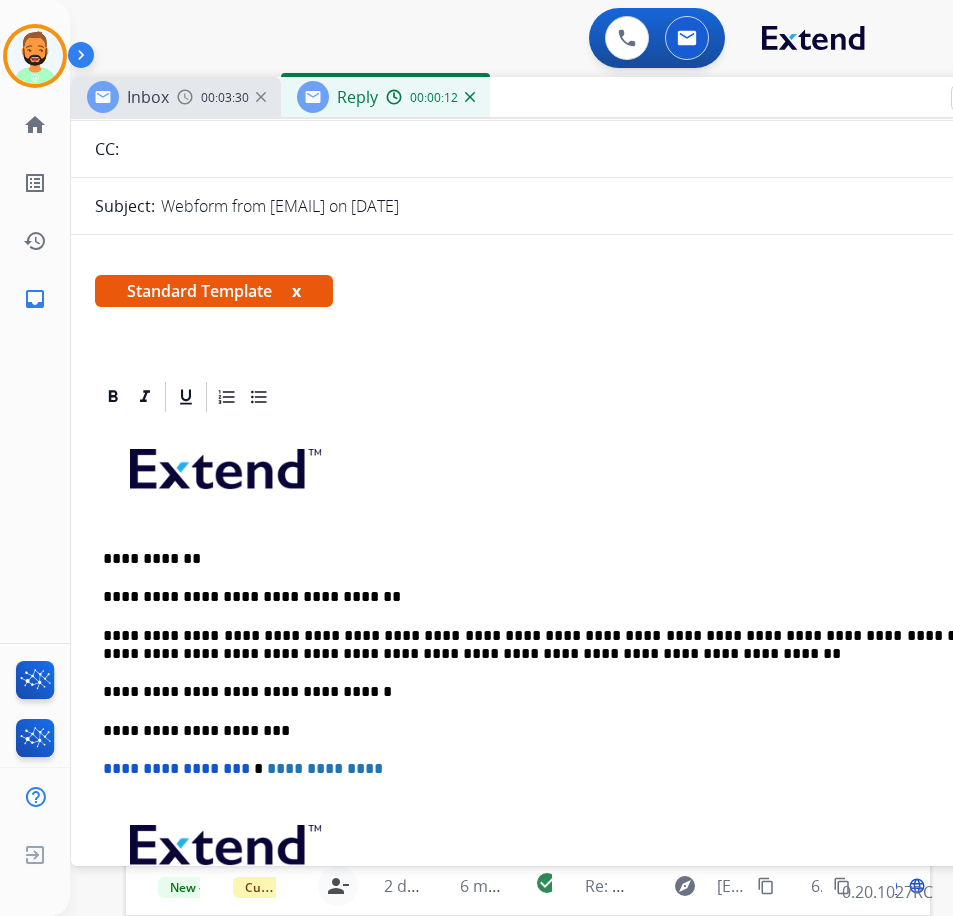 scroll, scrollTop: 200, scrollLeft: 0, axis: vertical 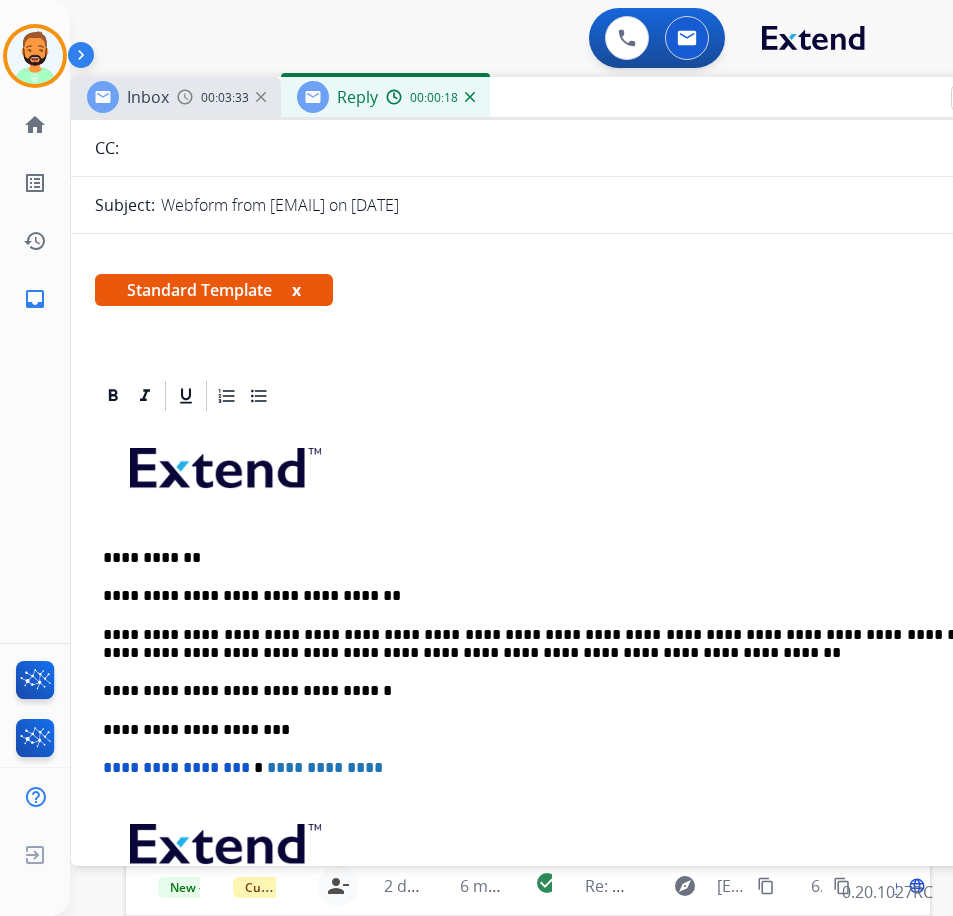 click on "**********" at bounding box center (563, 644) 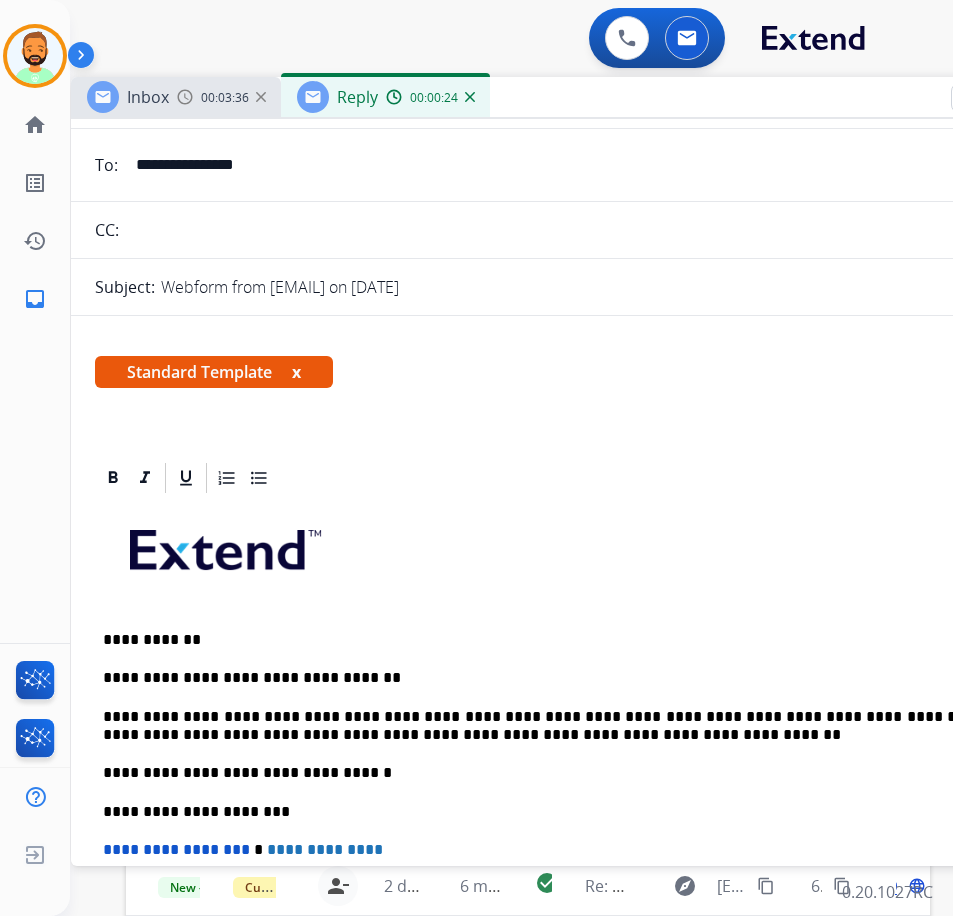 scroll, scrollTop: 0, scrollLeft: 0, axis: both 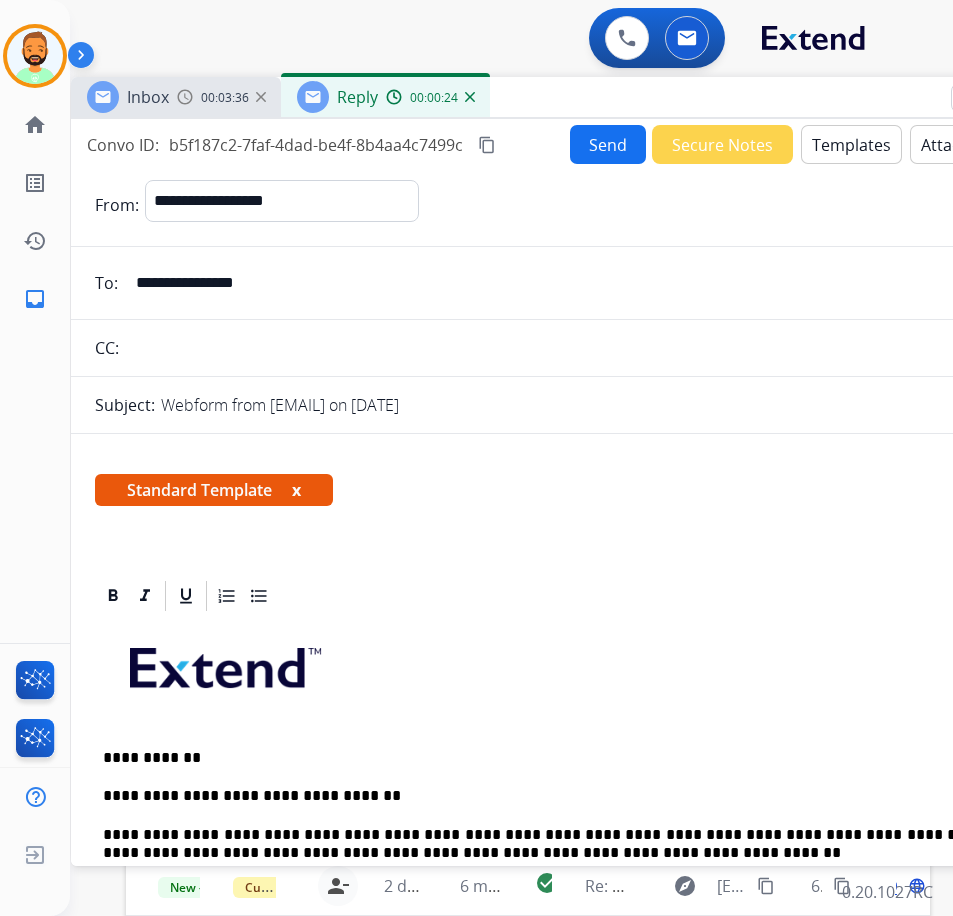 click on "Send" at bounding box center (608, 144) 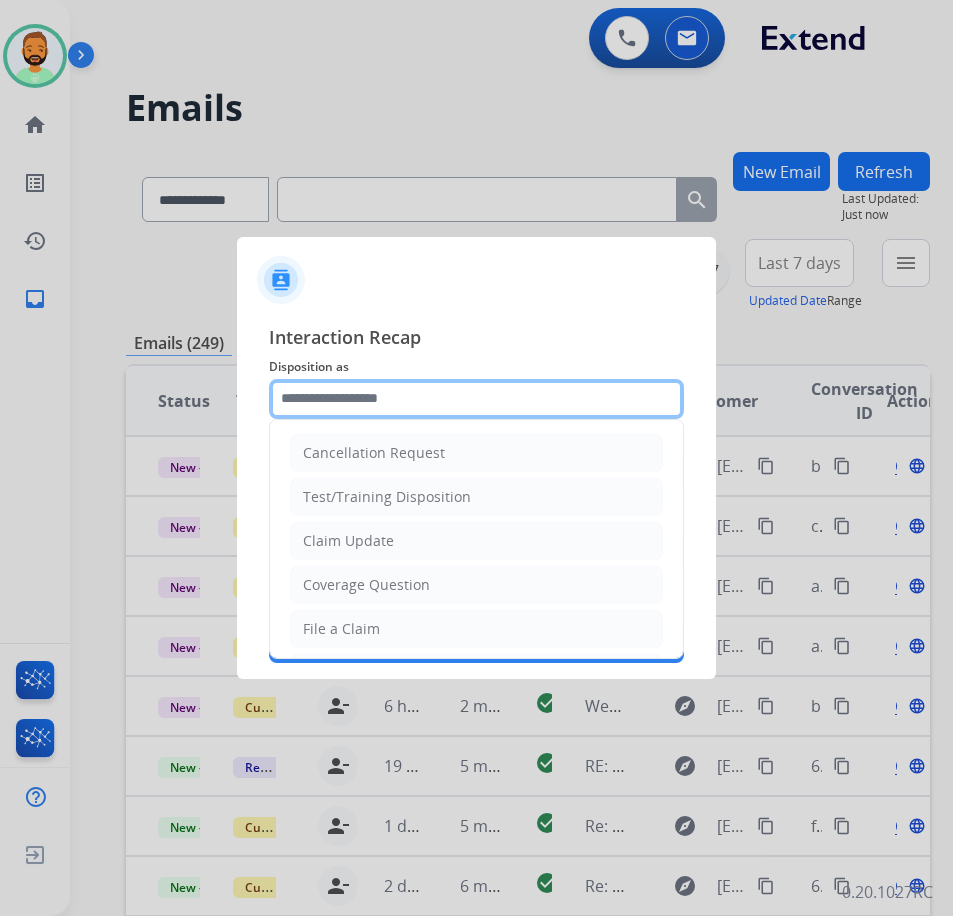 click 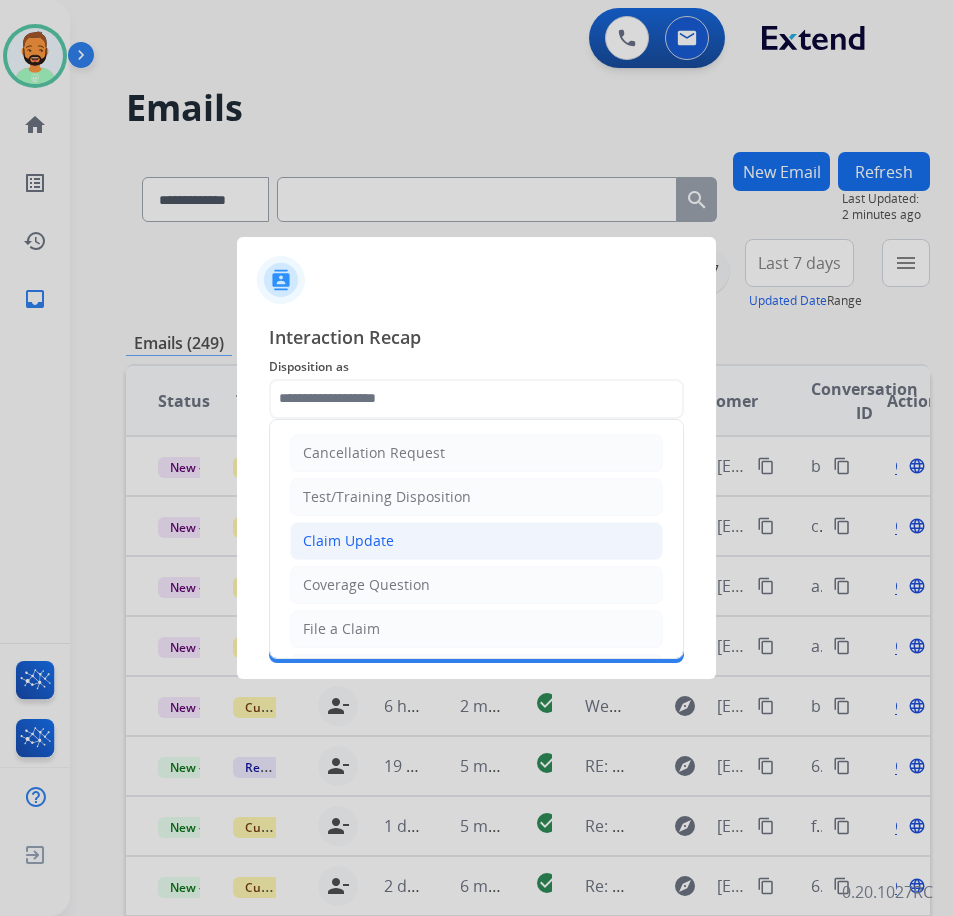 click on "Claim Update" 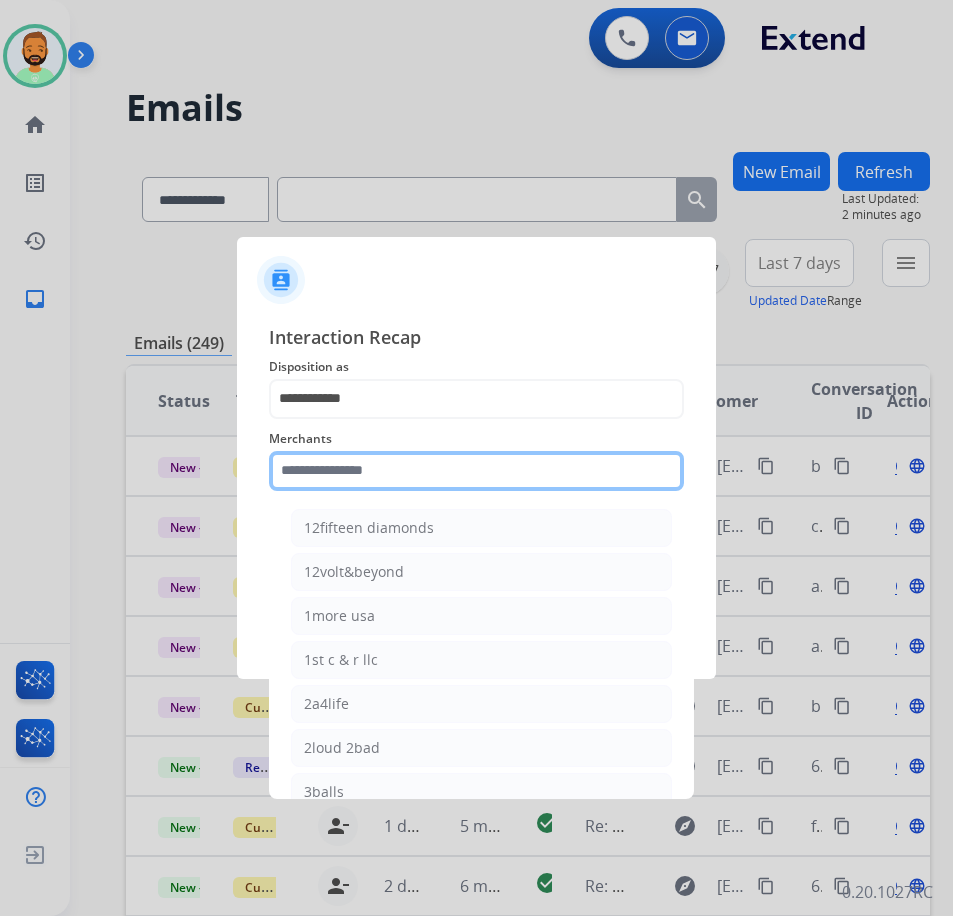 click 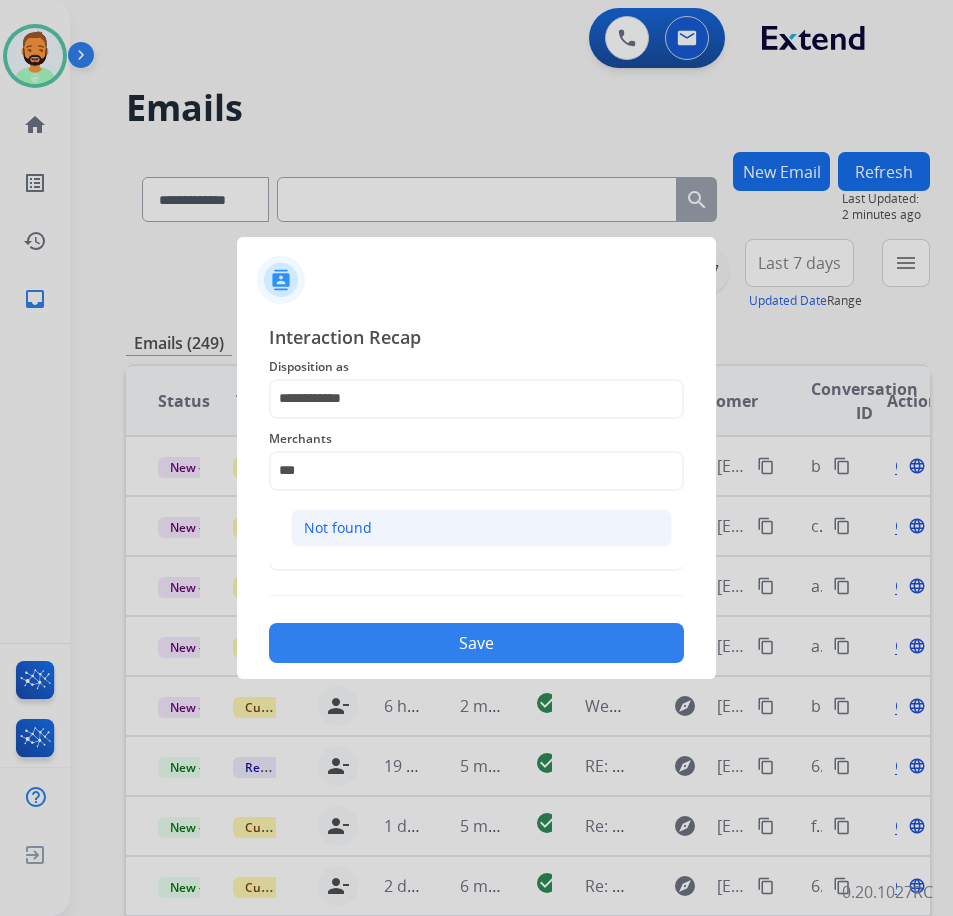 click on "Not found" 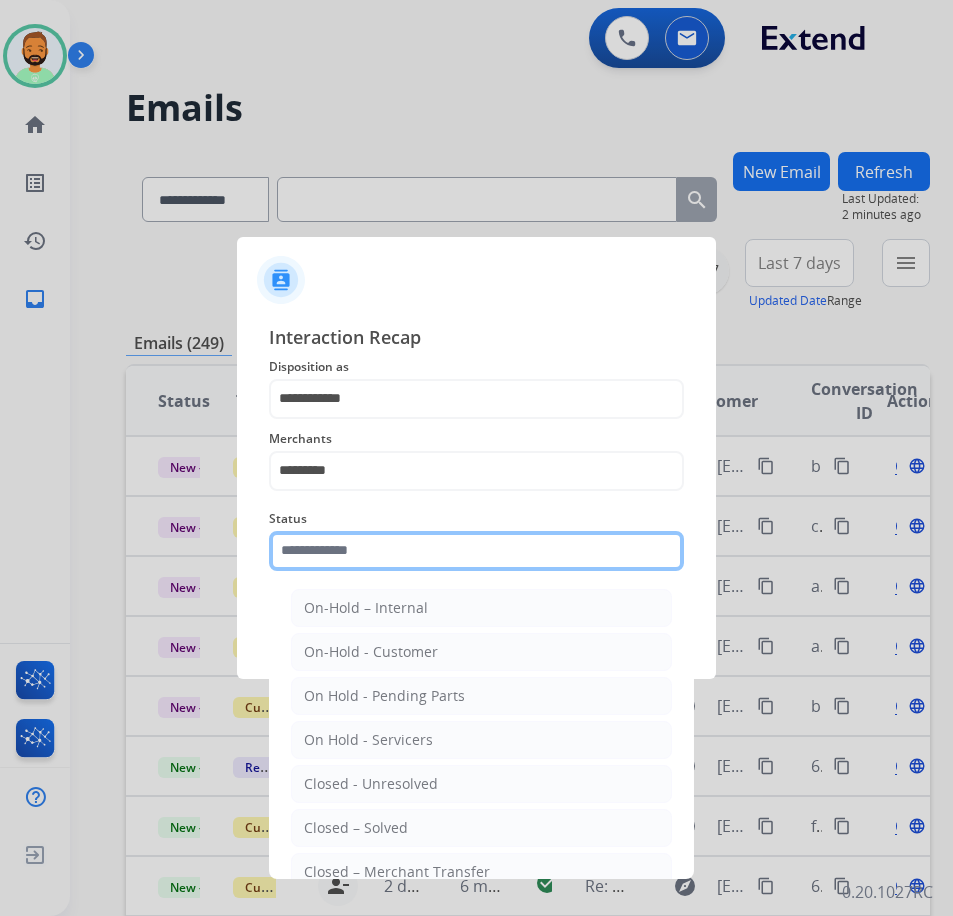 click 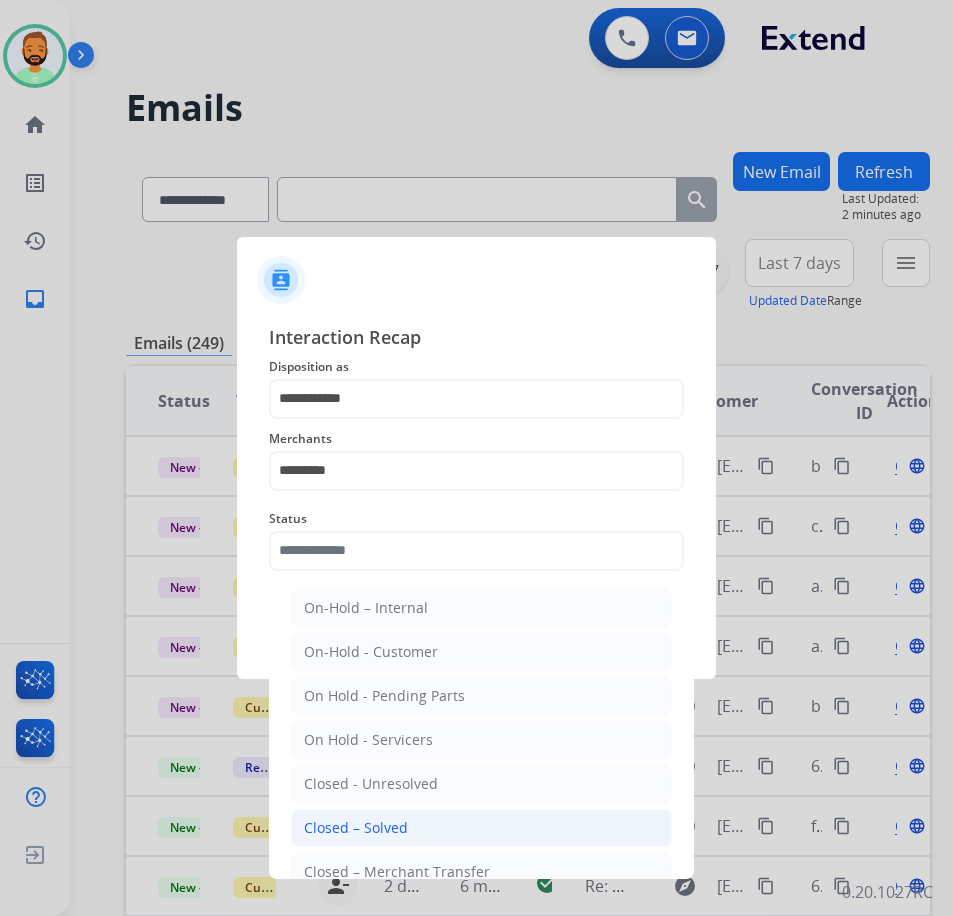 click on "Closed – Solved" 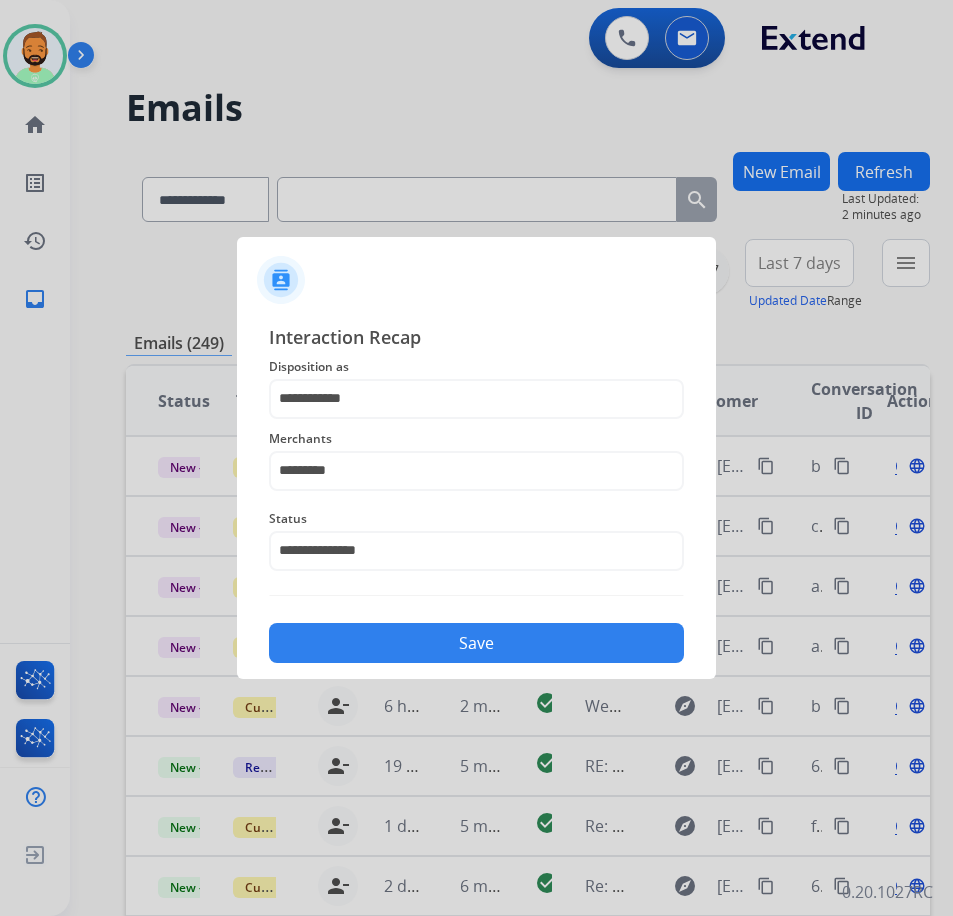 click on "Save" 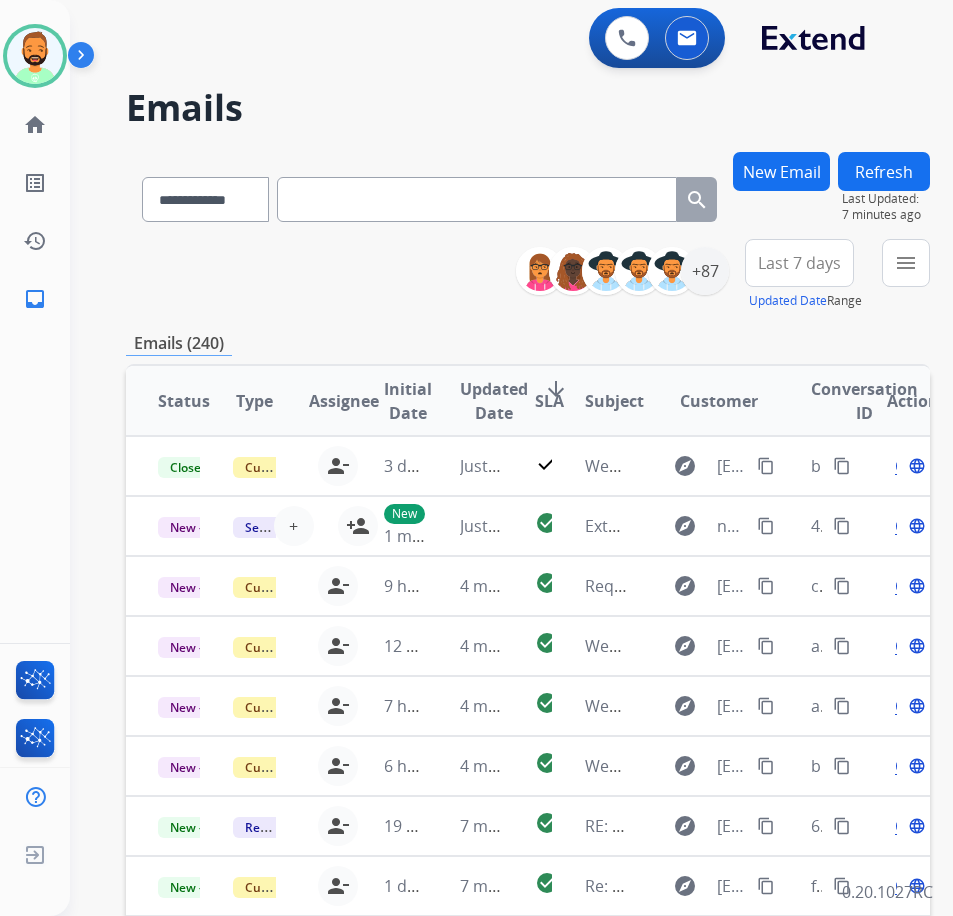 paste on "**********" 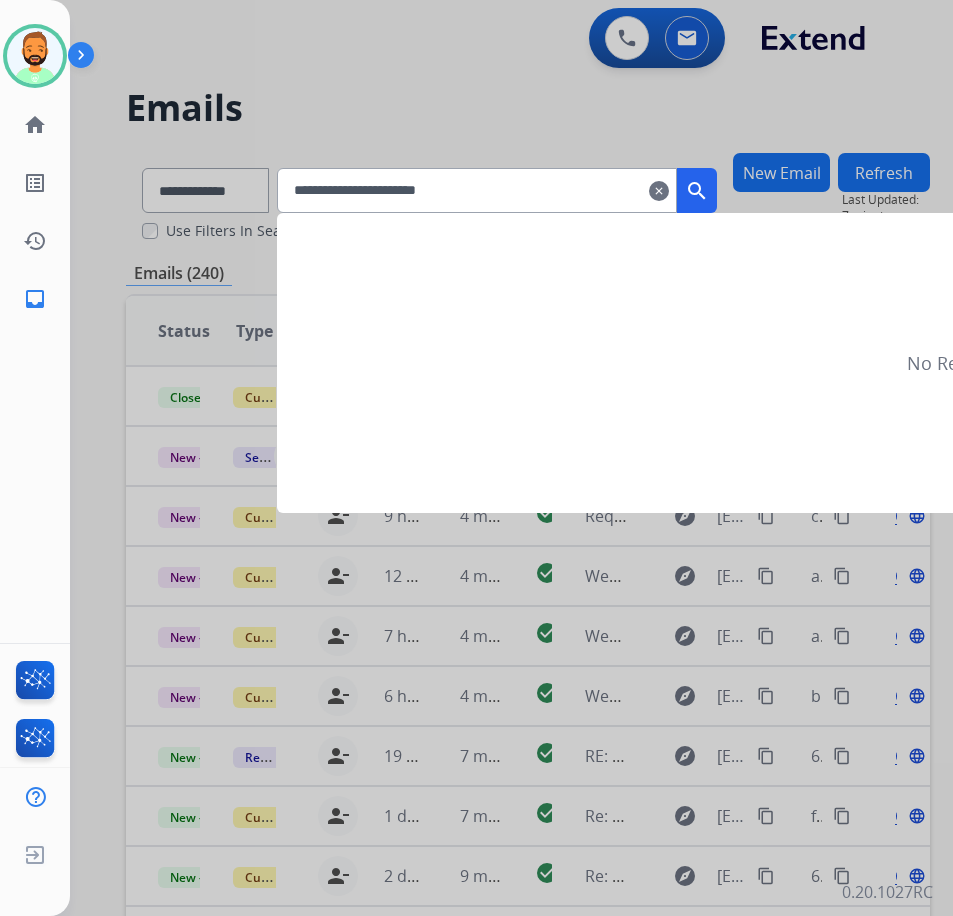 type on "**********" 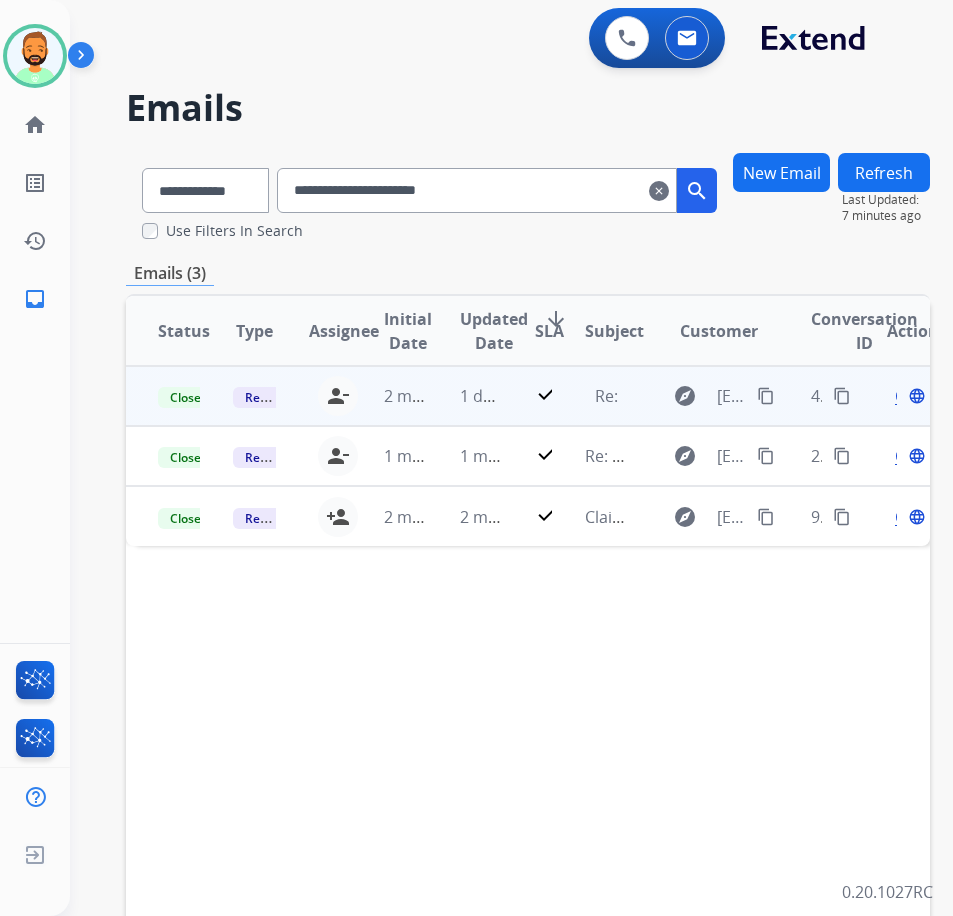 click on "1 day ago" at bounding box center [465, 396] 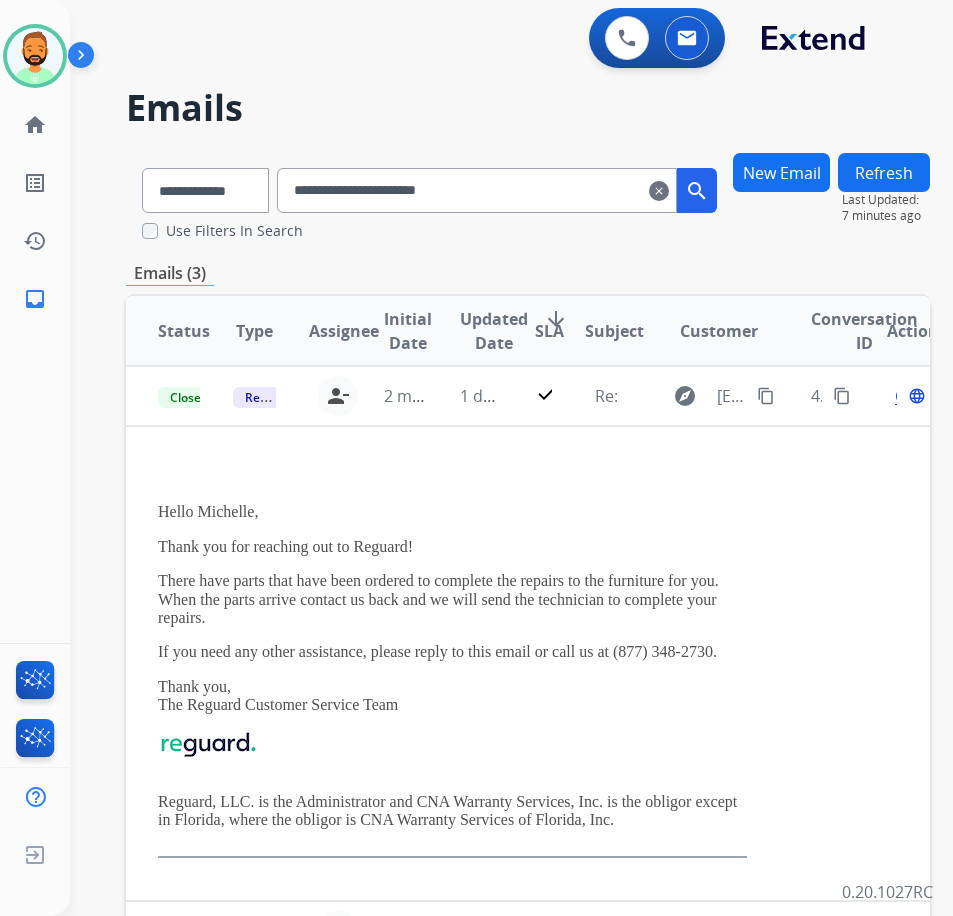 click on "clear" at bounding box center [659, 191] 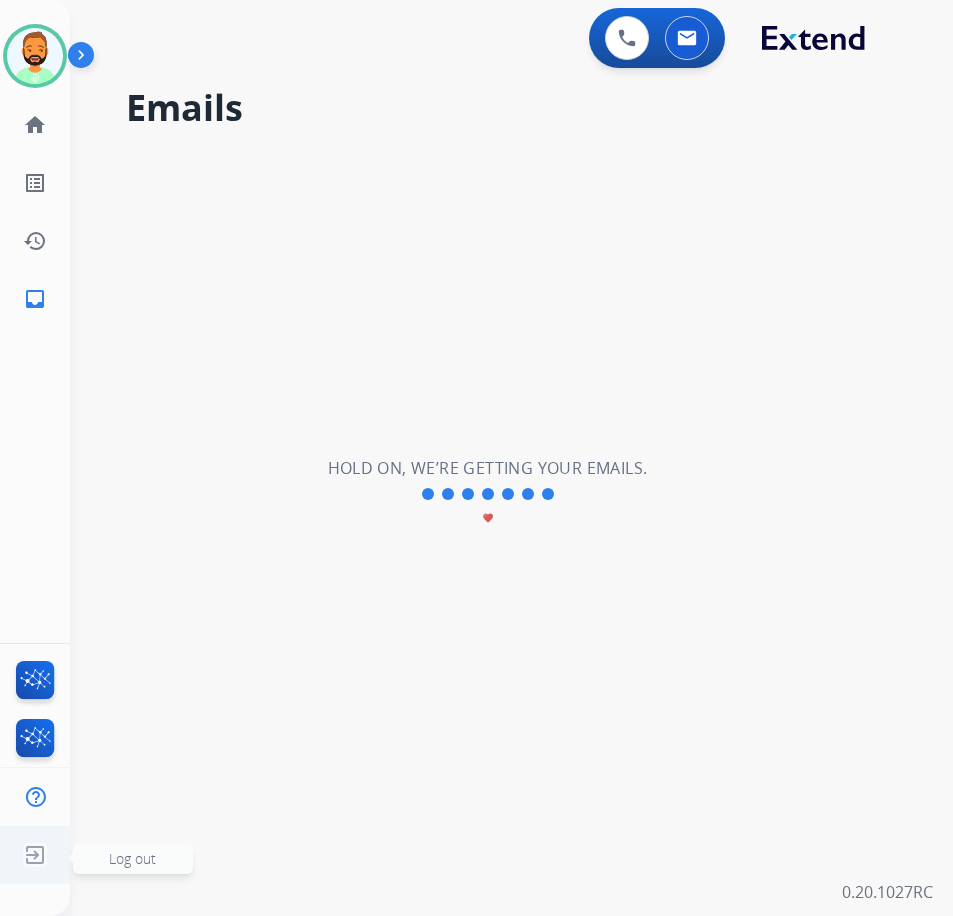 type 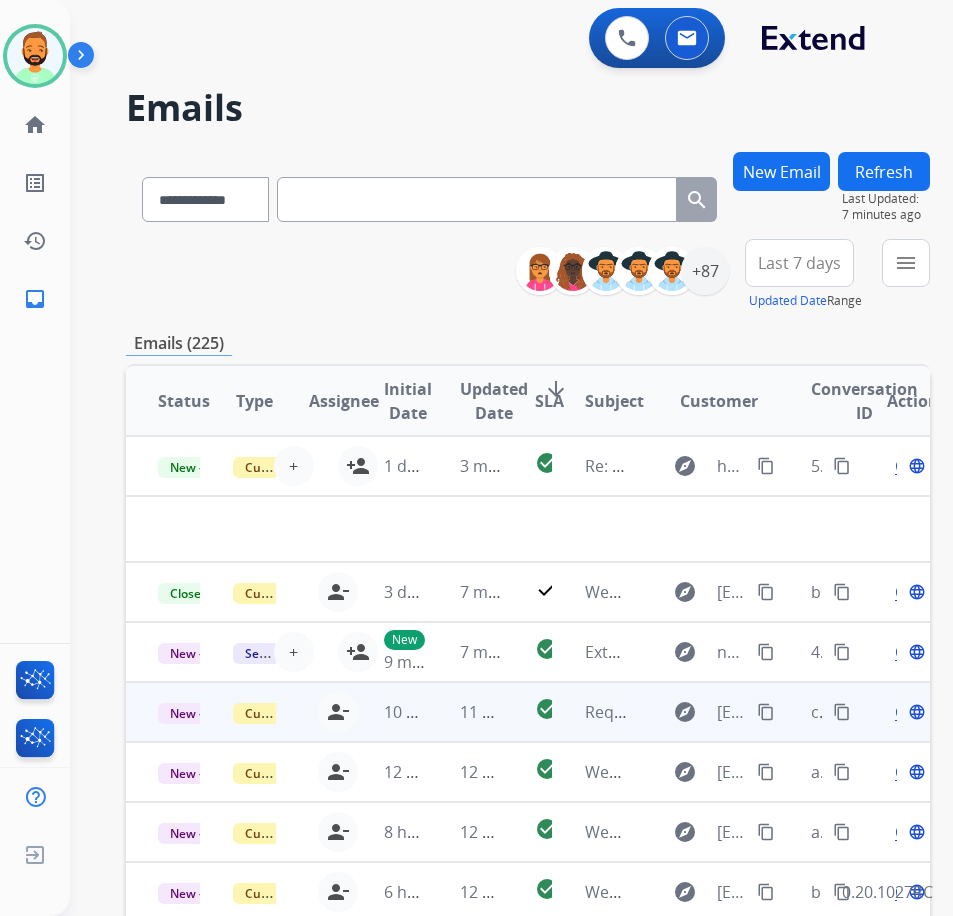 click on "Customer Support" at bounding box center [238, 712] 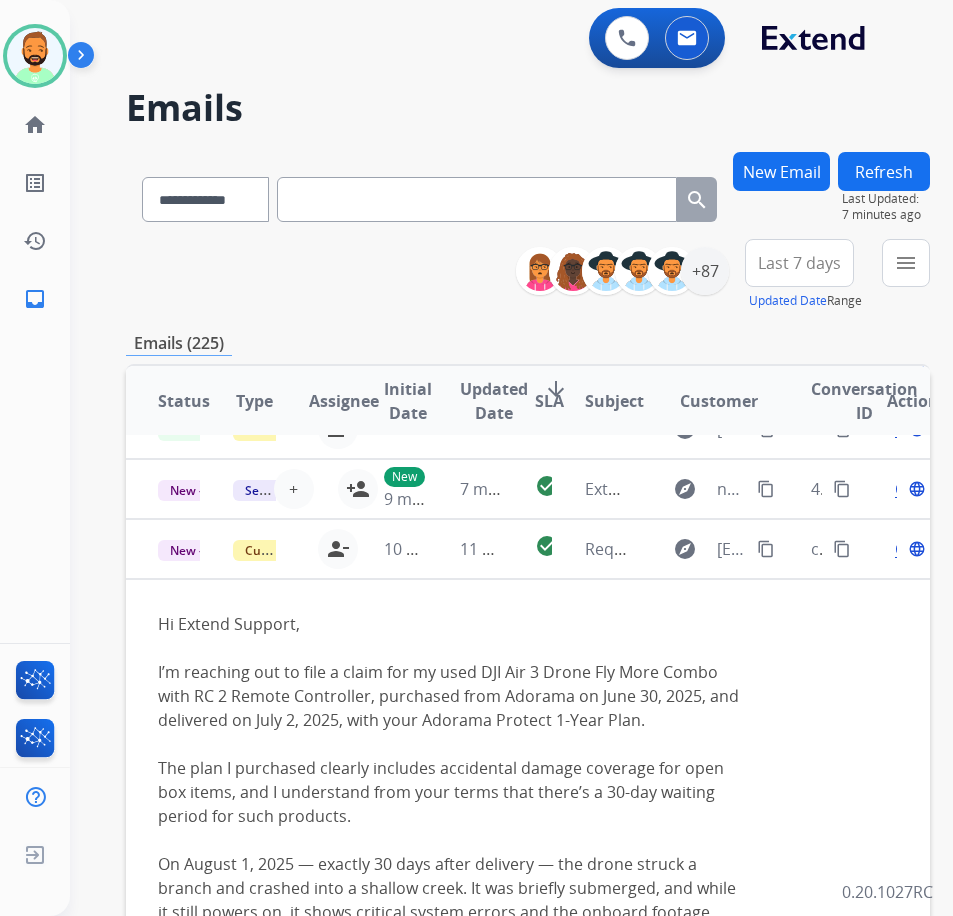 scroll, scrollTop: 180, scrollLeft: 0, axis: vertical 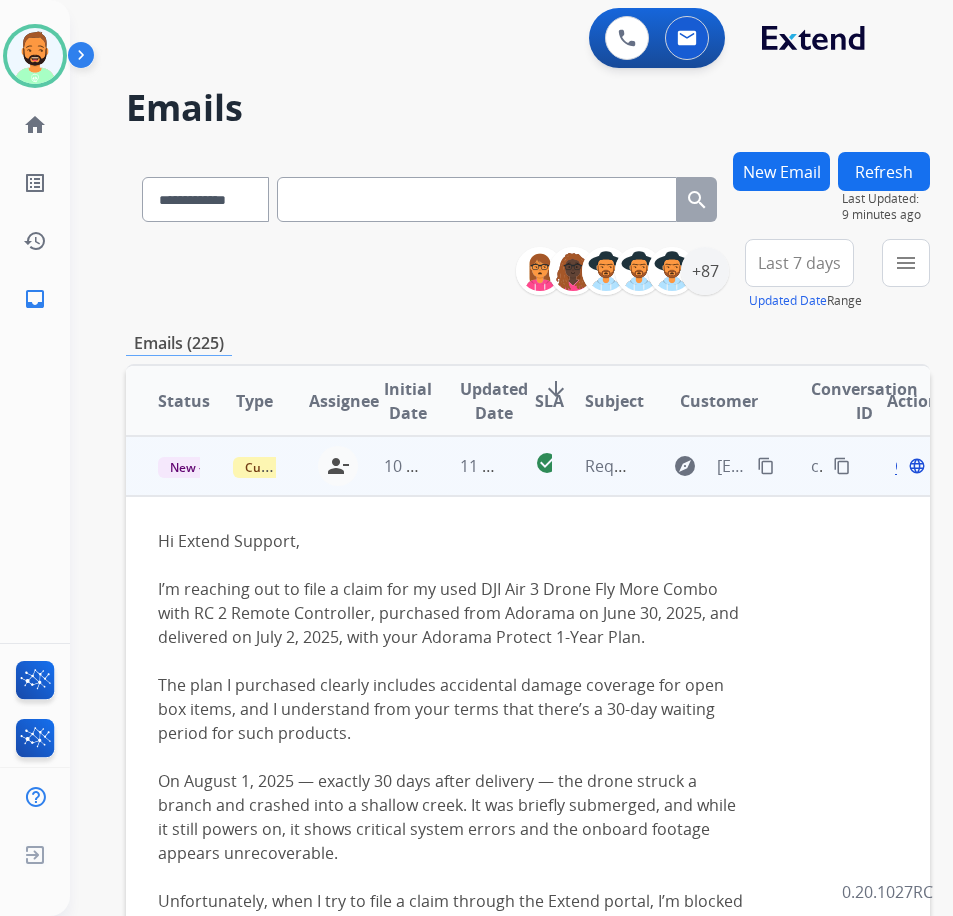 click on "The plan I purchased clearly includes accidental damage coverage for open box items, and I understand from your terms that there’s a 30-day waiting period for such products." at bounding box center [452, 709] 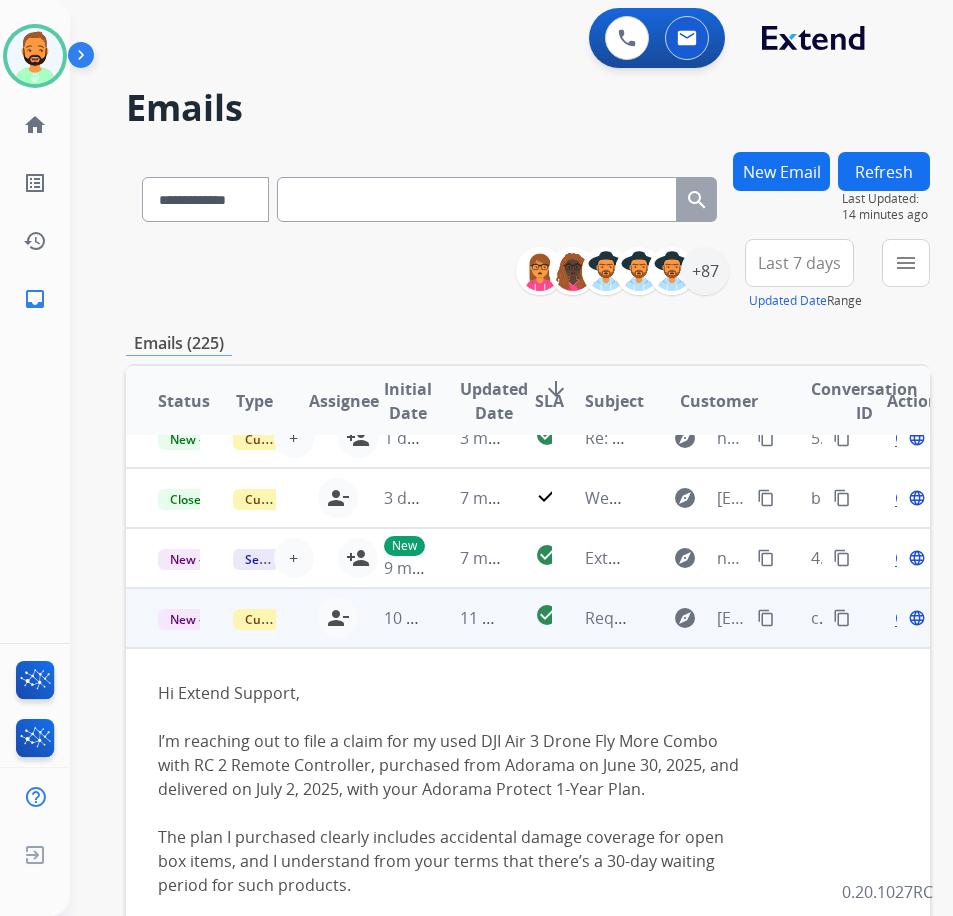 scroll, scrollTop: 0, scrollLeft: 0, axis: both 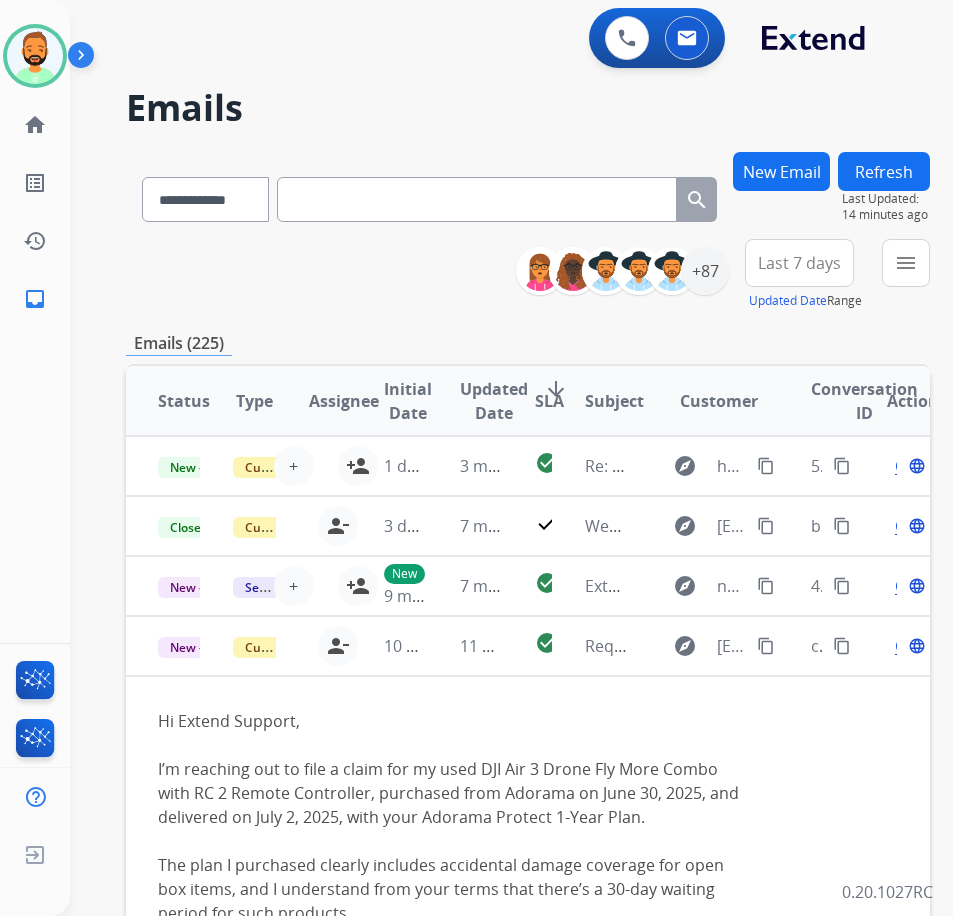 click on "New Email" at bounding box center (781, 171) 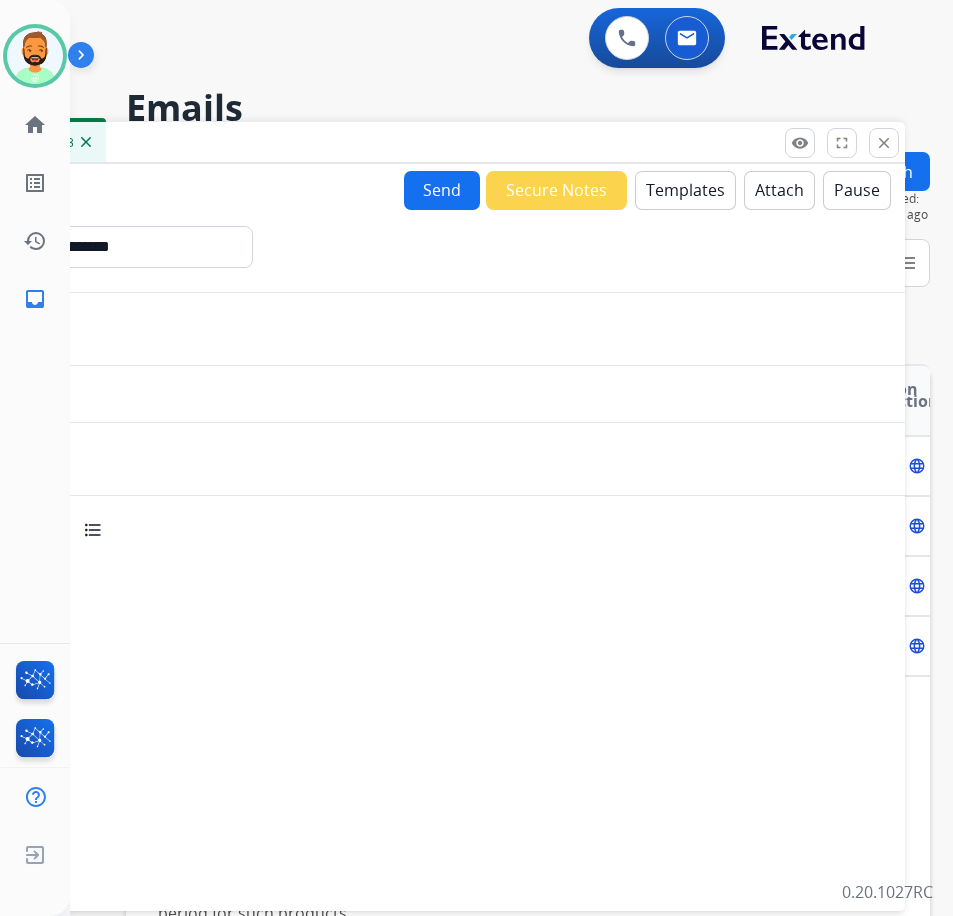 click on "Send" at bounding box center [442, 190] 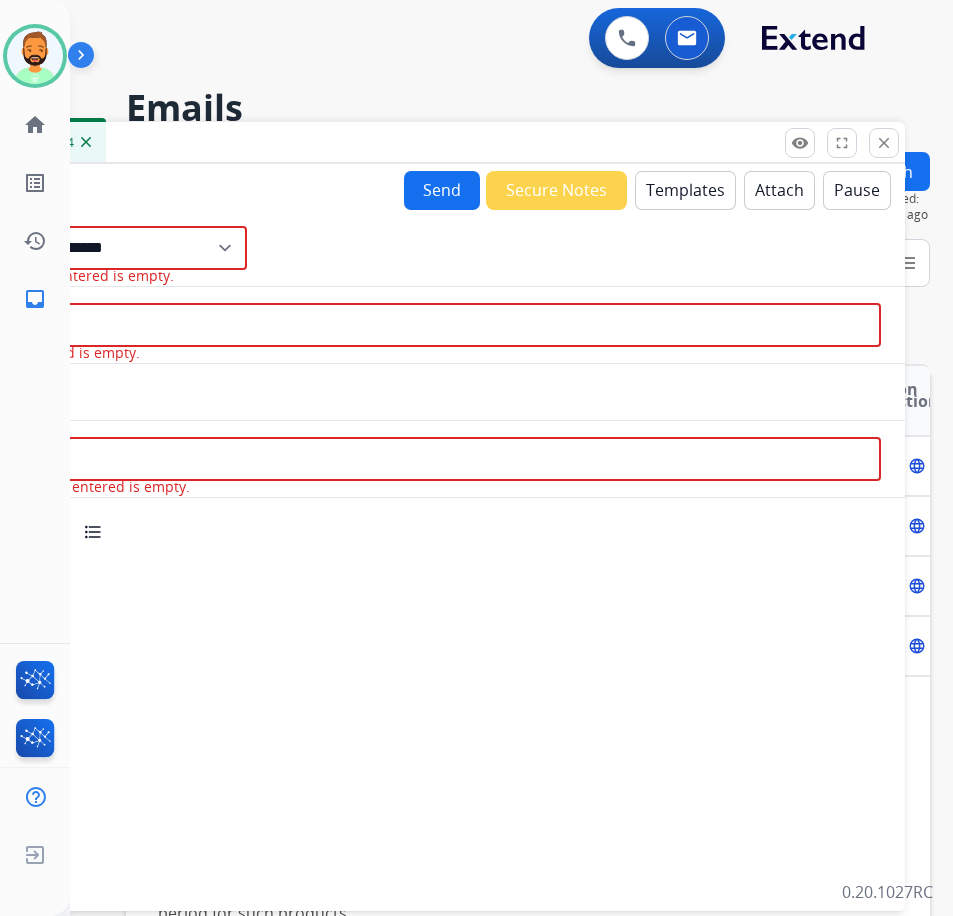 click on "**********" at bounding box center (430, 248) 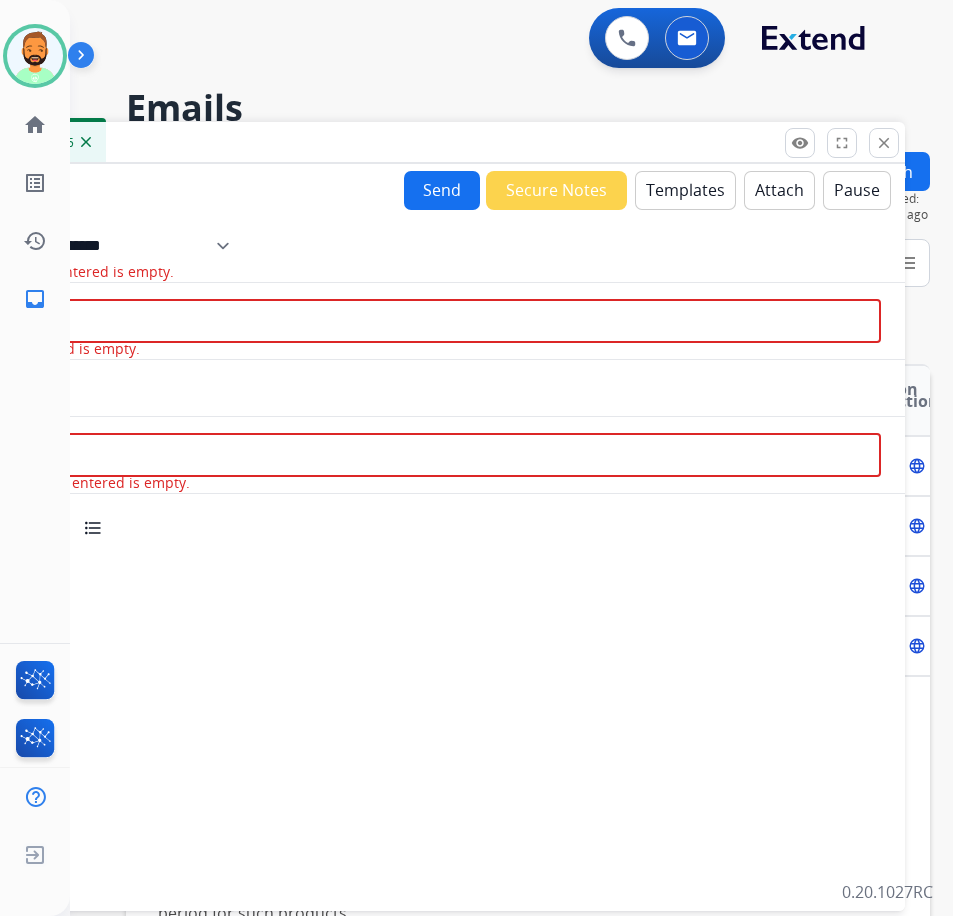 click on "**********" at bounding box center [111, 246] 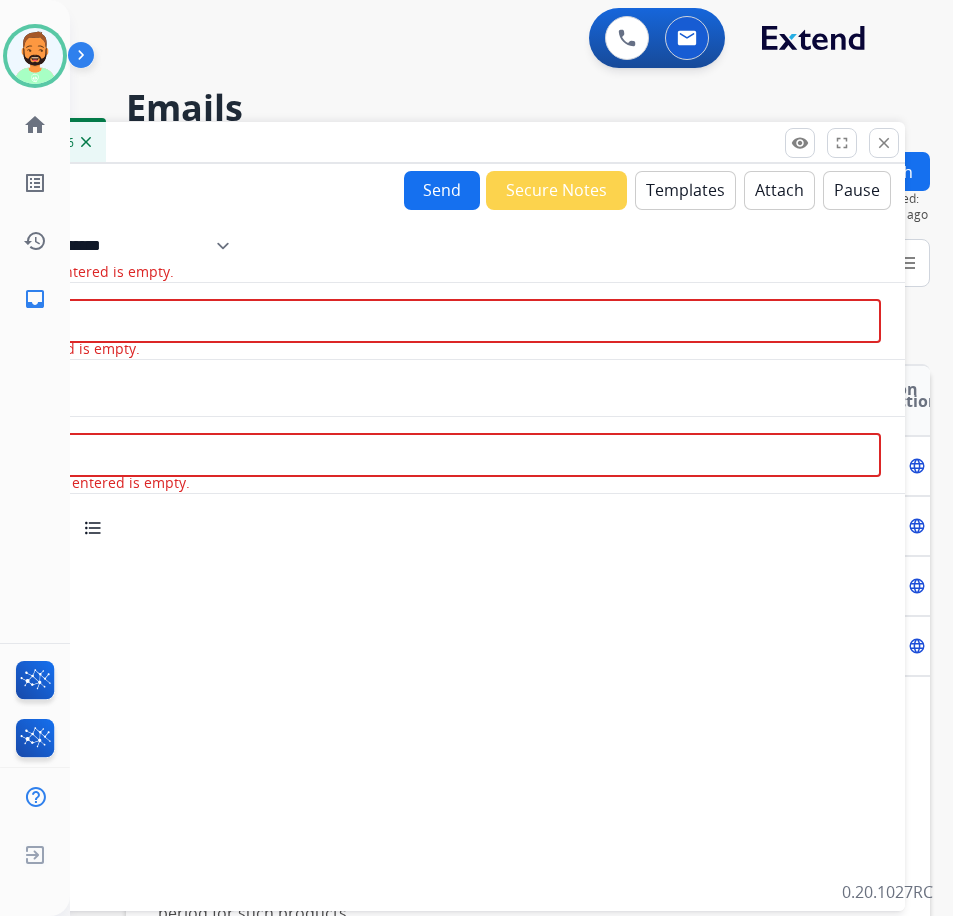 select on "**********" 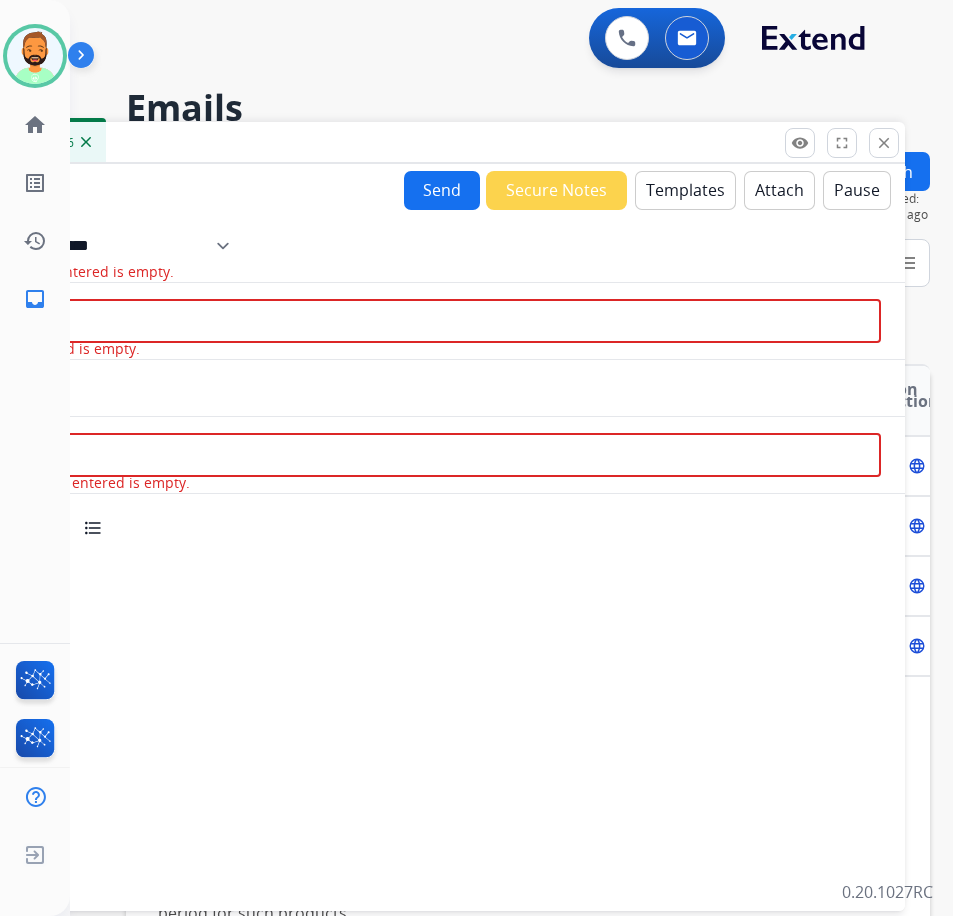 click on "**********" at bounding box center (111, 246) 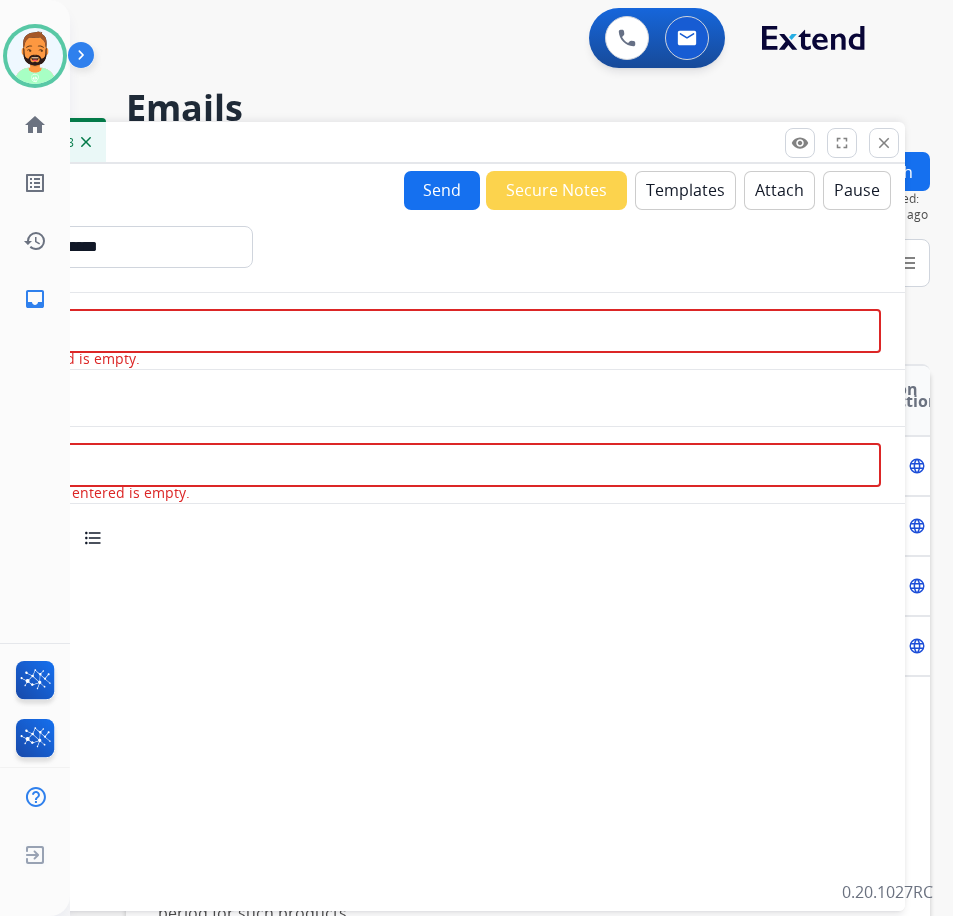 paste on "**********" 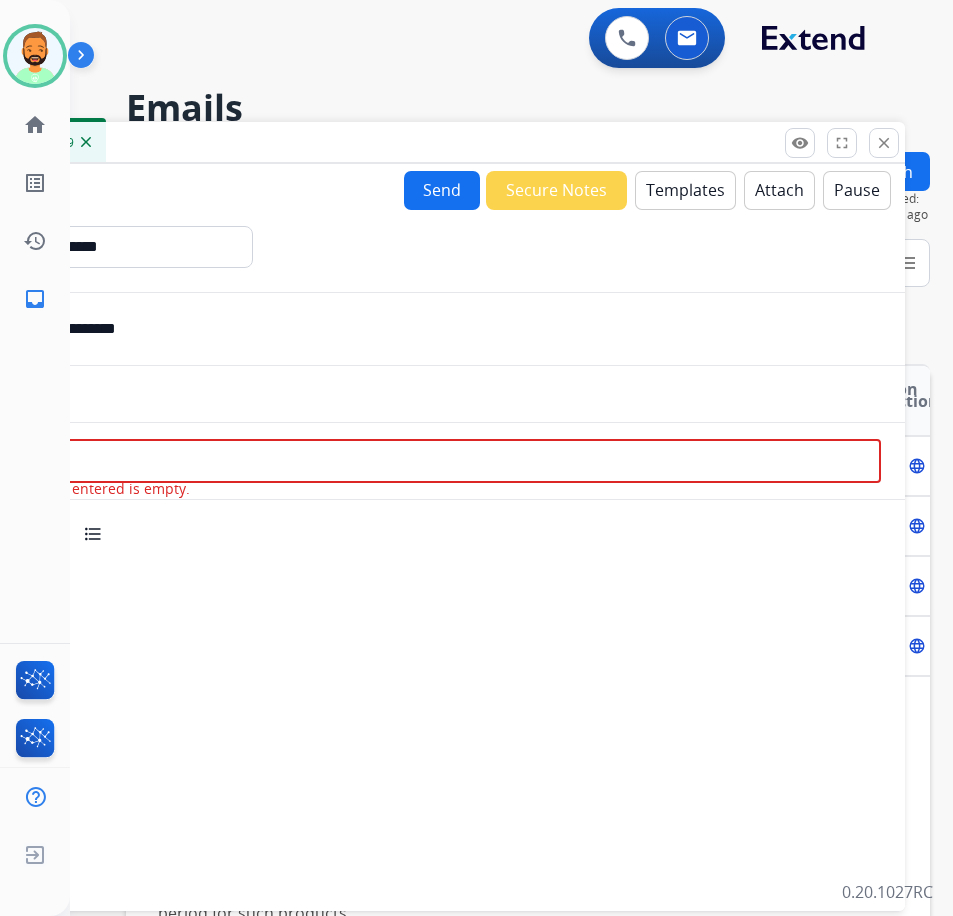 type on "**********" 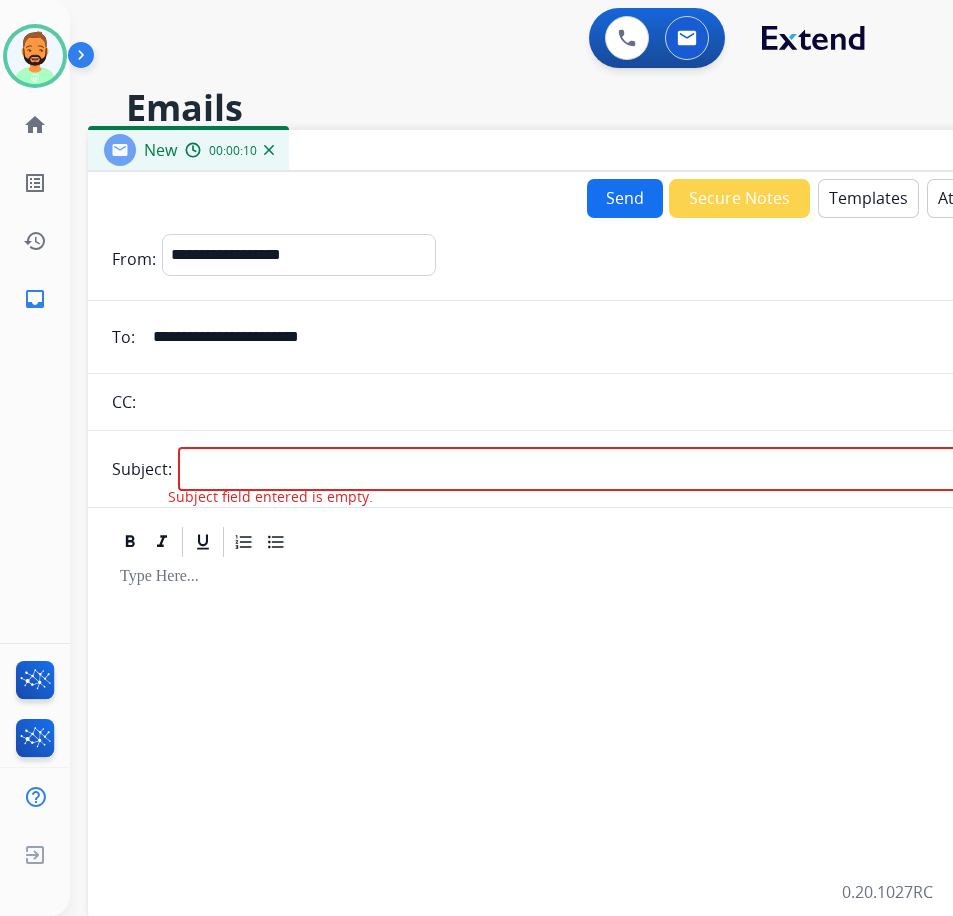 drag, startPoint x: 295, startPoint y: 147, endPoint x: 447, endPoint y: 256, distance: 187.04277 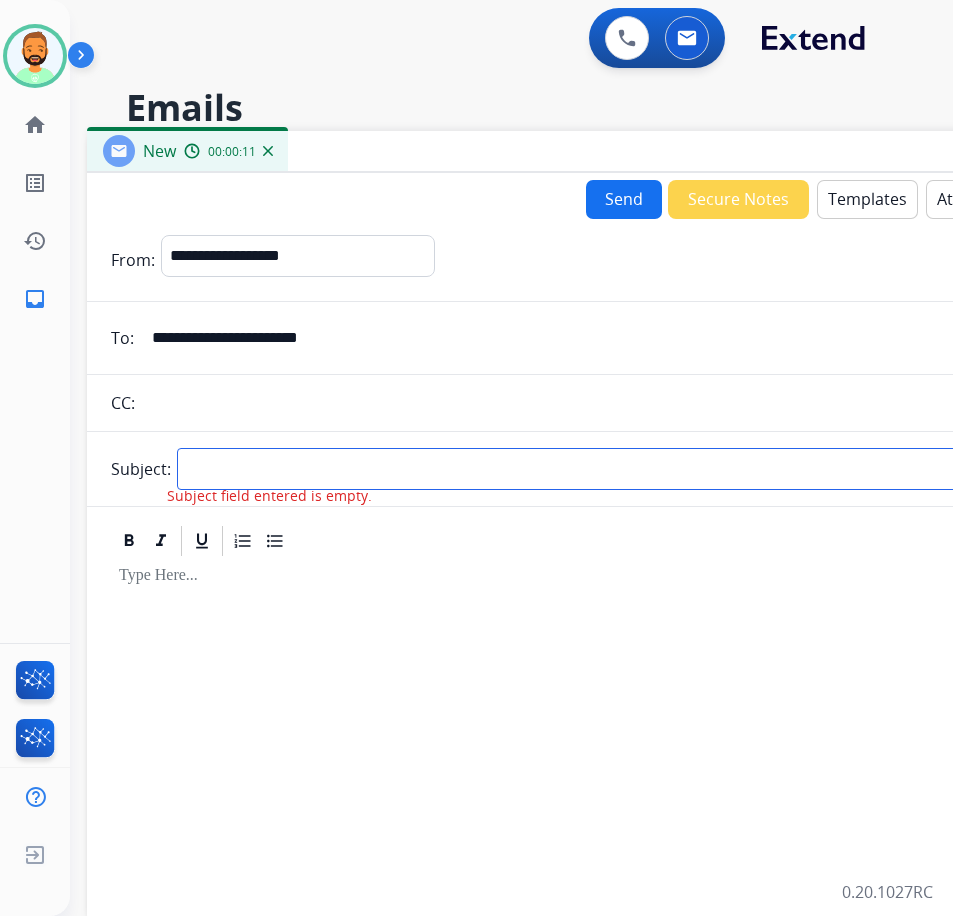click at bounding box center [620, 469] 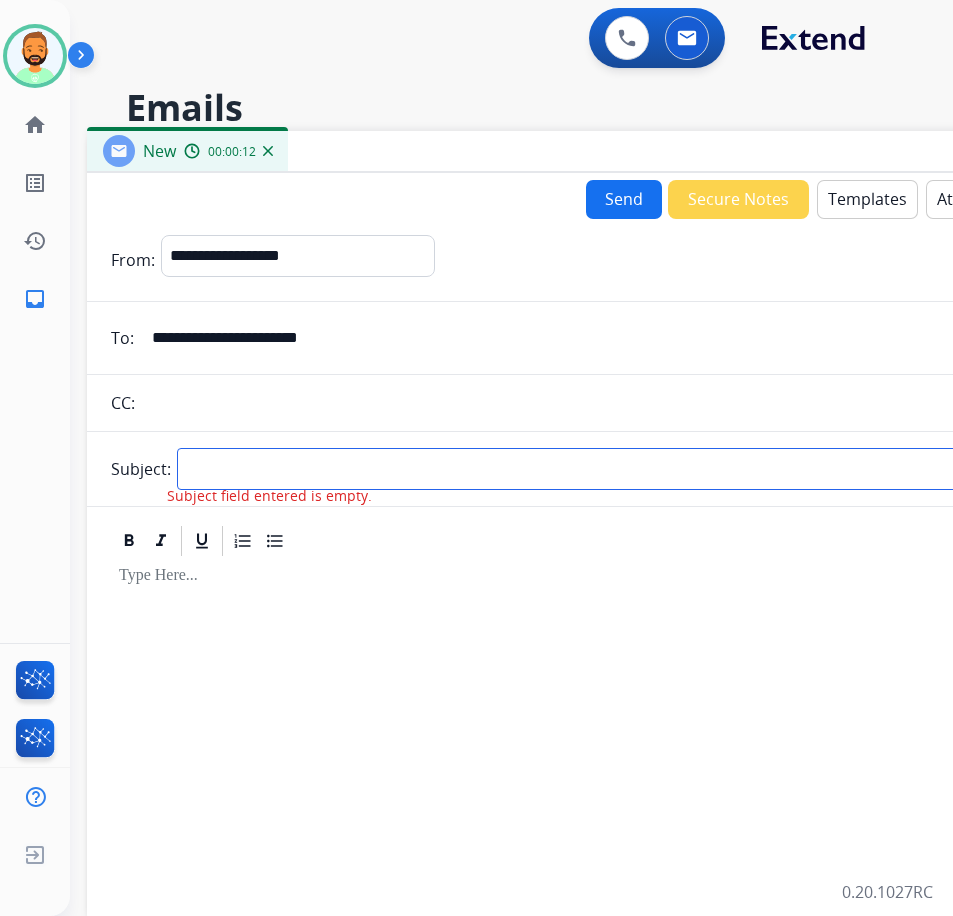 type on "*******" 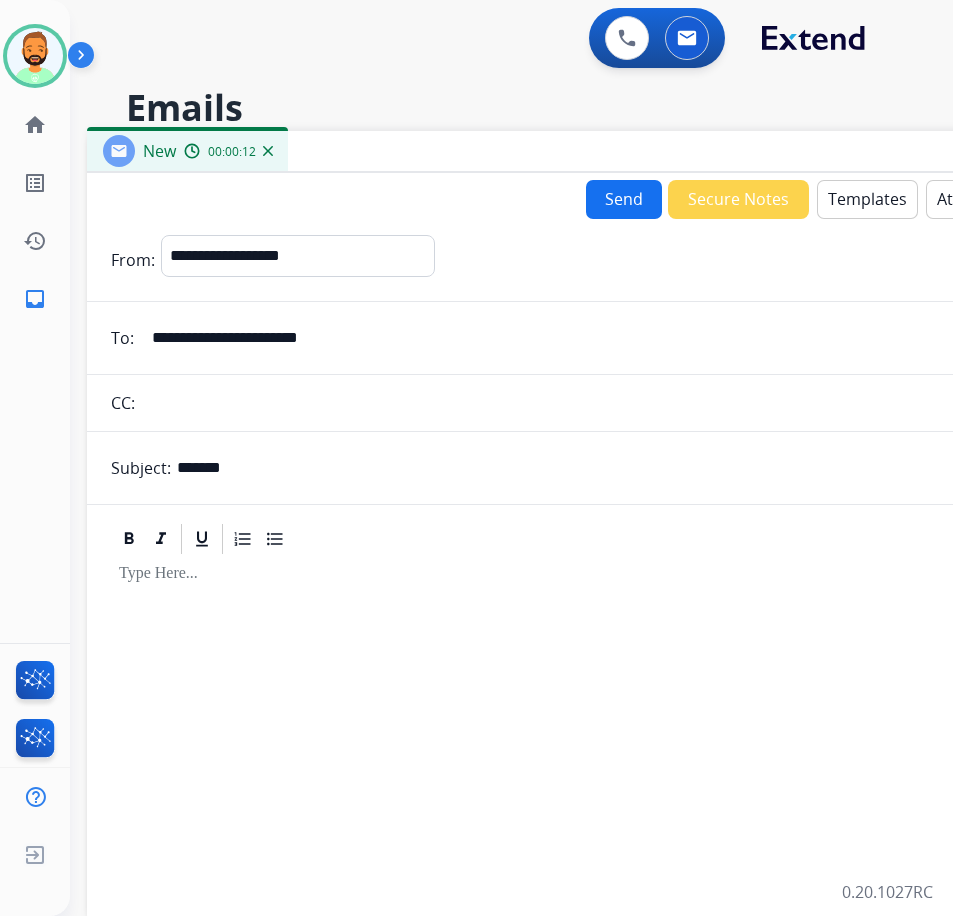 click at bounding box center [587, 728] 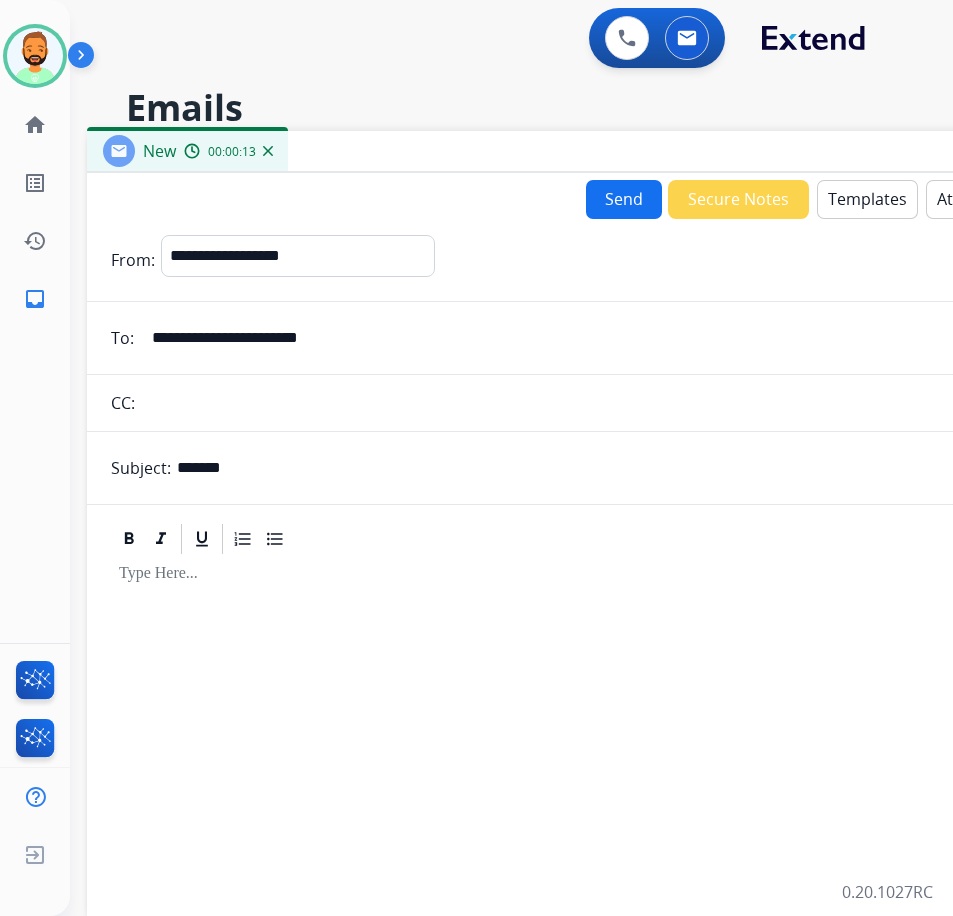 click on "Templates" at bounding box center [867, 199] 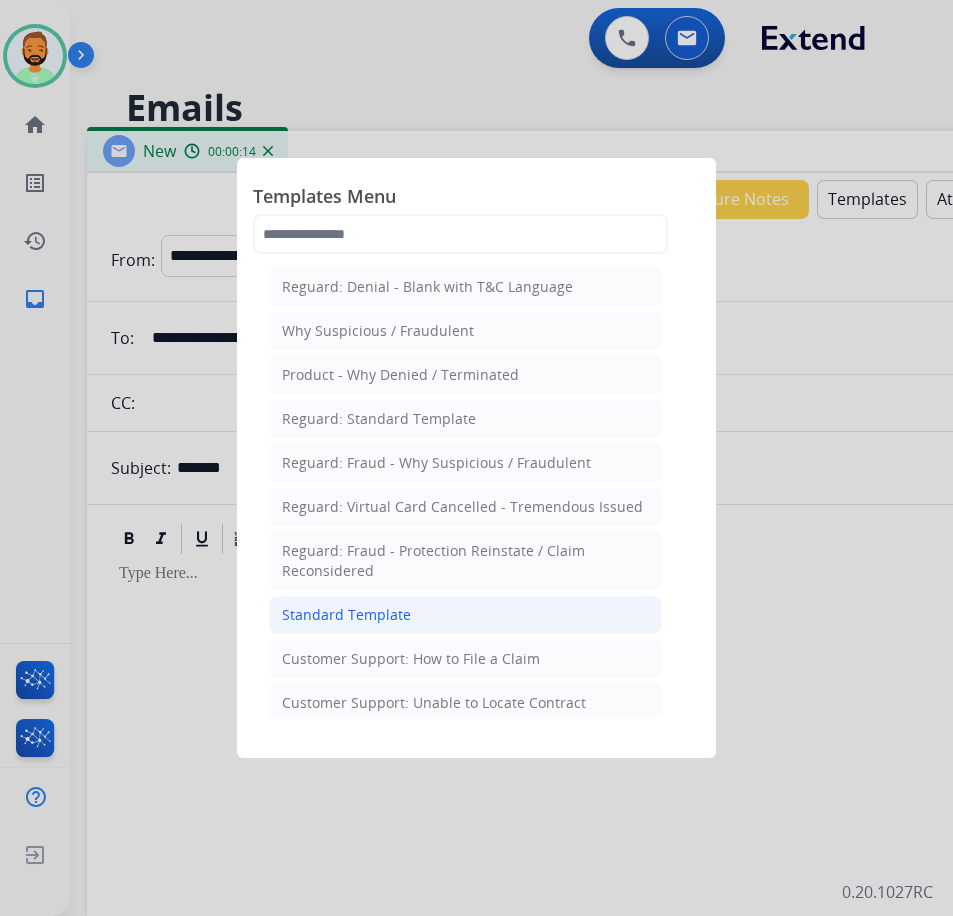 click on "Standard Template" 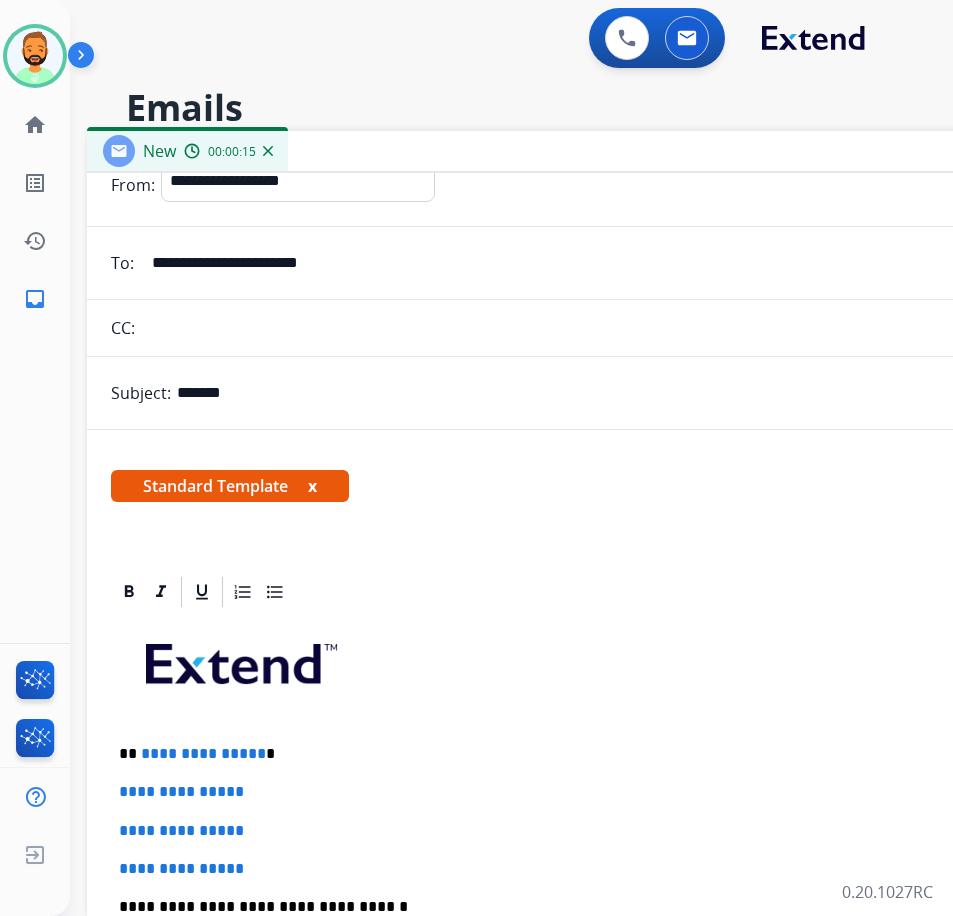 scroll, scrollTop: 200, scrollLeft: 0, axis: vertical 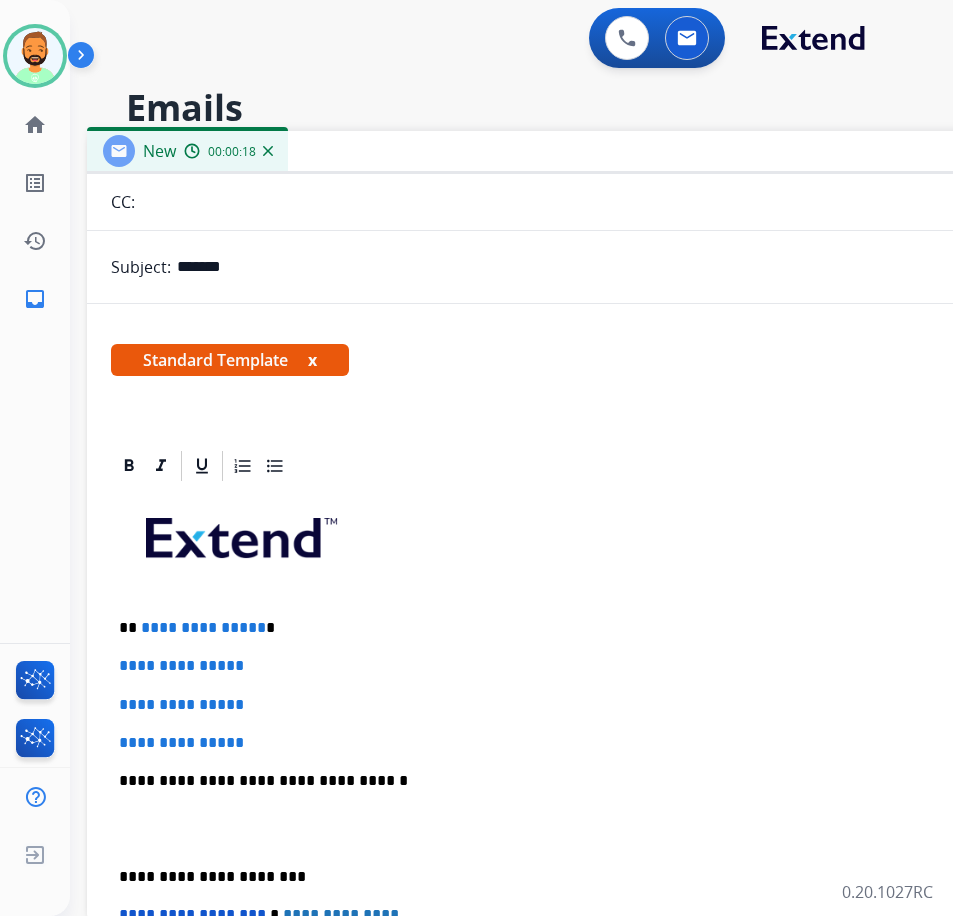 click on "**********" at bounding box center [587, 828] 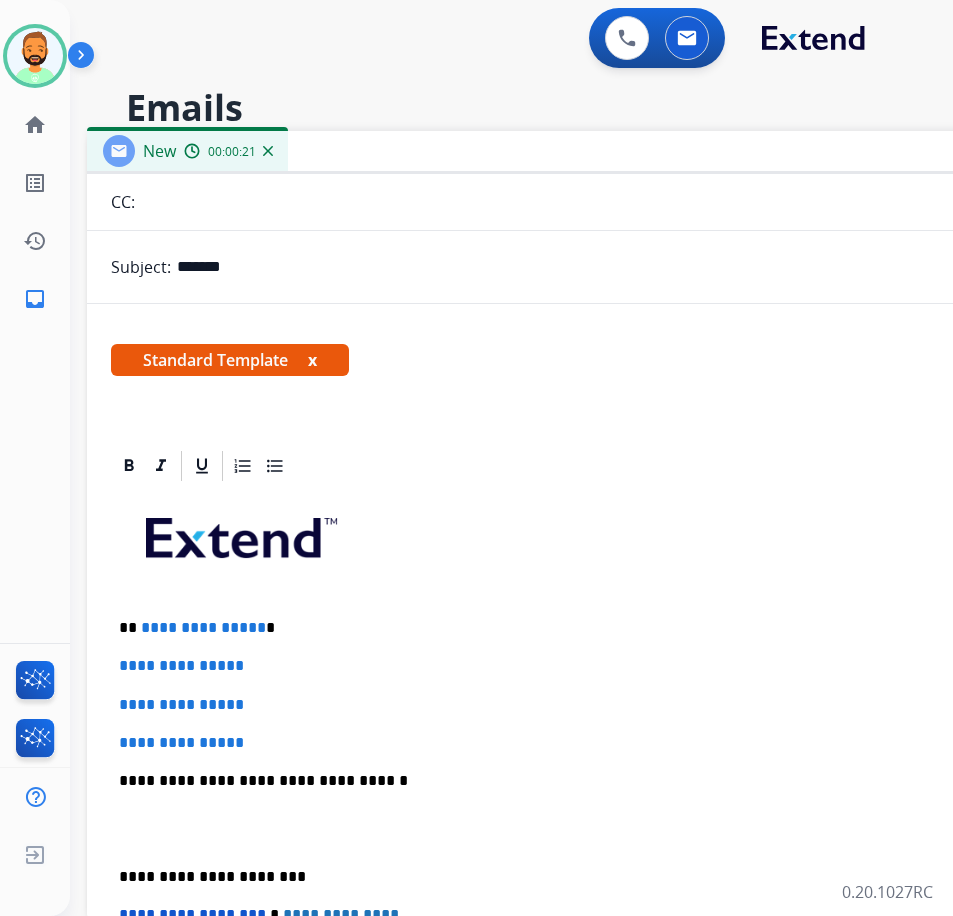 type 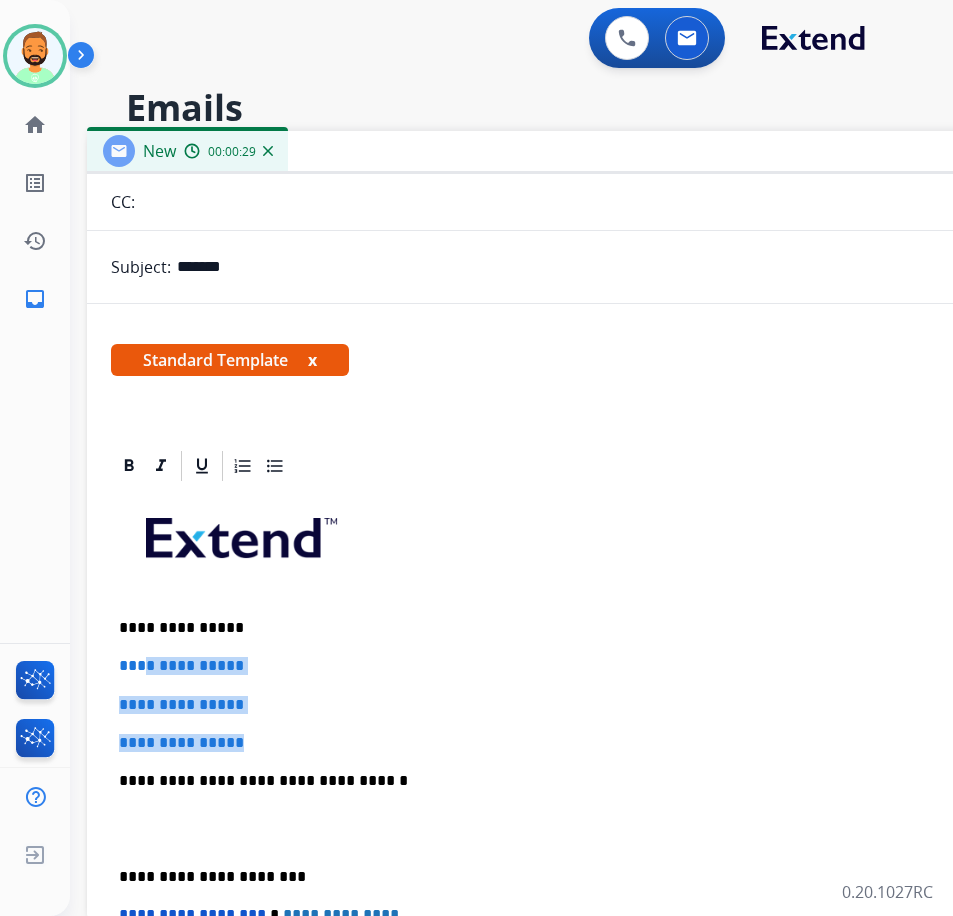 drag, startPoint x: 264, startPoint y: 750, endPoint x: 148, endPoint y: 668, distance: 142.05632 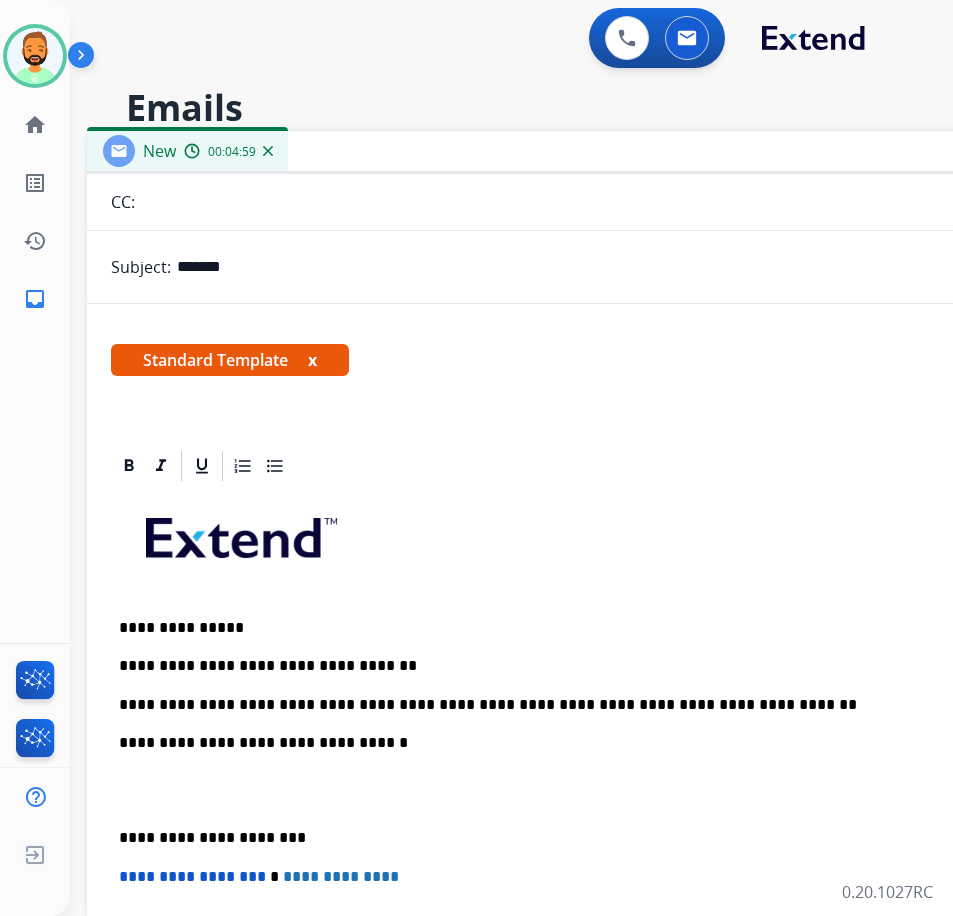click on "**********" at bounding box center (579, 705) 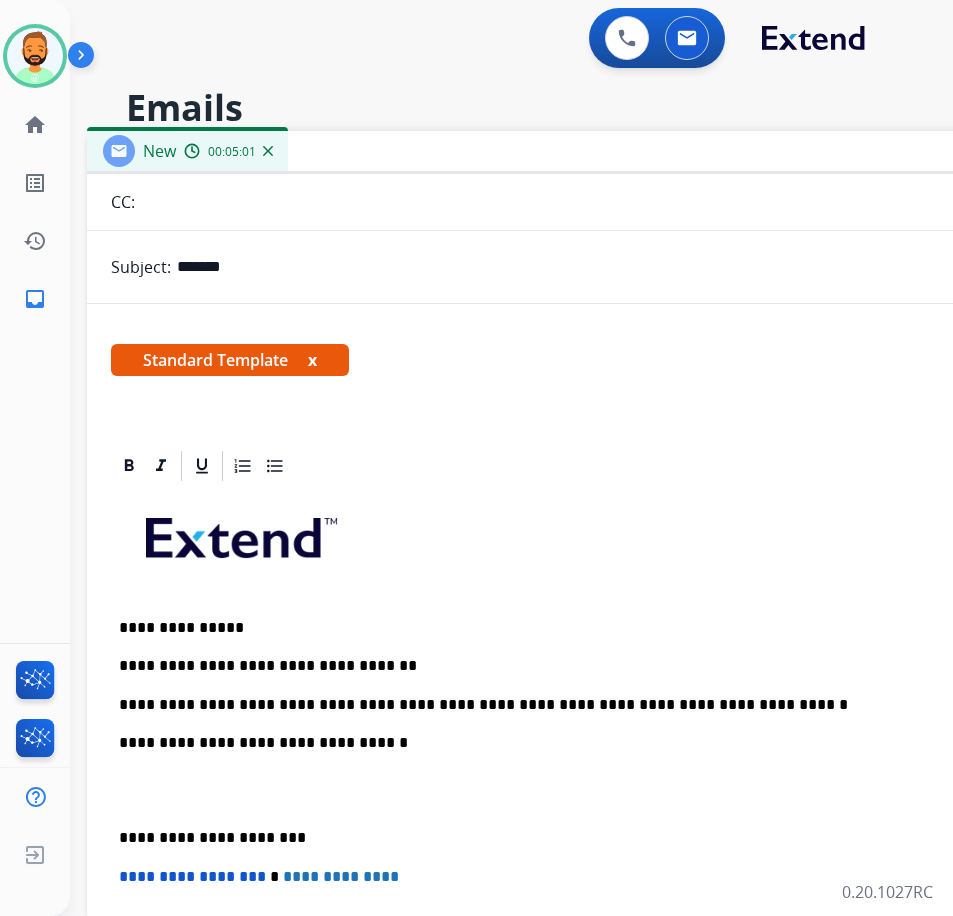 click on "**********" at bounding box center (587, 809) 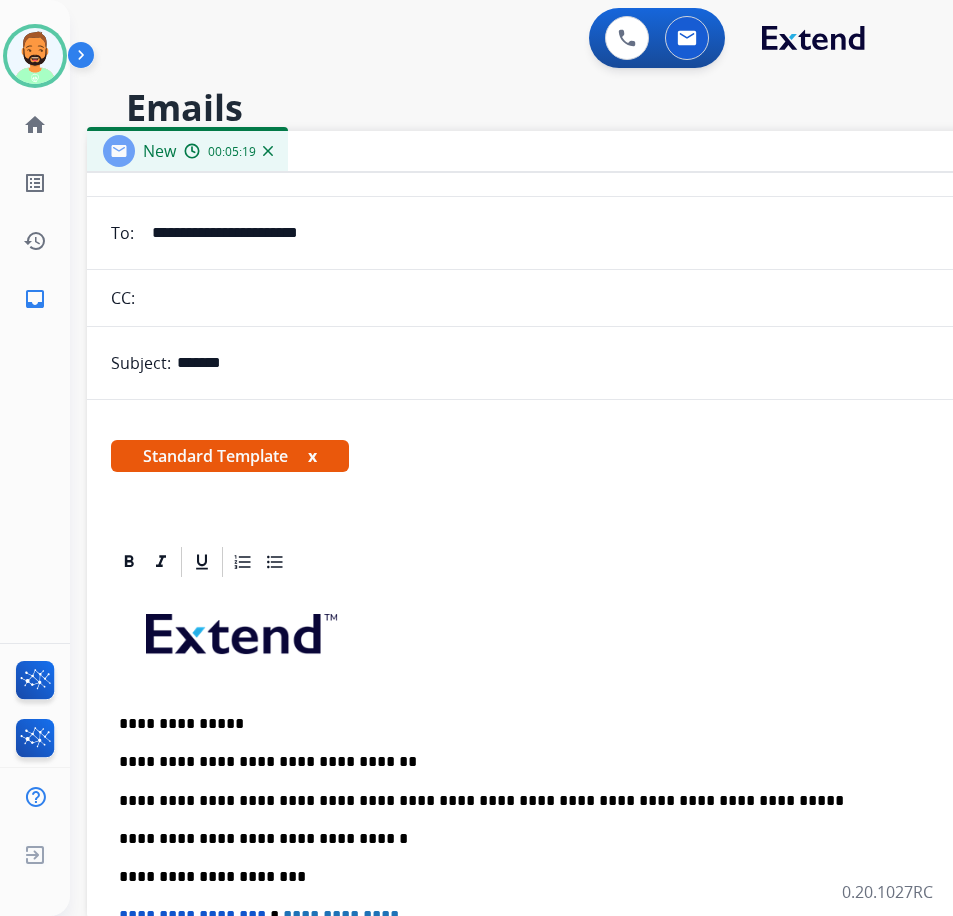 scroll, scrollTop: 0, scrollLeft: 0, axis: both 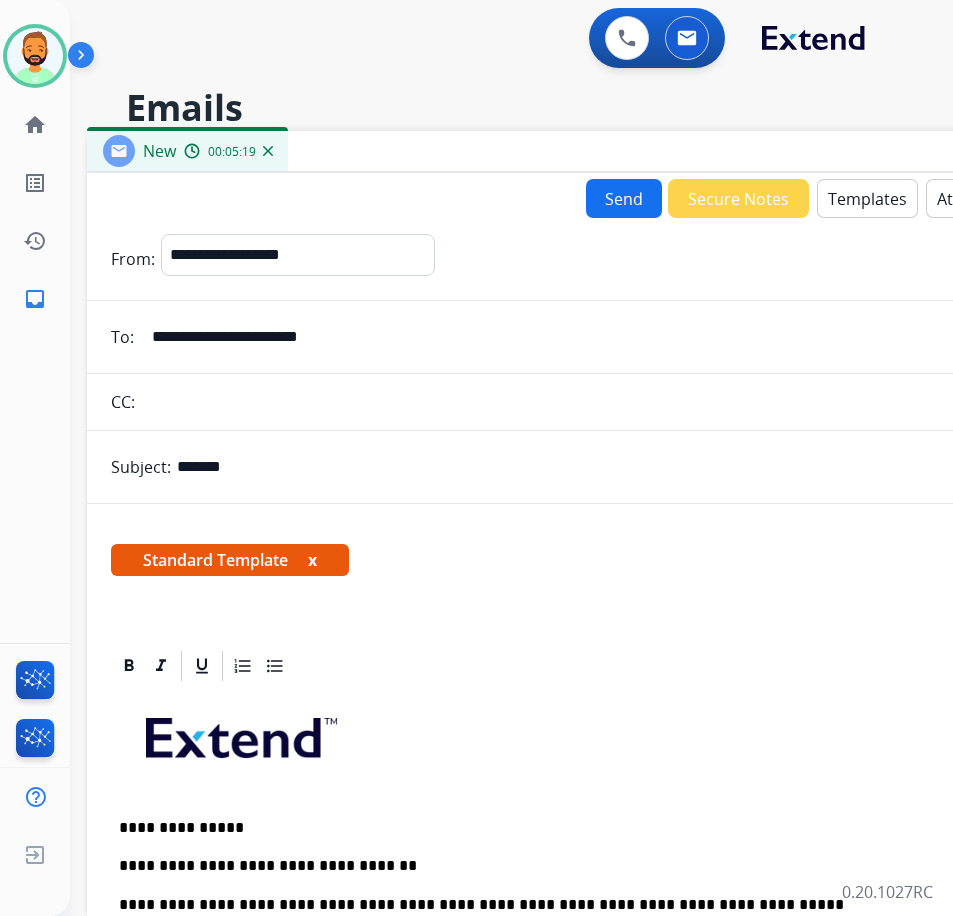 click on "Send" at bounding box center [624, 198] 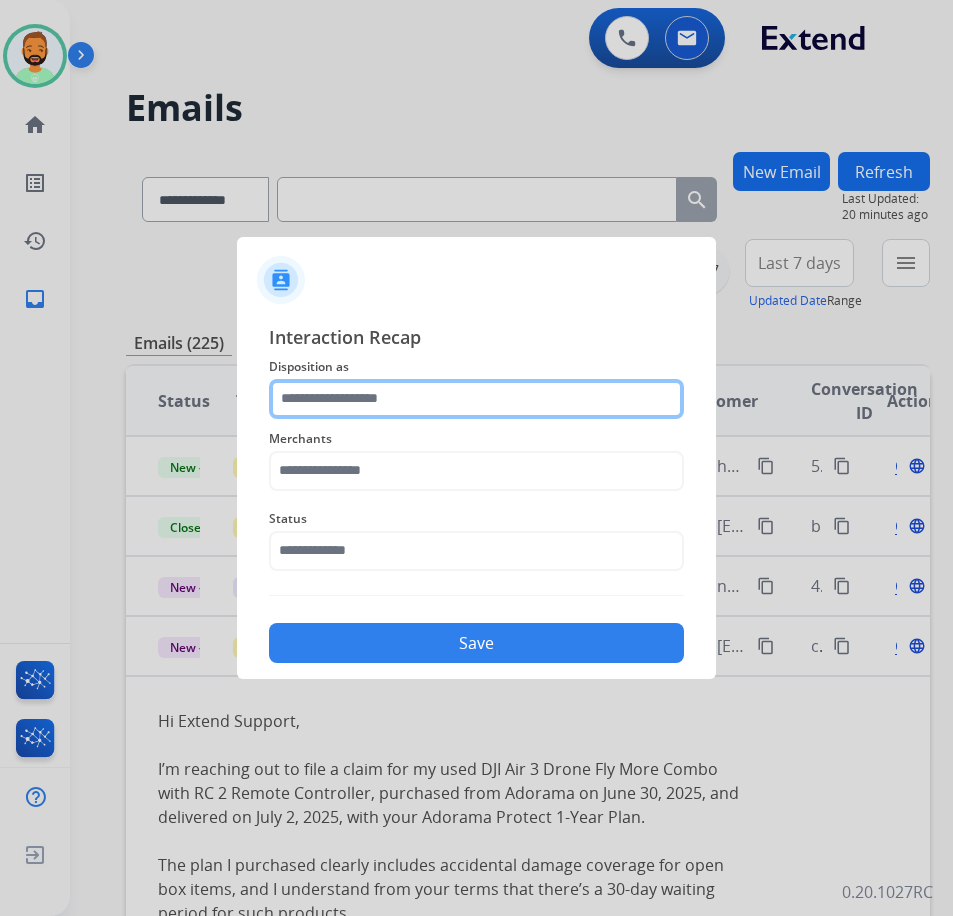 click 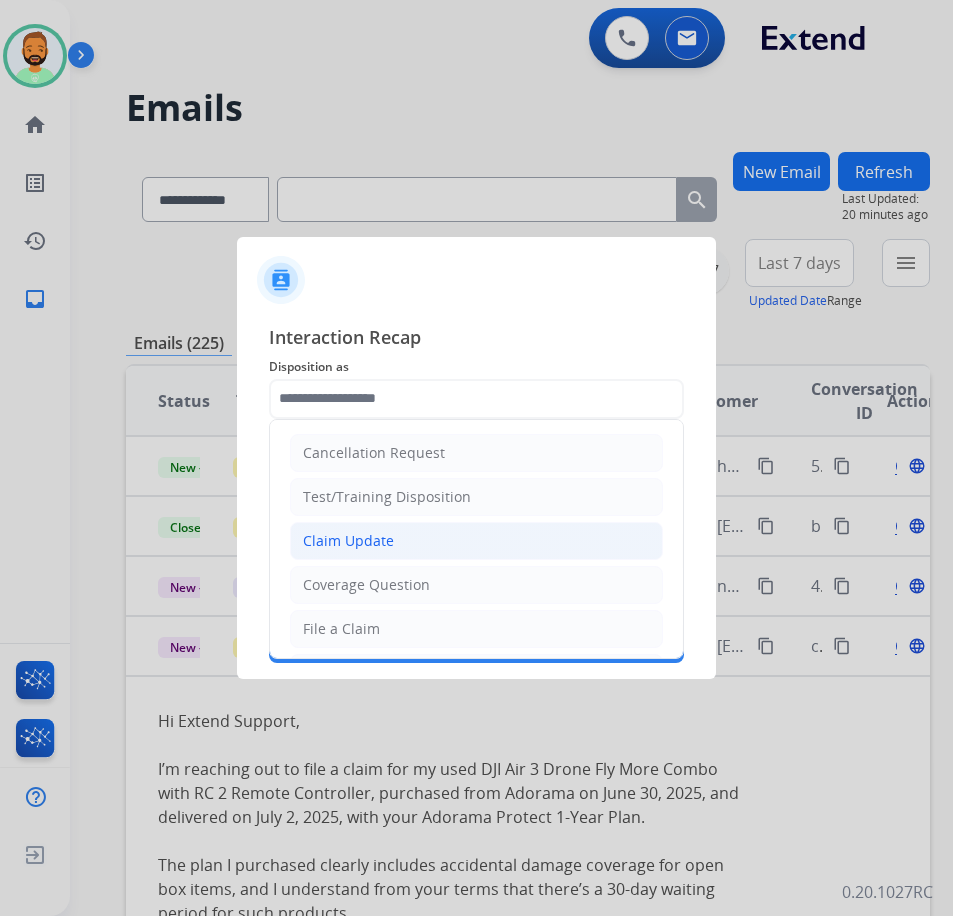 click on "Claim Update" 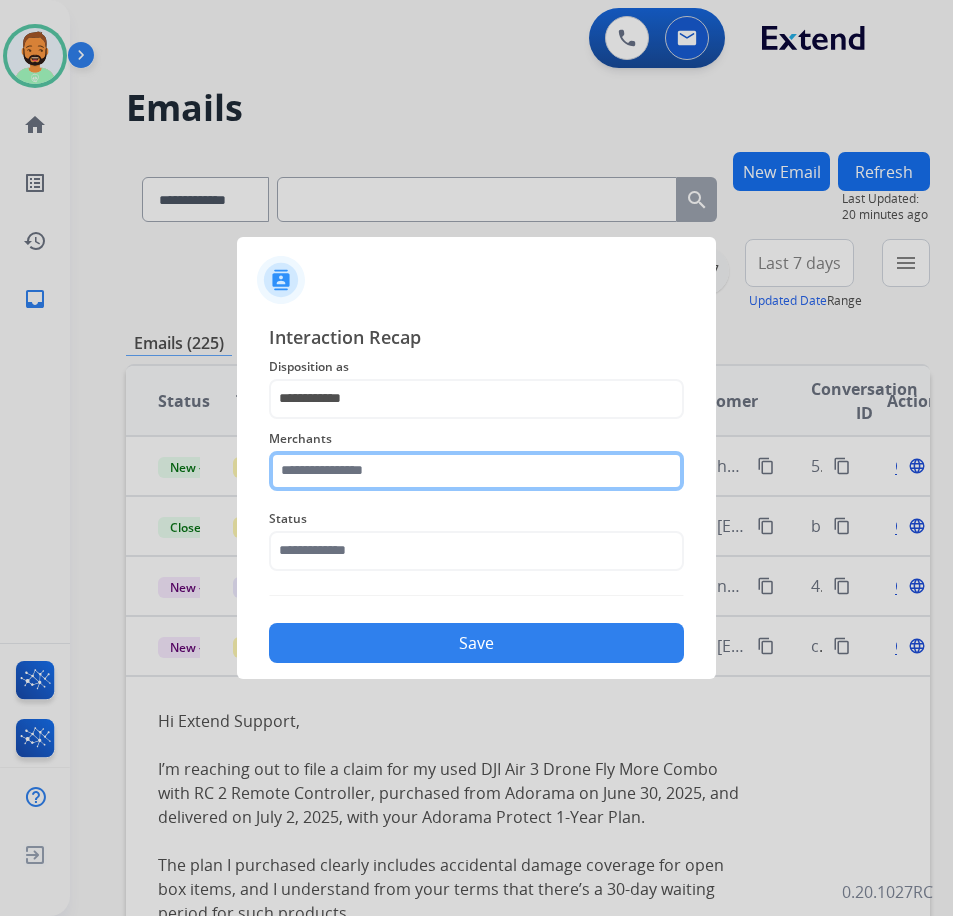 click 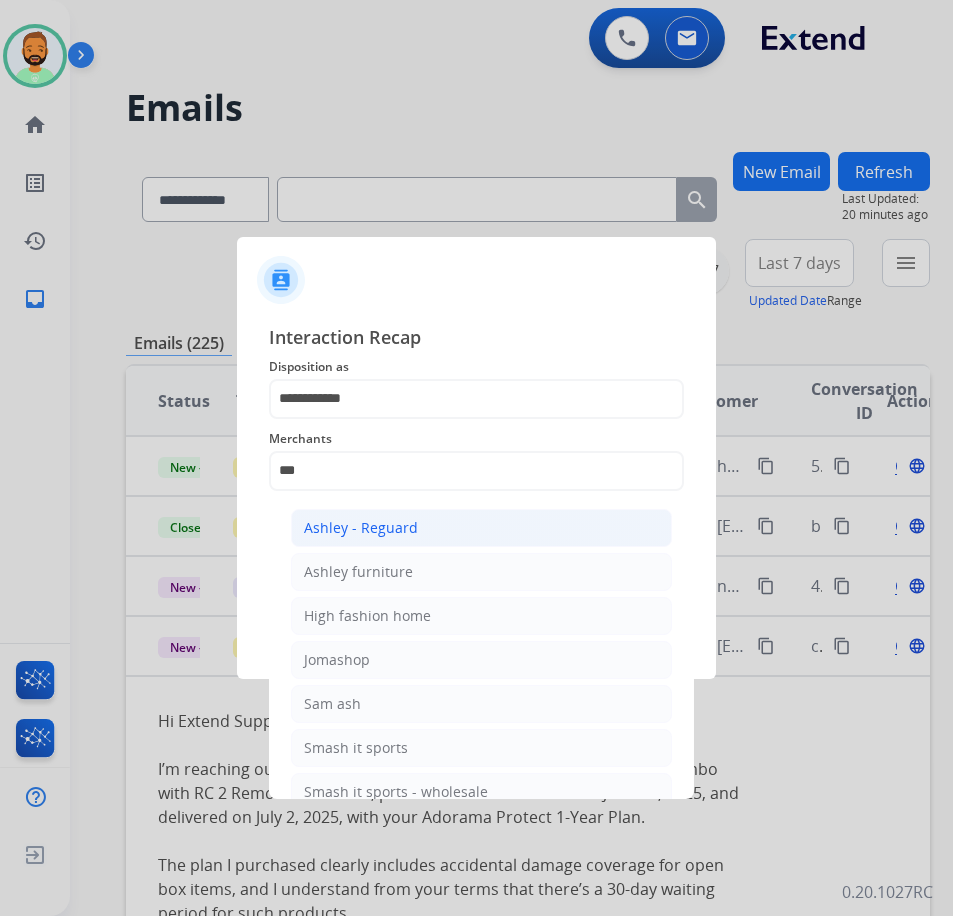 click on "Ashley - Reguard" 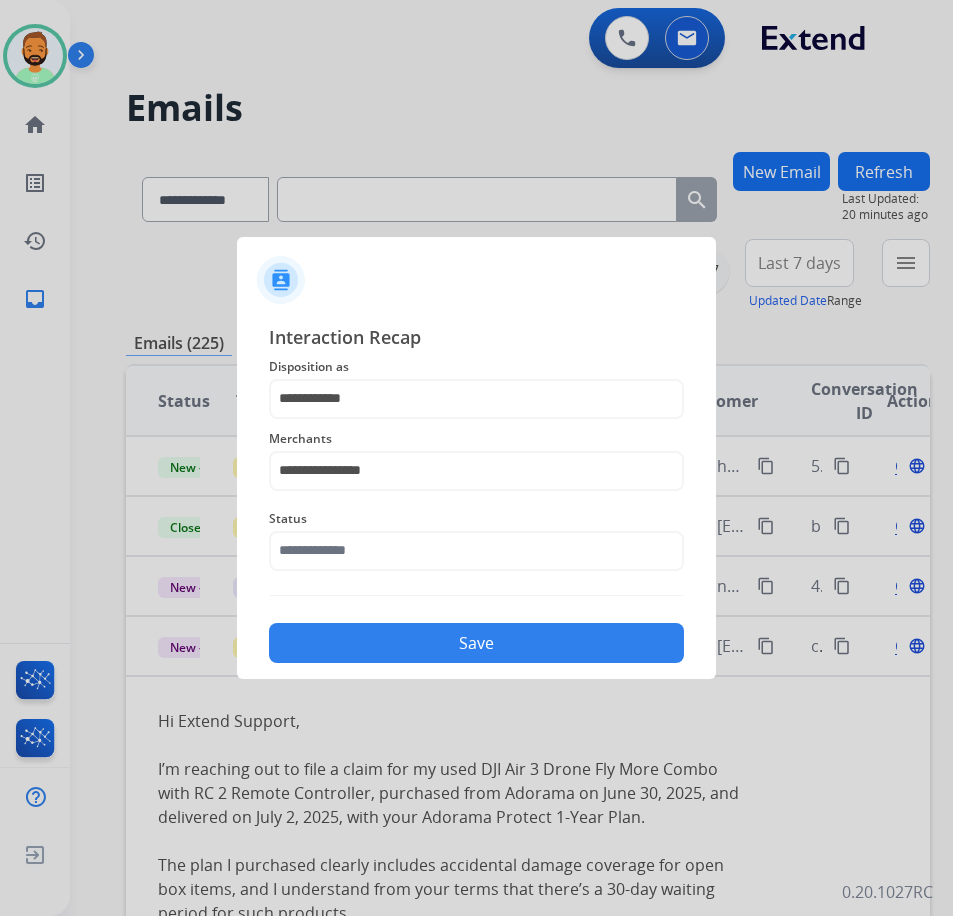 click on "Status" 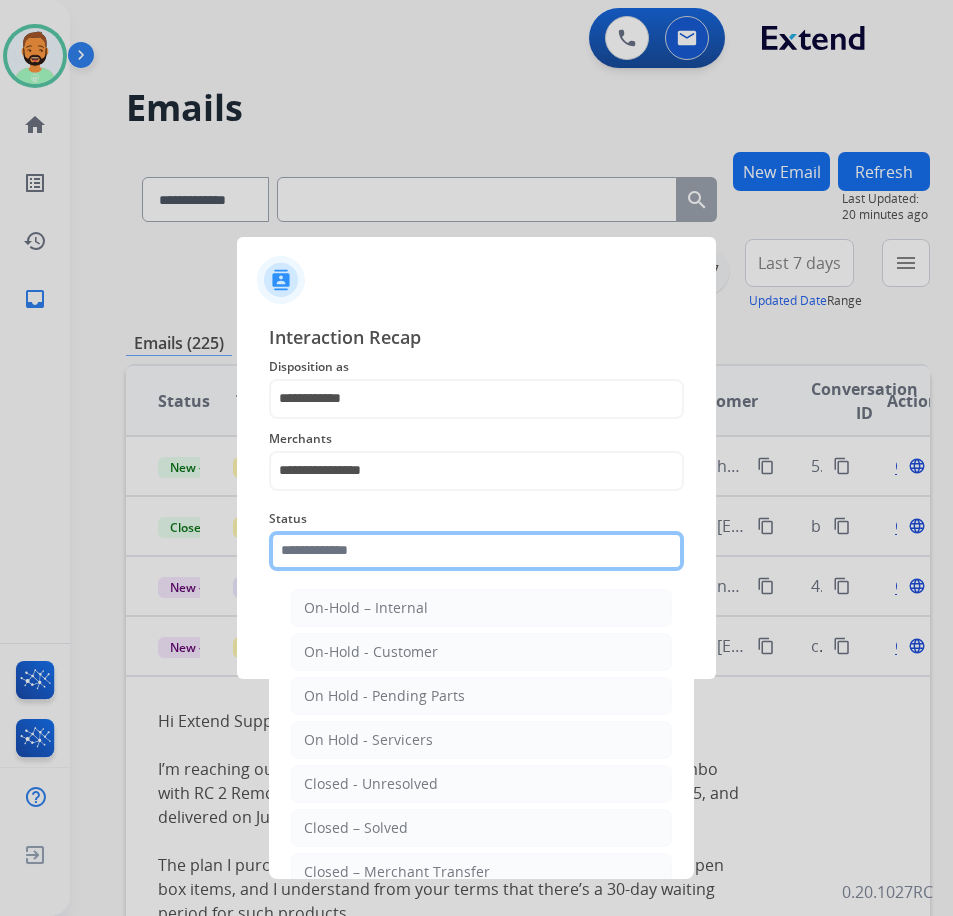 click 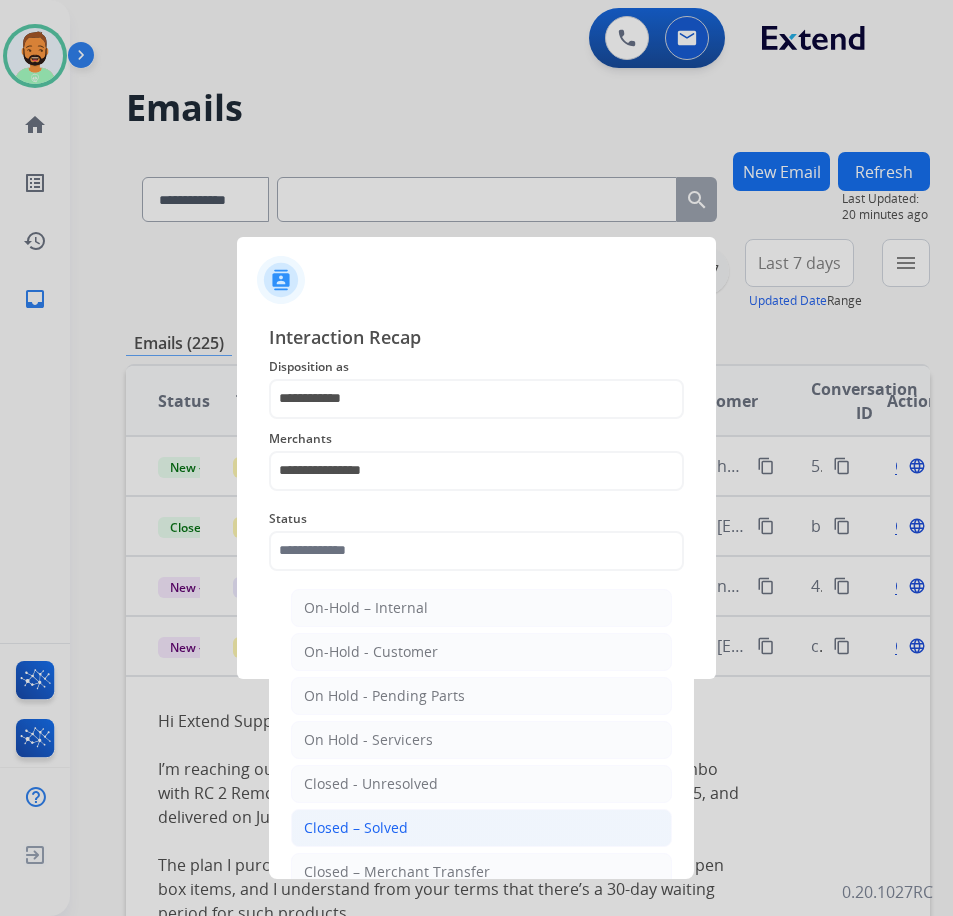 click on "Closed – Solved" 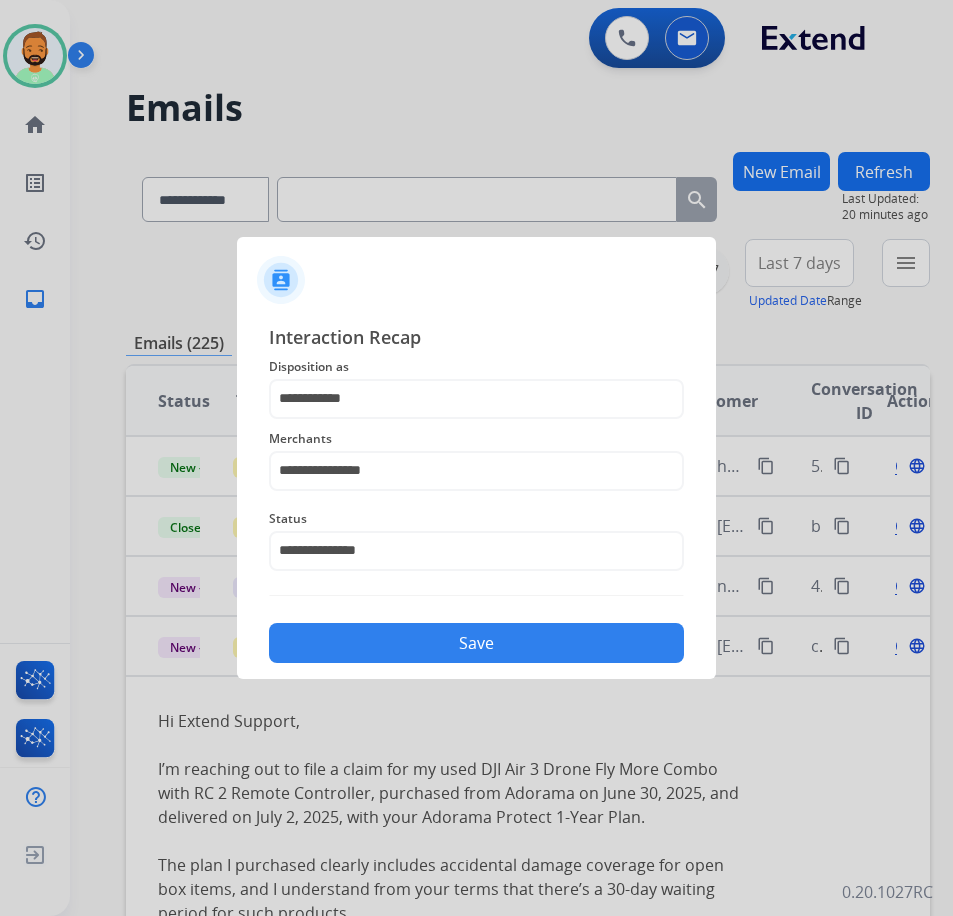 click on "Save" 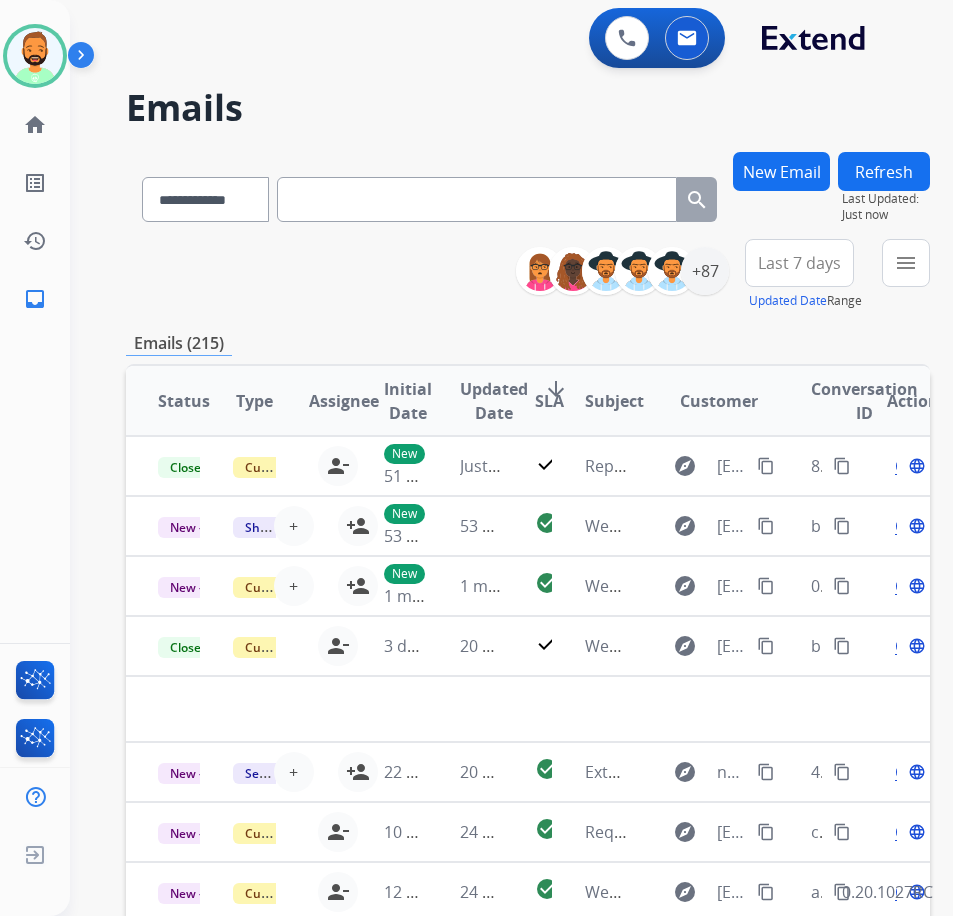 click on "Last 7 days" at bounding box center (799, 263) 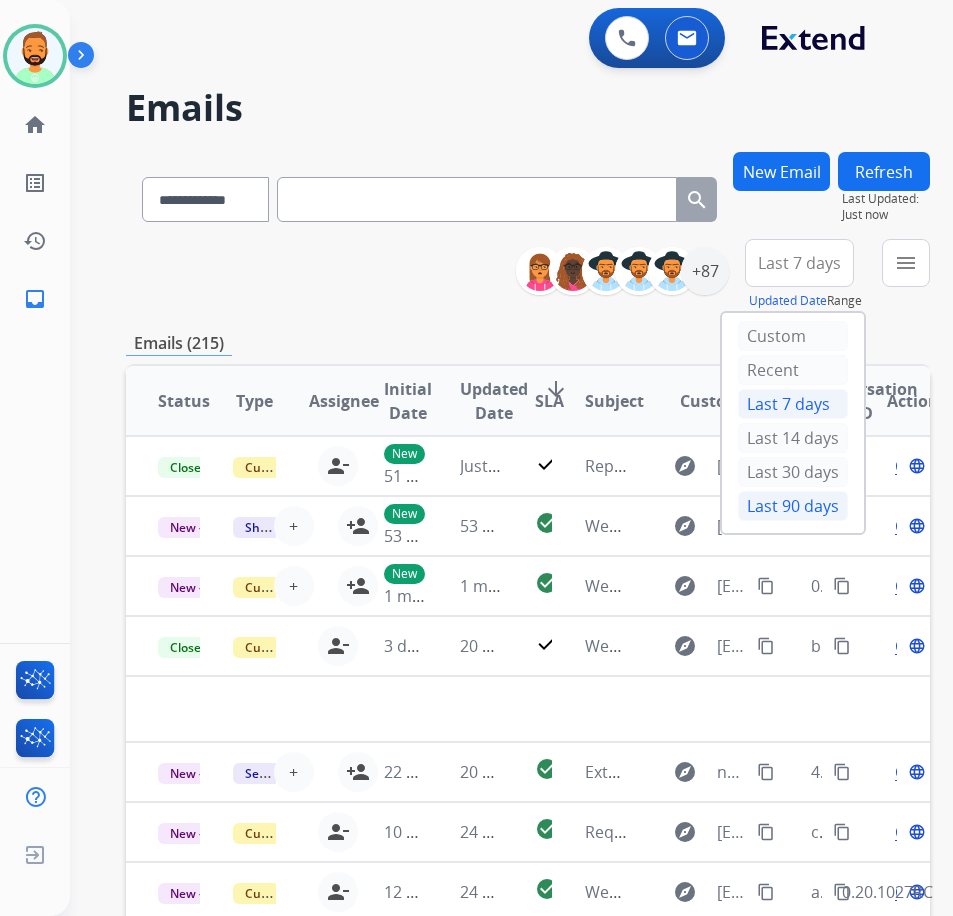 click on "Last 90 days" at bounding box center (793, 506) 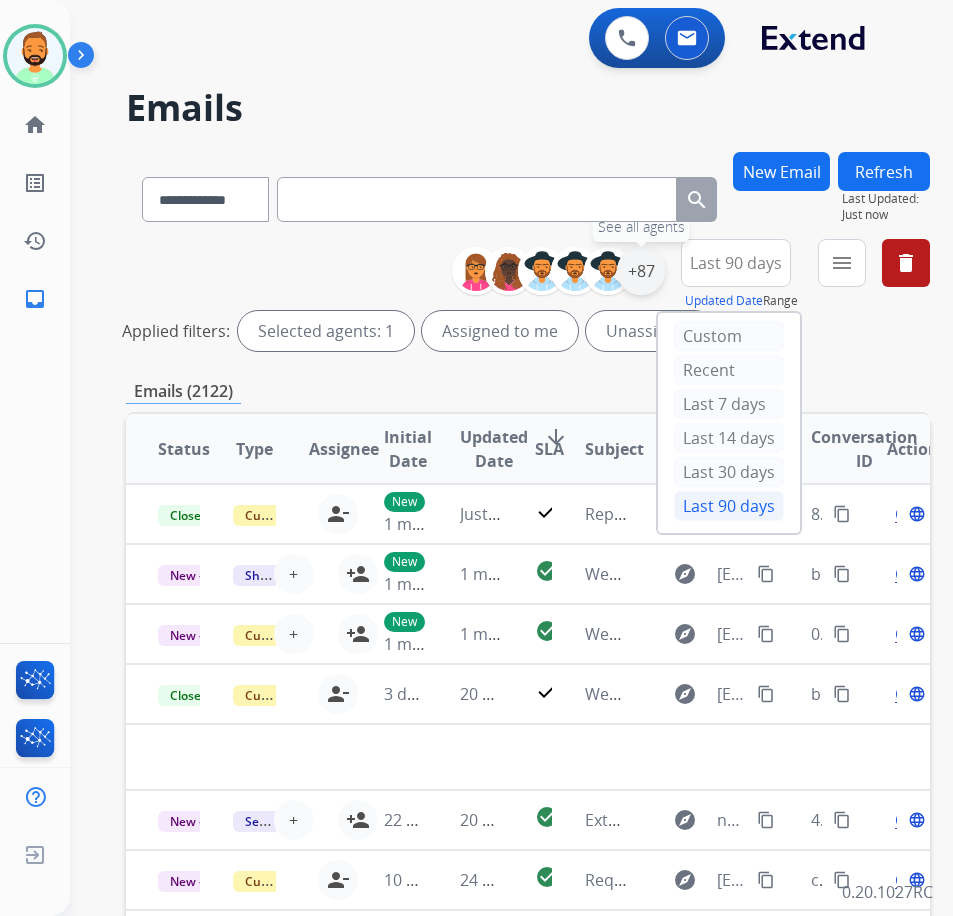 click on "+87" at bounding box center [641, 271] 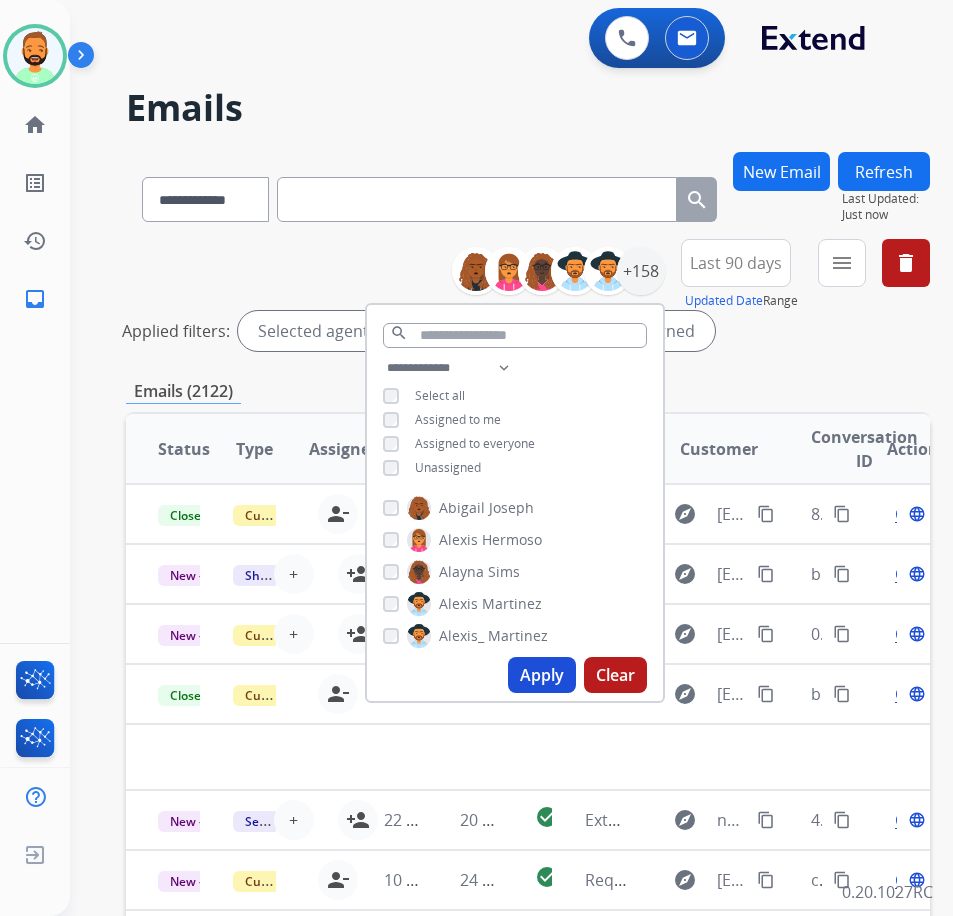 click on "Unassigned" at bounding box center [448, 467] 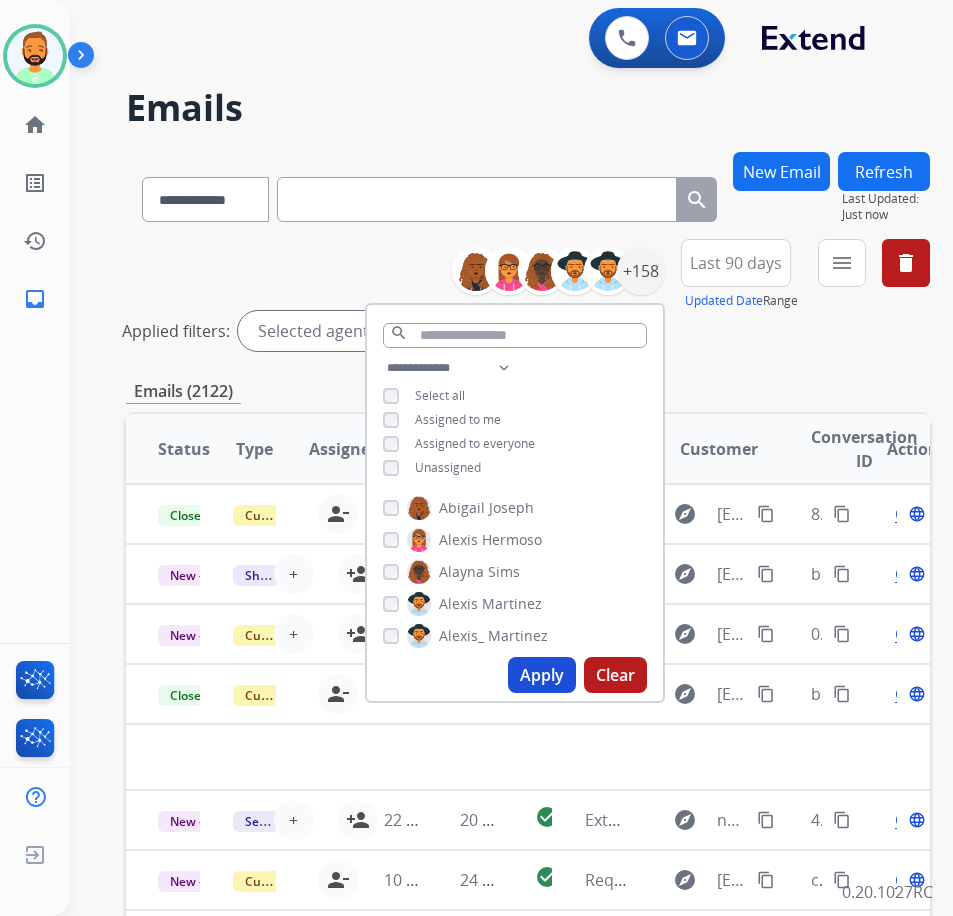 click on "Apply" at bounding box center [542, 675] 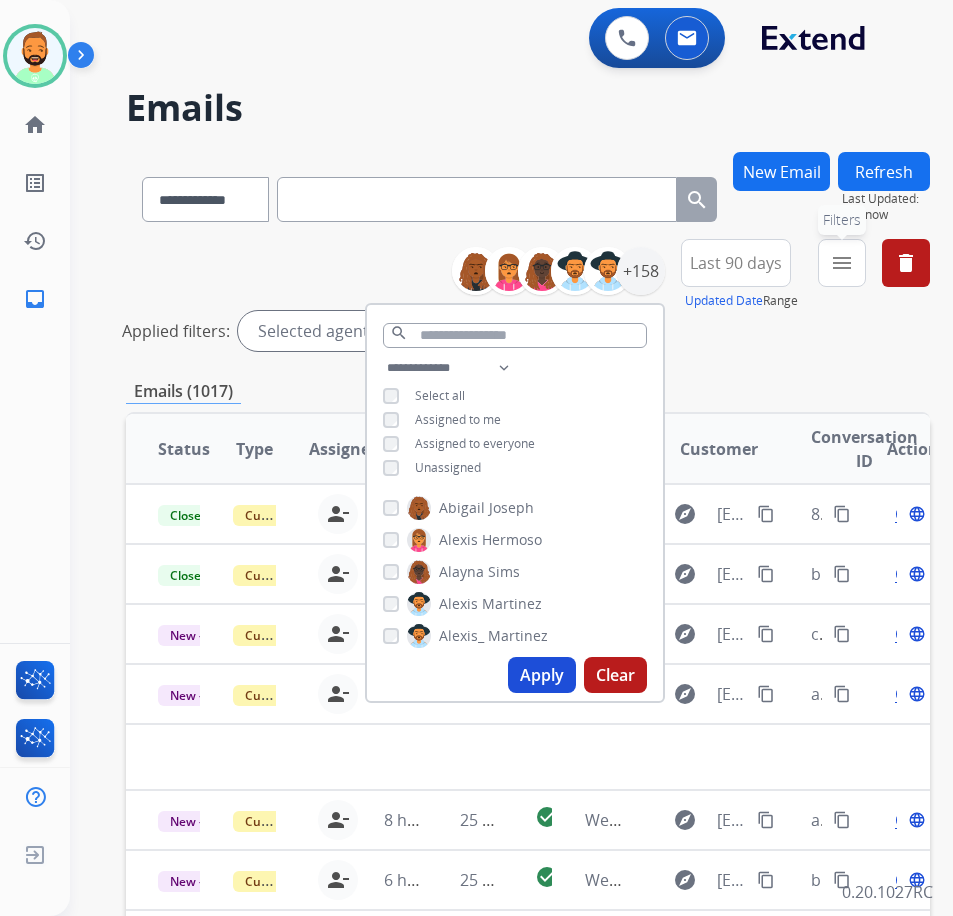 click on "menu  Filters" at bounding box center [842, 263] 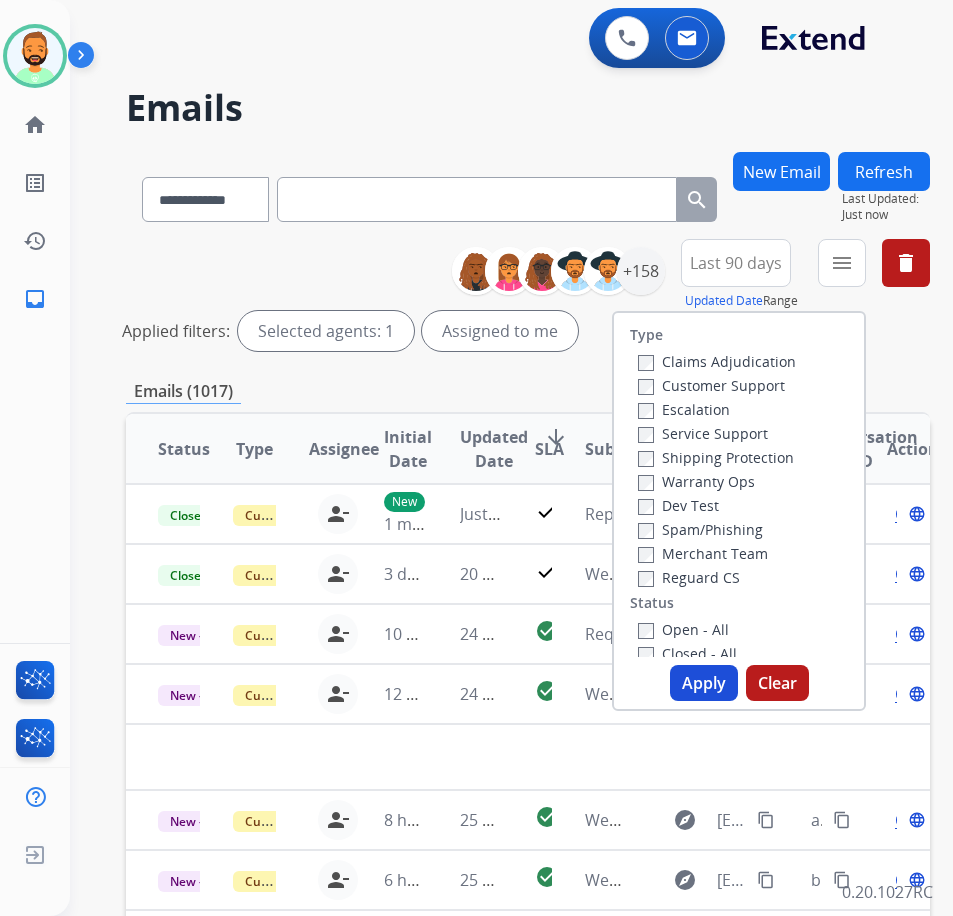 click on "Customer Support" at bounding box center (717, 385) 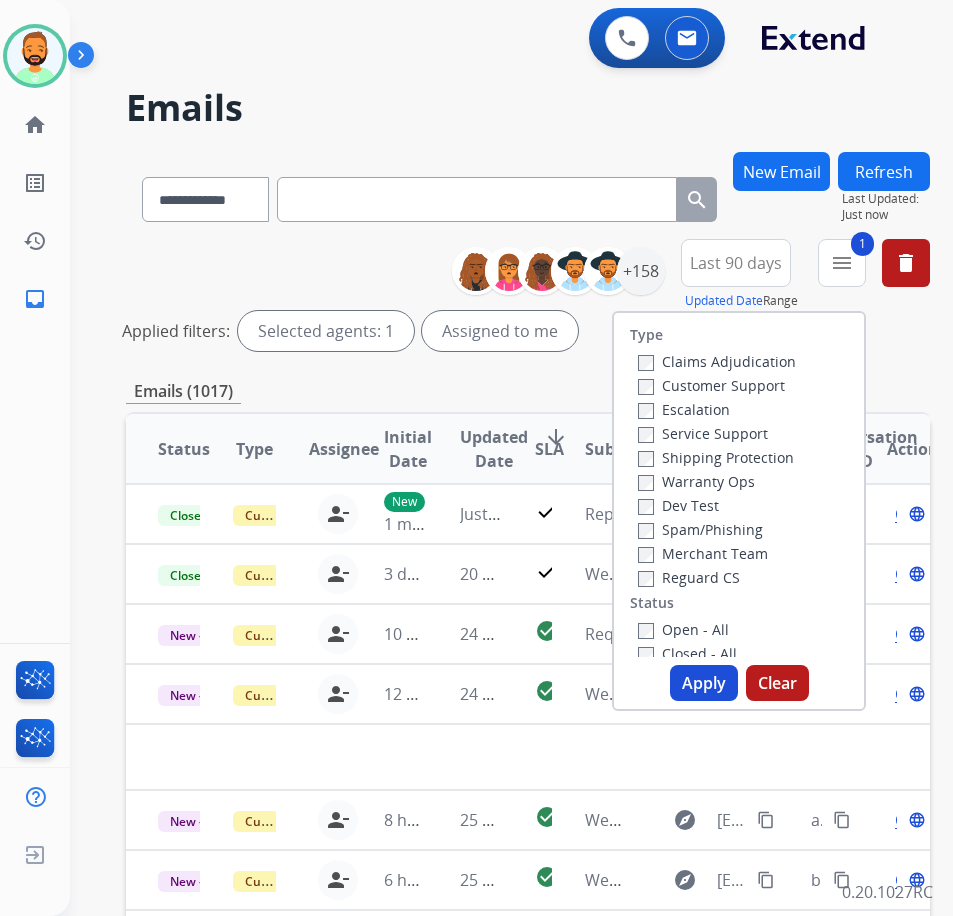 click on "Shipping Protection" at bounding box center [716, 457] 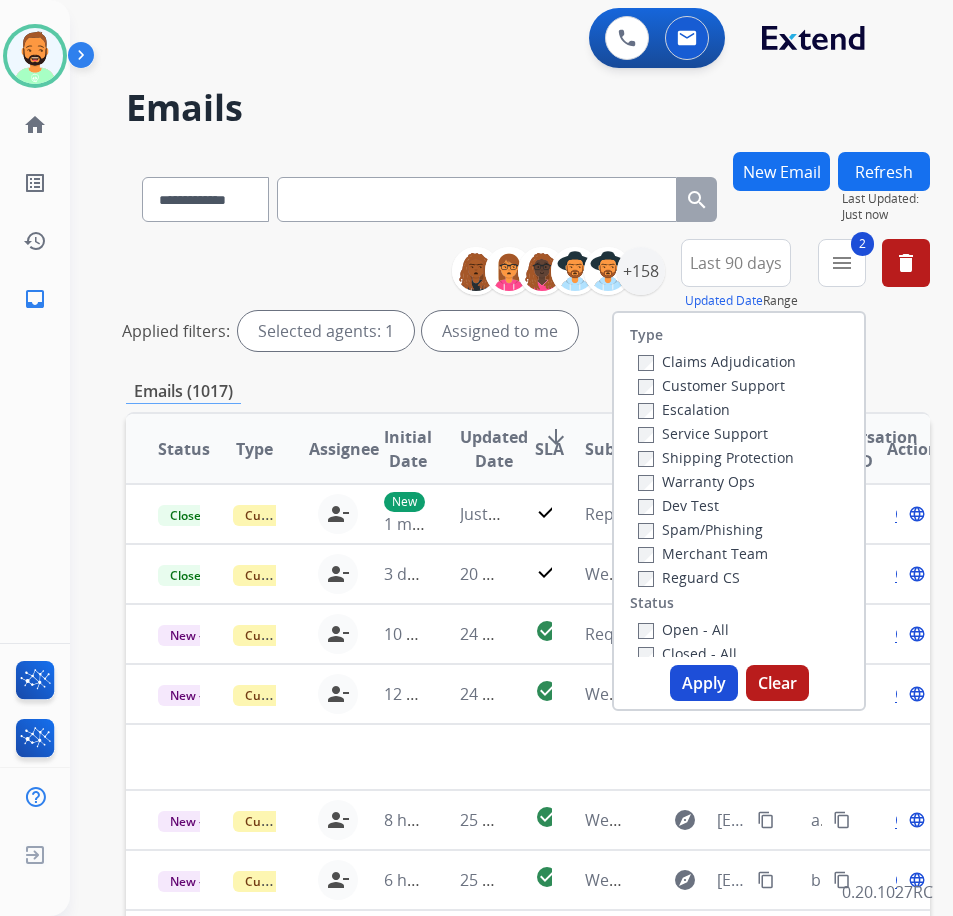 click on "Open - All" at bounding box center (683, 629) 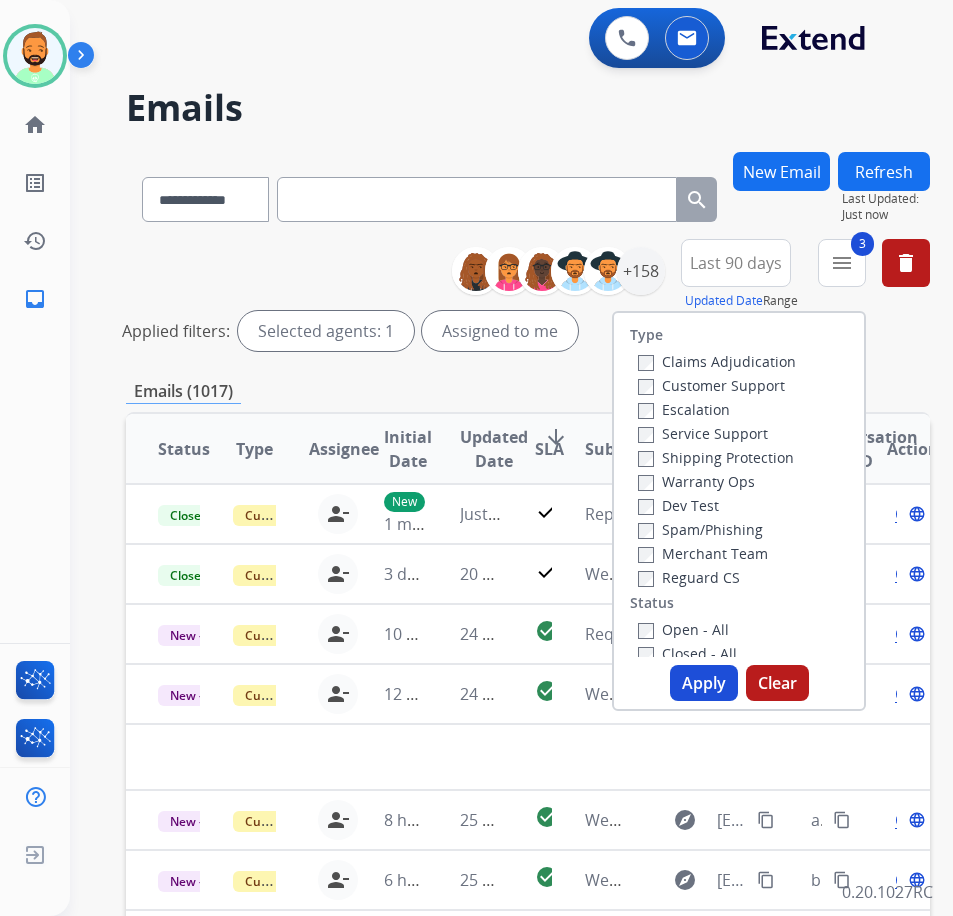 click on "Apply" at bounding box center [704, 683] 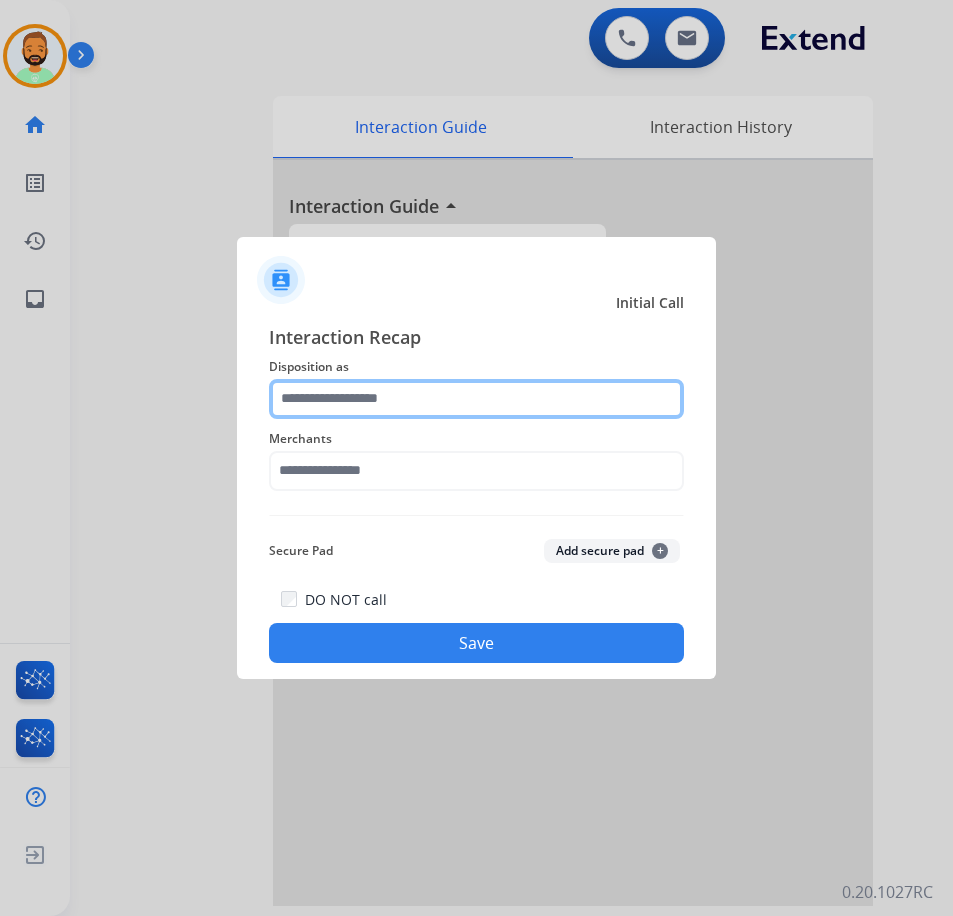 click 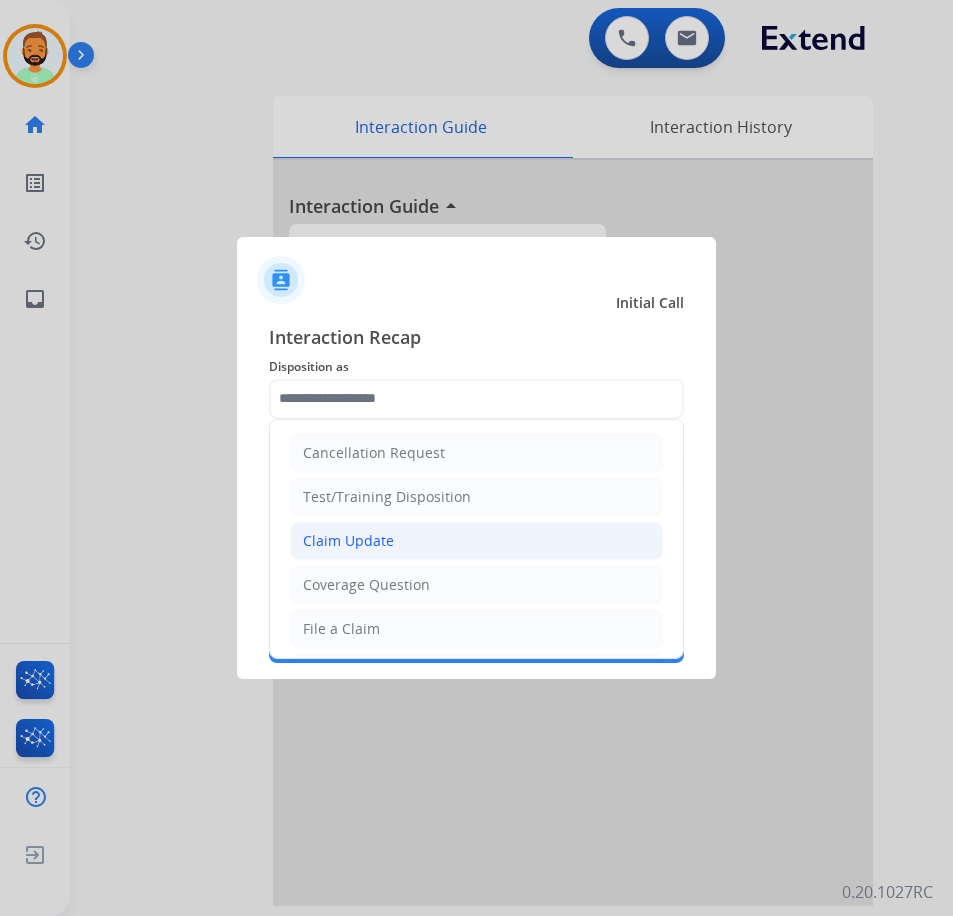 click on "Claim Update" 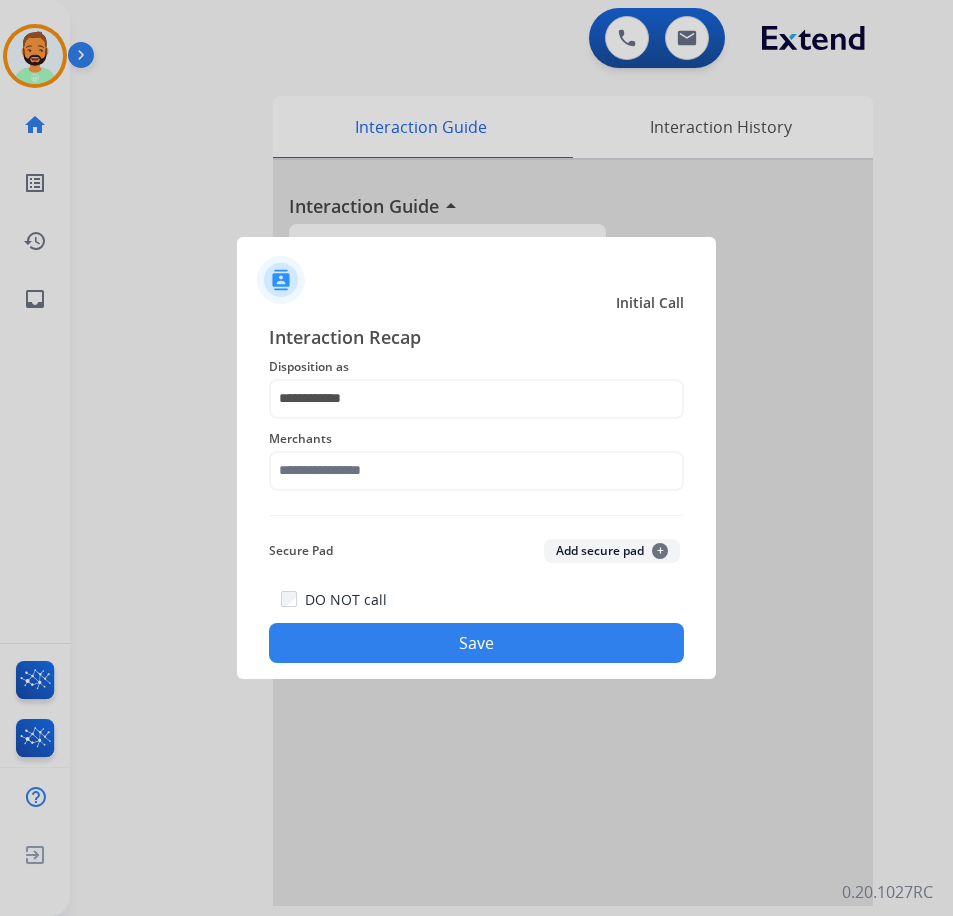 click on "Merchants" 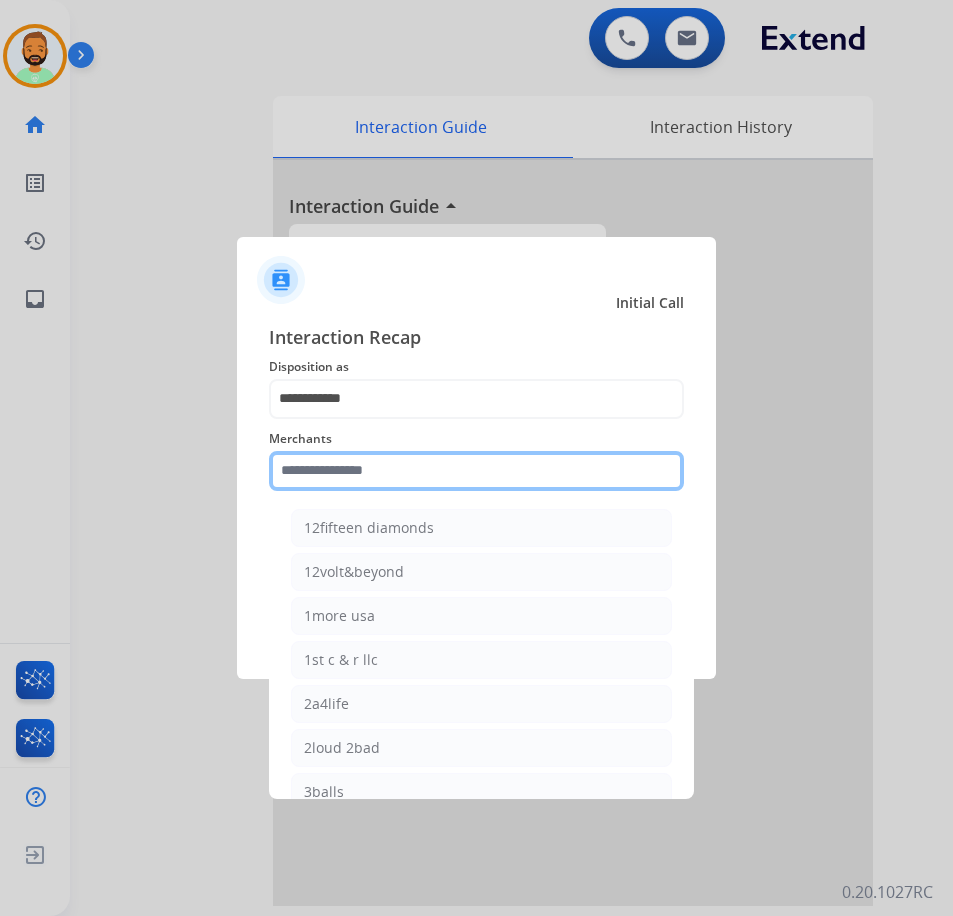 click 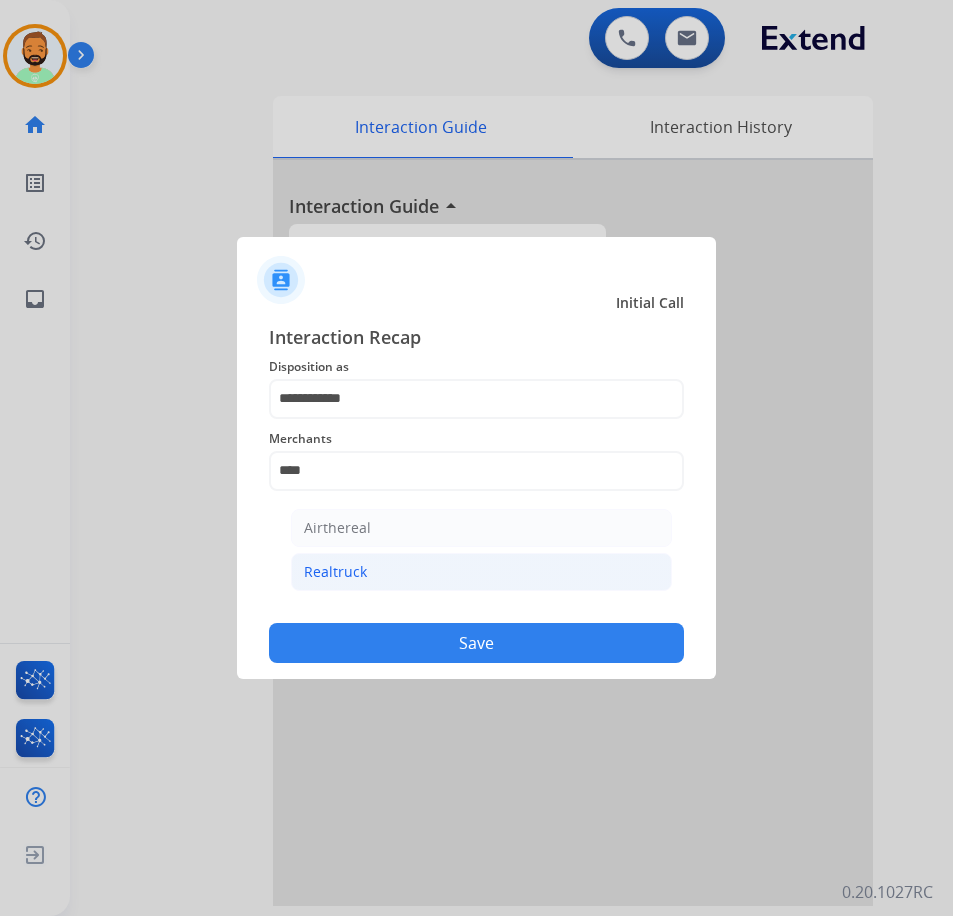 click on "Realtruck" 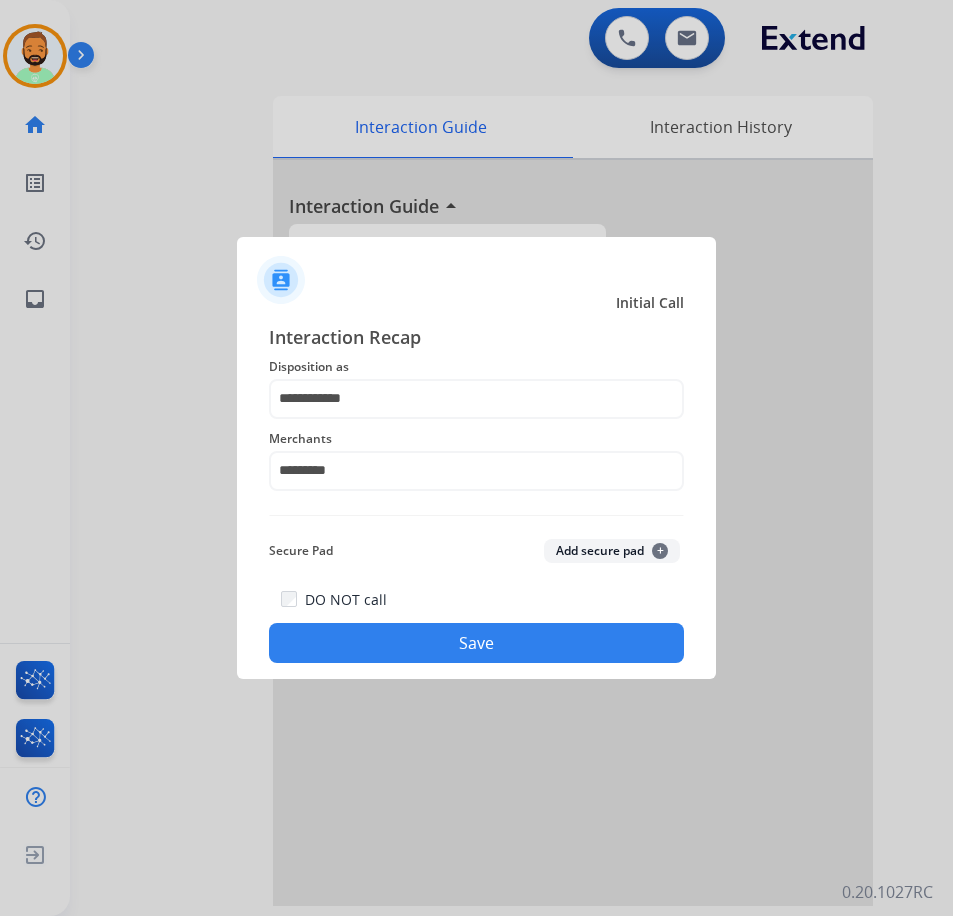 click on "Save" 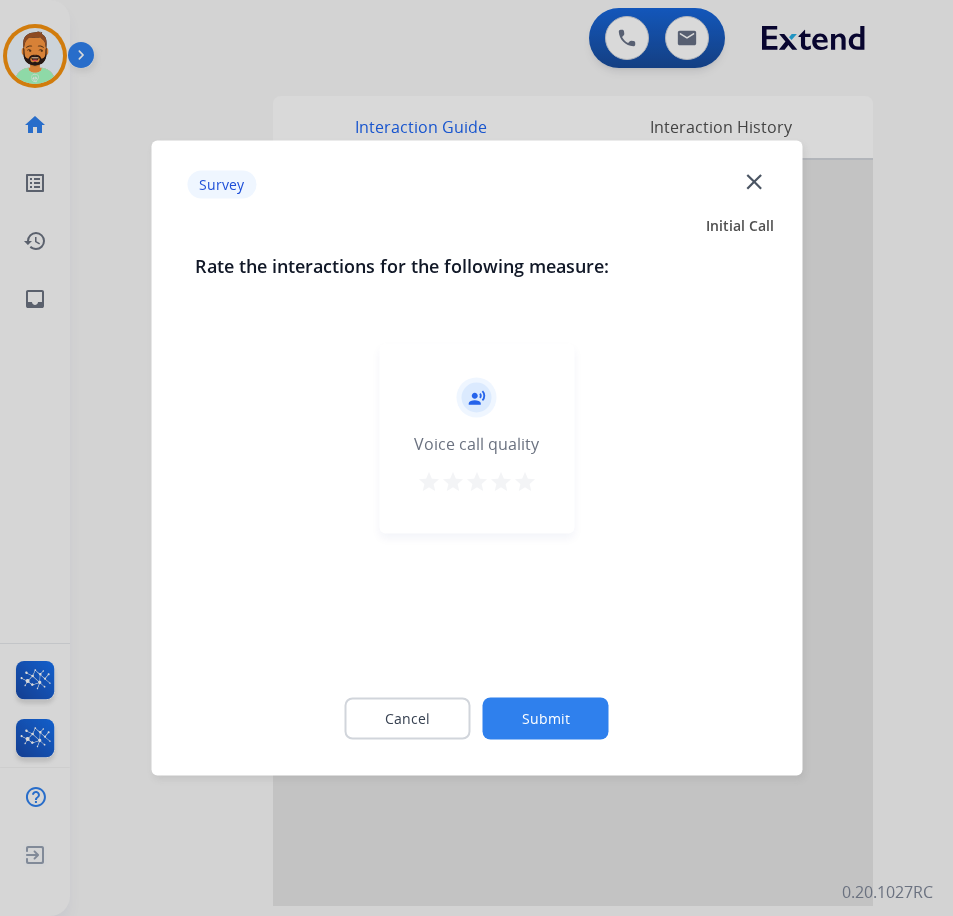 click on "Submit" 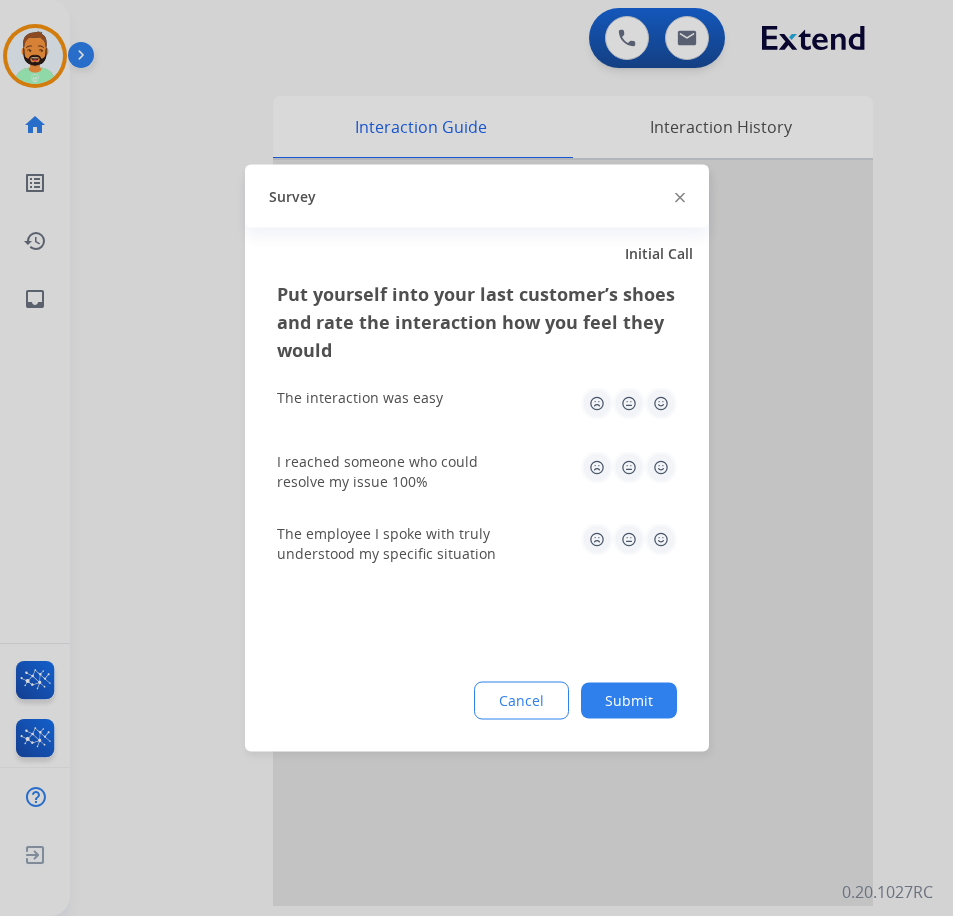 click on "Put yourself into your last customer’s shoes and rate the interaction how you feel they would  The interaction was easy   I reached someone who could resolve my issue 100%   The employee I spoke with truly understood my specific situation  Cancel Submit" 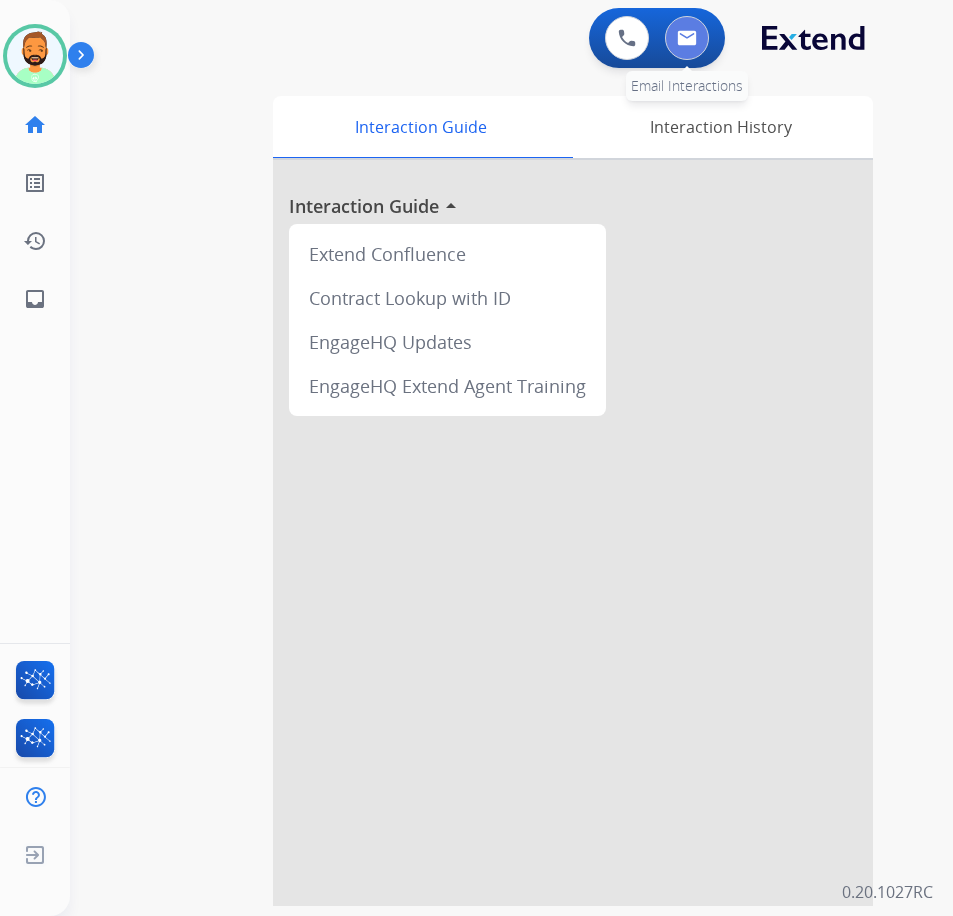 click at bounding box center (687, 38) 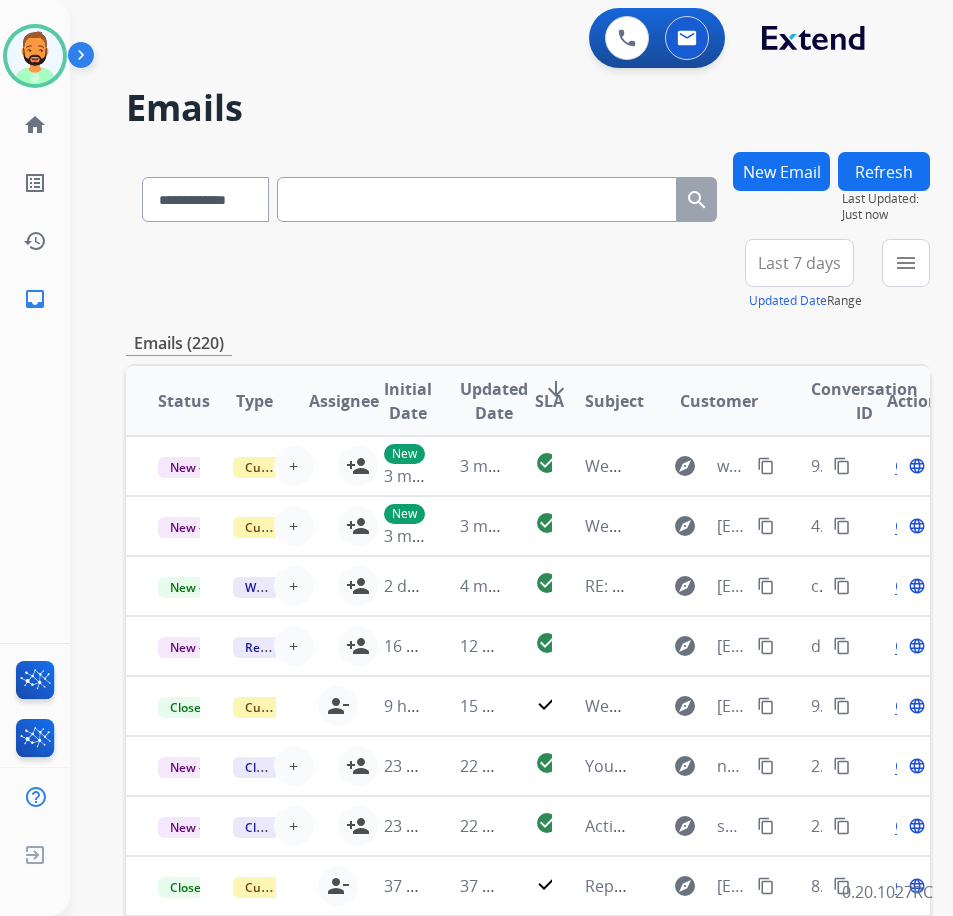 click on "Last 7 days" at bounding box center [799, 263] 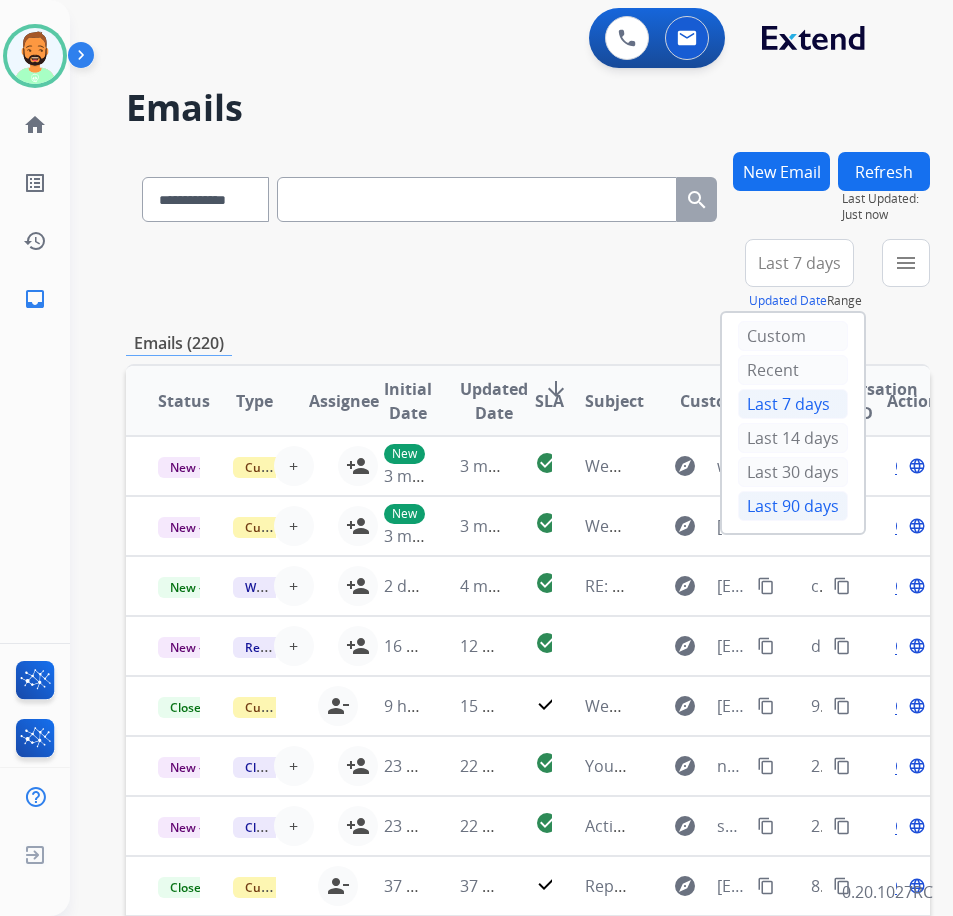 click on "Last 90 days" at bounding box center [793, 506] 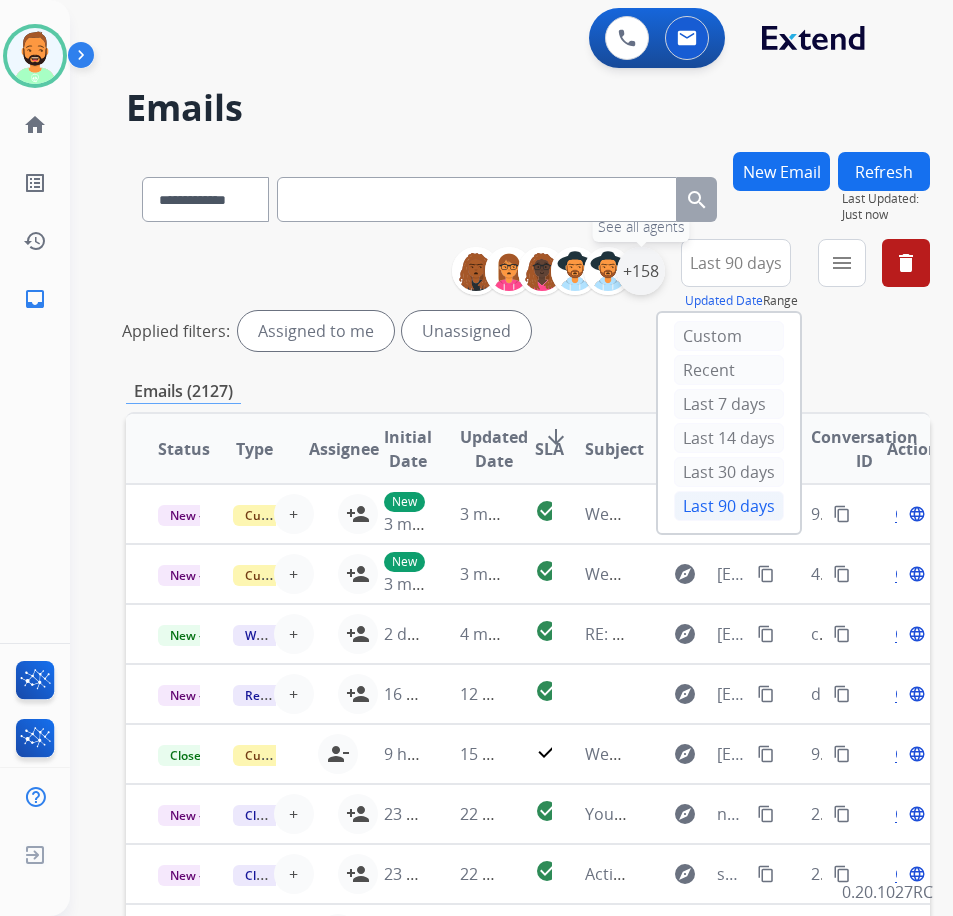 click on "+158" at bounding box center [641, 271] 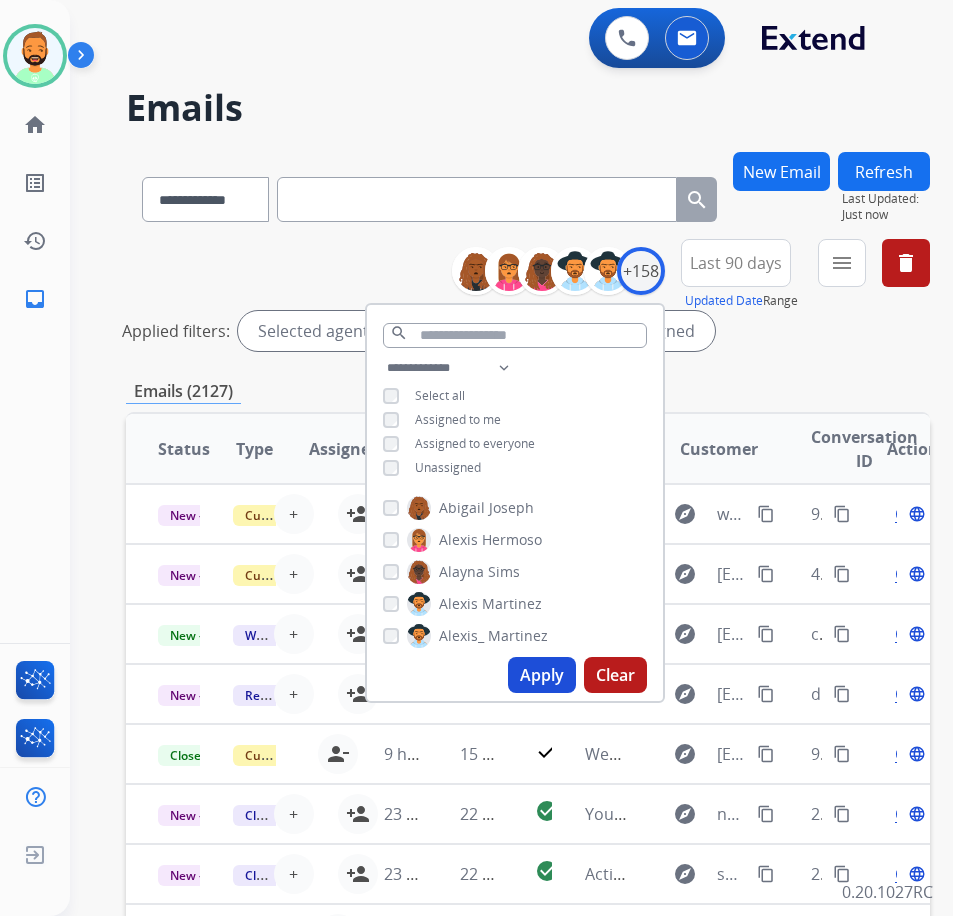 click on "Unassigned" at bounding box center (448, 467) 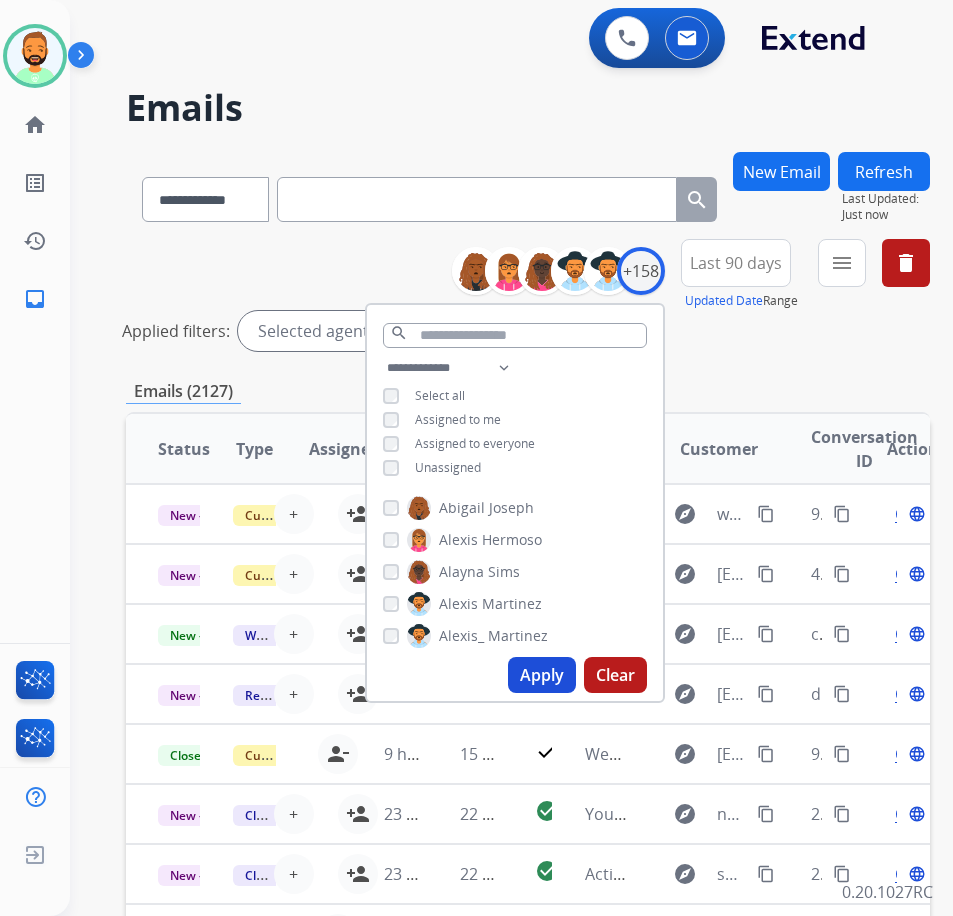 click on "Apply" at bounding box center (542, 675) 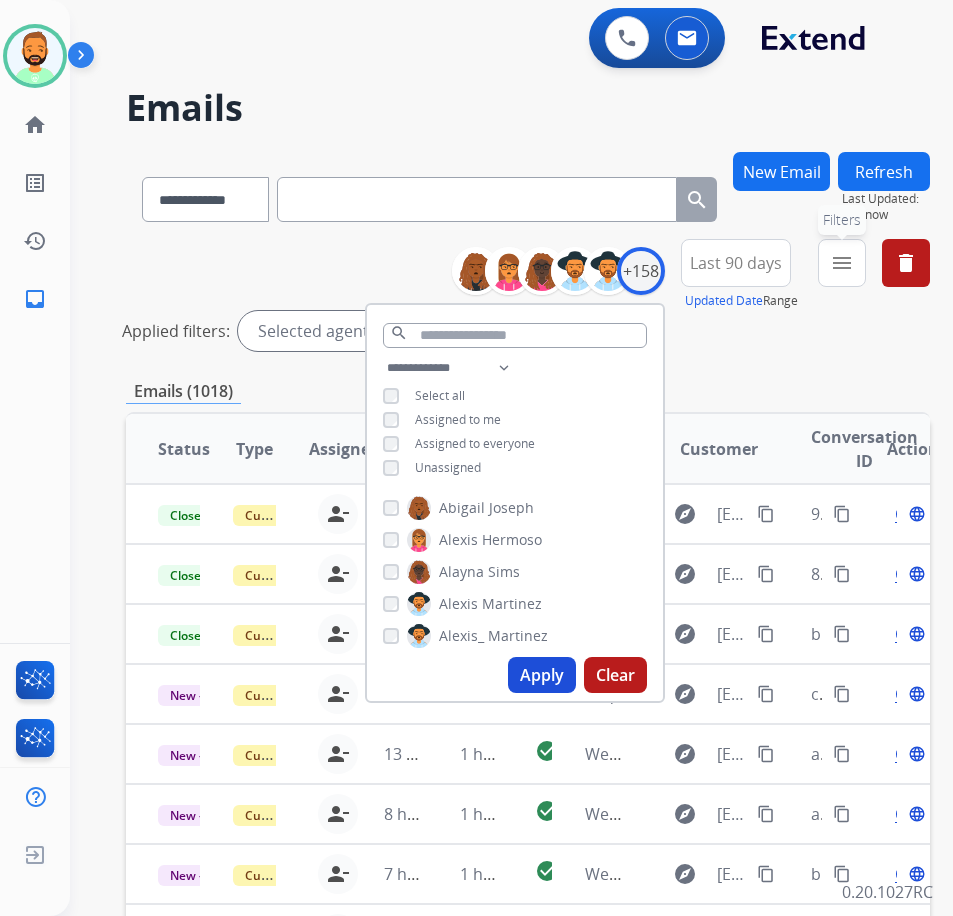 click on "menu  Filters" at bounding box center (842, 263) 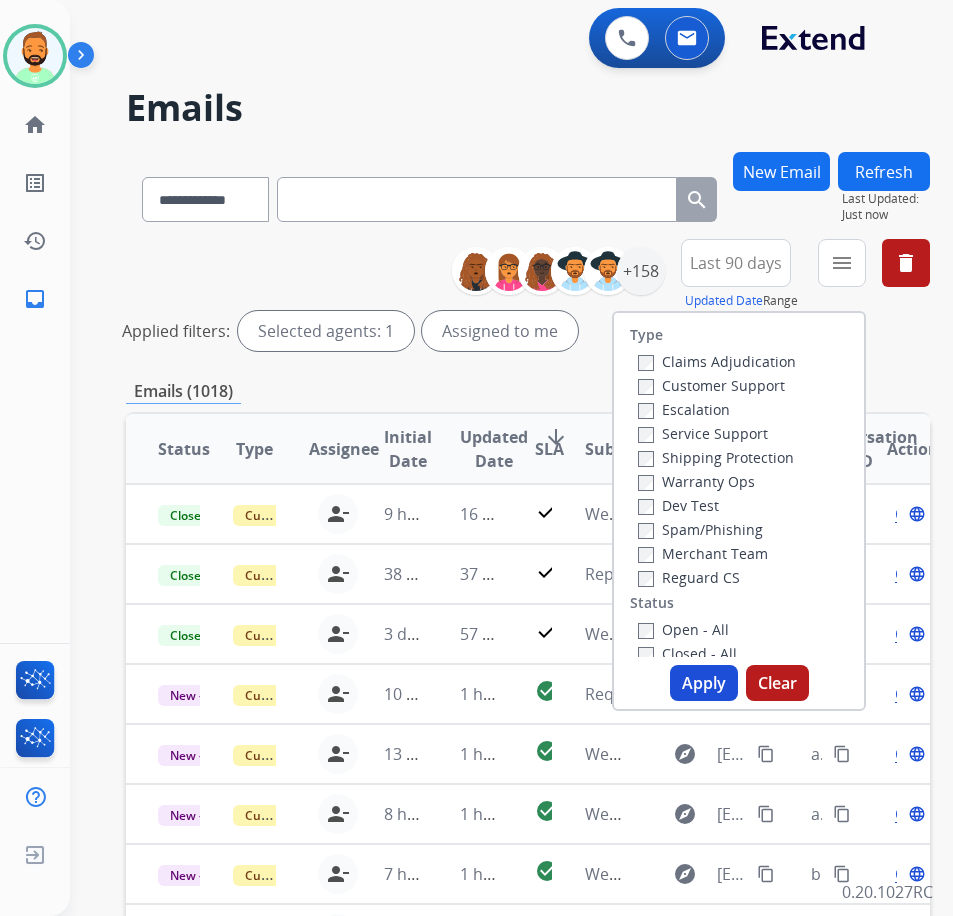 click on "Customer Support" at bounding box center [711, 385] 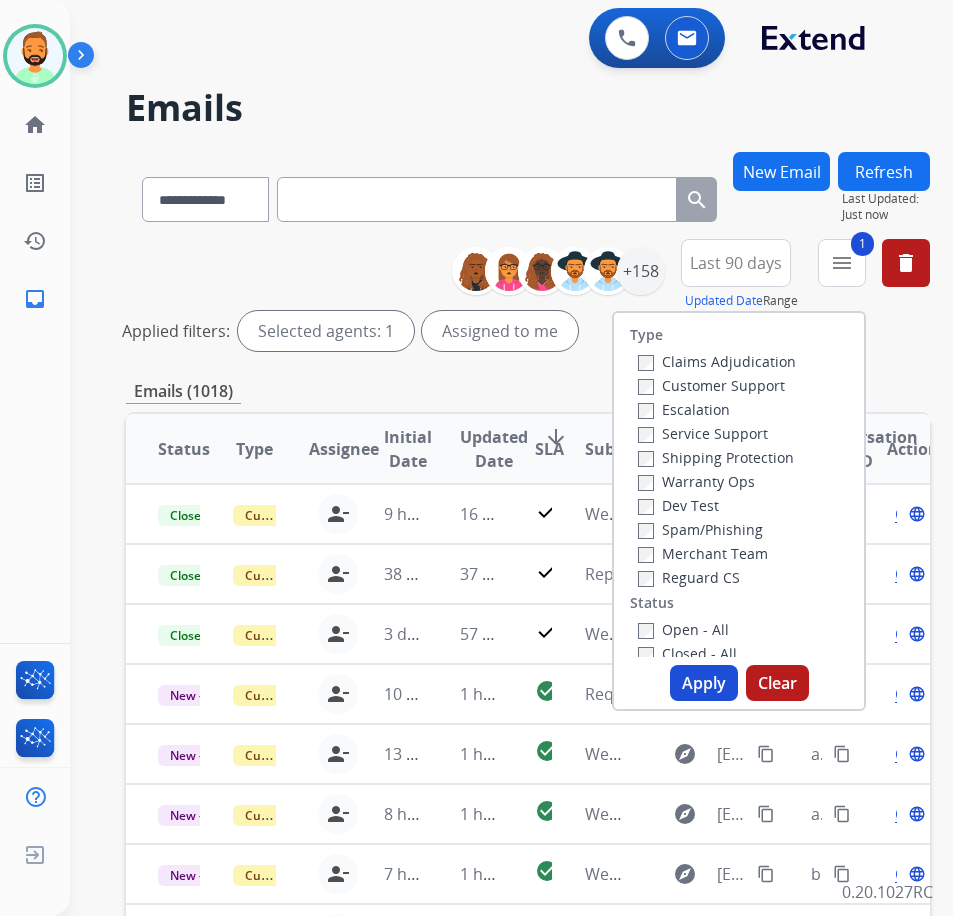 click on "Shipping Protection" at bounding box center (716, 457) 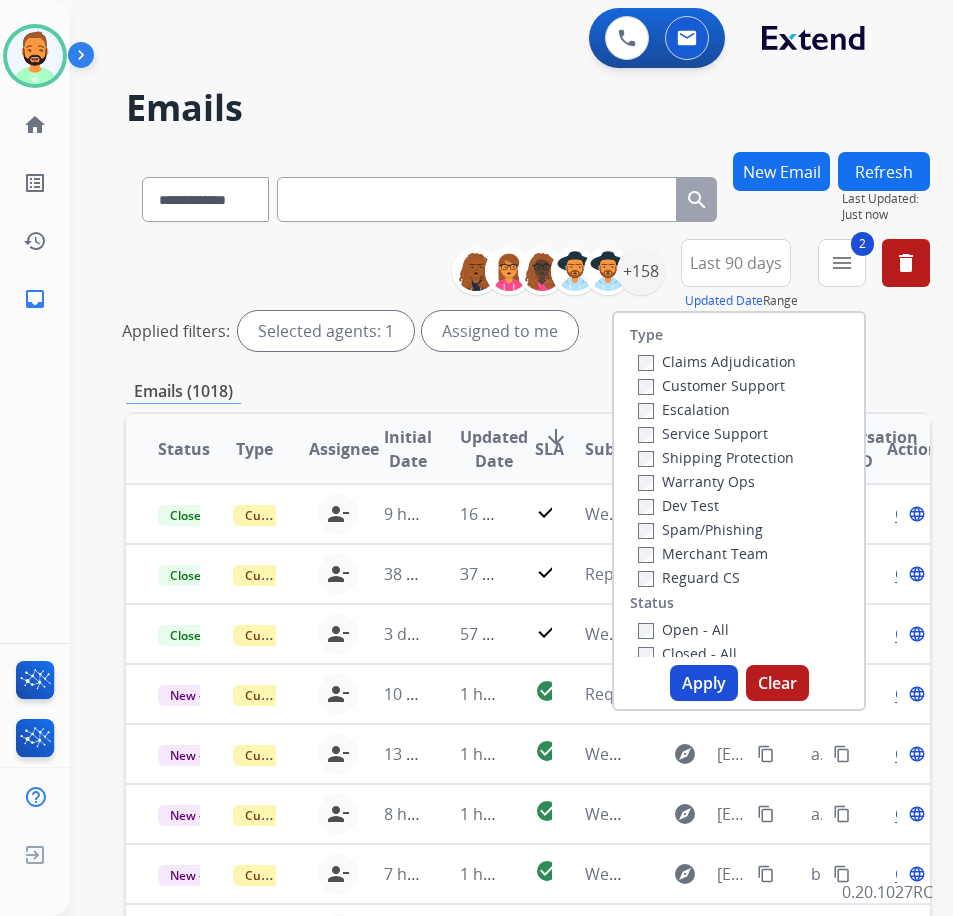 click on "Open - All" at bounding box center (683, 629) 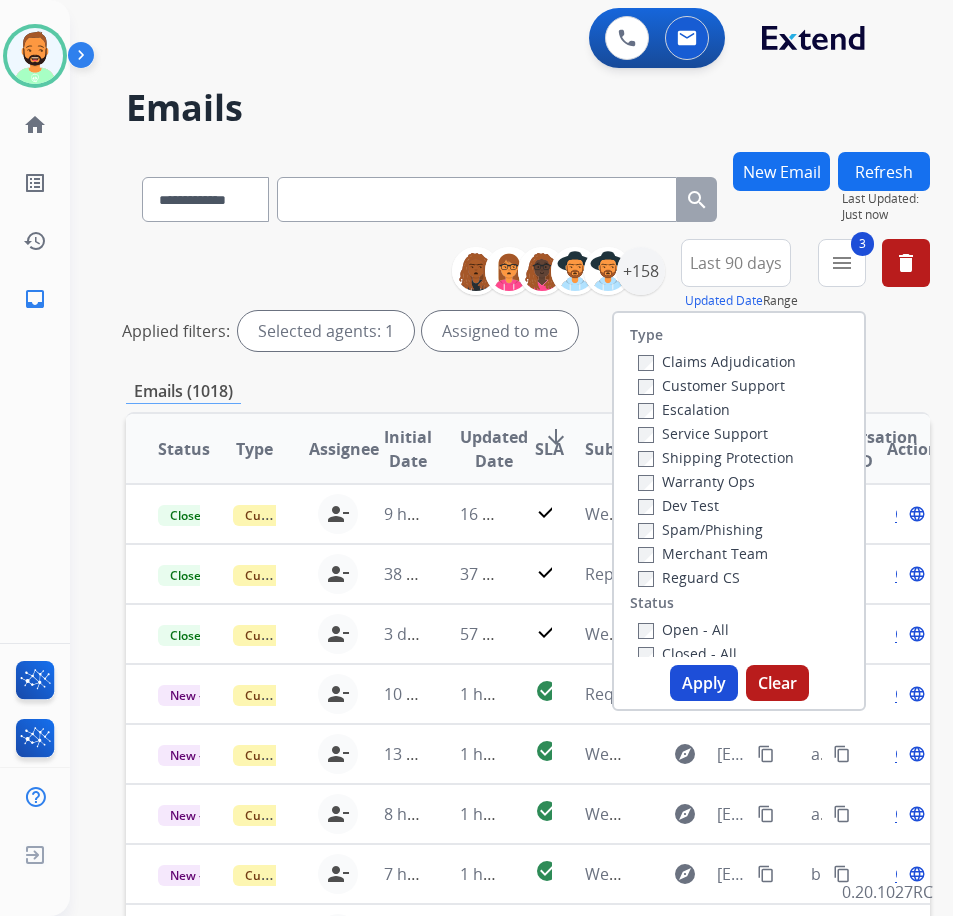 click on "Apply" at bounding box center [704, 683] 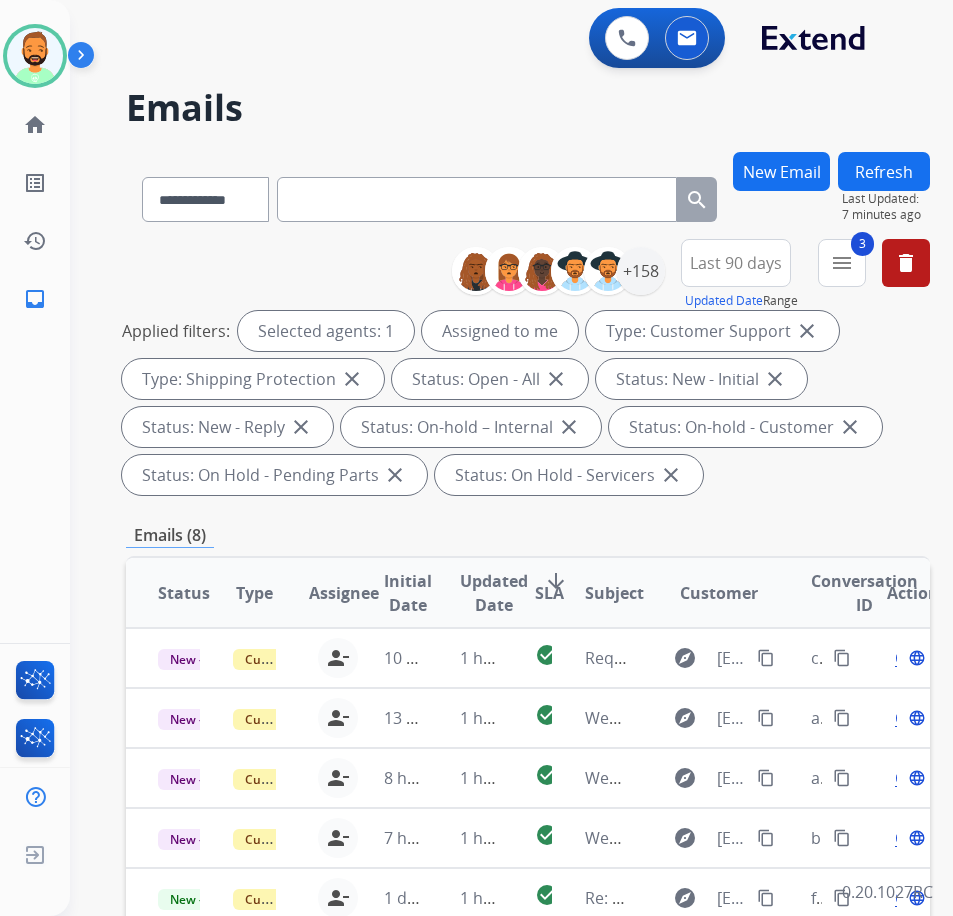 click on "New Email" at bounding box center [781, 171] 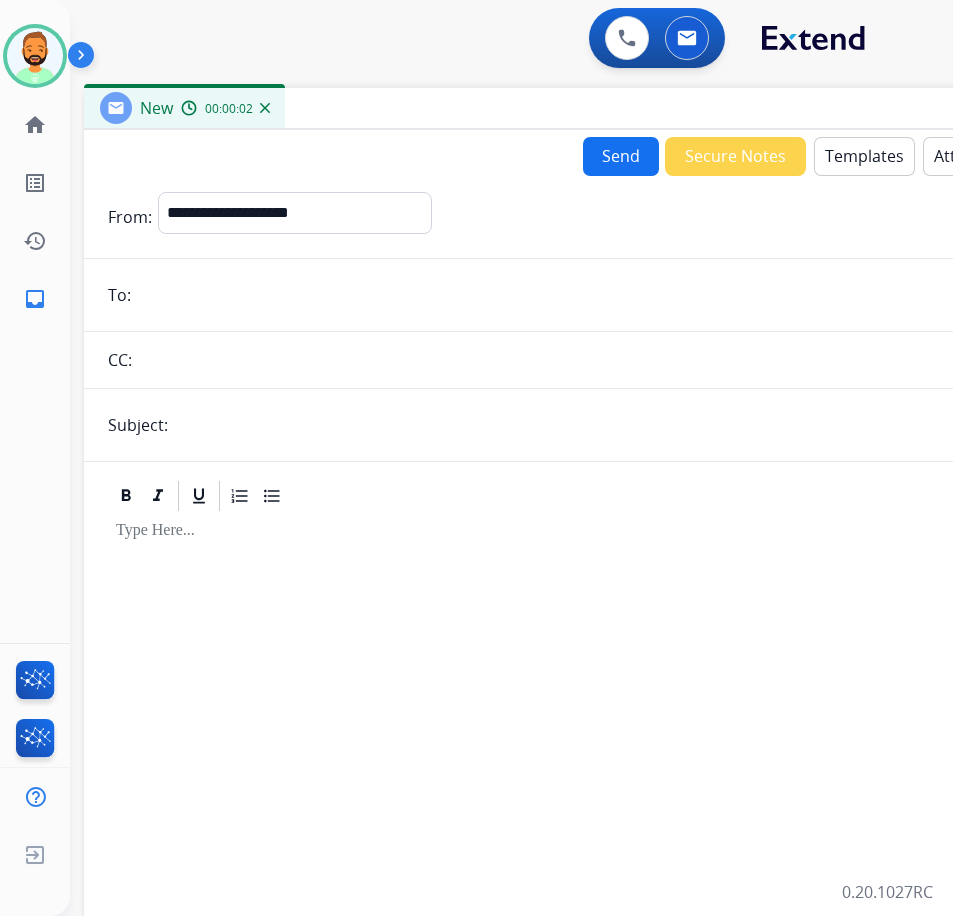 drag, startPoint x: 342, startPoint y: 144, endPoint x: 521, endPoint y: 110, distance: 182.20044 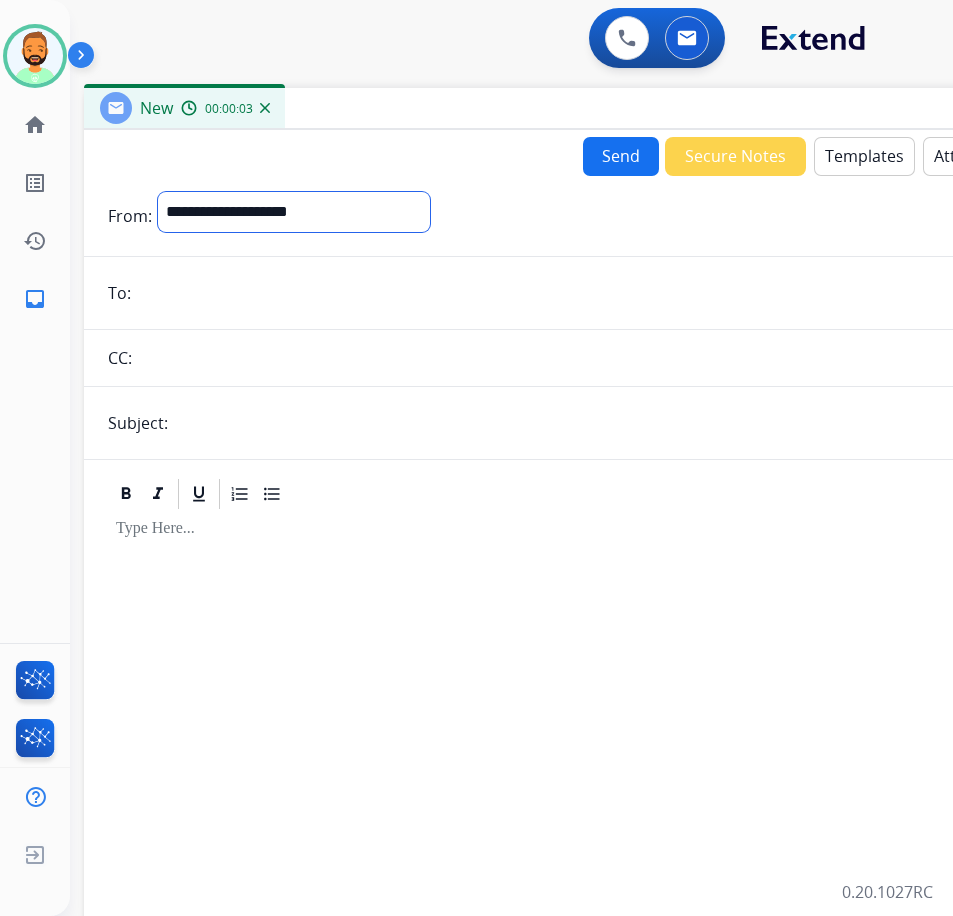 click on "**********" at bounding box center [294, 212] 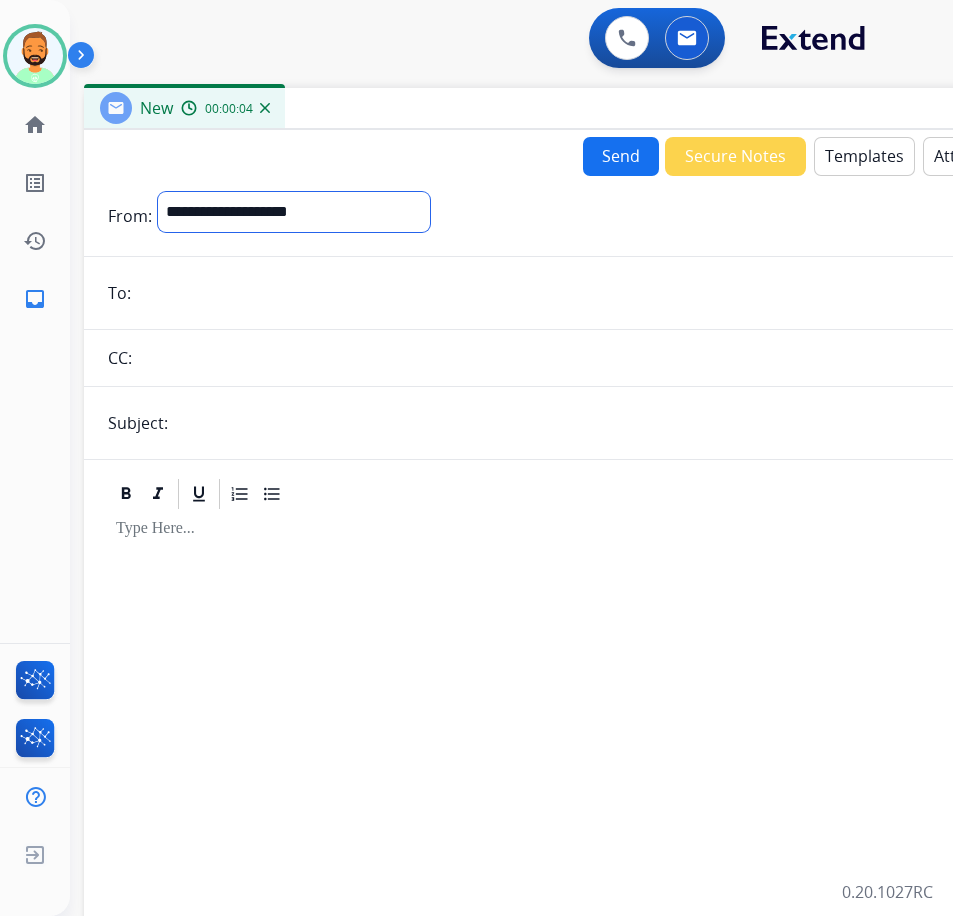 select on "**********" 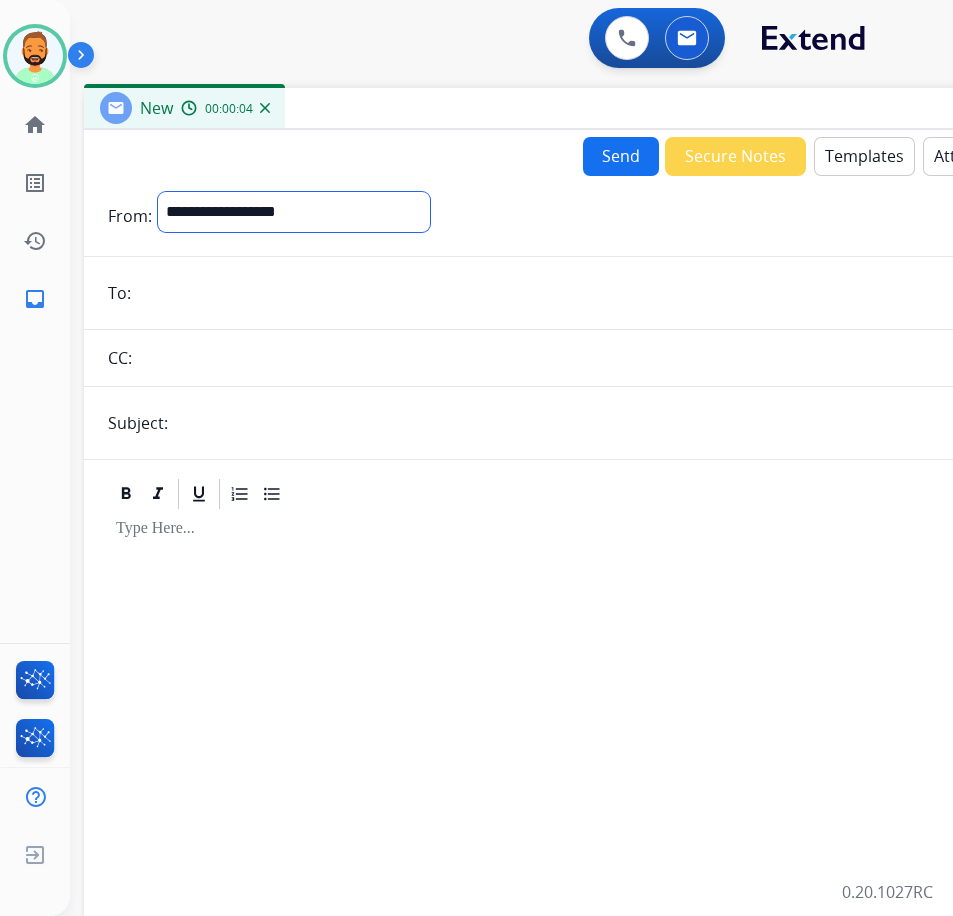 click on "**********" at bounding box center (294, 212) 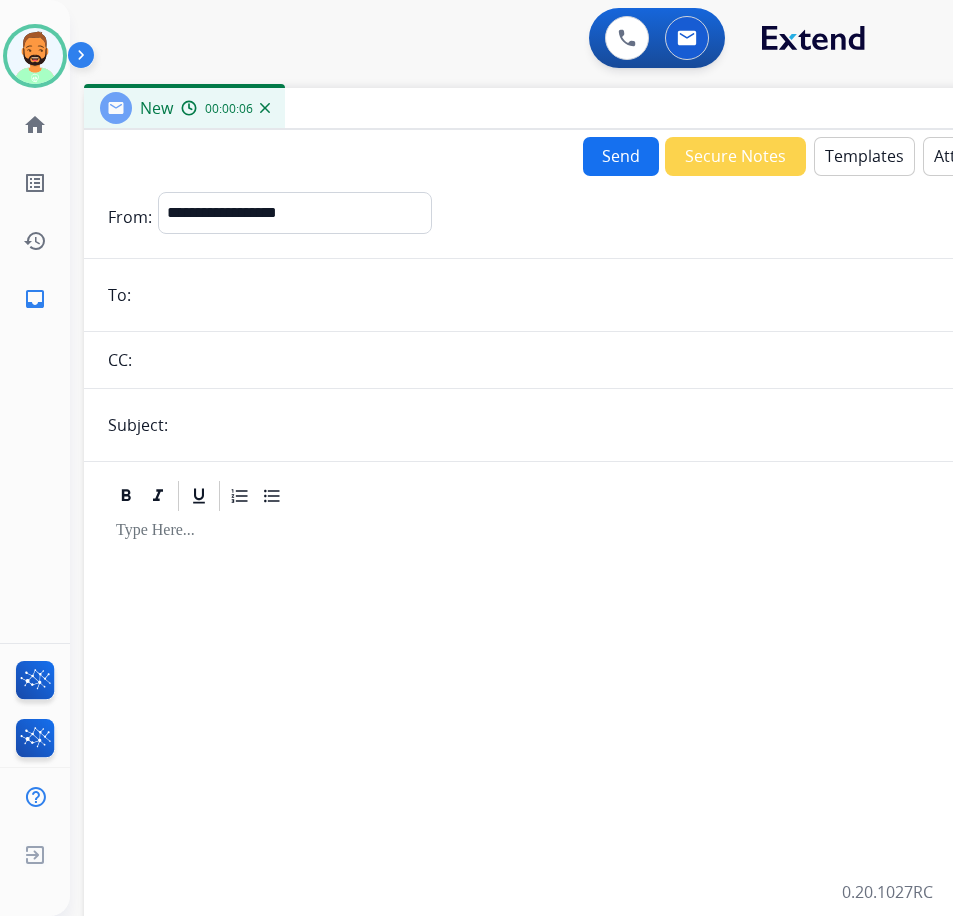 paste on "**********" 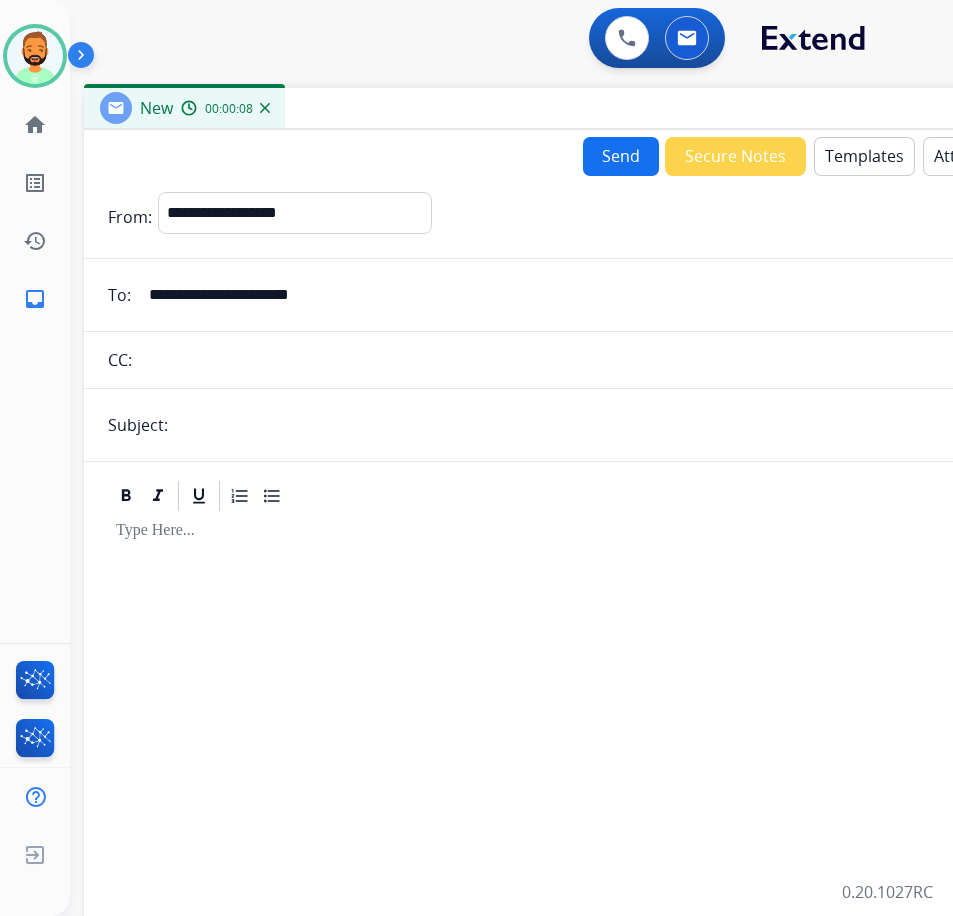 type on "**********" 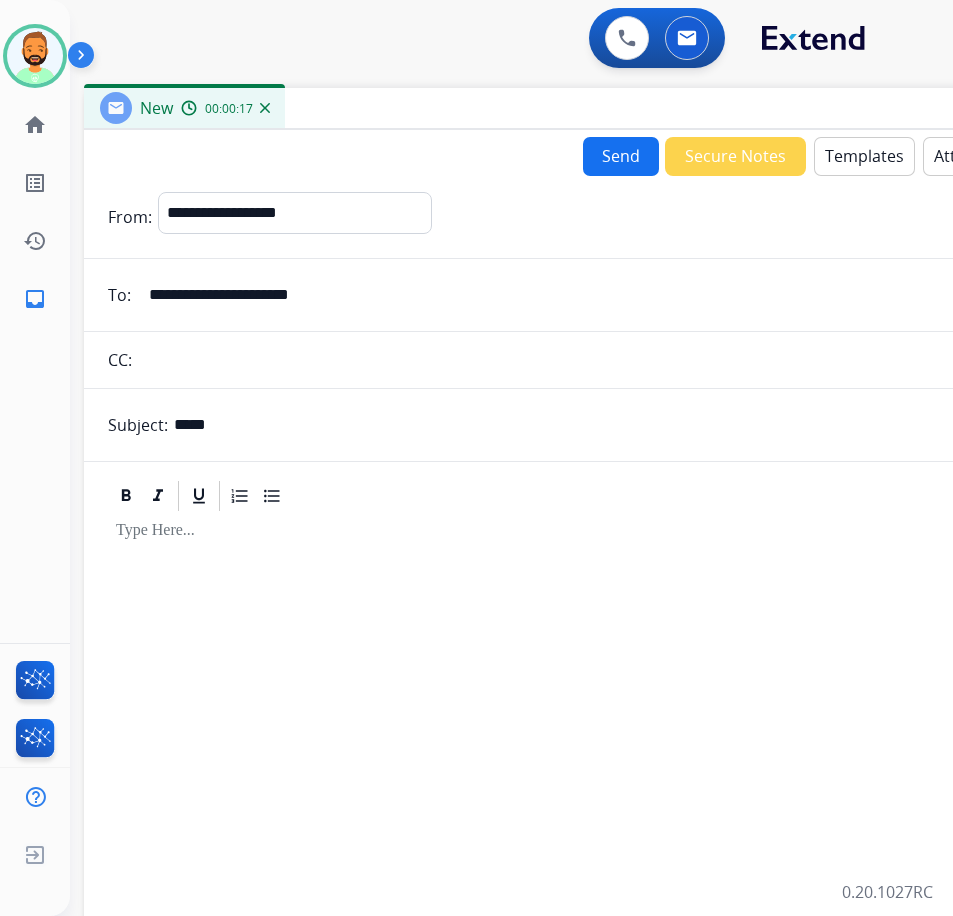 type on "**********" 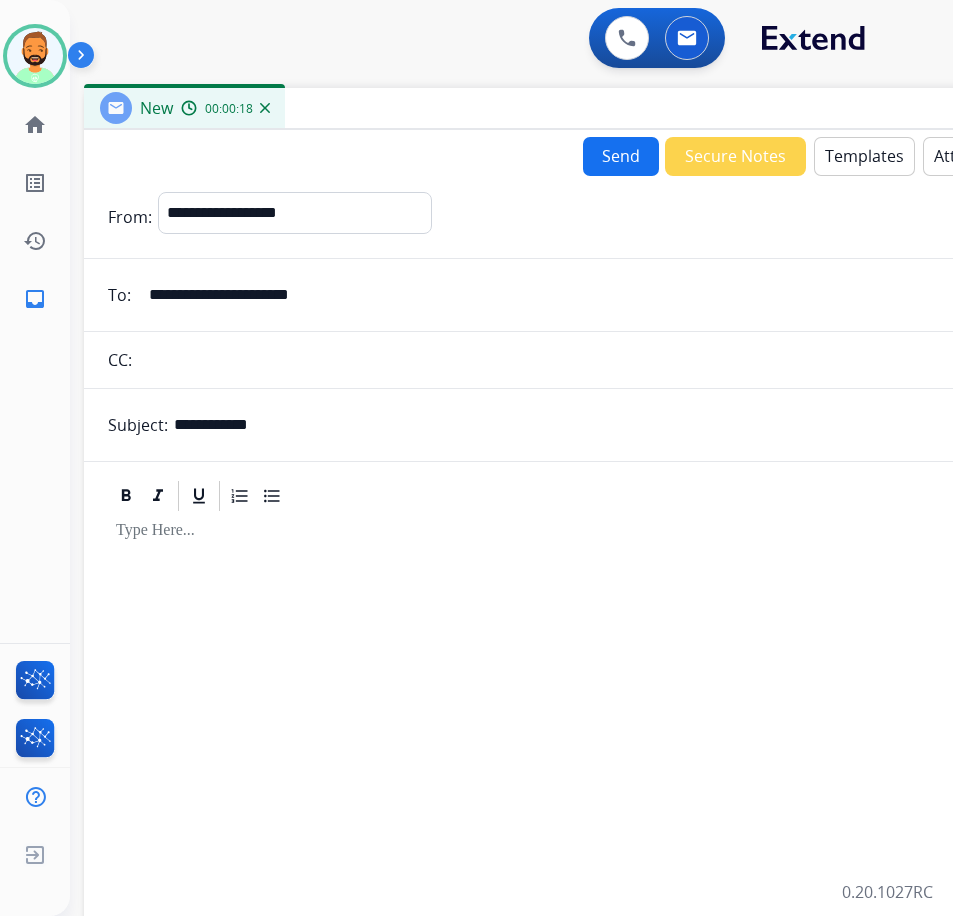 click at bounding box center (584, 762) 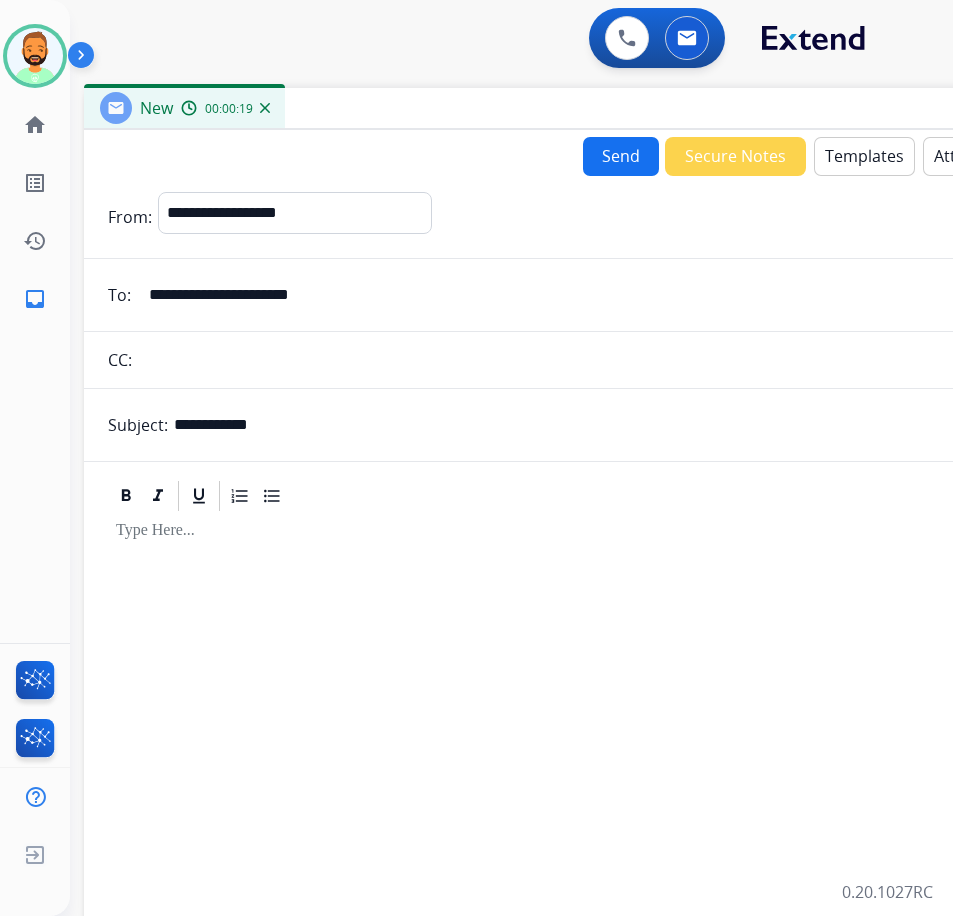 click on "Templates" at bounding box center [864, 156] 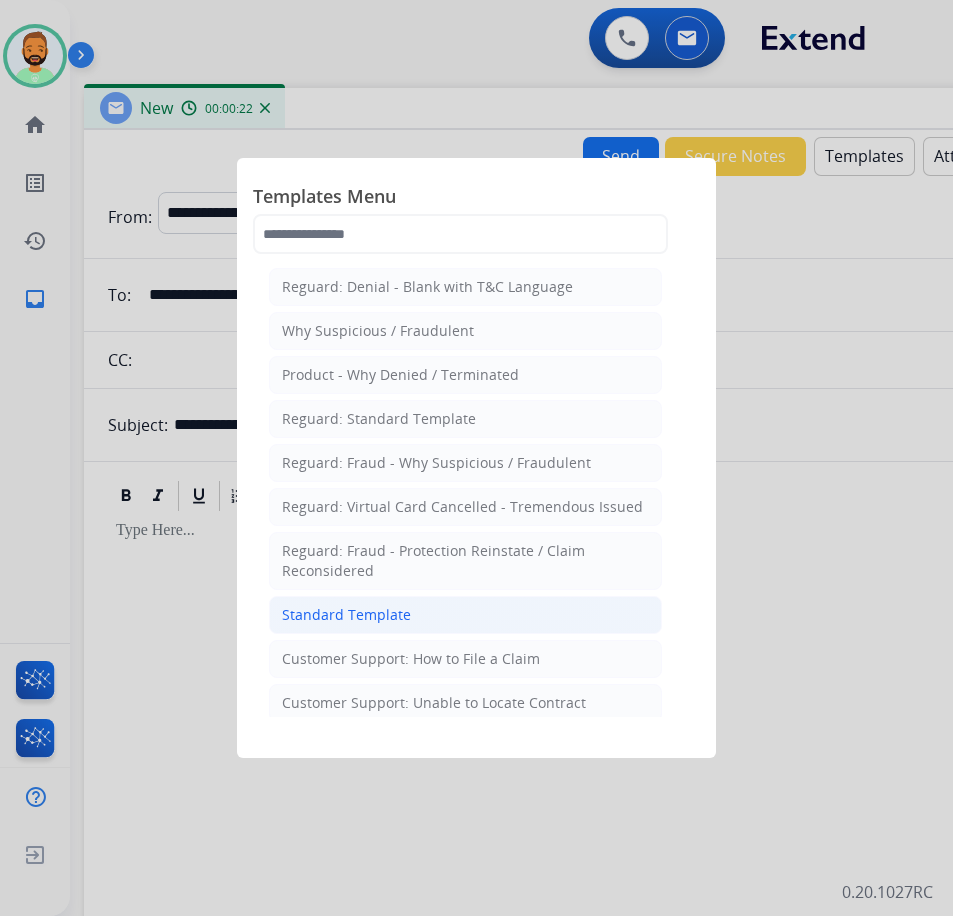 click on "Standard Template" 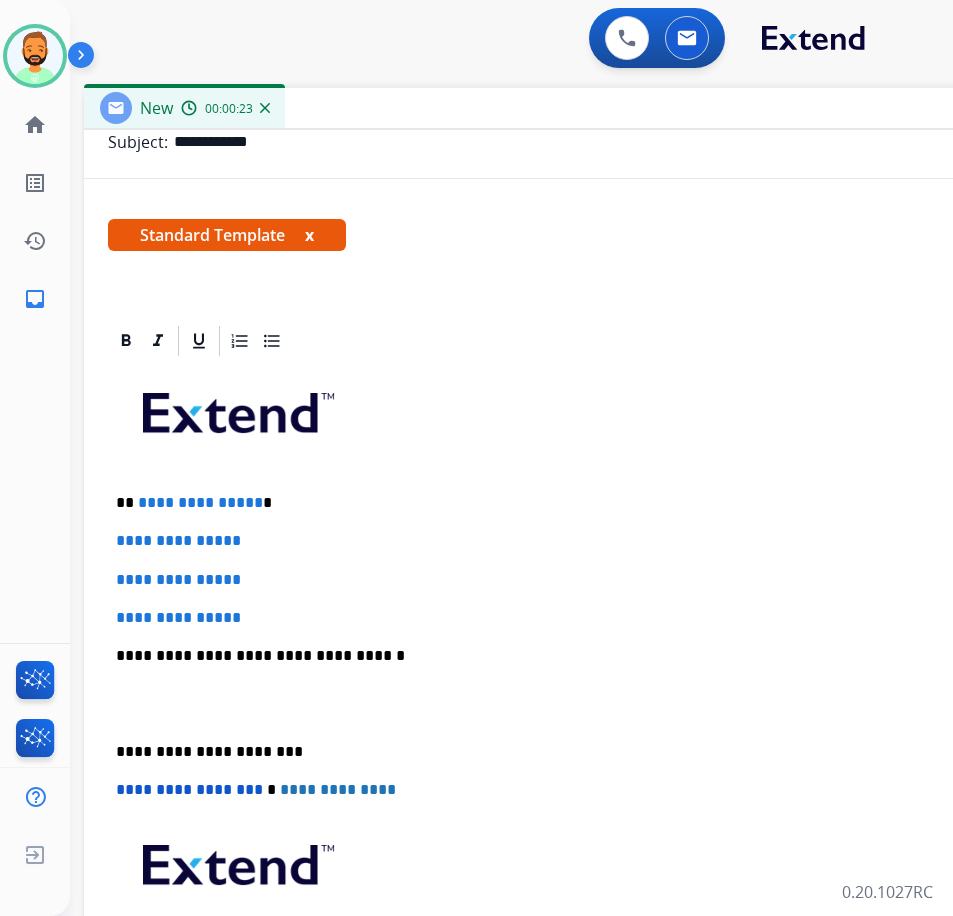scroll, scrollTop: 300, scrollLeft: 0, axis: vertical 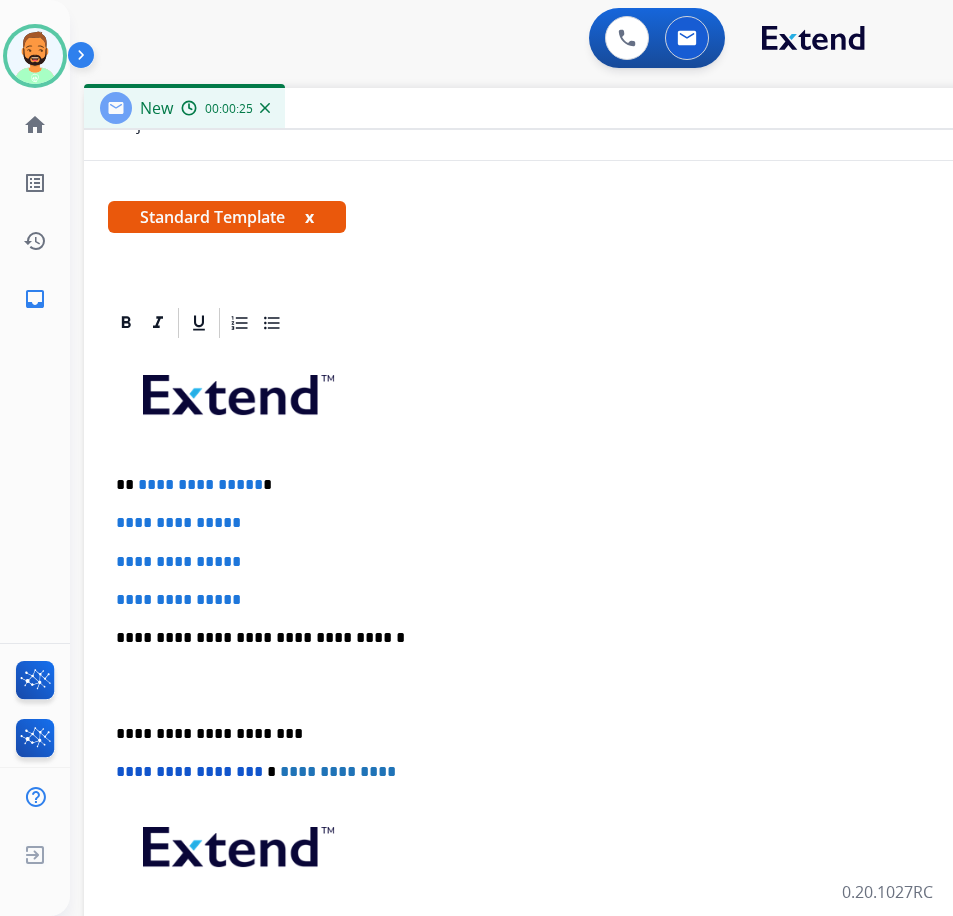 click on "**********" at bounding box center (584, 685) 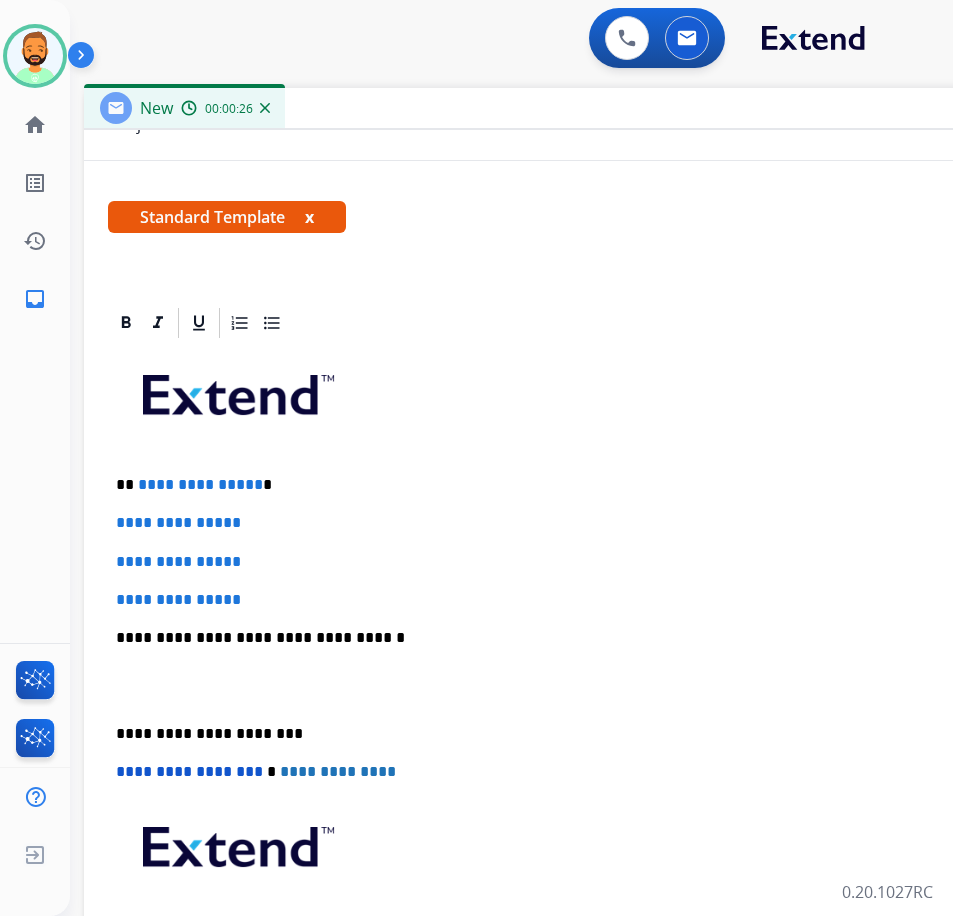 type 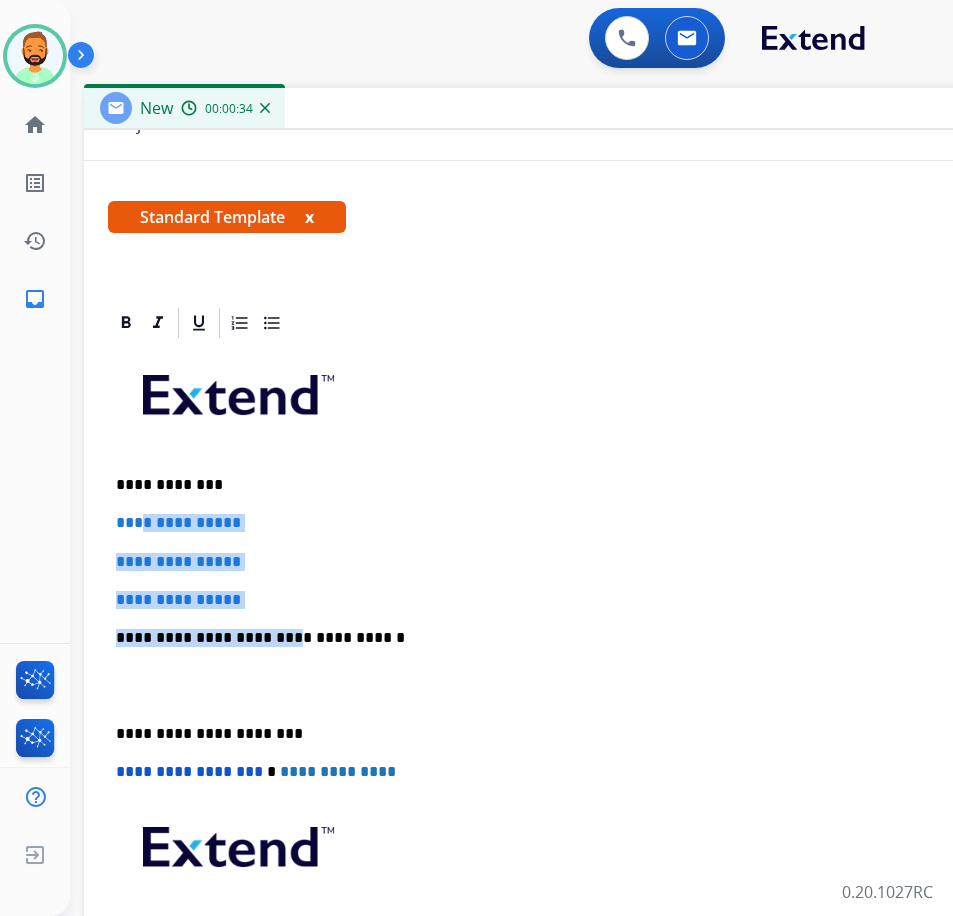 drag, startPoint x: 272, startPoint y: 609, endPoint x: 142, endPoint y: 500, distance: 169.64964 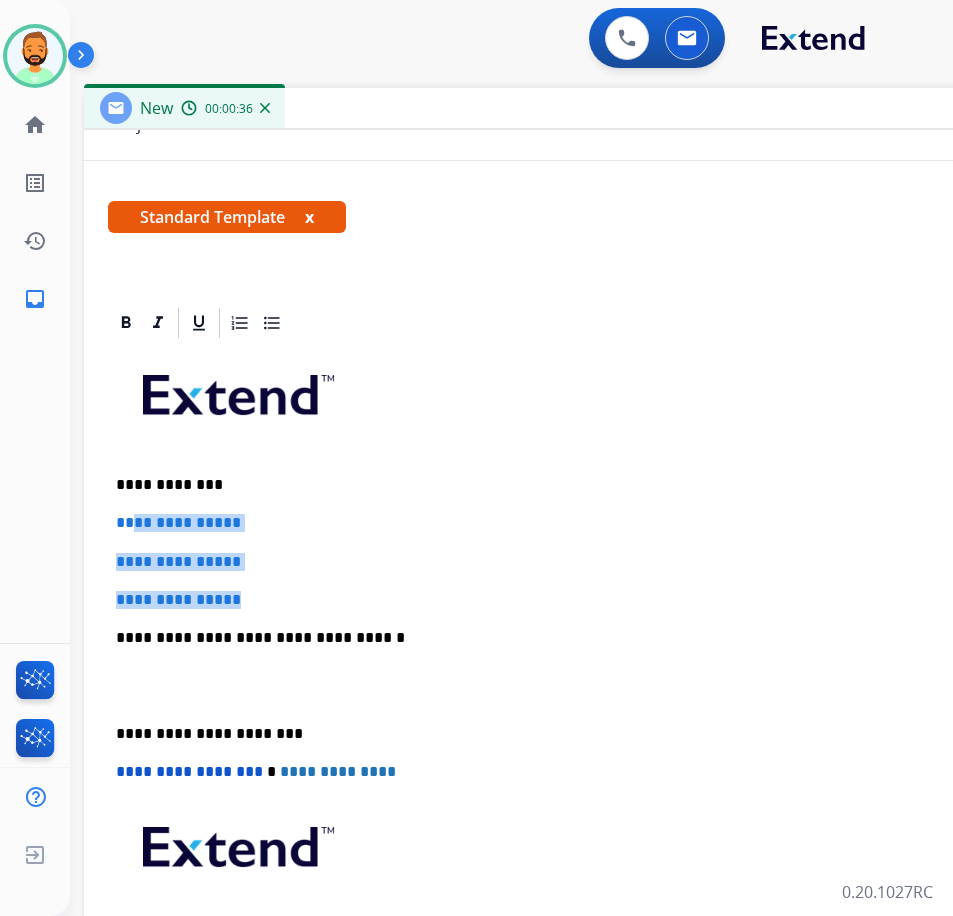 drag, startPoint x: 258, startPoint y: 589, endPoint x: 131, endPoint y: 530, distance: 140.0357 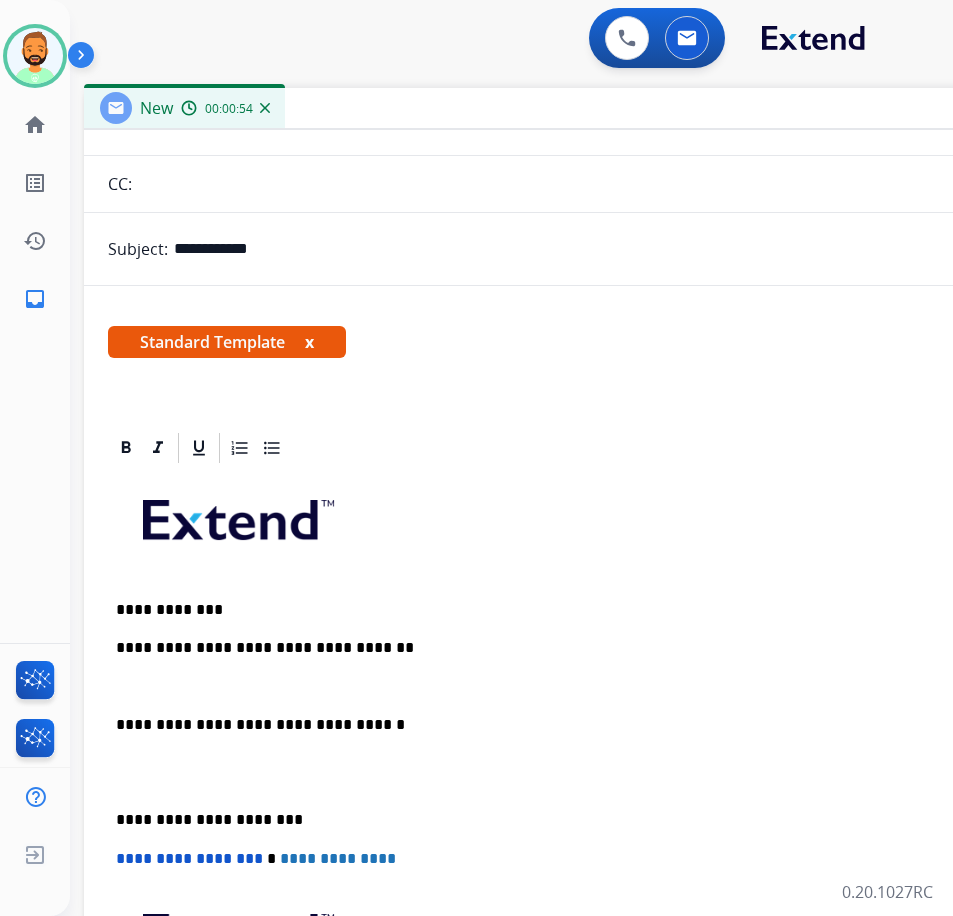 scroll, scrollTop: 0, scrollLeft: 0, axis: both 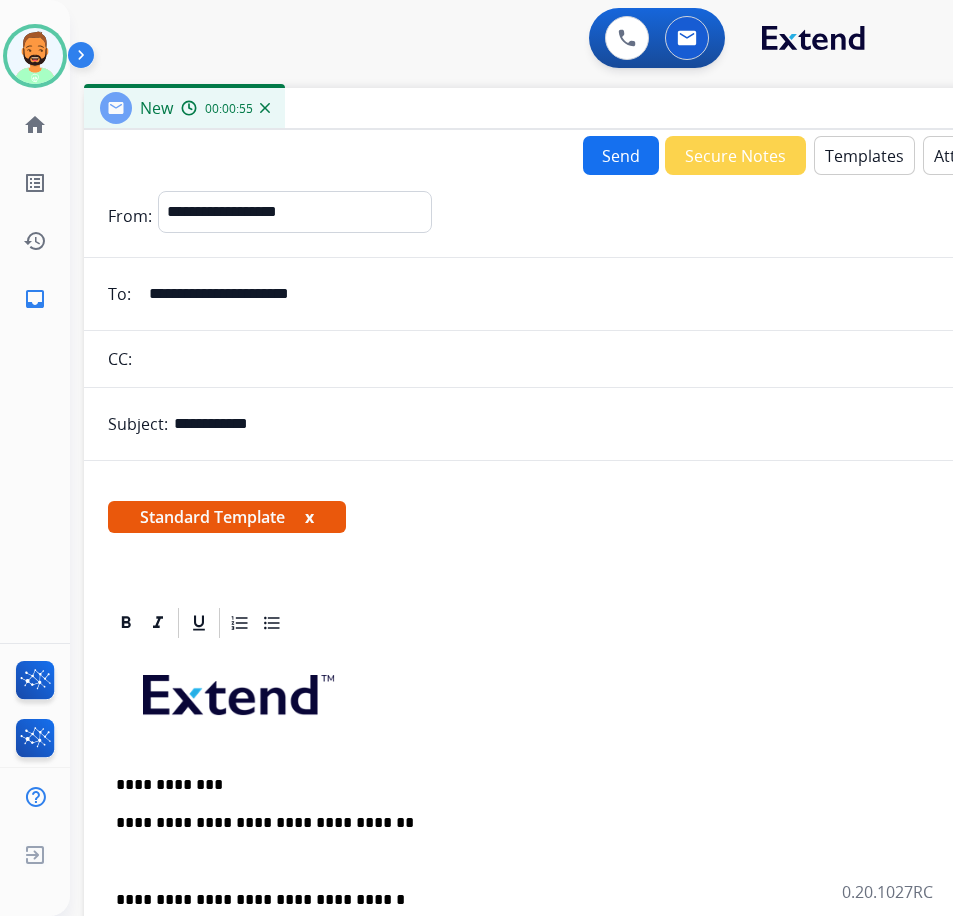click on "Templates" at bounding box center (864, 155) 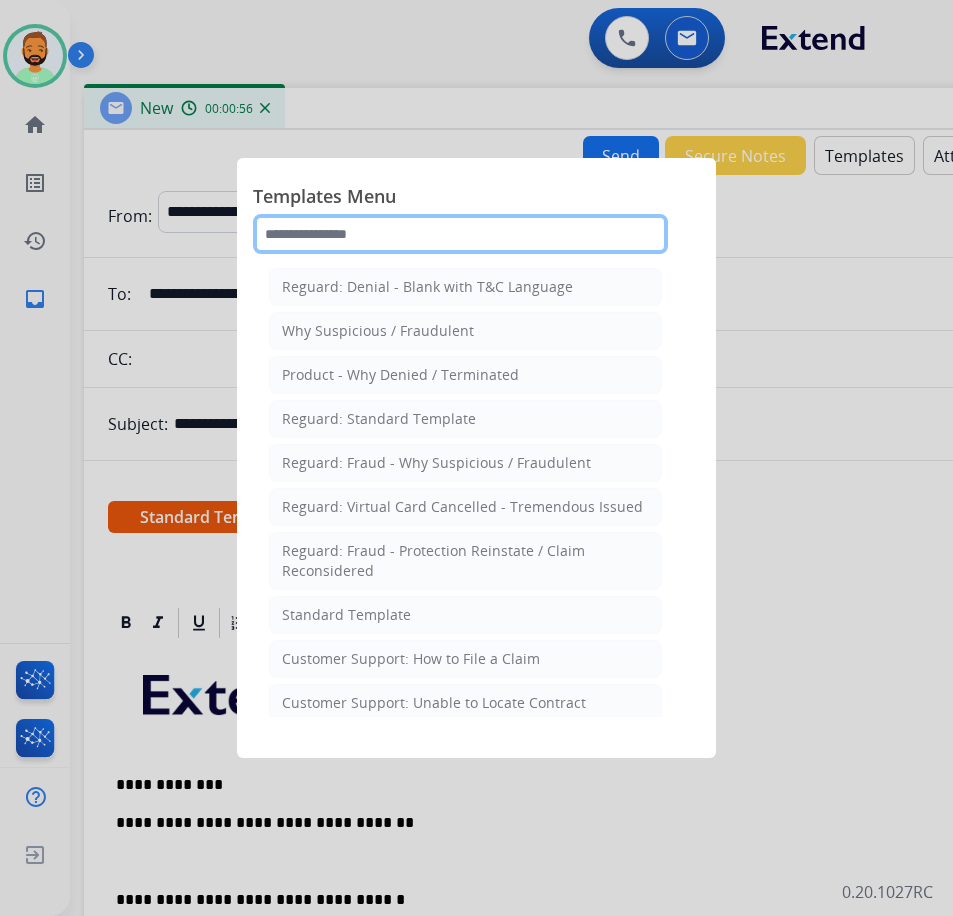 click 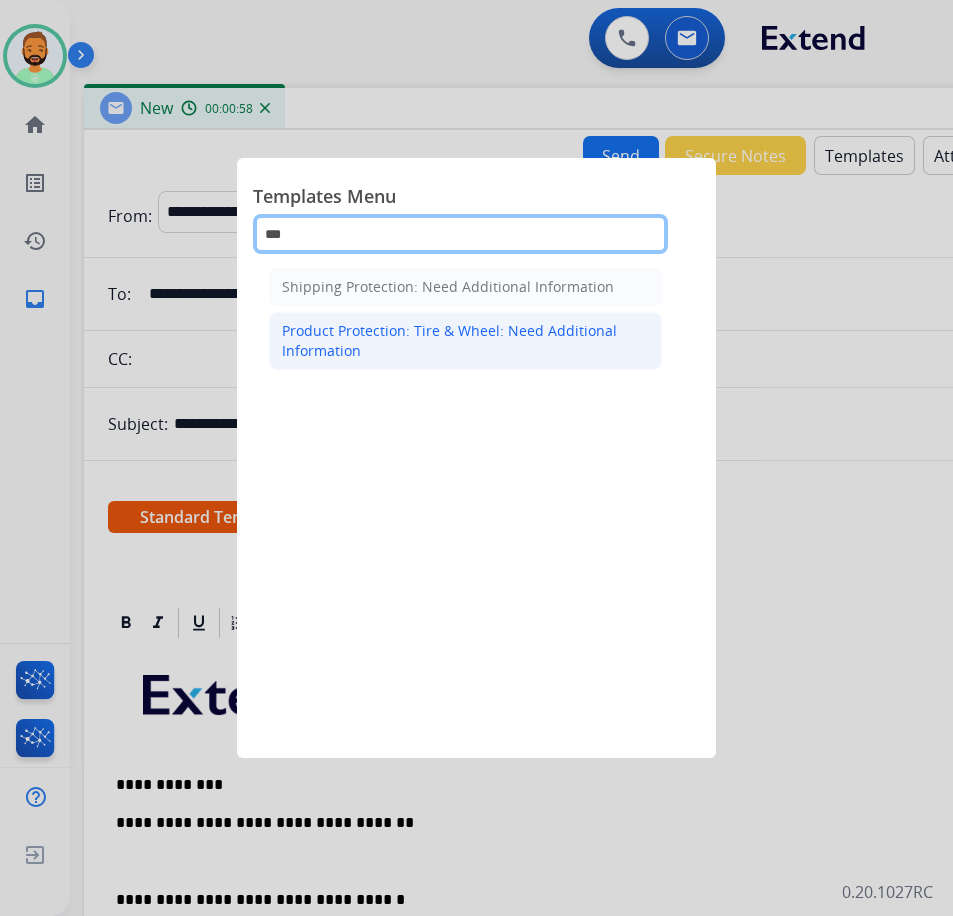type on "***" 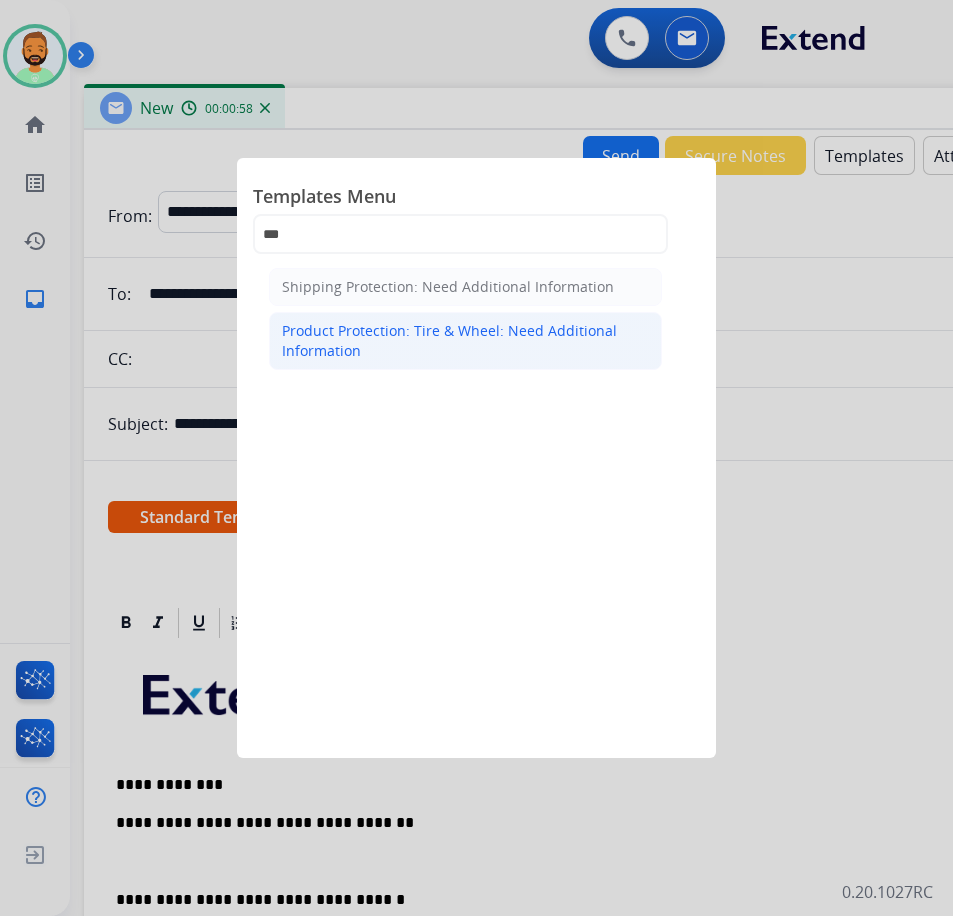 click on "Product Protection: Tire & Wheel: Need Additional Information" 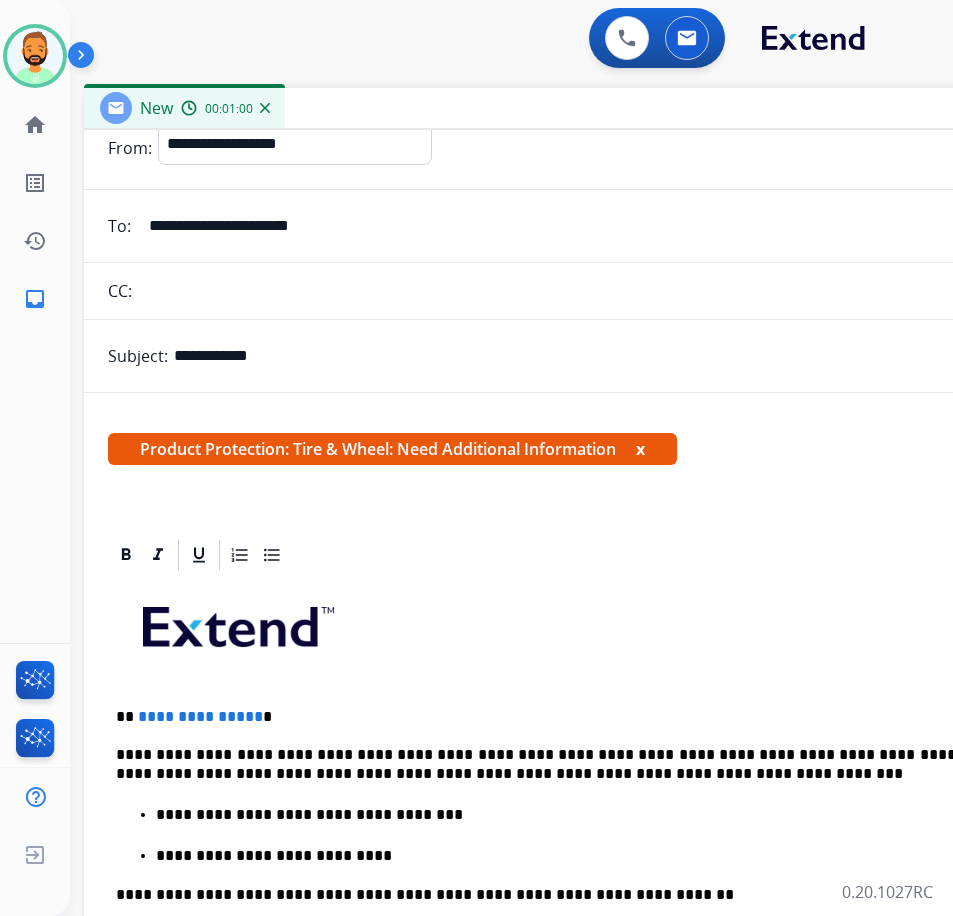 scroll, scrollTop: 100, scrollLeft: 0, axis: vertical 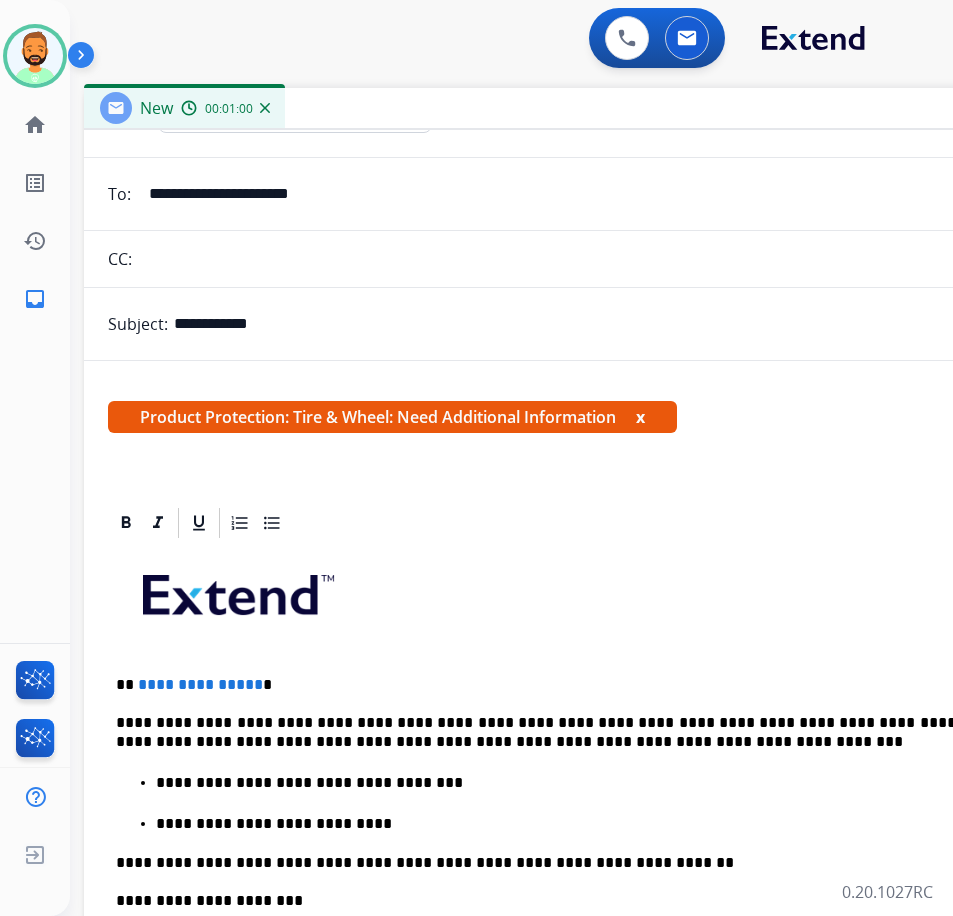 click on "**********" at bounding box center (576, 685) 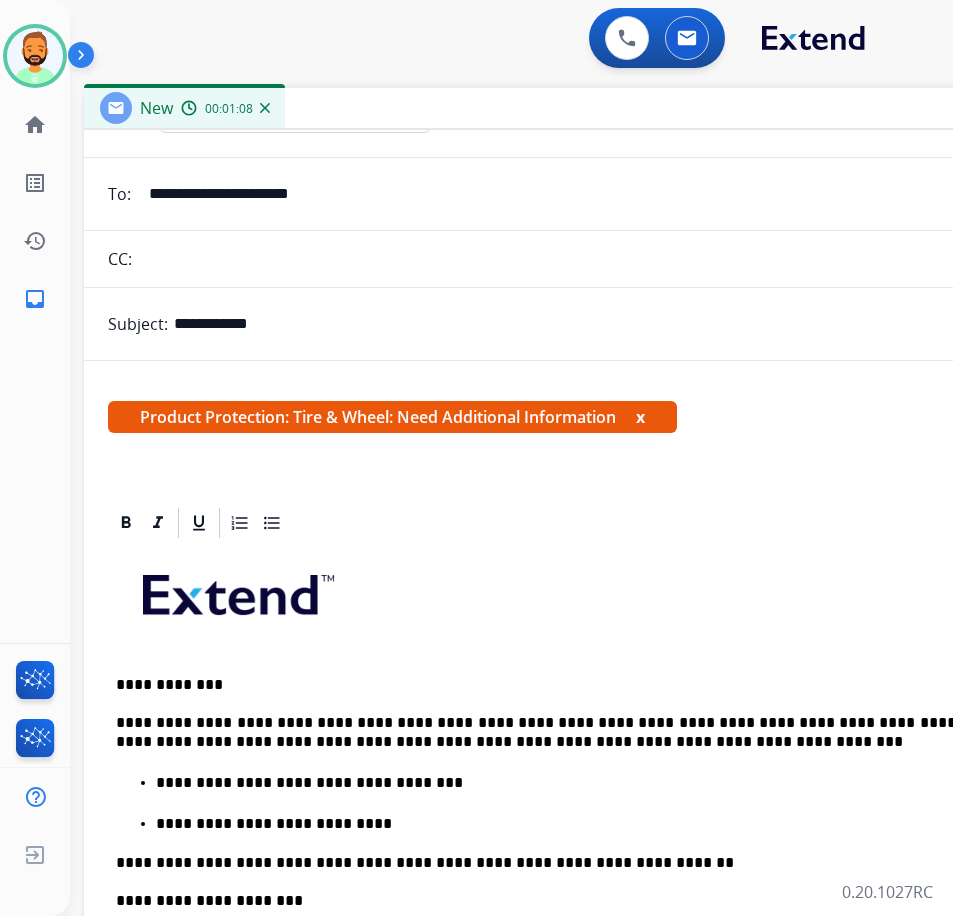 click on "**********" at bounding box center (576, 732) 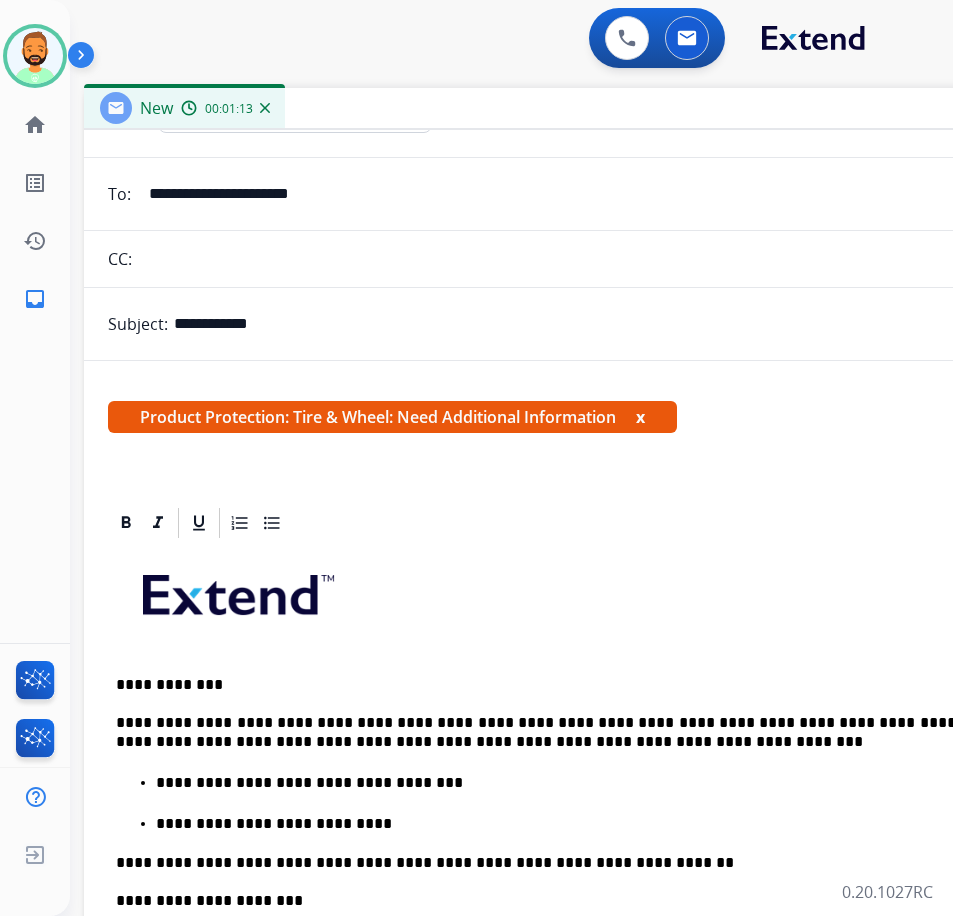click on "**********" at bounding box center [576, 732] 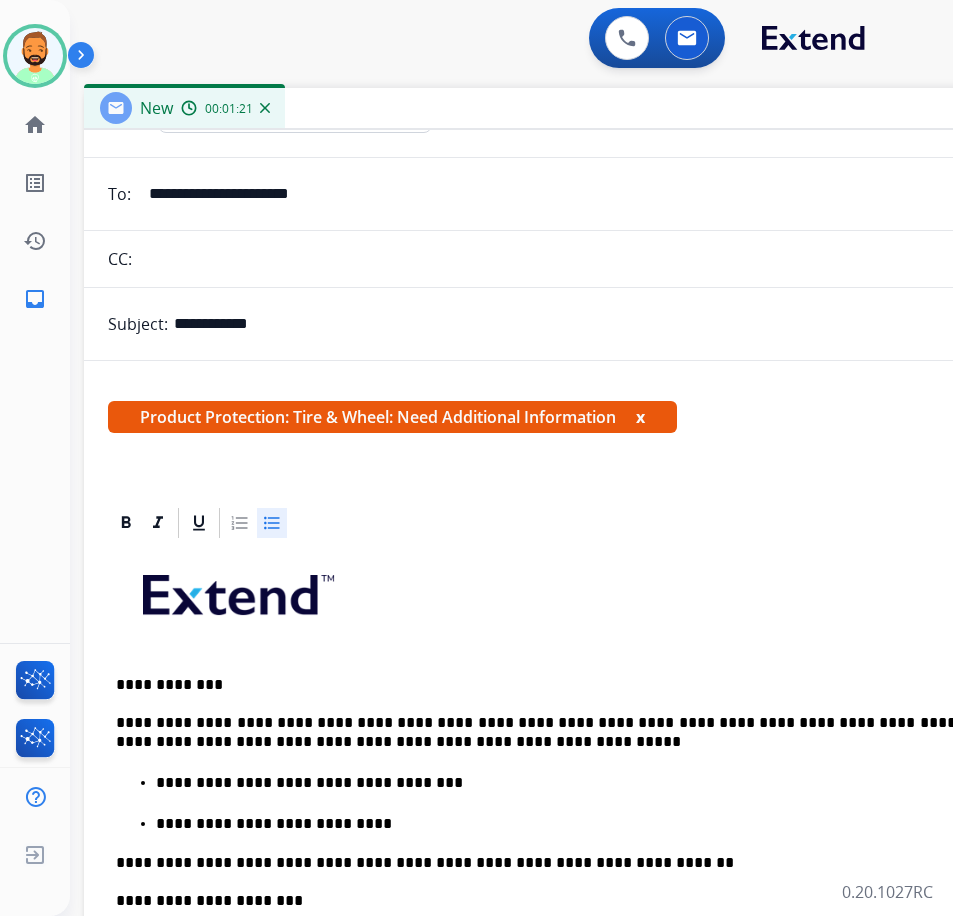 click on "**********" at bounding box center (596, 783) 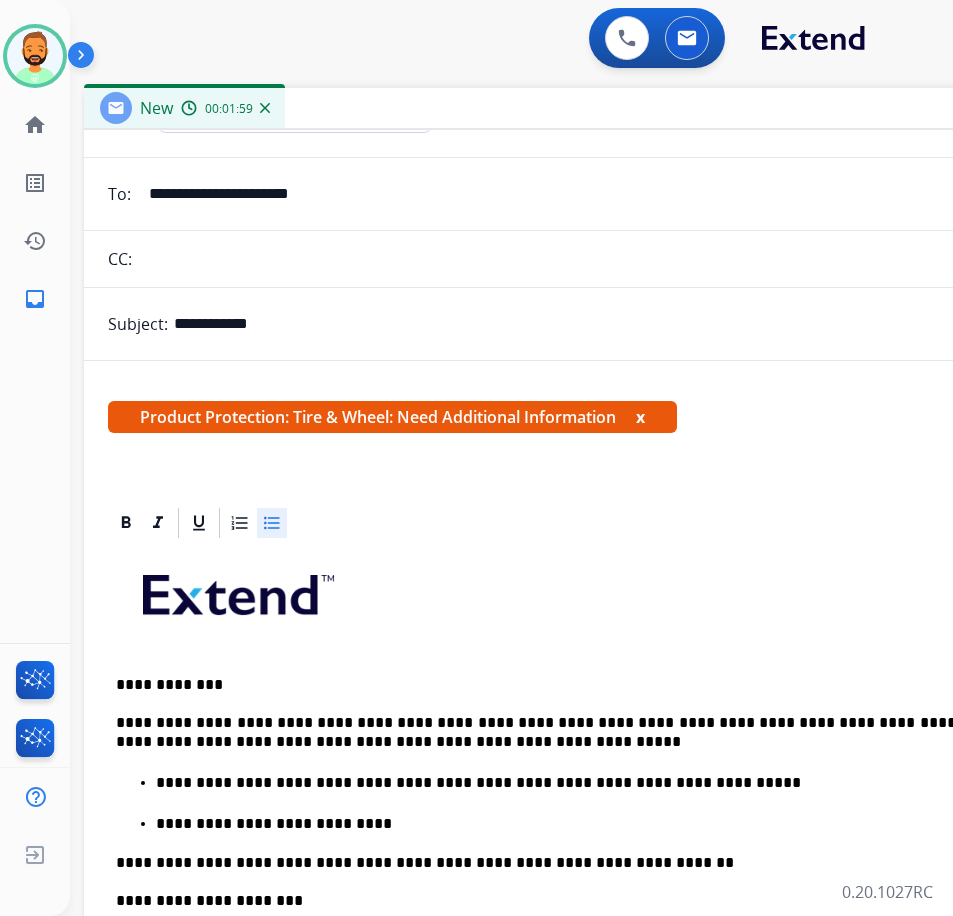 click on "**********" at bounding box center (596, 824) 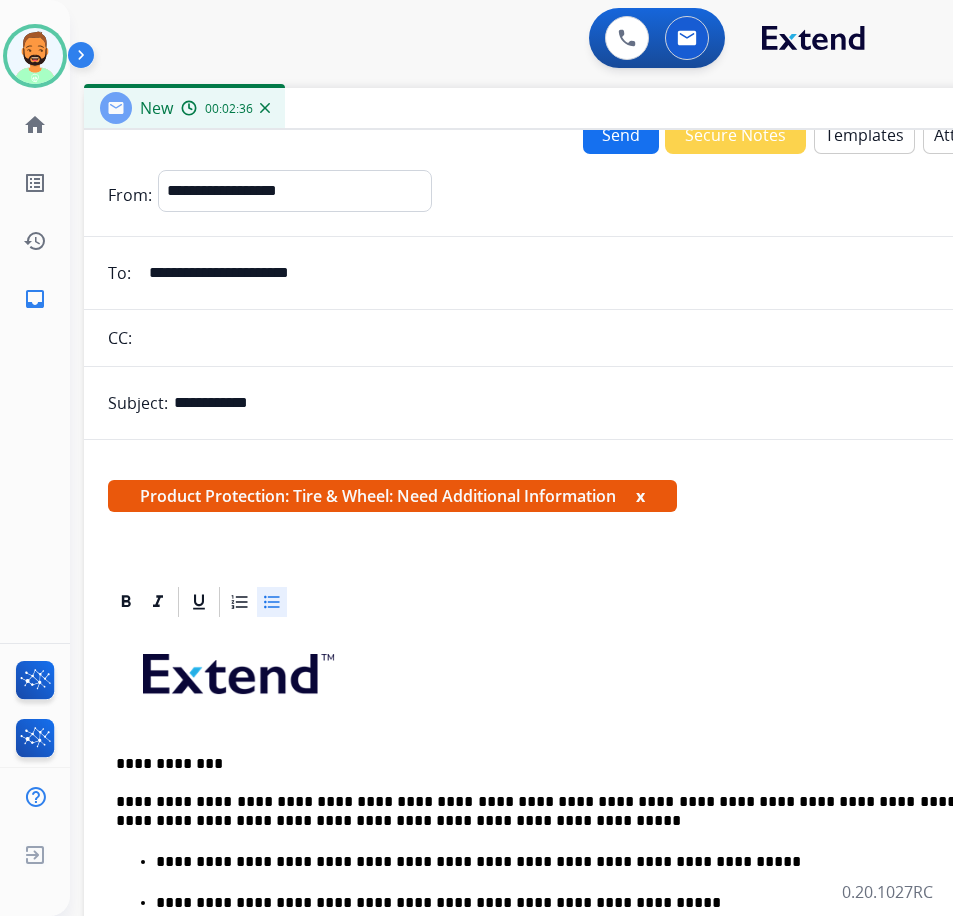 scroll, scrollTop: 0, scrollLeft: 0, axis: both 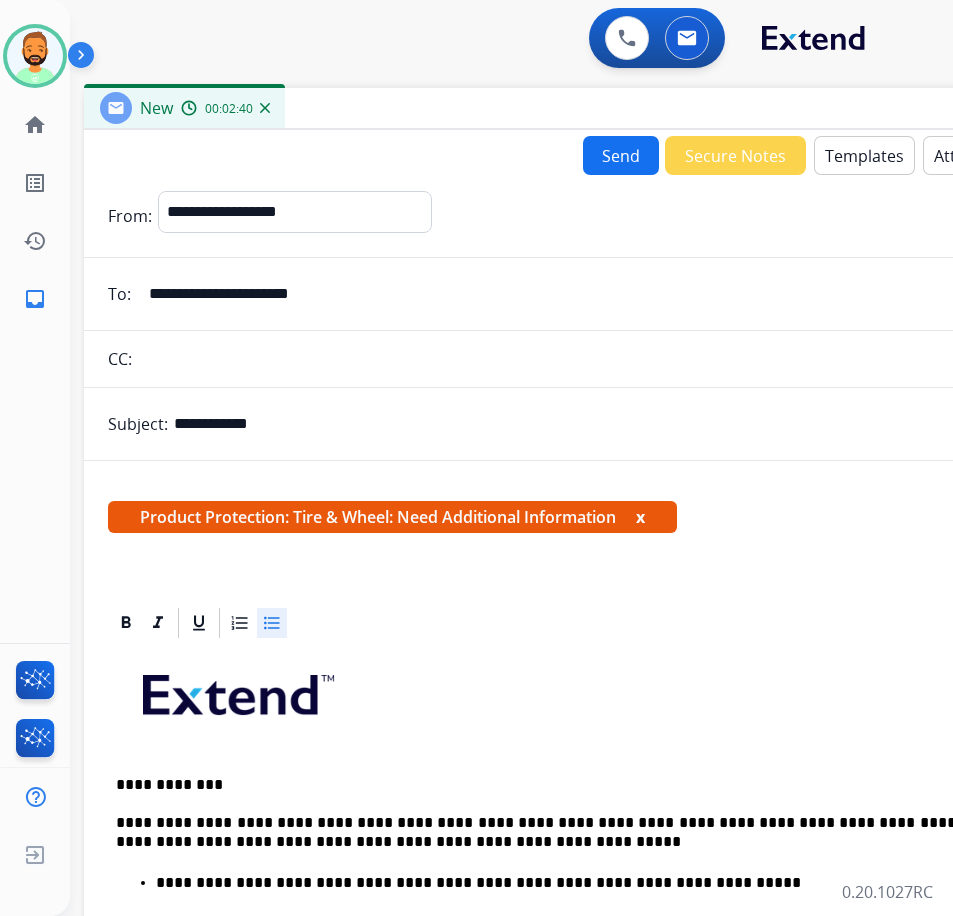 click on "Send" at bounding box center [621, 155] 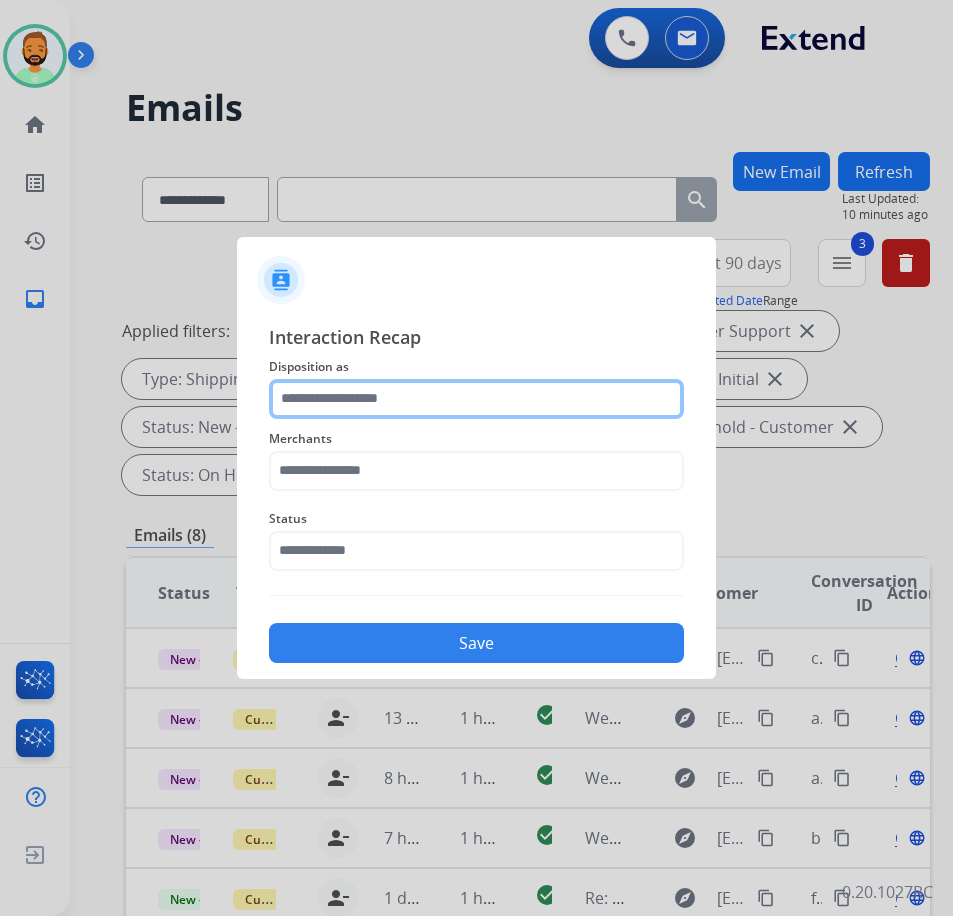 click 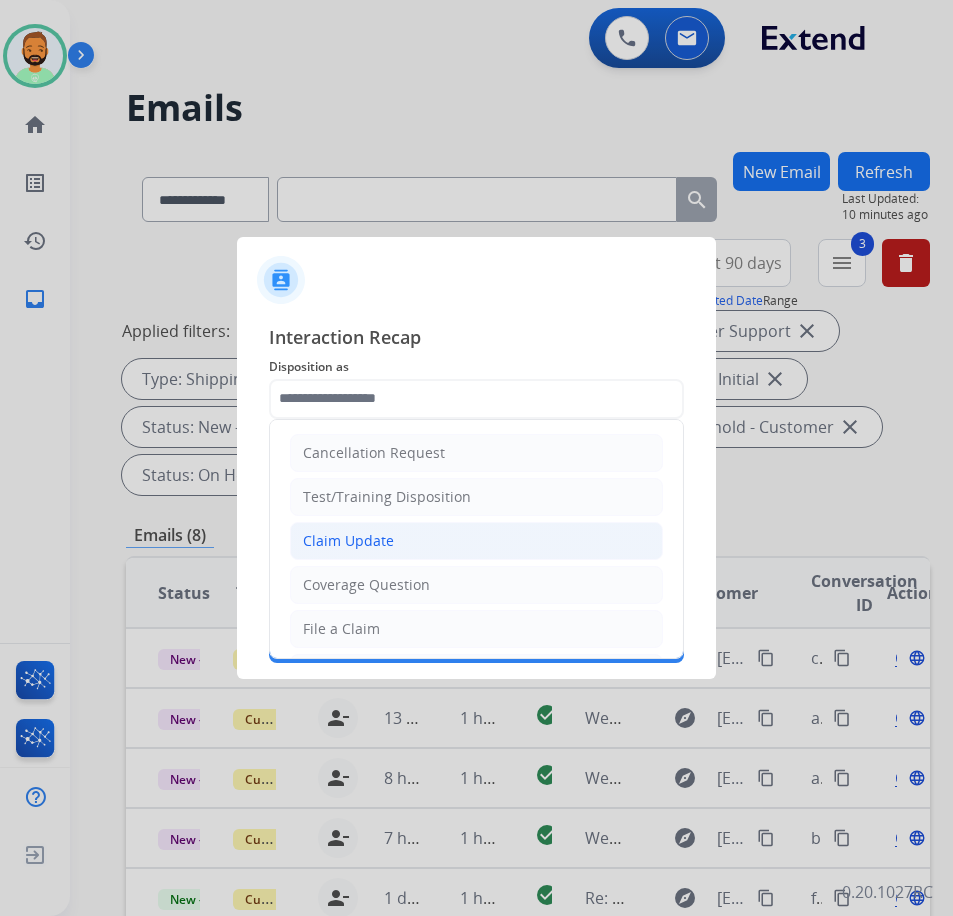 click on "Claim Update" 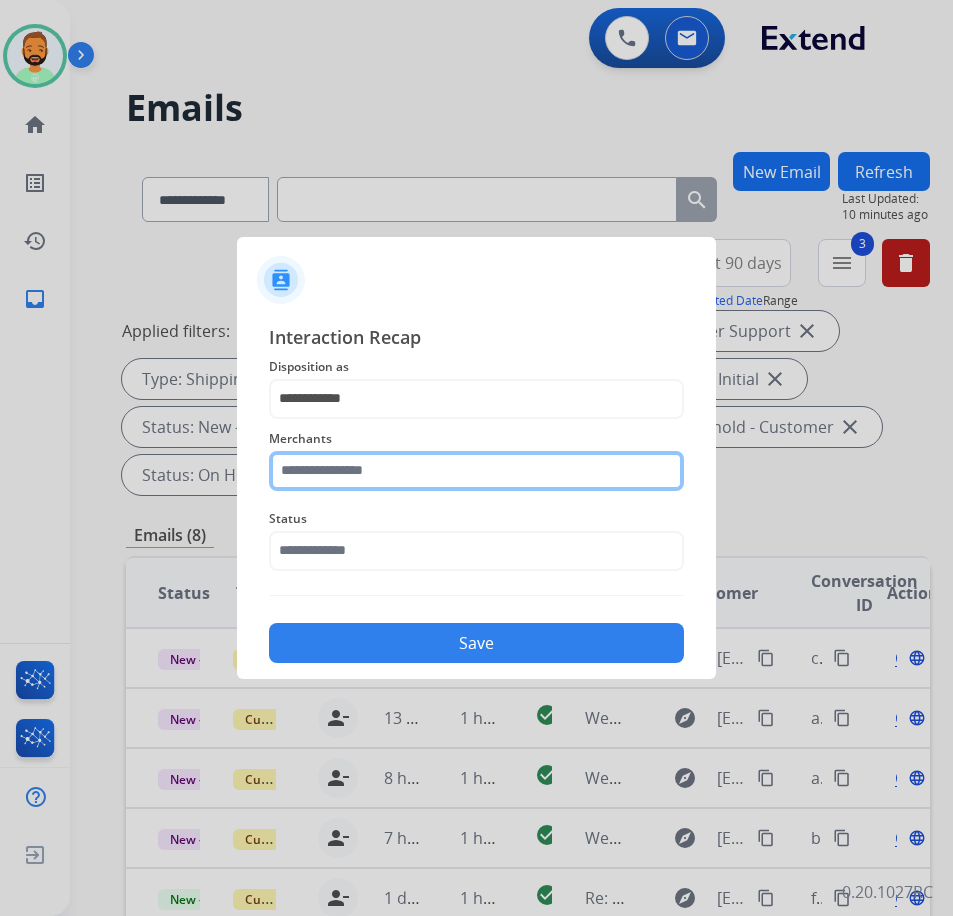 click 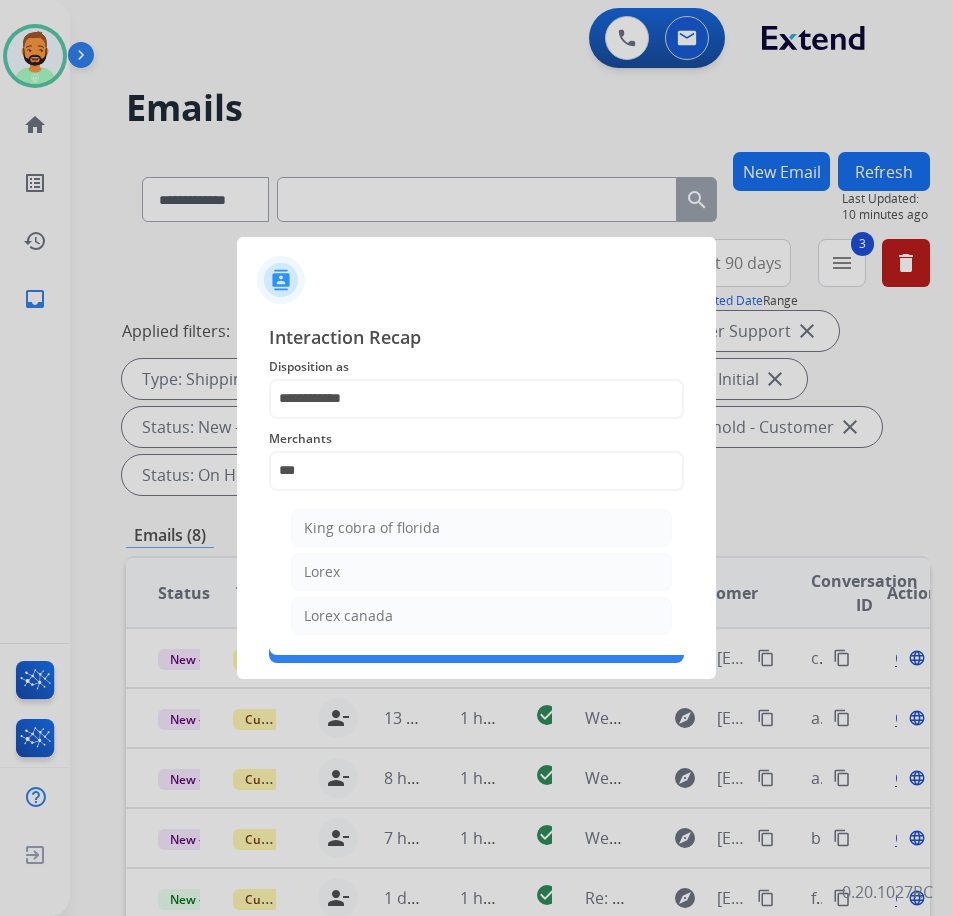 click on "Lorex" 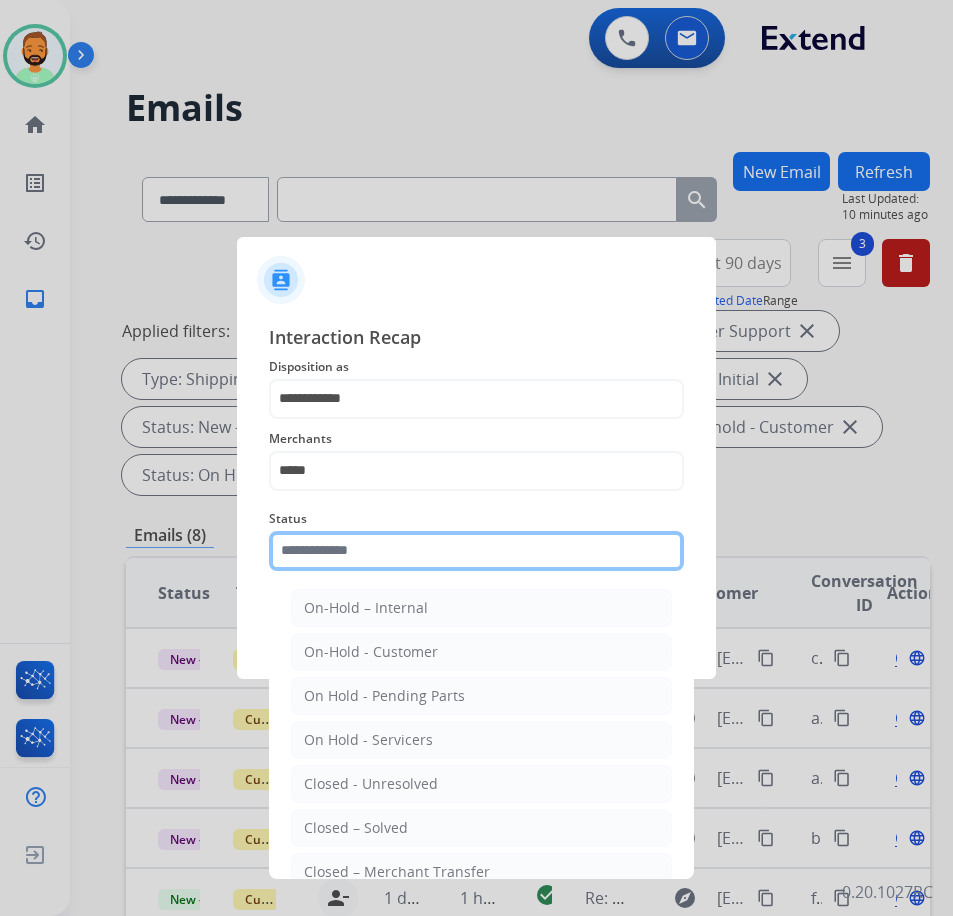 click 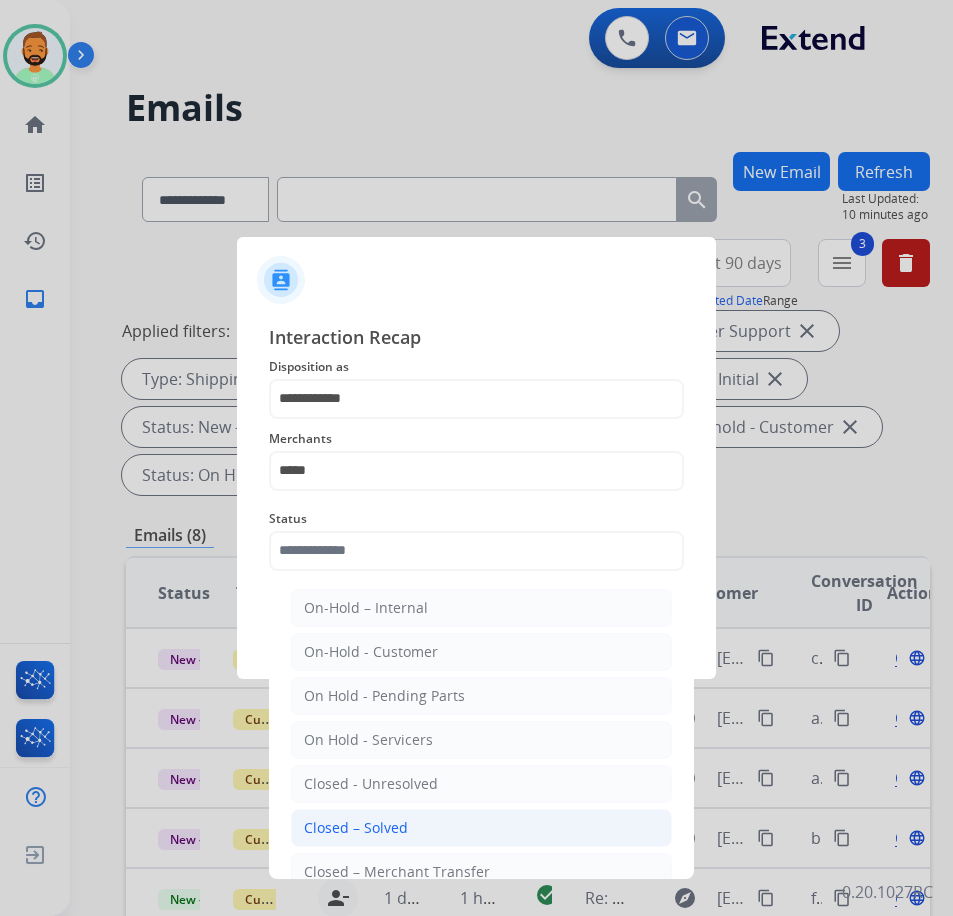 click on "Closed – Solved" 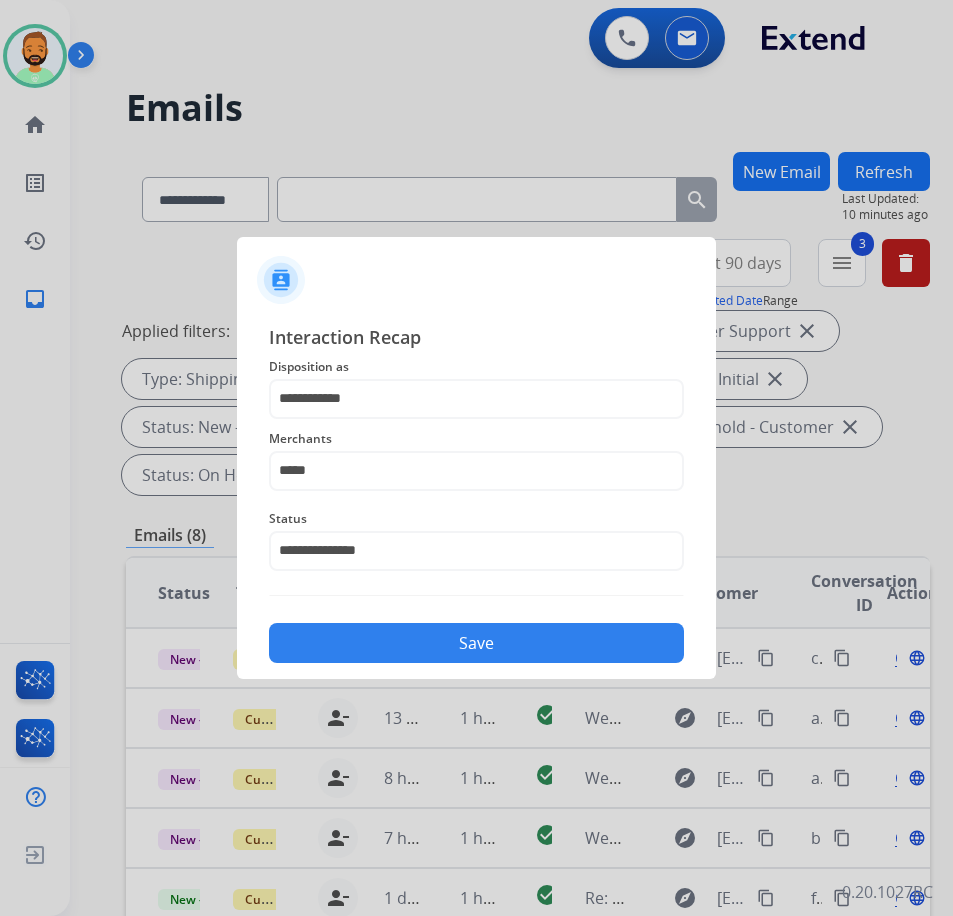 click on "Save" 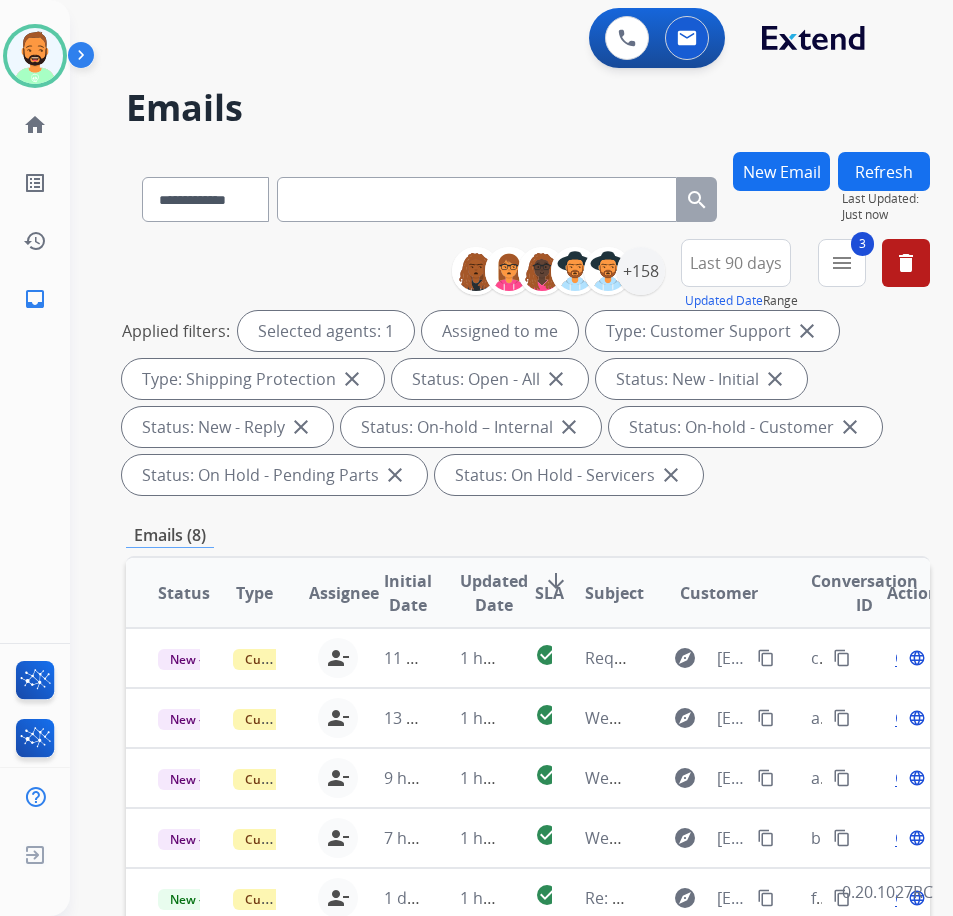 click on "New Email" at bounding box center (781, 171) 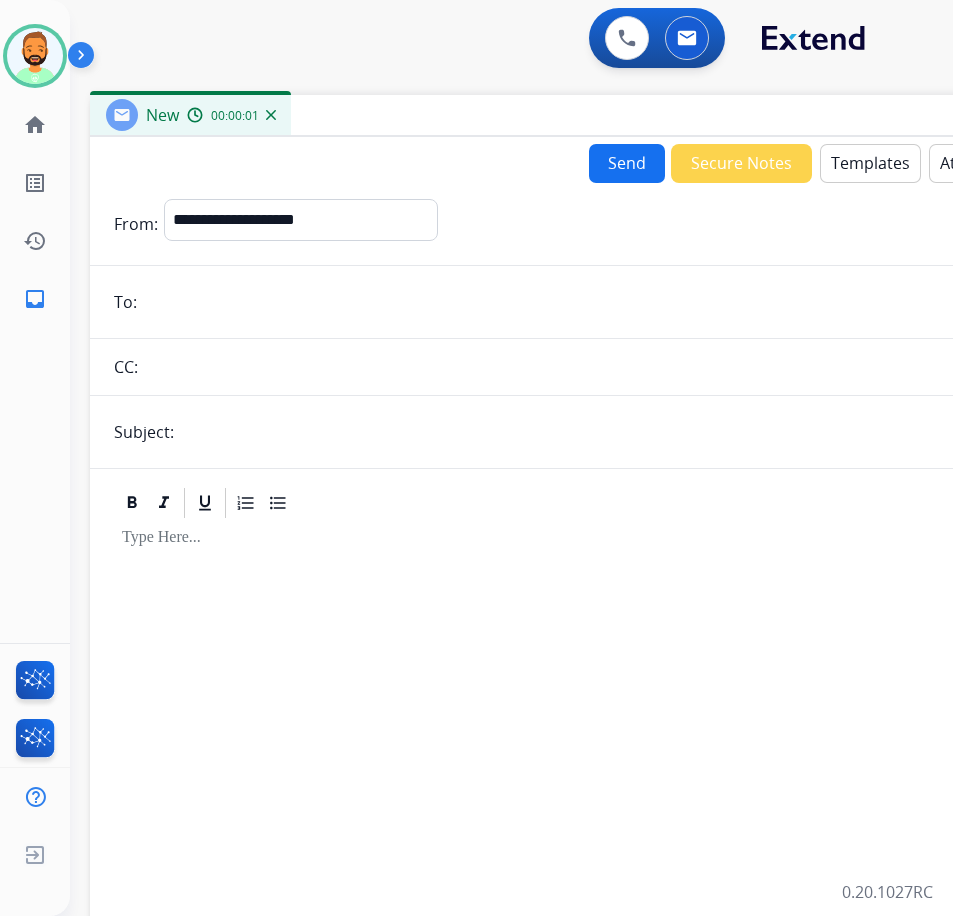drag, startPoint x: 463, startPoint y: 151, endPoint x: 634, endPoint y: 122, distance: 173.44164 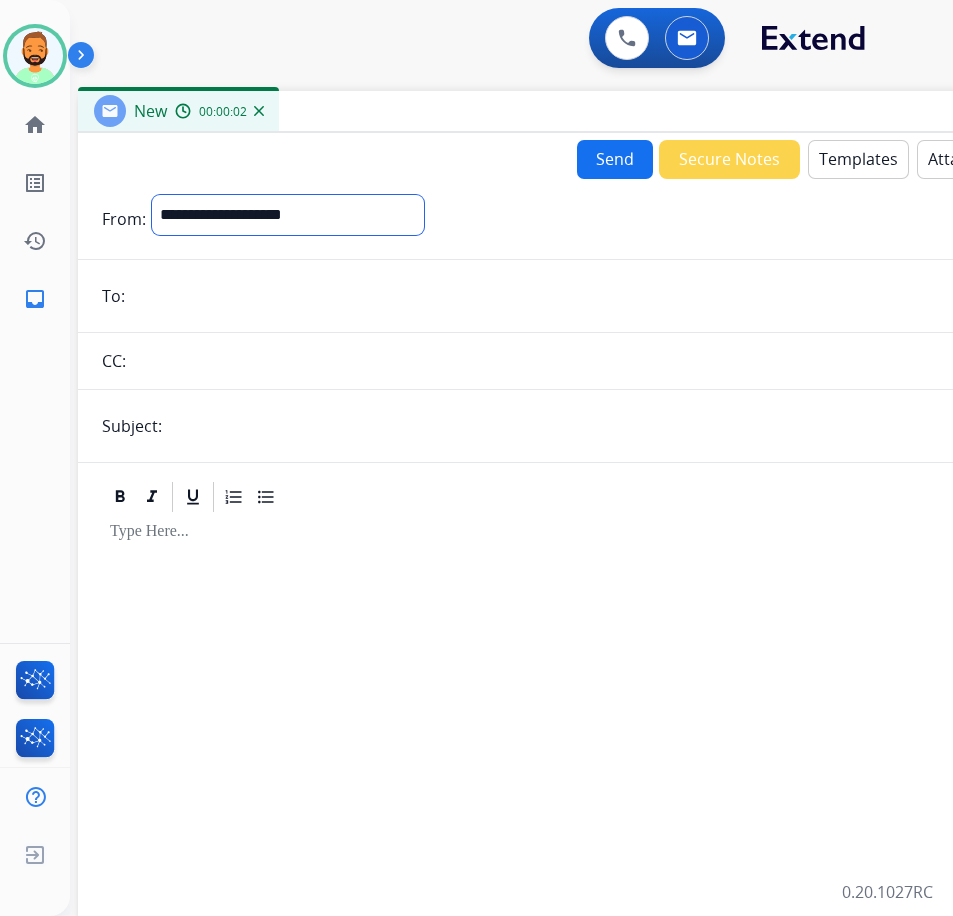 click on "**********" at bounding box center [288, 215] 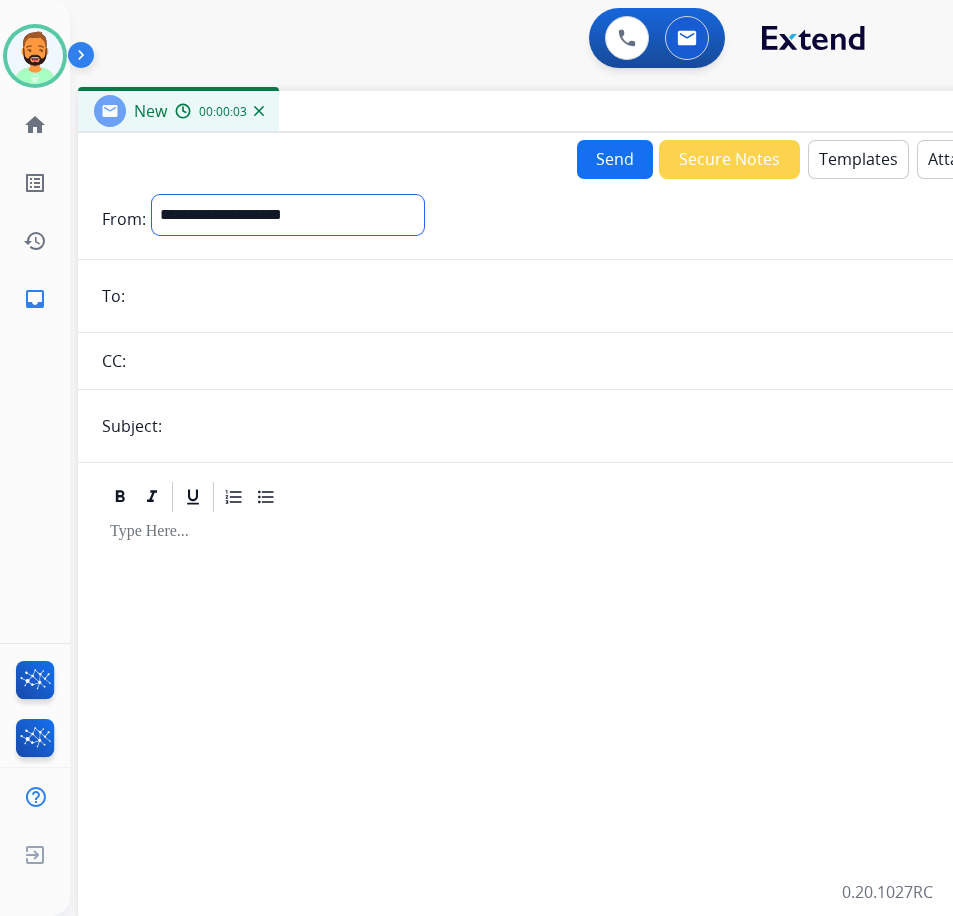 select on "**********" 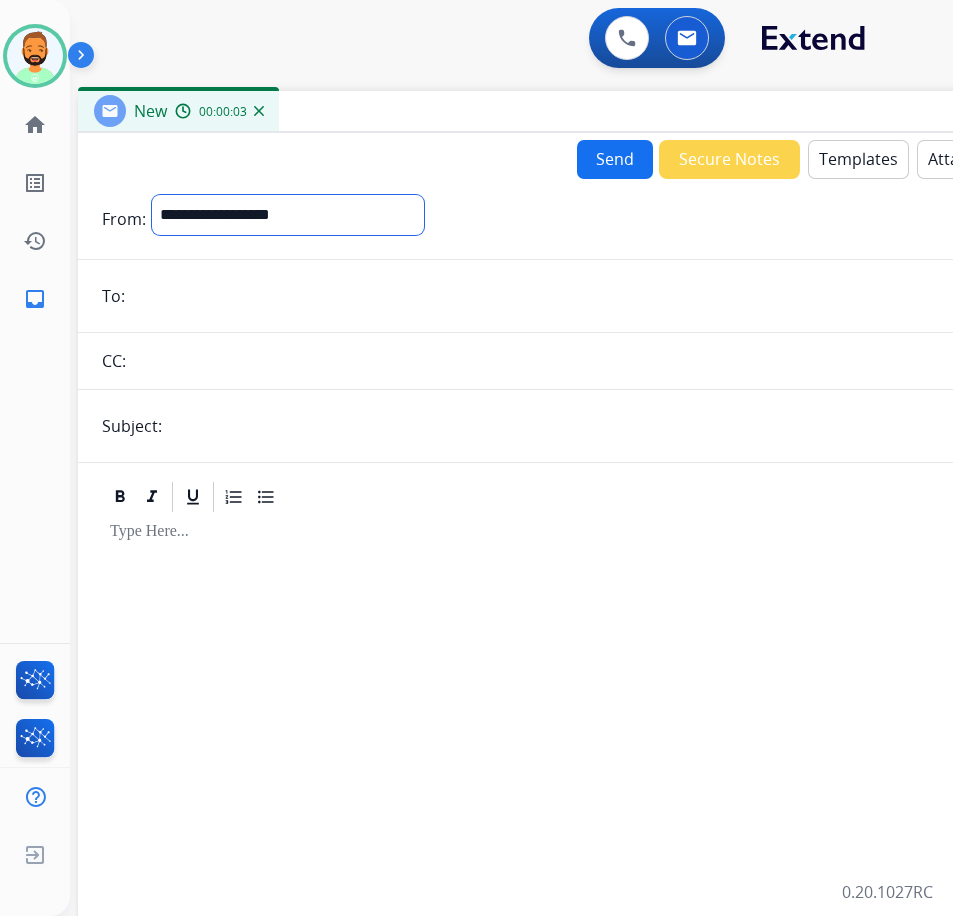 click on "**********" at bounding box center (288, 215) 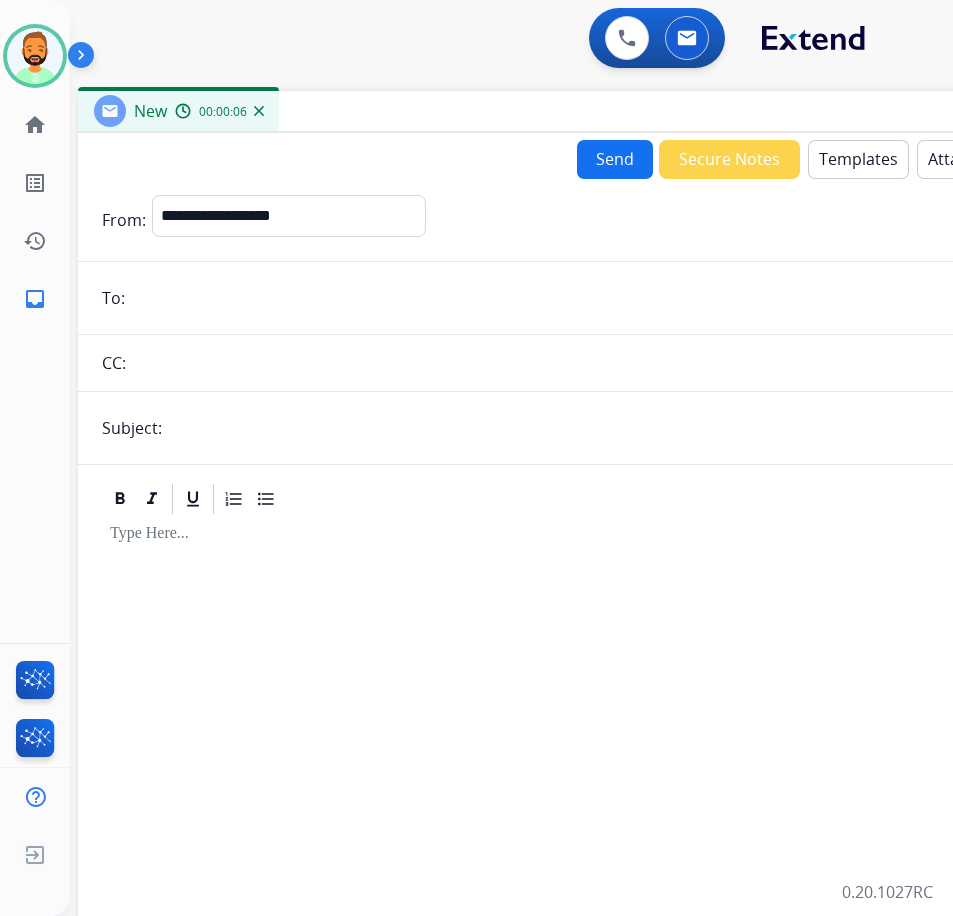 drag, startPoint x: 237, startPoint y: 274, endPoint x: 198, endPoint y: 300, distance: 46.872166 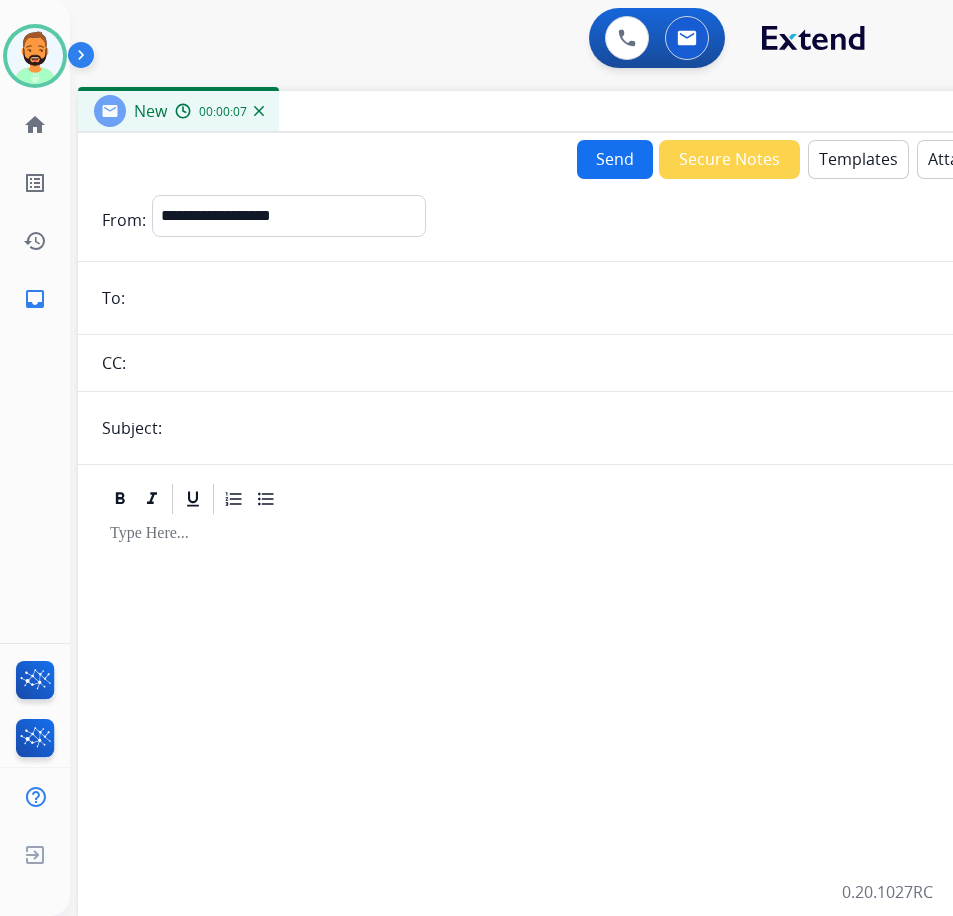 paste on "**********" 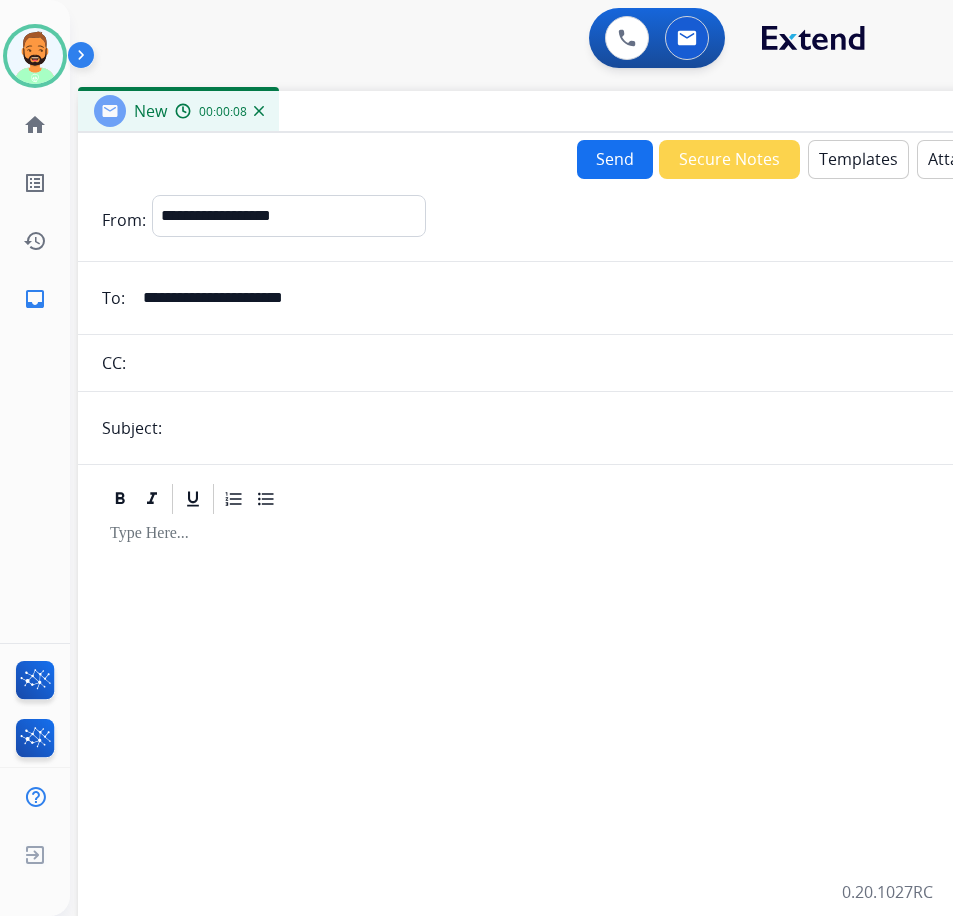 type on "**********" 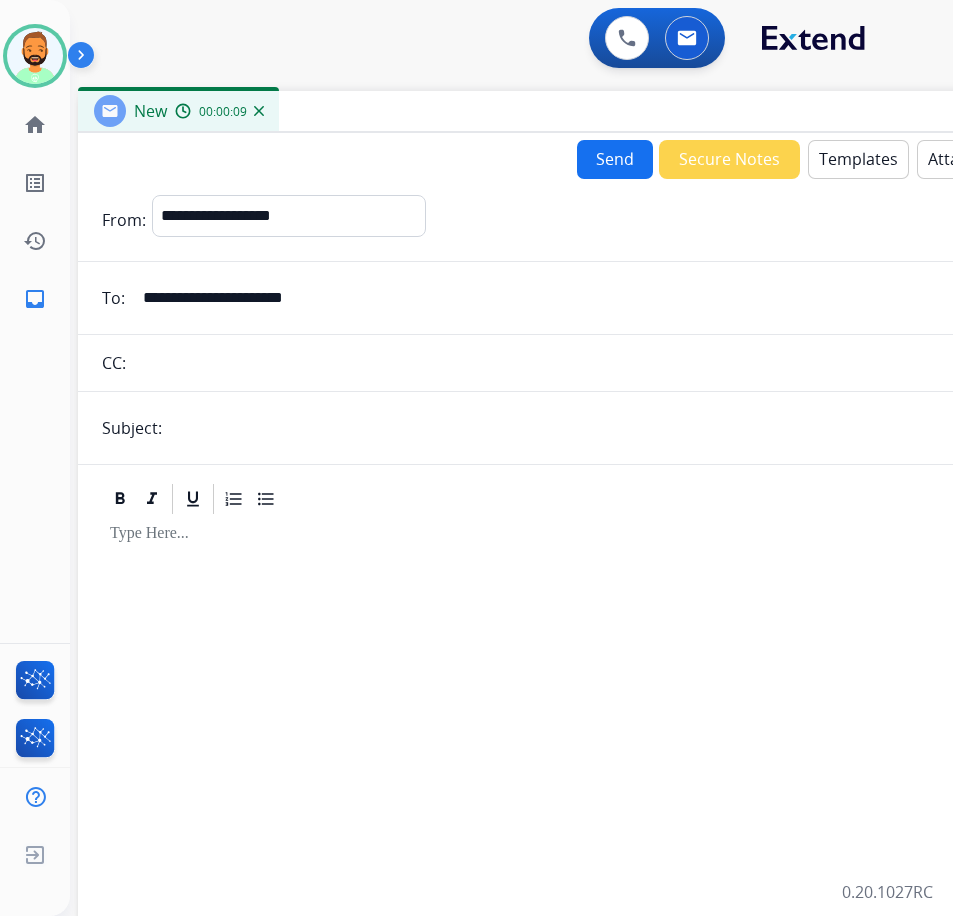 click at bounding box center [611, 428] 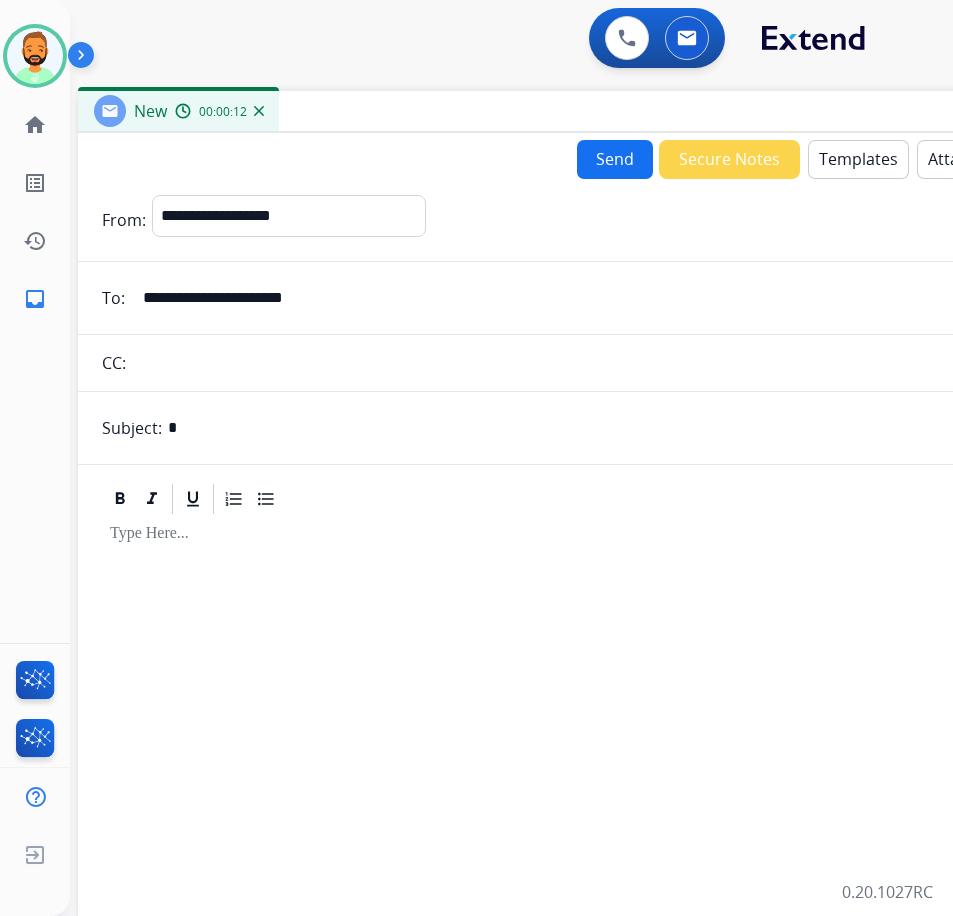 type on "**********" 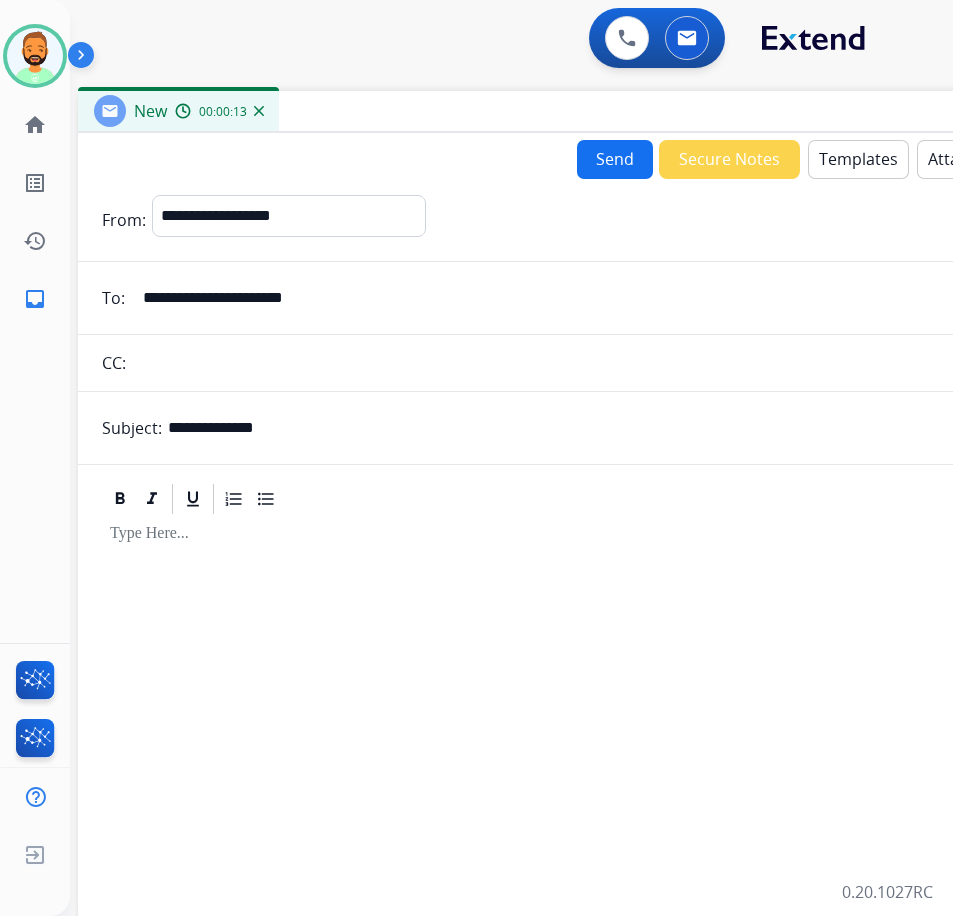click at bounding box center (578, 534) 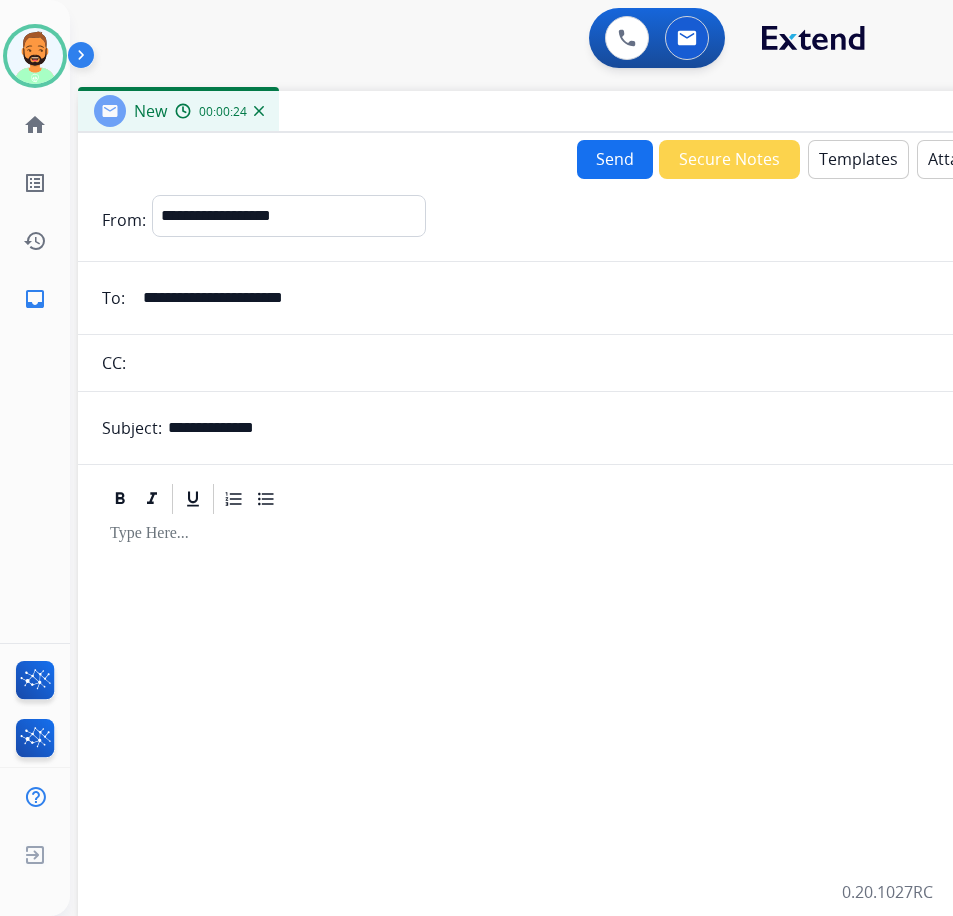 click at bounding box center [578, 765] 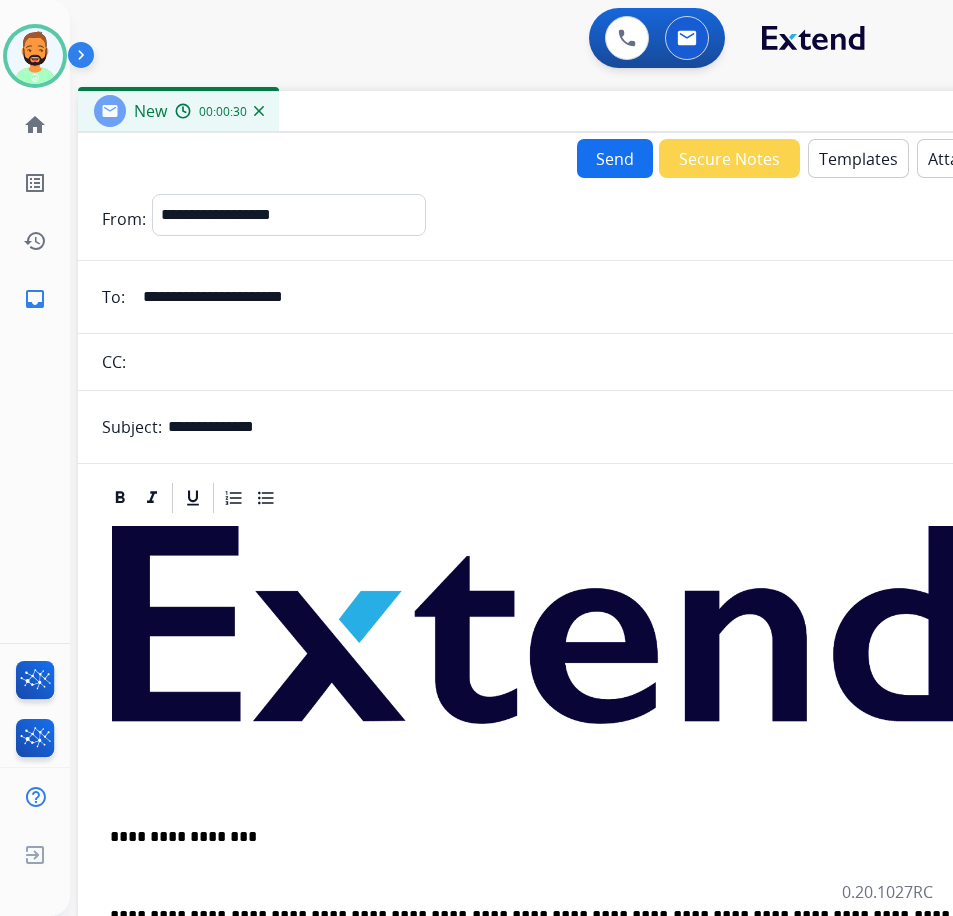 click on "**********" at bounding box center [578, 1322] 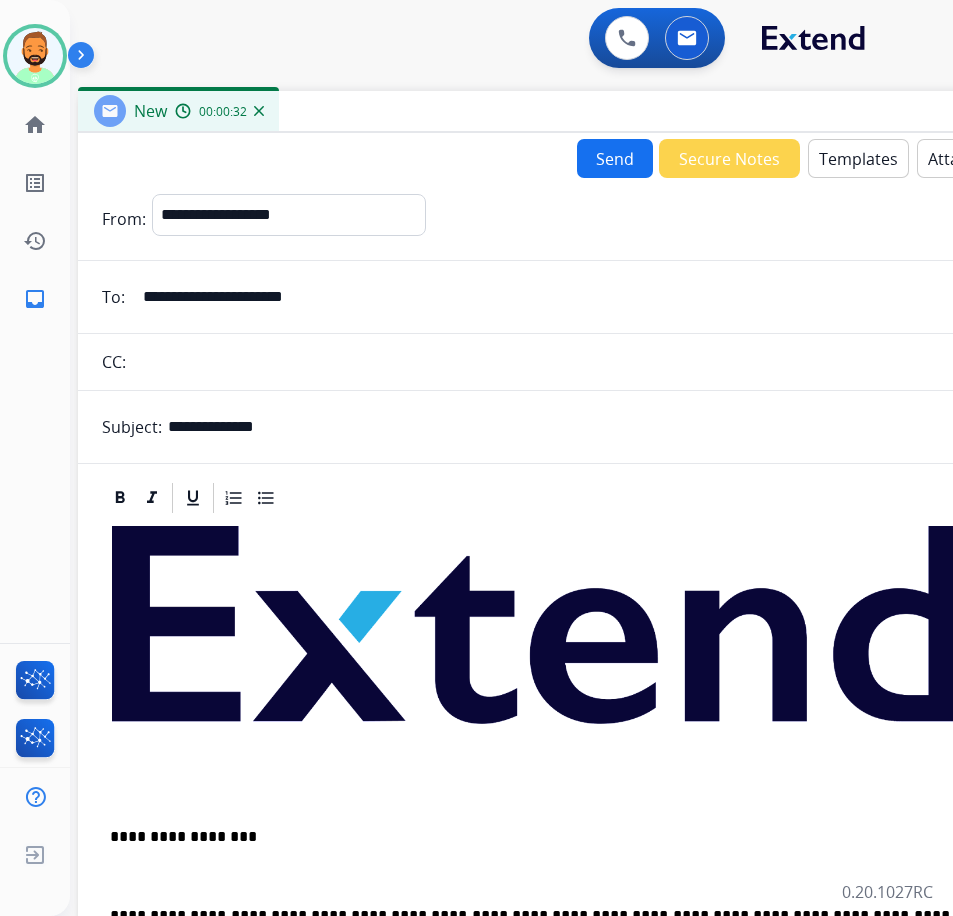 type 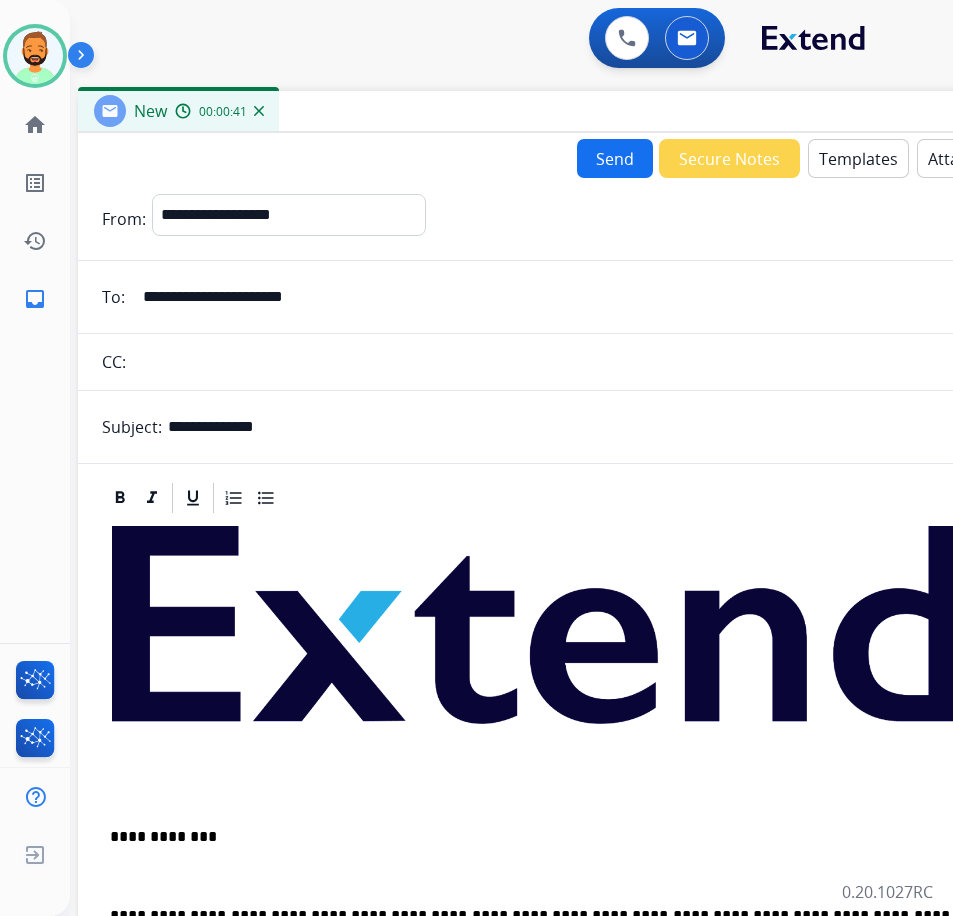 click on "**********" at bounding box center [578, 1322] 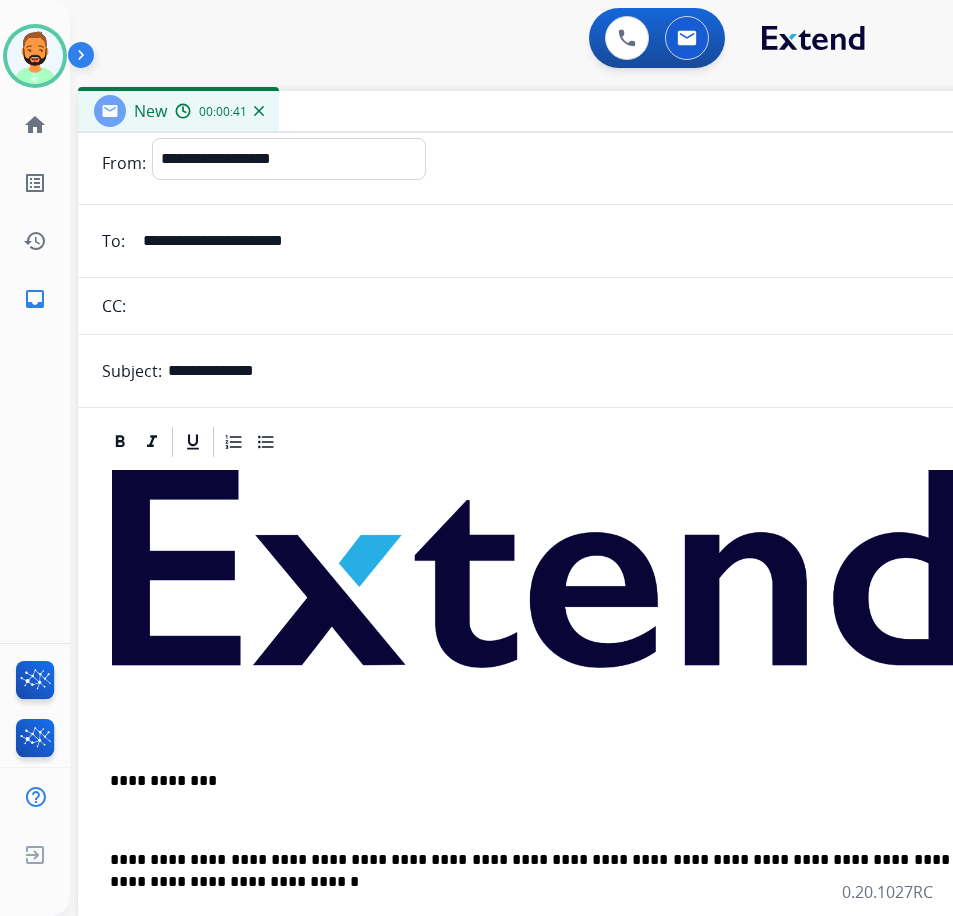 scroll, scrollTop: 100, scrollLeft: 0, axis: vertical 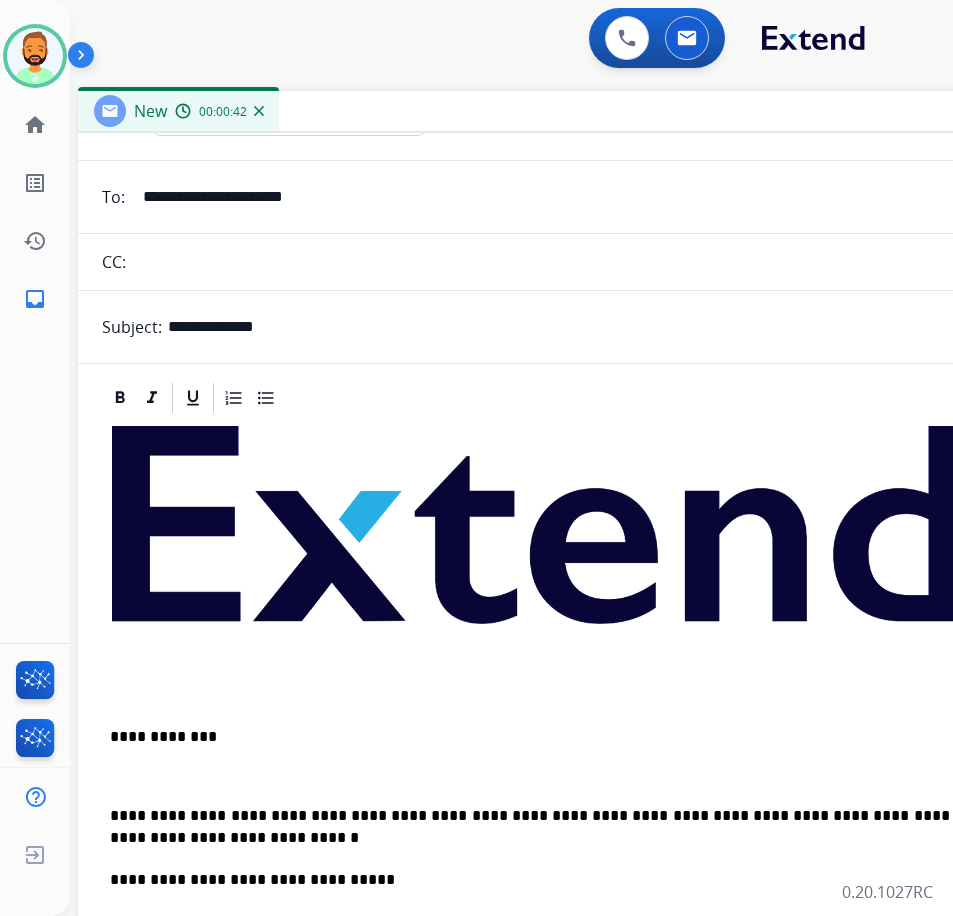 click on "**********" at bounding box center (578, 1222) 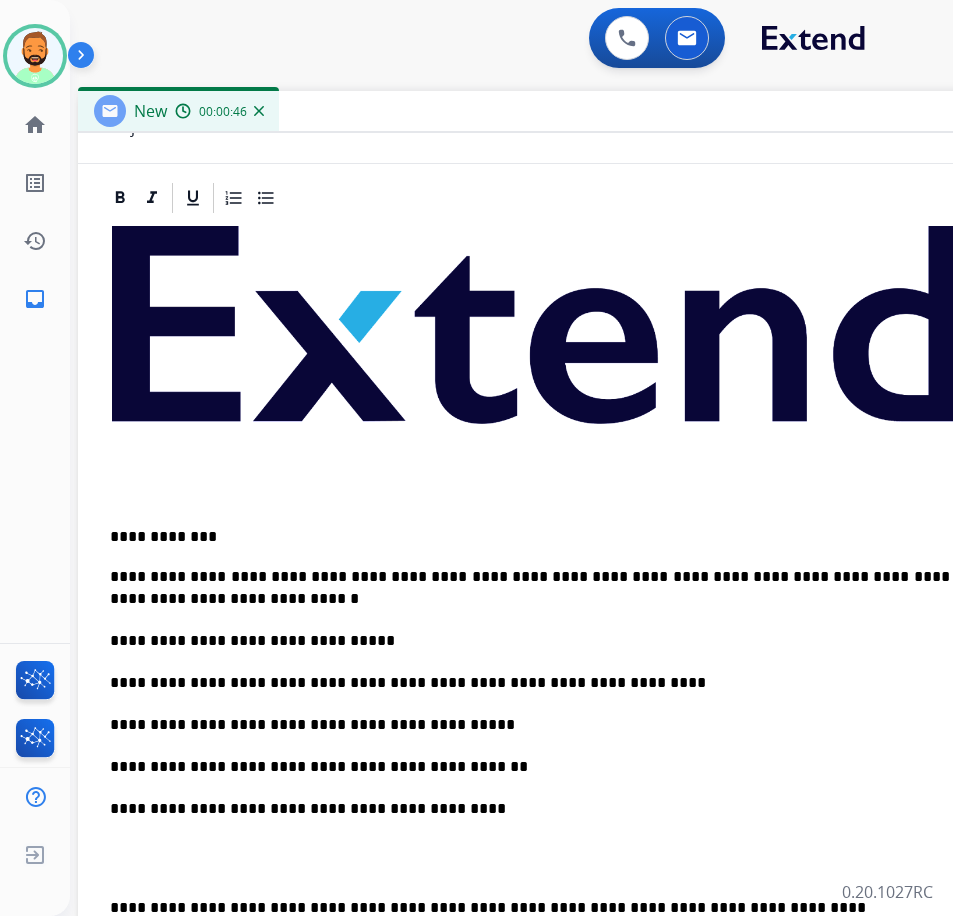 scroll, scrollTop: 400, scrollLeft: 0, axis: vertical 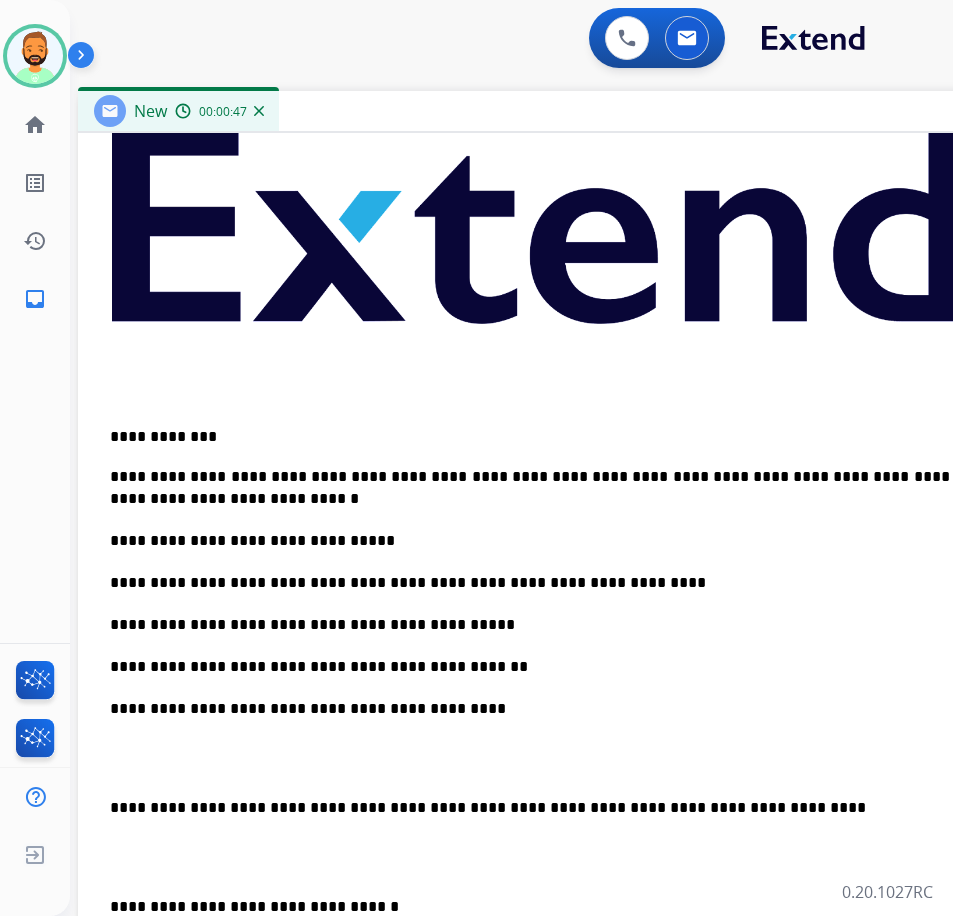 click on "**********" at bounding box center [578, 902] 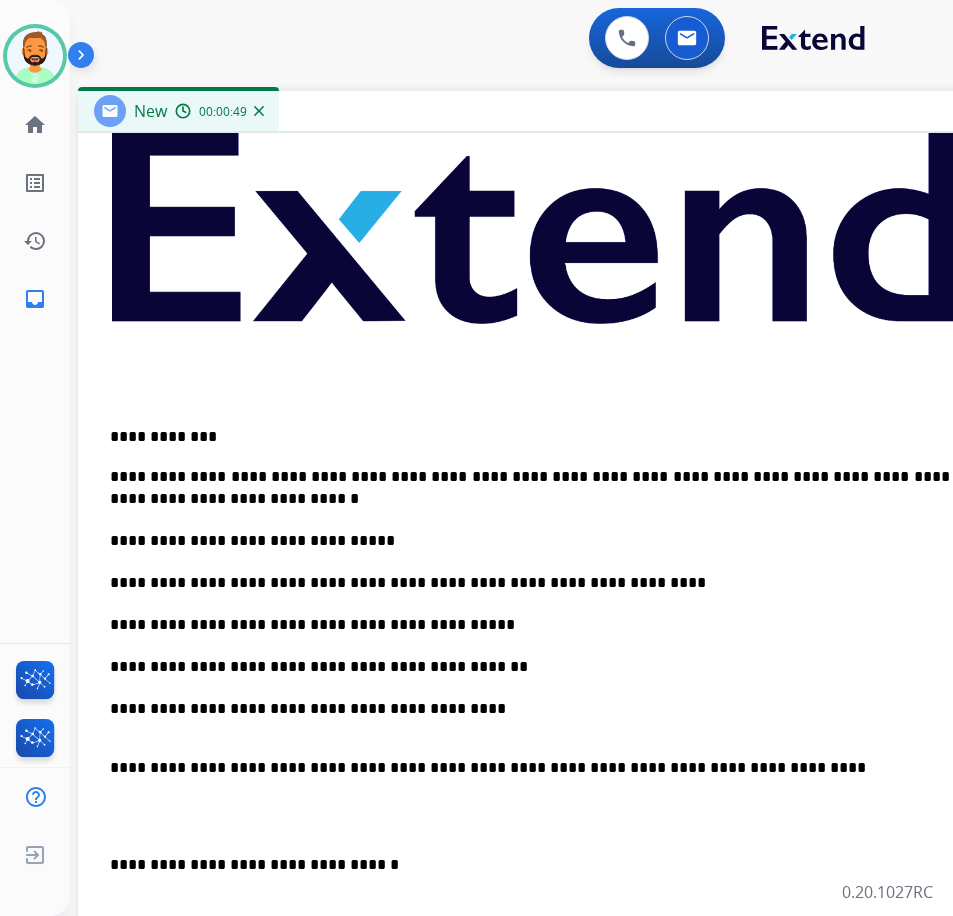 click on "**********" at bounding box center [578, 881] 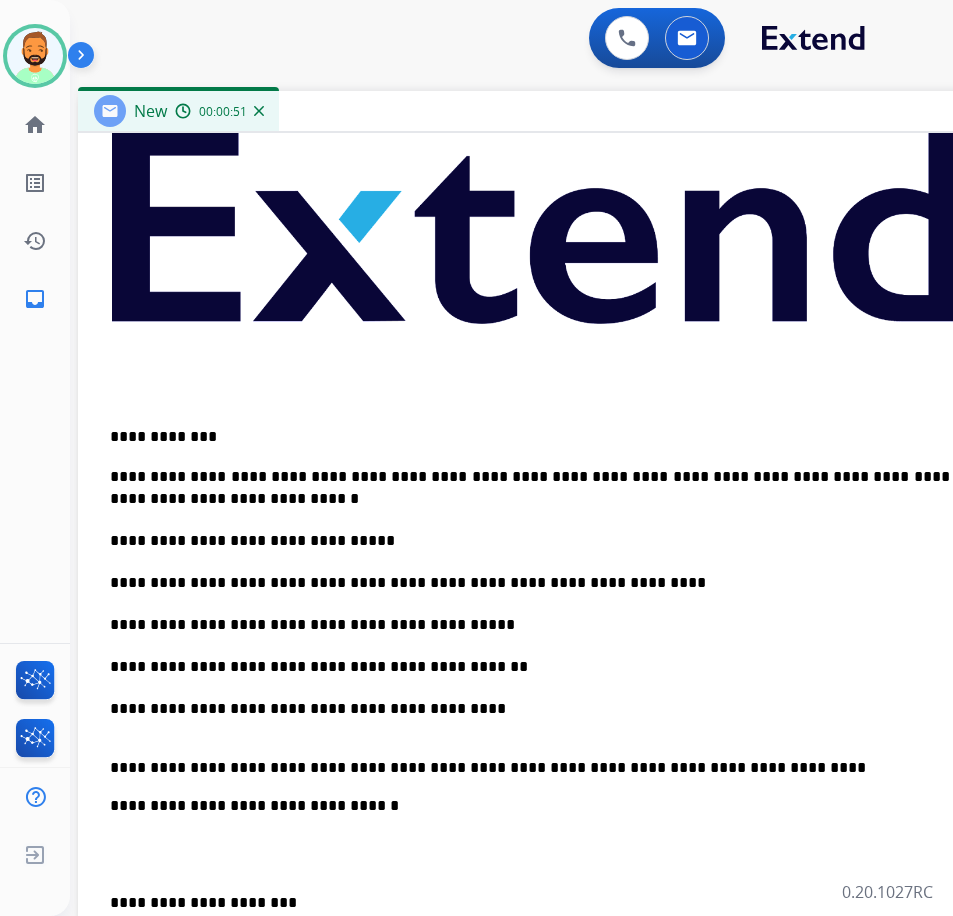 click at bounding box center (578, 854) 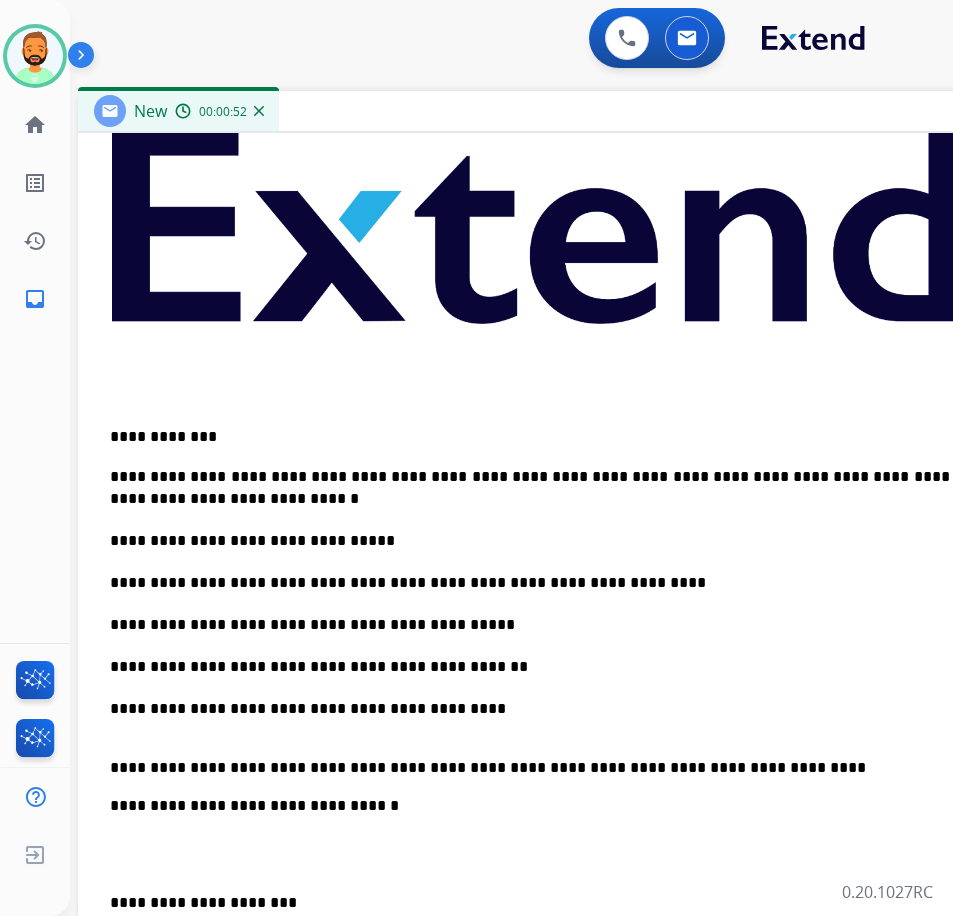 click on "**********" at bounding box center [578, 851] 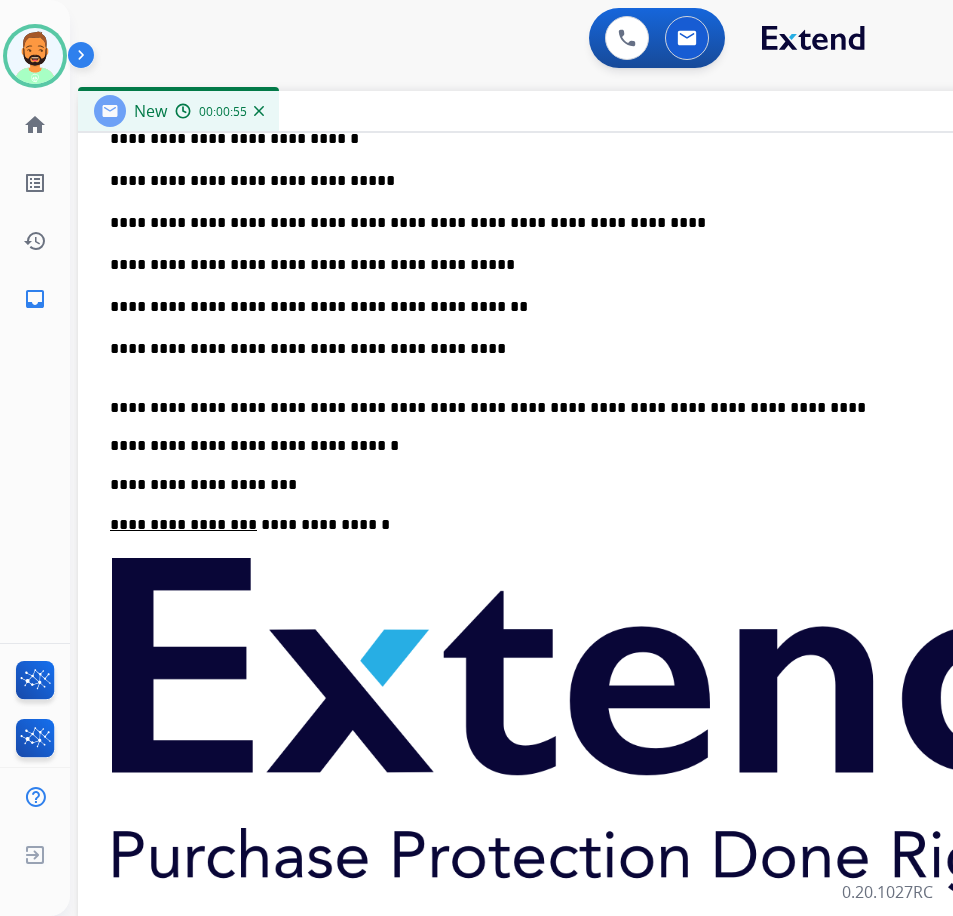 scroll, scrollTop: 800, scrollLeft: 0, axis: vertical 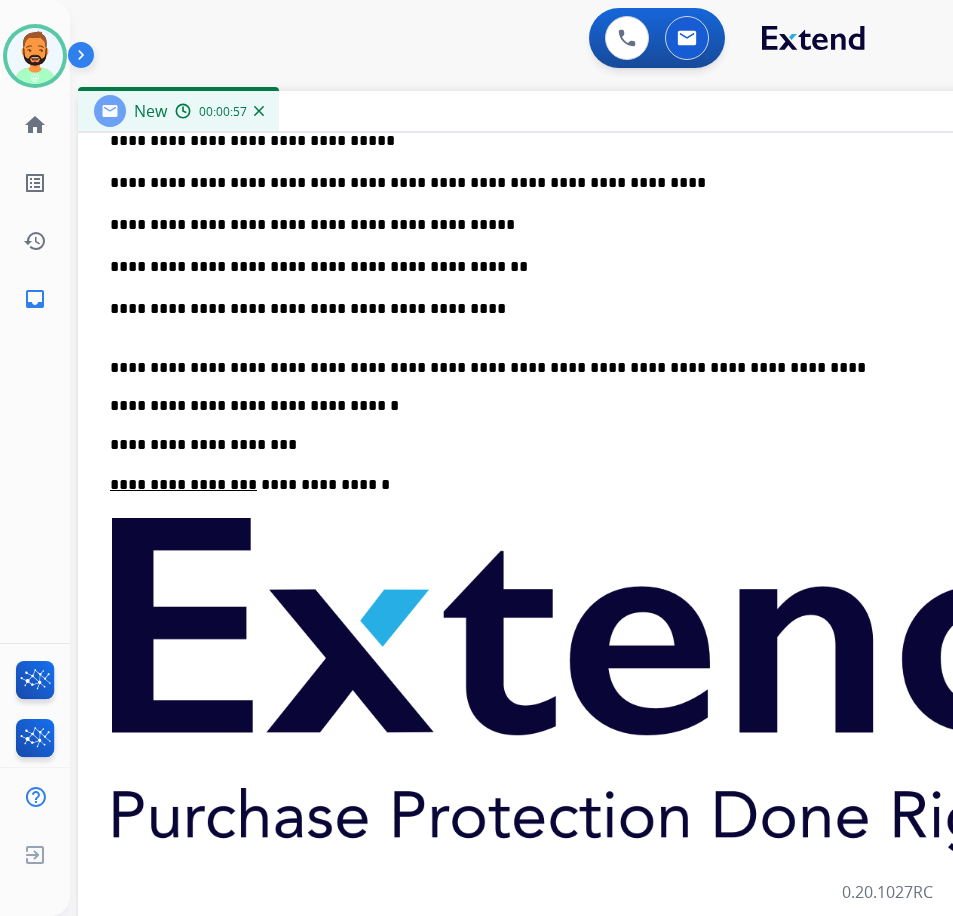 click on "**********" at bounding box center [578, 401] 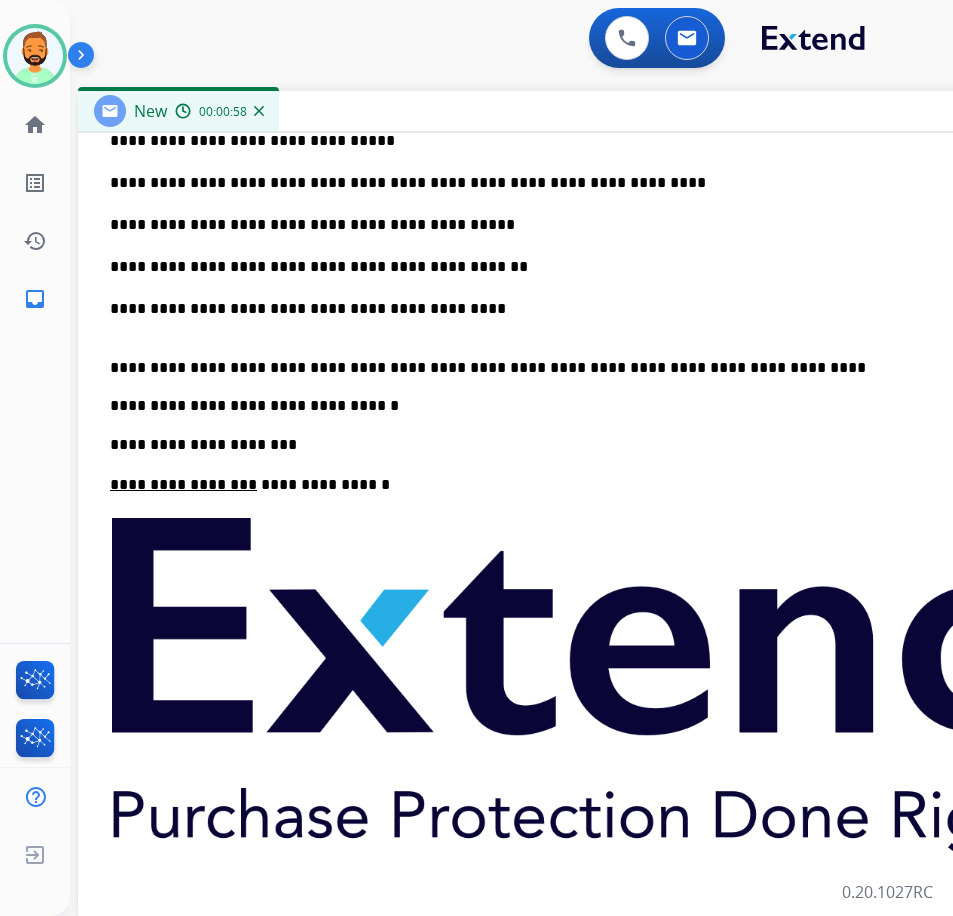 click on "**********" at bounding box center (578, 401) 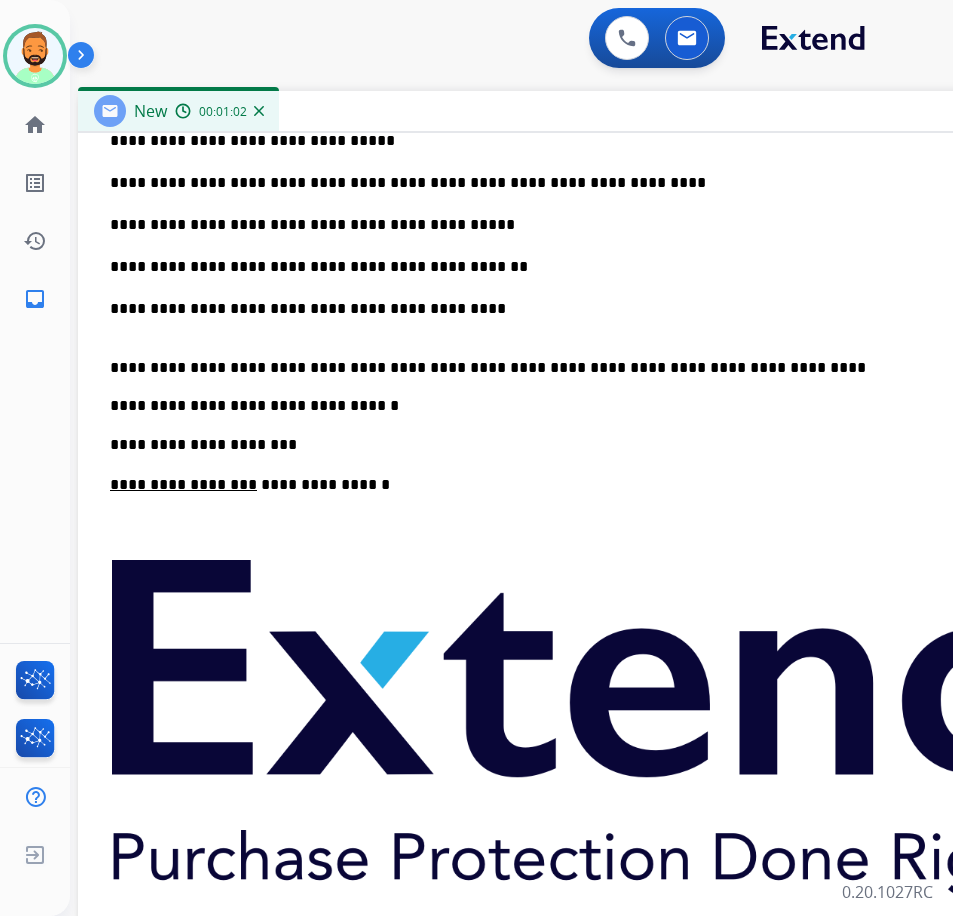 click at bounding box center [578, 727] 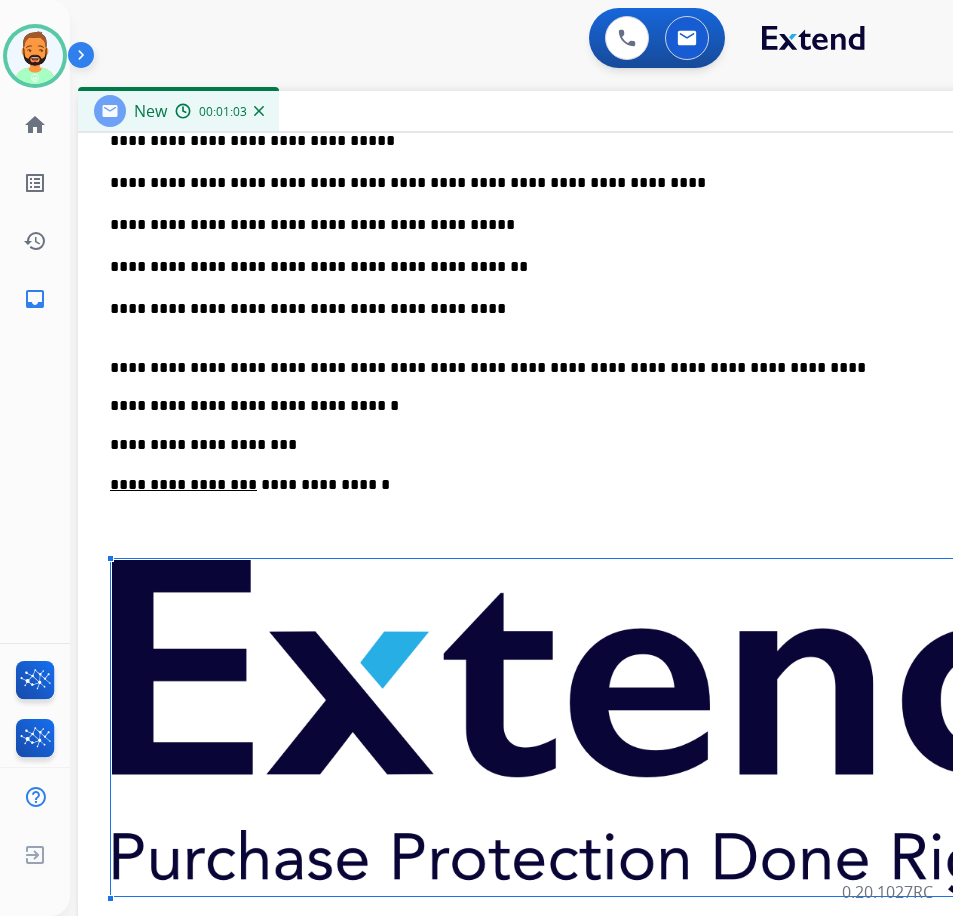 click on "**********" at bounding box center [570, 485] 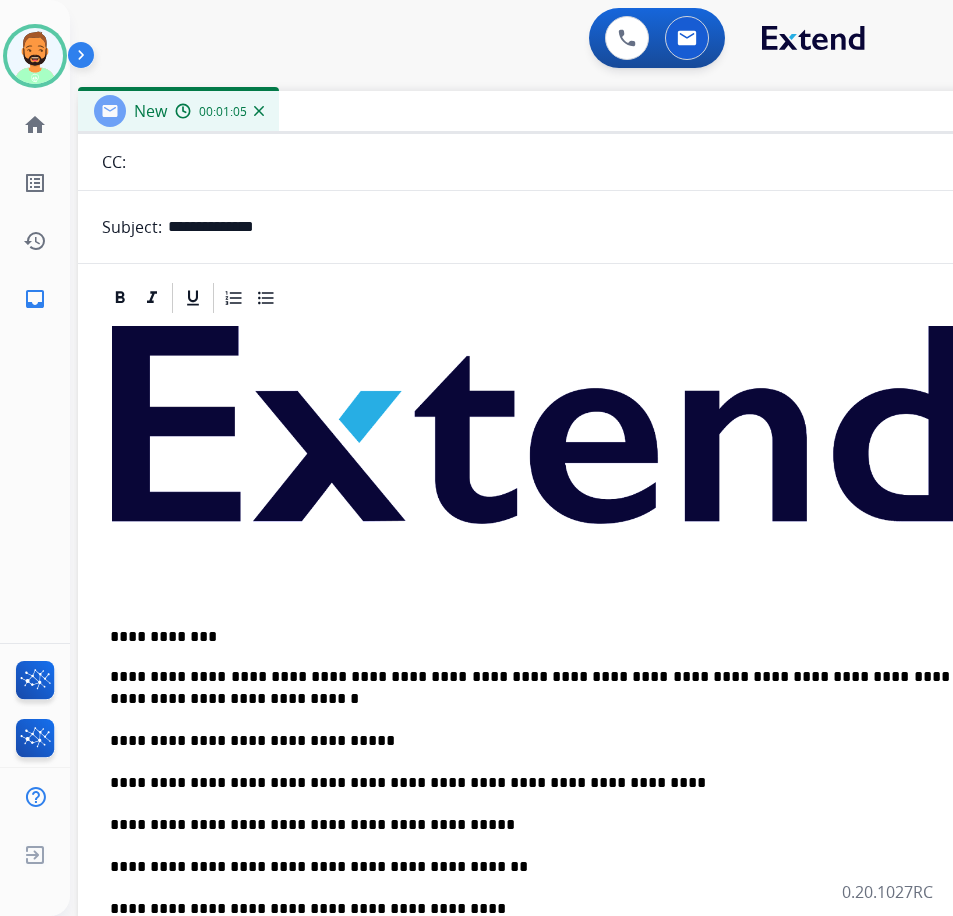 scroll, scrollTop: 0, scrollLeft: 0, axis: both 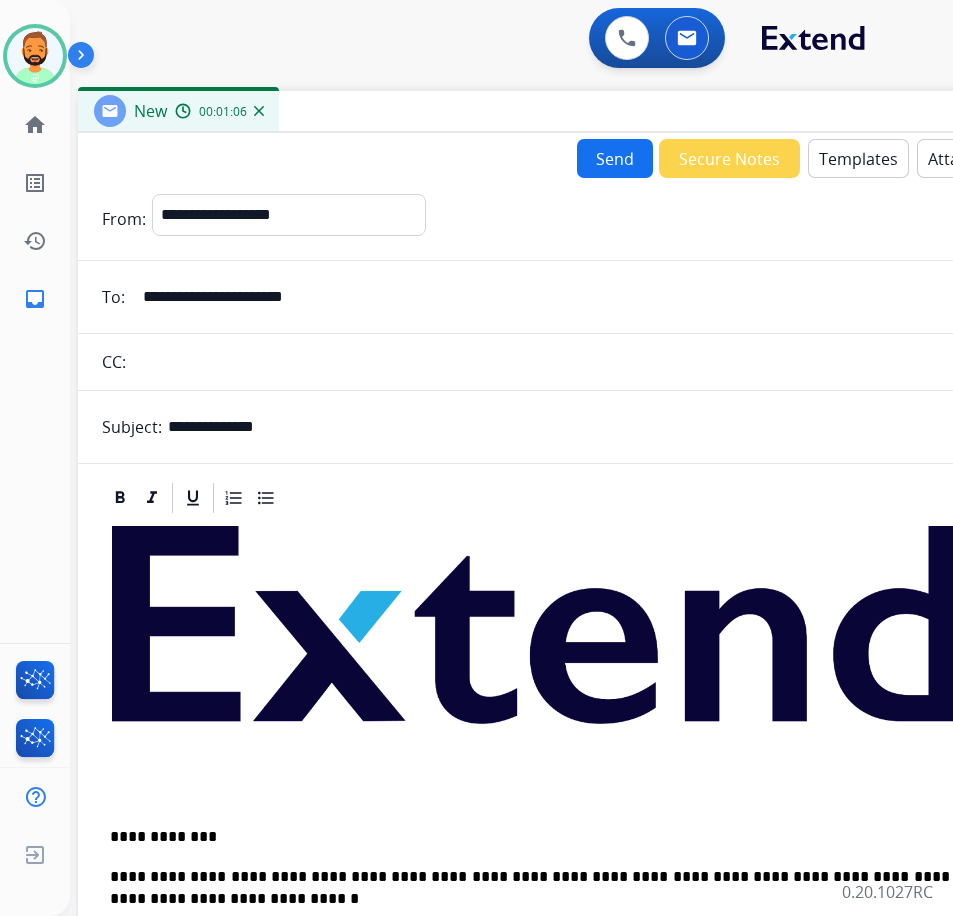 click on "Send" at bounding box center (615, 158) 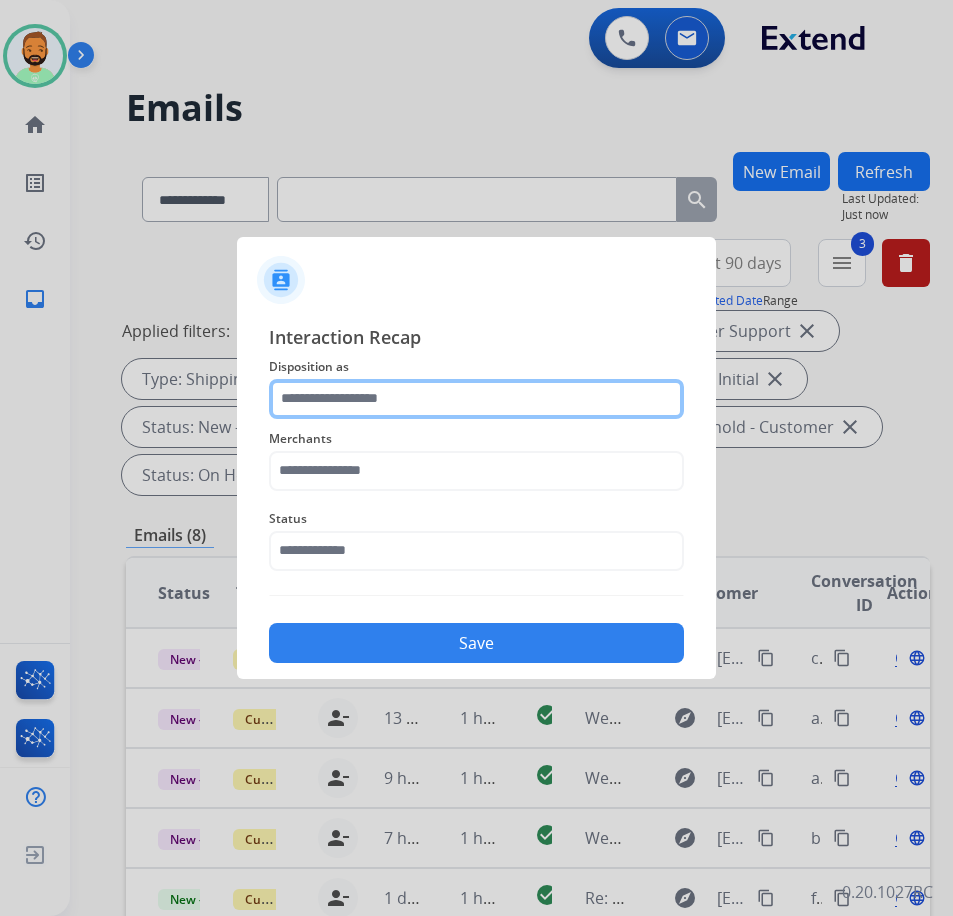 click 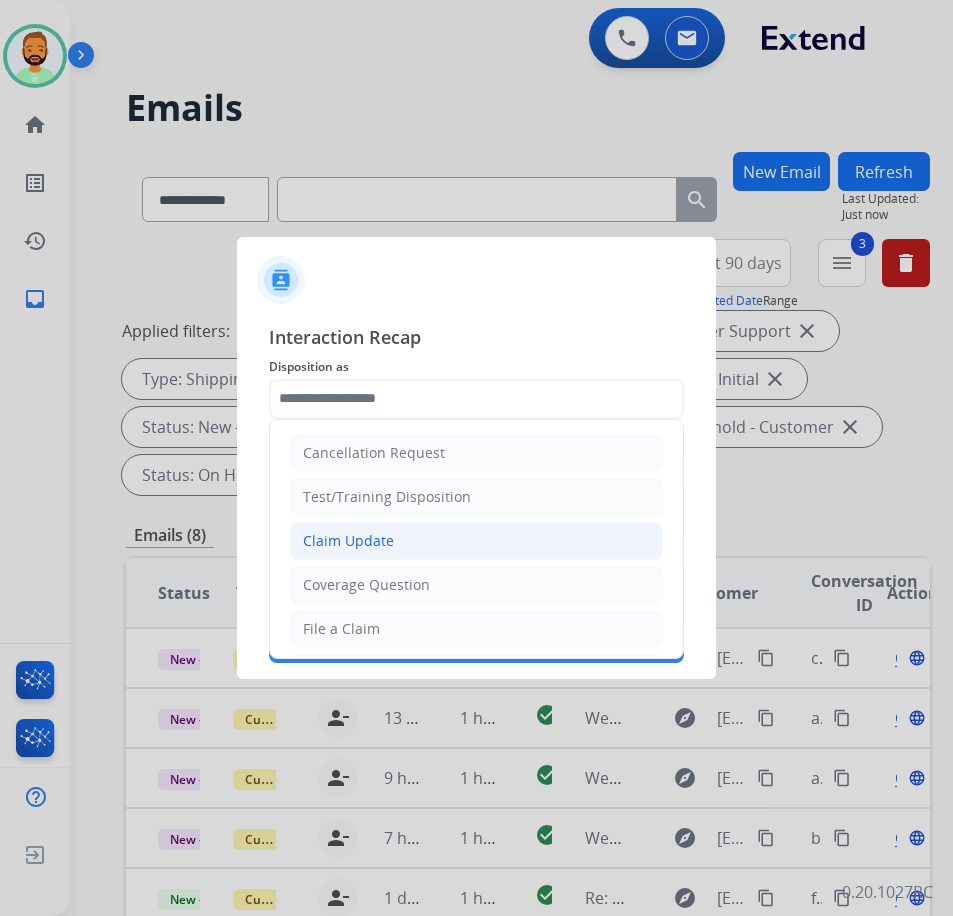 click on "Claim Update" 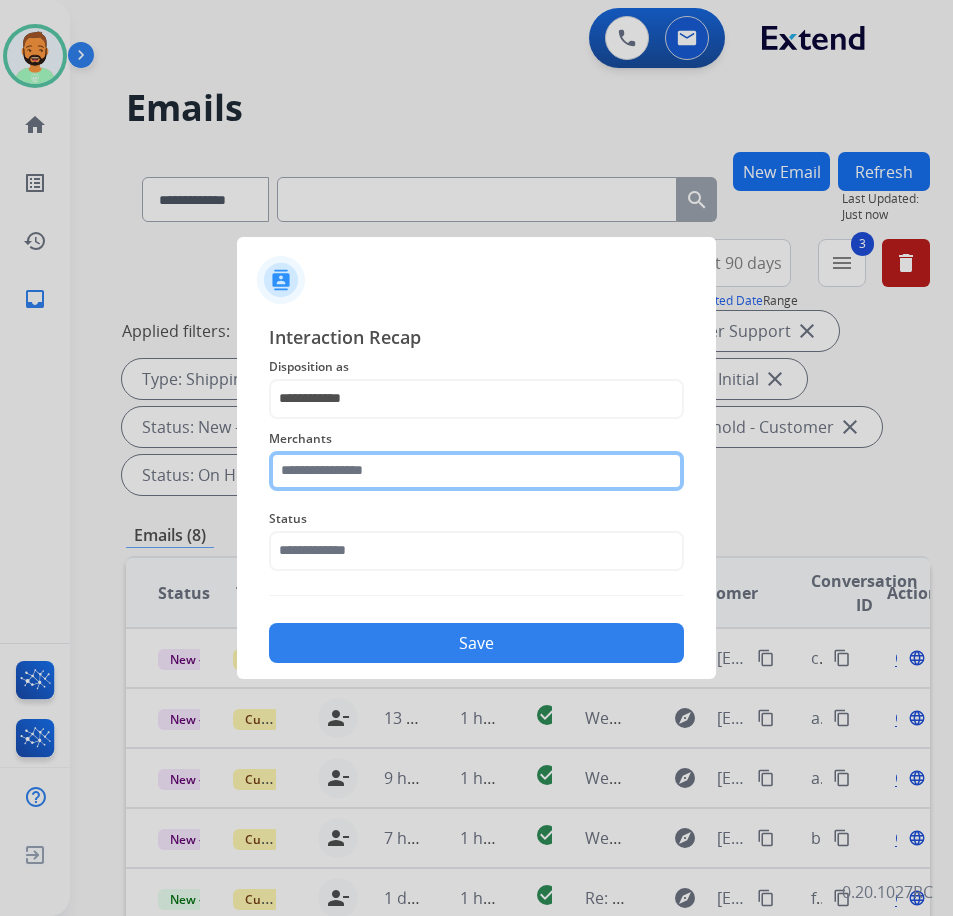 click 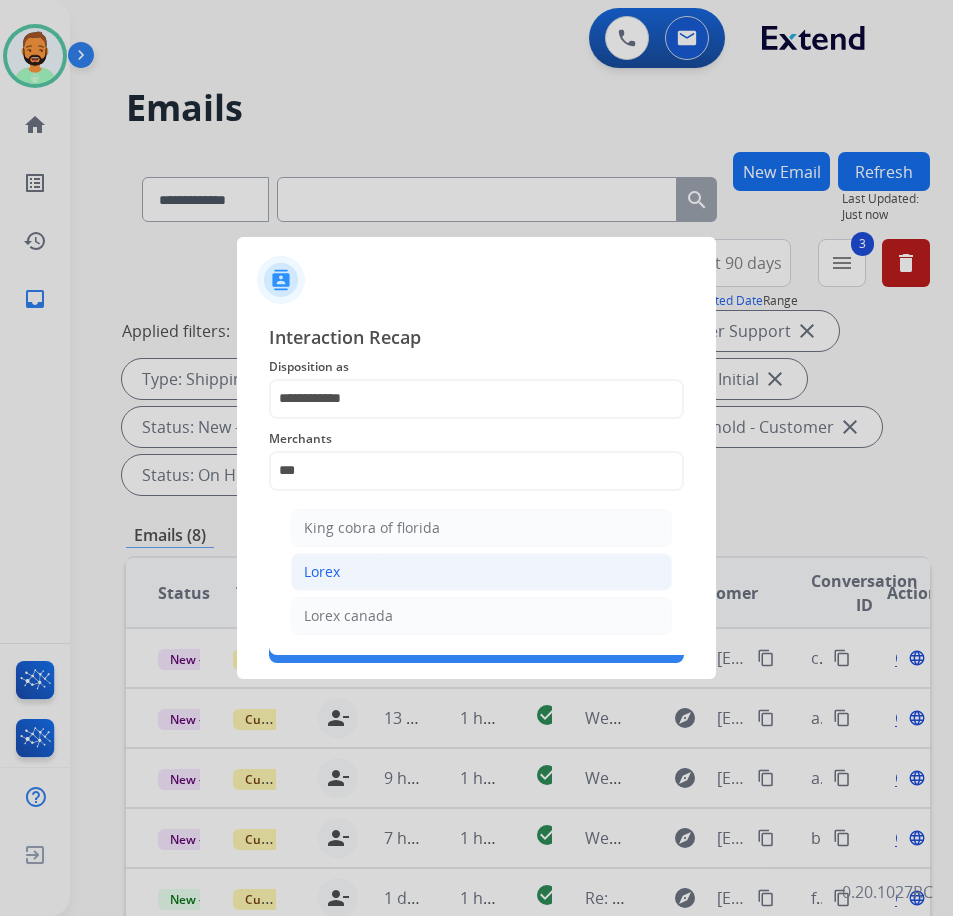 click on "Lorex" 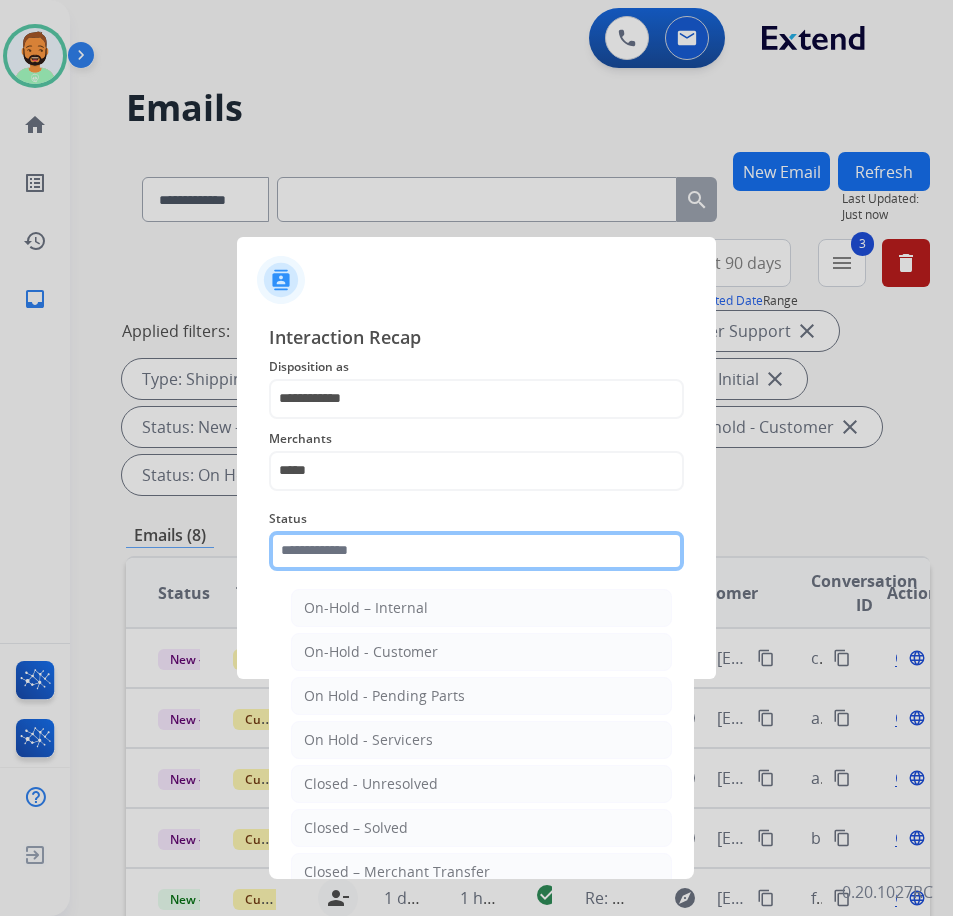 click 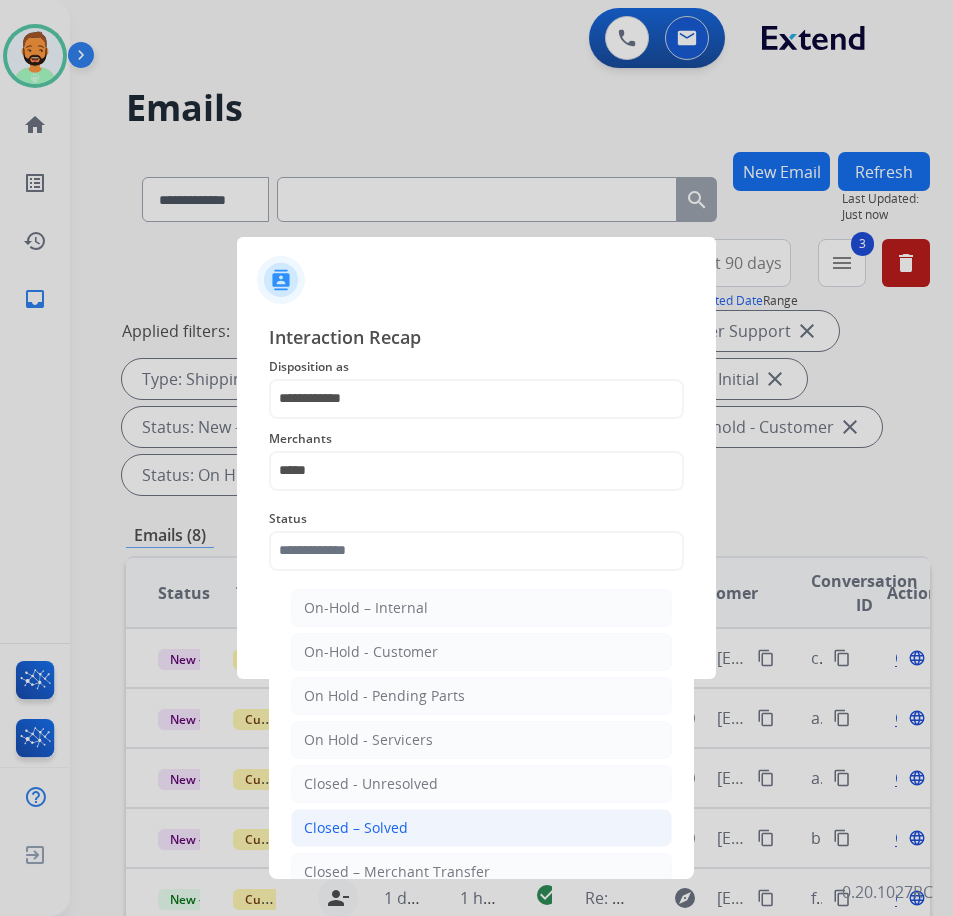 click on "Closed – Solved" 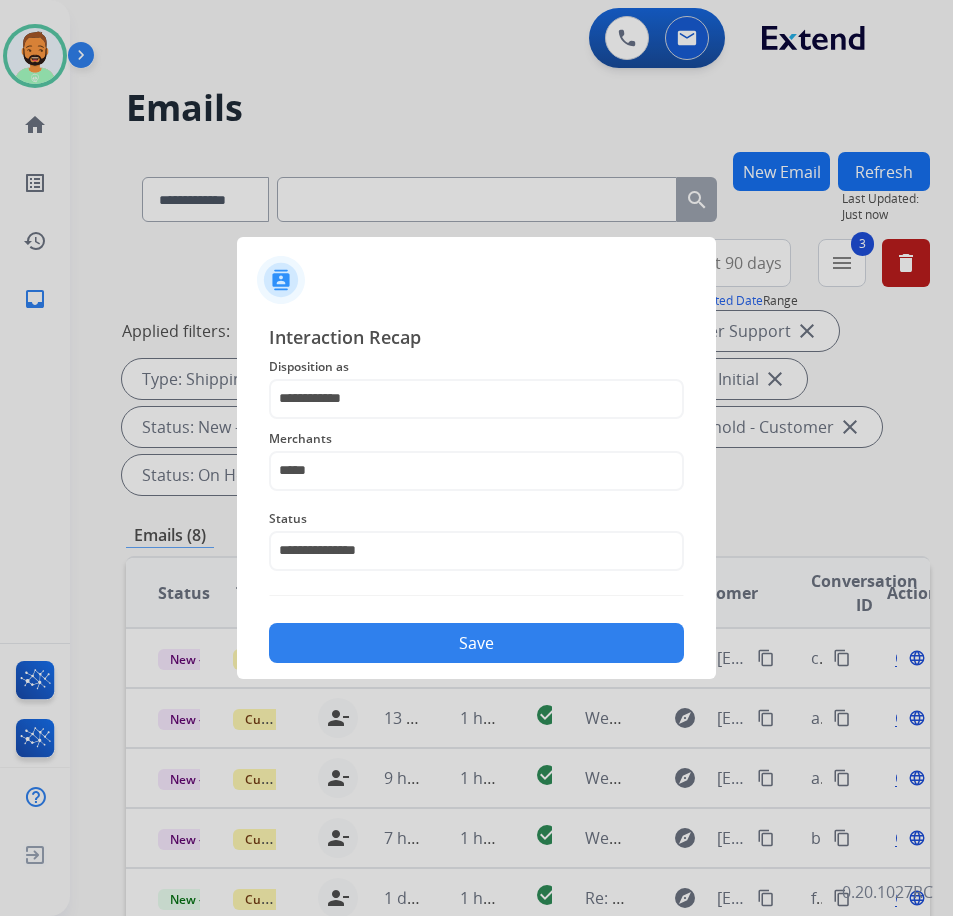 click on "Save" 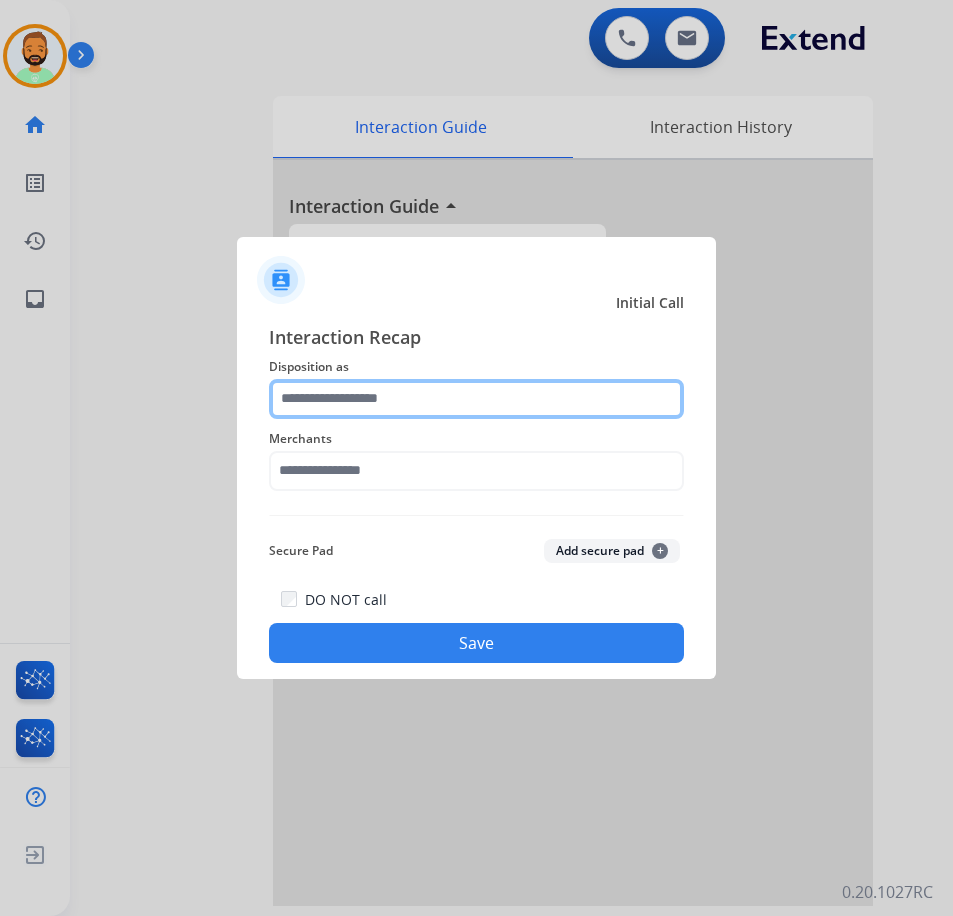 click 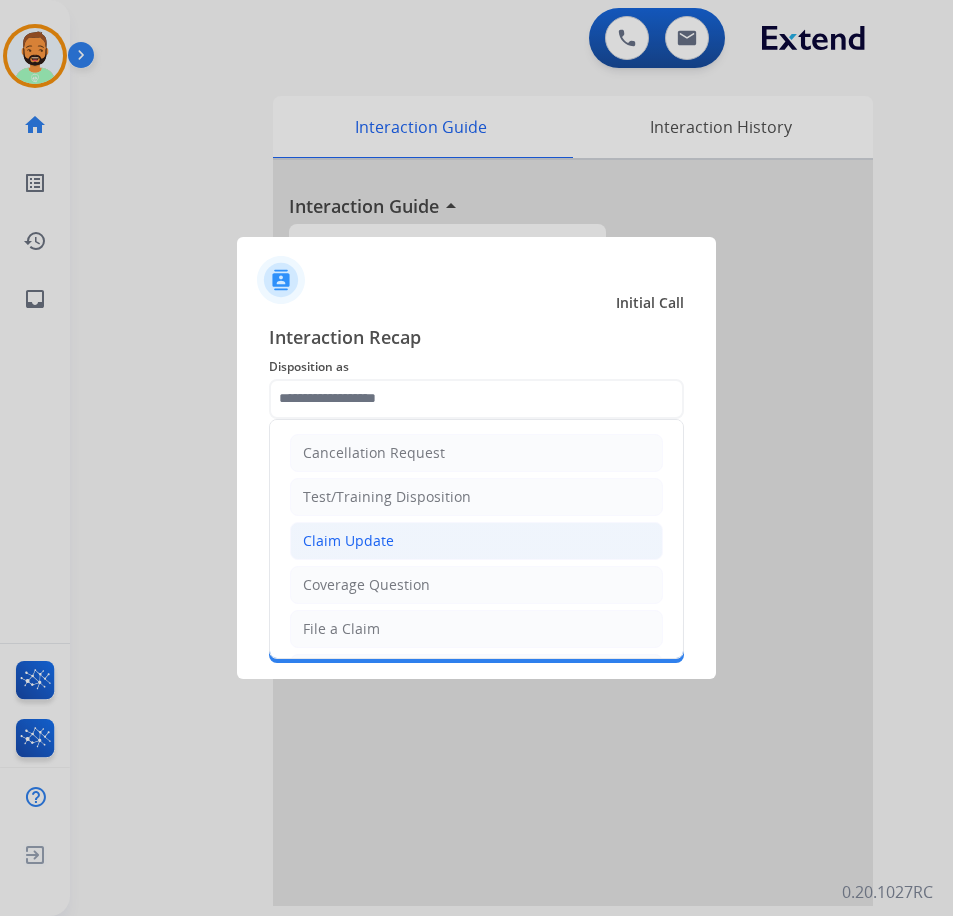 click on "Claim Update" 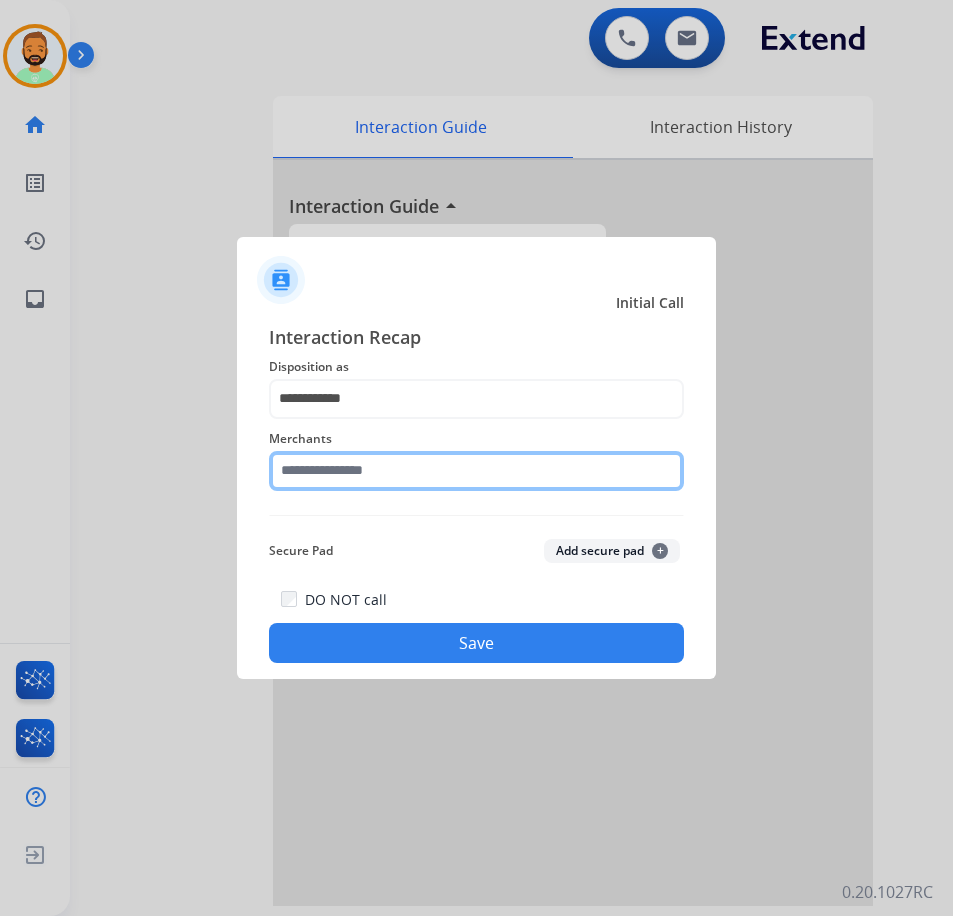 click 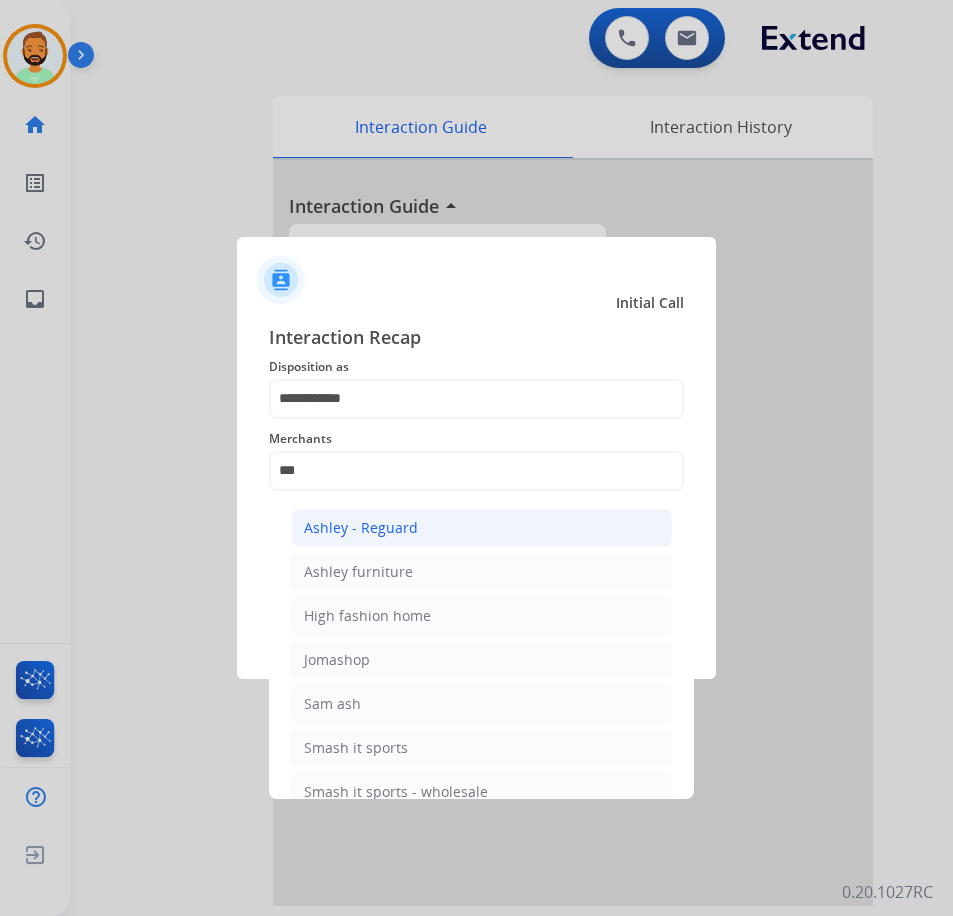 click on "Ashley - Reguard" 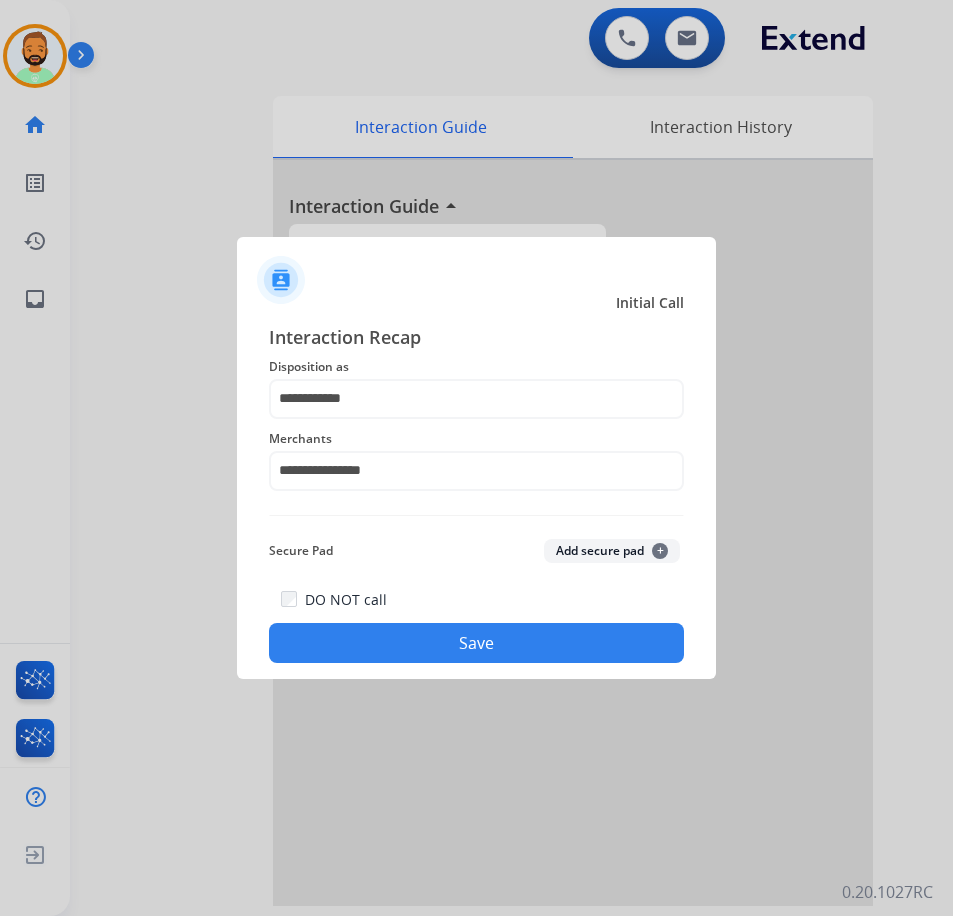 click on "Save" 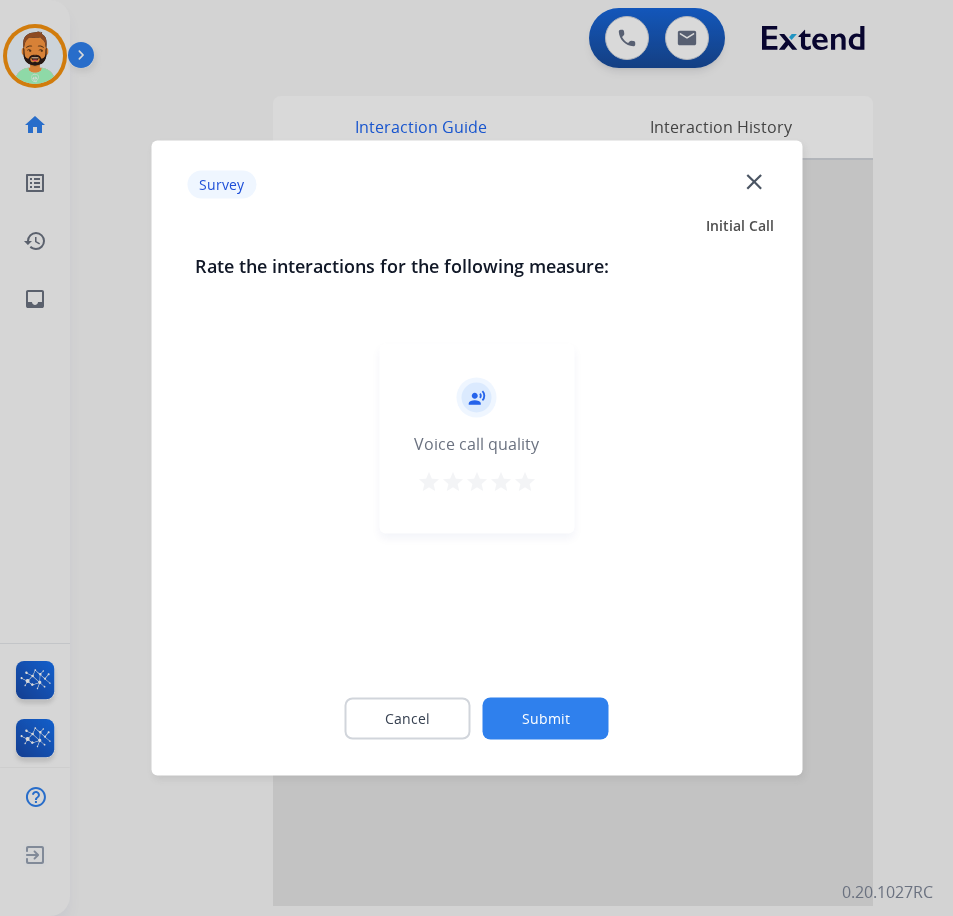 click on "Submit" 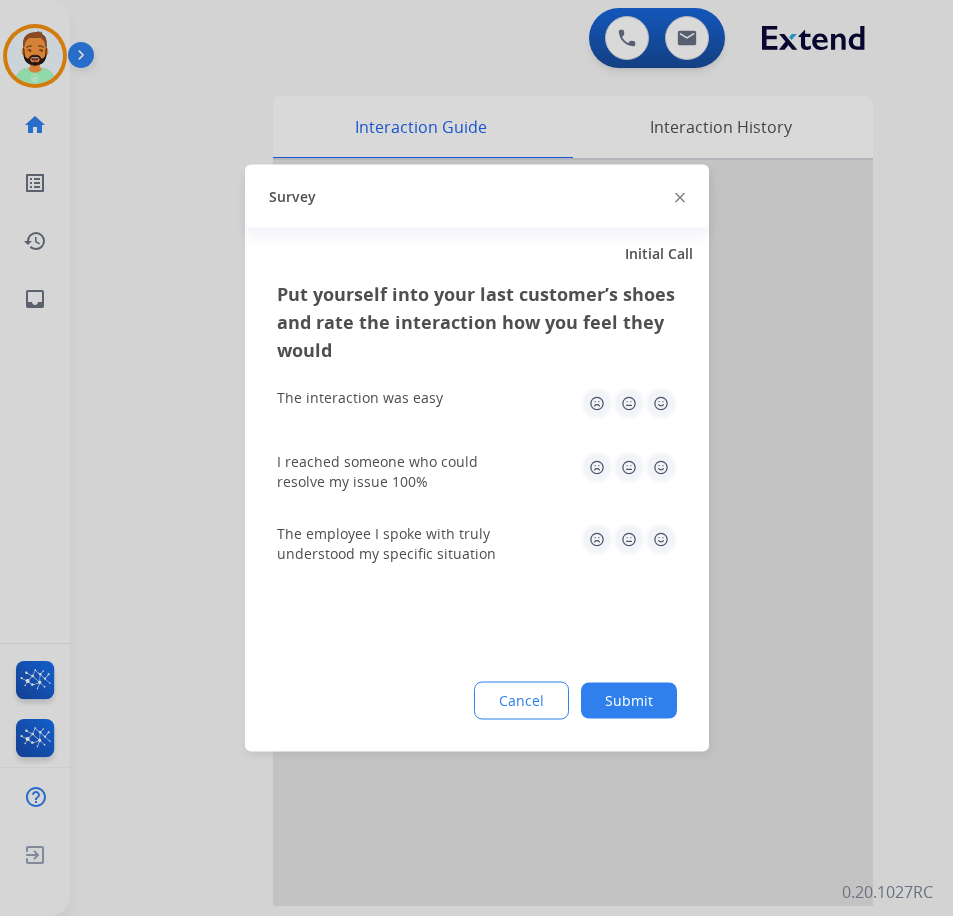 click on "Submit" 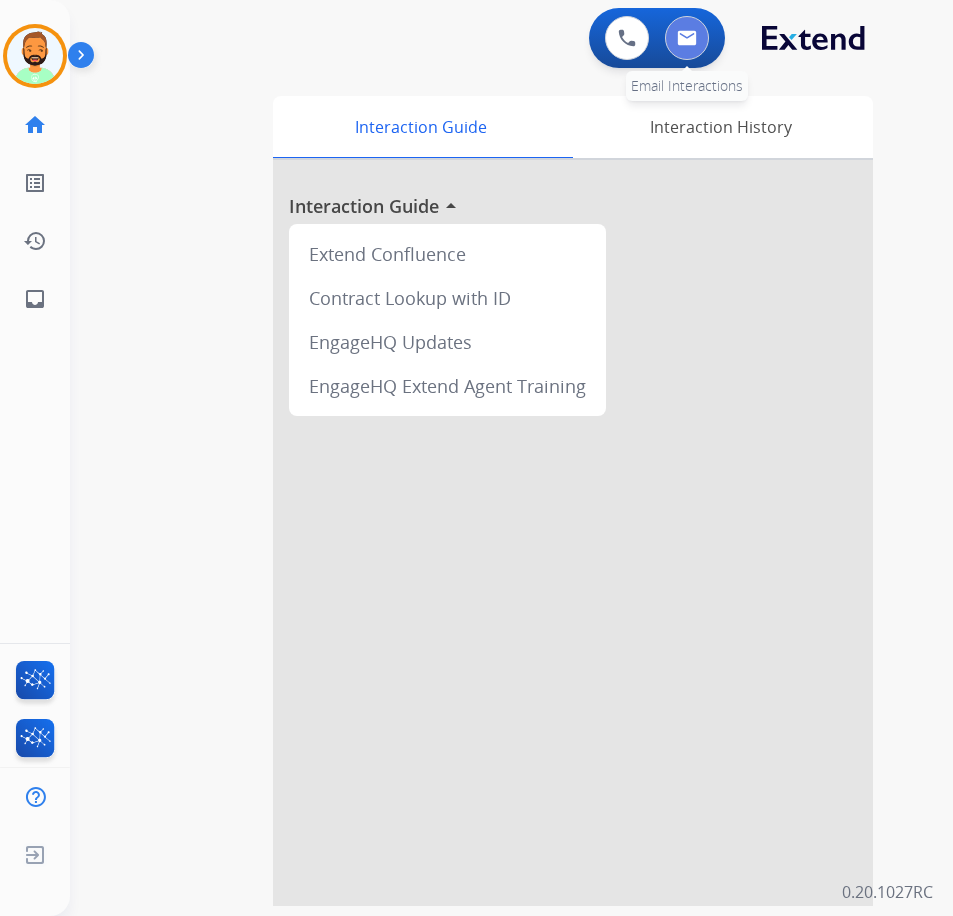 click at bounding box center [687, 38] 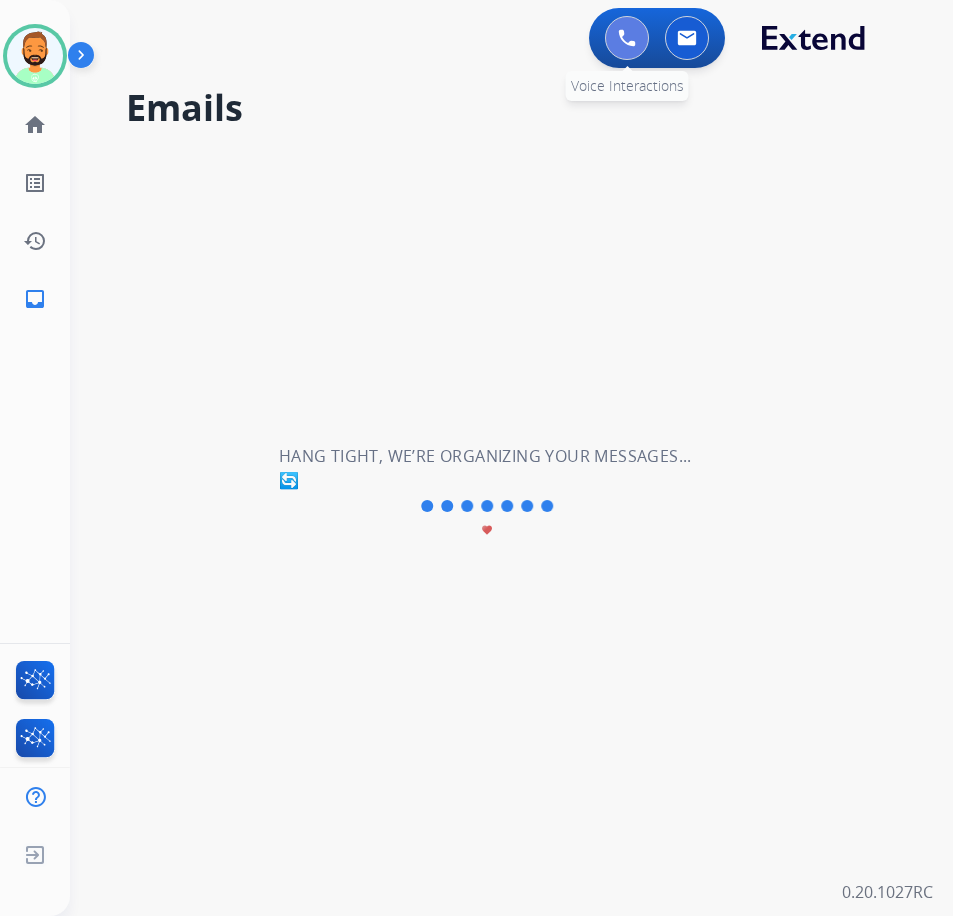 click at bounding box center [627, 38] 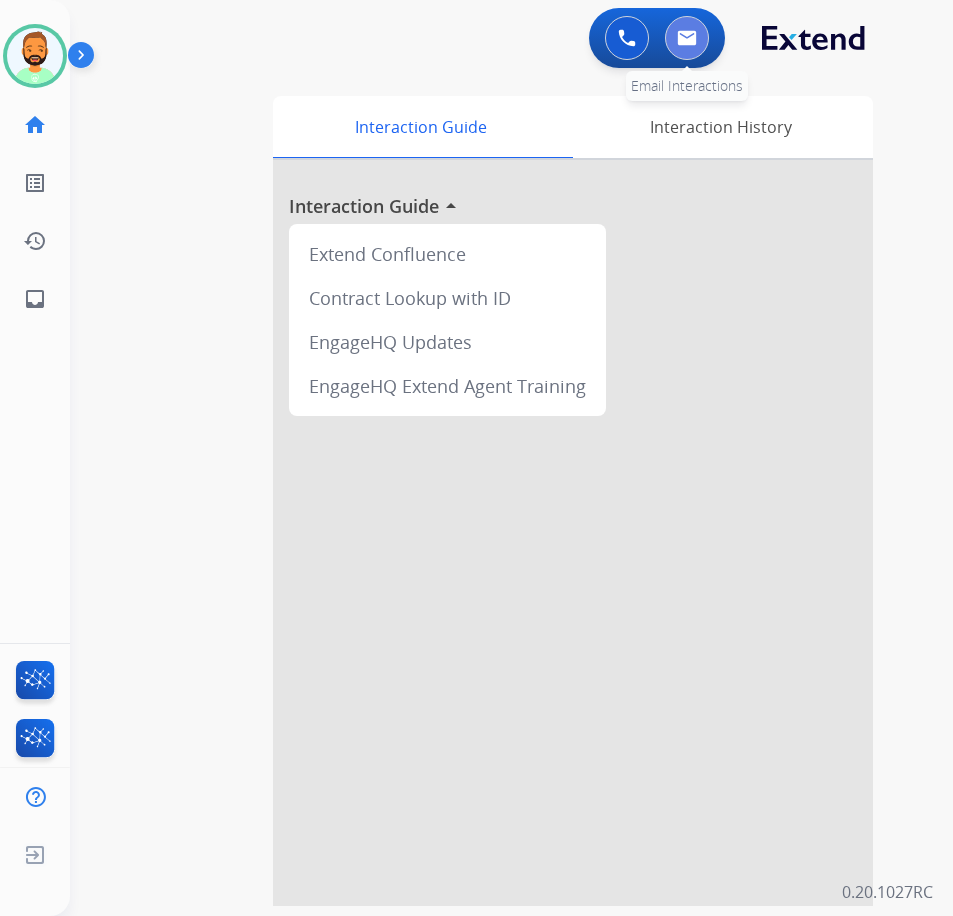 click at bounding box center [687, 38] 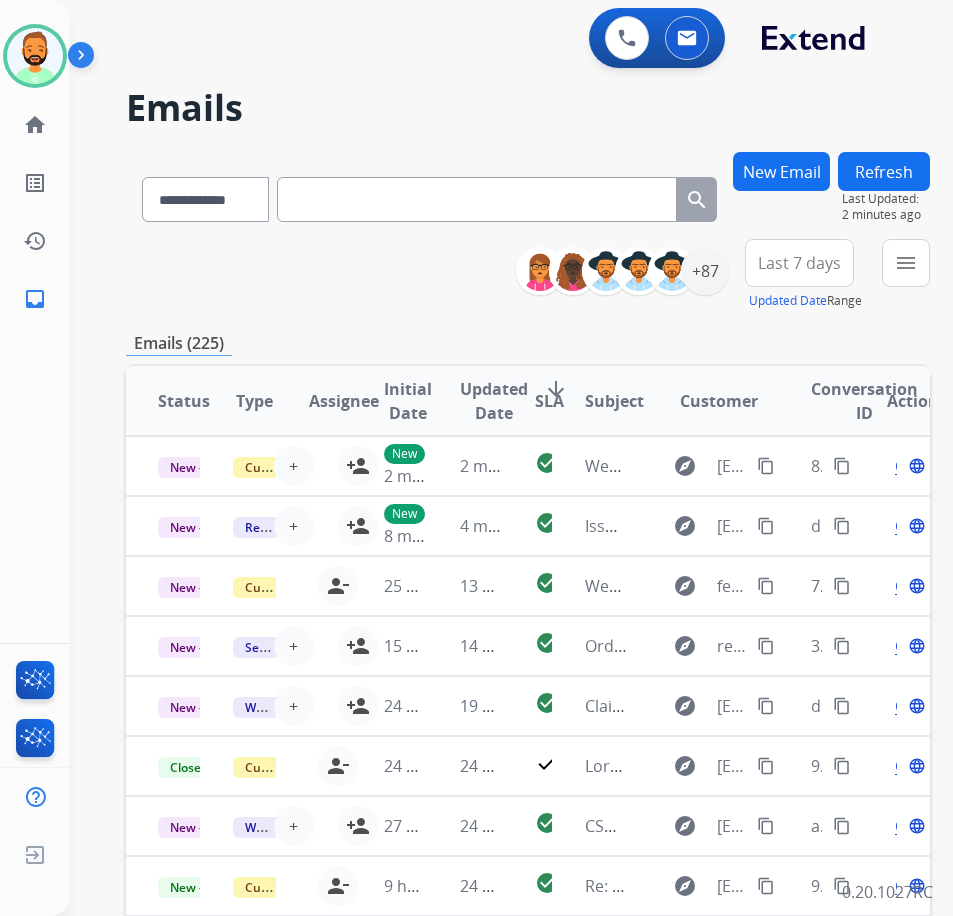 click on "**********" at bounding box center (528, 275) 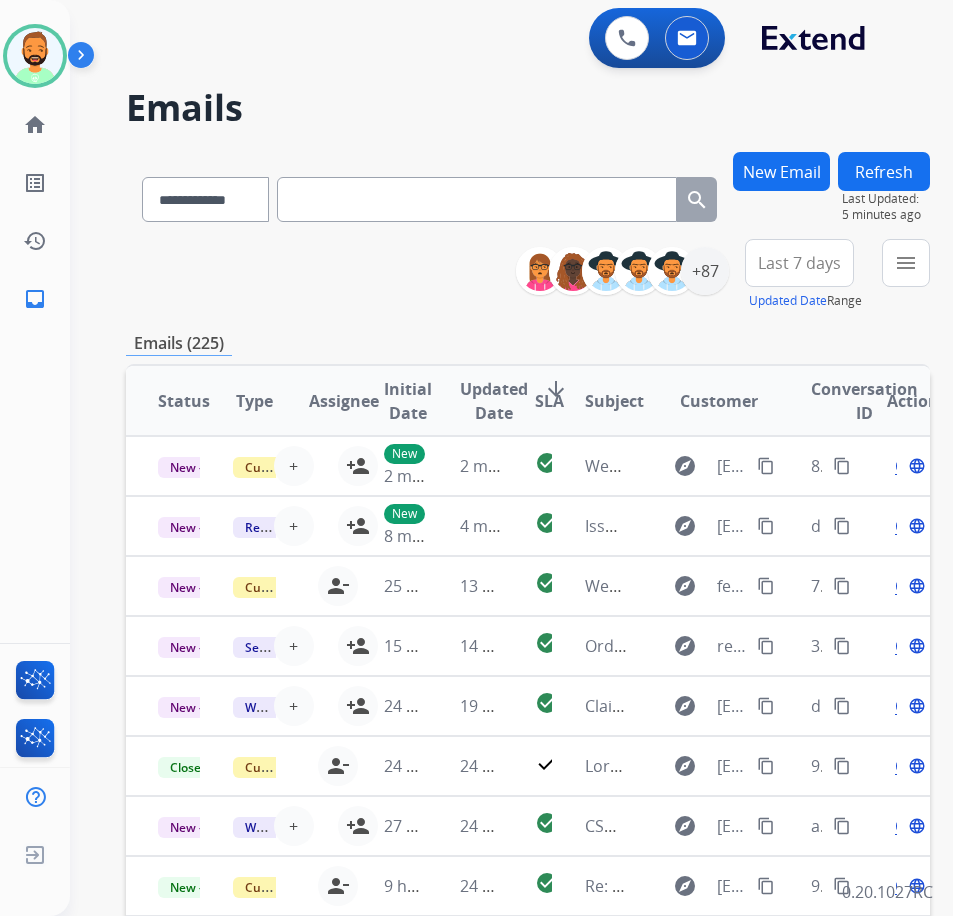 click on "**********" at bounding box center (487, 530) 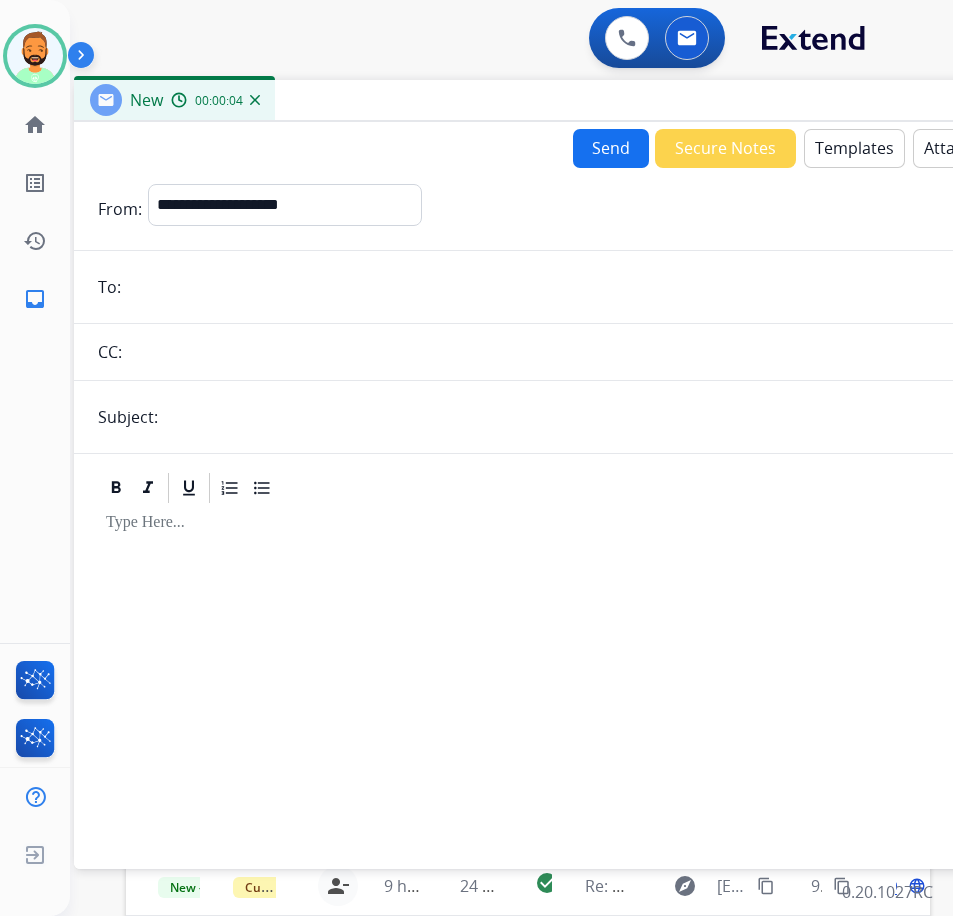 drag, startPoint x: 299, startPoint y: 143, endPoint x: 468, endPoint y: 101, distance: 174.14075 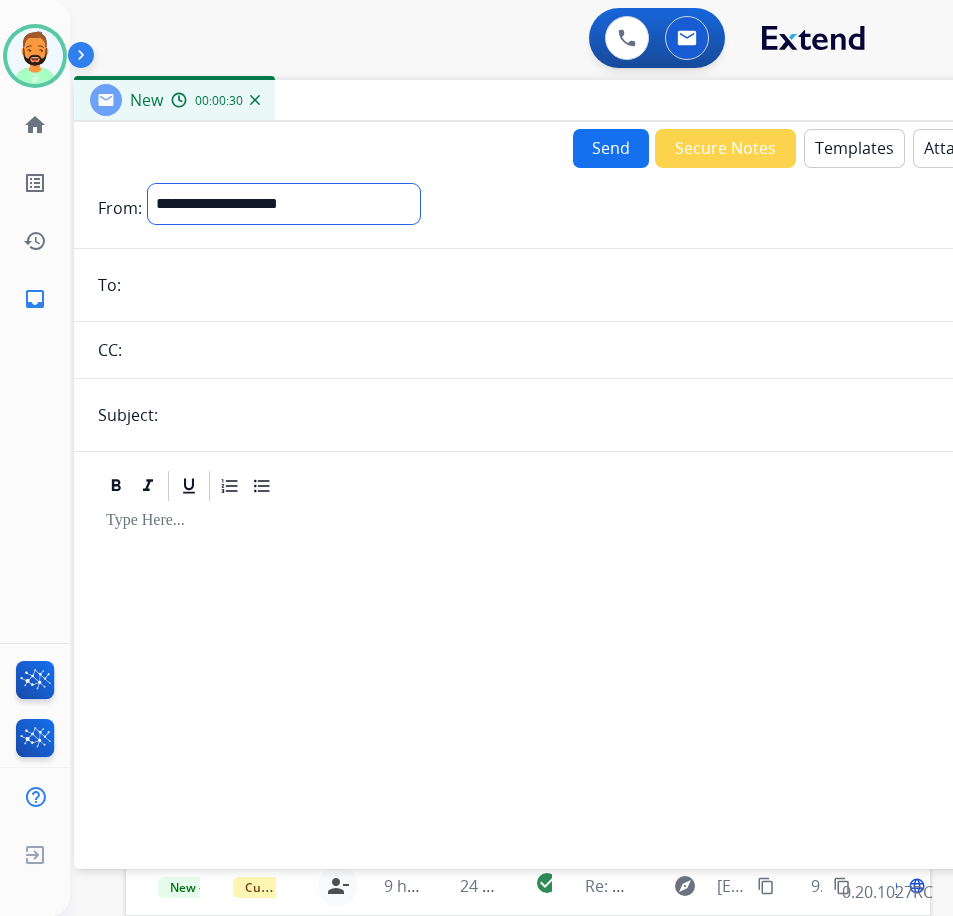 click on "**********" at bounding box center [284, 204] 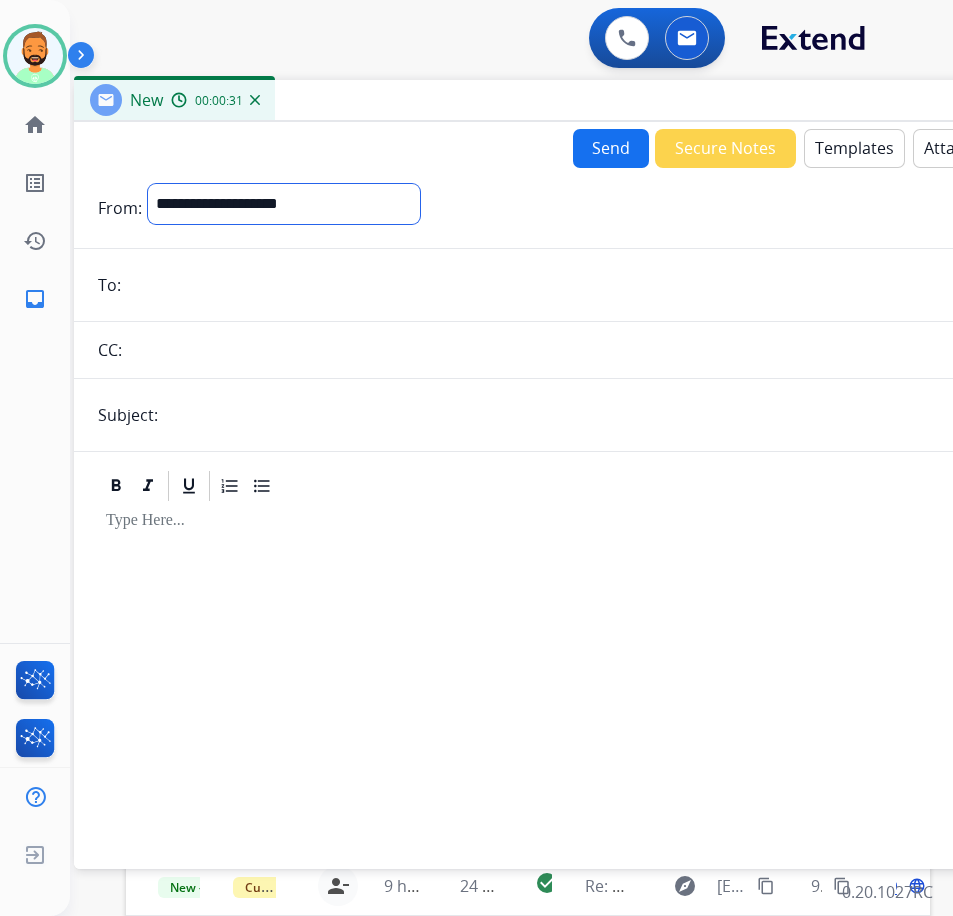select on "**********" 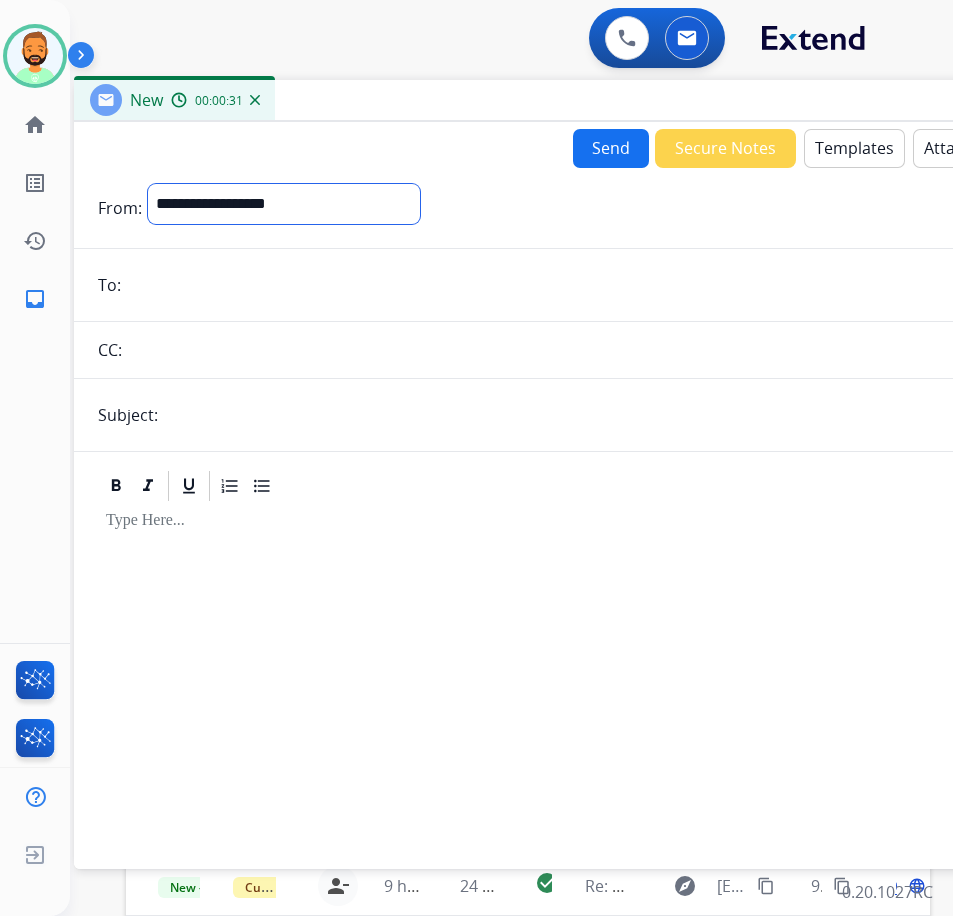 click on "**********" at bounding box center [284, 204] 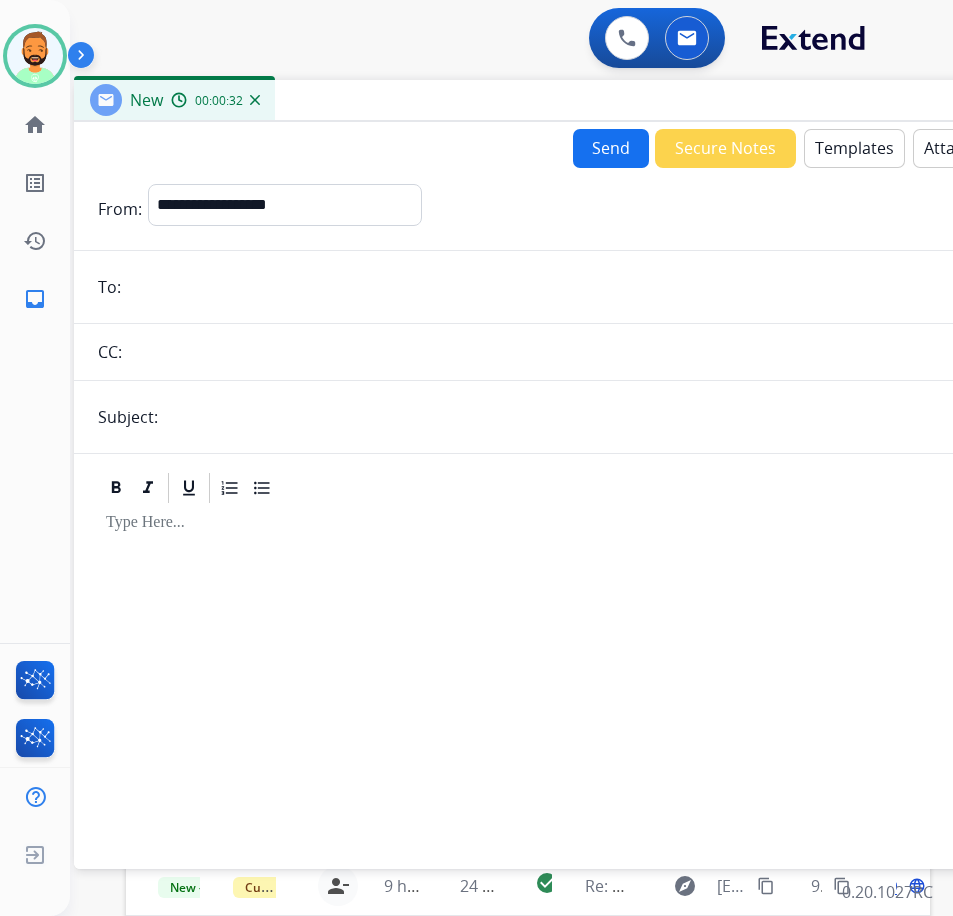 click on "**********" at bounding box center [574, 514] 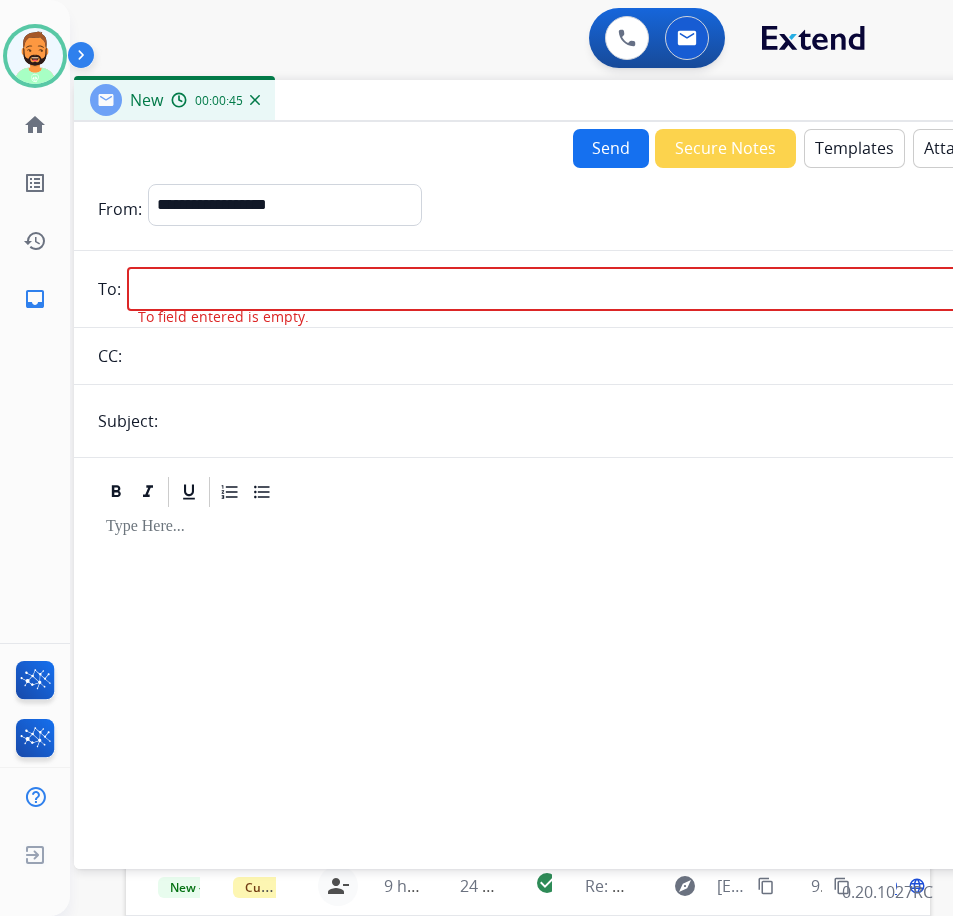 paste on "**********" 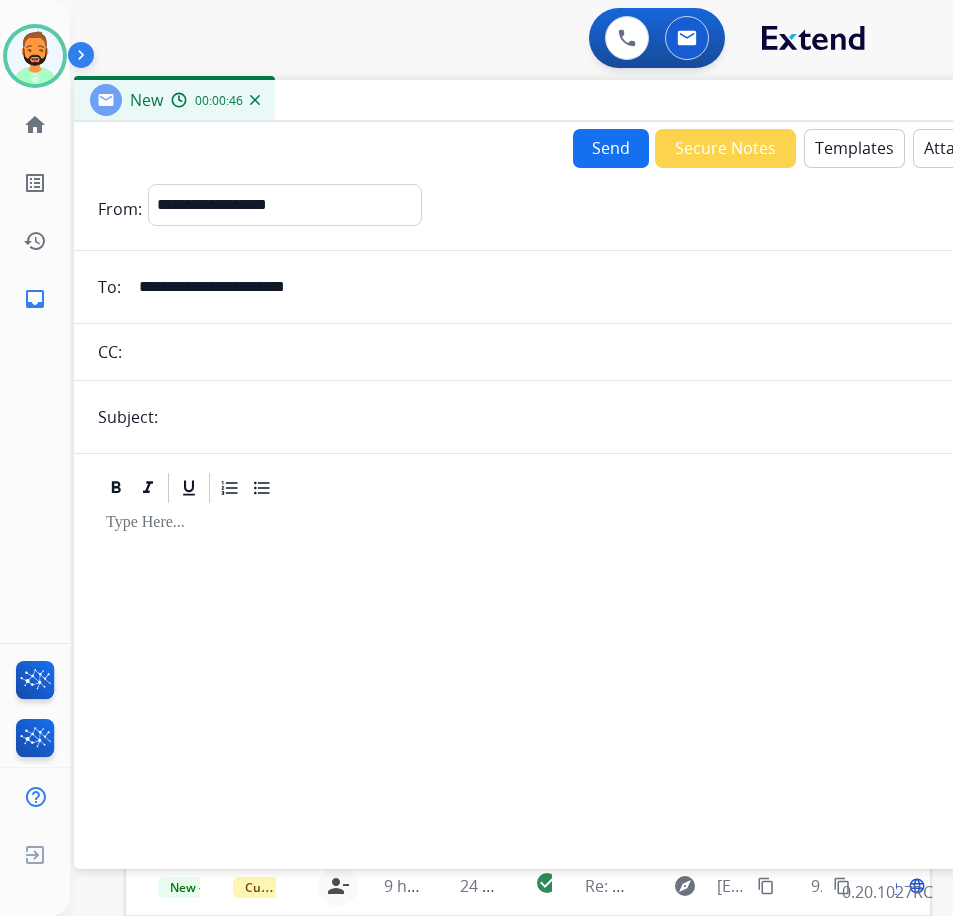 type on "**********" 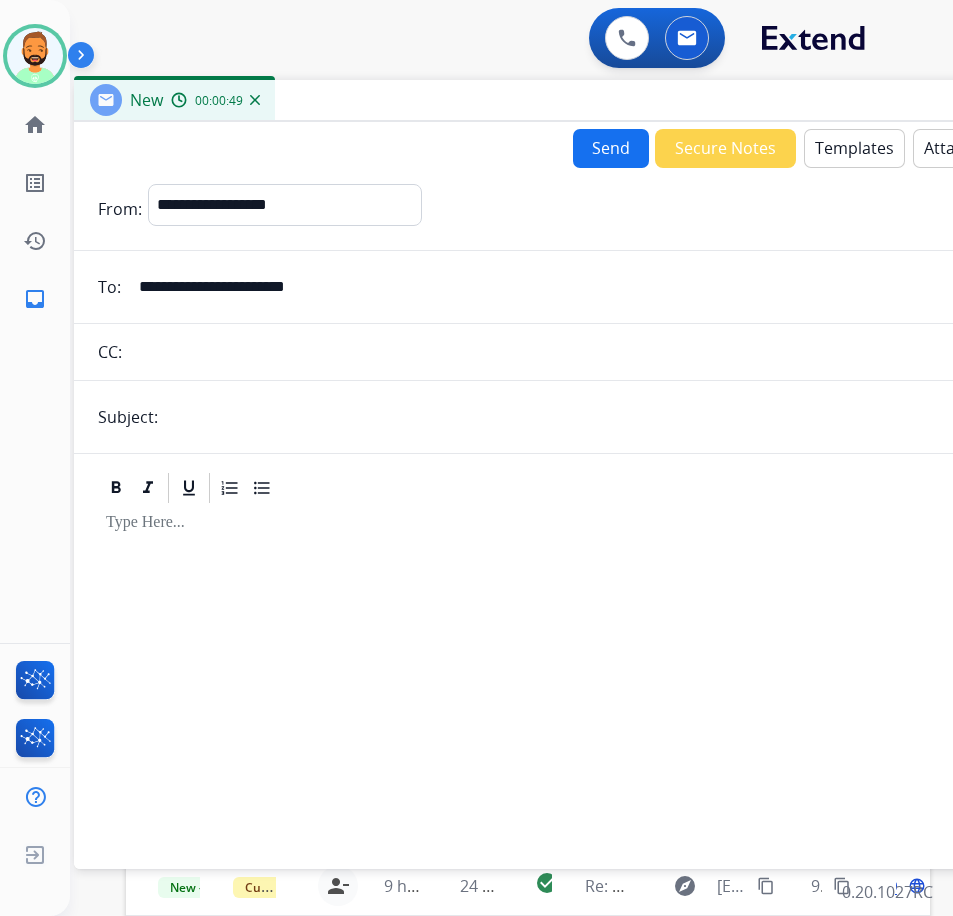 type on "******" 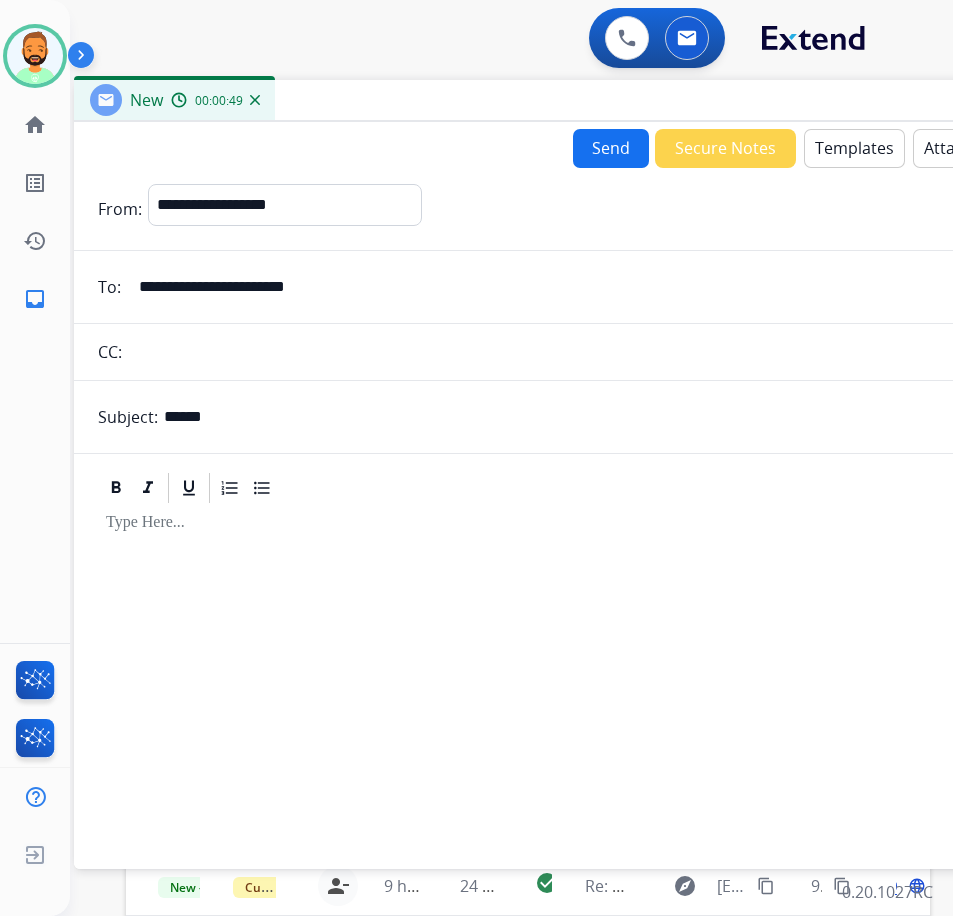 click at bounding box center (574, 677) 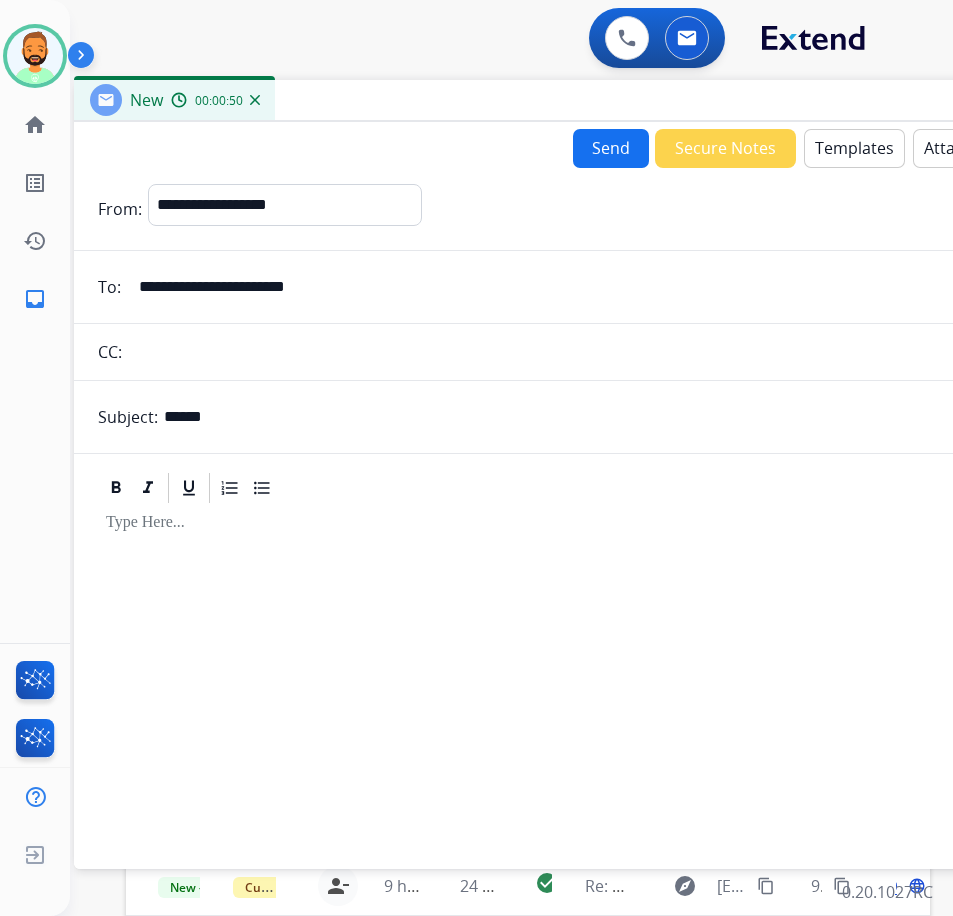 click on "Templates" at bounding box center (854, 148) 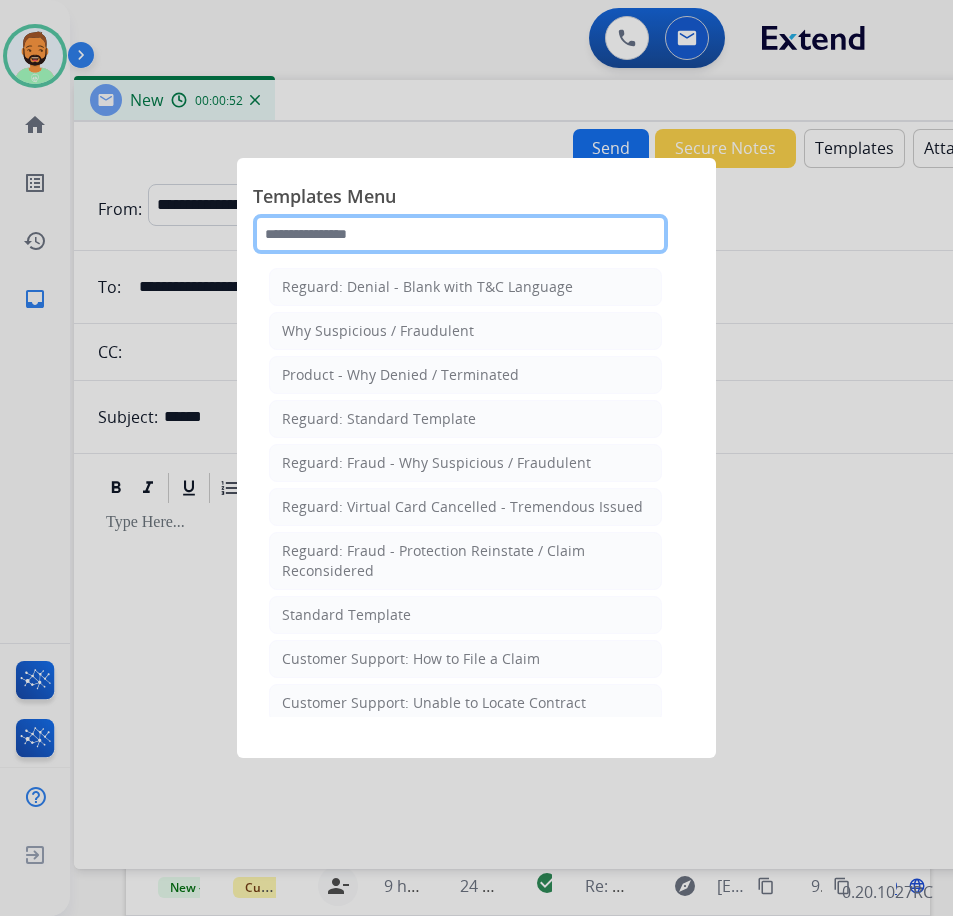 click 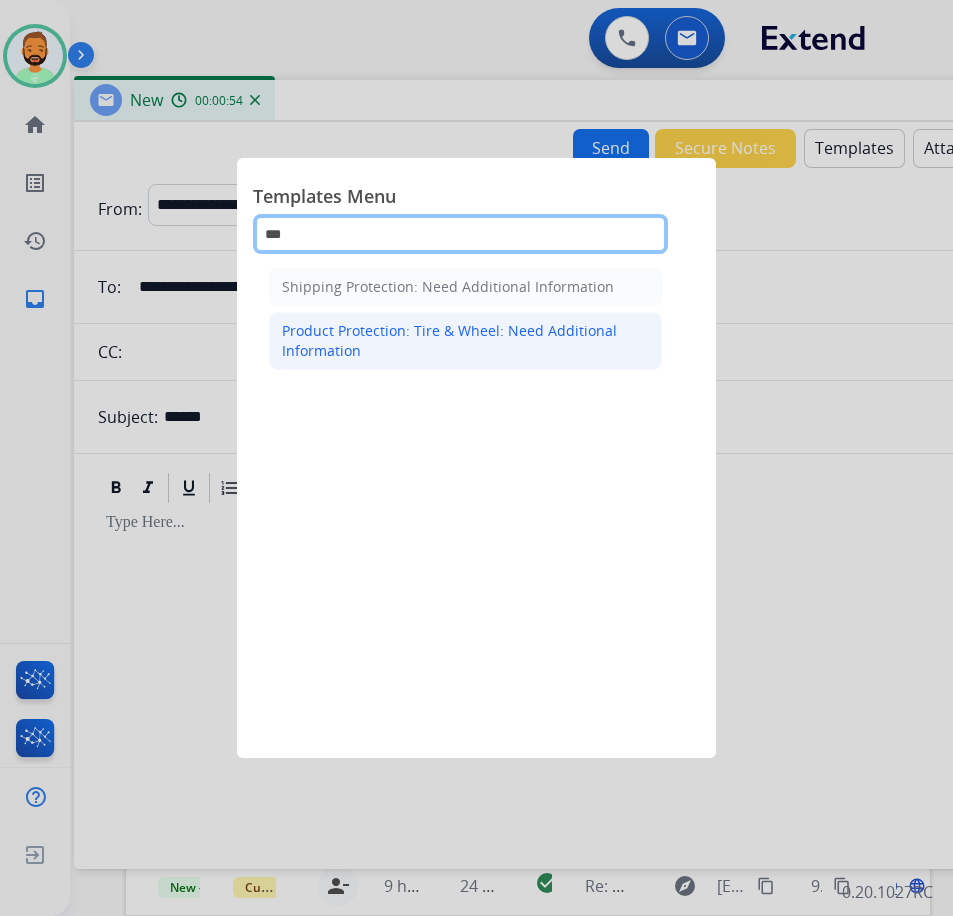 type on "***" 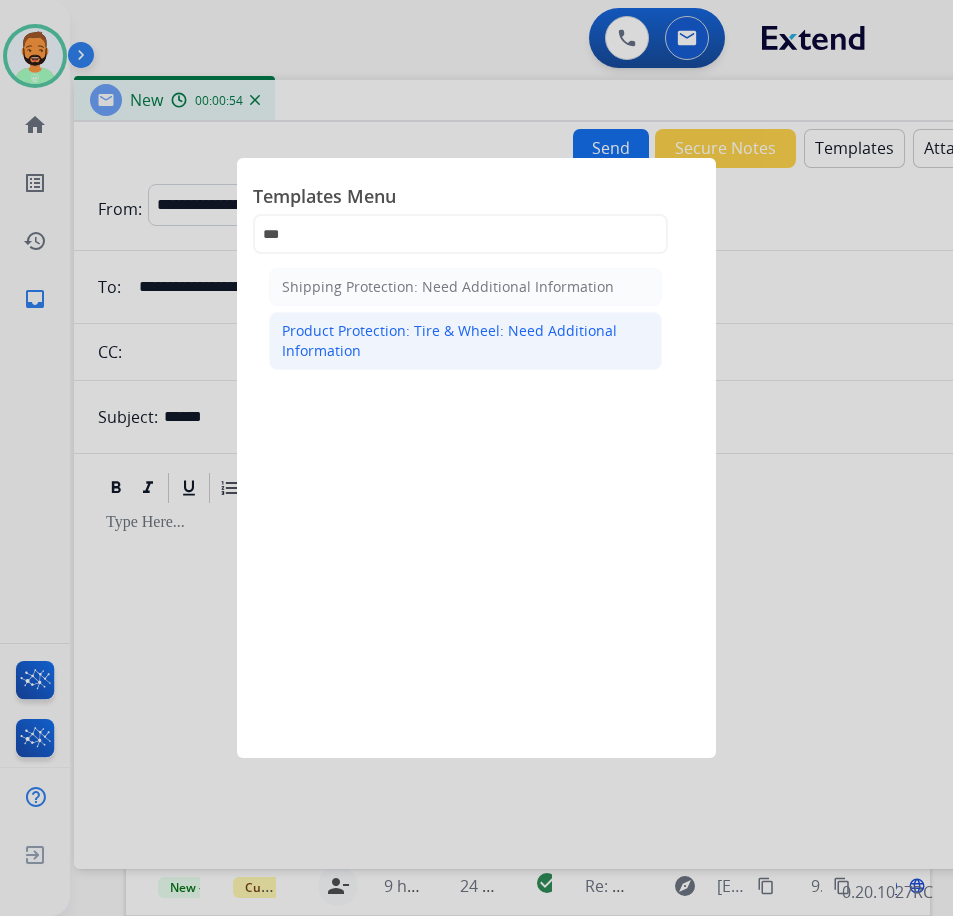click on "Product Protection: Tire & Wheel: Need Additional Information" 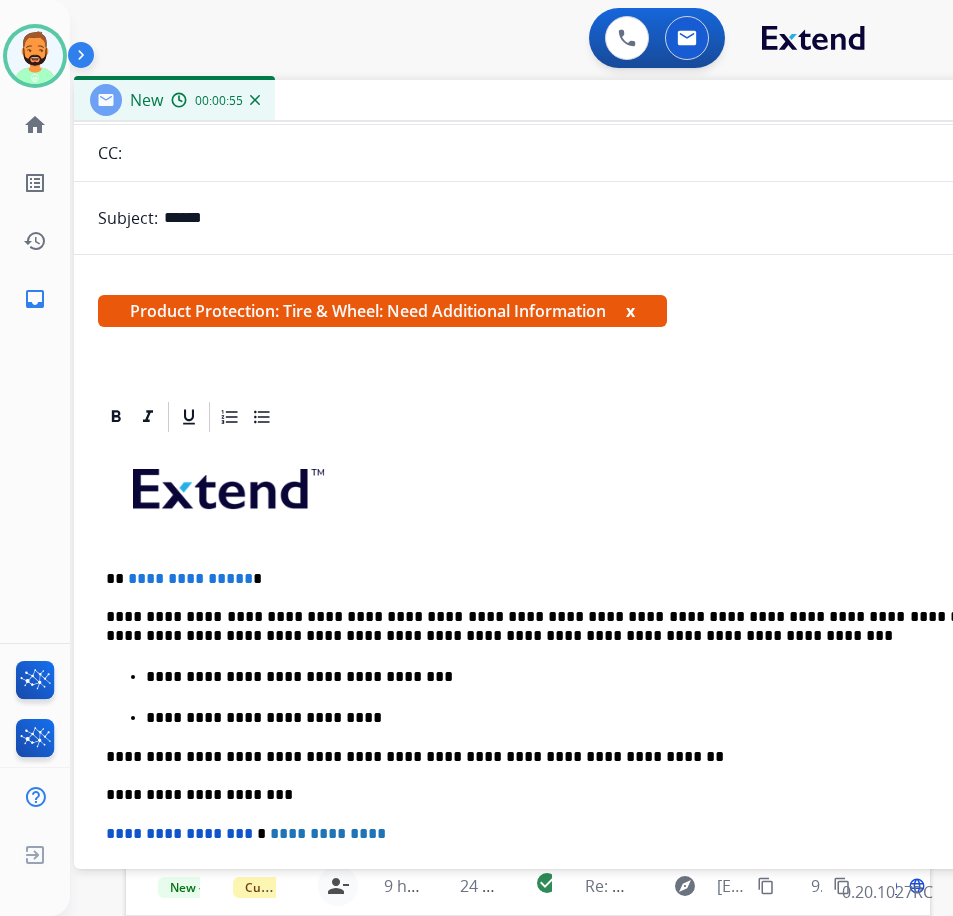 scroll, scrollTop: 200, scrollLeft: 0, axis: vertical 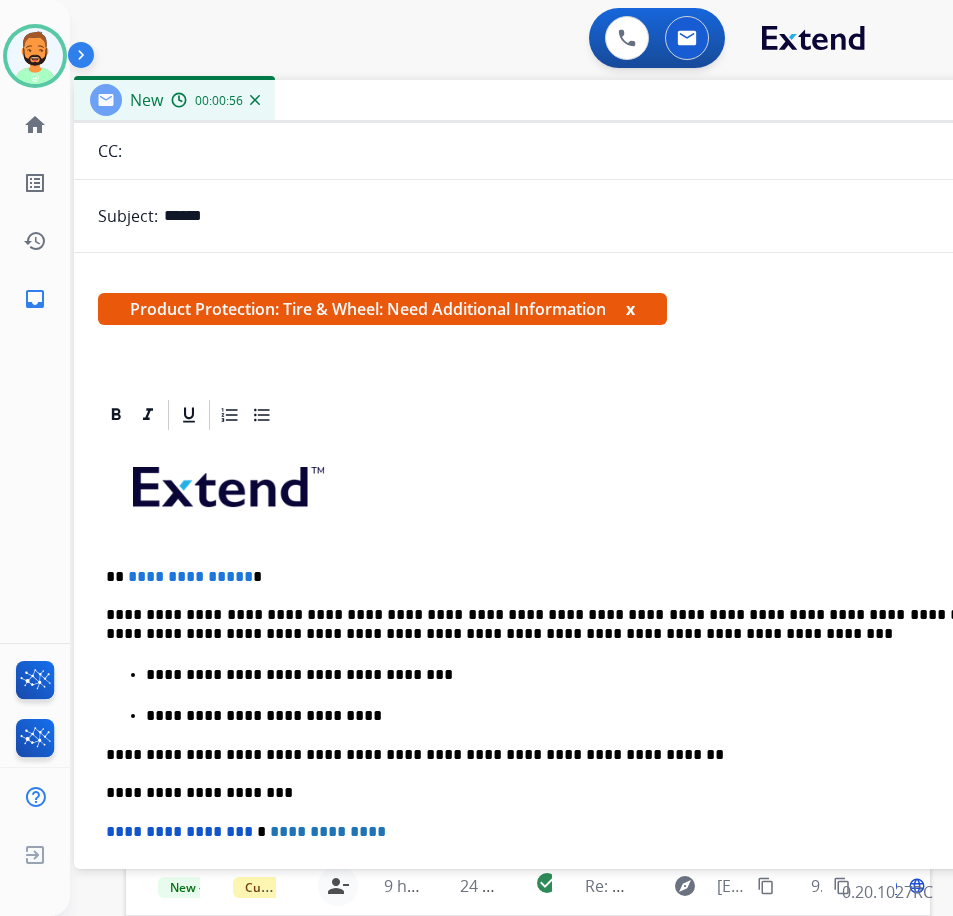 click on "**********" at bounding box center [566, 624] 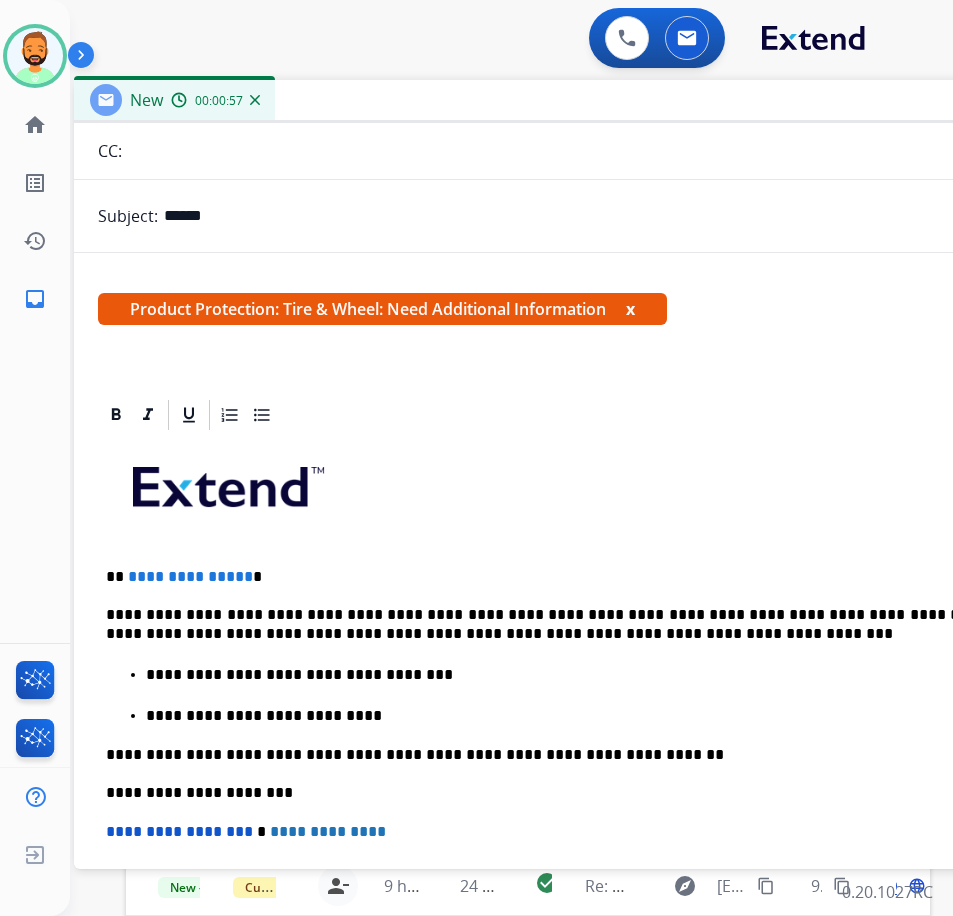 type 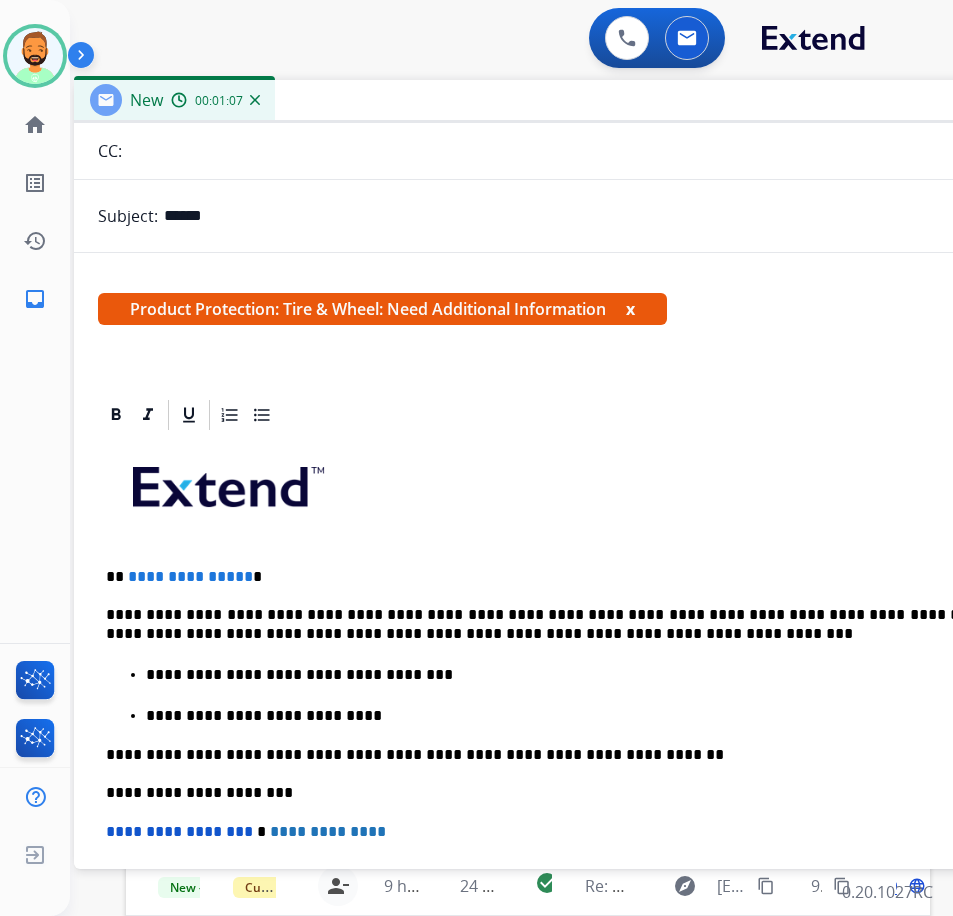 click on "**********" at bounding box center [566, 624] 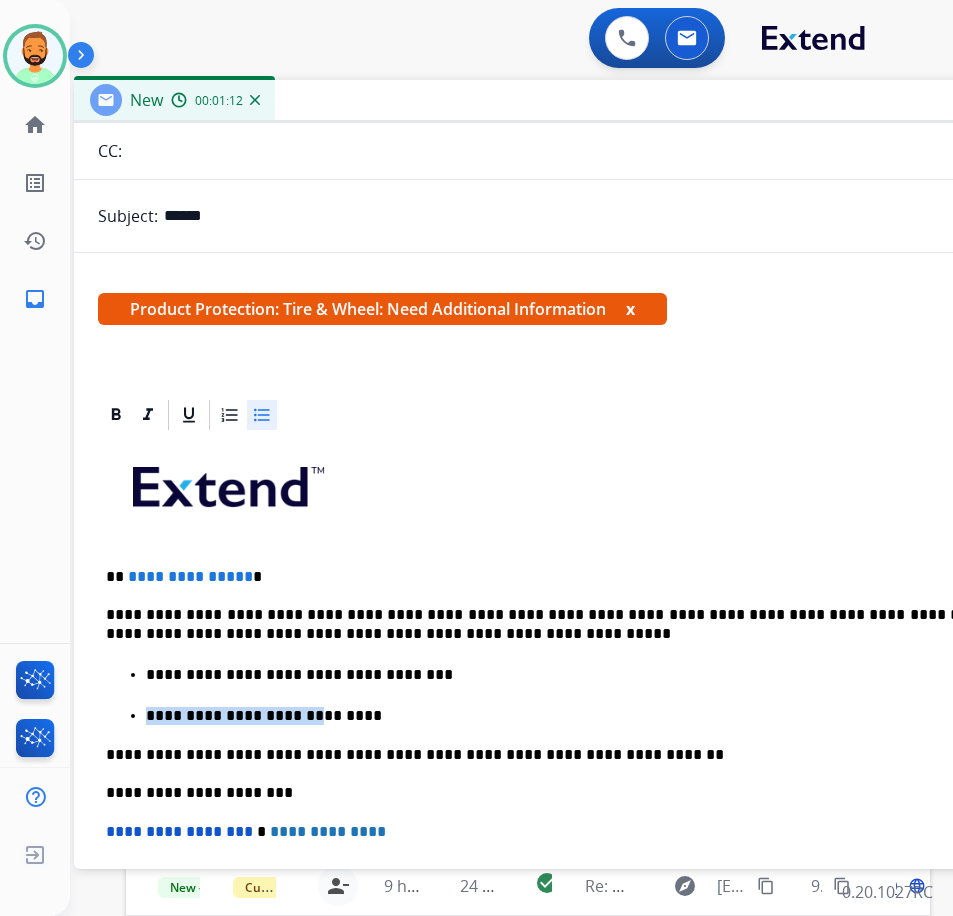 drag, startPoint x: 341, startPoint y: 694, endPoint x: 275, endPoint y: 716, distance: 69.57011 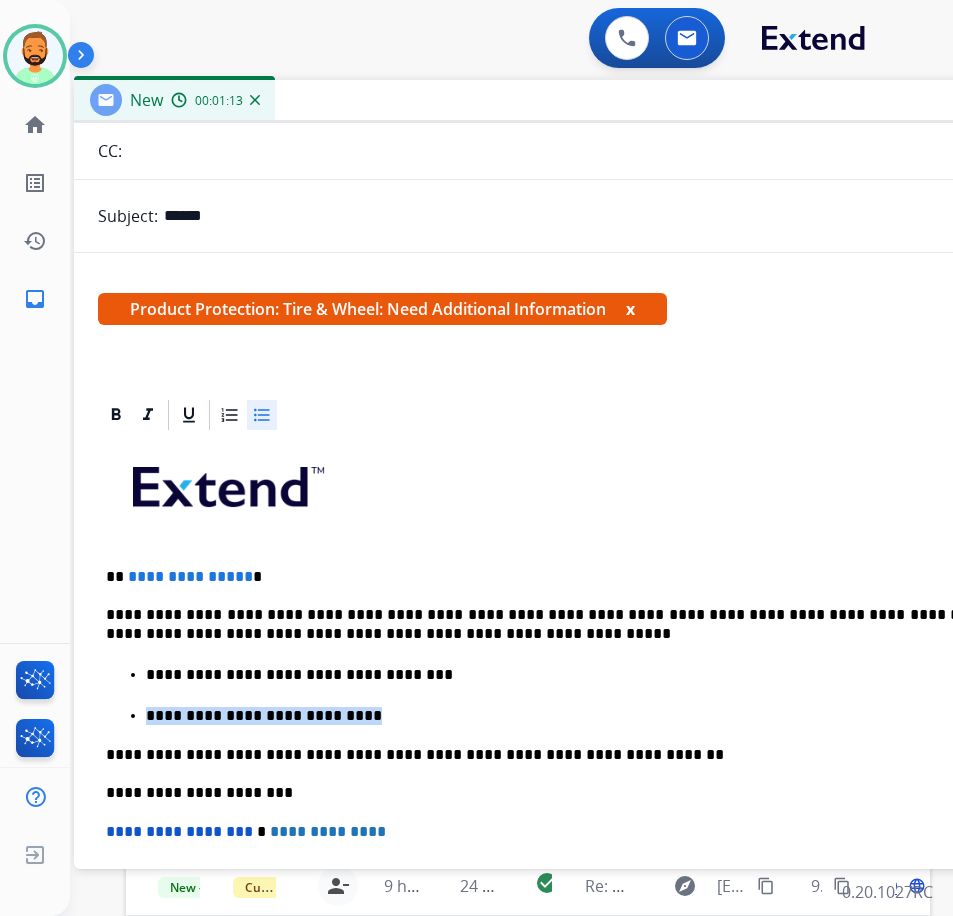 drag, startPoint x: 333, startPoint y: 712, endPoint x: 121, endPoint y: 709, distance: 212.02122 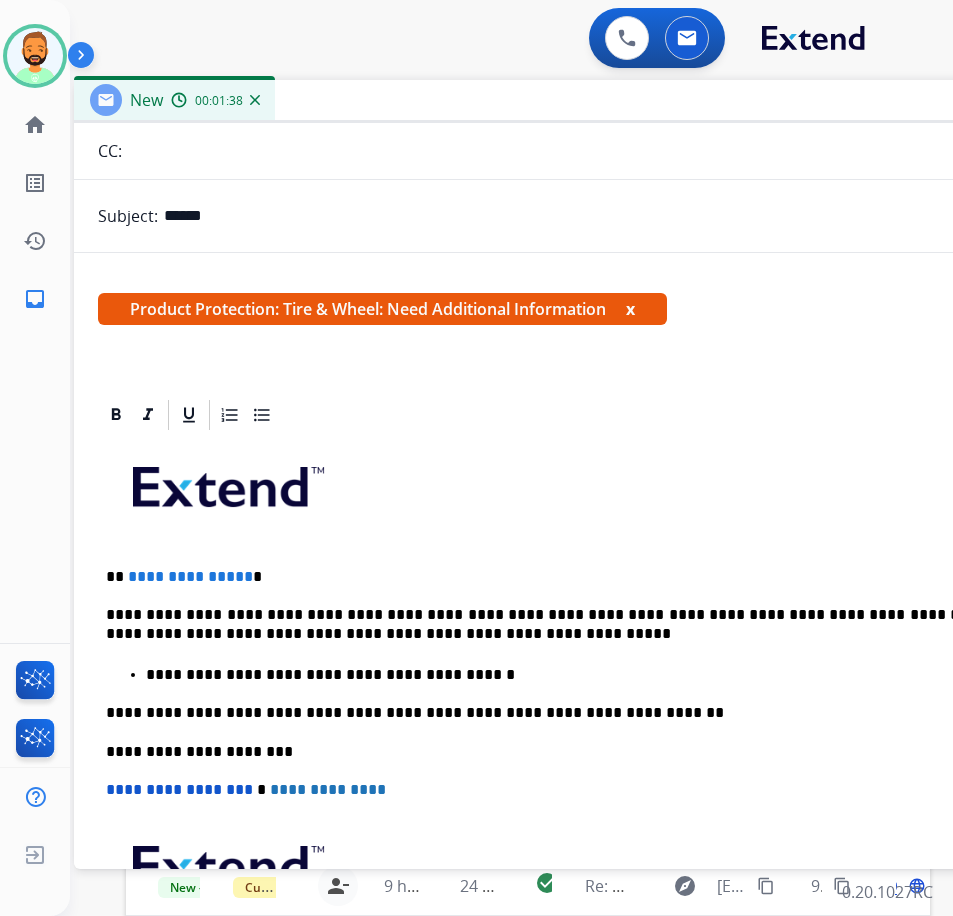 click on "**********" at bounding box center (574, 740) 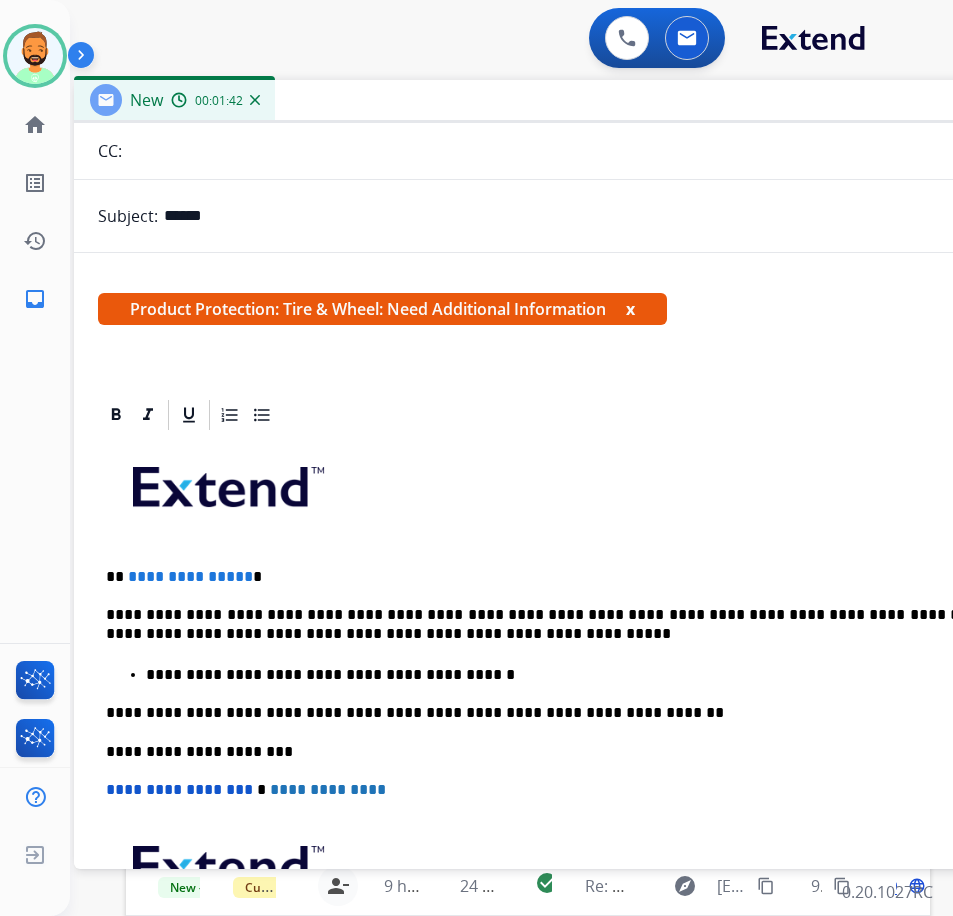 click on "**********" at bounding box center (574, 740) 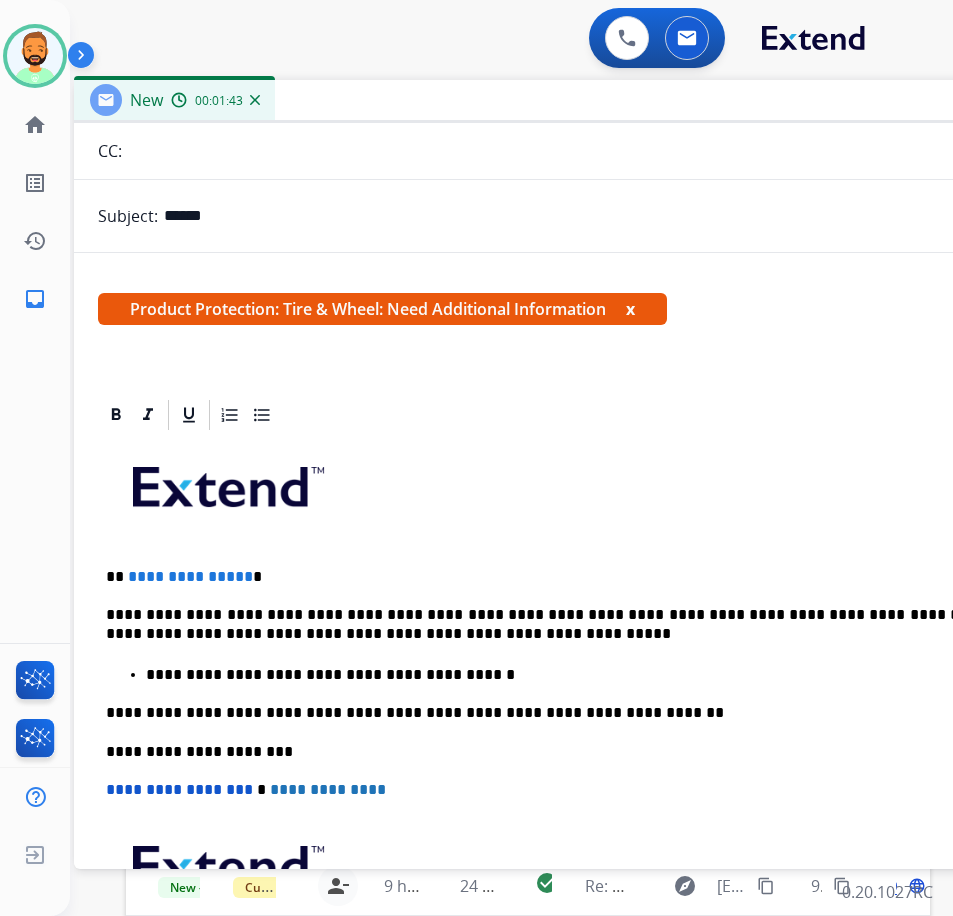 click on "**********" at bounding box center [566, 577] 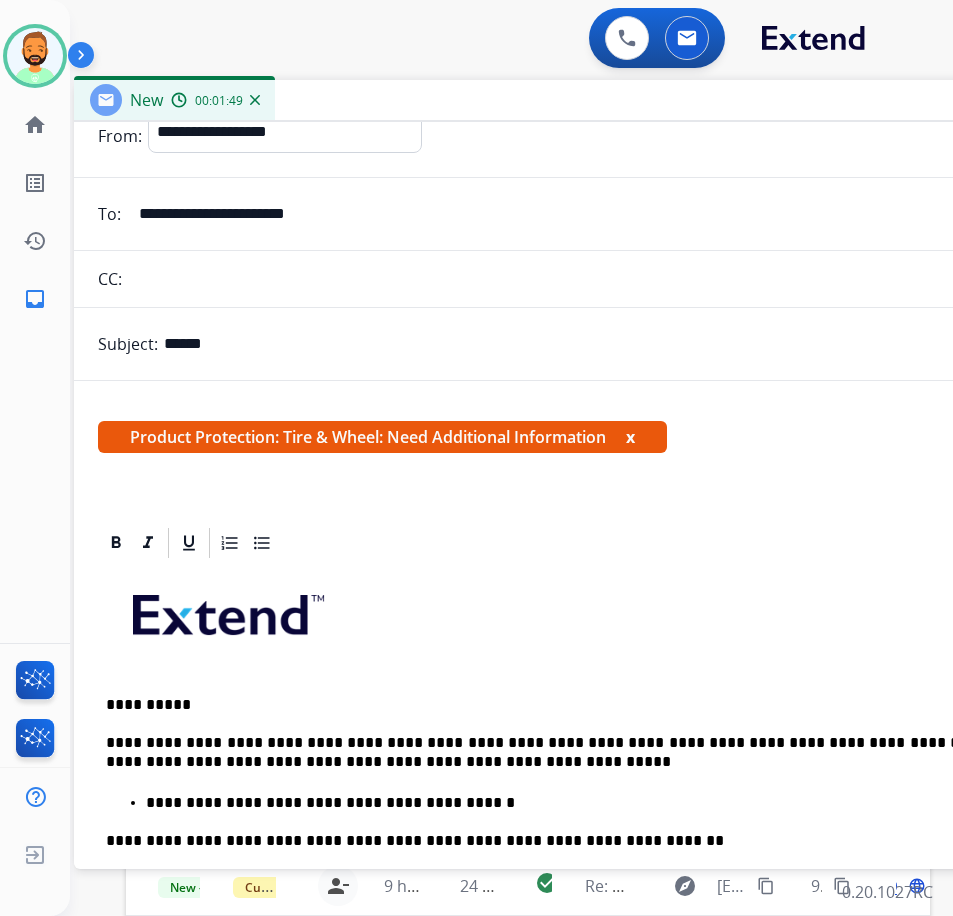 scroll, scrollTop: 0, scrollLeft: 0, axis: both 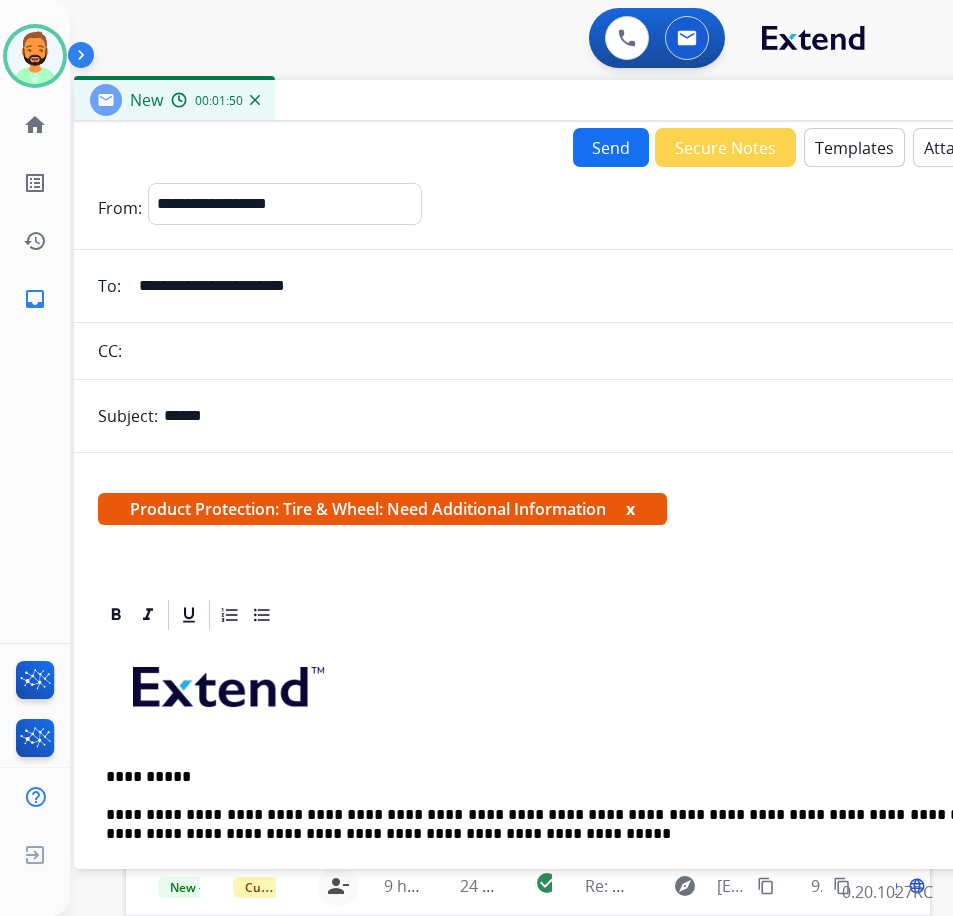 click on "Send" at bounding box center [611, 147] 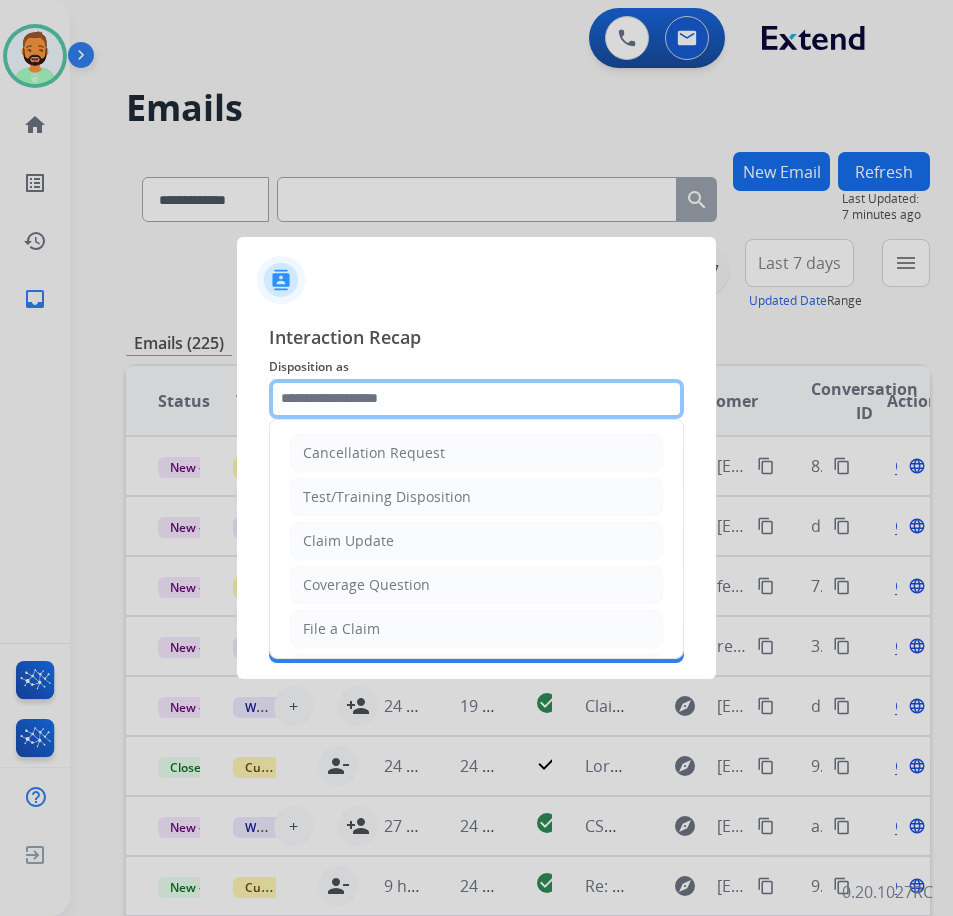 click 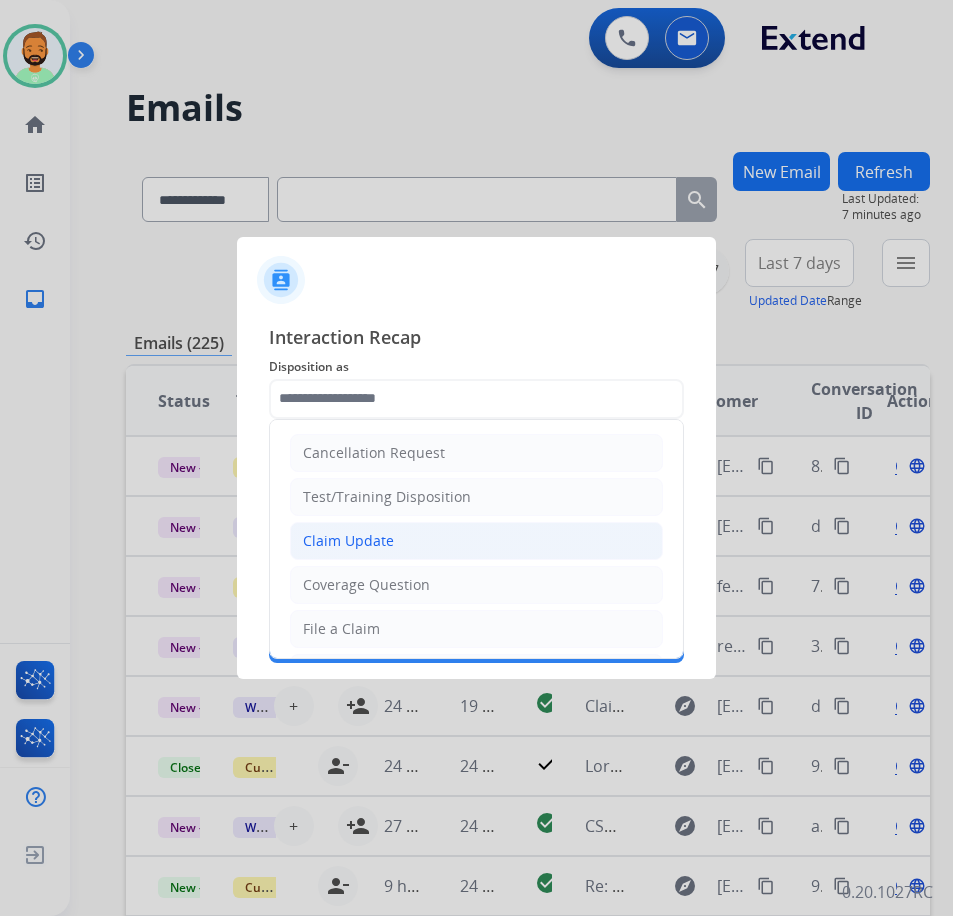 click on "Claim Update" 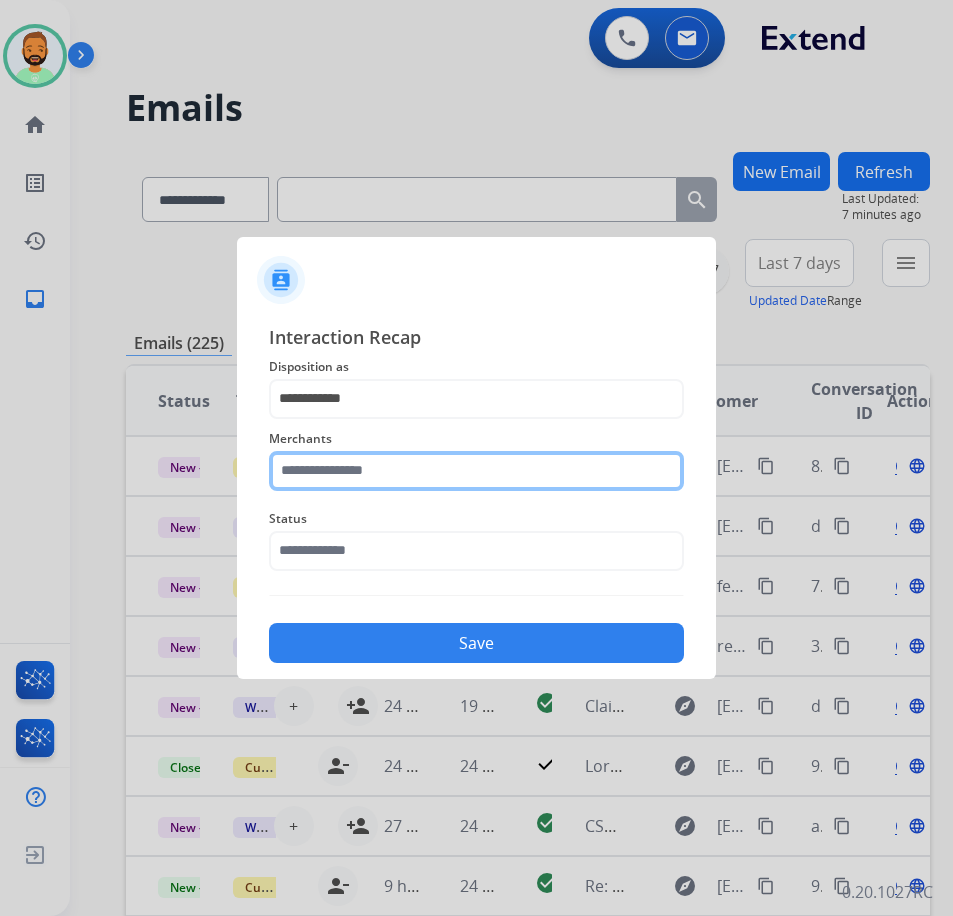 click 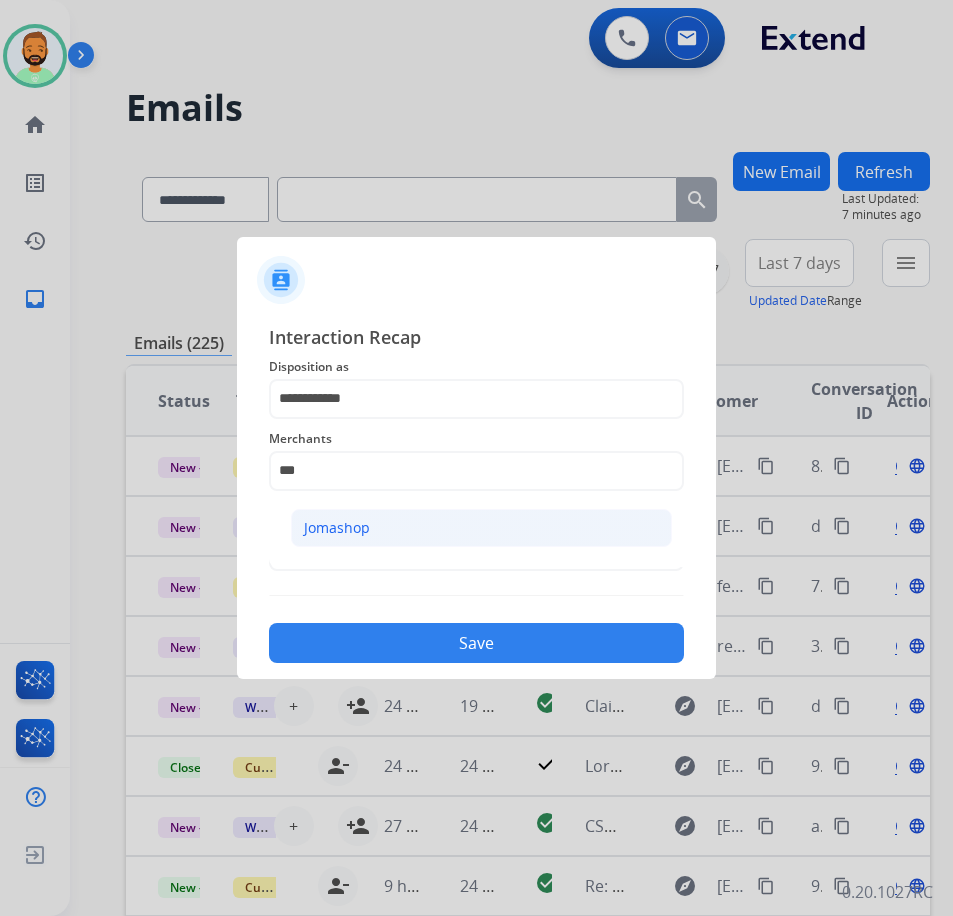 click on "Jomashop" 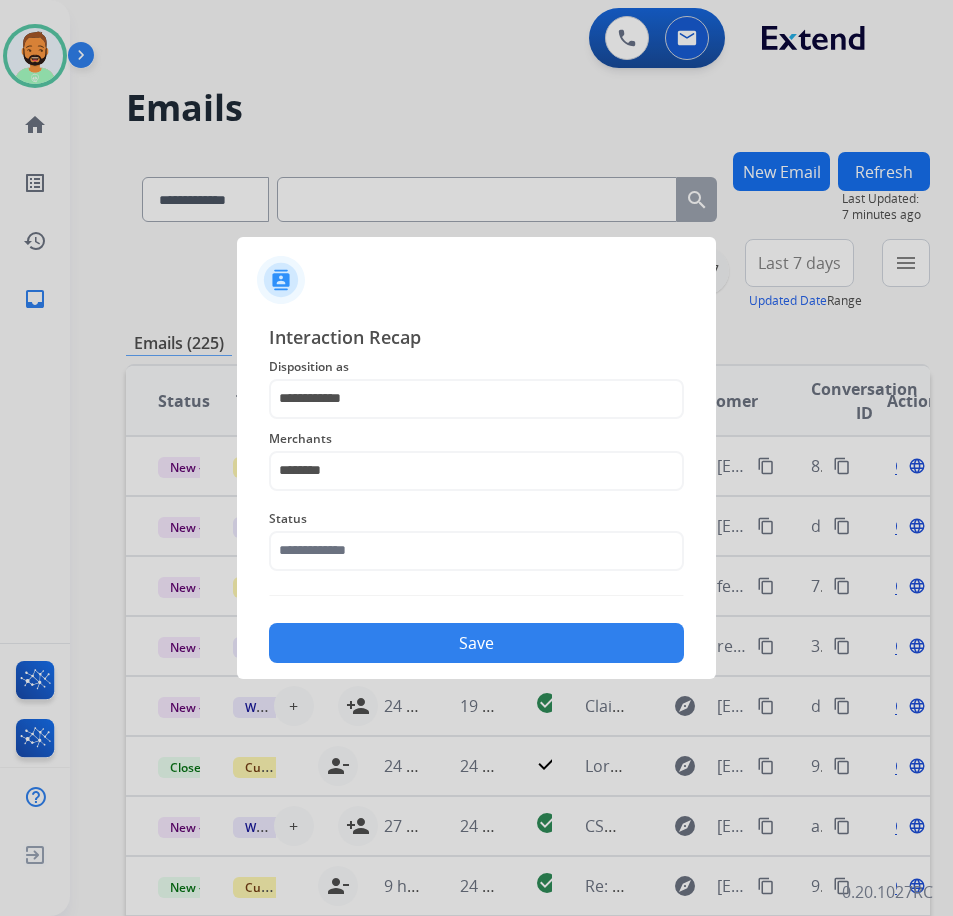 click on "**********" 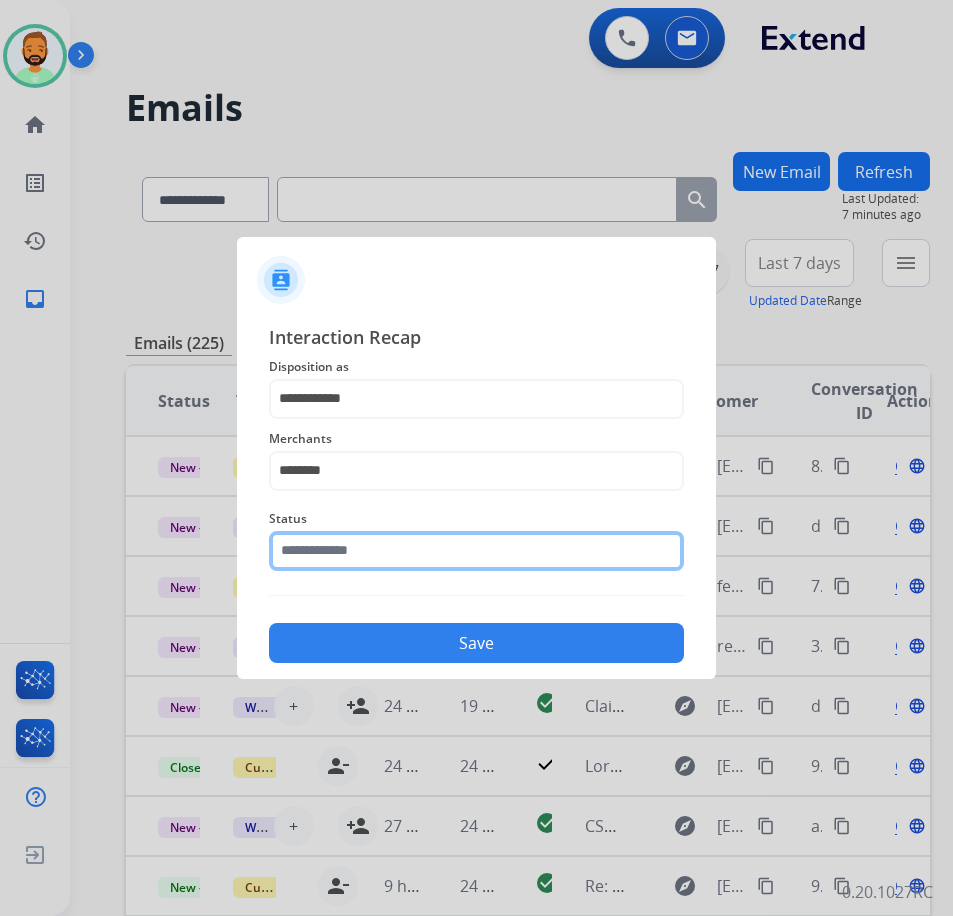 click 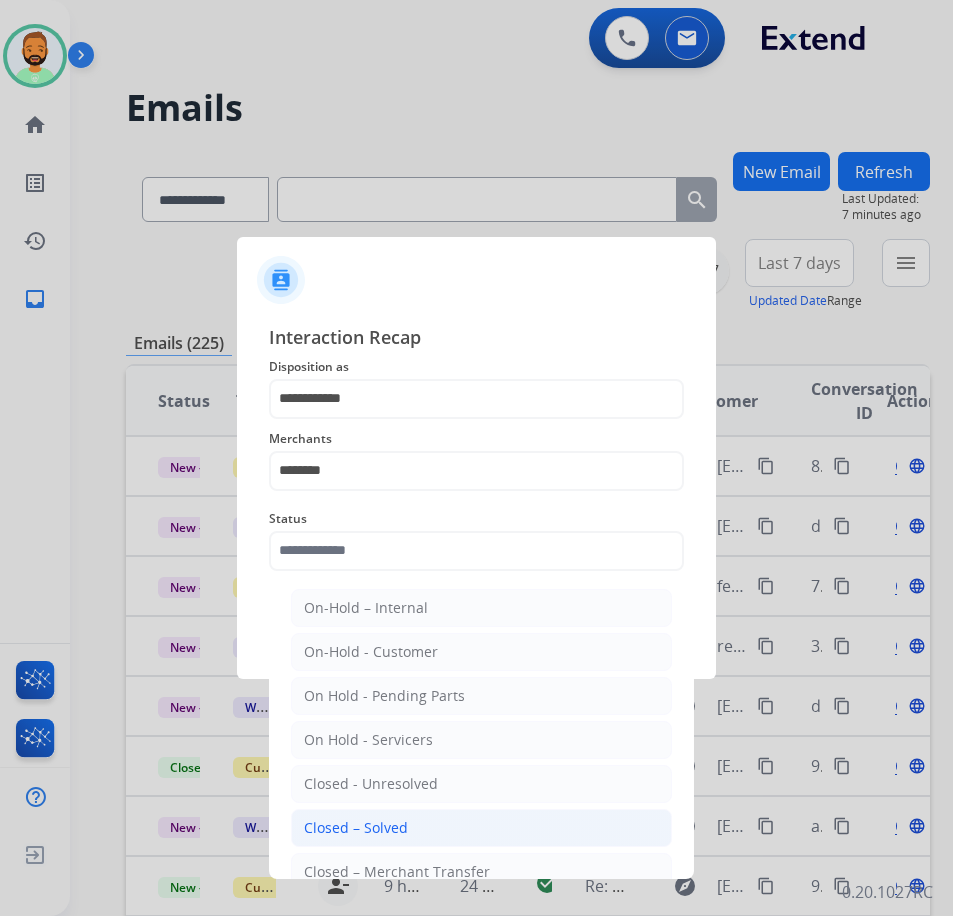 click on "Closed – Solved" 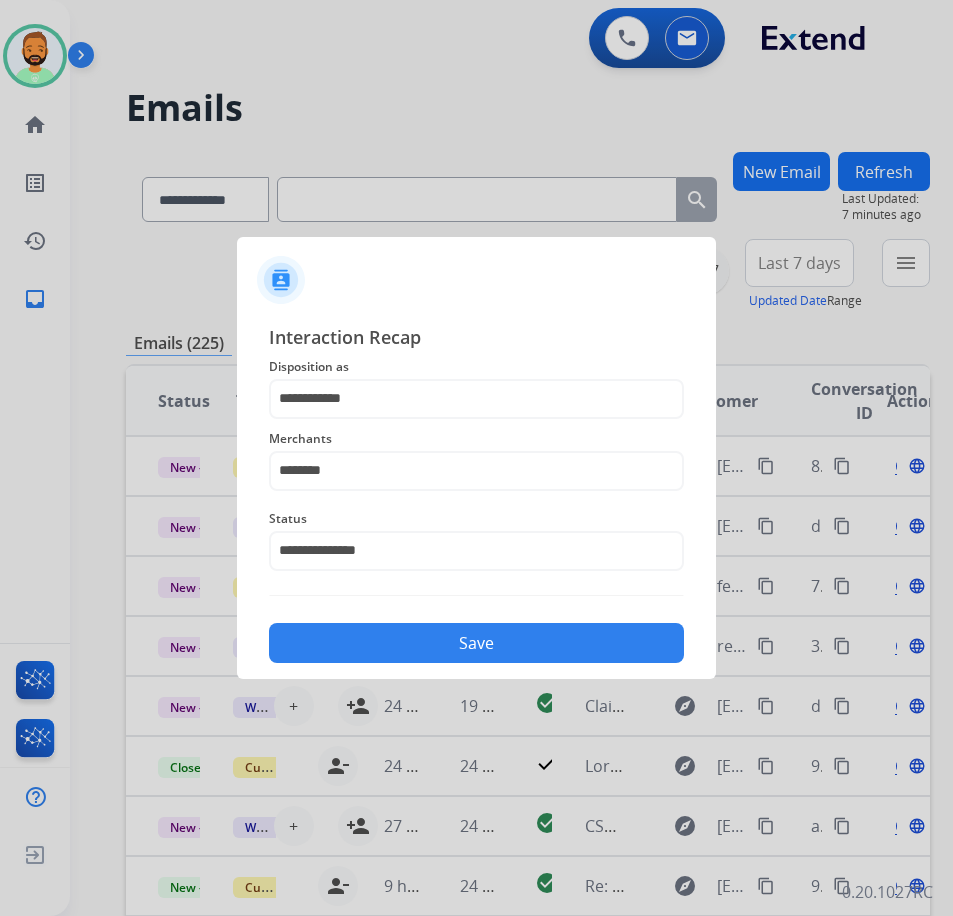 click on "Save" 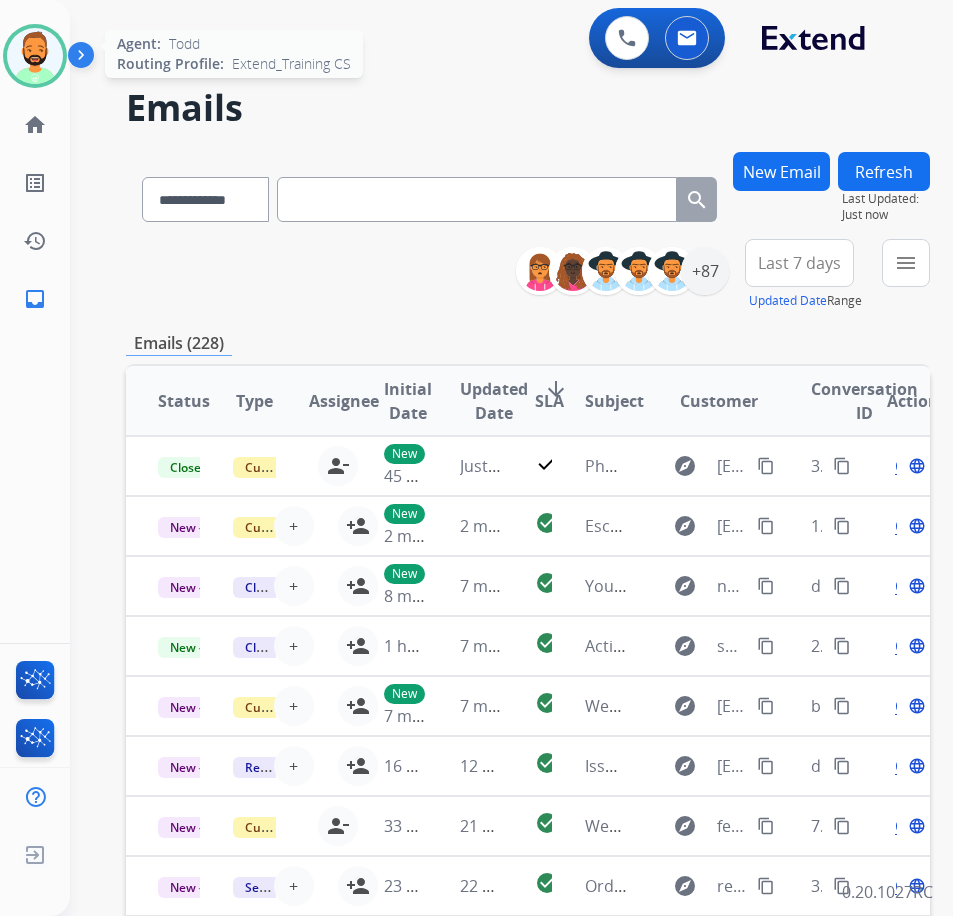 click at bounding box center [35, 56] 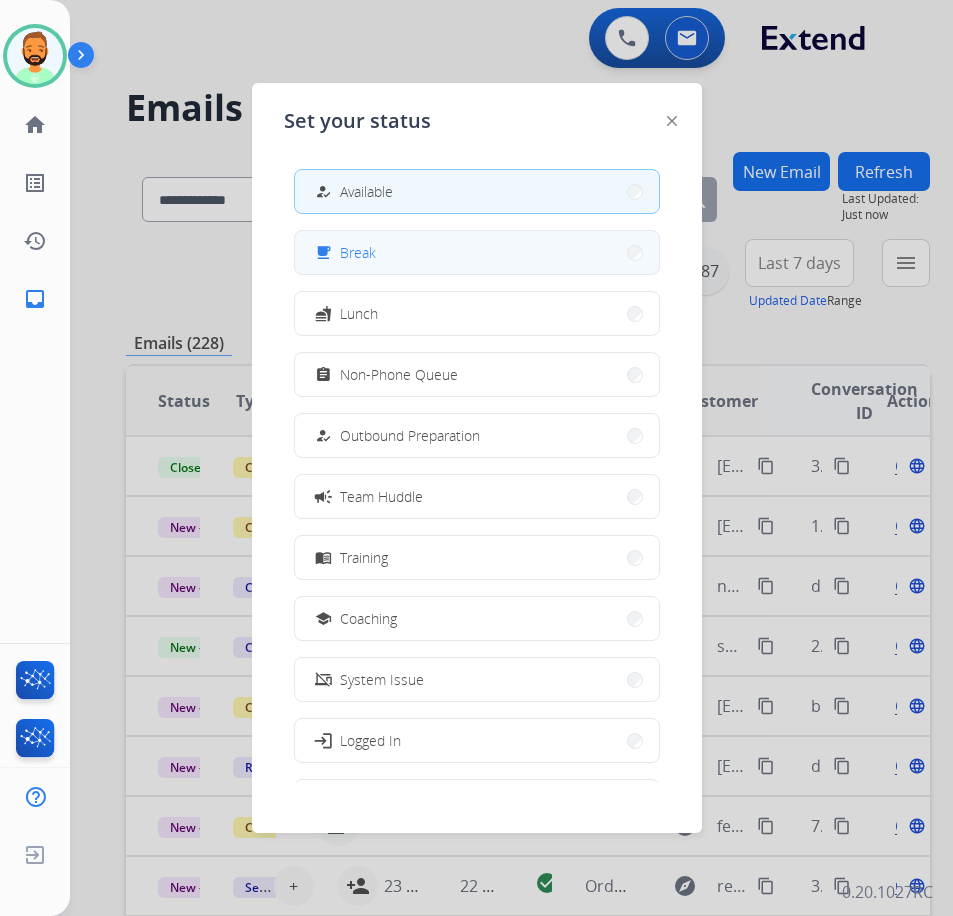 click on "free_breakfast Break" at bounding box center (343, 253) 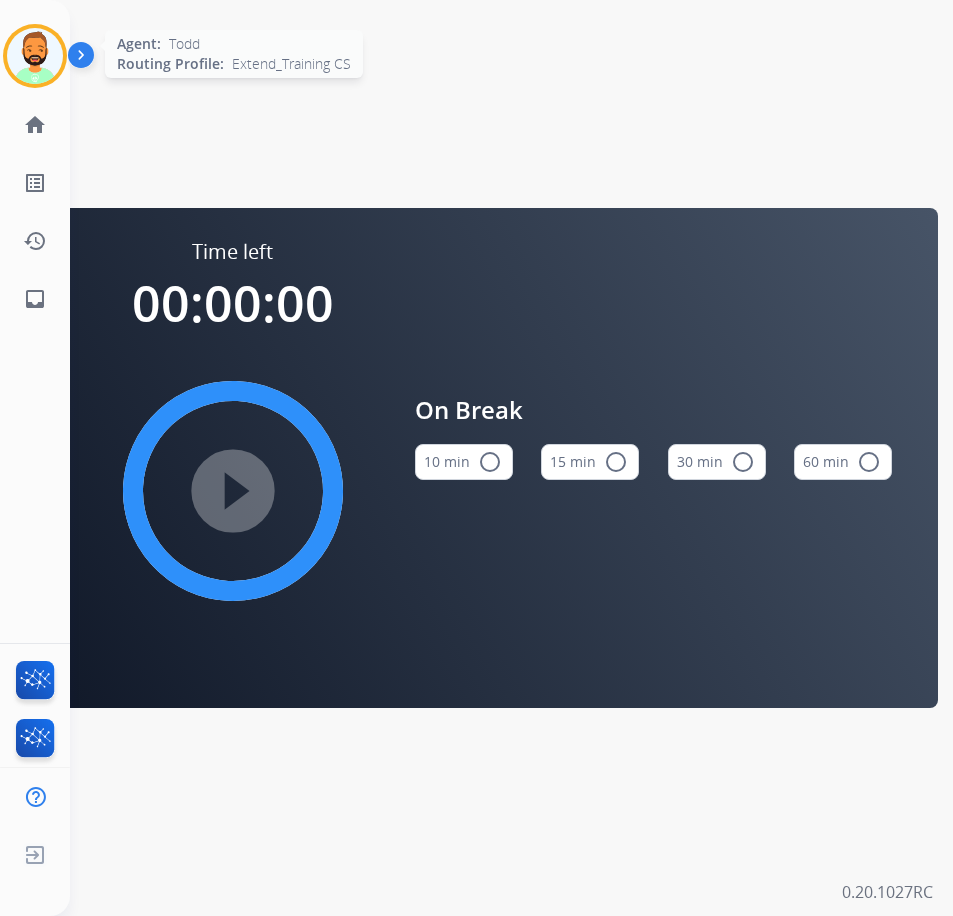 click at bounding box center (35, 56) 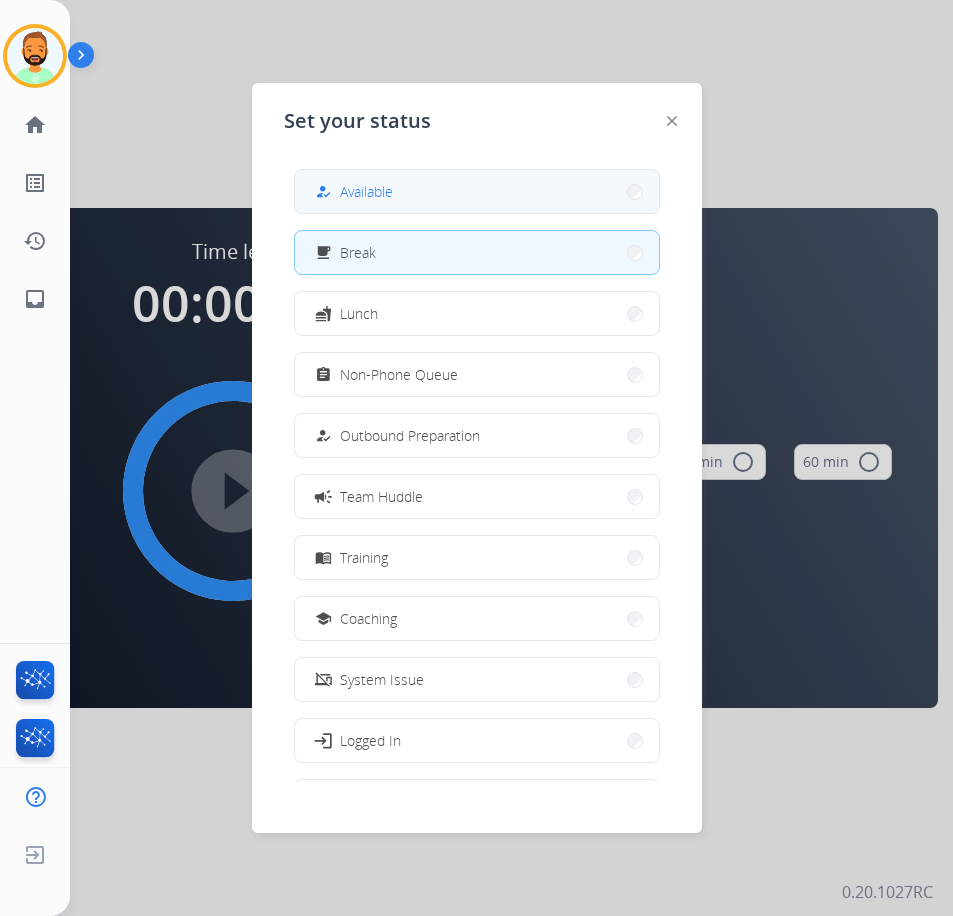 click on "how_to_reg Available" at bounding box center (477, 191) 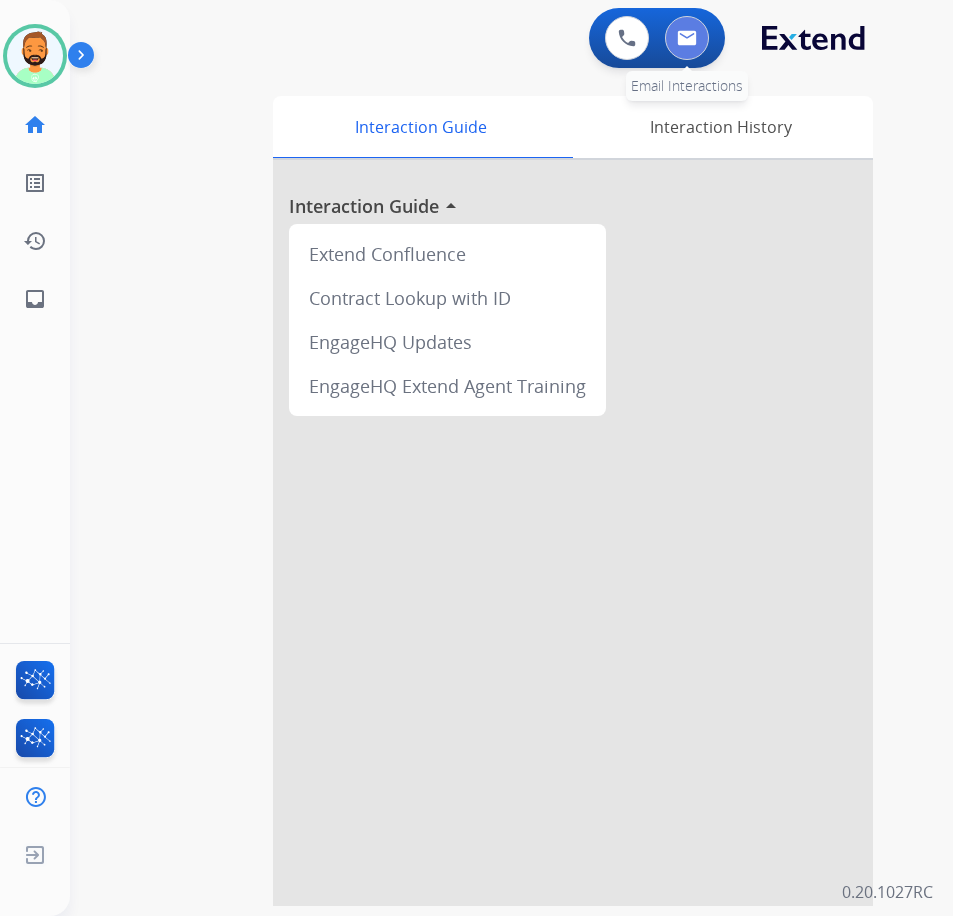 click at bounding box center (687, 38) 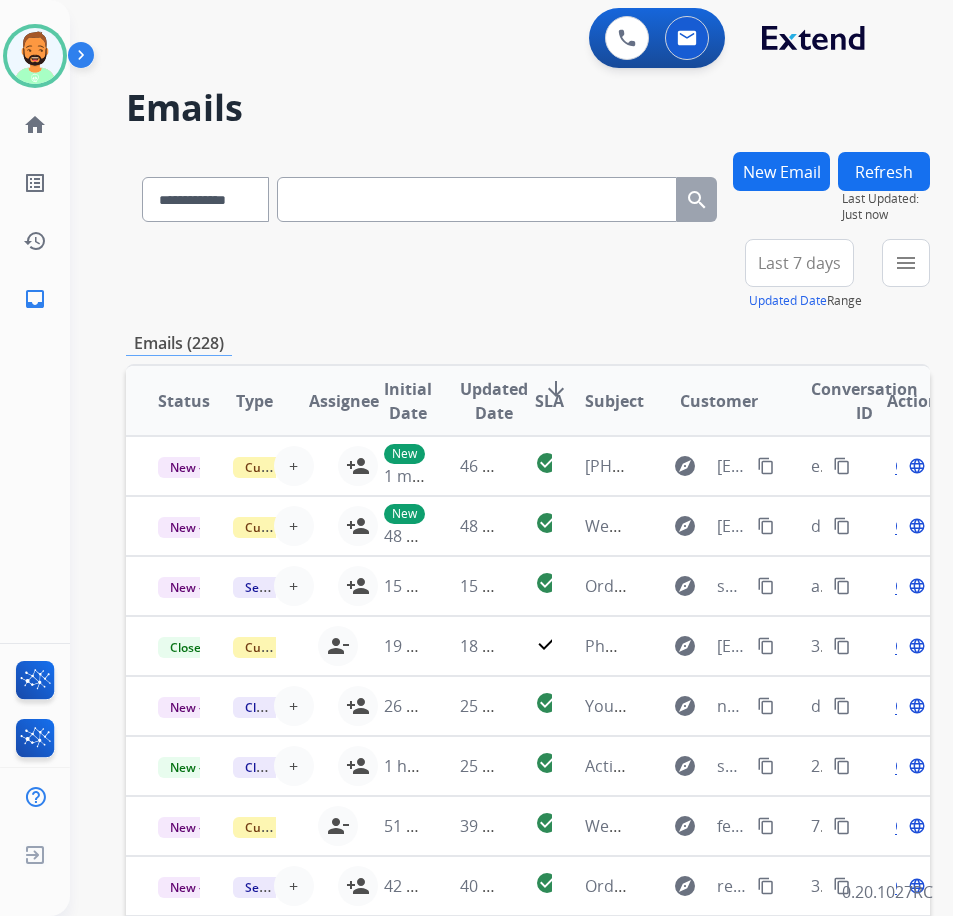 click on "Last 7 days" at bounding box center (799, 263) 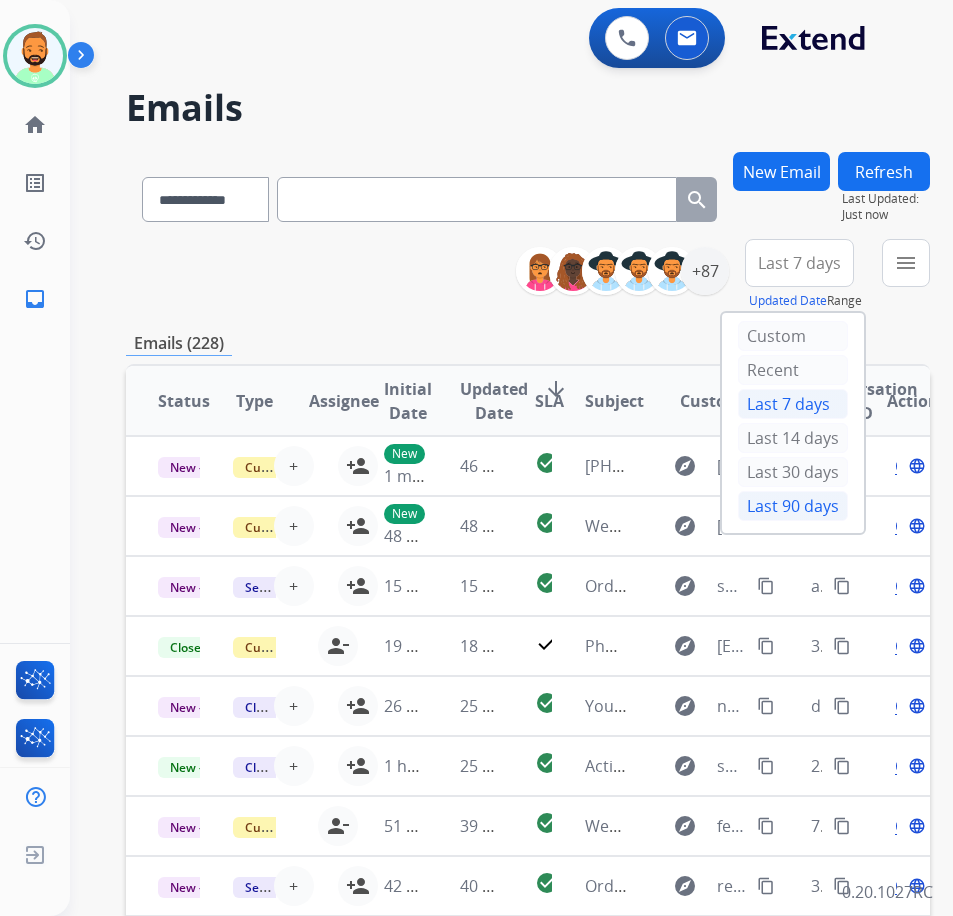 click on "Last 90 days" at bounding box center [793, 506] 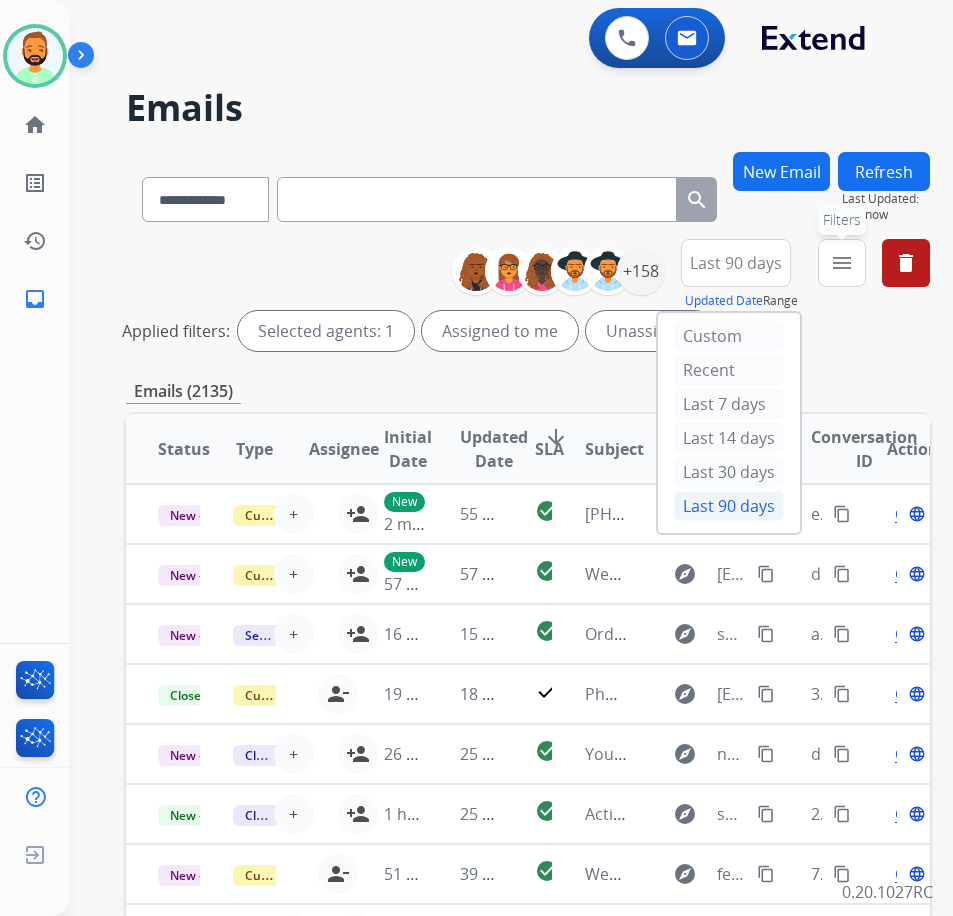 click on "menu  Filters" at bounding box center (842, 263) 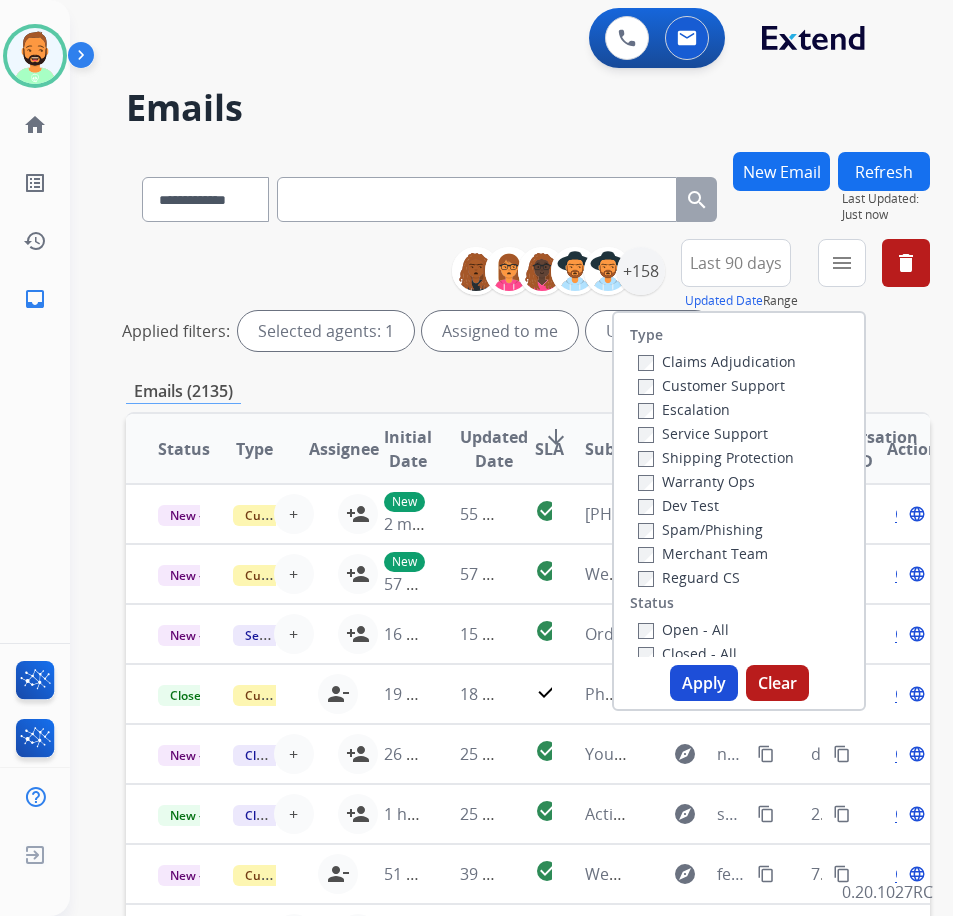 click on "Customer Support" at bounding box center (711, 385) 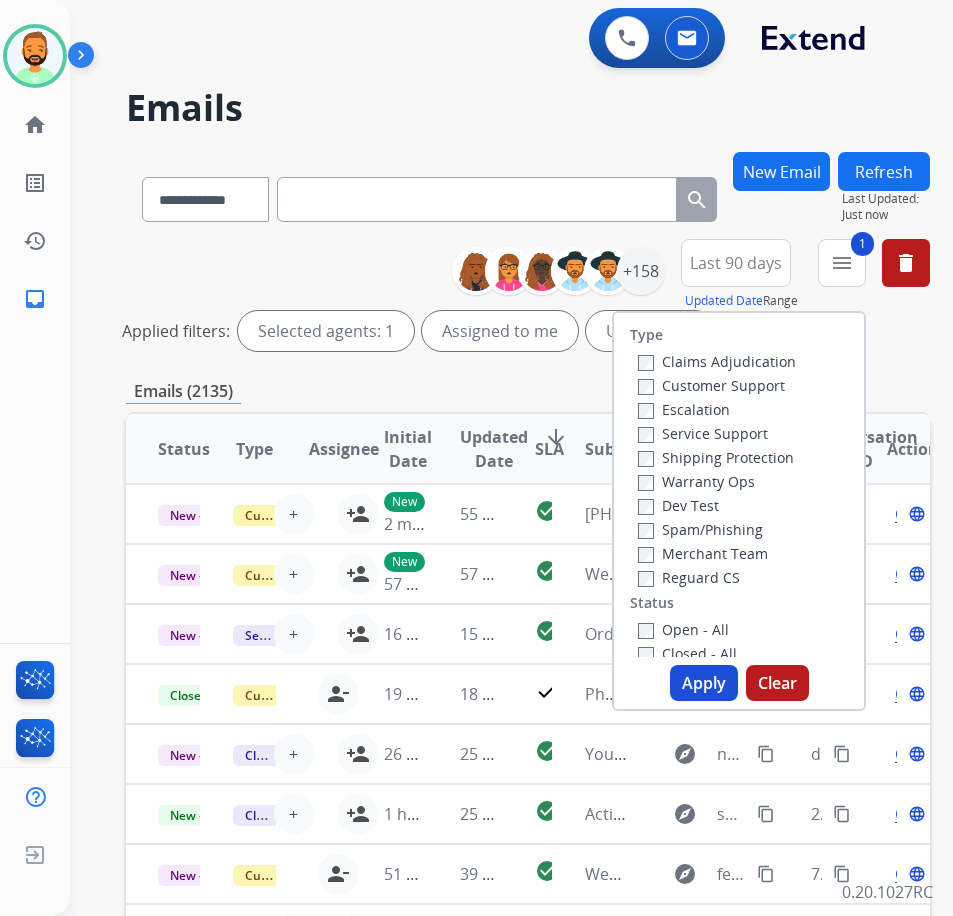 click on "Shipping Protection" at bounding box center [716, 457] 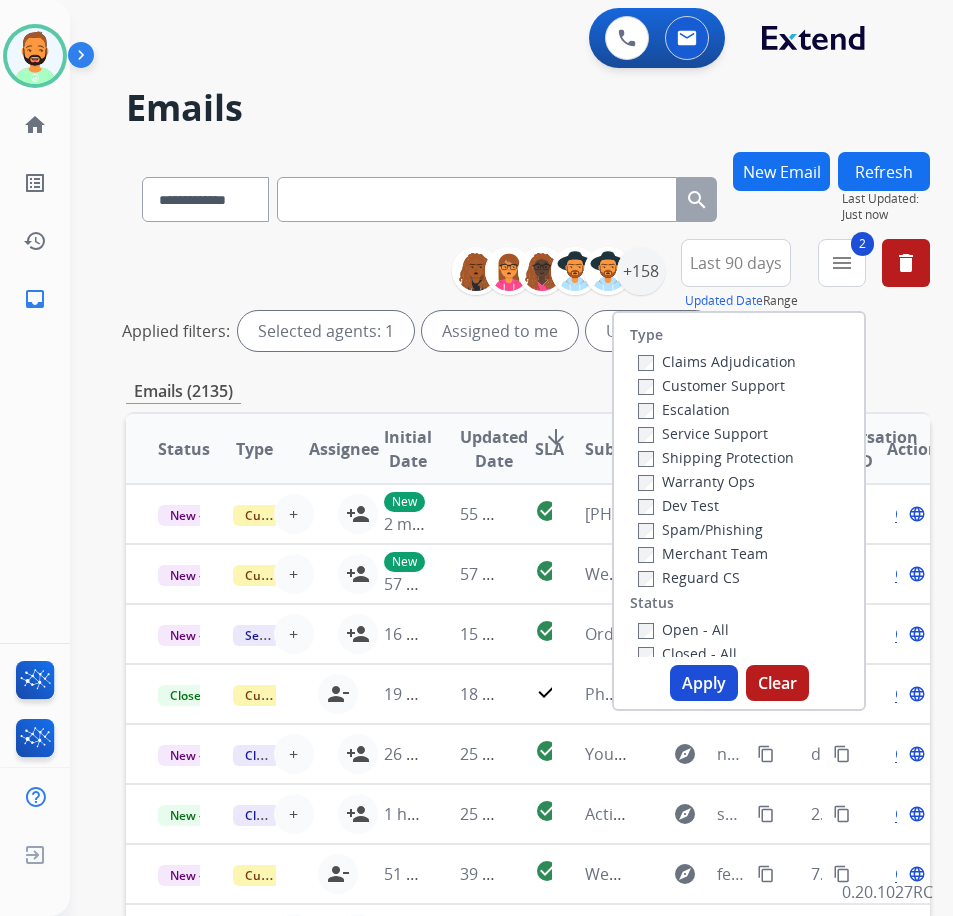click on "Open - All" at bounding box center (683, 629) 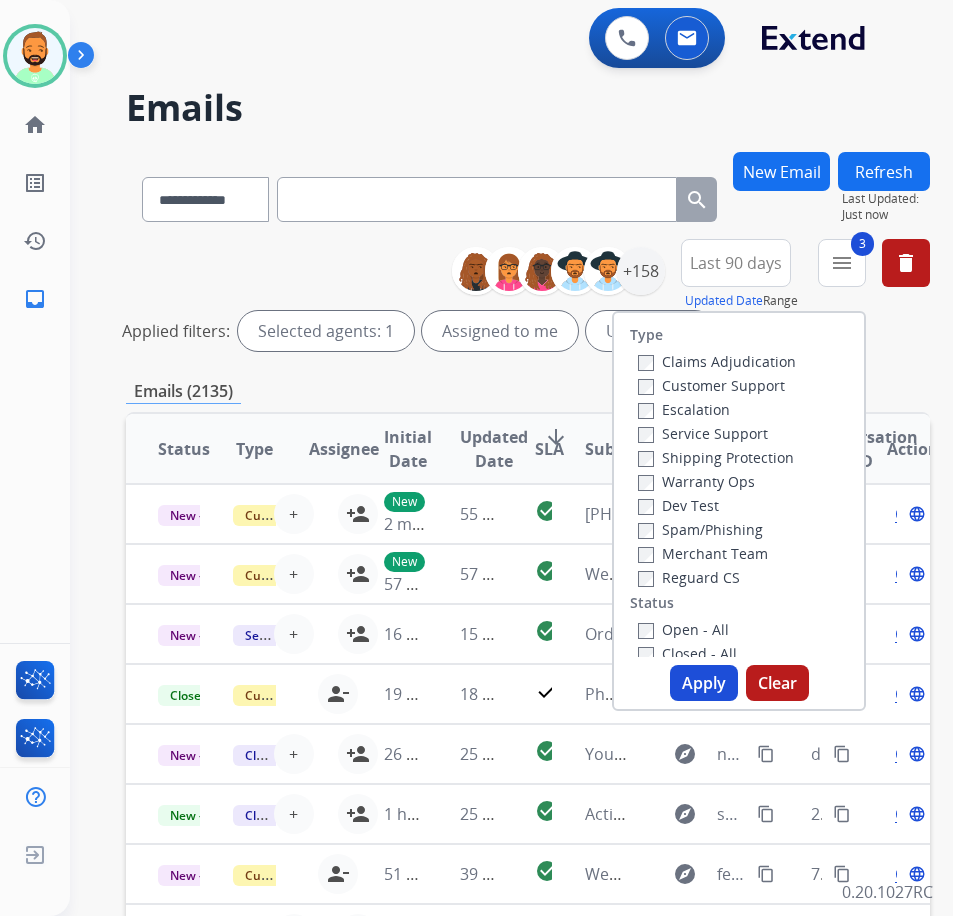 click on "Apply" at bounding box center [704, 683] 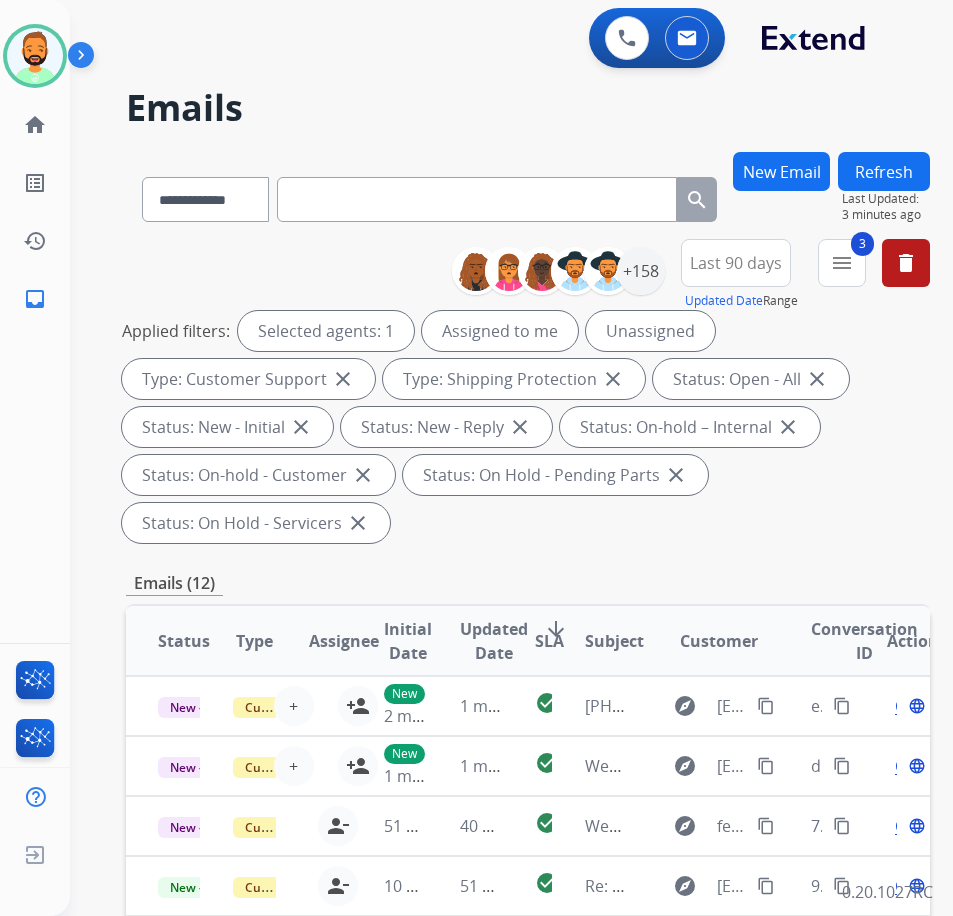 click on "Applied filters:  Selected agents: 1  Assigned to me Unassigned  Type: Customer Support  close  Type: Shipping Protection  close  Status: Open - All  close  Status: New - Initial  close  Status: New - Reply  close  Status: On-hold – Internal  close  Status: On-hold - Customer  close  Status: On Hold - Pending Parts  close  Status: On Hold - Servicers  close" at bounding box center (524, 427) 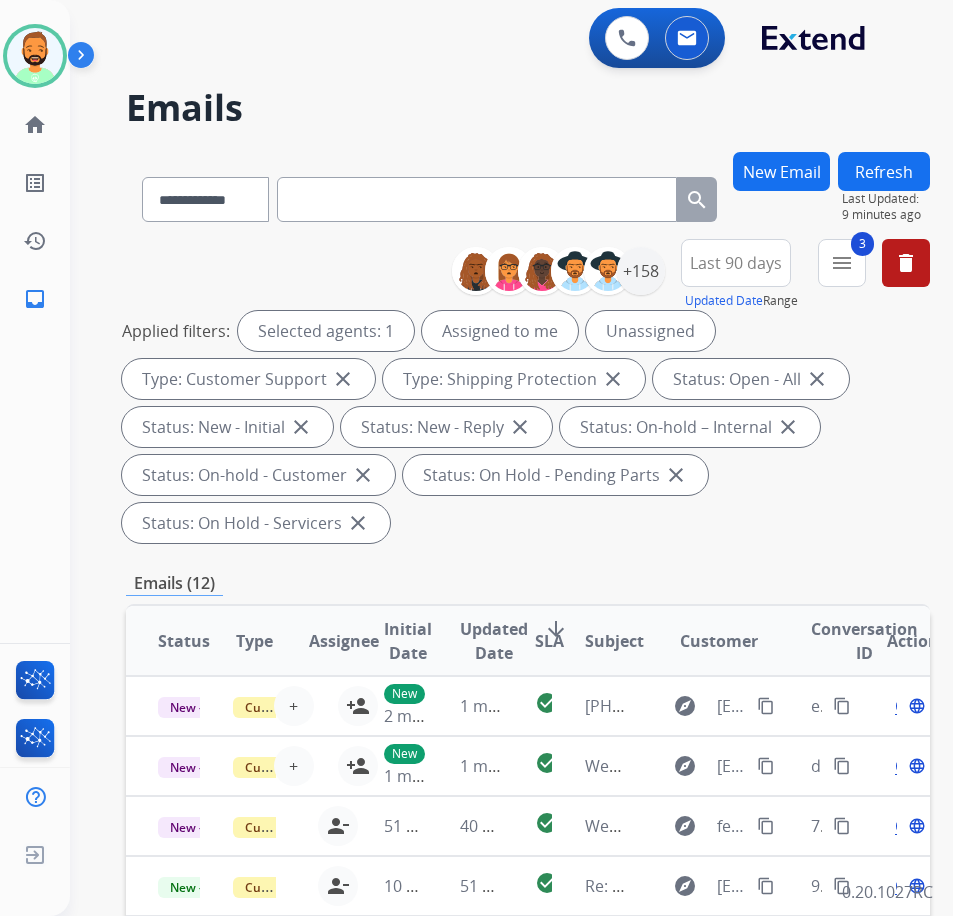 click on "New Email" at bounding box center [781, 171] 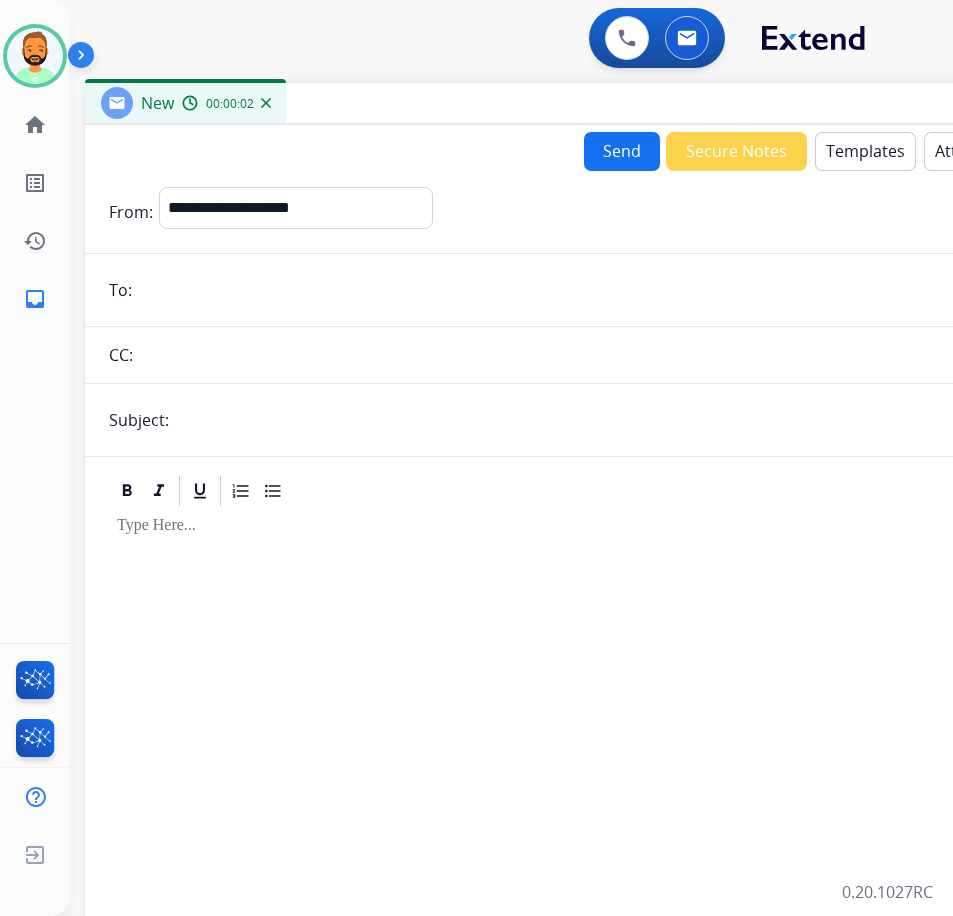 drag, startPoint x: 173, startPoint y: 148, endPoint x: 352, endPoint y: 109, distance: 183.19934 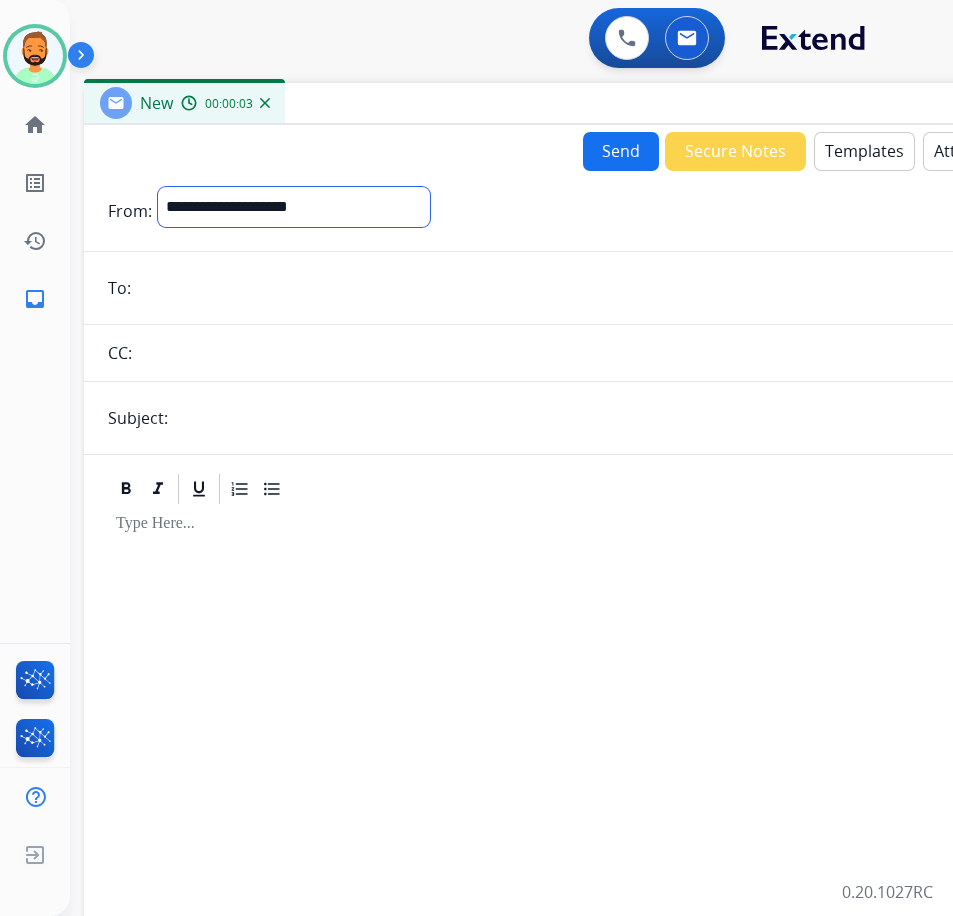 click on "**********" at bounding box center [294, 207] 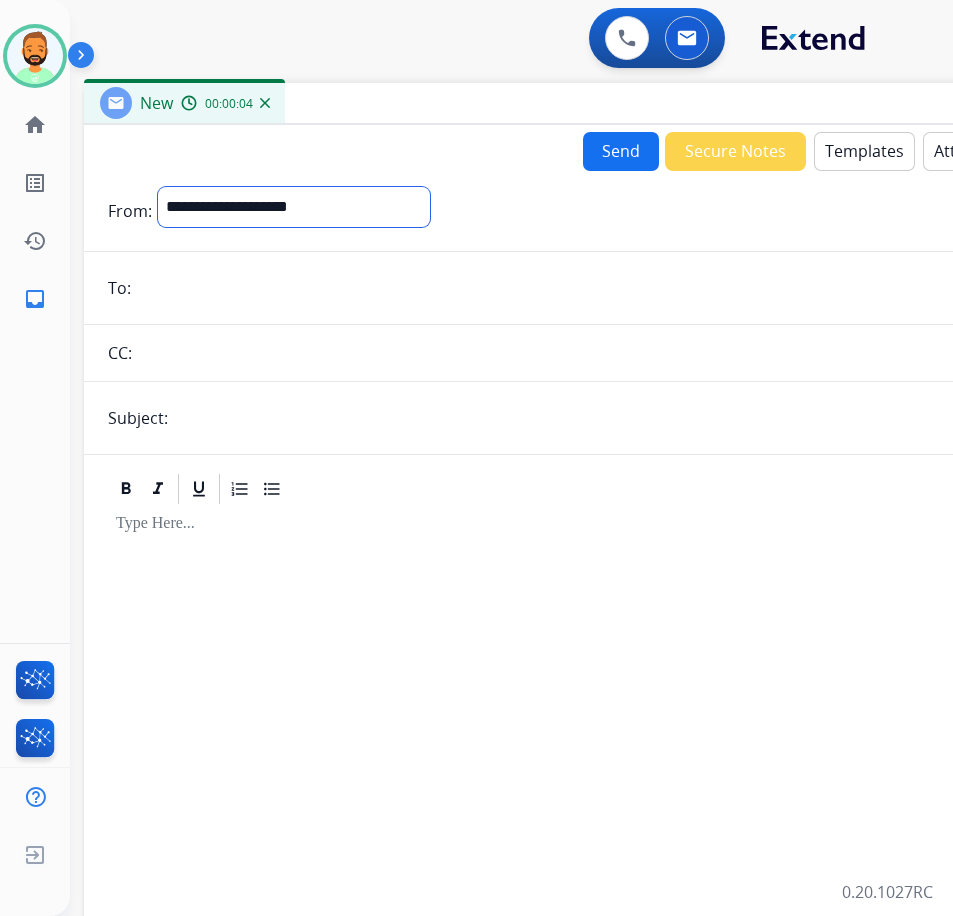 select on "**********" 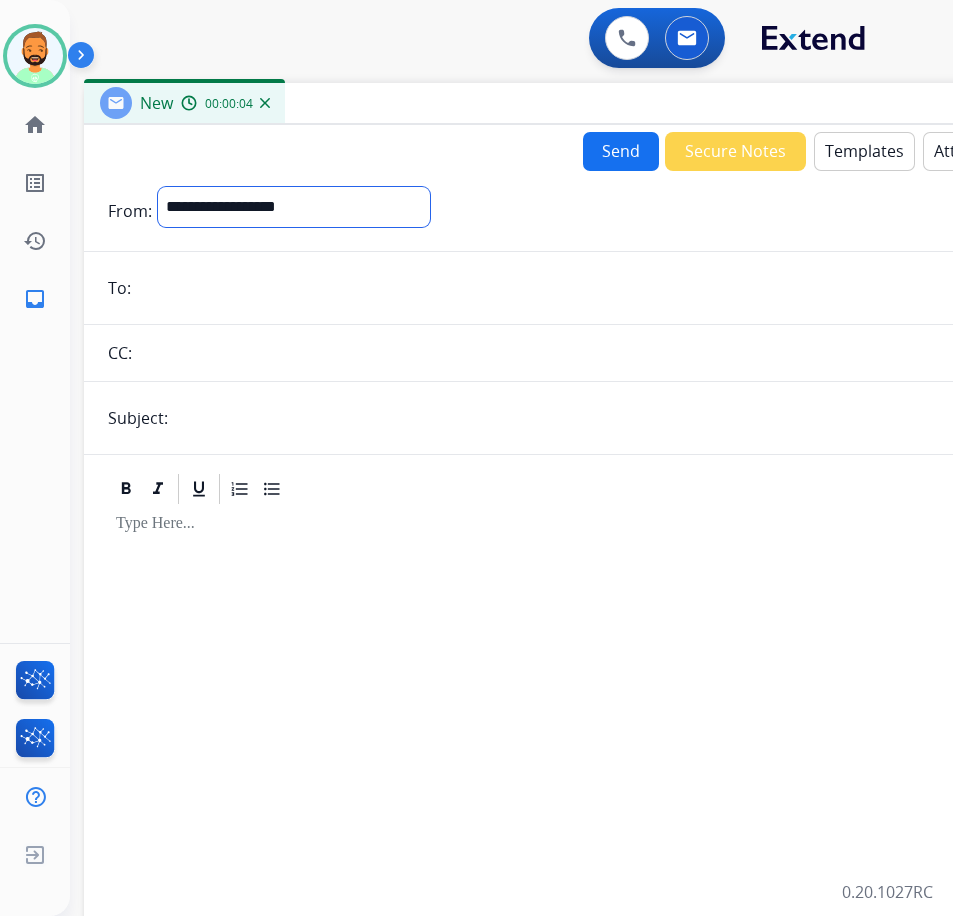 click on "**********" at bounding box center [294, 207] 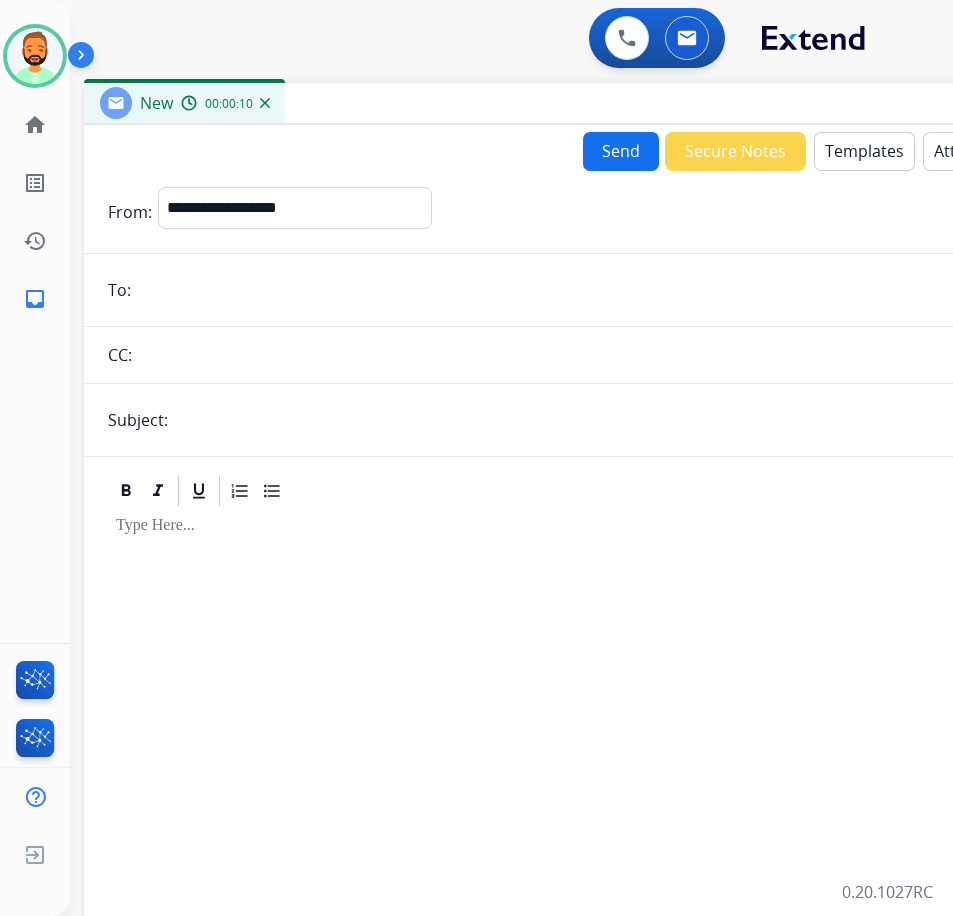 paste on "**********" 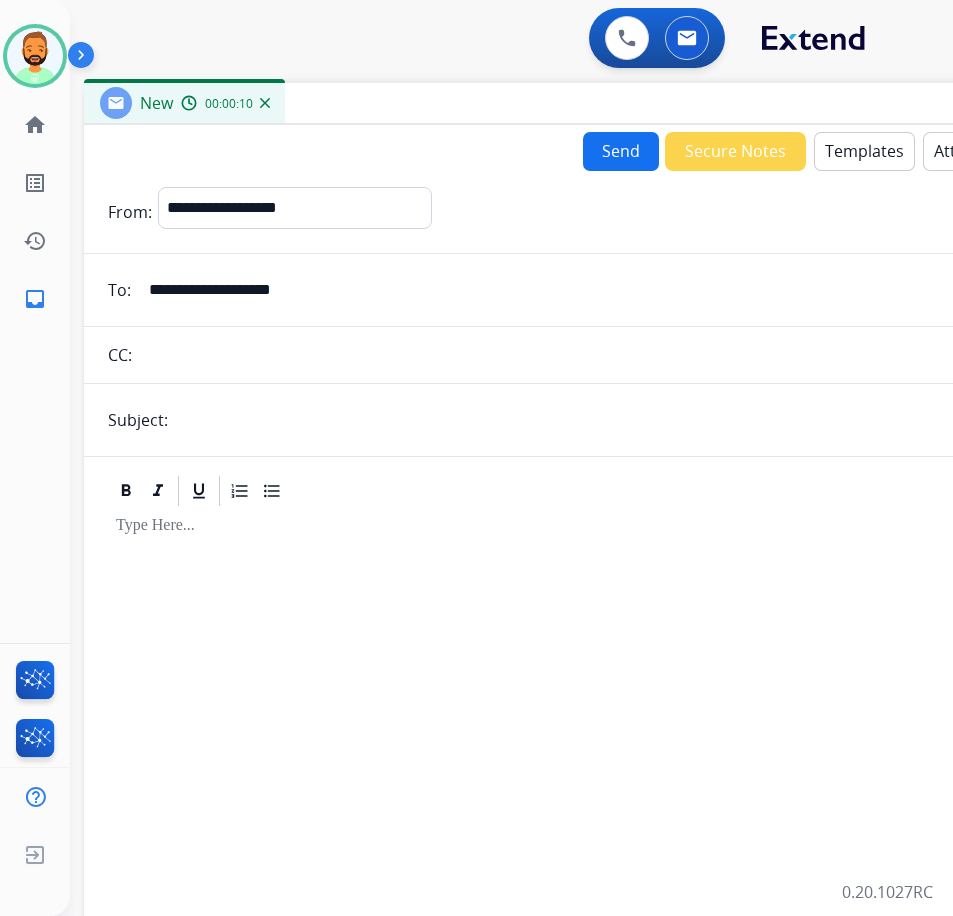 type on "**********" 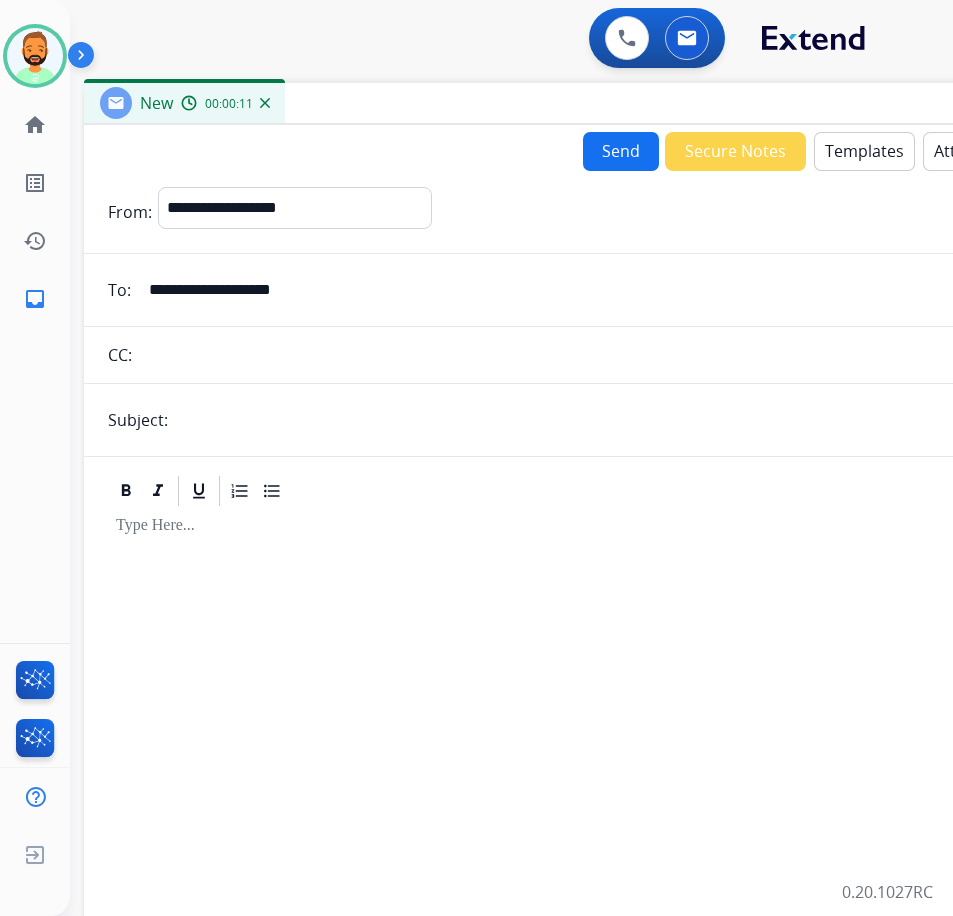 type on "******" 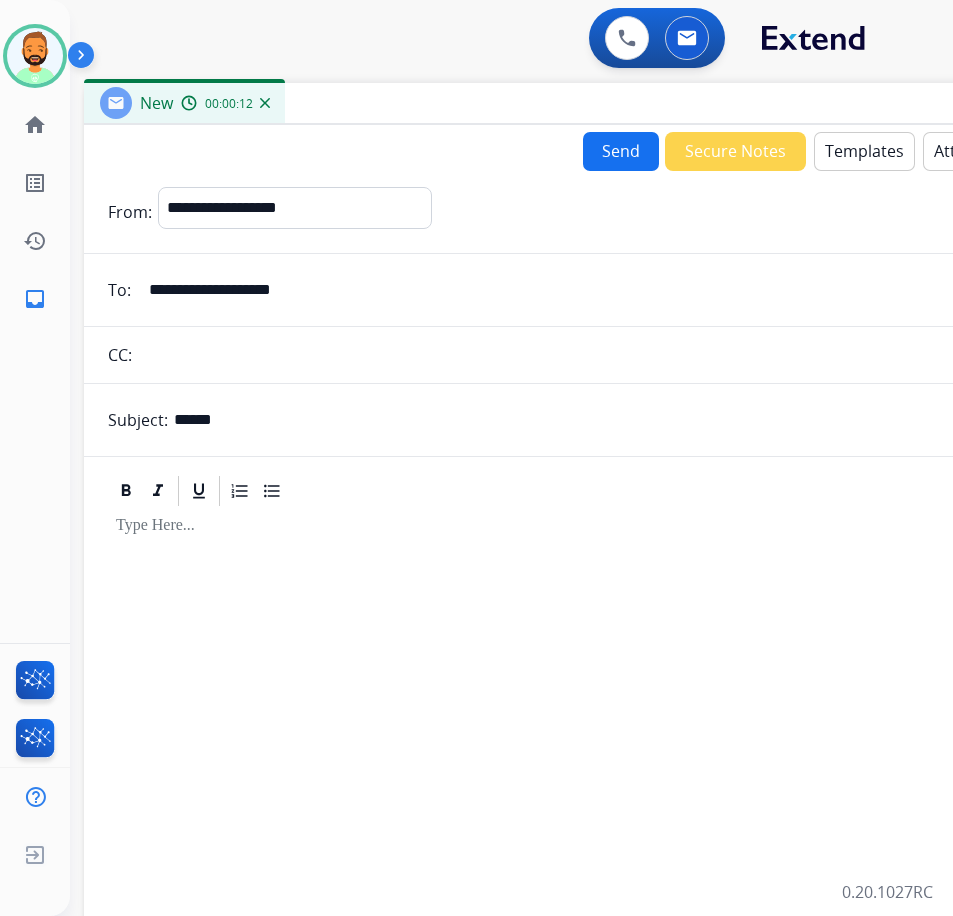 click on "Templates" at bounding box center (864, 151) 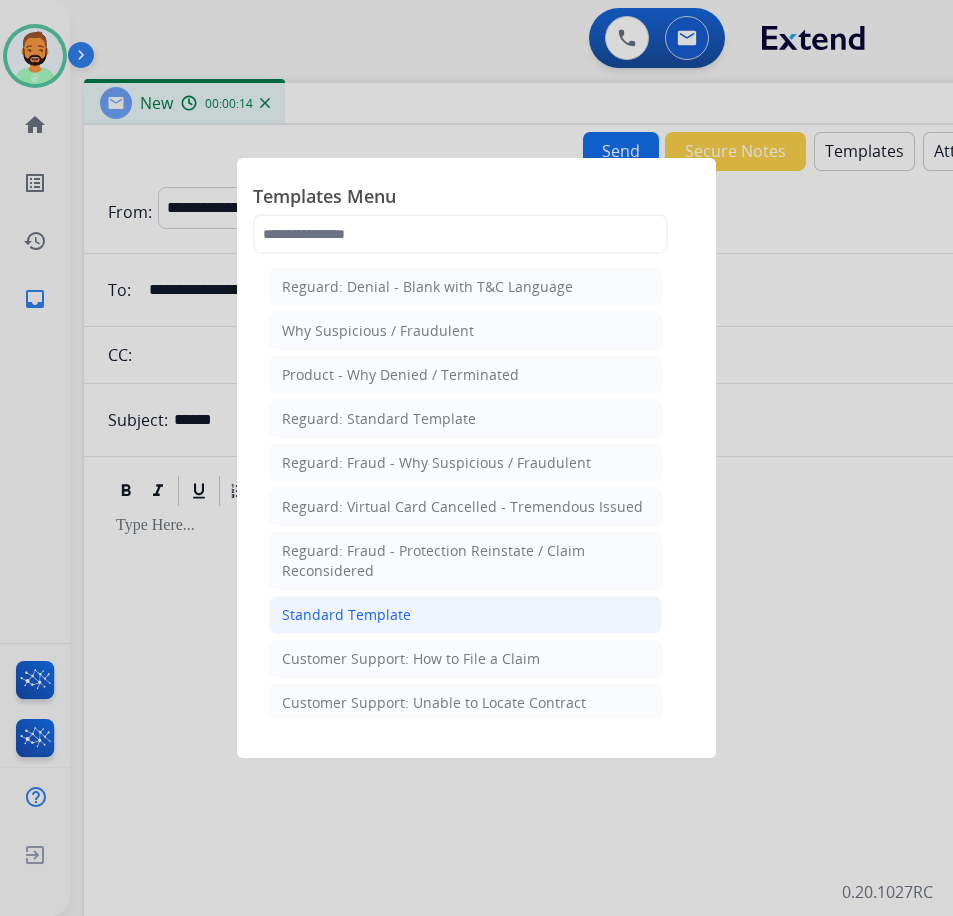click on "Standard Template" 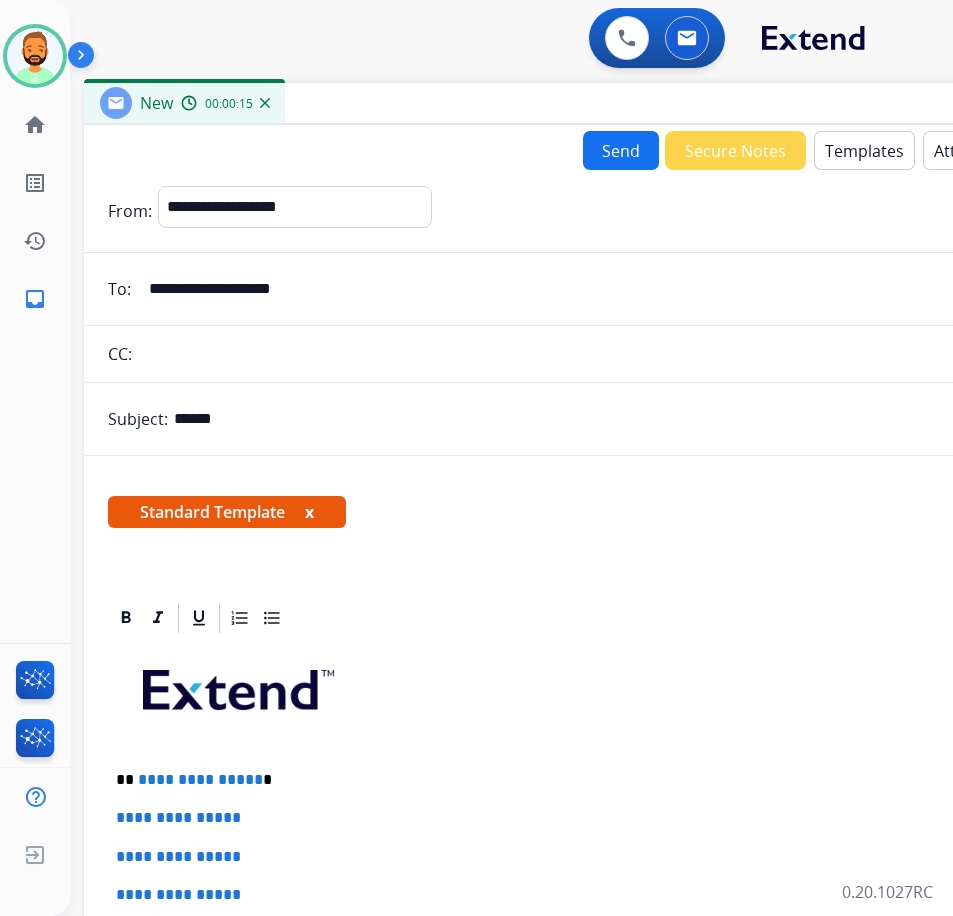 click on "**********" at bounding box center (584, 980) 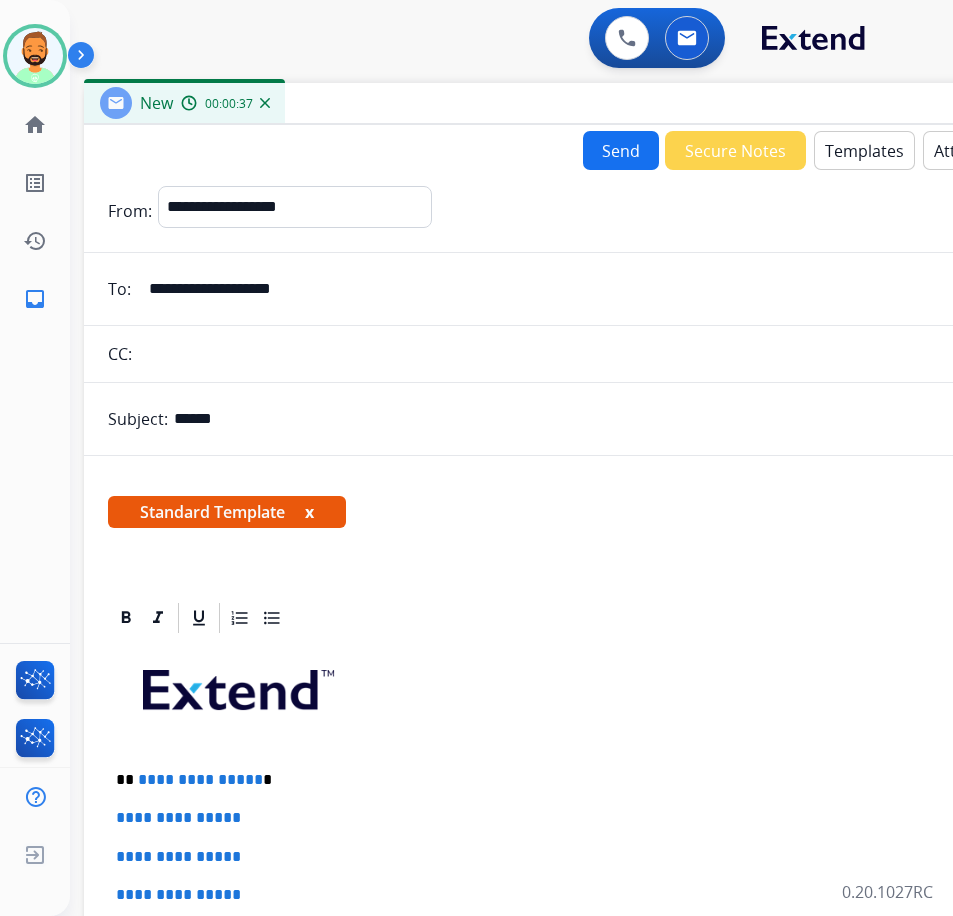 type 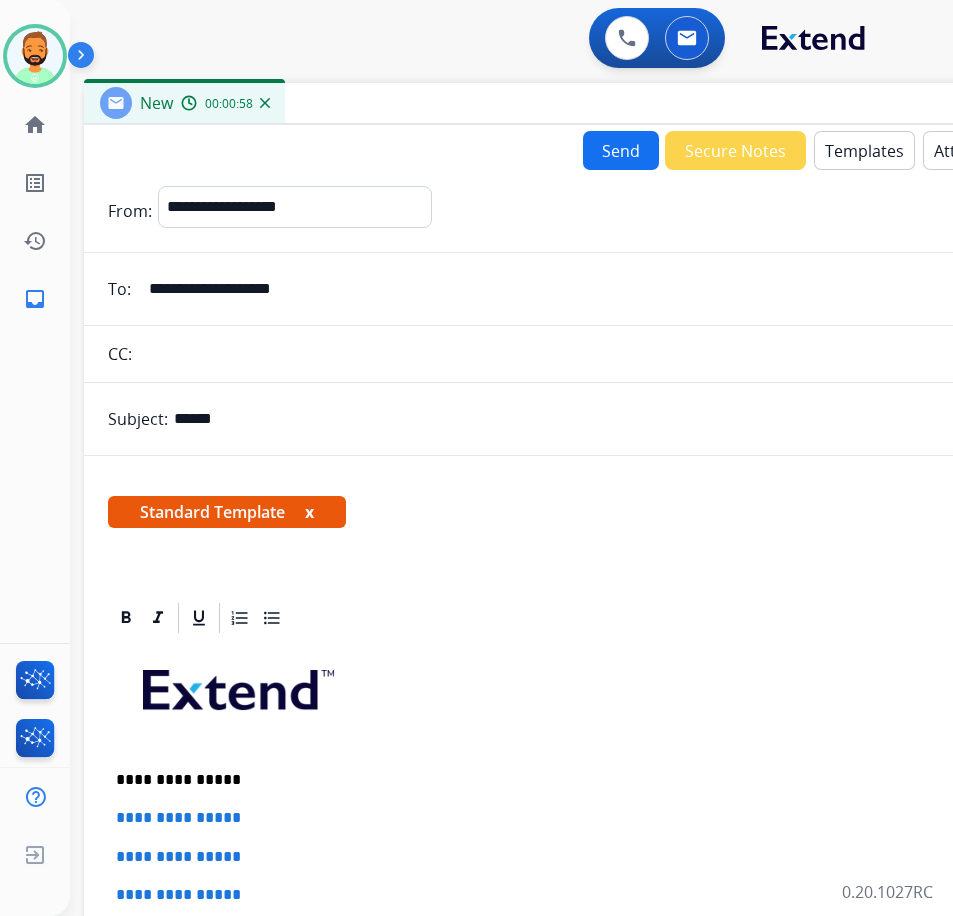 scroll, scrollTop: 100, scrollLeft: 0, axis: vertical 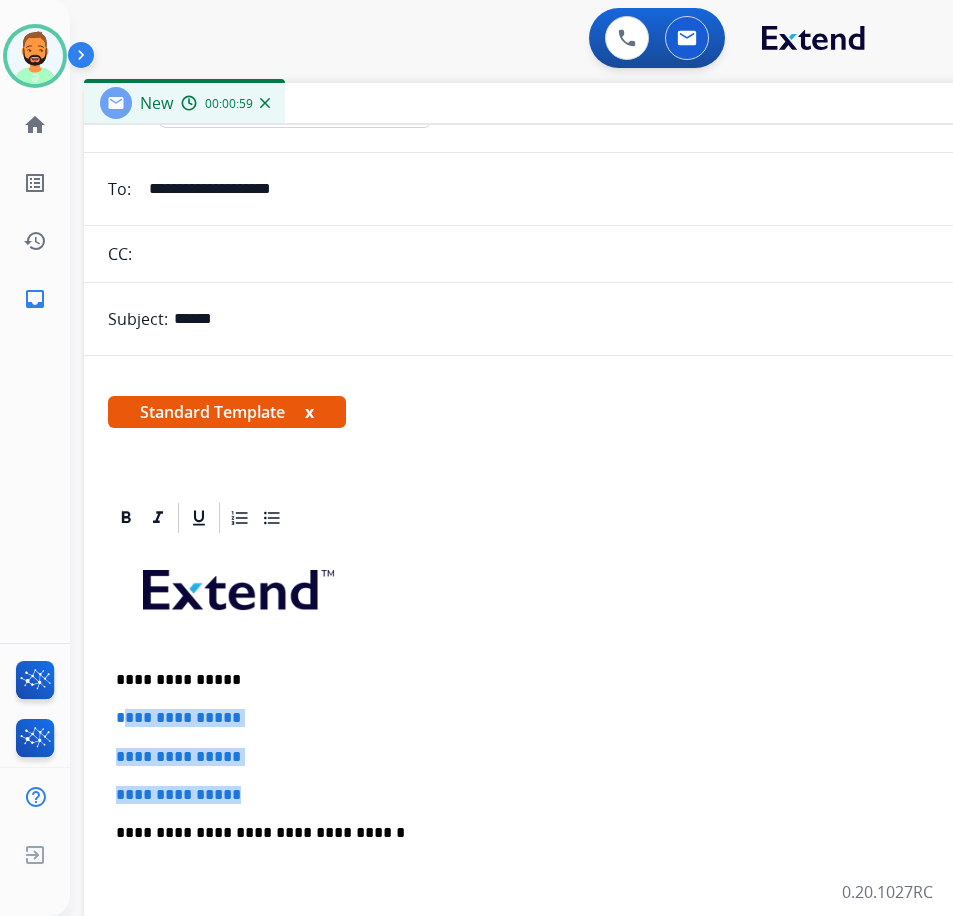 drag, startPoint x: 277, startPoint y: 792, endPoint x: 121, endPoint y: 703, distance: 179.60234 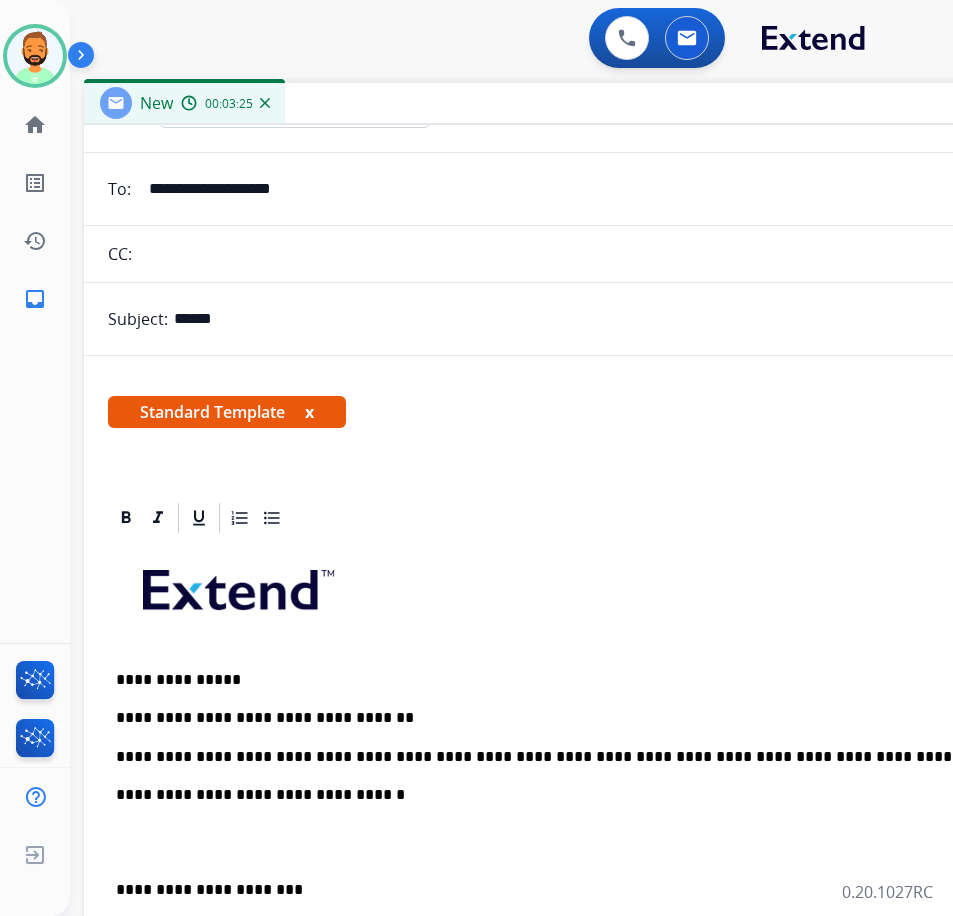 drag, startPoint x: 118, startPoint y: 876, endPoint x: 122, endPoint y: 888, distance: 12.649111 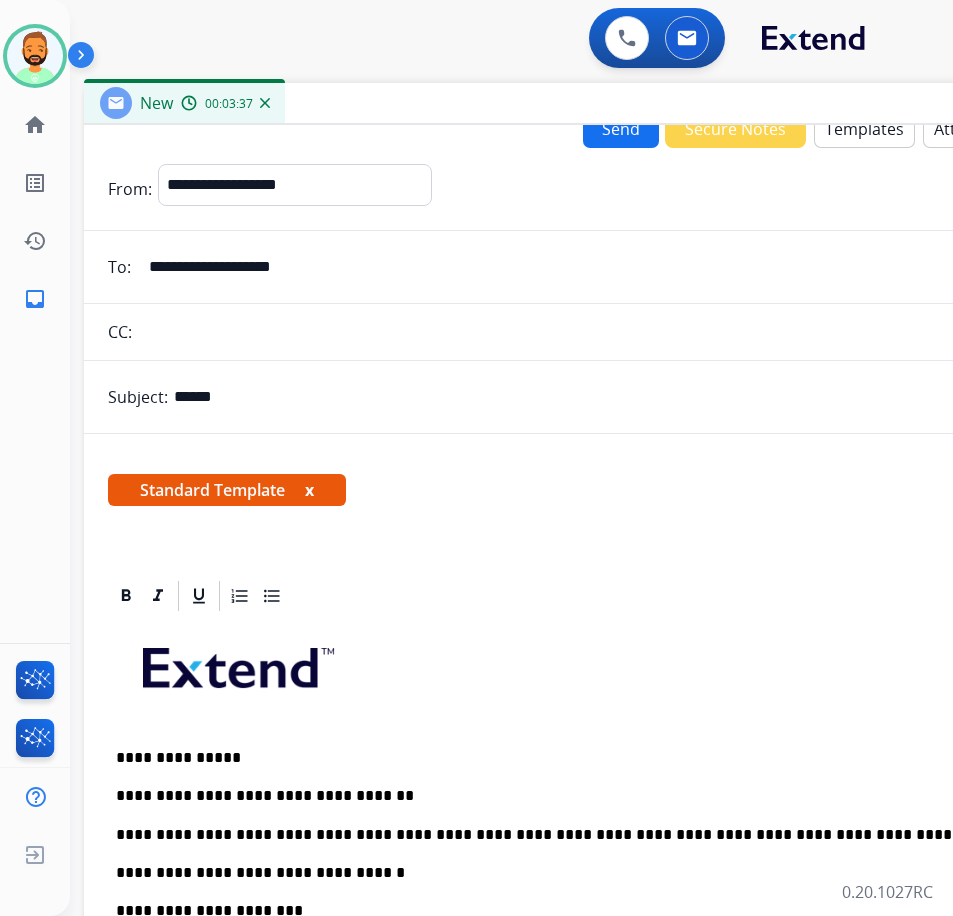 scroll, scrollTop: 0, scrollLeft: 0, axis: both 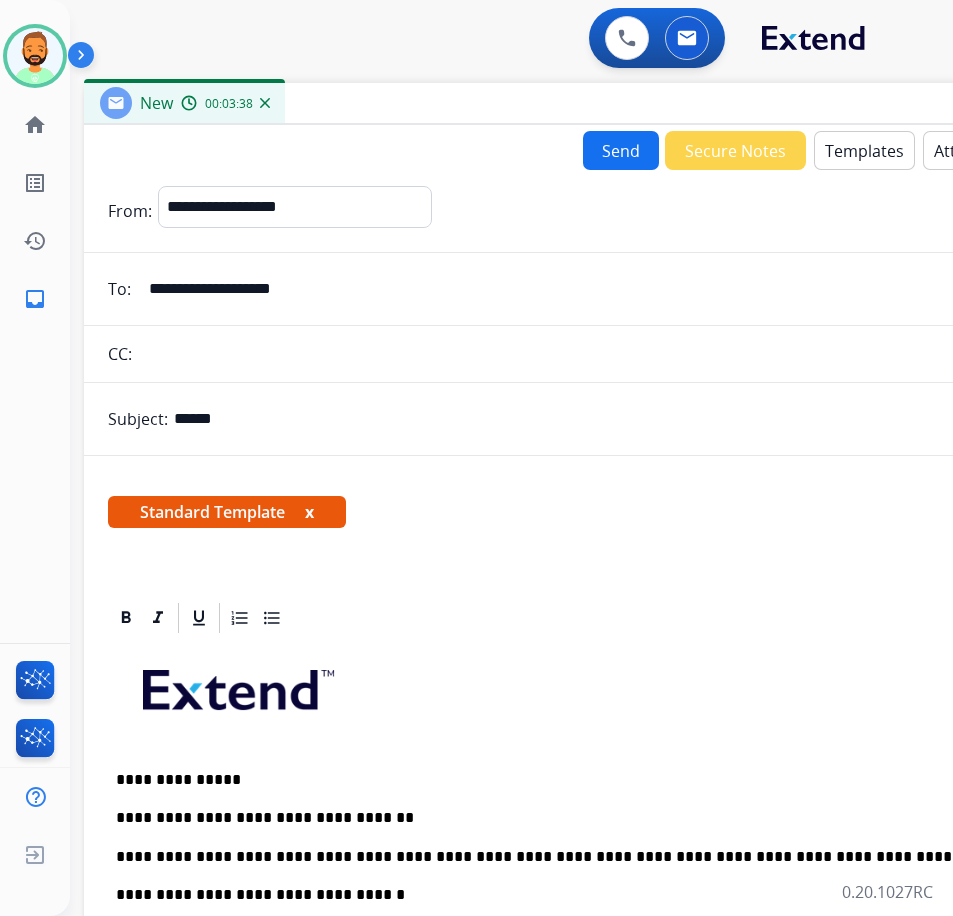 click on "Send" at bounding box center [621, 150] 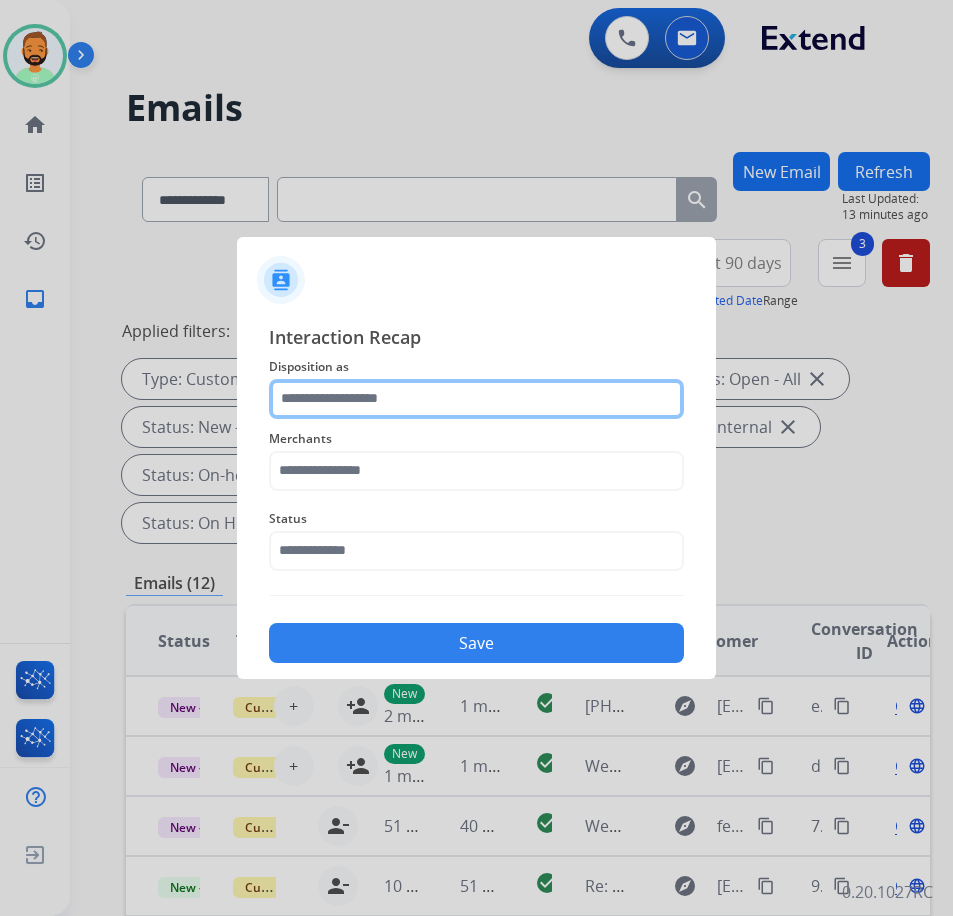 click 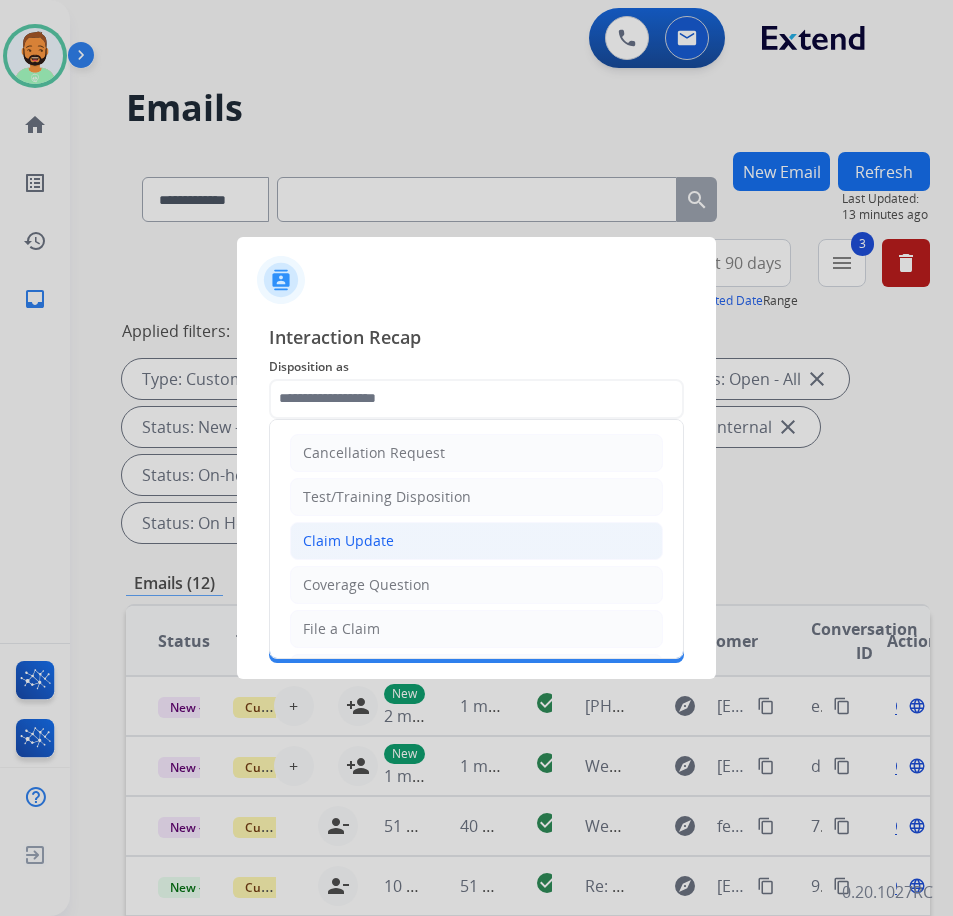 click on "Claim Update" 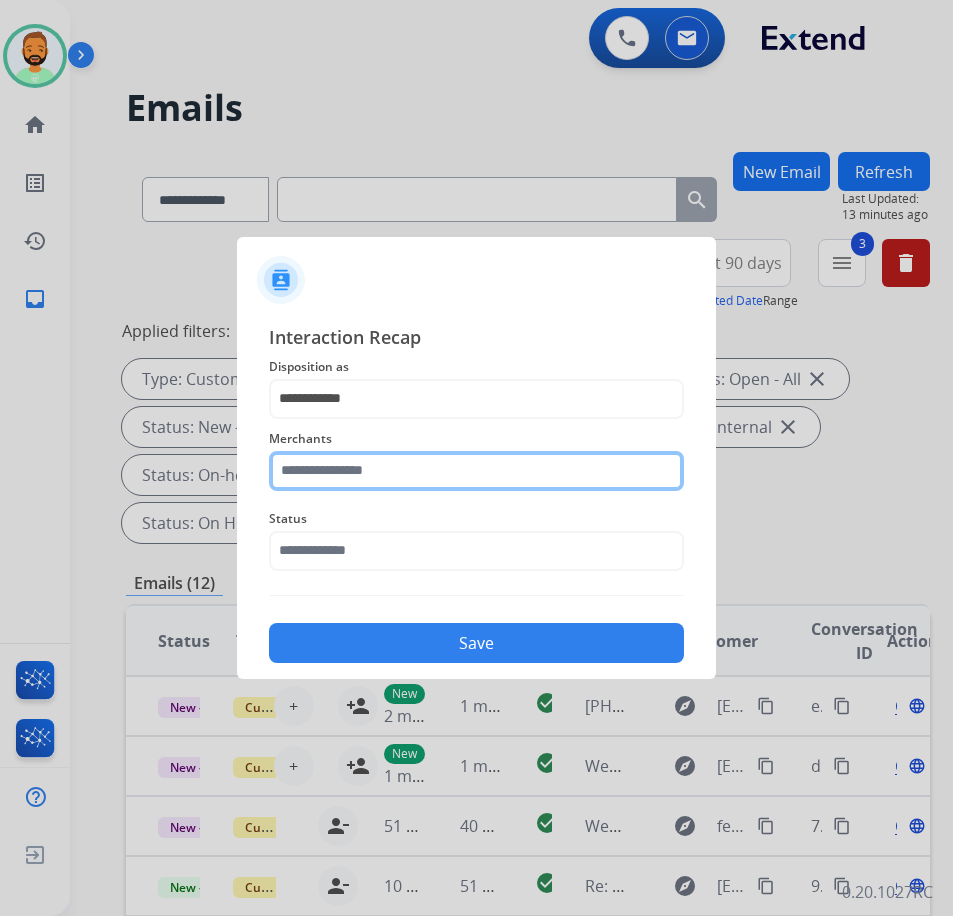 click 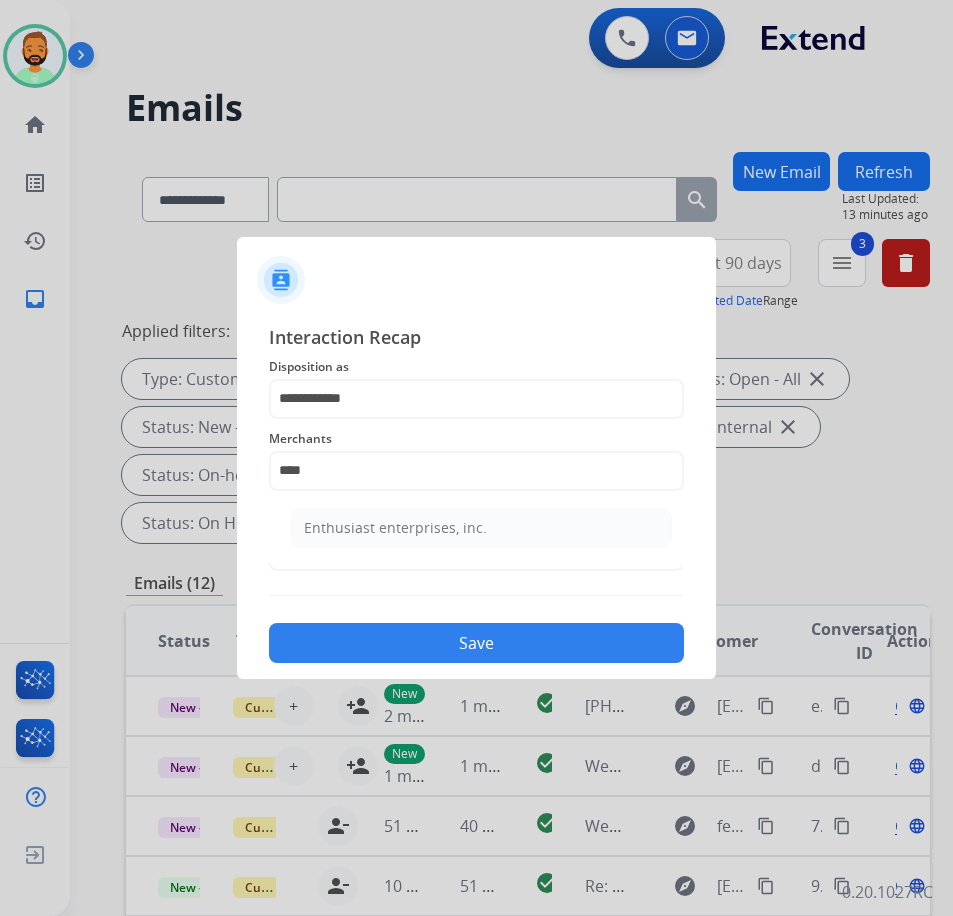 click on "Enthusiast enterprises, inc." 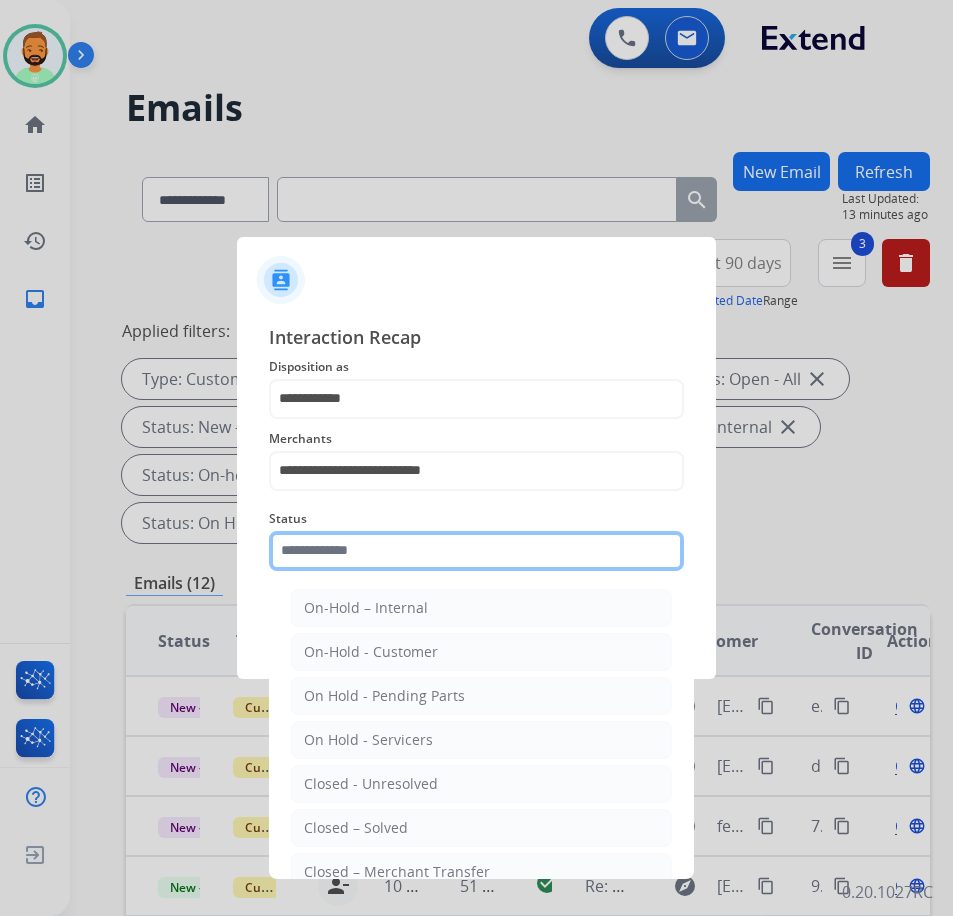 click 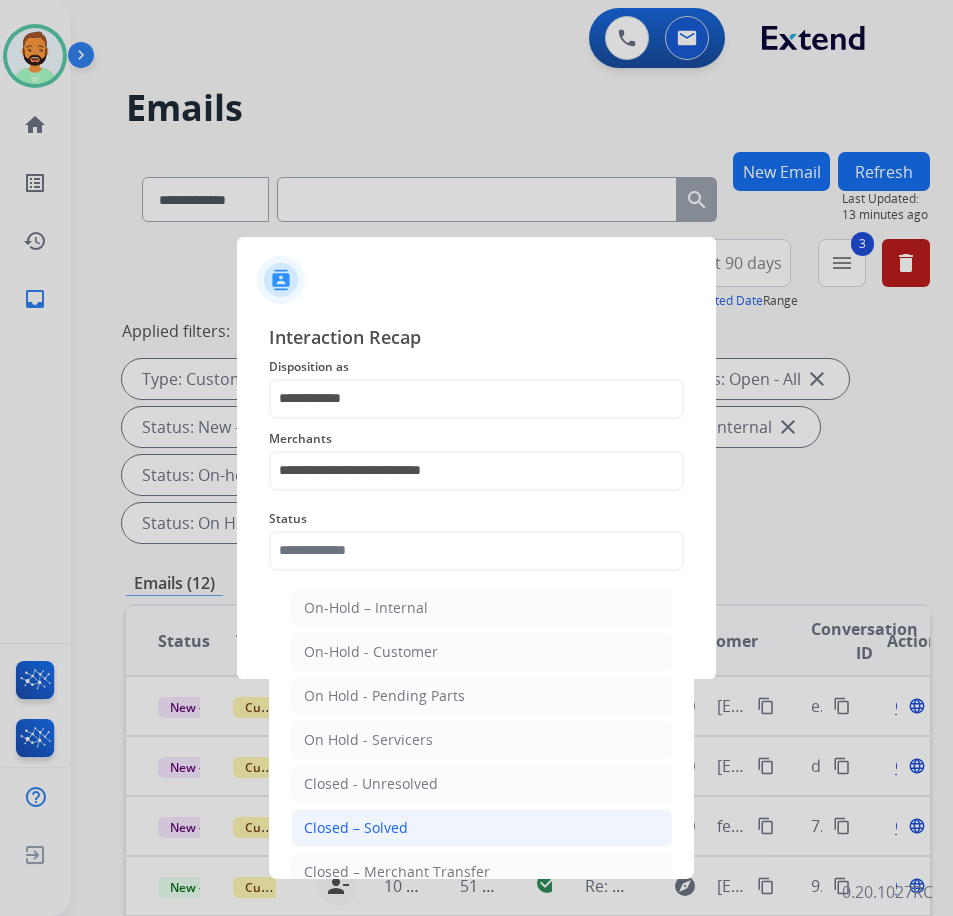 click on "Closed – Solved" 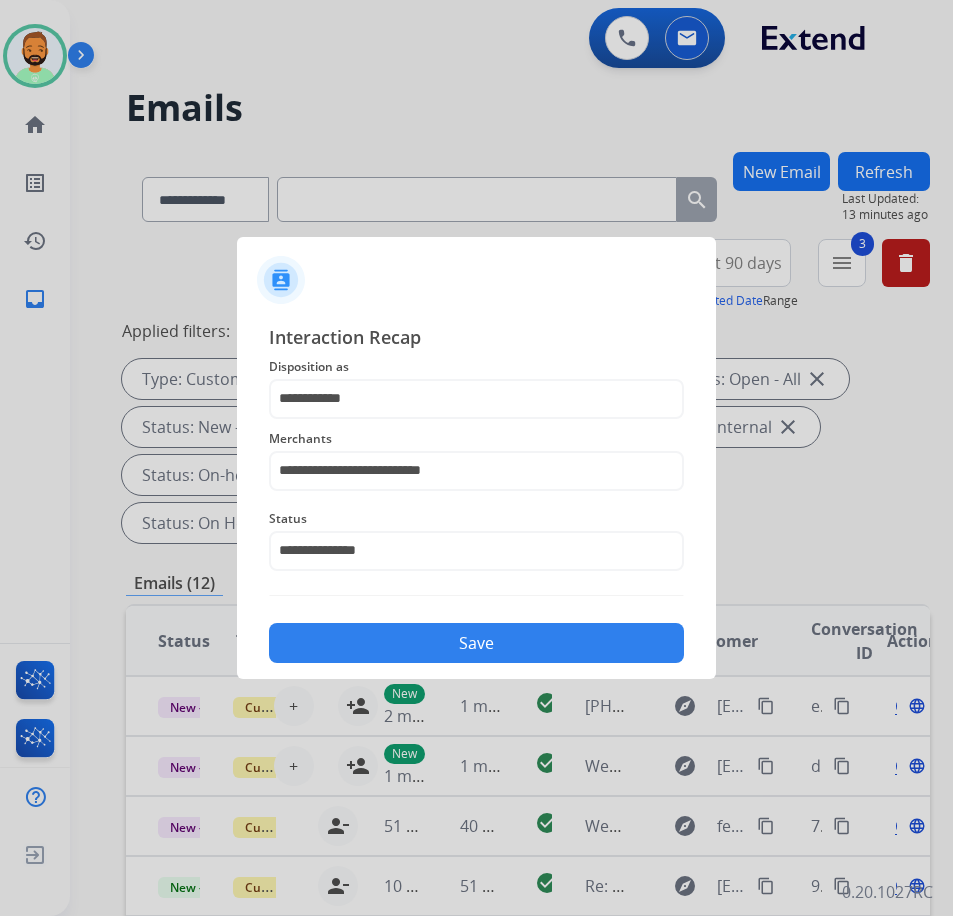 click on "Save" 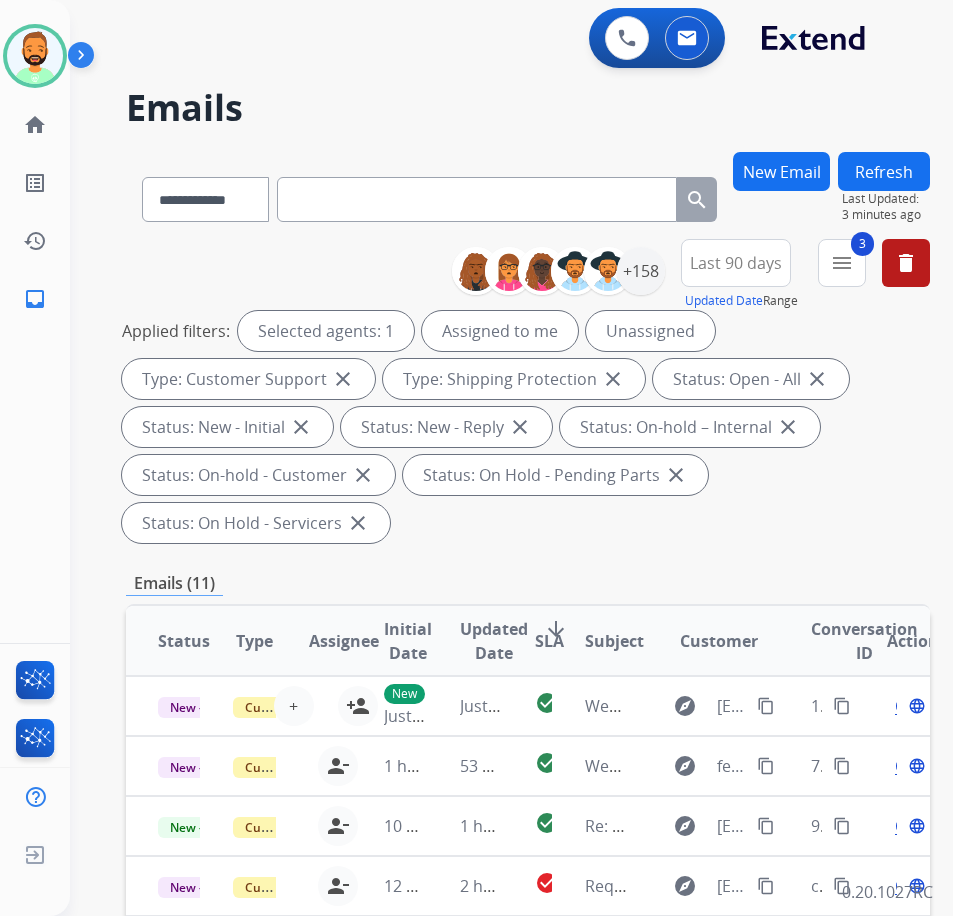 click on "Initial Date" at bounding box center [389, 641] 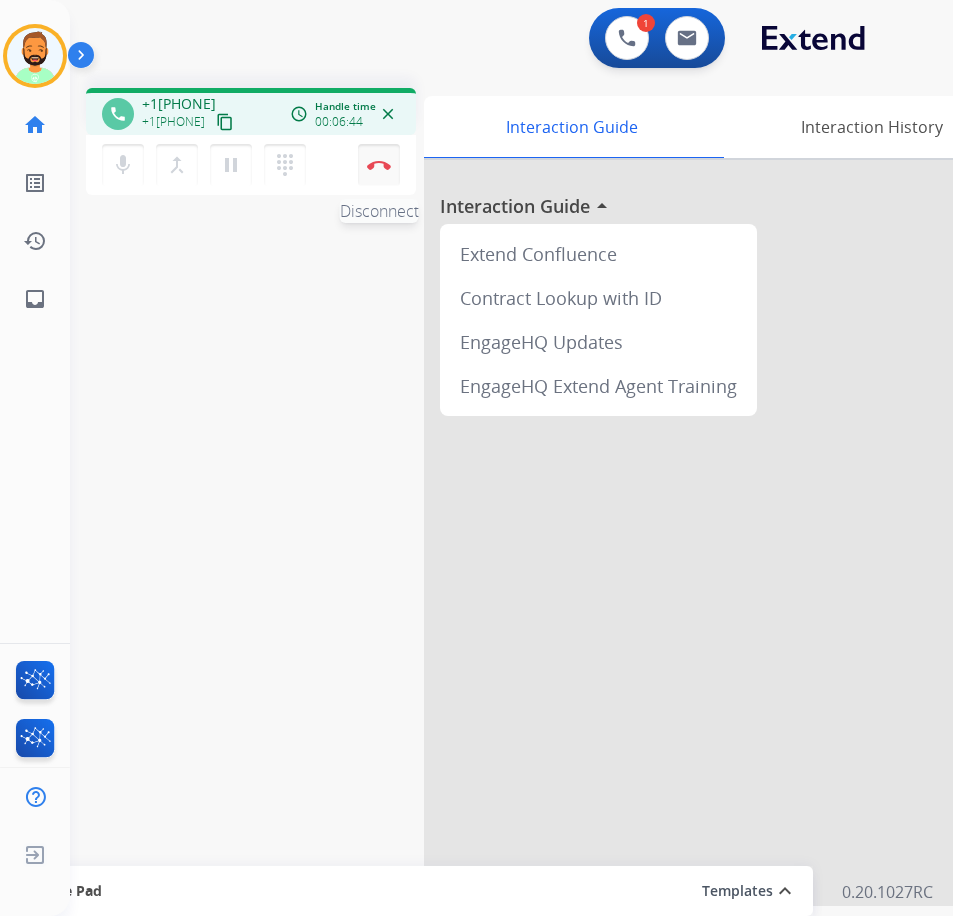 click on "Disconnect" at bounding box center [379, 165] 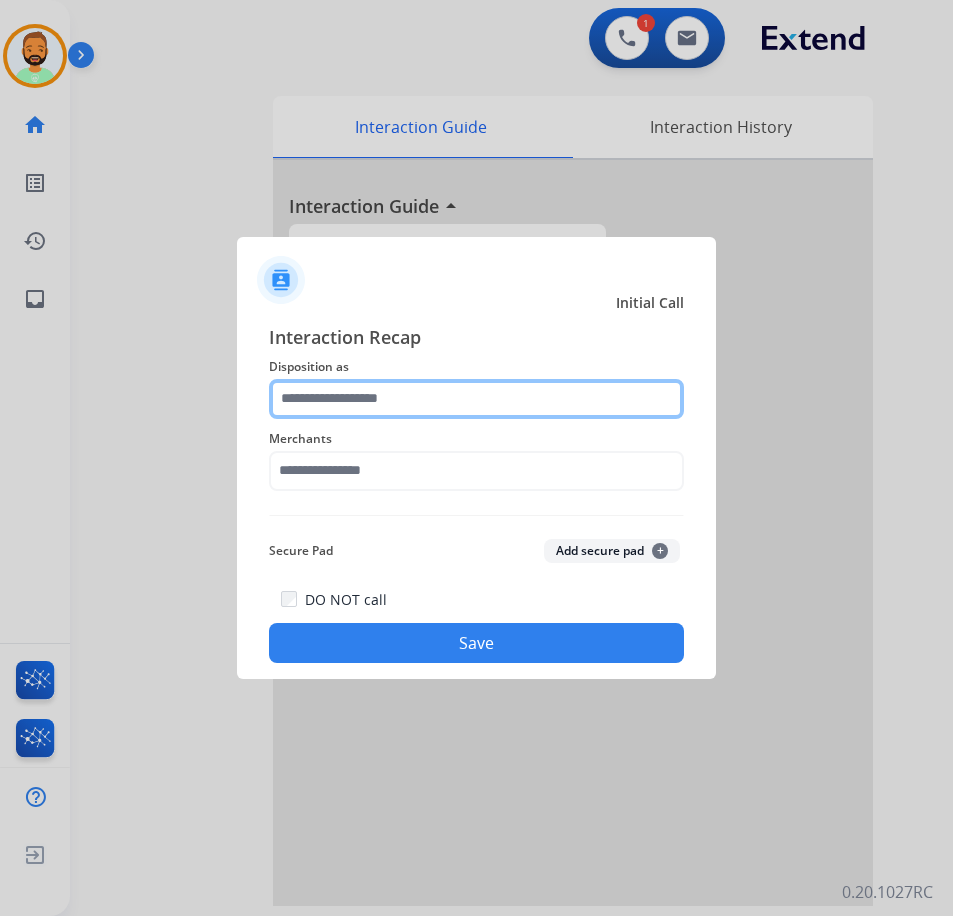 click 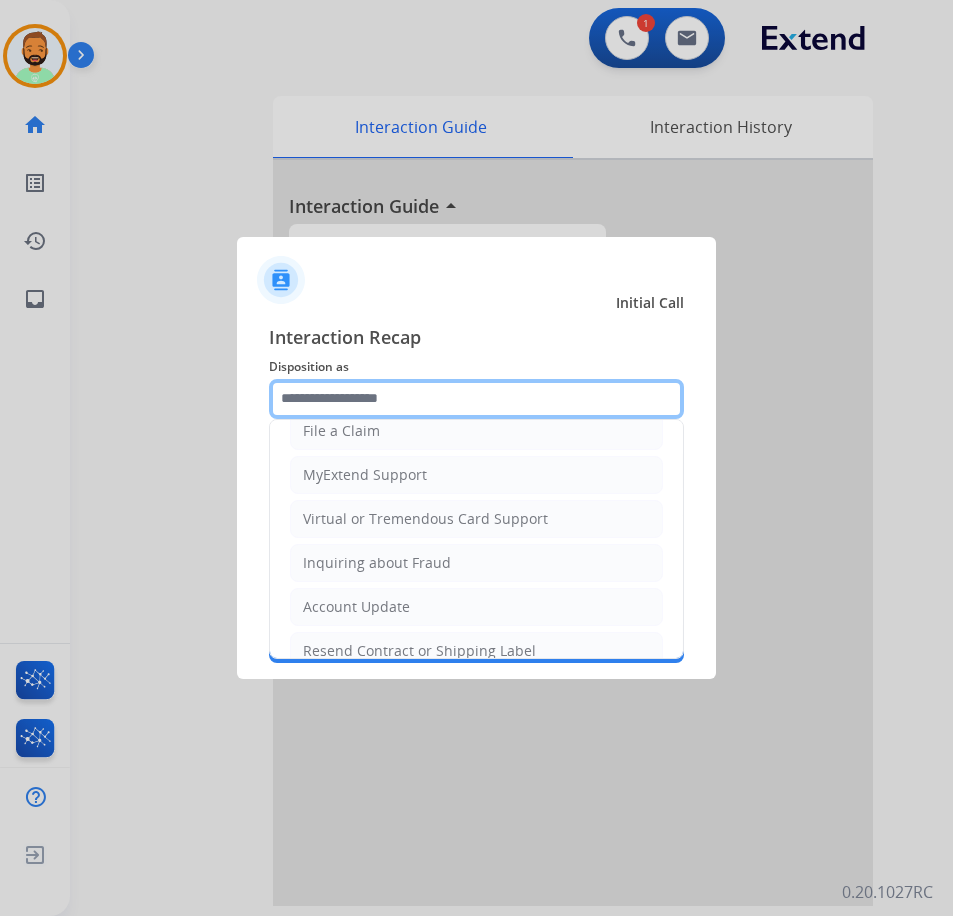 scroll, scrollTop: 200, scrollLeft: 0, axis: vertical 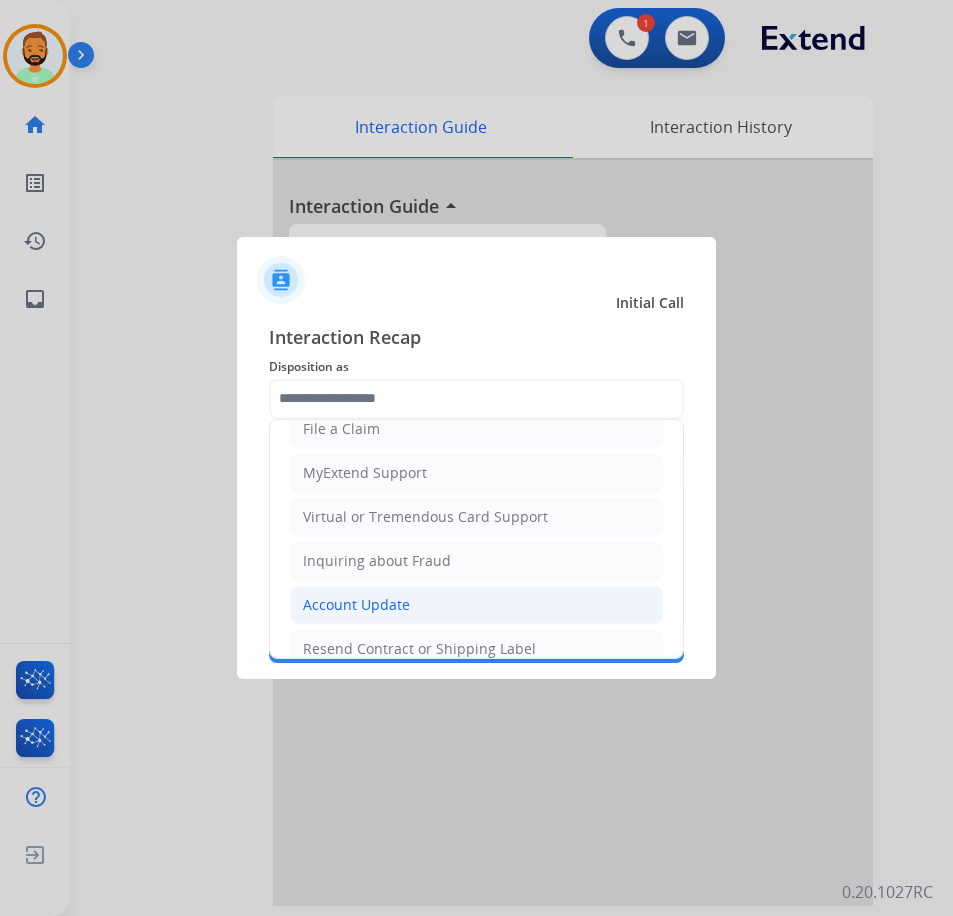 click on "Account Update" 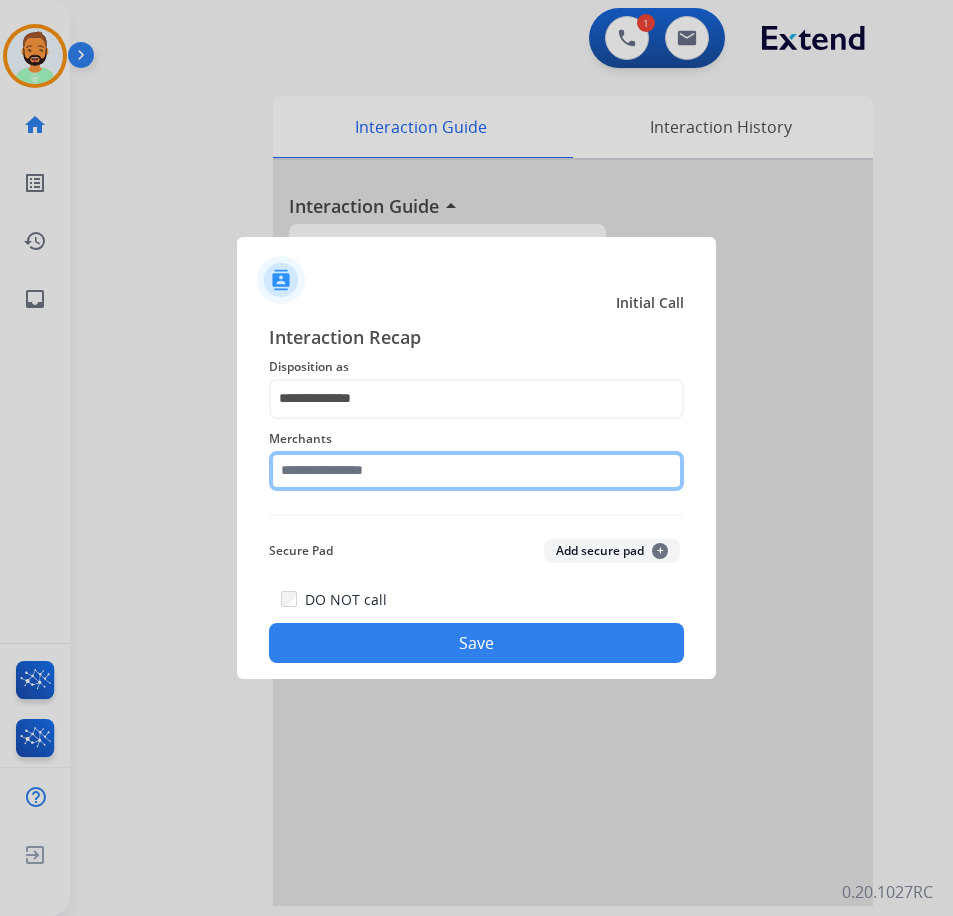 click 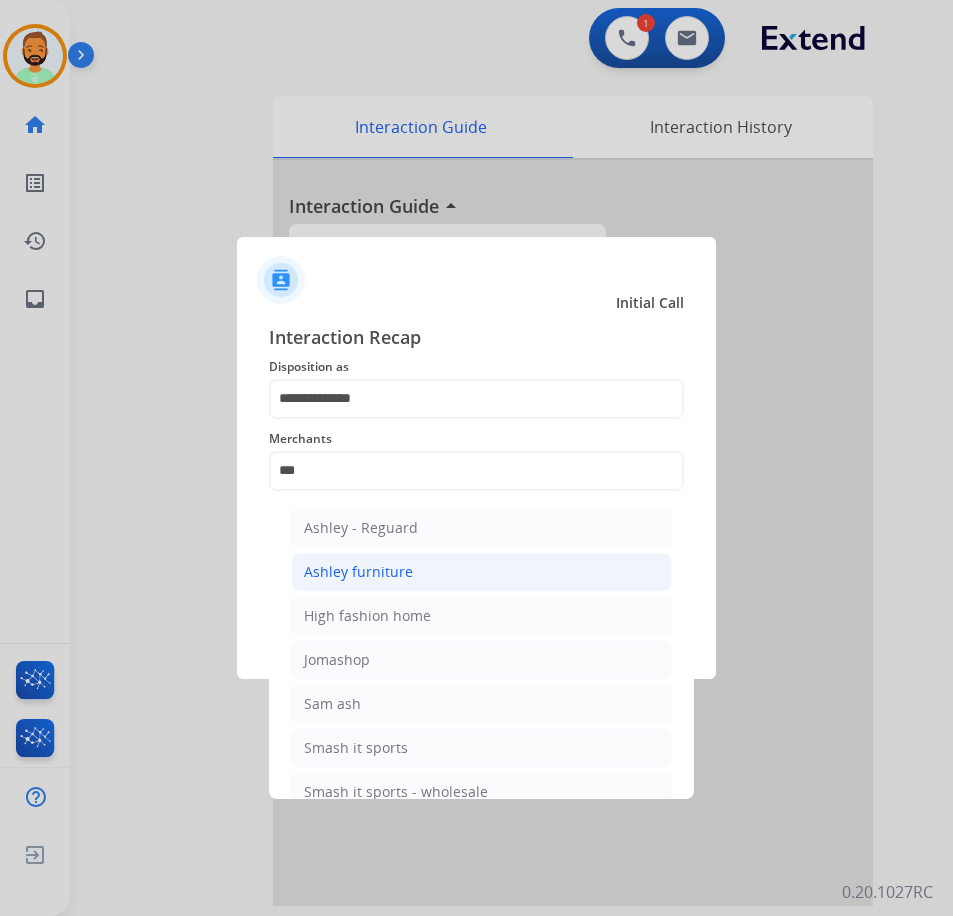 click on "Ashley furniture" 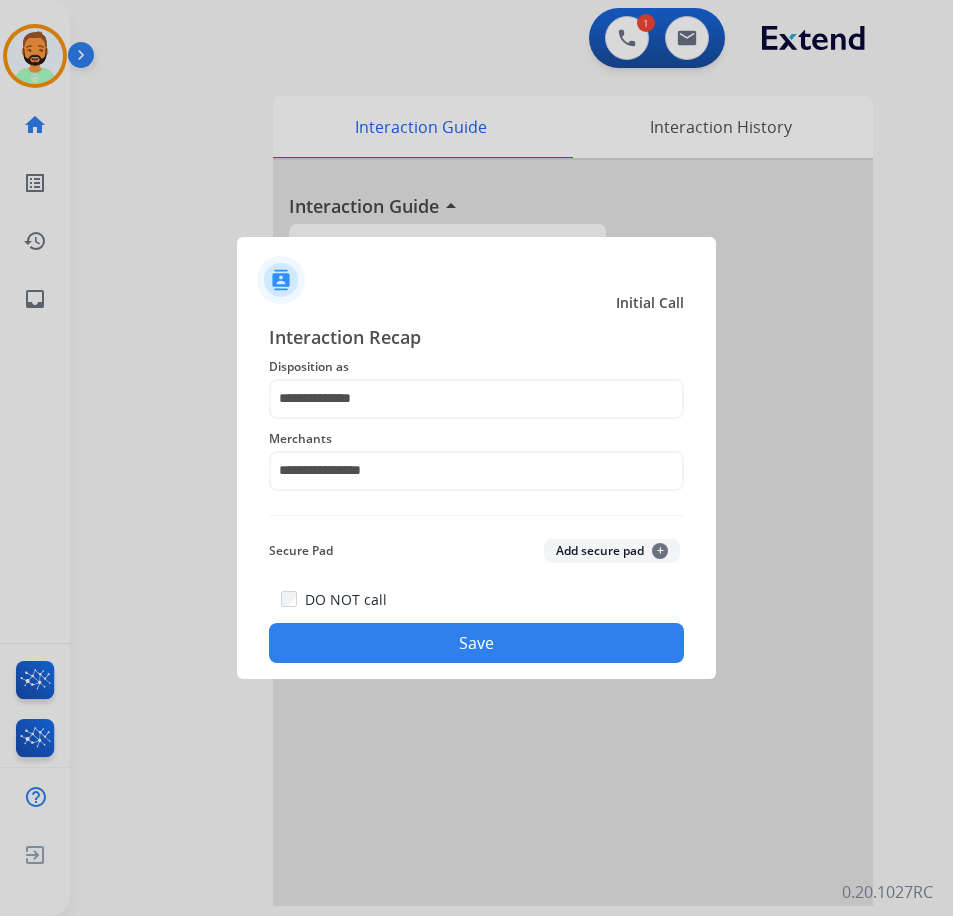click on "Save" 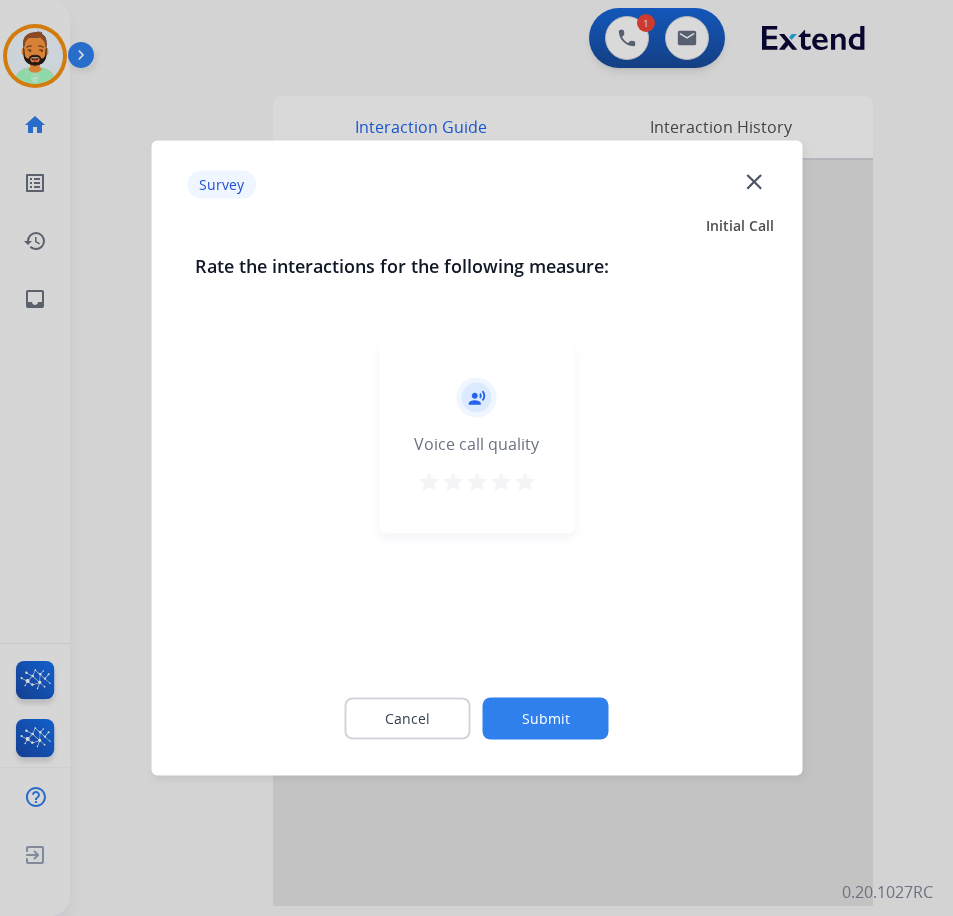 click on "Submit" 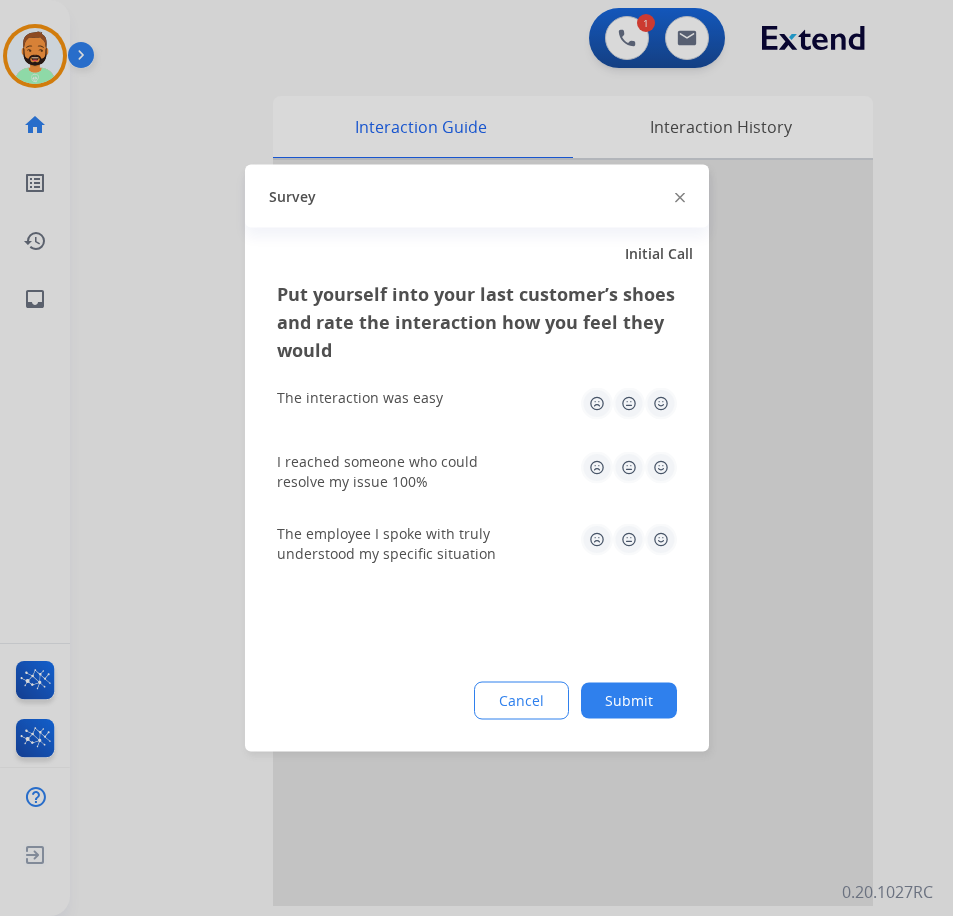 click on "Submit" 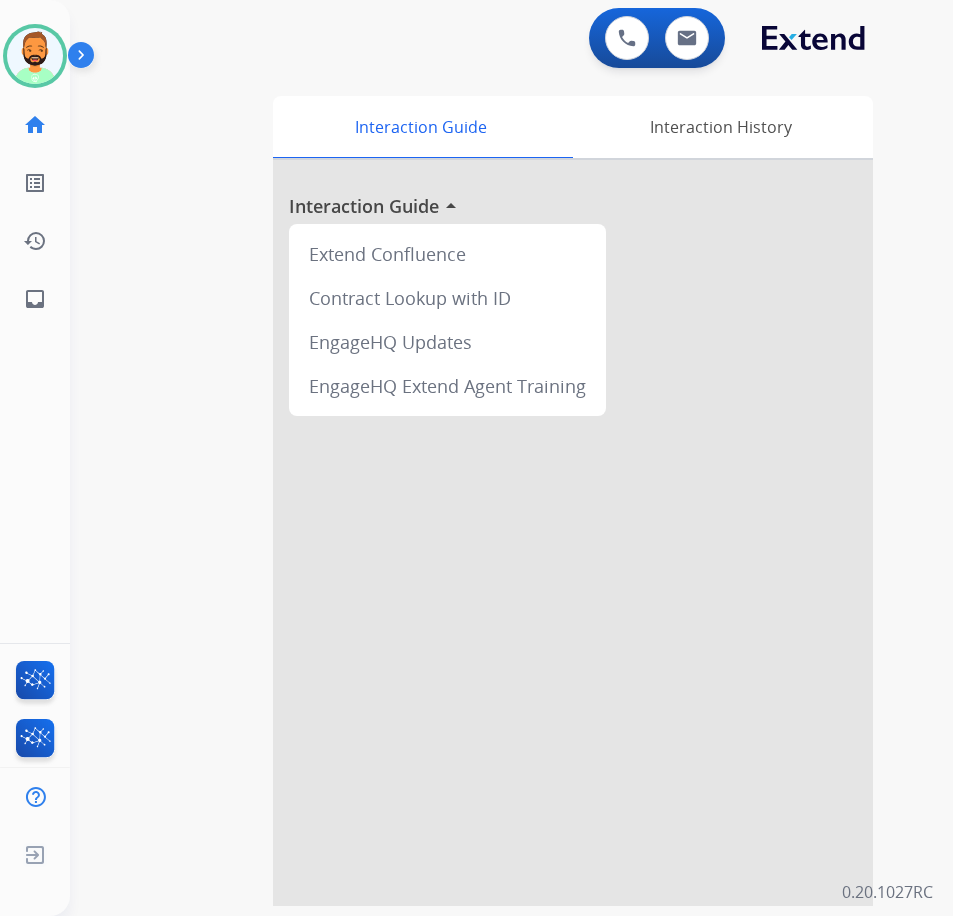 click at bounding box center (573, 533) 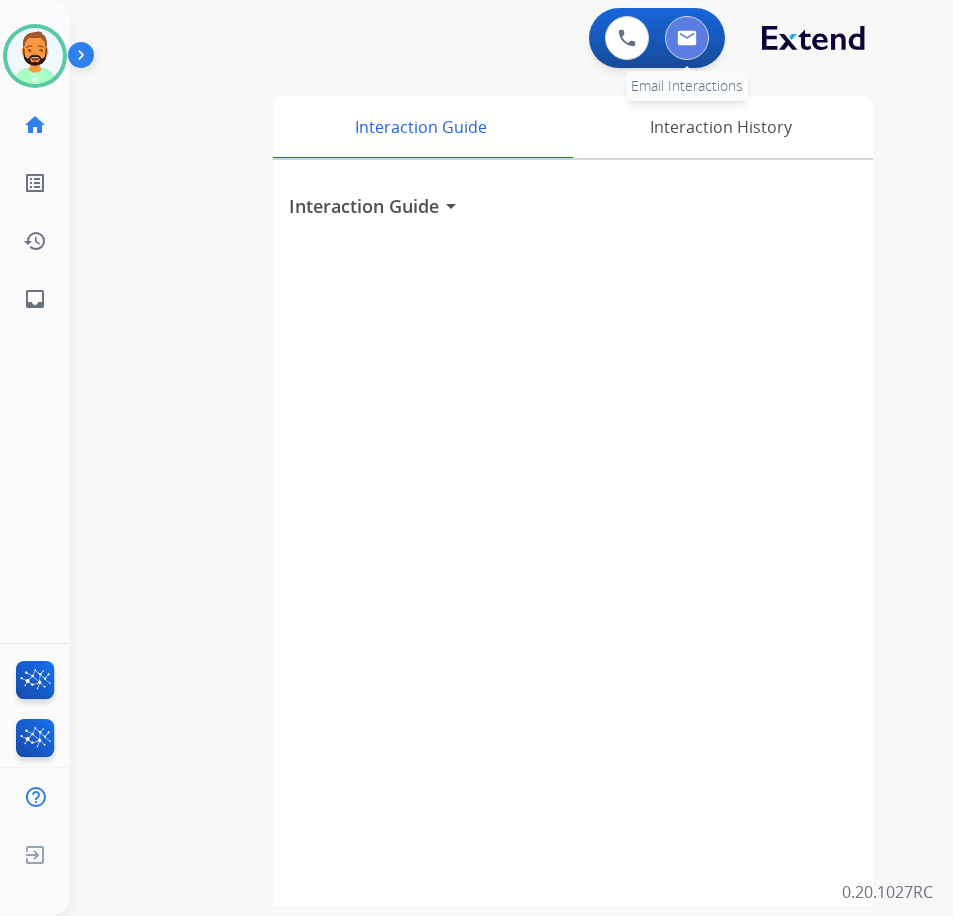 click at bounding box center (687, 38) 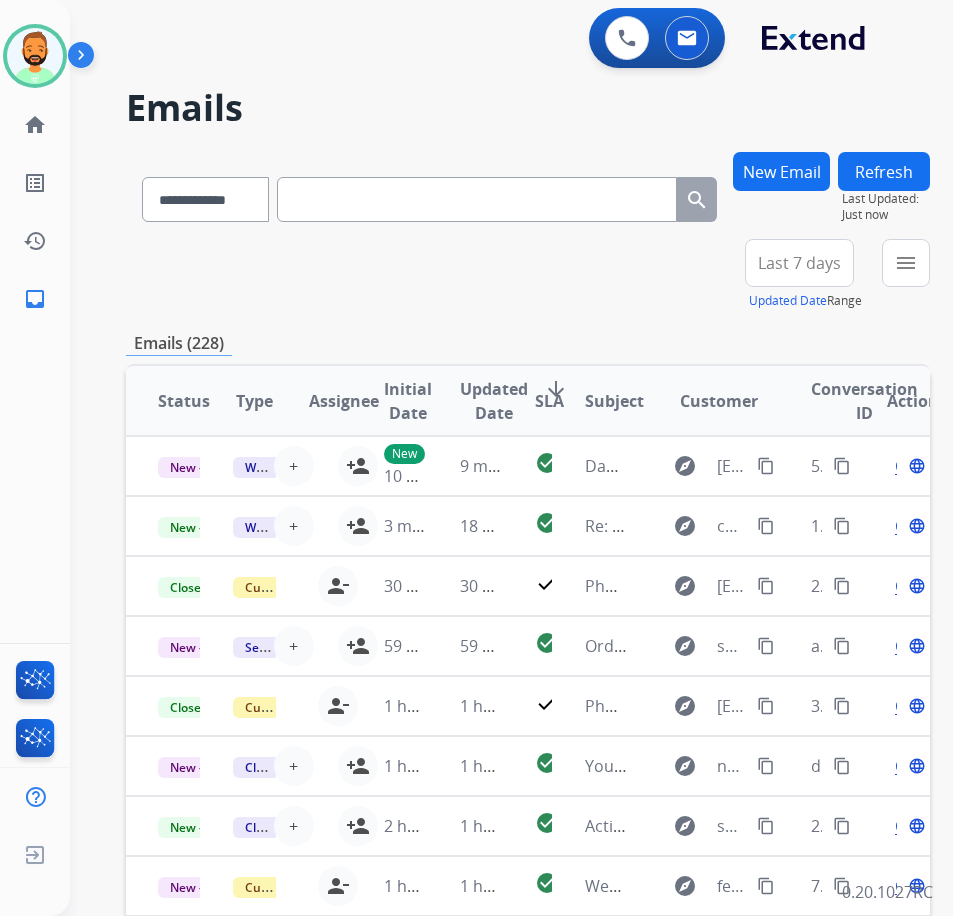 click on "New Email" at bounding box center [781, 171] 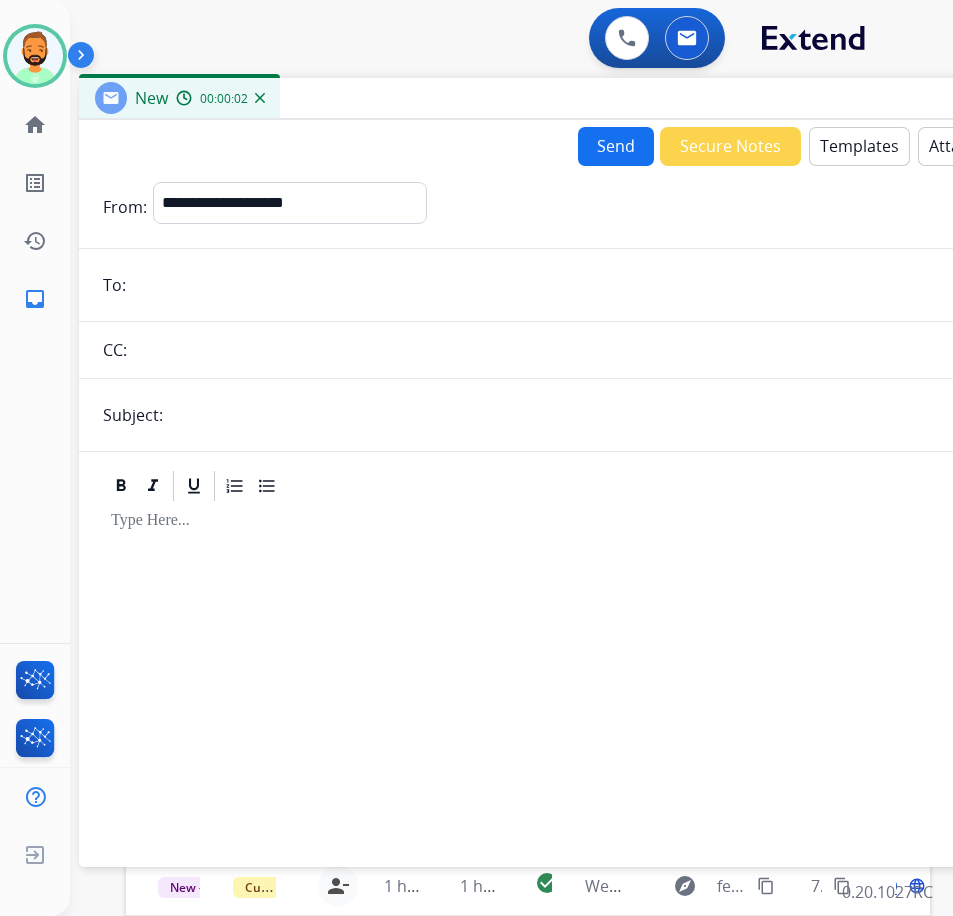 drag, startPoint x: 534, startPoint y: 149, endPoint x: 704, endPoint y: 105, distance: 175.60182 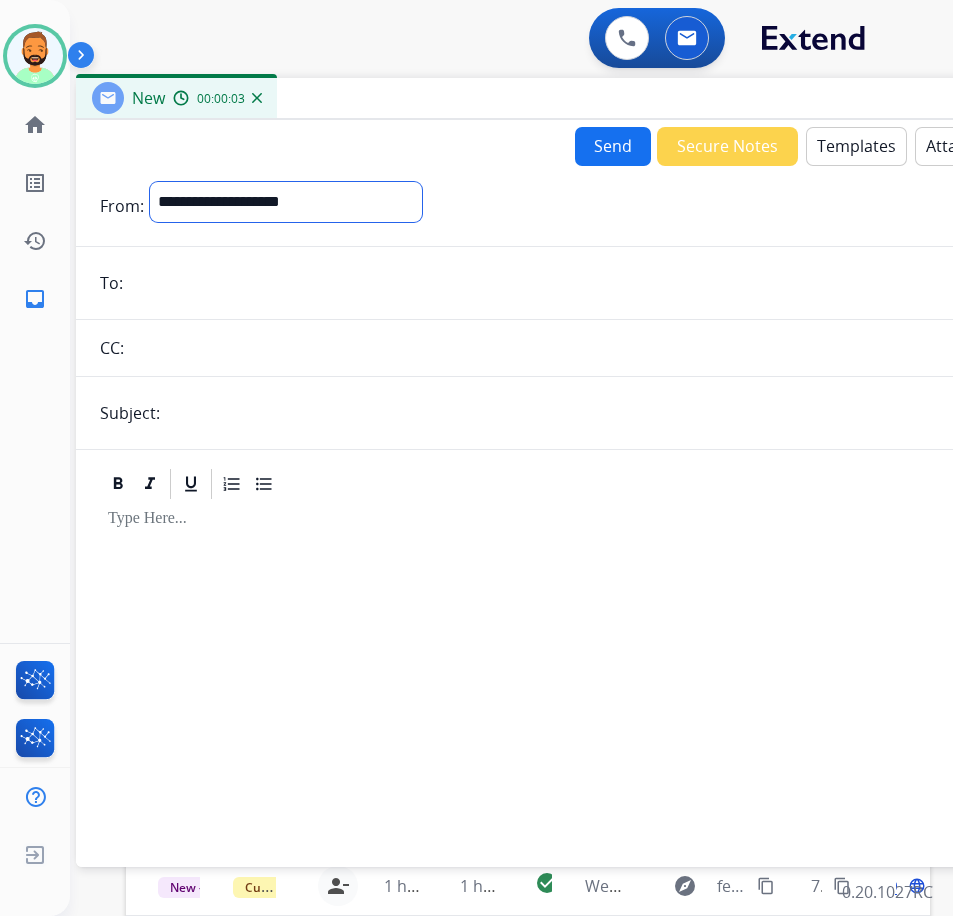 click on "**********" at bounding box center (286, 202) 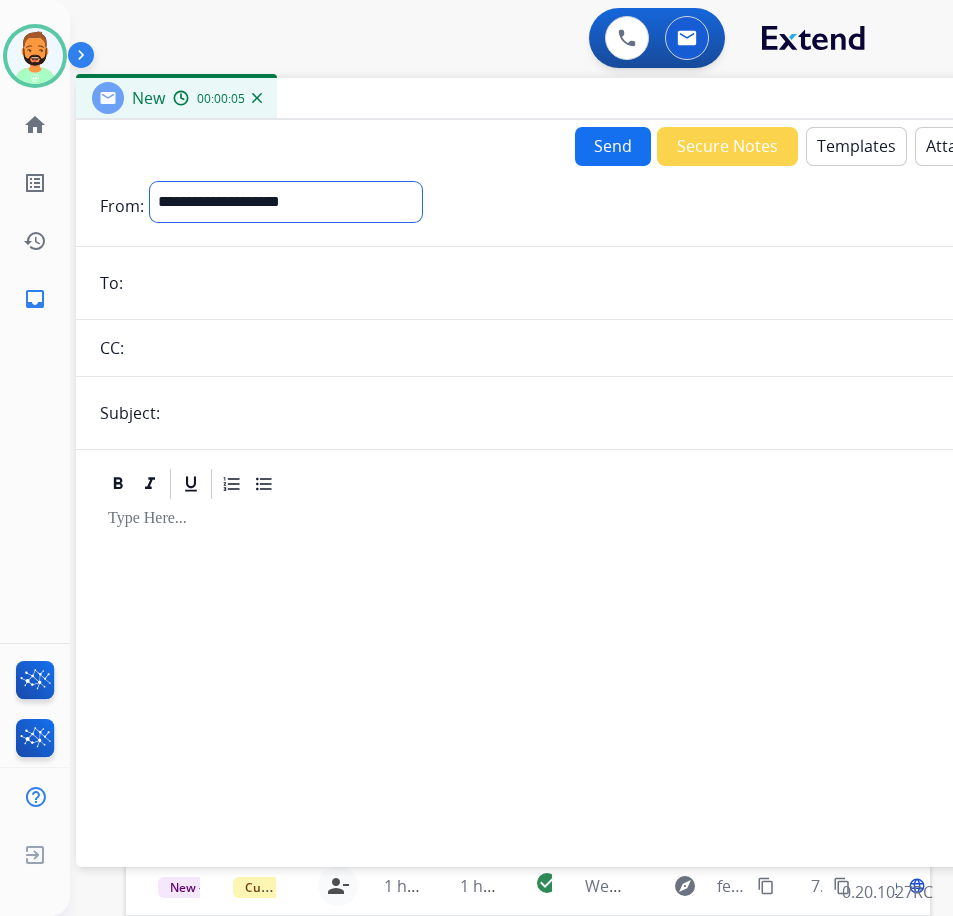 select on "**********" 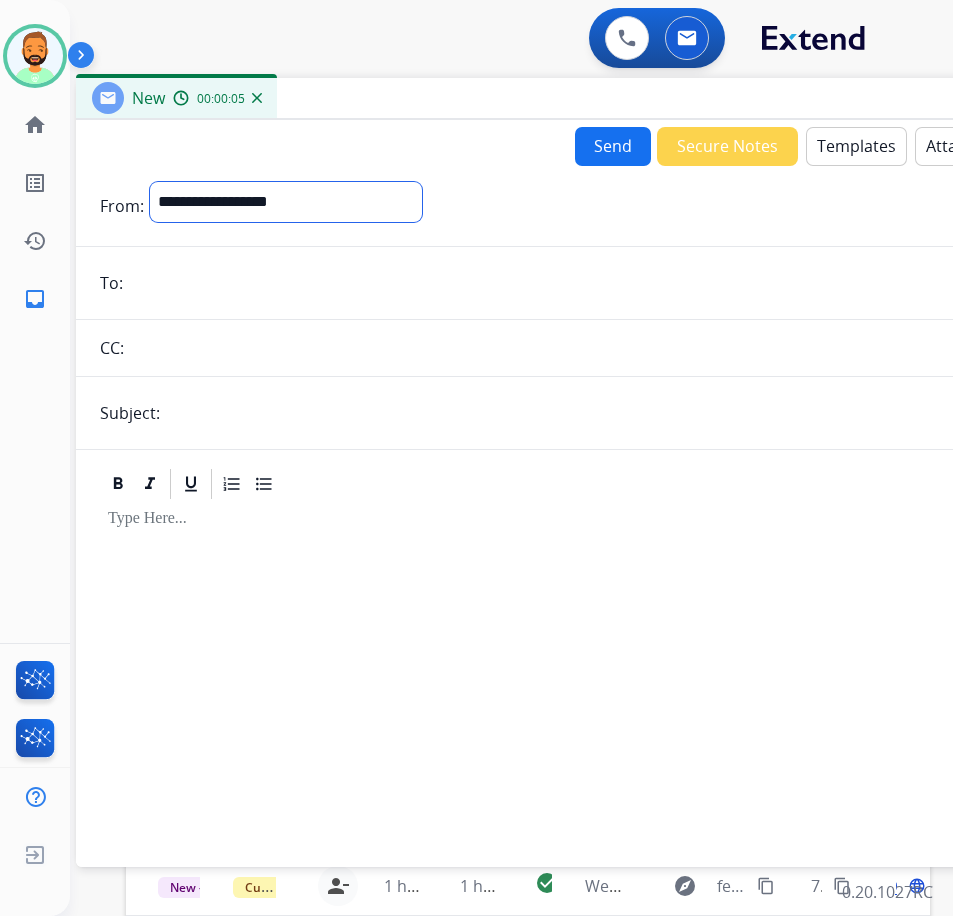 click on "**********" at bounding box center [286, 202] 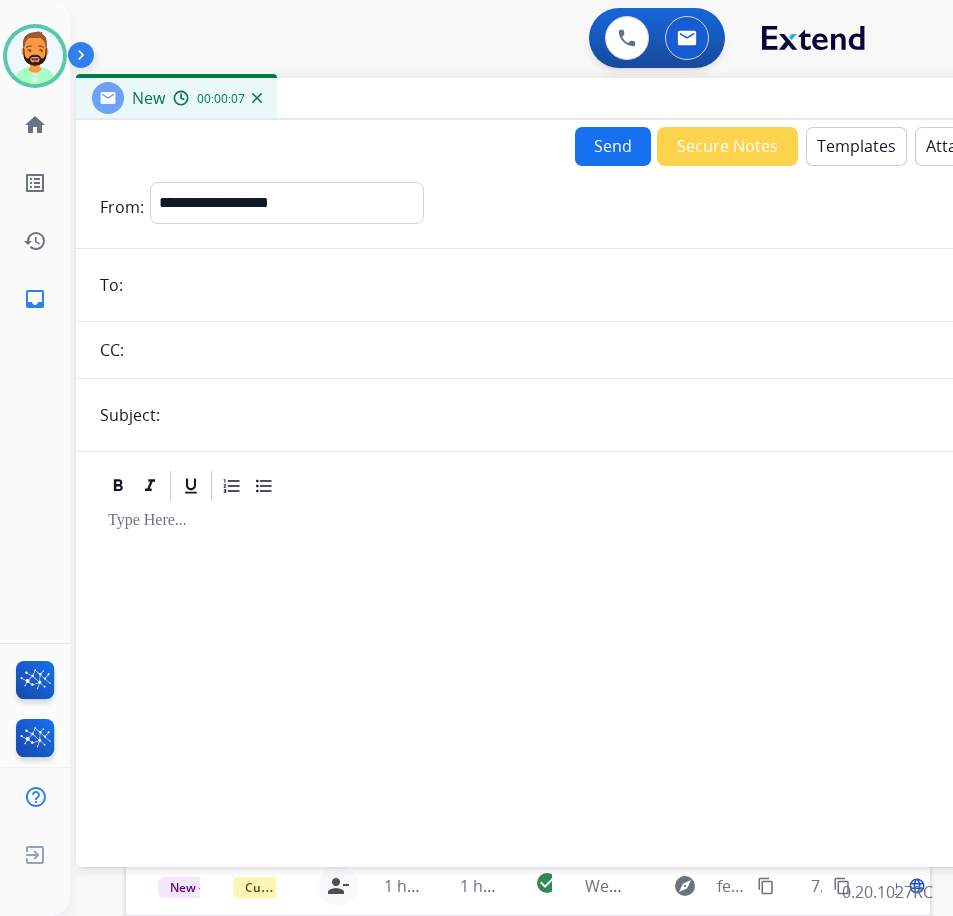 paste on "**********" 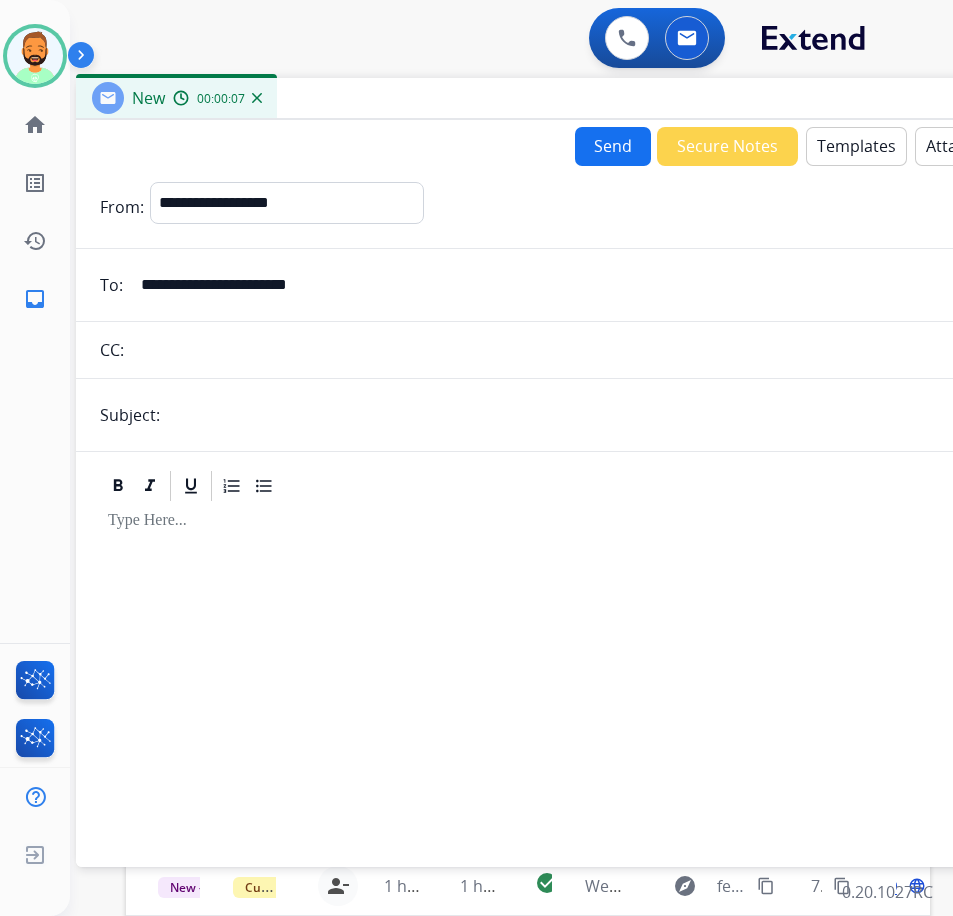 type on "**********" 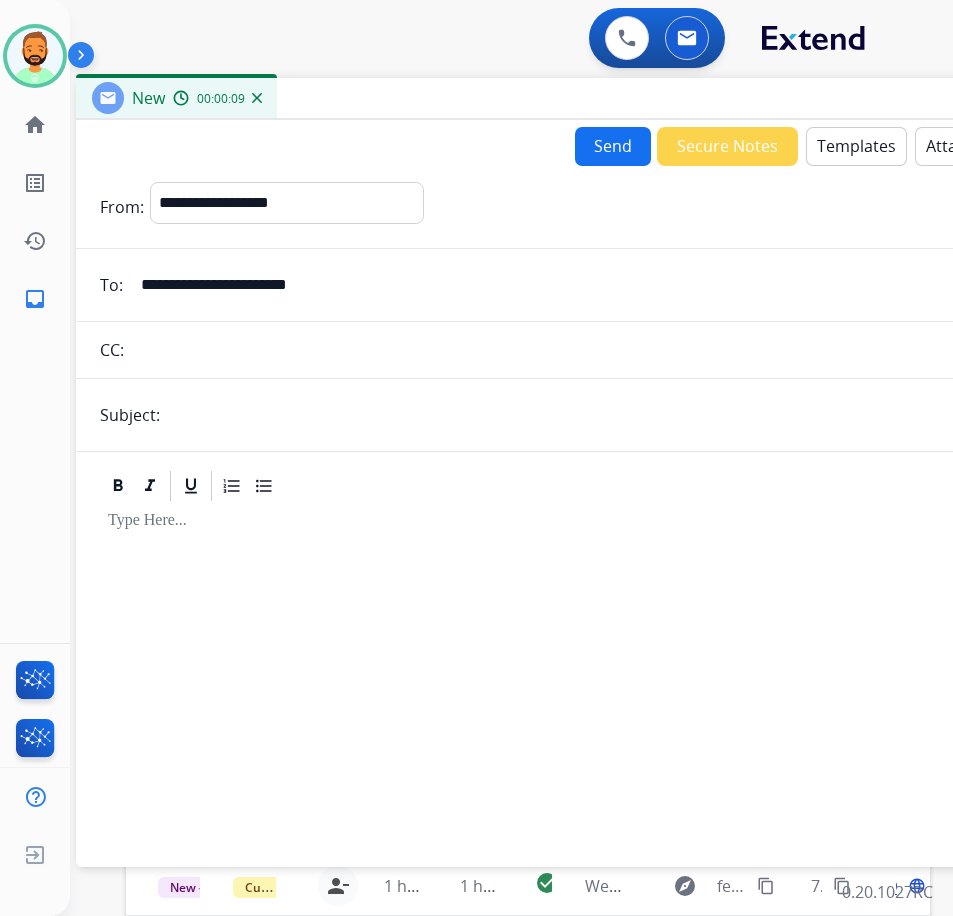 type on "******" 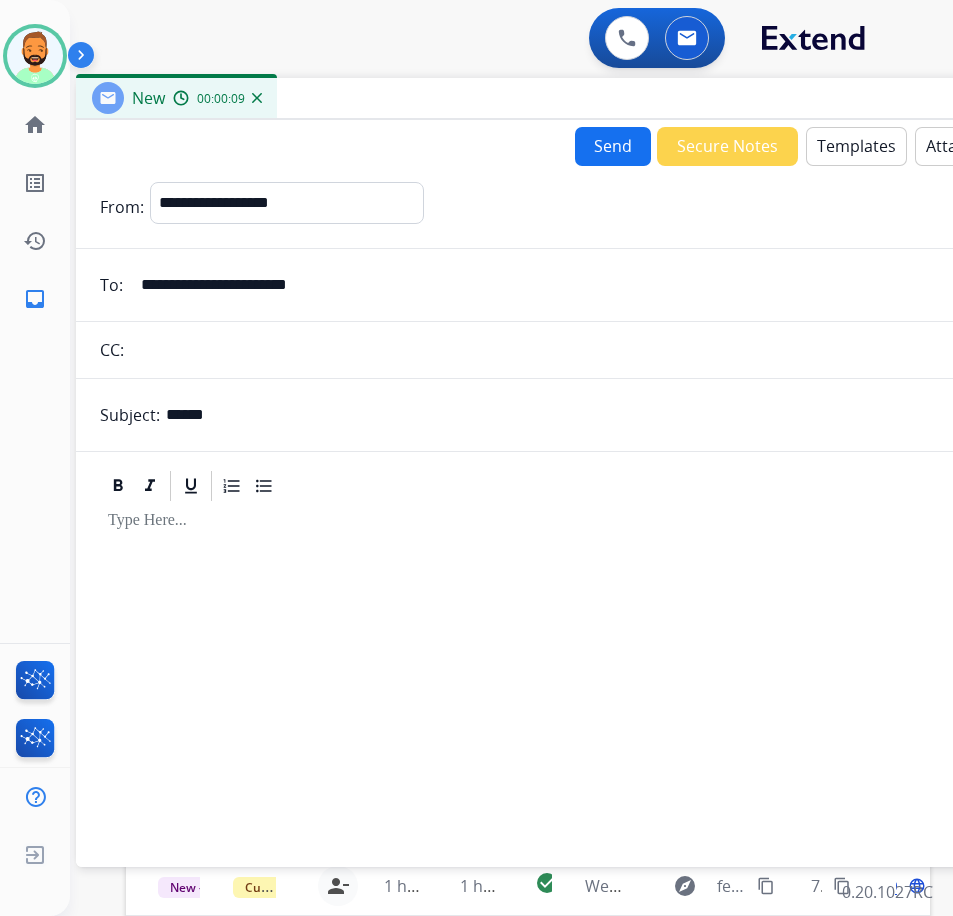 click at bounding box center [576, 675] 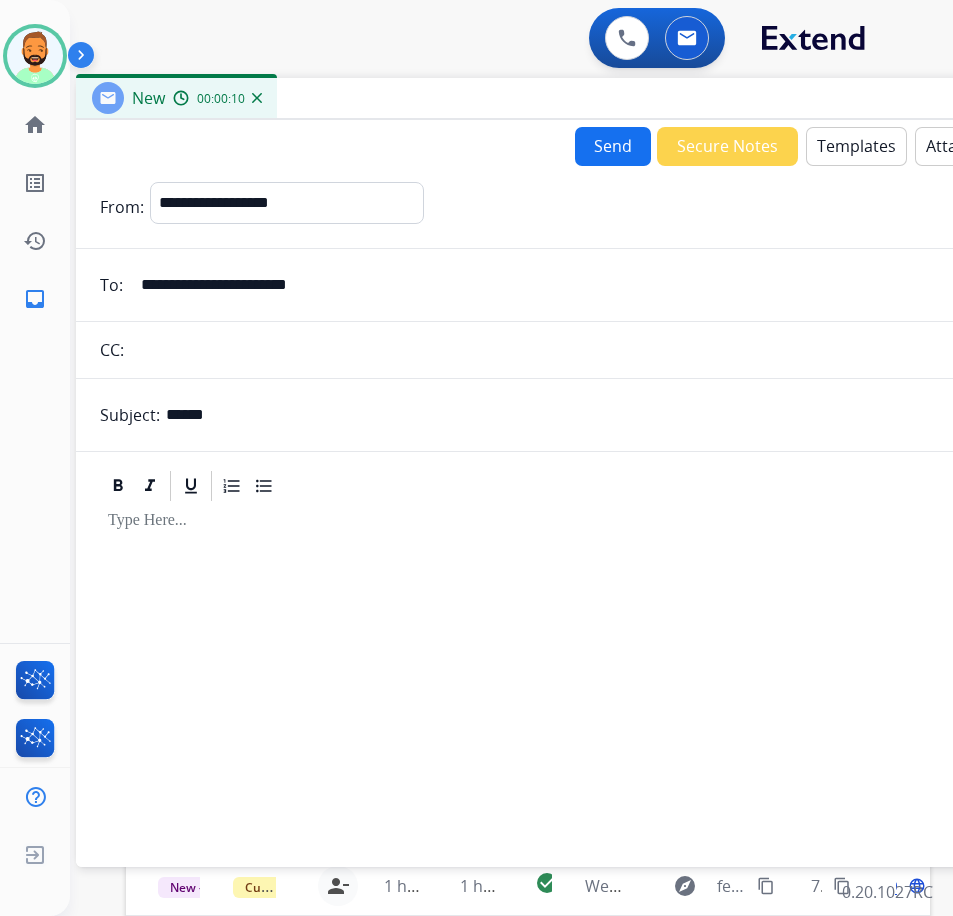 click on "Templates" at bounding box center [856, 146] 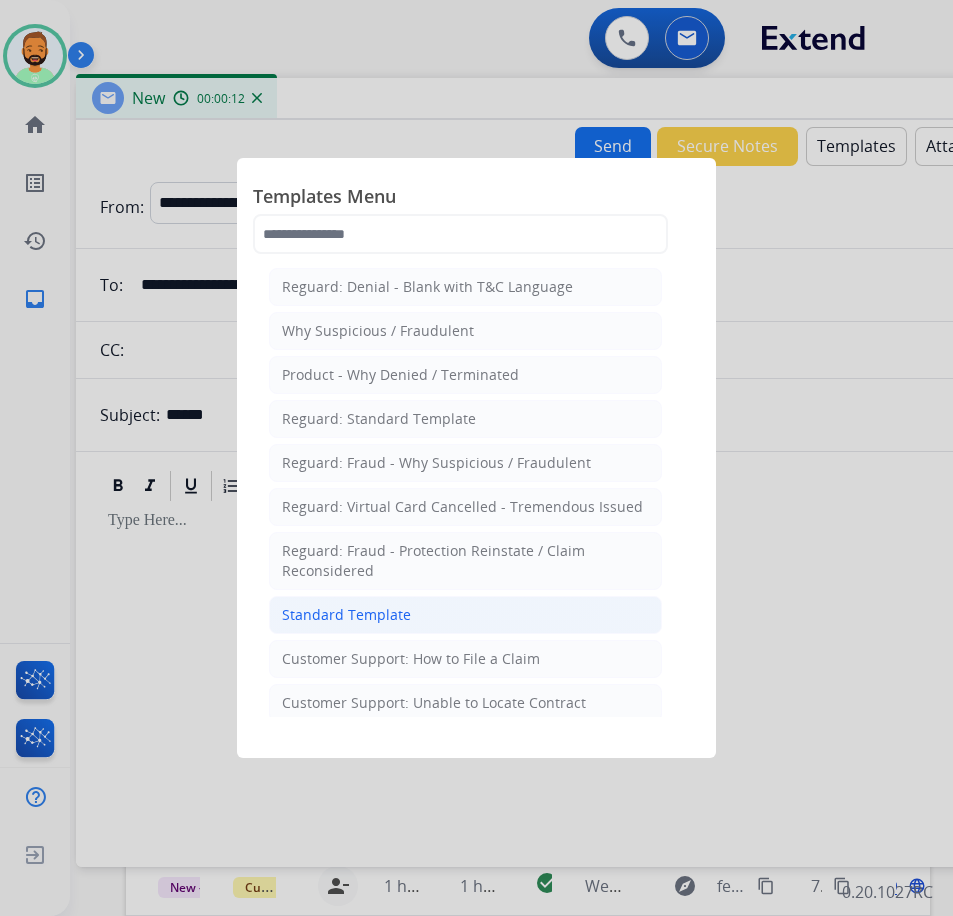 click on "Standard Template" 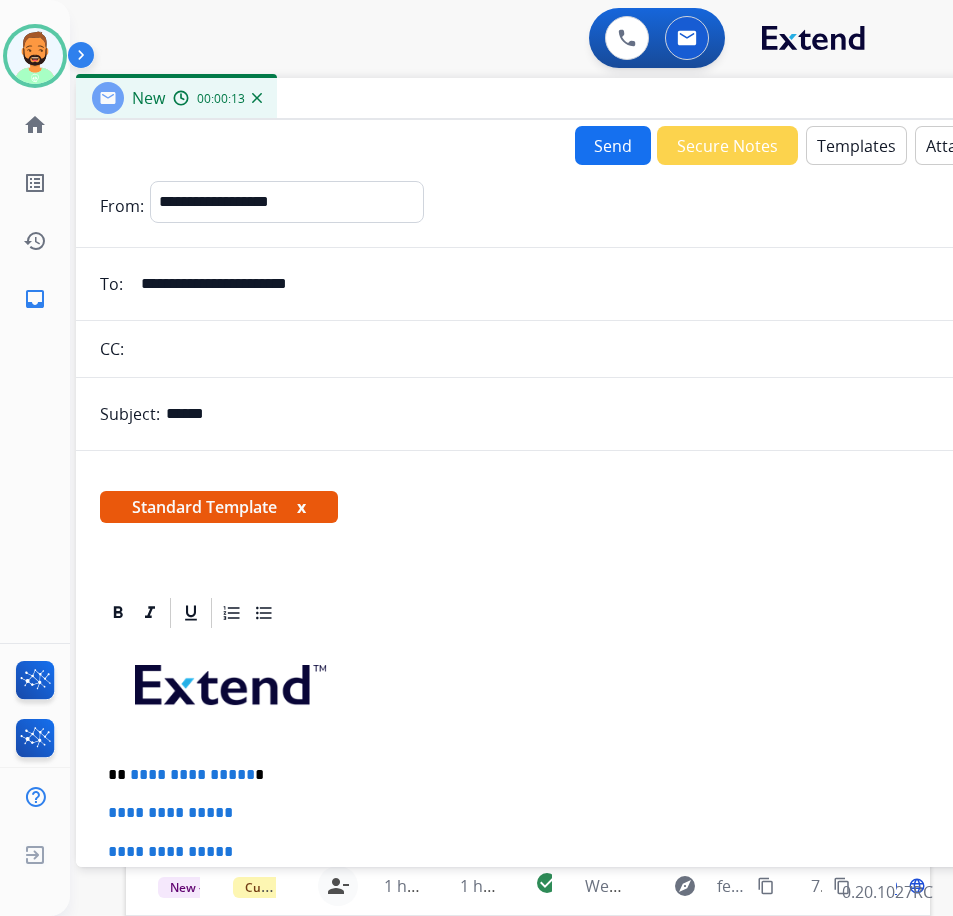 scroll, scrollTop: 200, scrollLeft: 0, axis: vertical 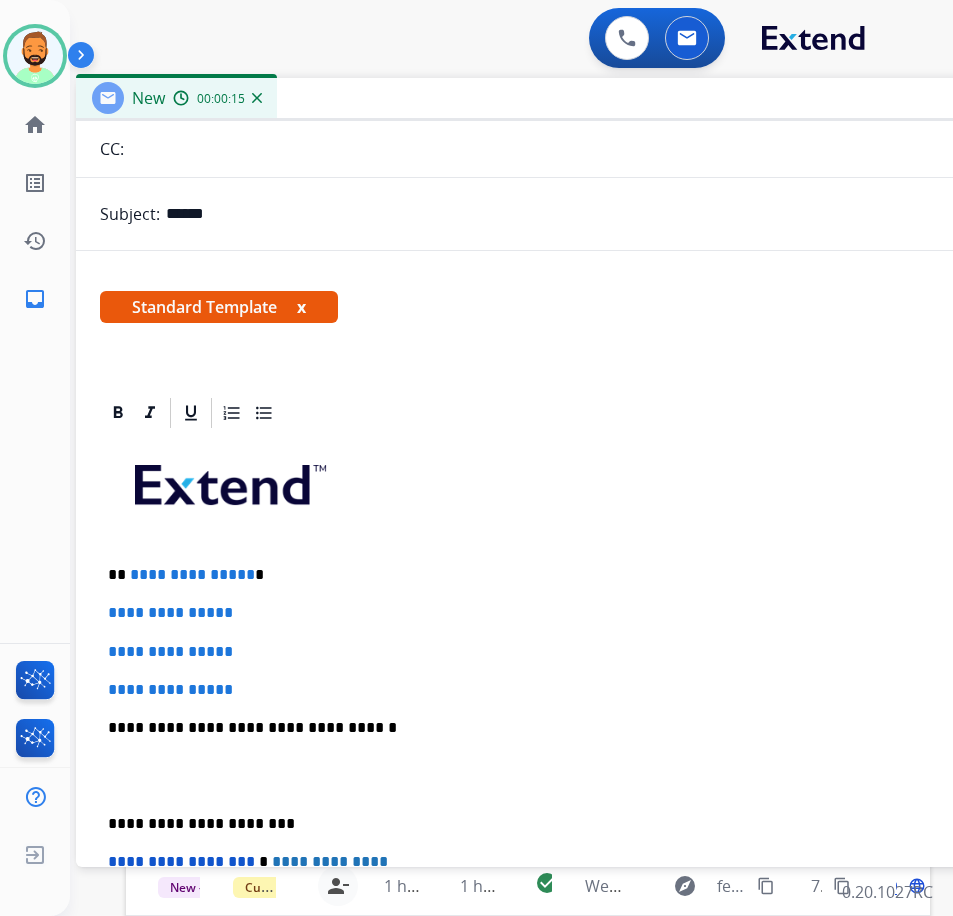 click on "**********" at bounding box center [568, 575] 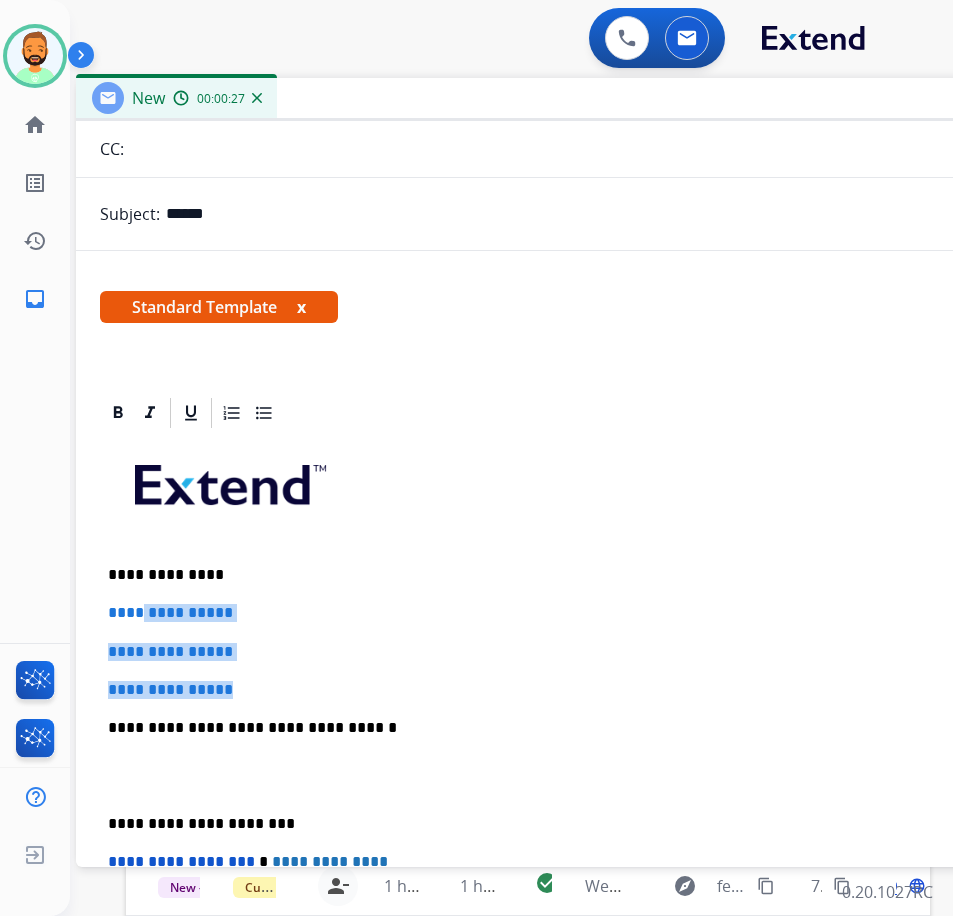drag, startPoint x: 281, startPoint y: 669, endPoint x: 153, endPoint y: 592, distance: 149.37537 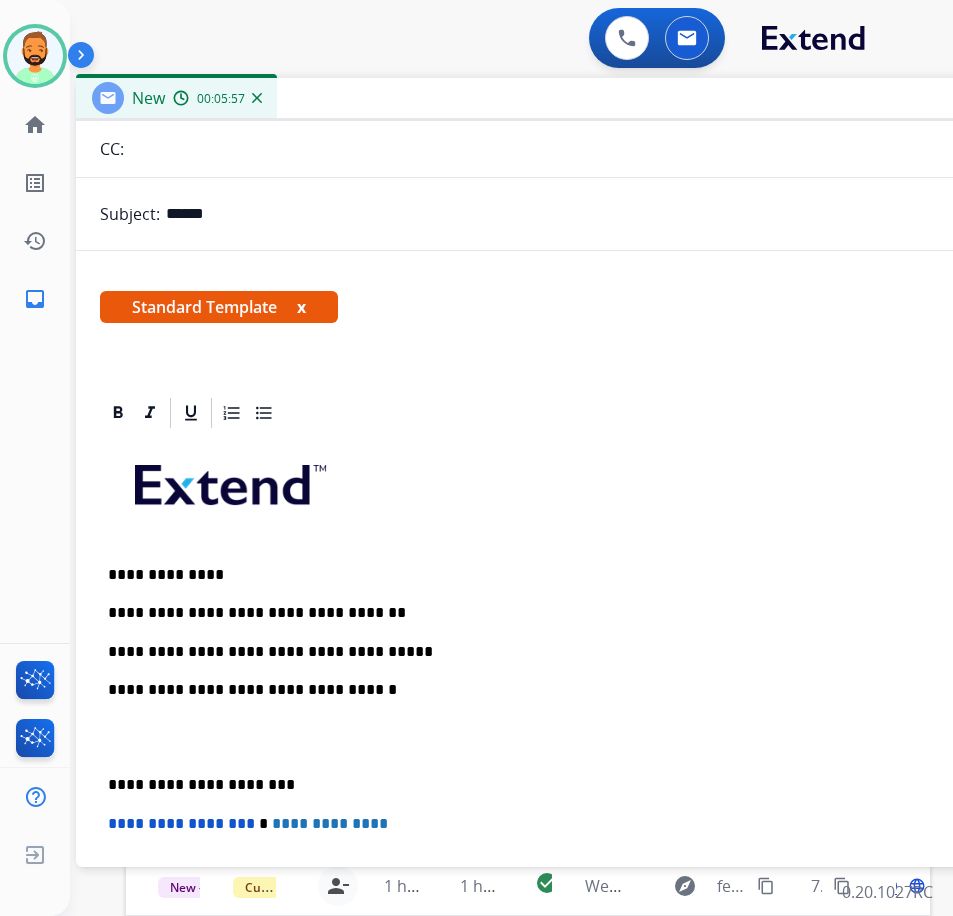 click on "**********" at bounding box center (568, 652) 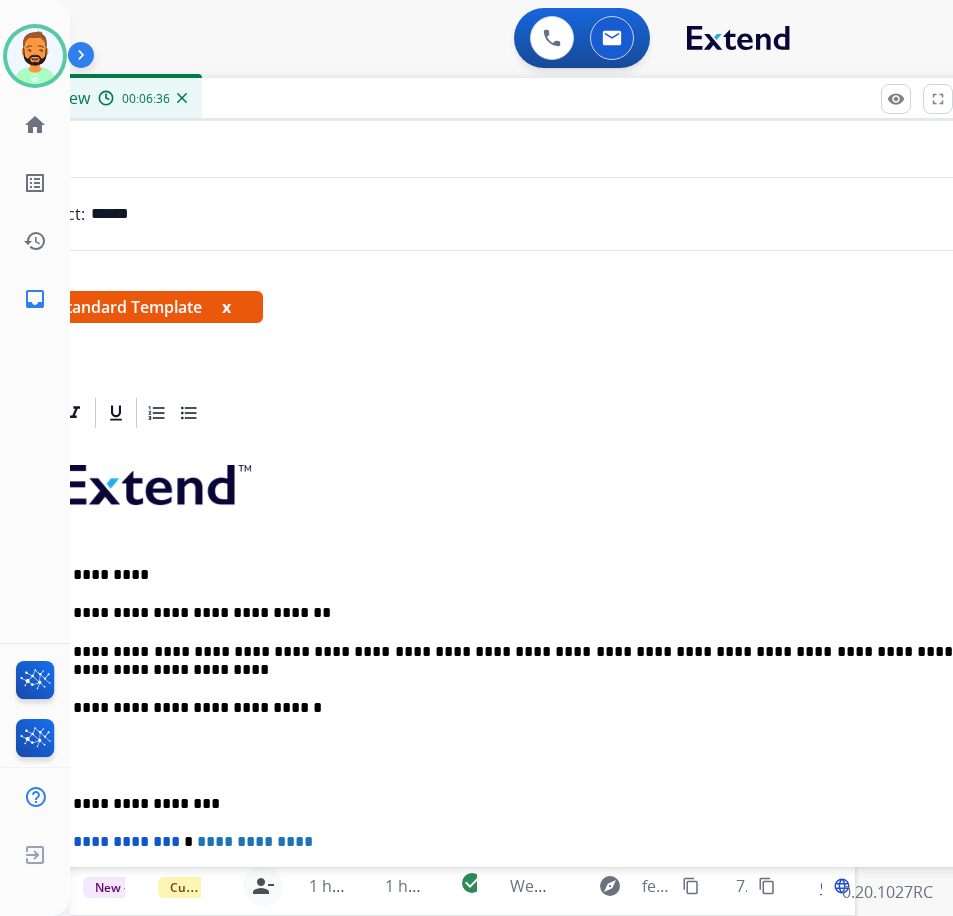 scroll, scrollTop: 0, scrollLeft: 49, axis: horizontal 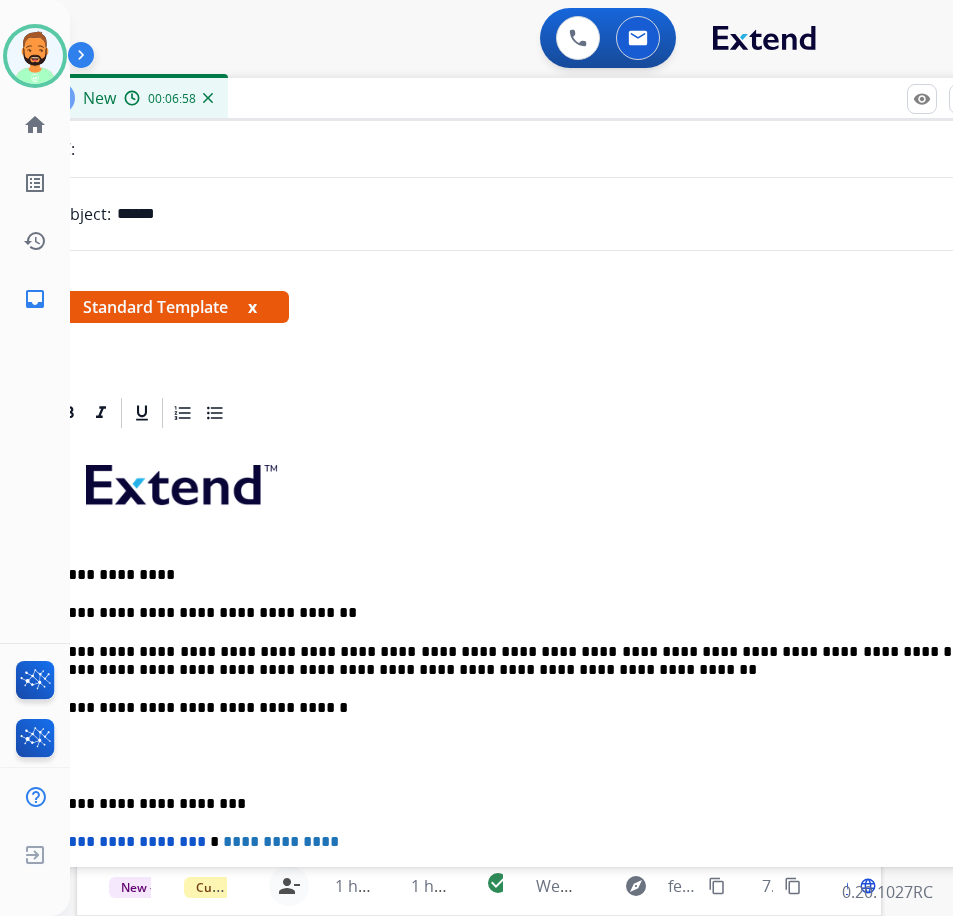 click on "**********" at bounding box center [527, 765] 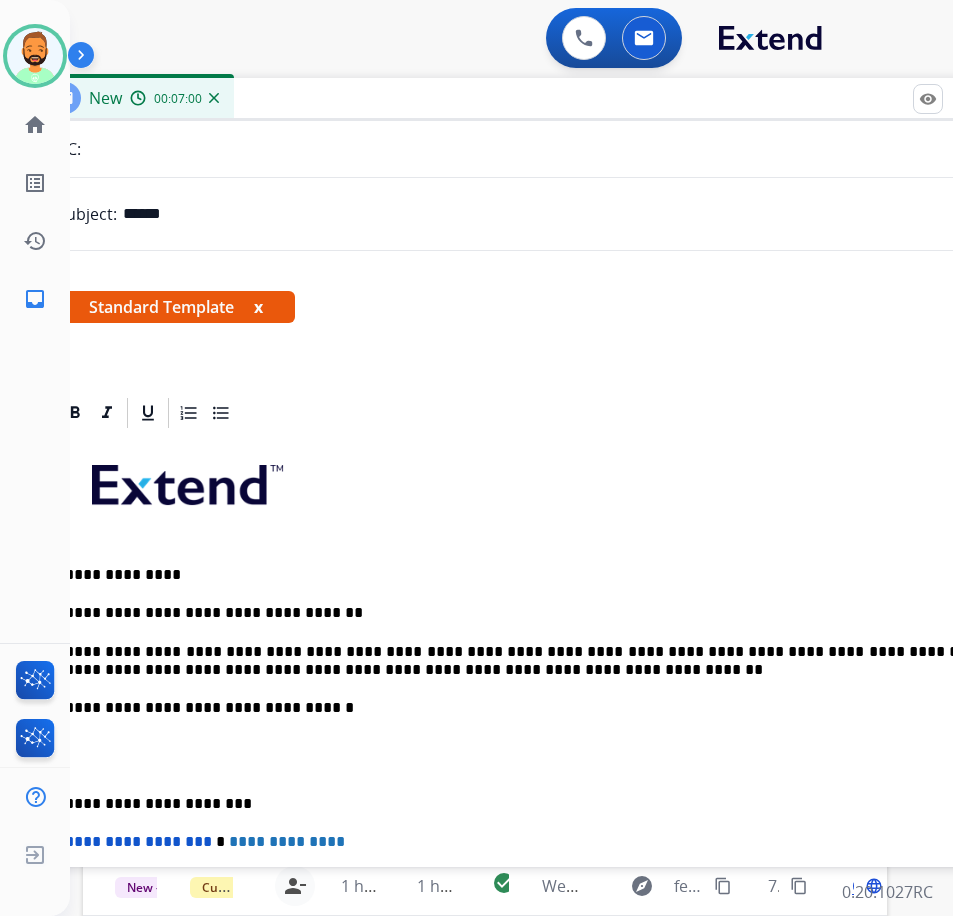 scroll, scrollTop: 0, scrollLeft: 33, axis: horizontal 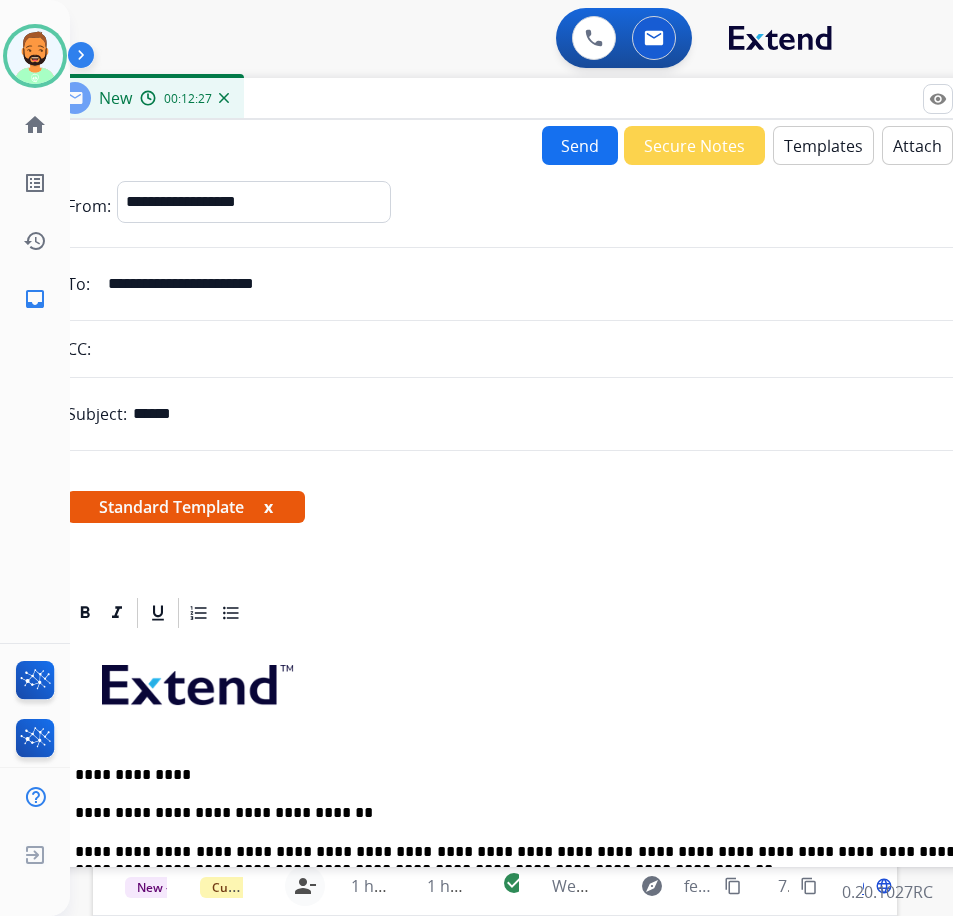 click on "Send" at bounding box center (580, 145) 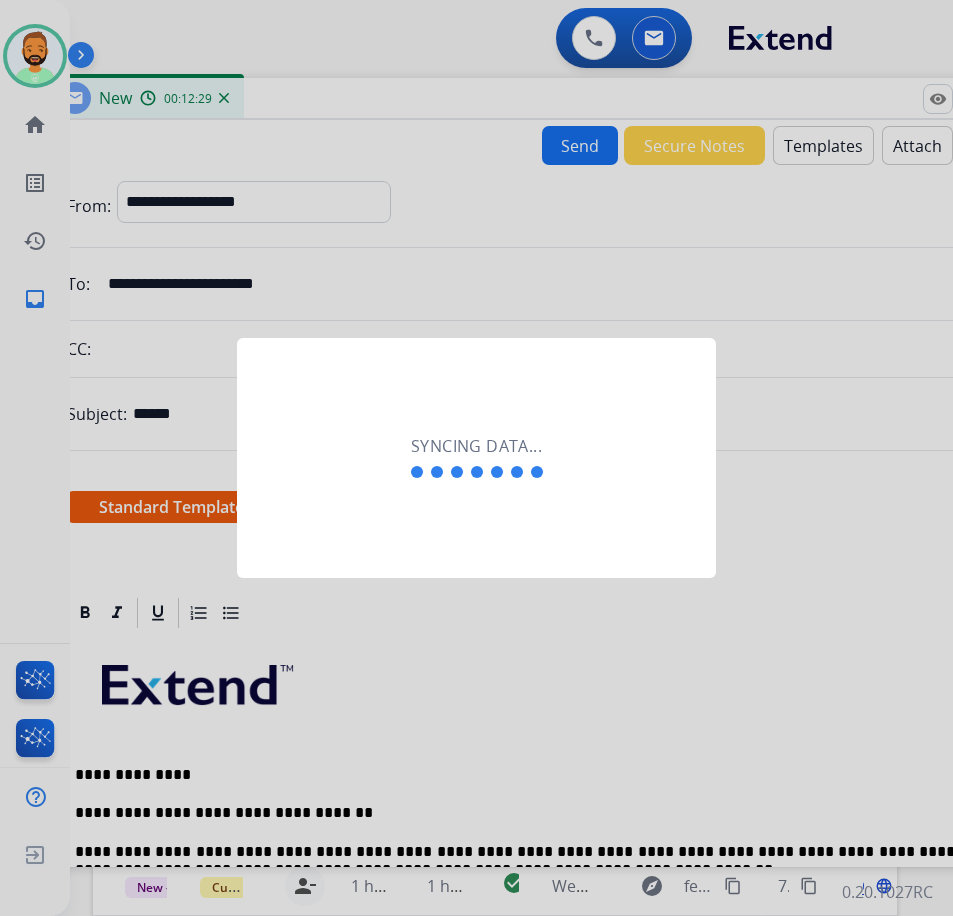 scroll, scrollTop: 0, scrollLeft: 3, axis: horizontal 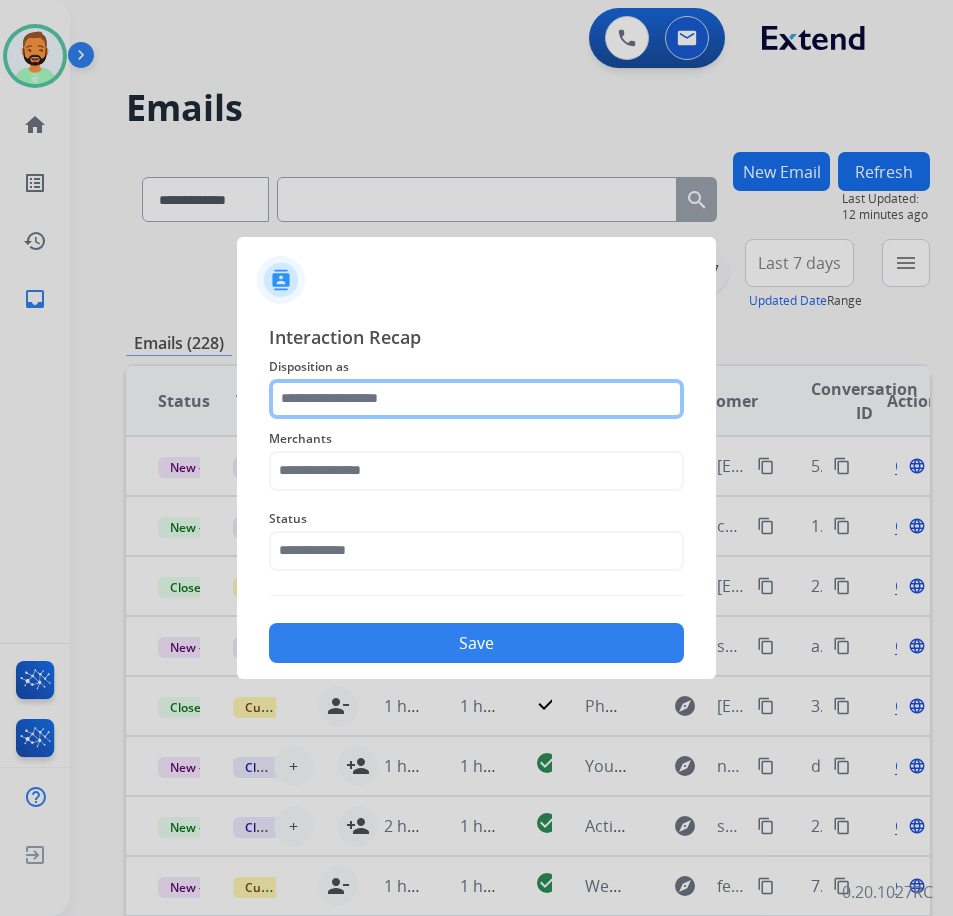 click 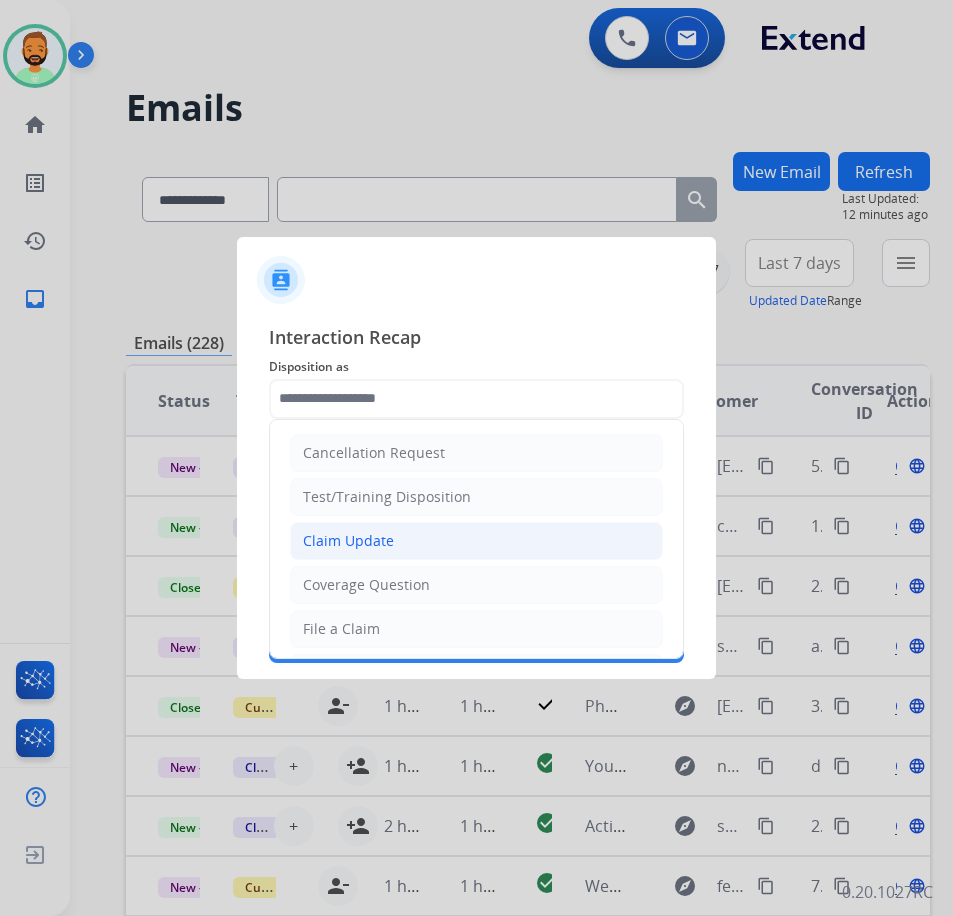 click on "Claim Update" 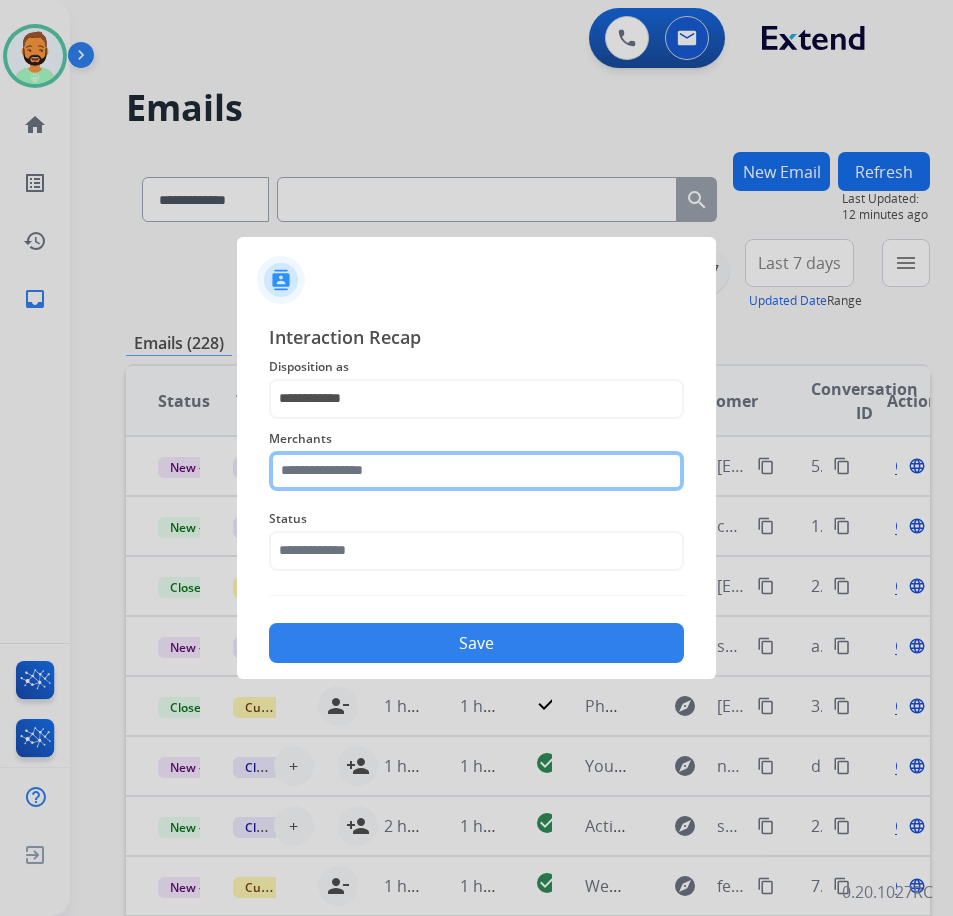 click 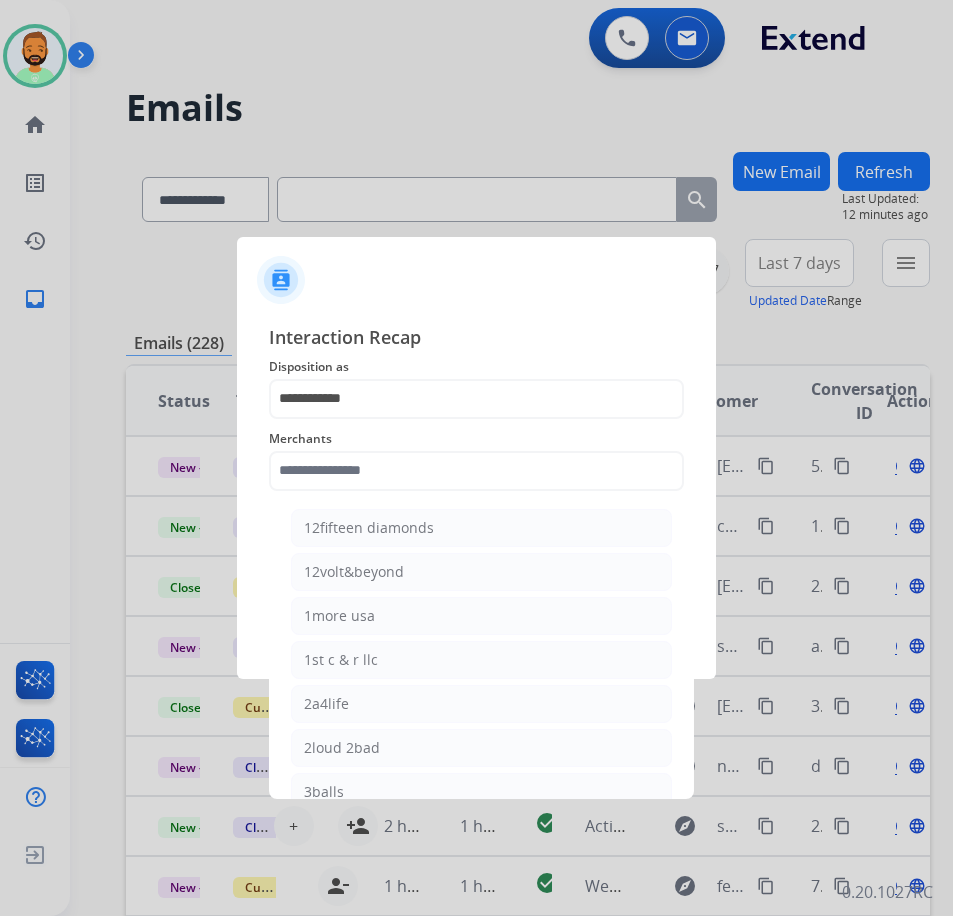 click on "**********" 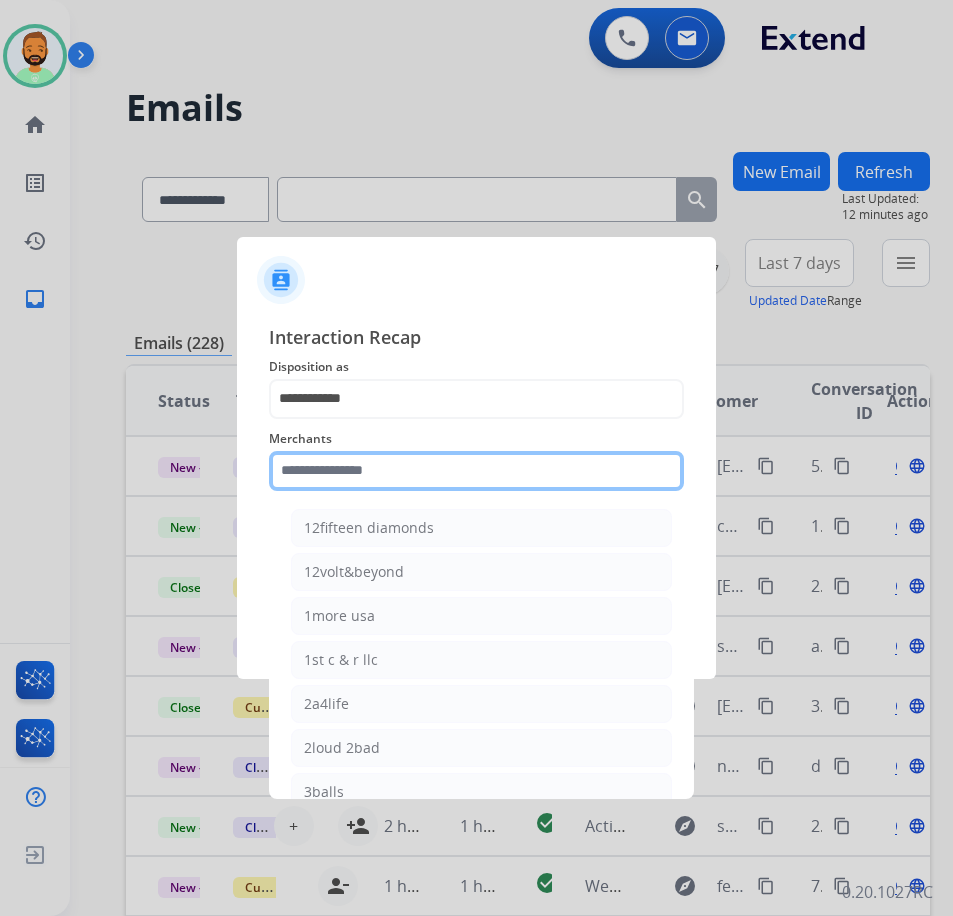 click 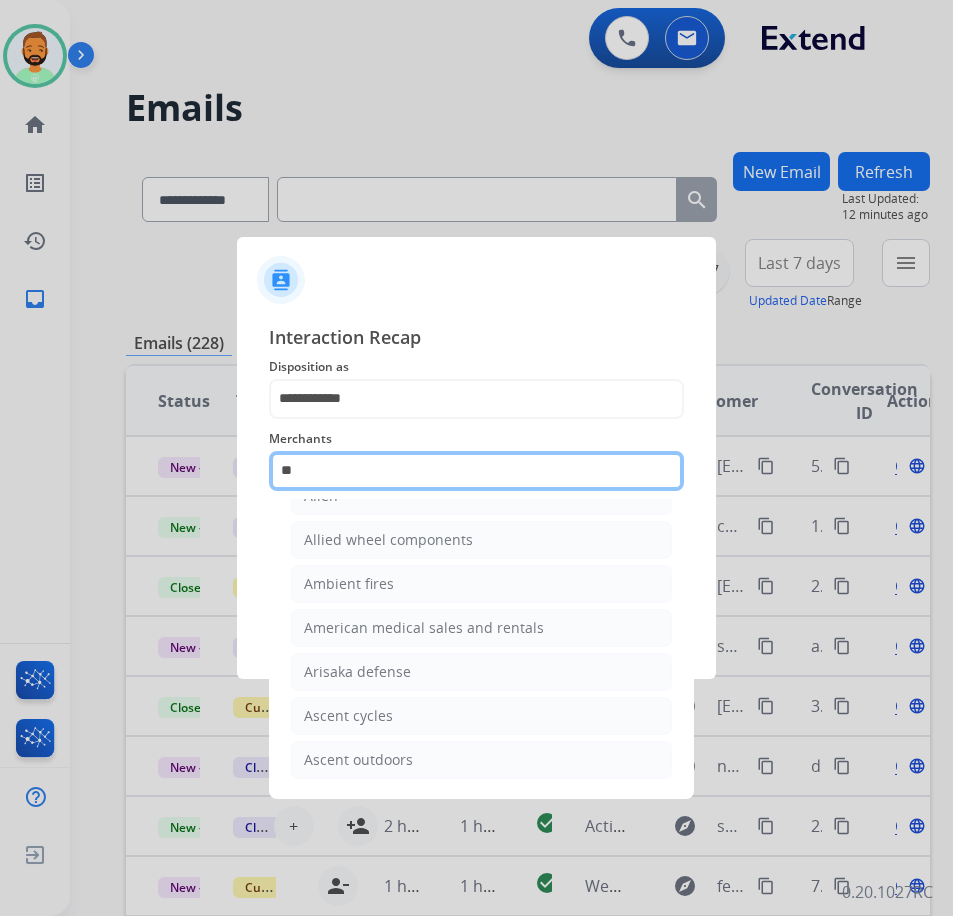scroll, scrollTop: 0, scrollLeft: 0, axis: both 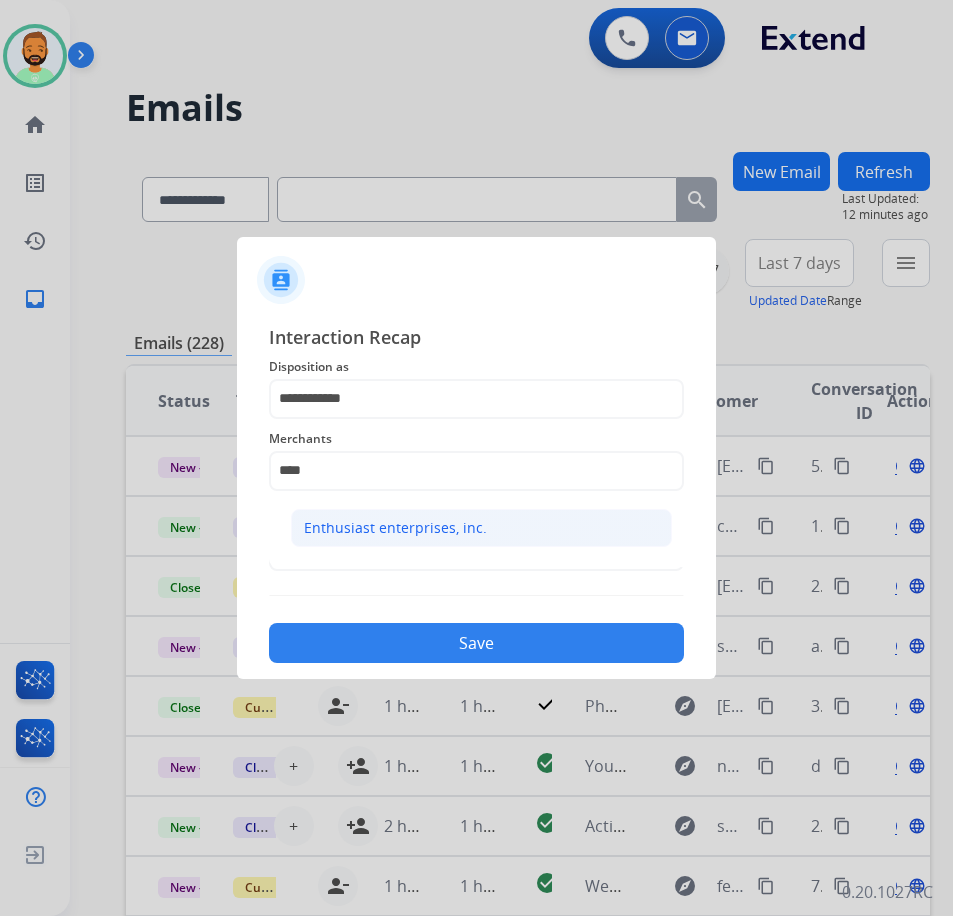 click on "Enthusiast enterprises, inc." 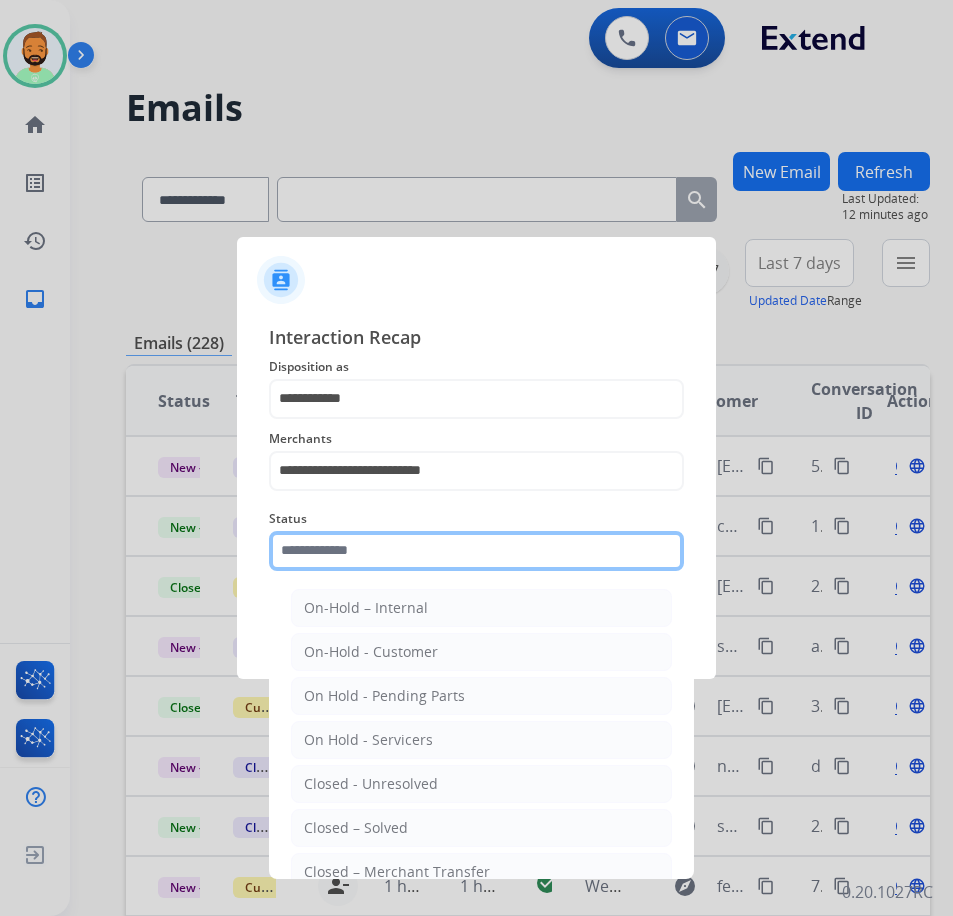click 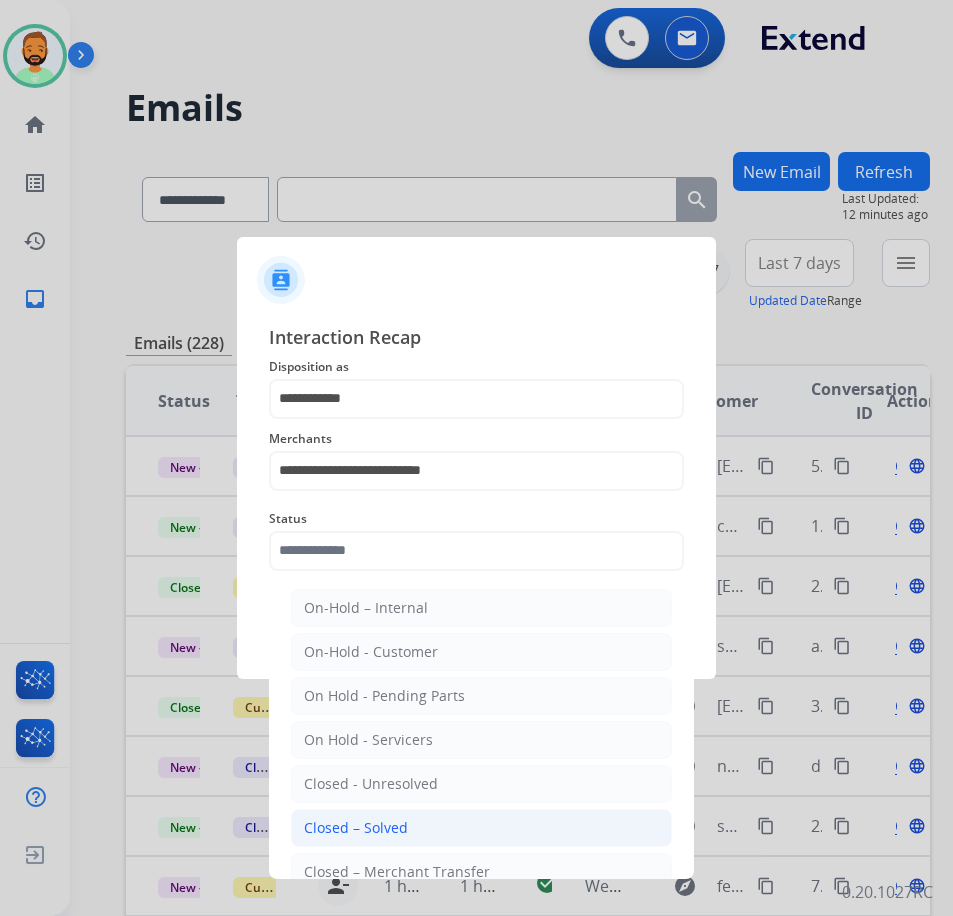 click on "Closed – Solved" 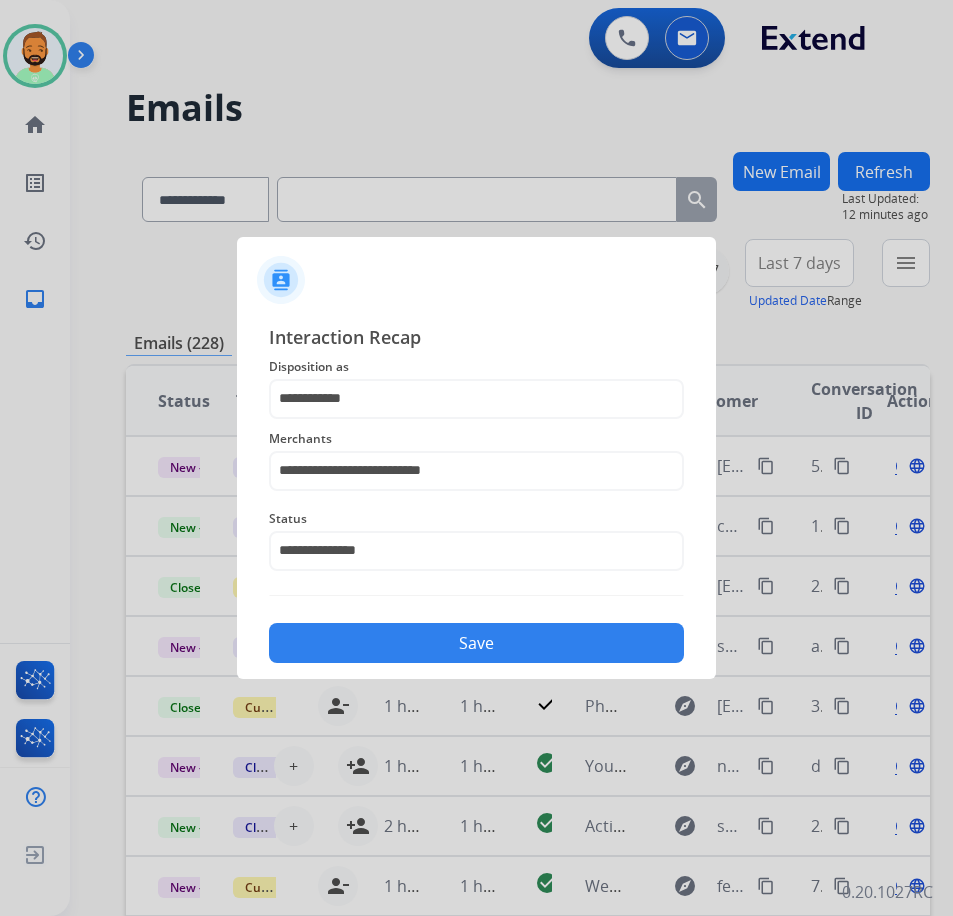 click on "Save" 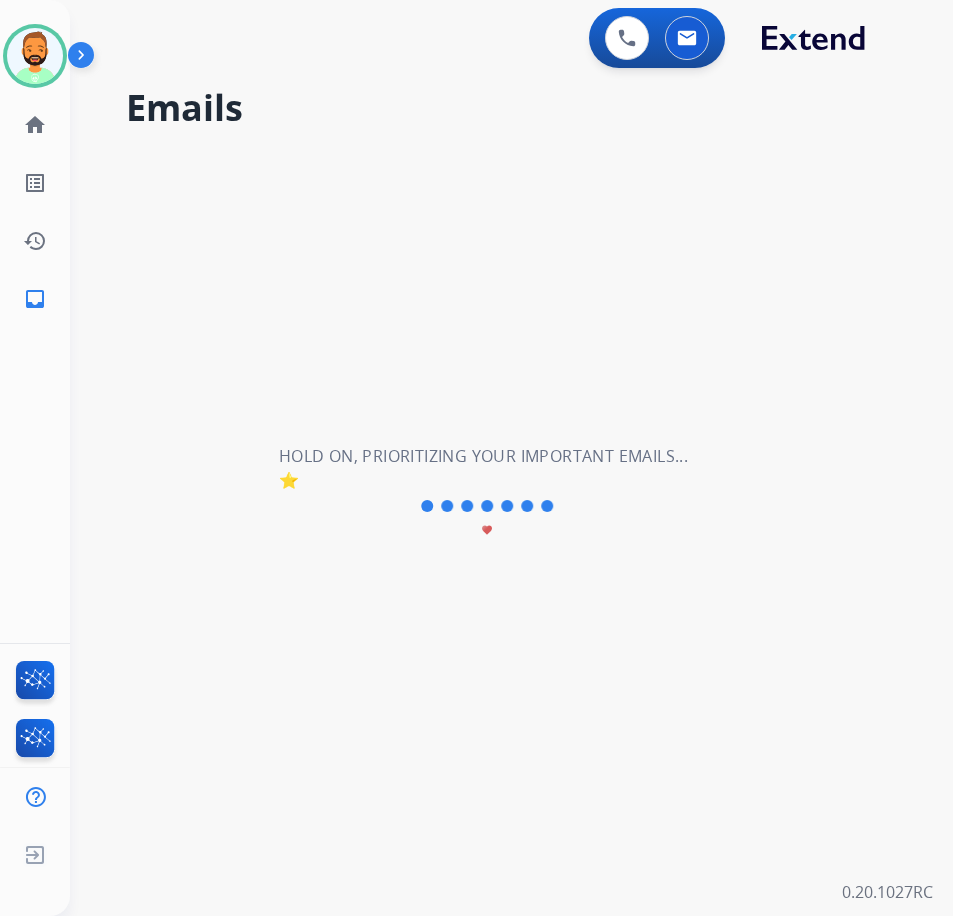 scroll, scrollTop: 0, scrollLeft: 0, axis: both 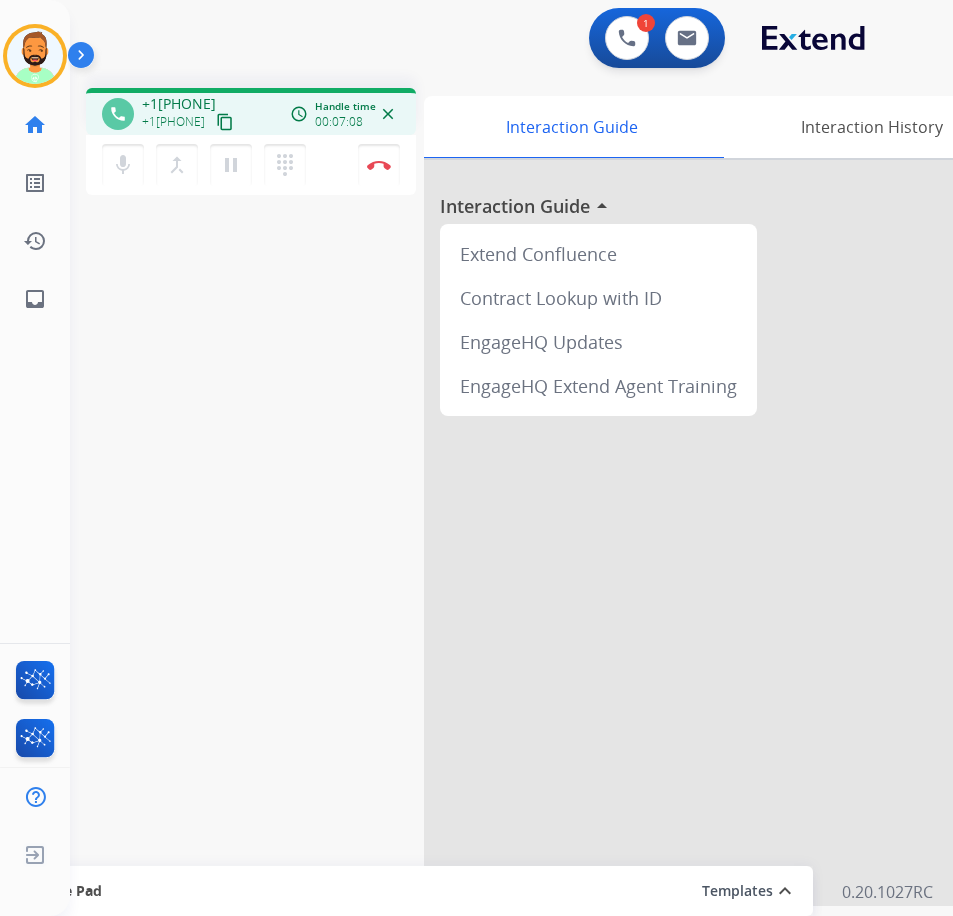 click on "phone +1[PHONE] +1[PHONE] content_copy access_time Call metrics Queue   00:10 Hold   00:00 Talk   07:09 Total   07:18 Handle time 00:07:08 close mic Mute merge_type Bridge pause Hold dialpad Dialpad Disconnect swap_horiz Break voice bridge close_fullscreen Connect 3-Way Call merge_type Separate 3-Way Call  Interaction Guide   Interaction History  Interaction Guide arrow_drop_up  Extend Confluence   Contract Lookup with ID   EngageHQ Updates   EngageHQ Extend Agent Training  Secure Pad Templates expand_less Choose a template Save" at bounding box center (487, 489) 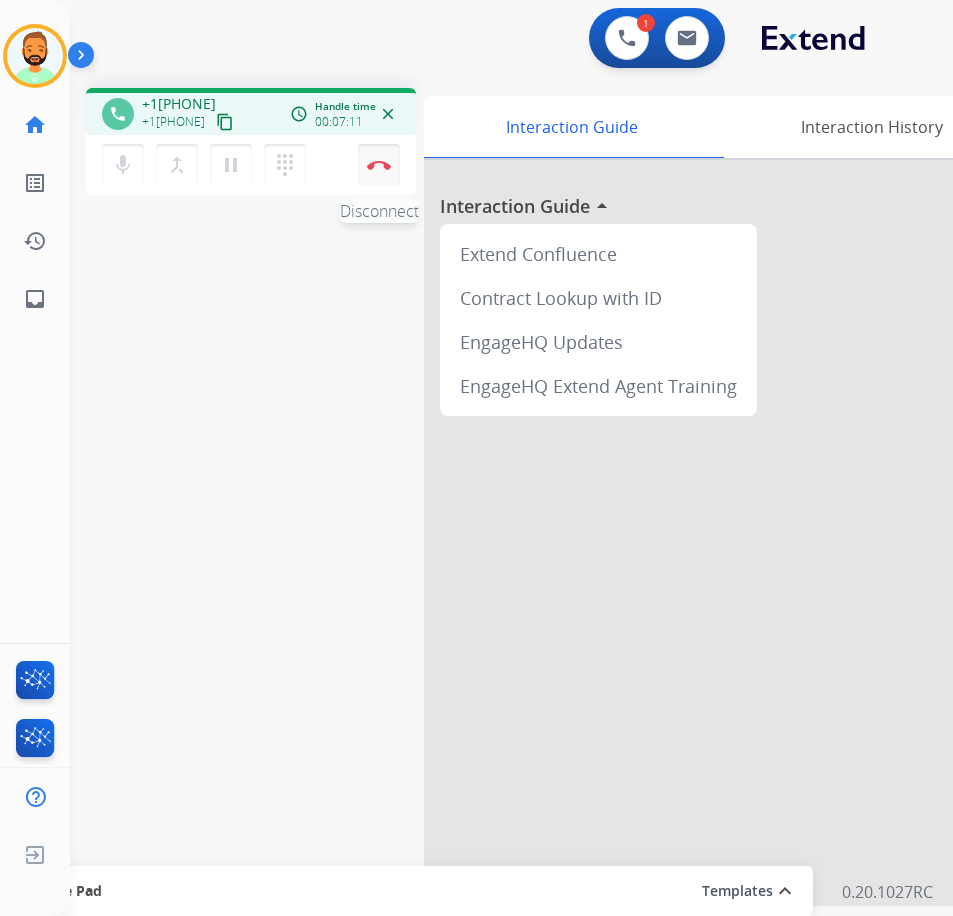 click on "Disconnect" at bounding box center [379, 165] 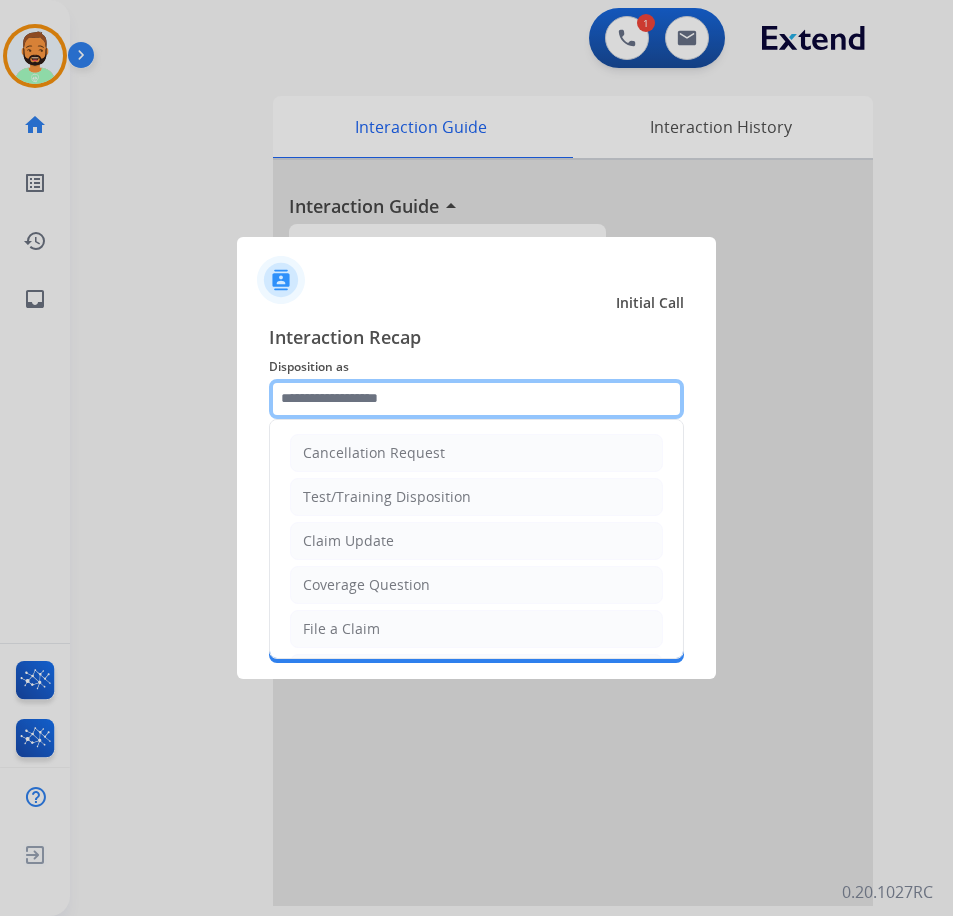click 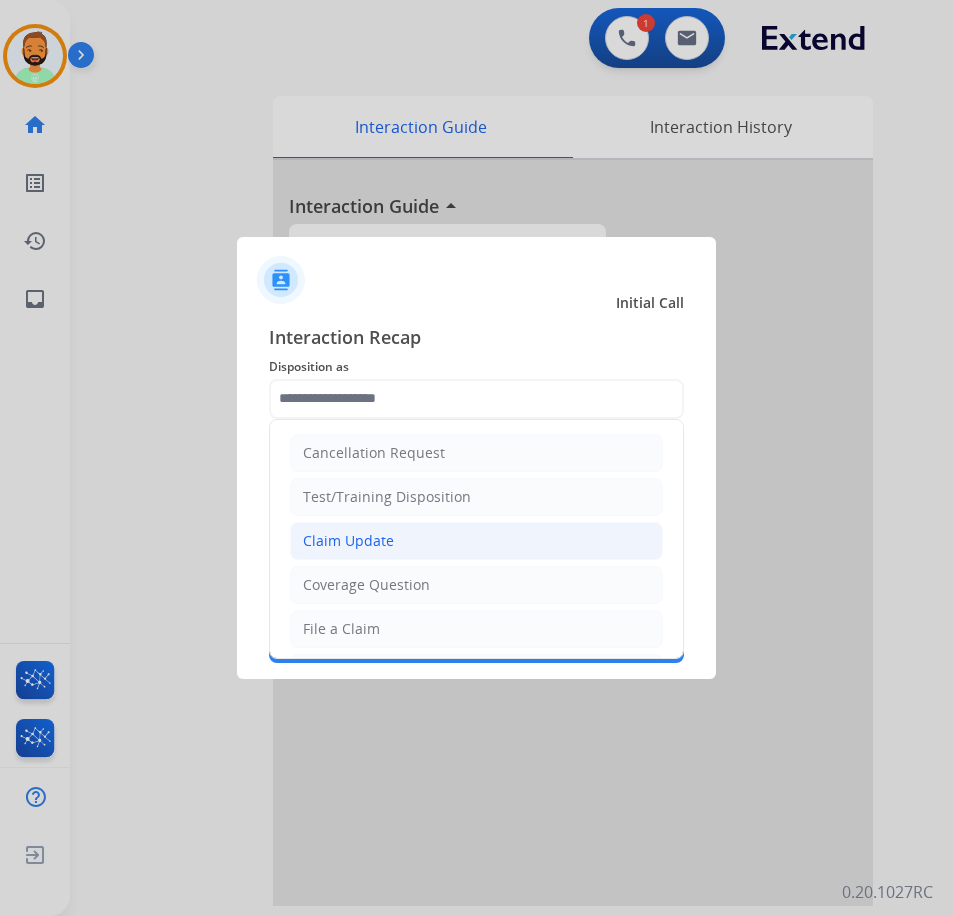 click on "Claim Update" 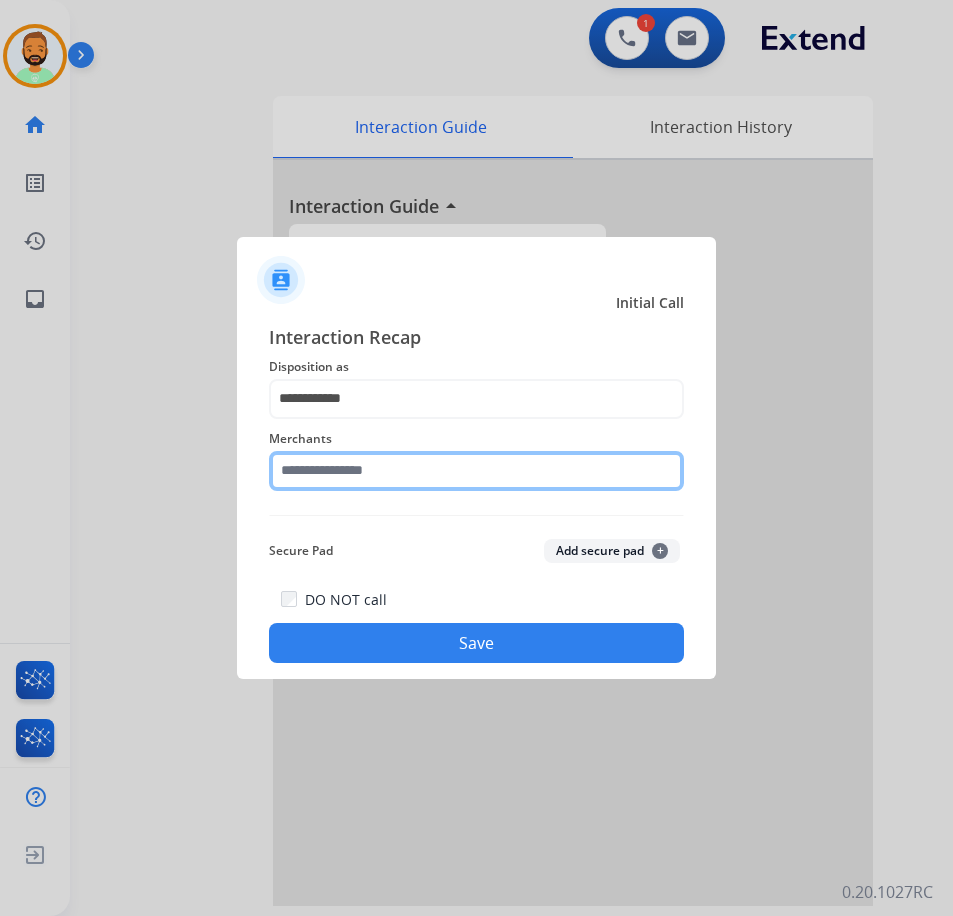 click 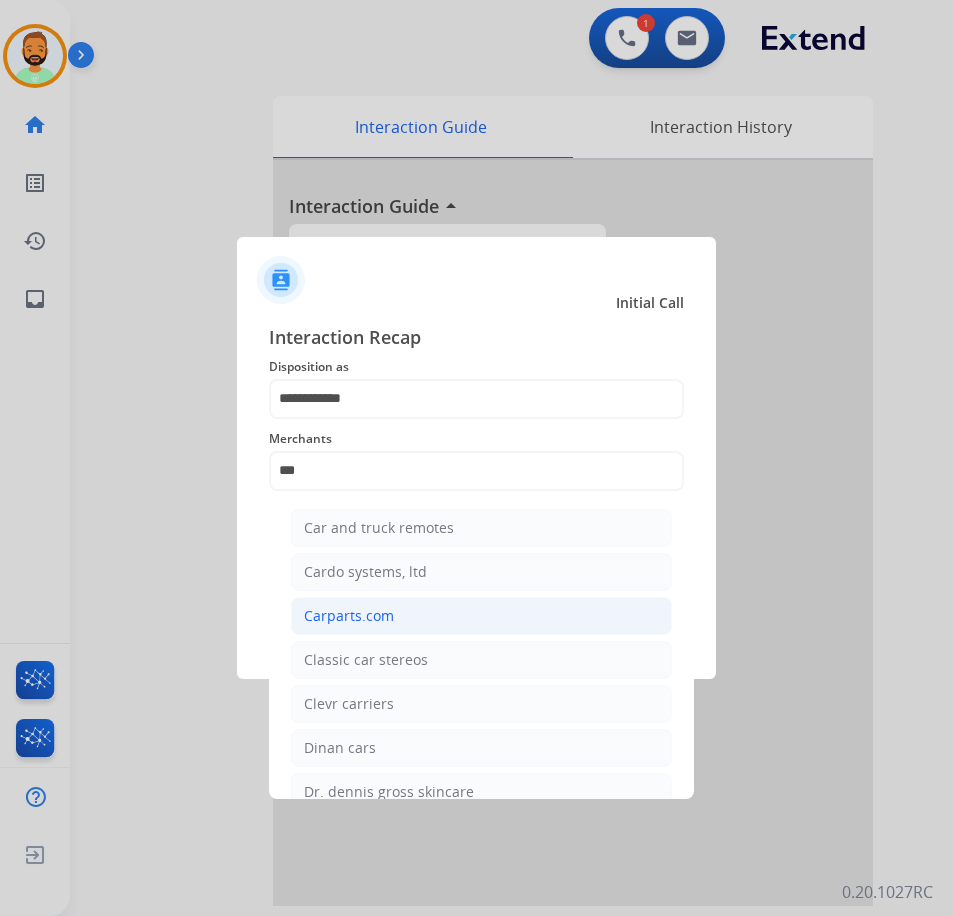 click on "Carparts.com" 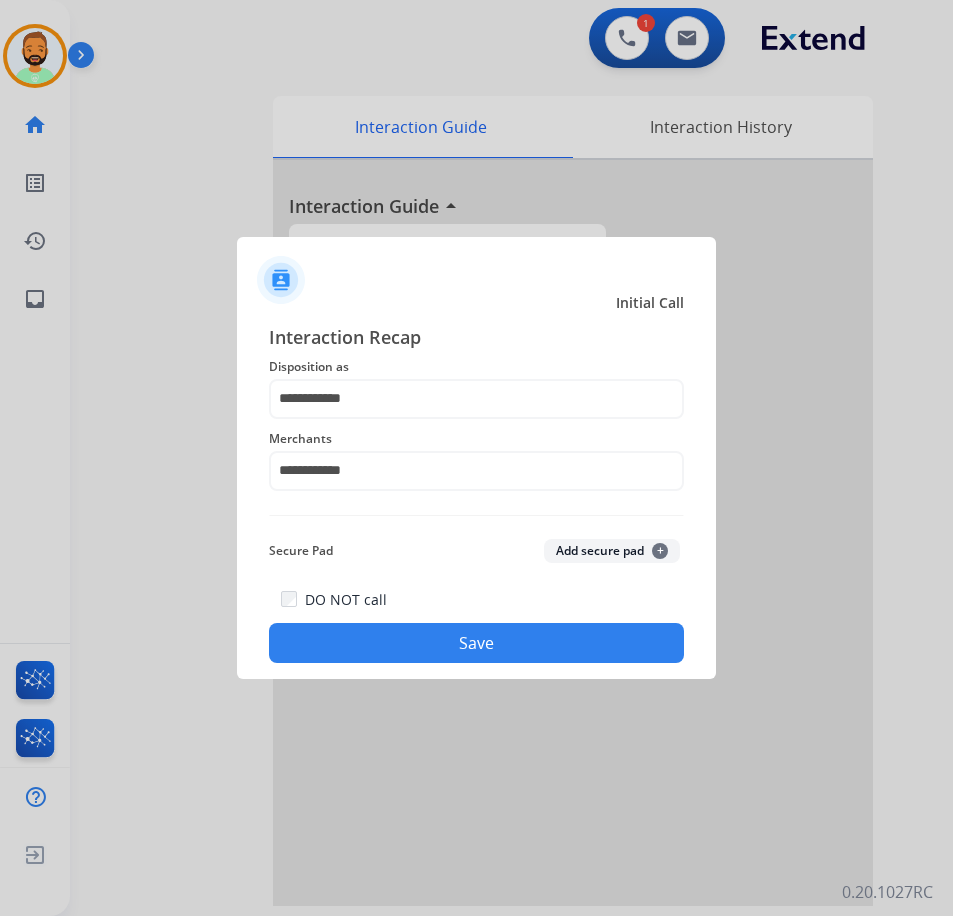 click on "Save" 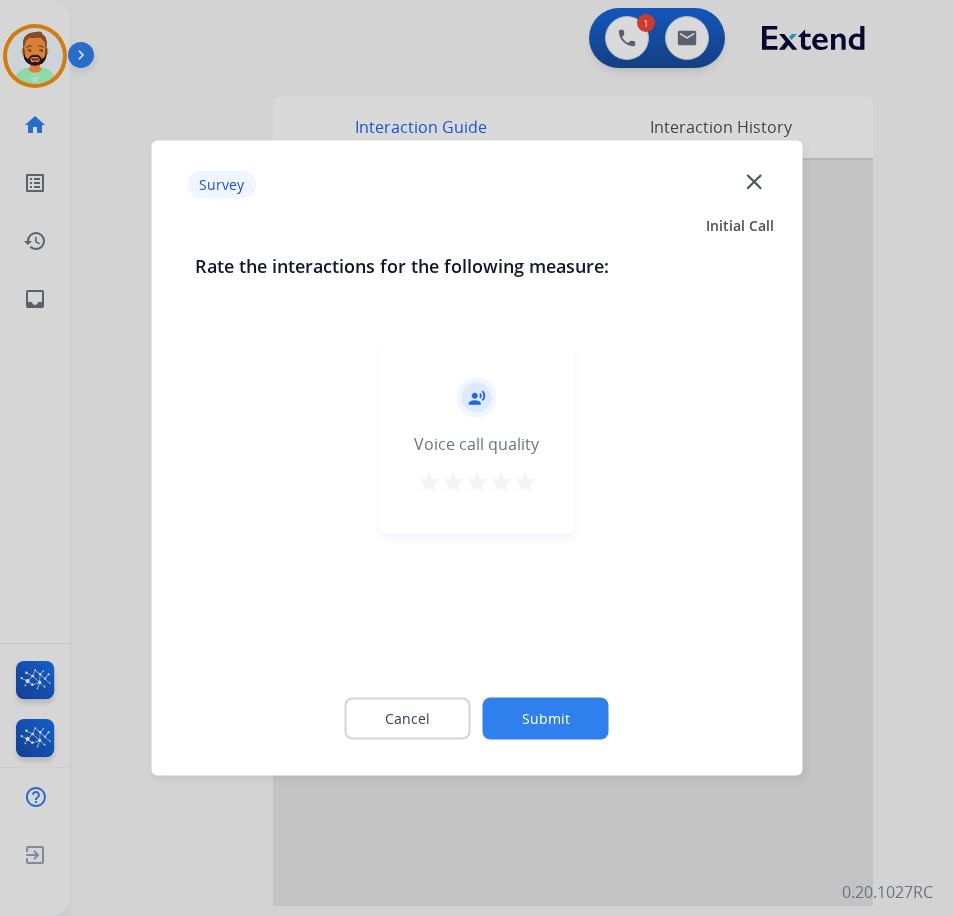 click on "Submit" 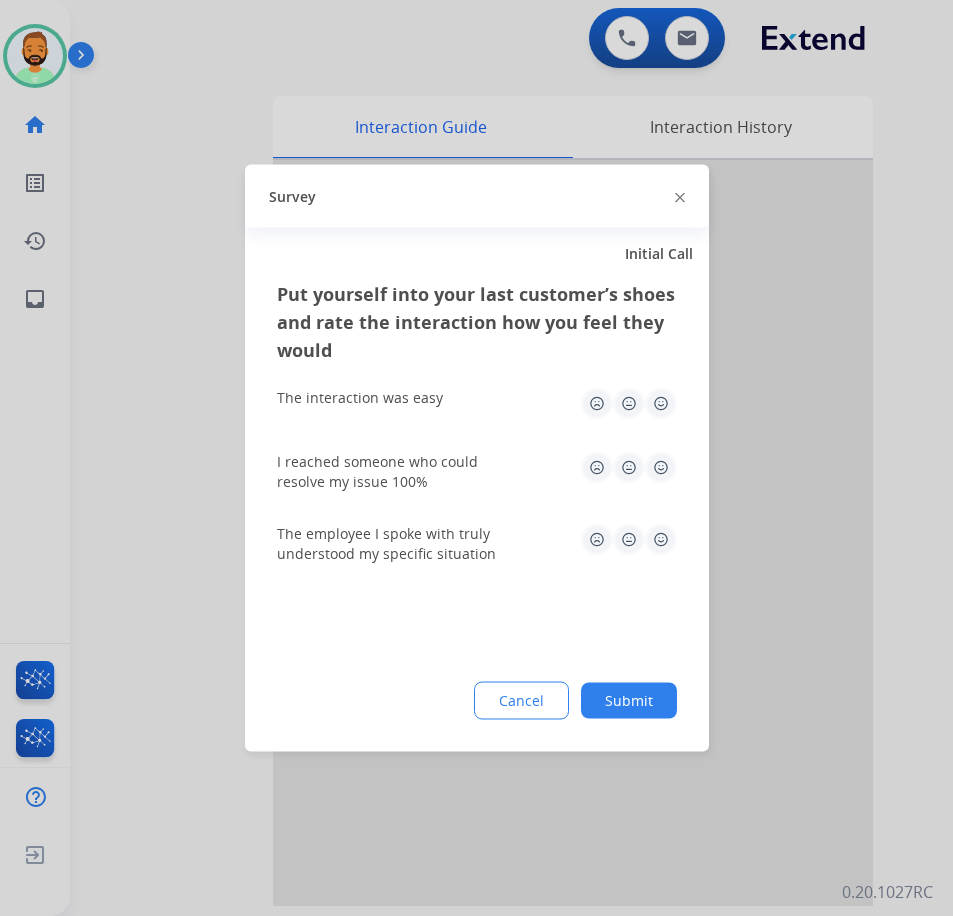 click on "Submit" 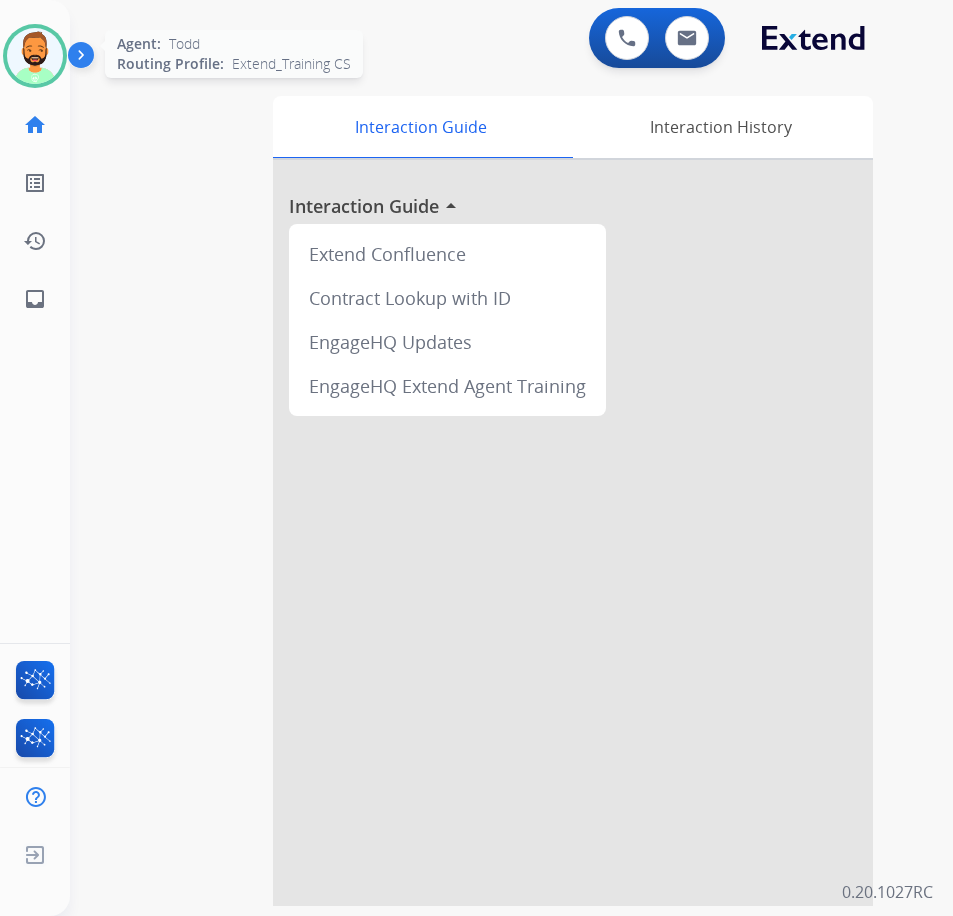 click at bounding box center [35, 56] 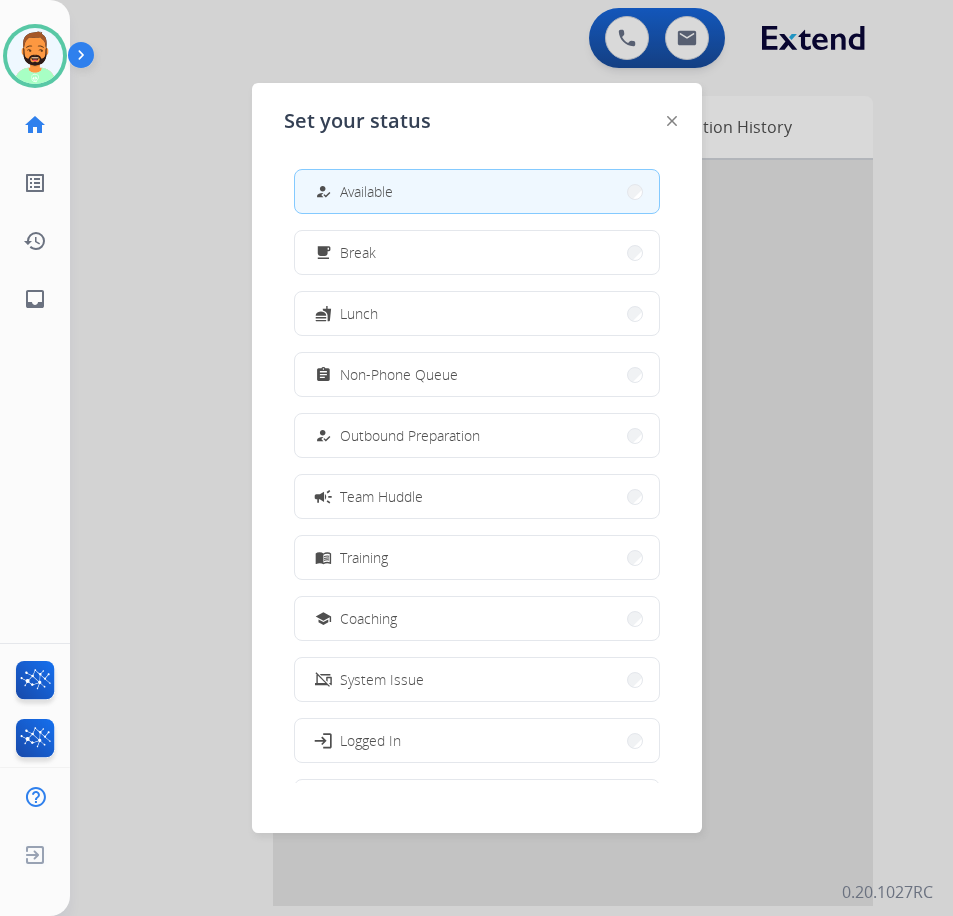 click at bounding box center (476, 458) 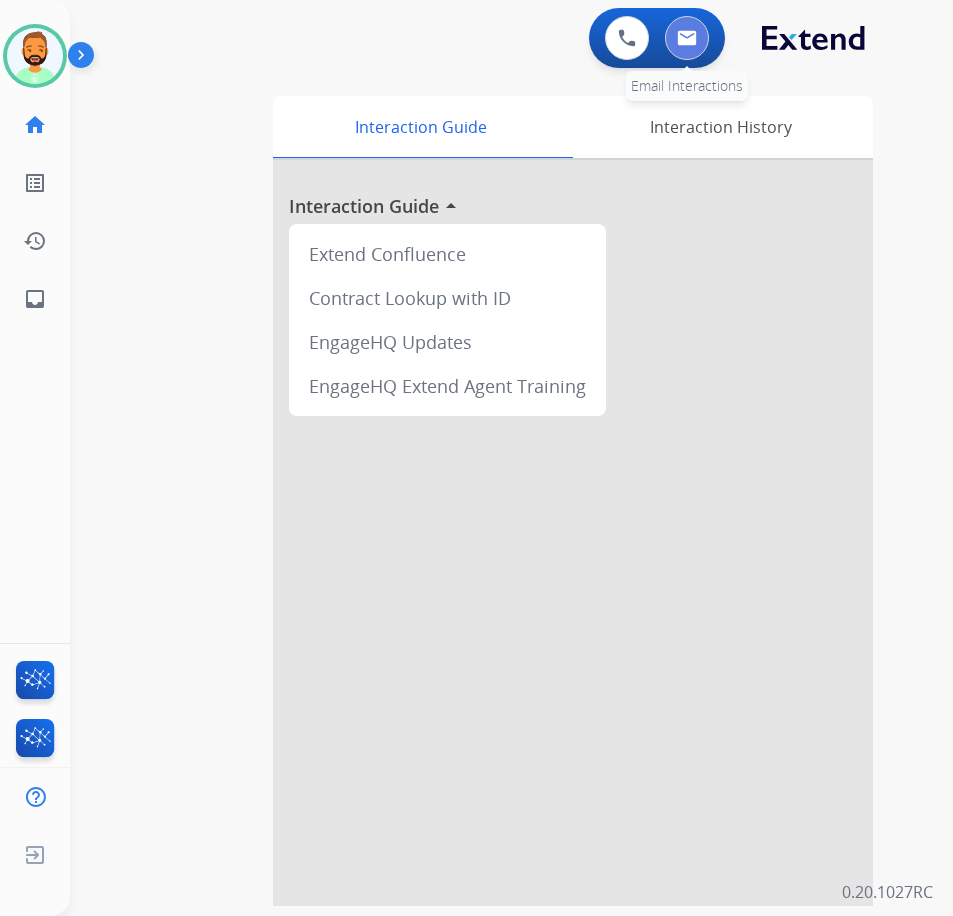 click at bounding box center (687, 38) 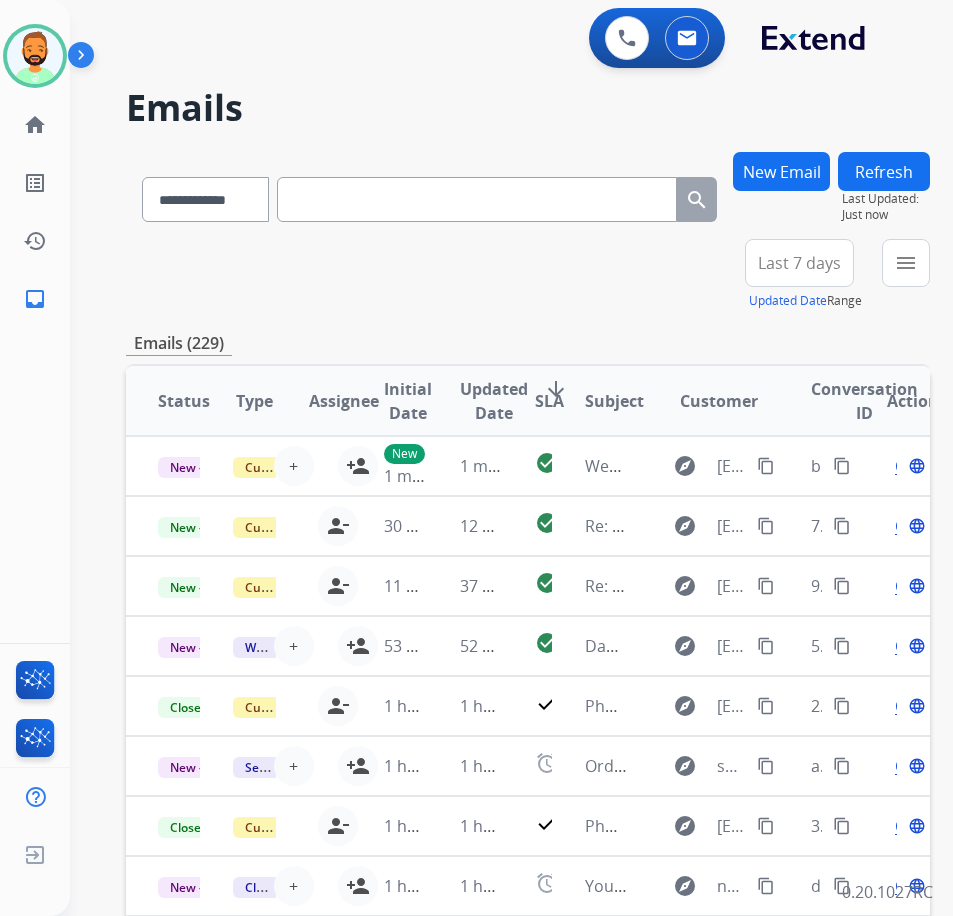 click on "New Email" at bounding box center [781, 171] 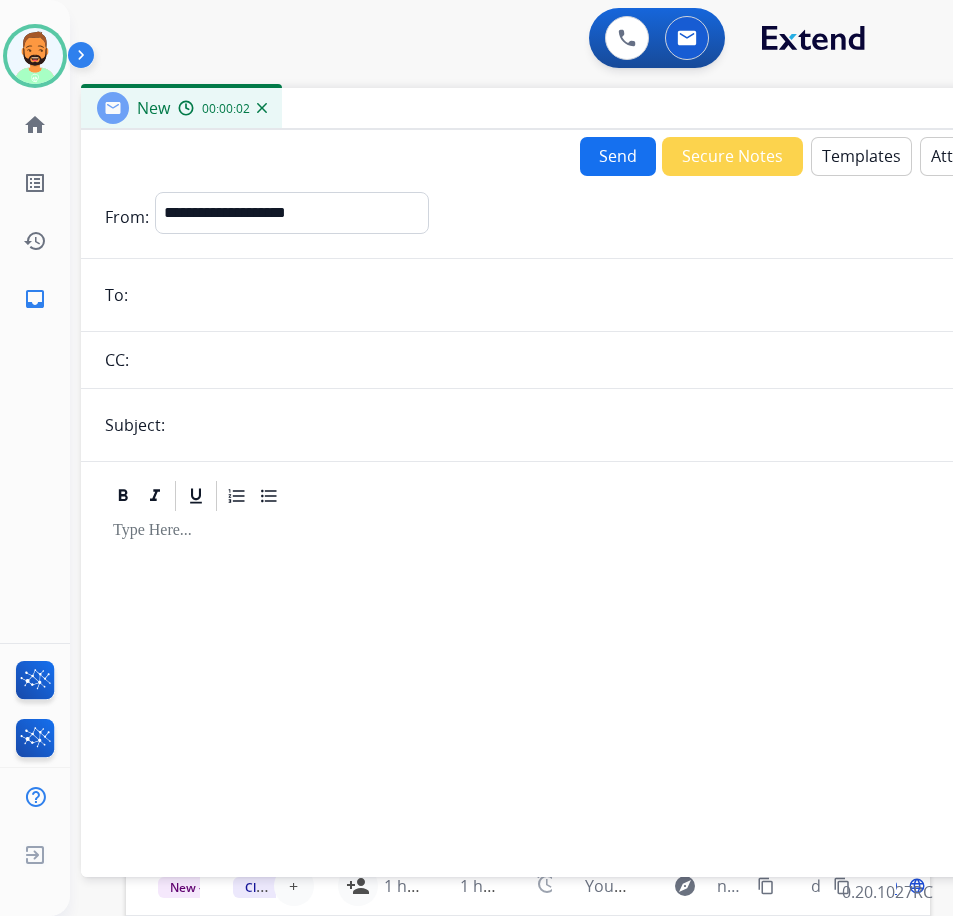 drag, startPoint x: 510, startPoint y: 149, endPoint x: 677, endPoint y: 124, distance: 168.86089 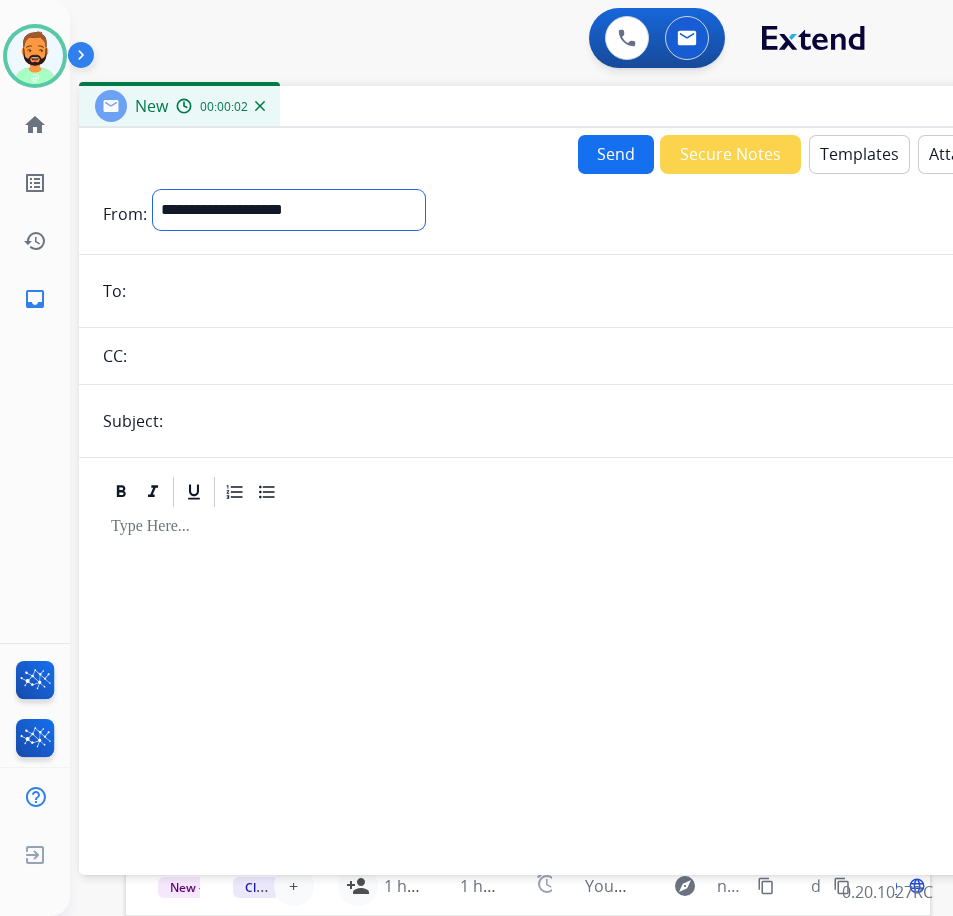 click on "**********" at bounding box center [289, 210] 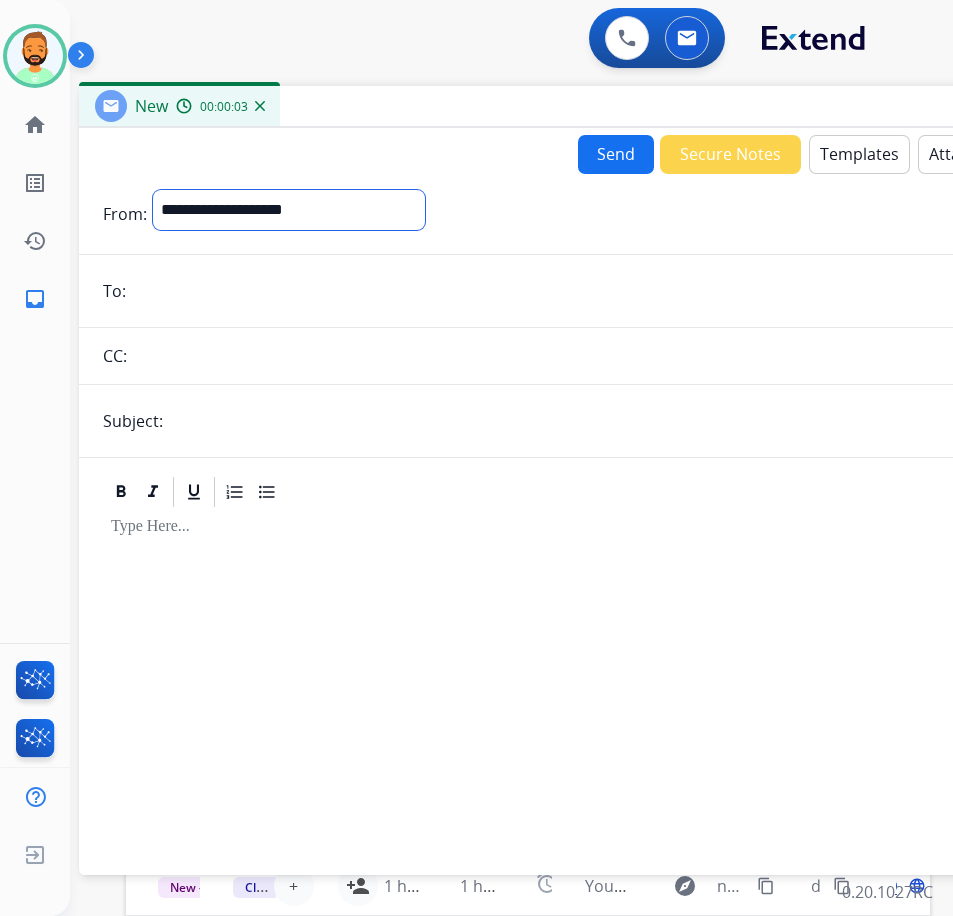 select on "**********" 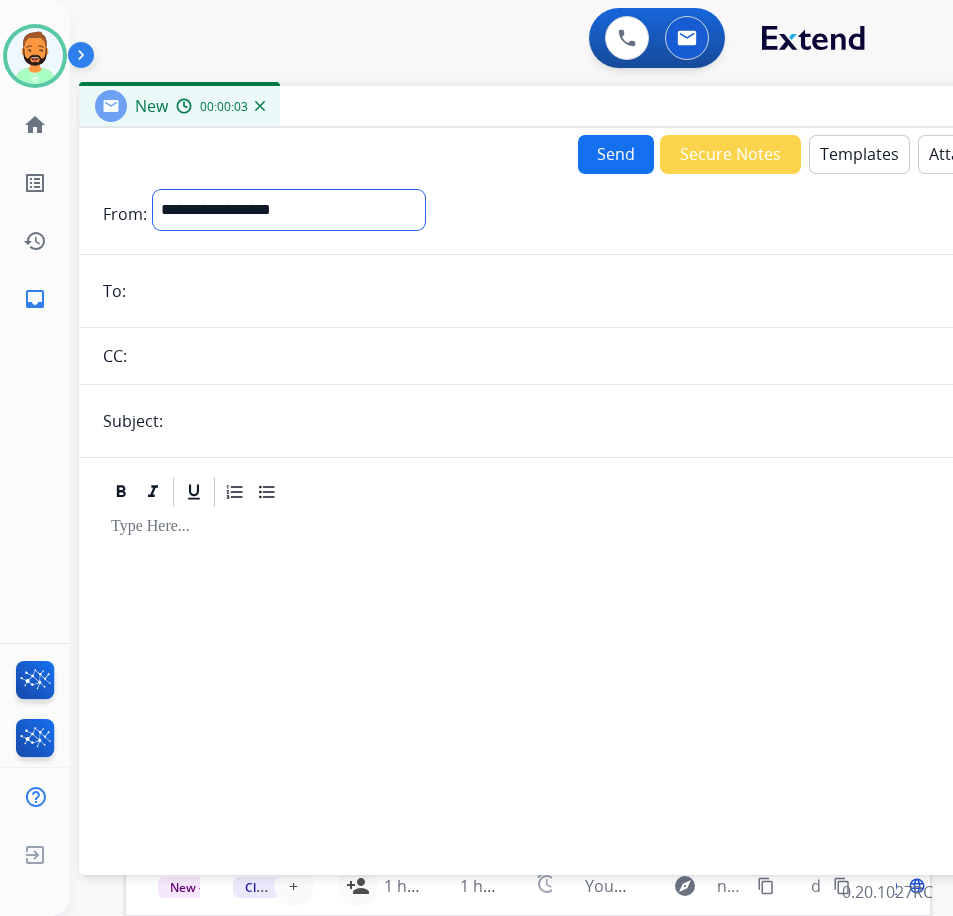 click on "**********" at bounding box center (289, 210) 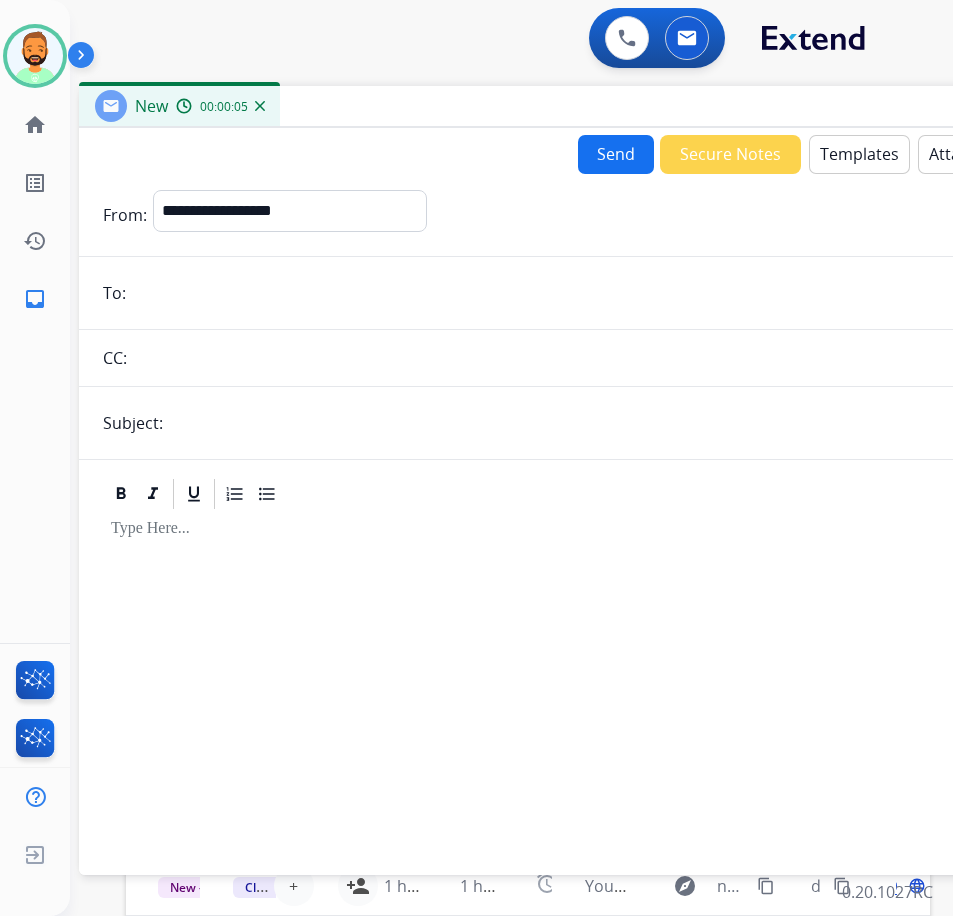 paste on "**********" 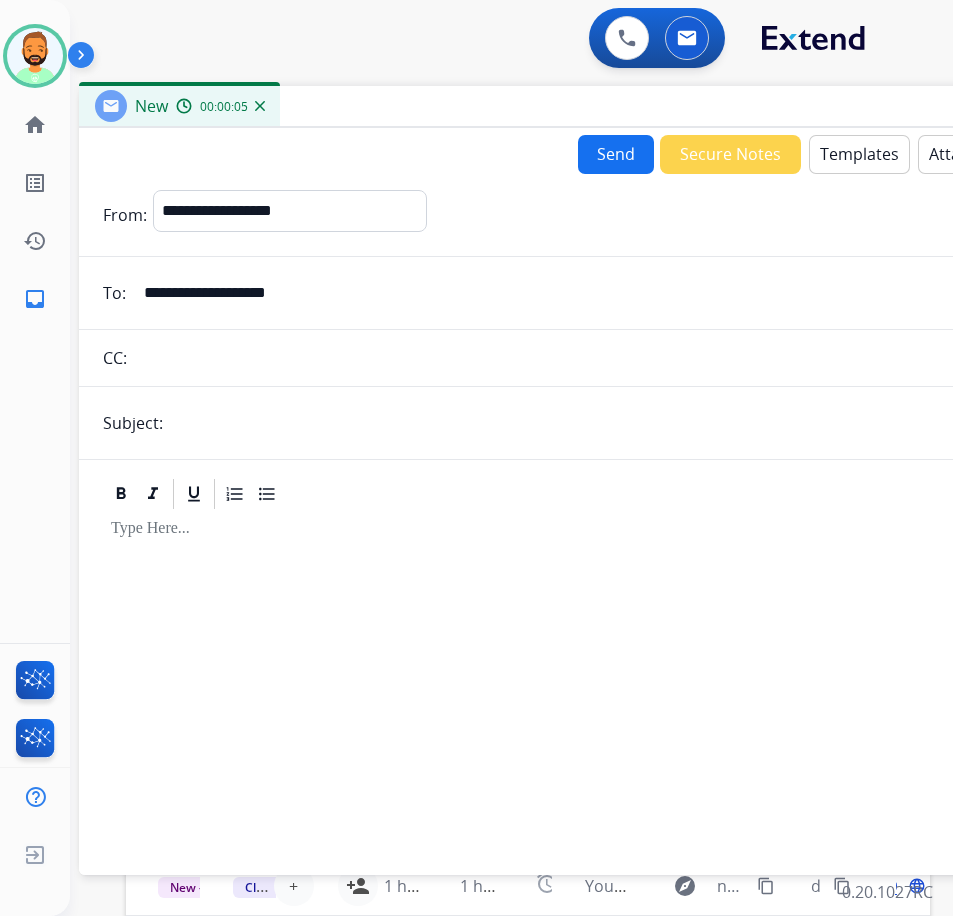 type on "**********" 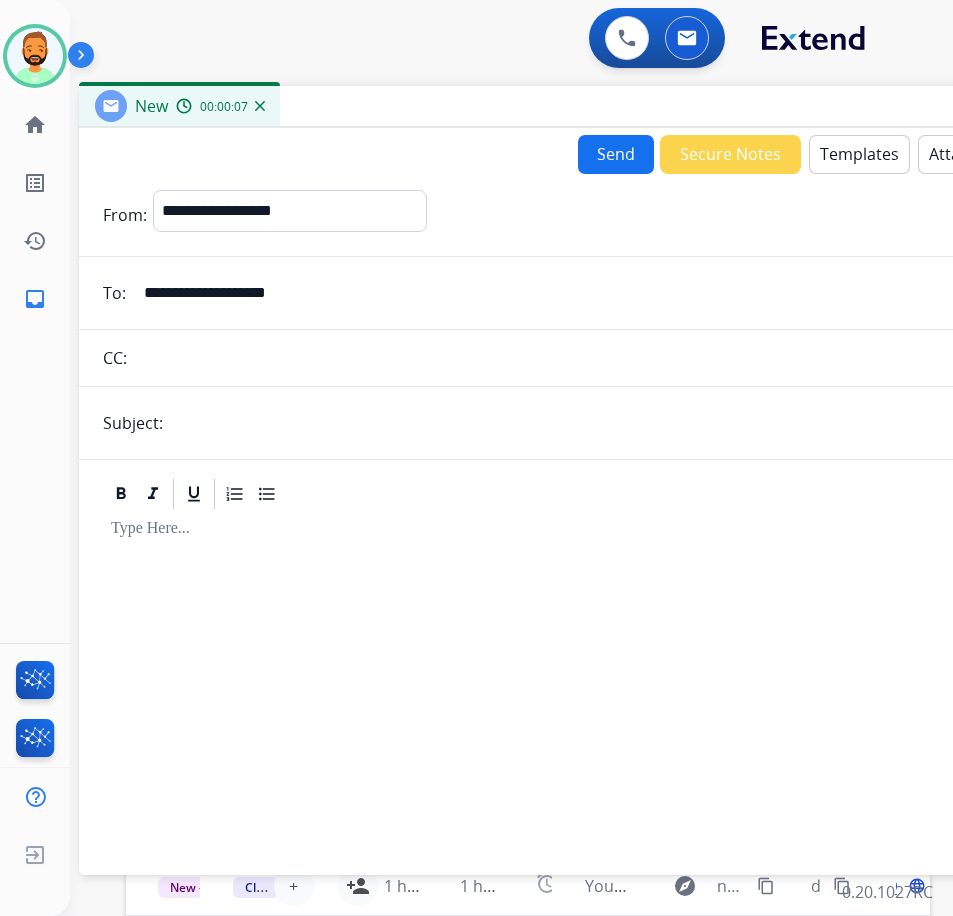 type on "*******" 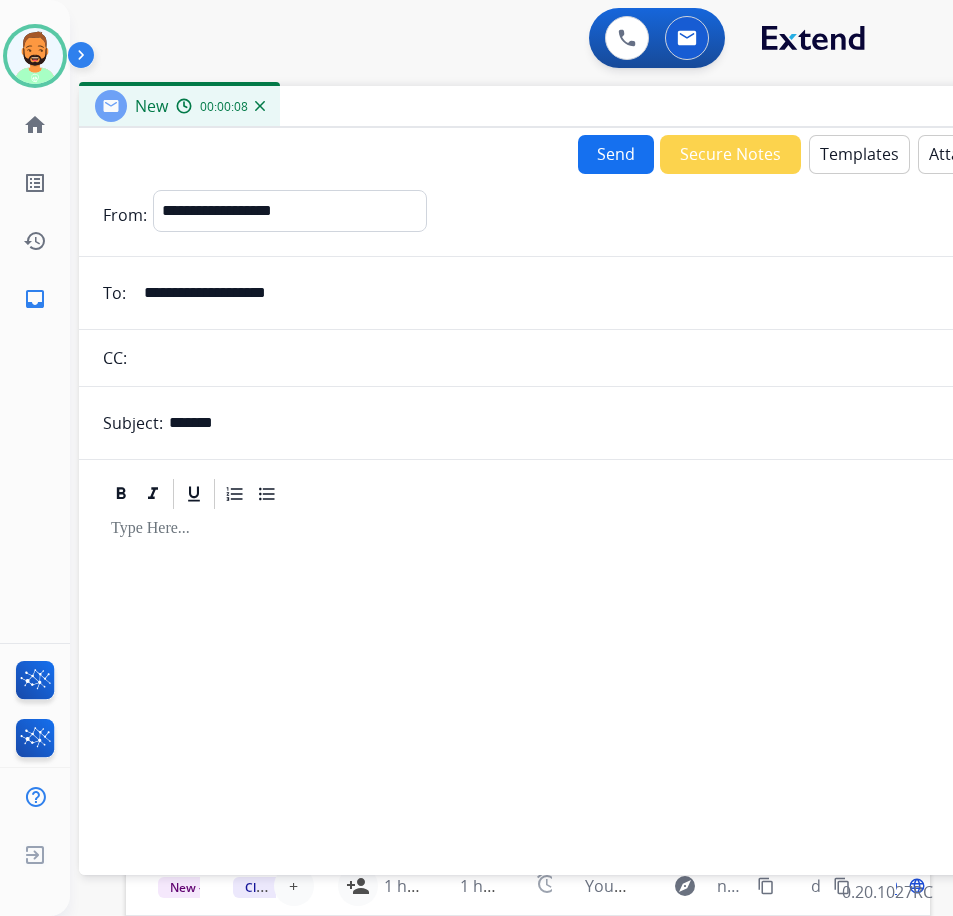 click at bounding box center [579, 683] 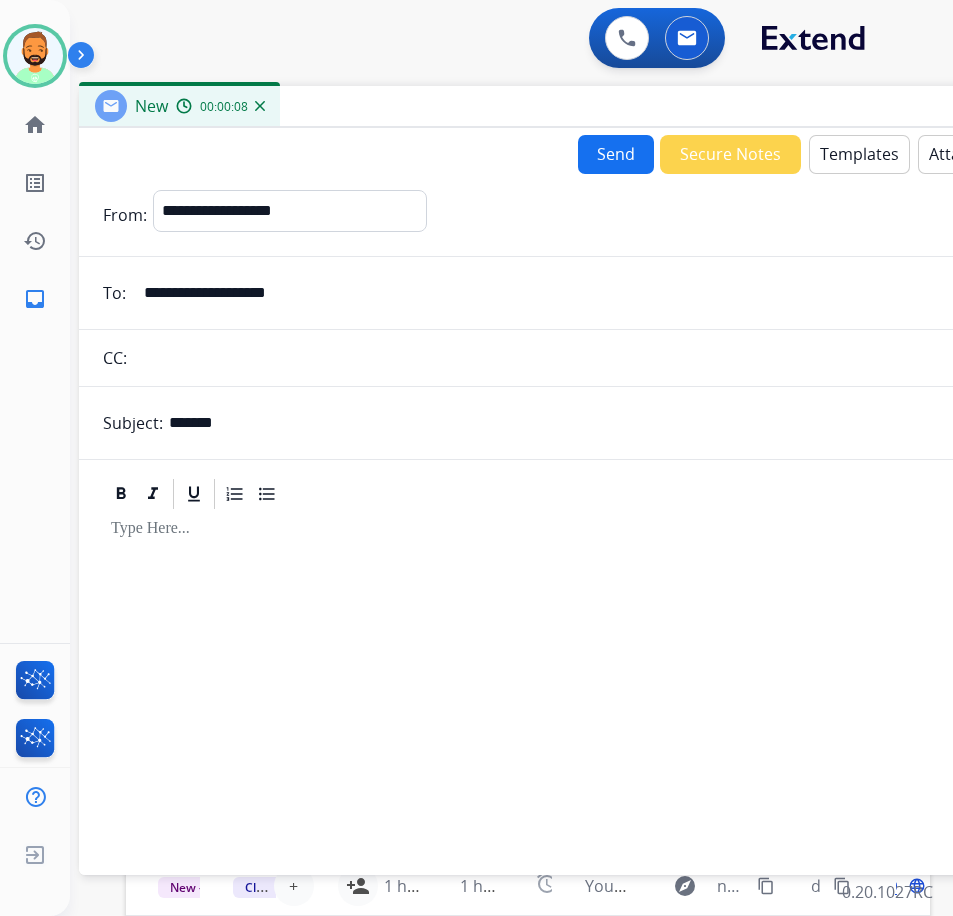 click on "Templates" at bounding box center (859, 154) 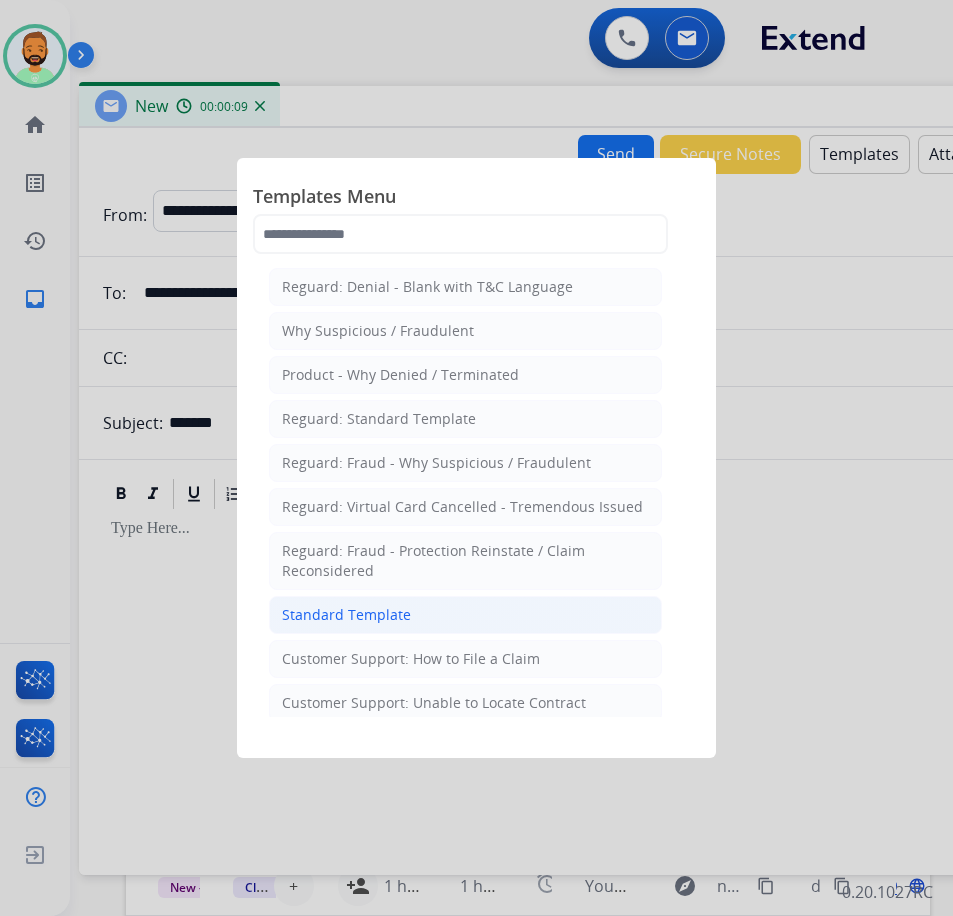 click on "Standard Template" 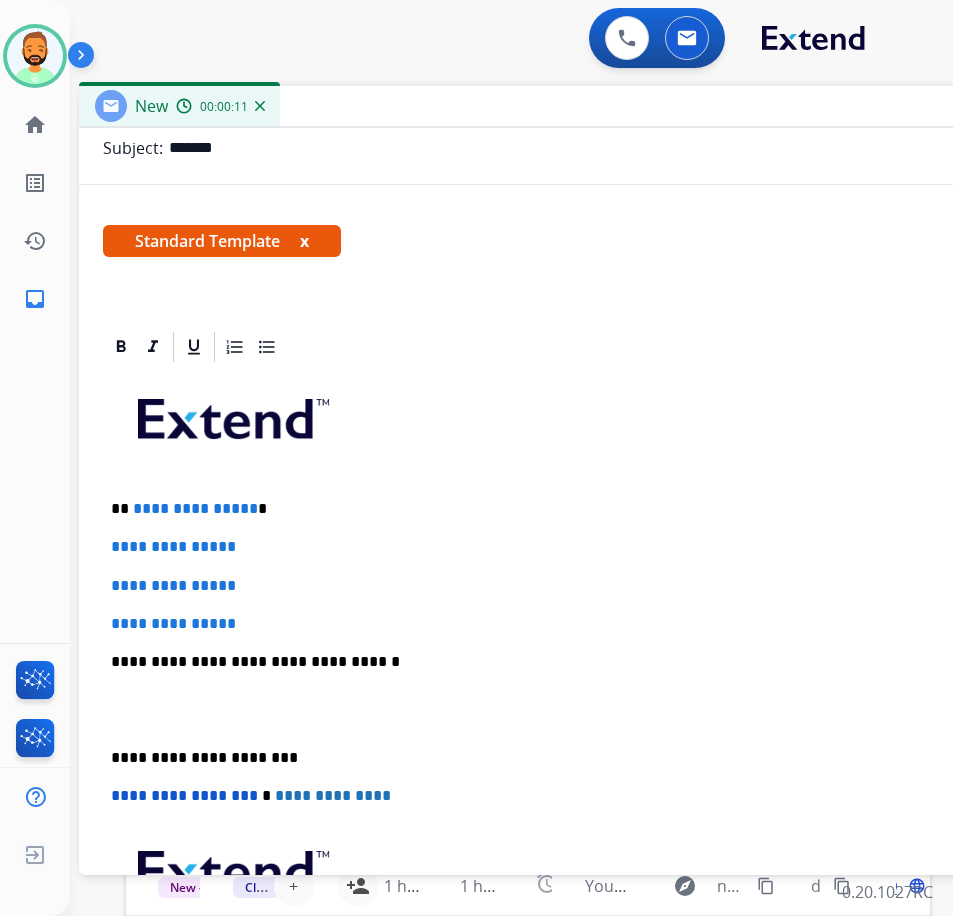 scroll, scrollTop: 300, scrollLeft: 0, axis: vertical 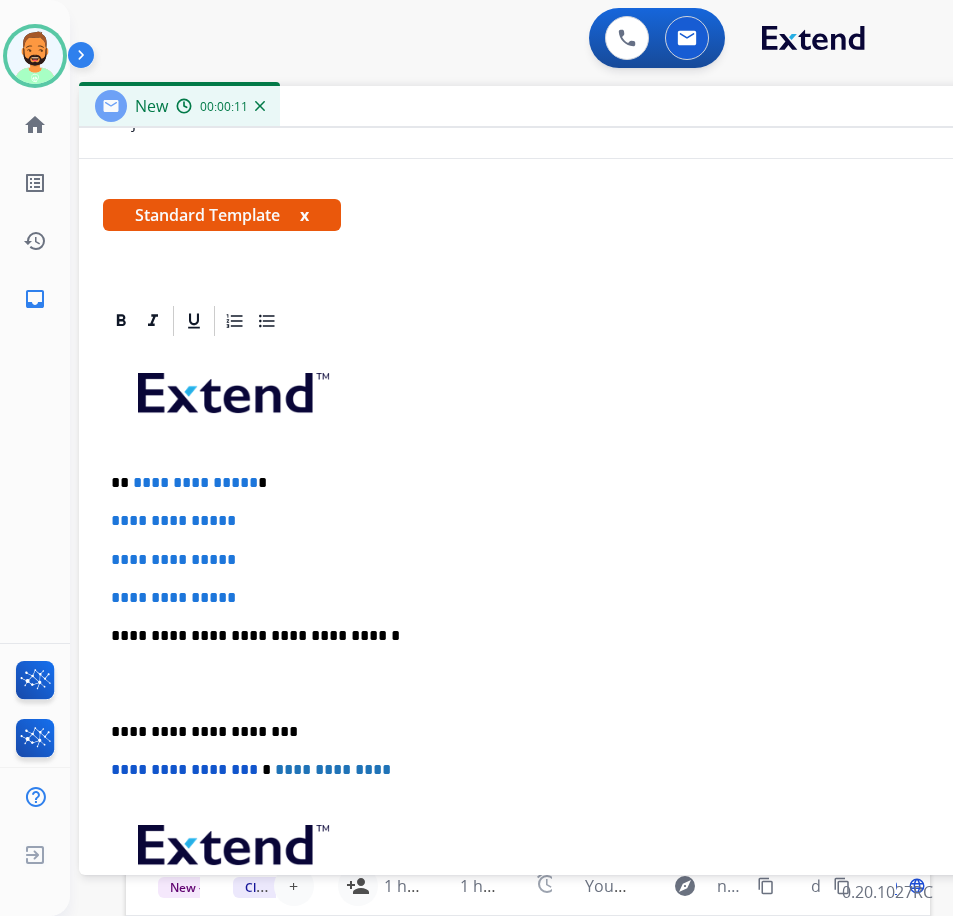 click on "**********" at bounding box center (571, 483) 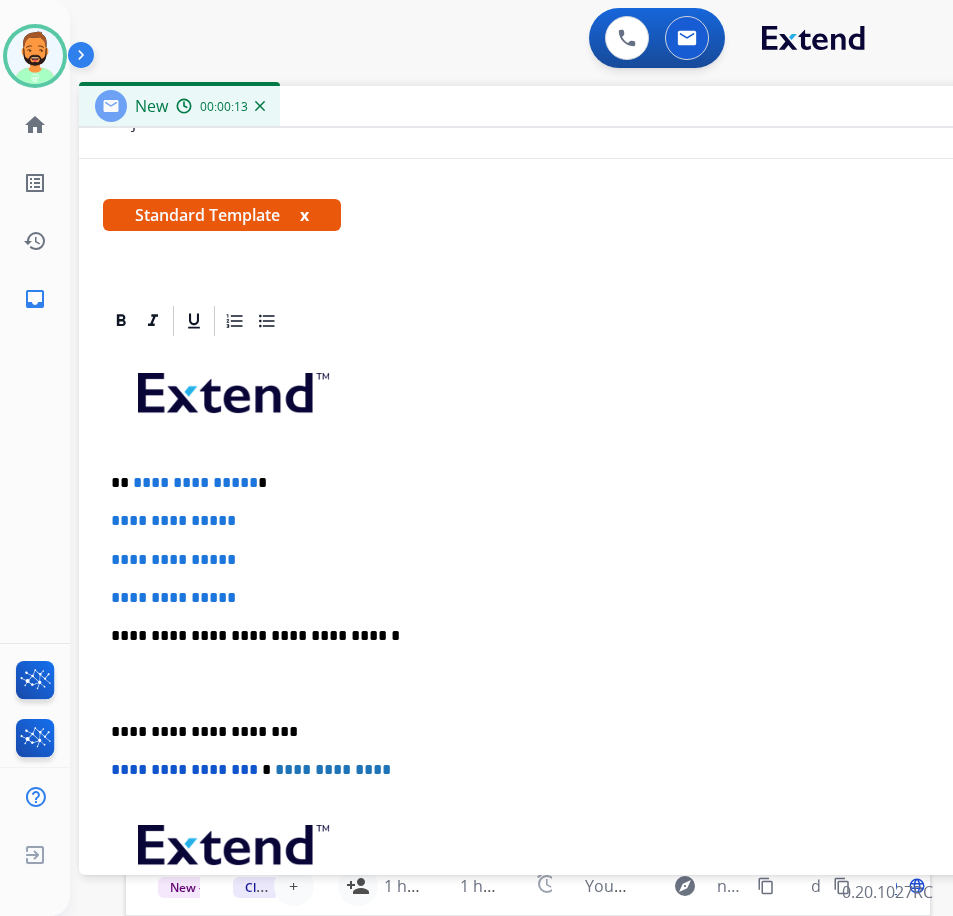 type 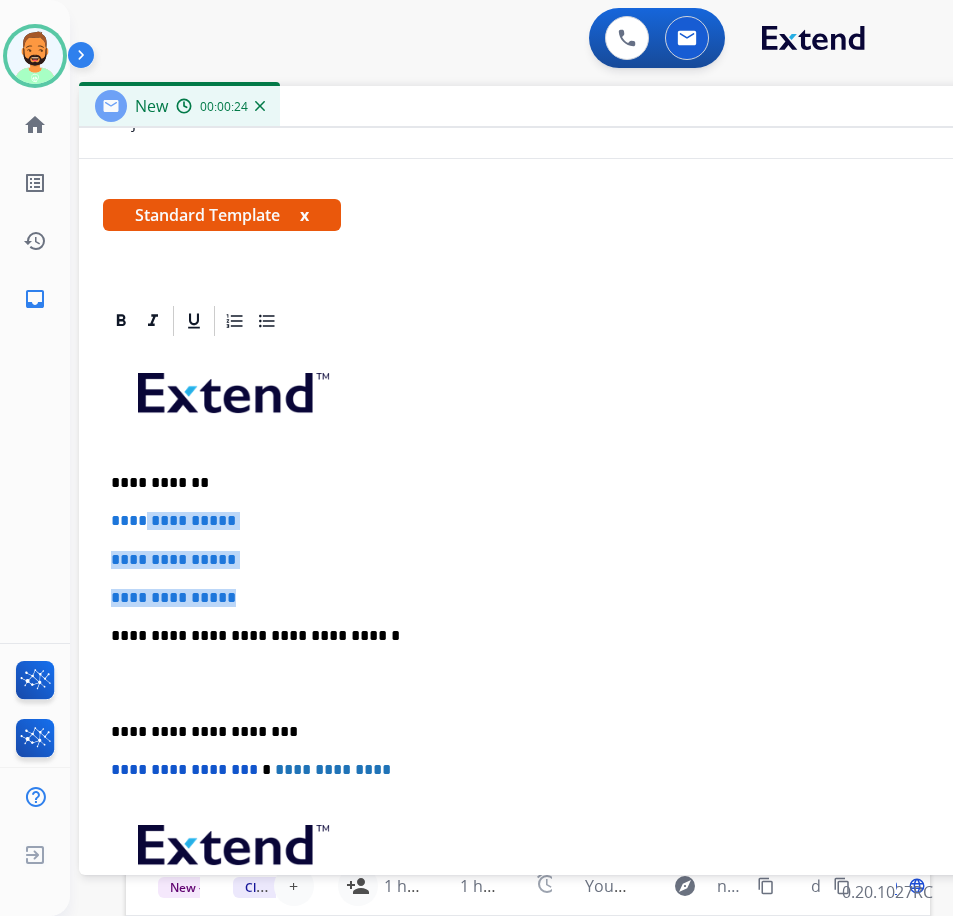 drag, startPoint x: 272, startPoint y: 589, endPoint x: 153, endPoint y: 522, distance: 136.565 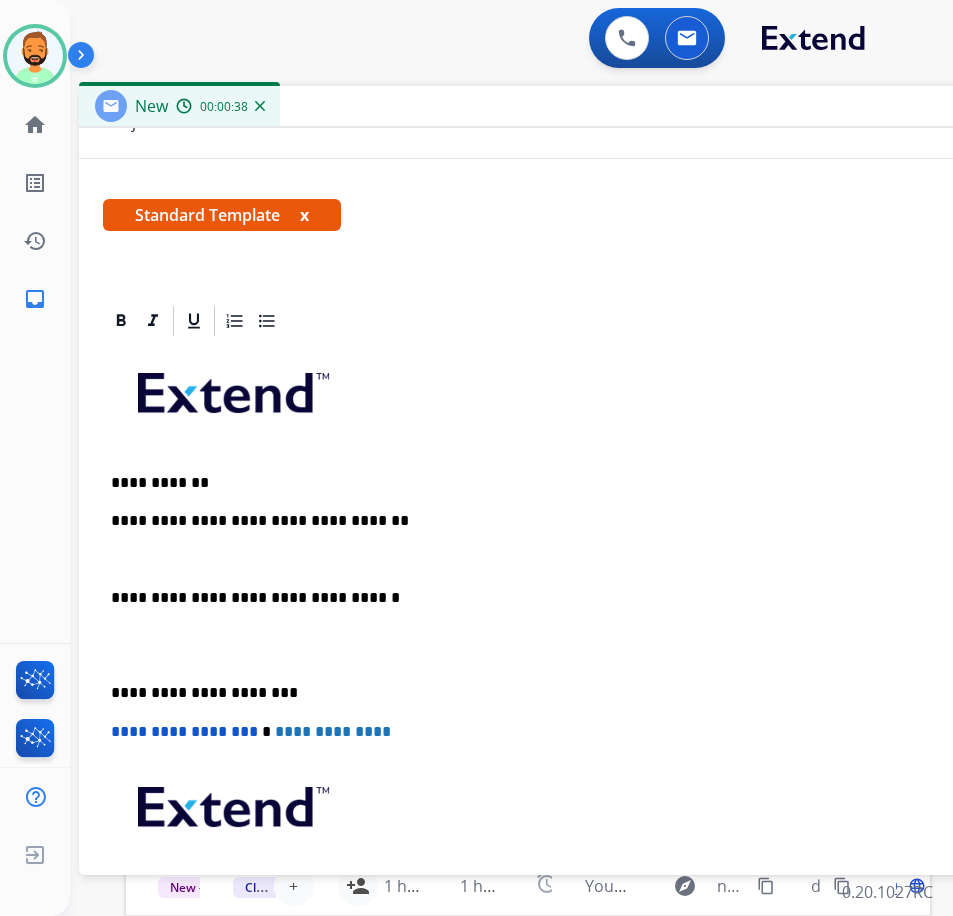 click on "**********" at bounding box center (579, 664) 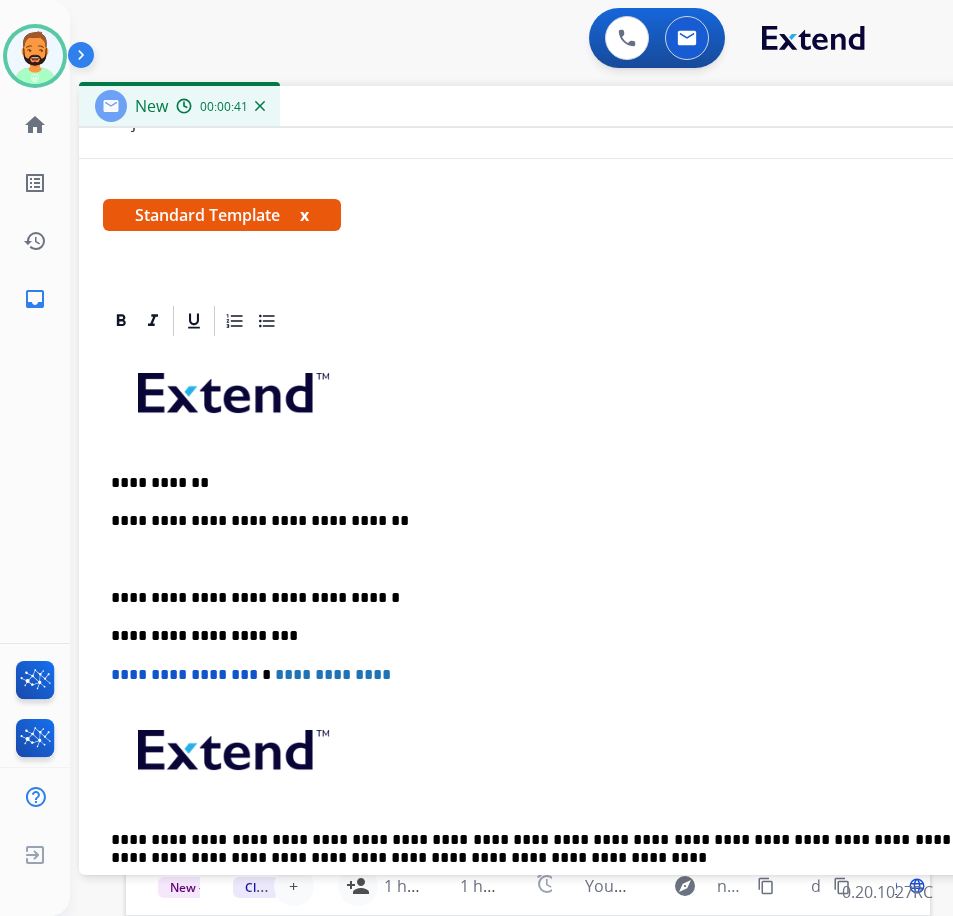 click at bounding box center [579, 560] 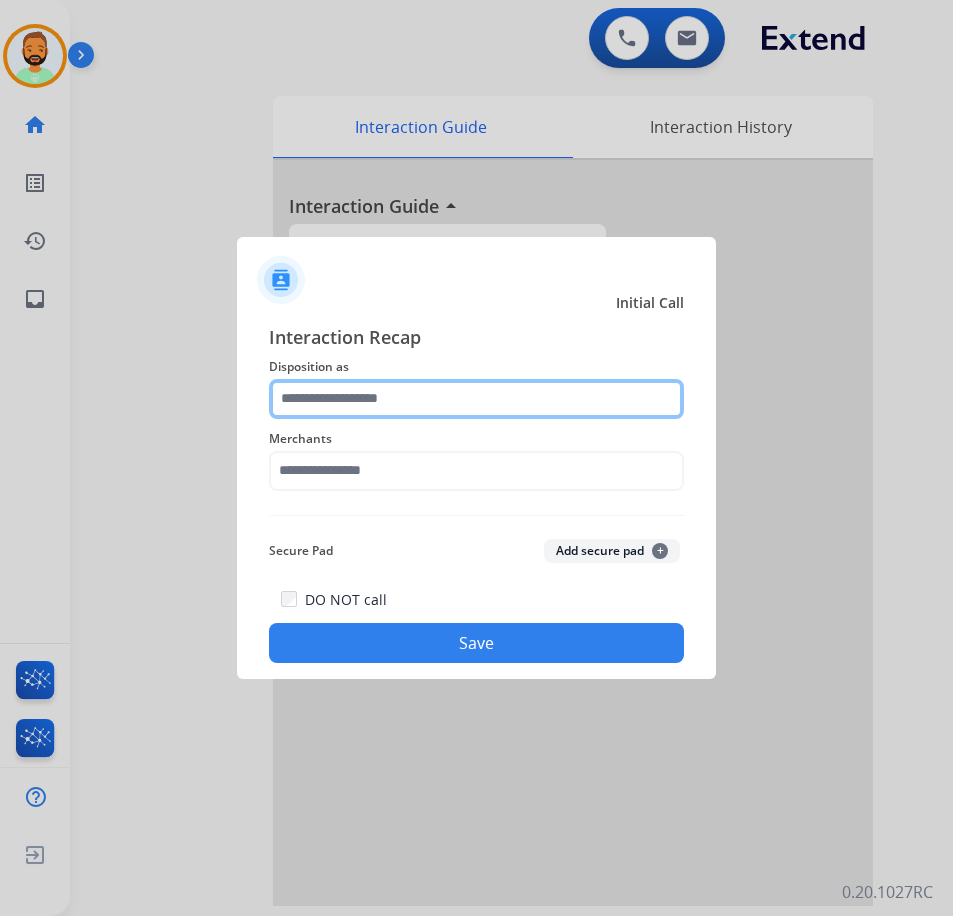 click 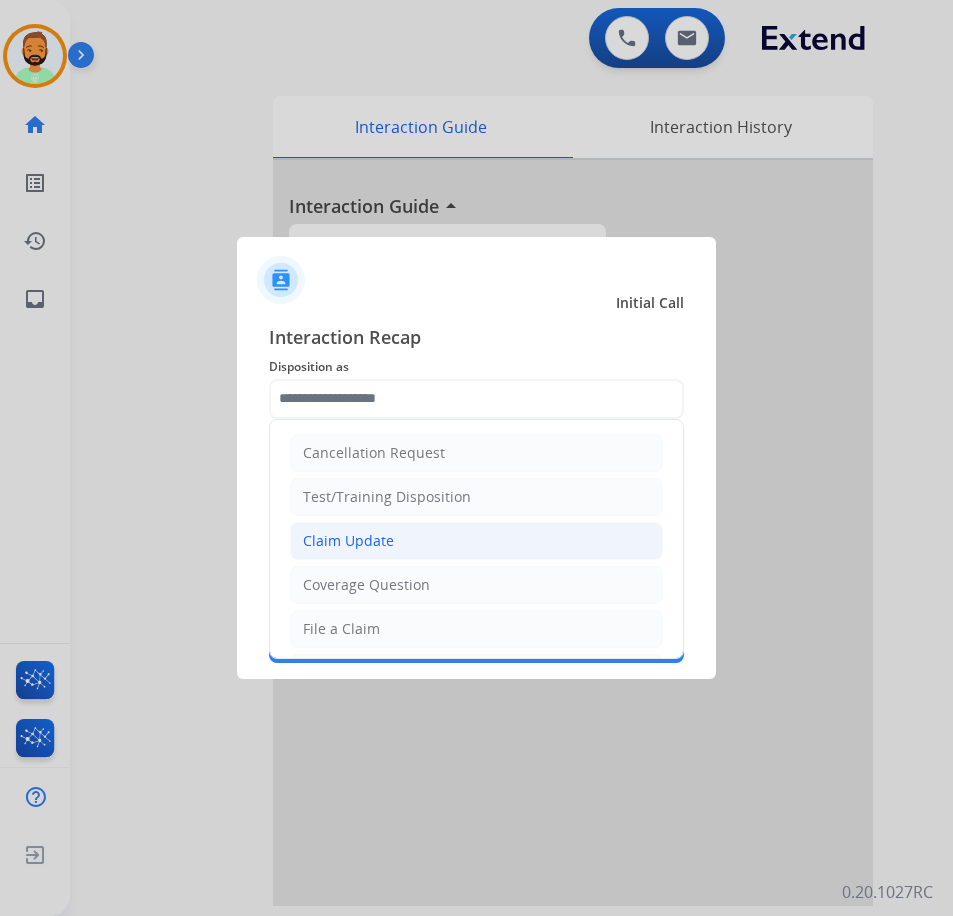 click on "Claim Update" 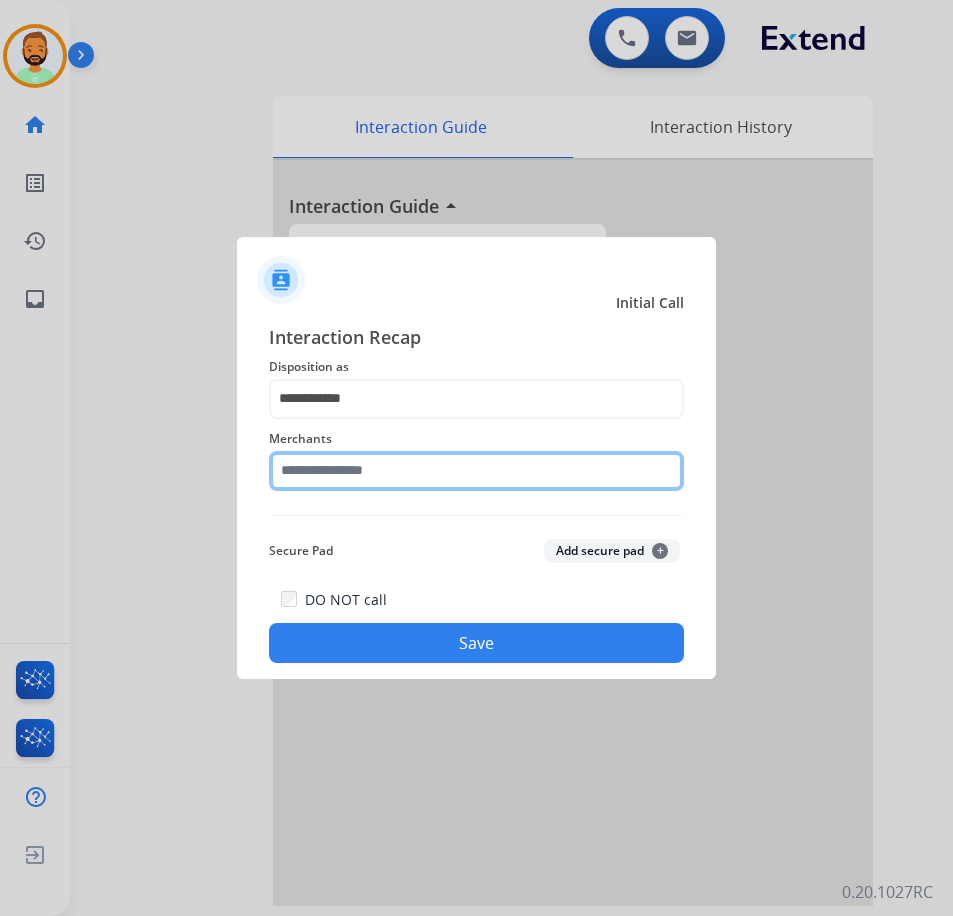 click 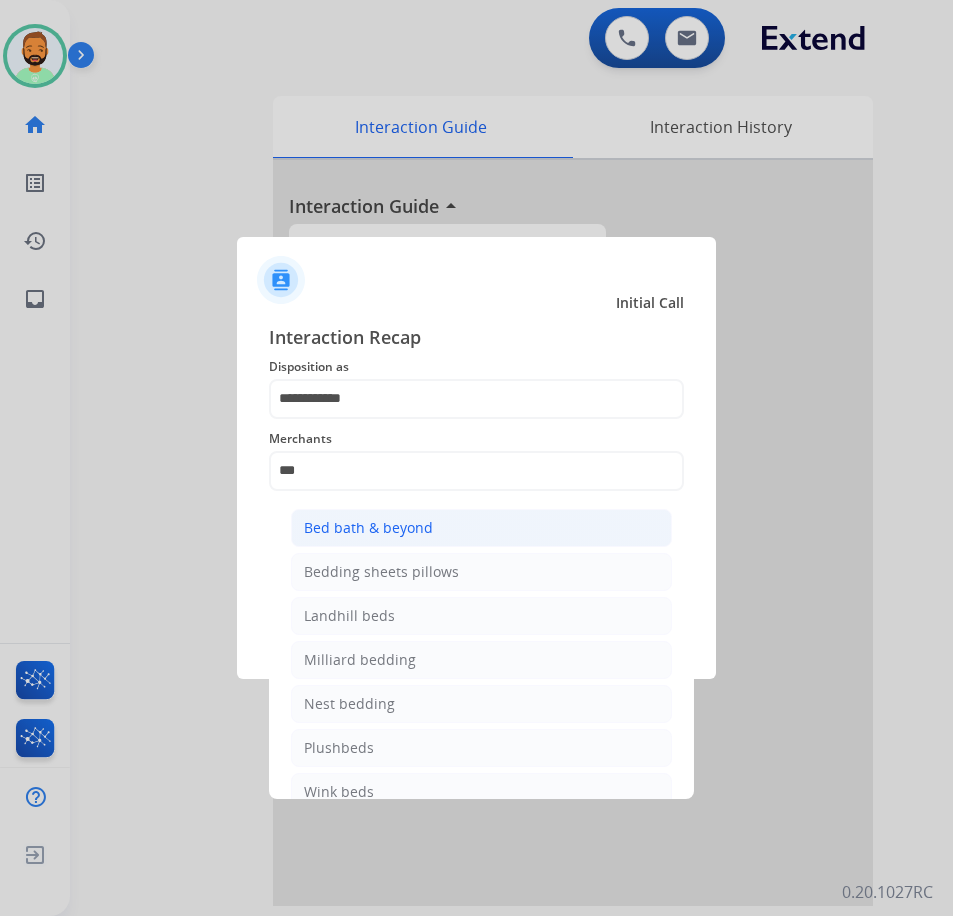 click on "Bed bath & beyond" 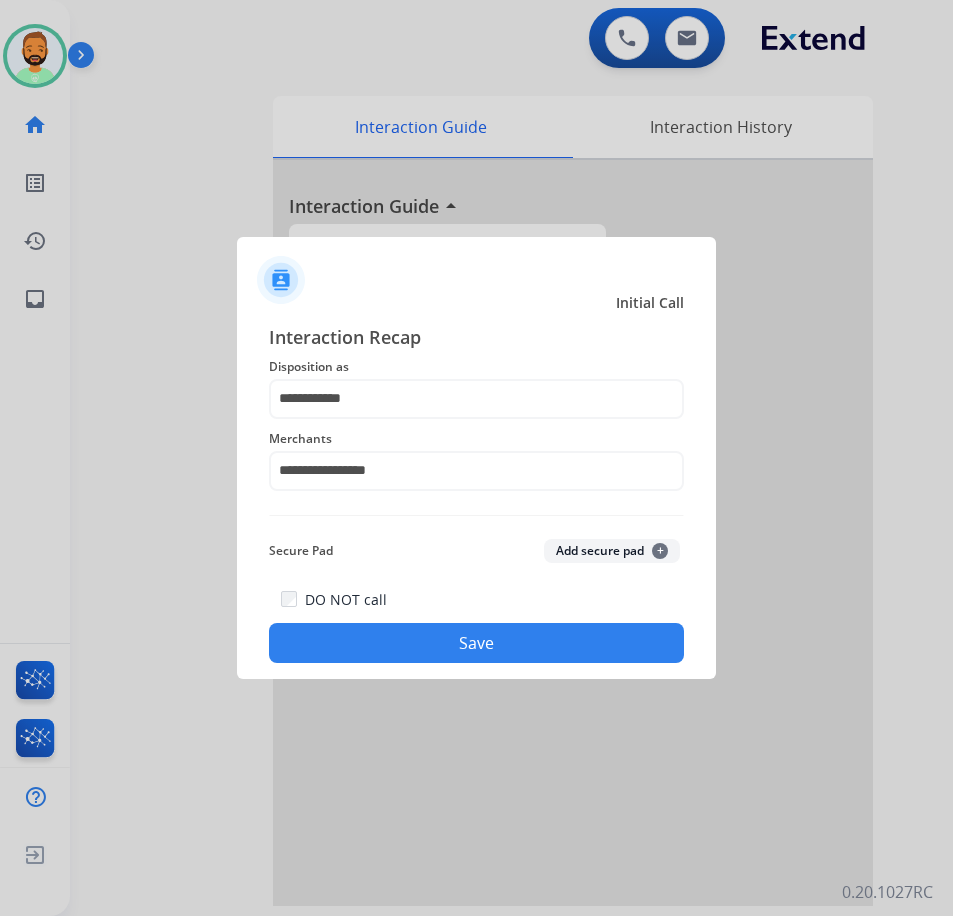 click on "Save" 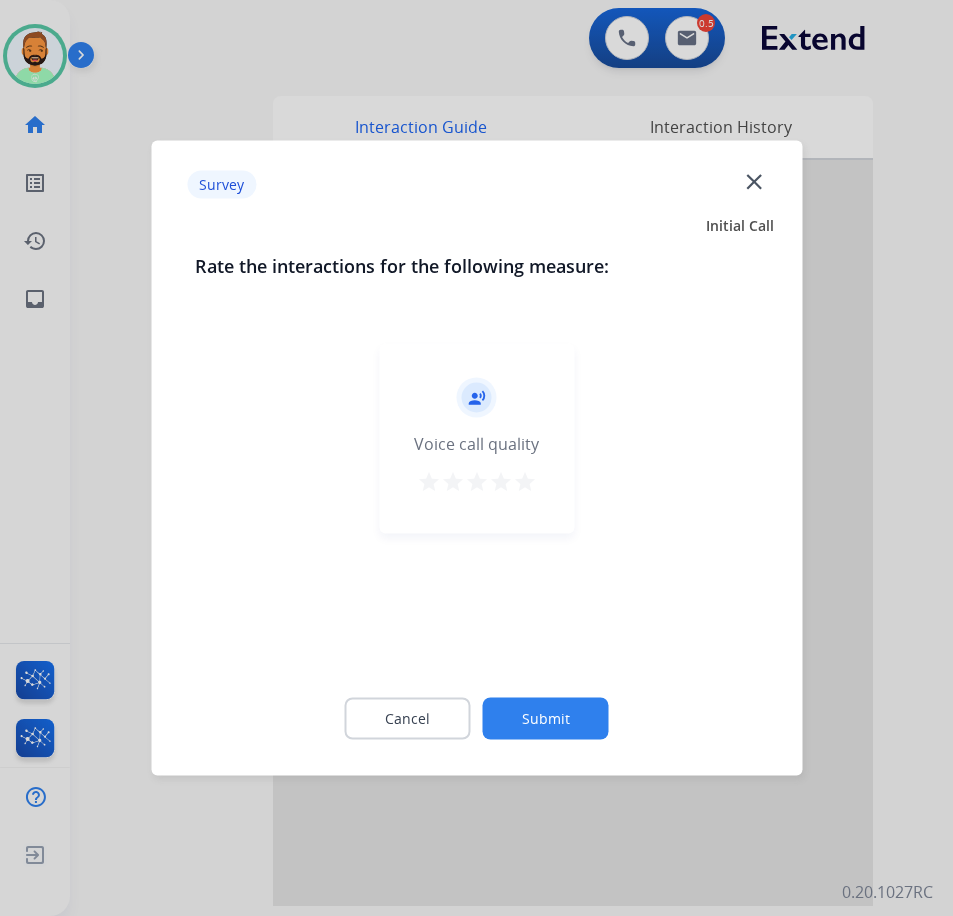 click on "Submit" 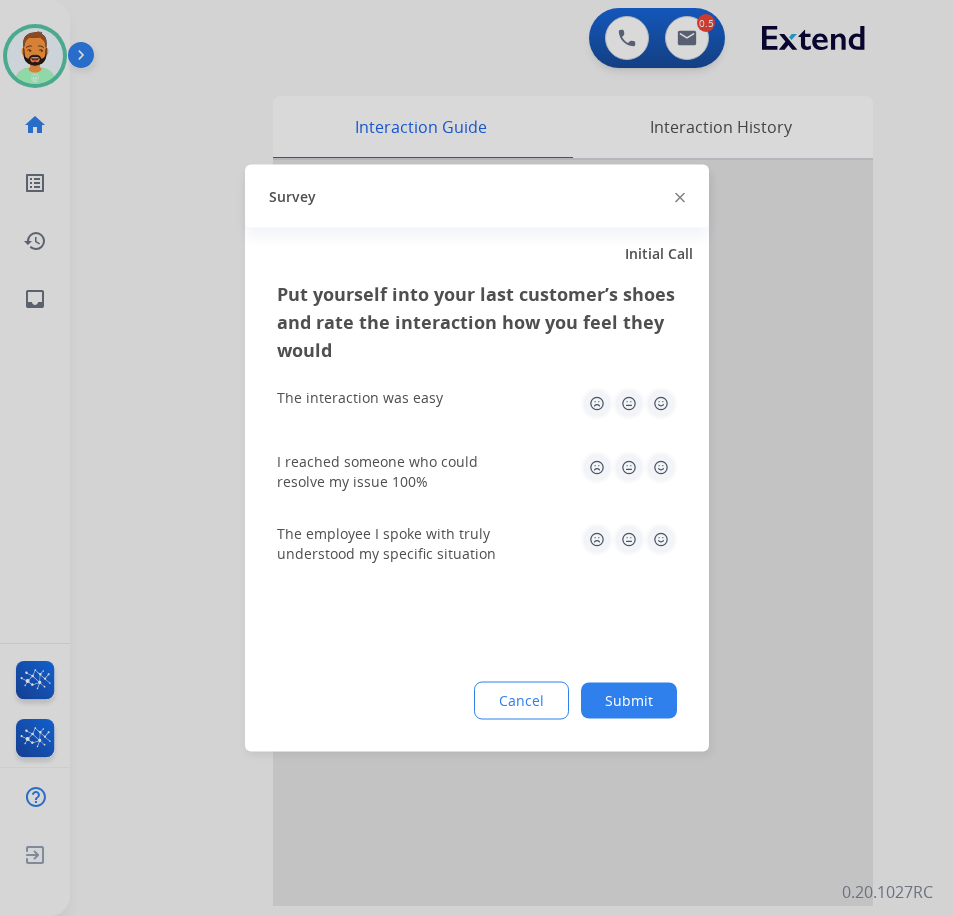 click on "Submit" 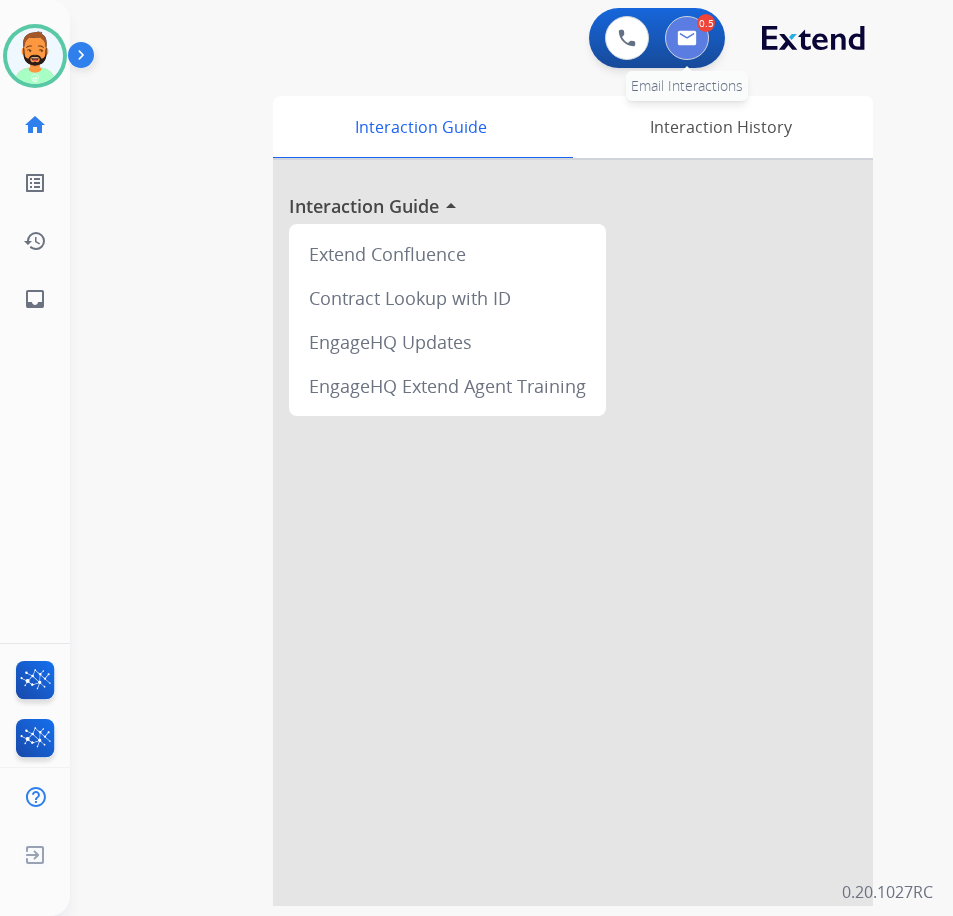 click at bounding box center [687, 38] 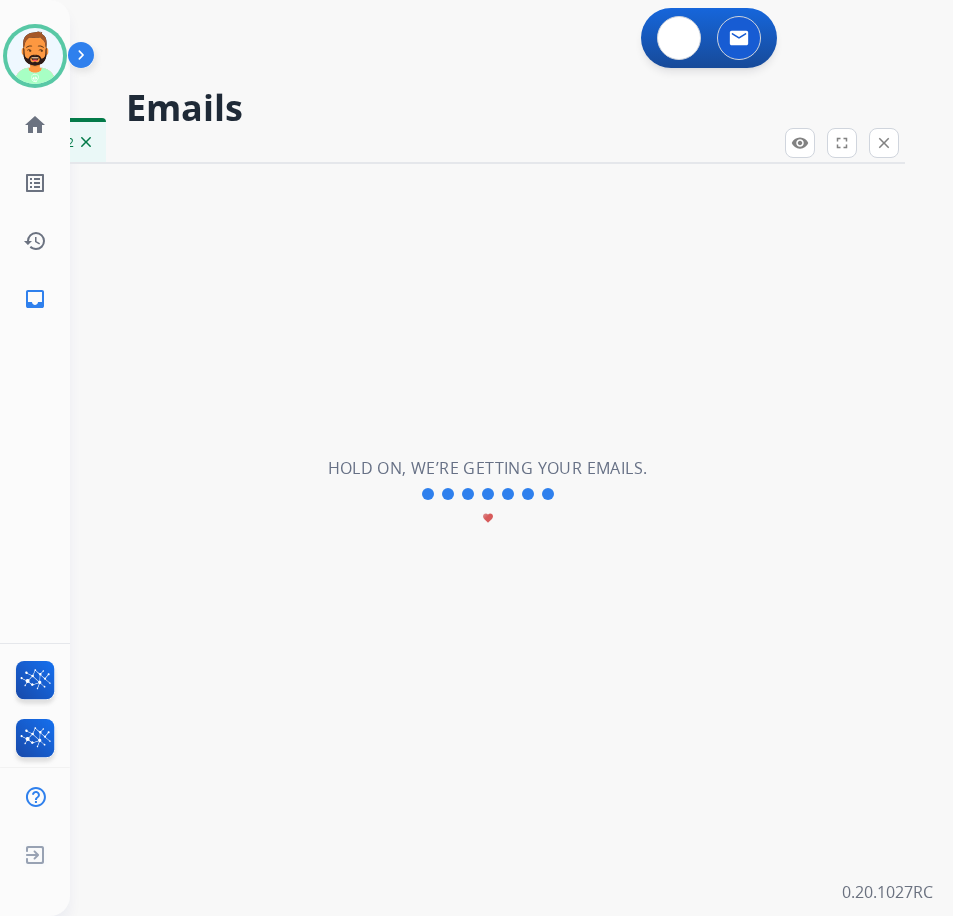 select on "**********" 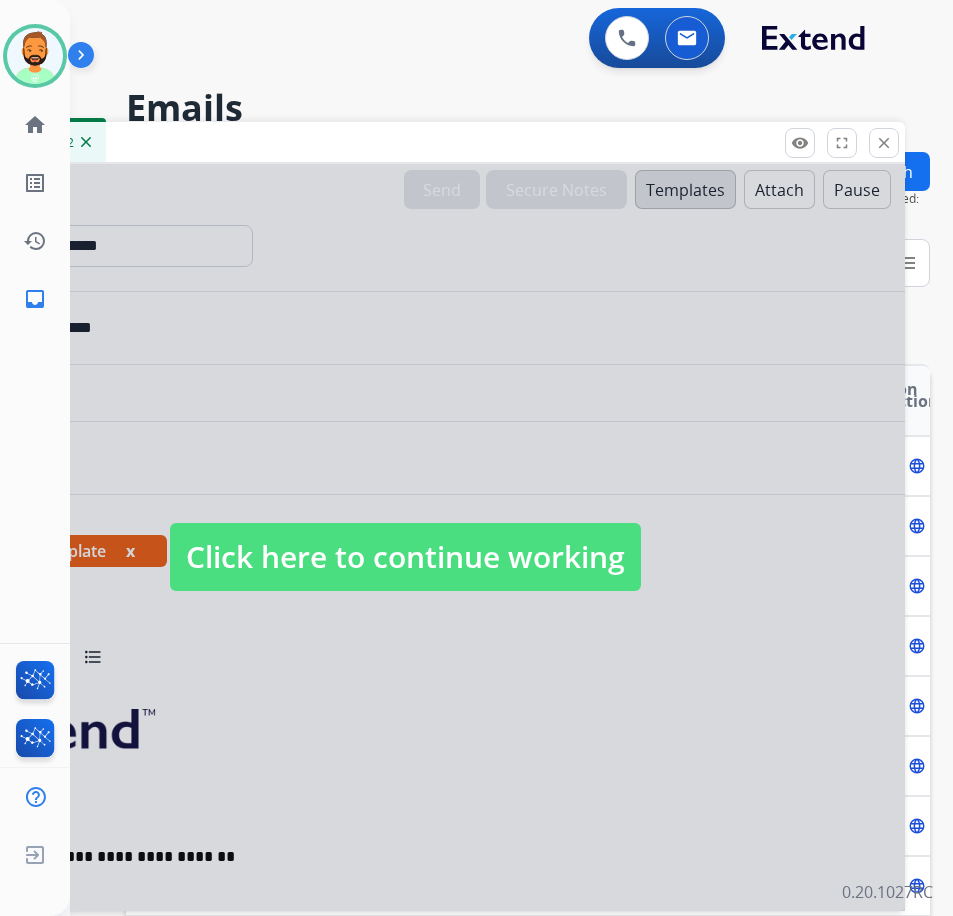 click on "Click here to continue working" at bounding box center [405, 557] 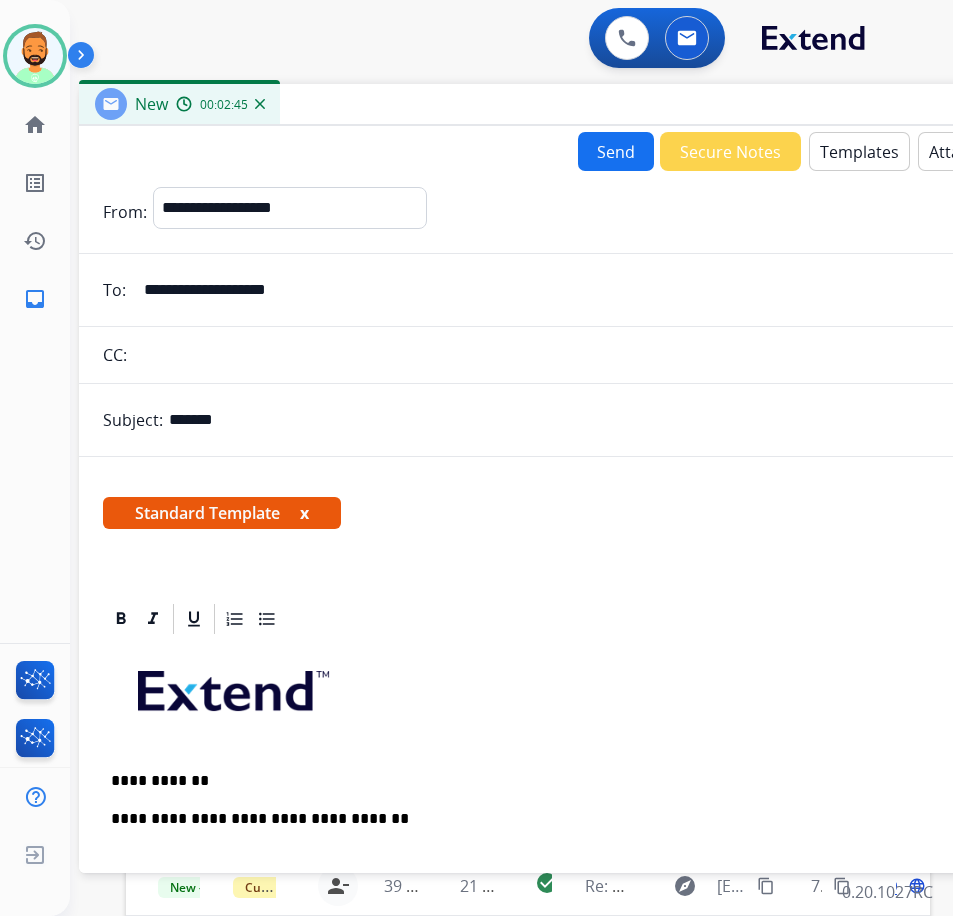 drag, startPoint x: 312, startPoint y: 137, endPoint x: 486, endPoint y: 99, distance: 178.10109 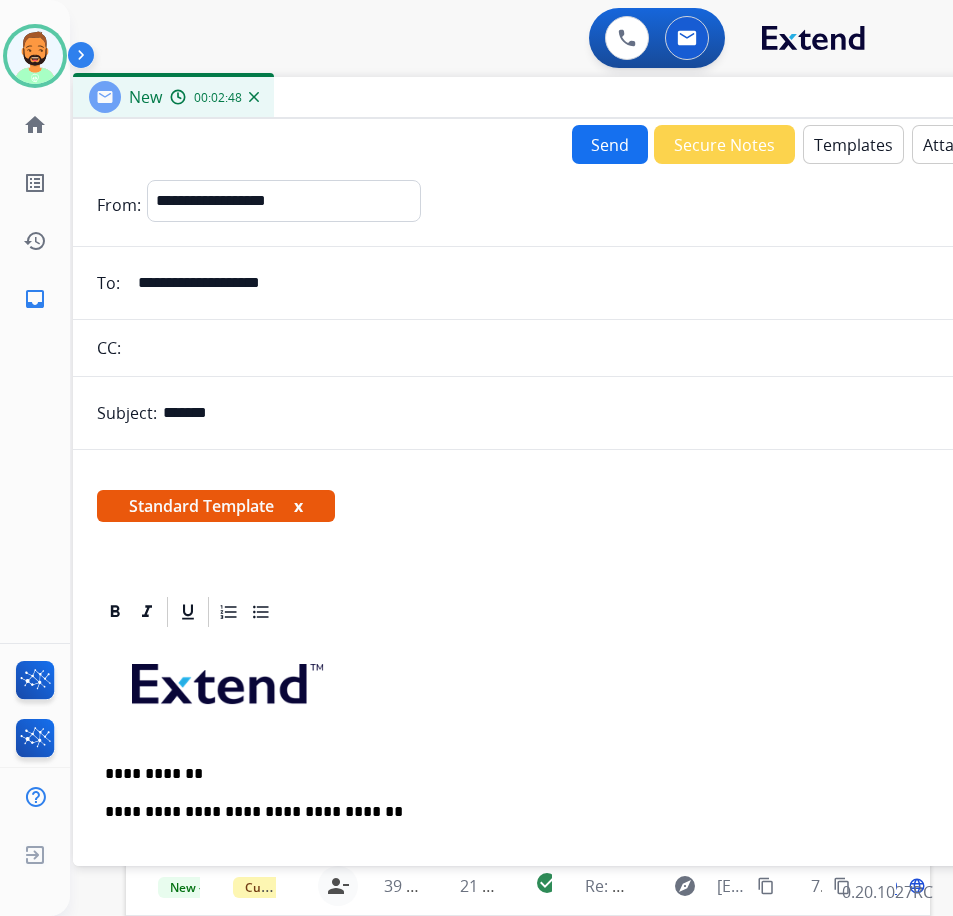 click on "New  00:02:48" at bounding box center (573, 98) 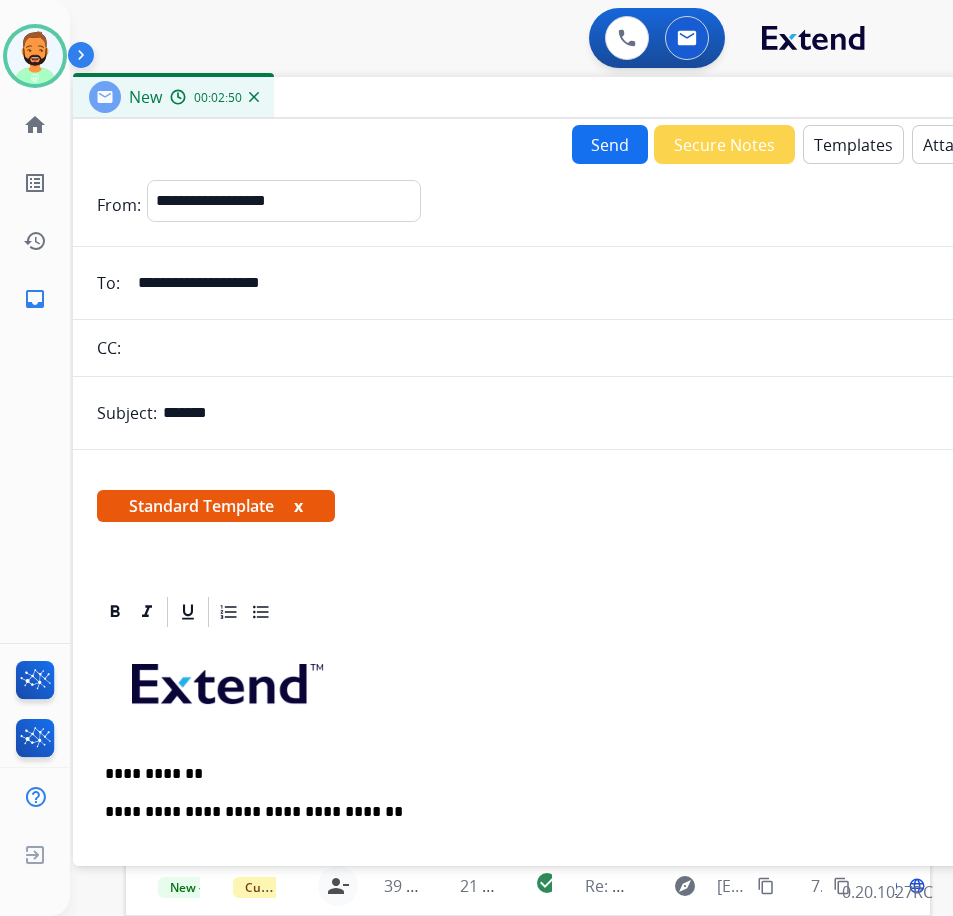 scroll, scrollTop: 100, scrollLeft: 0, axis: vertical 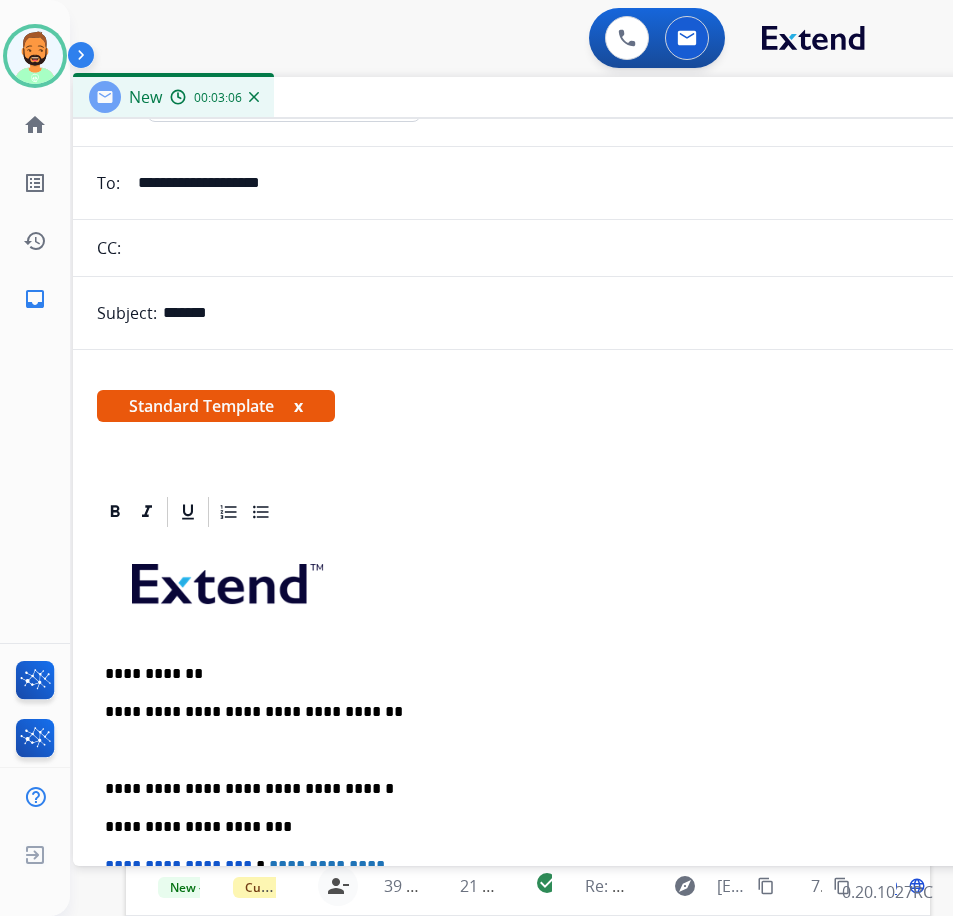 click at bounding box center [573, 751] 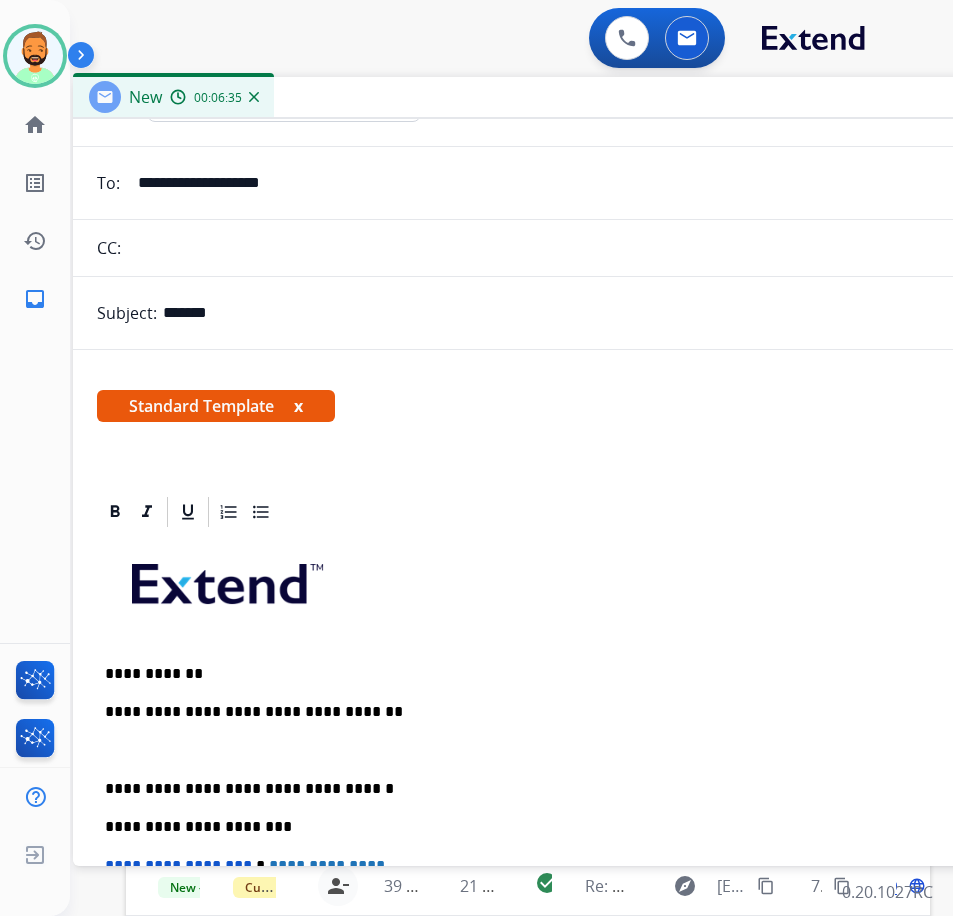 type 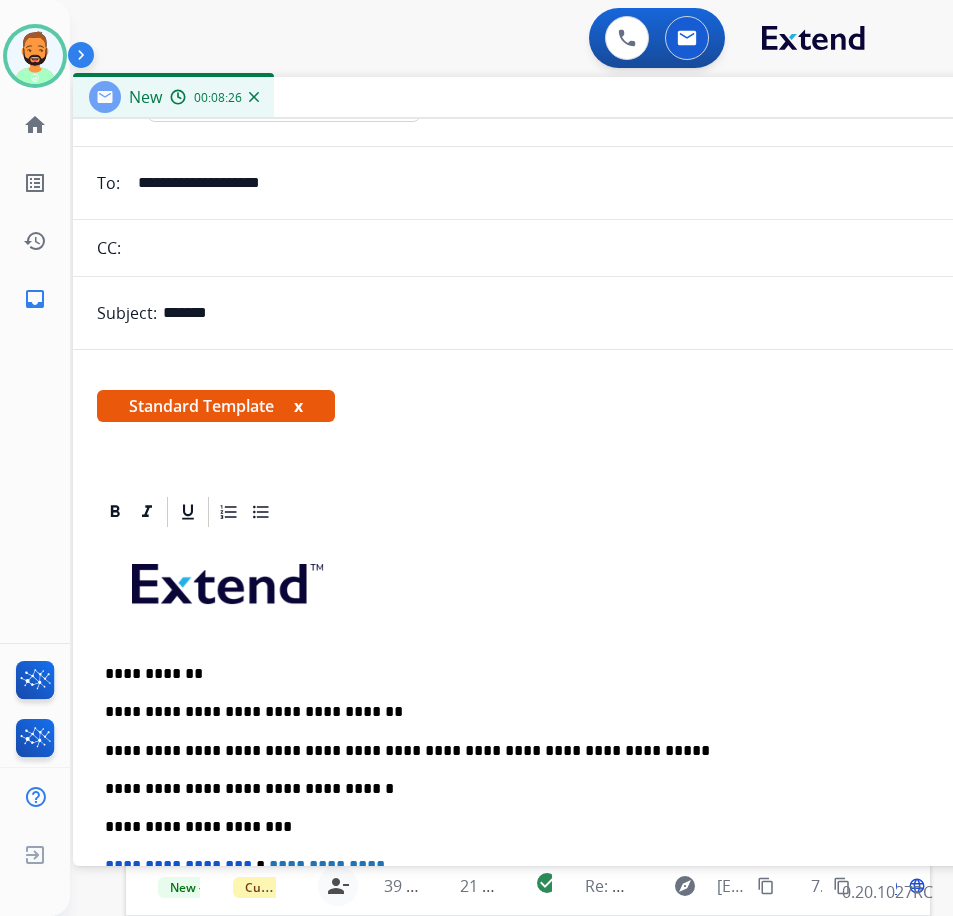 click on "**********" at bounding box center [565, 751] 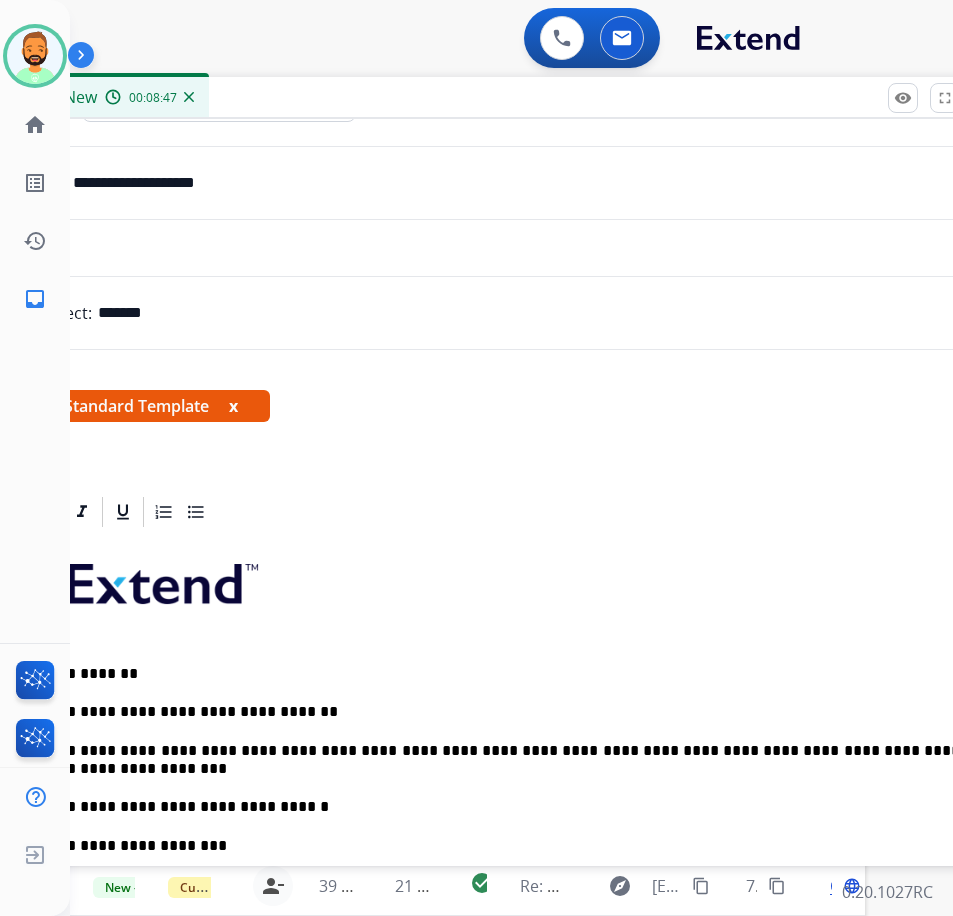 scroll, scrollTop: 0, scrollLeft: 51, axis: horizontal 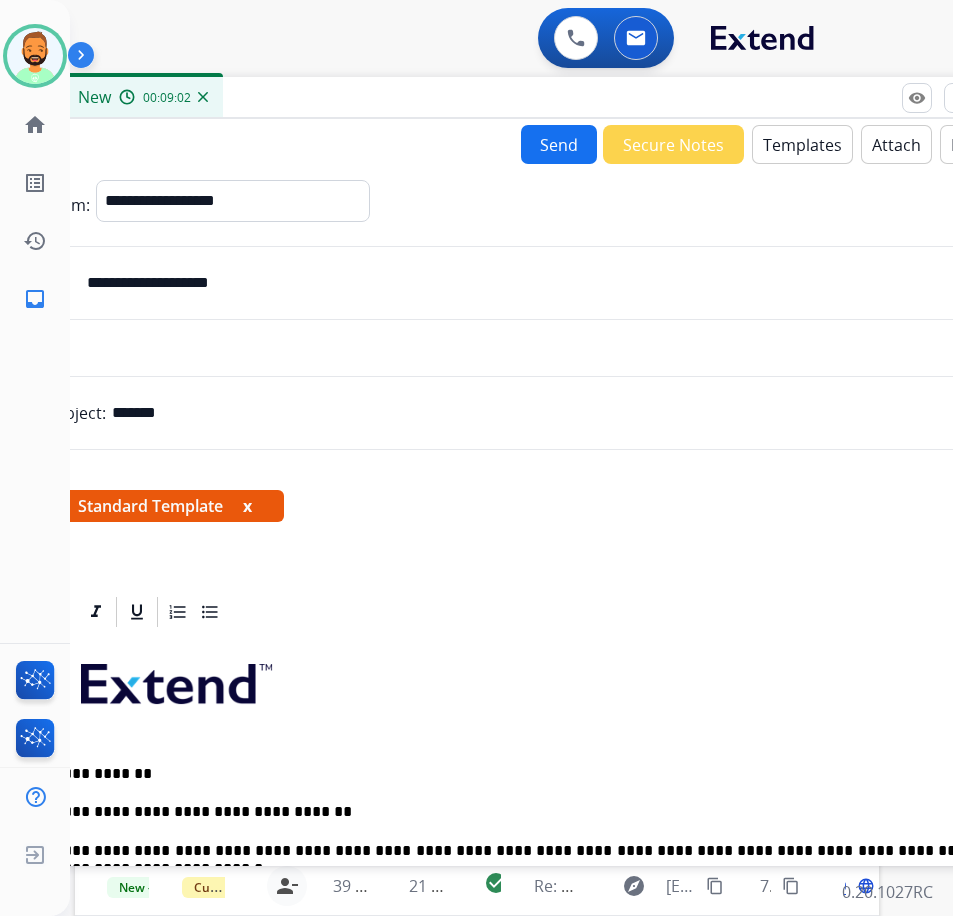 click on "Send" at bounding box center (559, 144) 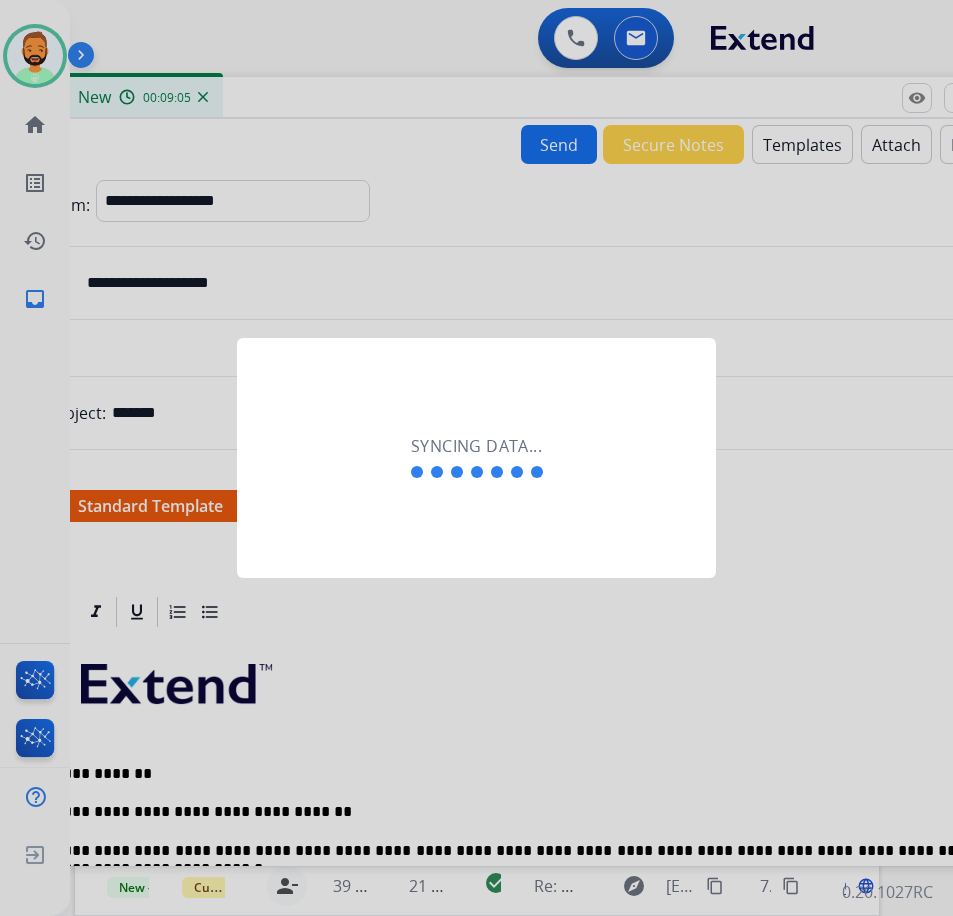 scroll, scrollTop: 0, scrollLeft: 3, axis: horizontal 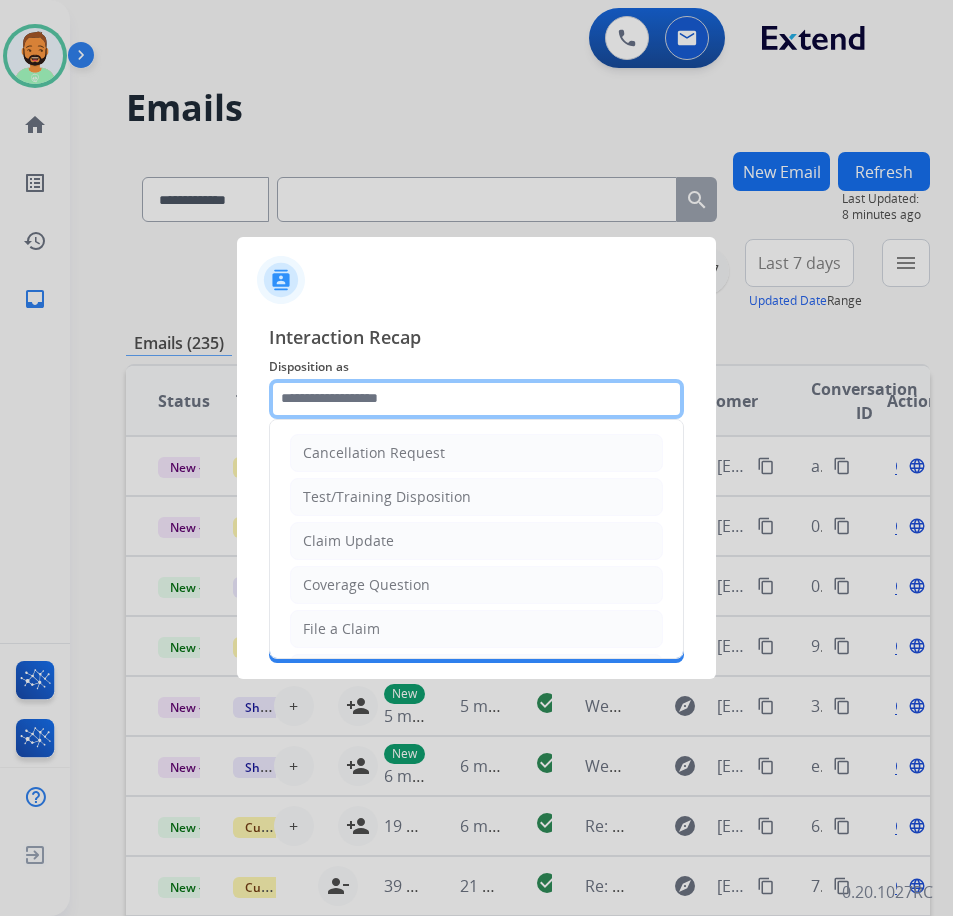 click 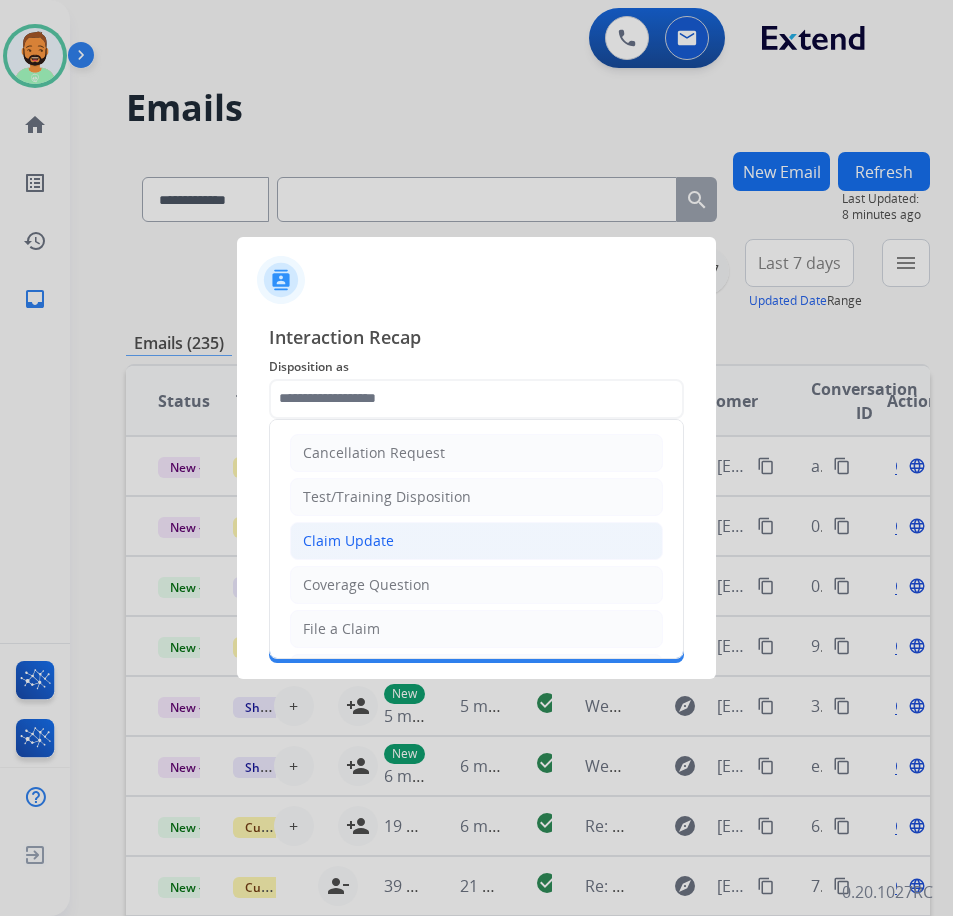 click on "Claim Update" 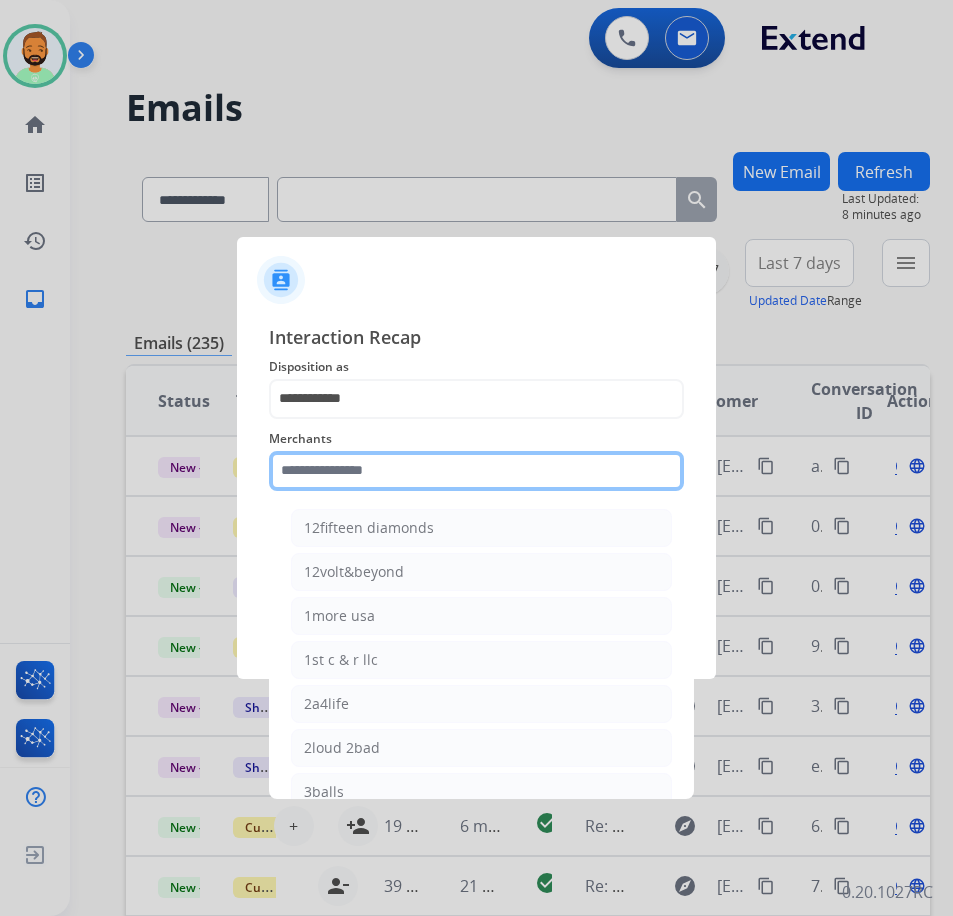 click 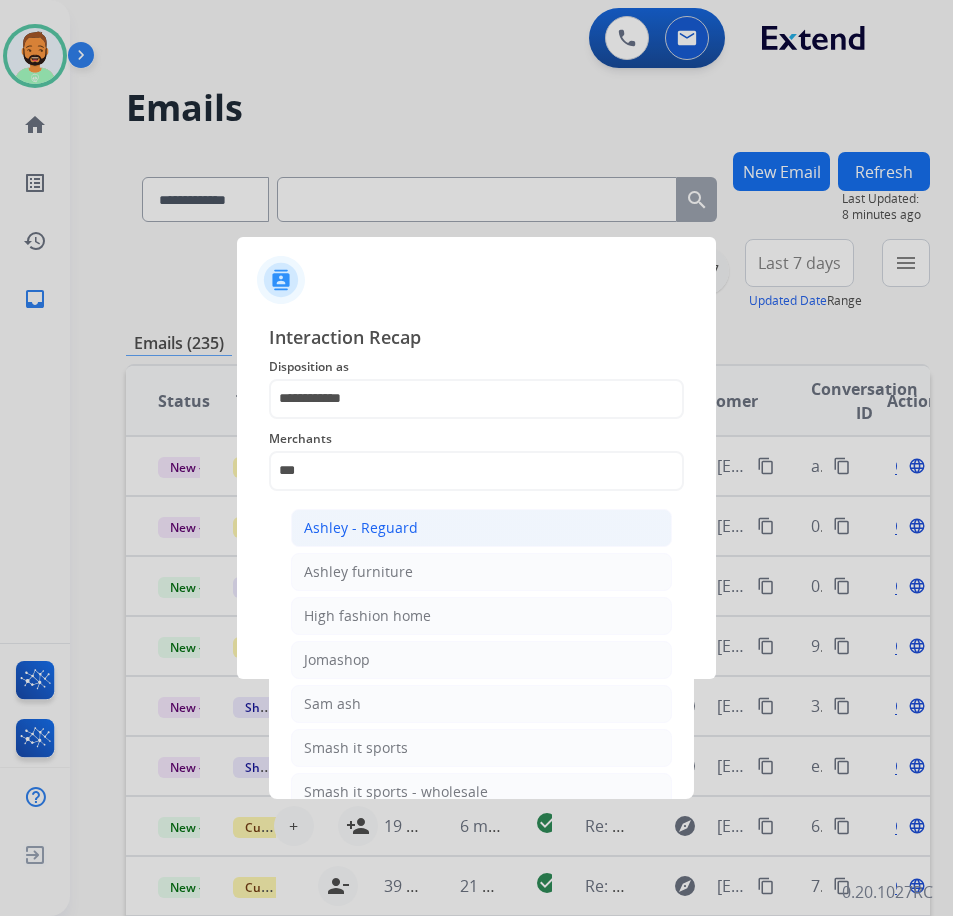 click on "Ashley - Reguard" 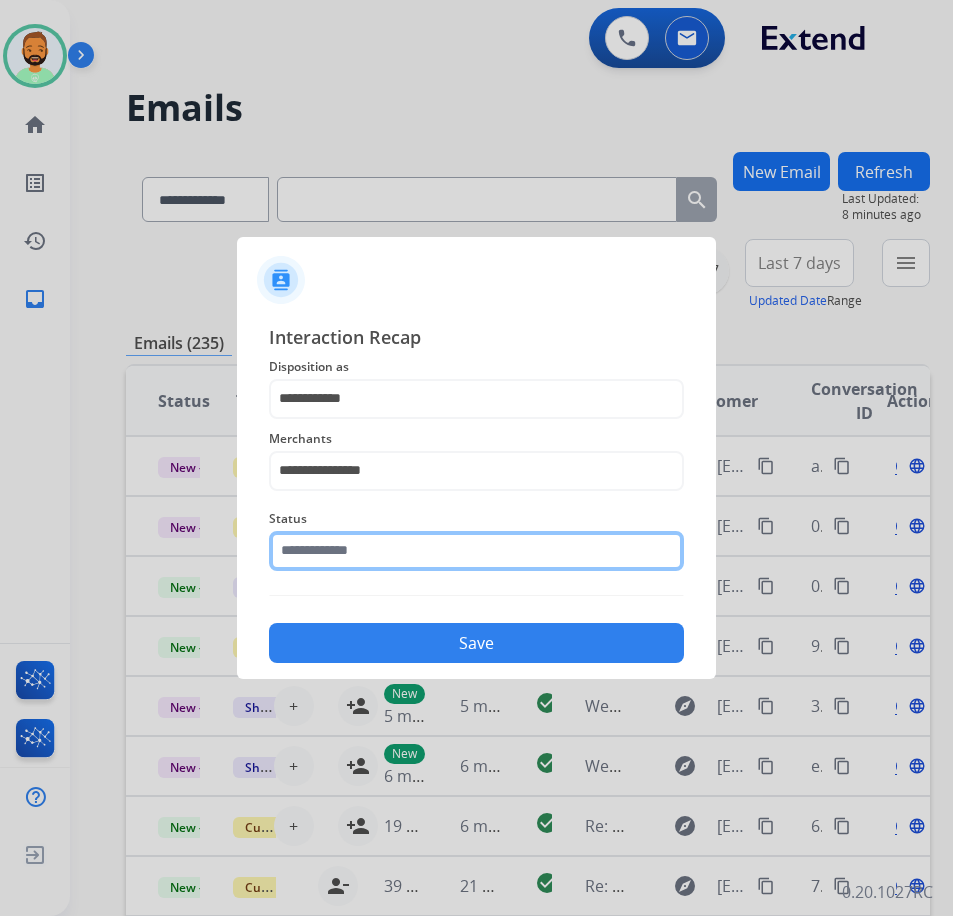 click 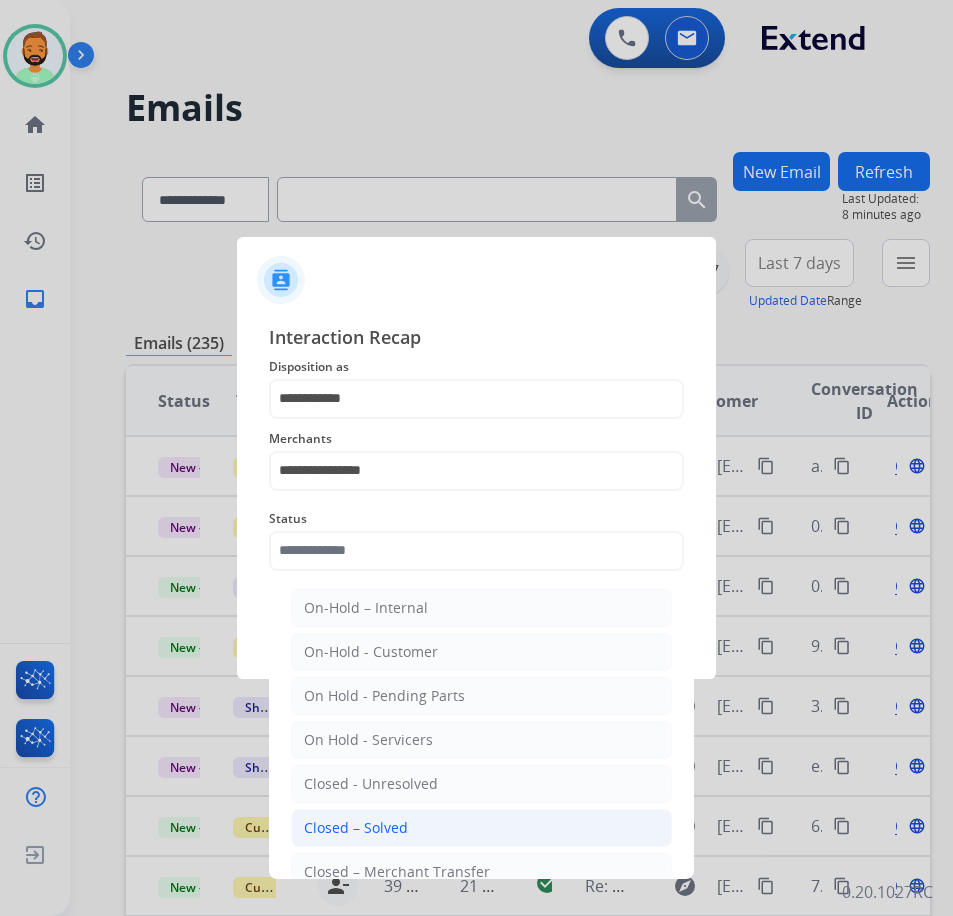 click on "Closed – Solved" 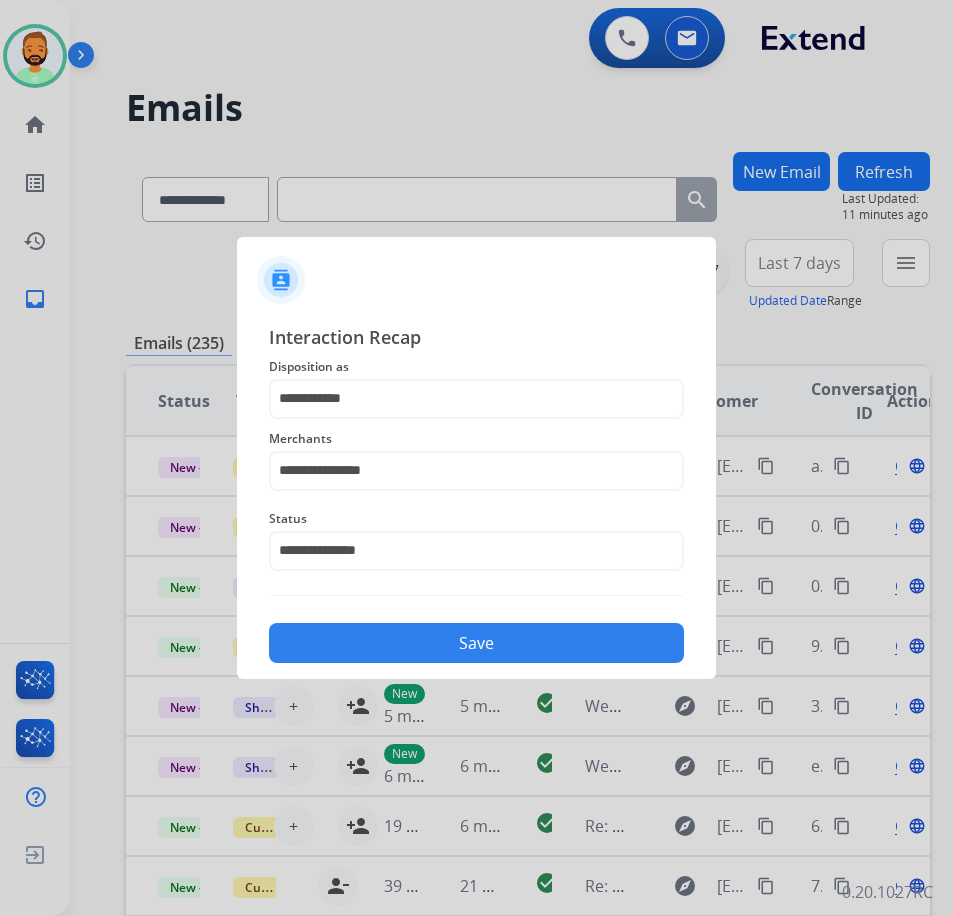 click on "Save" 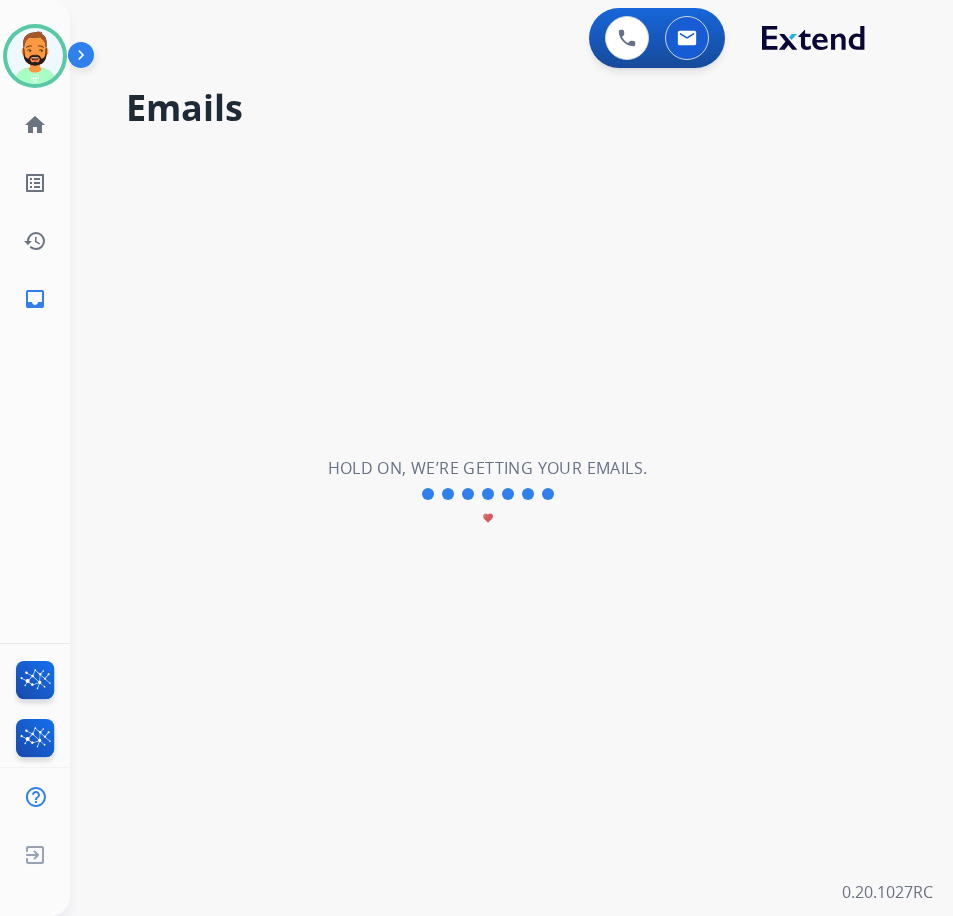 scroll, scrollTop: 0, scrollLeft: 0, axis: both 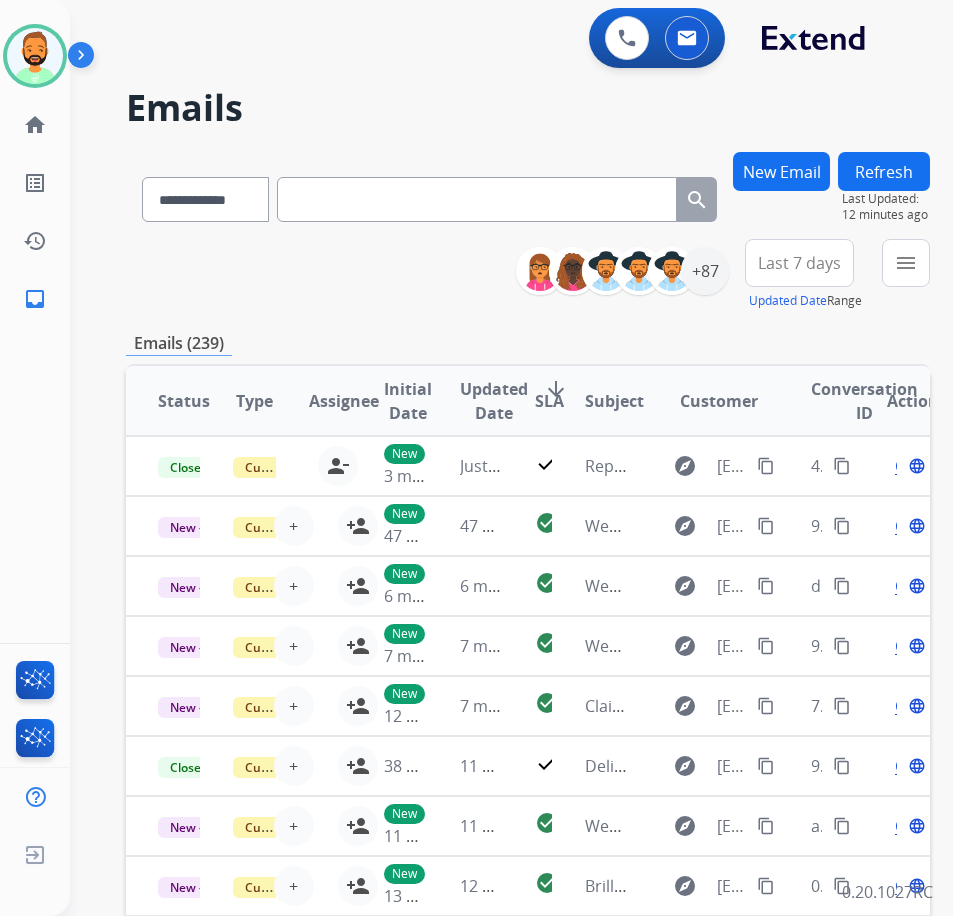 click on "**********" at bounding box center [528, 275] 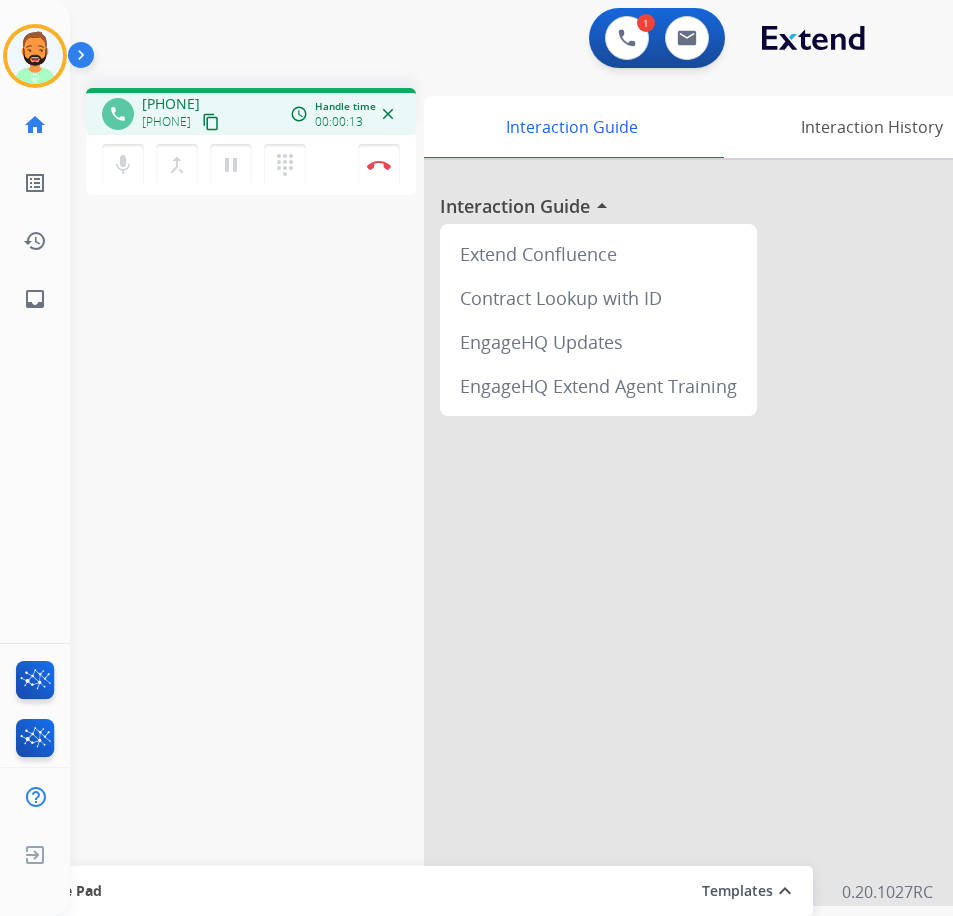 click at bounding box center [724, 533] 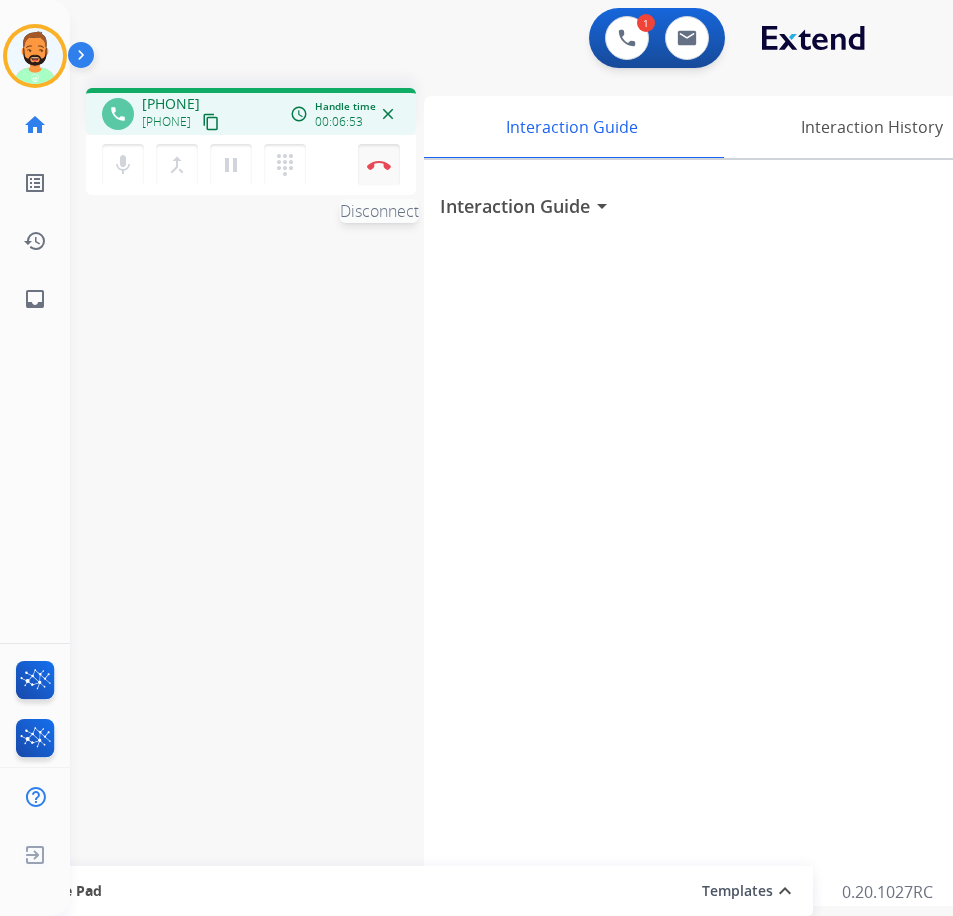 click on "Disconnect" at bounding box center [379, 165] 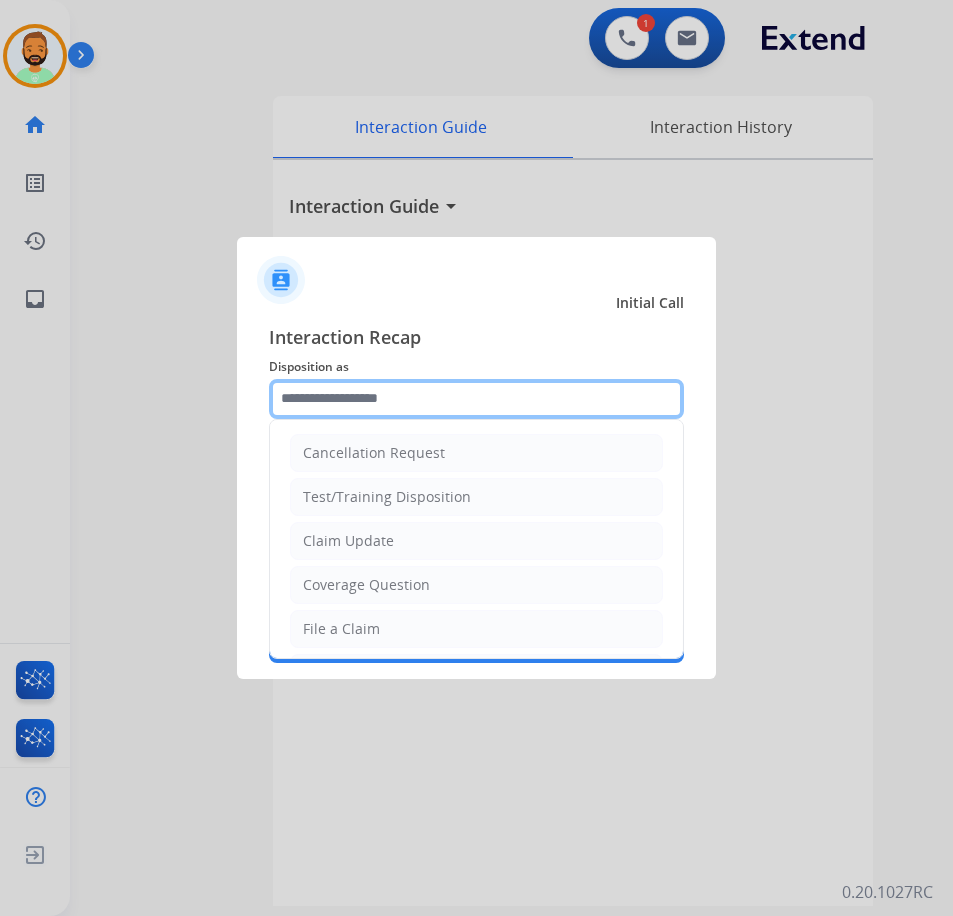 click 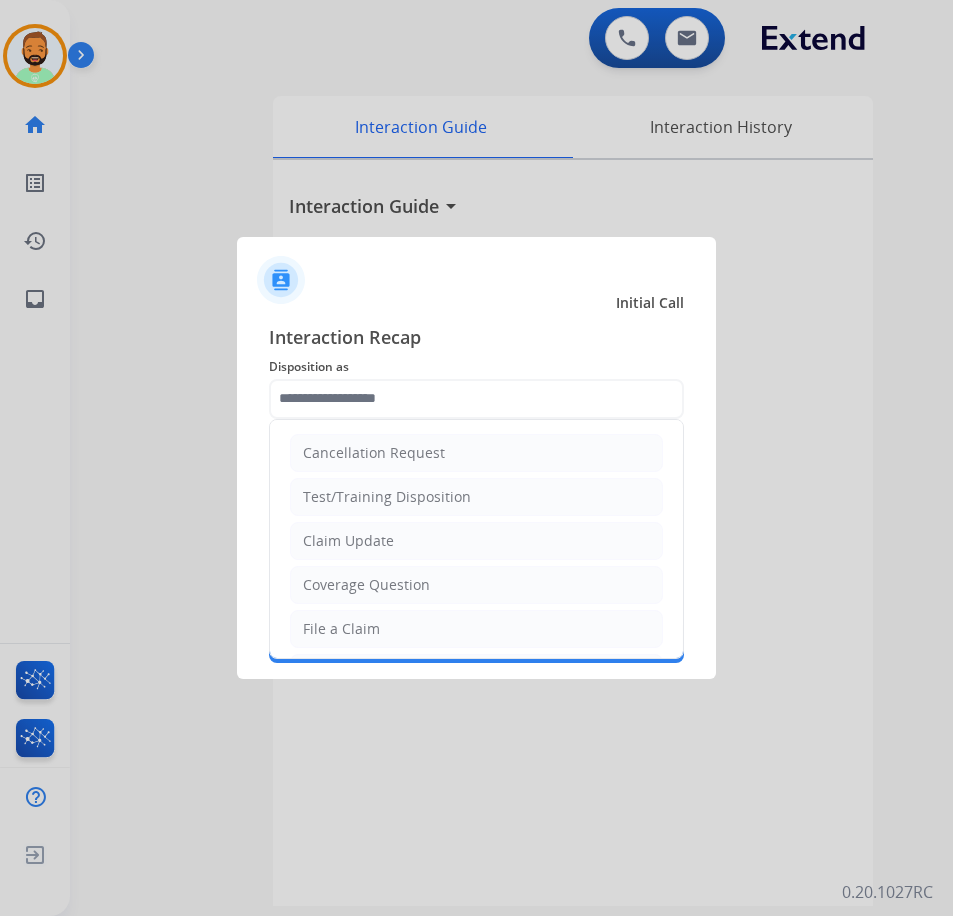 drag, startPoint x: 439, startPoint y: 548, endPoint x: 454, endPoint y: 538, distance: 18.027756 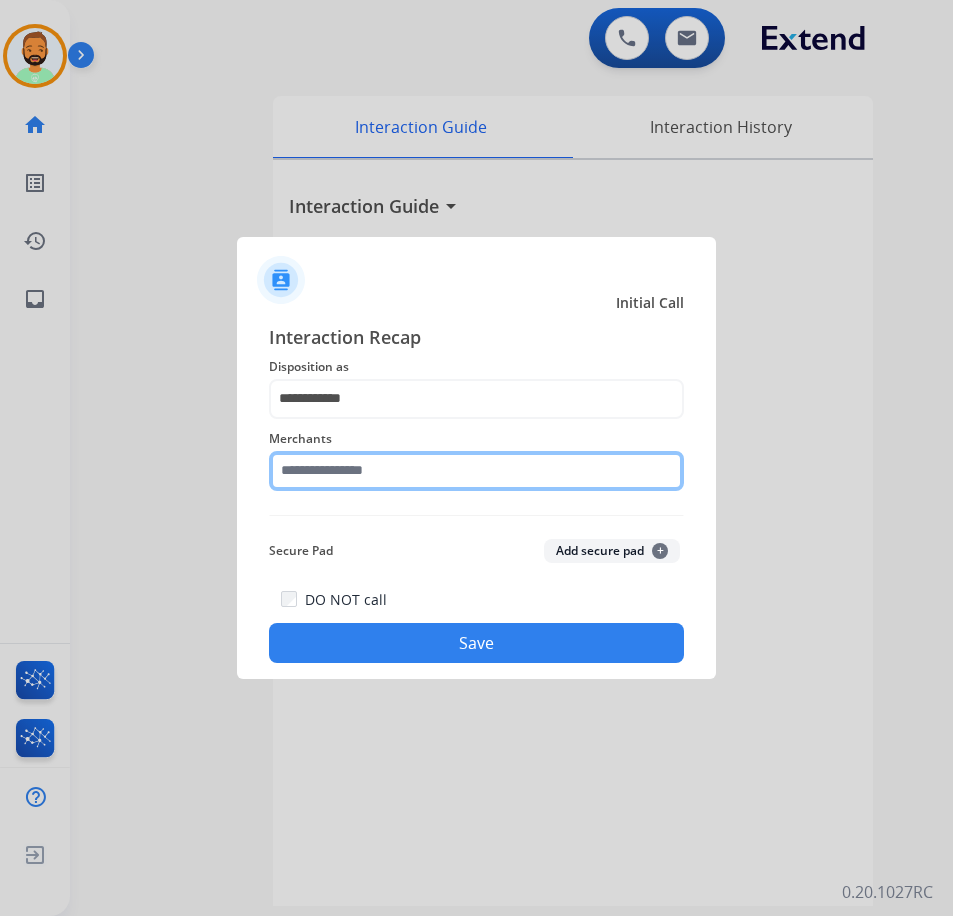 click 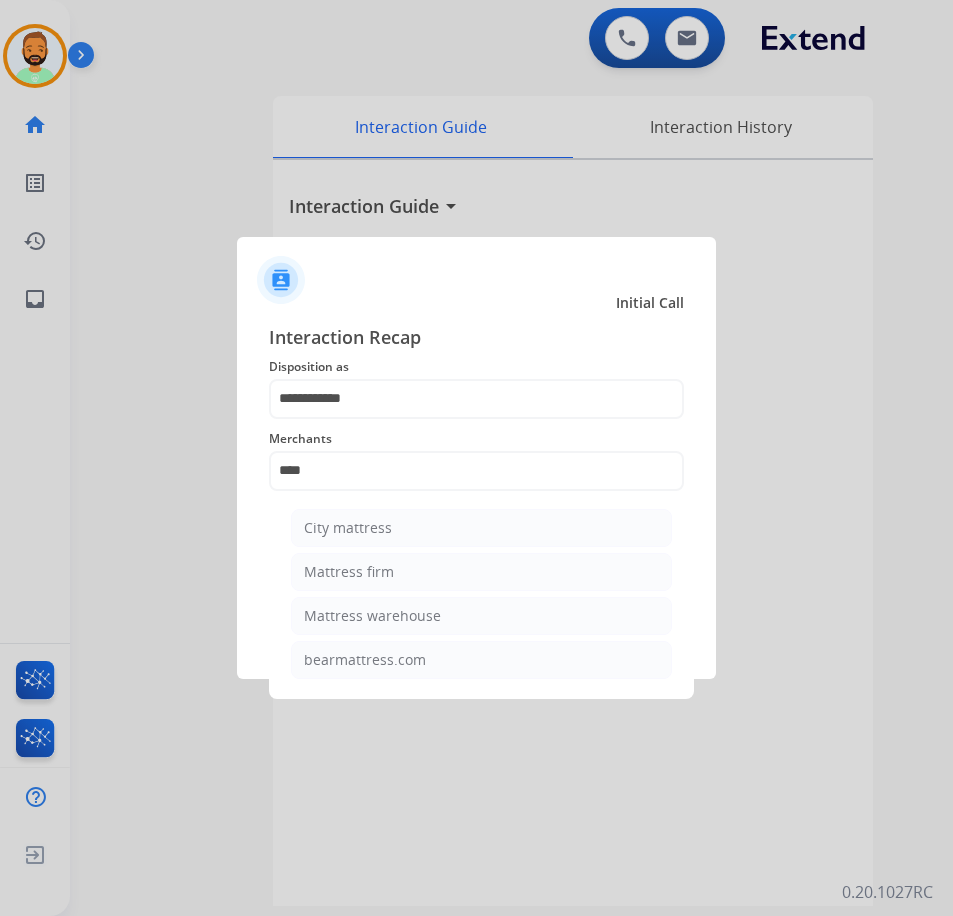drag, startPoint x: 444, startPoint y: 564, endPoint x: 425, endPoint y: 468, distance: 97.862144 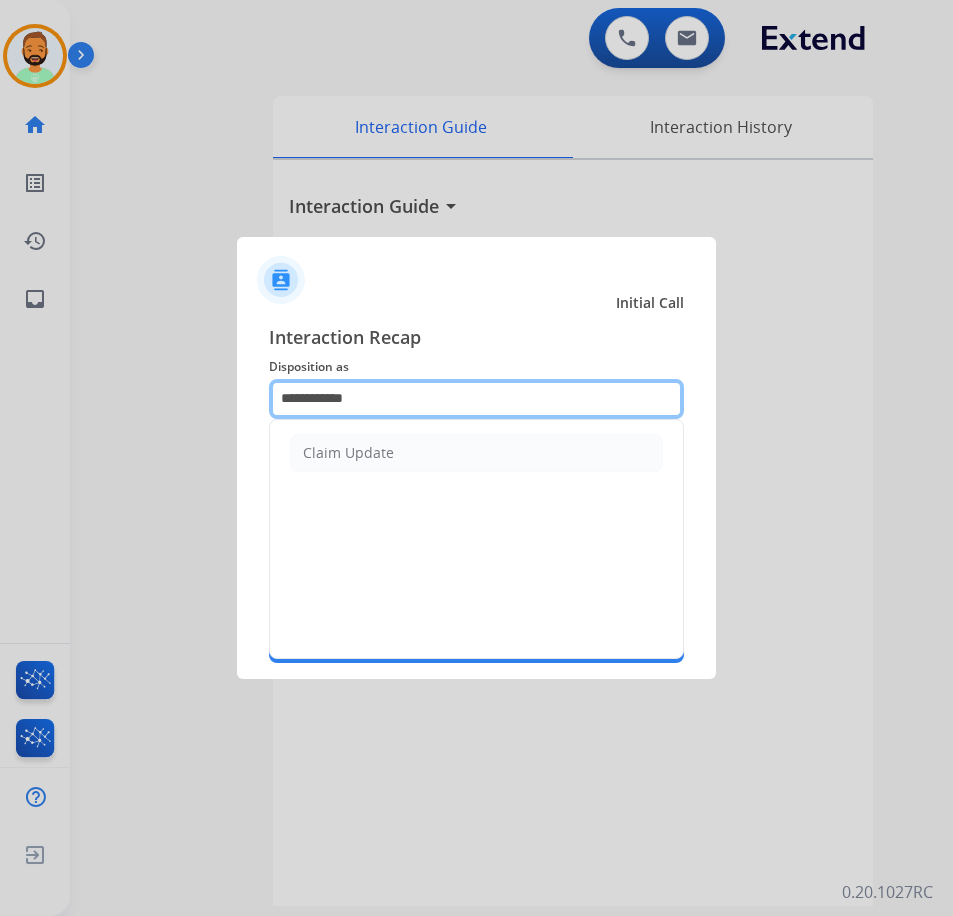 drag, startPoint x: 400, startPoint y: 398, endPoint x: -6, endPoint y: 383, distance: 406.277 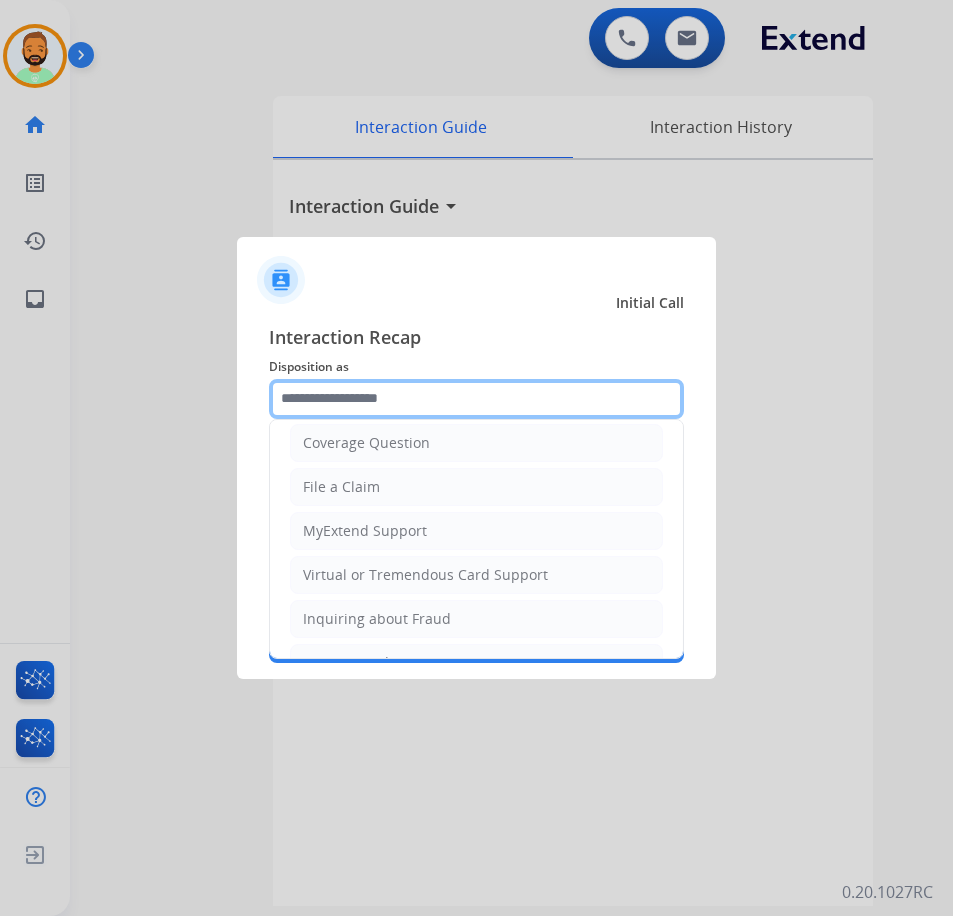 scroll, scrollTop: 200, scrollLeft: 0, axis: vertical 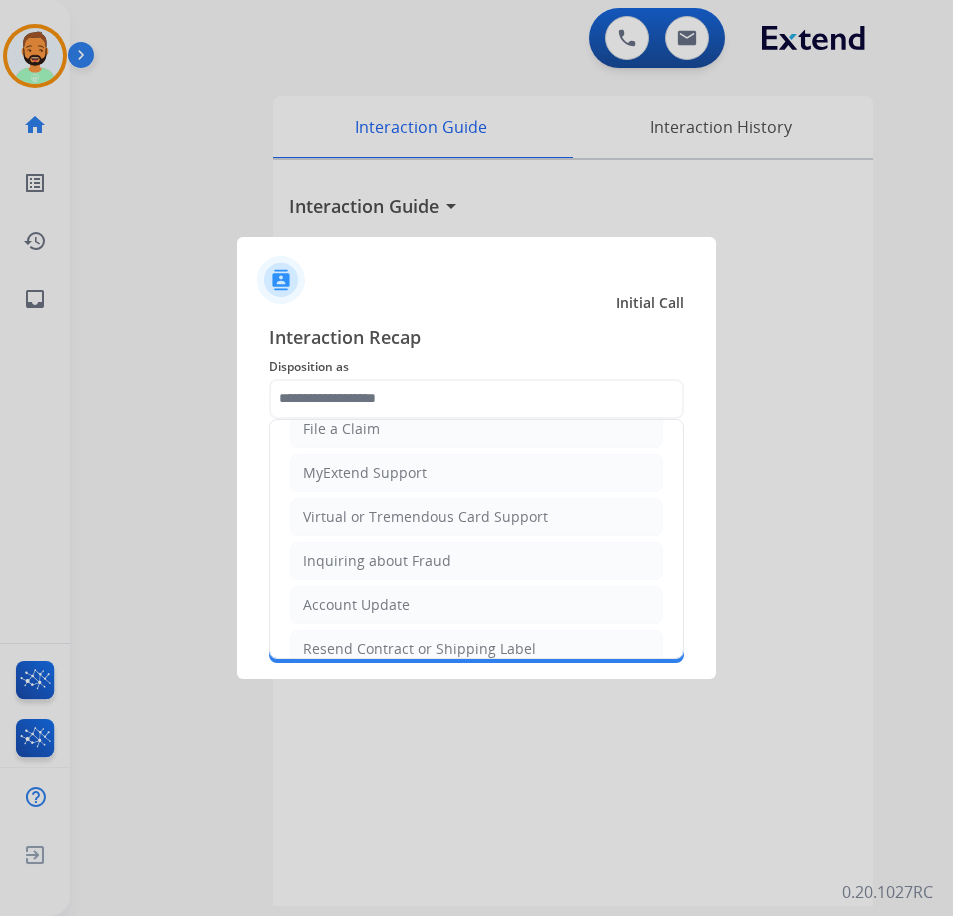 click on "Account Update" 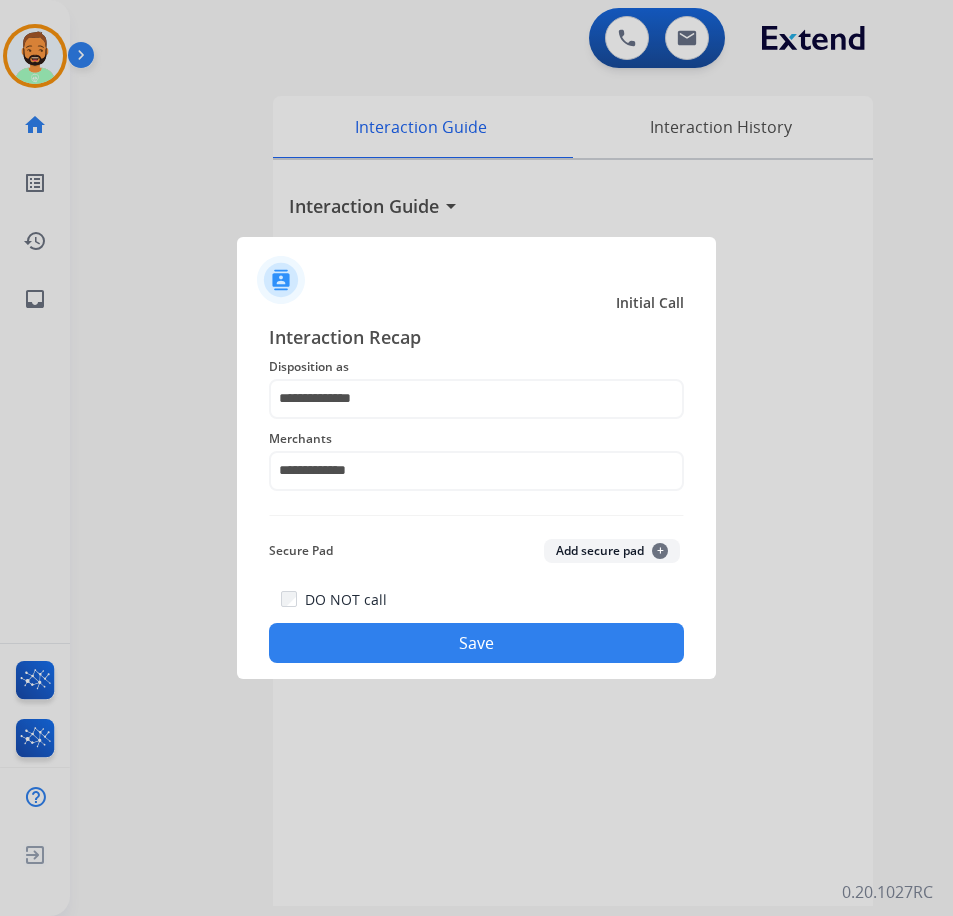 click on "Save" 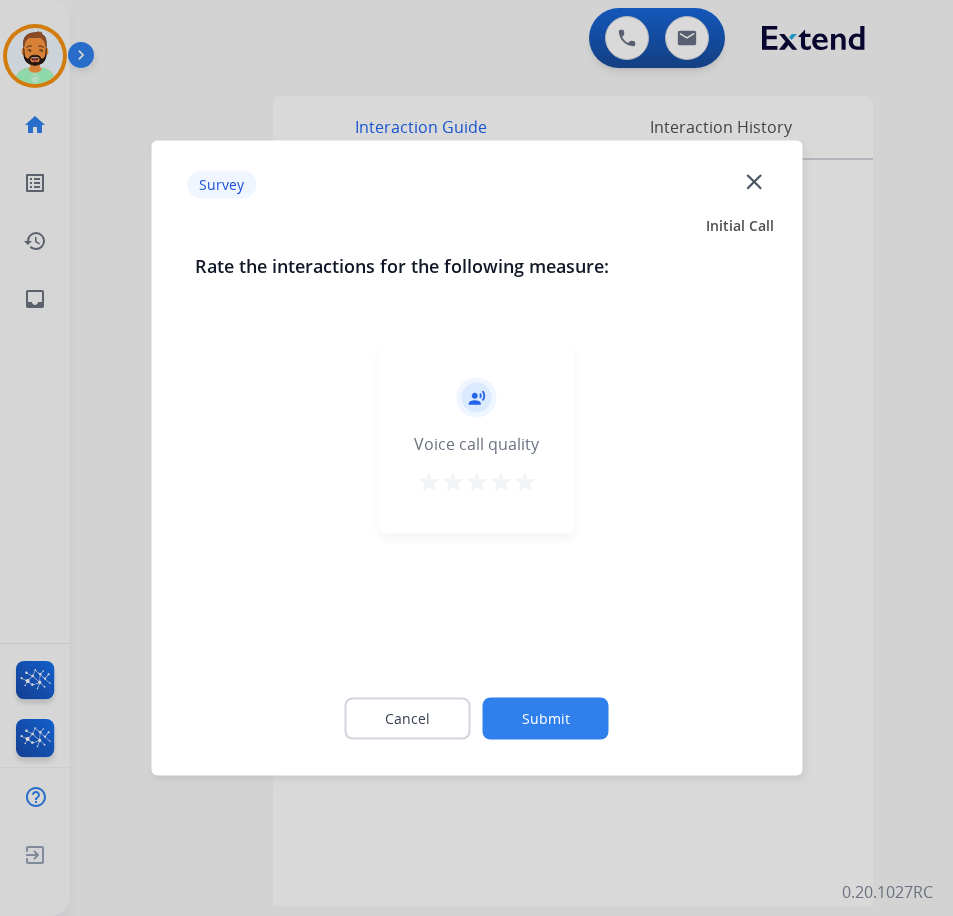 click on "Submit" 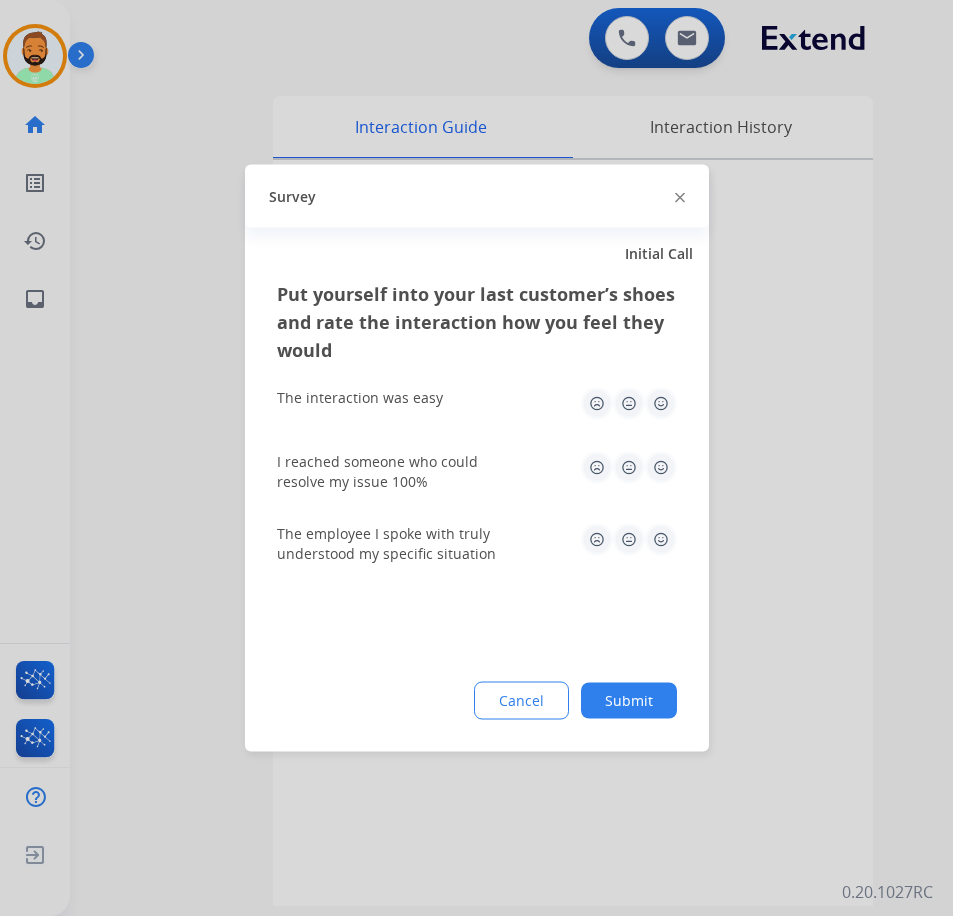 click on "Cancel Submit" 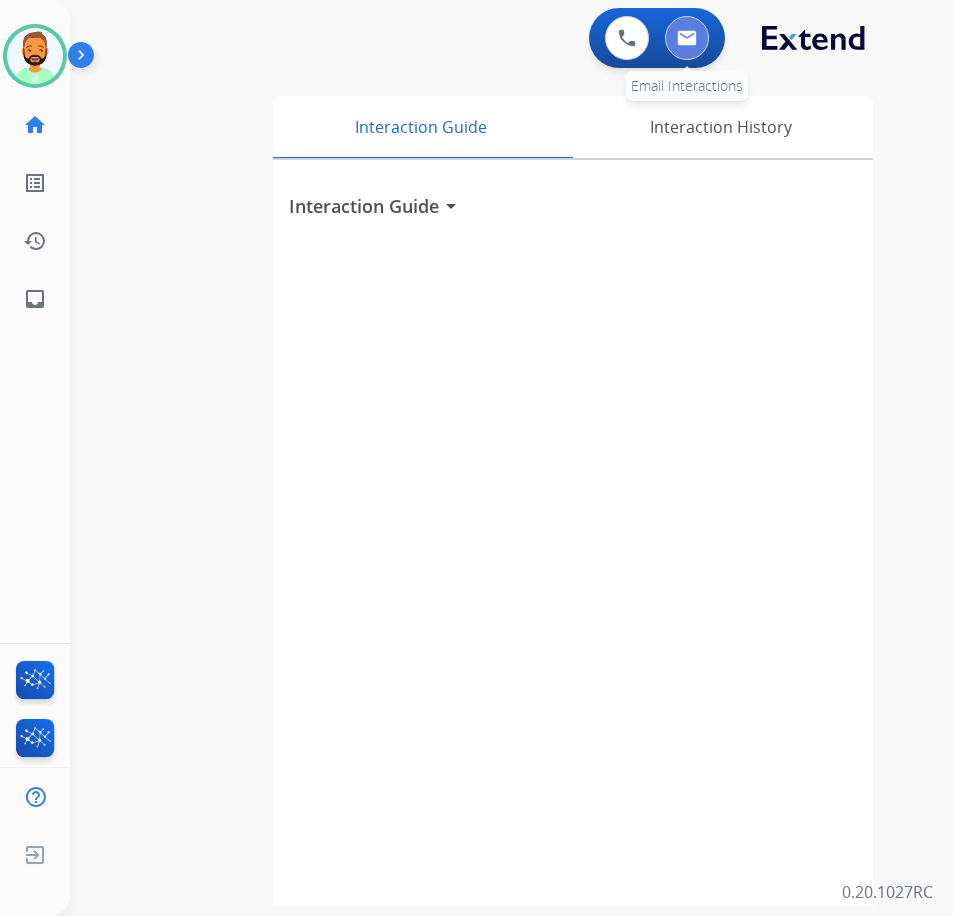 click at bounding box center (687, 38) 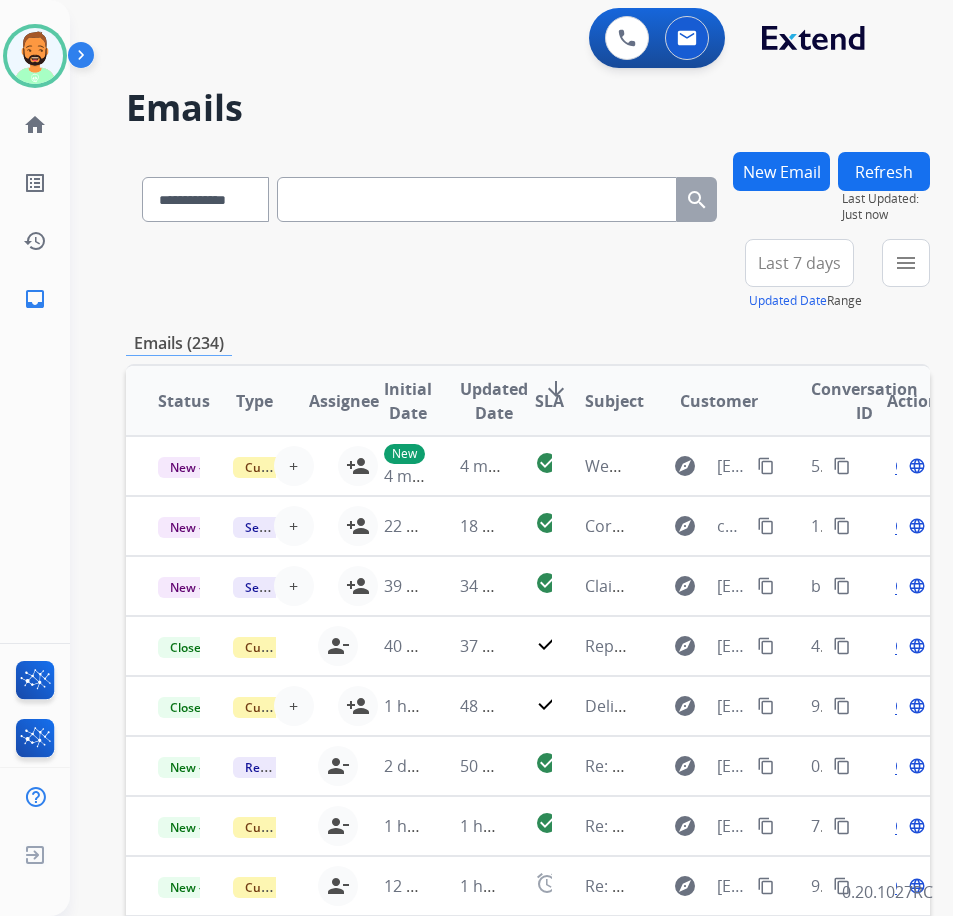 paste on "**********" 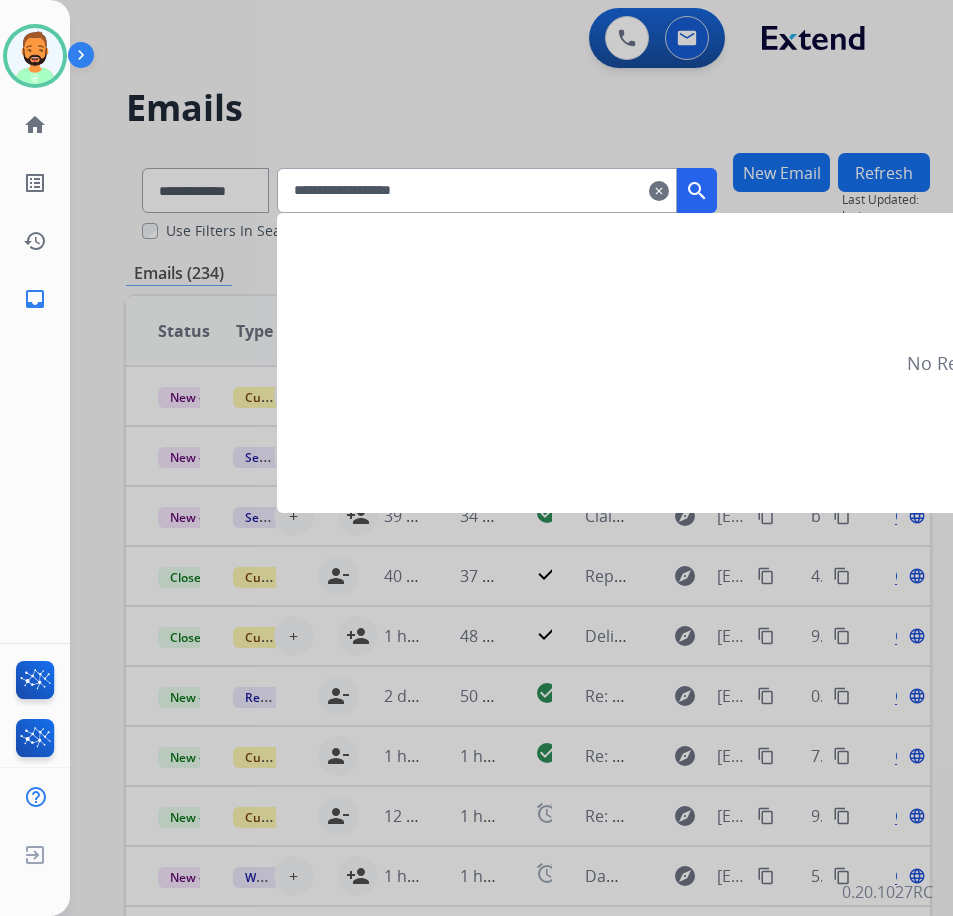 type on "**********" 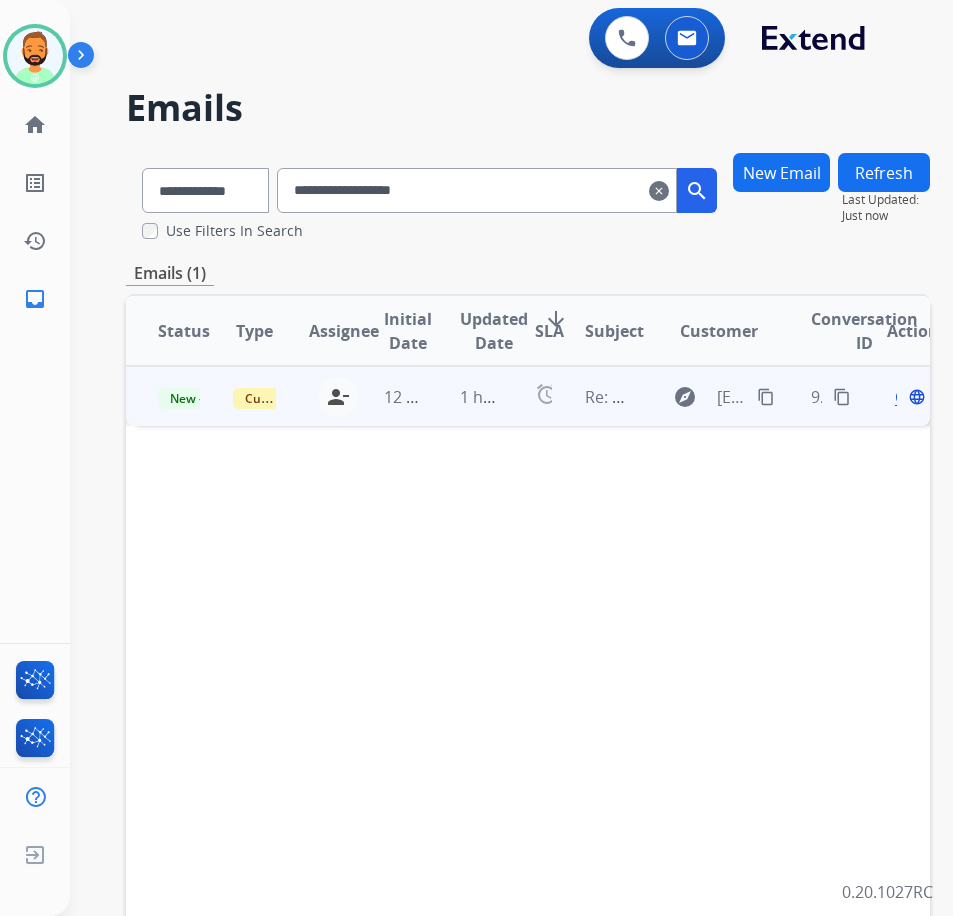click on "1 hour ago" at bounding box center (465, 396) 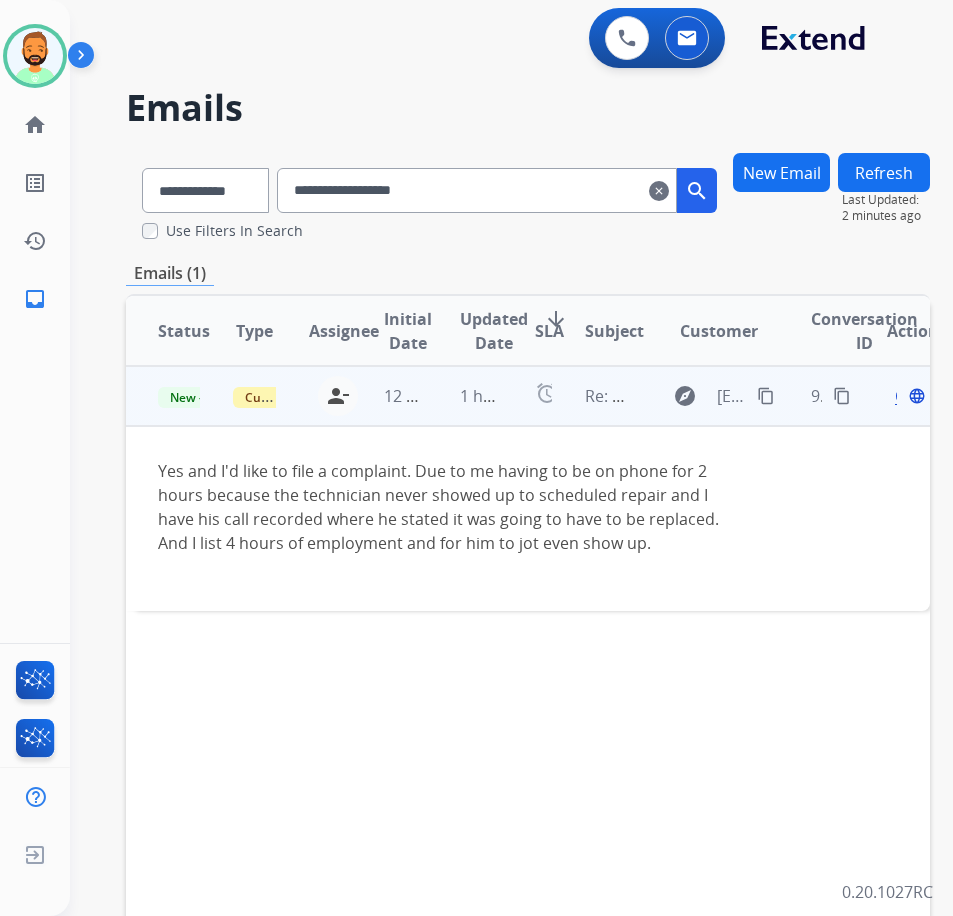 click on "Open" at bounding box center [915, 396] 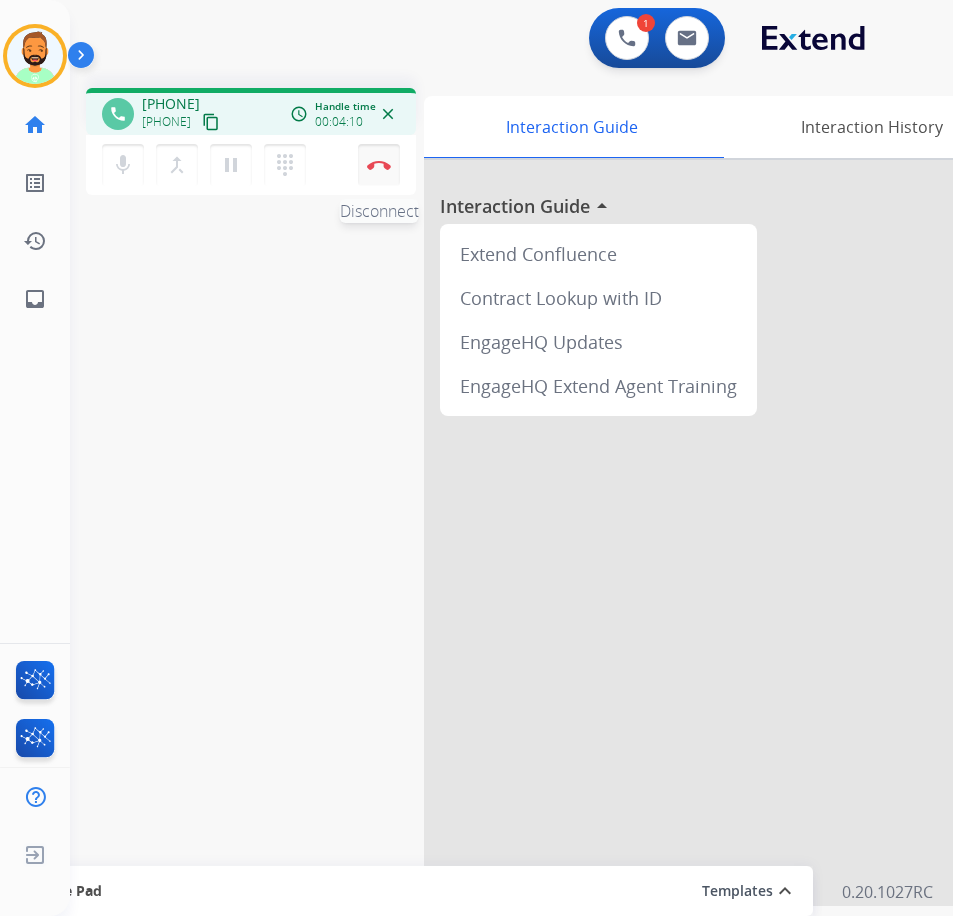 click at bounding box center [379, 165] 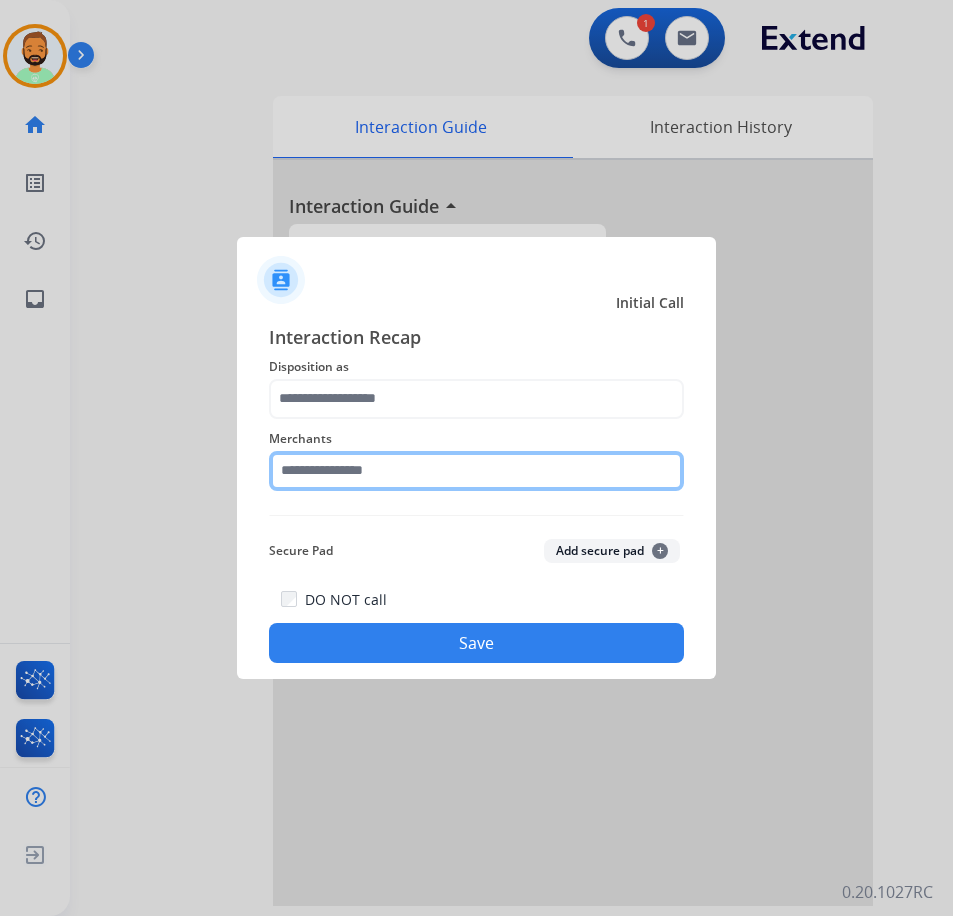 click 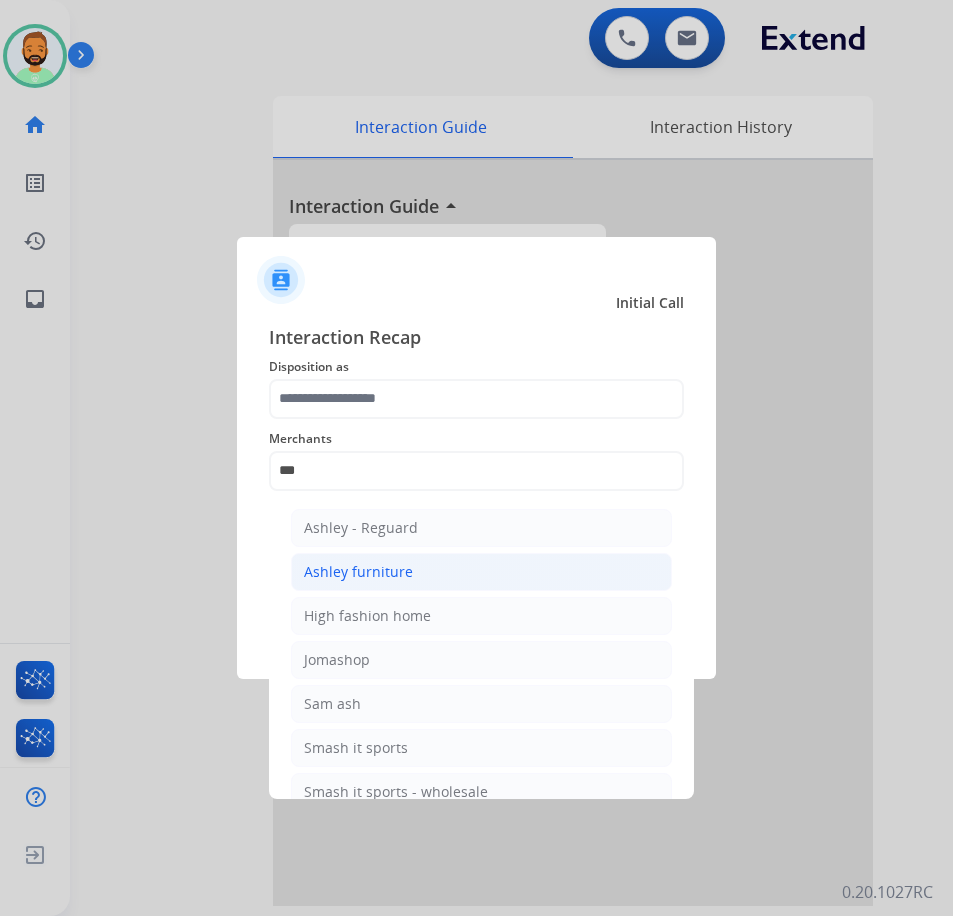 click on "Ashley furniture" 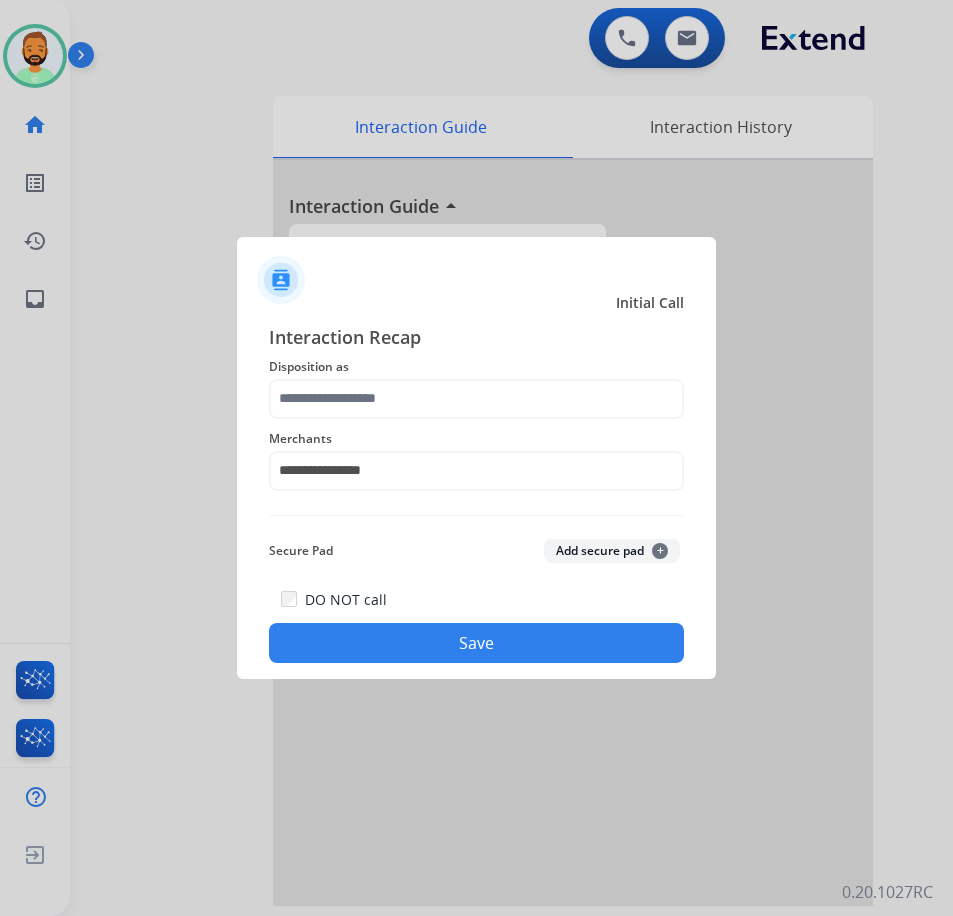 click on "Save" 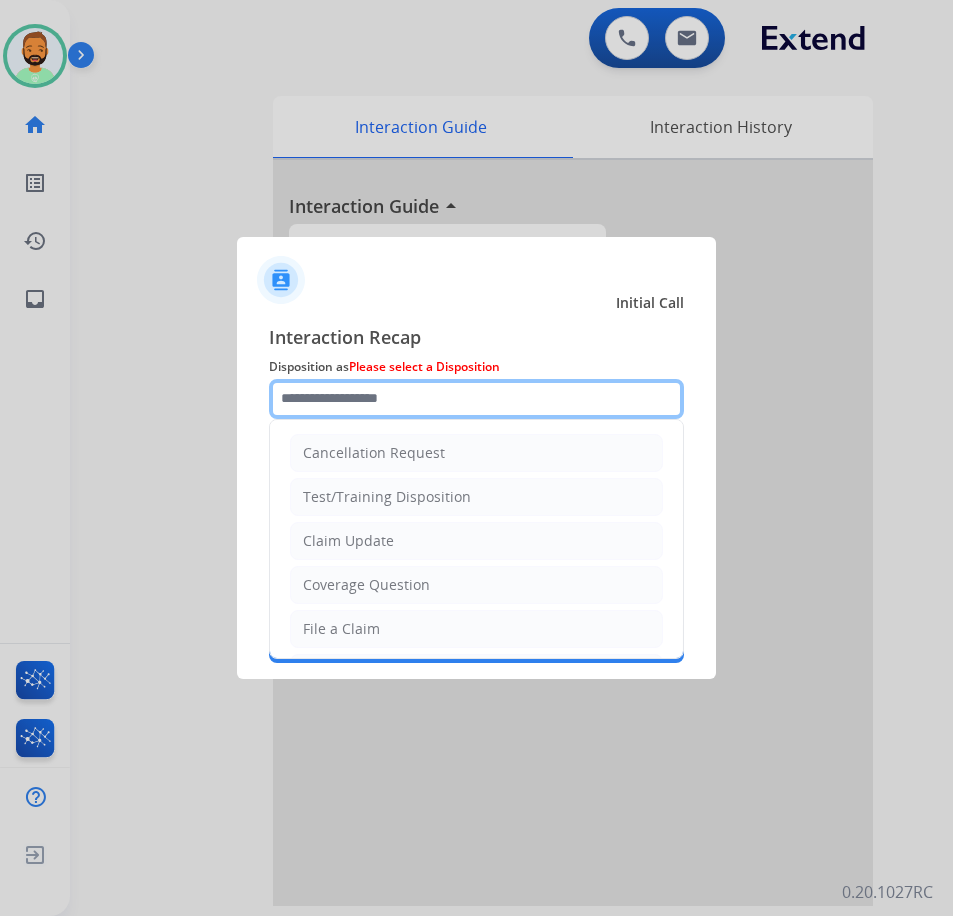 click 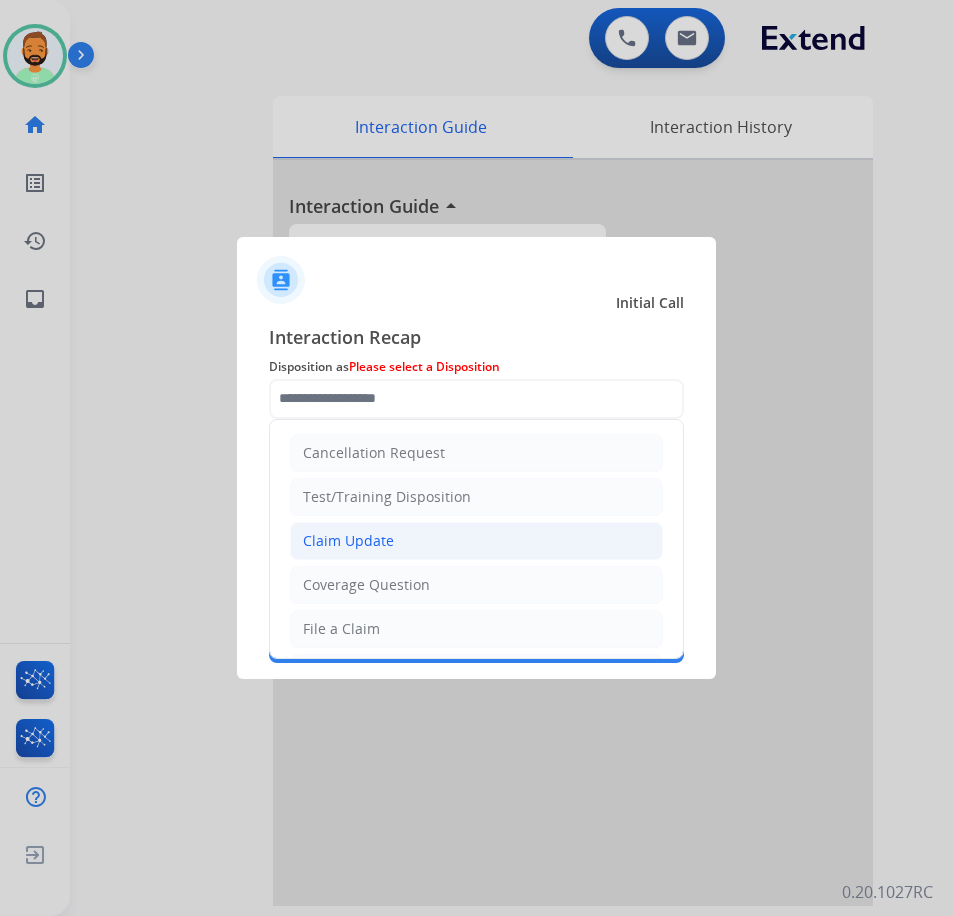 click on "Claim Update" 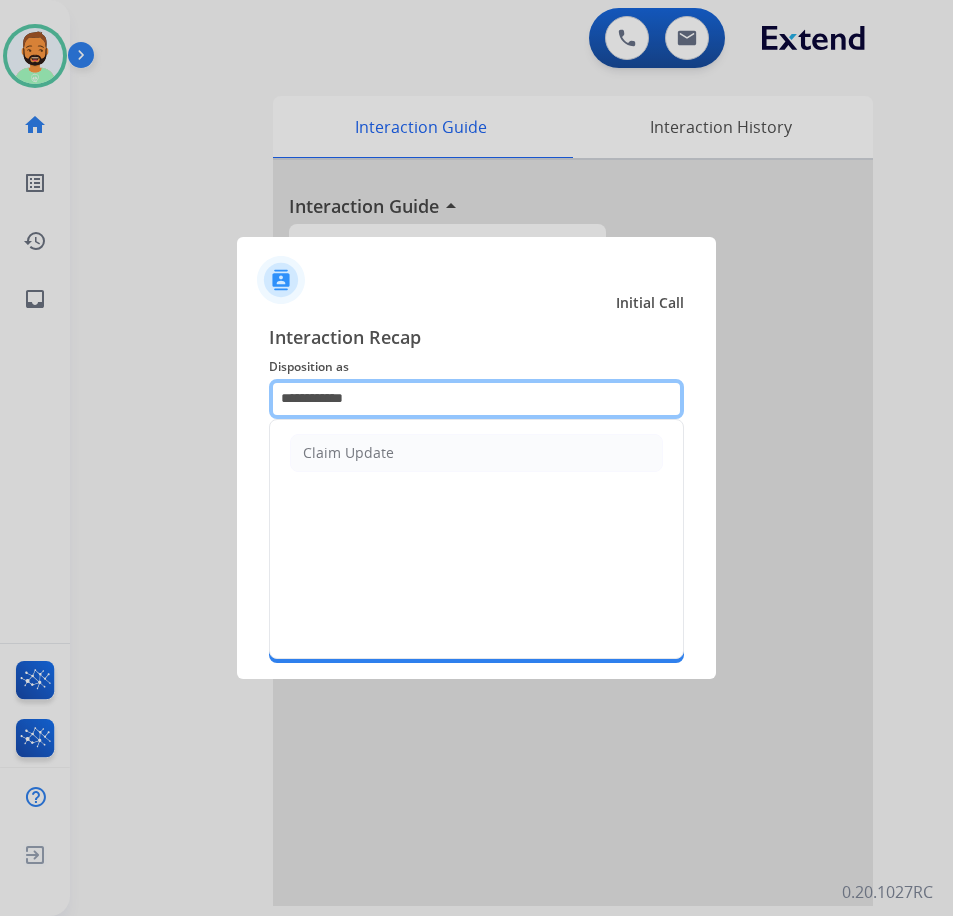 drag, startPoint x: 386, startPoint y: 395, endPoint x: 1, endPoint y: 396, distance: 385.0013 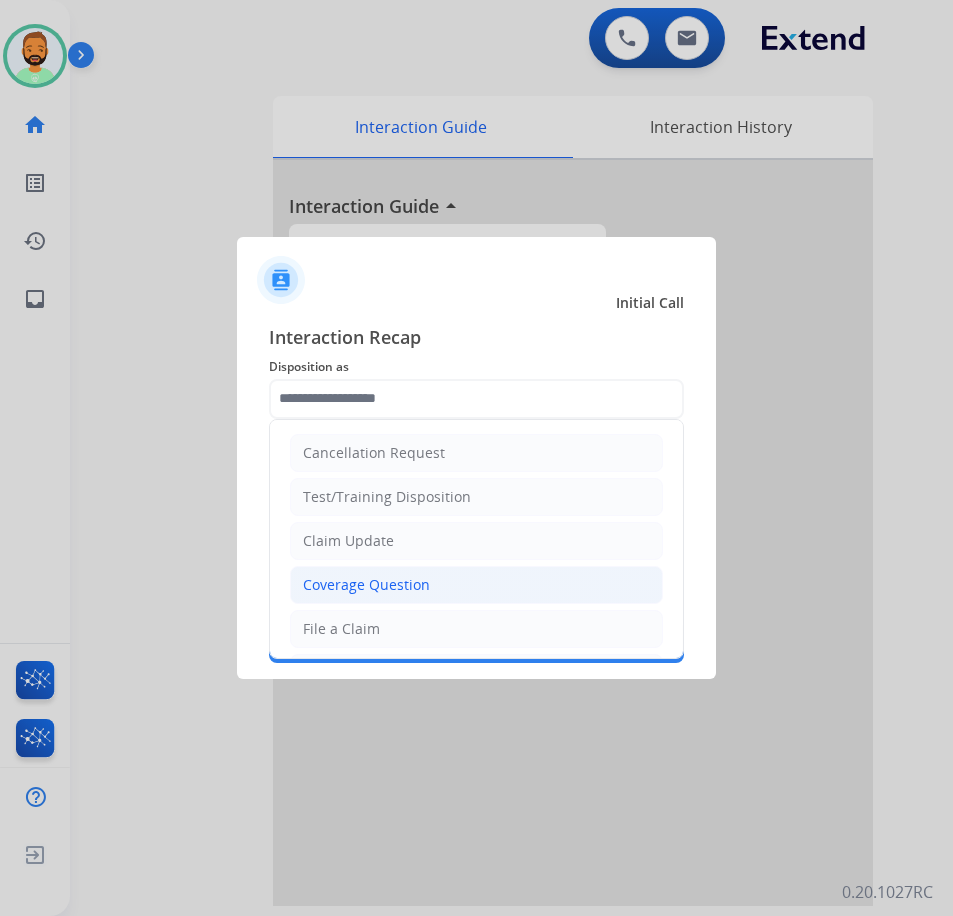 click on "Coverage Question" 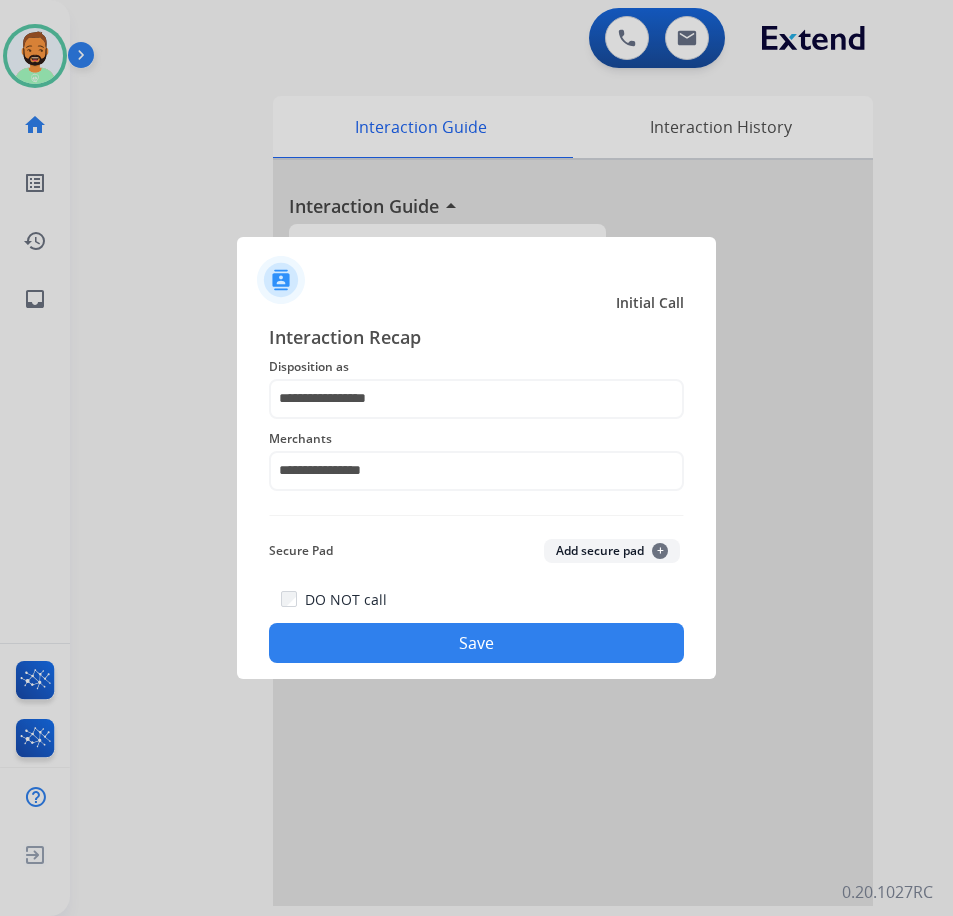 click on "Save" 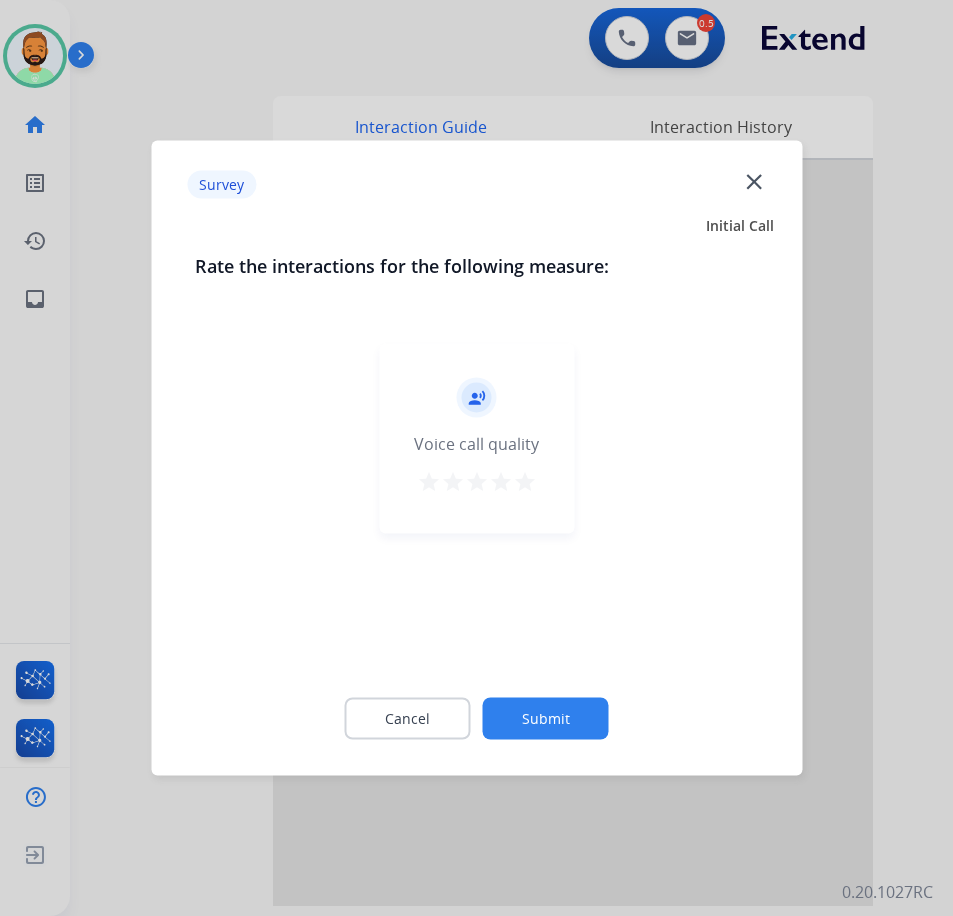 click on "Submit" 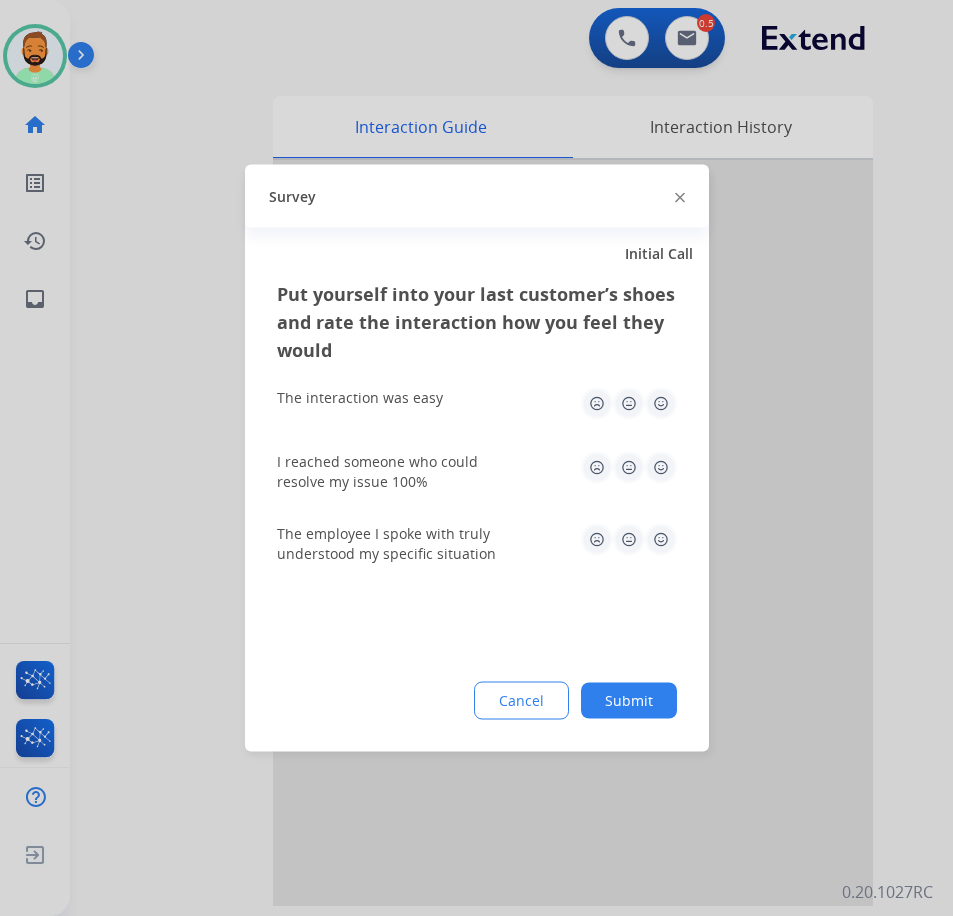 click on "Submit" 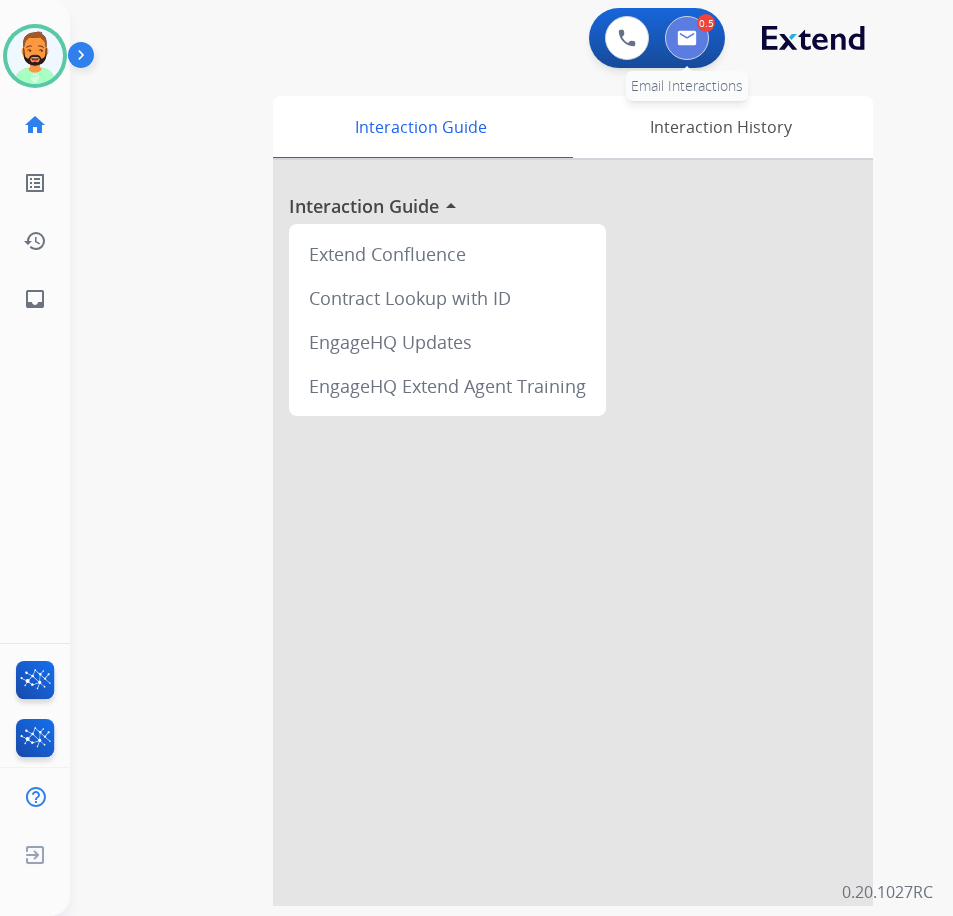 click at bounding box center [687, 38] 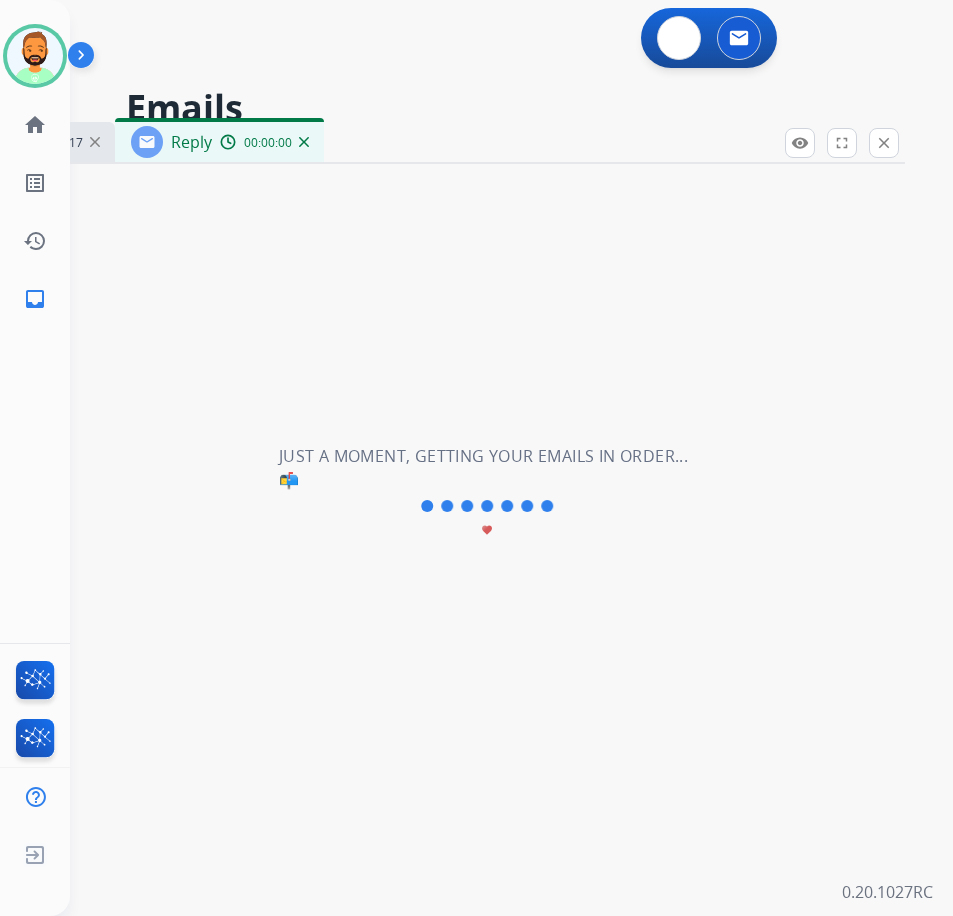 select on "**********" 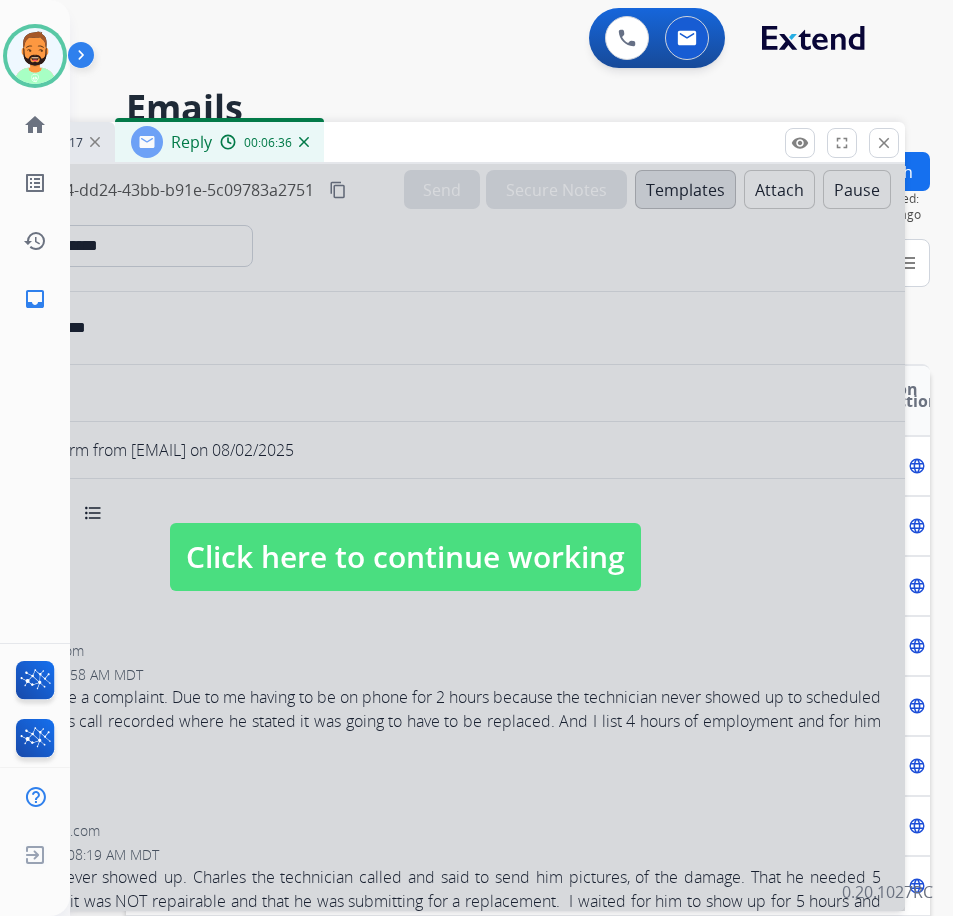 click on "Click here to continue working" at bounding box center (405, 557) 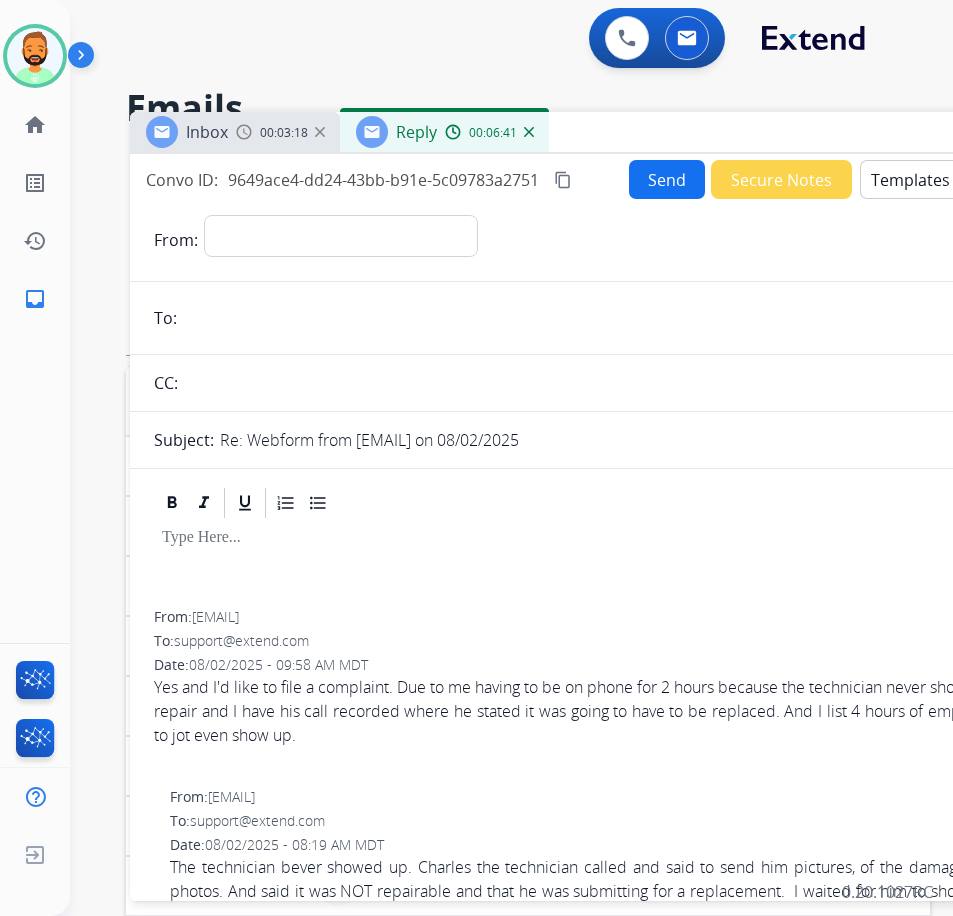 drag, startPoint x: 385, startPoint y: 128, endPoint x: 605, endPoint y: 130, distance: 220.0091 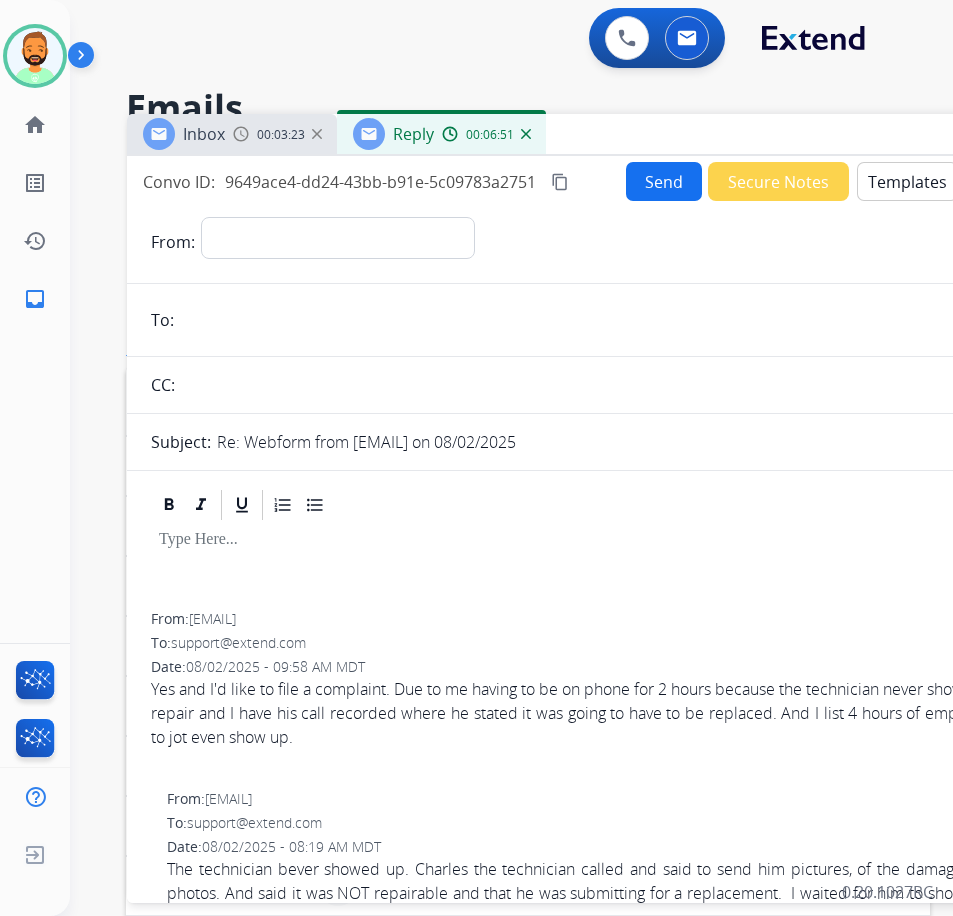 click at bounding box center [627, 540] 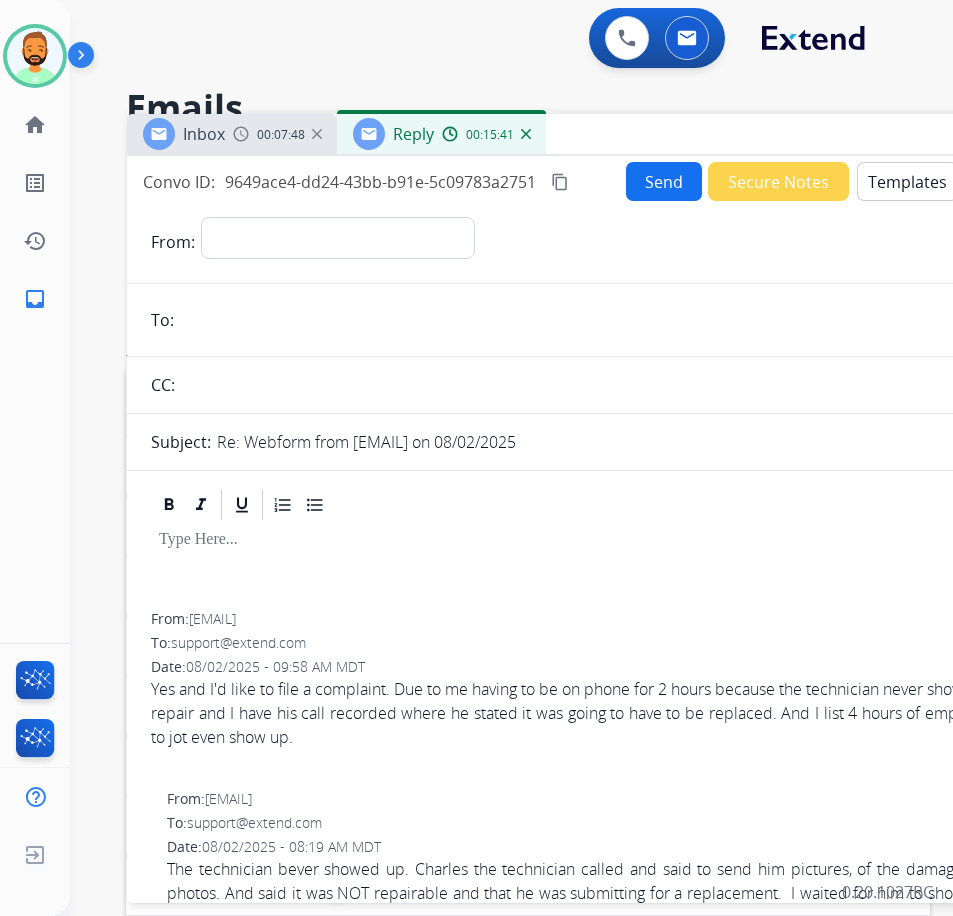 click at bounding box center (627, 540) 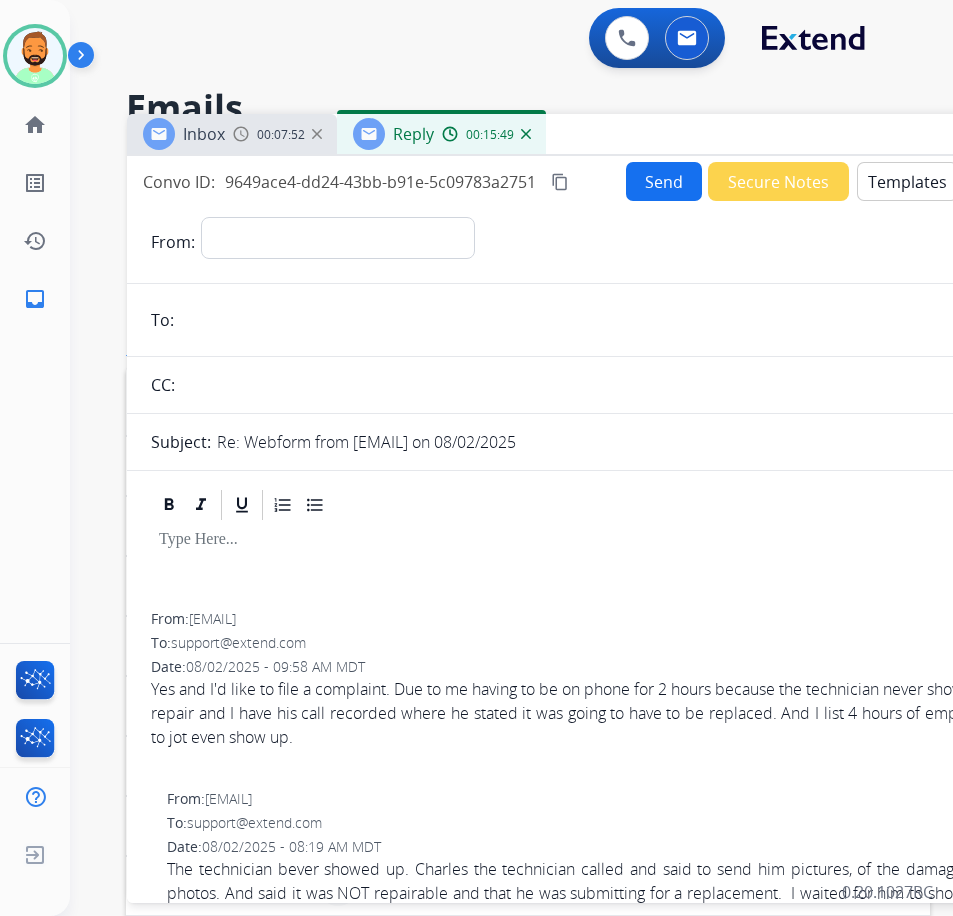 drag, startPoint x: 382, startPoint y: 546, endPoint x: 399, endPoint y: 547, distance: 17.029387 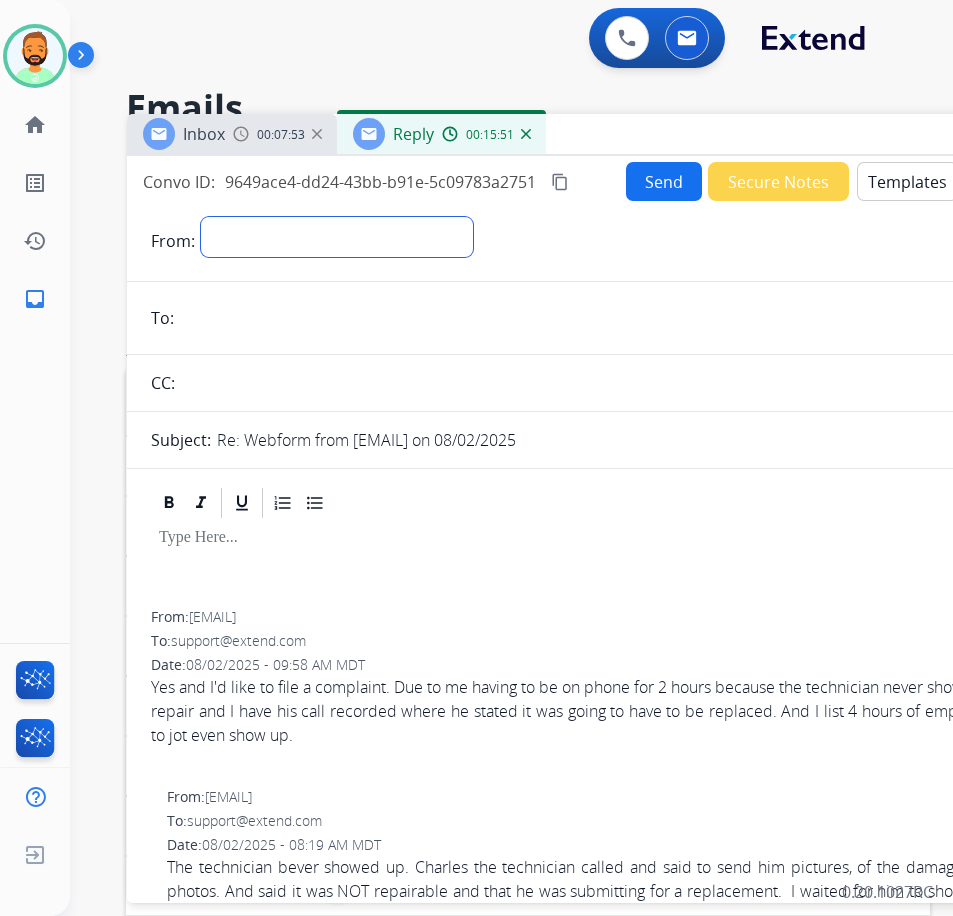 click on "**********" at bounding box center (337, 237) 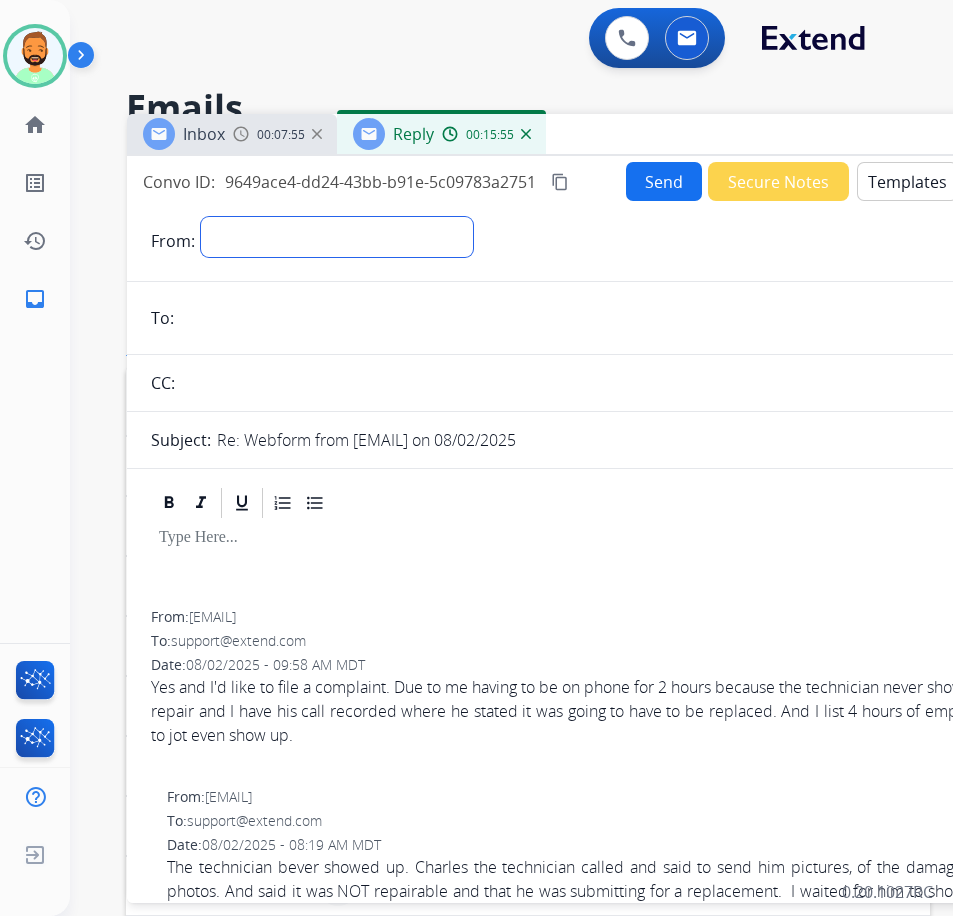 select on "**********" 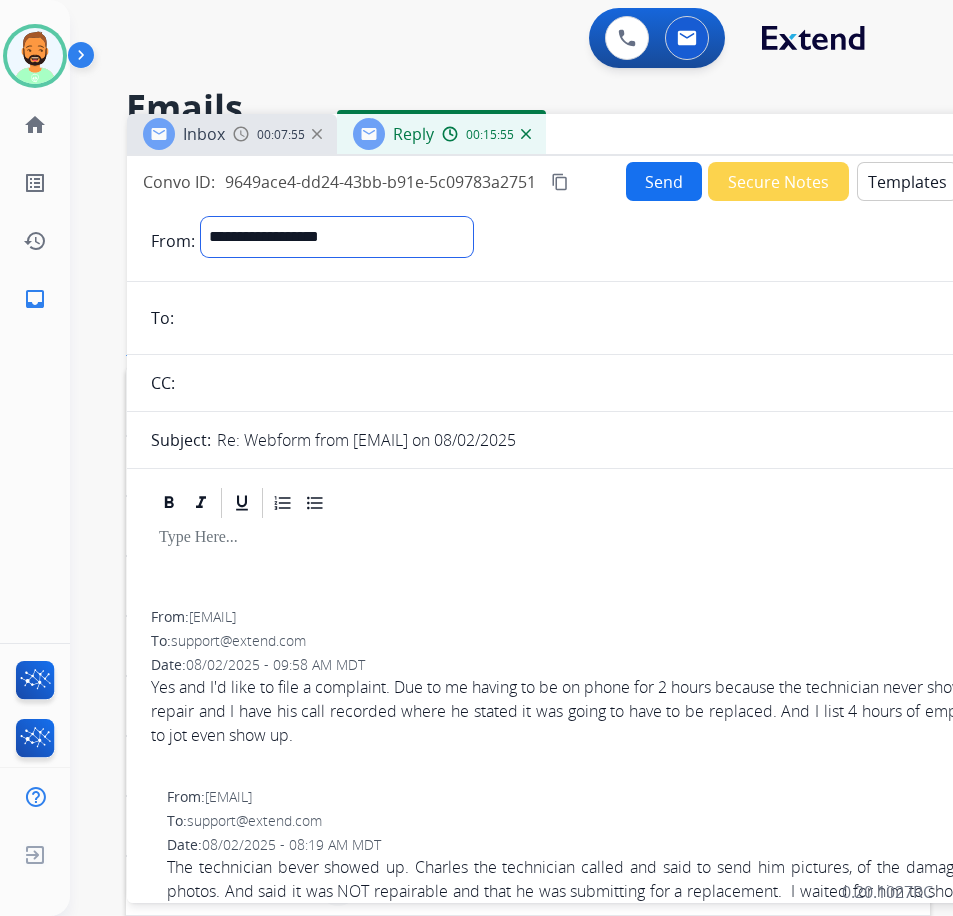 click on "**********" at bounding box center [337, 237] 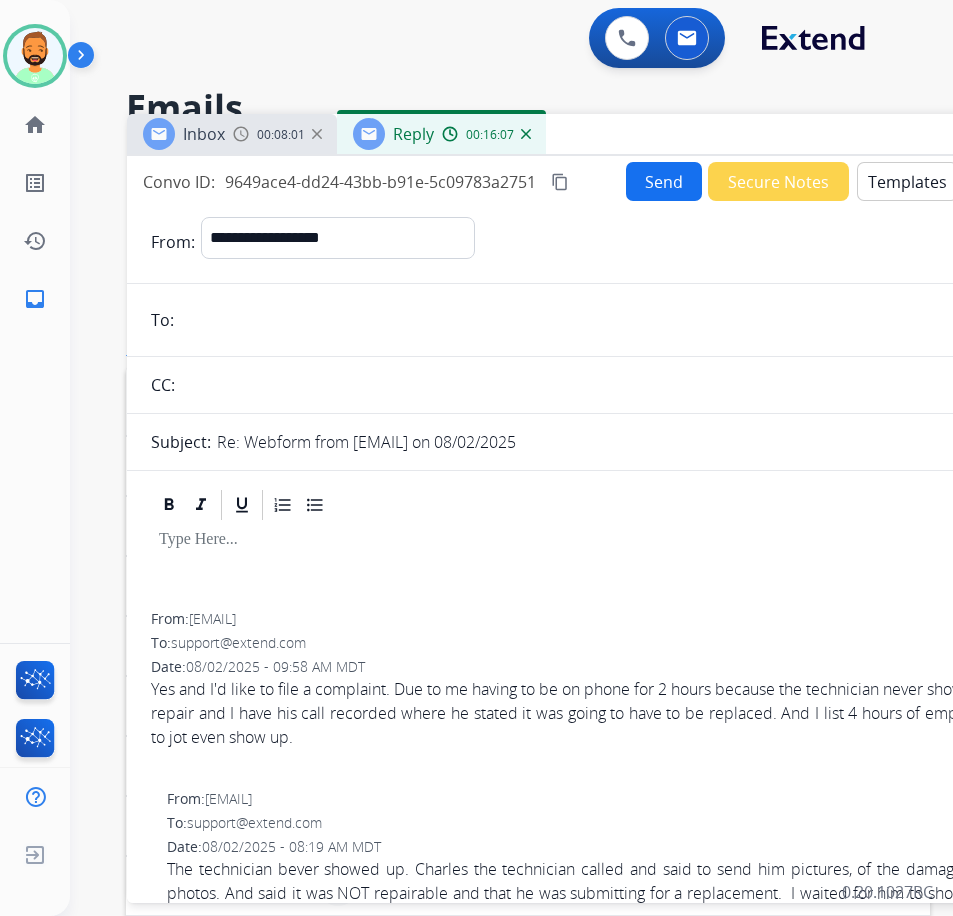 drag, startPoint x: 330, startPoint y: 617, endPoint x: 193, endPoint y: 621, distance: 137.05838 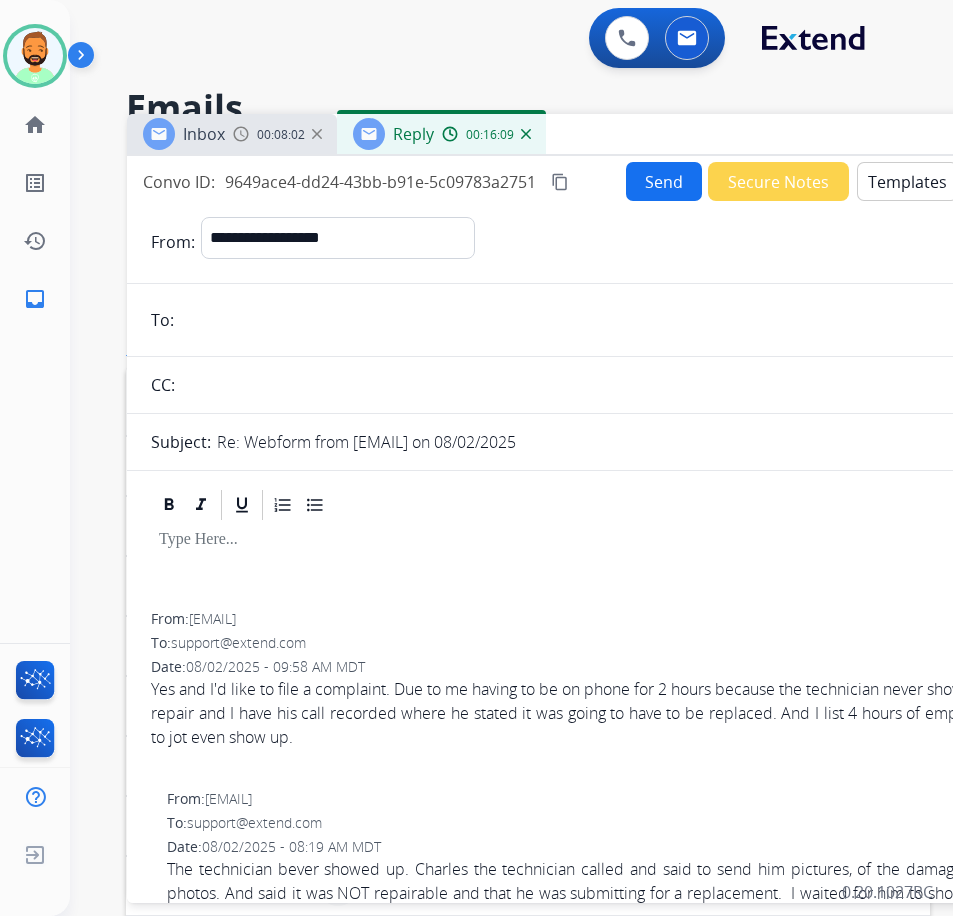 copy on "[EMAIL]" 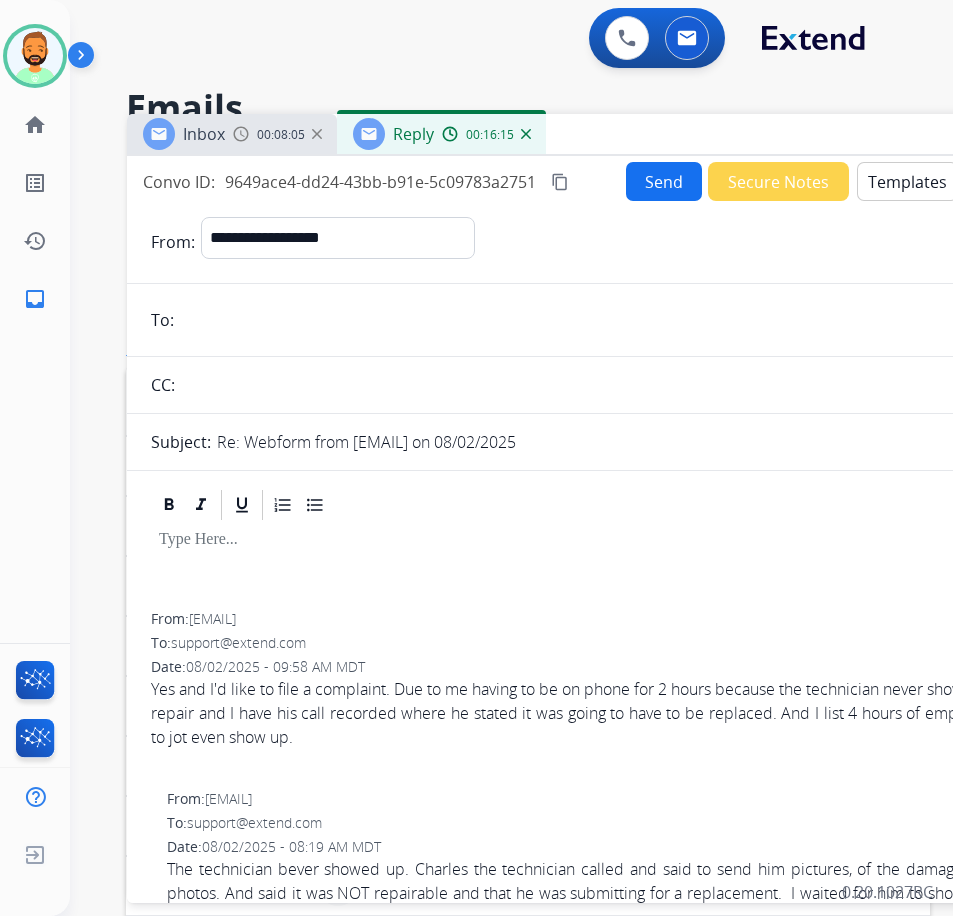 paste on "**********" 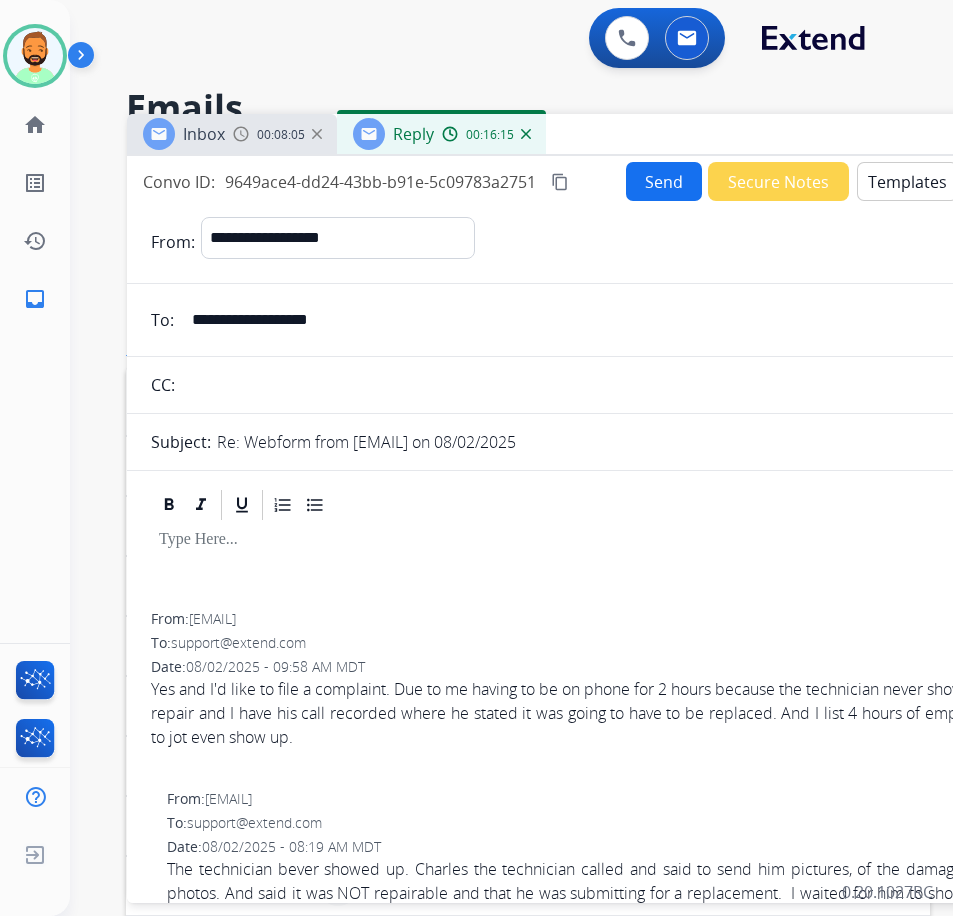 type on "**********" 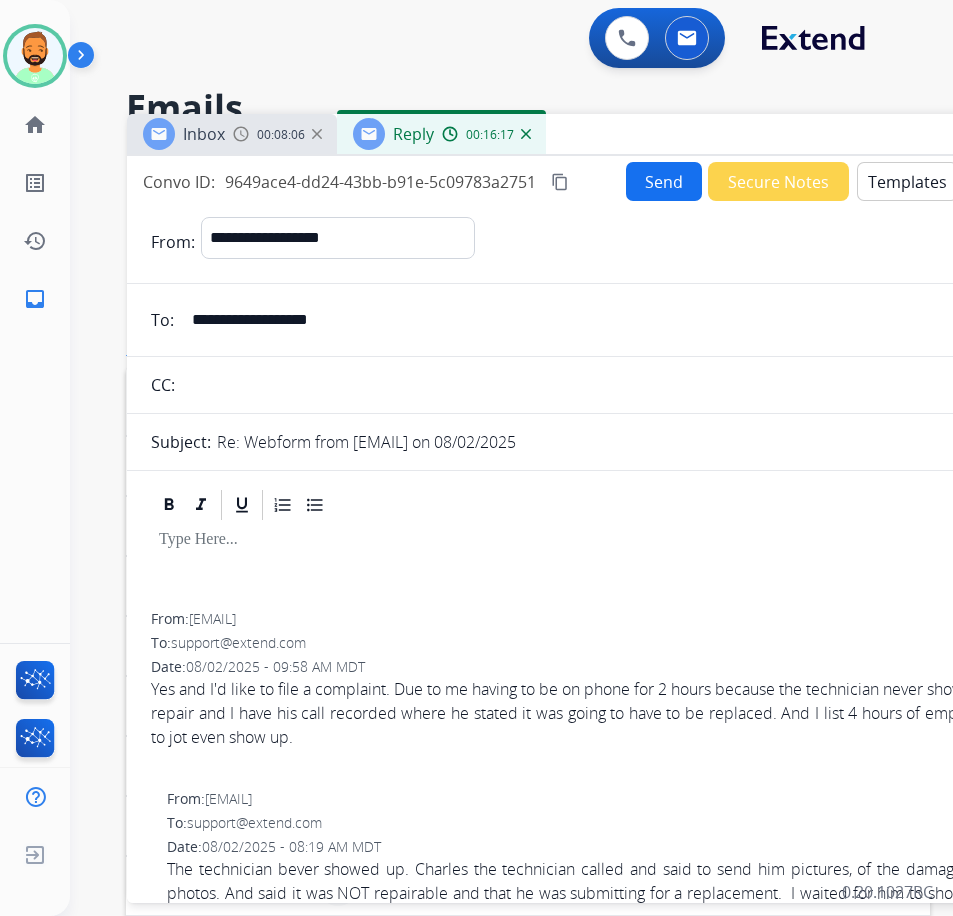 click on "Templates" at bounding box center [907, 181] 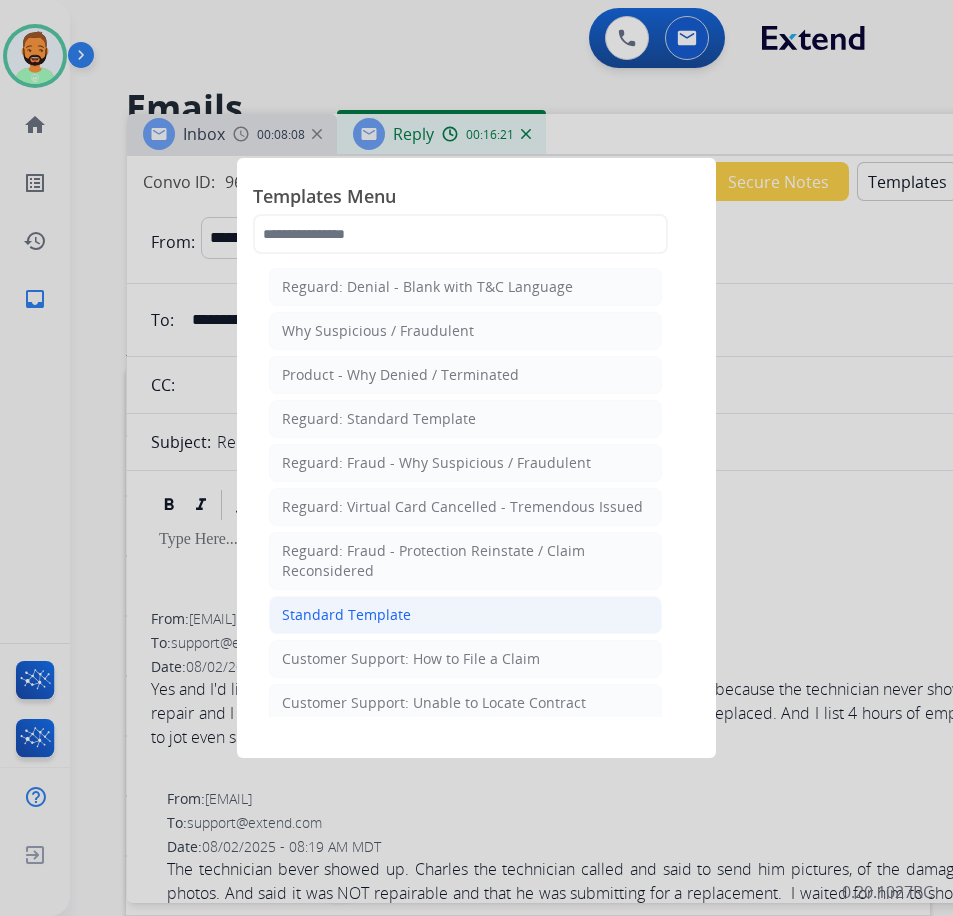click on "Standard Template" 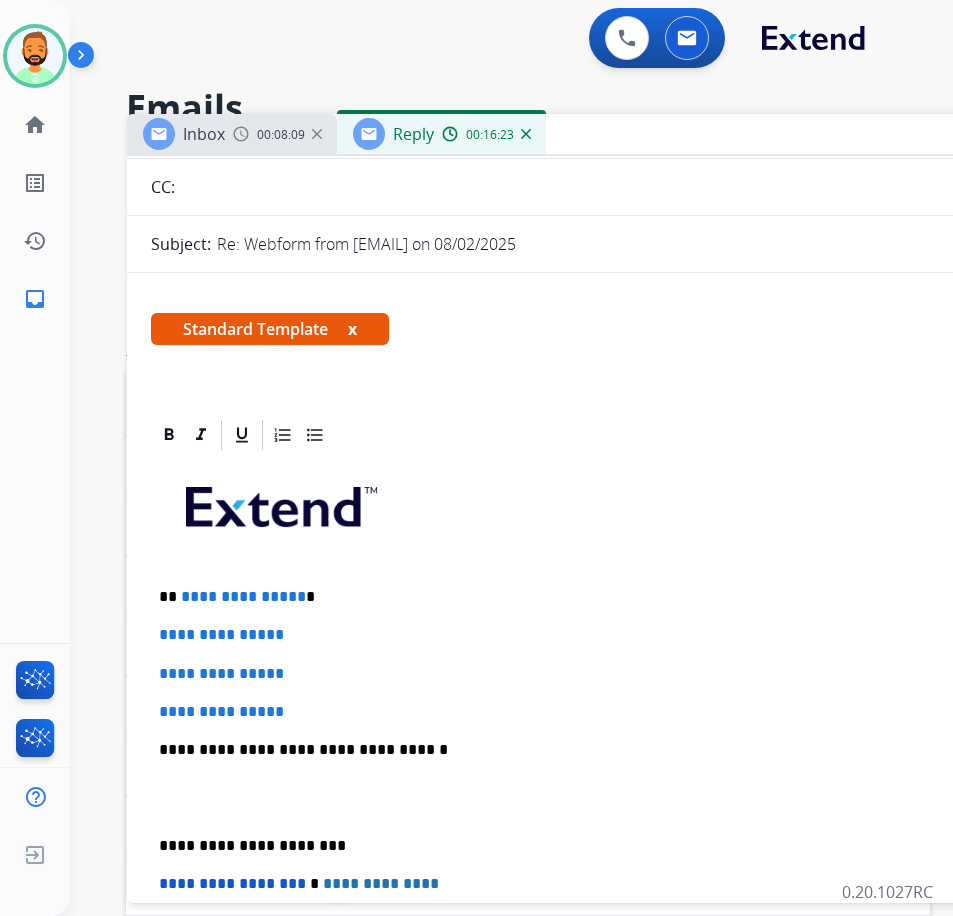 scroll, scrollTop: 200, scrollLeft: 0, axis: vertical 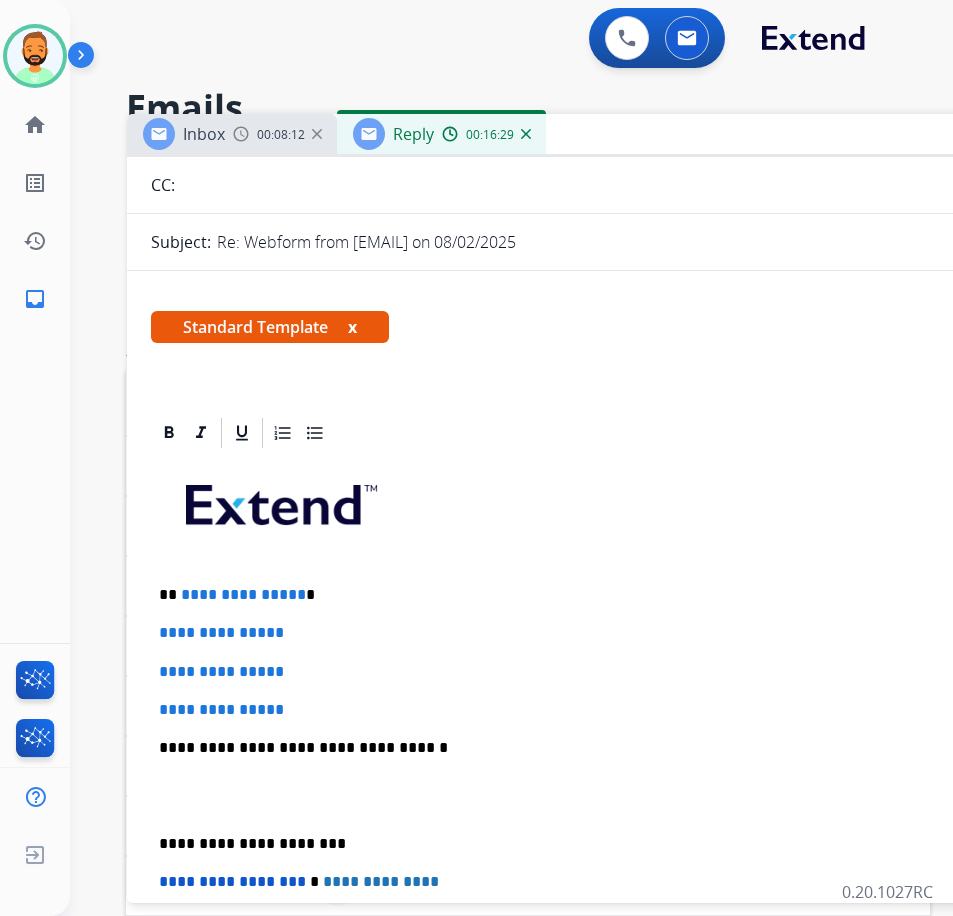 click on "**********" at bounding box center (619, 595) 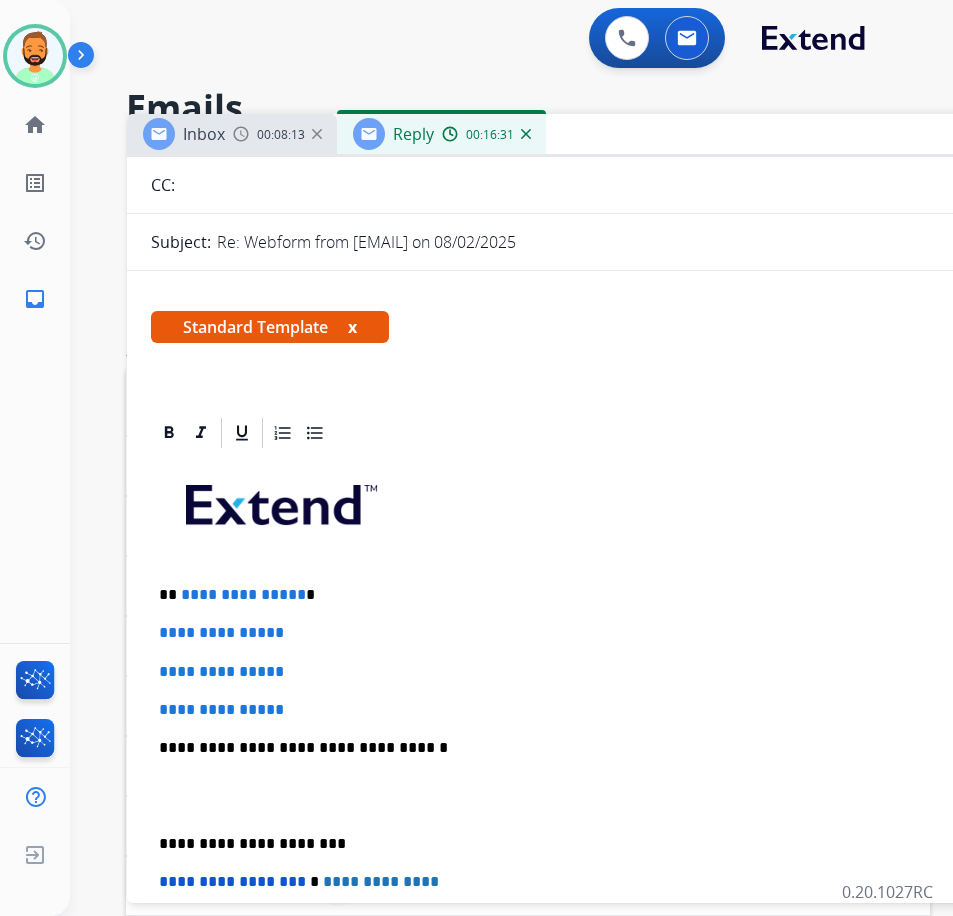 type 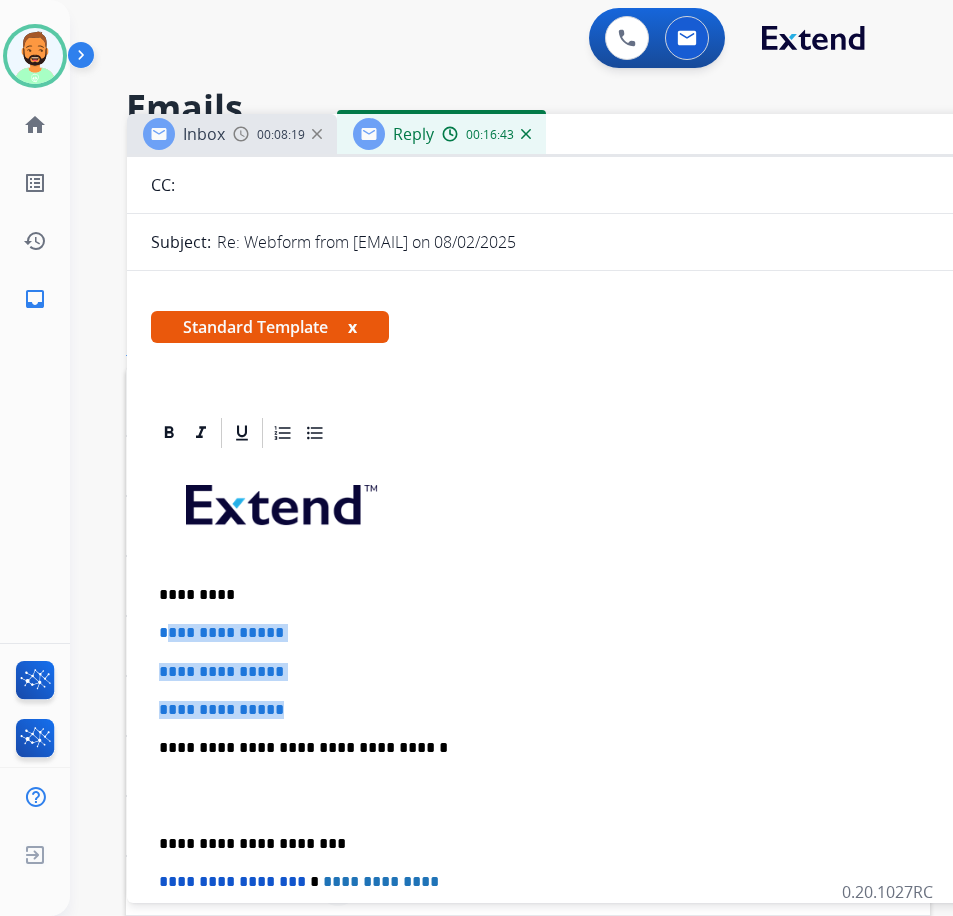 drag, startPoint x: 314, startPoint y: 700, endPoint x: 162, endPoint y: 623, distance: 170.39073 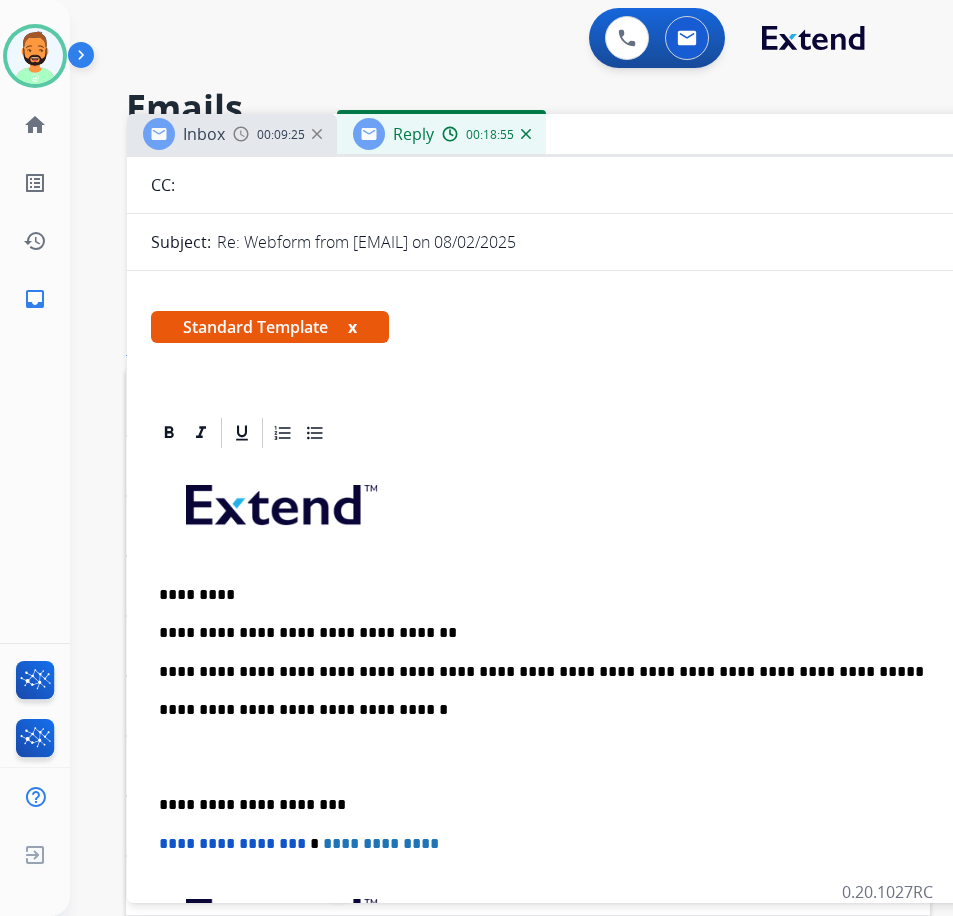 click on "**********" at bounding box center (627, 776) 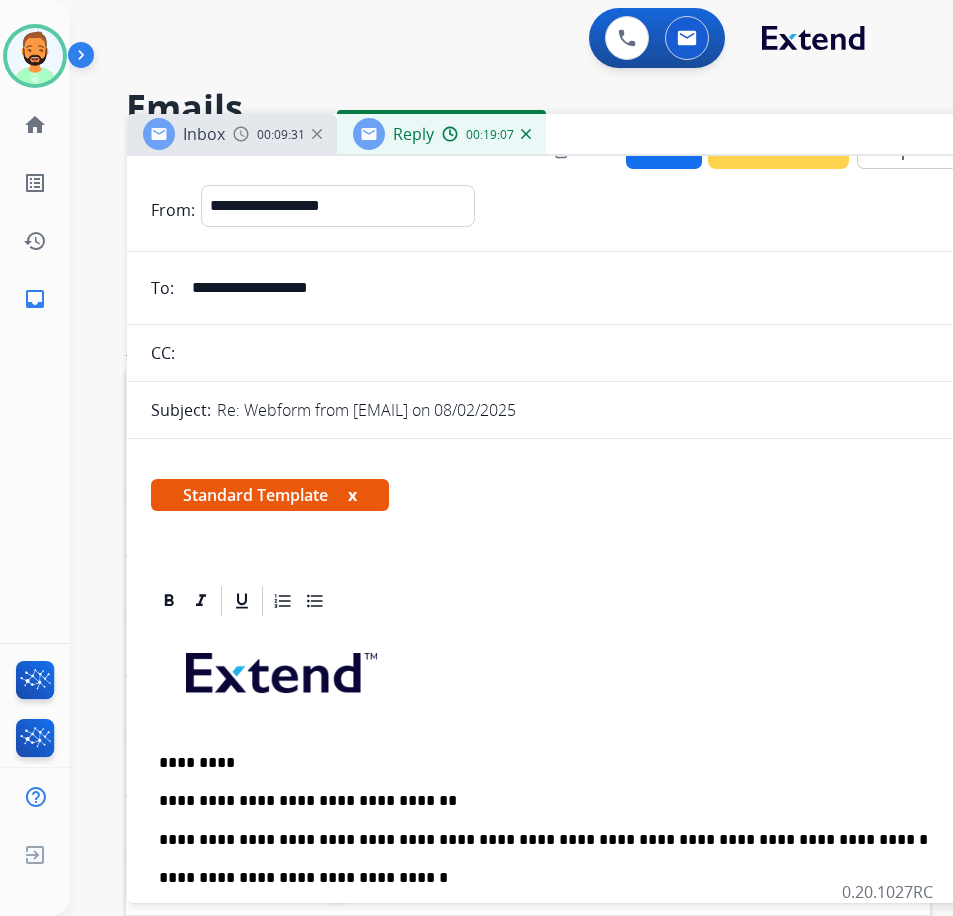 scroll, scrollTop: 0, scrollLeft: 0, axis: both 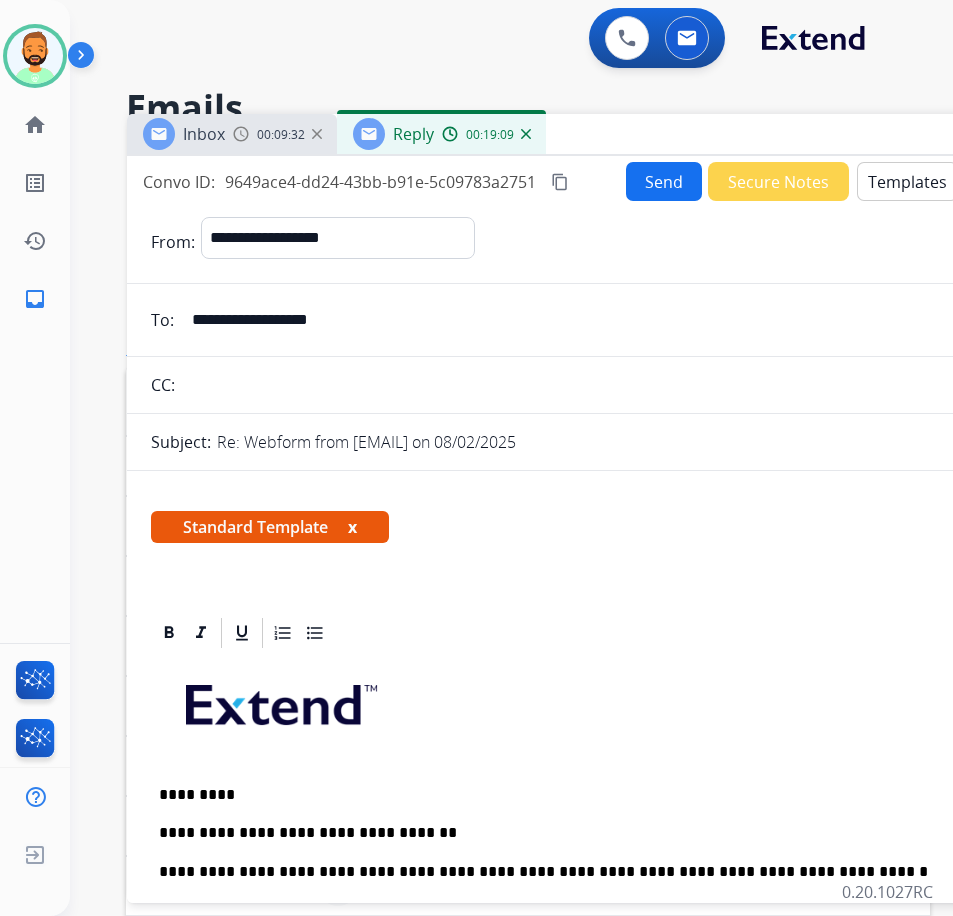 click on "Send" at bounding box center [664, 181] 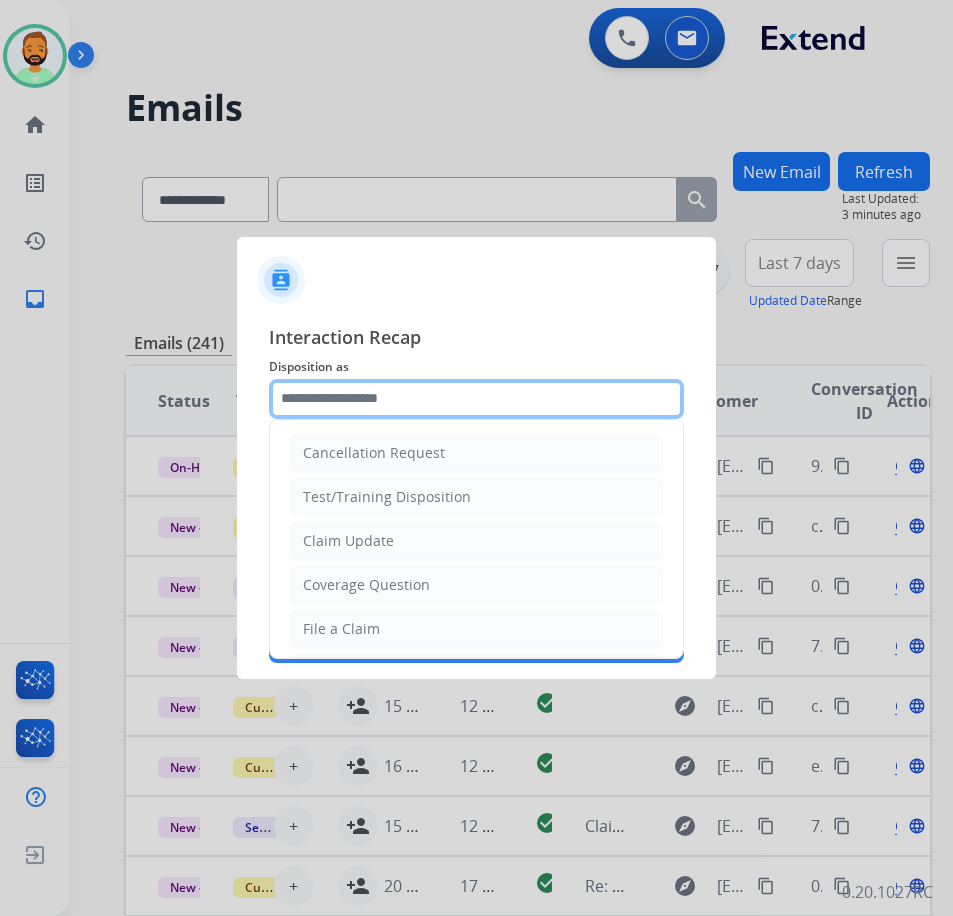 click 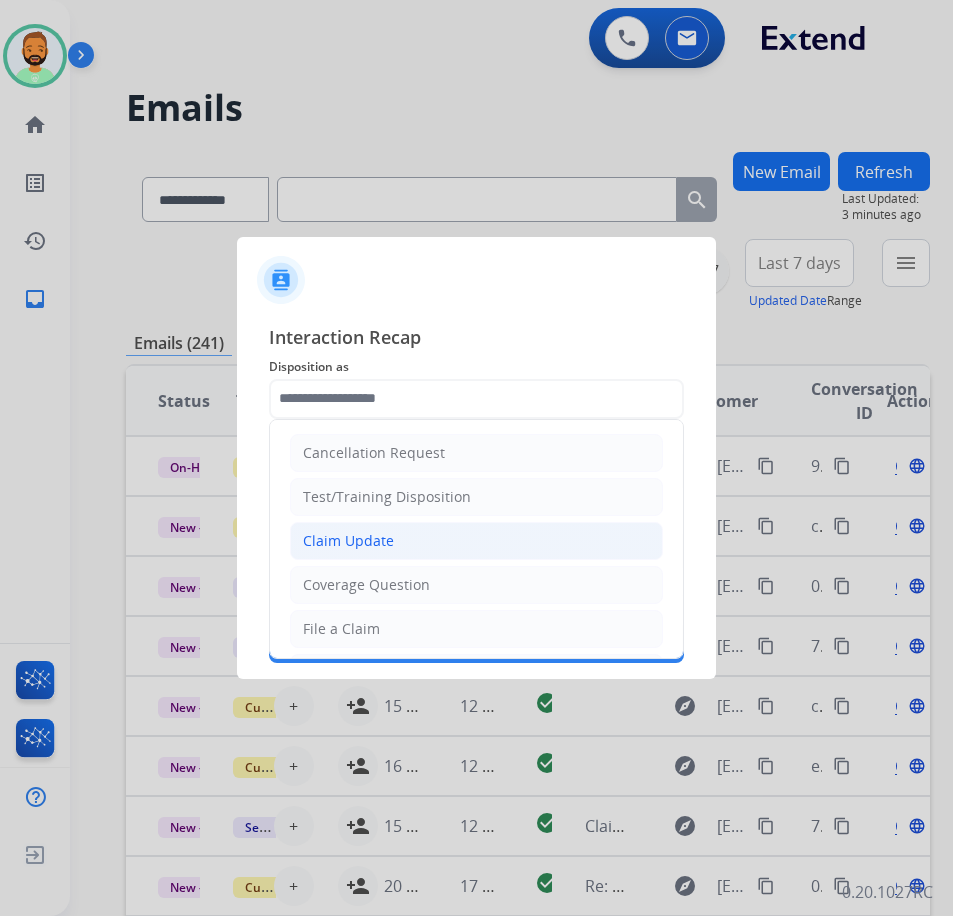 click on "Claim Update" 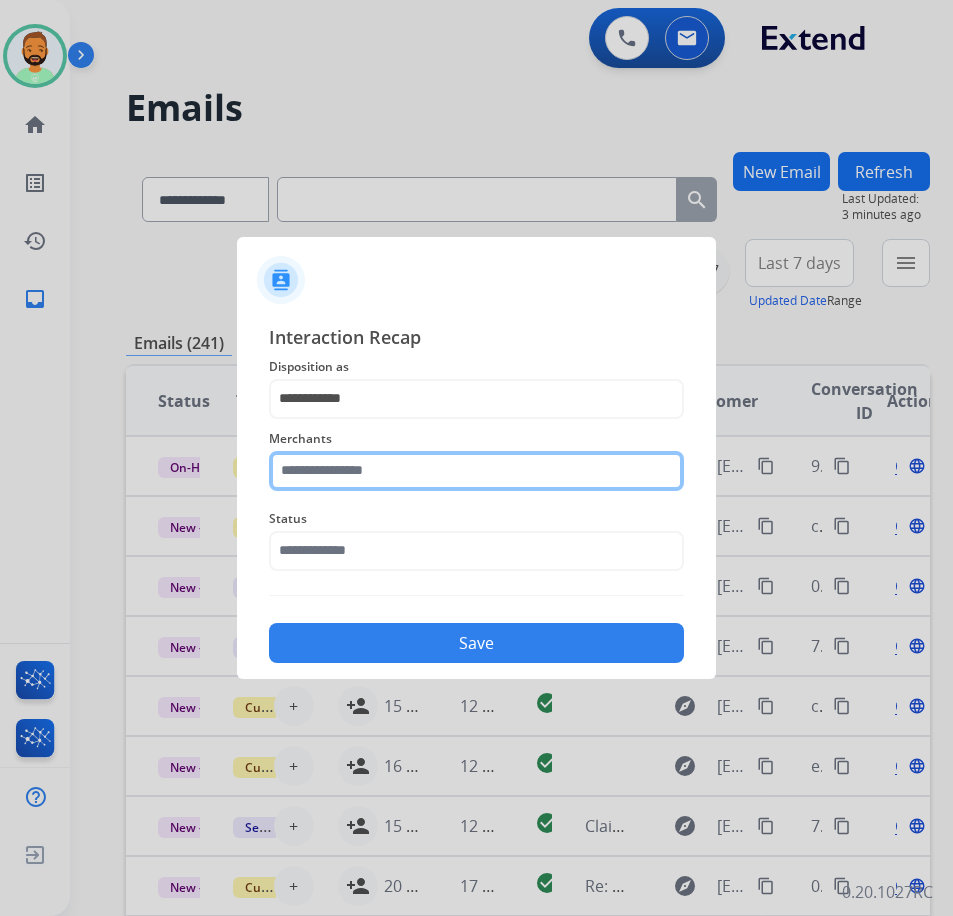 click 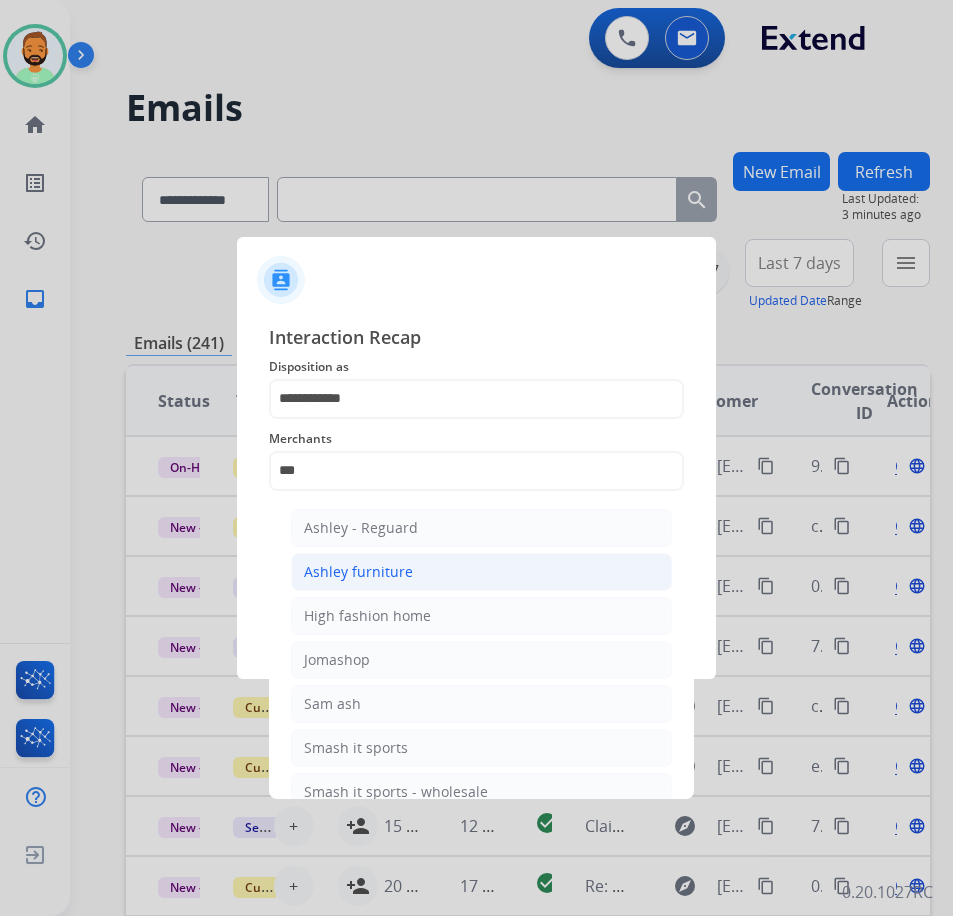 click on "Ashley furniture" 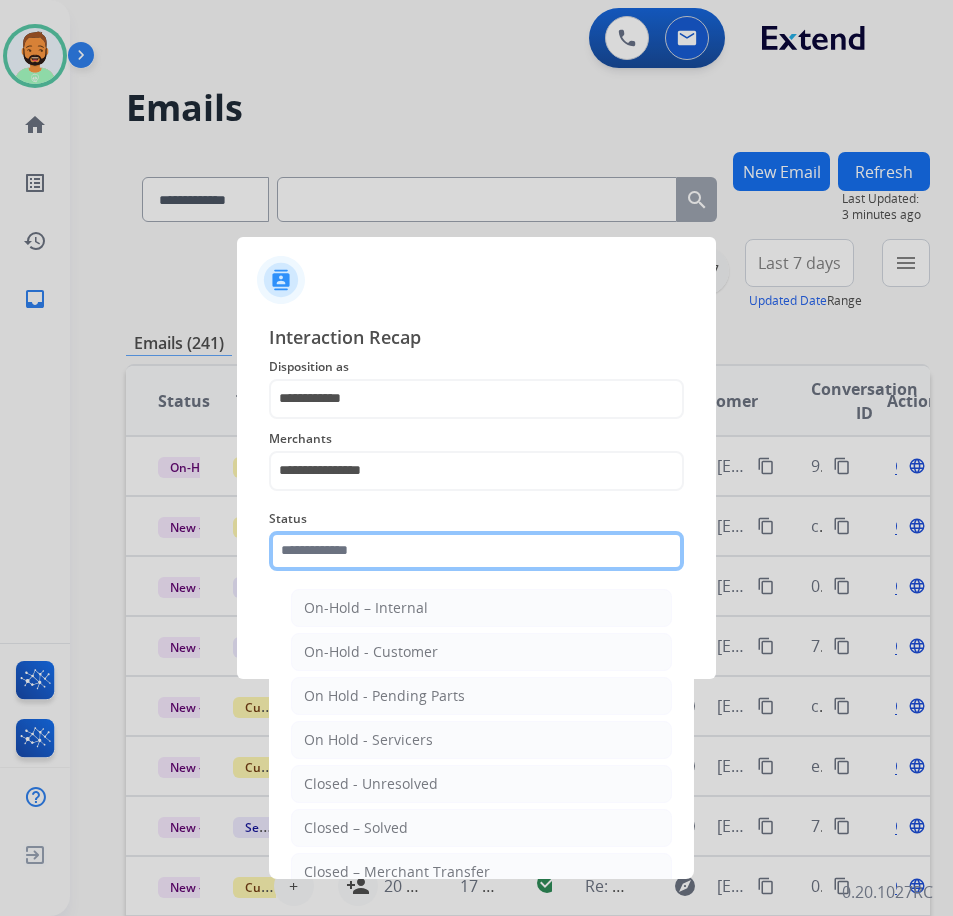 click 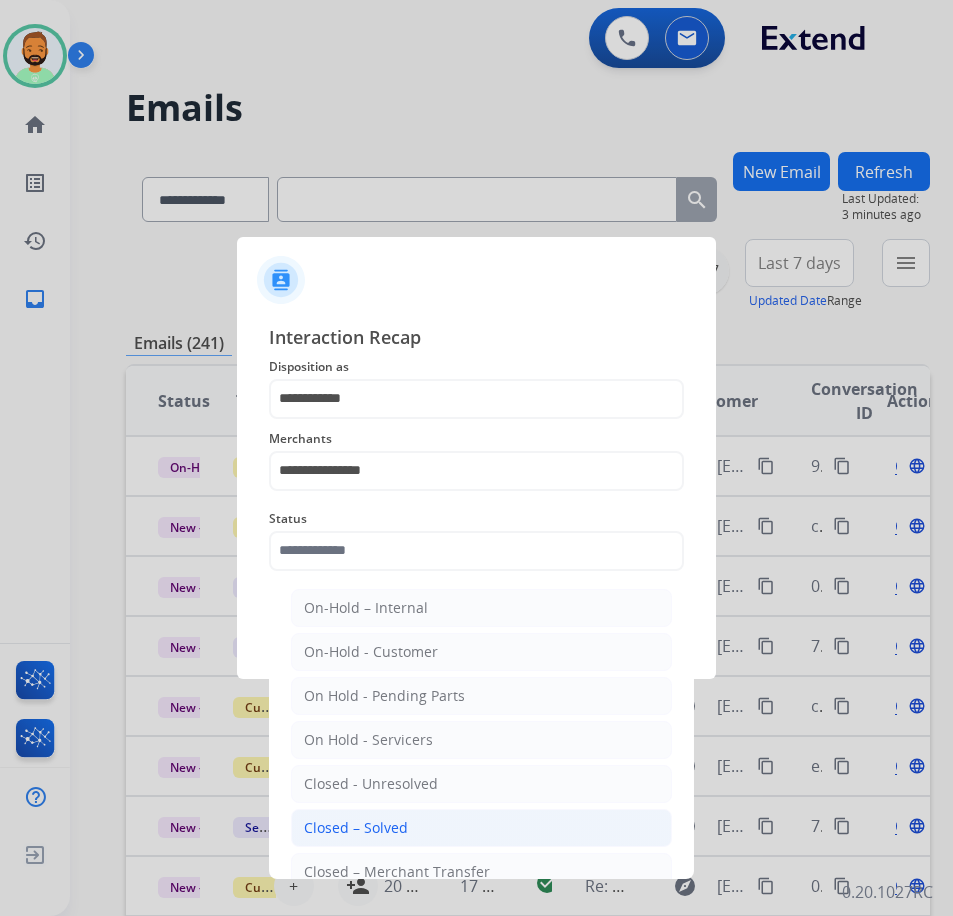 click on "Closed – Solved" 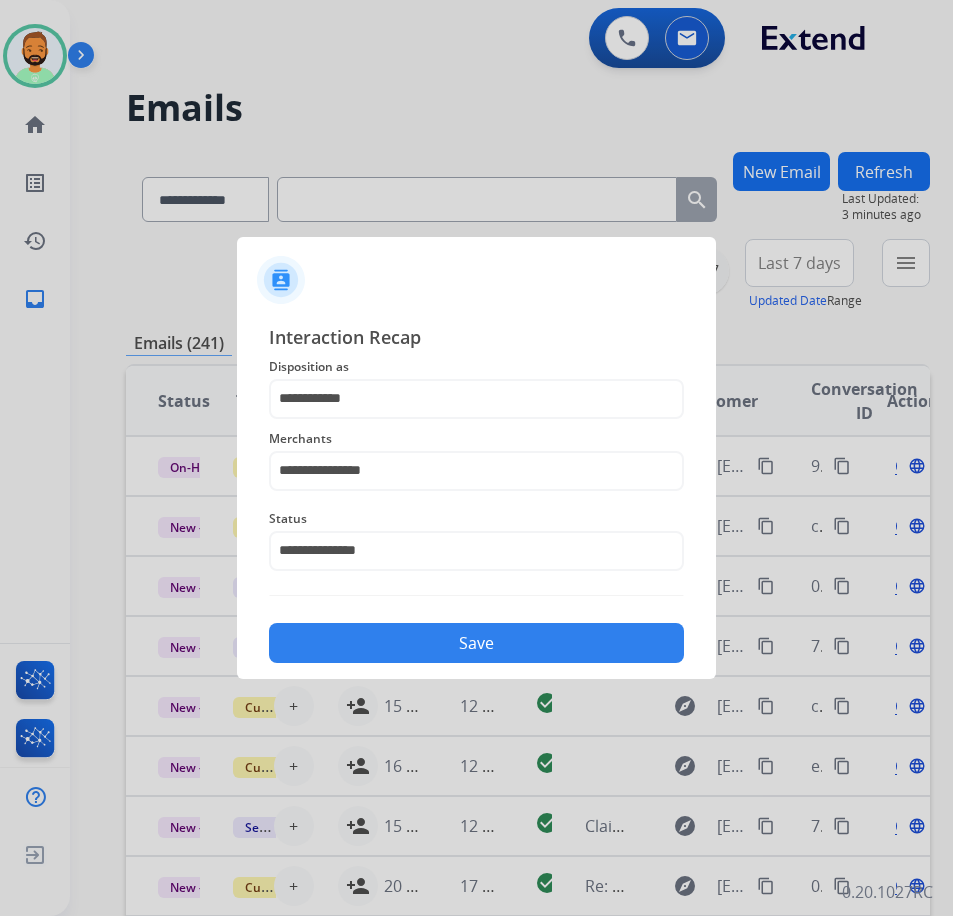 click on "Save" 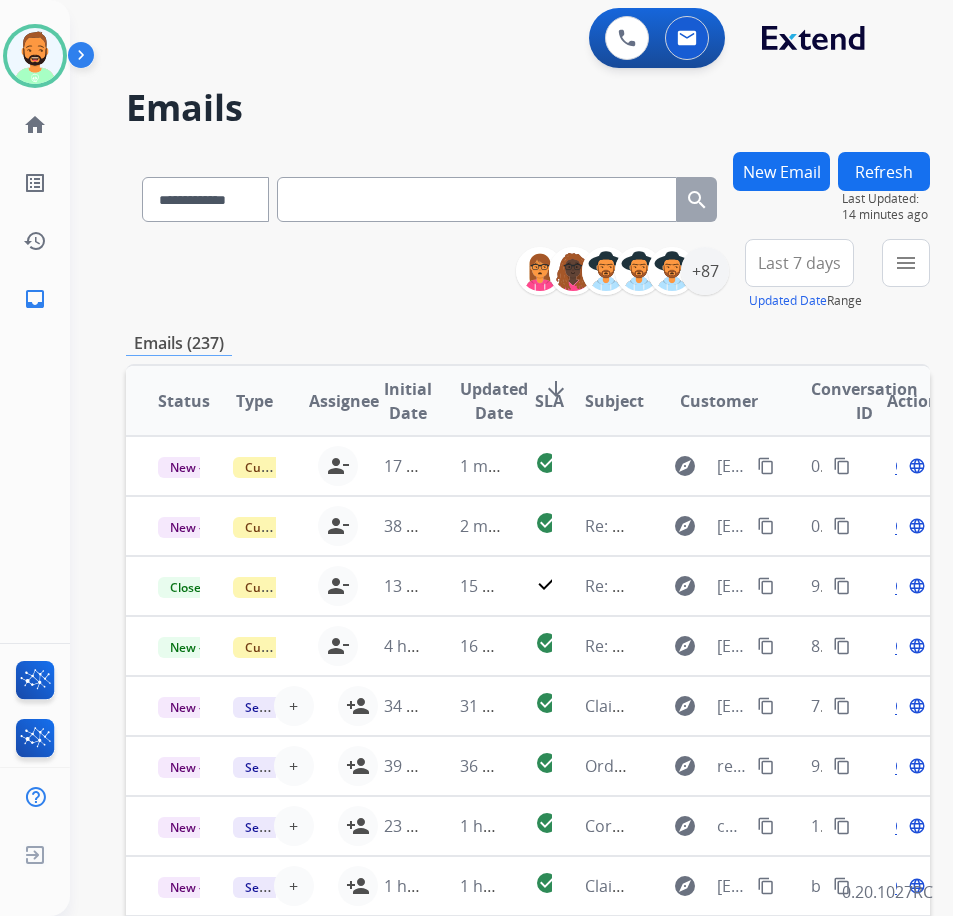 click on "**********" at bounding box center [528, 275] 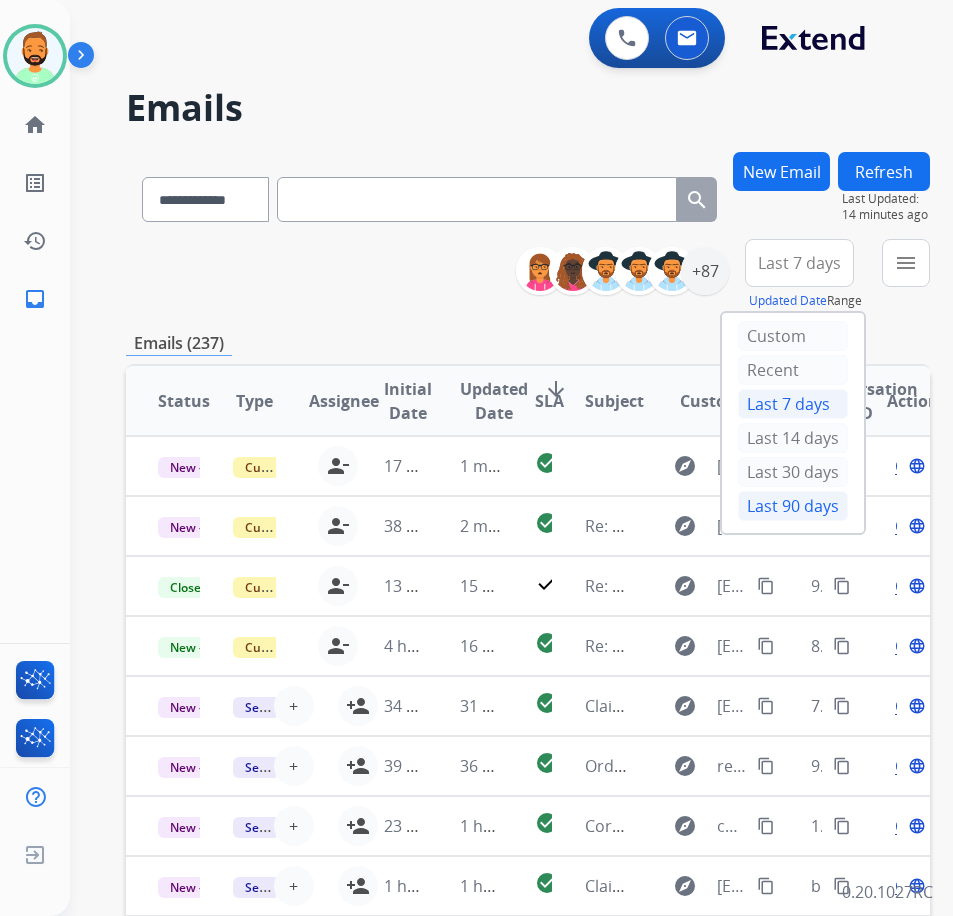 click on "Last 90 days" at bounding box center [793, 506] 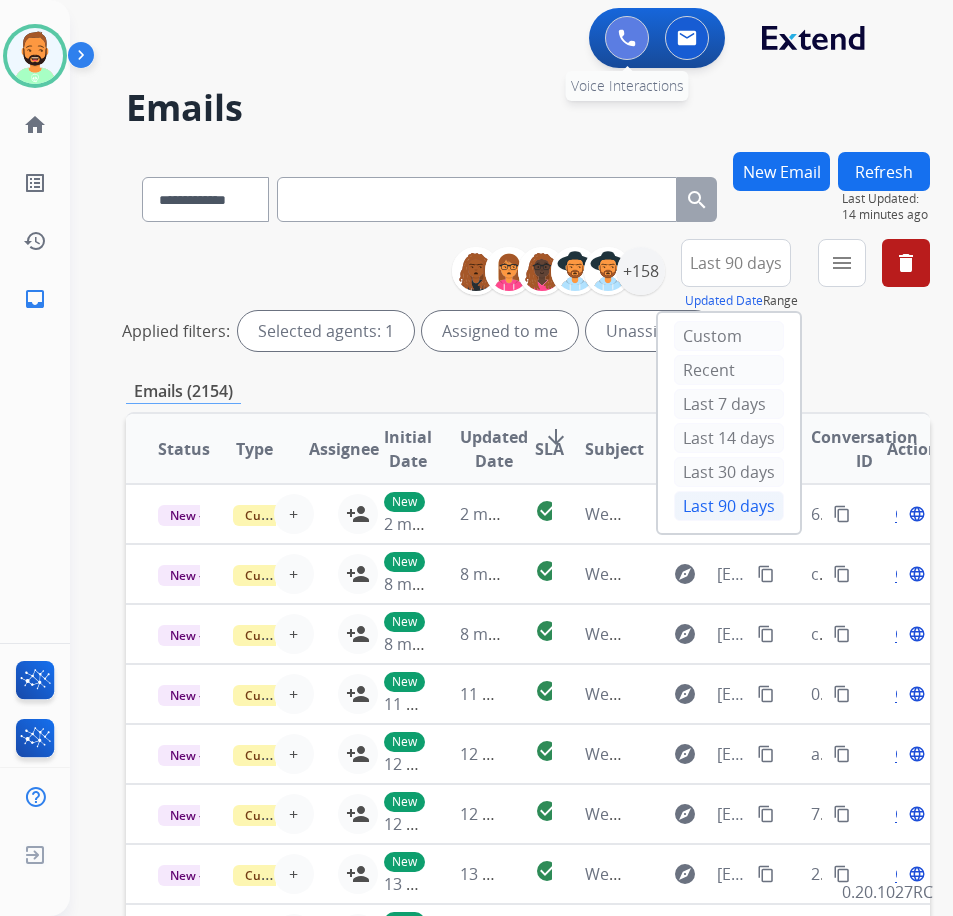 click at bounding box center (627, 38) 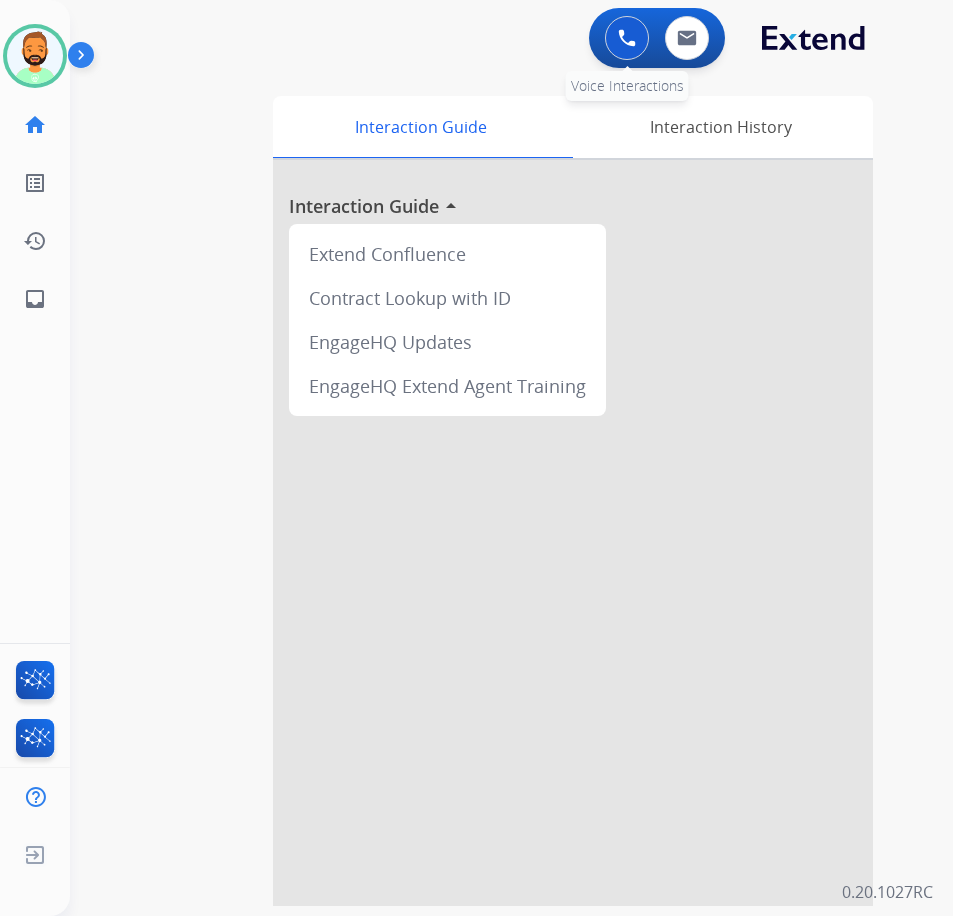 click at bounding box center (627, 38) 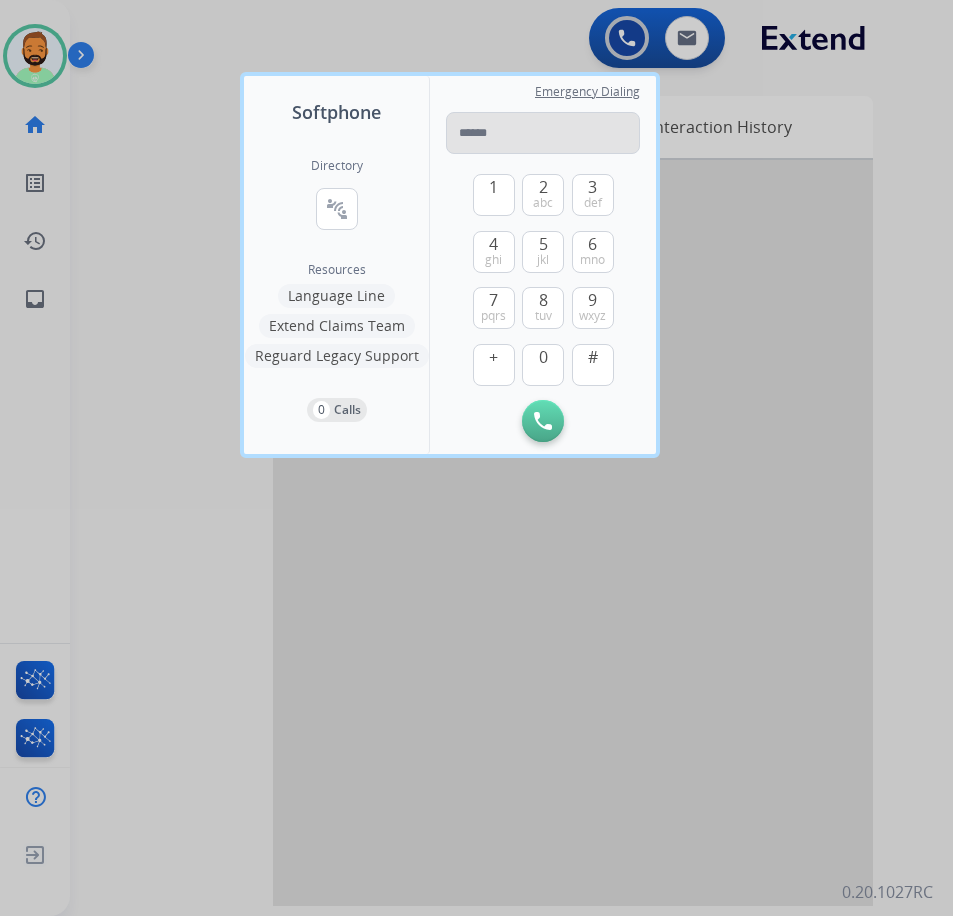 click at bounding box center [543, 133] 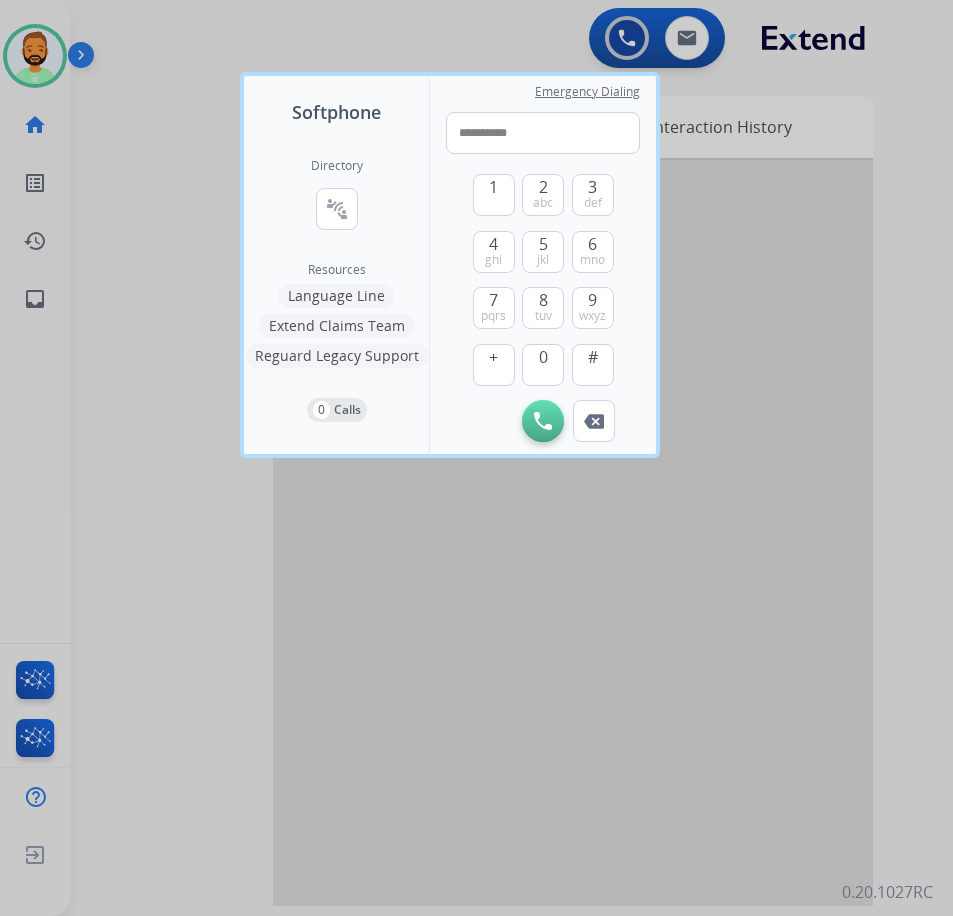 type on "**********" 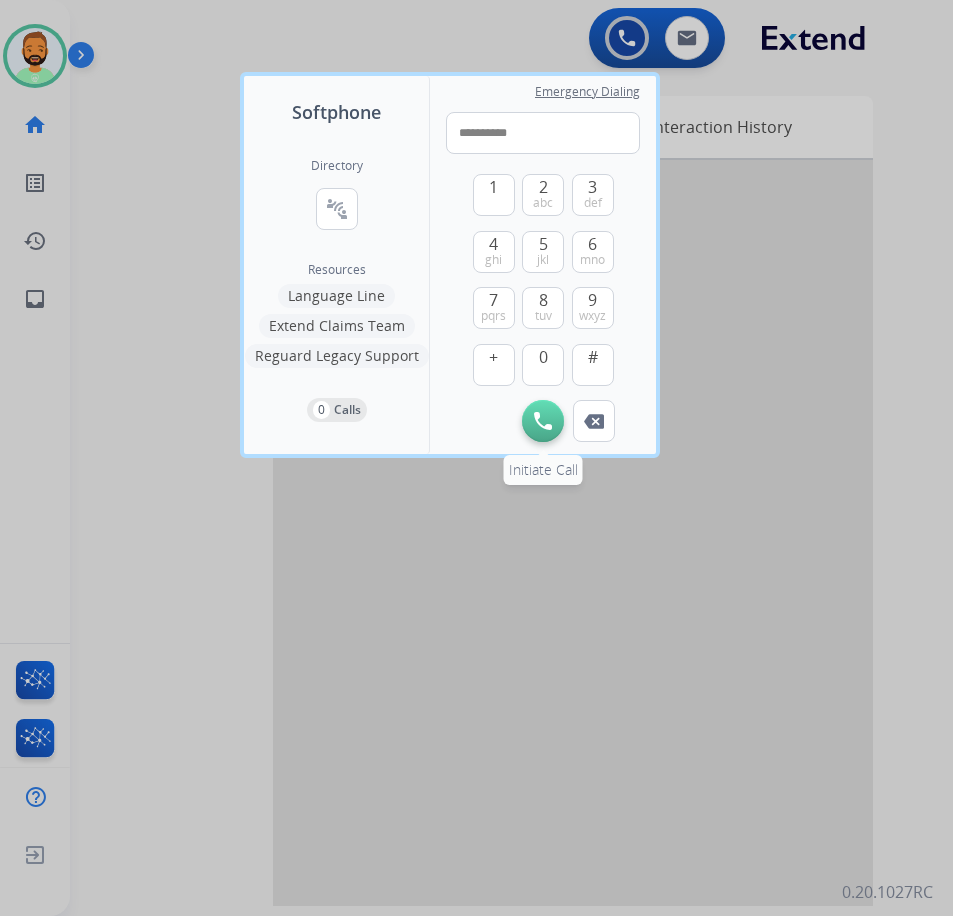 click at bounding box center (543, 421) 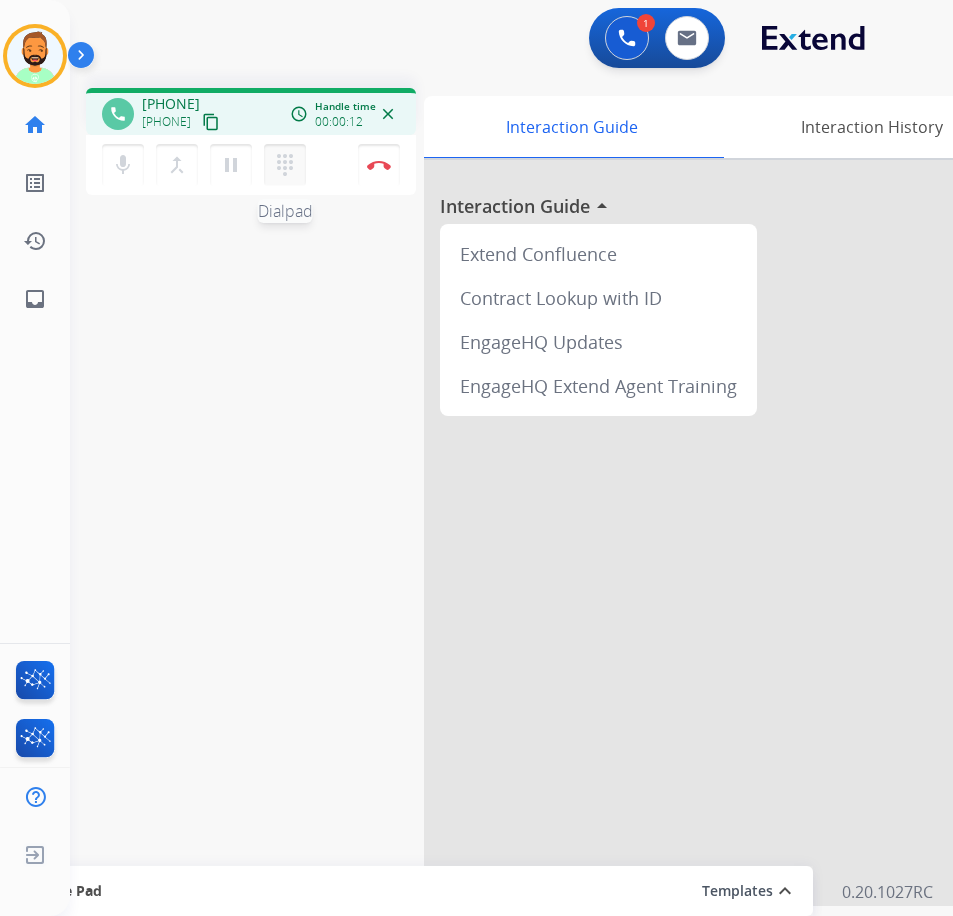 click on "dialpad Dialpad" at bounding box center [285, 165] 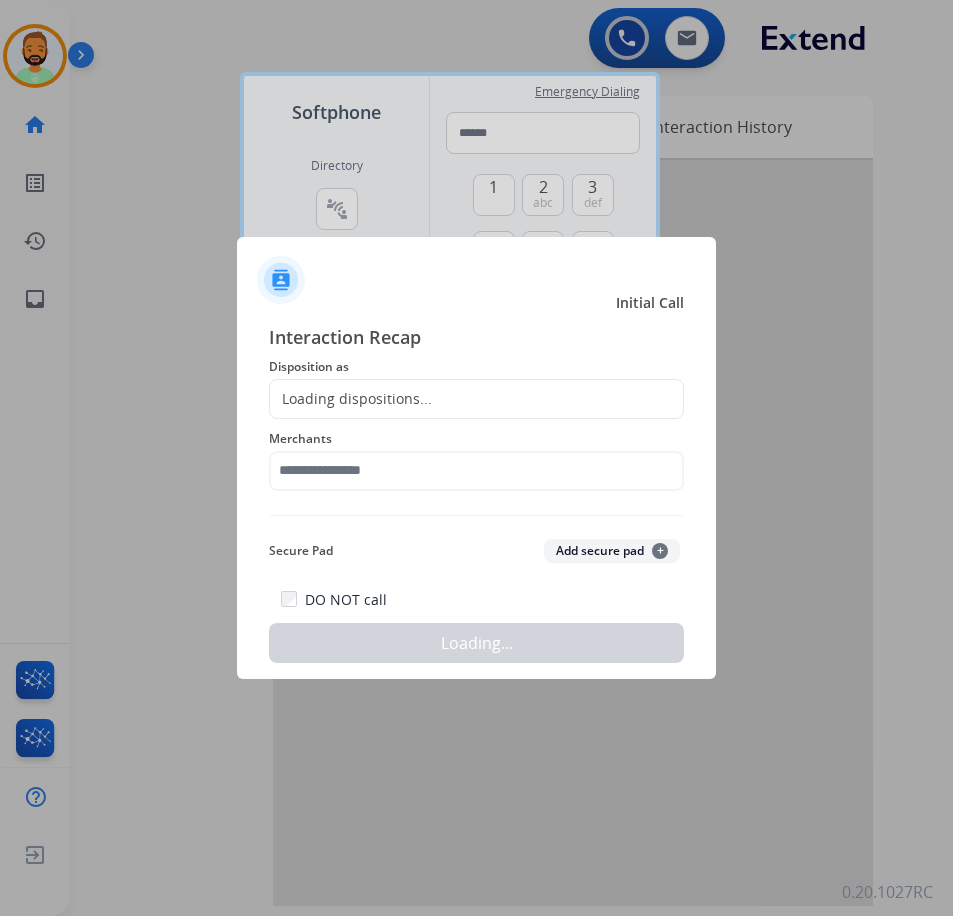 click on "Loading dispositions..." 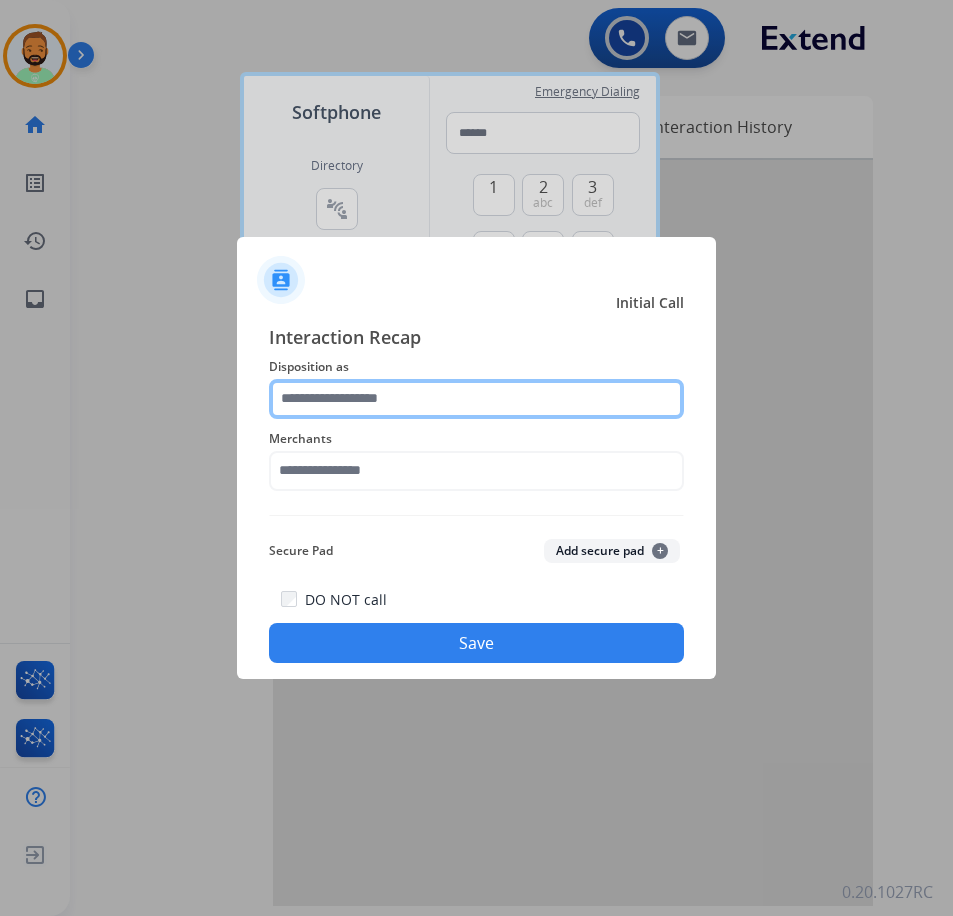 click 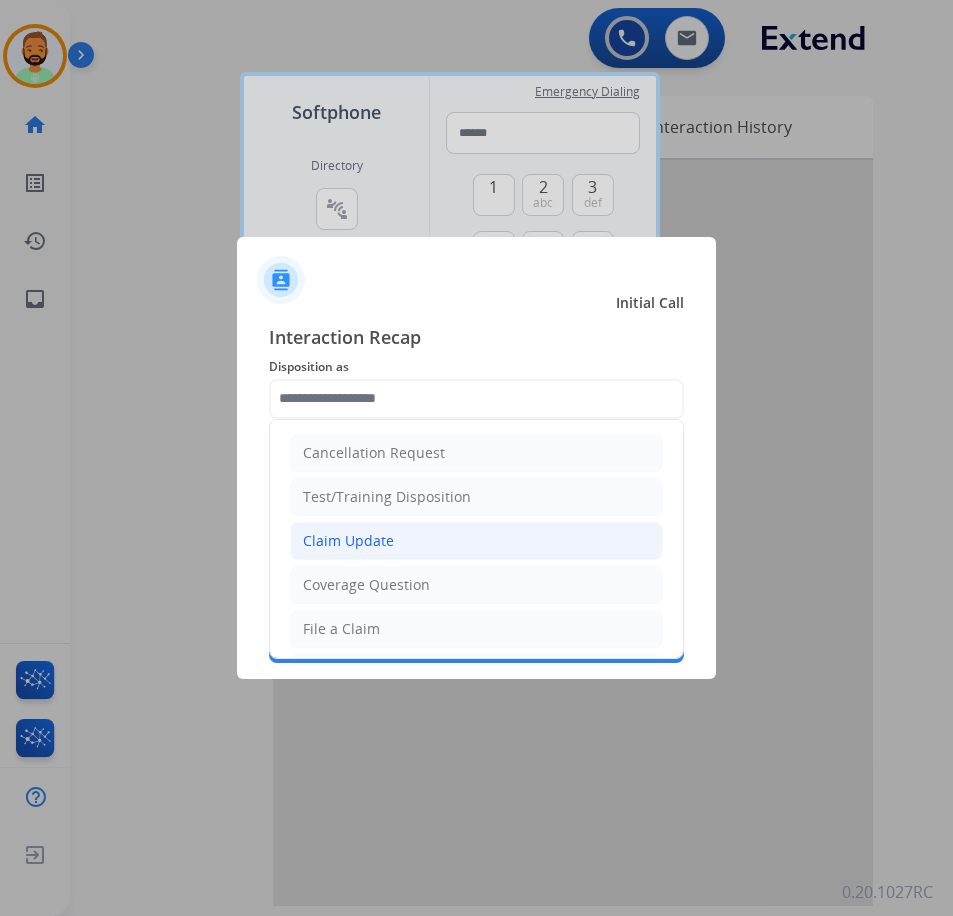 click on "Claim Update" 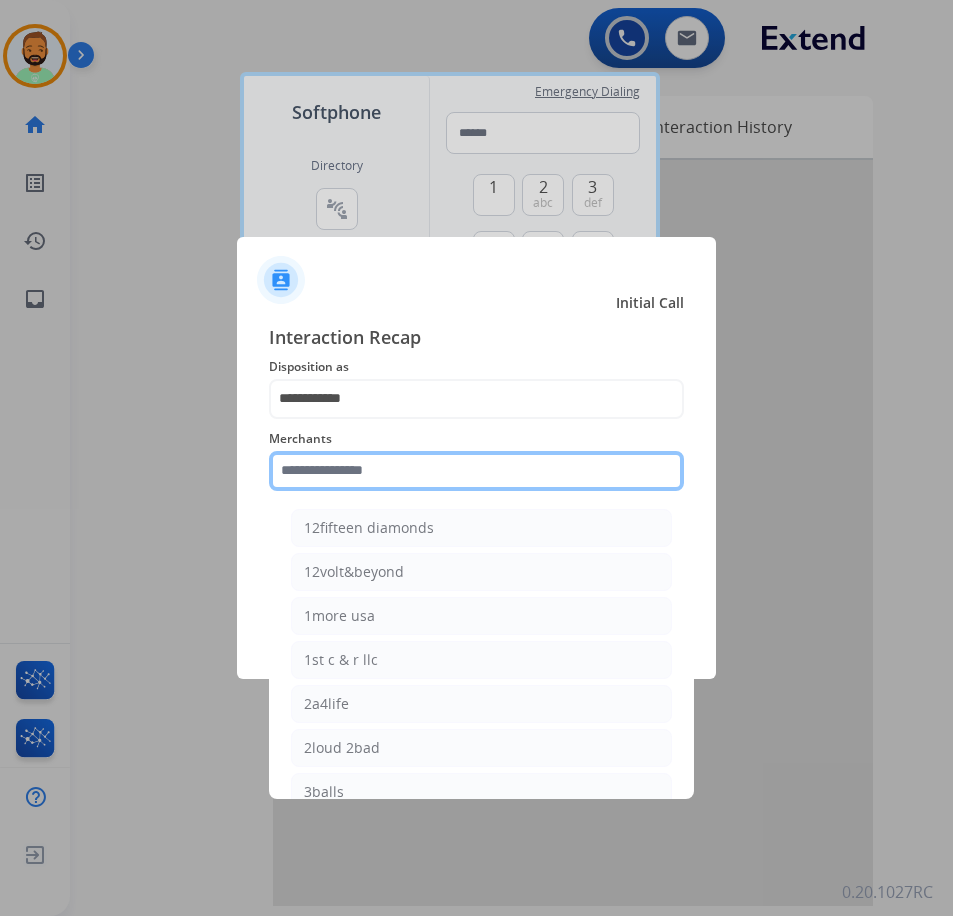 click 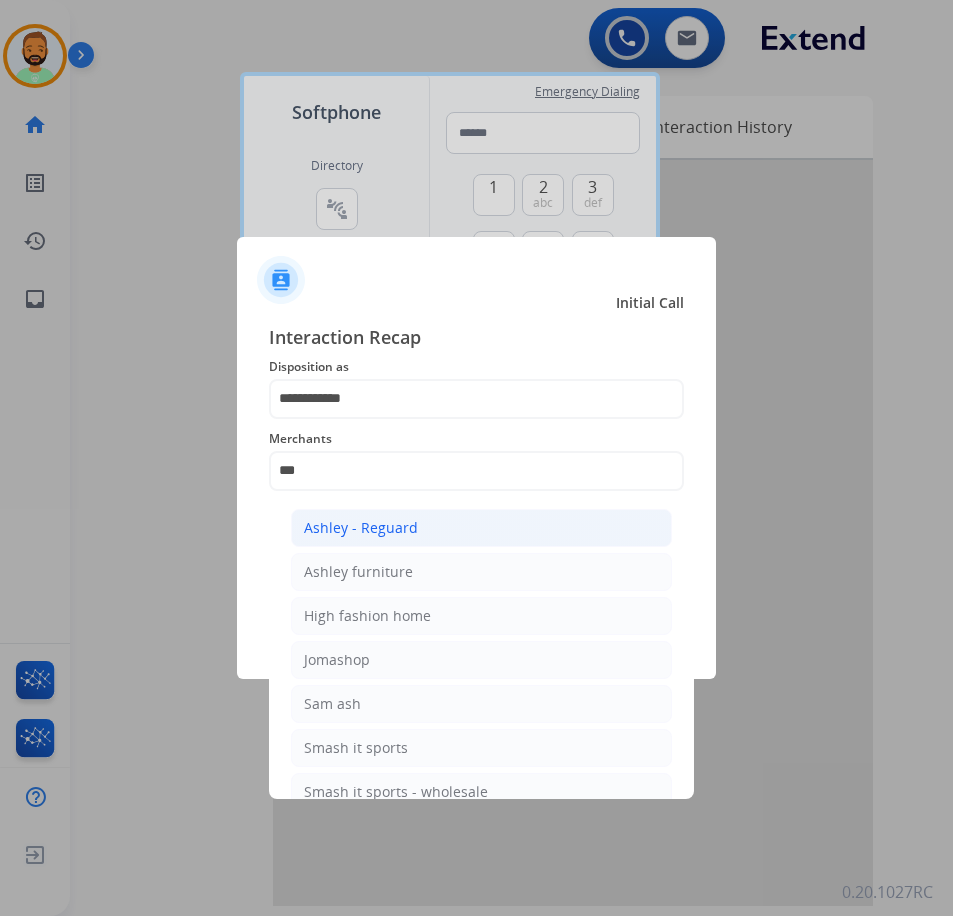 click on "Ashley - Reguard" 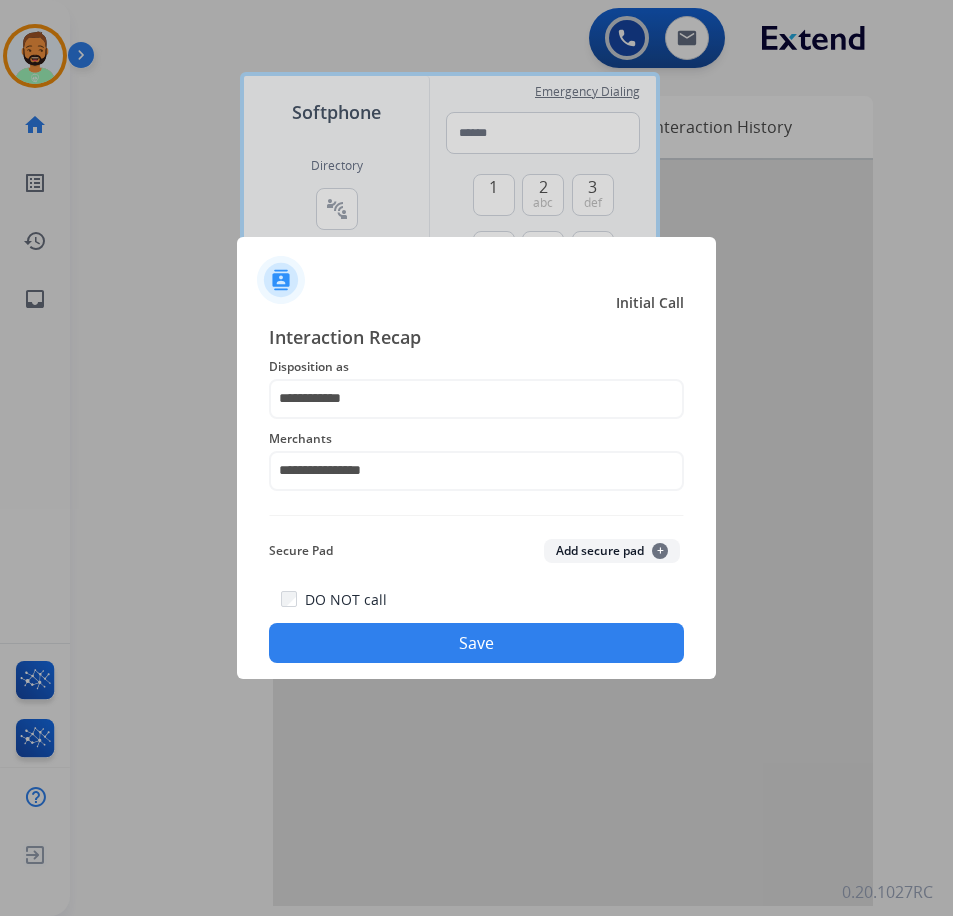 click on "Save" 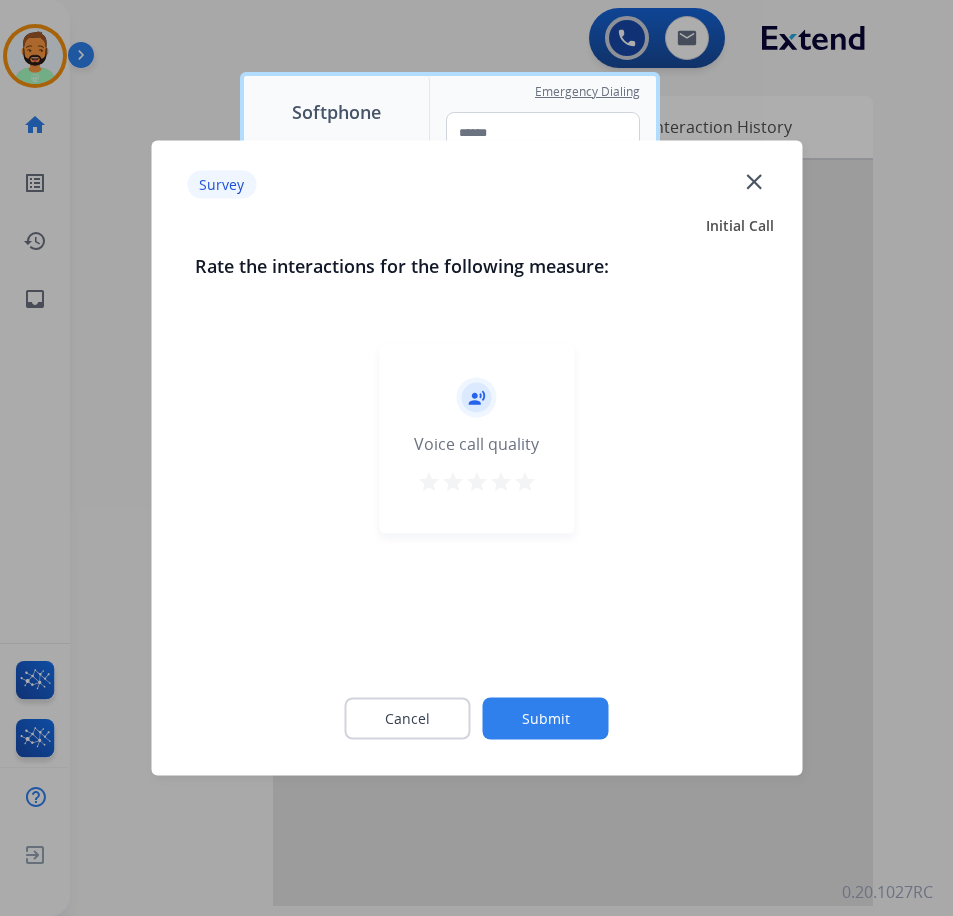 click on "Cancel Submit" 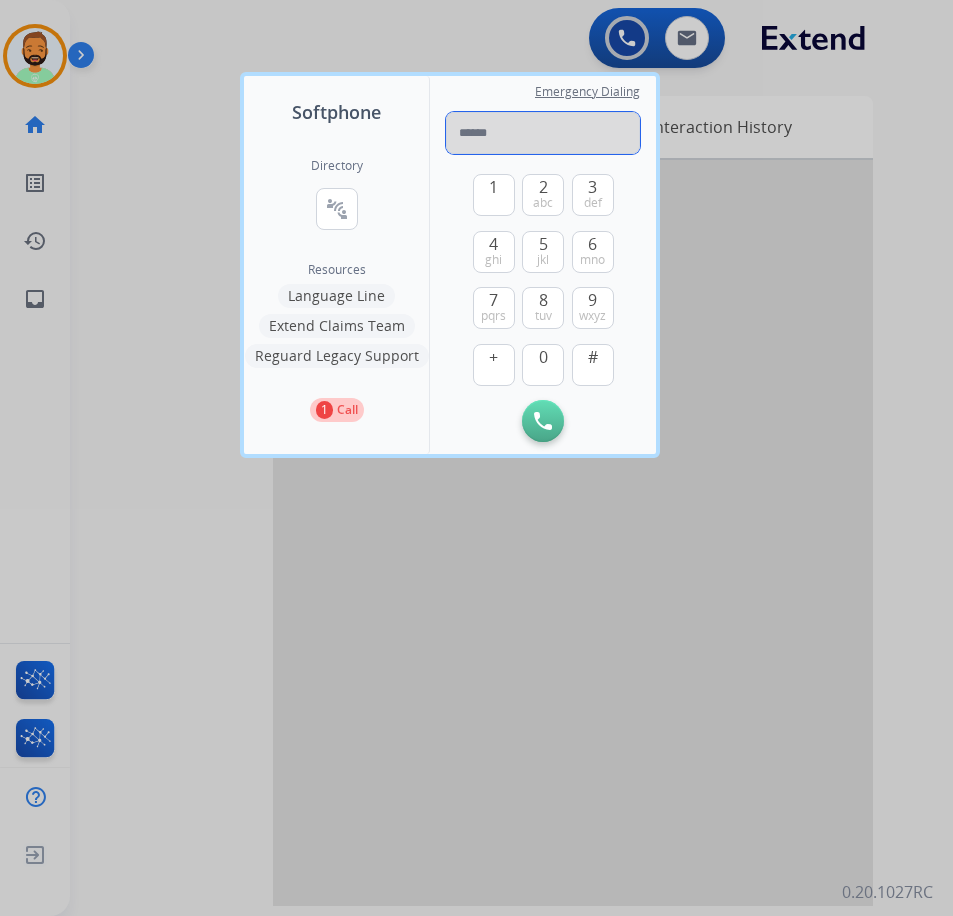 click at bounding box center (543, 133) 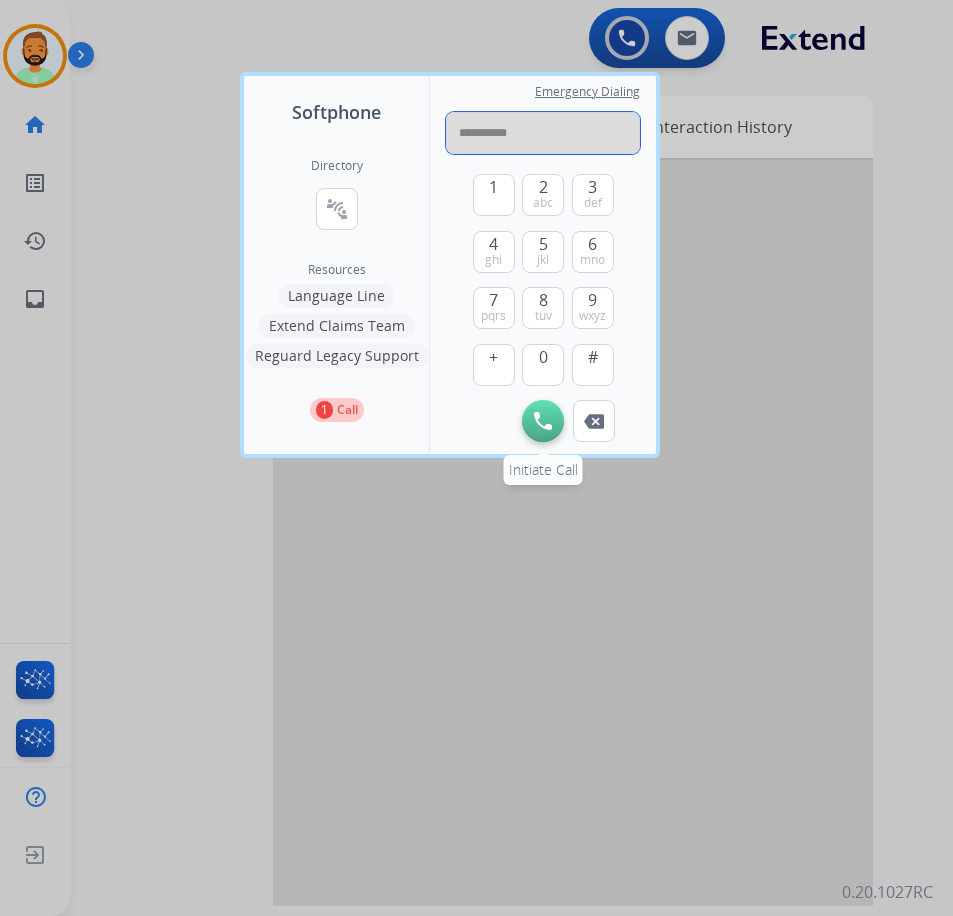 type on "**********" 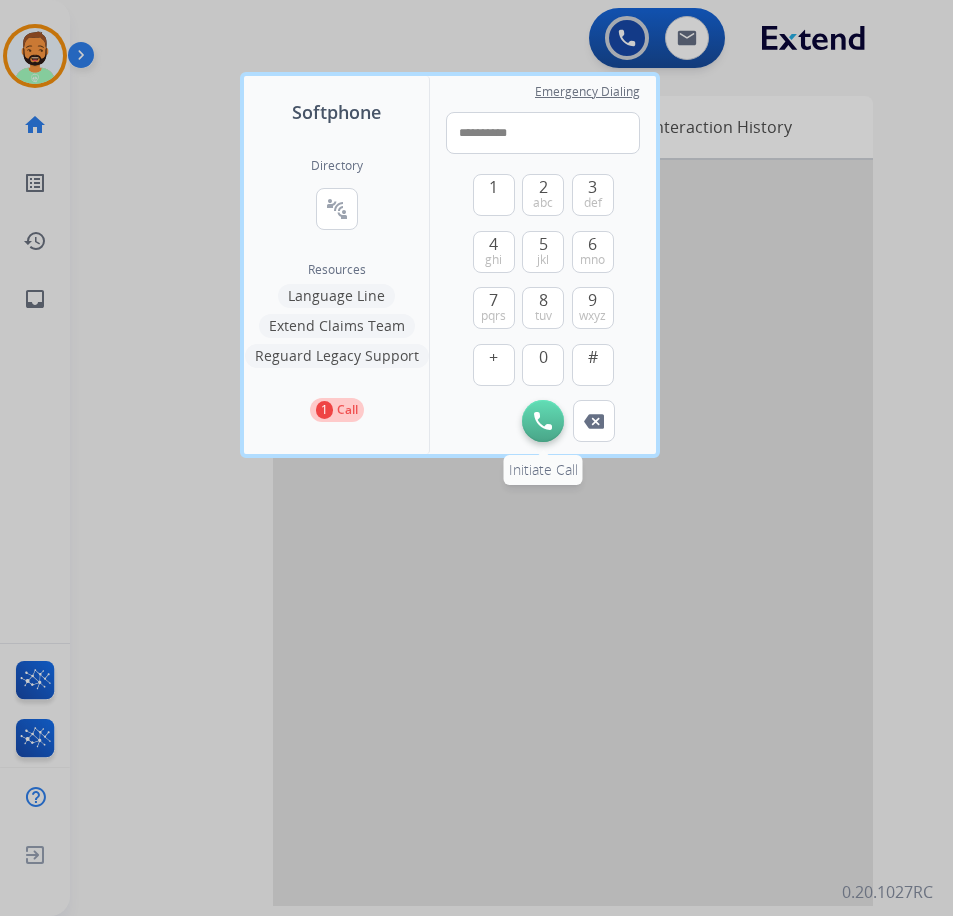 click on "Initiate Call" at bounding box center [543, 421] 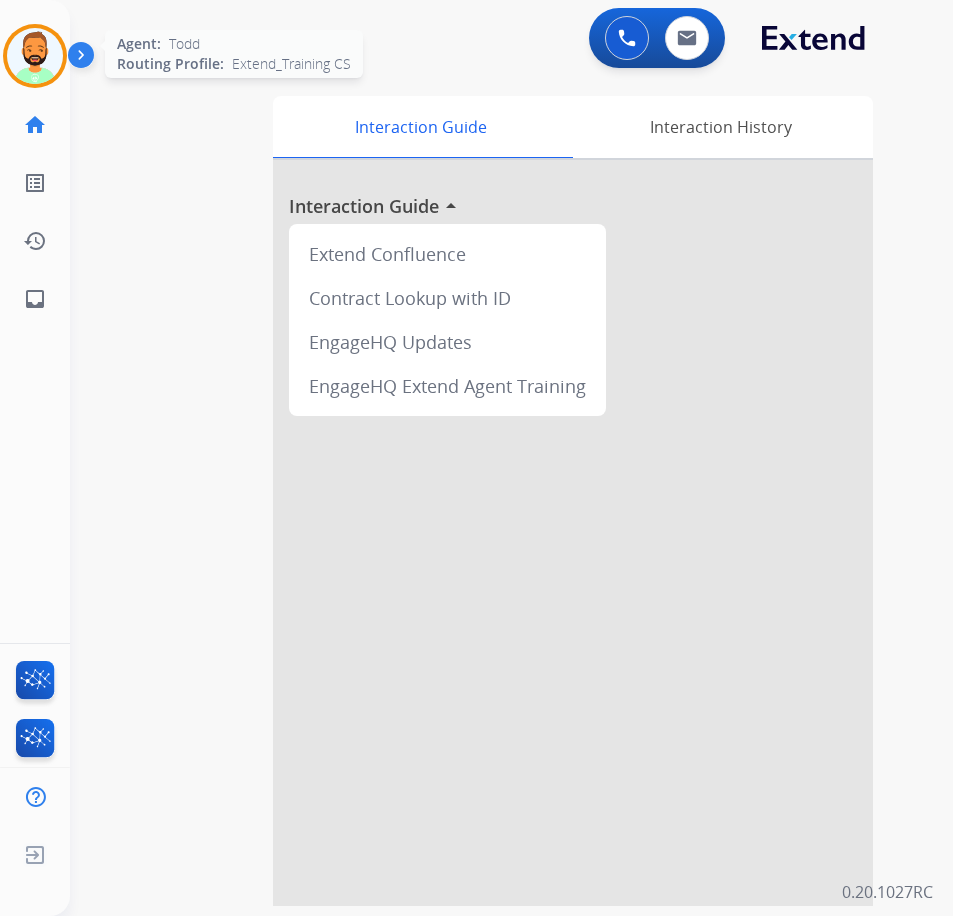 click at bounding box center (35, 56) 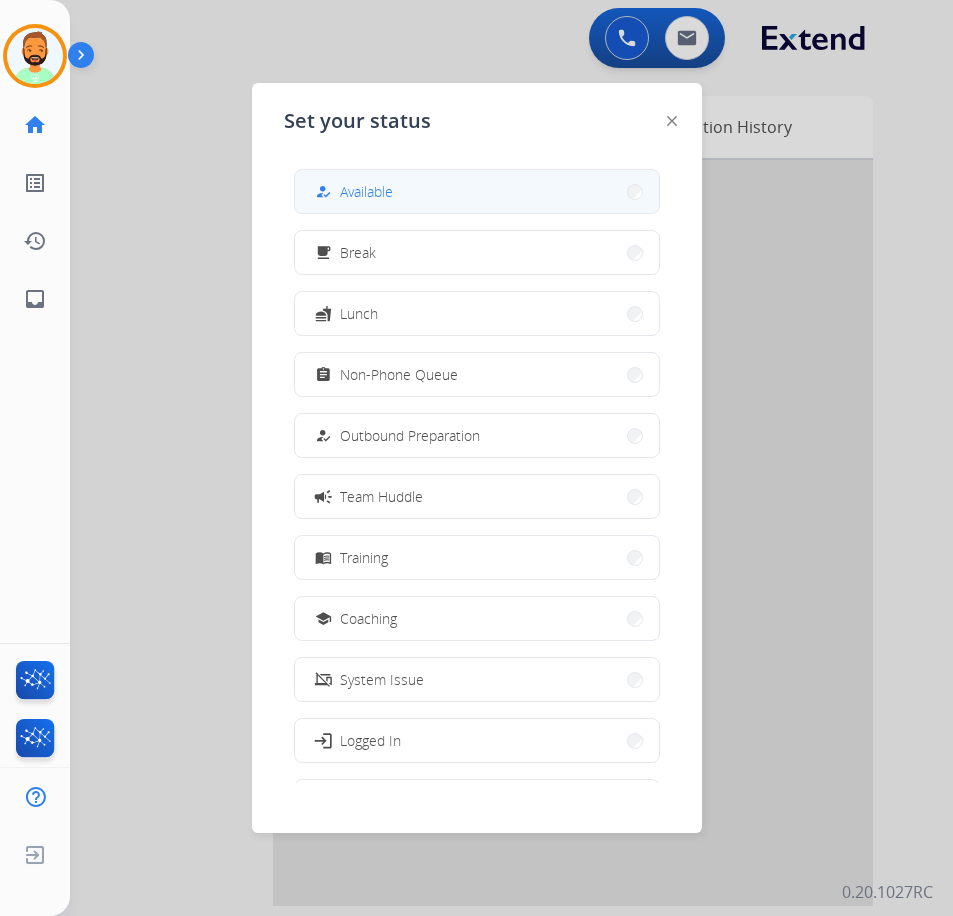 click on "how_to_reg Available" at bounding box center (477, 191) 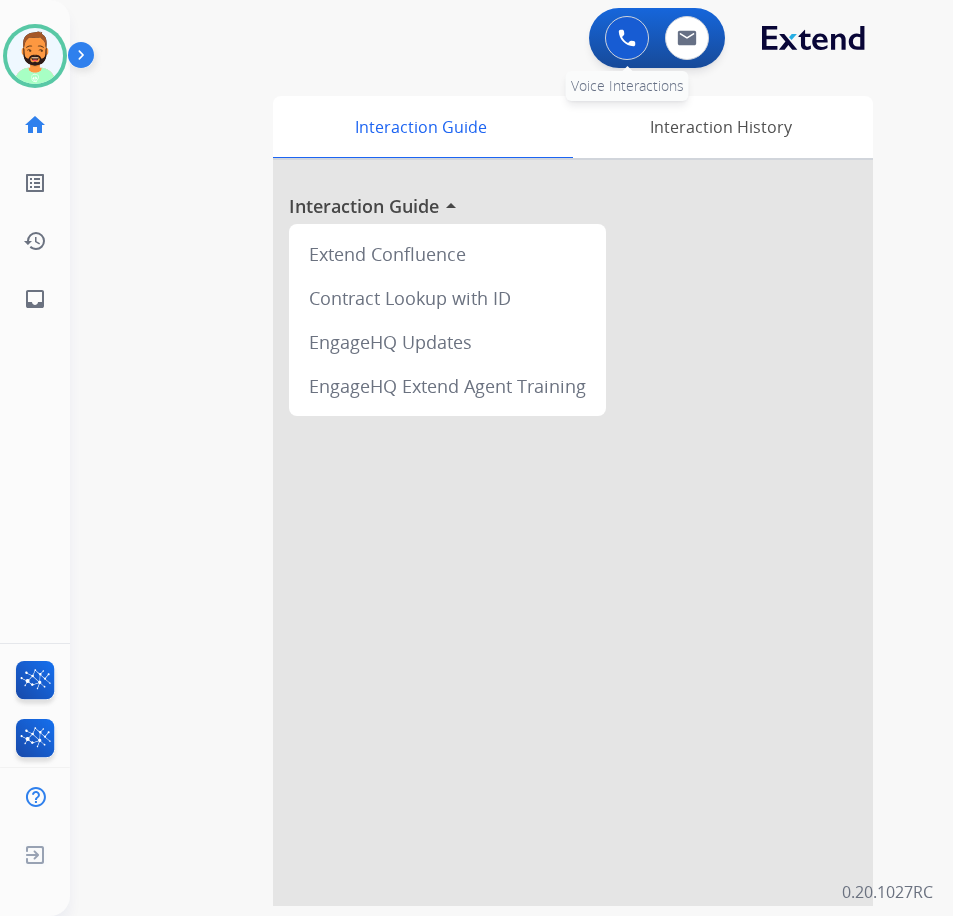 click at bounding box center (627, 38) 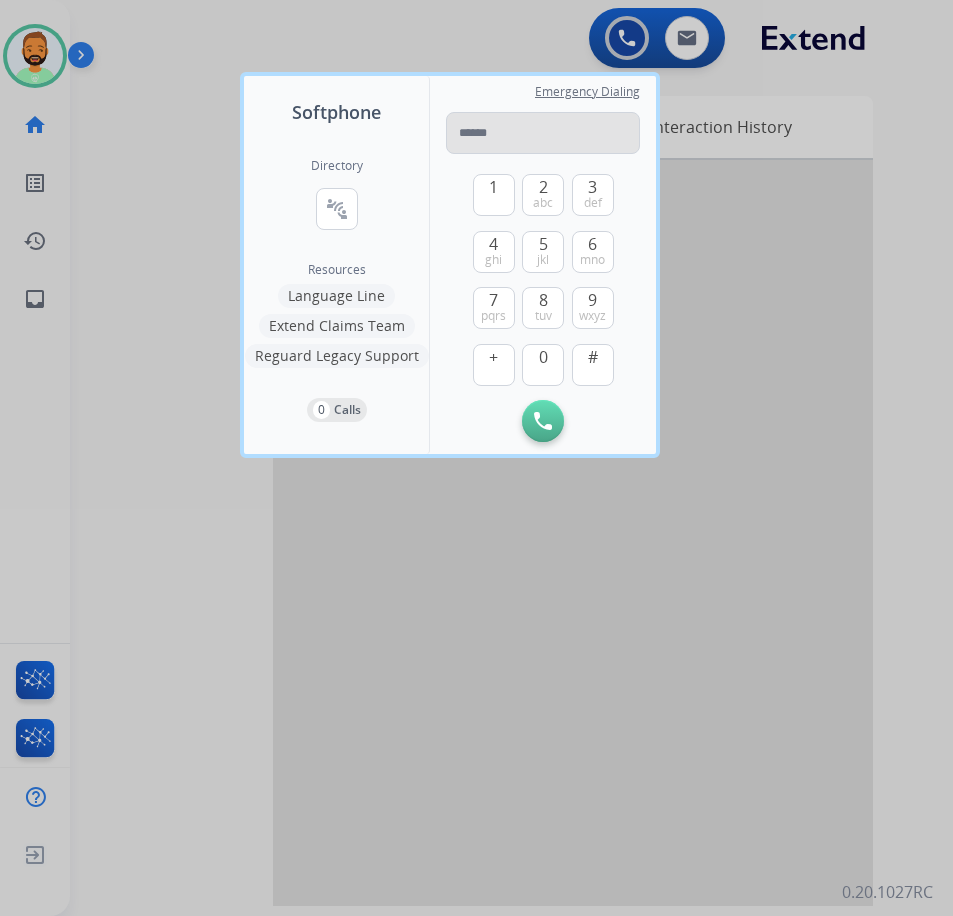 click at bounding box center [543, 133] 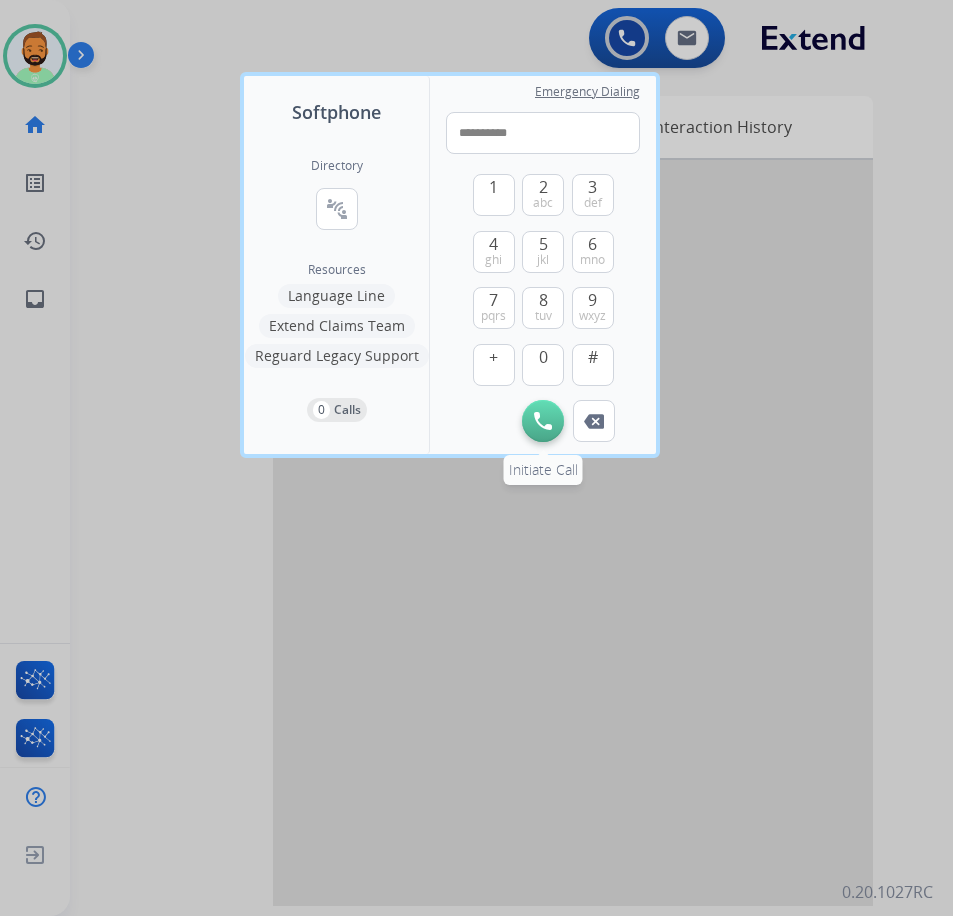 type on "**********" 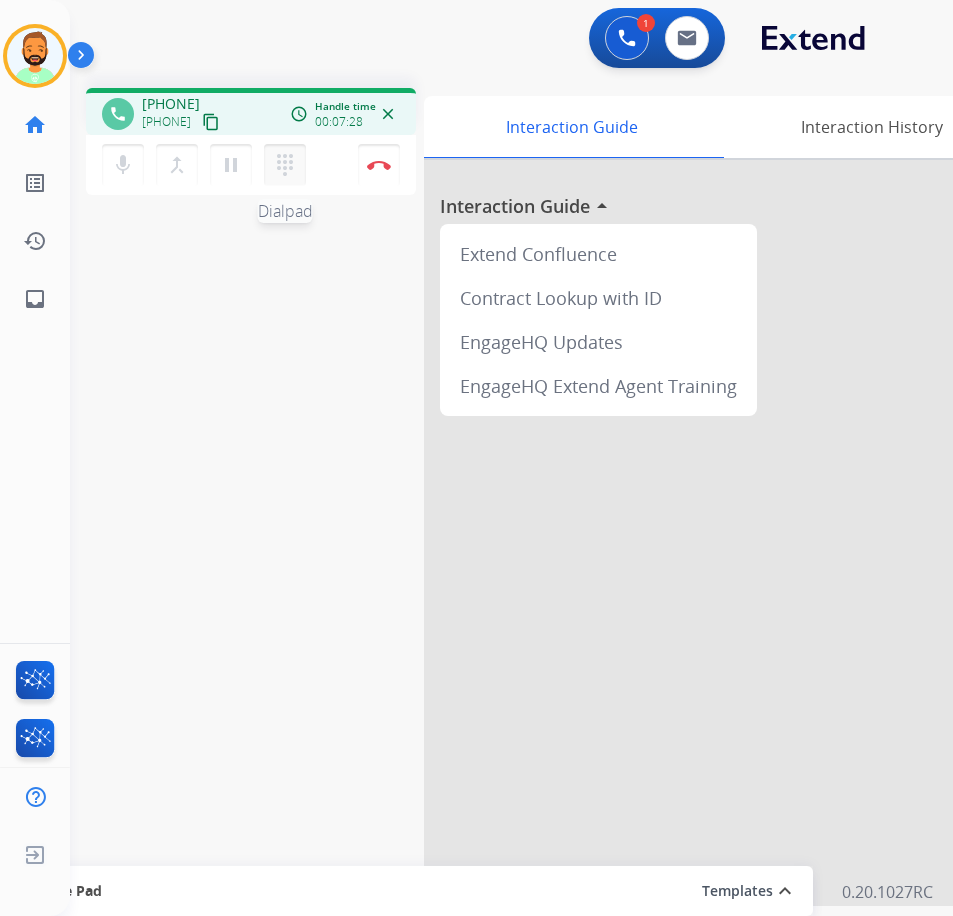 click on "dialpad" at bounding box center [285, 165] 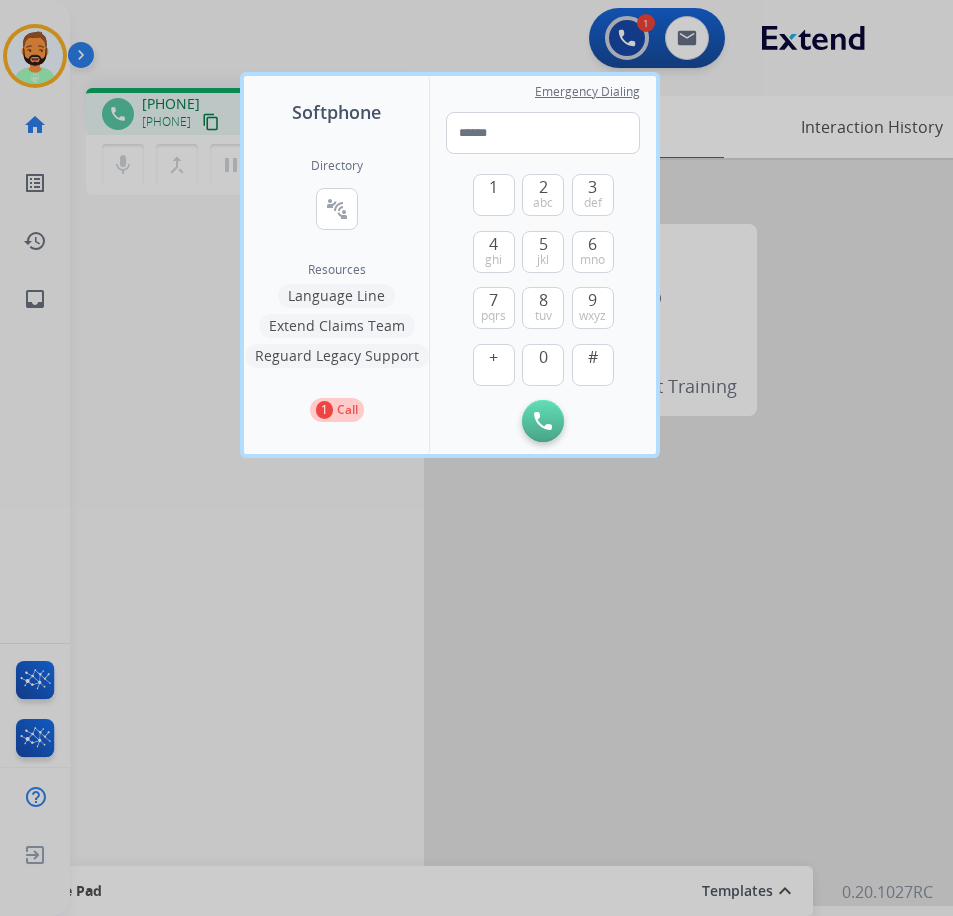 click on "1 2 abc 3 def 4 ghi 5 jkl 6 mno 7 pqrs 8 tuv 9 wxyz + 0 # Initiate Call" at bounding box center (543, 298) 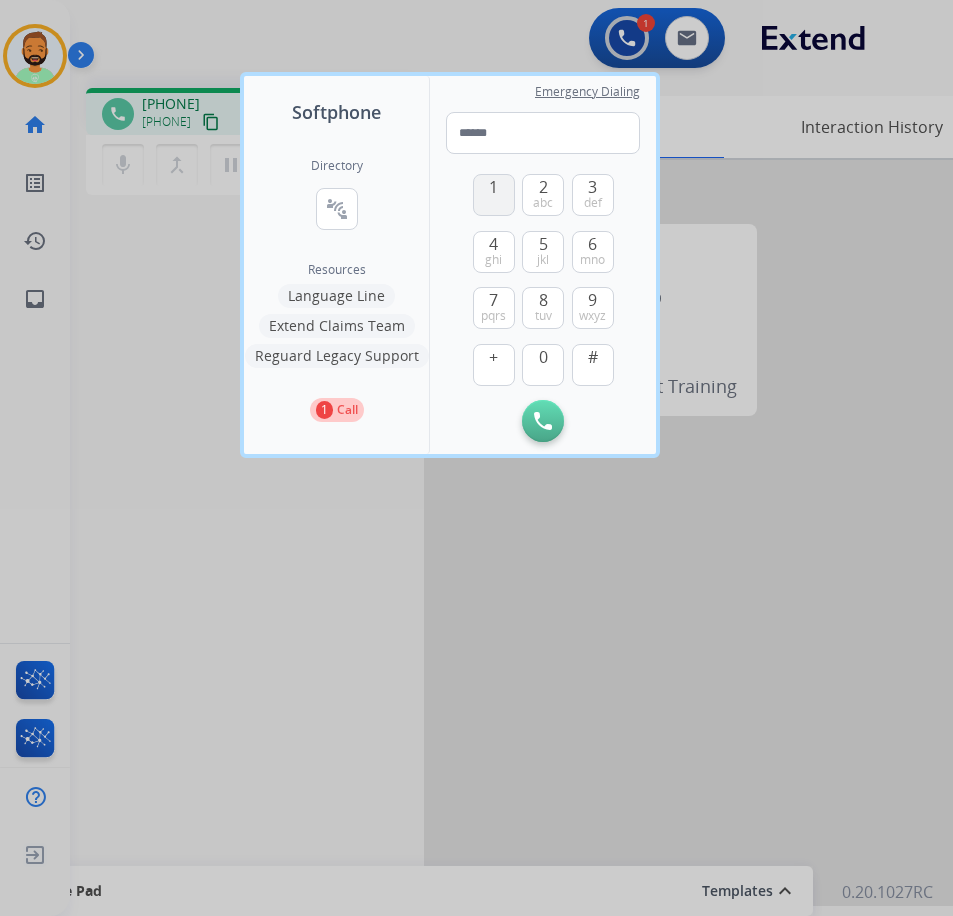 click on "1" at bounding box center (494, 195) 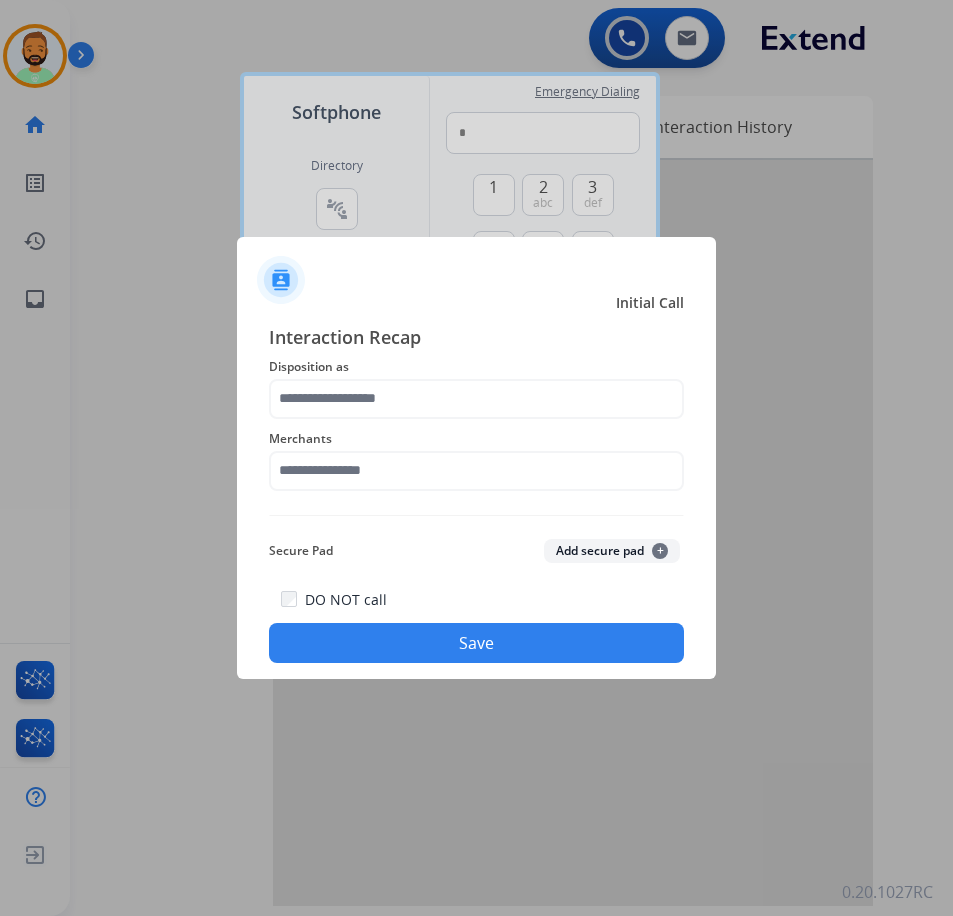 drag, startPoint x: 704, startPoint y: 725, endPoint x: 692, endPoint y: 735, distance: 15.6205 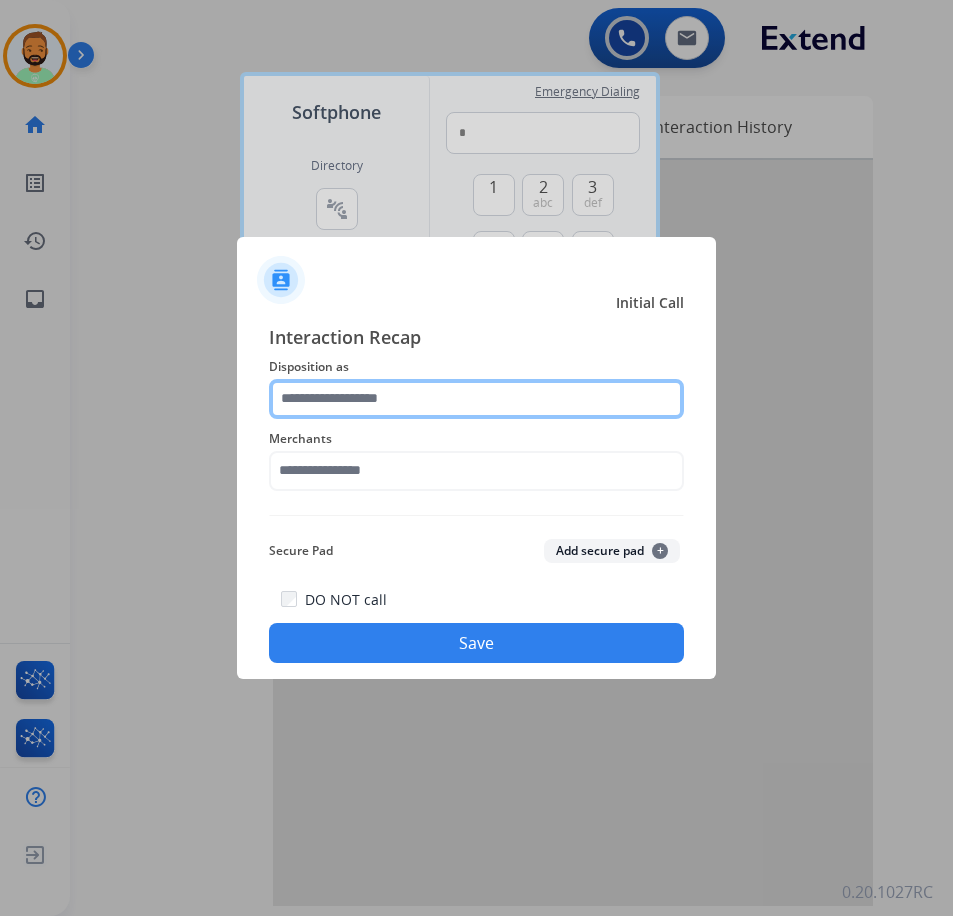 click 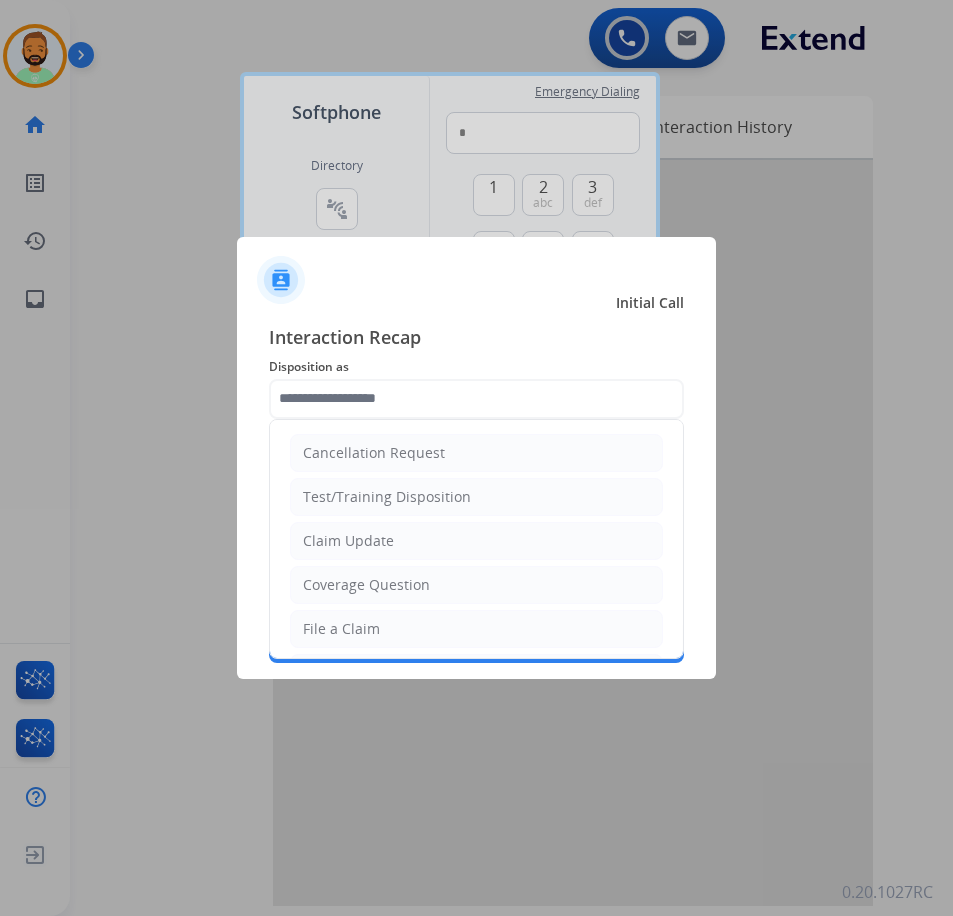 click on "File a Claim" 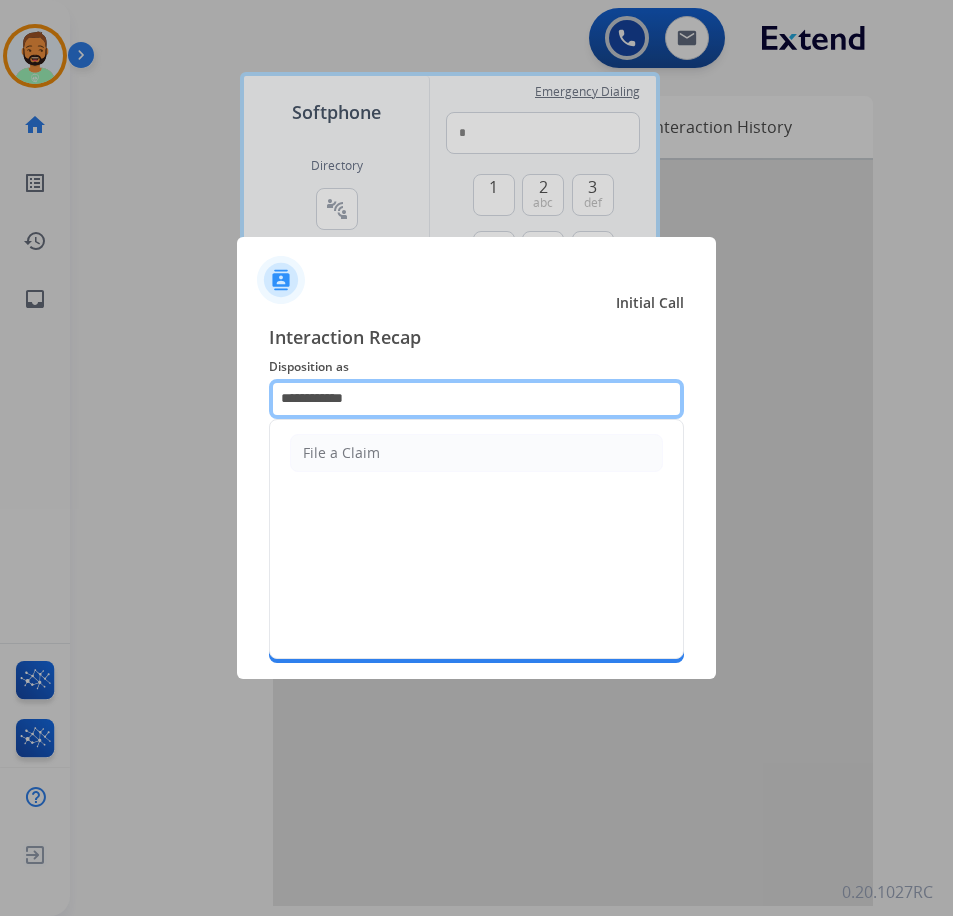 drag, startPoint x: 435, startPoint y: 387, endPoint x: 238, endPoint y: 415, distance: 198.9799 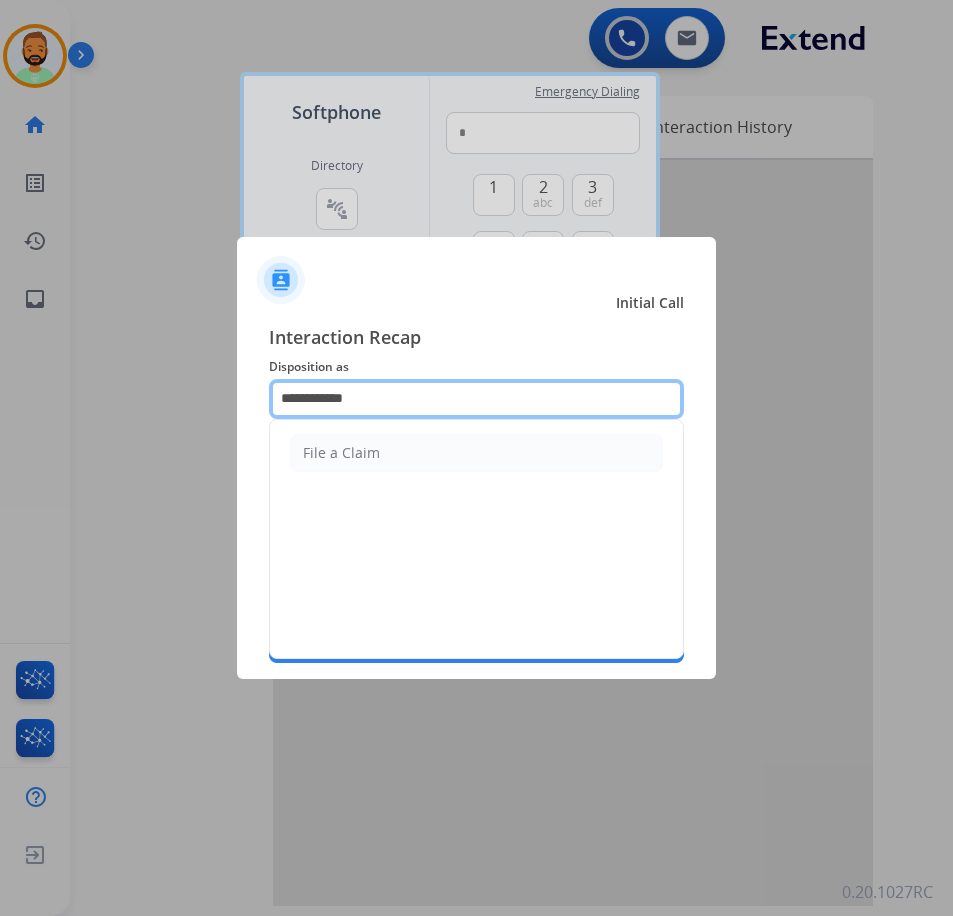 click on "**********" 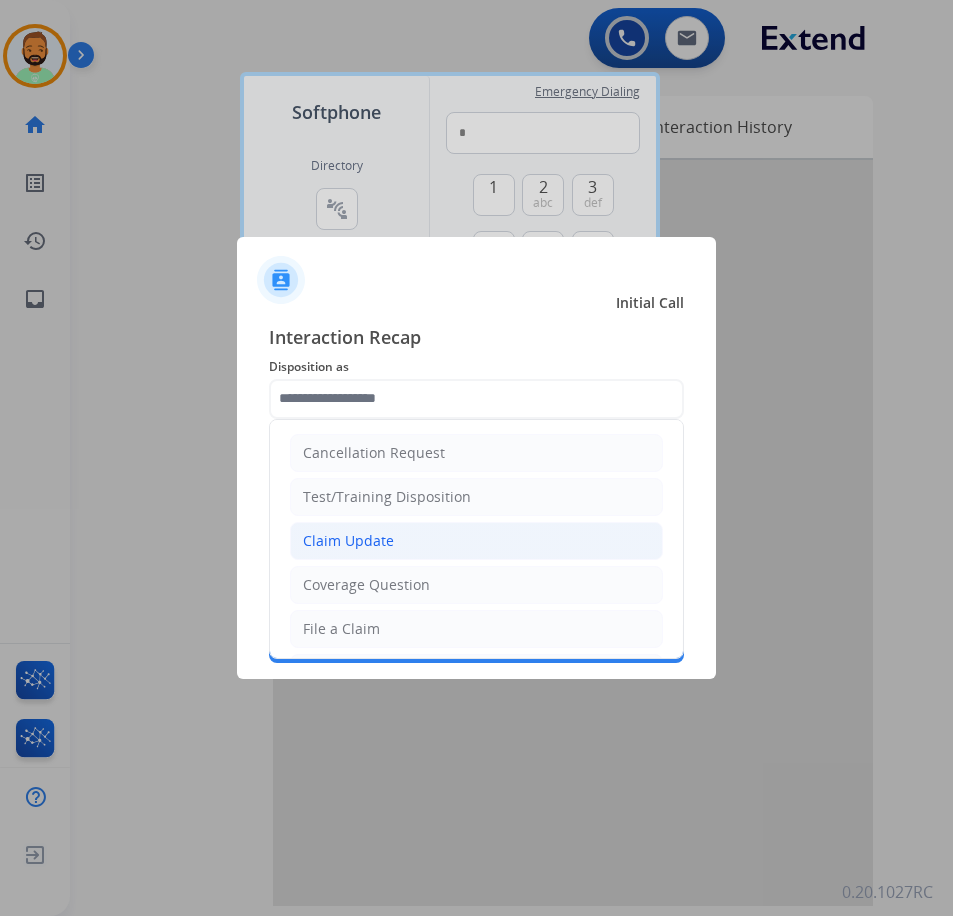 click on "Claim Update" 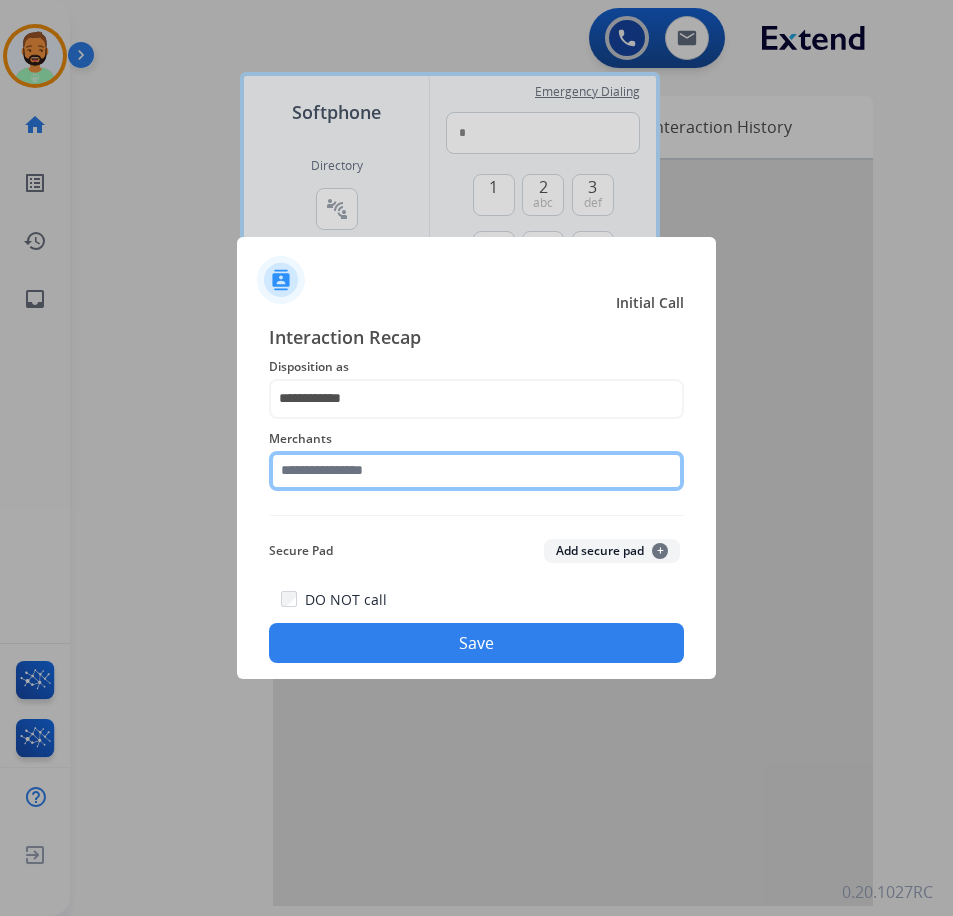 click 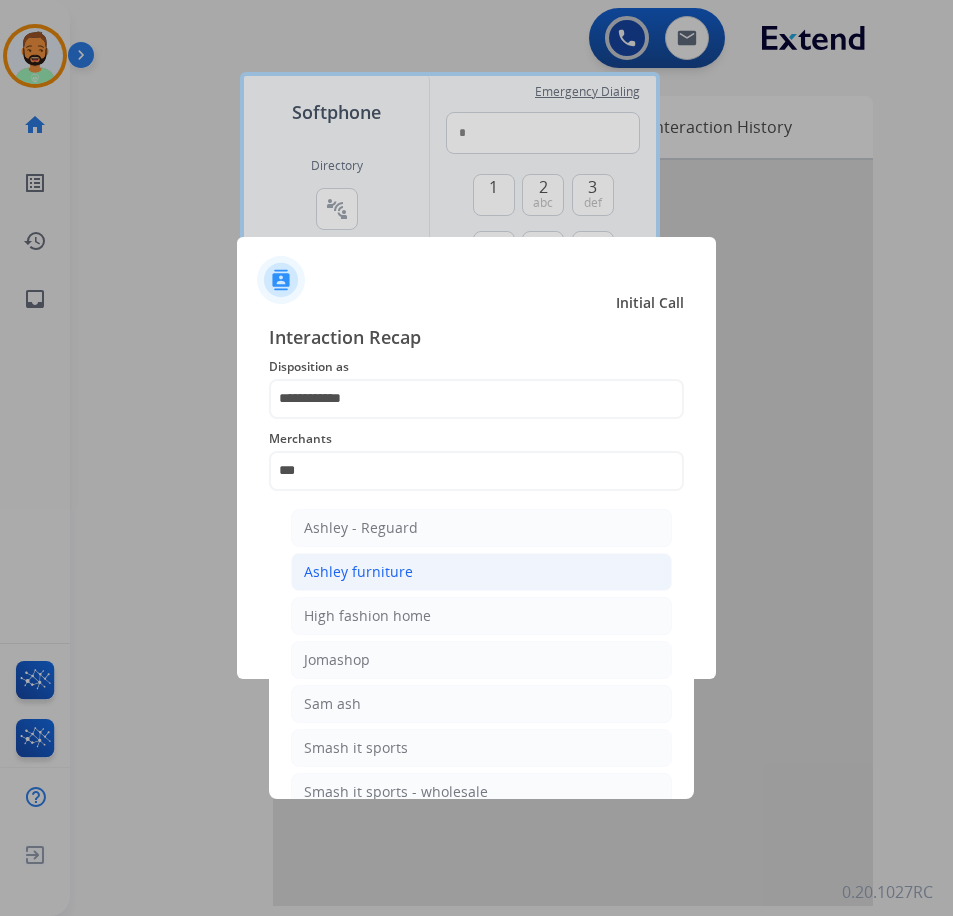 click on "Ashley furniture" 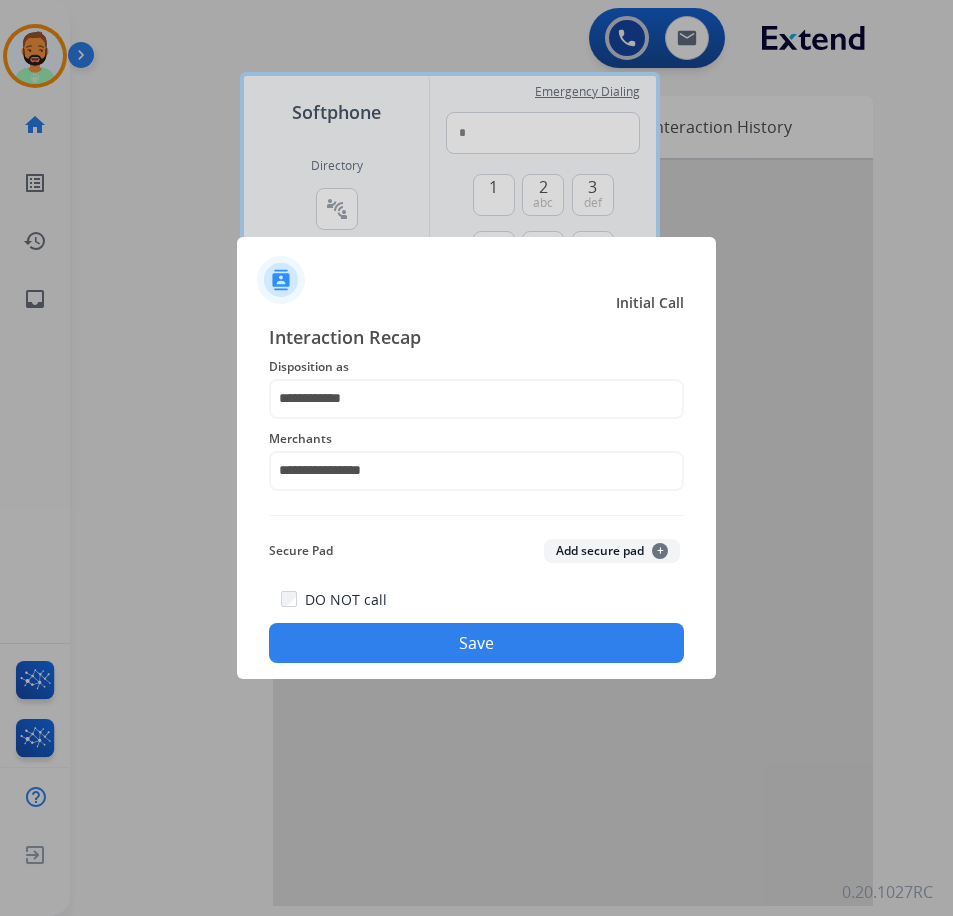 click on "Save" 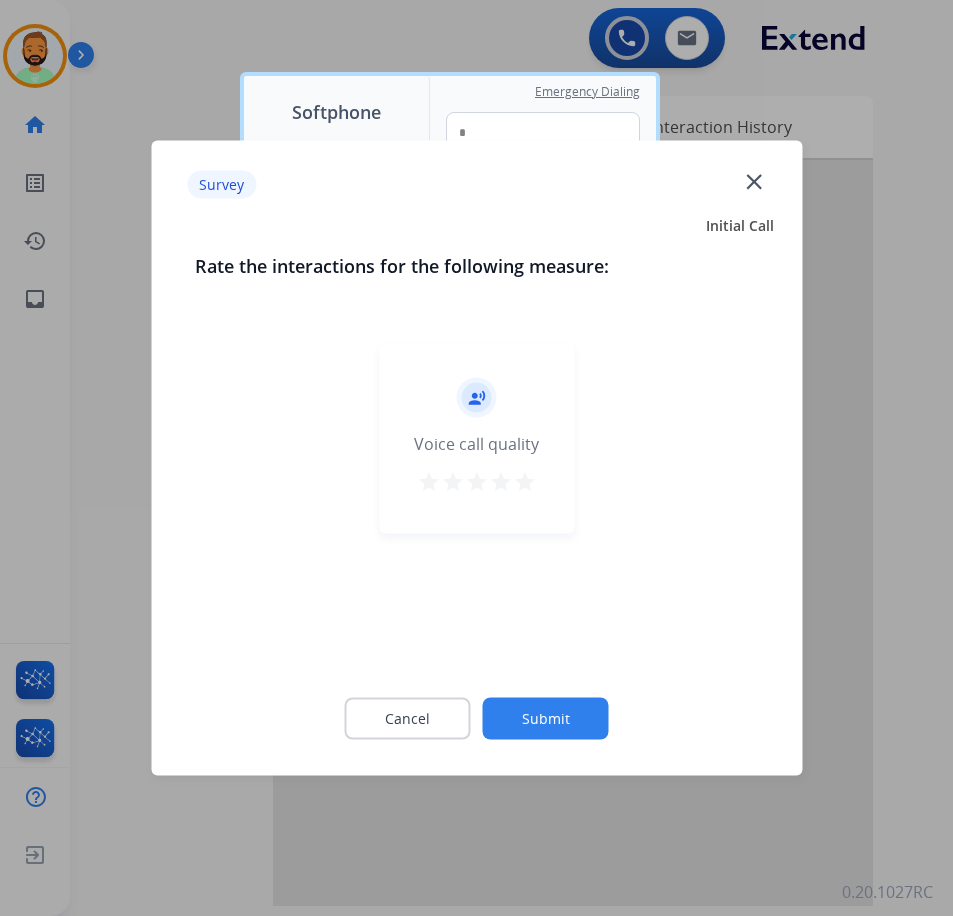 click on "Submit" 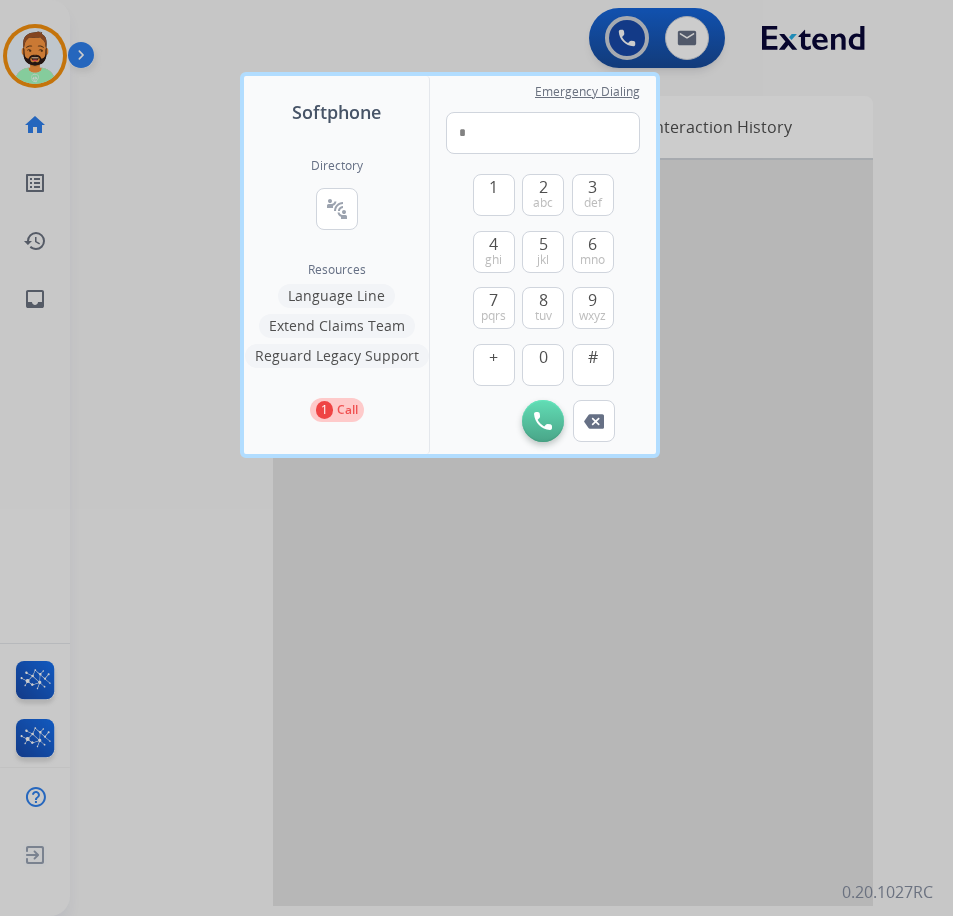 drag, startPoint x: 582, startPoint y: 637, endPoint x: 576, endPoint y: 659, distance: 22.803509 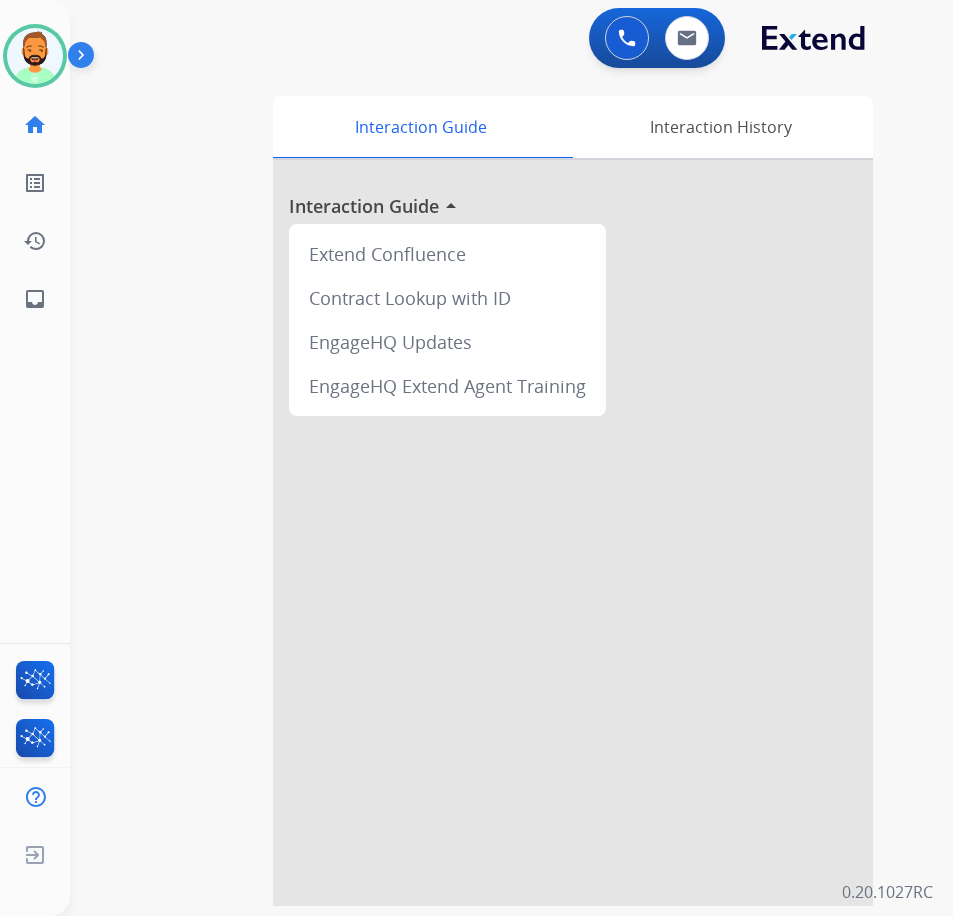 drag, startPoint x: 739, startPoint y: 666, endPoint x: 789, endPoint y: 651, distance: 52.201534 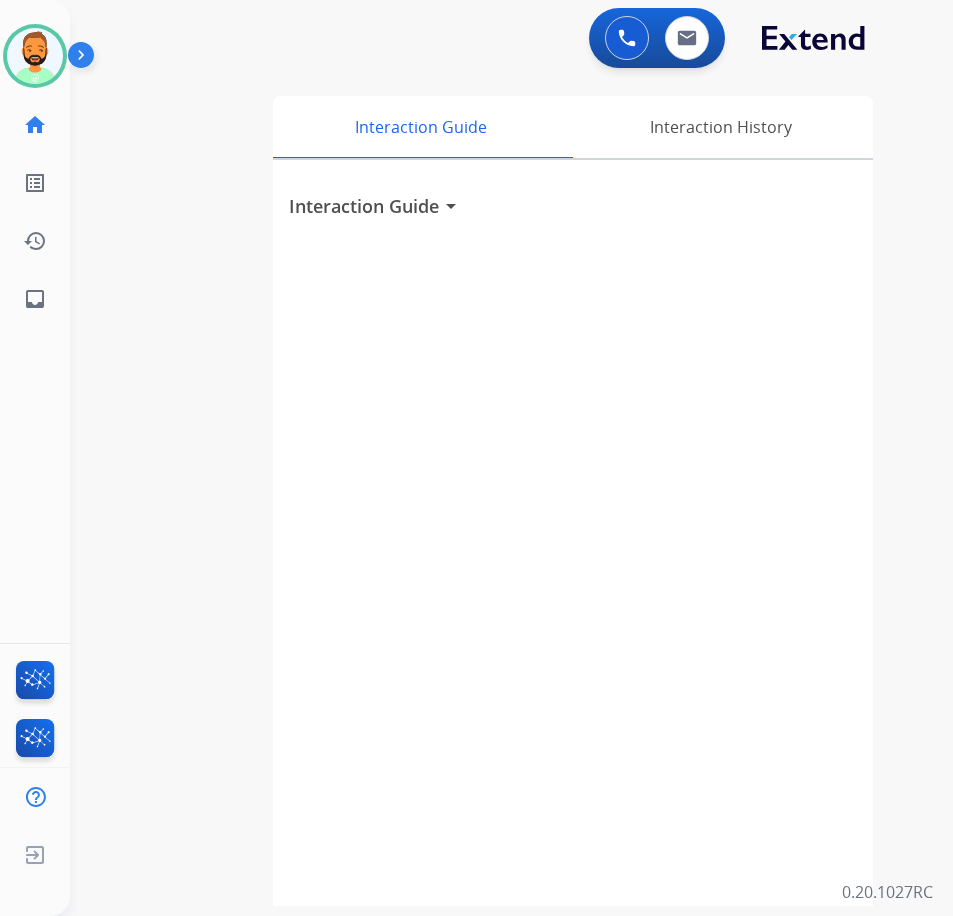 click on "Interaction Guide arrow_drop_down" at bounding box center (573, 533) 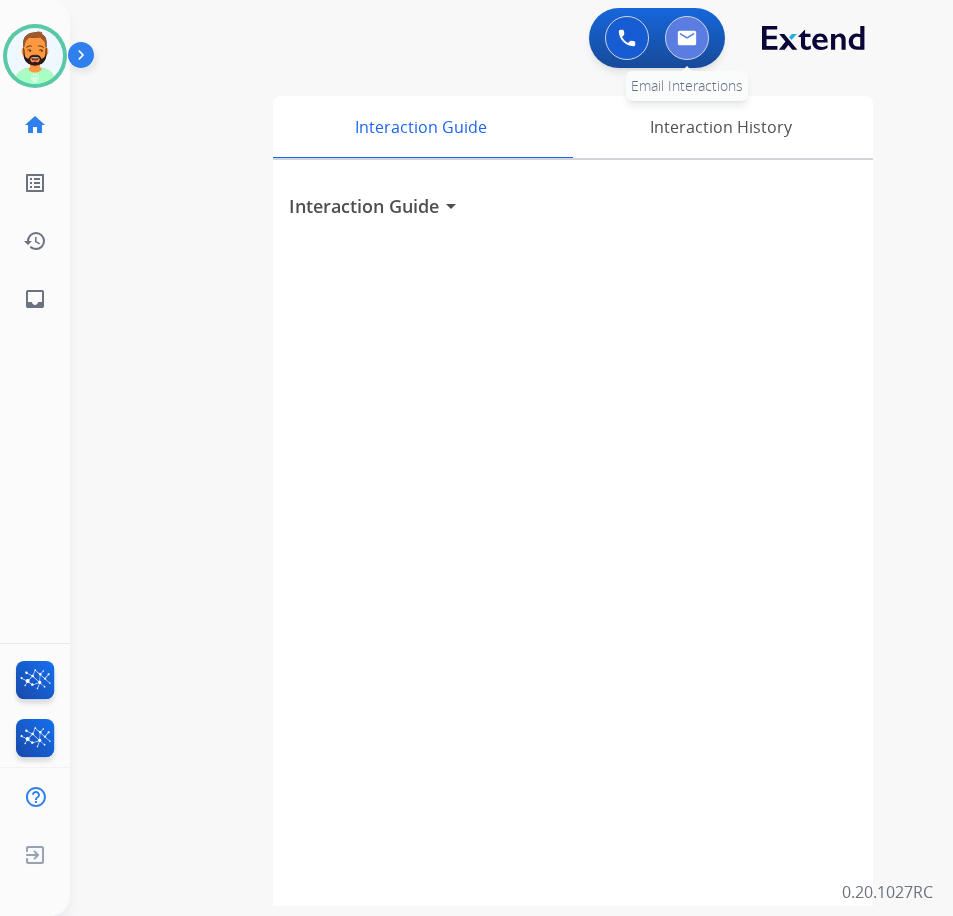 click at bounding box center (687, 38) 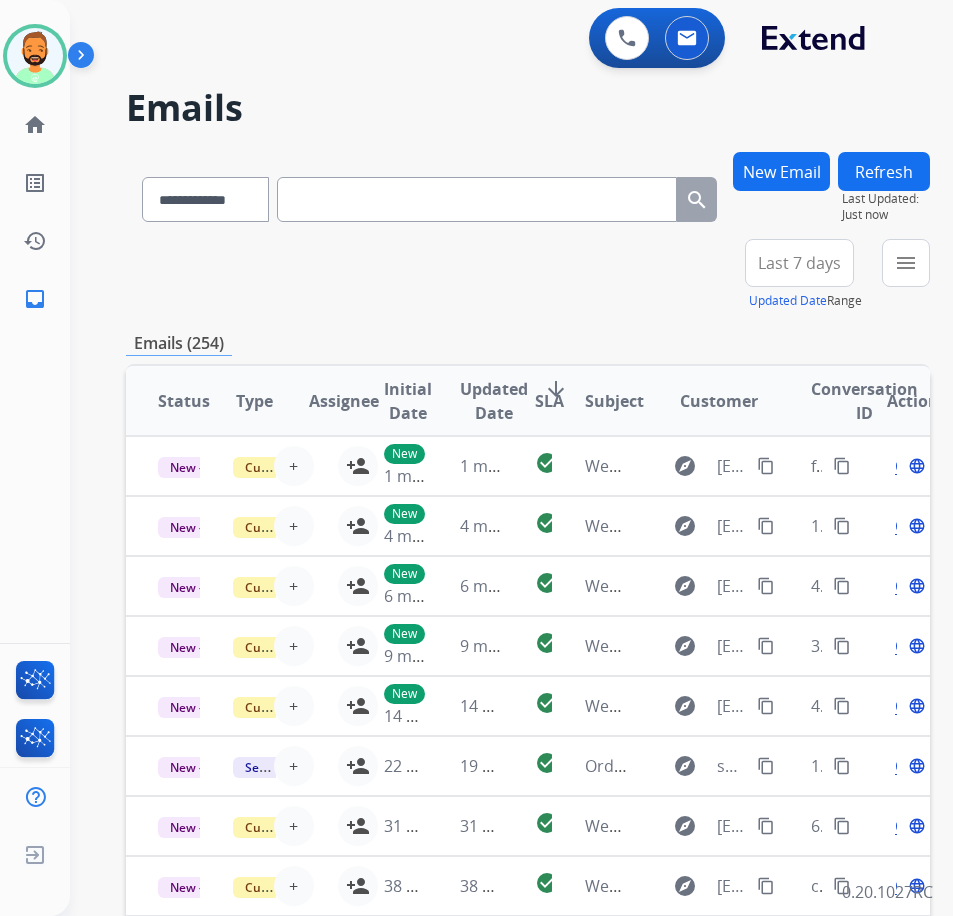 drag, startPoint x: 527, startPoint y: 199, endPoint x: 793, endPoint y: 171, distance: 267.46964 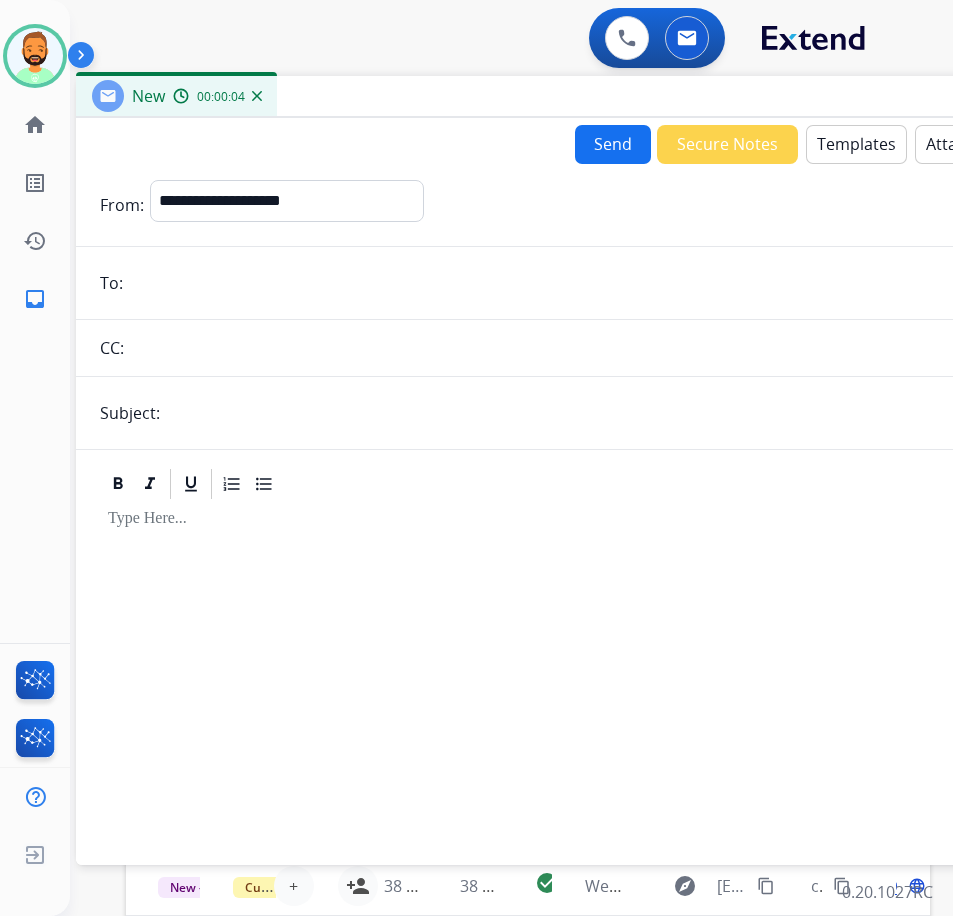 drag, startPoint x: 325, startPoint y: 149, endPoint x: 490, endPoint y: 103, distance: 171.29214 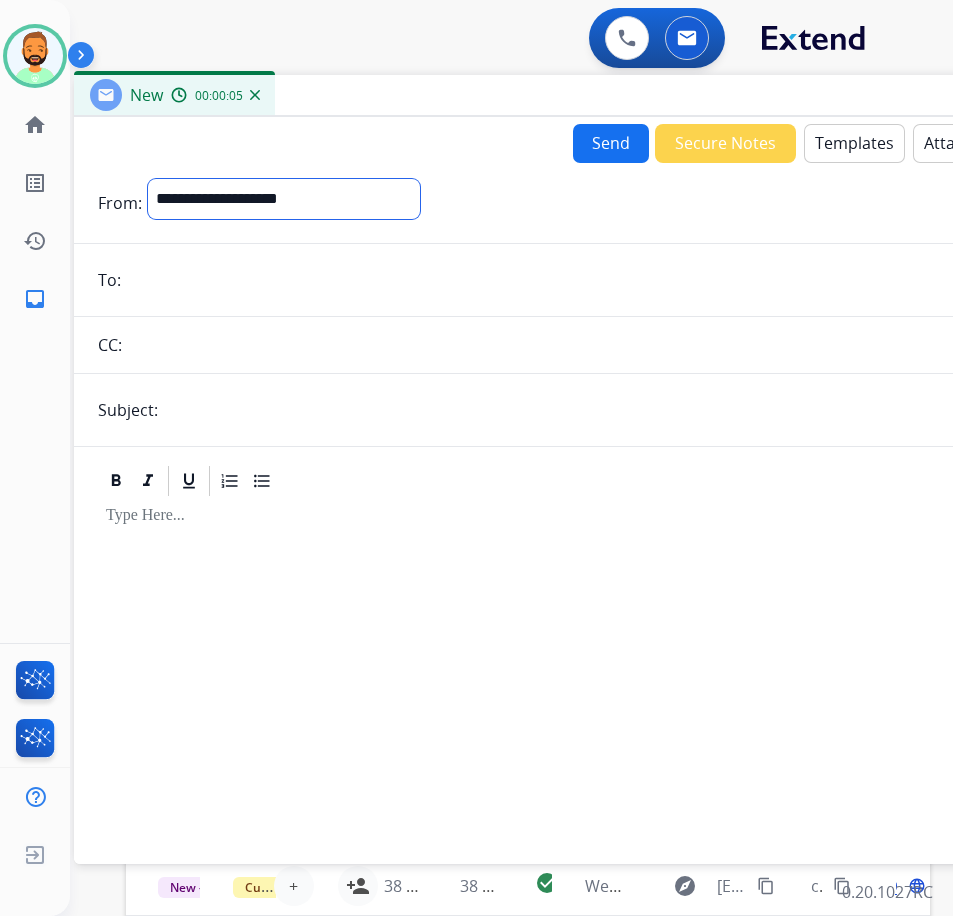 click on "**********" at bounding box center (284, 199) 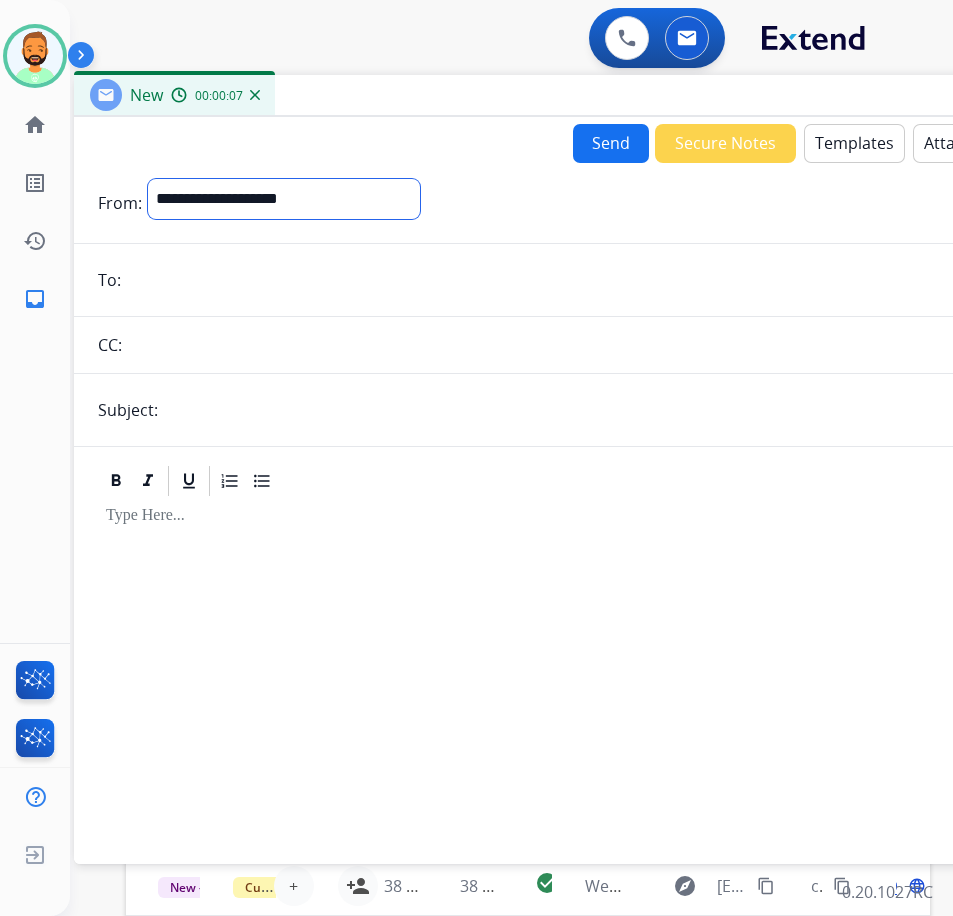 select on "**********" 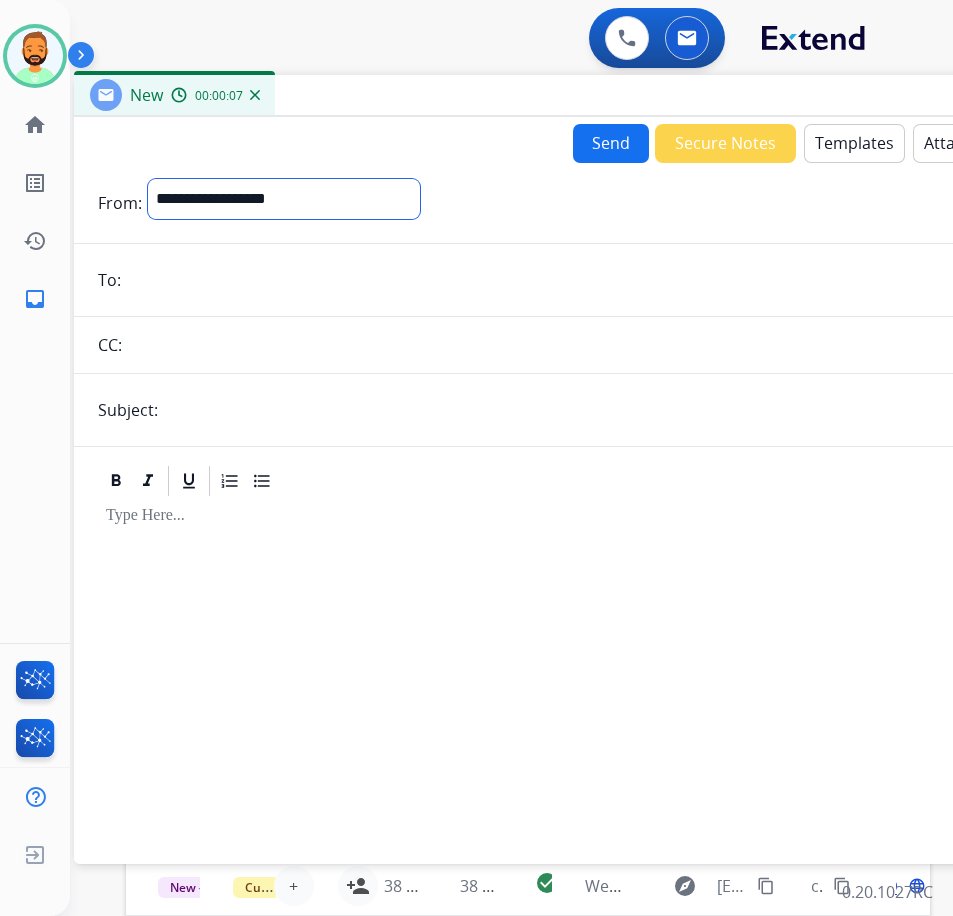 click on "**********" at bounding box center (284, 199) 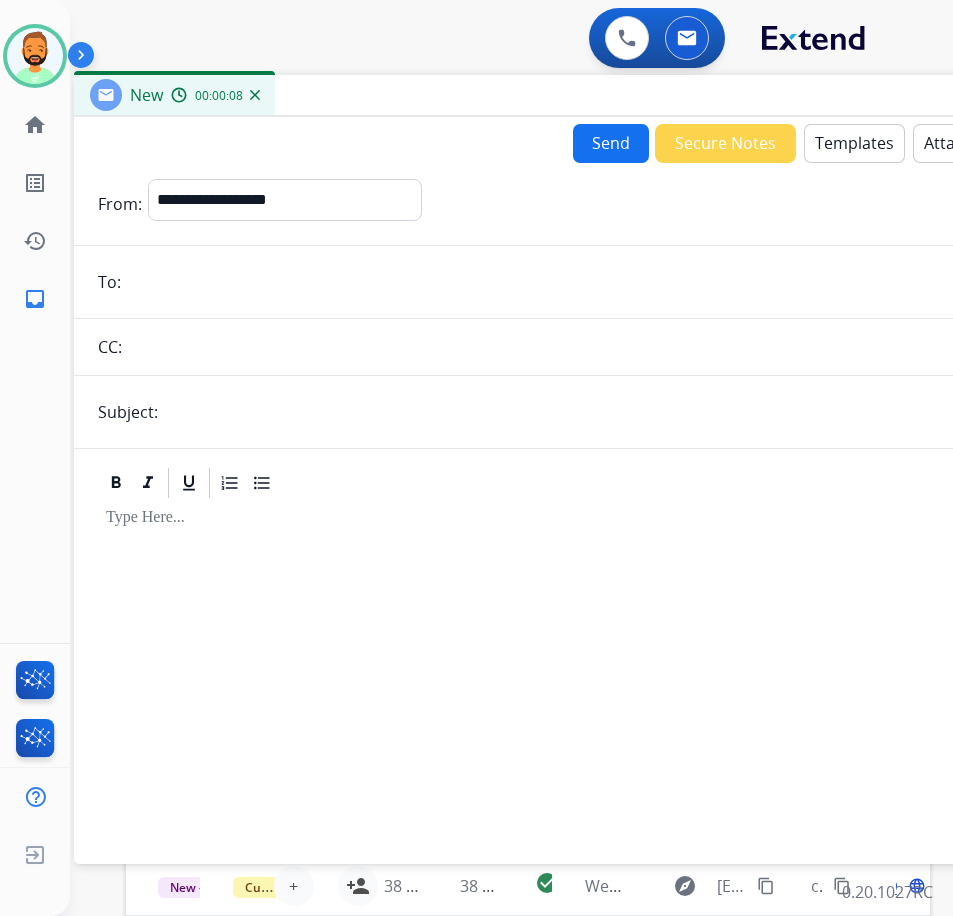 paste on "**********" 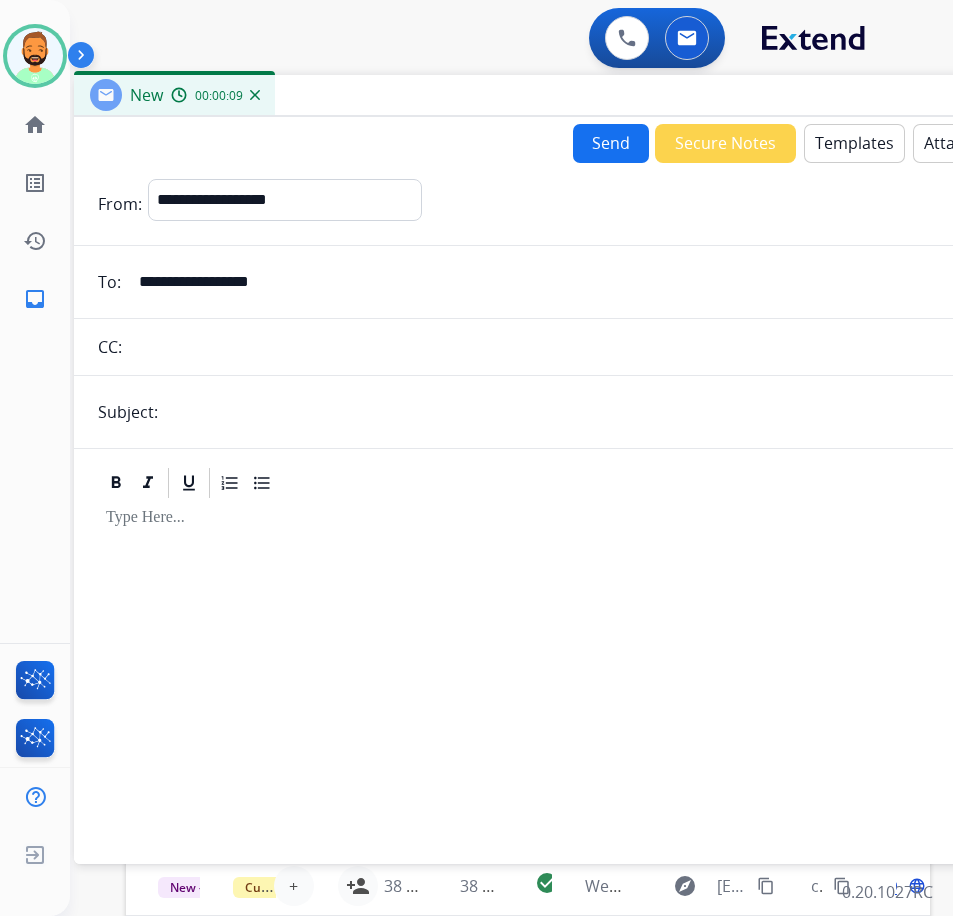 type on "**********" 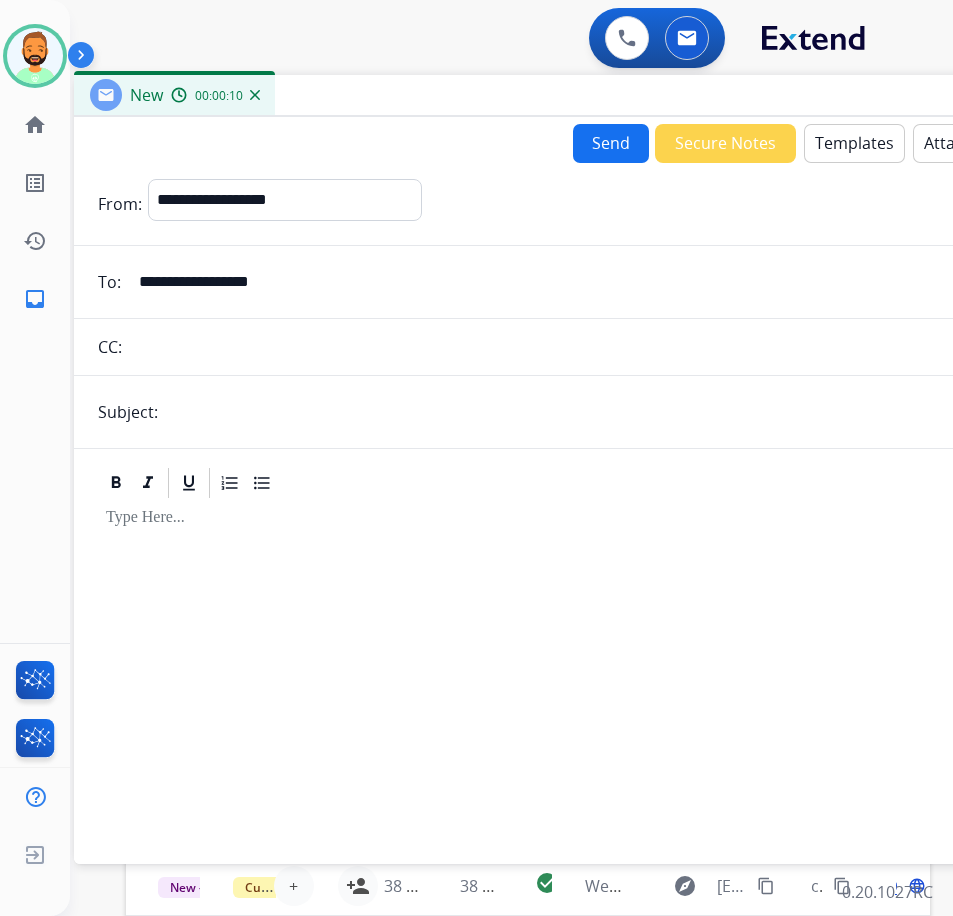 type on "******" 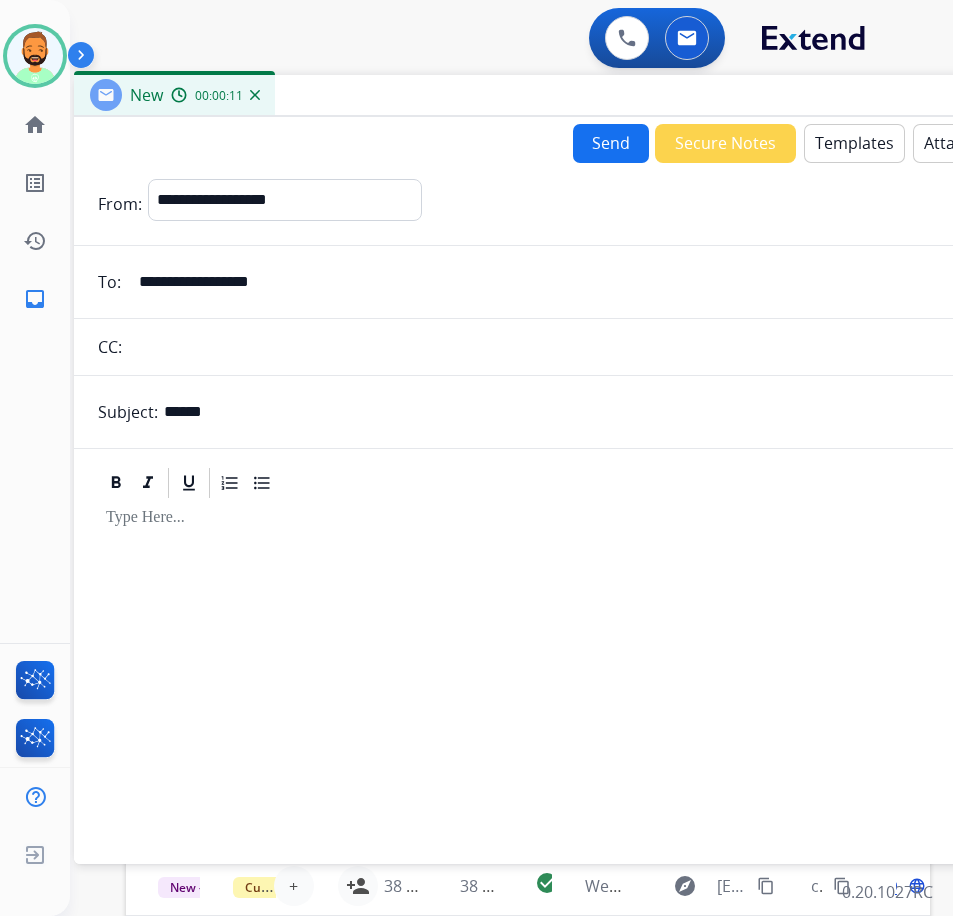 click at bounding box center [574, 518] 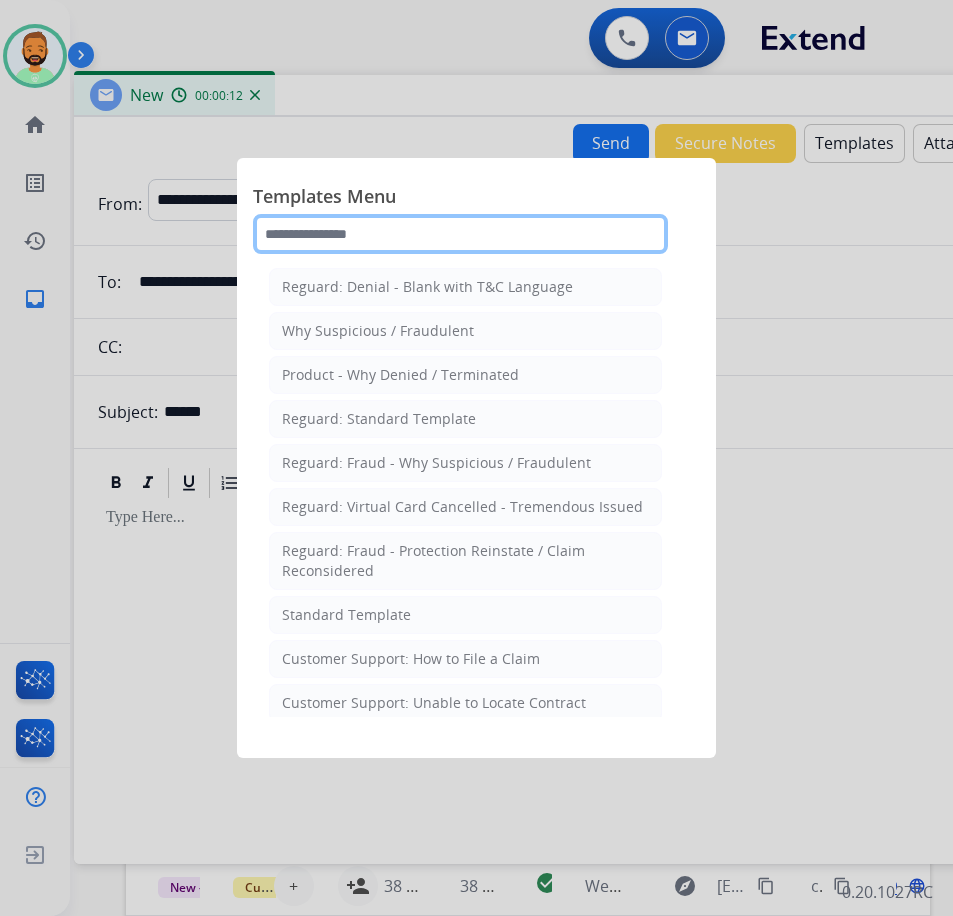 click 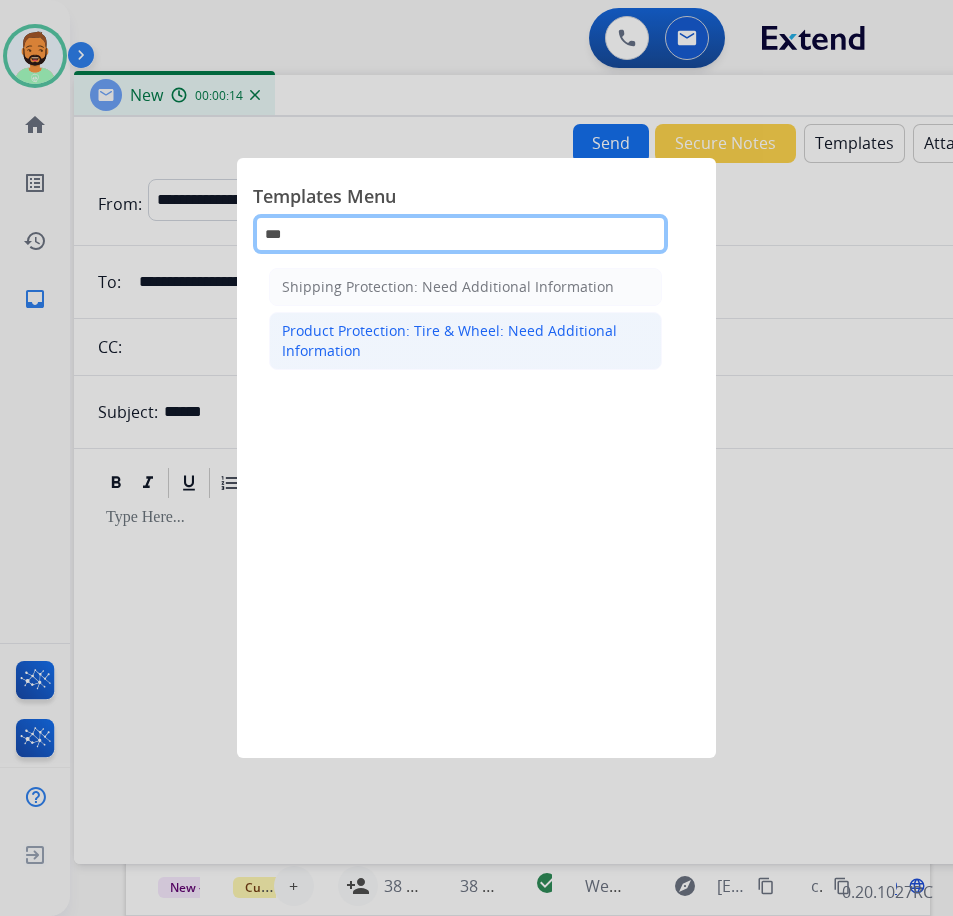 type on "***" 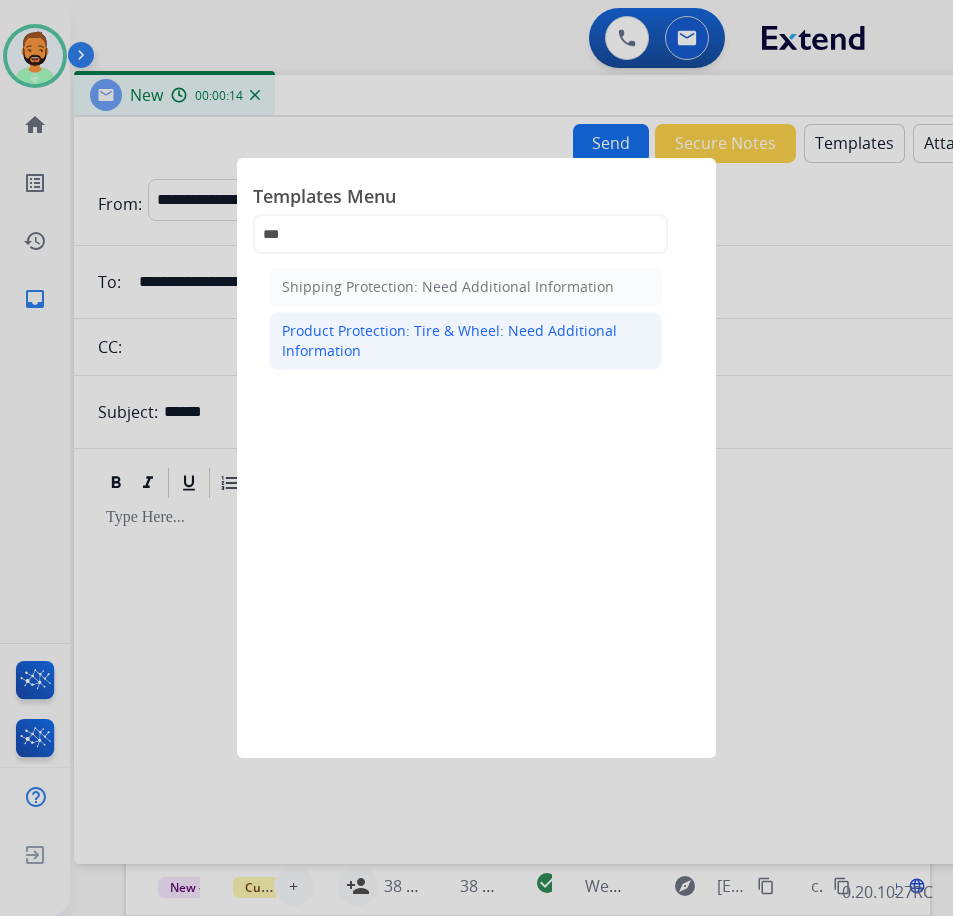 click on "Product Protection: Tire & Wheel: Need Additional Information" 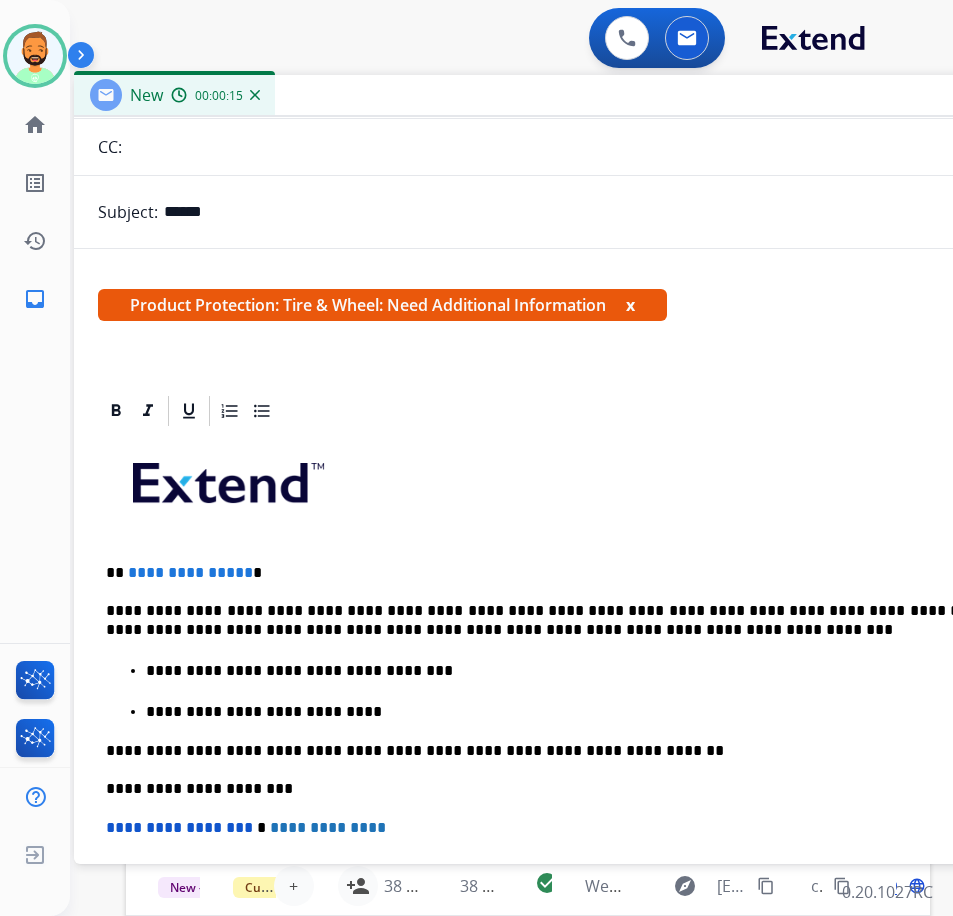 scroll, scrollTop: 200, scrollLeft: 0, axis: vertical 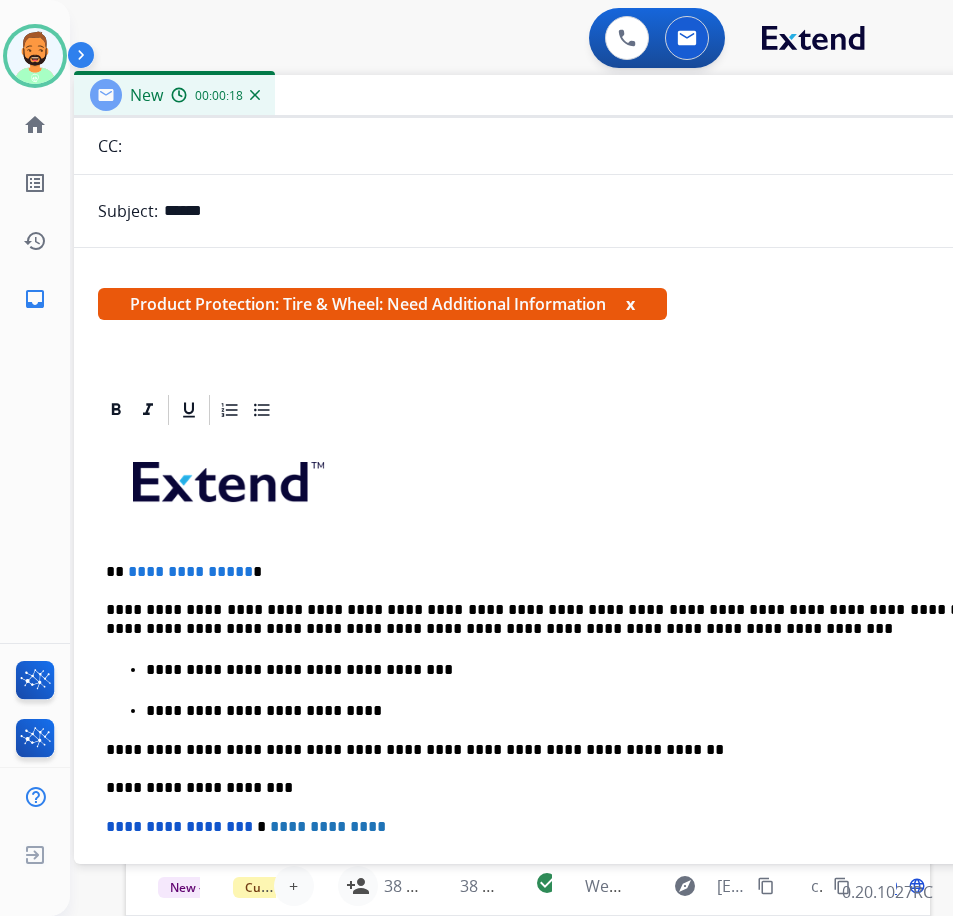 click on "**********" at bounding box center (574, 756) 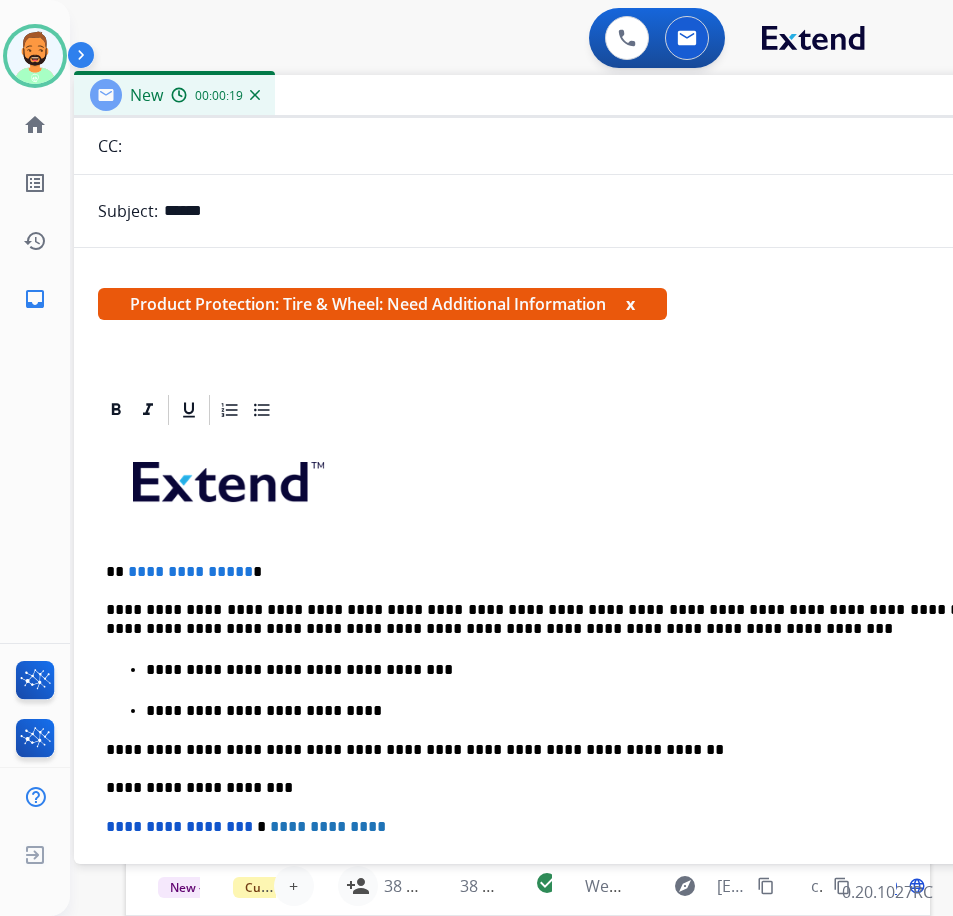 click on "**********" at bounding box center (566, 572) 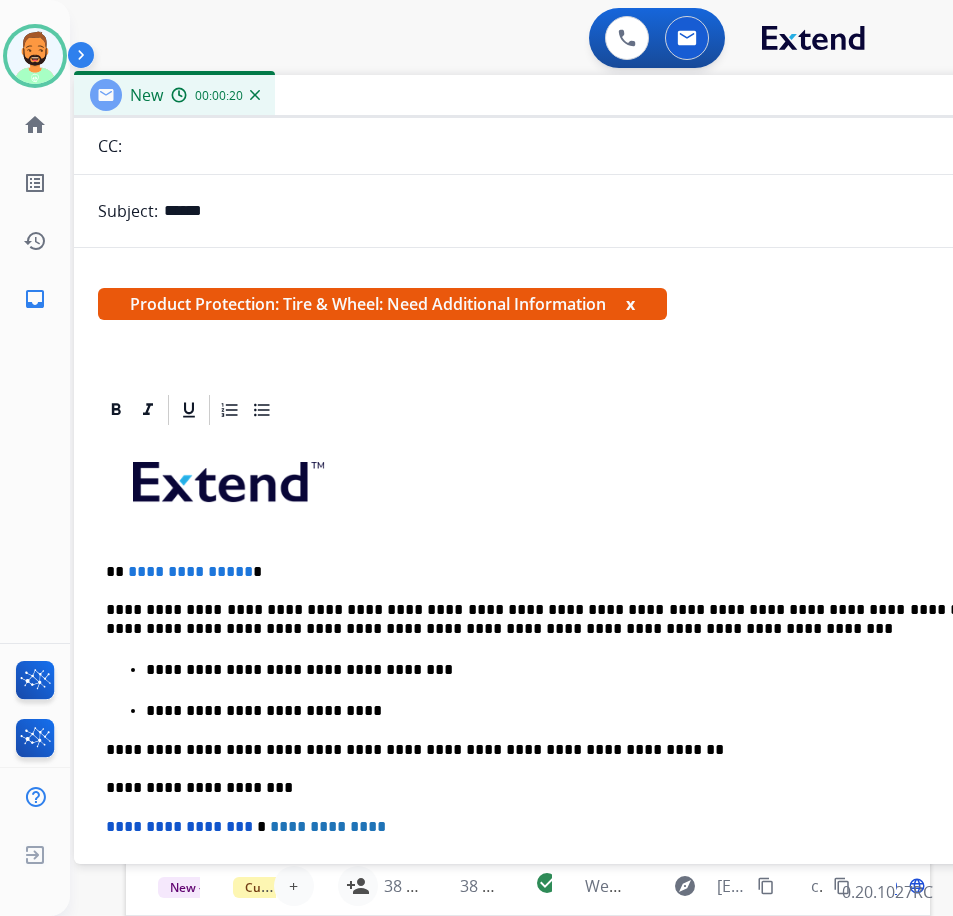 type 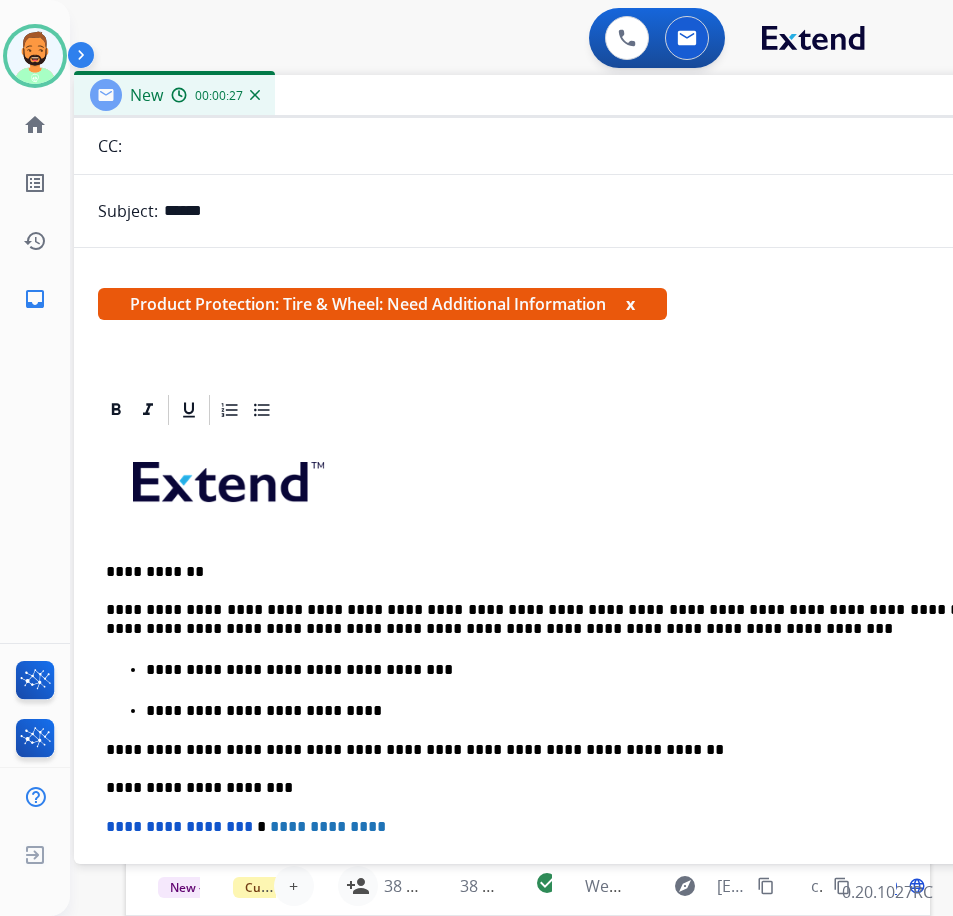 click on "**********" at bounding box center [566, 619] 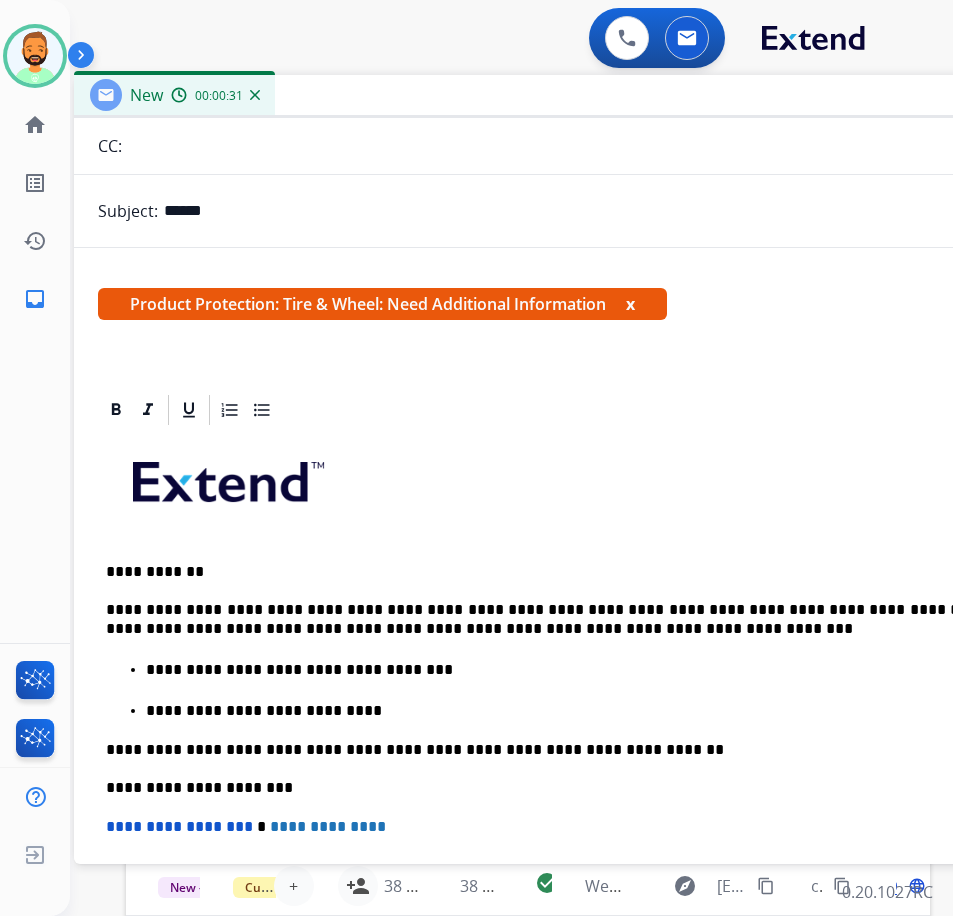 click on "**********" at bounding box center (566, 619) 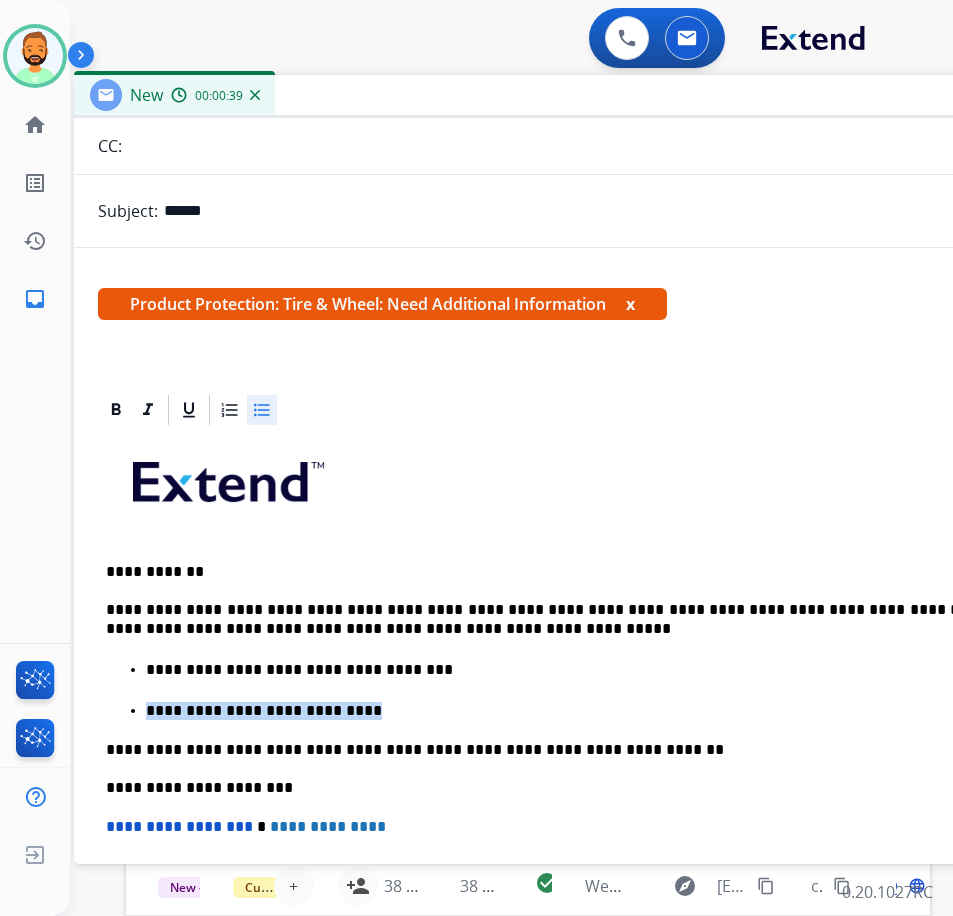 drag, startPoint x: 327, startPoint y: 710, endPoint x: 92, endPoint y: 710, distance: 235 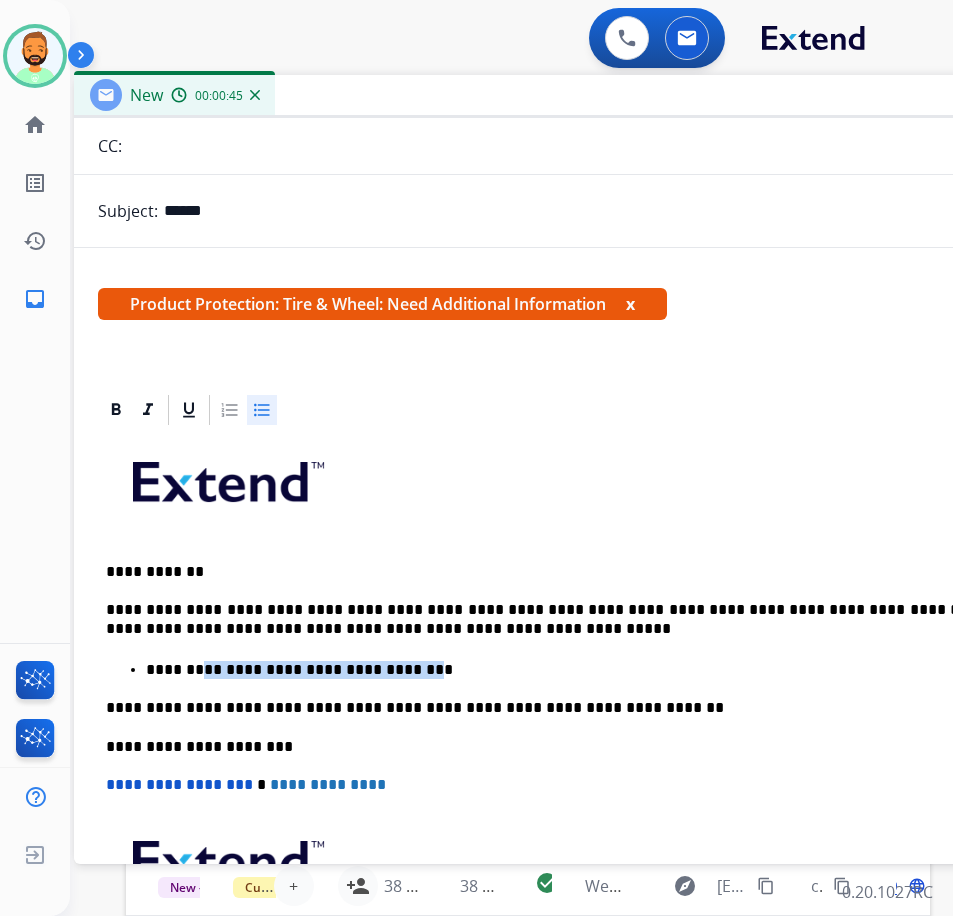 drag, startPoint x: 393, startPoint y: 673, endPoint x: 195, endPoint y: 662, distance: 198.30531 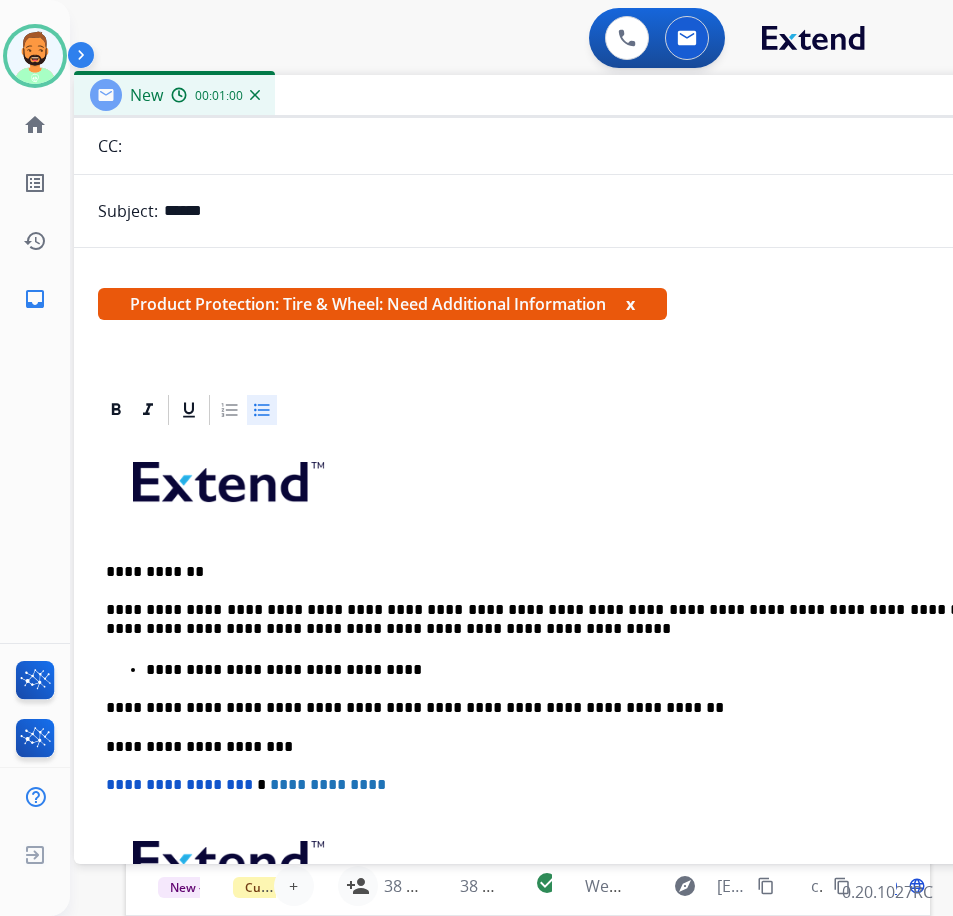 scroll, scrollTop: 0, scrollLeft: 0, axis: both 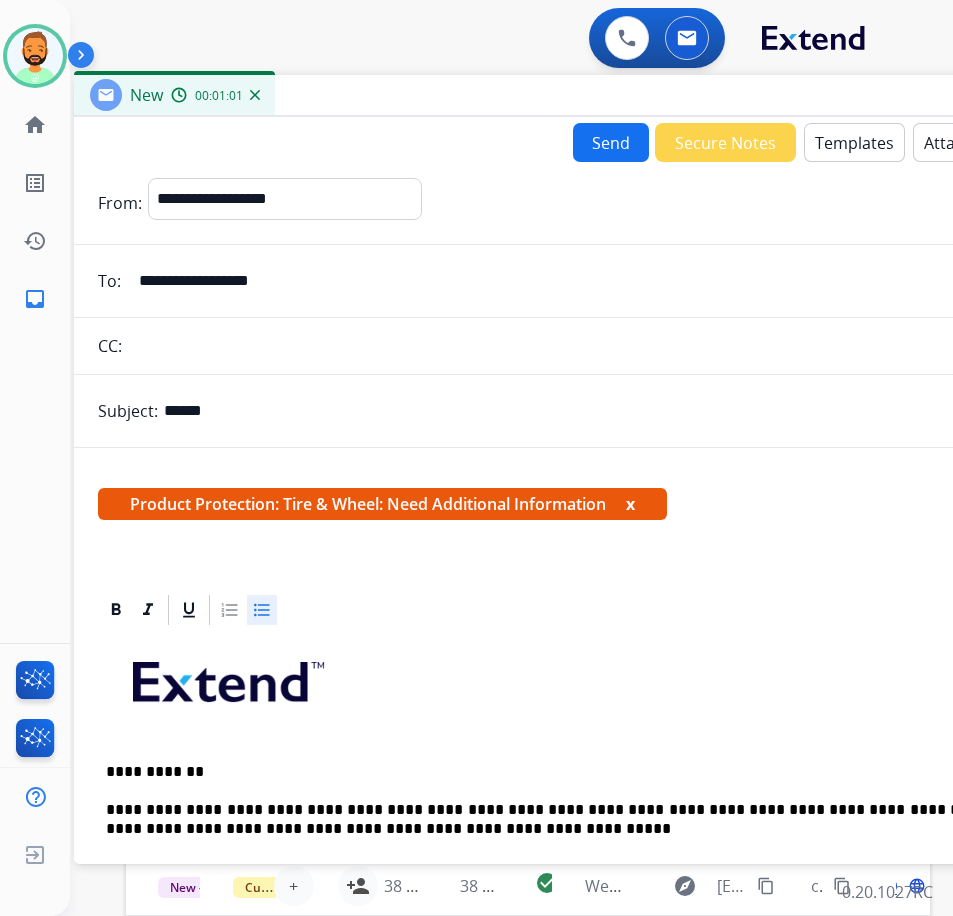 click on "Send" at bounding box center (611, 142) 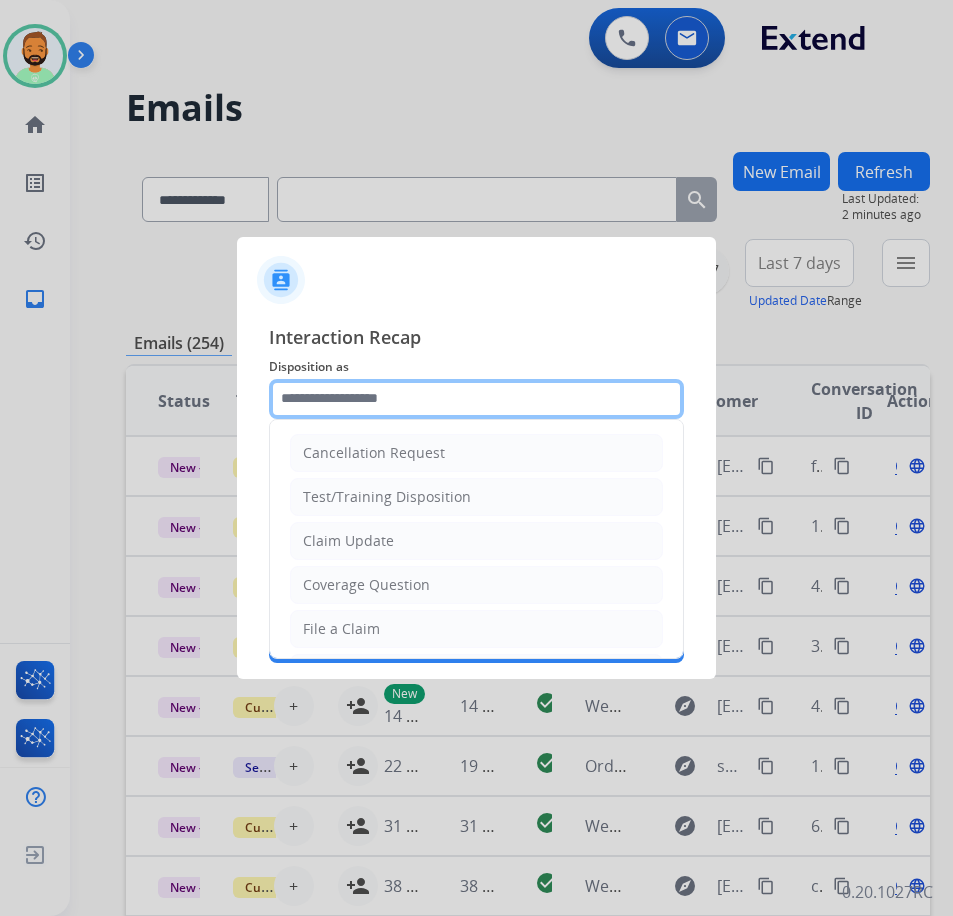 click 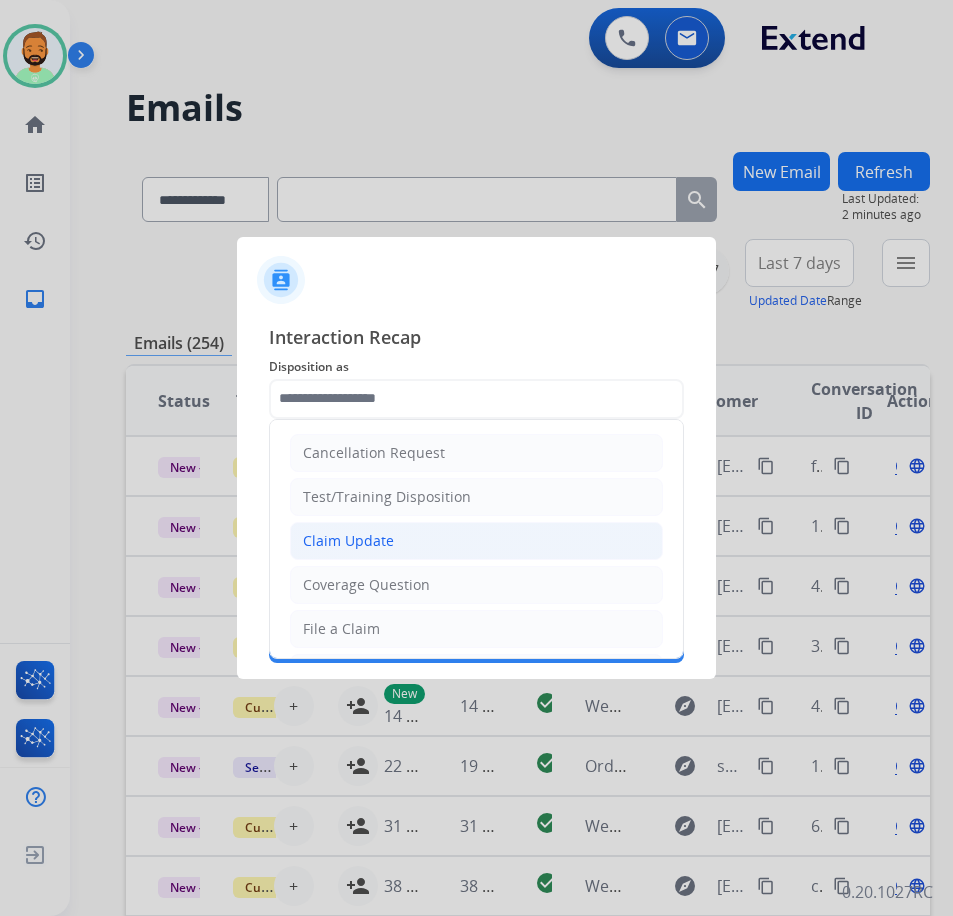 click on "Claim Update" 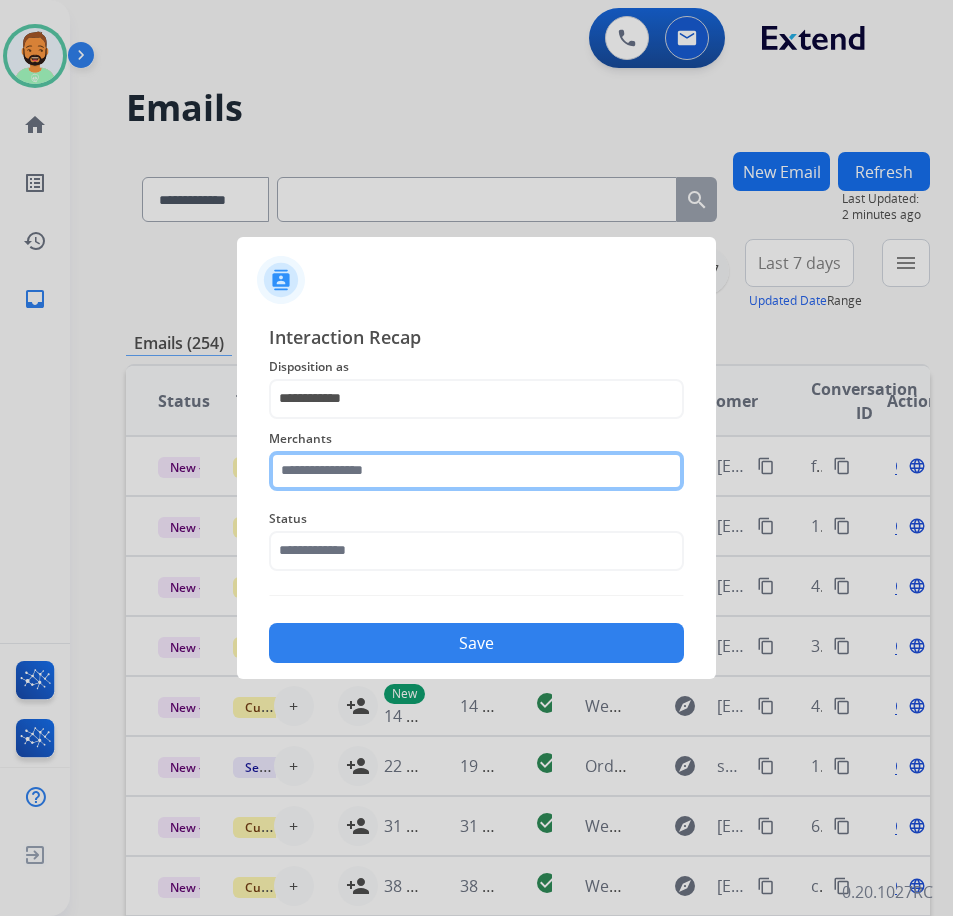 click 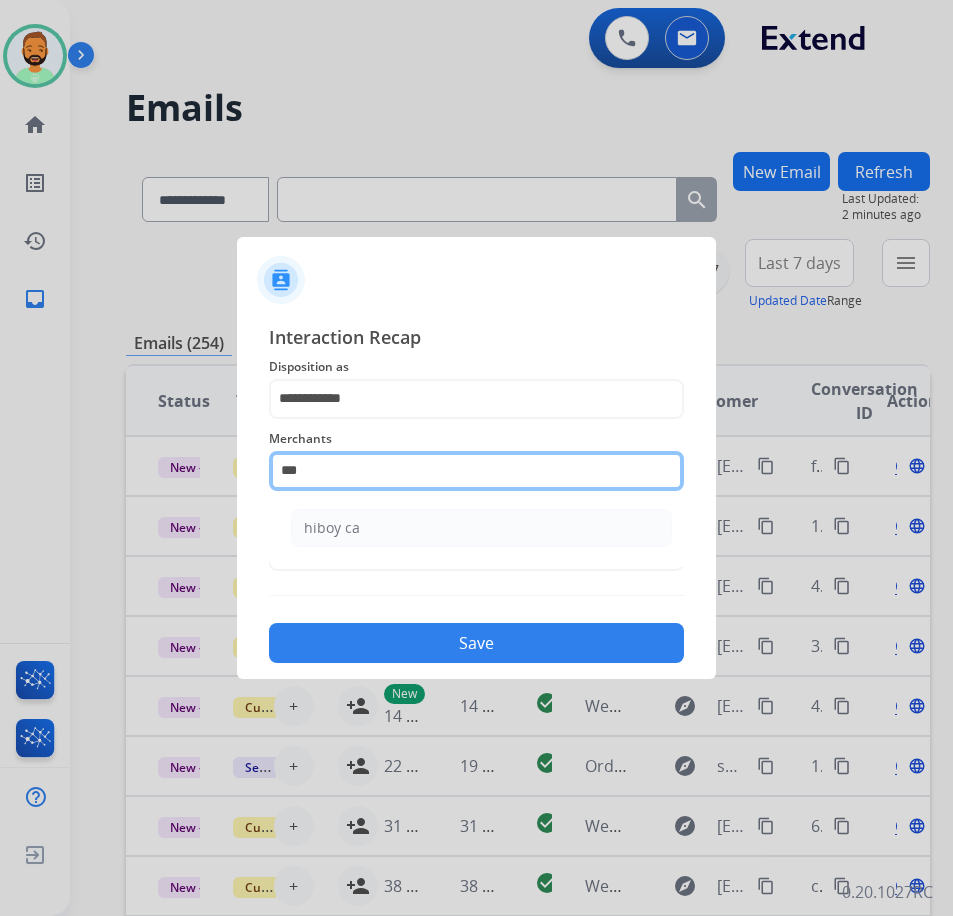 type on "***" 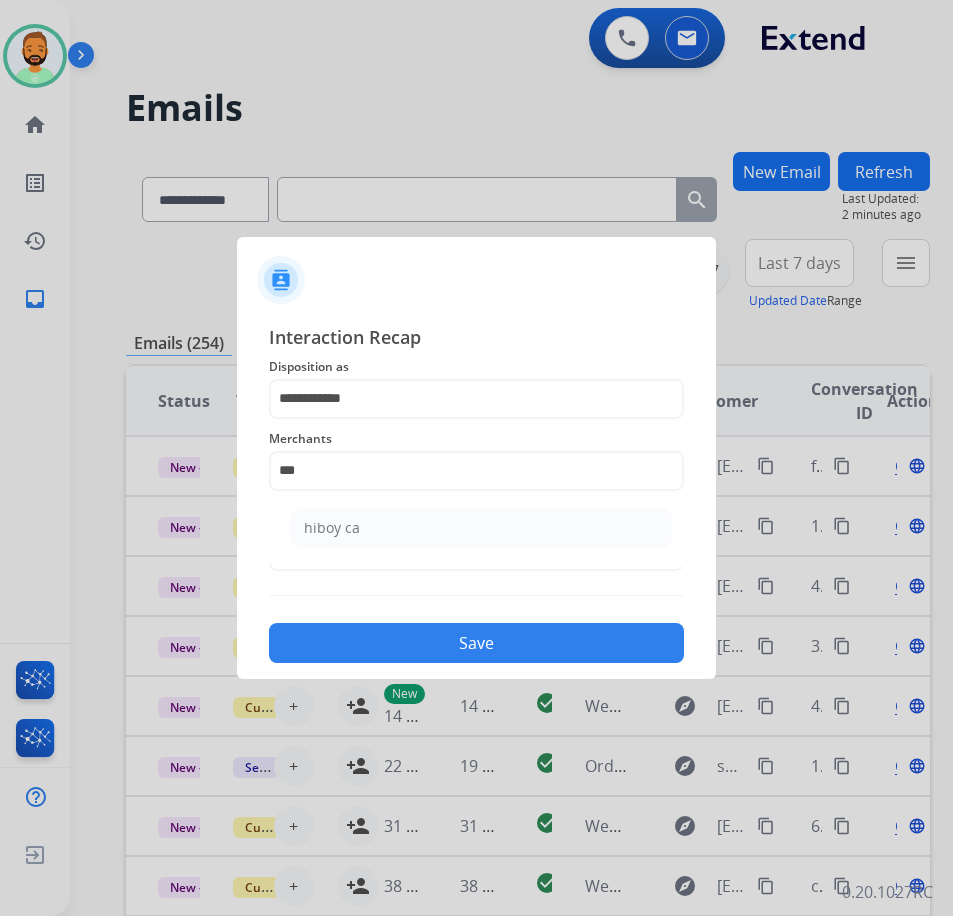 click on "hiboy ca" 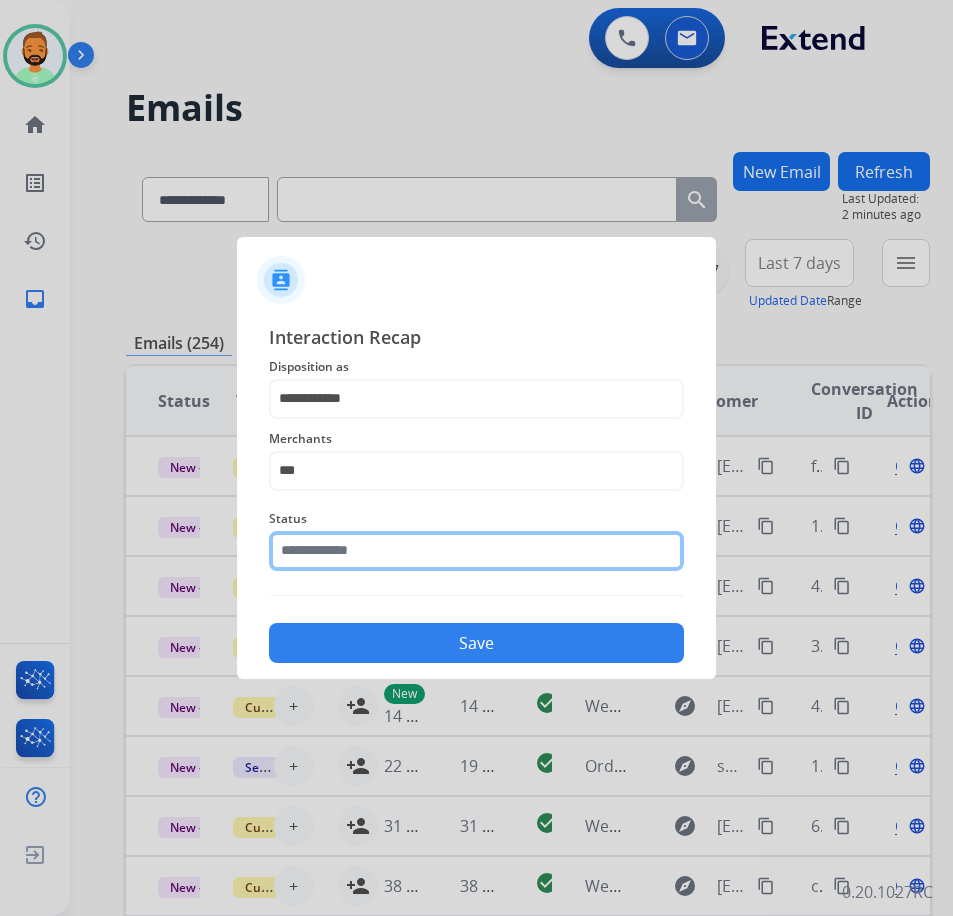 click 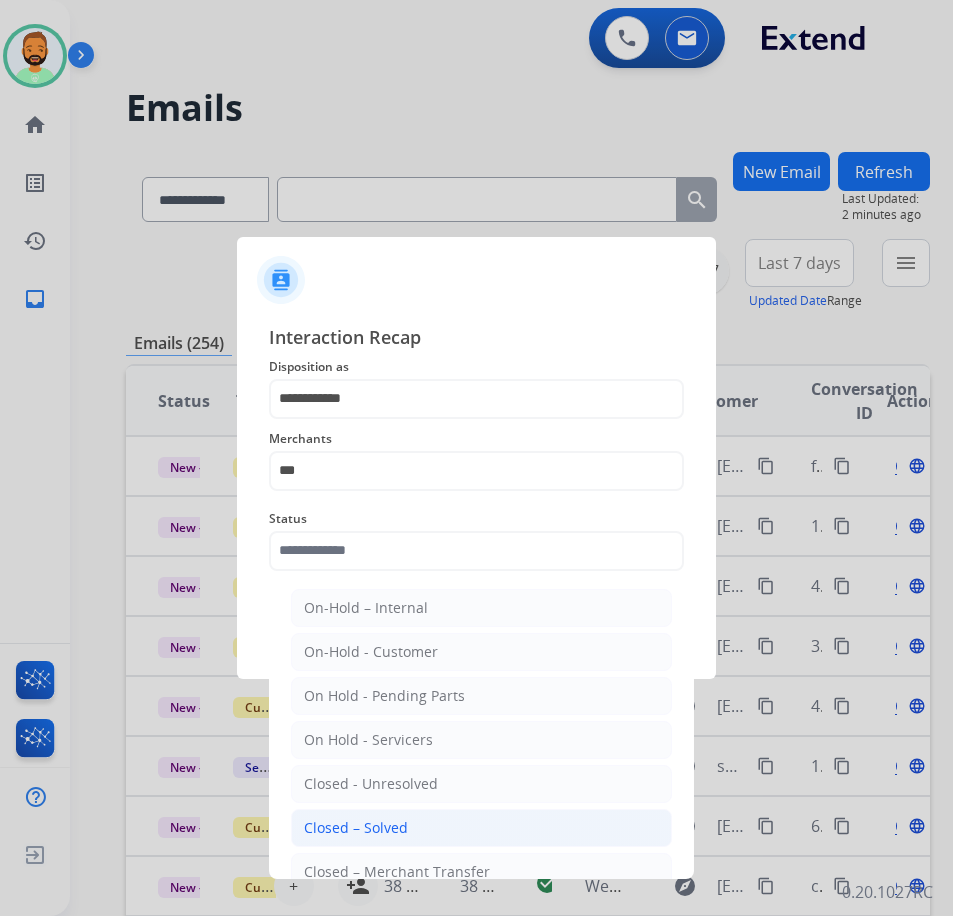 click on "Closed – Solved" 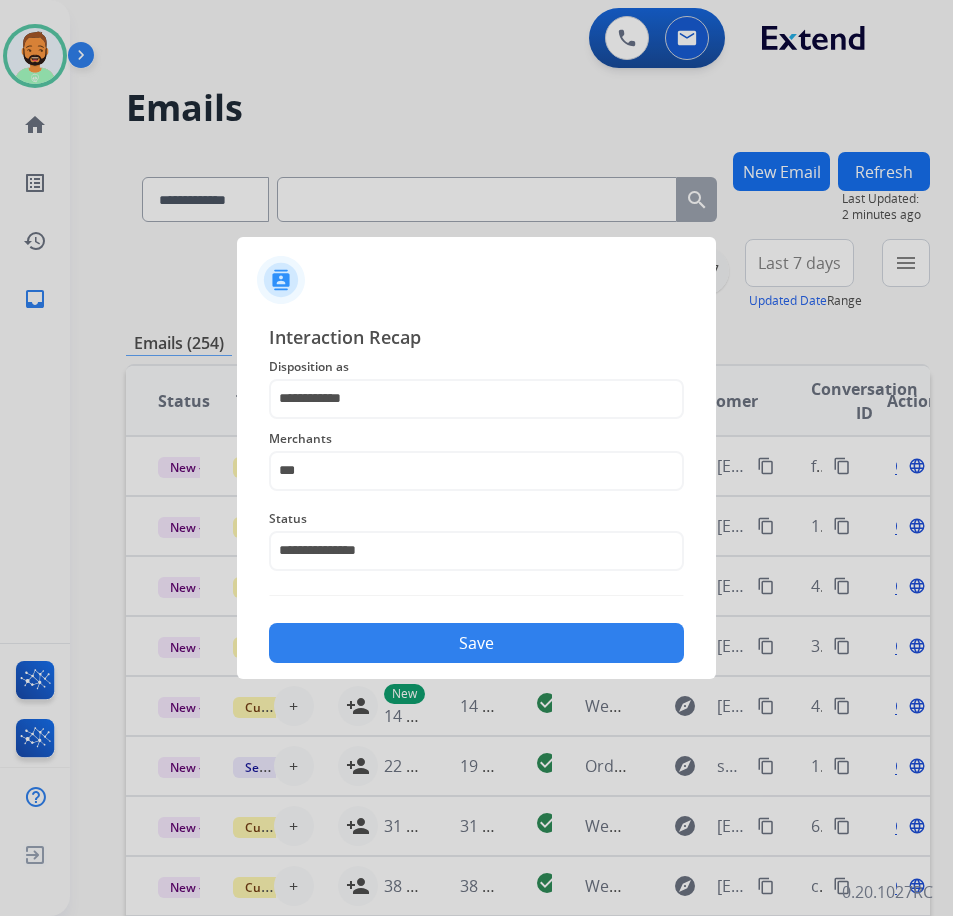 click on "Save" 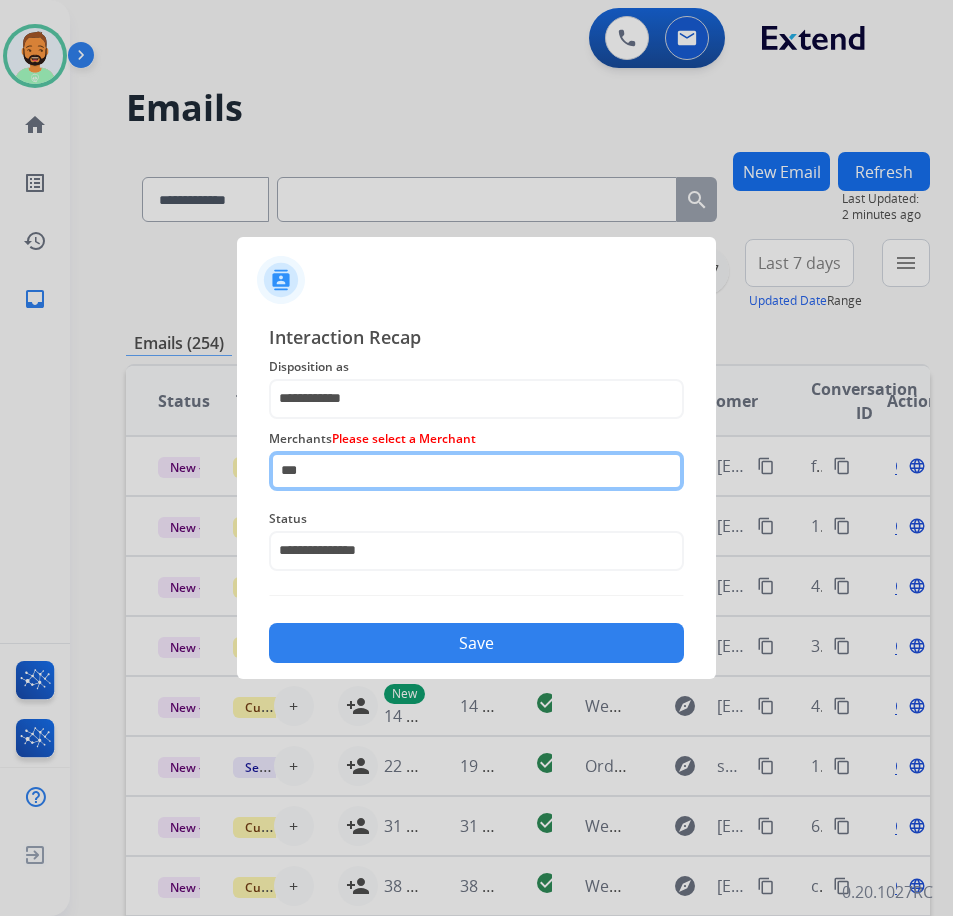 click on "***" 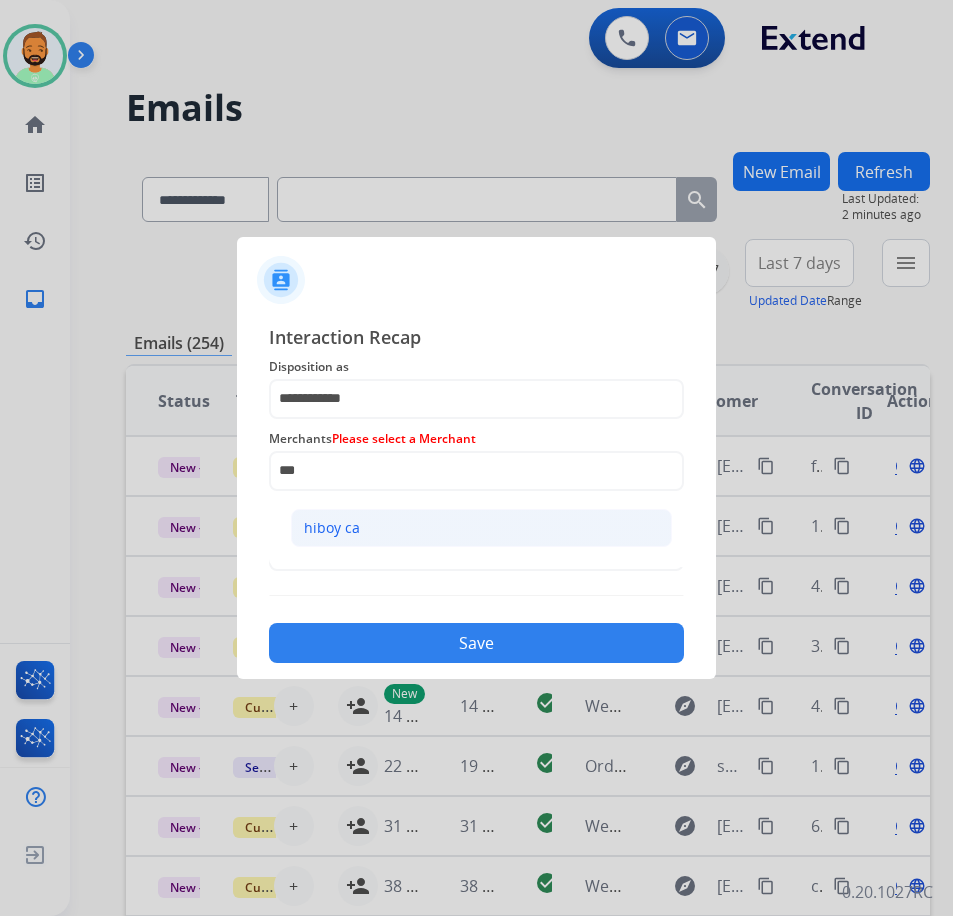 click on "hiboy ca" 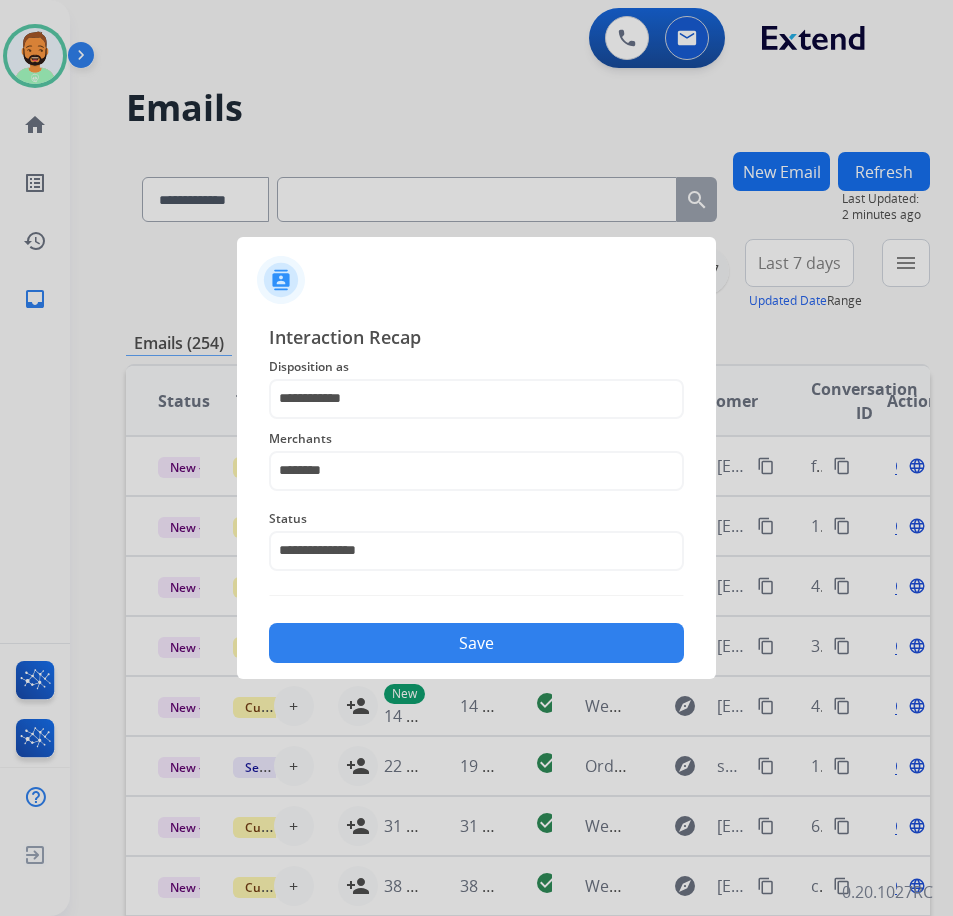 click on "Save" 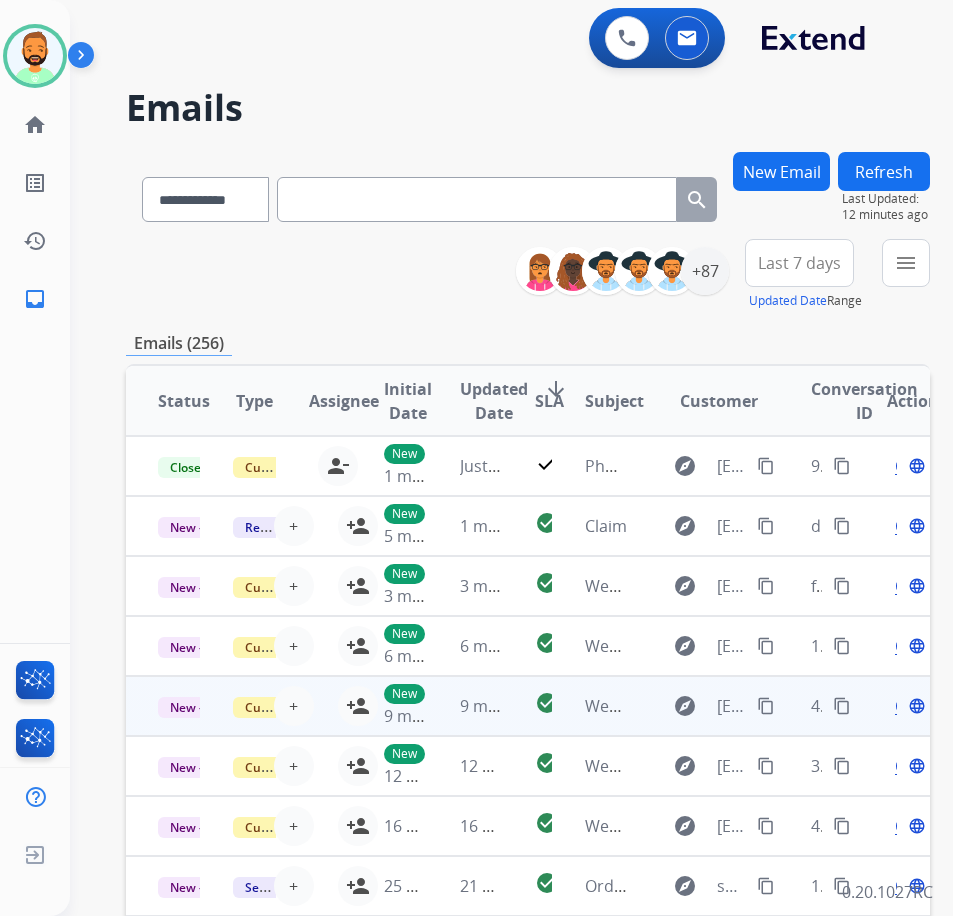 click on "Customer Support" at bounding box center [238, 706] 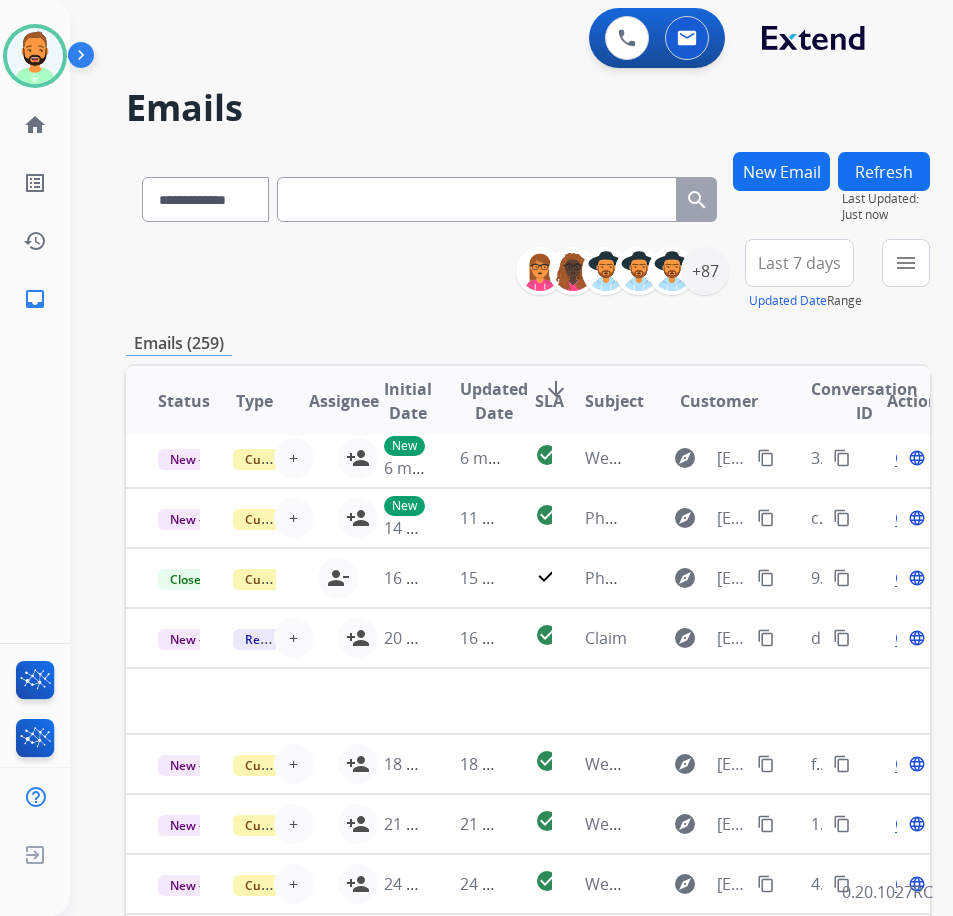 scroll, scrollTop: 84, scrollLeft: 0, axis: vertical 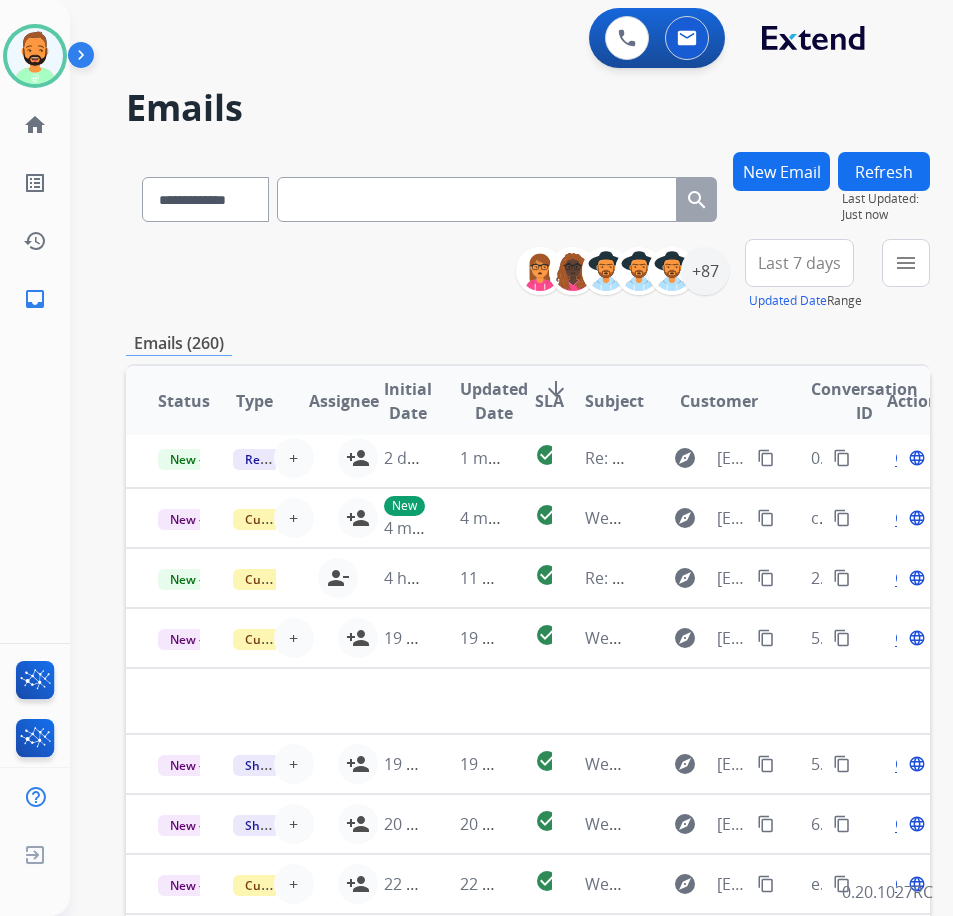 click on "New Email" at bounding box center (781, 171) 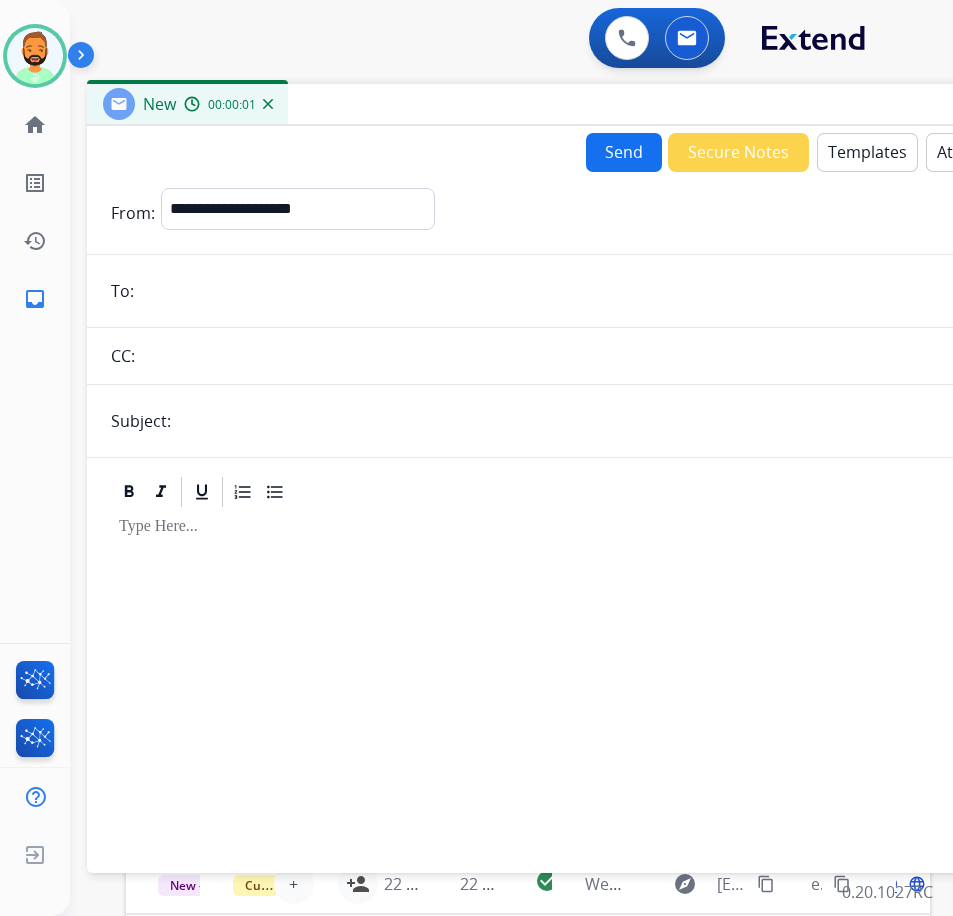 drag, startPoint x: 367, startPoint y: 142, endPoint x: 545, endPoint y: 104, distance: 182.01099 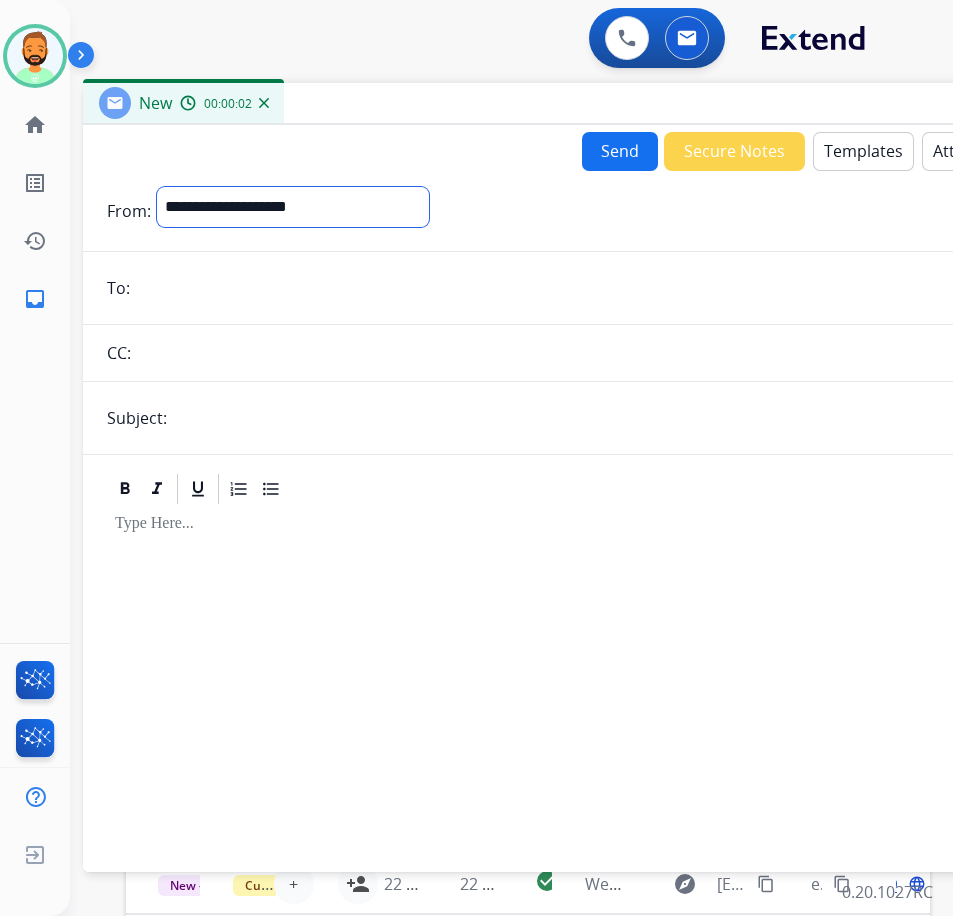 click on "**********" at bounding box center (293, 207) 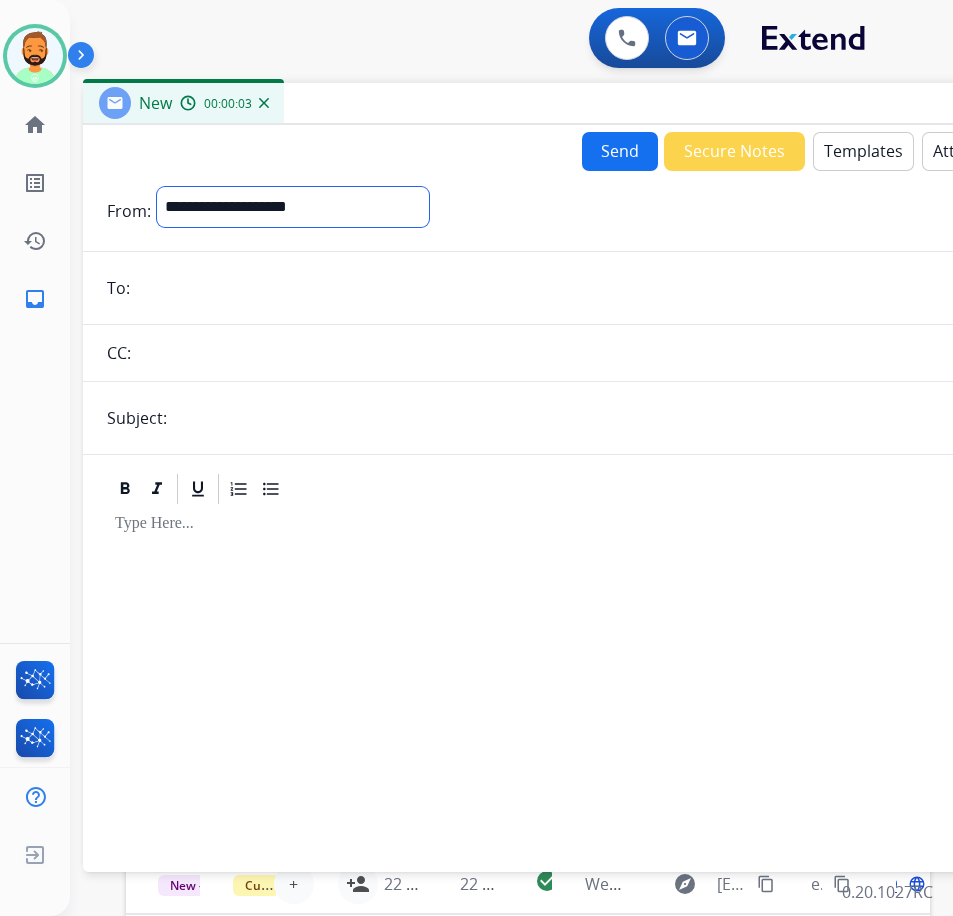 select on "**********" 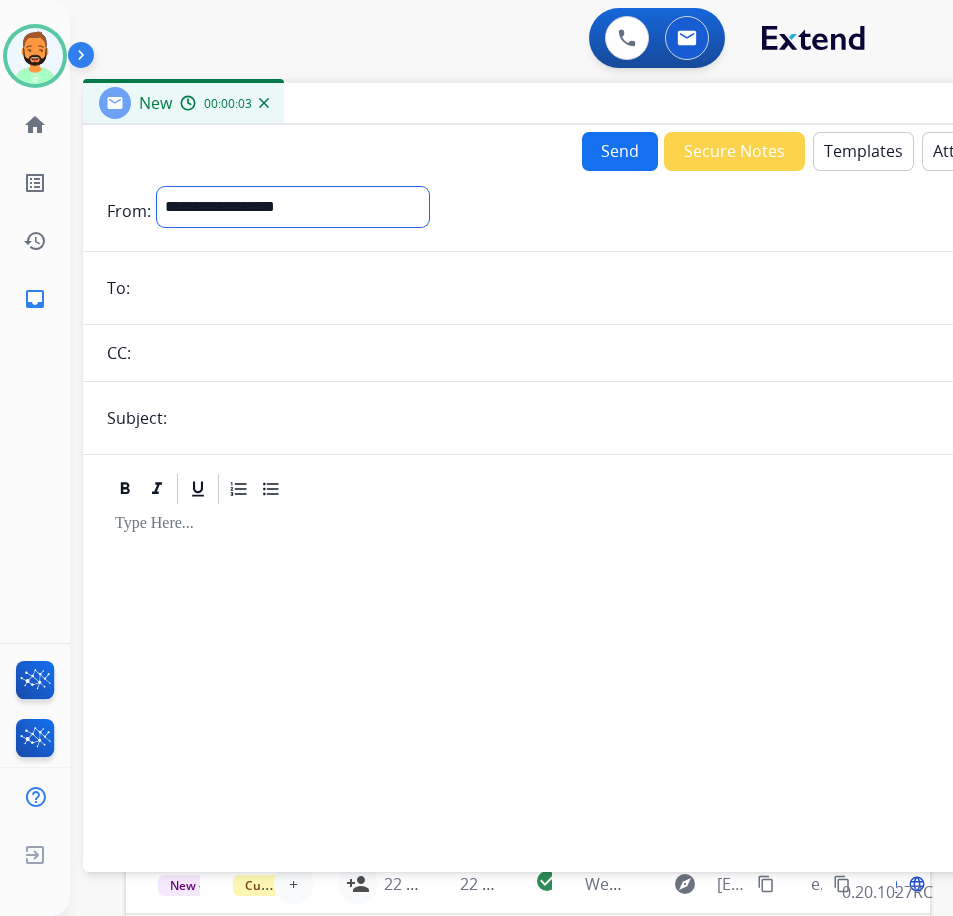 click on "**********" at bounding box center [293, 207] 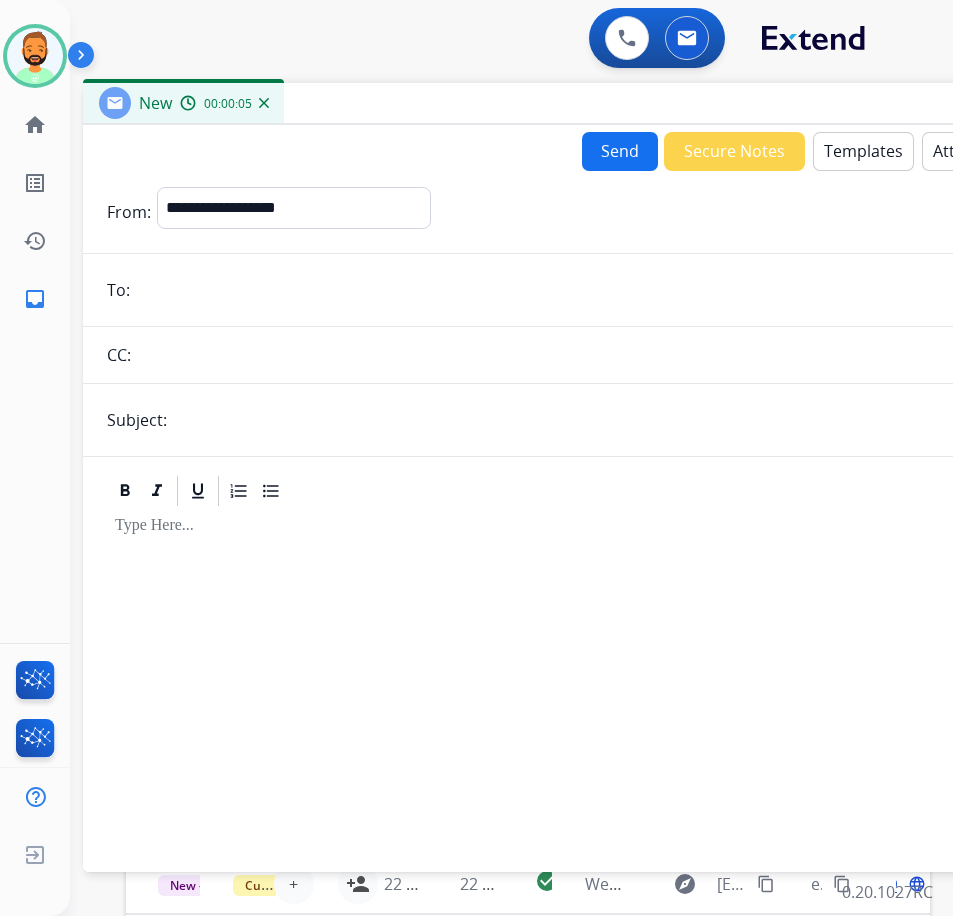 paste on "**********" 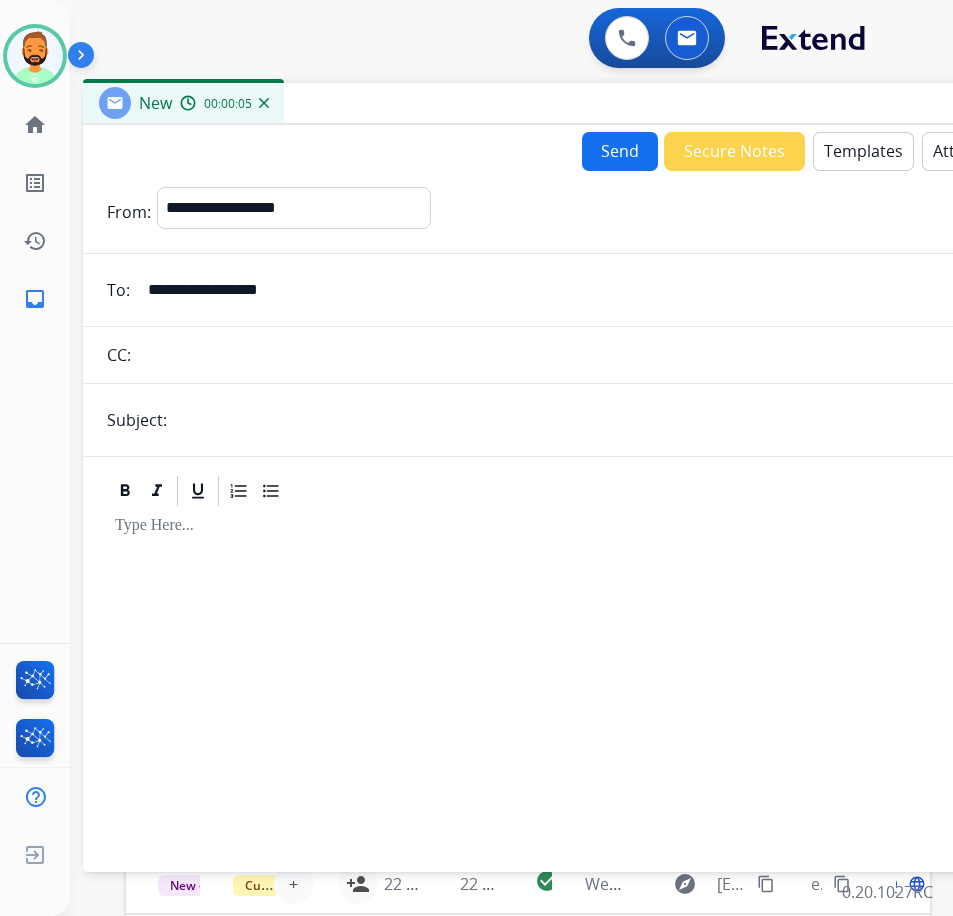 type on "**********" 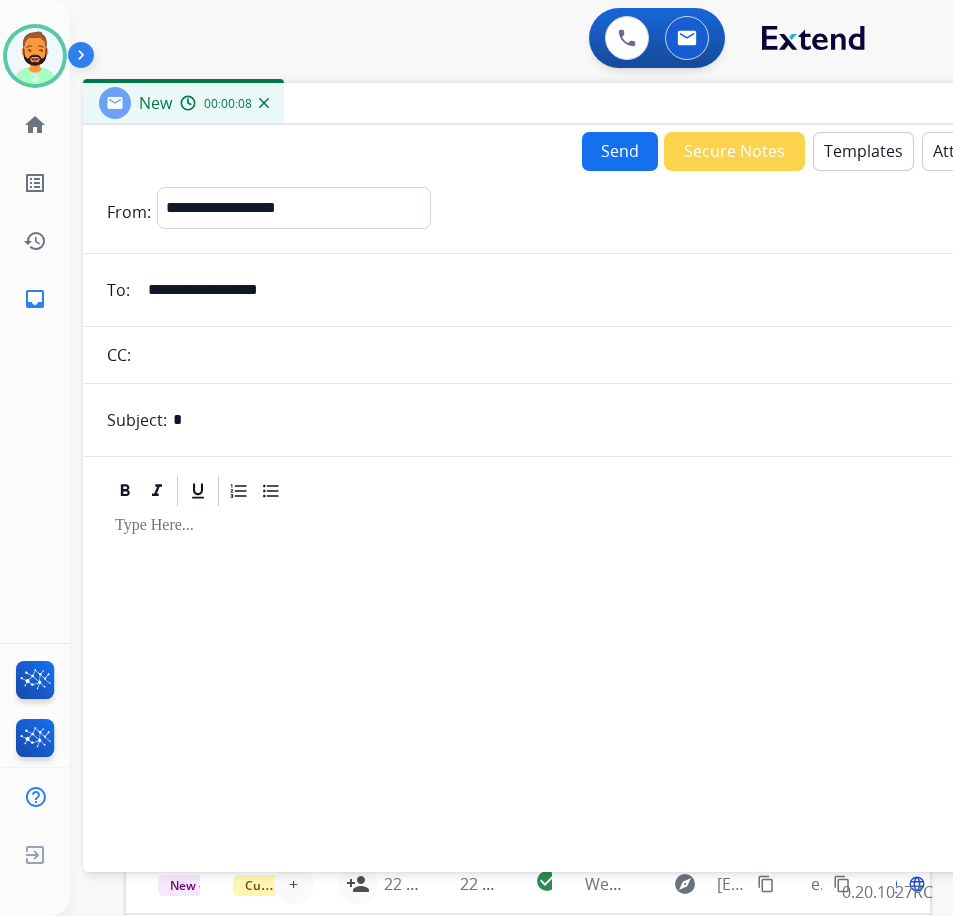 type on "**********" 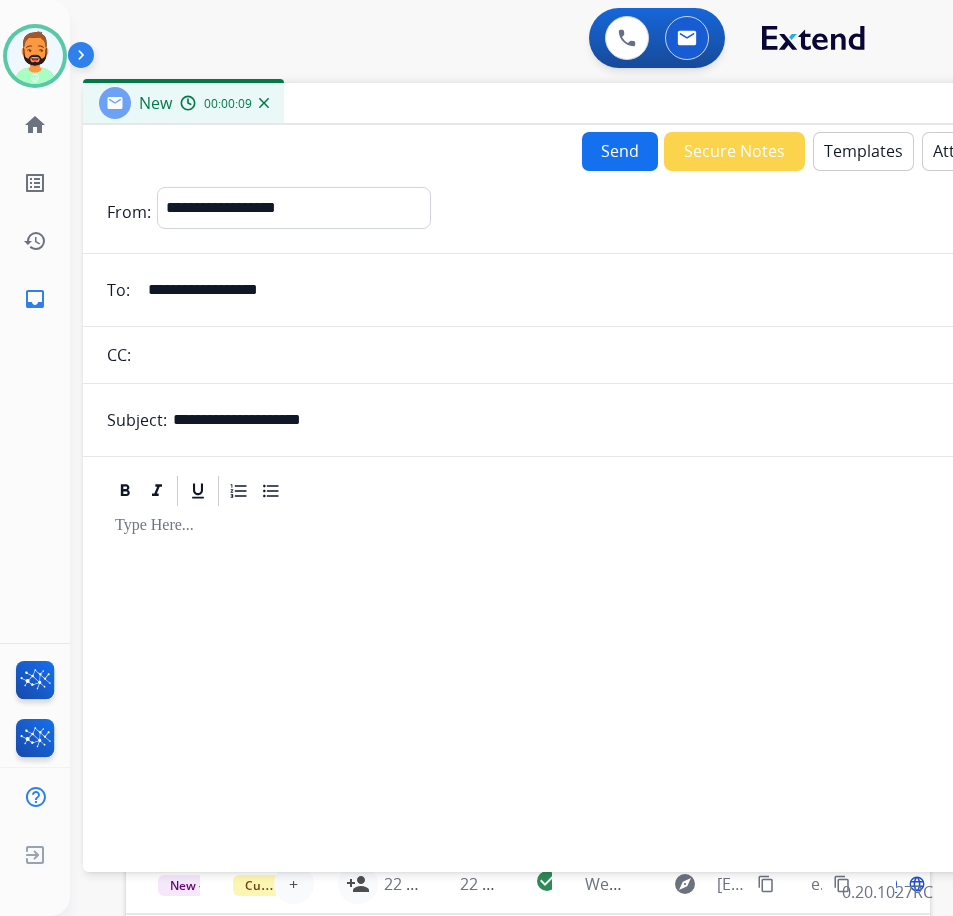 click at bounding box center [583, 680] 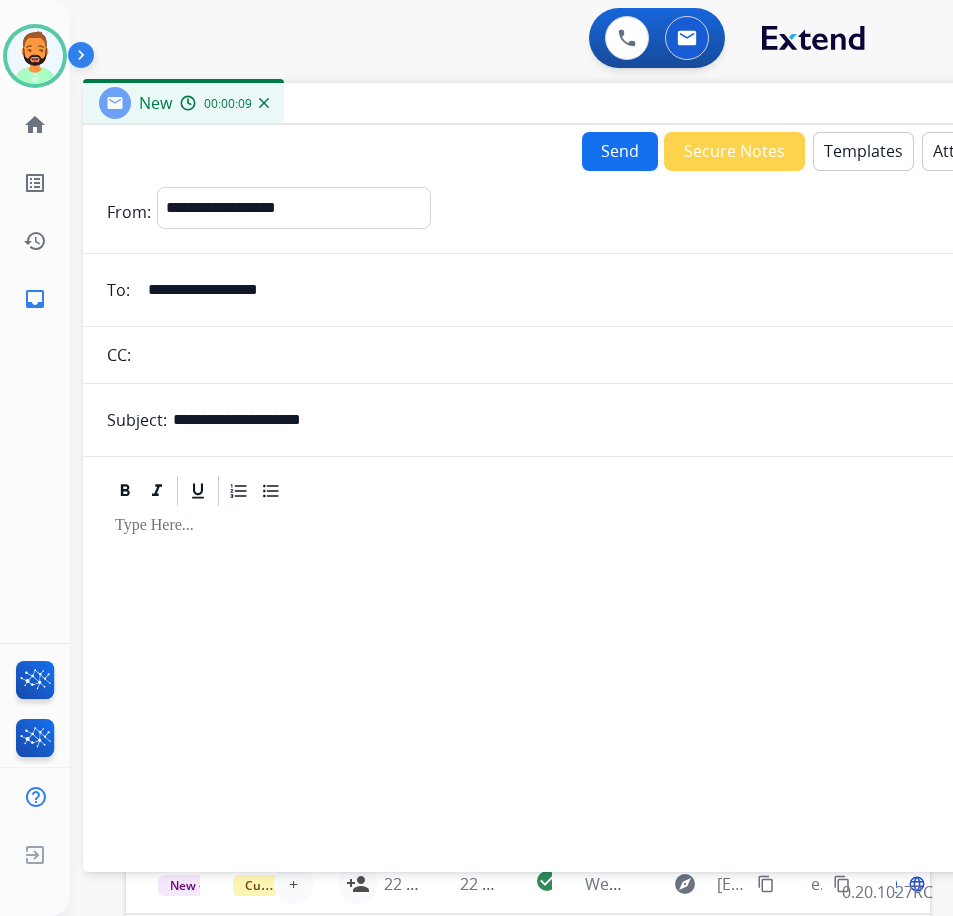 click on "Templates" at bounding box center [863, 151] 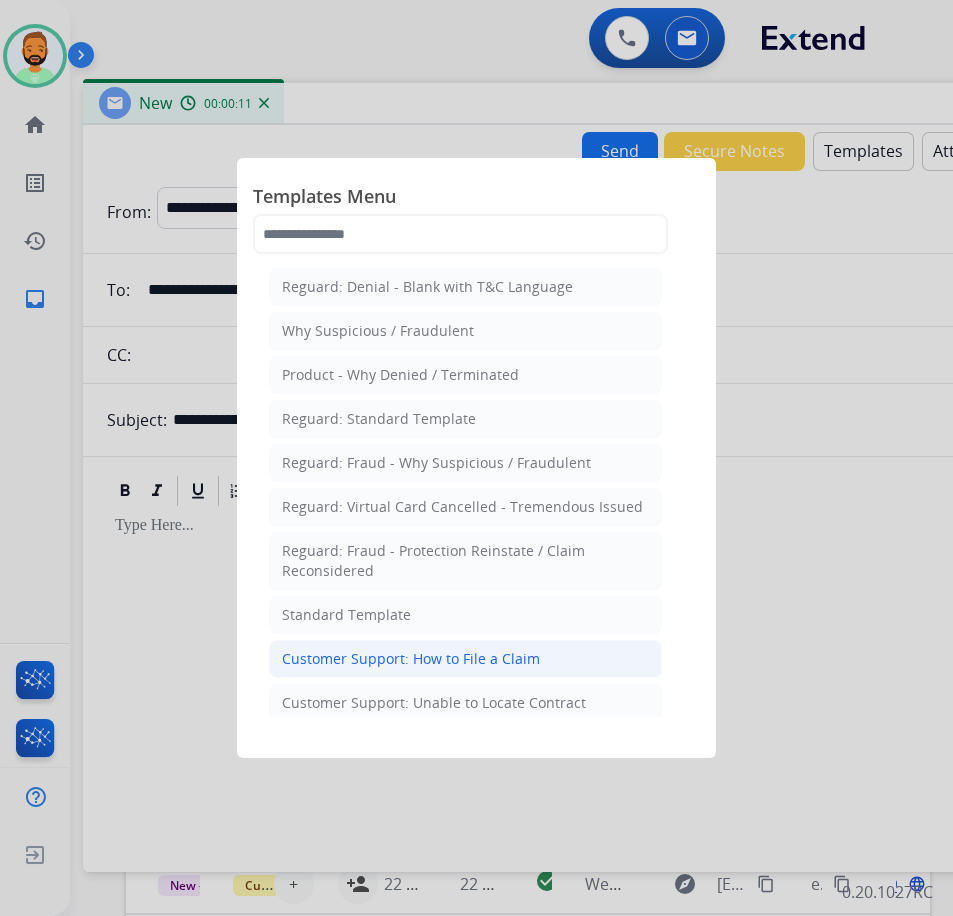 click on "Customer Support: How to File a Claim" 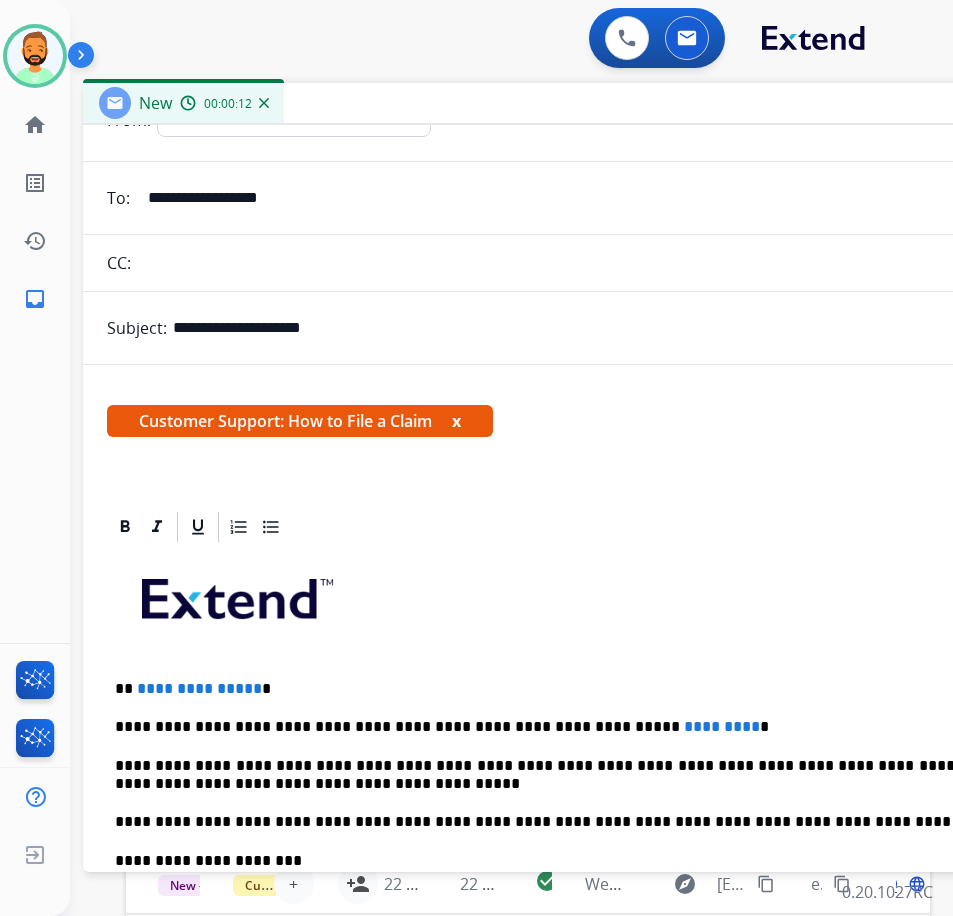 scroll, scrollTop: 200, scrollLeft: 0, axis: vertical 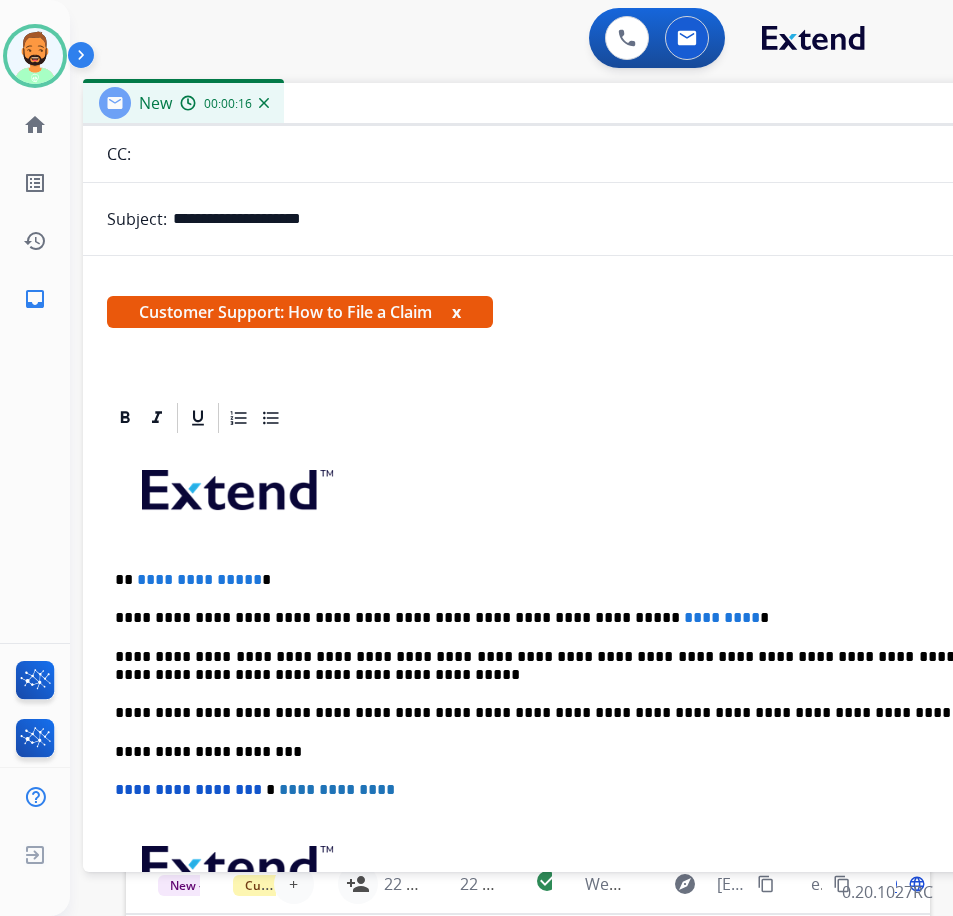 click on "**********" at bounding box center [575, 580] 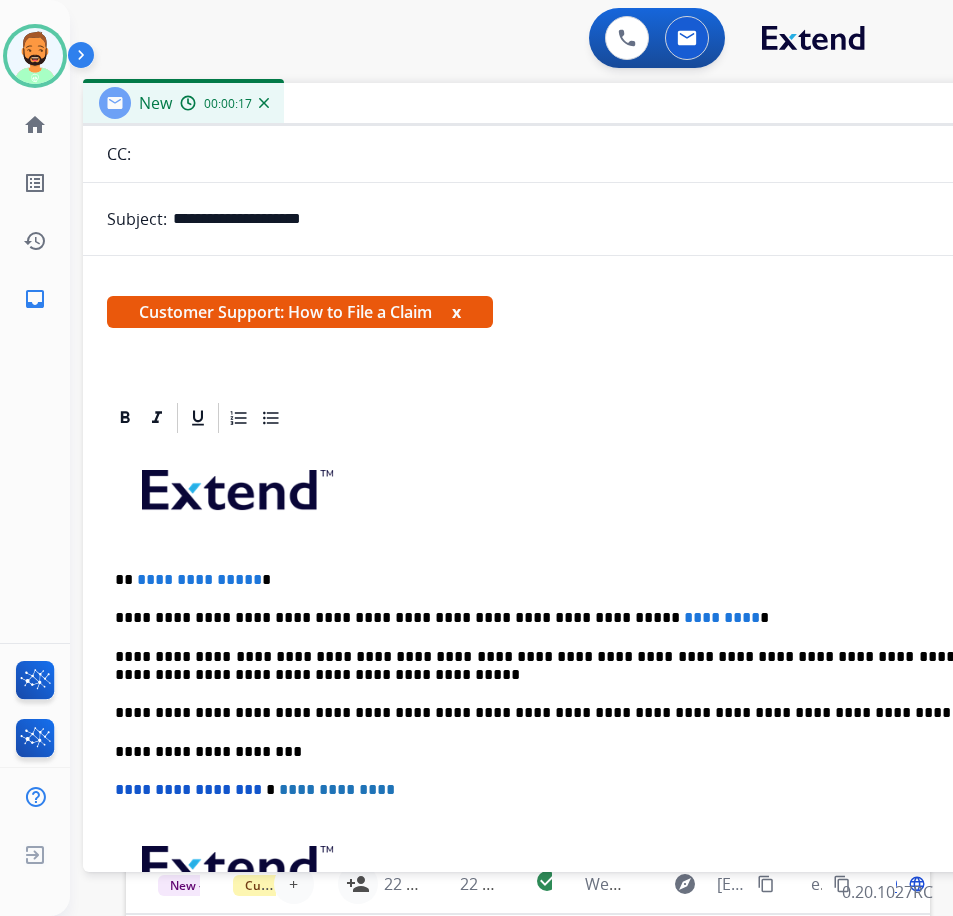 type 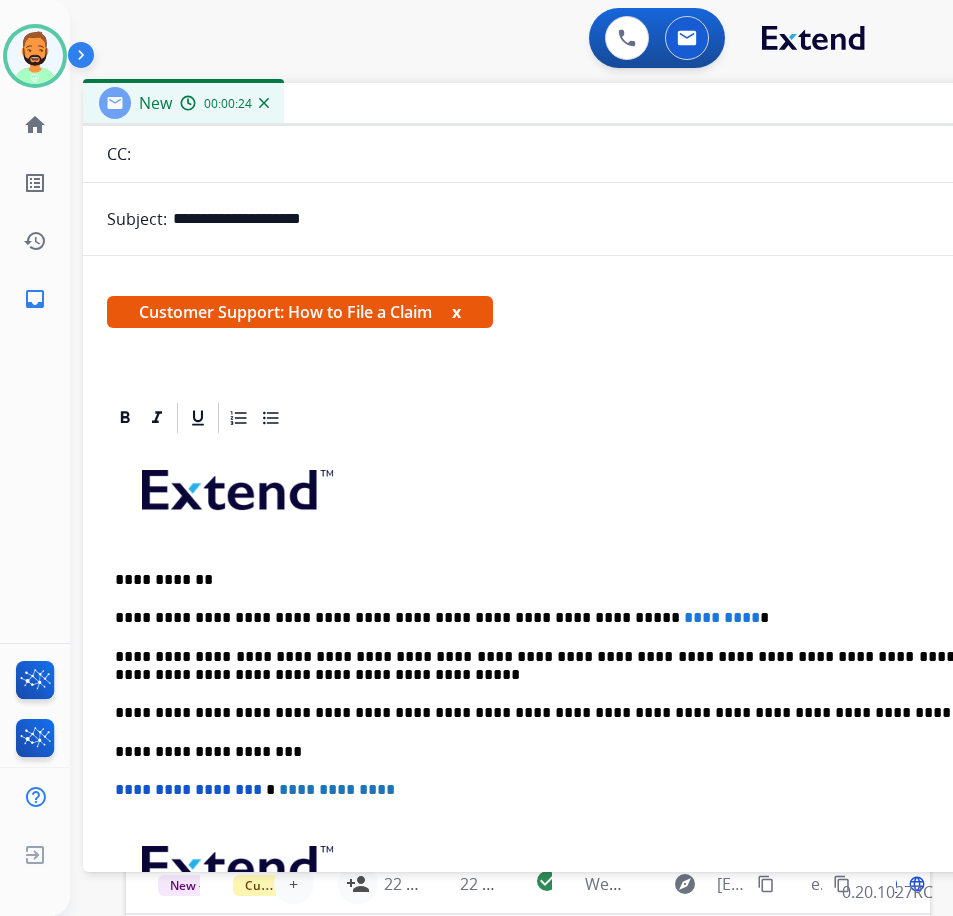 click on "**********" at bounding box center (583, 741) 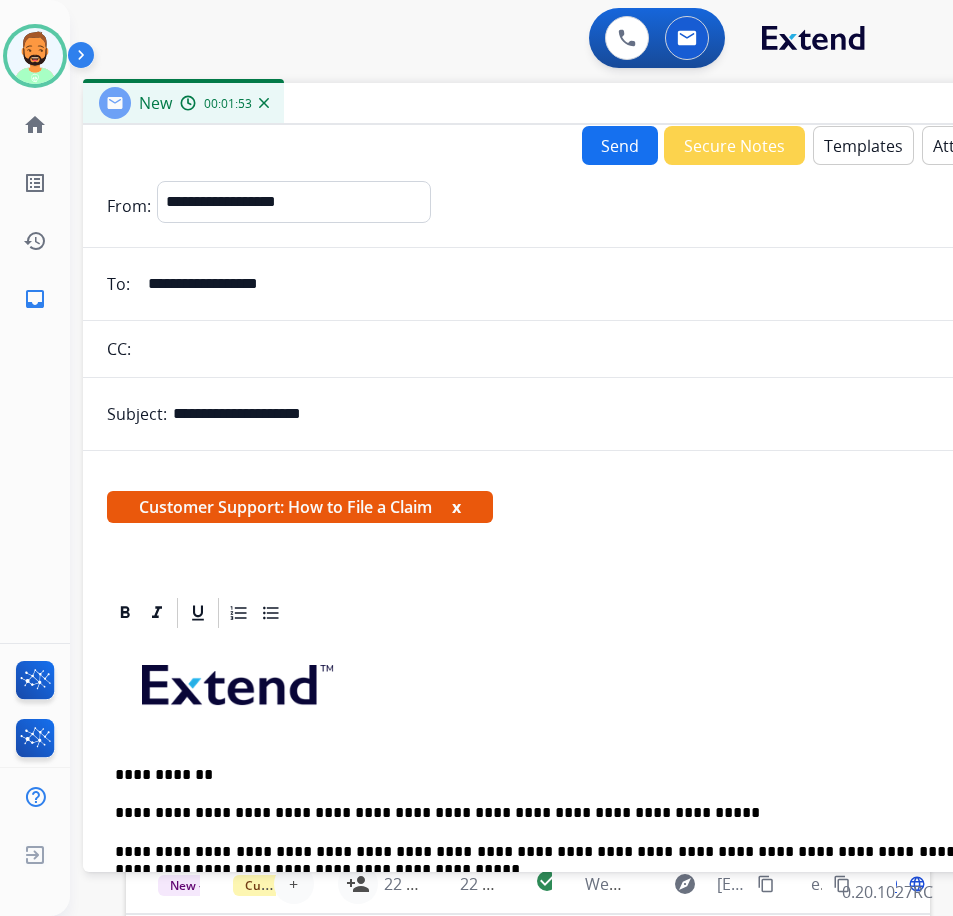 scroll, scrollTop: 0, scrollLeft: 0, axis: both 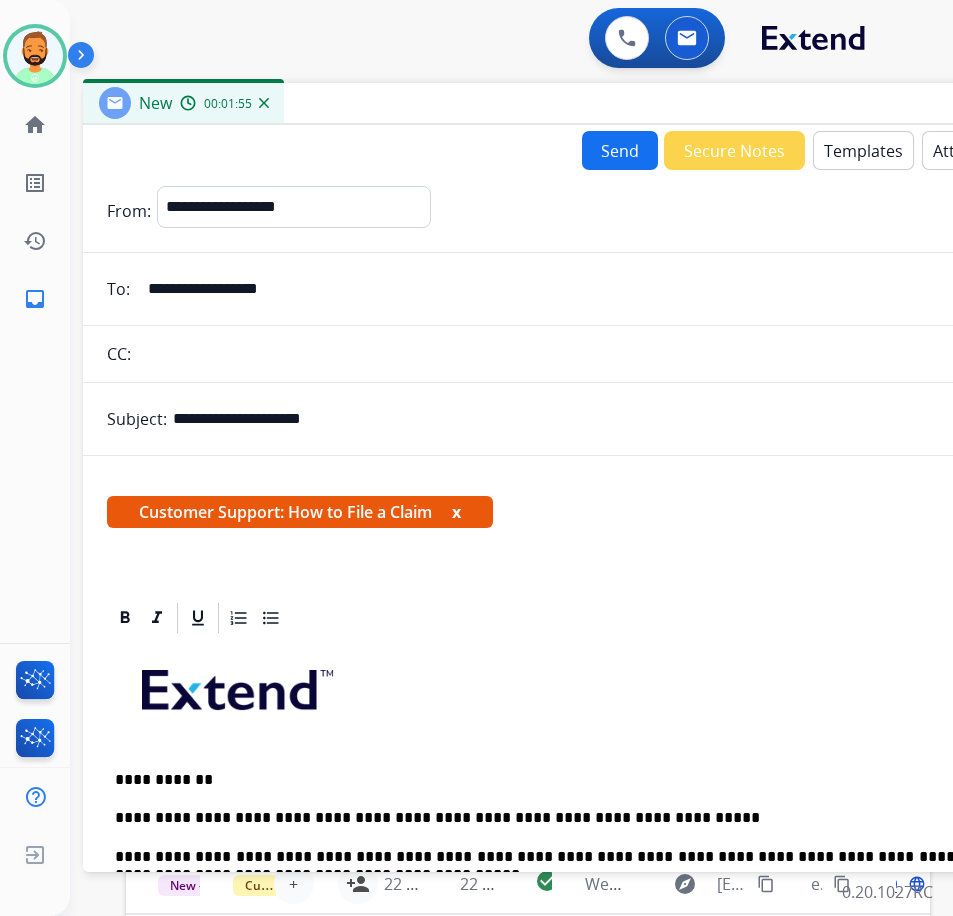 click on "Templates" at bounding box center [863, 150] 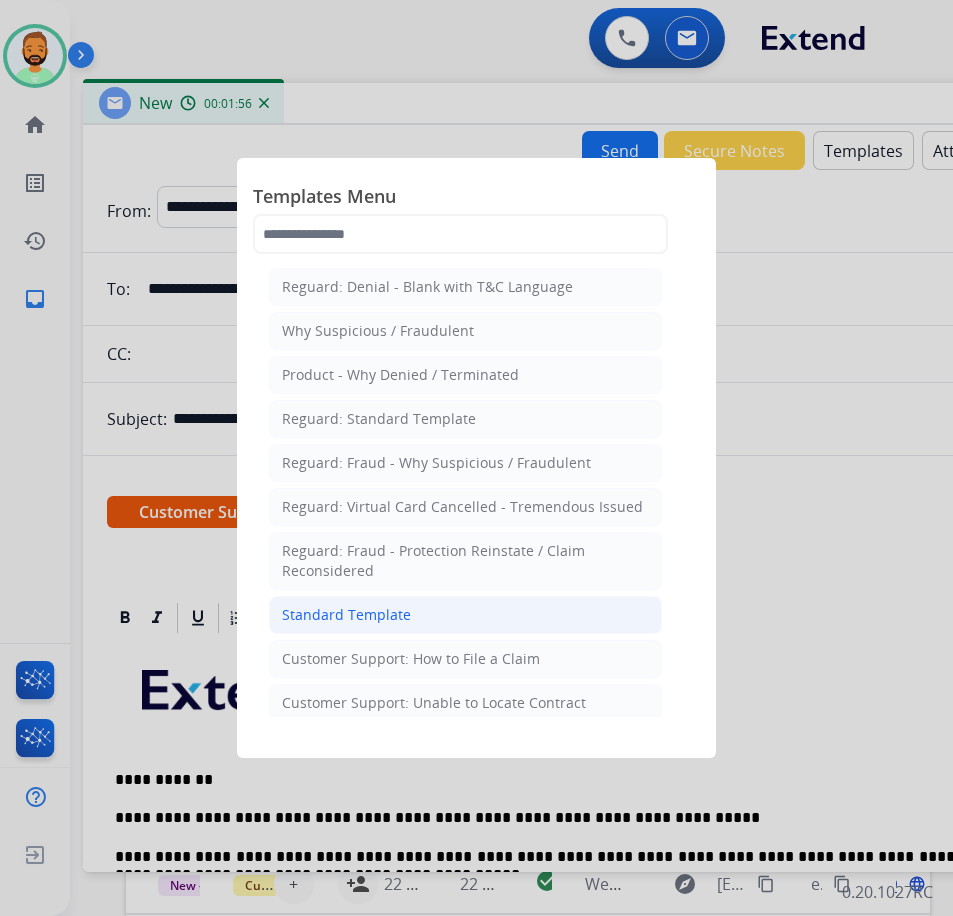click on "Standard Template" 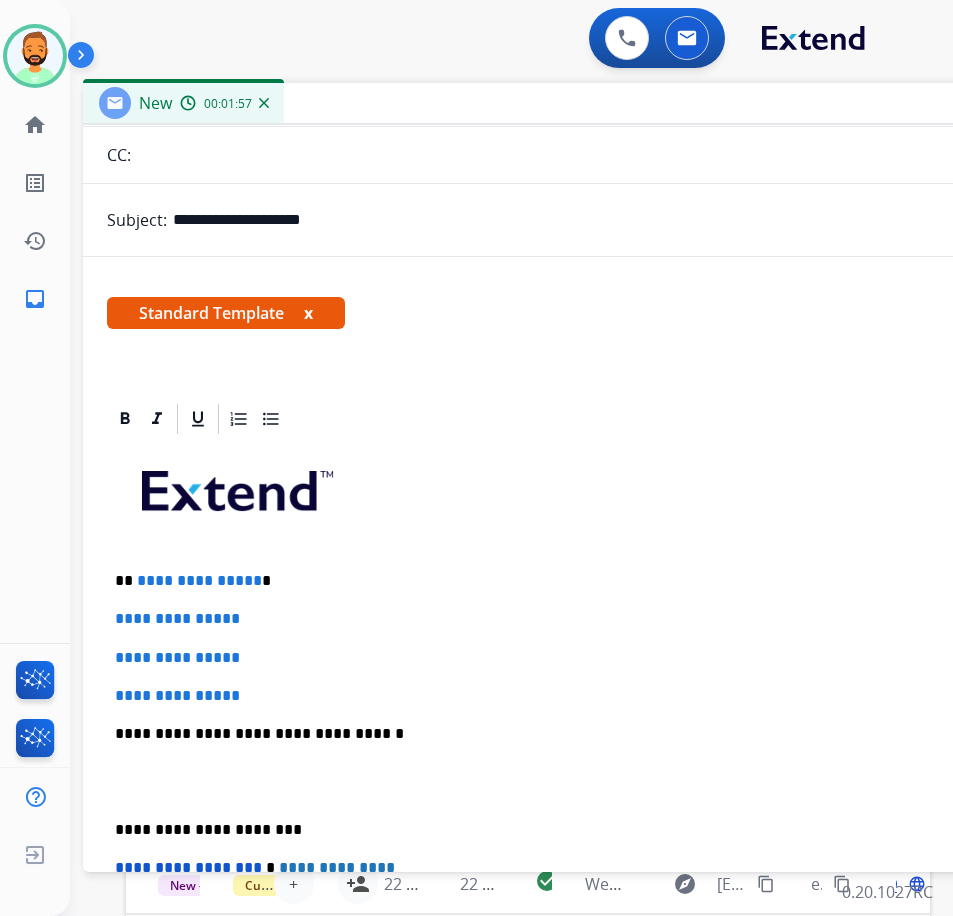 scroll, scrollTop: 200, scrollLeft: 0, axis: vertical 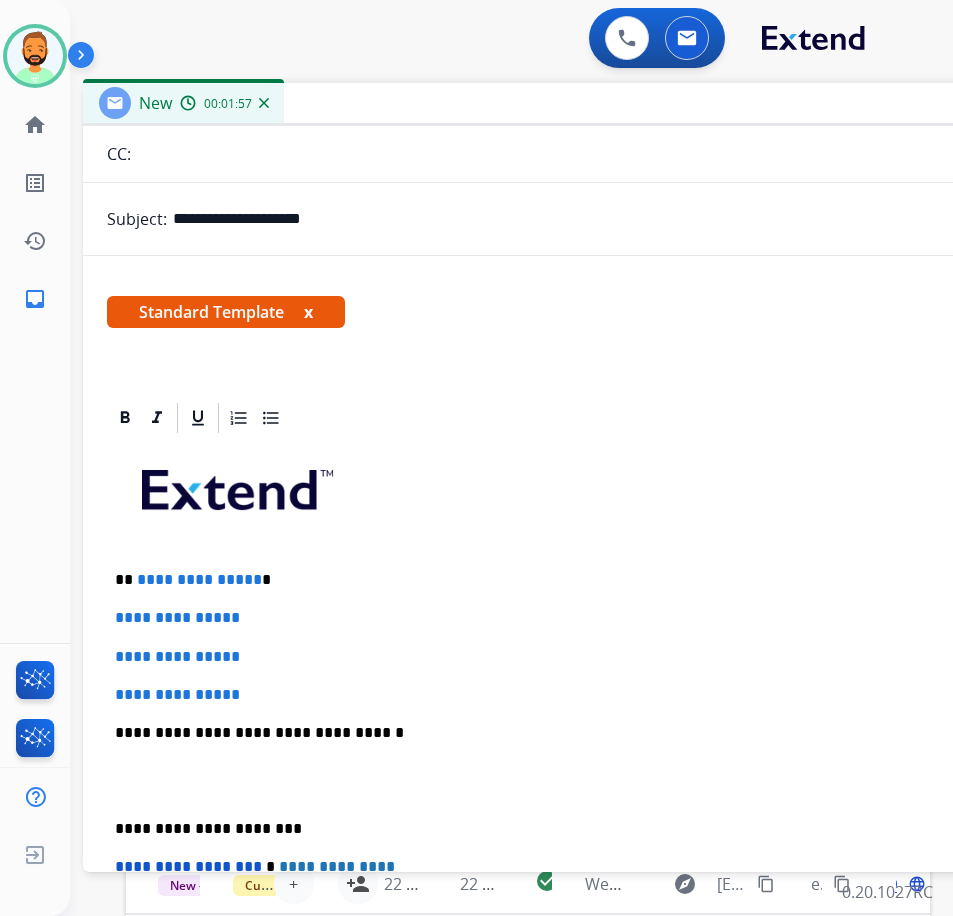 click on "**********" at bounding box center [575, 580] 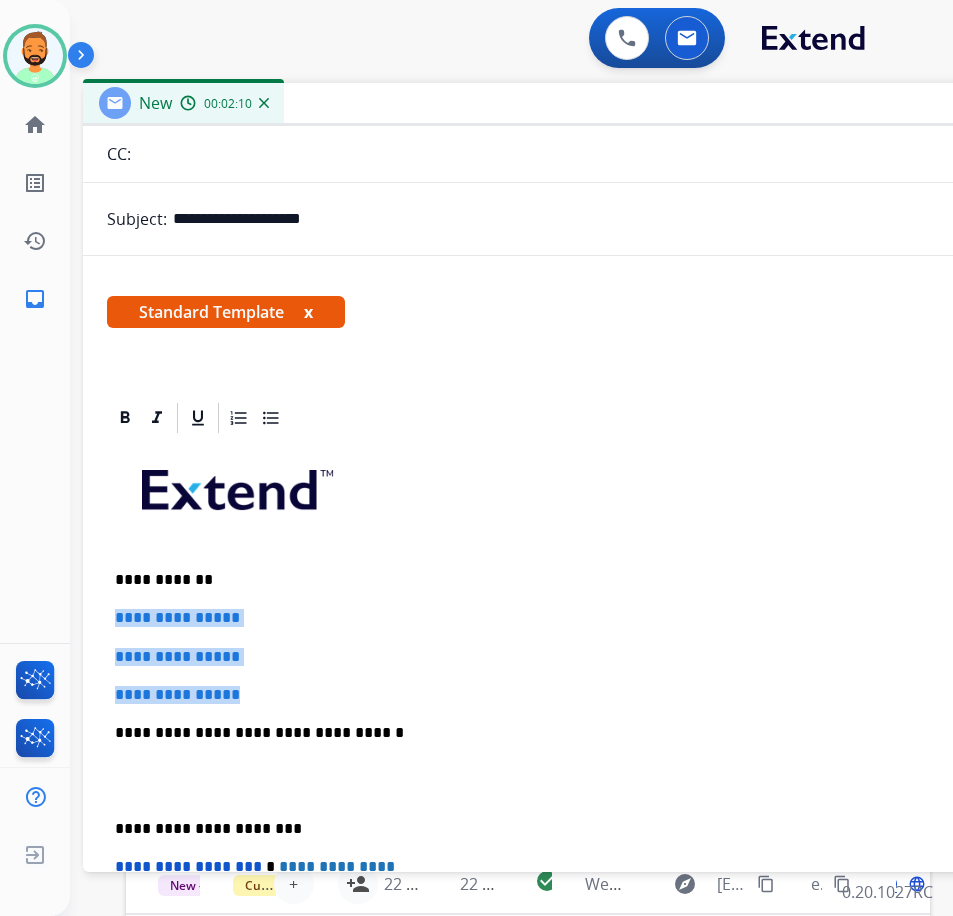 drag, startPoint x: 259, startPoint y: 687, endPoint x: 96, endPoint y: 618, distance: 177.00282 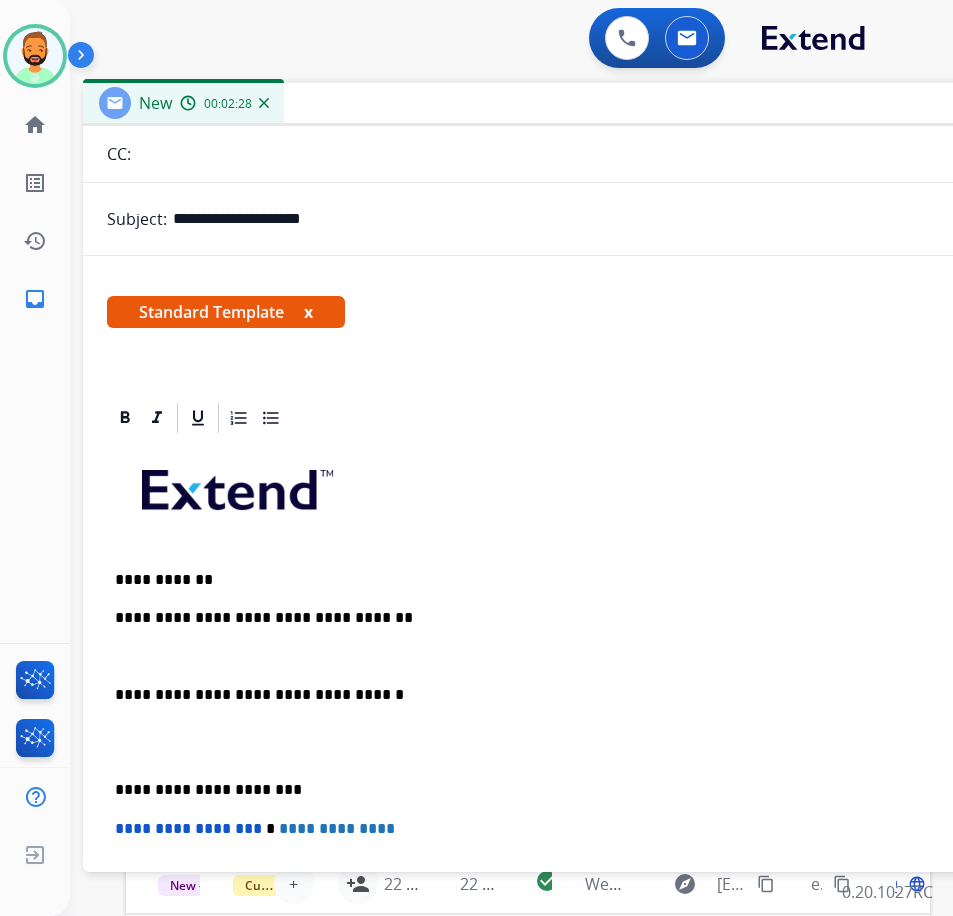 click on "**********" at bounding box center [583, 761] 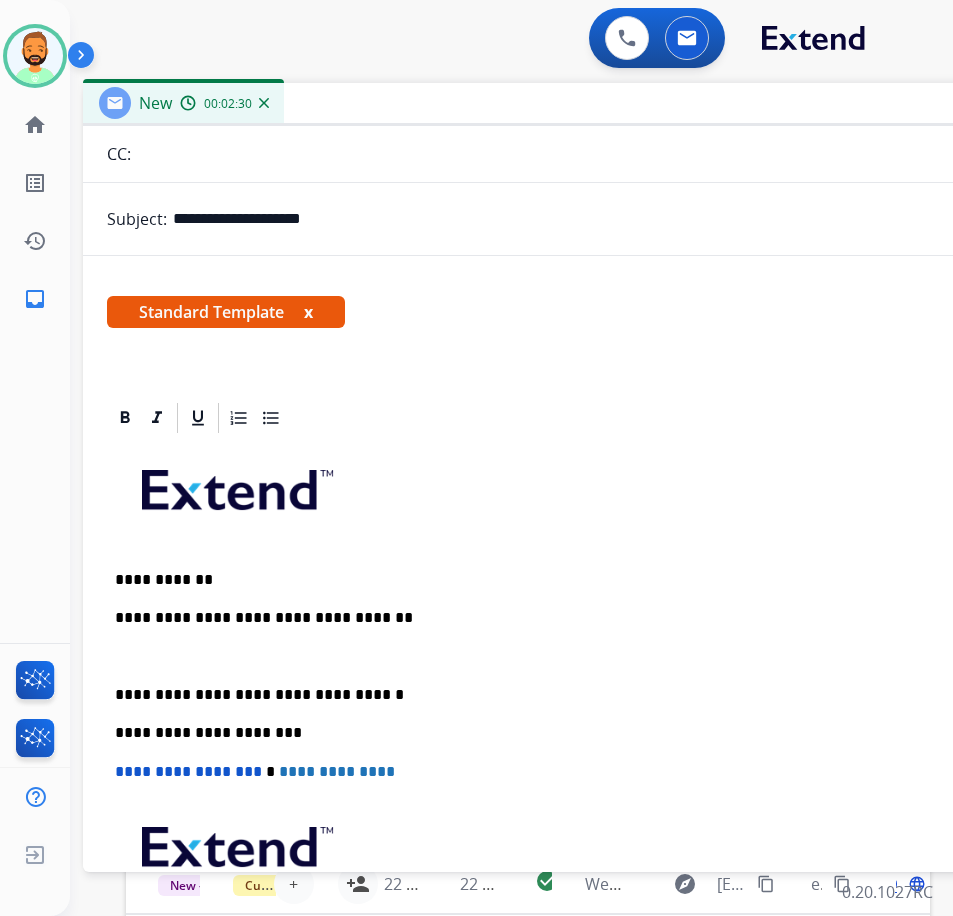 click at bounding box center [583, 657] 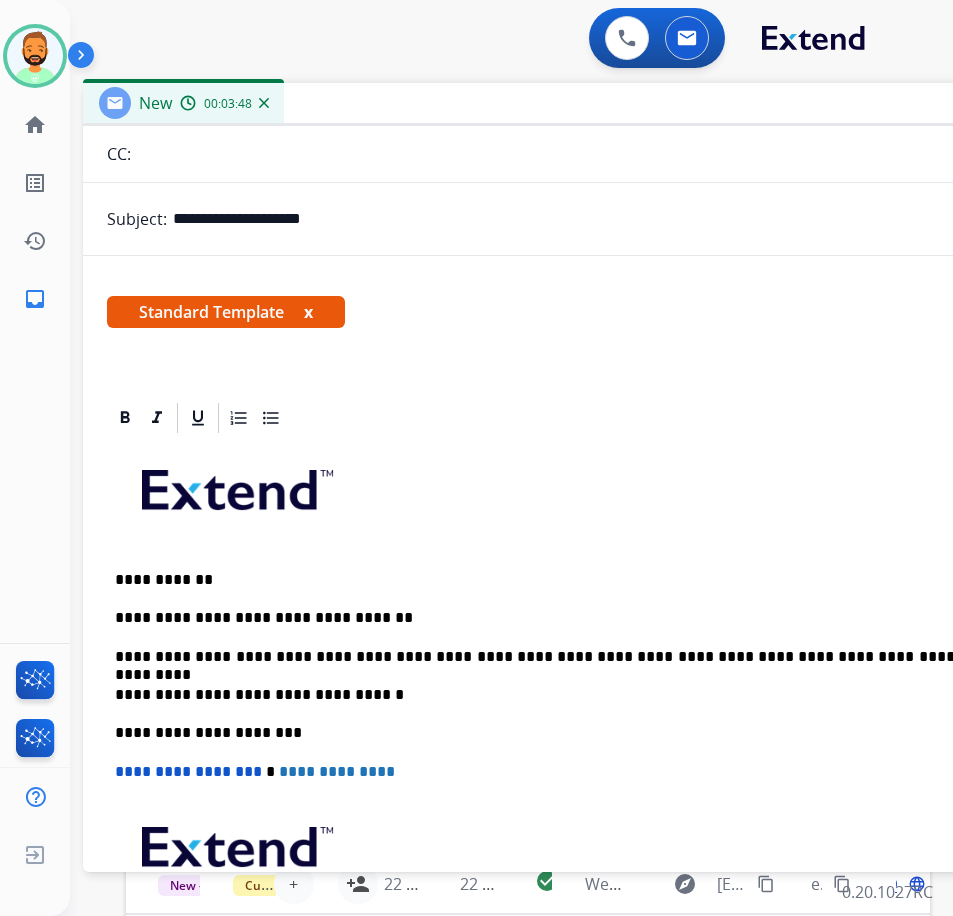 click on "**********" at bounding box center [575, 657] 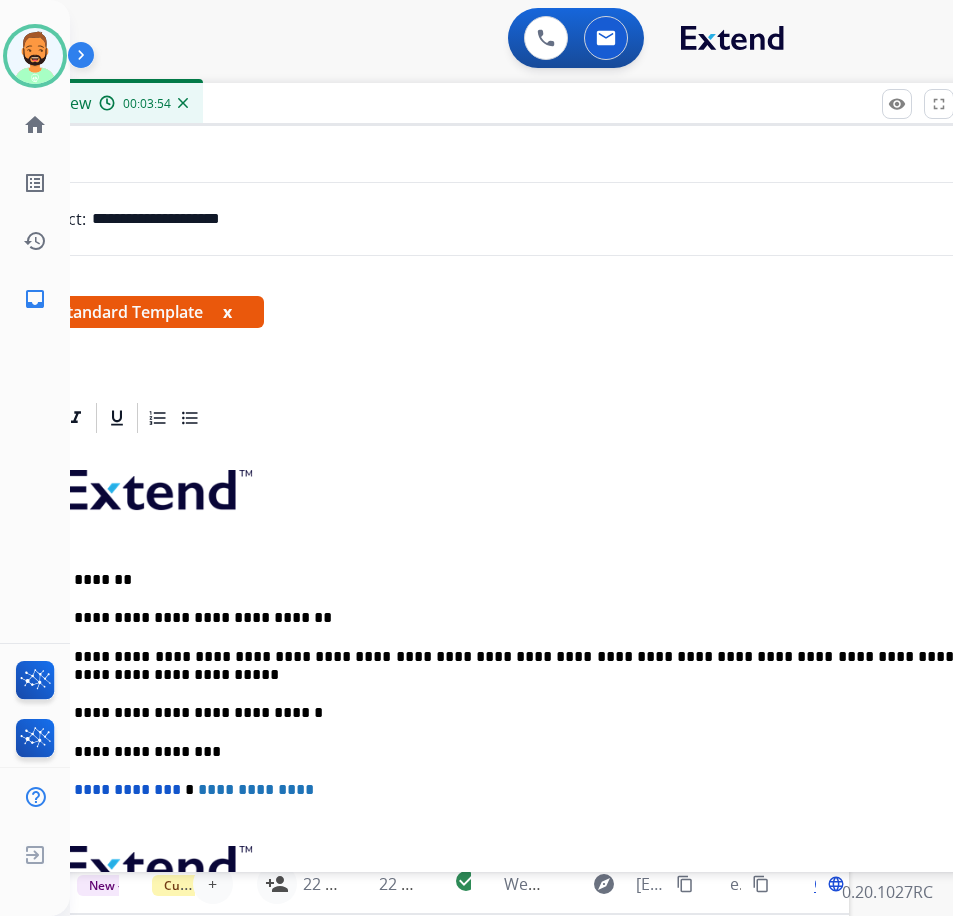 scroll, scrollTop: 0, scrollLeft: 57, axis: horizontal 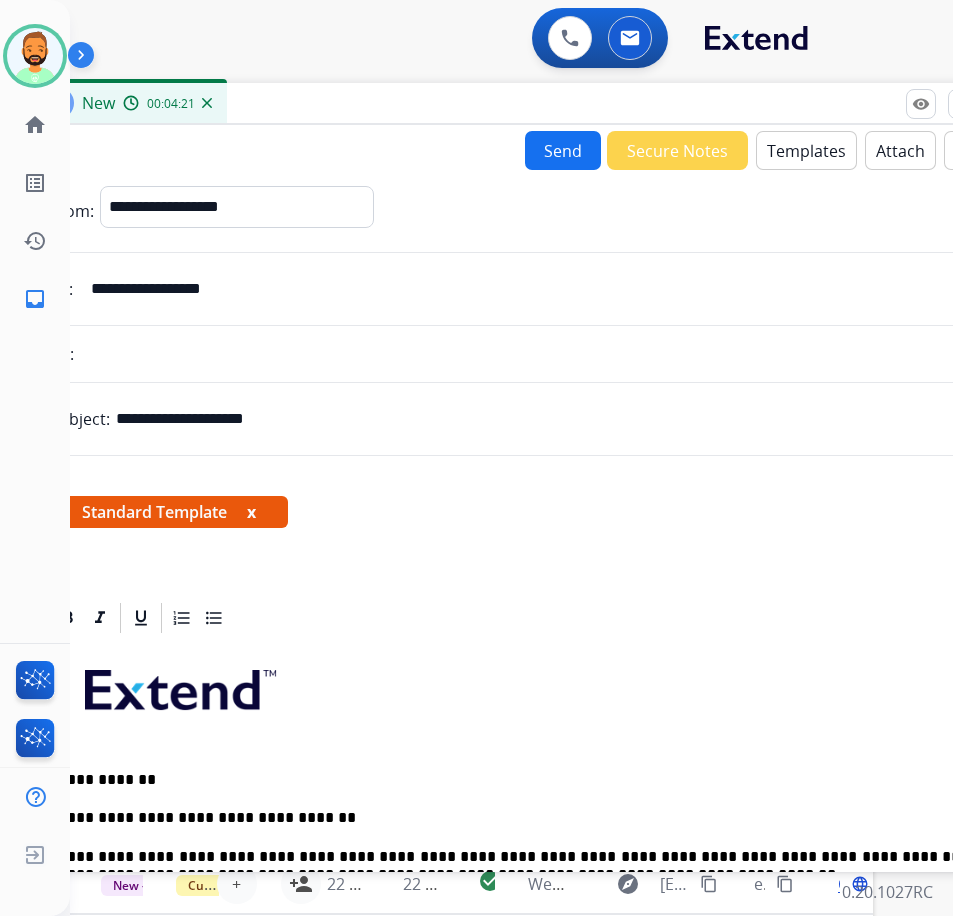 click on "Send" at bounding box center [563, 150] 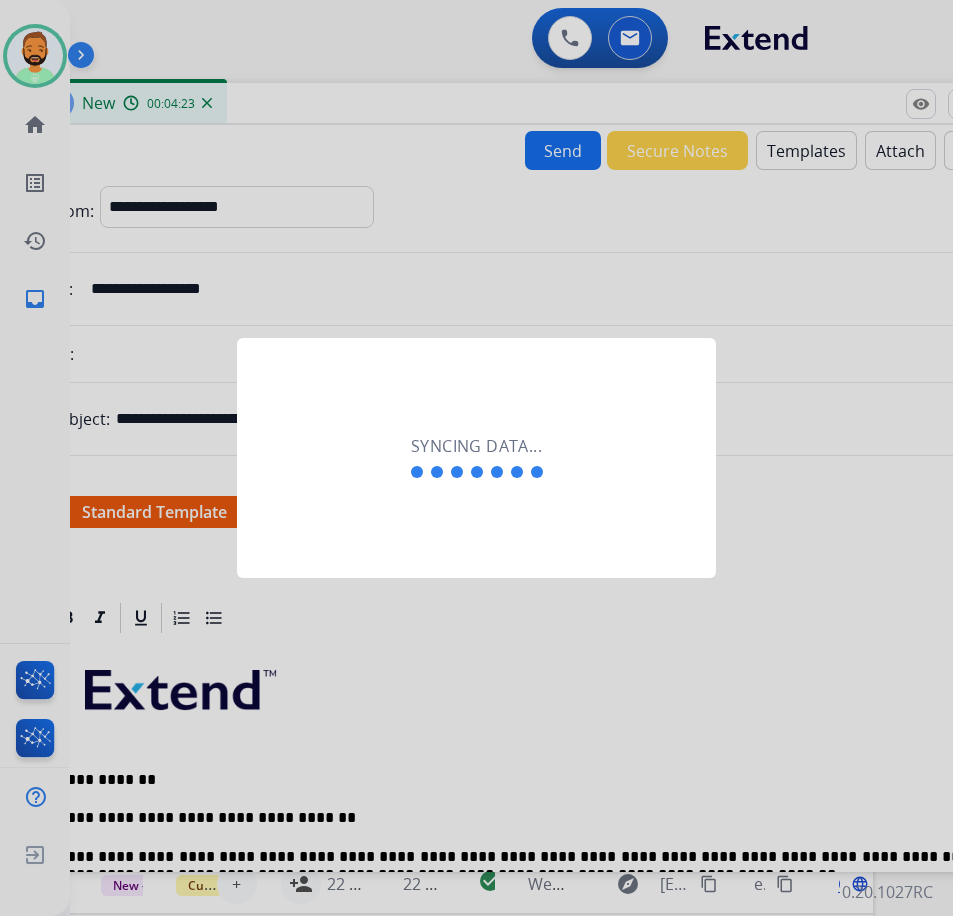 scroll, scrollTop: 0, scrollLeft: 3, axis: horizontal 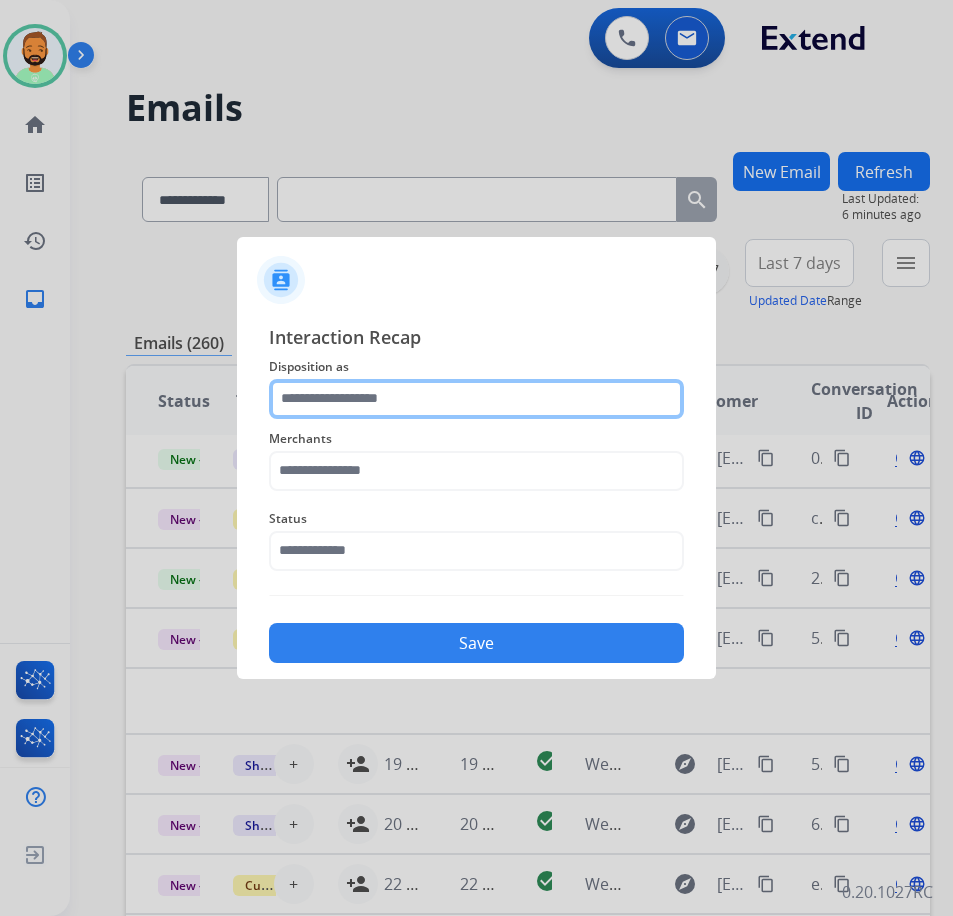 click 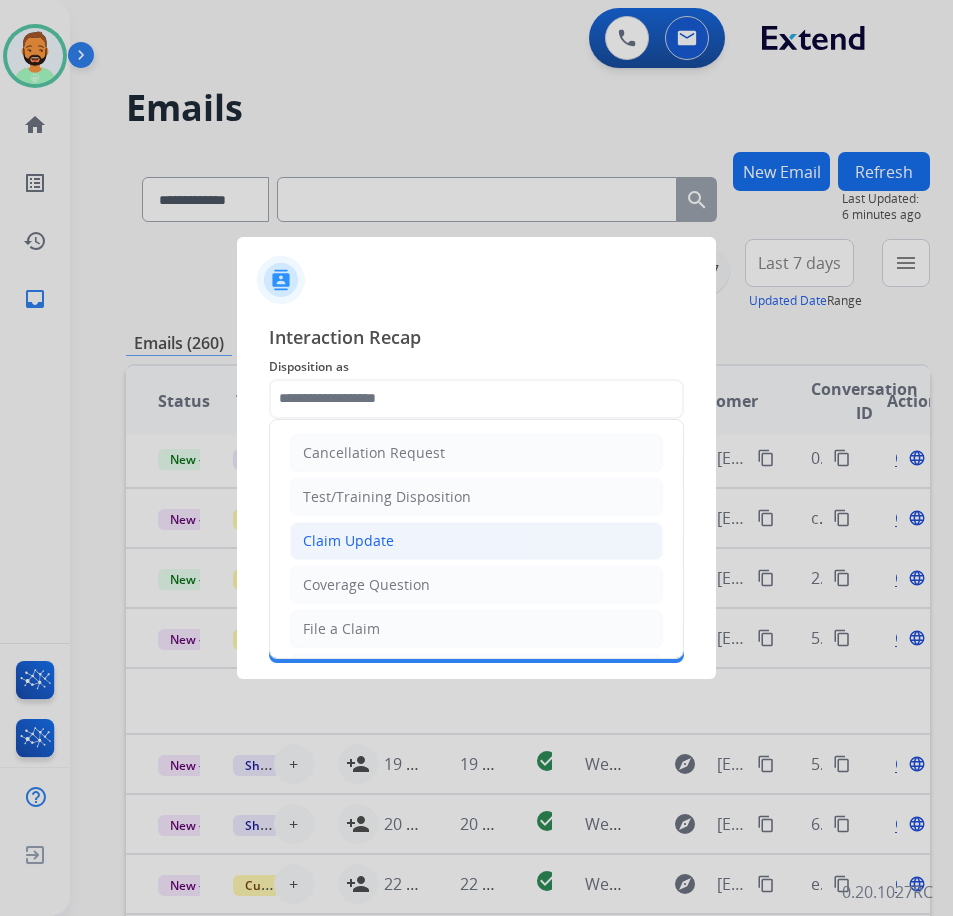 click on "Claim Update" 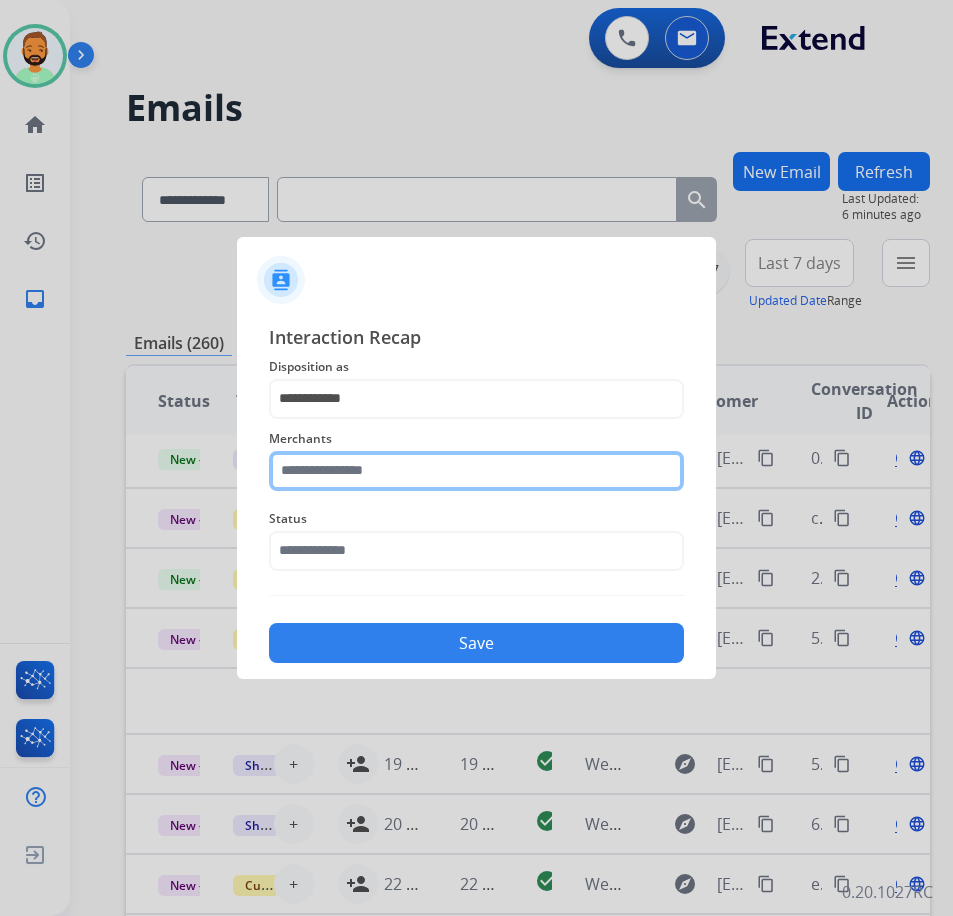 click 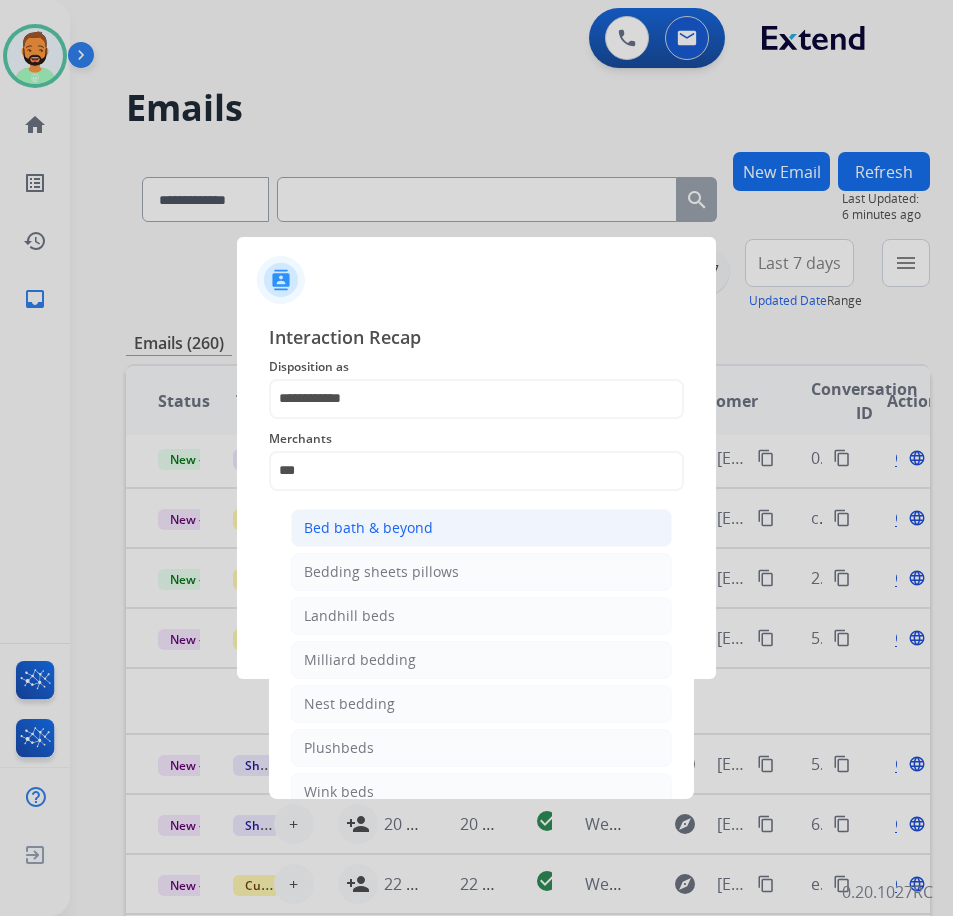click on "Bed bath & beyond" 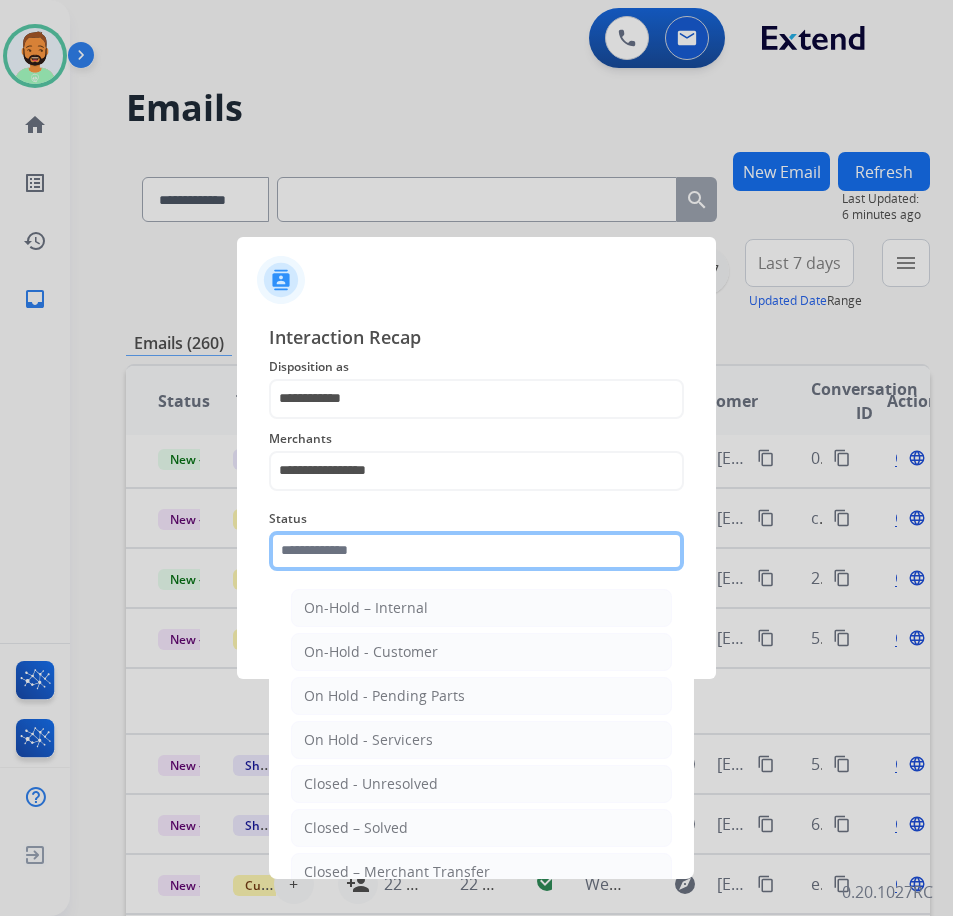 click 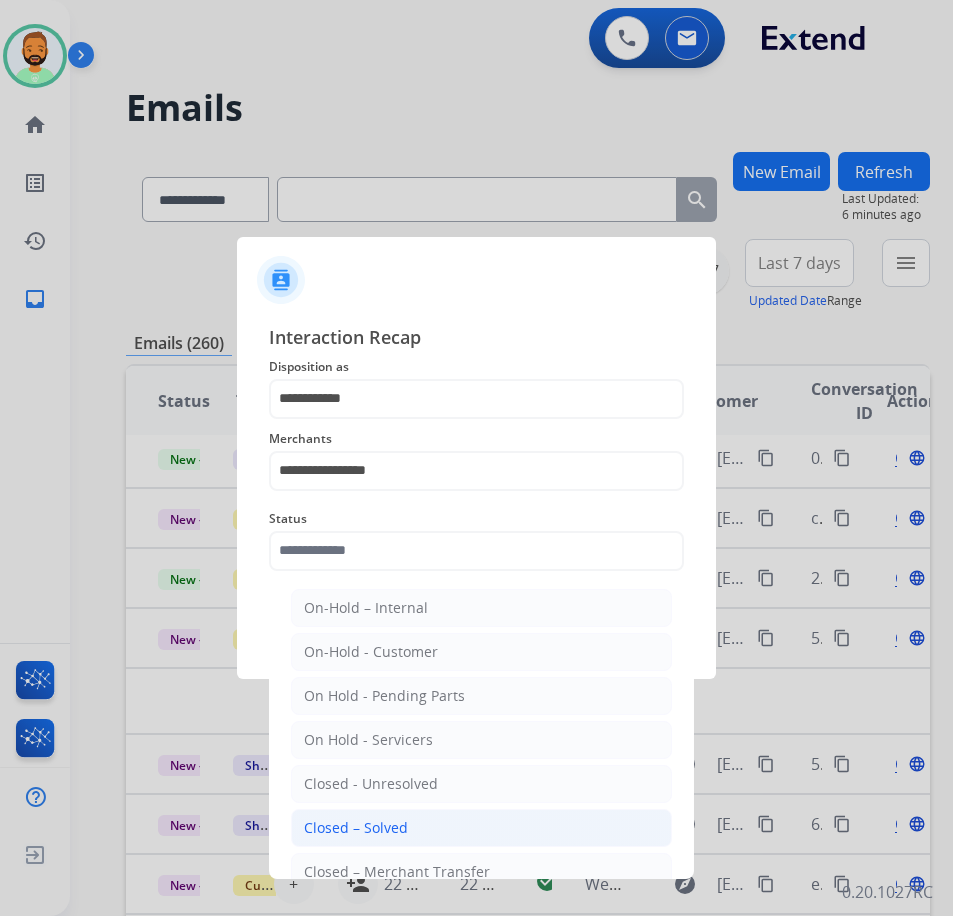 click on "Closed – Solved" 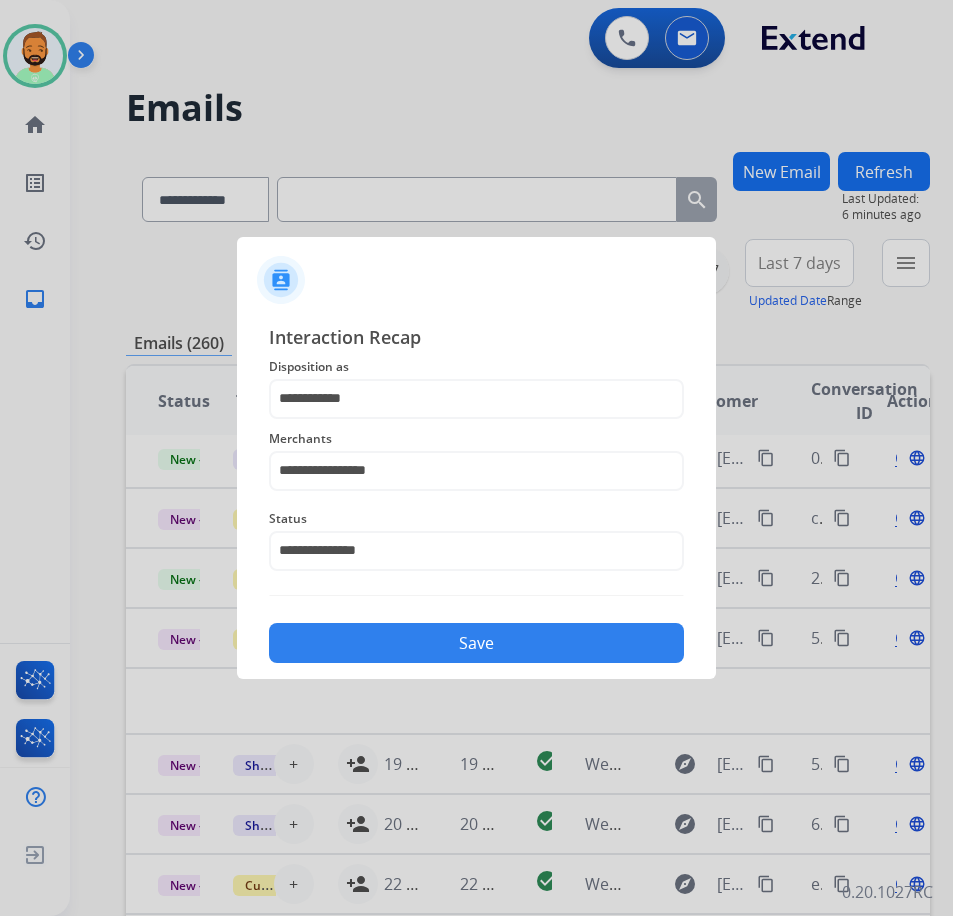 click on "Save" 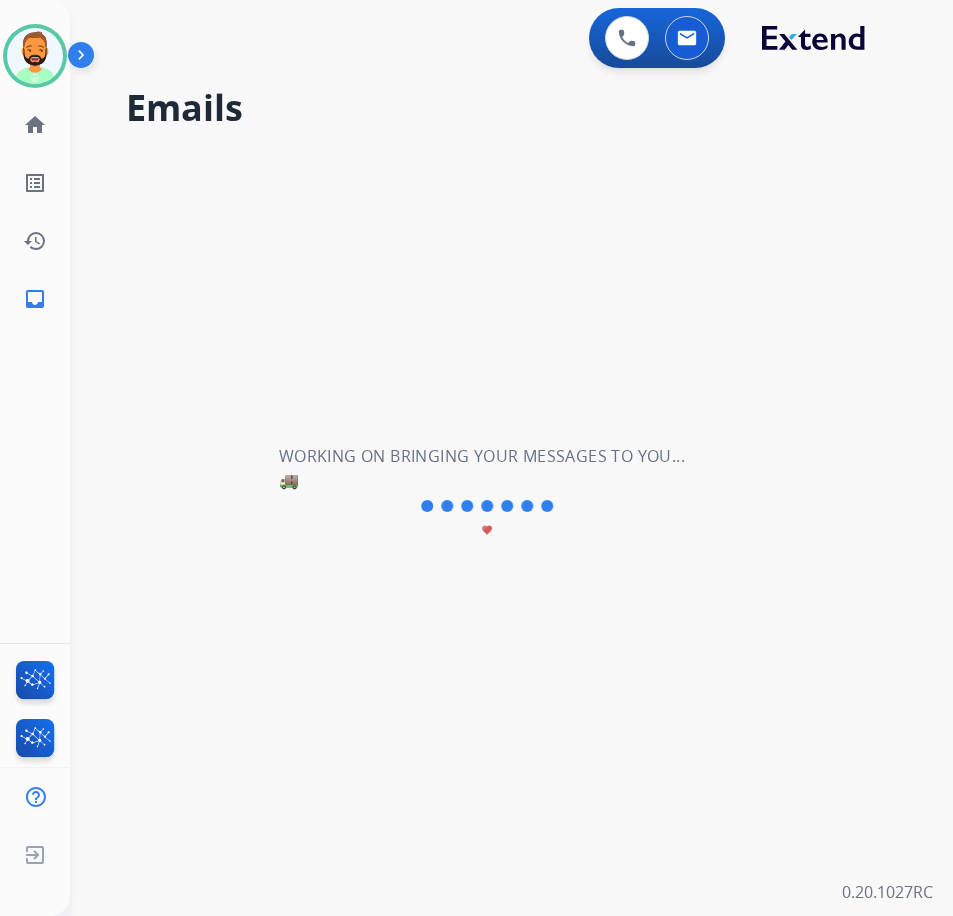 scroll, scrollTop: 0, scrollLeft: 0, axis: both 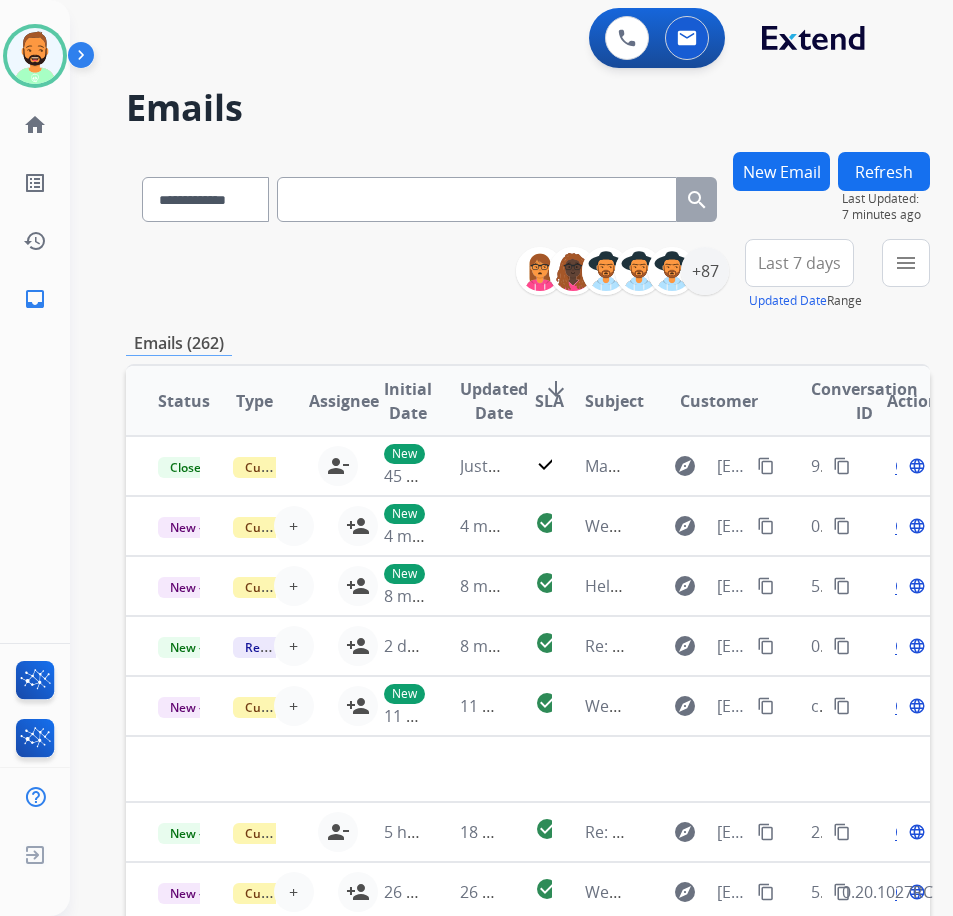 click on "New Email" at bounding box center [781, 171] 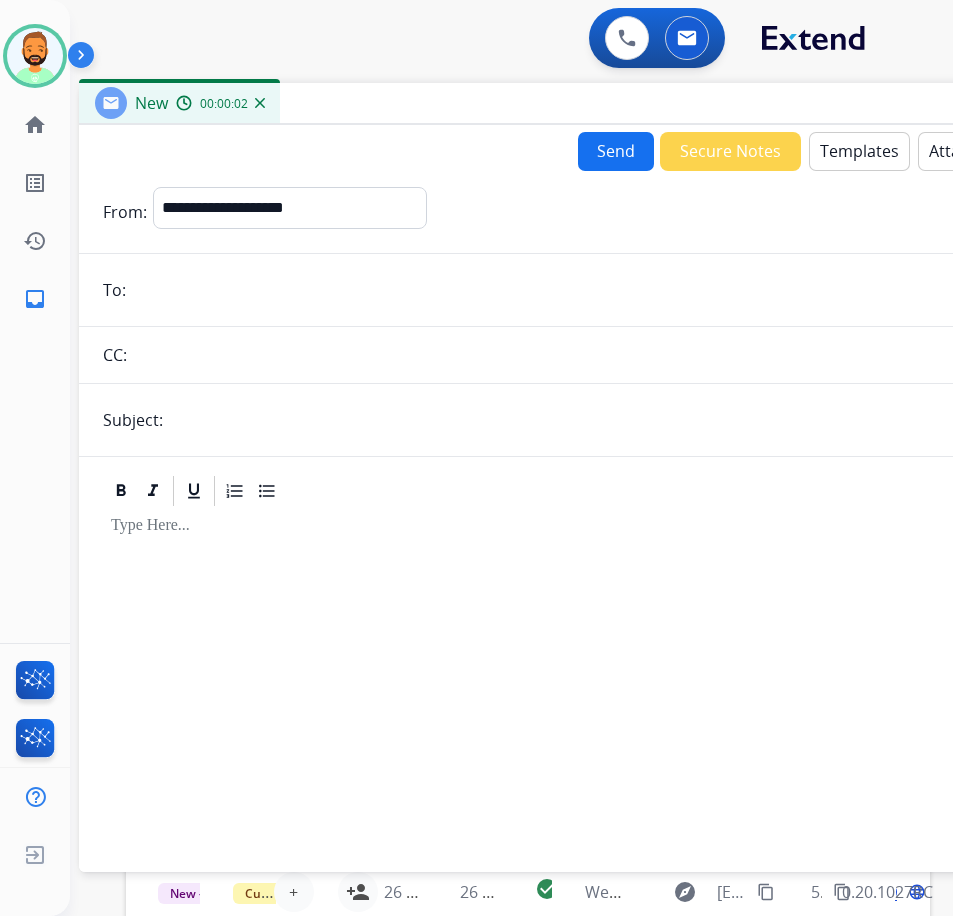drag, startPoint x: 392, startPoint y: 136, endPoint x: 528, endPoint y: 127, distance: 136.29747 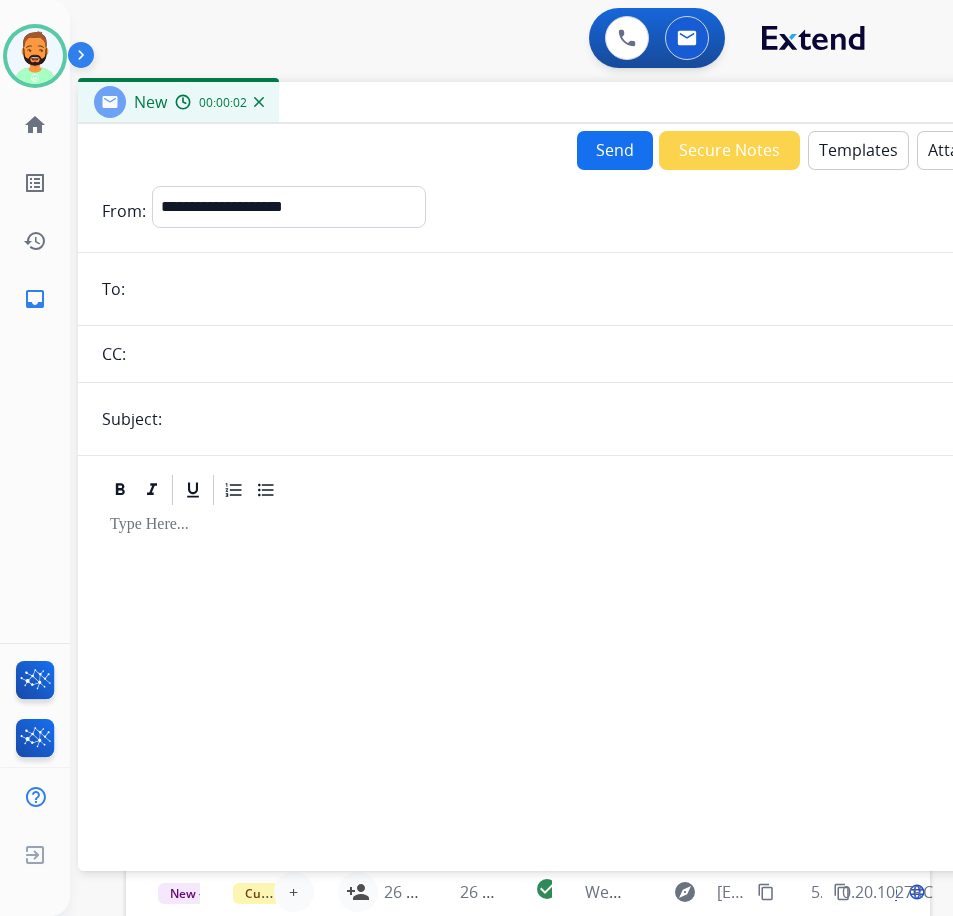 click on "**********" at bounding box center (578, 516) 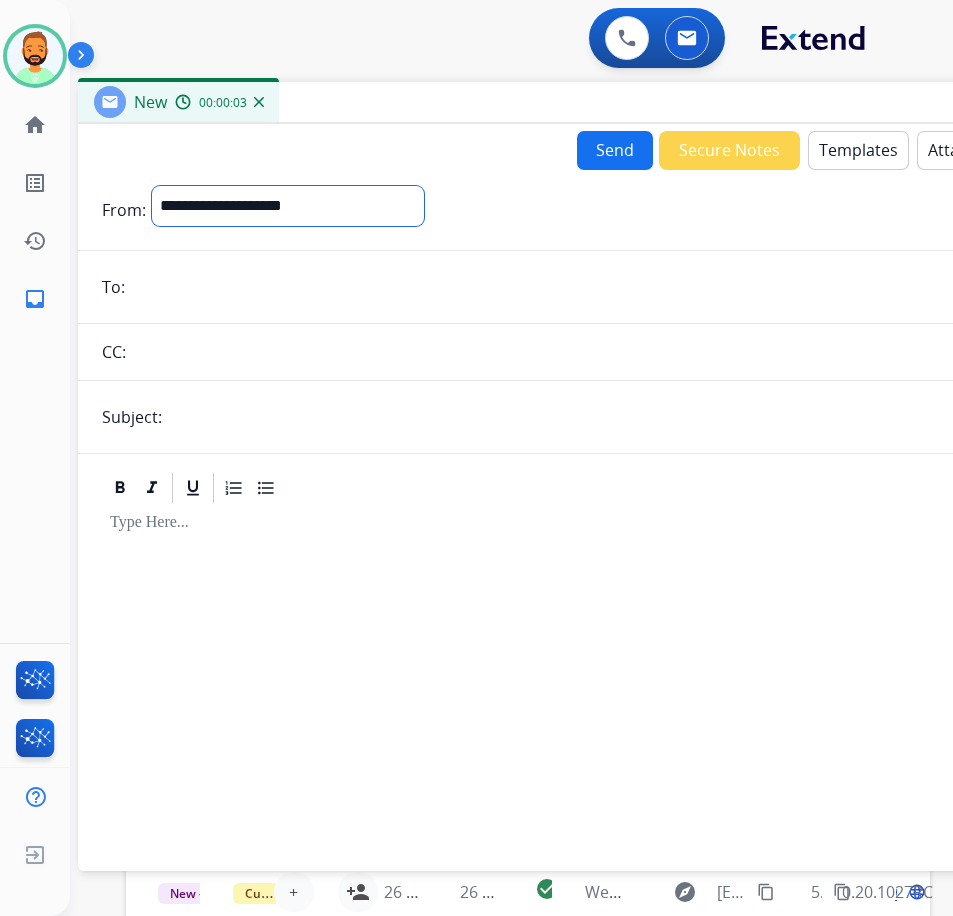 click on "**********" at bounding box center (288, 206) 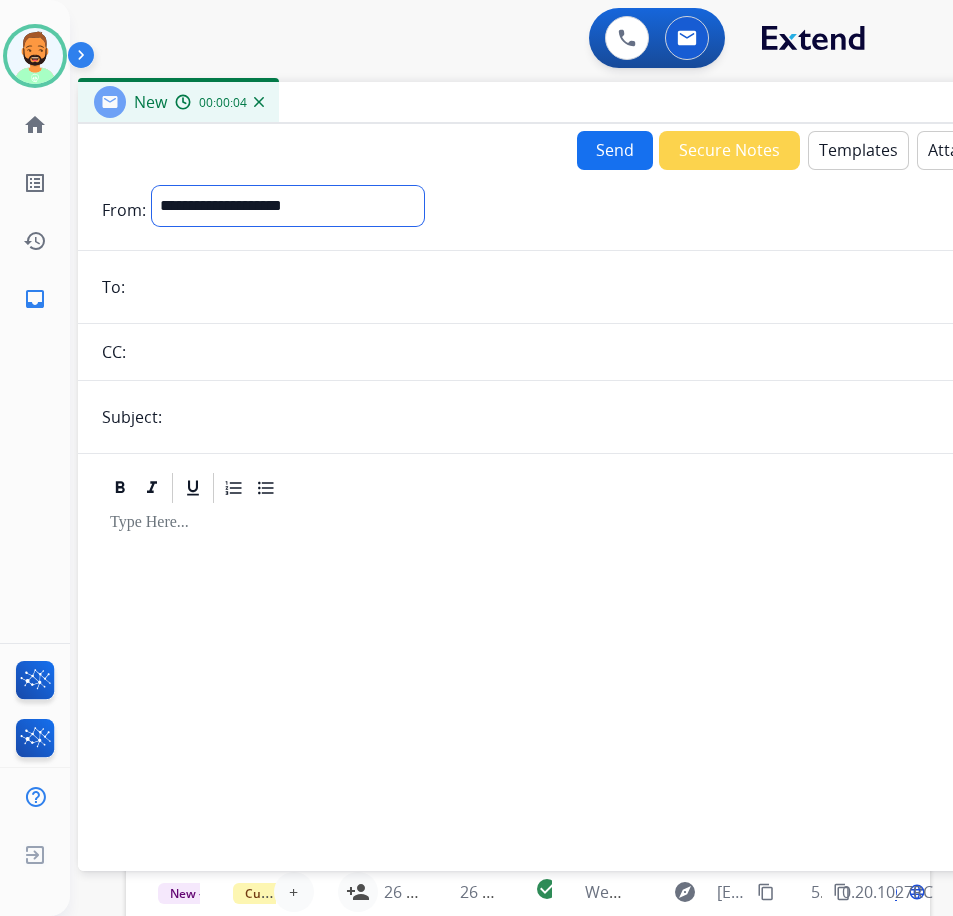 select on "**********" 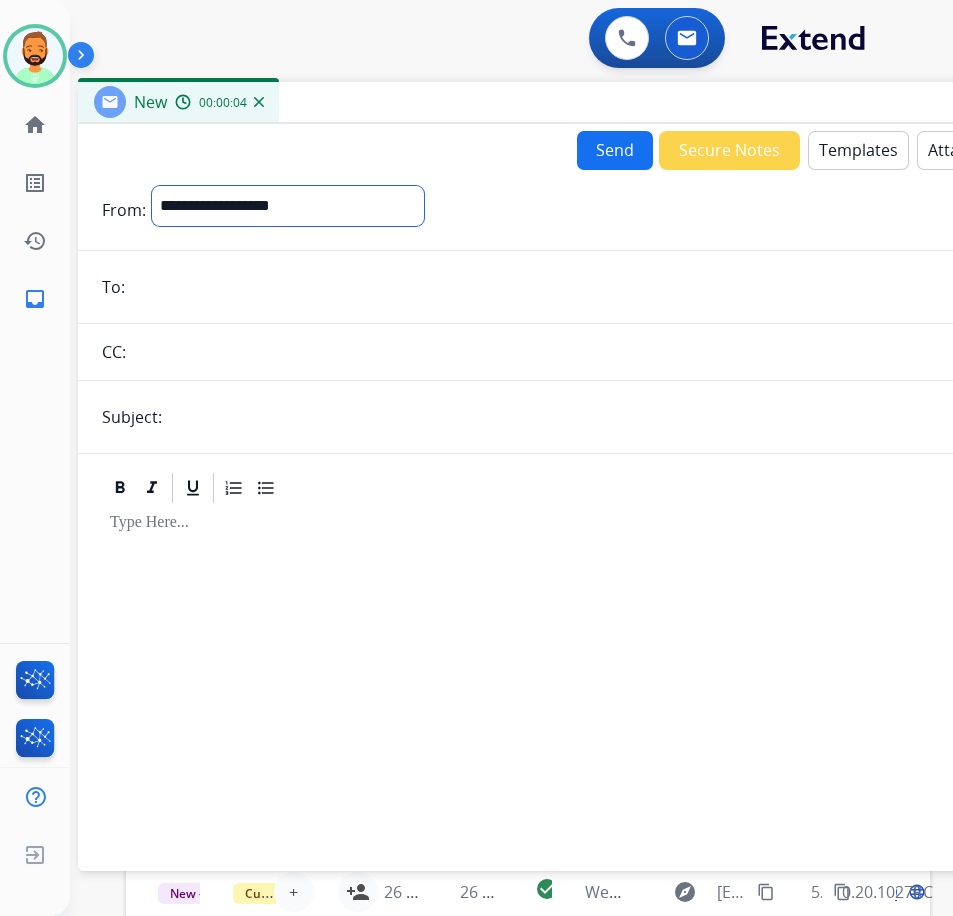 click on "**********" at bounding box center (288, 206) 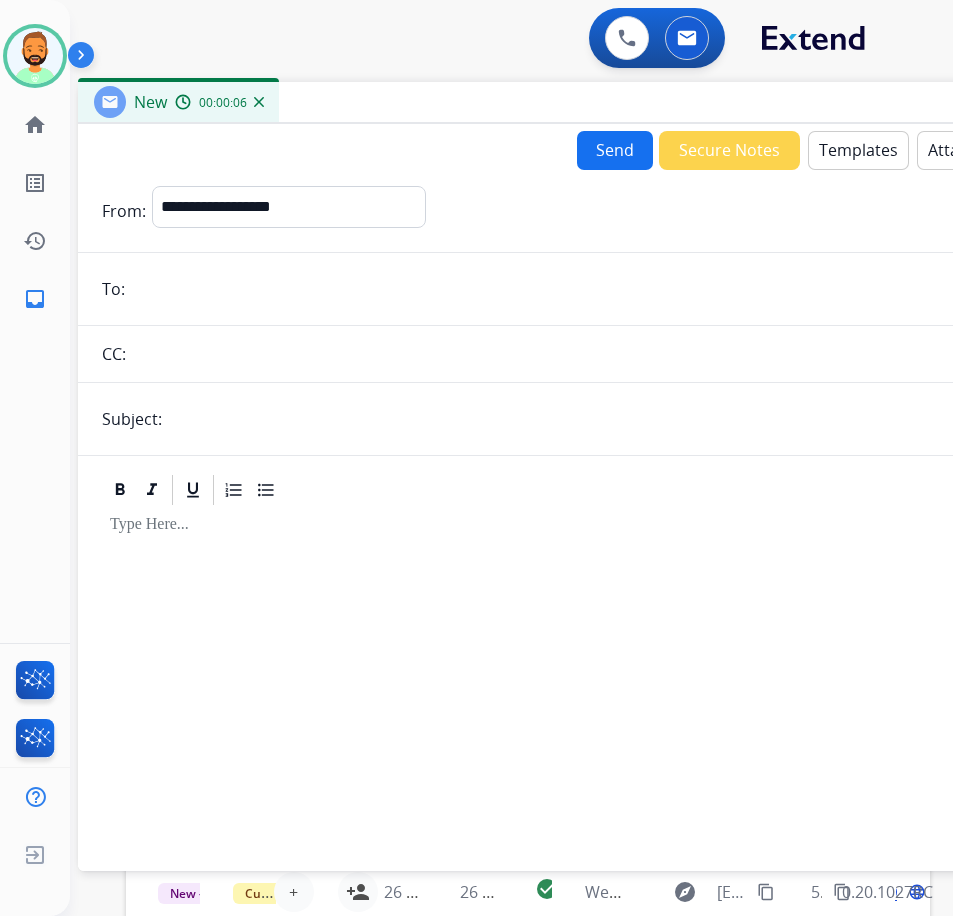 paste on "**********" 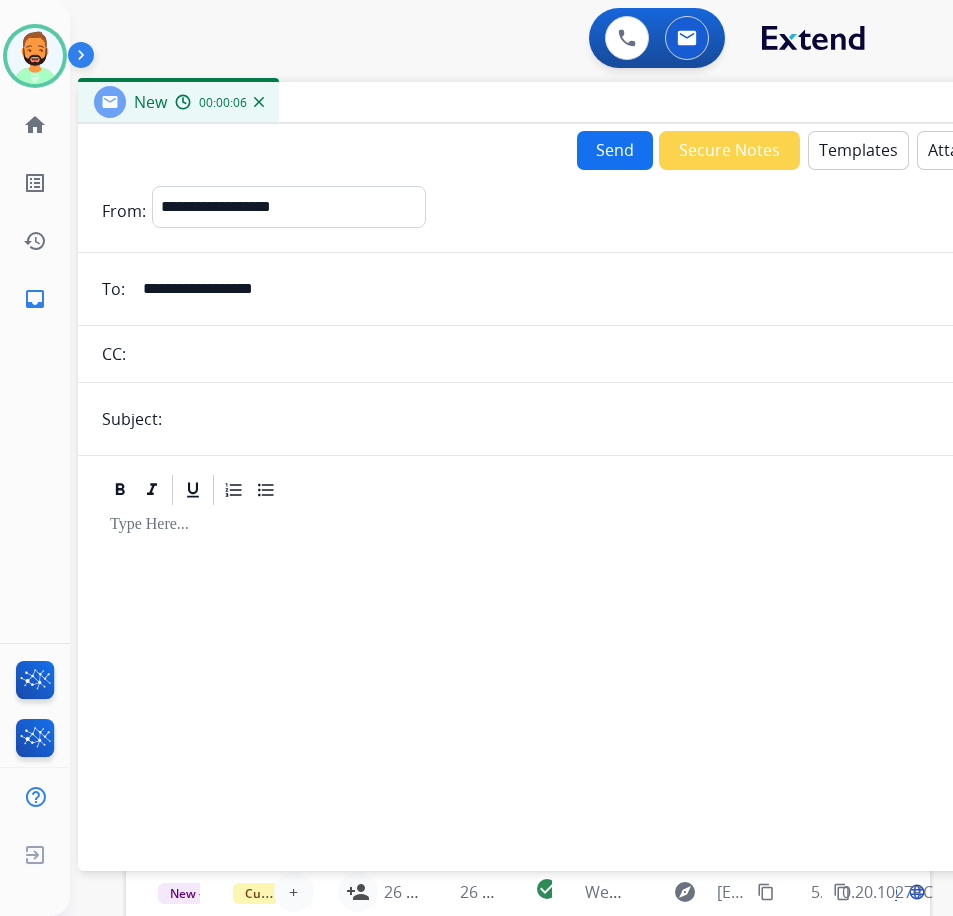 type on "**********" 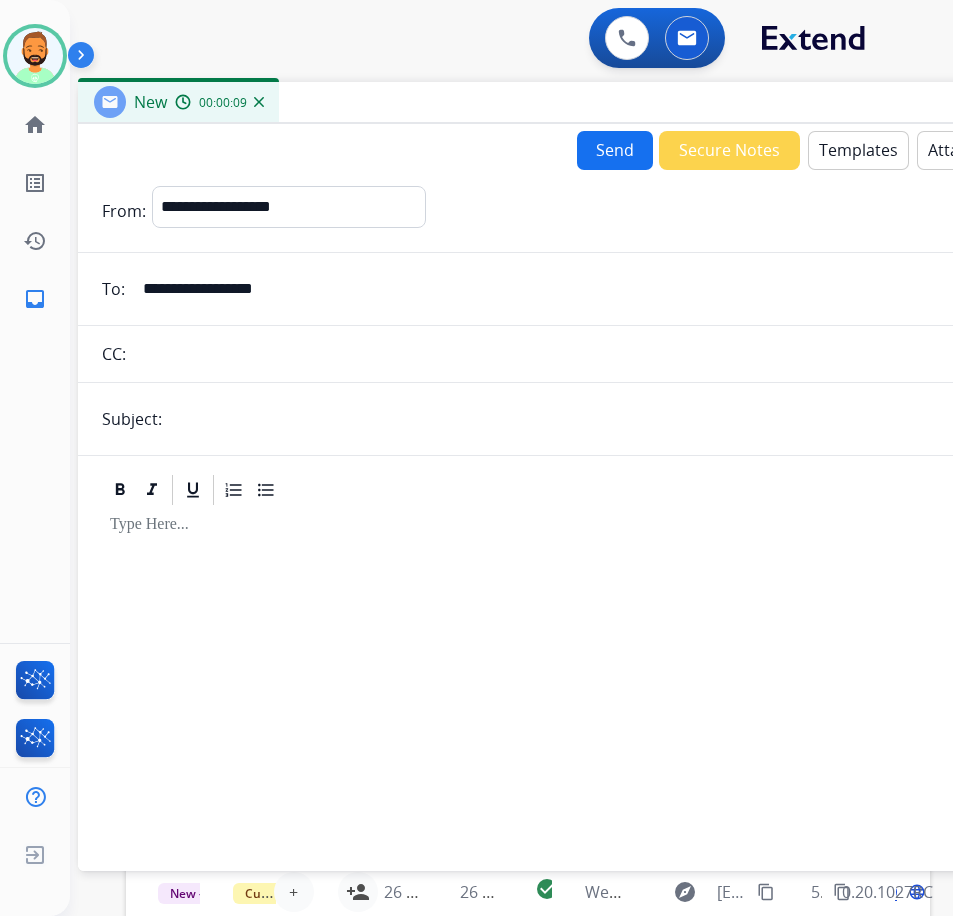 type on "**********" 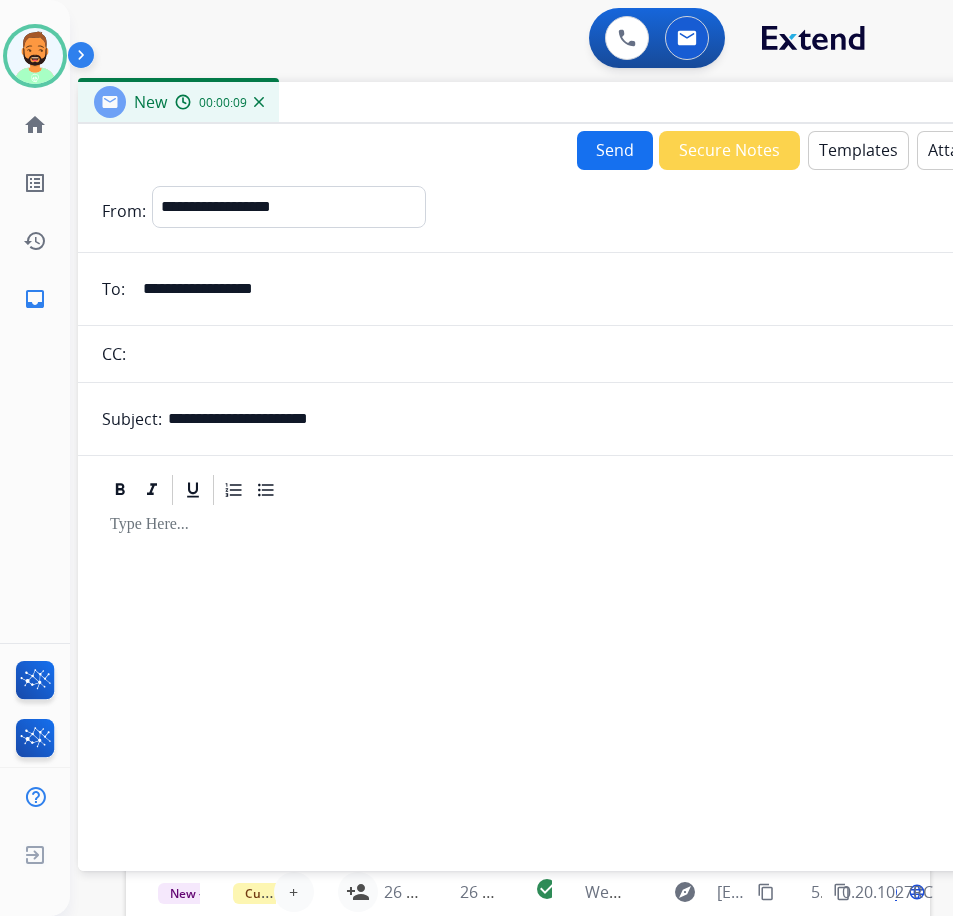 click at bounding box center [578, 679] 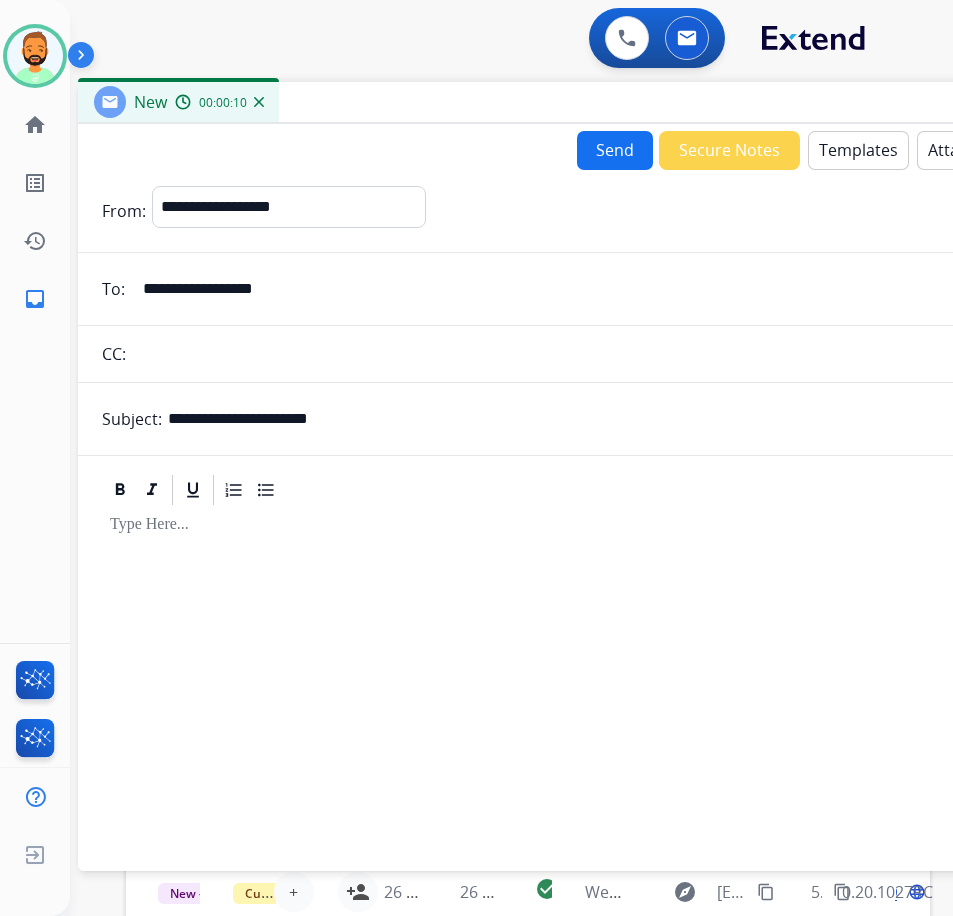 click on "Templates" at bounding box center (858, 150) 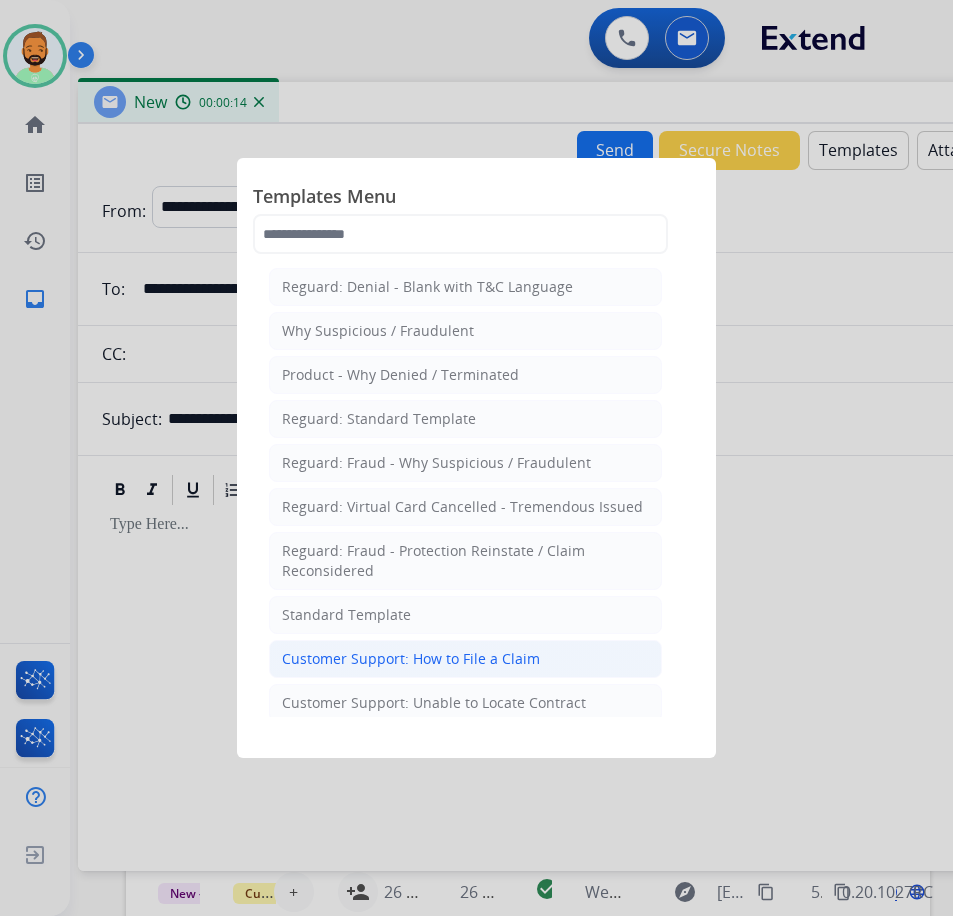 click on "Customer Support: How to File a Claim" 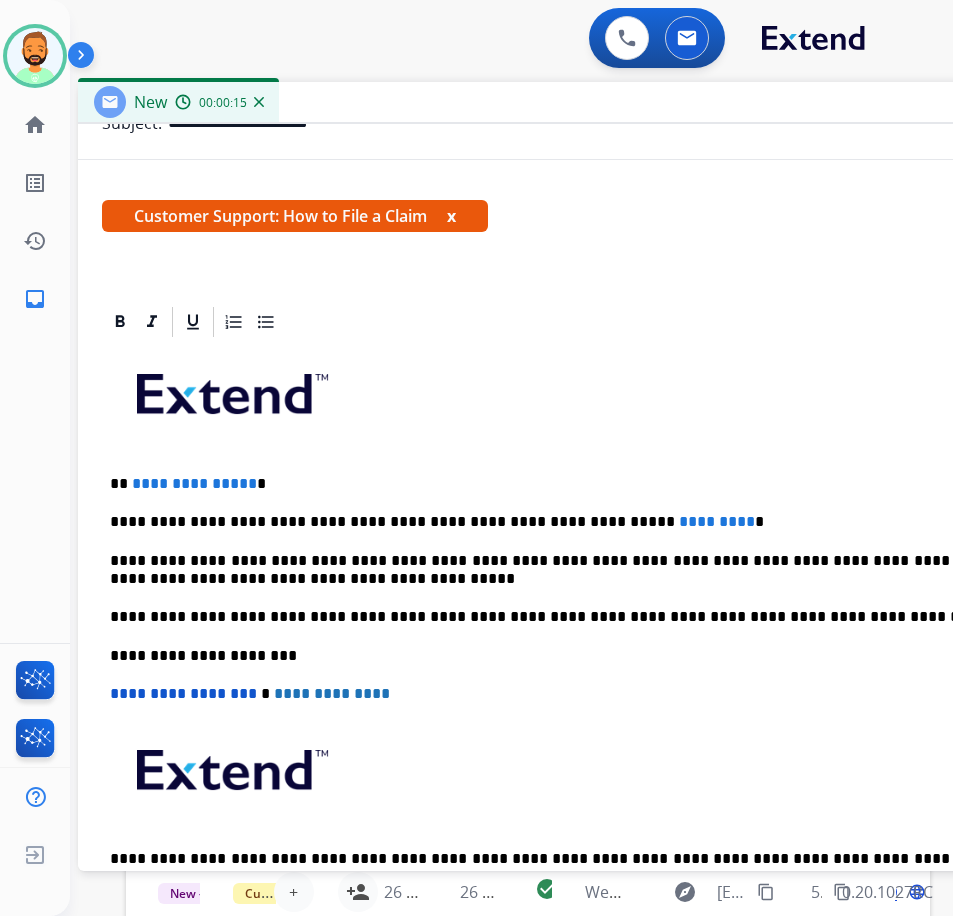 scroll, scrollTop: 300, scrollLeft: 0, axis: vertical 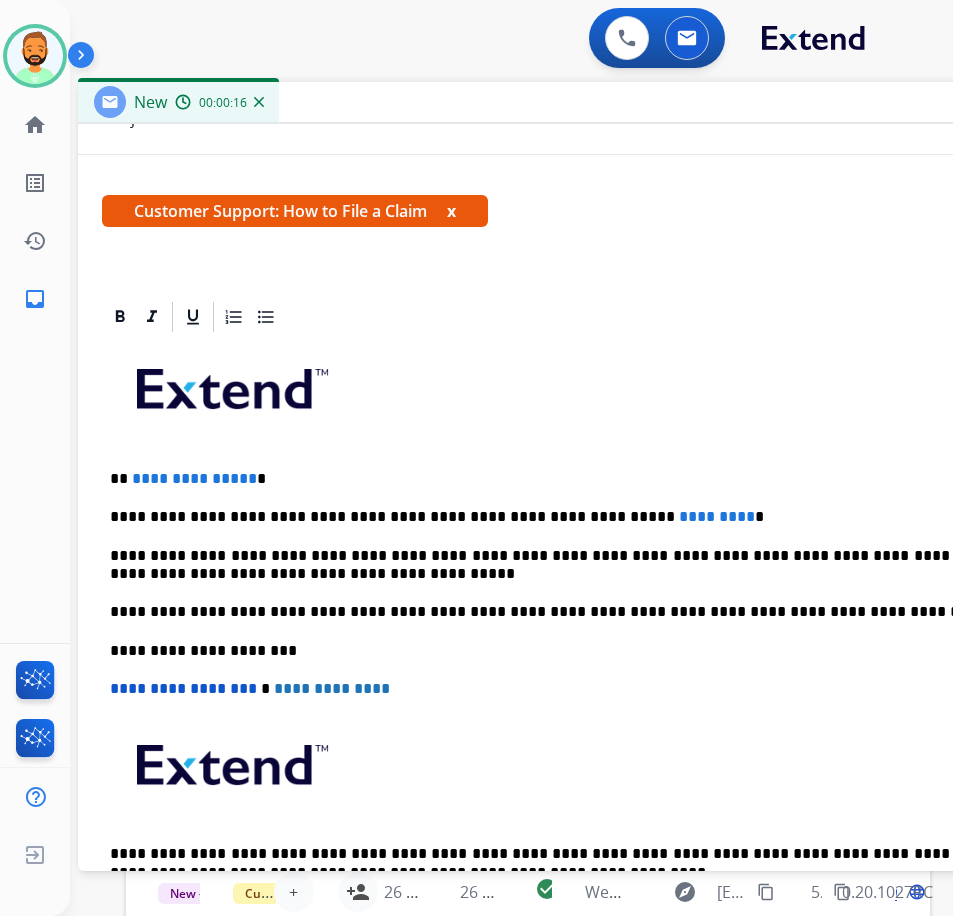 click on "**********" at bounding box center [578, 640] 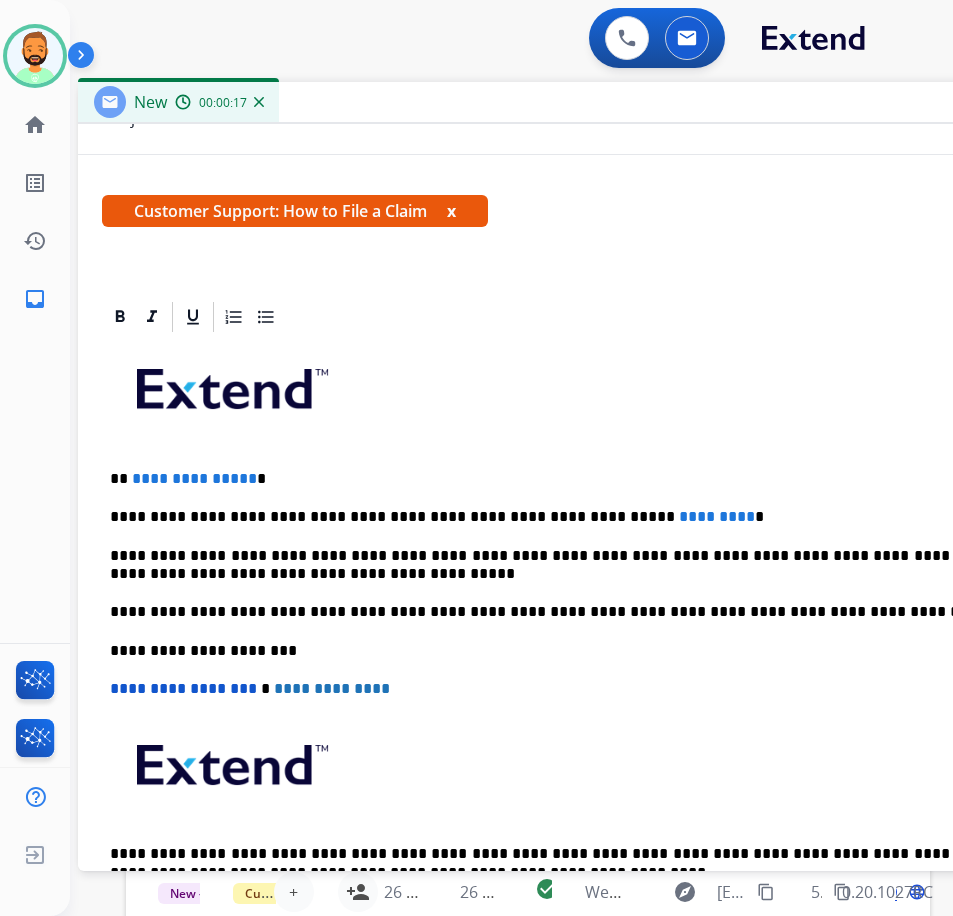 type 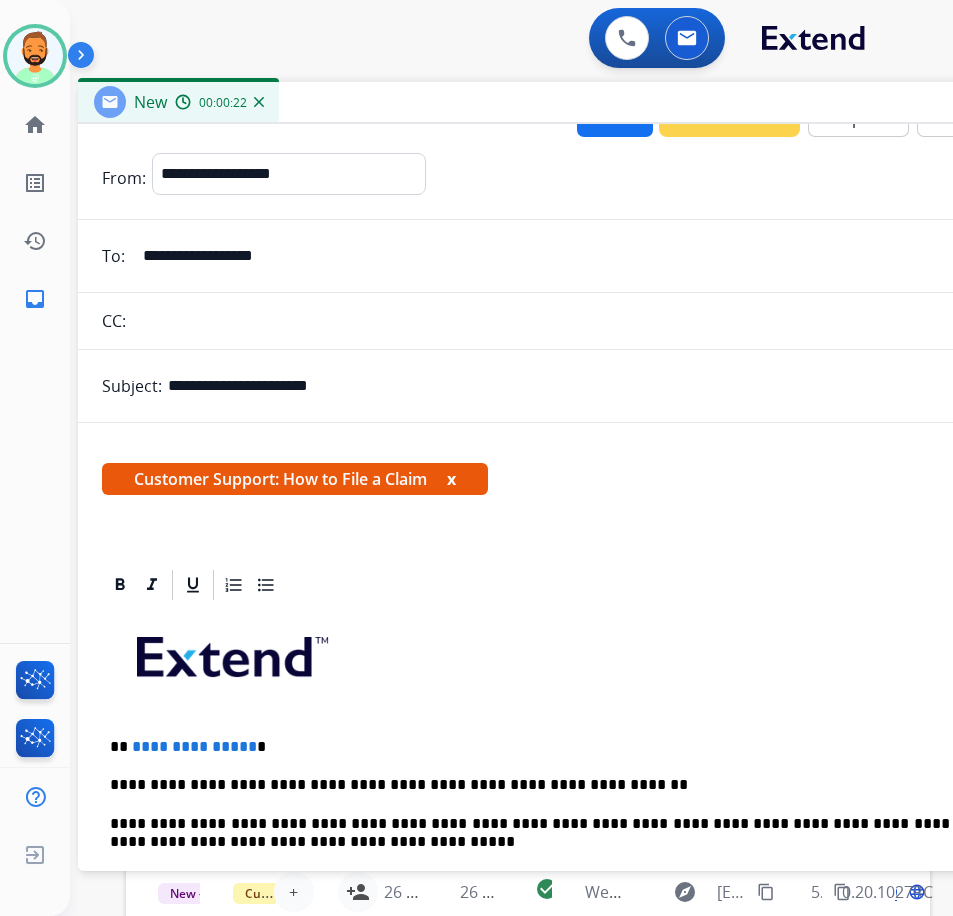 scroll, scrollTop: 0, scrollLeft: 0, axis: both 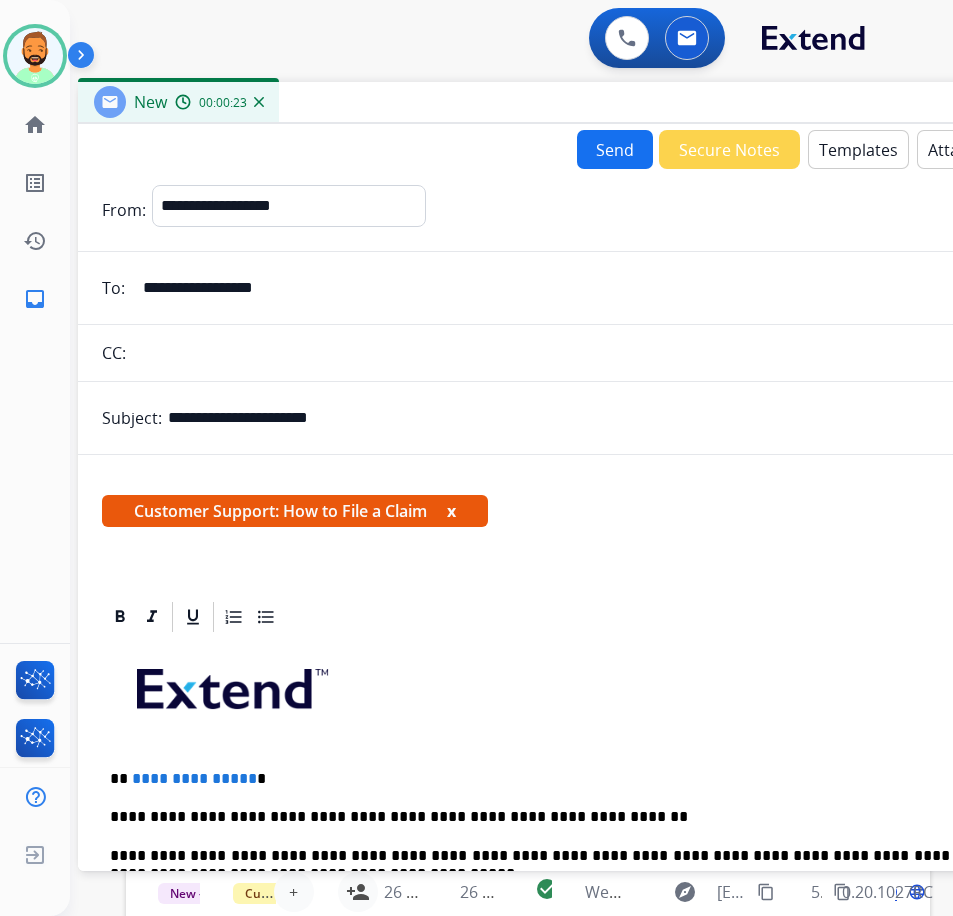 click on "Templates" at bounding box center (858, 149) 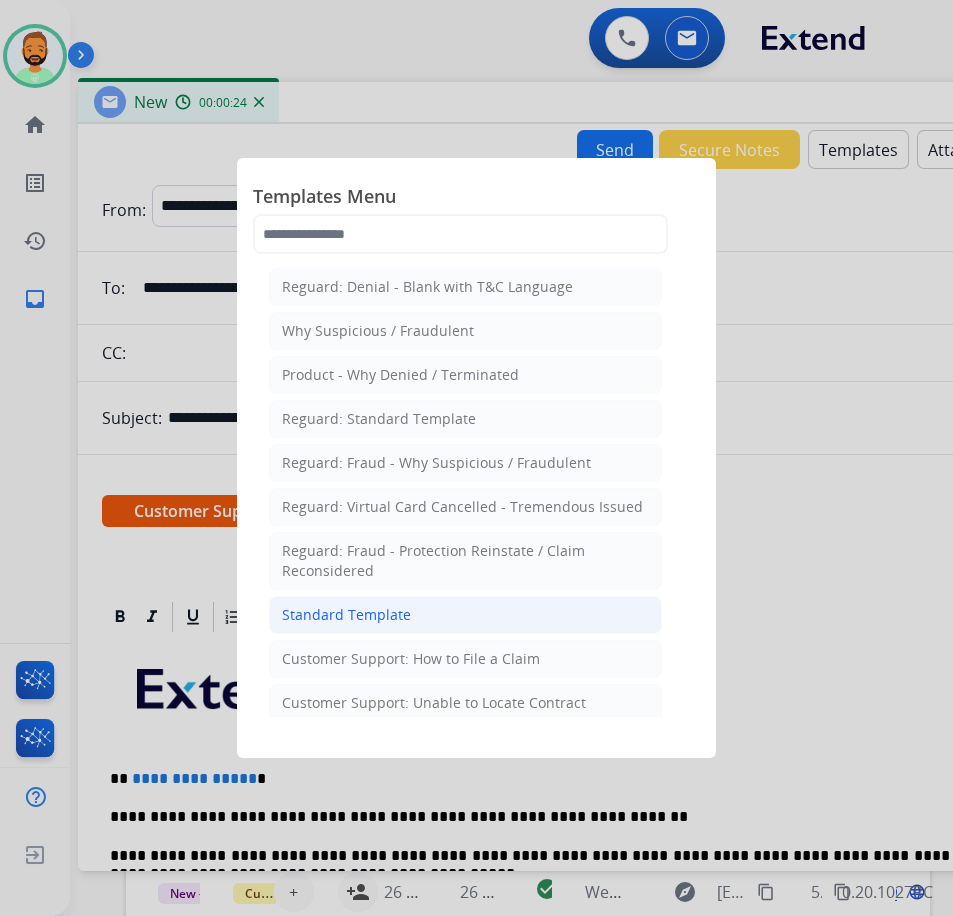 click on "Standard Template" 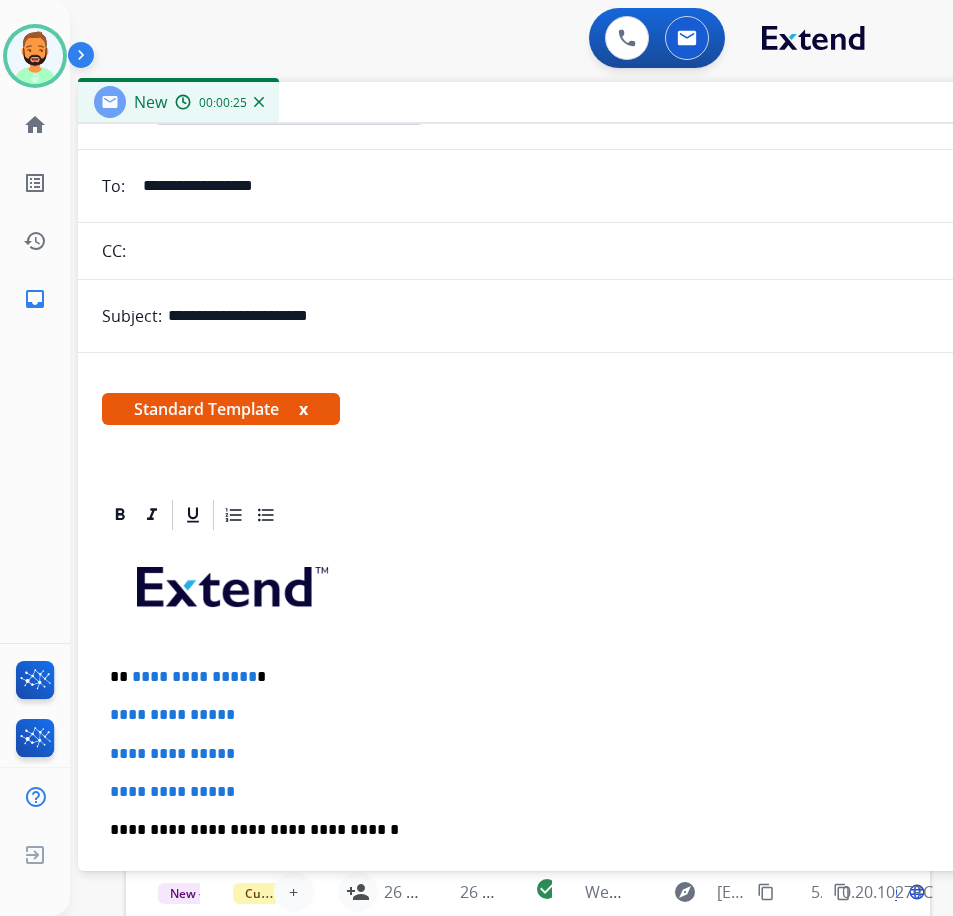 scroll, scrollTop: 300, scrollLeft: 0, axis: vertical 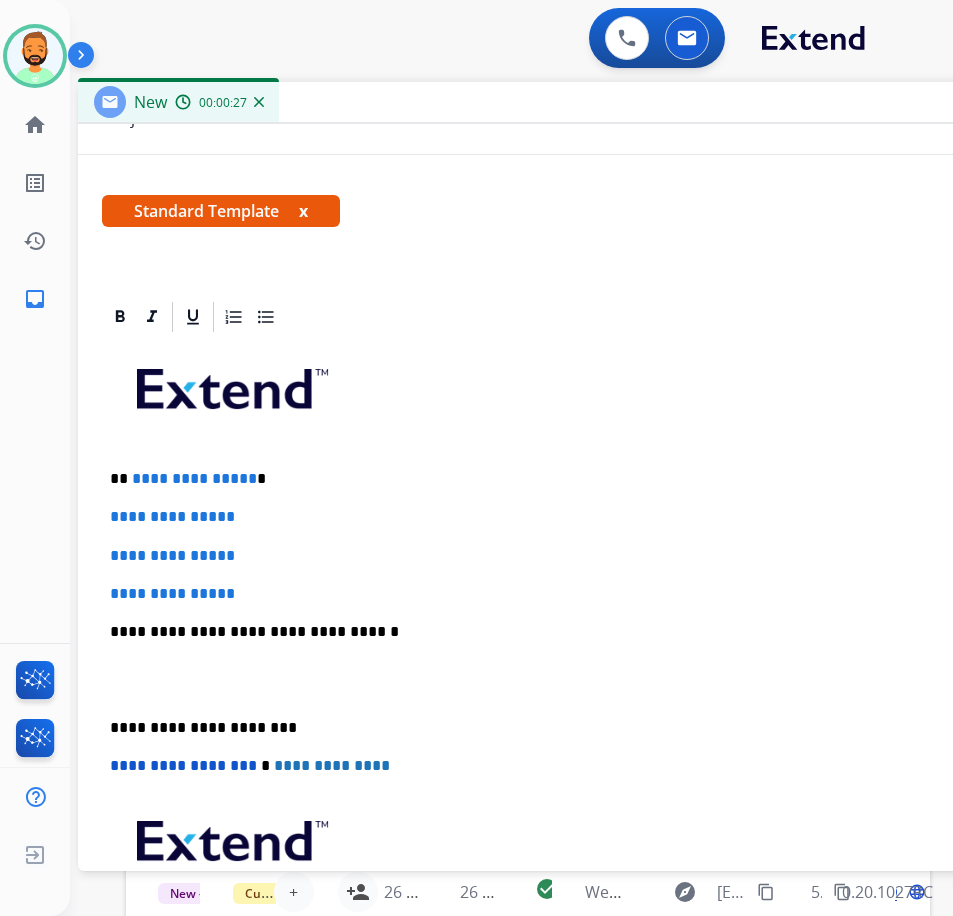 click on "**********" at bounding box center [570, 479] 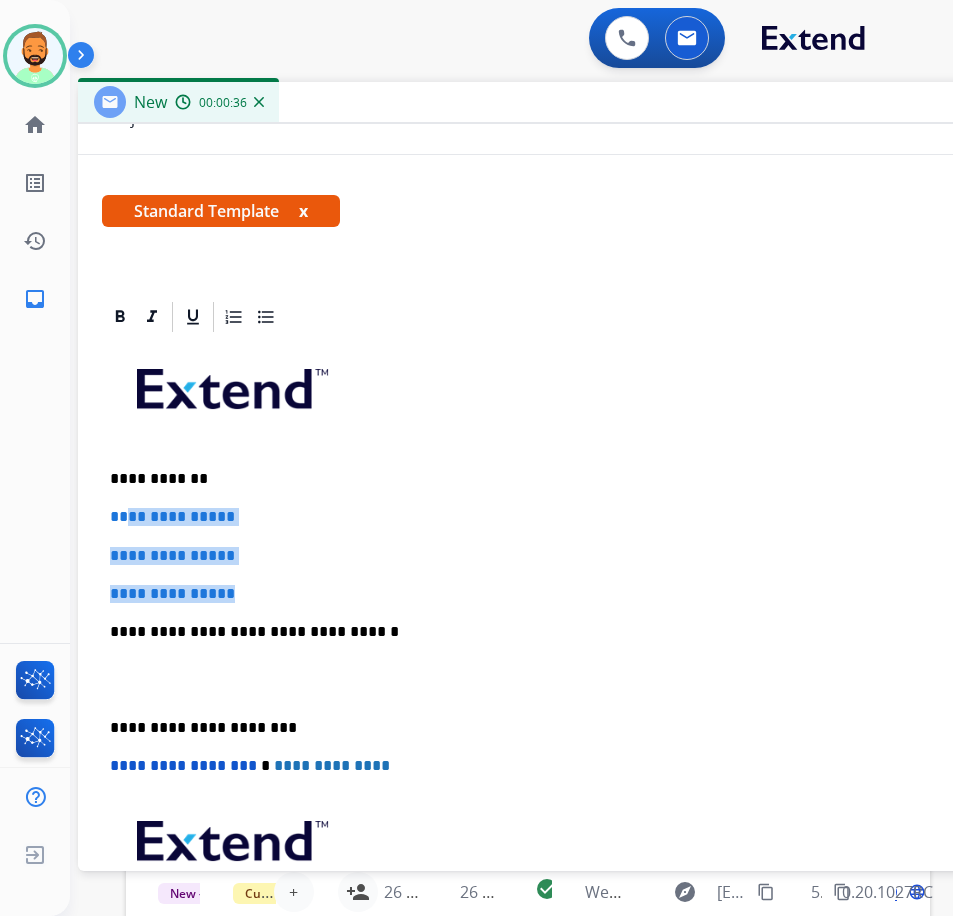drag, startPoint x: 250, startPoint y: 590, endPoint x: 132, endPoint y: 509, distance: 143.12582 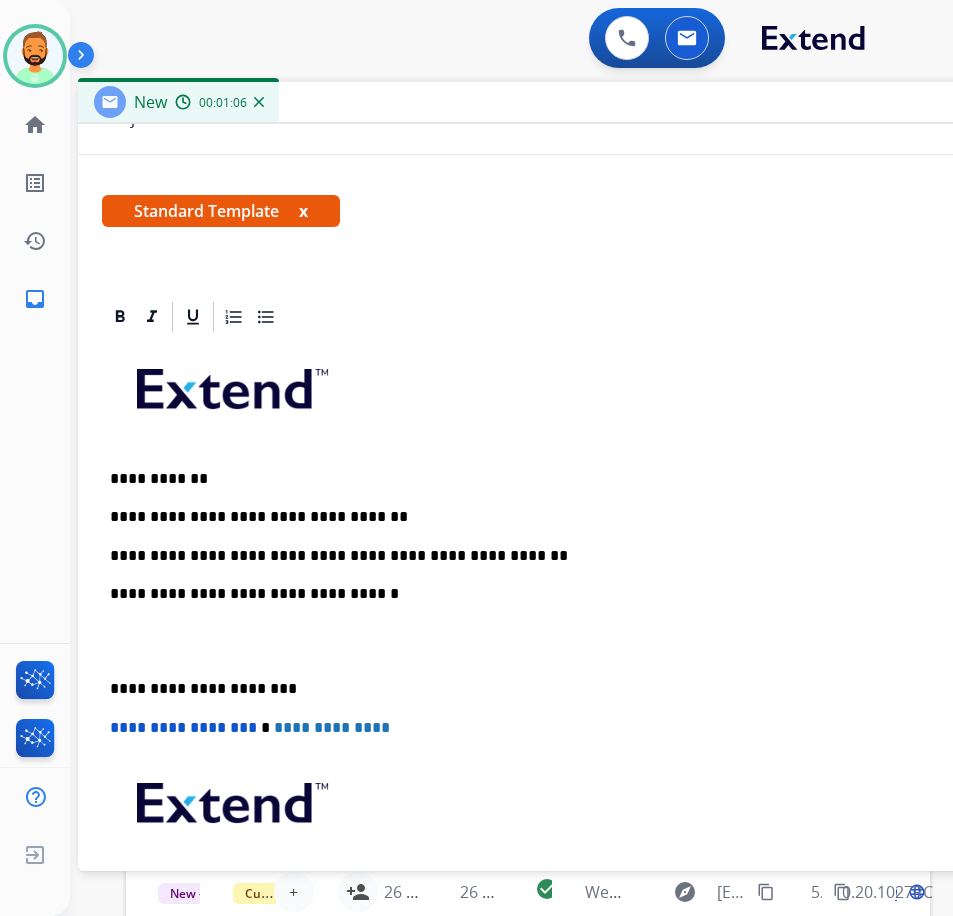 click at bounding box center [570, 641] 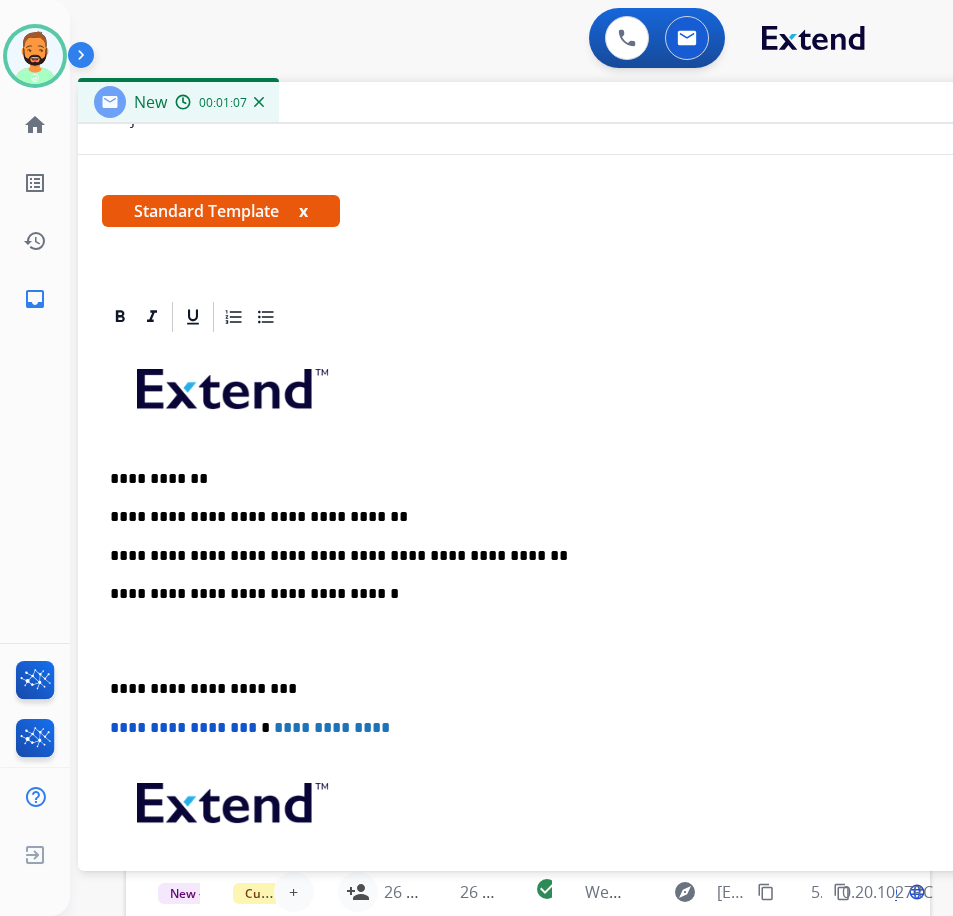 click on "**********" at bounding box center (578, 660) 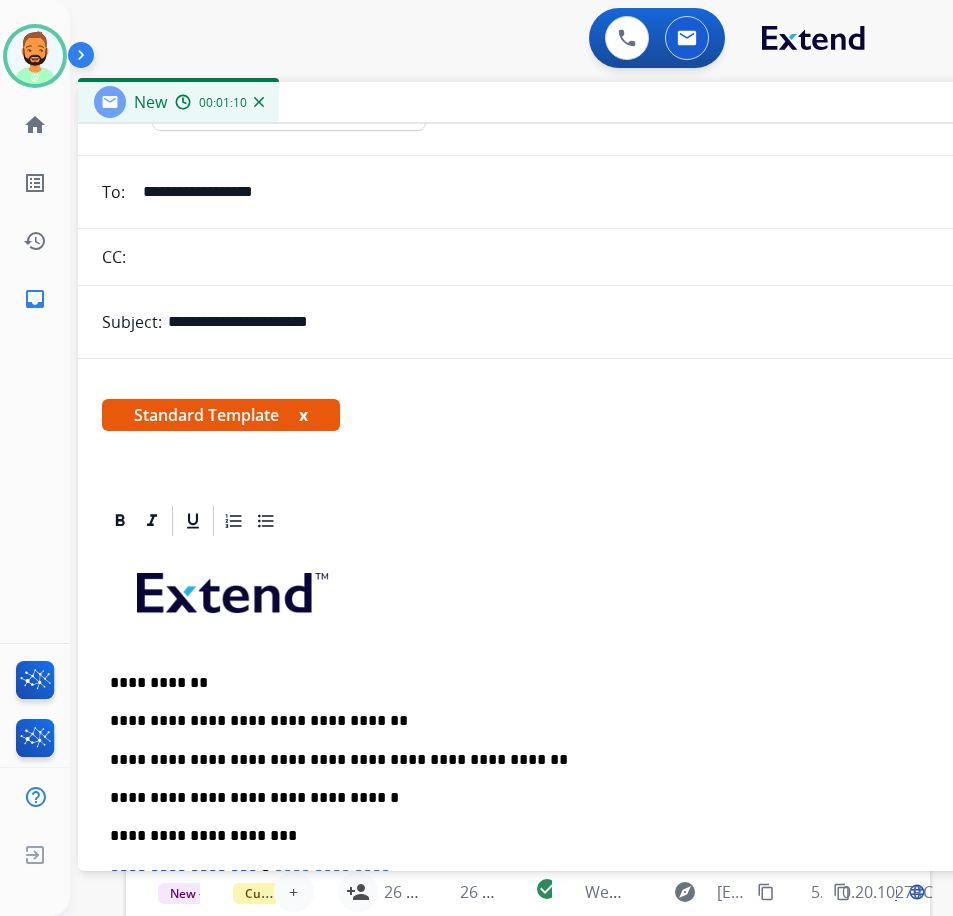 scroll, scrollTop: 0, scrollLeft: 0, axis: both 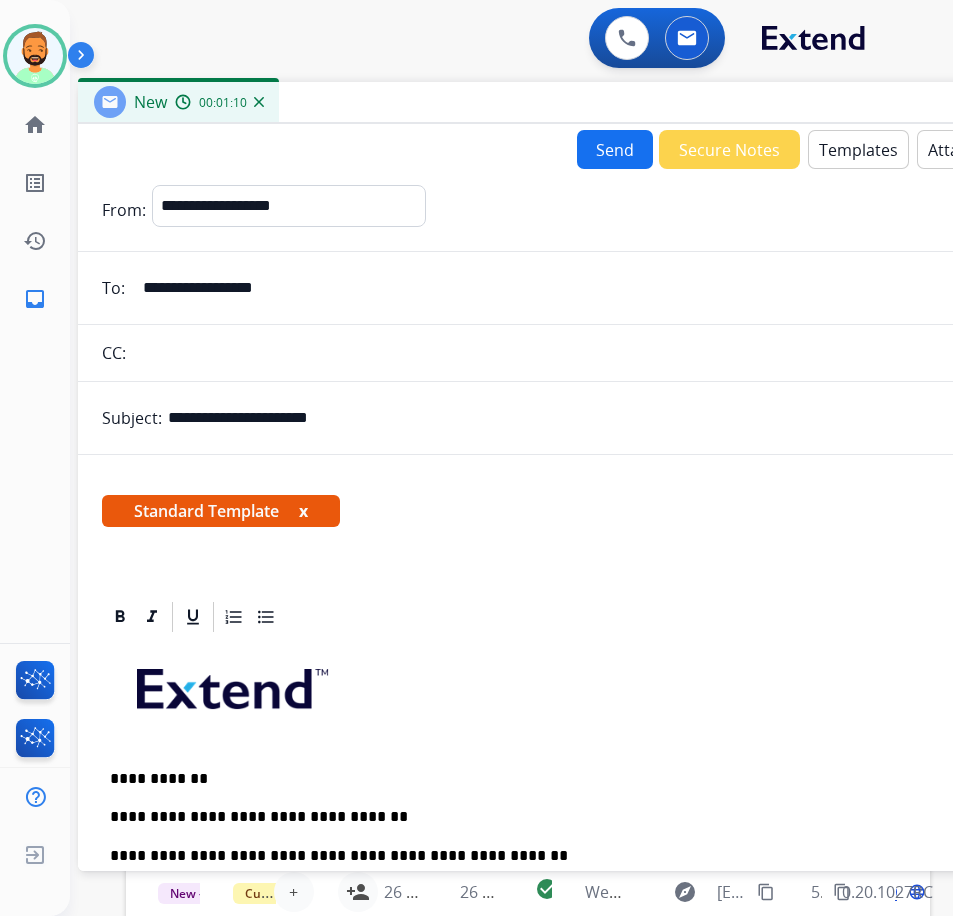 click on "Send" at bounding box center [615, 149] 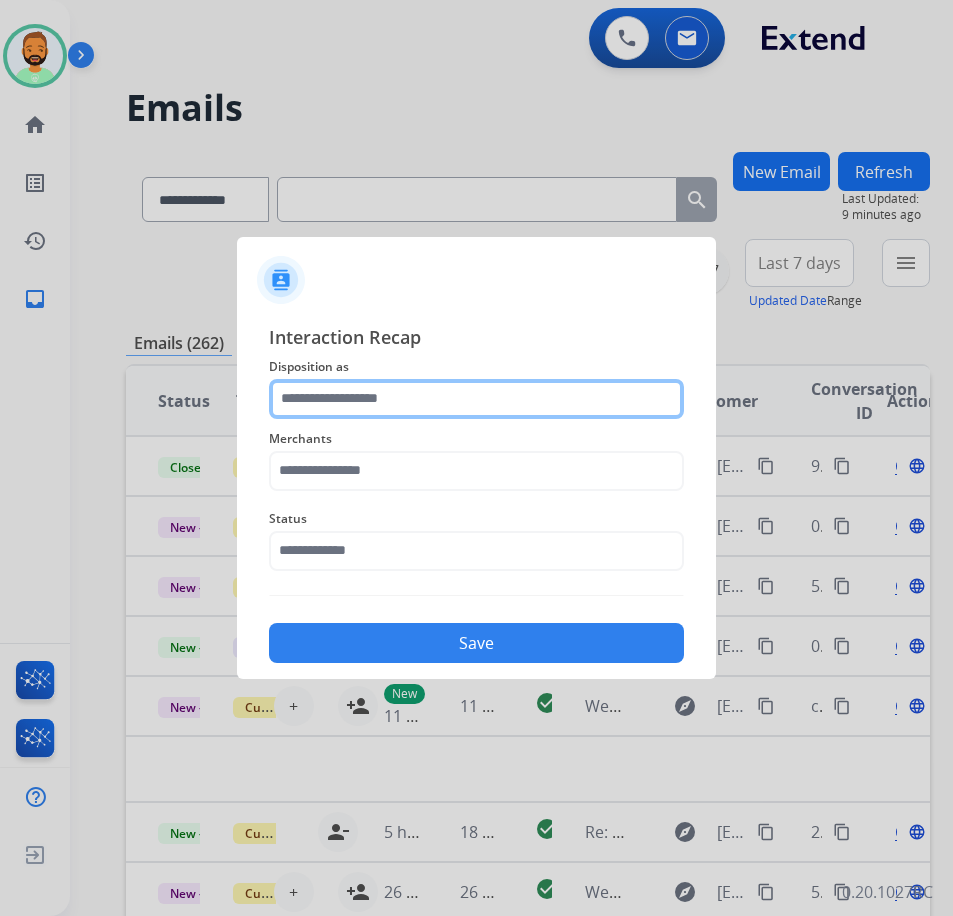 click 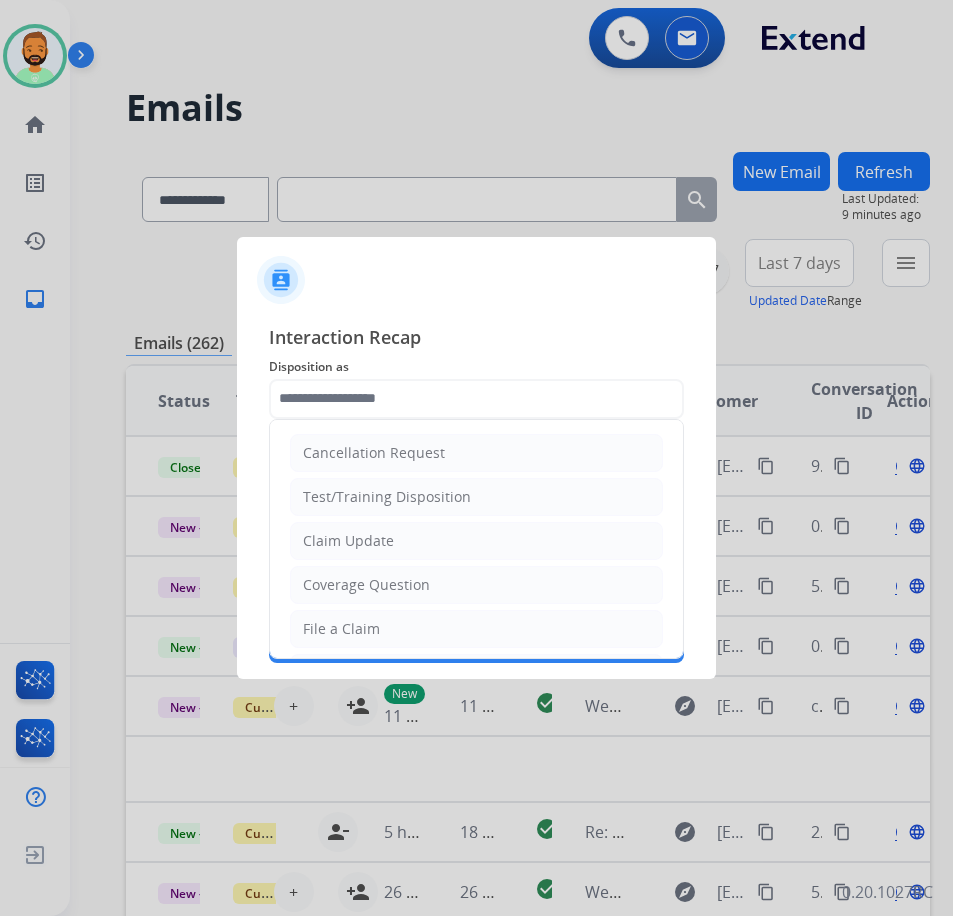 click on "Claim Update" 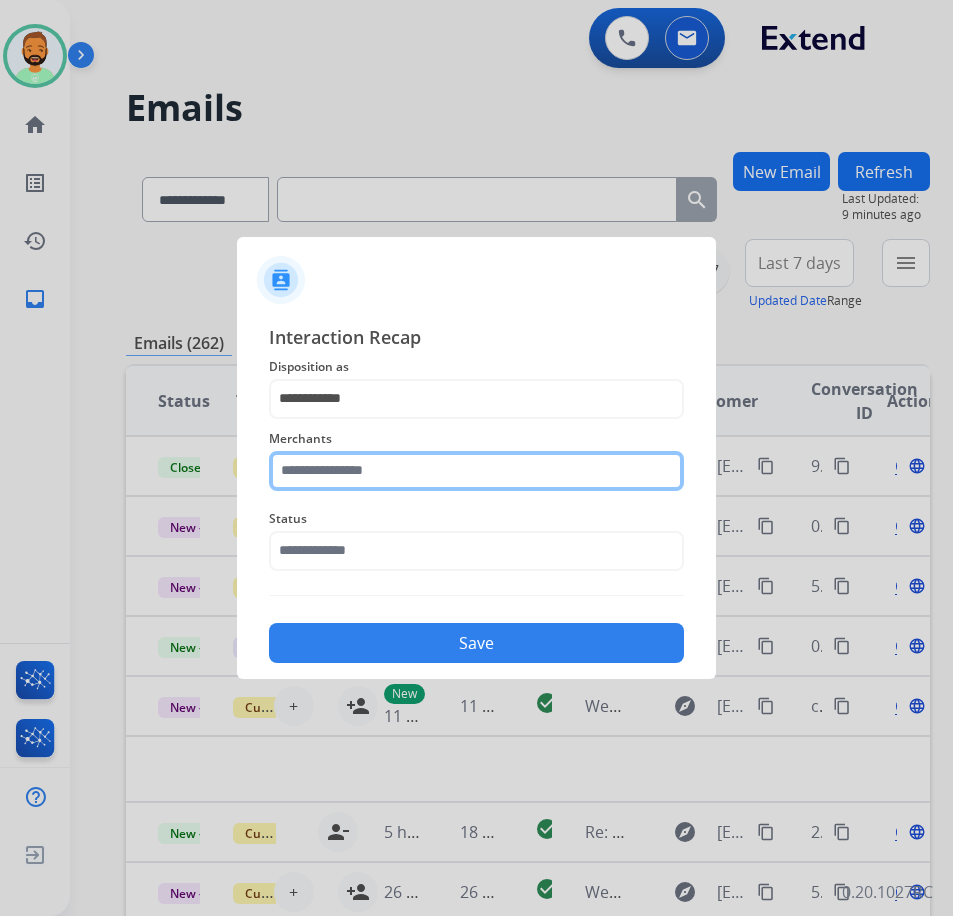 click 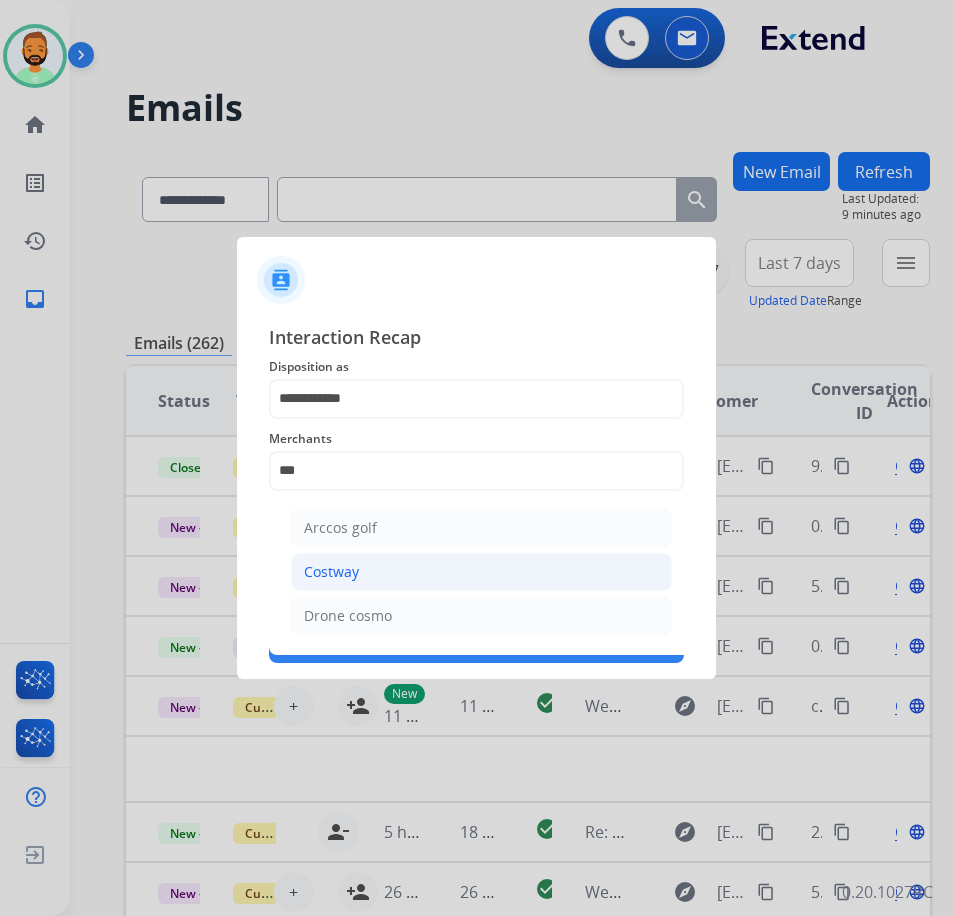 click on "Costway" 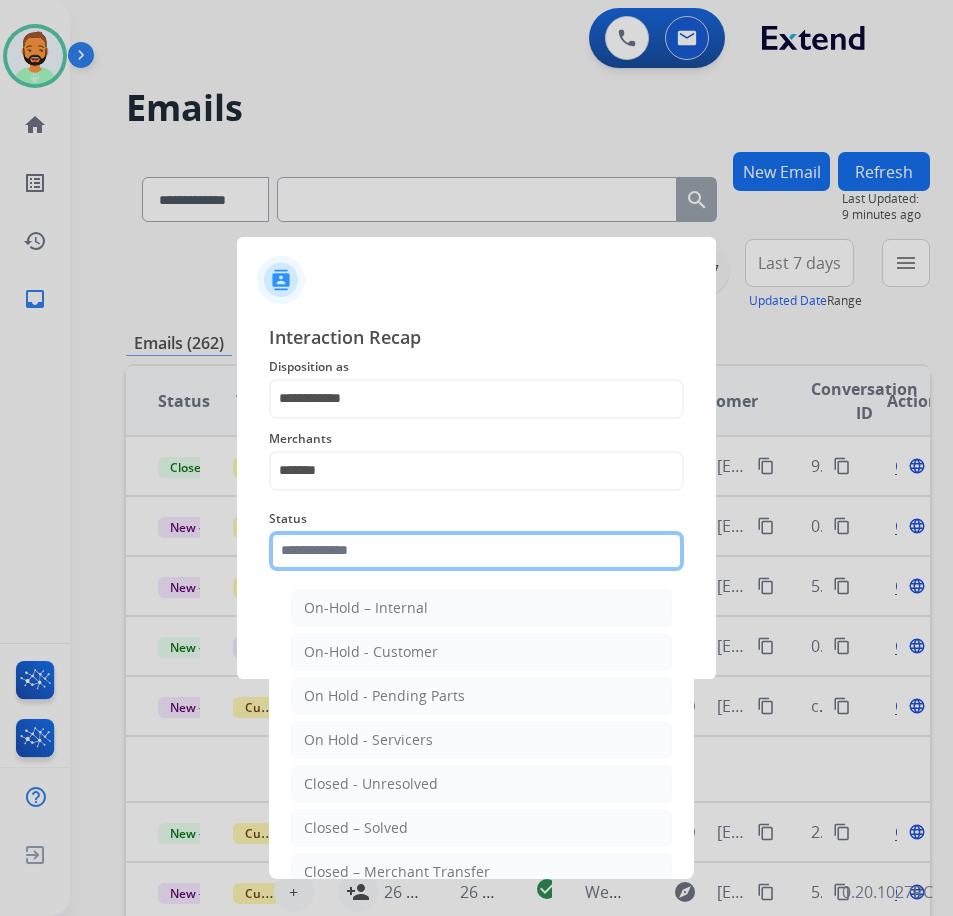 click 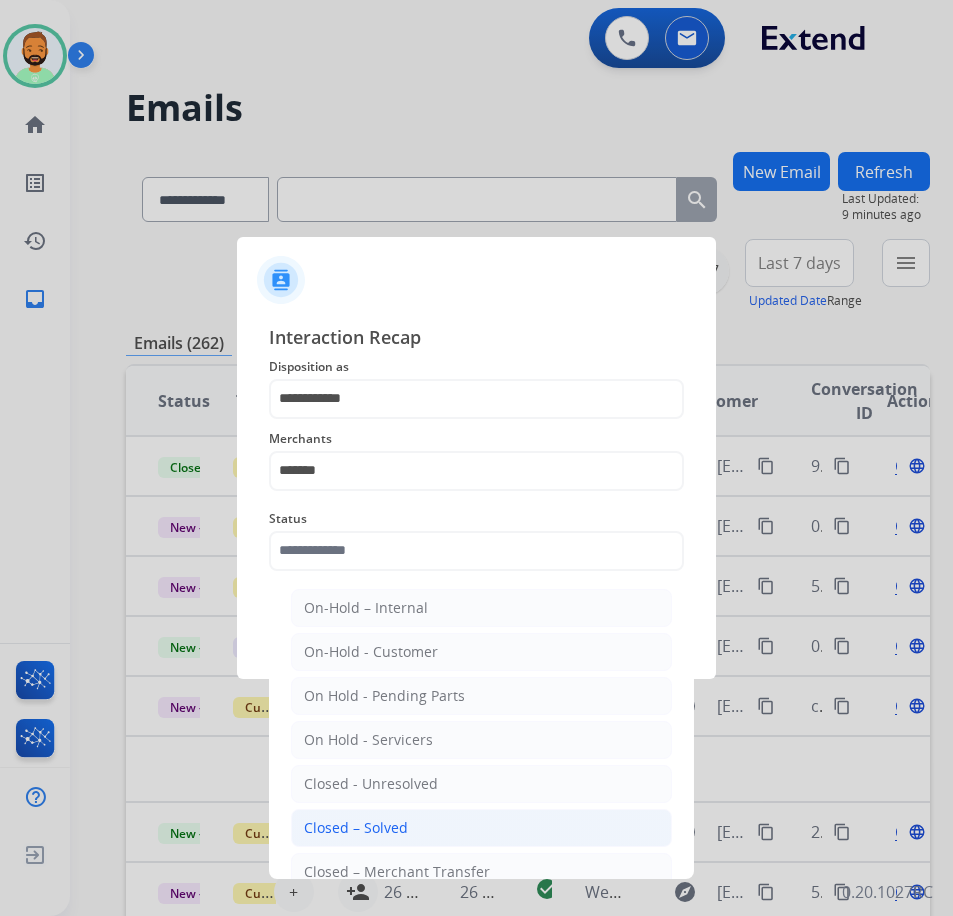 click on "Closed – Solved" 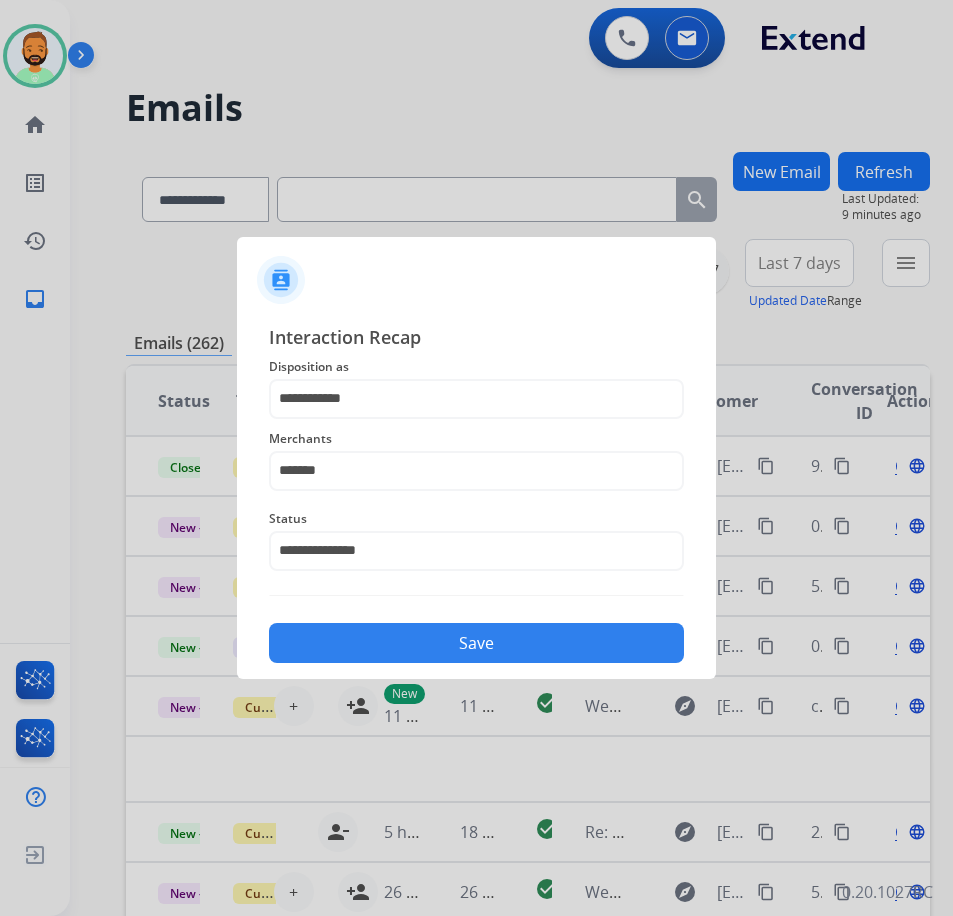 click on "Save" 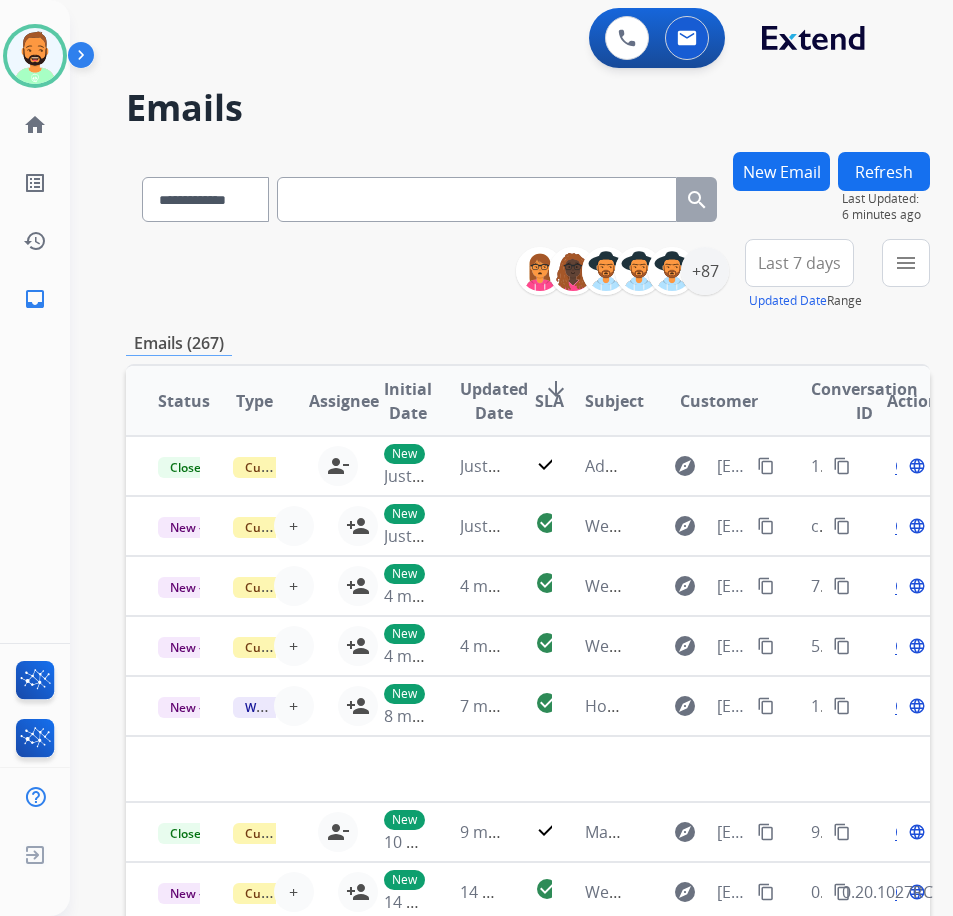 click on "Last 7 days   Updated Date   Range  Custom Recent Last 7 days Last 14 days Last 30 days Last 90 days" at bounding box center [805, 275] 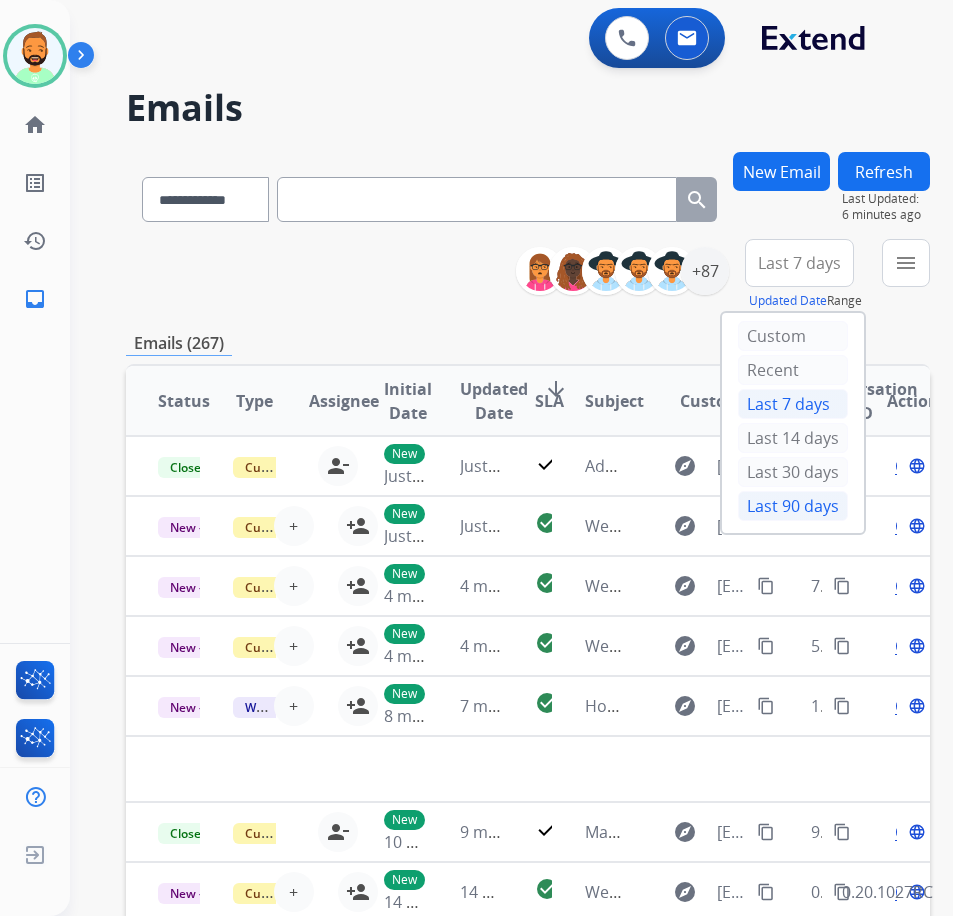 click on "Last 90 days" at bounding box center [793, 506] 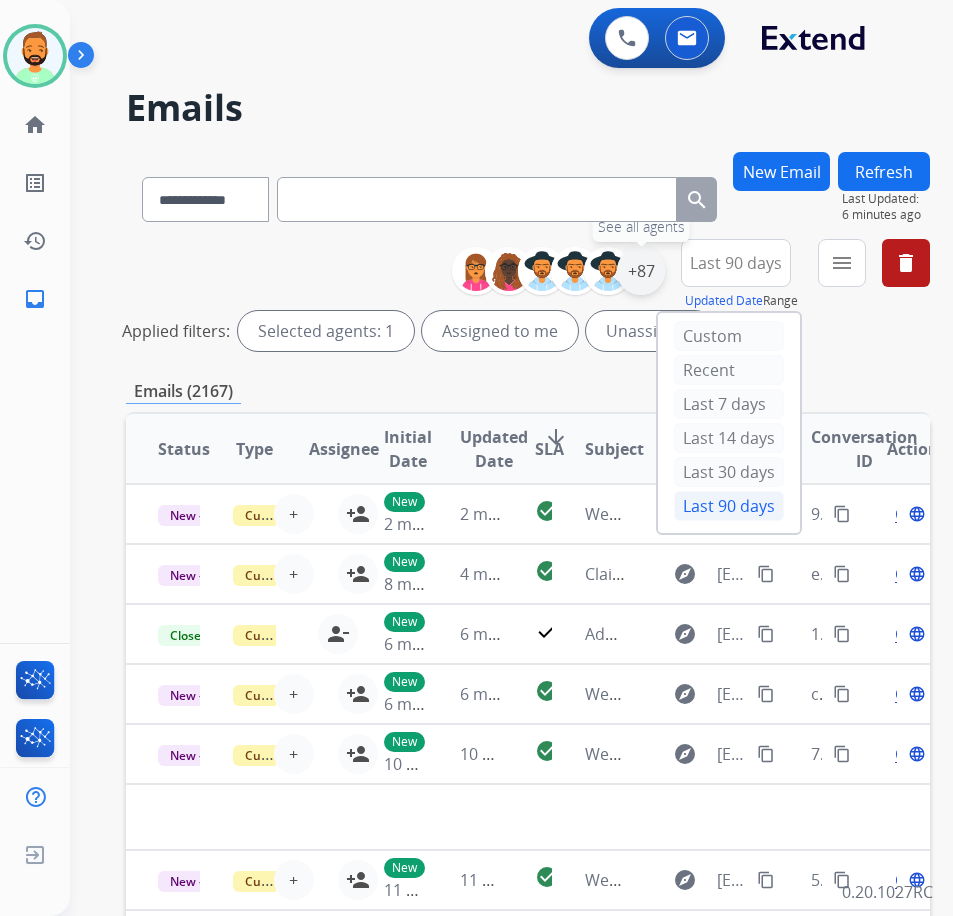 click on "+87" at bounding box center (641, 271) 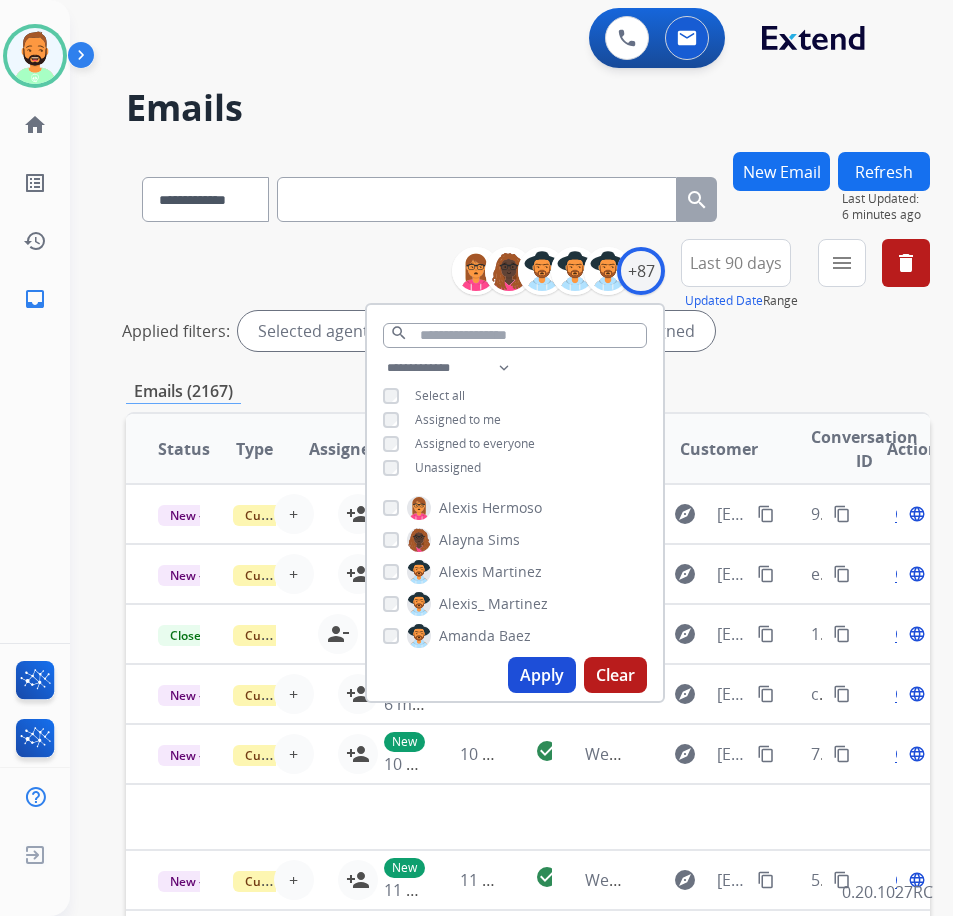 click on "Unassigned" at bounding box center [448, 467] 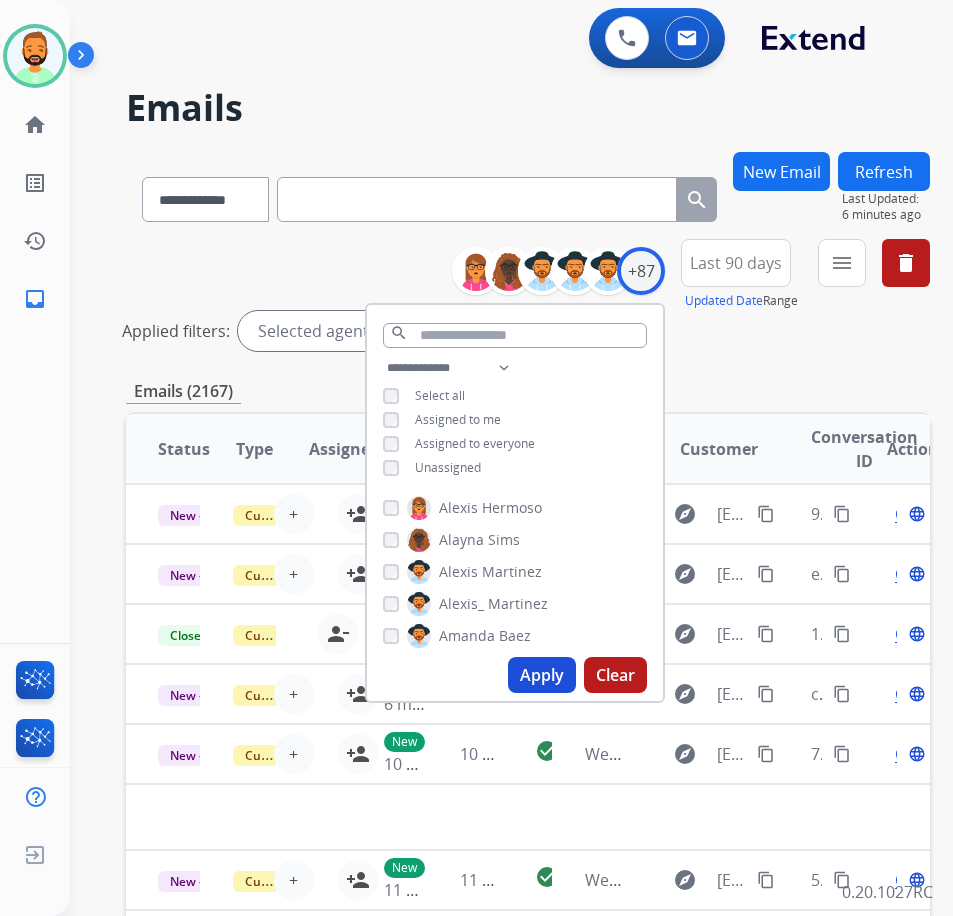 click on "Apply" at bounding box center (542, 675) 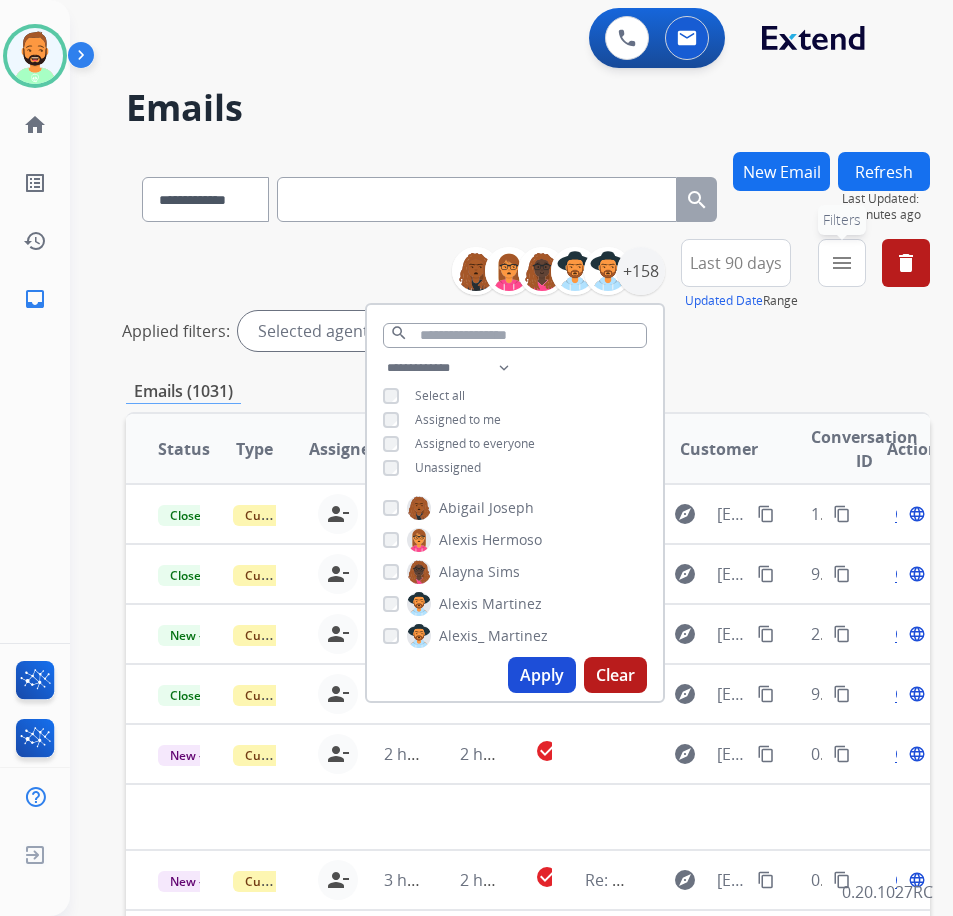 click on "menu" at bounding box center (842, 263) 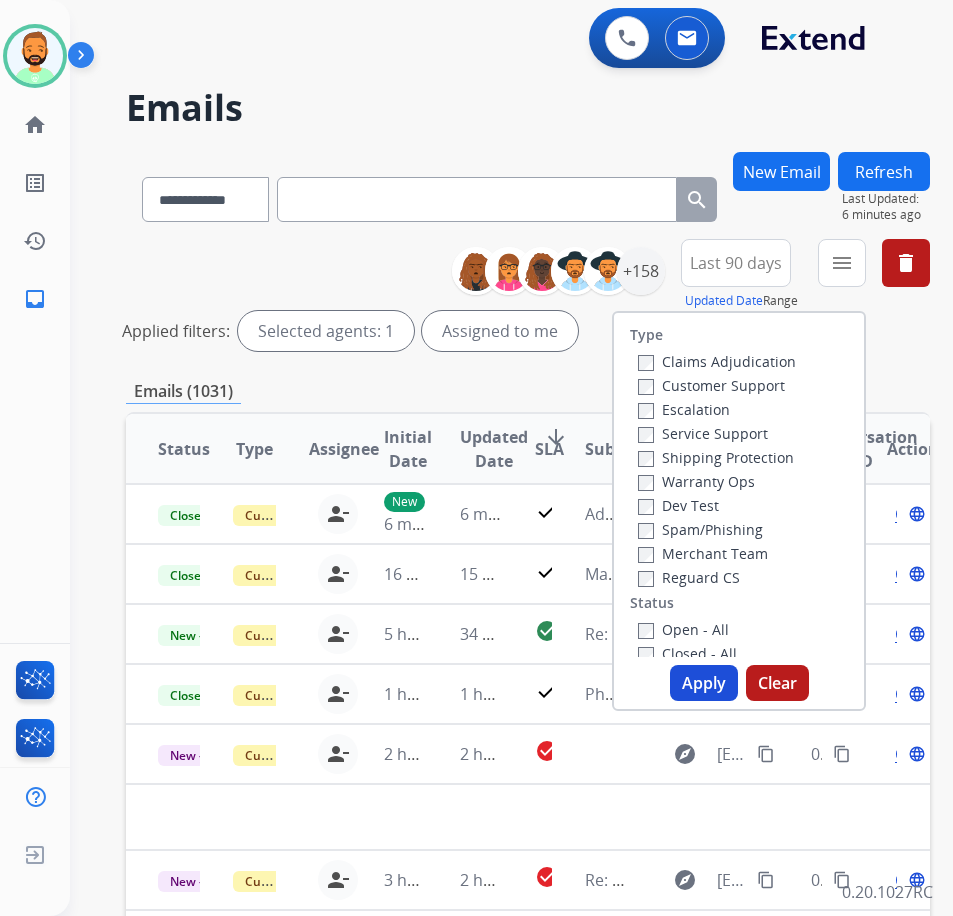 click on "Customer Support" at bounding box center [711, 385] 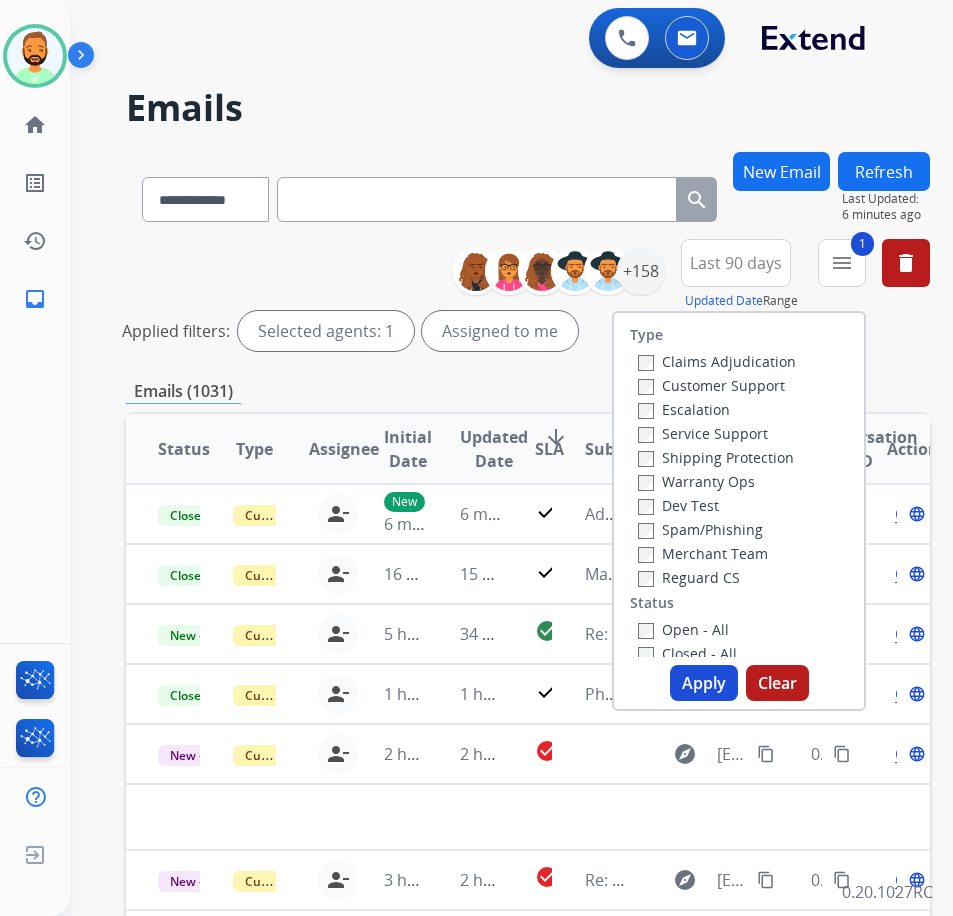 click on "Shipping Protection" at bounding box center (717, 457) 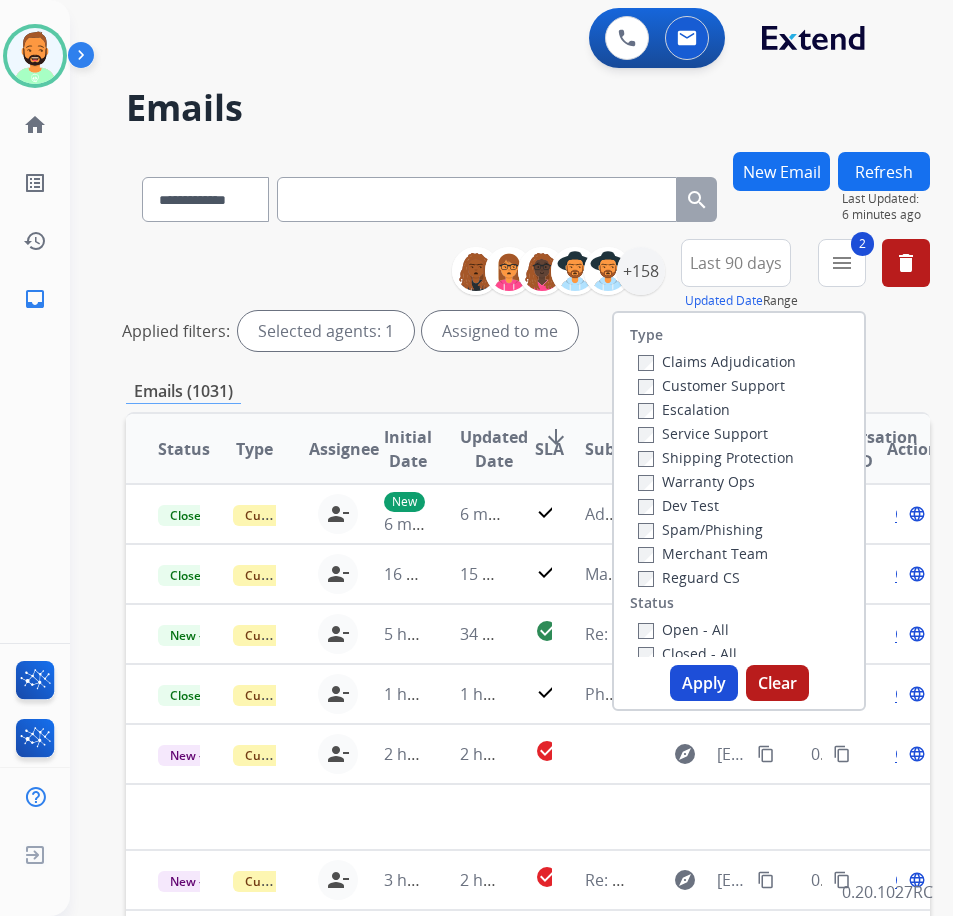 click on "Open - All" at bounding box center [683, 629] 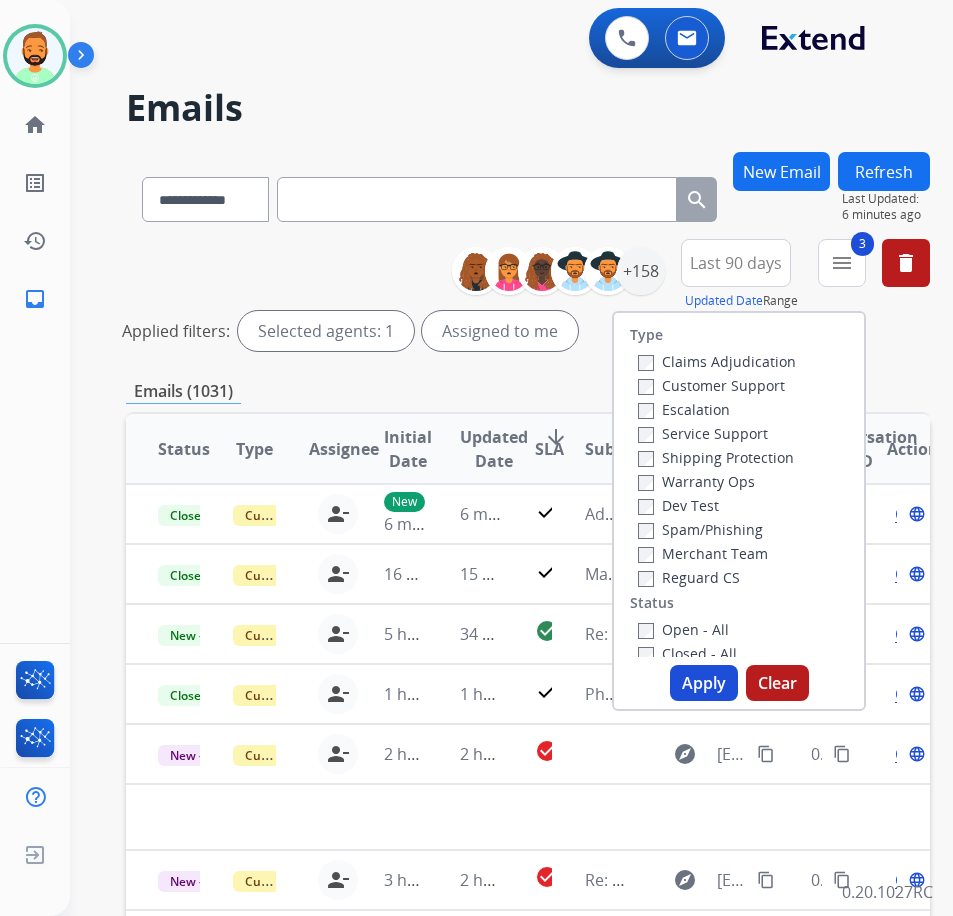 click on "Apply" at bounding box center [704, 683] 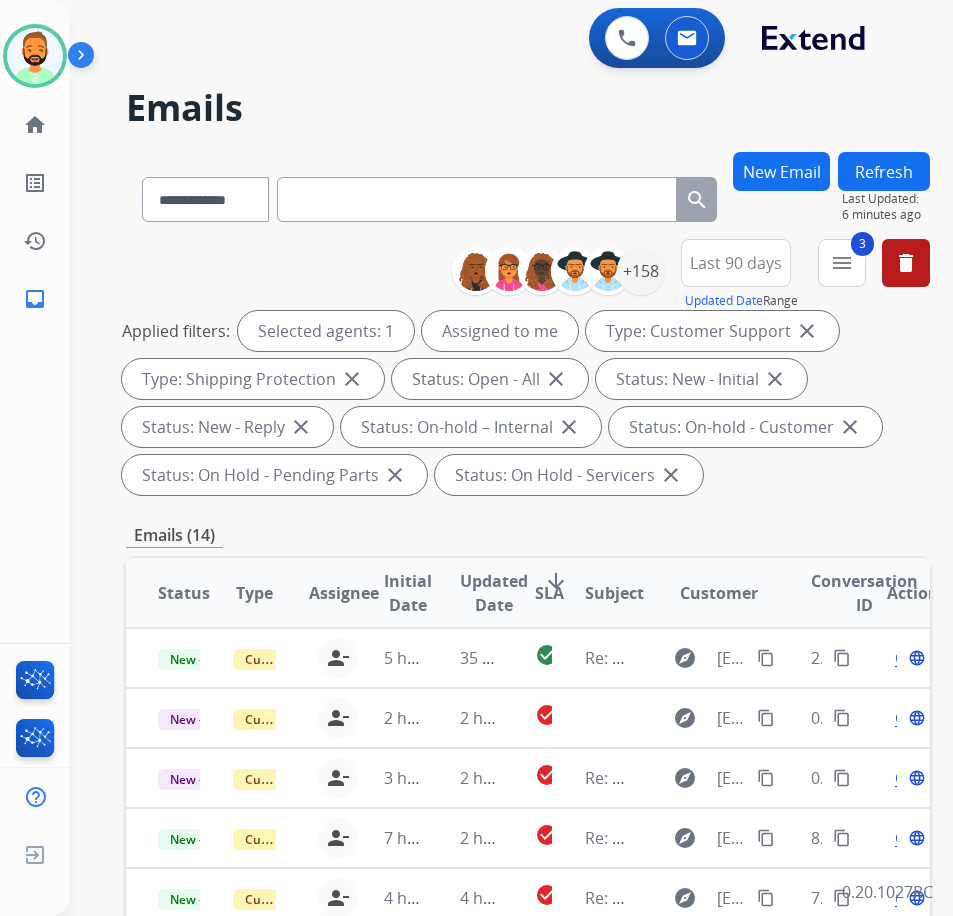 click on "SLA" at bounding box center (549, 593) 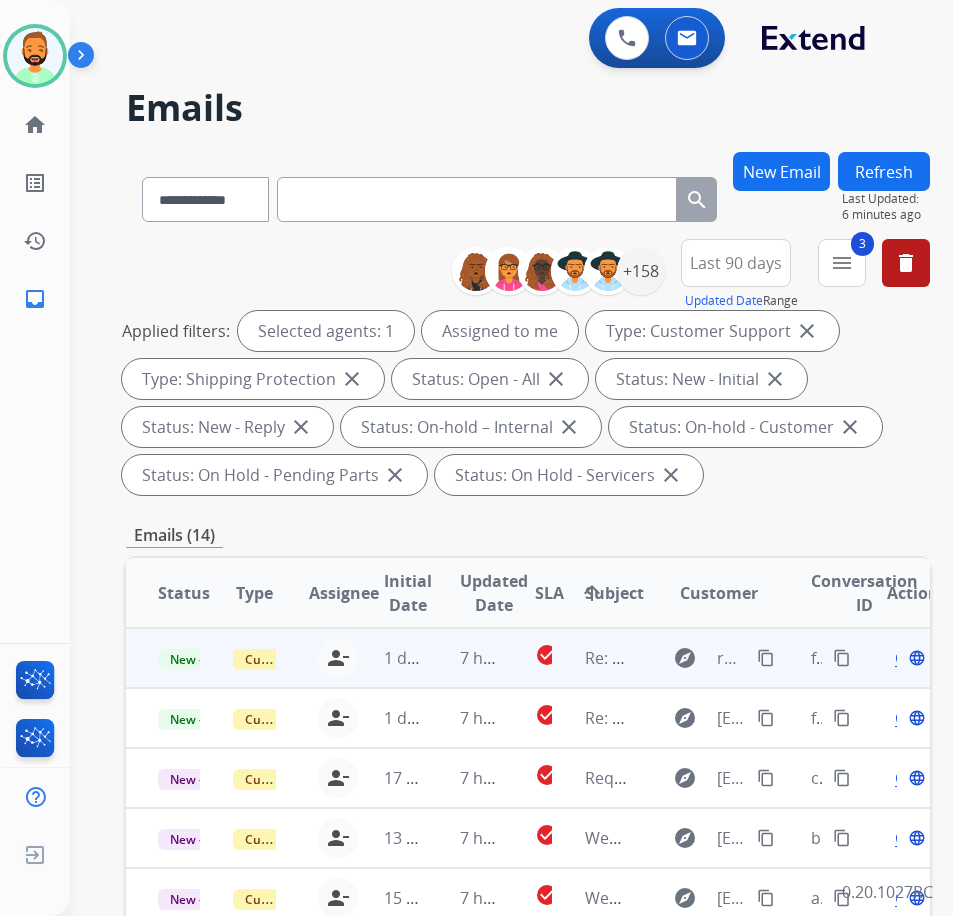 click on "7 hours ago" at bounding box center [465, 658] 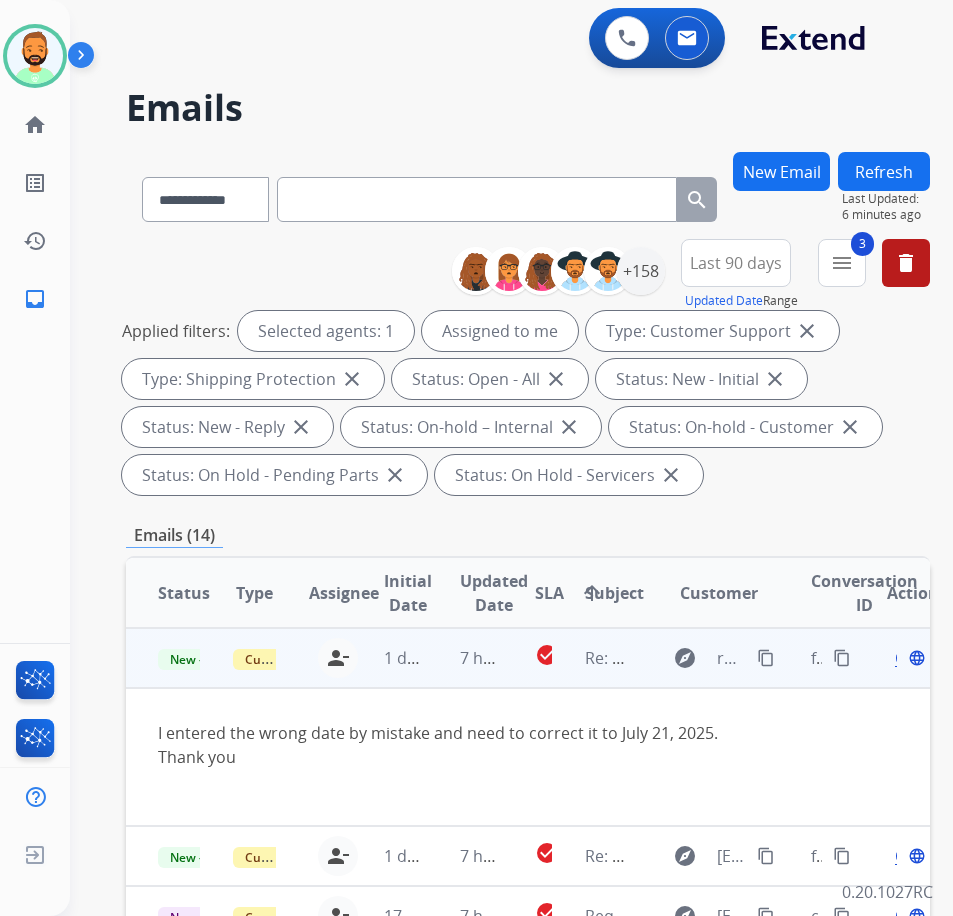 click on "Open" at bounding box center (915, 658) 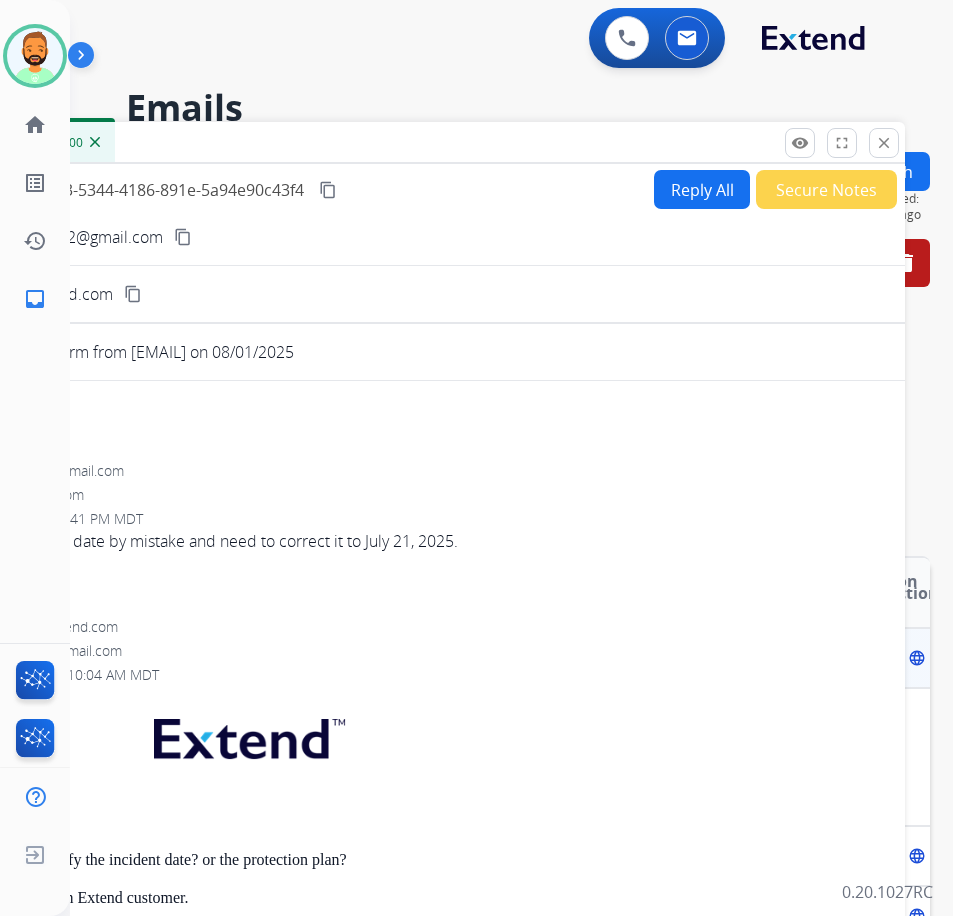 click on "Inbox  00:00:00" at bounding box center (405, 143) 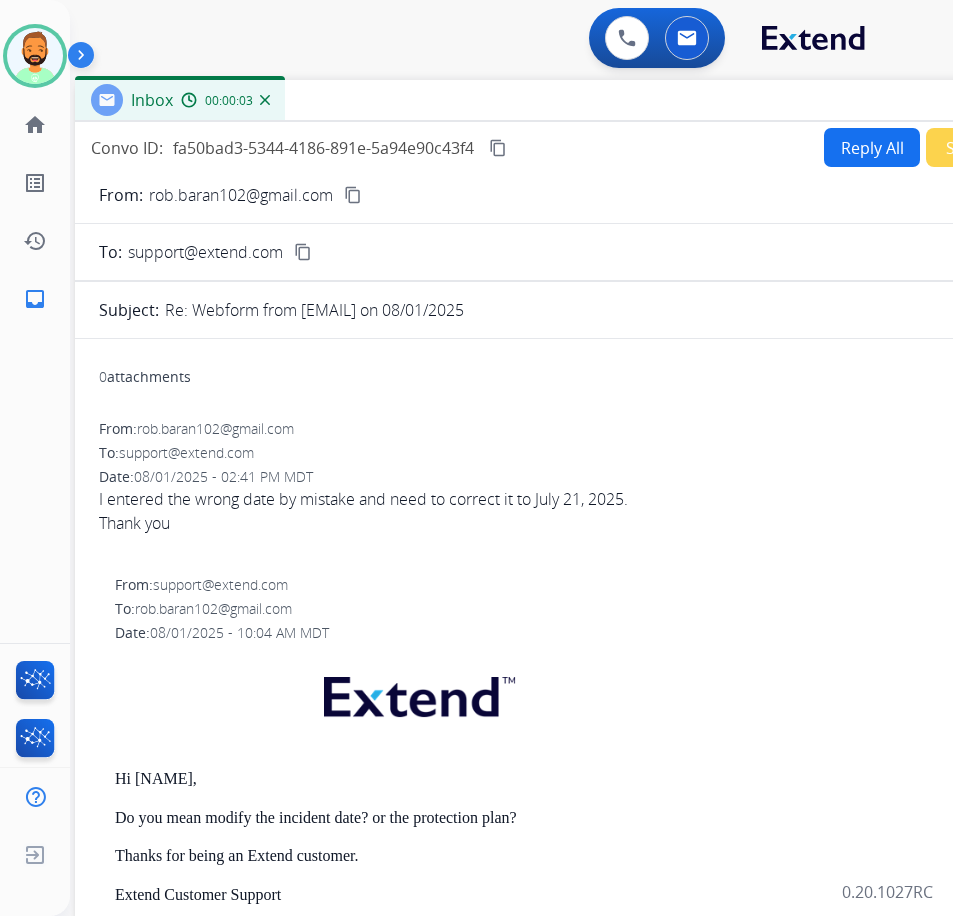 drag, startPoint x: 539, startPoint y: 134, endPoint x: 709, endPoint y: 92, distance: 175.11139 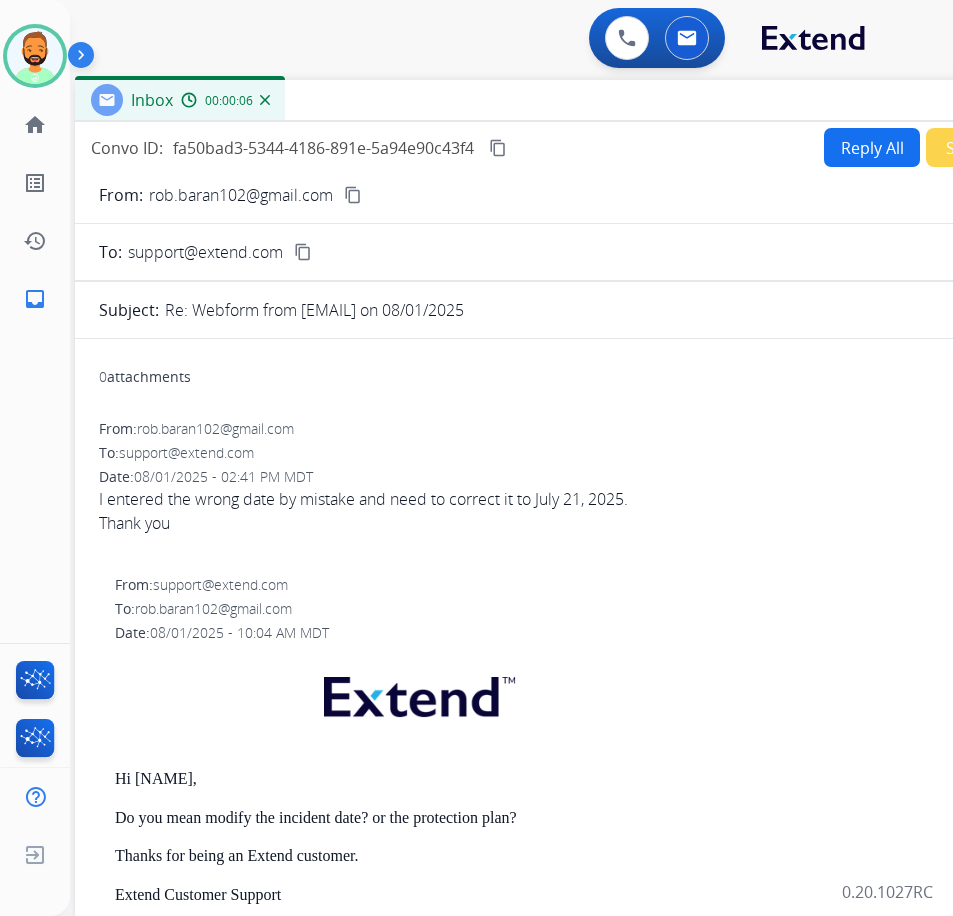 click on "content_copy" at bounding box center (353, 195) 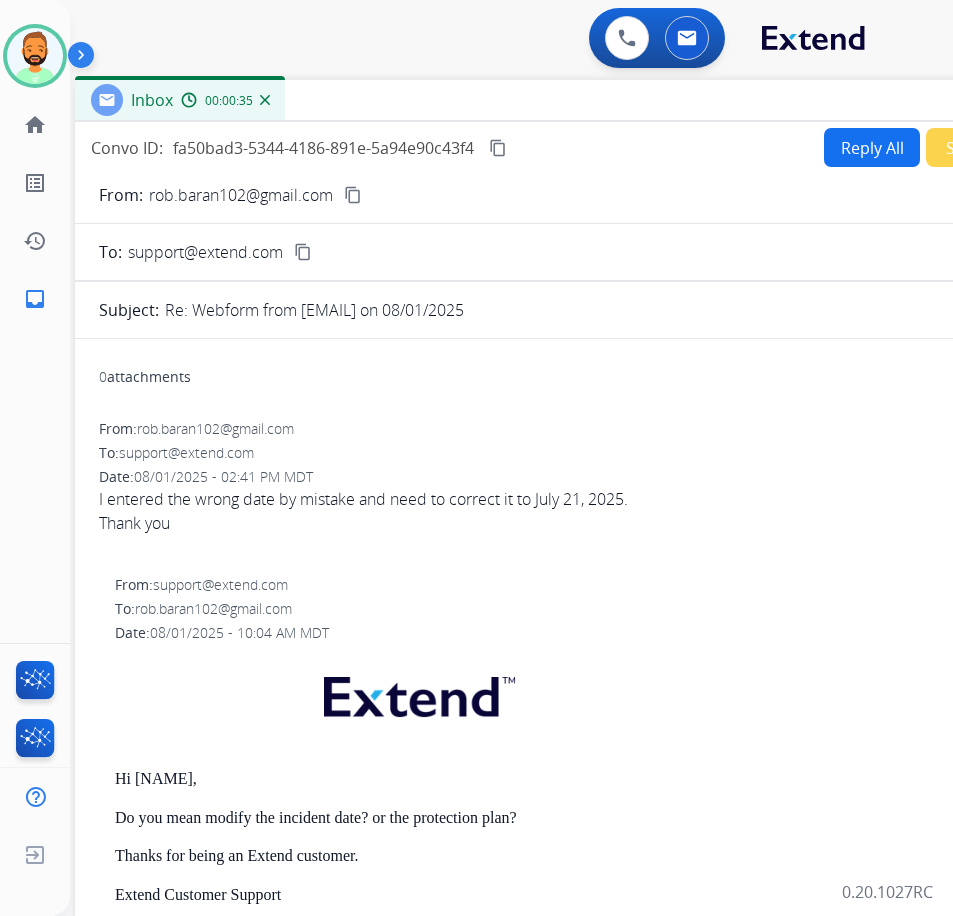 click on "Reply All" at bounding box center (872, 147) 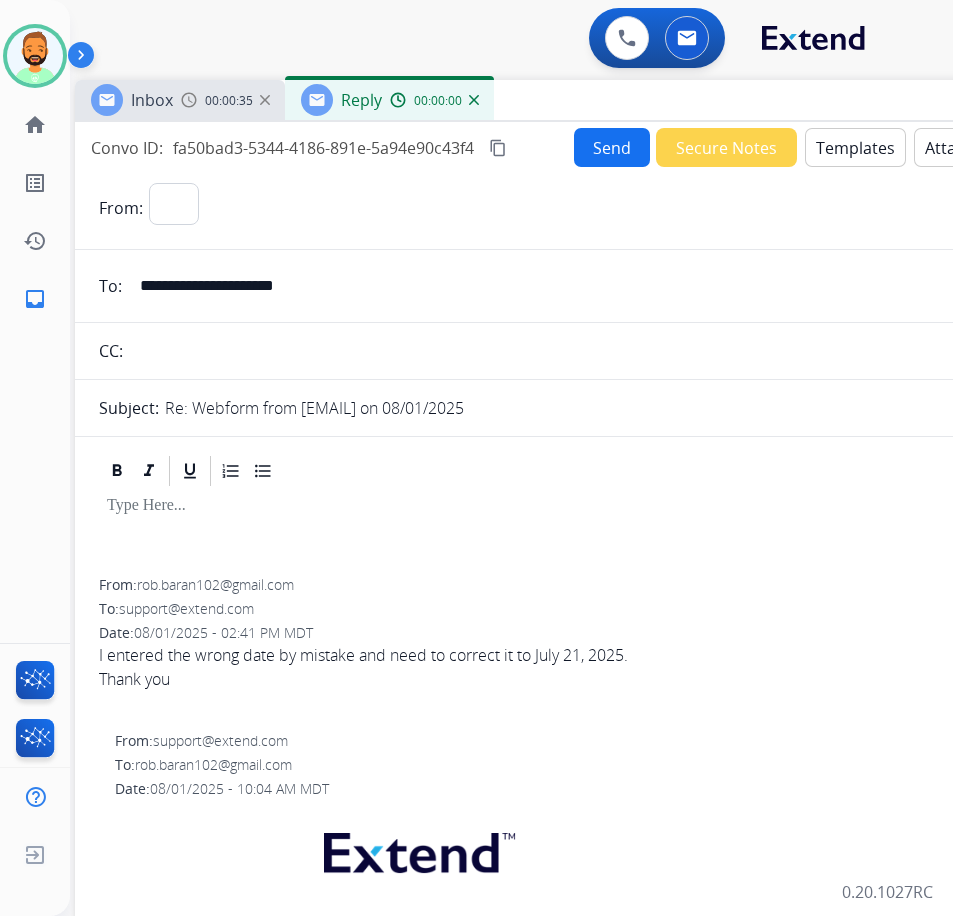 select on "**********" 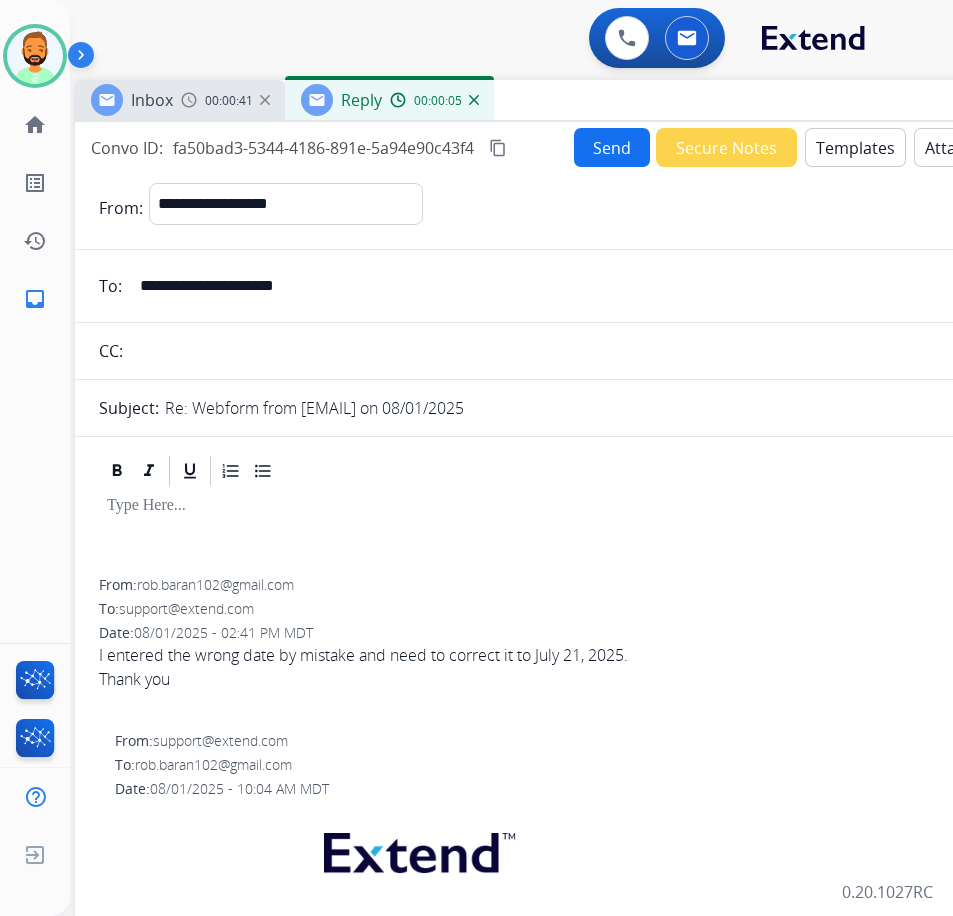click at bounding box center [575, 534] 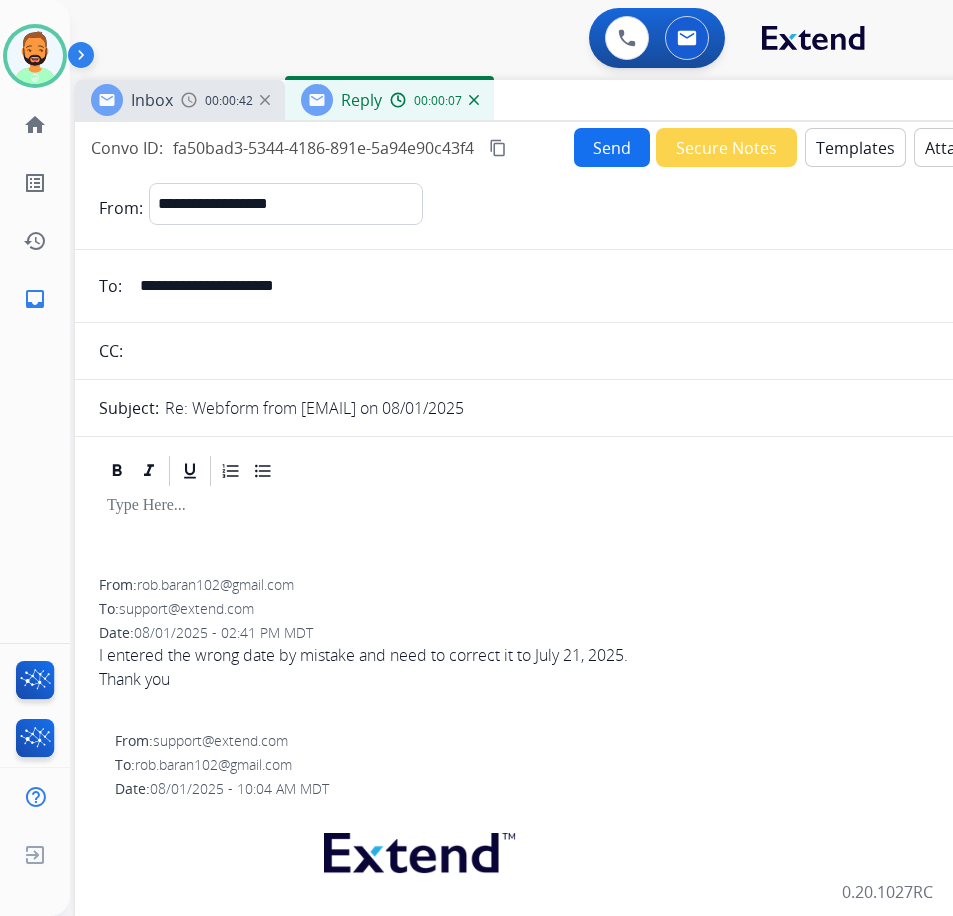 click on "Templates" at bounding box center [855, 147] 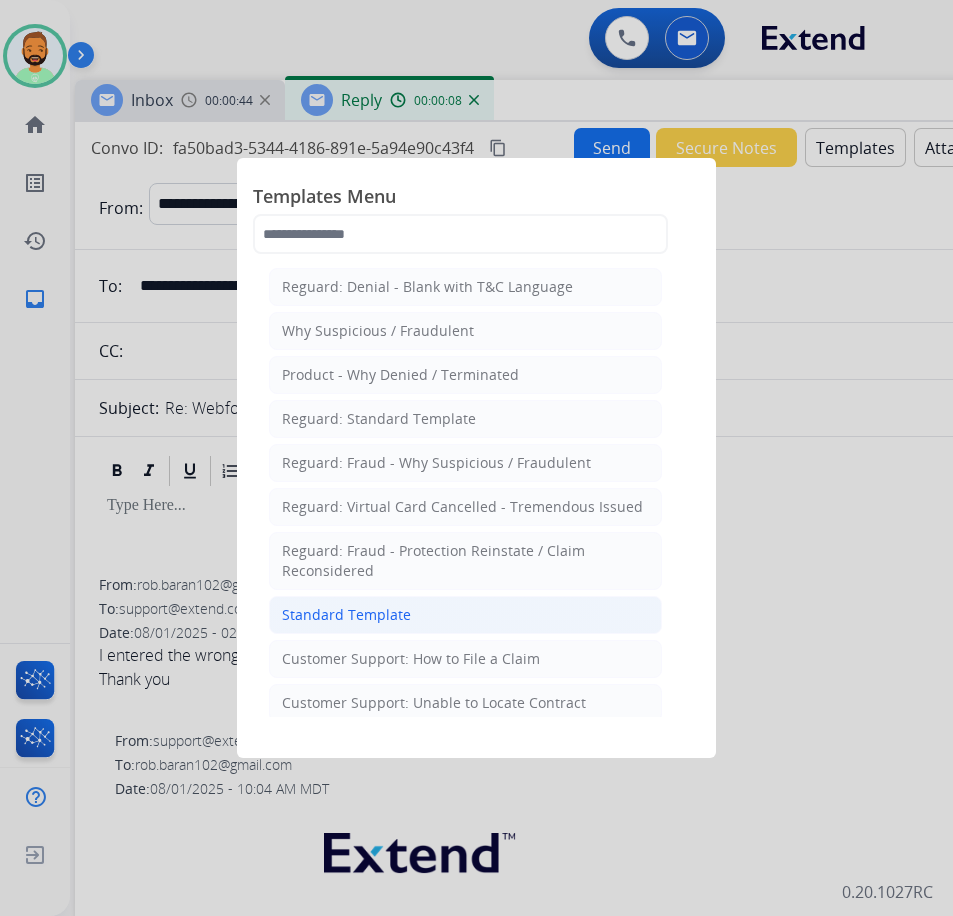 click on "Standard Template" 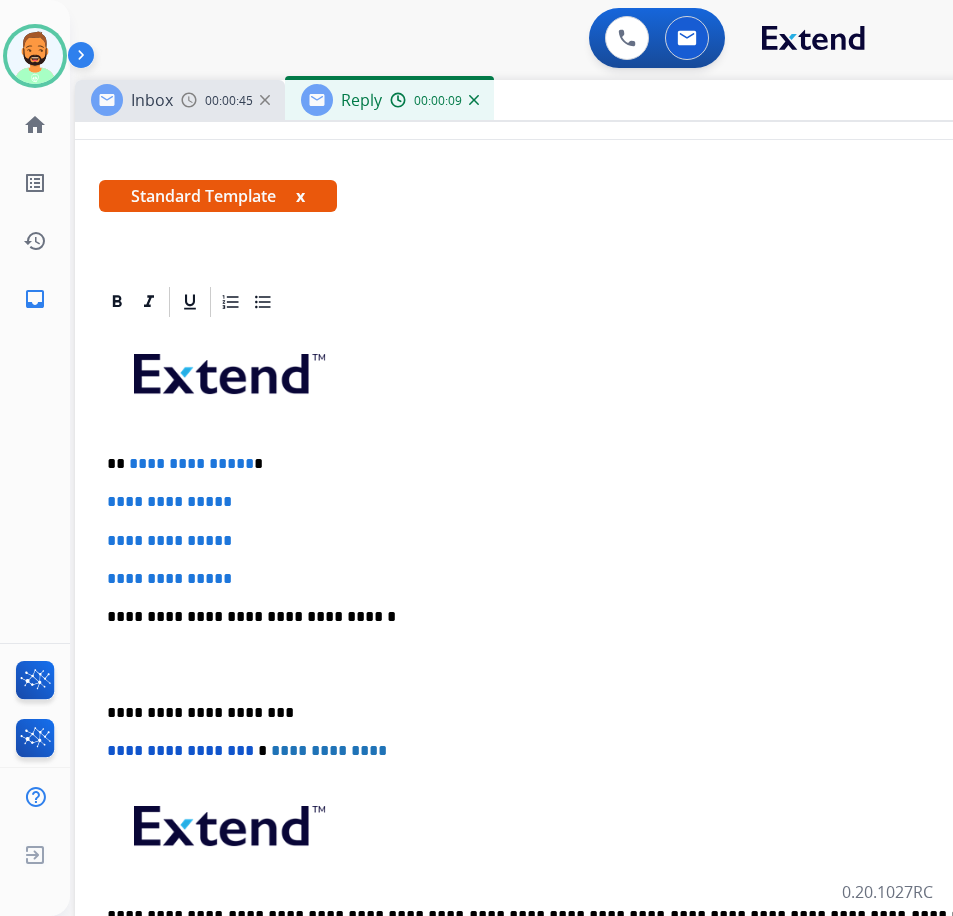 scroll, scrollTop: 300, scrollLeft: 0, axis: vertical 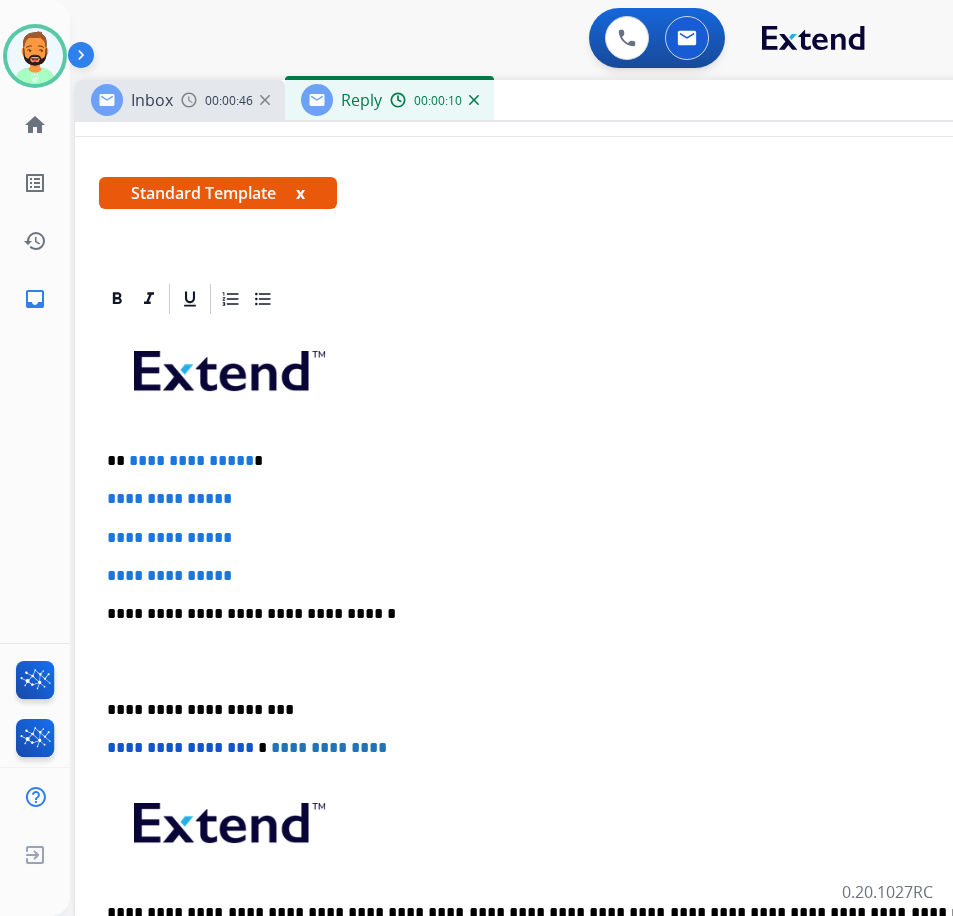 click on "**********" at bounding box center (575, 661) 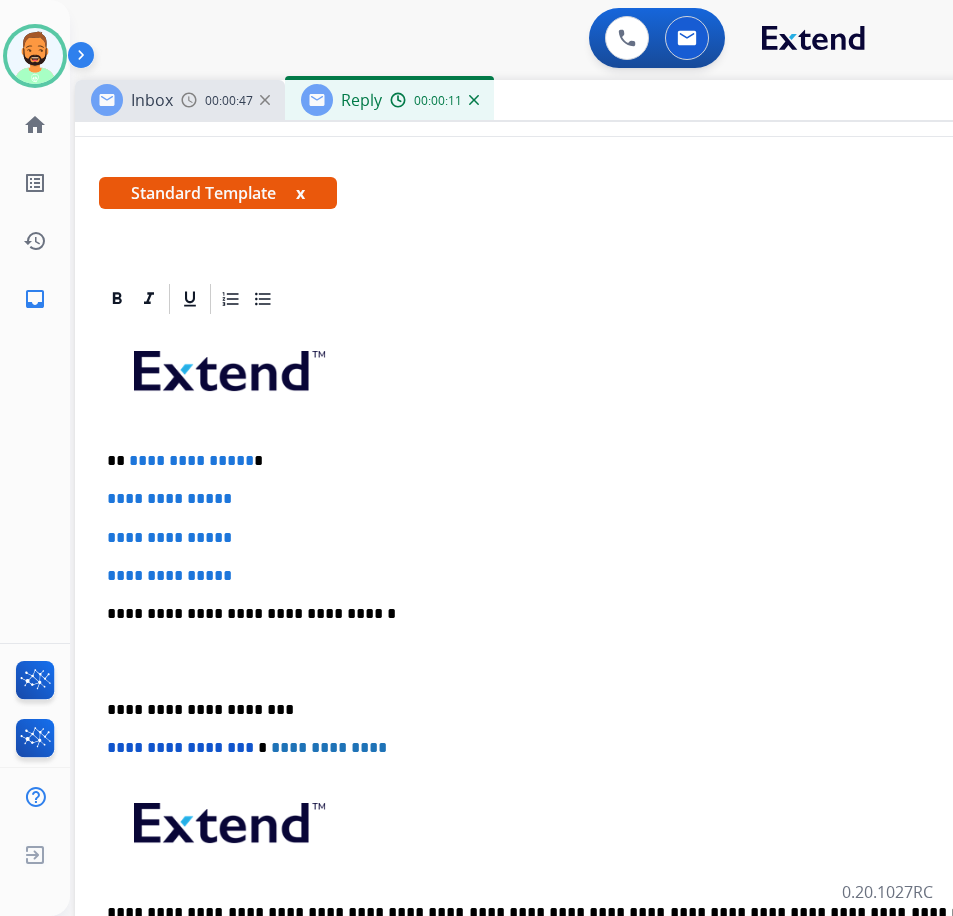 click on "**********" at bounding box center (567, 461) 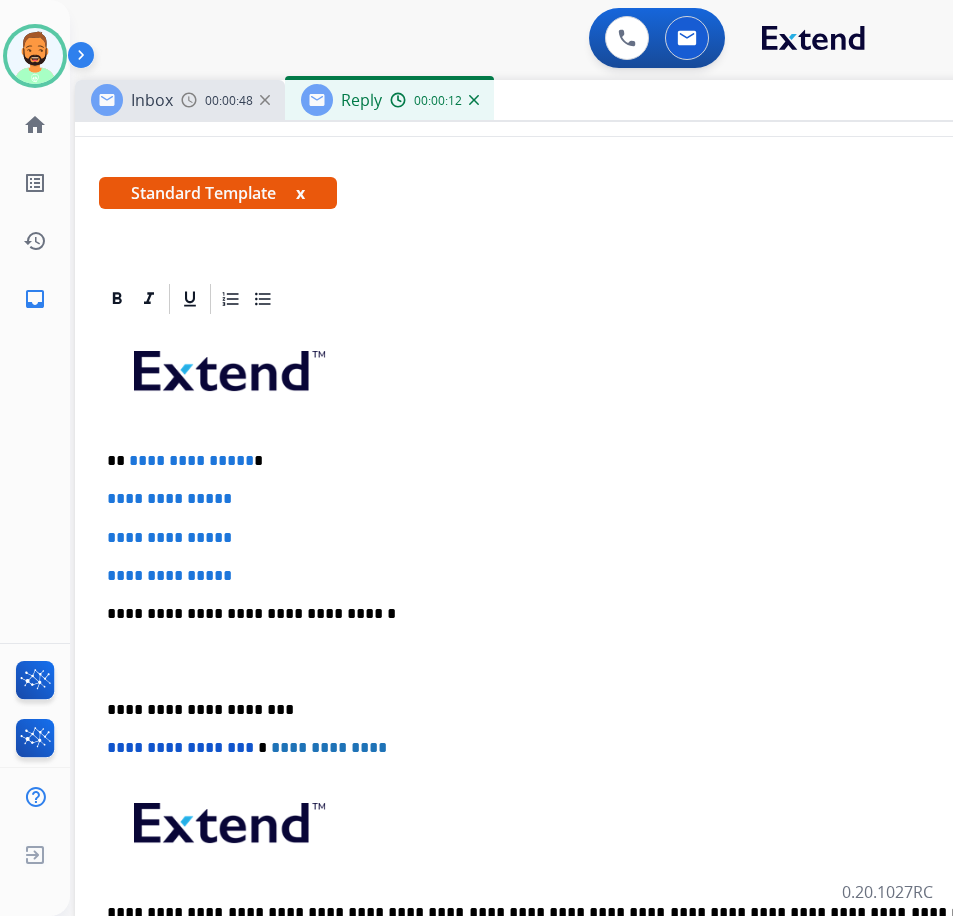 type 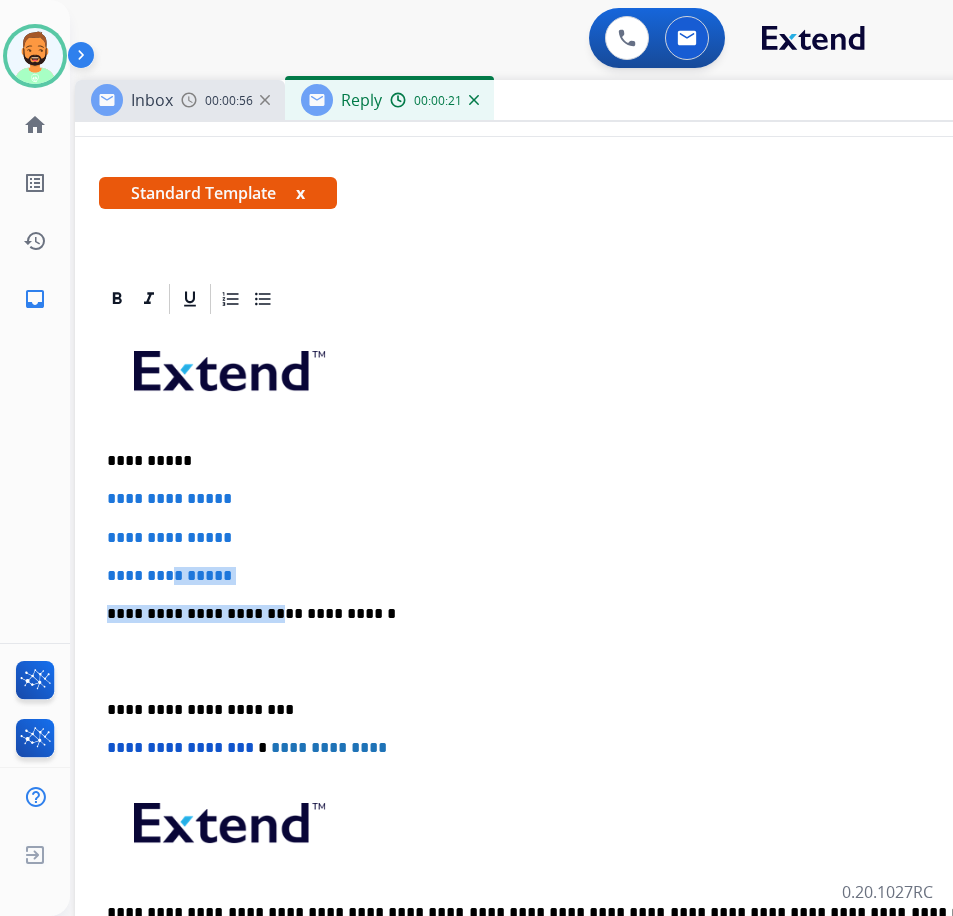 drag, startPoint x: 259, startPoint y: 589, endPoint x: 182, endPoint y: 569, distance: 79.555016 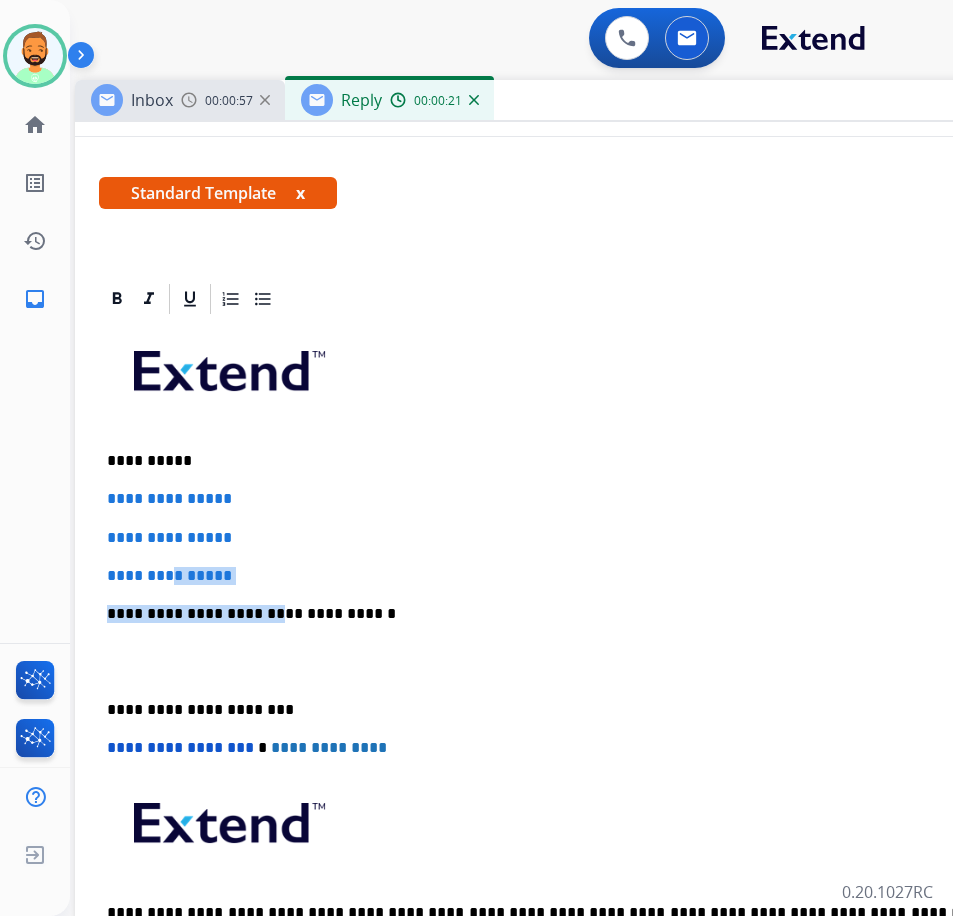 click on "**********" at bounding box center [575, 661] 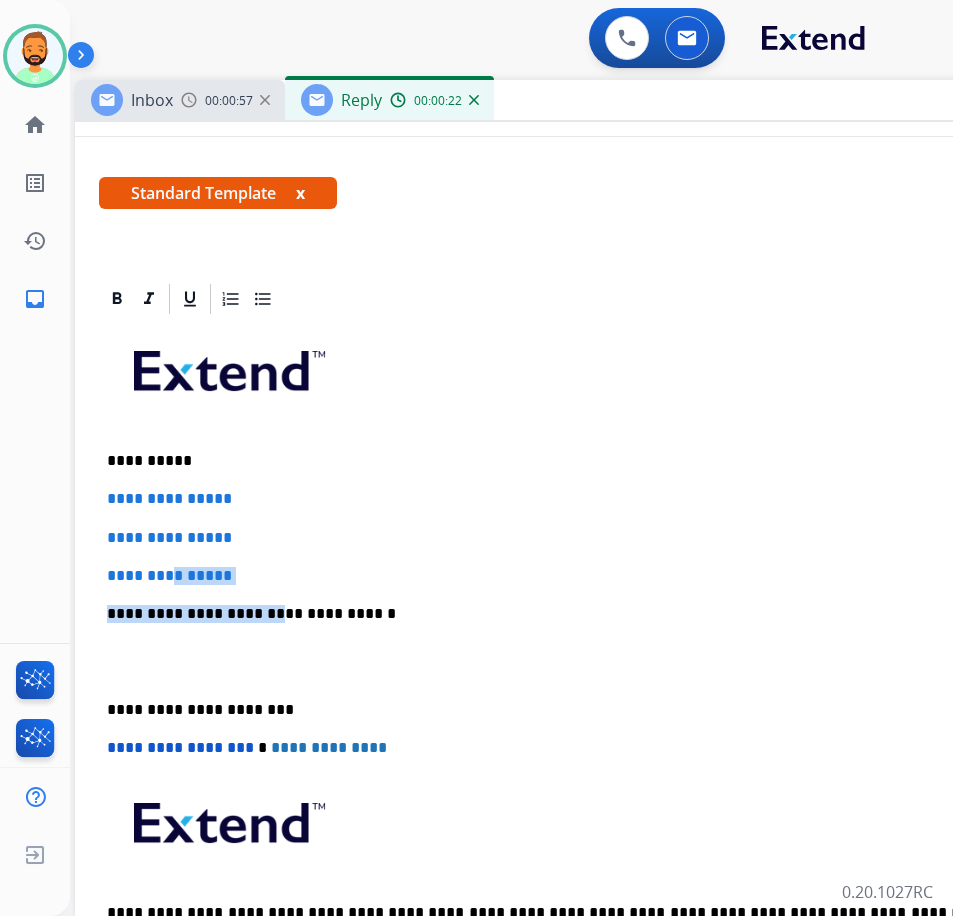 click on "**********" at bounding box center [575, 661] 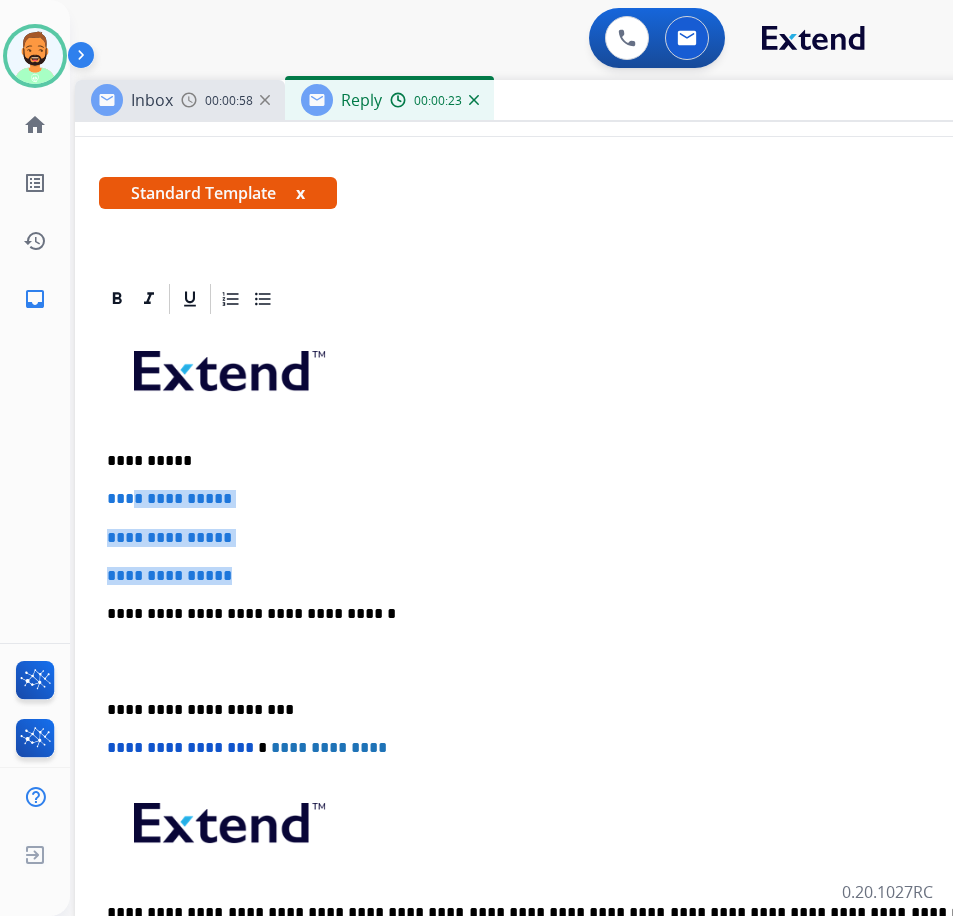 drag, startPoint x: 271, startPoint y: 568, endPoint x: 133, endPoint y: 496, distance: 155.65346 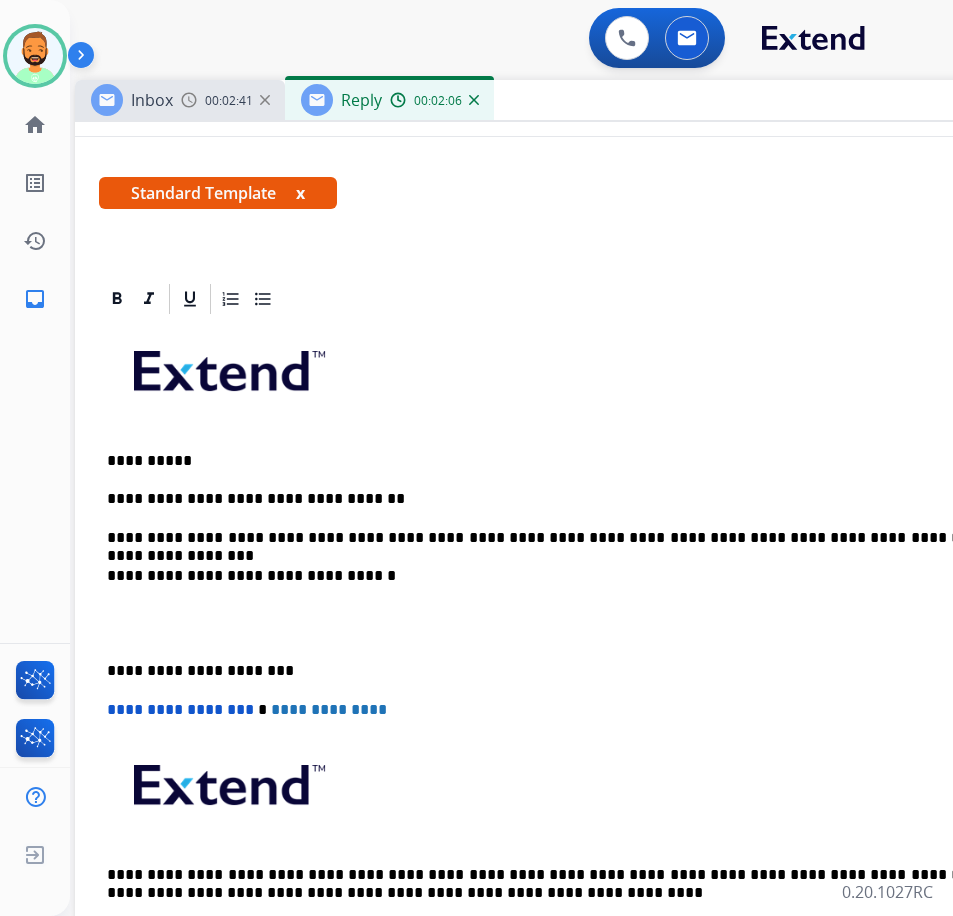 click on "**********" at bounding box center (567, 671) 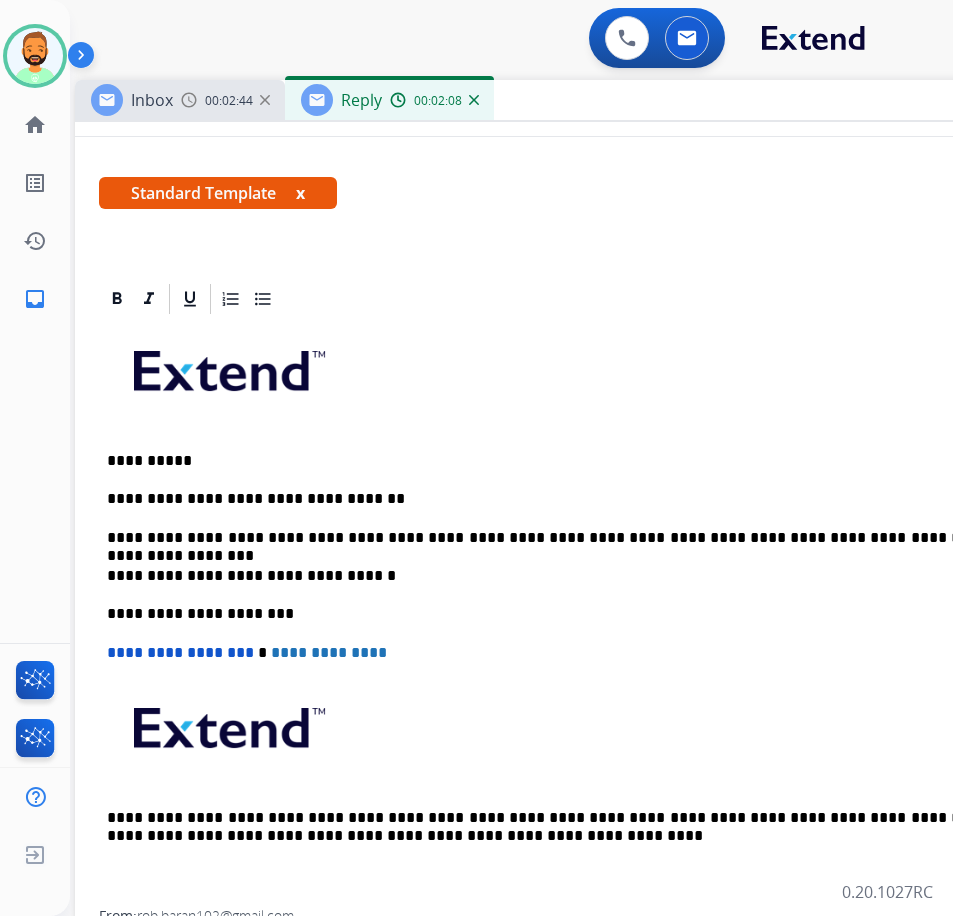 scroll, scrollTop: 0, scrollLeft: 0, axis: both 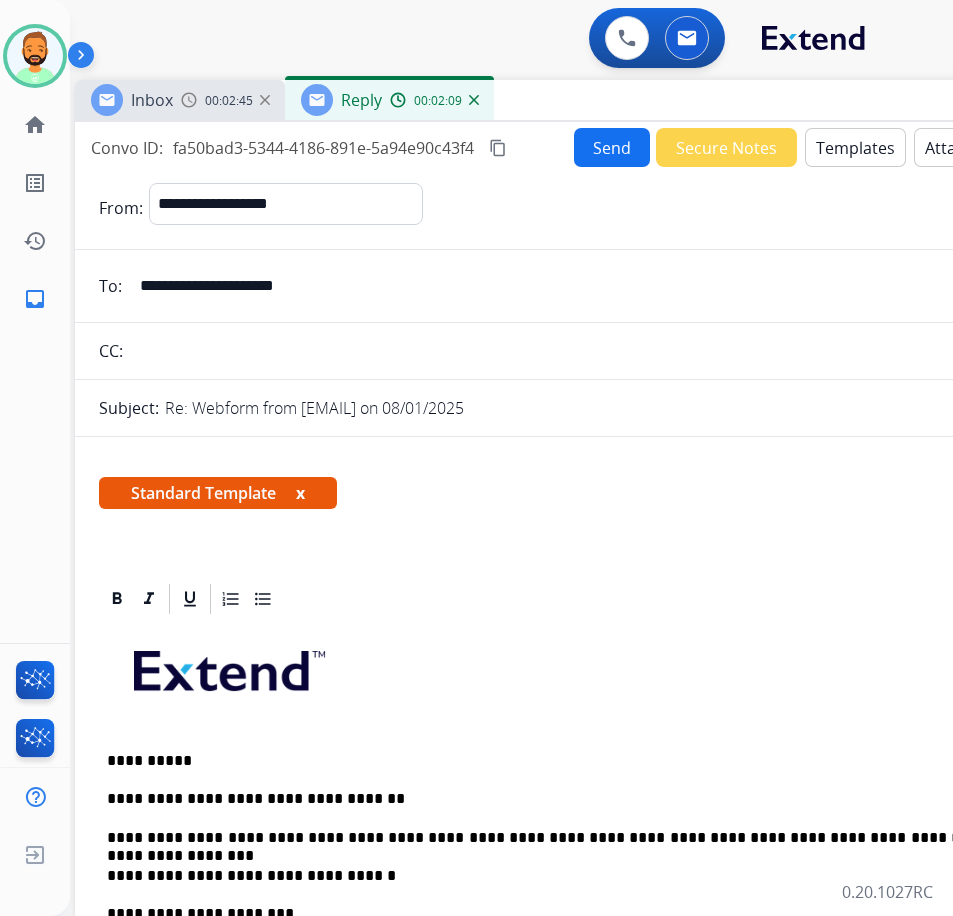 click on "Send" at bounding box center [612, 147] 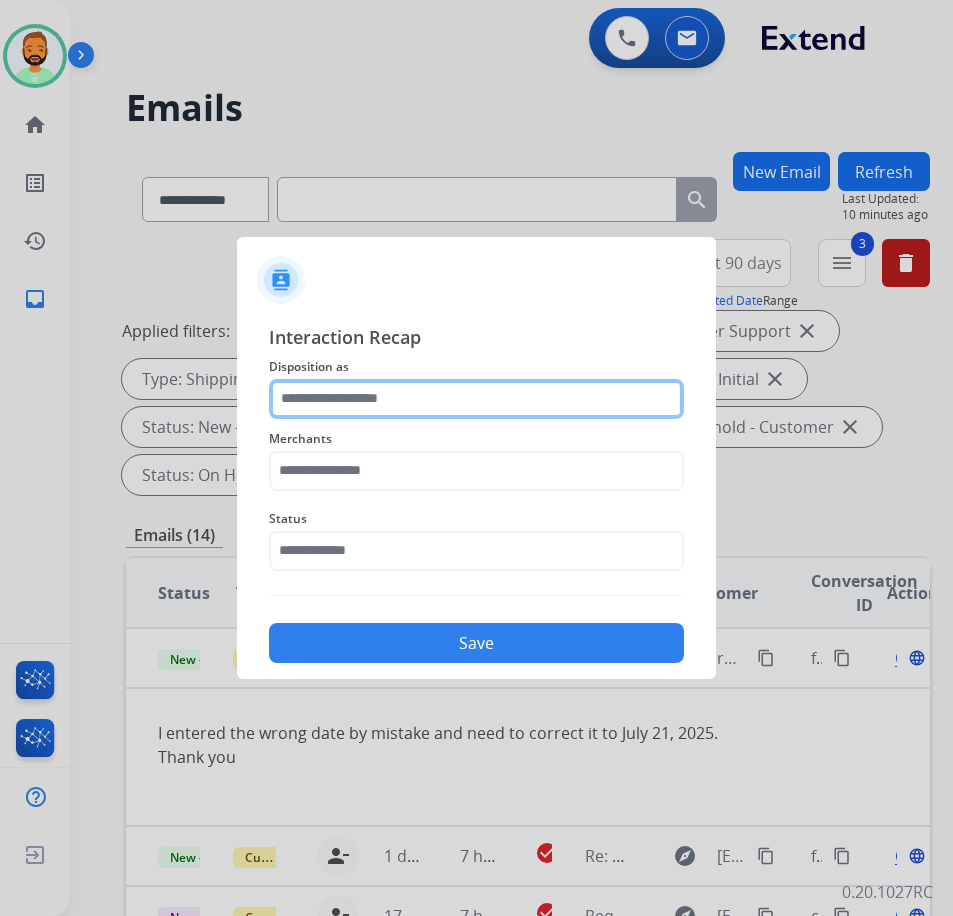 click 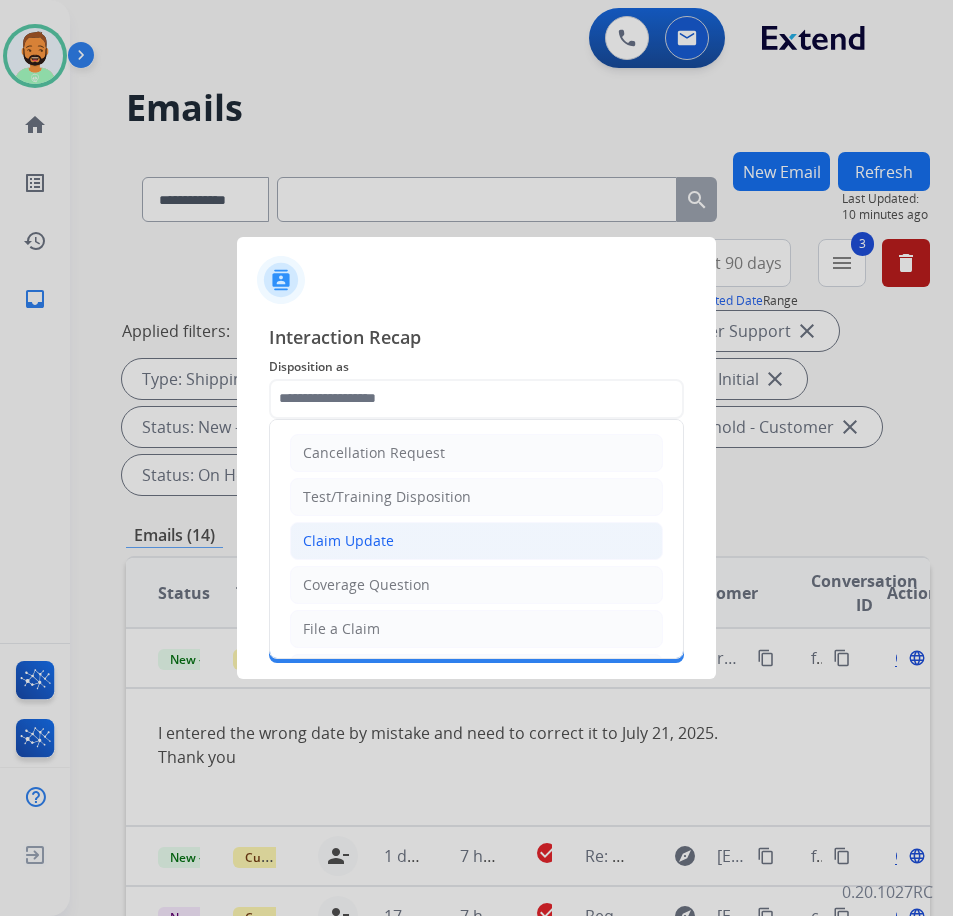 click on "Claim Update" 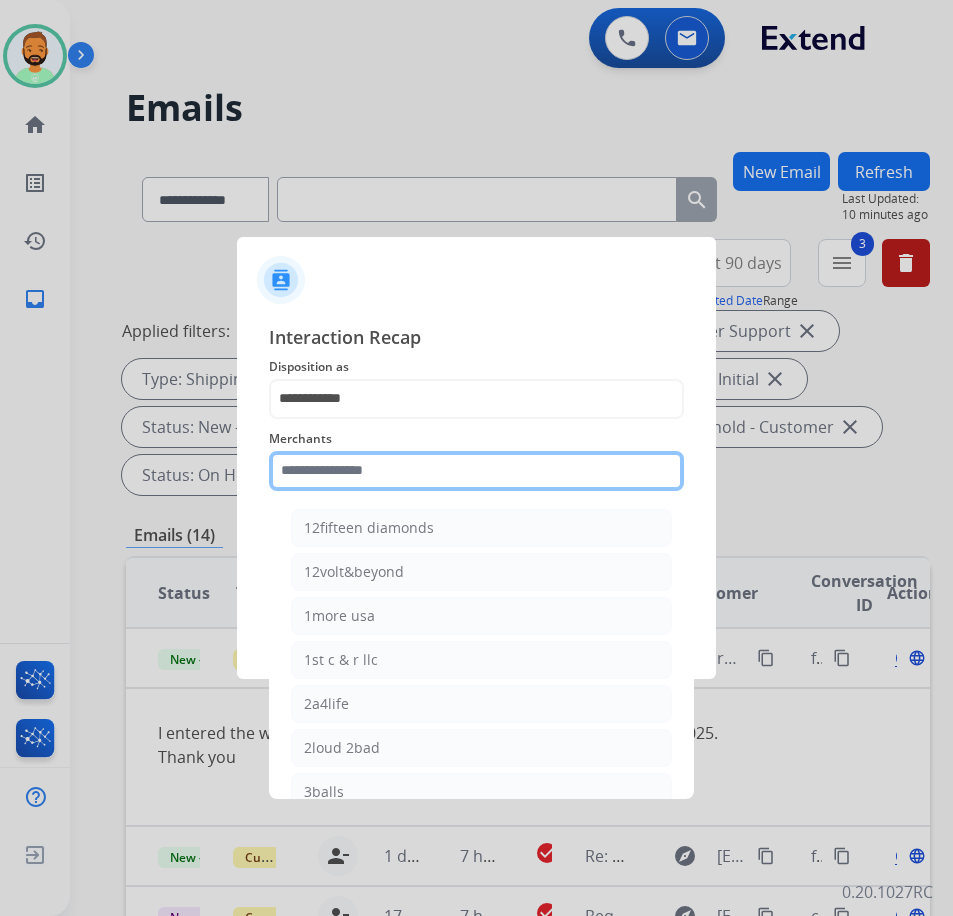 click 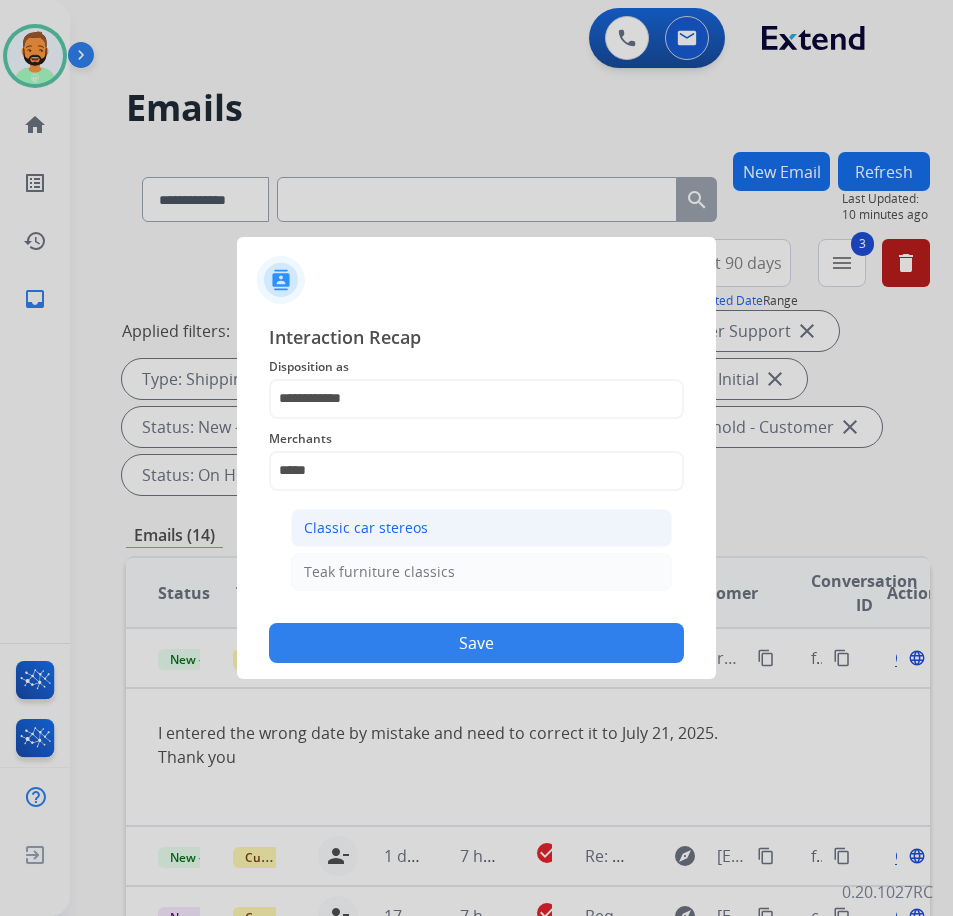 click on "Classic car stereos" 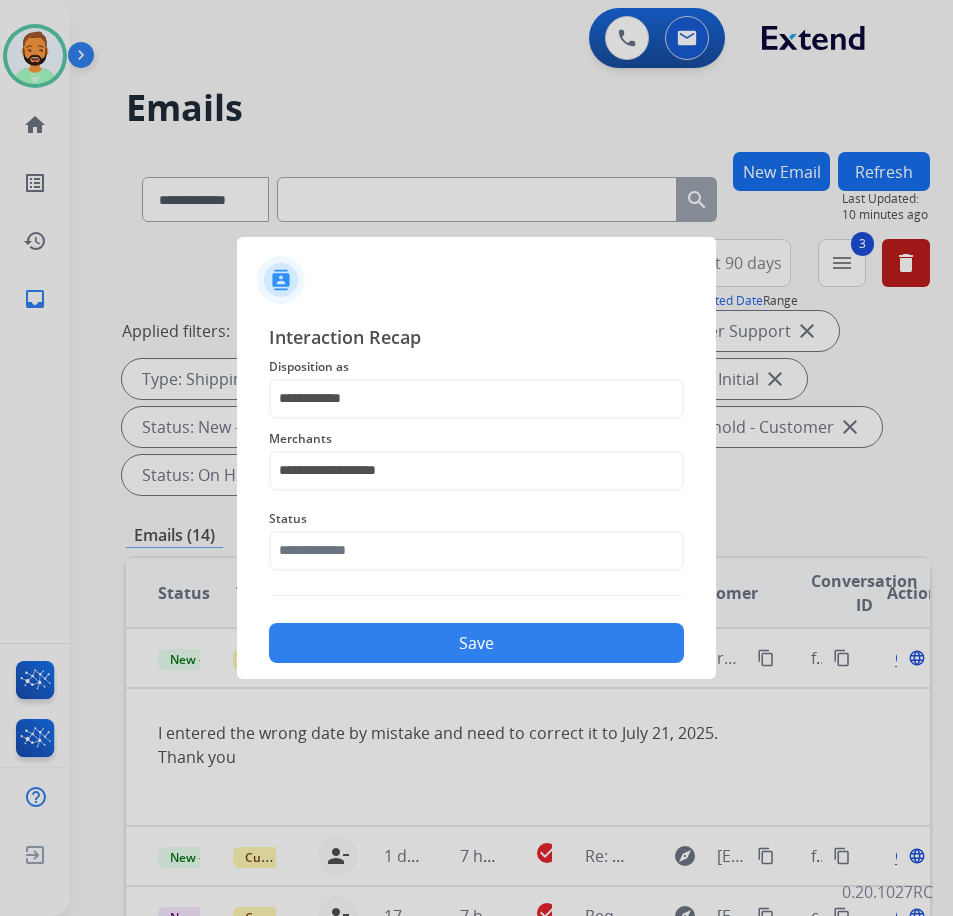 click on "Status" 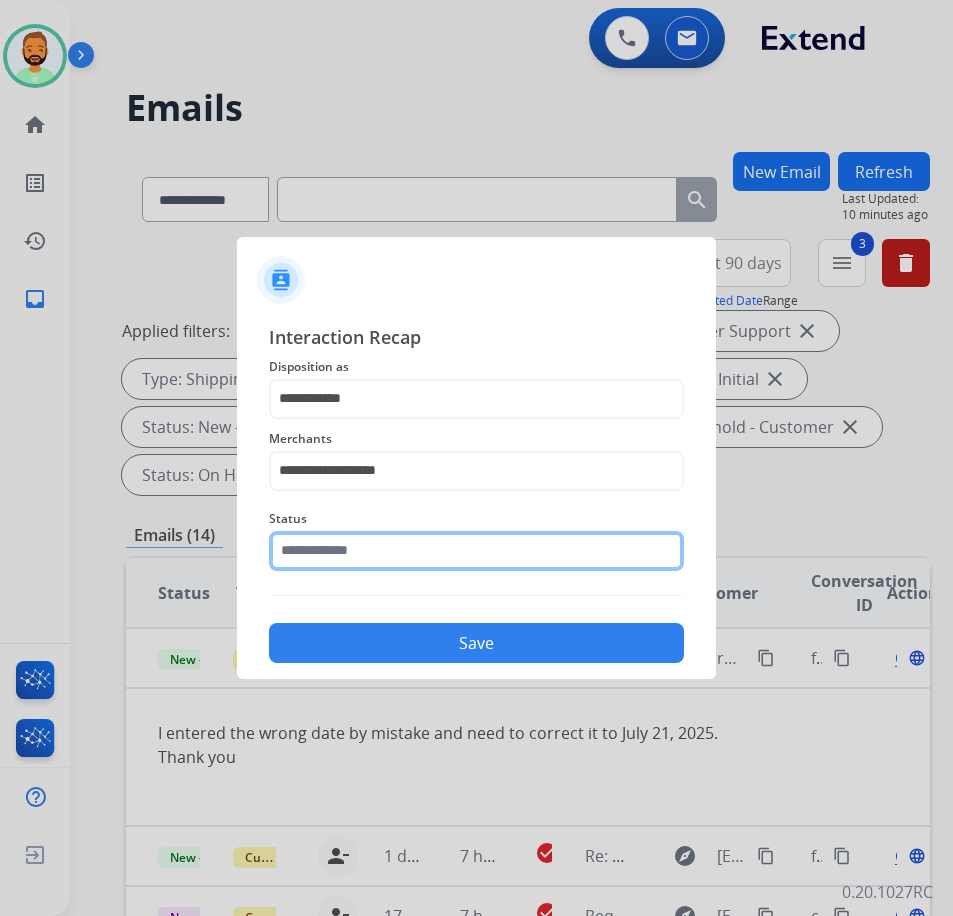 click 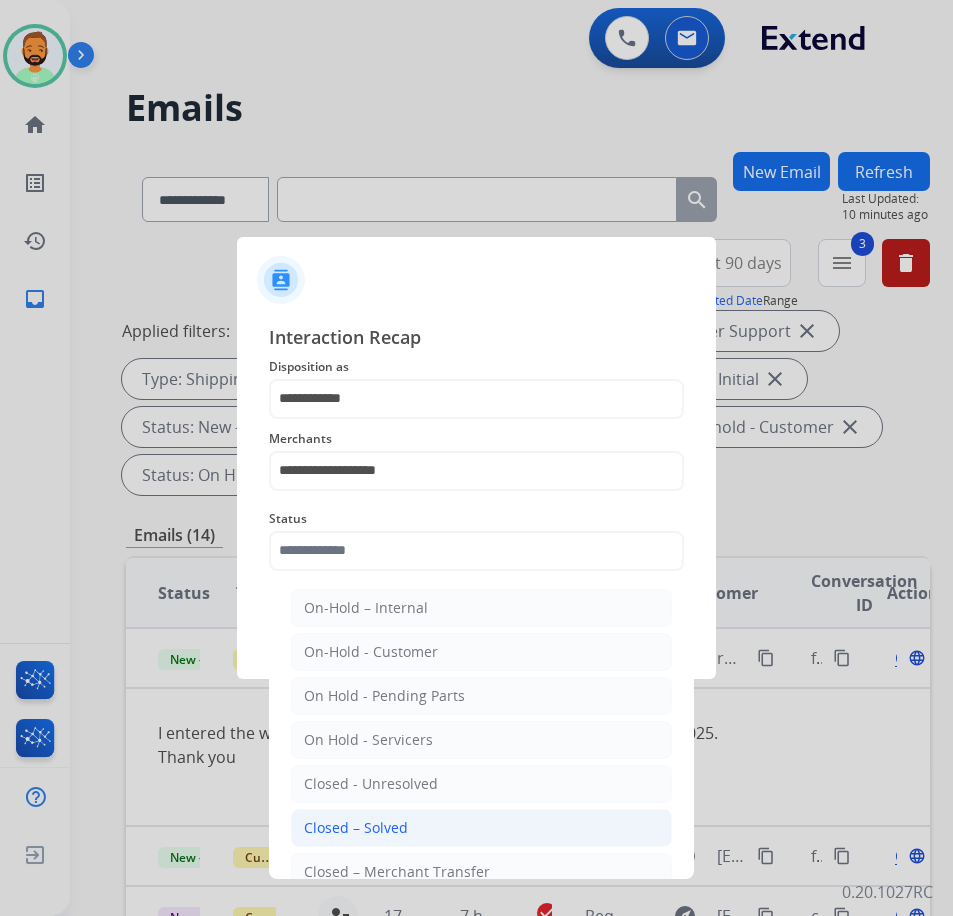 click on "Closed – Solved" 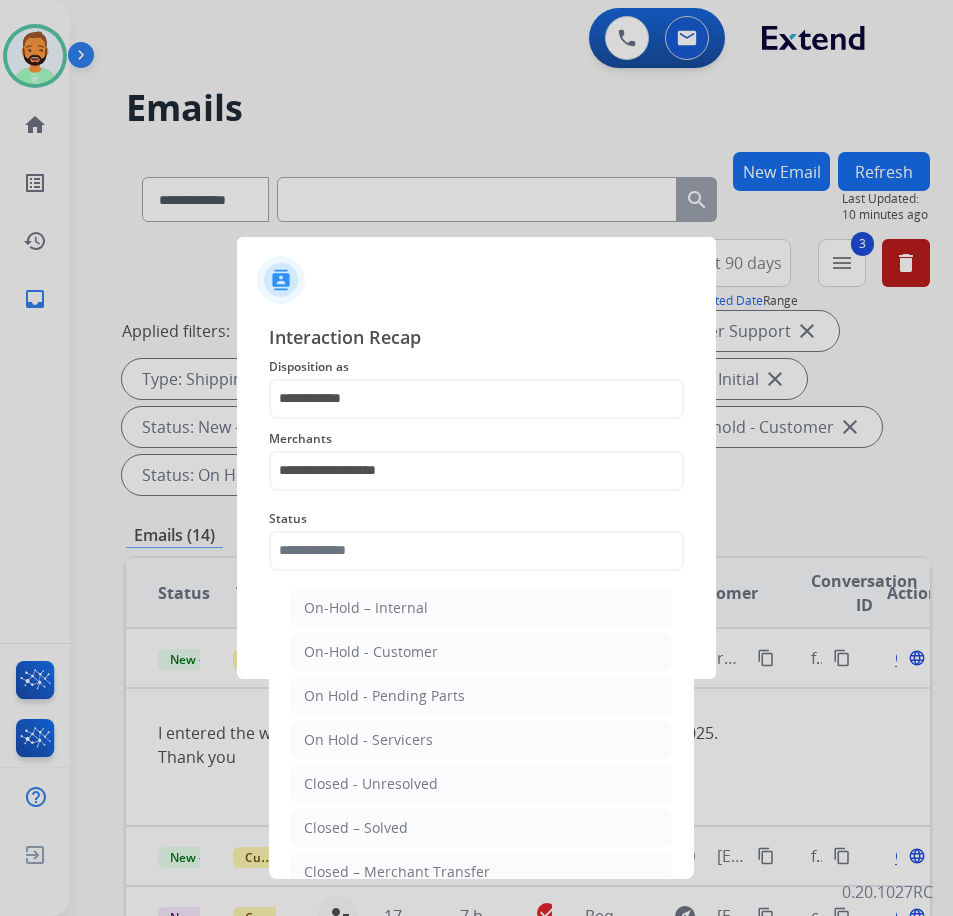 type on "**********" 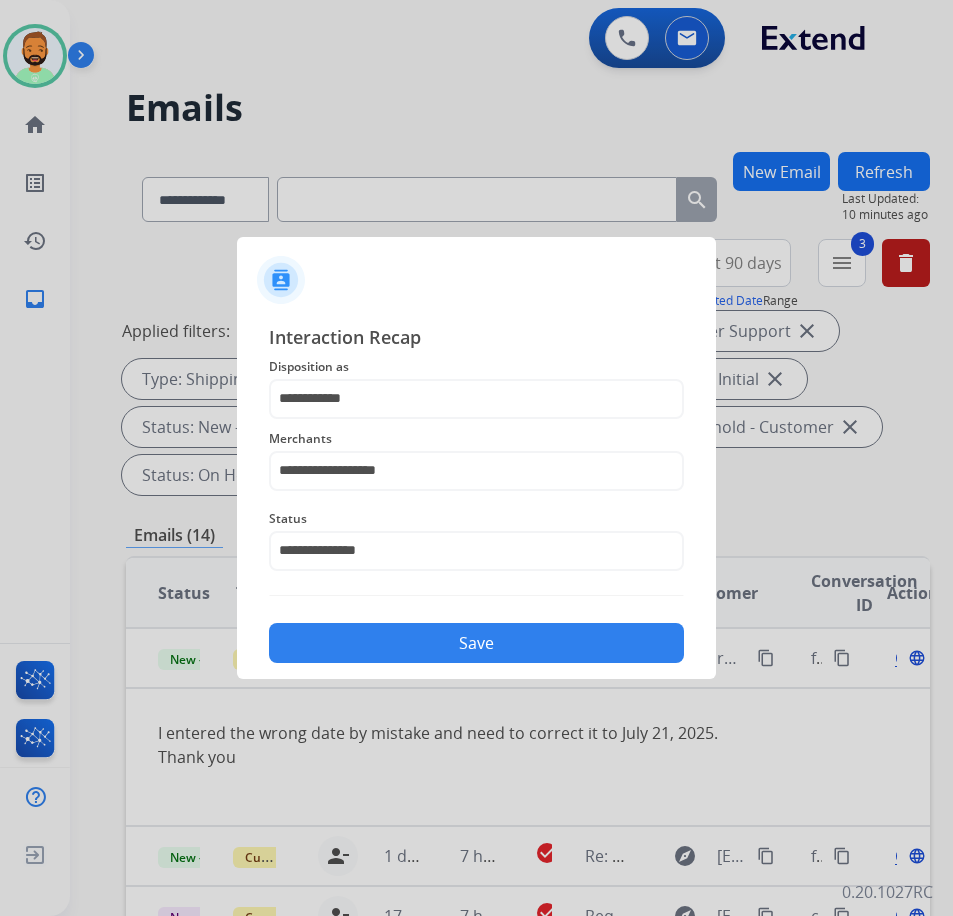 click on "Save" 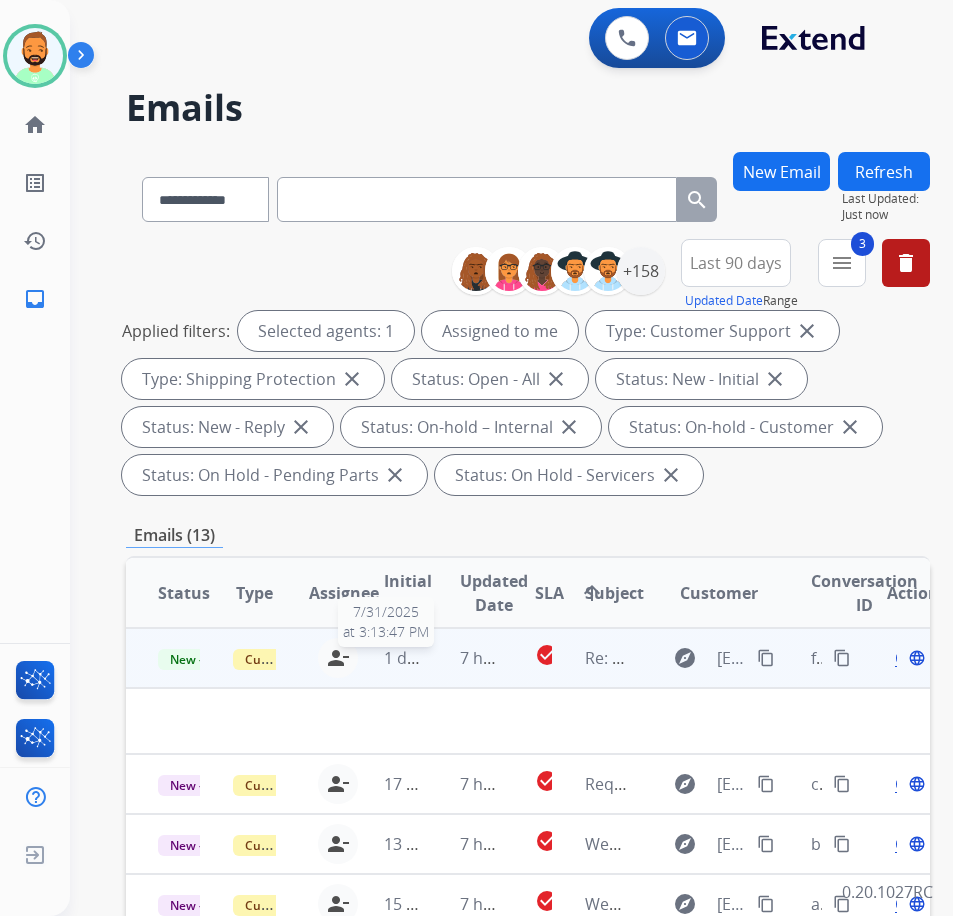 click on "1 day ago" at bounding box center (420, 658) 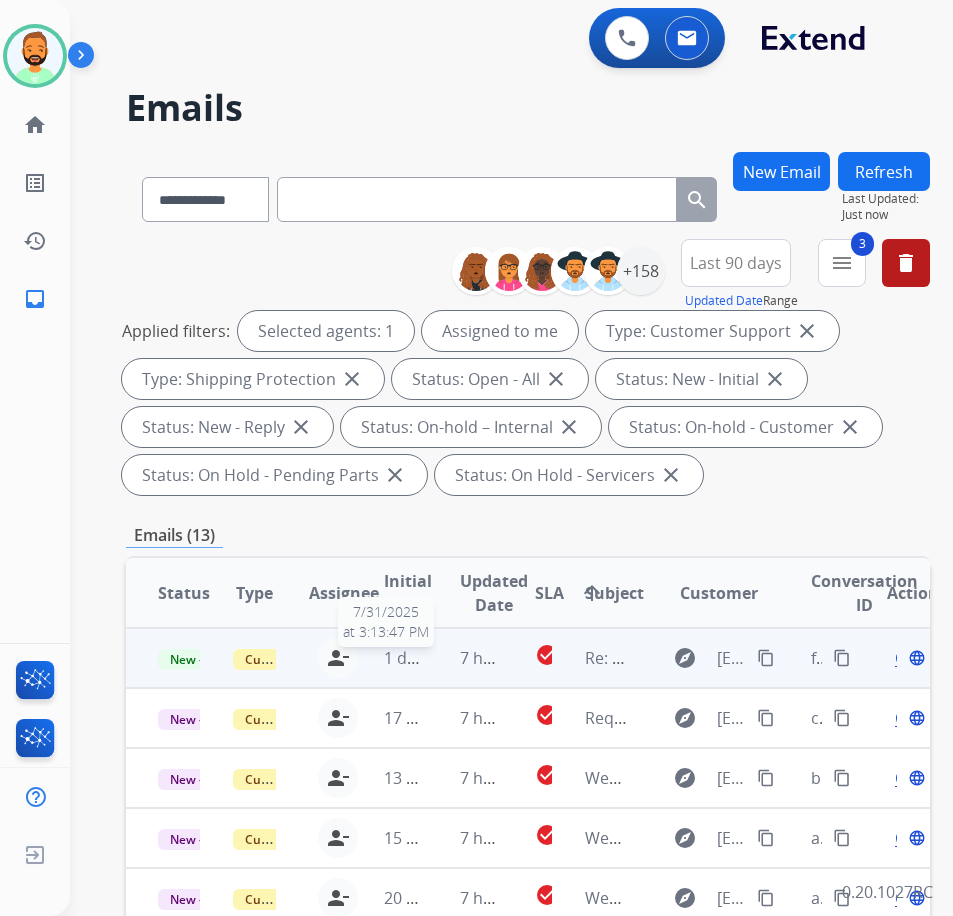 click on "1 day ago" at bounding box center (420, 658) 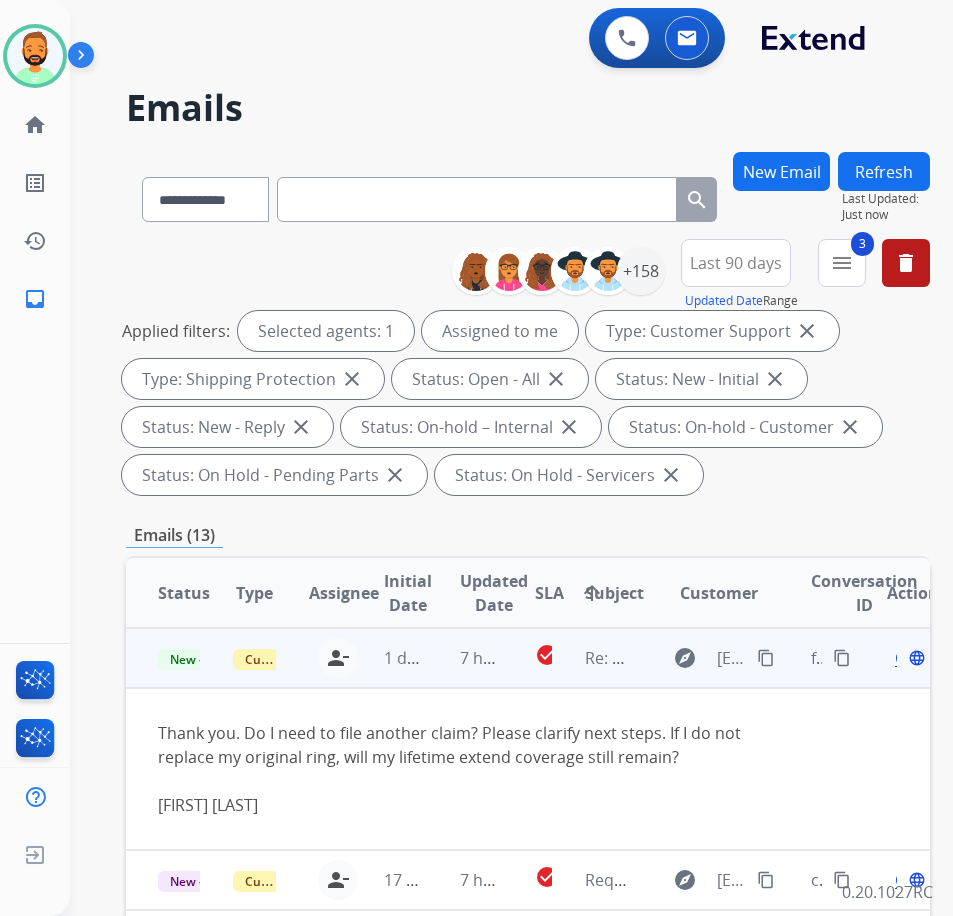 click on "content_copy" at bounding box center [766, 658] 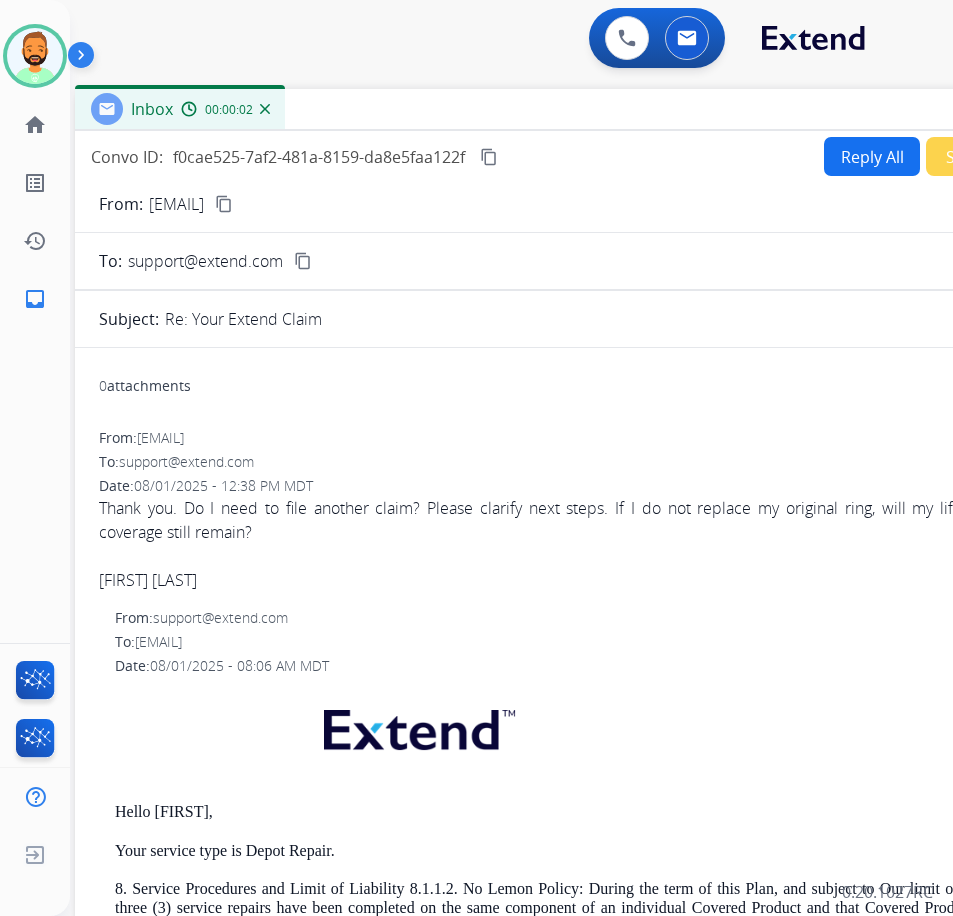 drag, startPoint x: 365, startPoint y: 152, endPoint x: 534, endPoint y: 121, distance: 171.81967 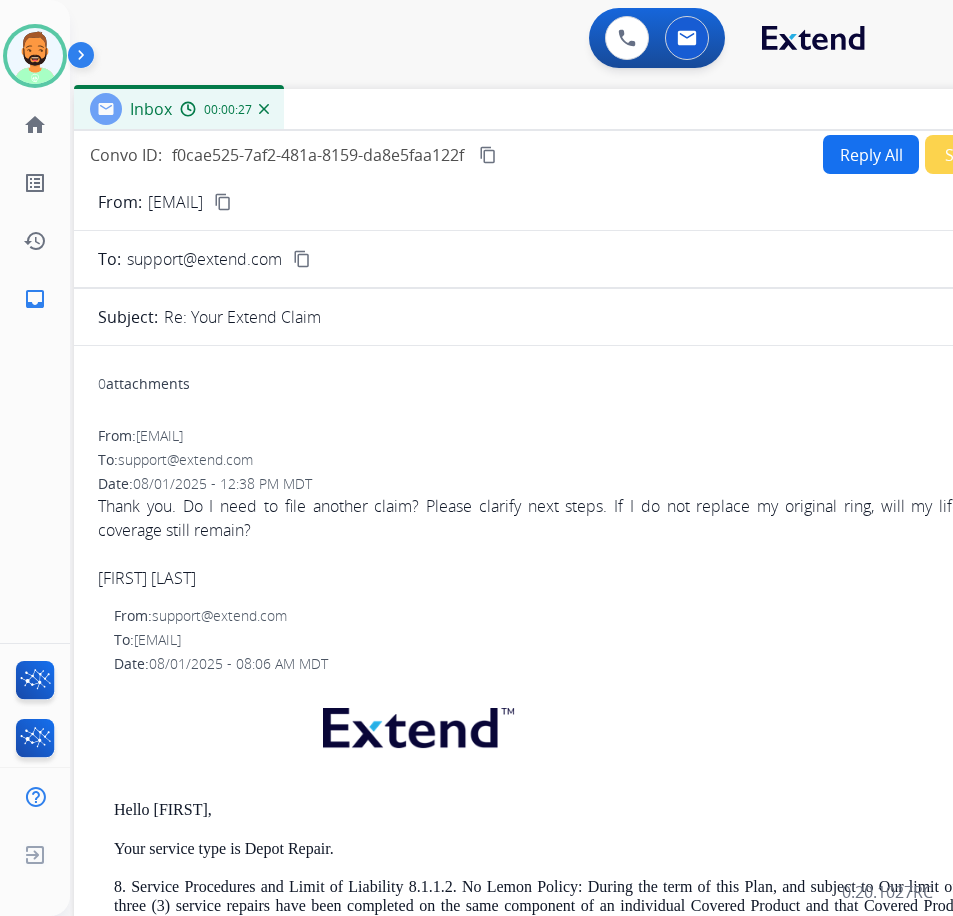 scroll, scrollTop: 0, scrollLeft: 0, axis: both 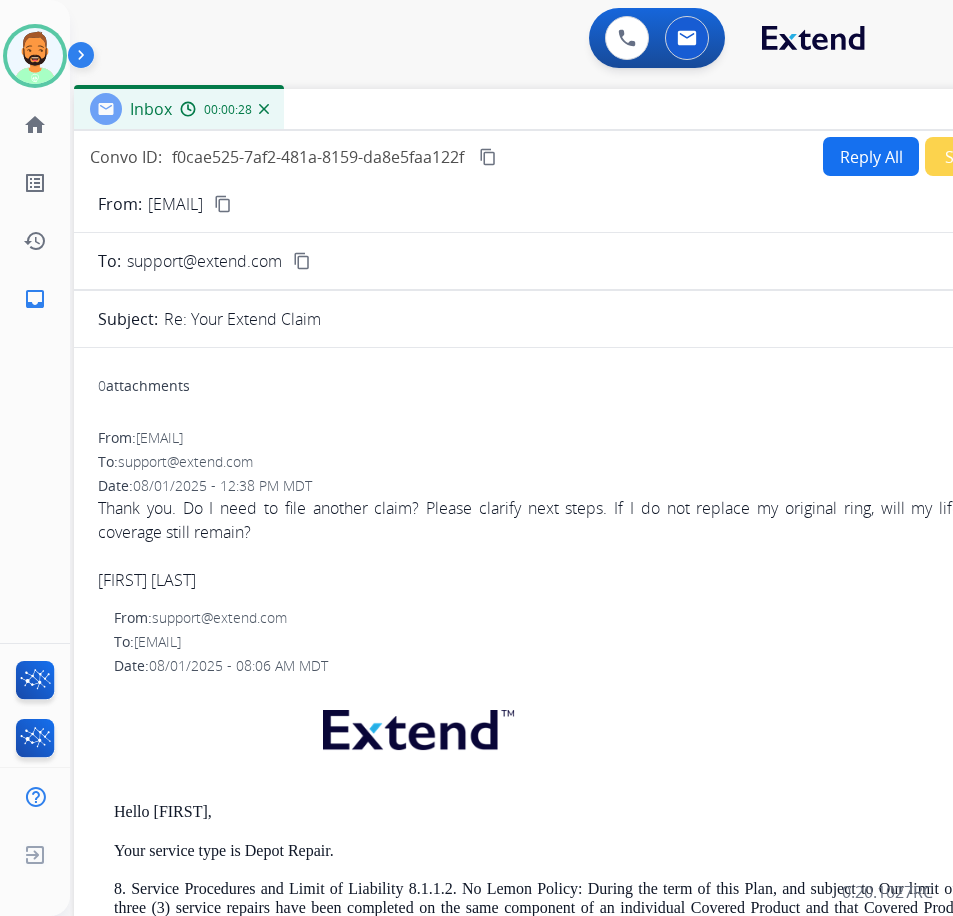 click on "Reply All" at bounding box center (871, 156) 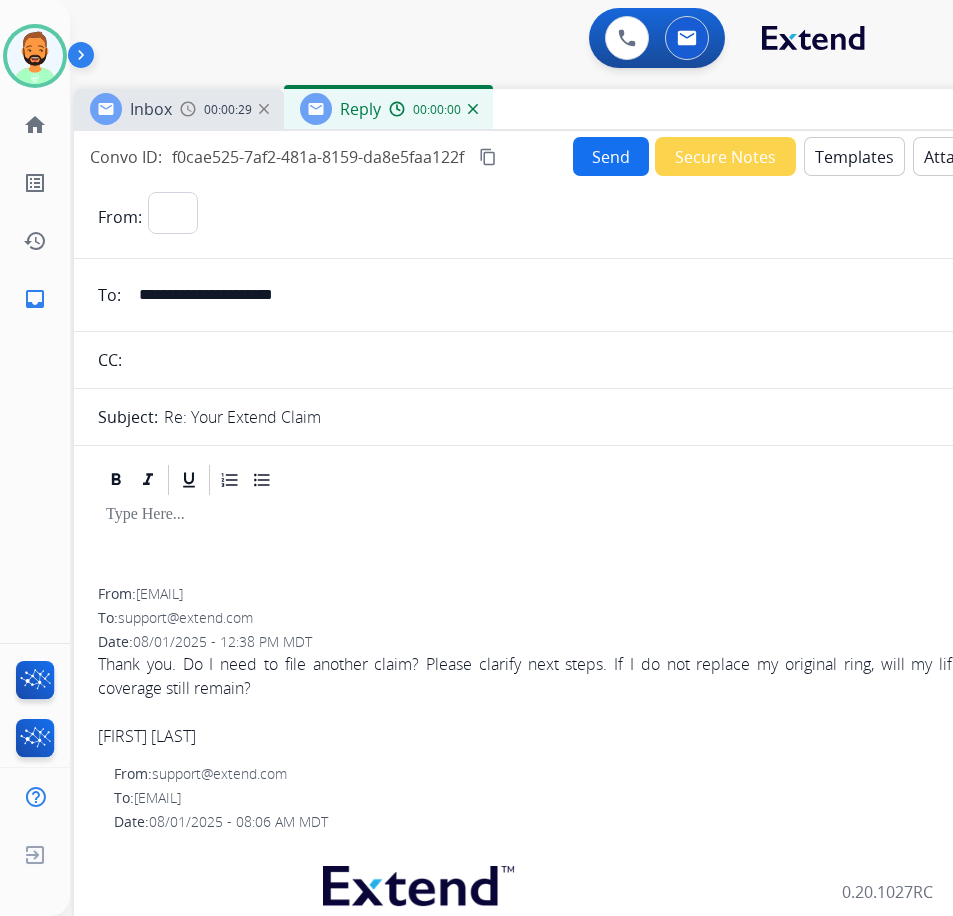 select on "**********" 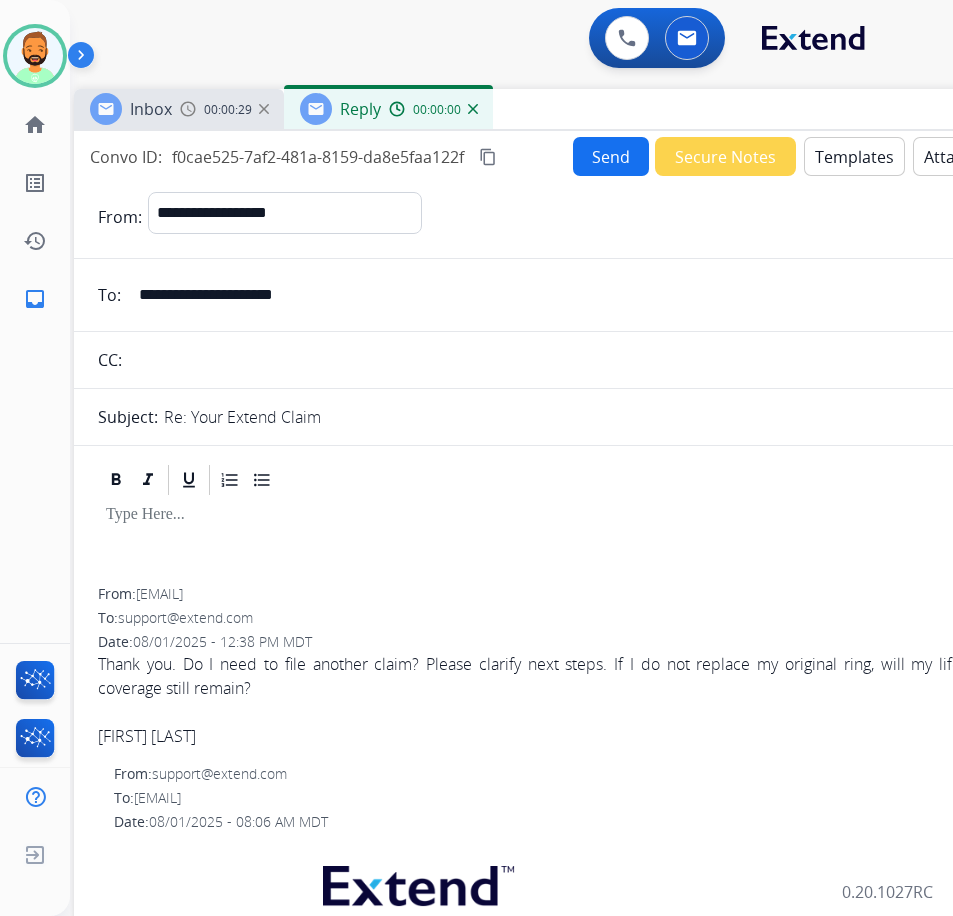 click on "Templates" at bounding box center [854, 156] 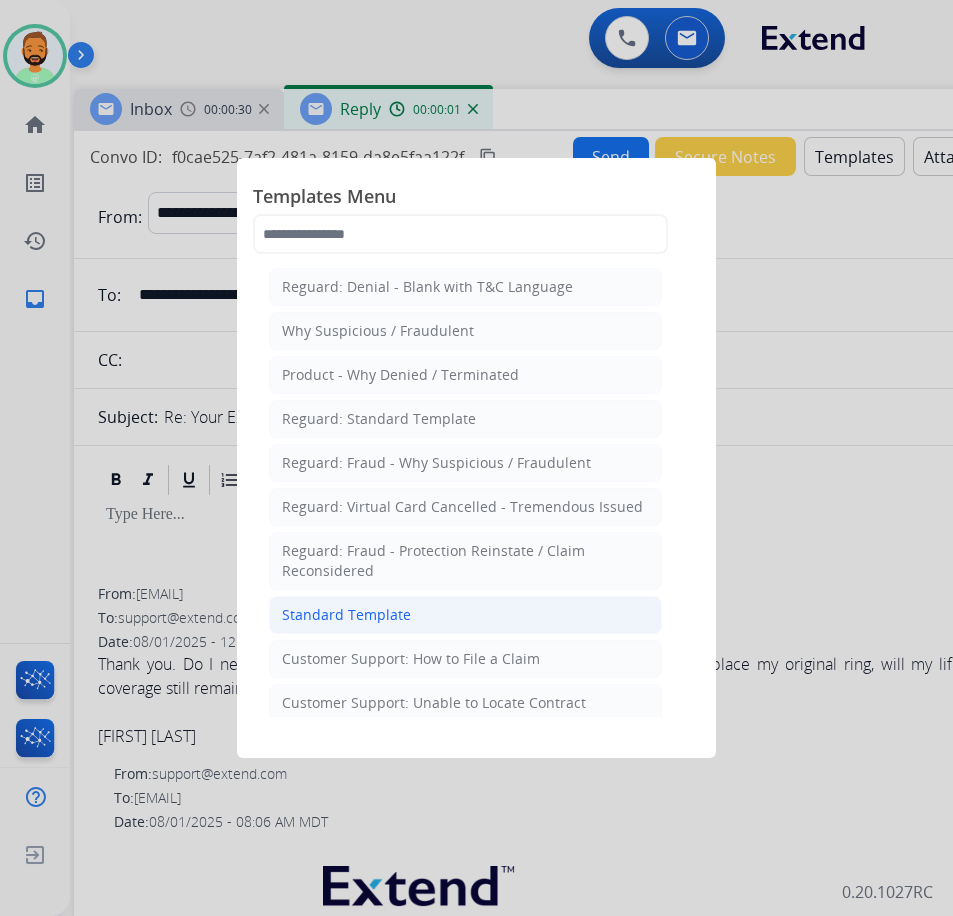 click on "Standard Template" 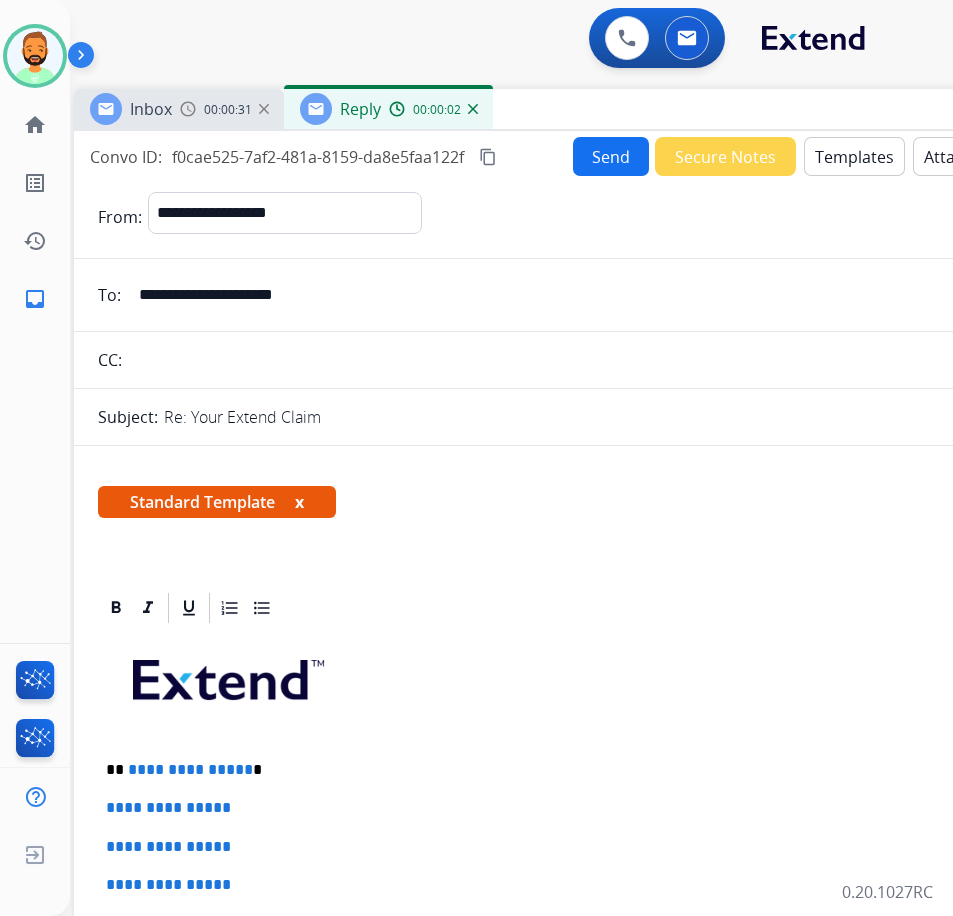 select on "**********" 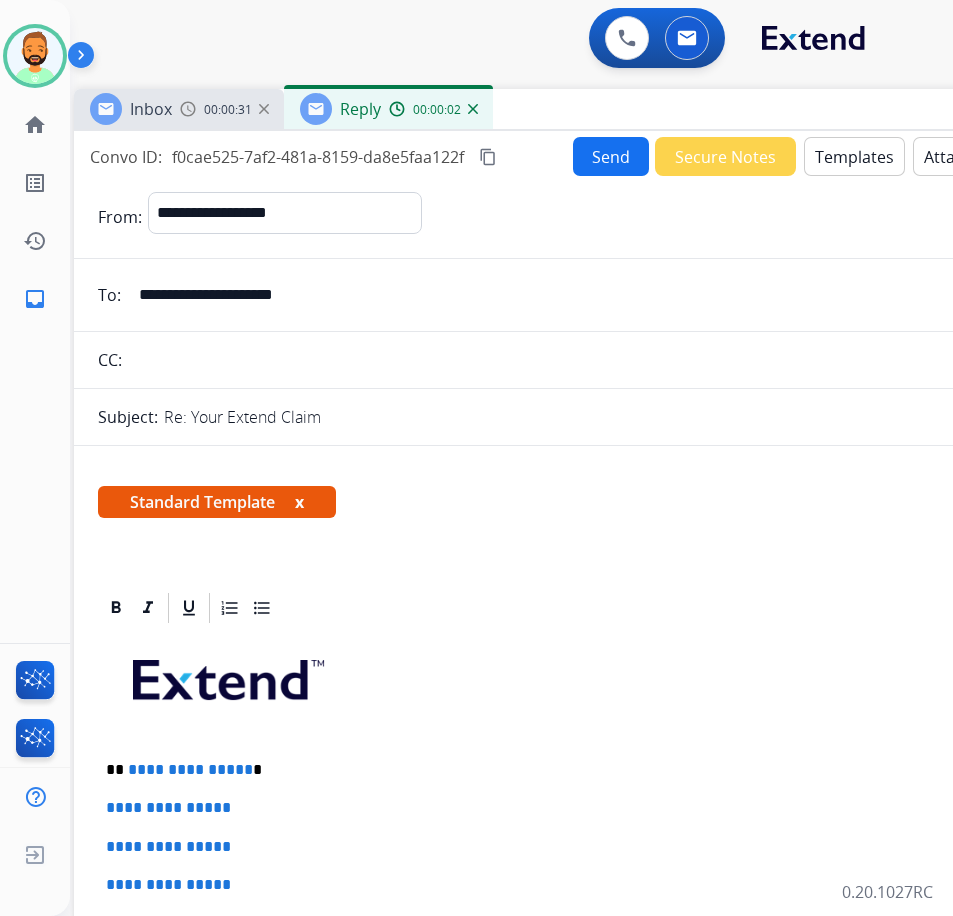 scroll, scrollTop: 0, scrollLeft: 0, axis: both 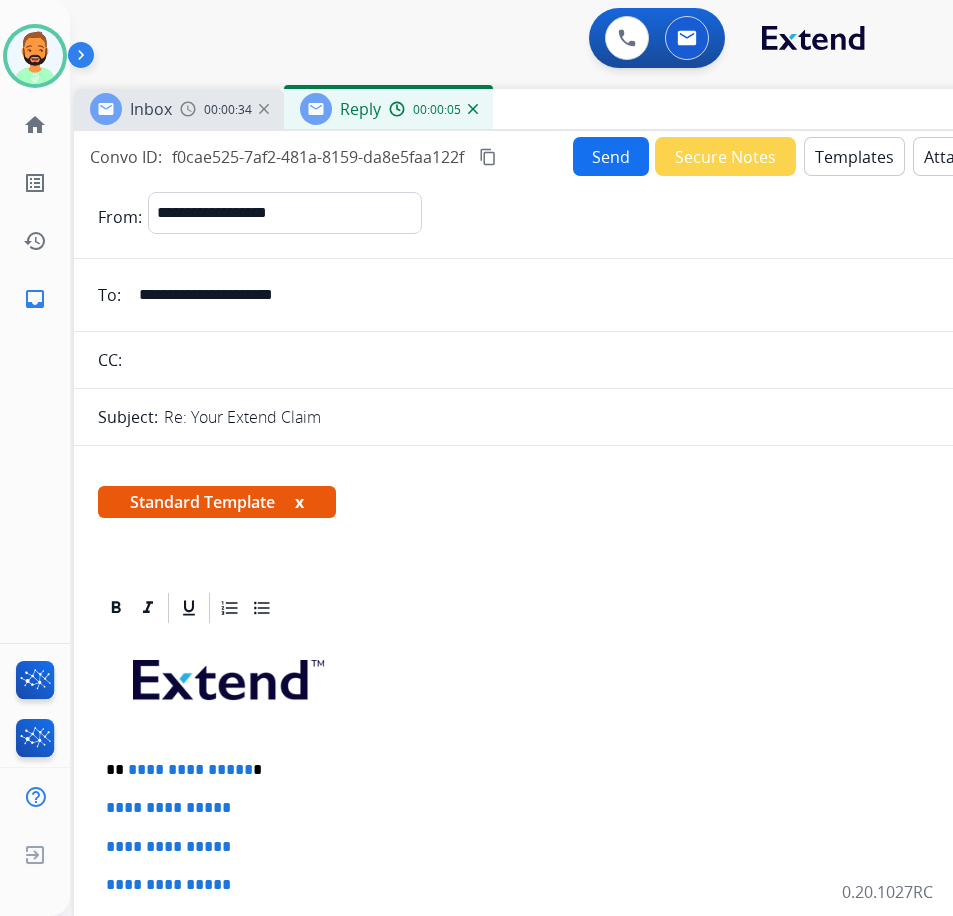 click on "**********" at bounding box center [566, 770] 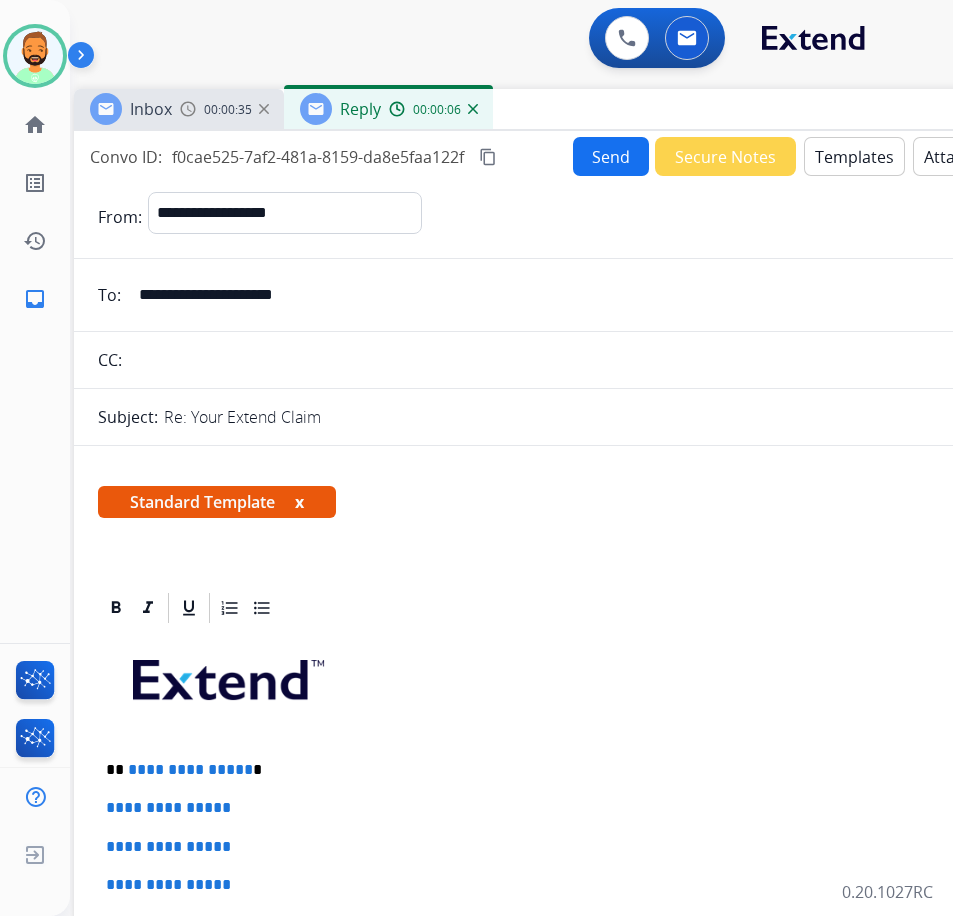 type 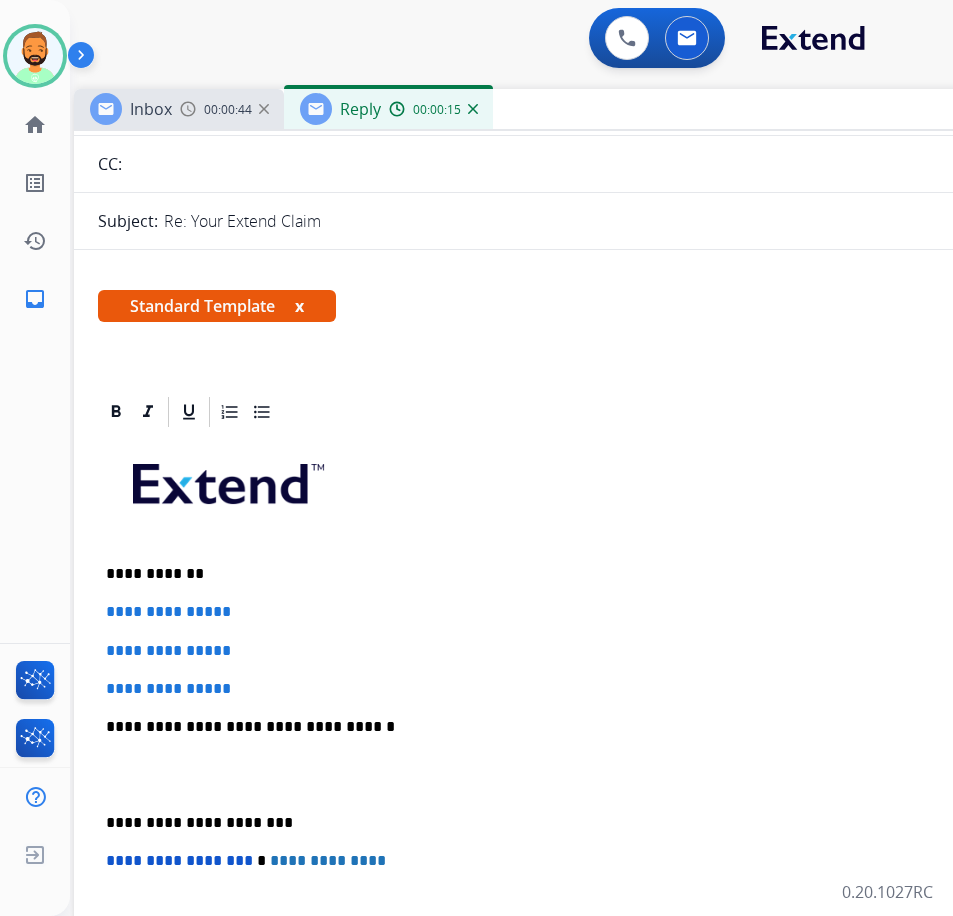 scroll, scrollTop: 200, scrollLeft: 0, axis: vertical 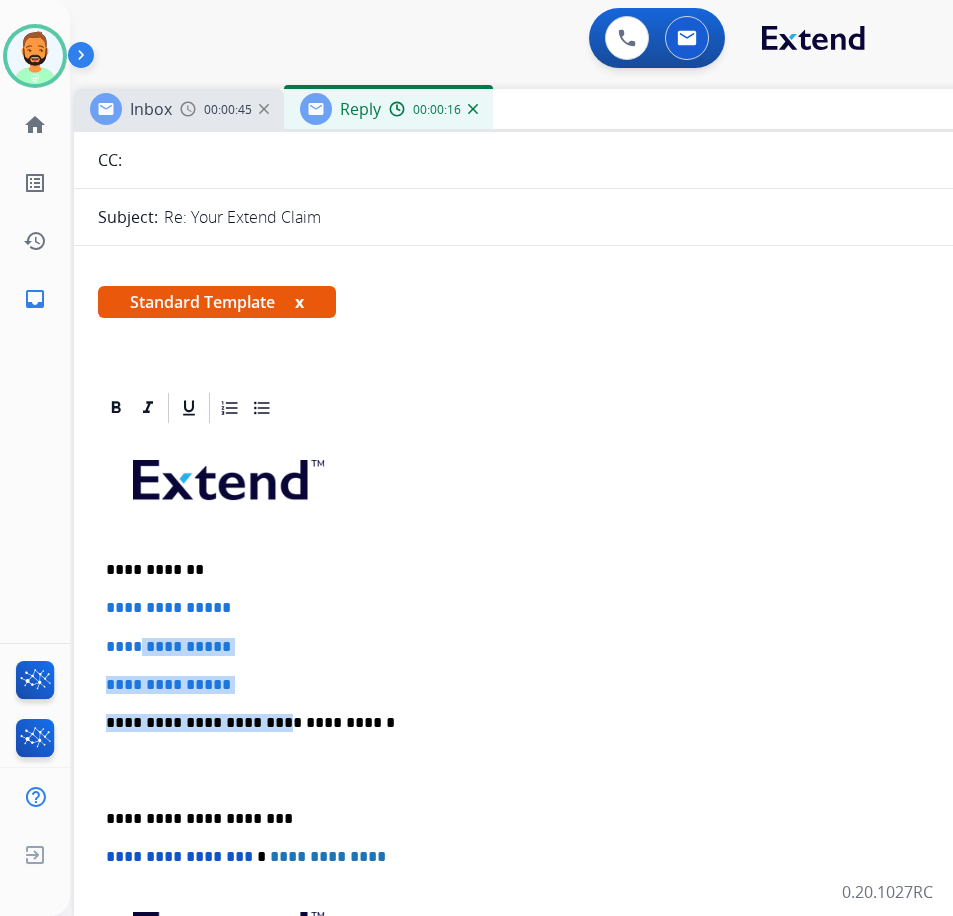 drag, startPoint x: 264, startPoint y: 696, endPoint x: 263, endPoint y: 647, distance: 49.010204 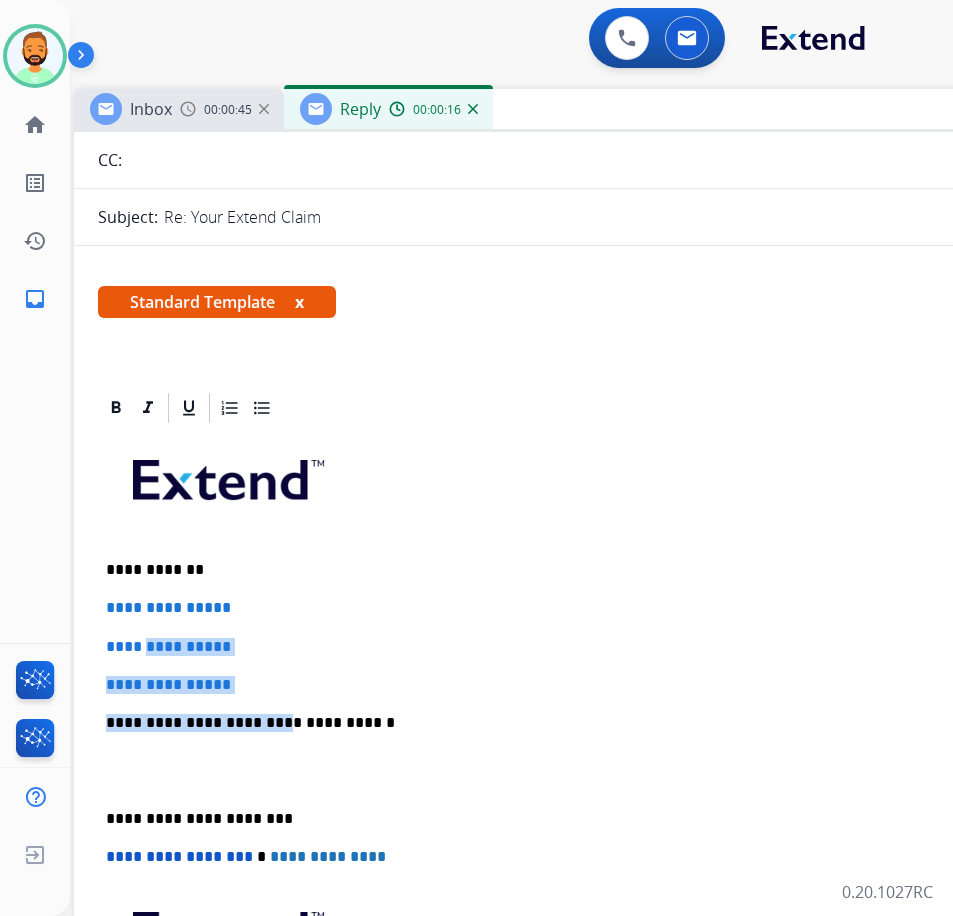 click on "**********" at bounding box center [574, 770] 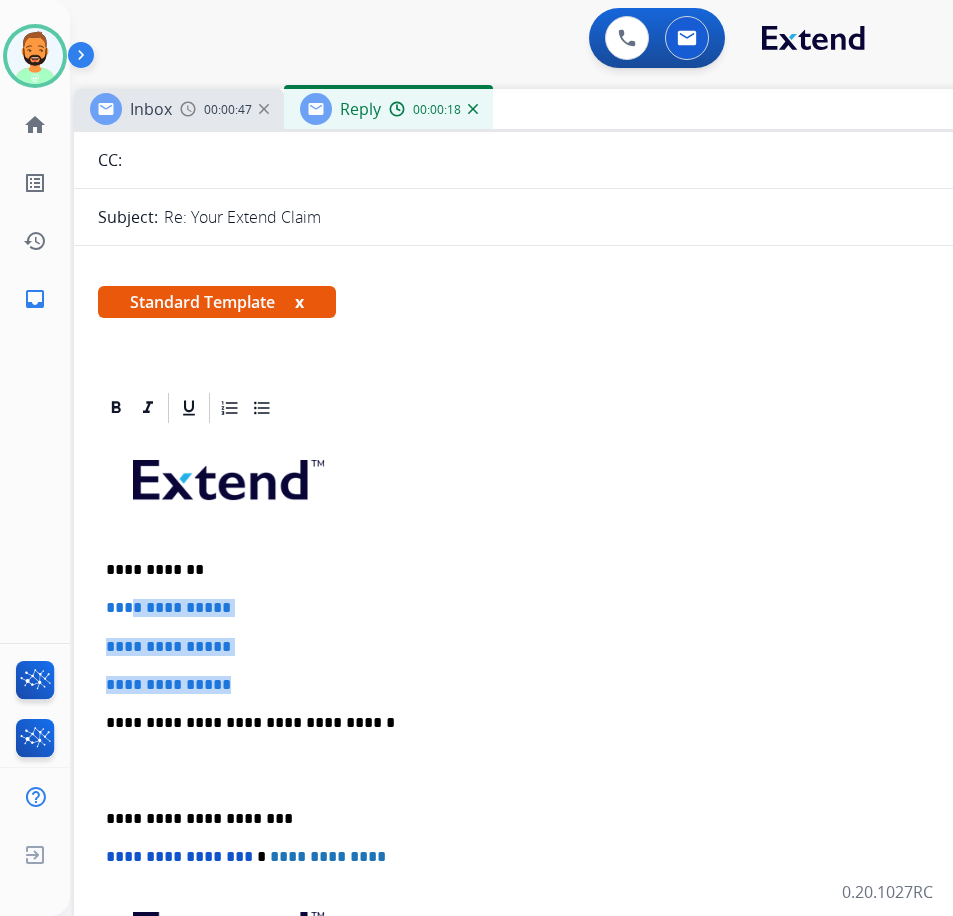 drag, startPoint x: 286, startPoint y: 674, endPoint x: 131, endPoint y: 607, distance: 168.86089 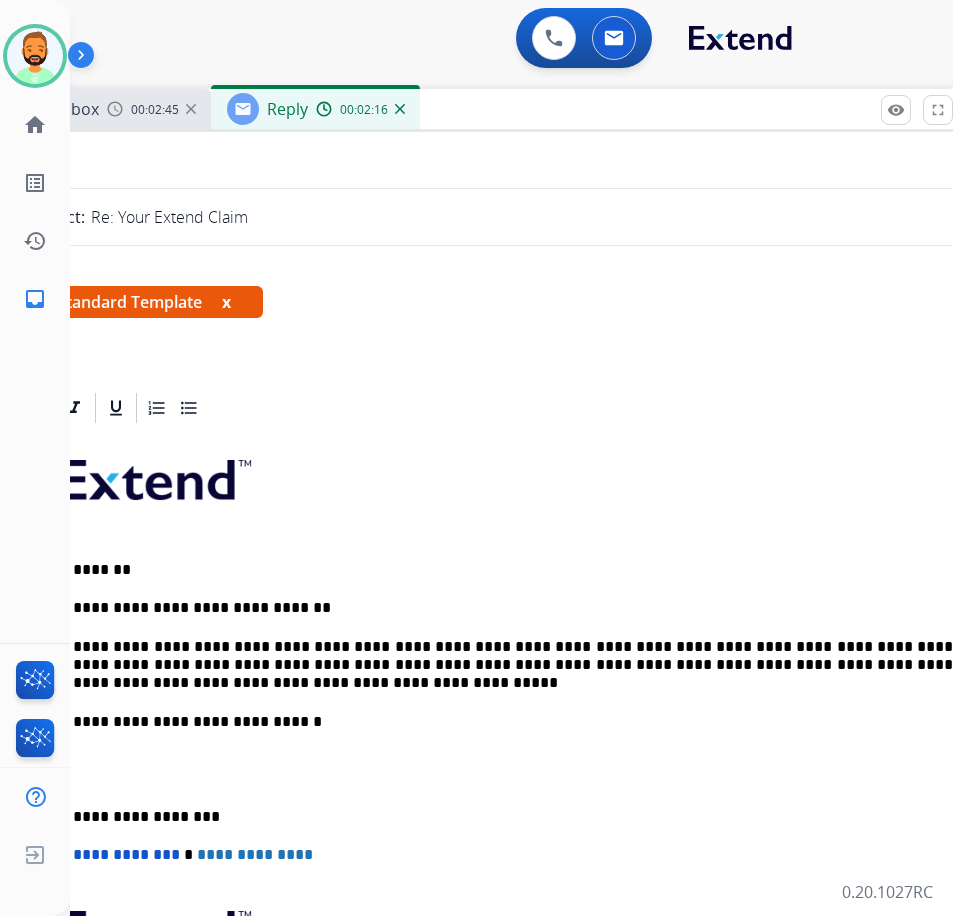 scroll, scrollTop: 0, scrollLeft: 60, axis: horizontal 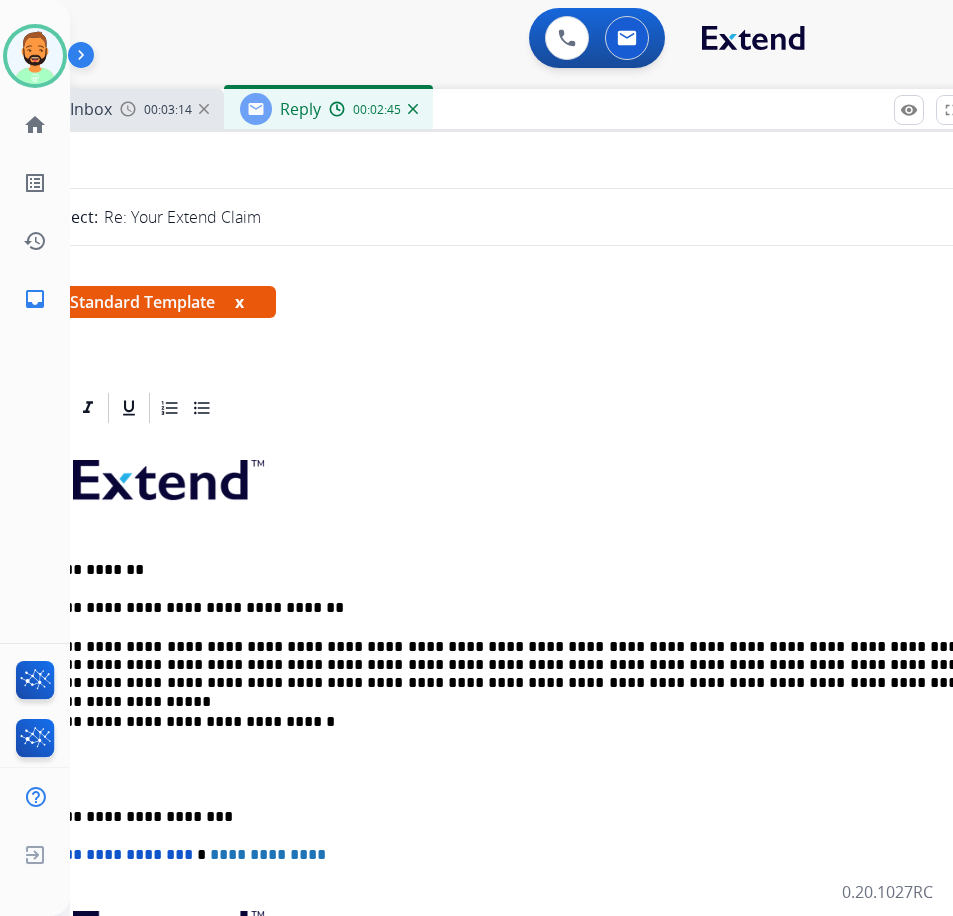 drag, startPoint x: 881, startPoint y: 663, endPoint x: 870, endPoint y: 667, distance: 11.7046995 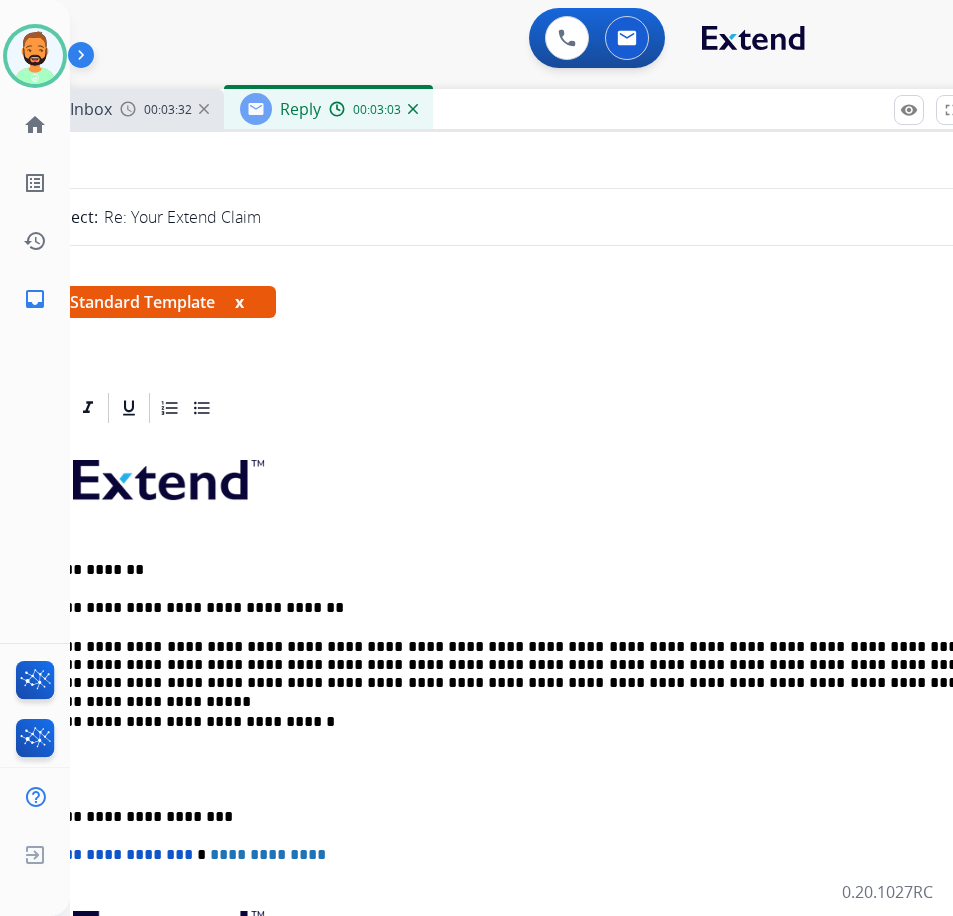 click on "**********" at bounding box center [514, 769] 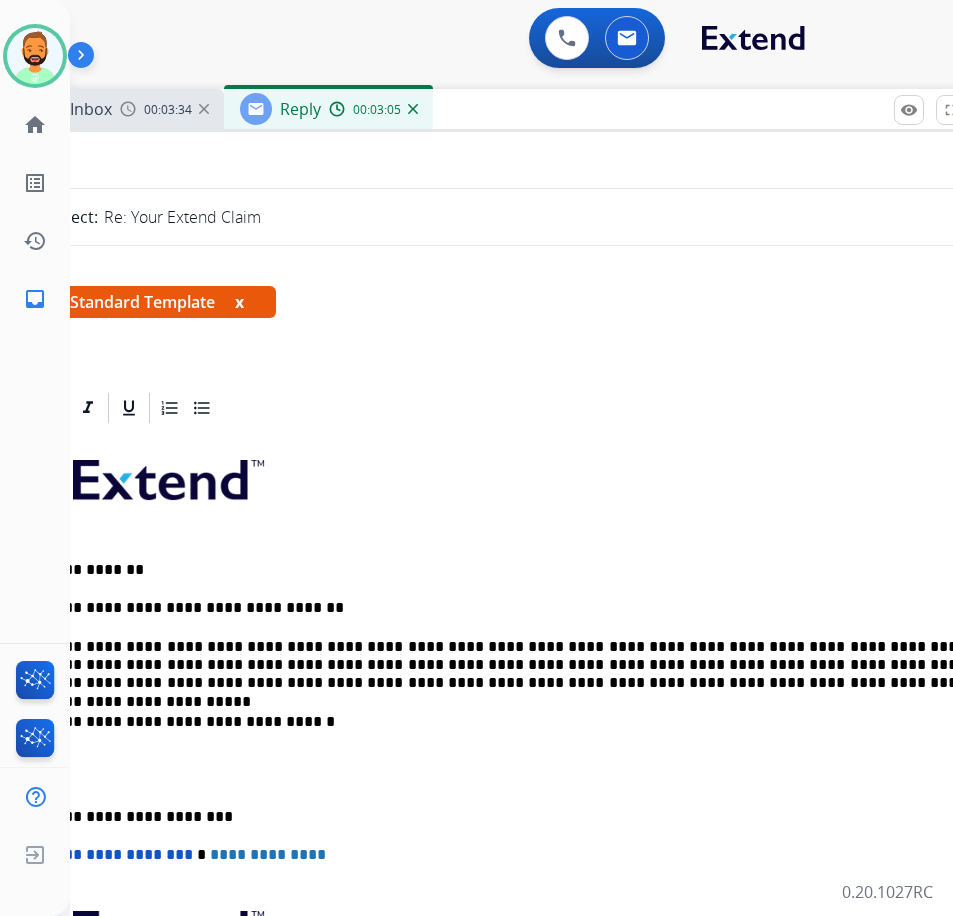 drag, startPoint x: 497, startPoint y: 111, endPoint x: 580, endPoint y: 130, distance: 85.146935 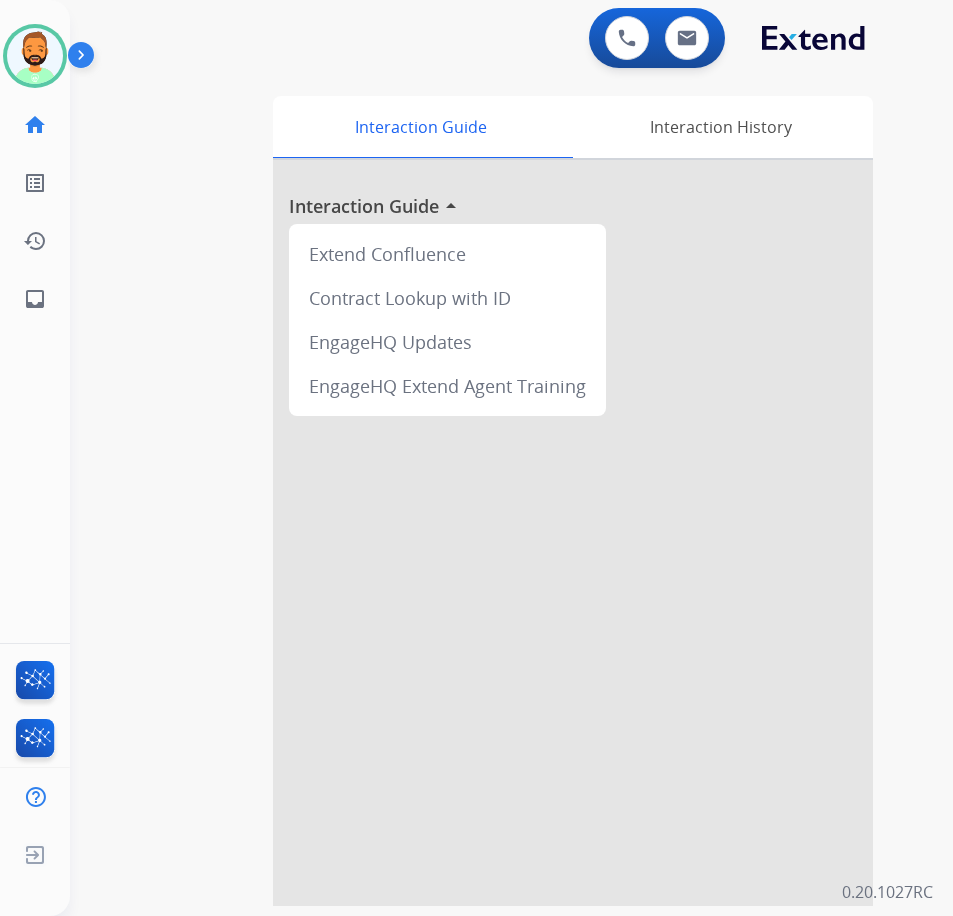 click at bounding box center [573, 533] 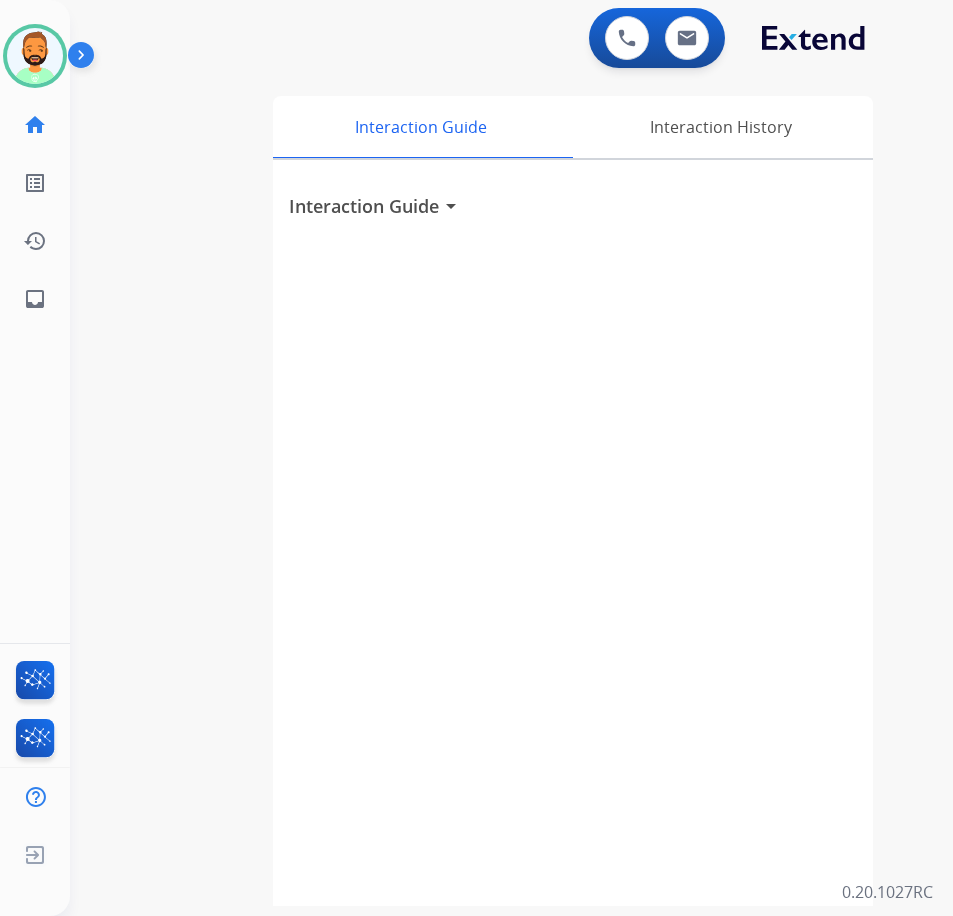 drag, startPoint x: 634, startPoint y: 577, endPoint x: 576, endPoint y: 748, distance: 180.56854 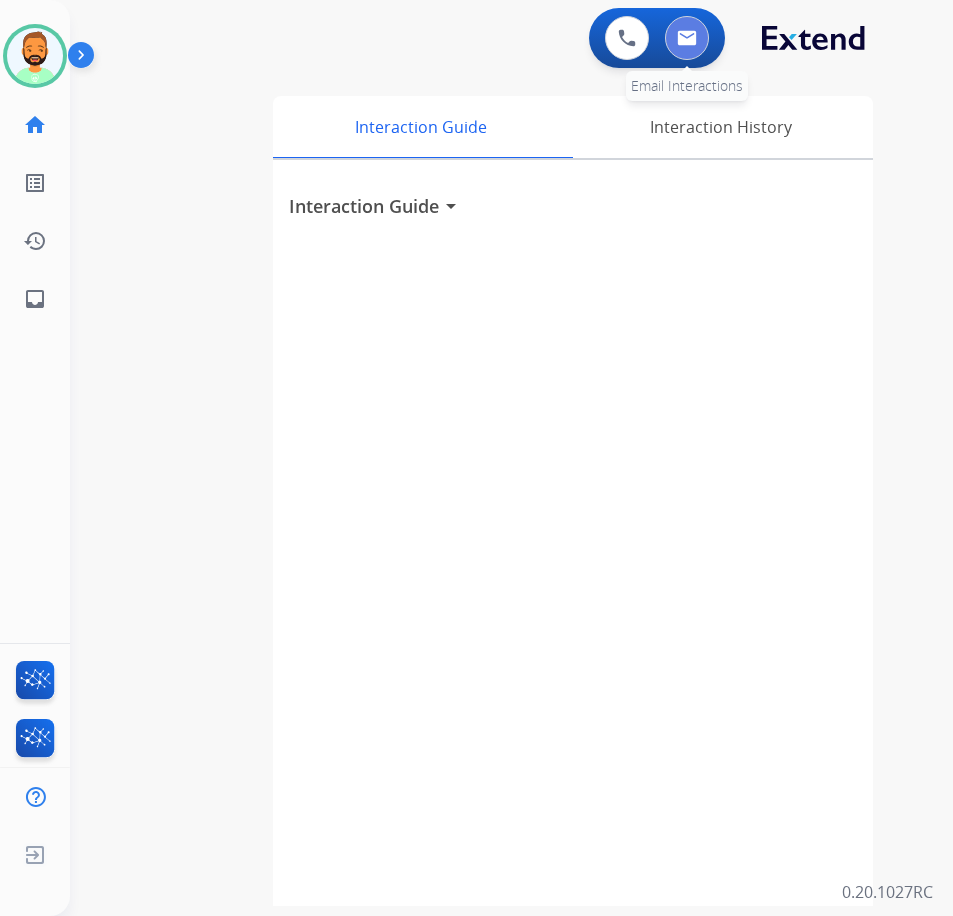 click at bounding box center (687, 38) 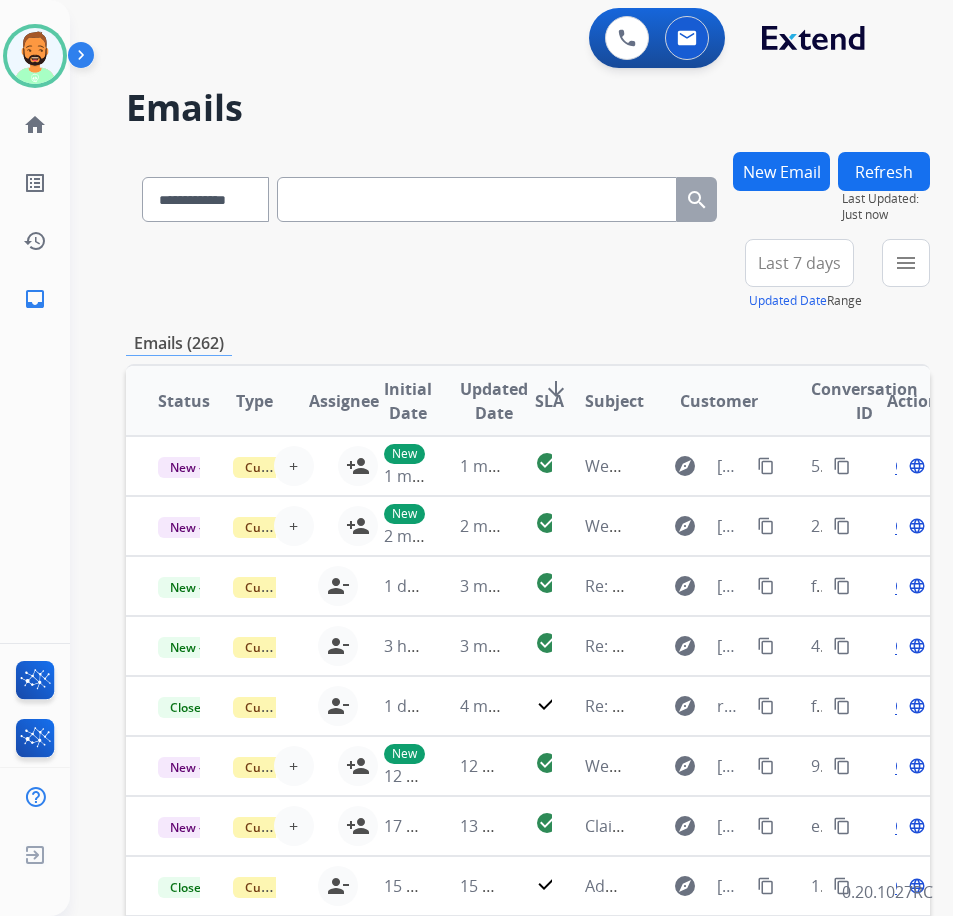 click on "Last 7 days" at bounding box center (799, 263) 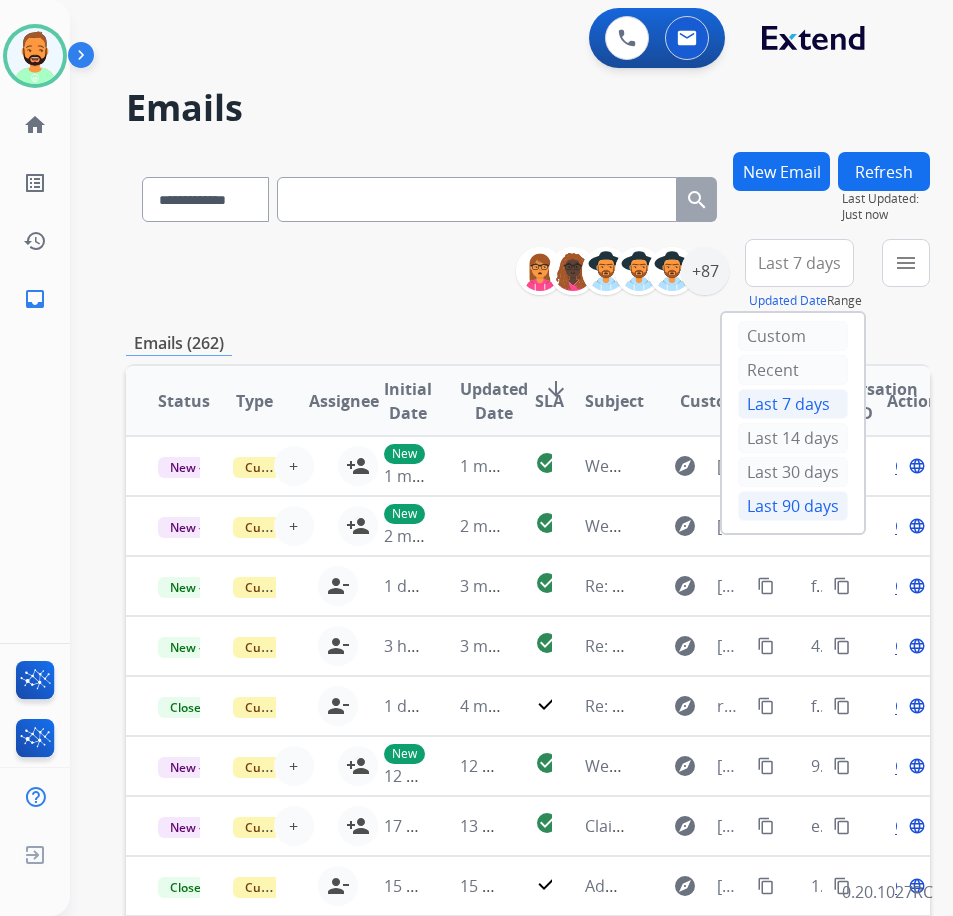 click on "Last 90 days" at bounding box center [793, 506] 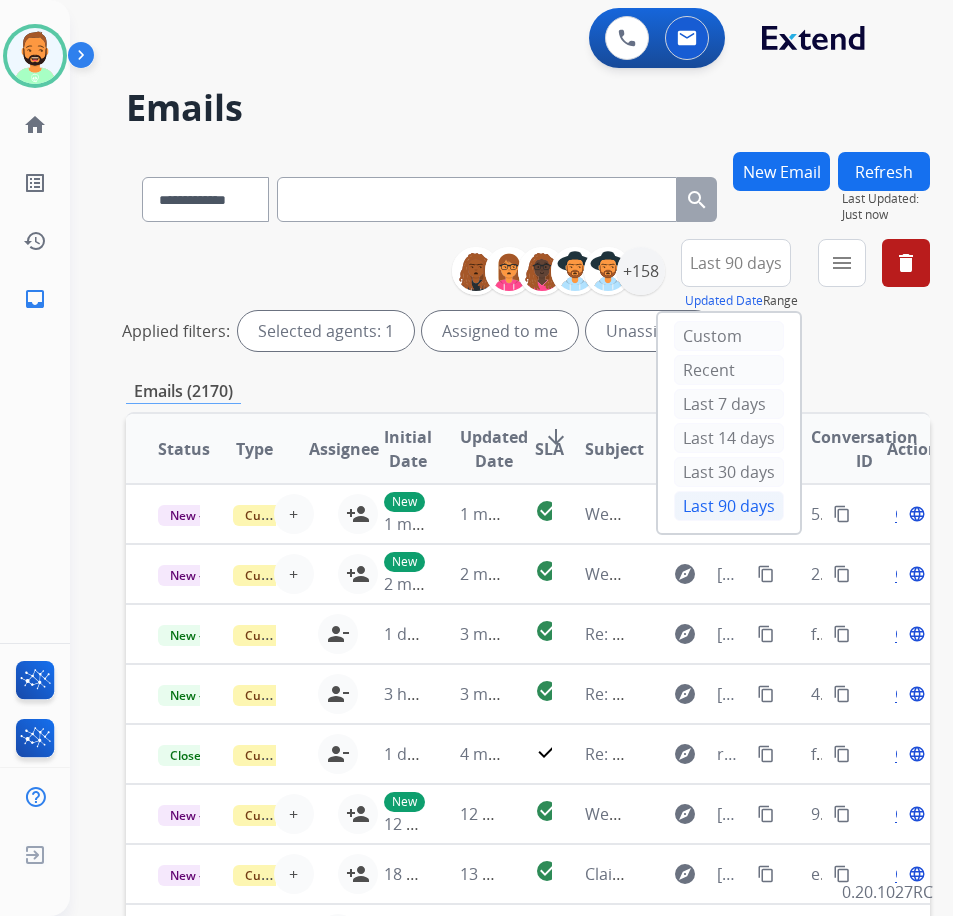 drag, startPoint x: 739, startPoint y: 643, endPoint x: 573, endPoint y: 364, distance: 324.64905 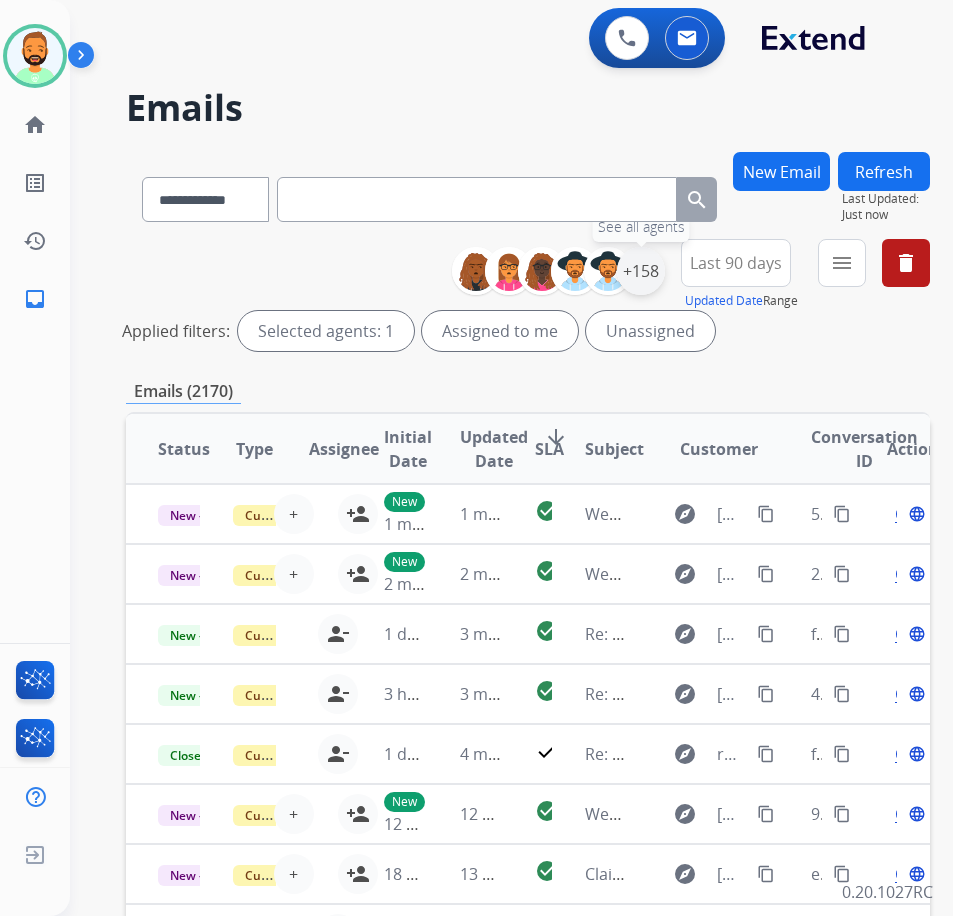 click on "+158" at bounding box center [641, 271] 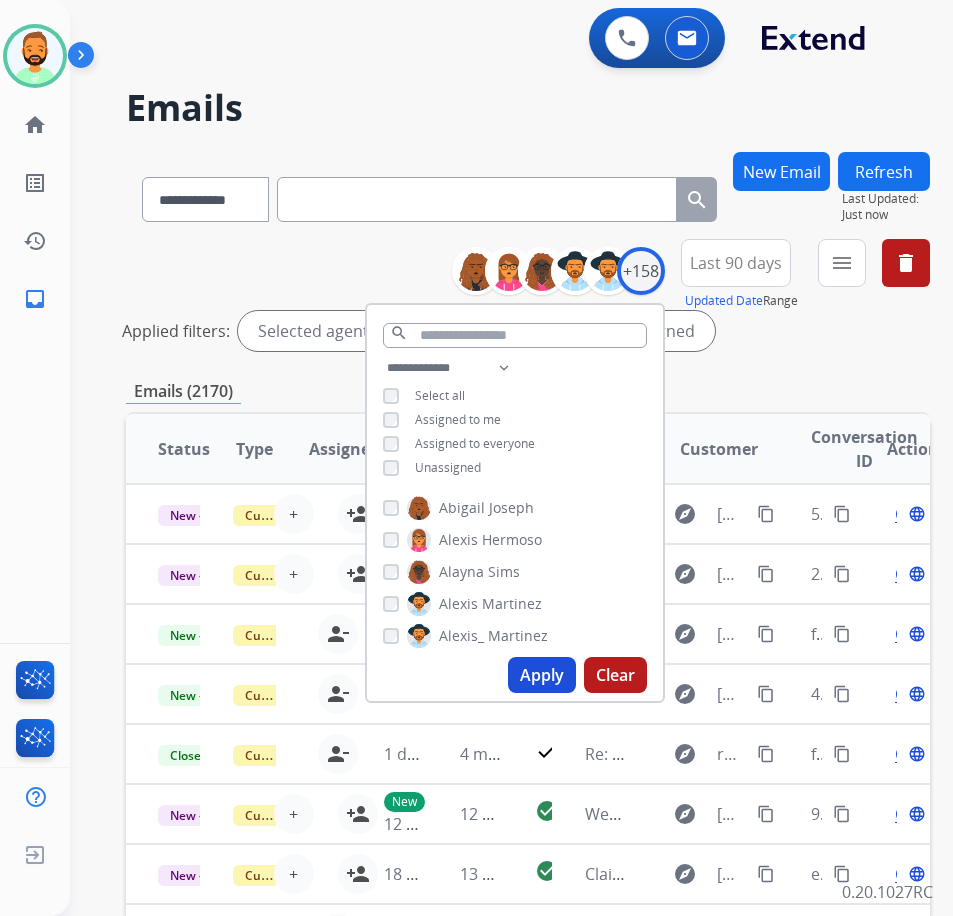 click on "Unassigned" at bounding box center [448, 467] 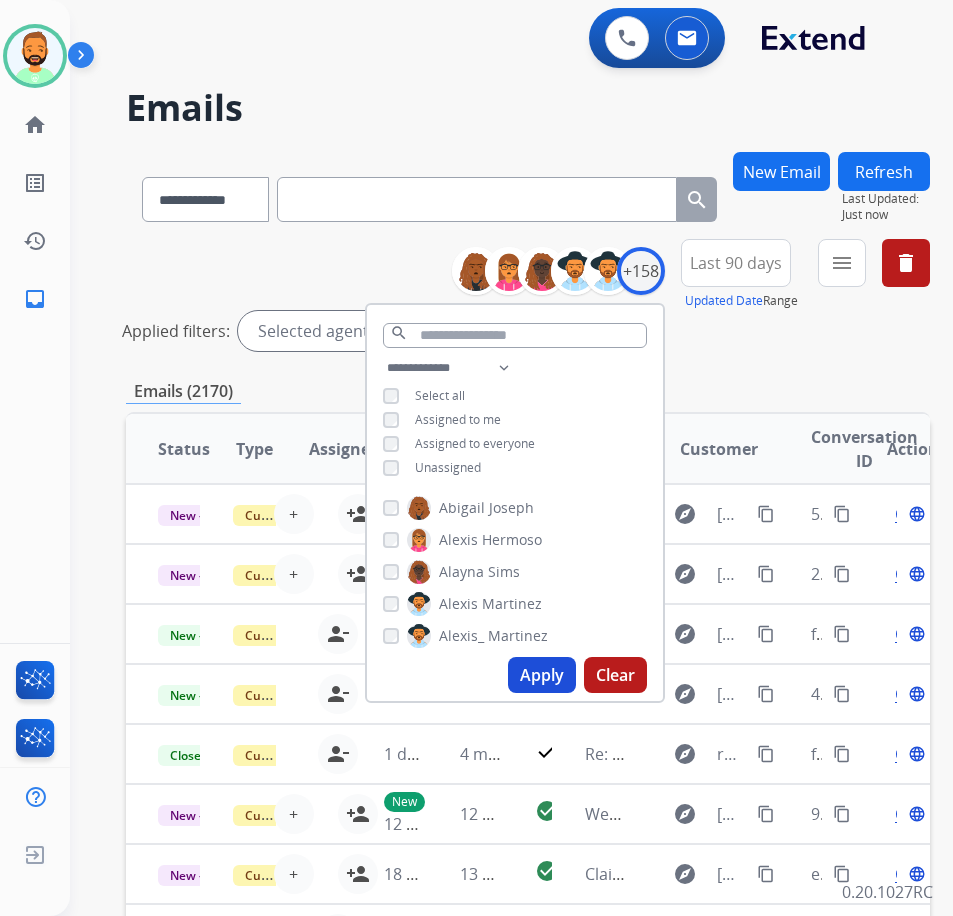 click on "Apply" at bounding box center [542, 675] 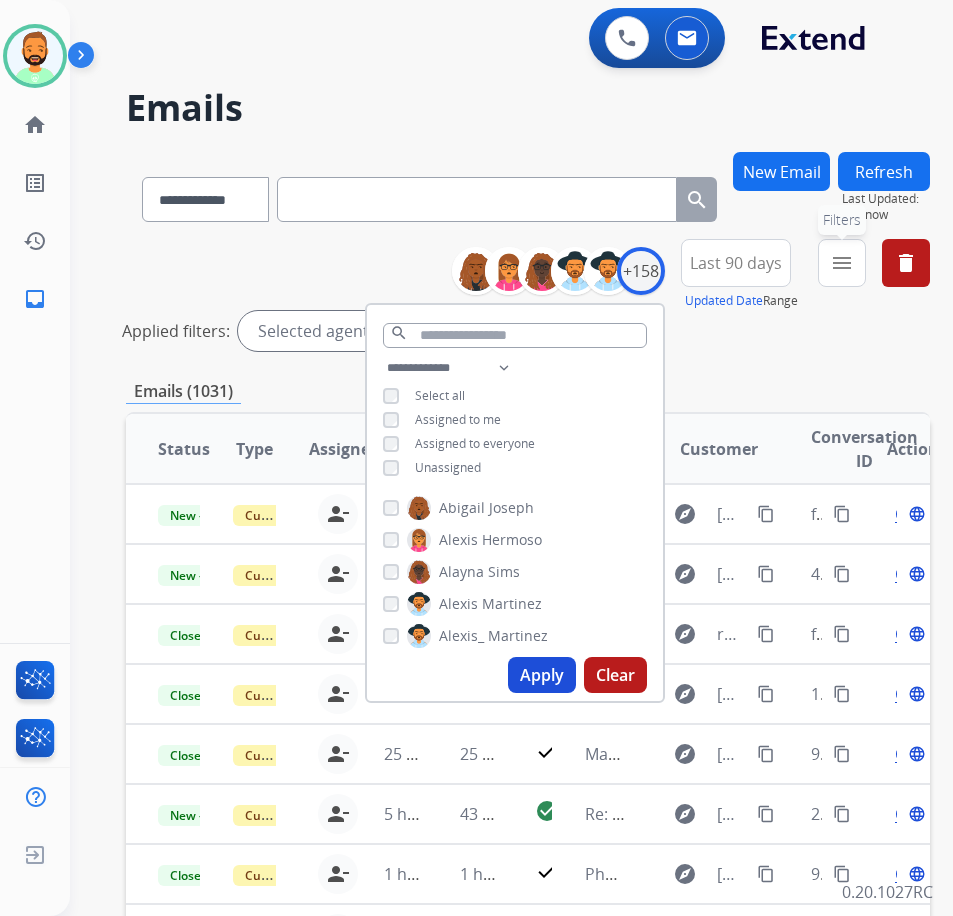 click on "menu" at bounding box center [842, 263] 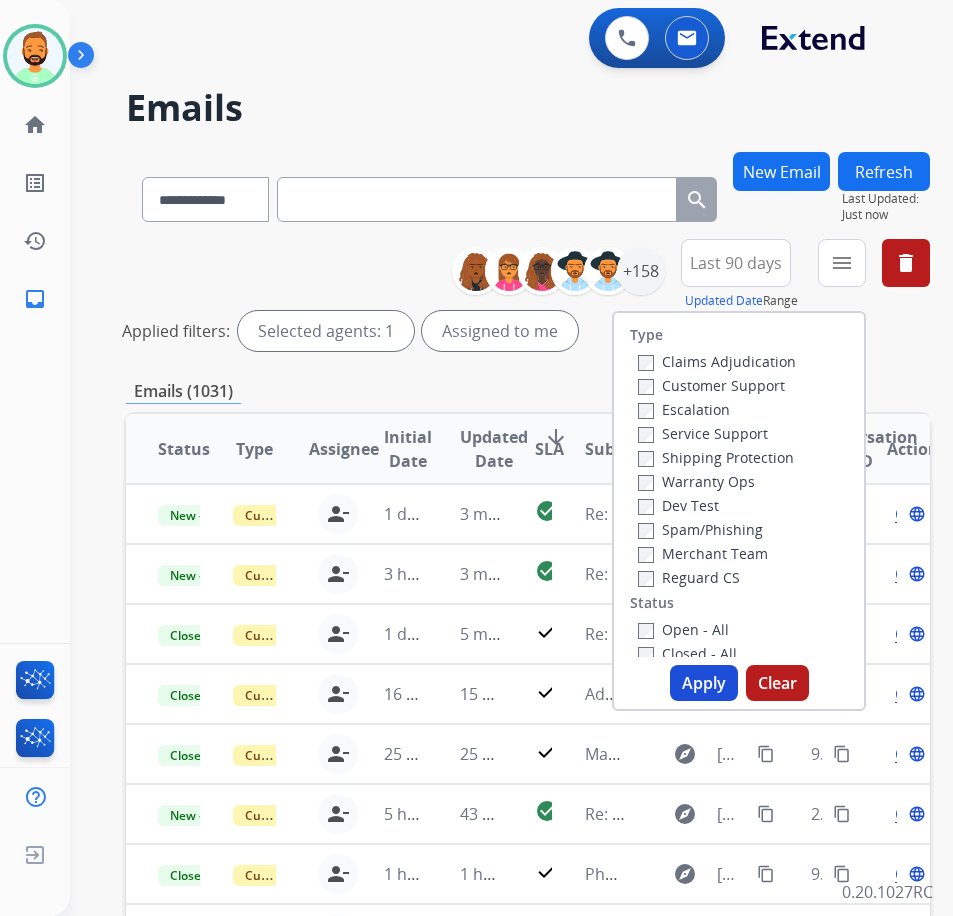 click on "Customer Support" at bounding box center [711, 385] 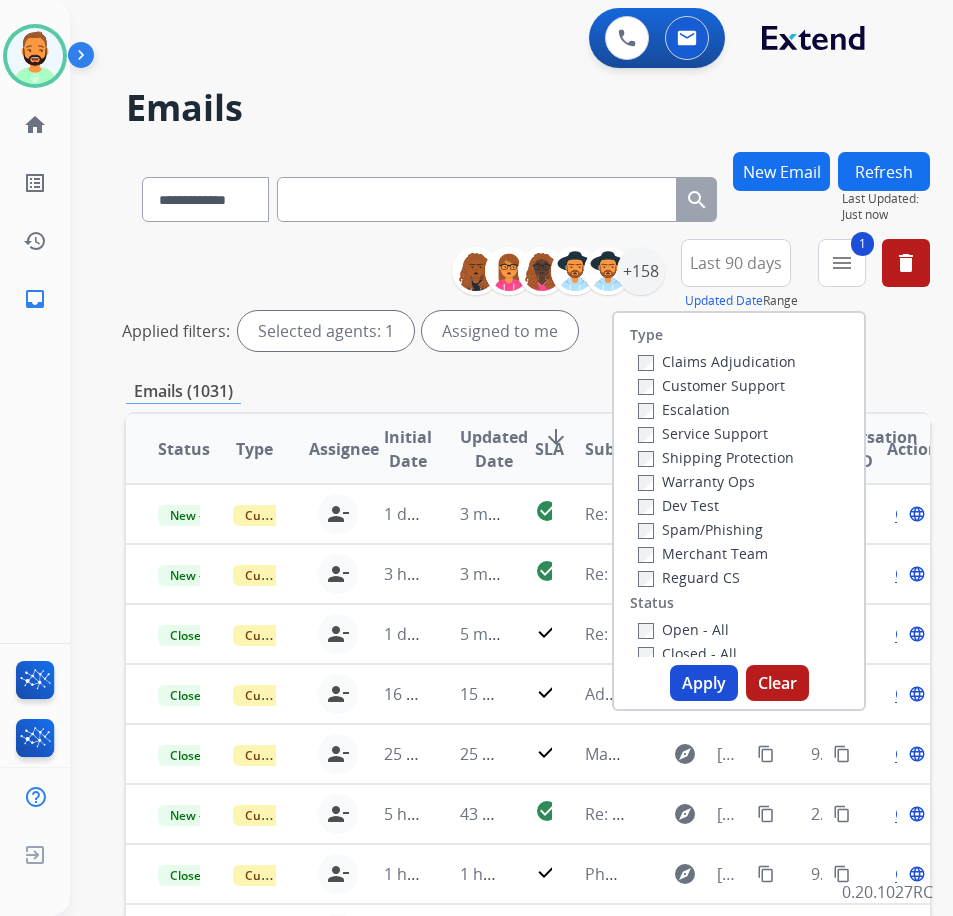 click on "Shipping Protection" at bounding box center [716, 457] 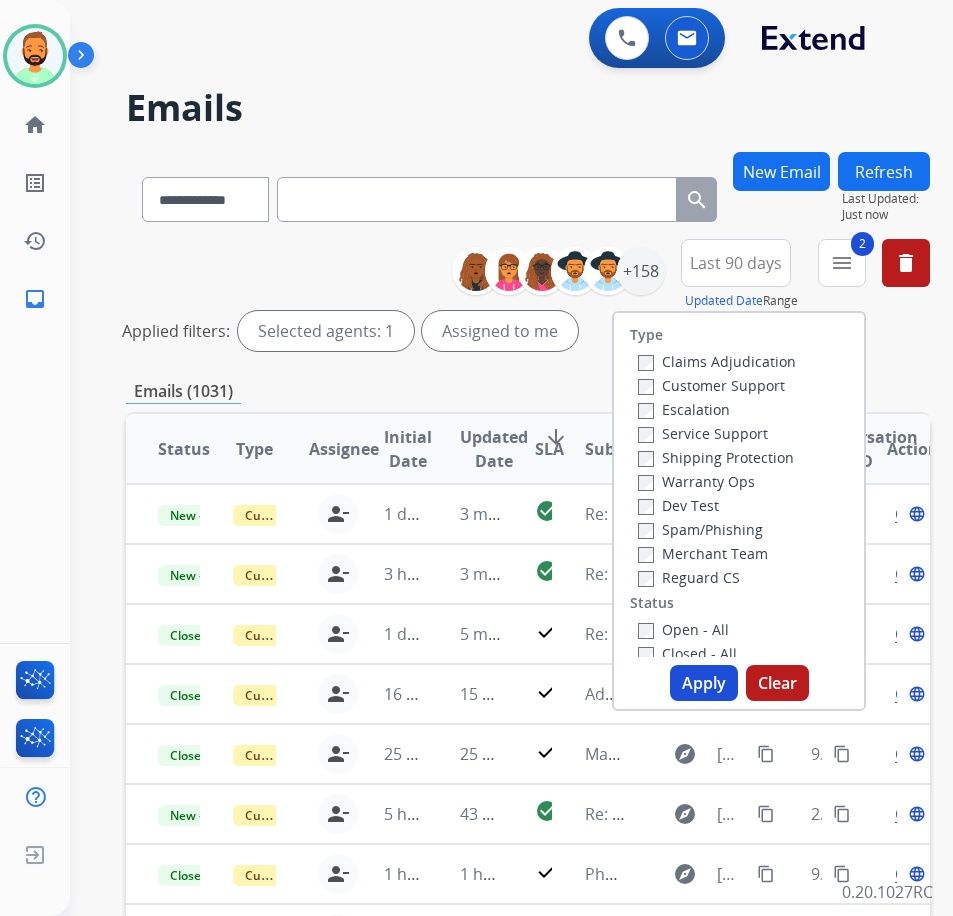 click on "Open - All" at bounding box center (743, 629) 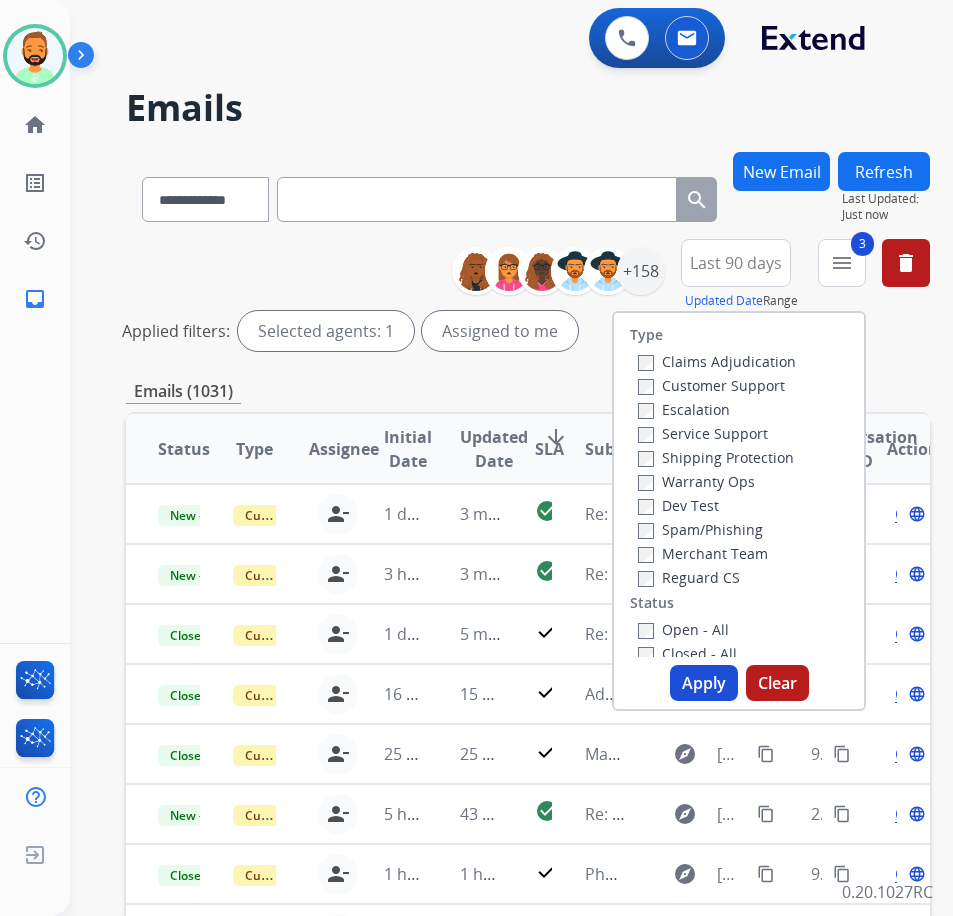 click on "Apply" at bounding box center [704, 683] 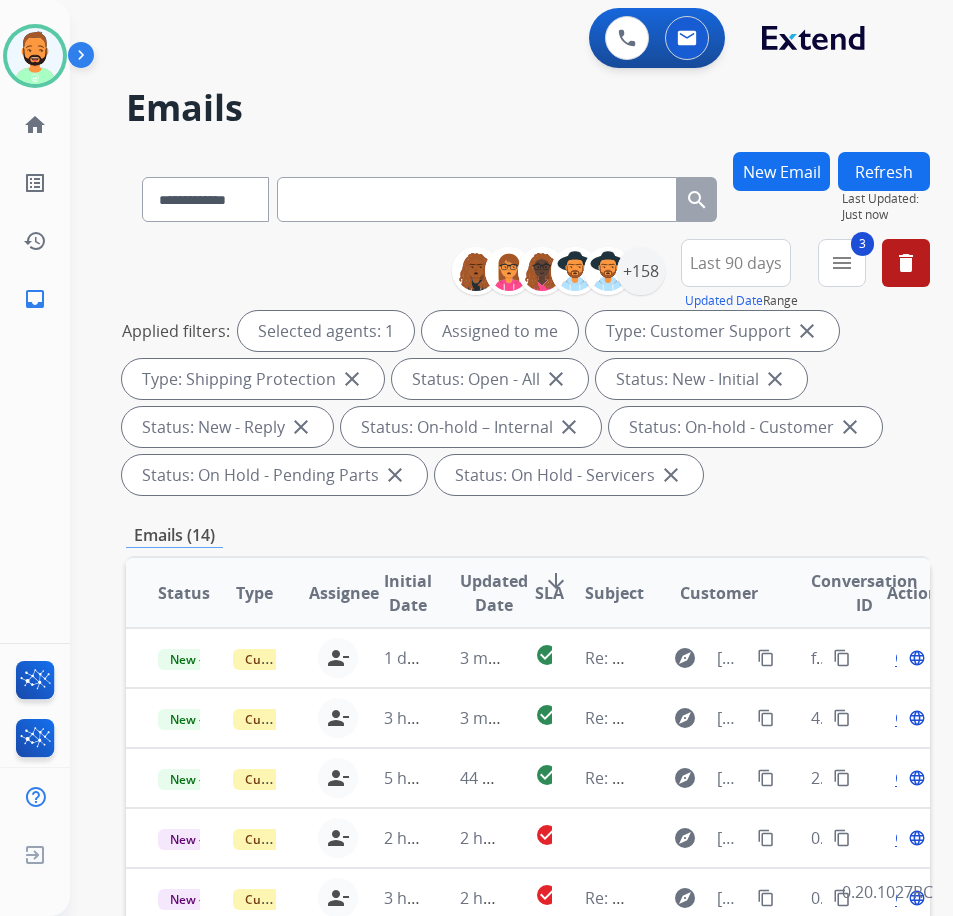 click on "arrow_downward" at bounding box center (556, 581) 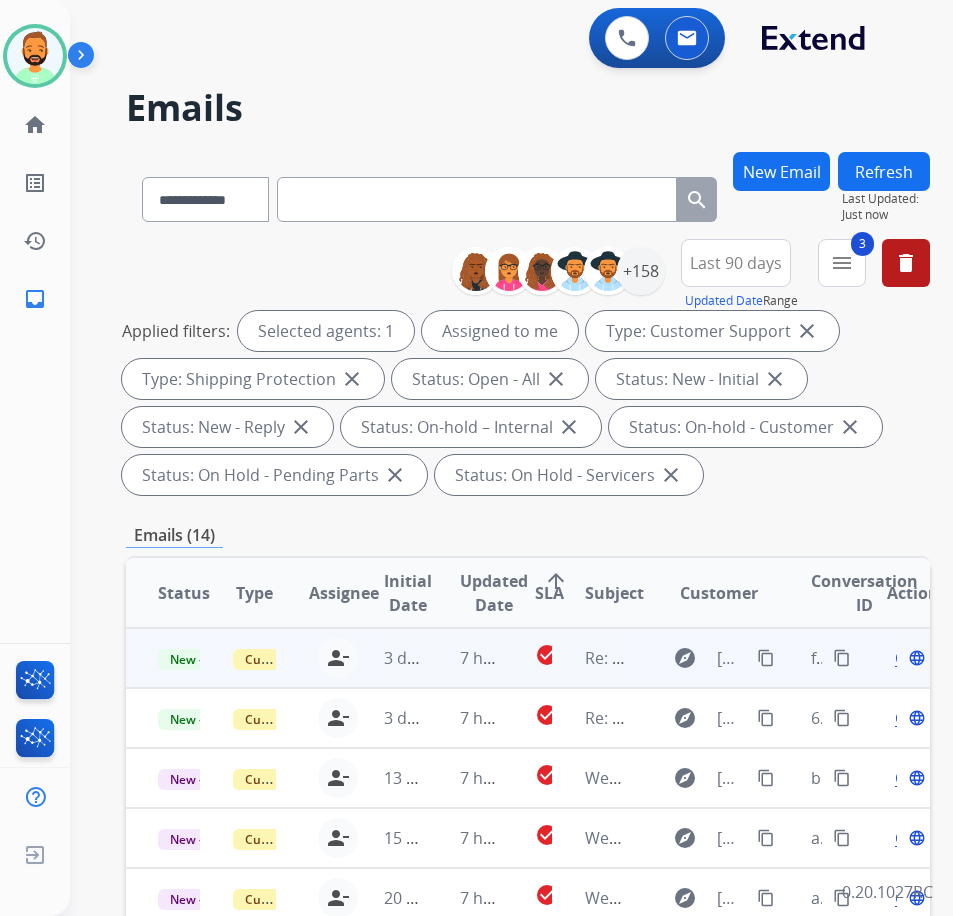 click on "7 hours ago" at bounding box center [465, 658] 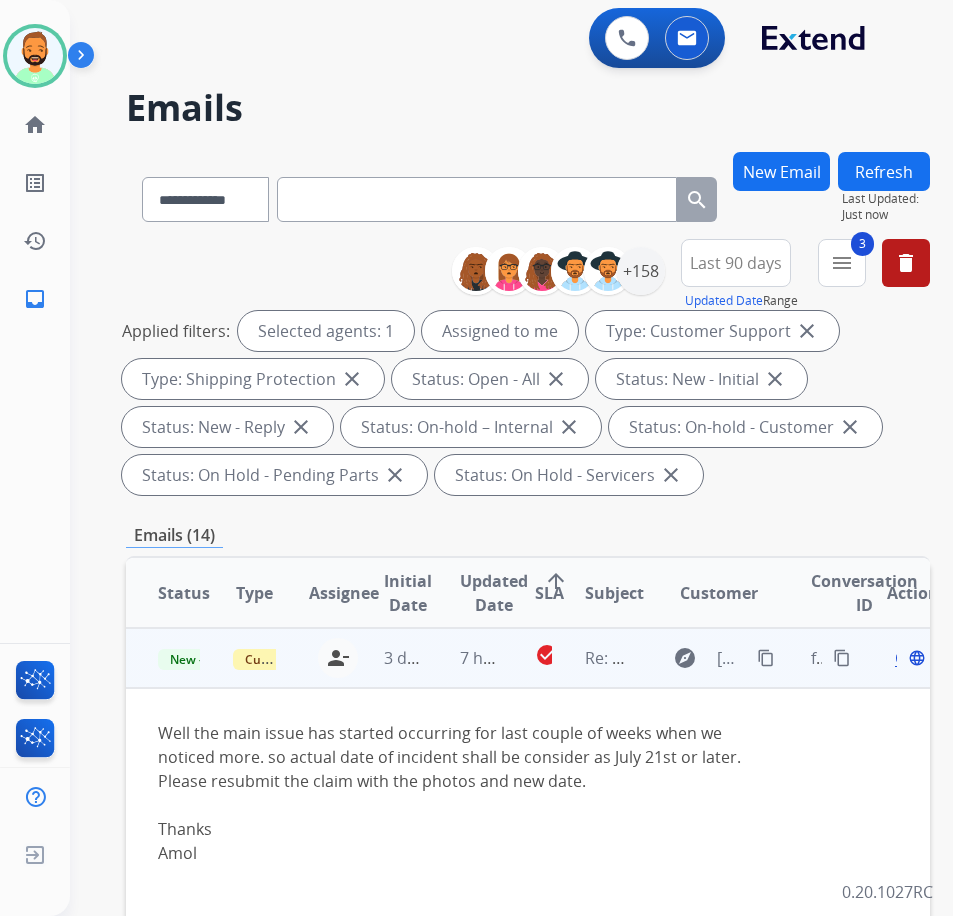 click on "7 hours ago" at bounding box center [465, 658] 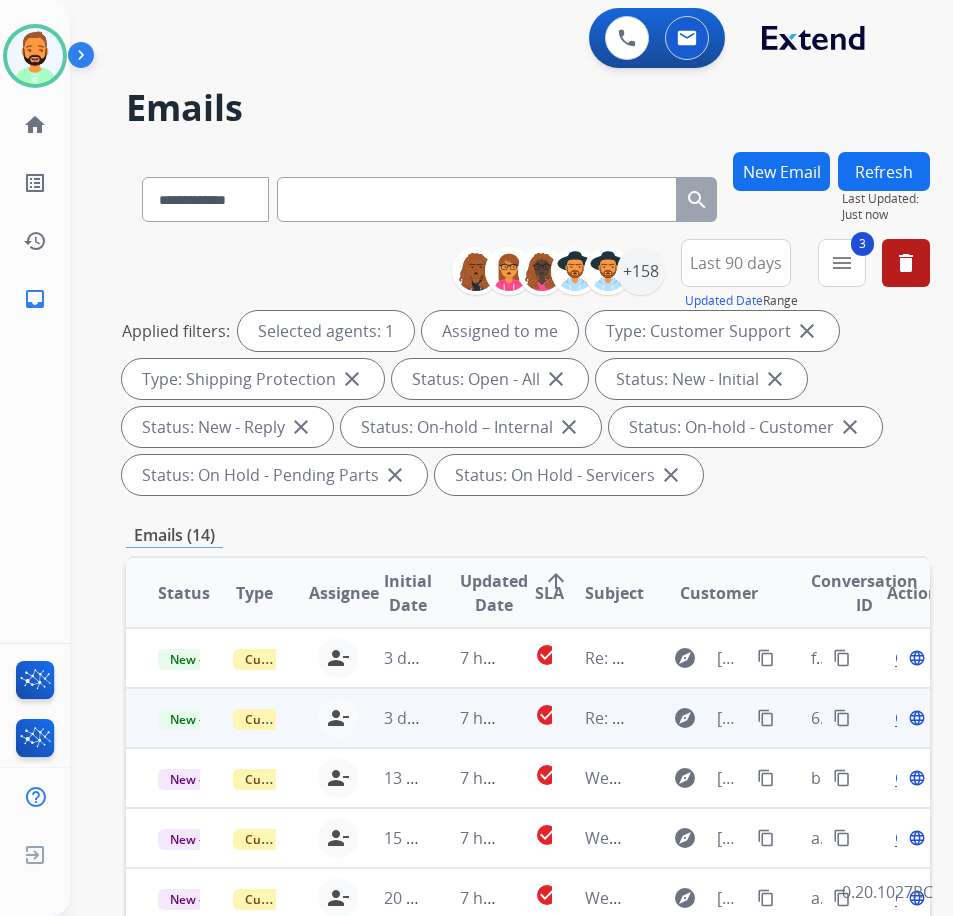 click on "3 days ago" at bounding box center (389, 718) 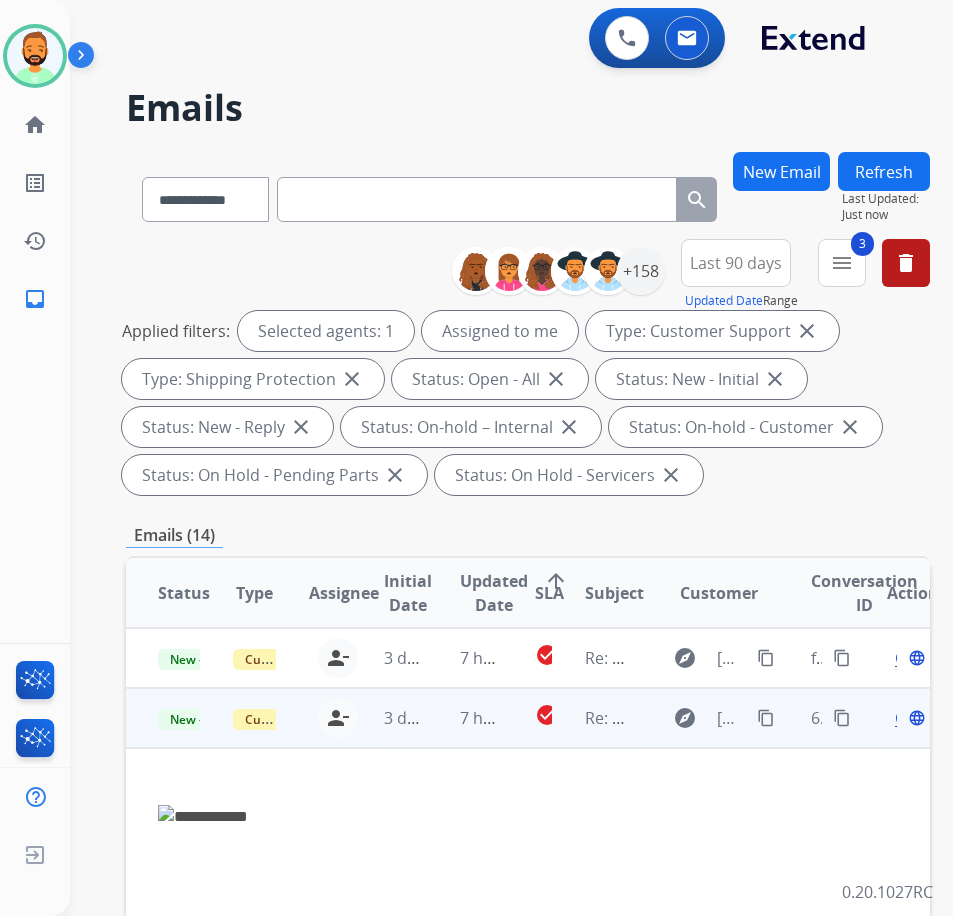 scroll, scrollTop: 60, scrollLeft: 0, axis: vertical 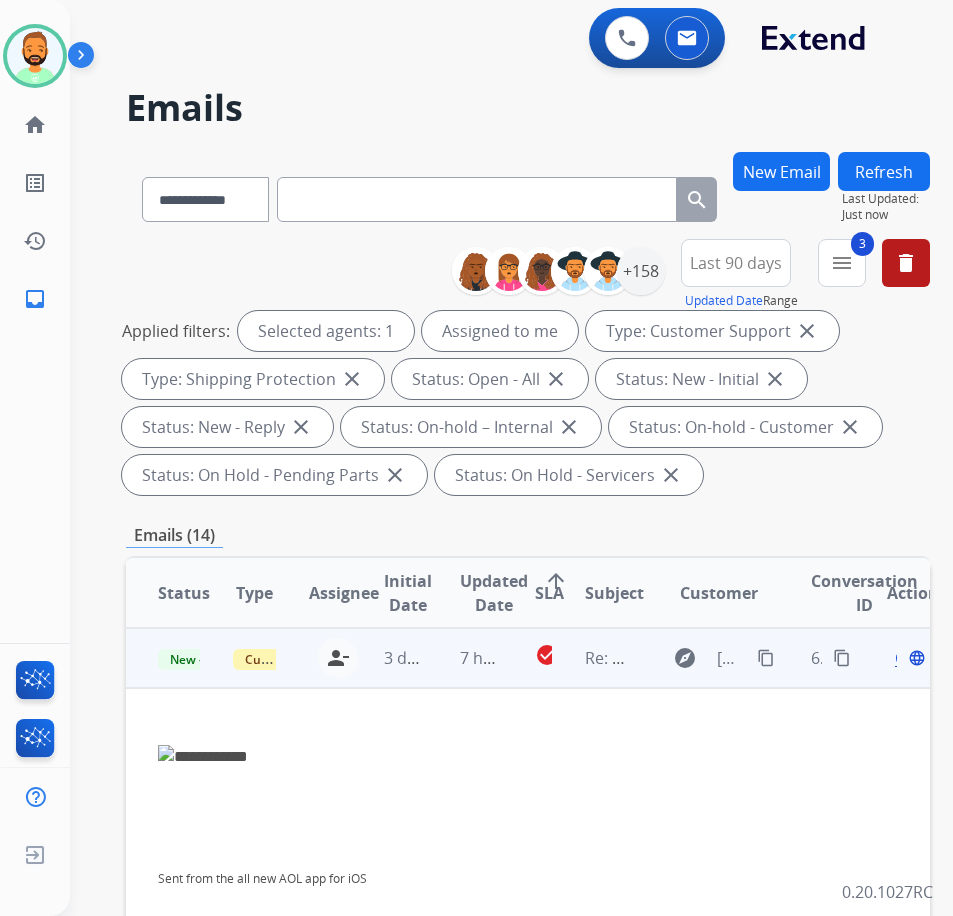 click on "7 hours ago" at bounding box center [465, 658] 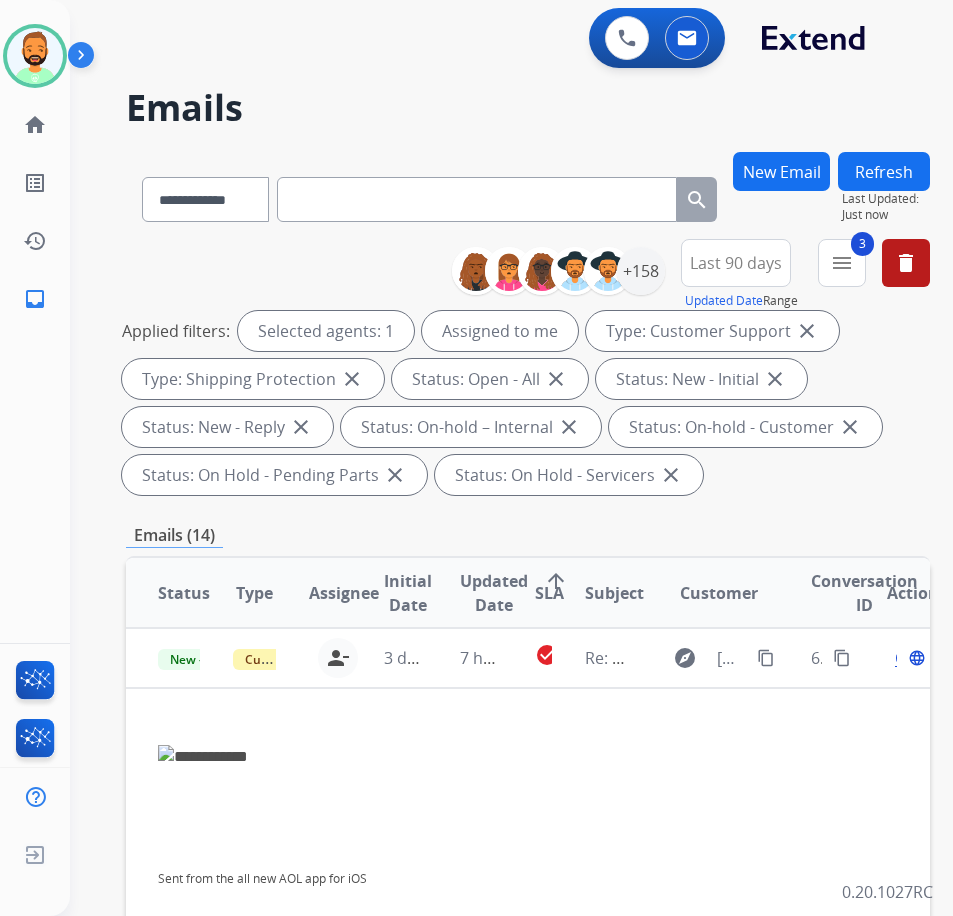 scroll, scrollTop: 18, scrollLeft: 0, axis: vertical 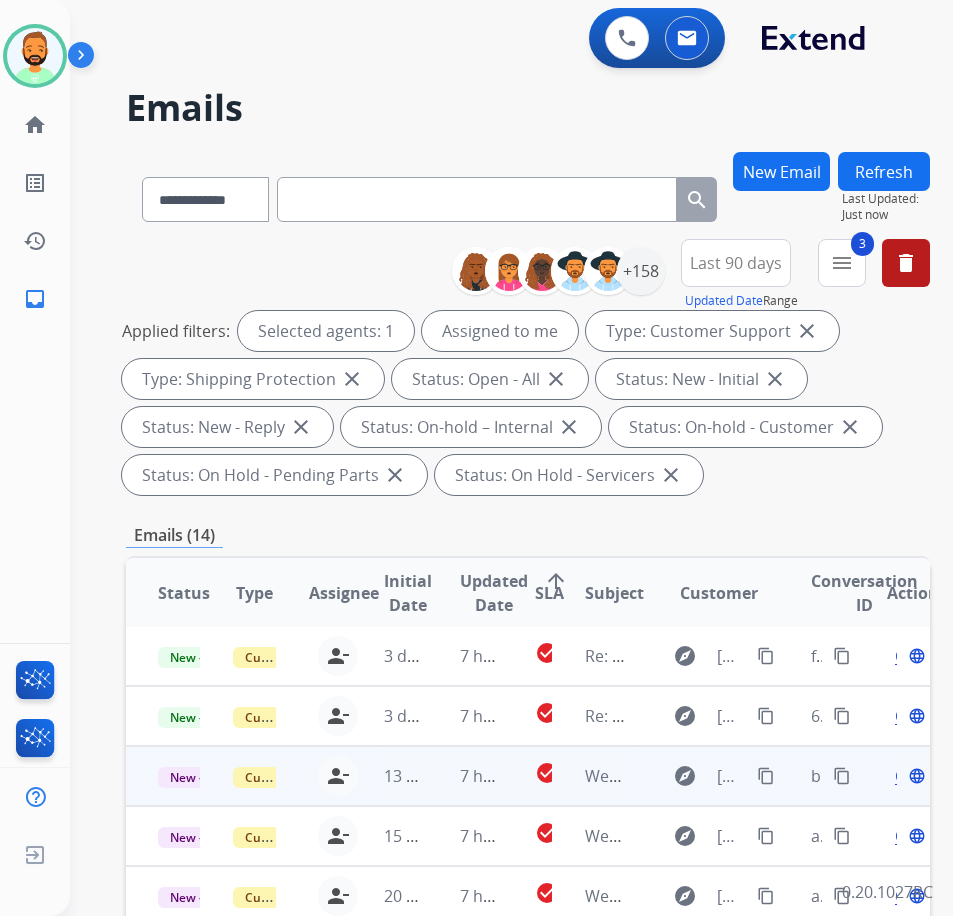 click on "7 hours ago" at bounding box center (465, 776) 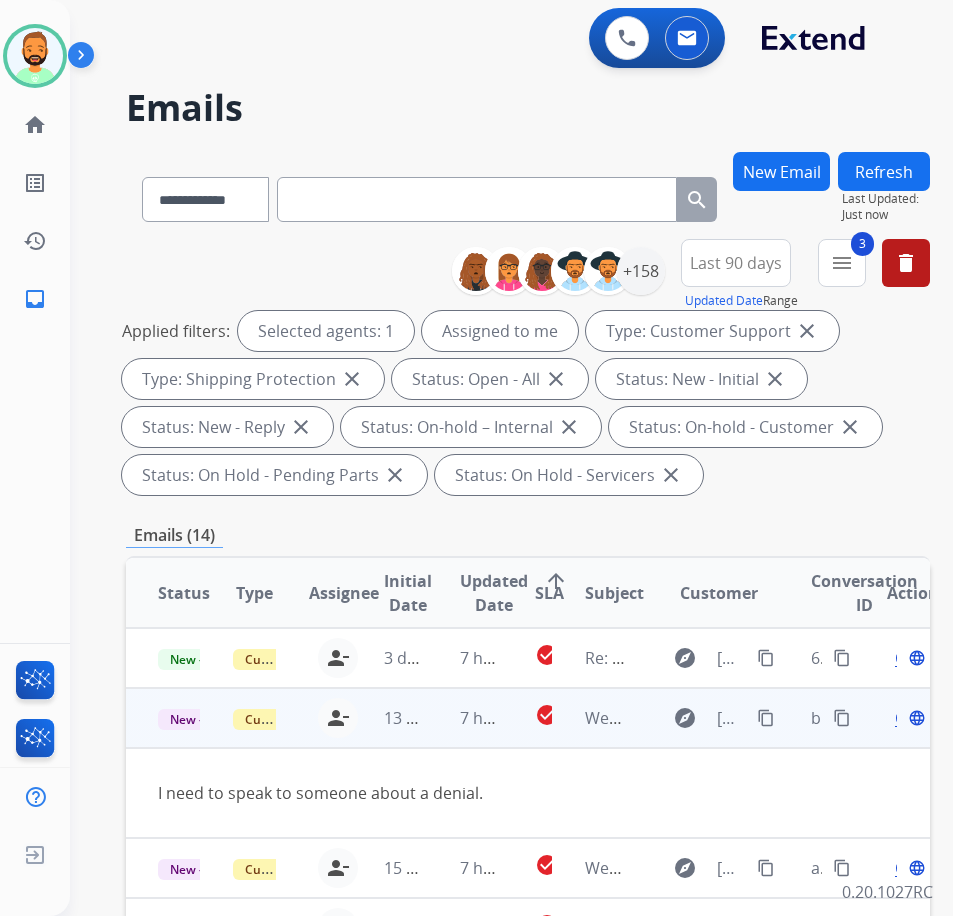 scroll, scrollTop: 108, scrollLeft: 0, axis: vertical 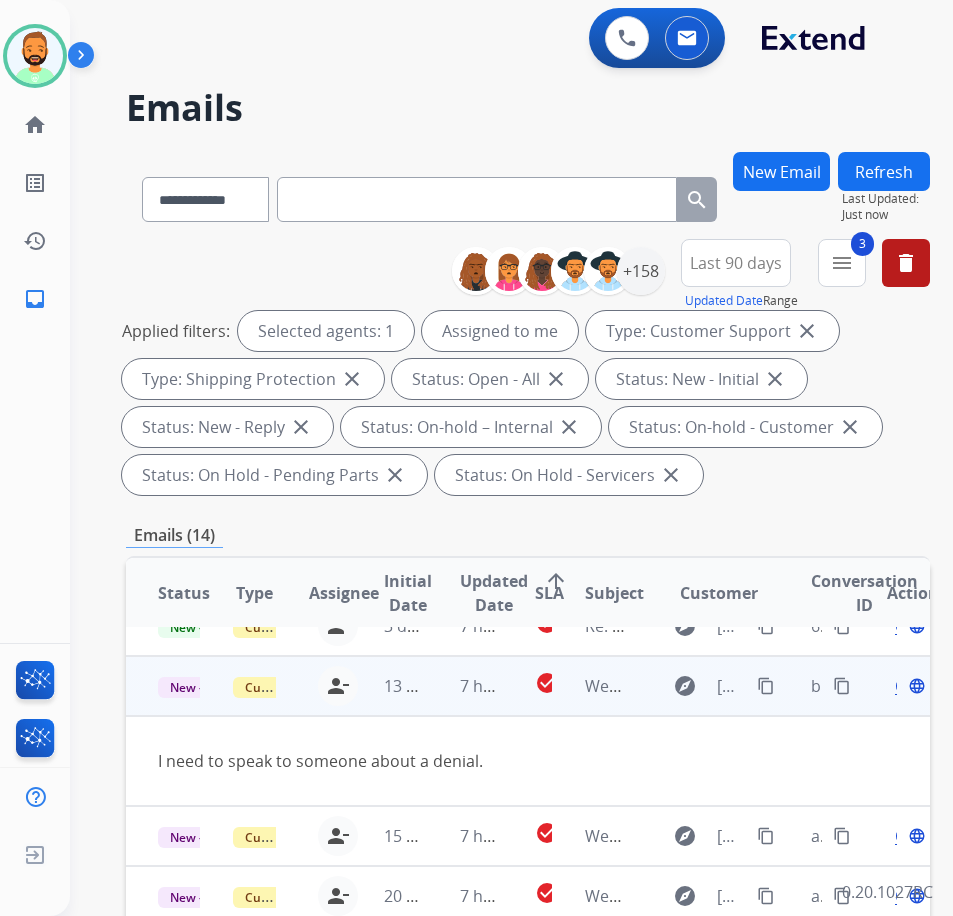 click on "13 hours ago" at bounding box center (433, 686) 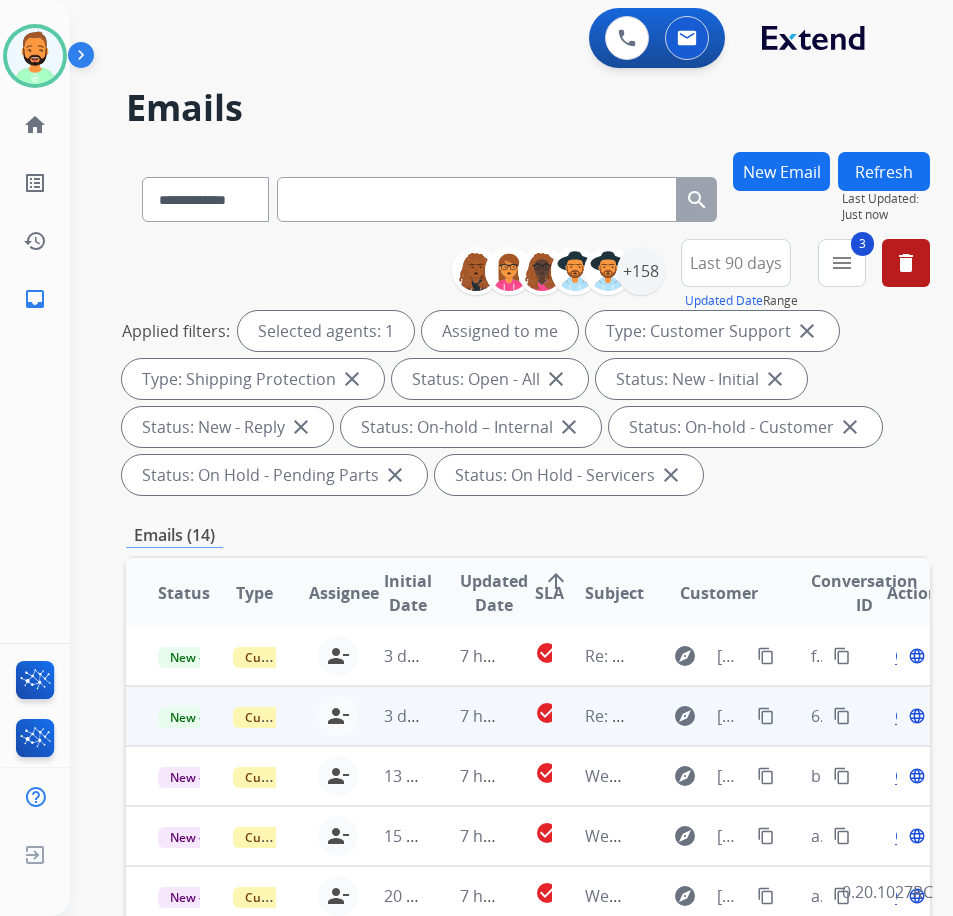 scroll, scrollTop: 18, scrollLeft: 0, axis: vertical 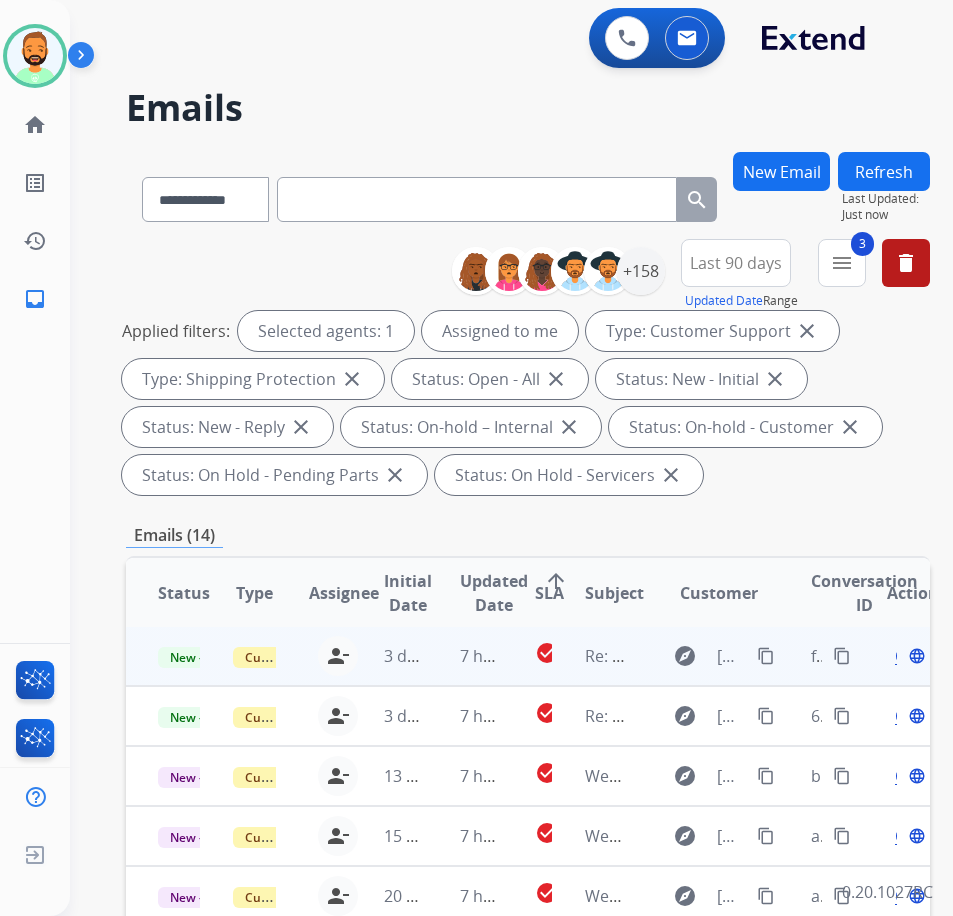 click on "7 hours ago" at bounding box center [465, 656] 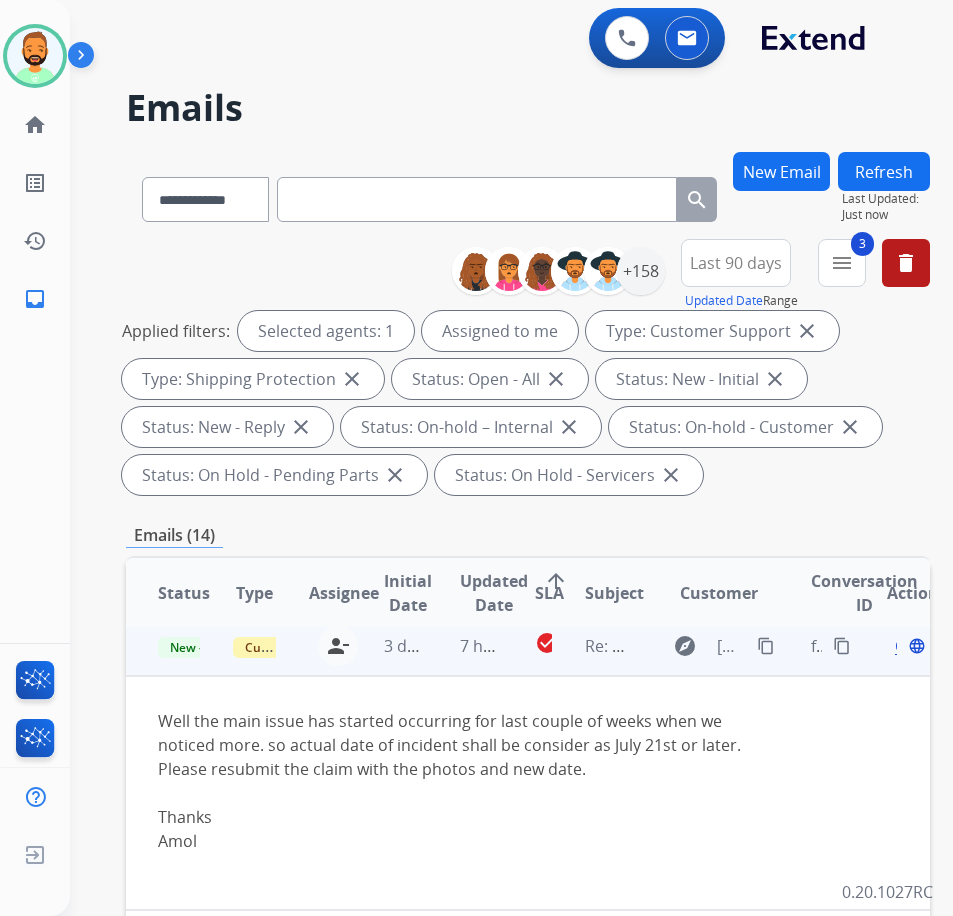 scroll, scrollTop: 0, scrollLeft: 0, axis: both 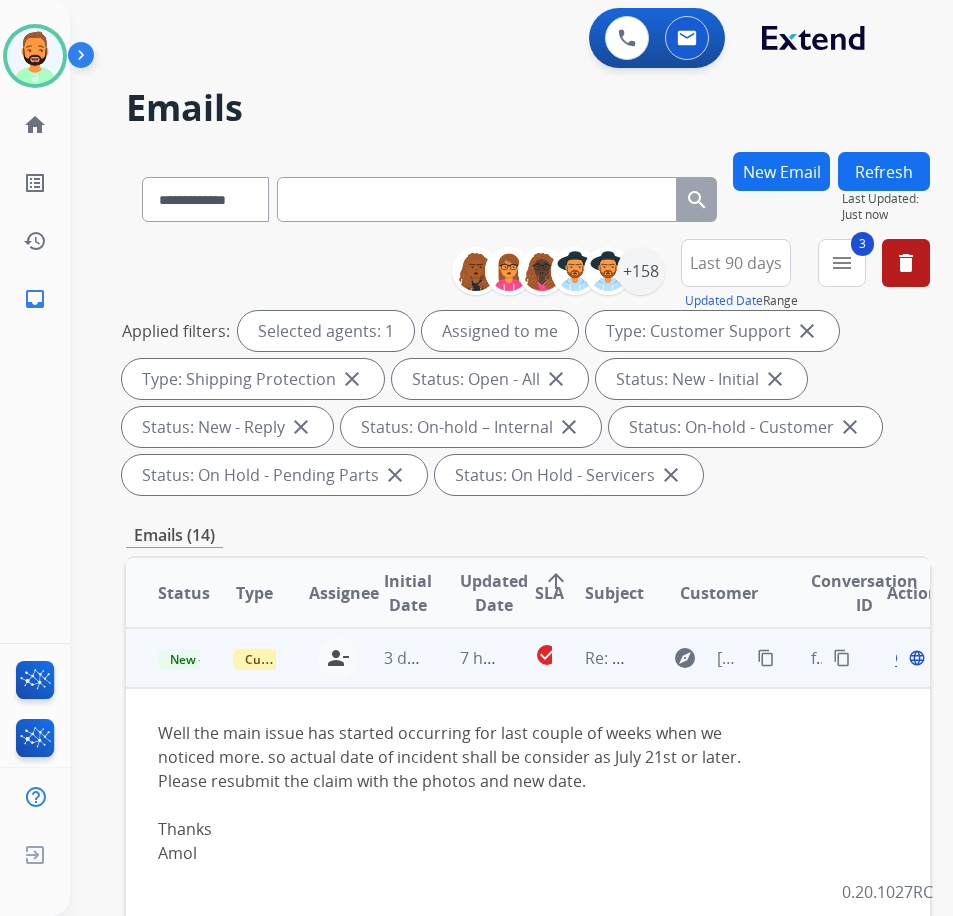 click on "Open" at bounding box center [915, 658] 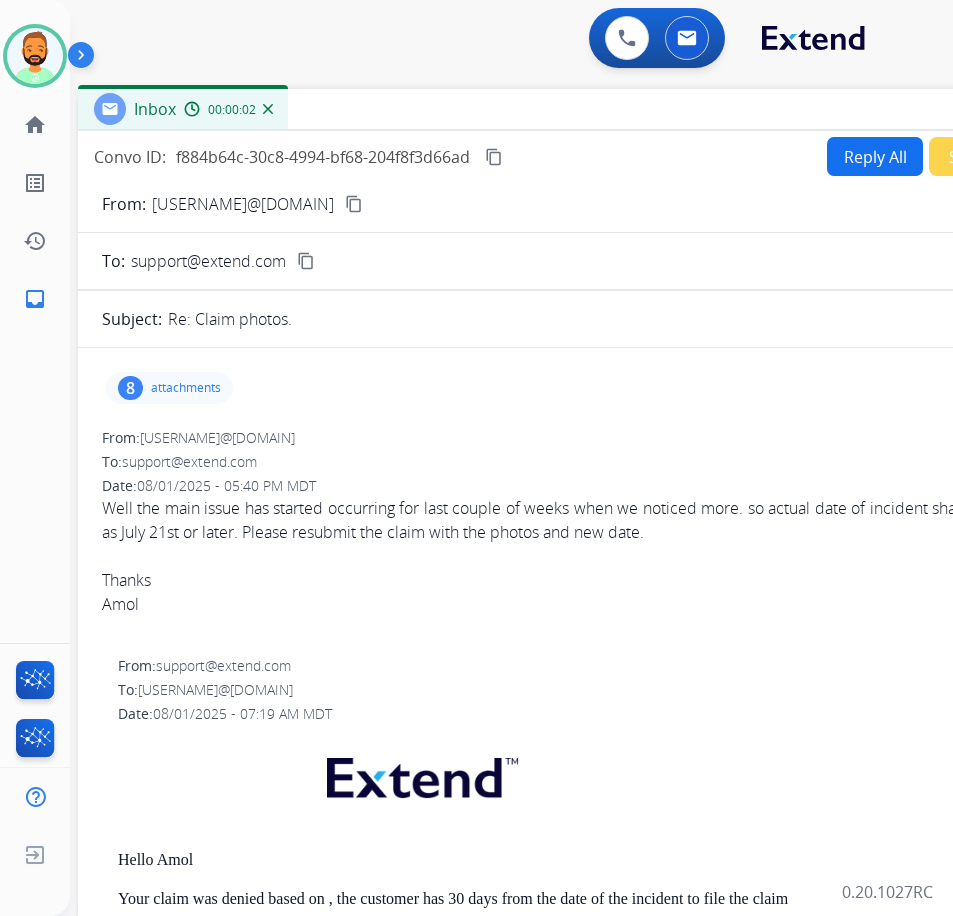 drag, startPoint x: 552, startPoint y: 136, endPoint x: 650, endPoint y: 104, distance: 103.09219 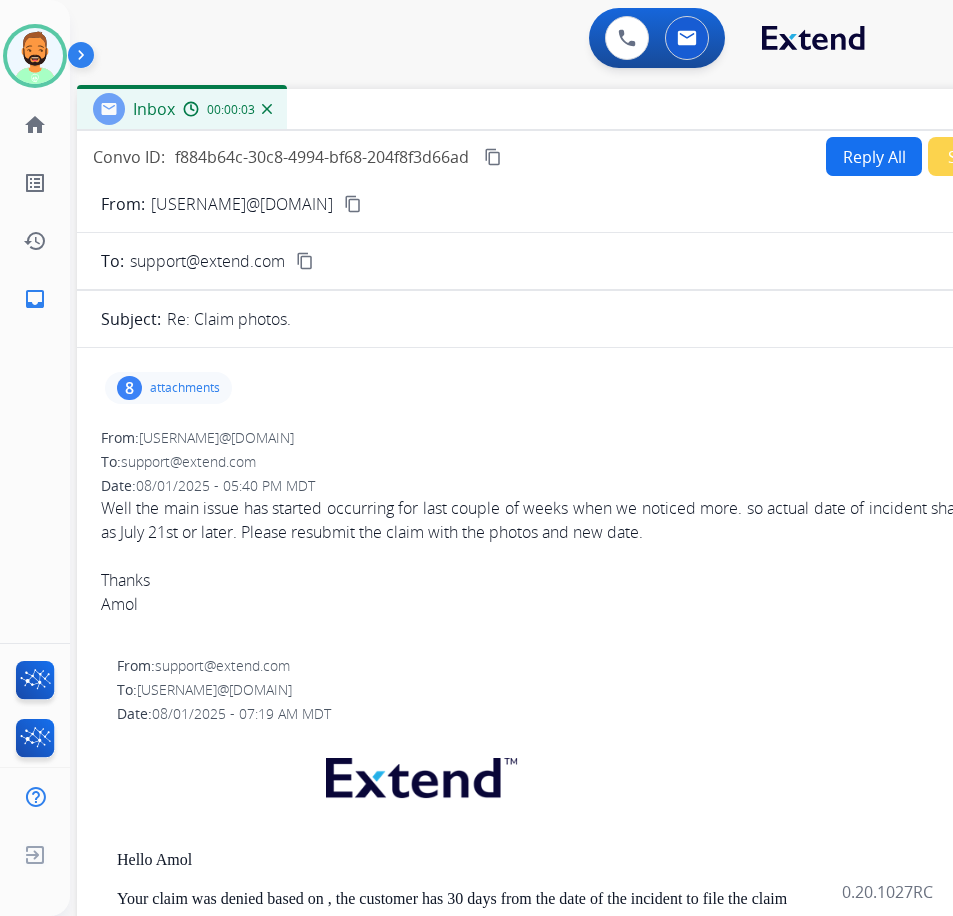 click on "Reply All" at bounding box center [874, 156] 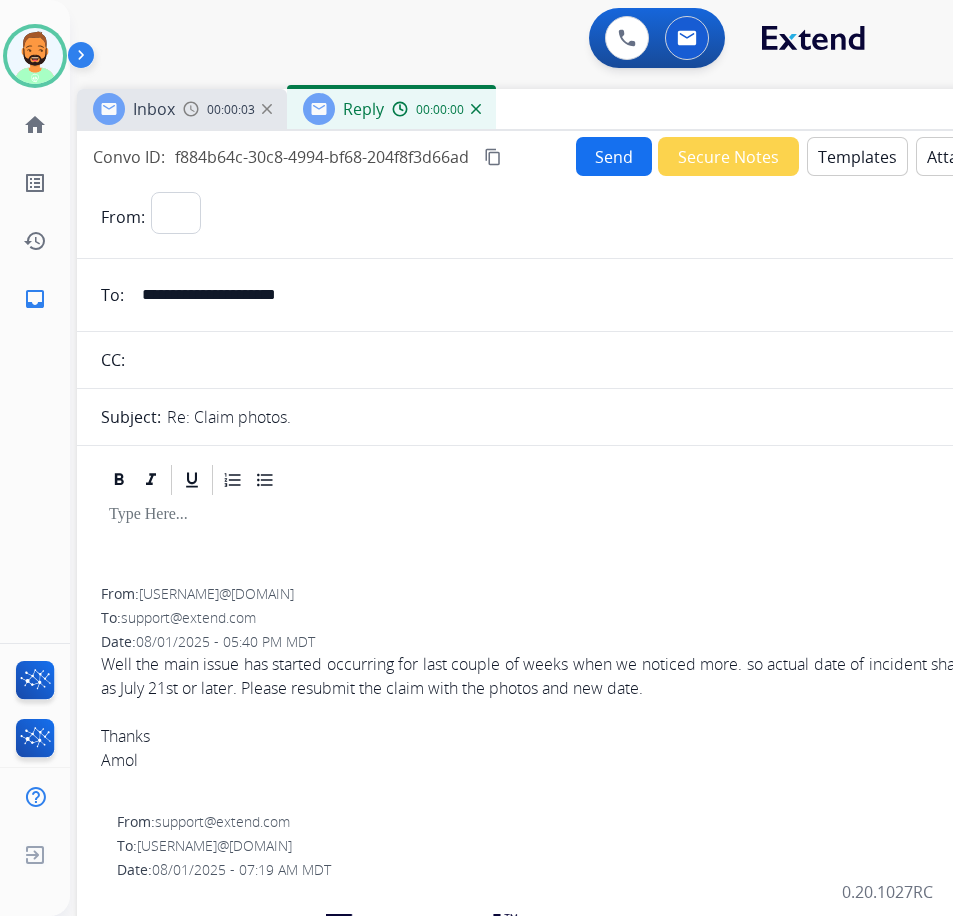 select on "**********" 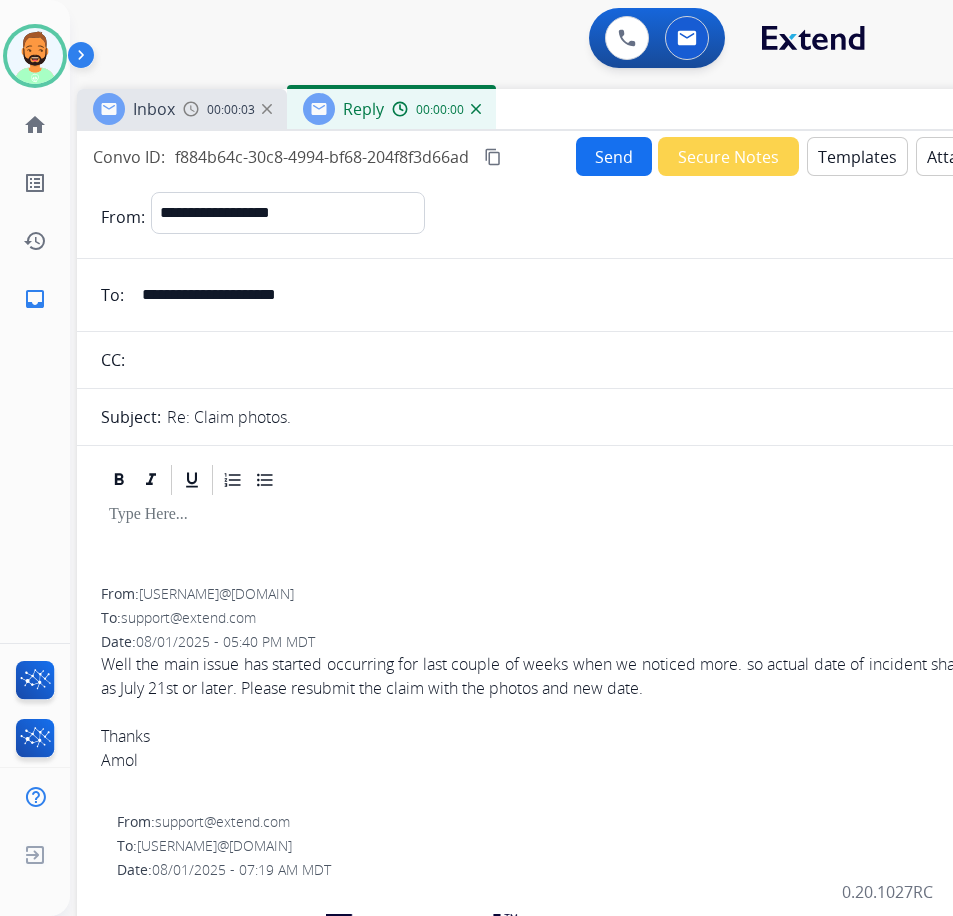 click on "Templates" at bounding box center [857, 156] 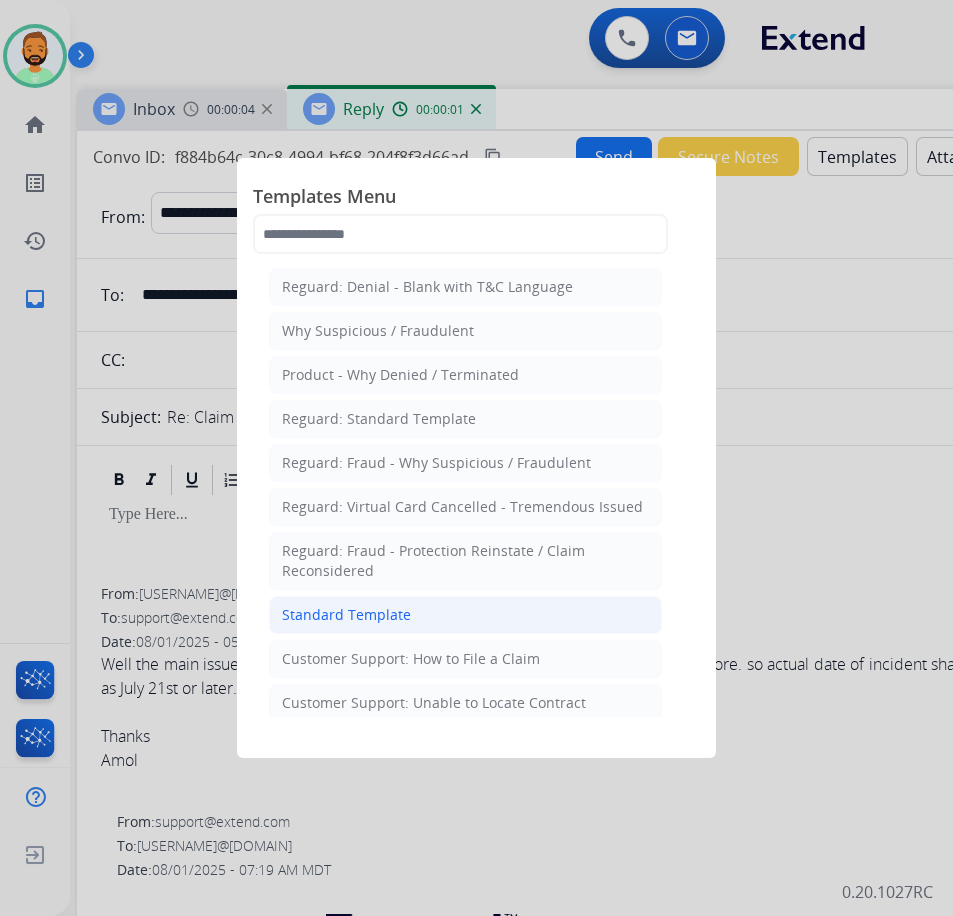 click on "Standard Template" 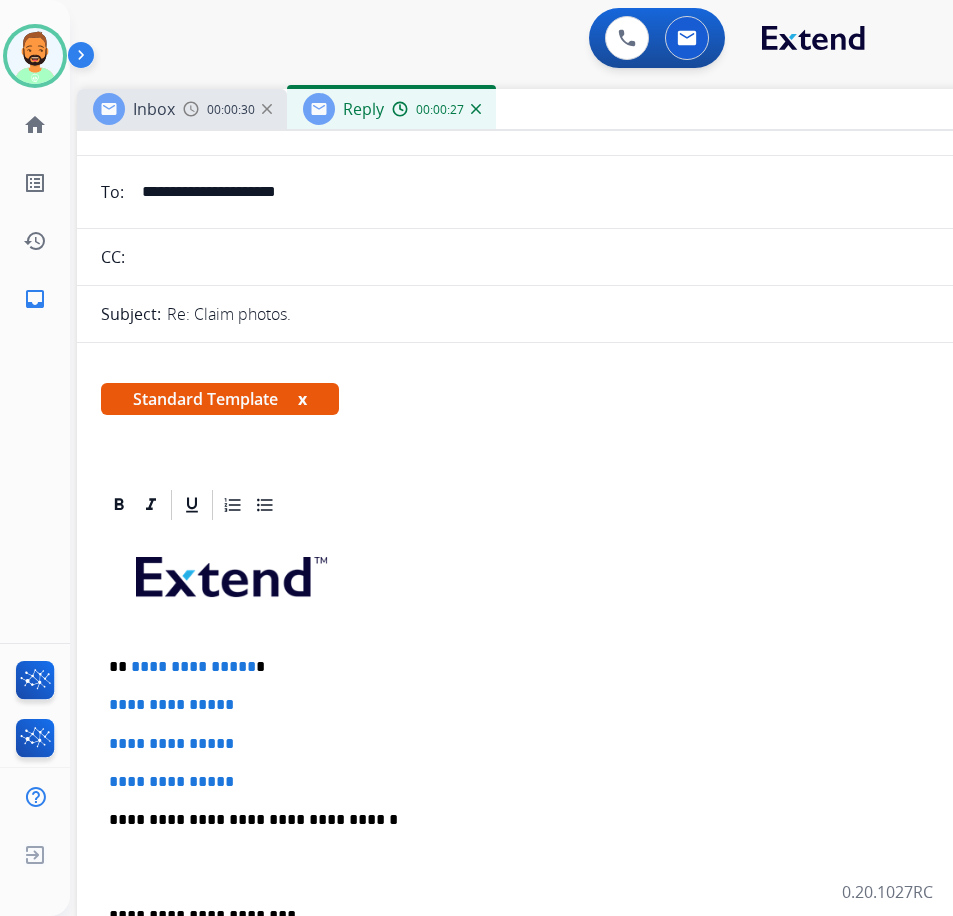 scroll, scrollTop: 0, scrollLeft: 0, axis: both 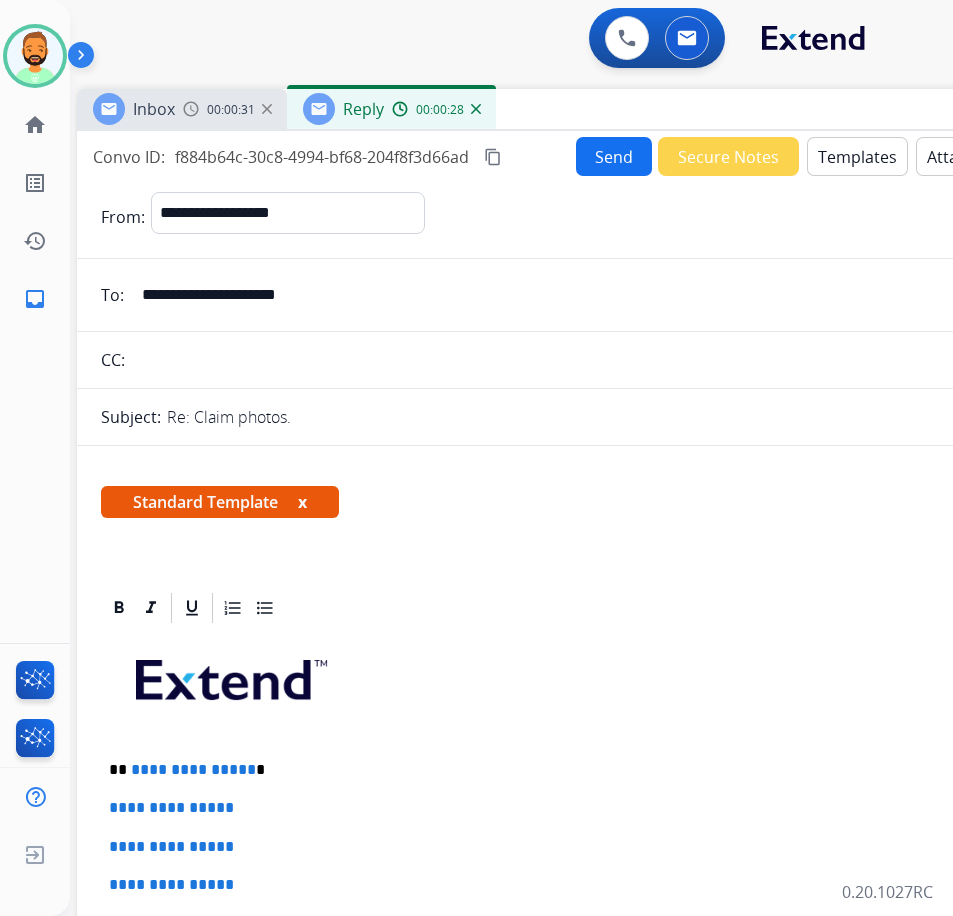 click on "**********" at bounding box center (591, 295) 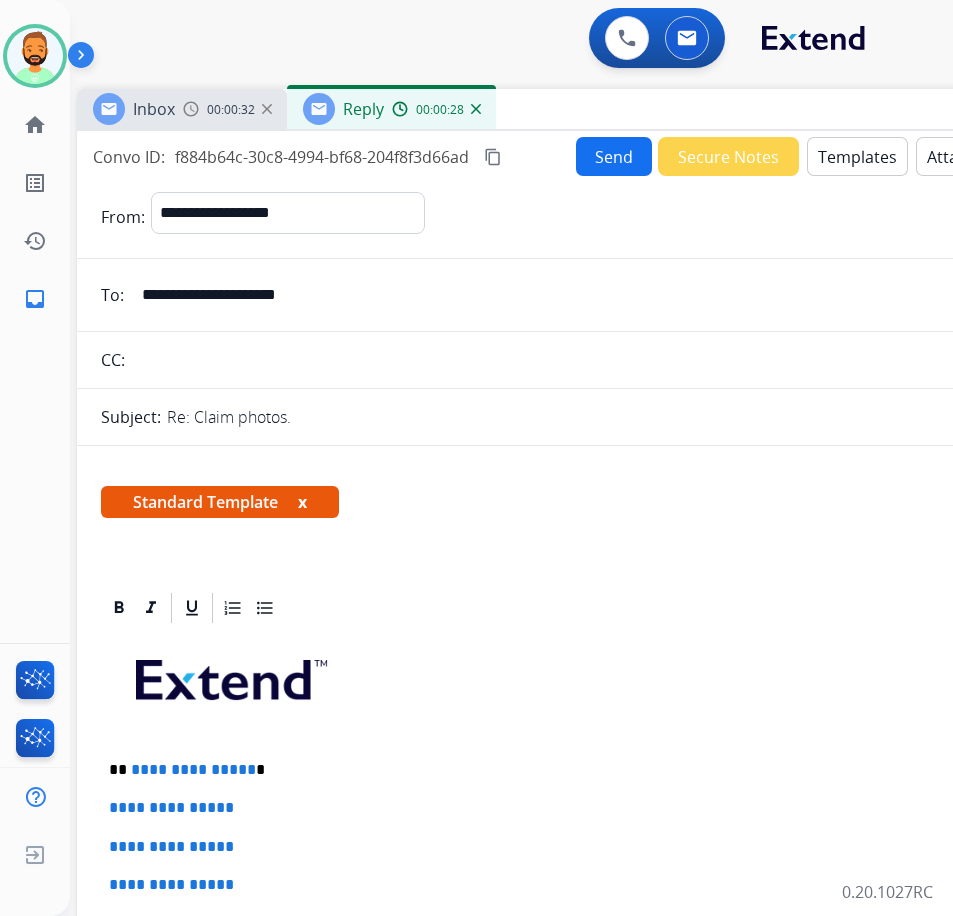 click on "**********" at bounding box center [591, 295] 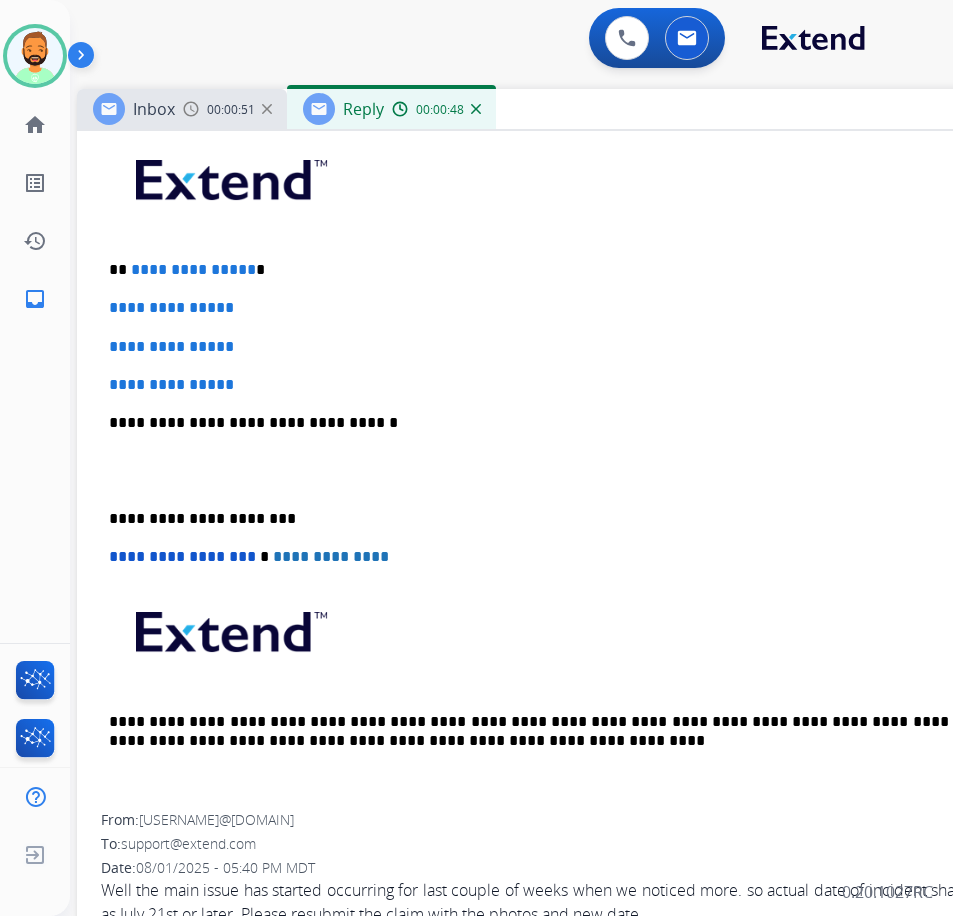 scroll, scrollTop: 700, scrollLeft: 0, axis: vertical 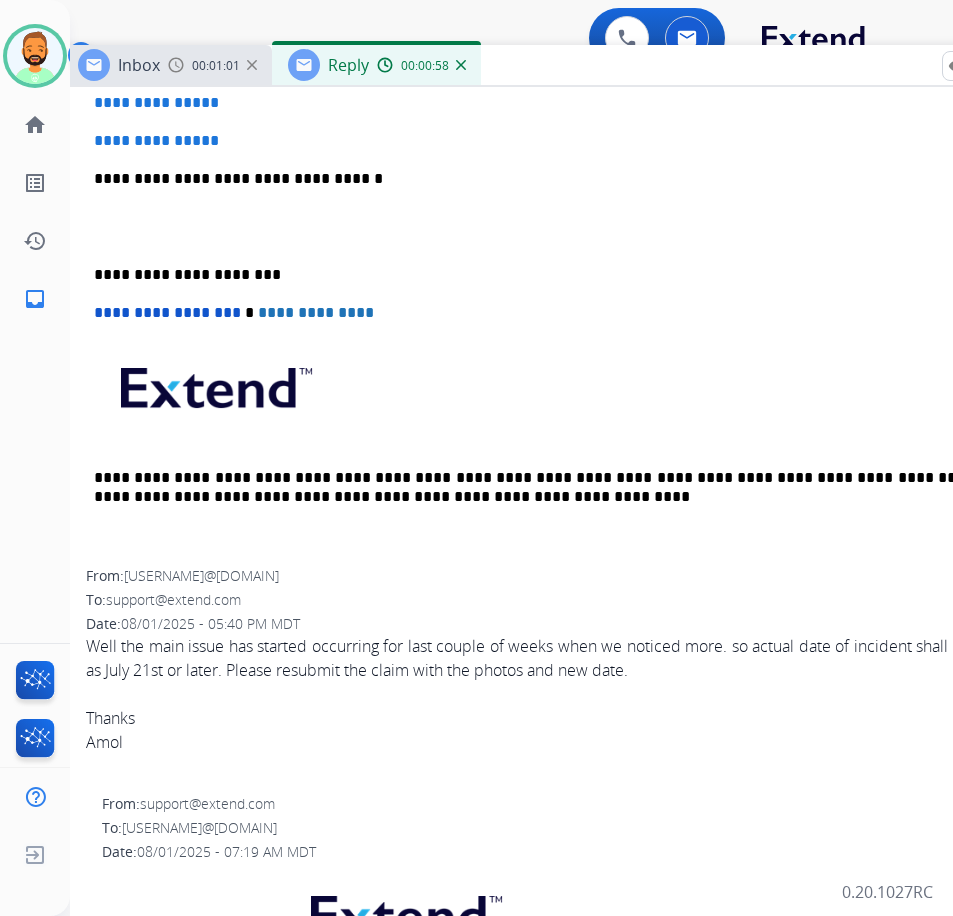 drag, startPoint x: 742, startPoint y: 111, endPoint x: 750, endPoint y: 76, distance: 35.902645 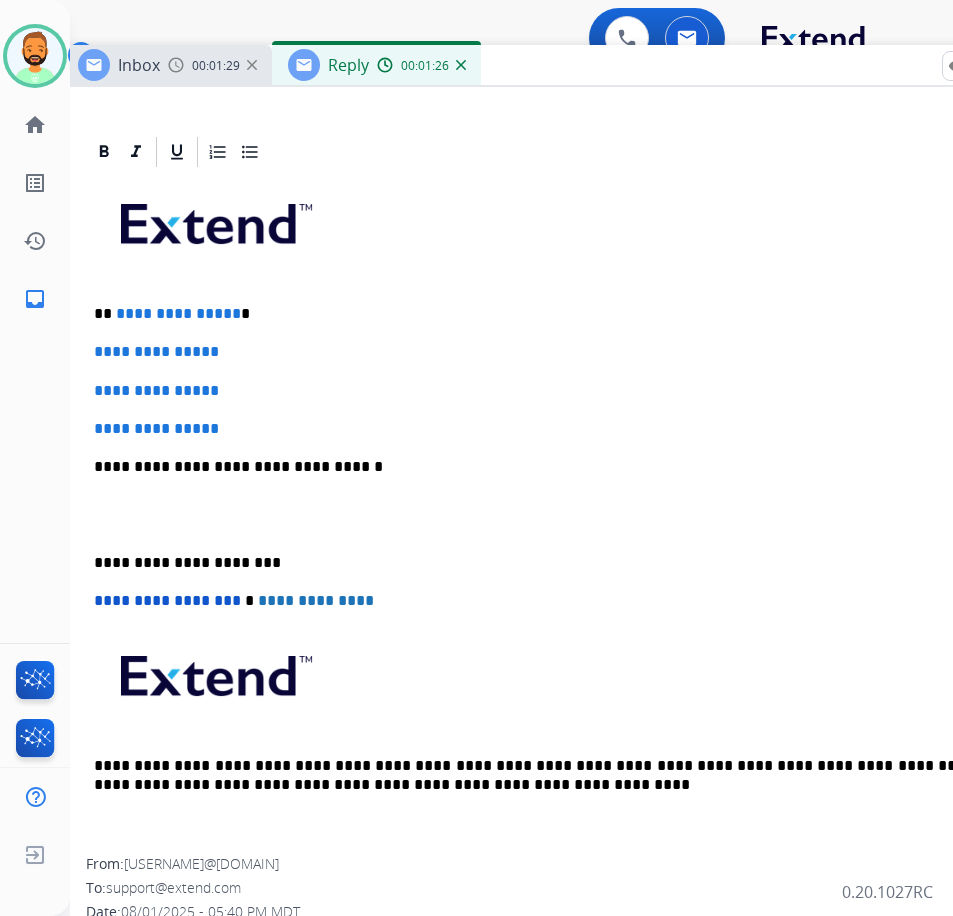 scroll, scrollTop: 400, scrollLeft: 0, axis: vertical 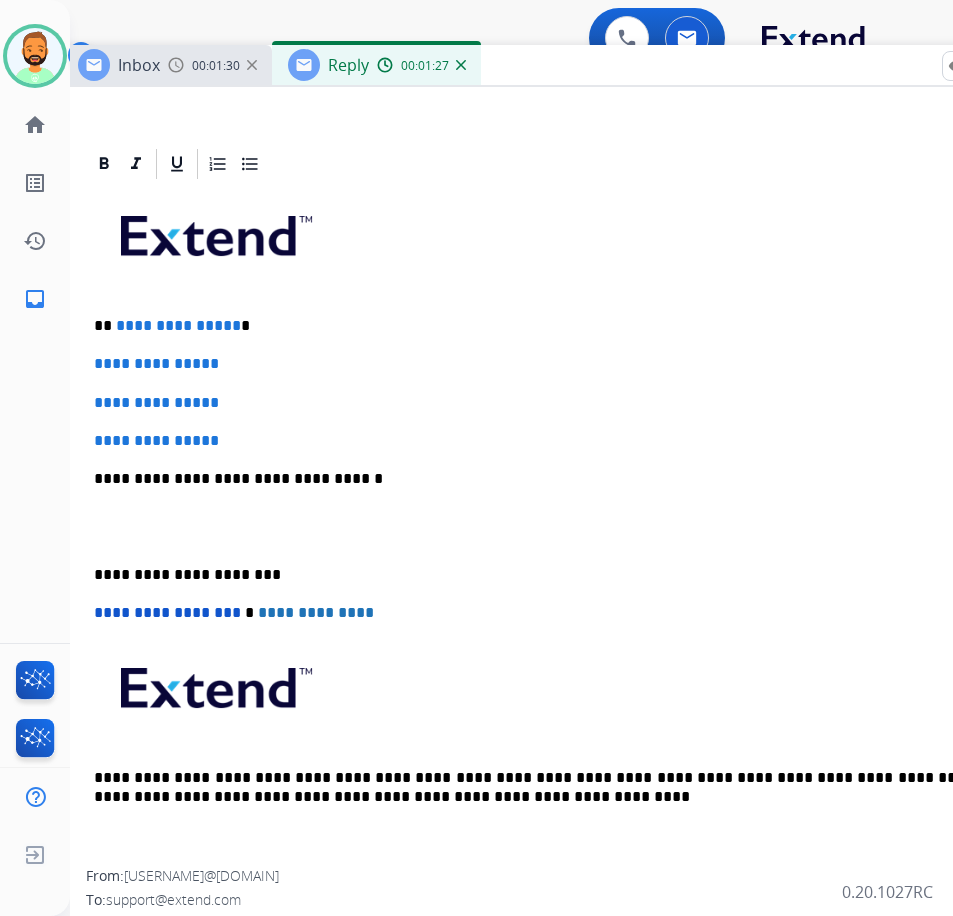 click on "**********" at bounding box center (554, 326) 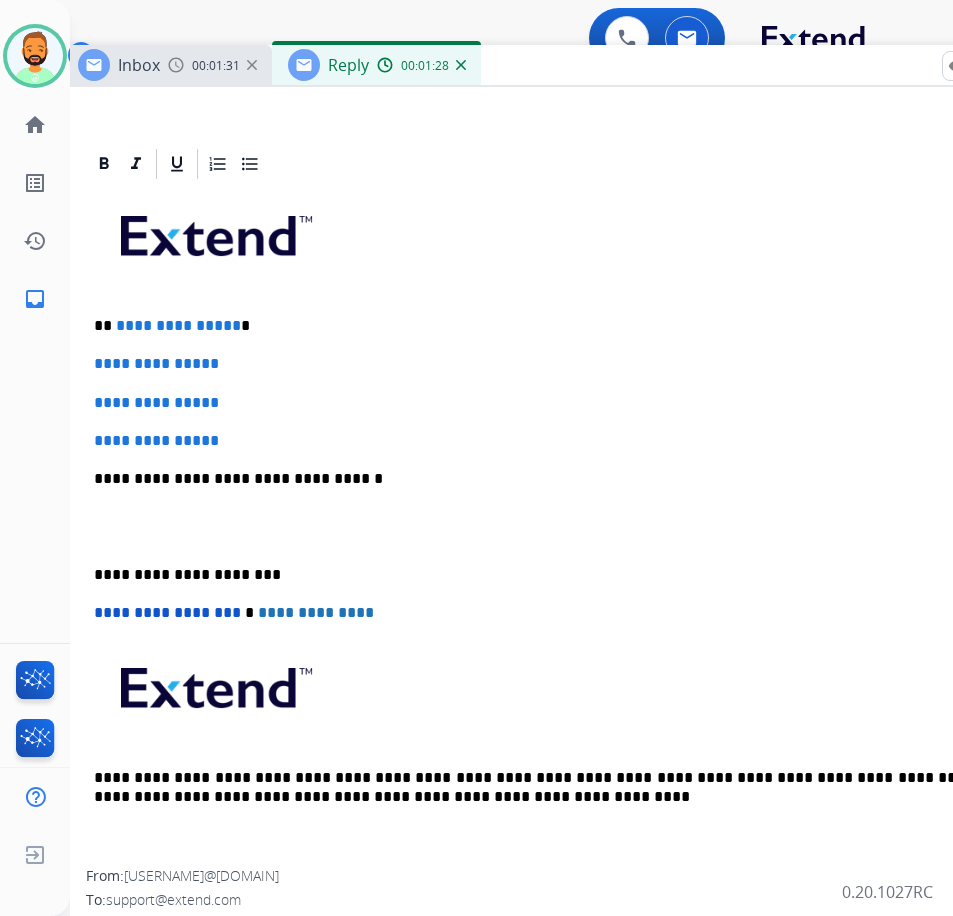 type 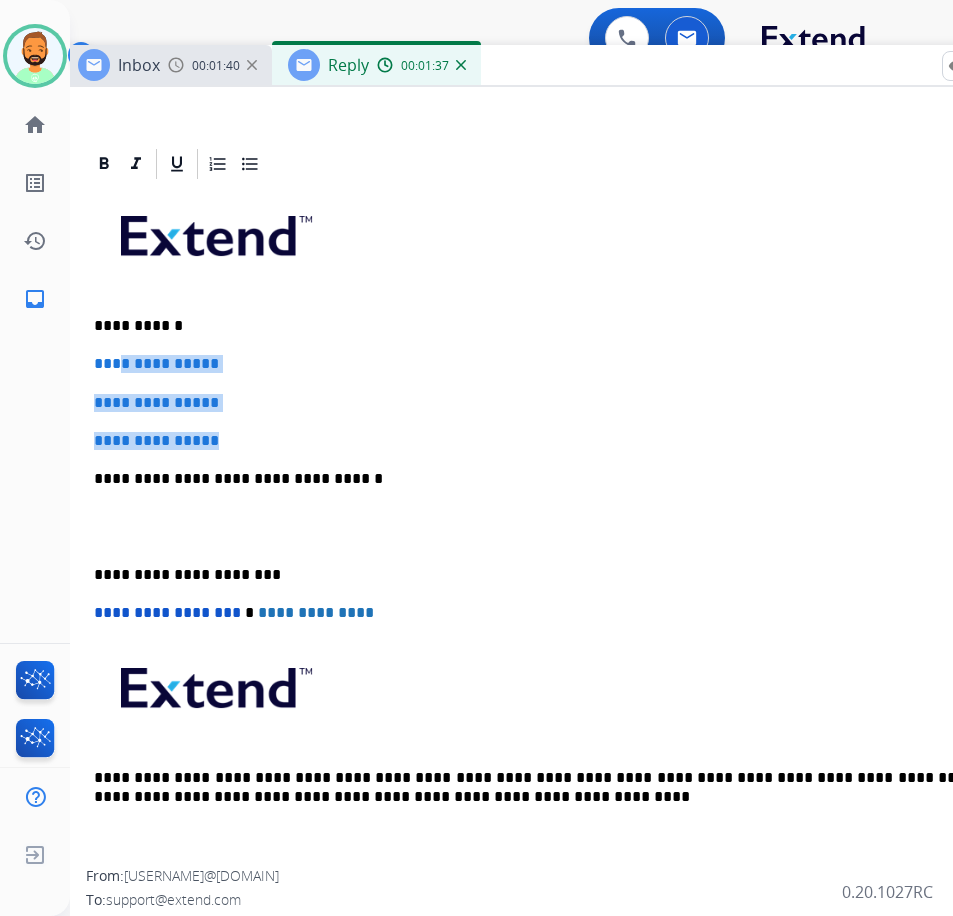 drag, startPoint x: 237, startPoint y: 435, endPoint x: 121, endPoint y: 368, distance: 133.95895 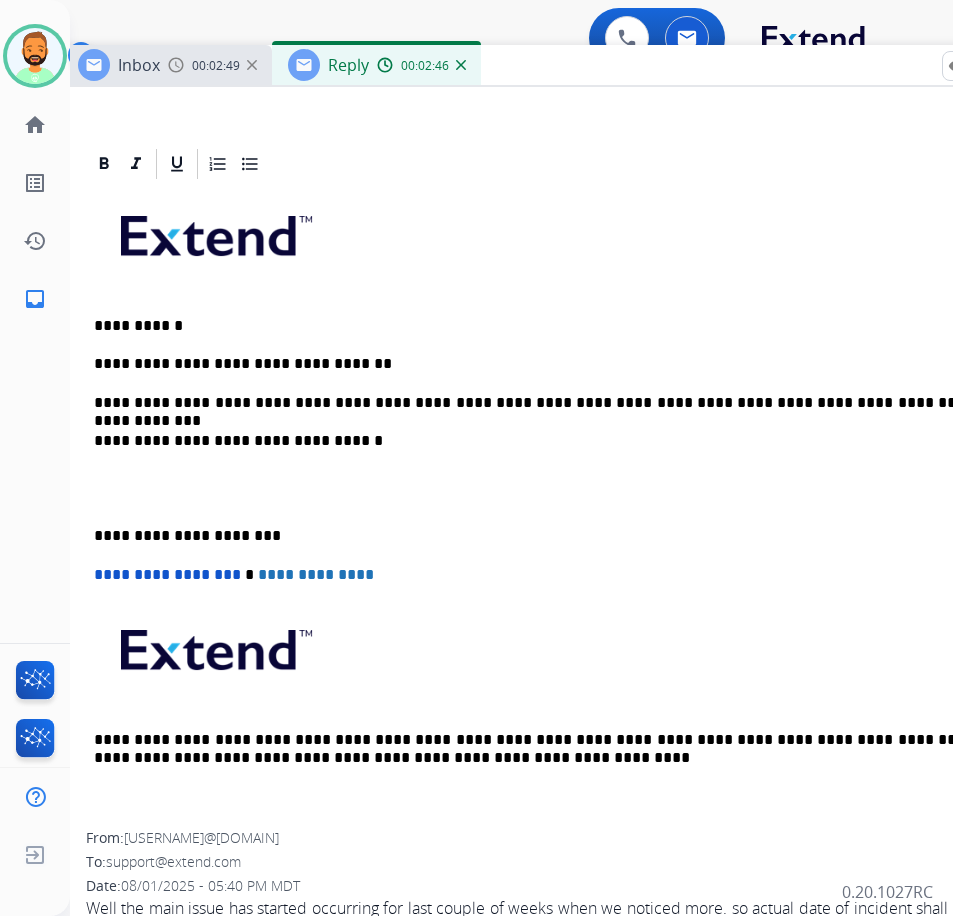 drag, startPoint x: 81, startPoint y: 536, endPoint x: 96, endPoint y: 542, distance: 16.155495 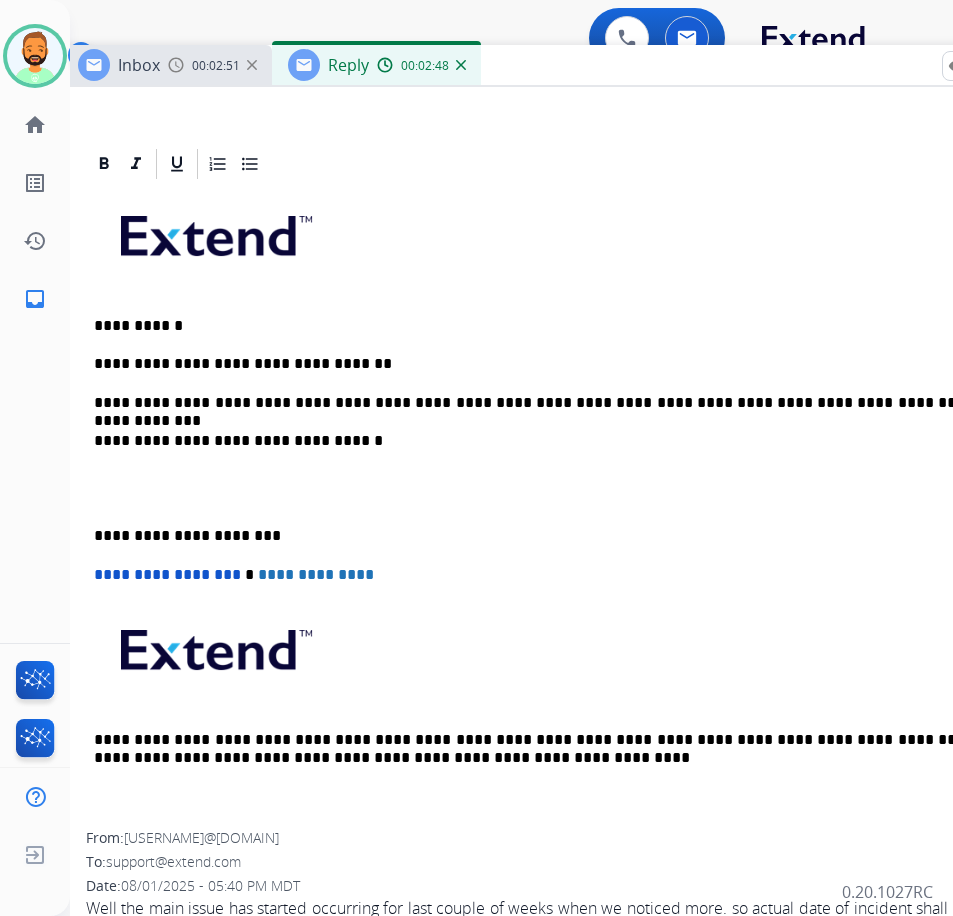 click on "**********" at bounding box center [554, 536] 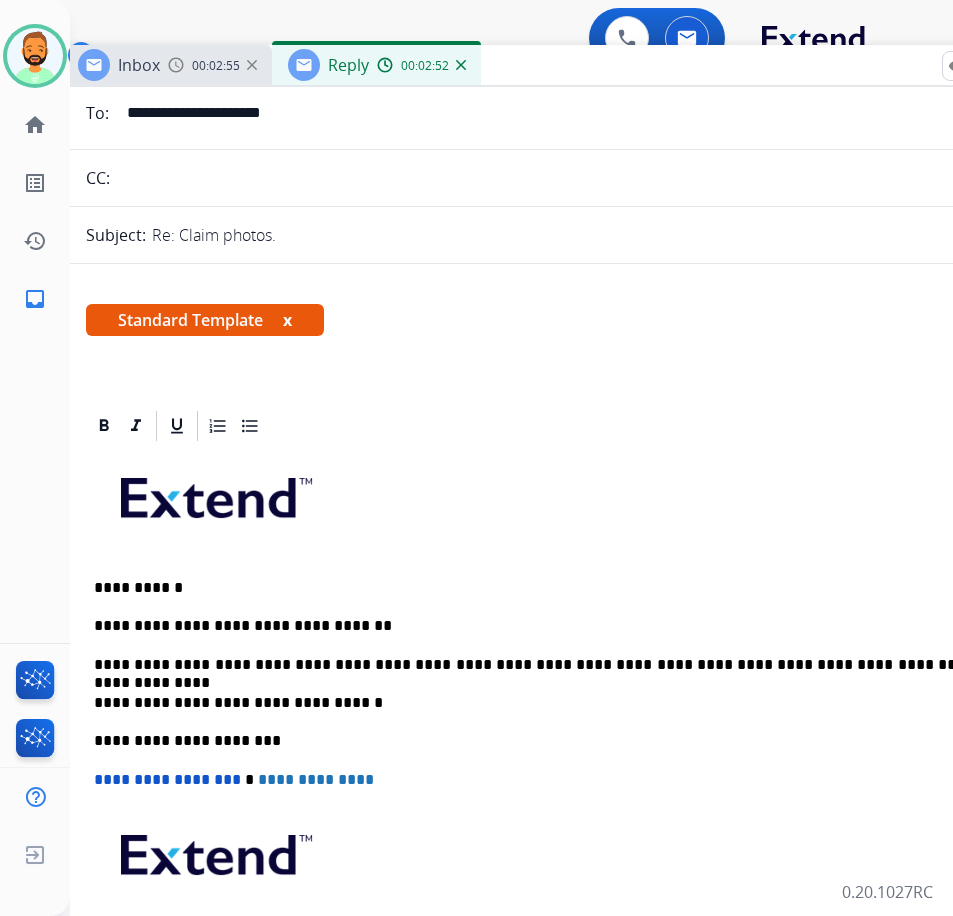 scroll, scrollTop: 0, scrollLeft: 0, axis: both 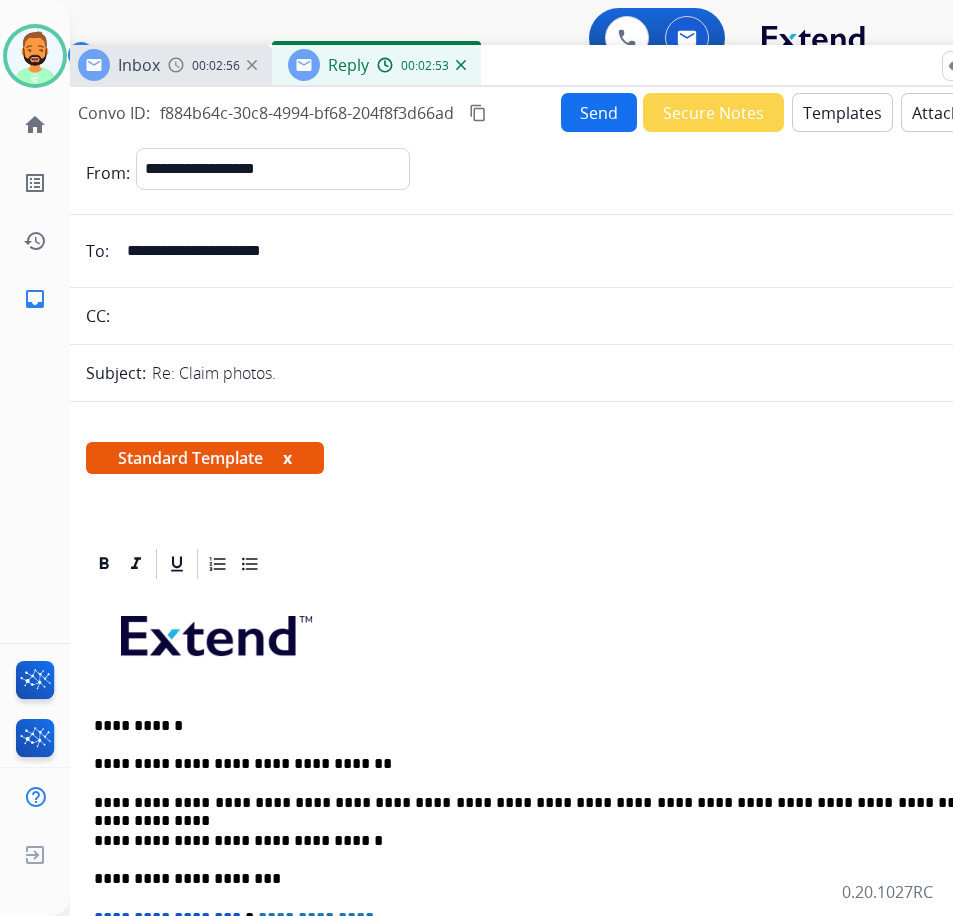 click on "Send" at bounding box center [599, 112] 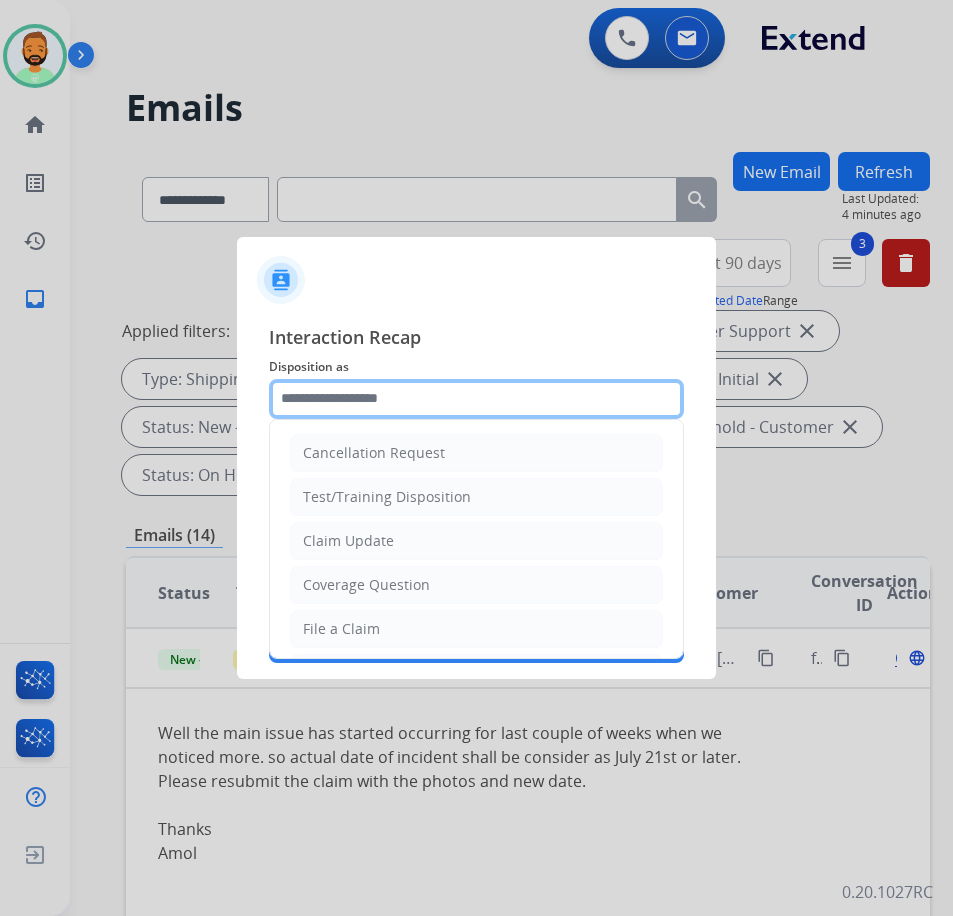click 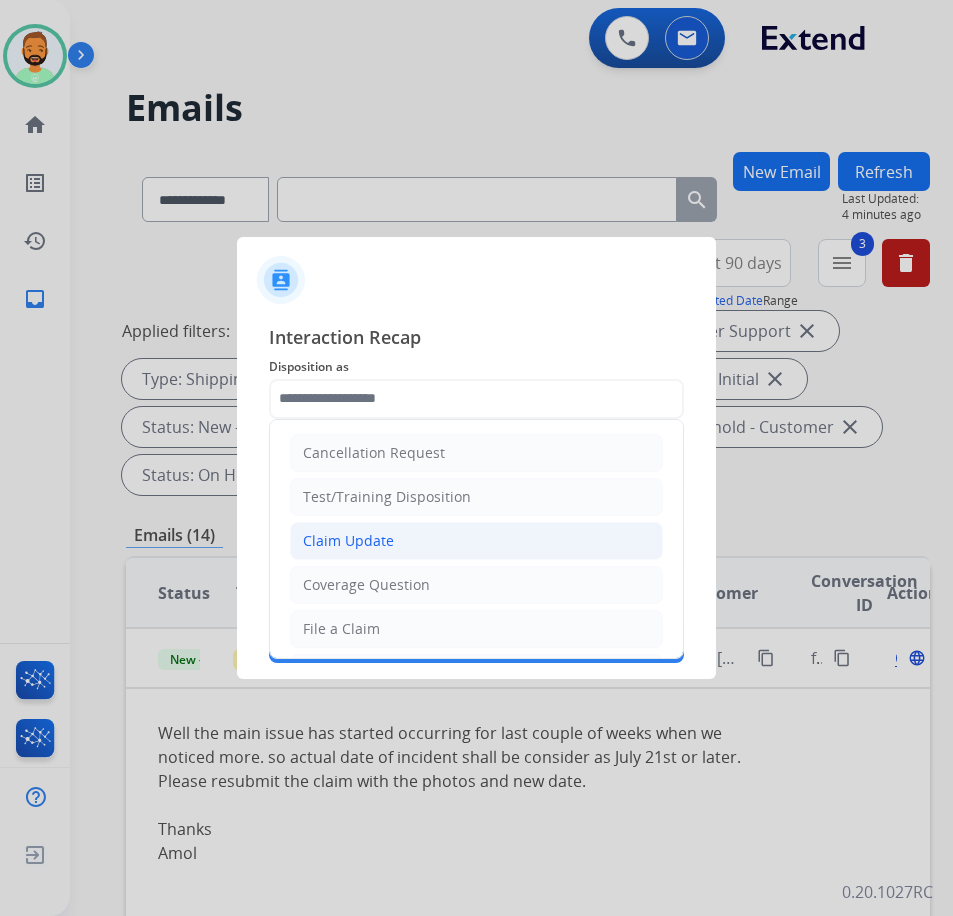 click on "Claim Update" 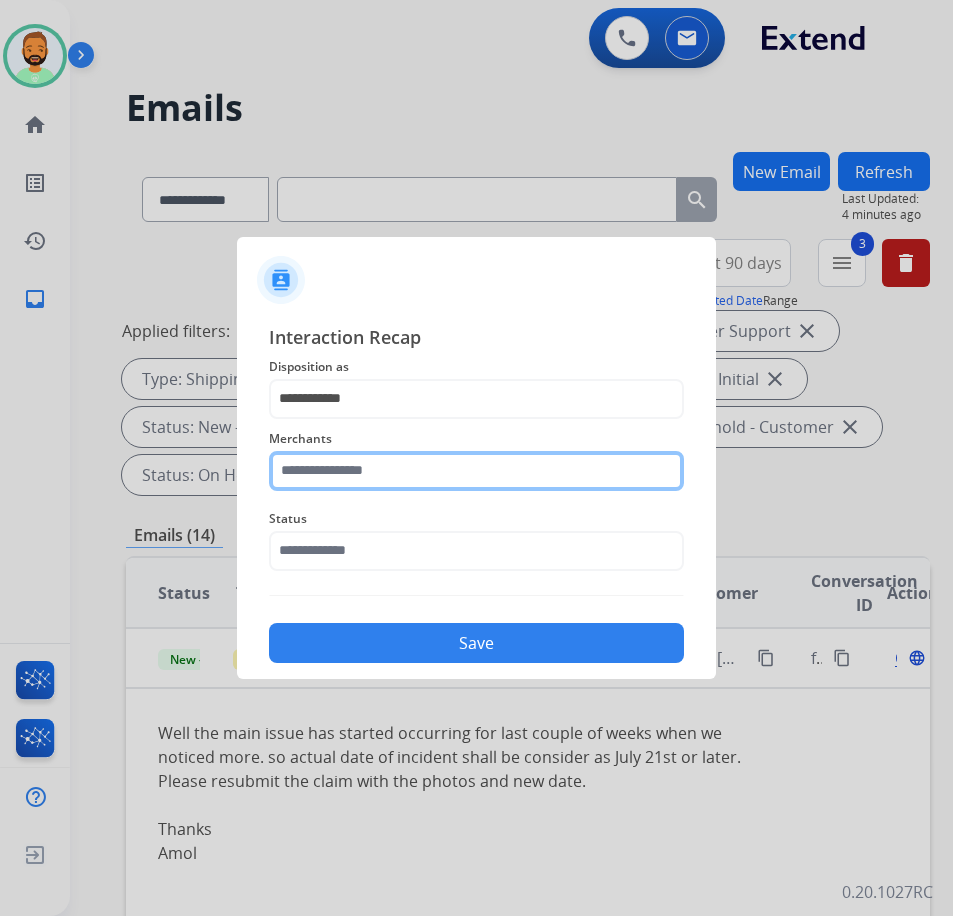click 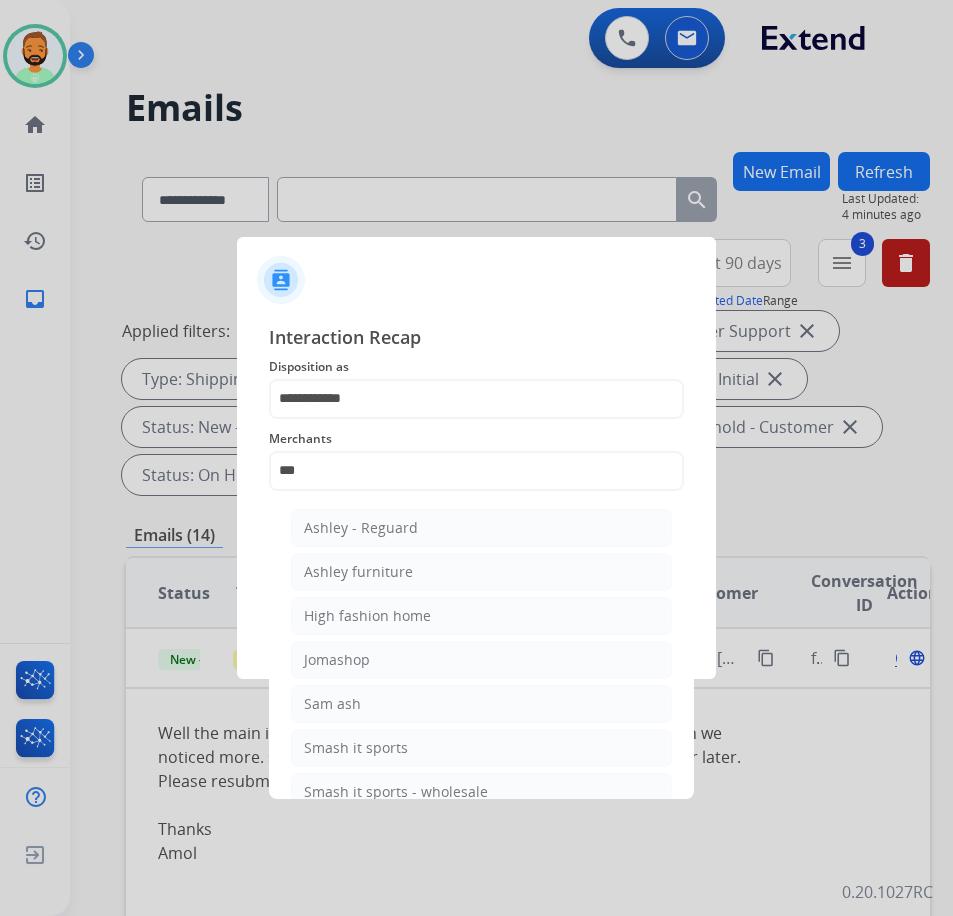 click on "Ashley furniture" 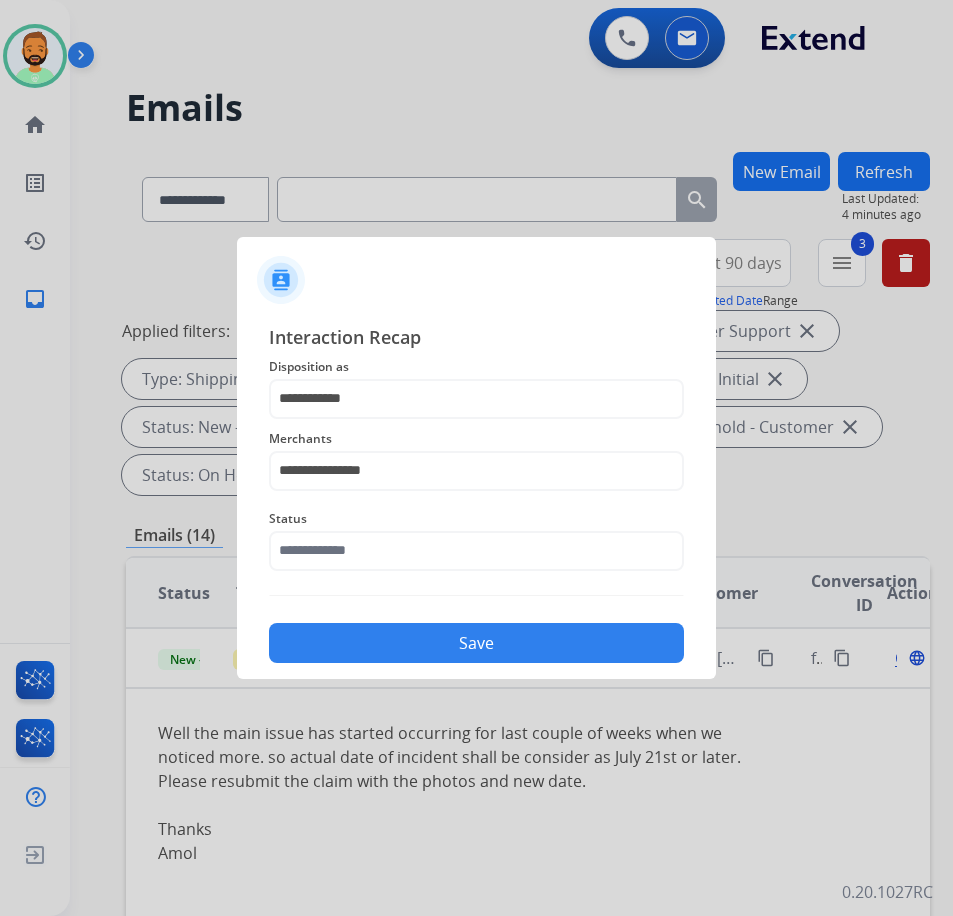 click on "Status" 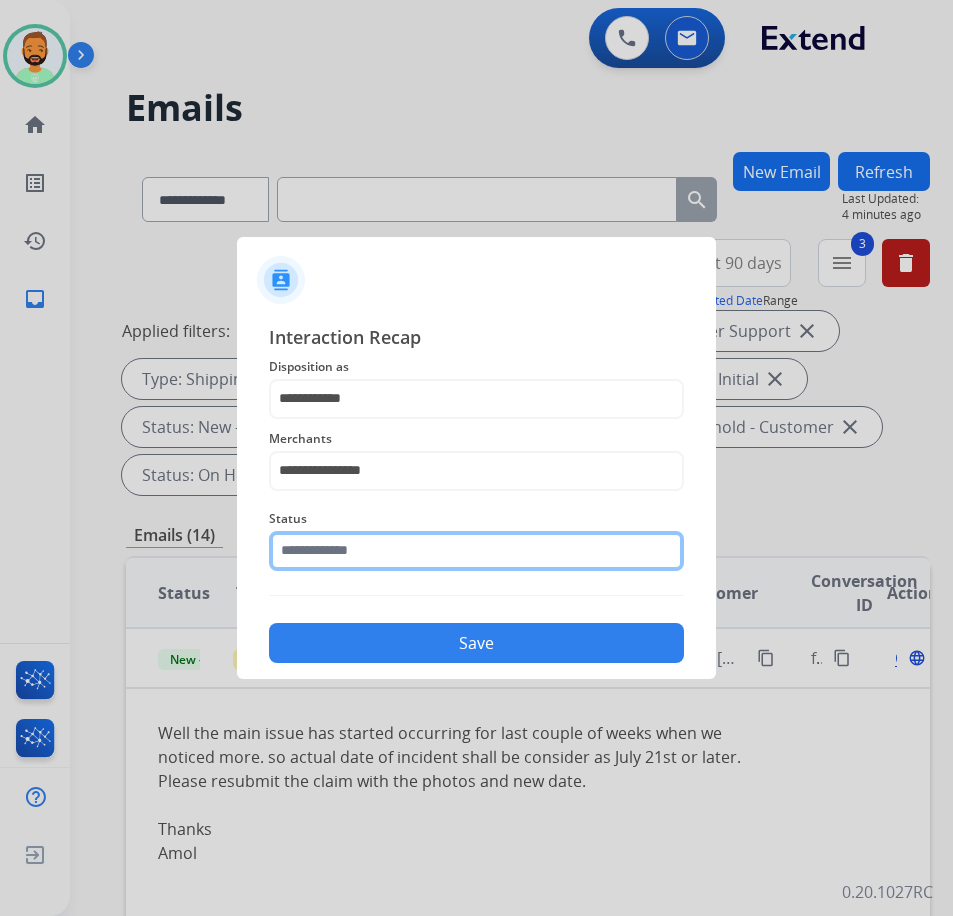 click 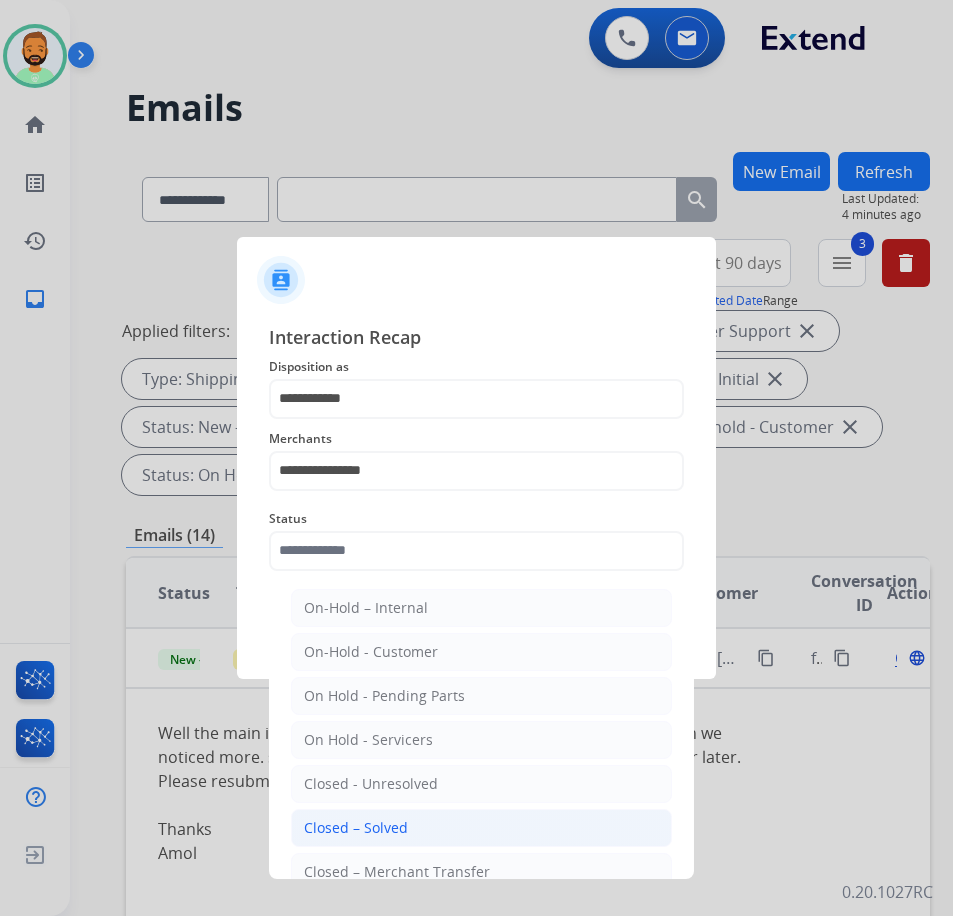 click on "Closed – Solved" 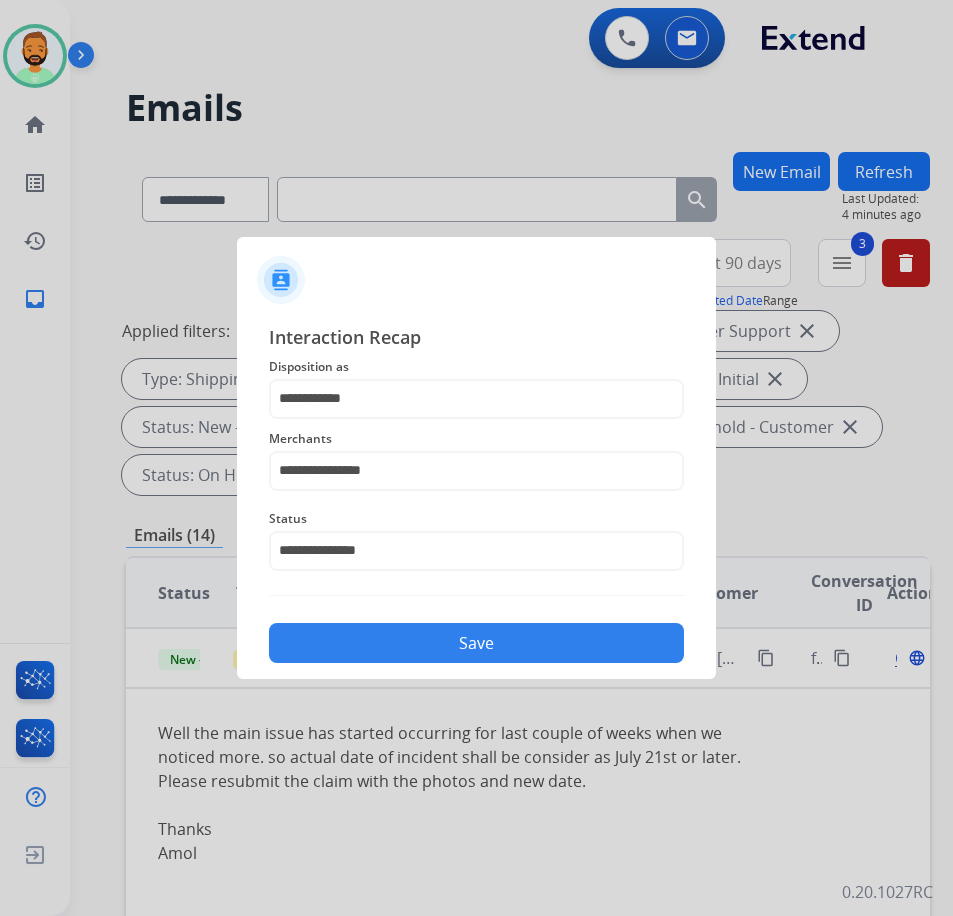 click on "Save" 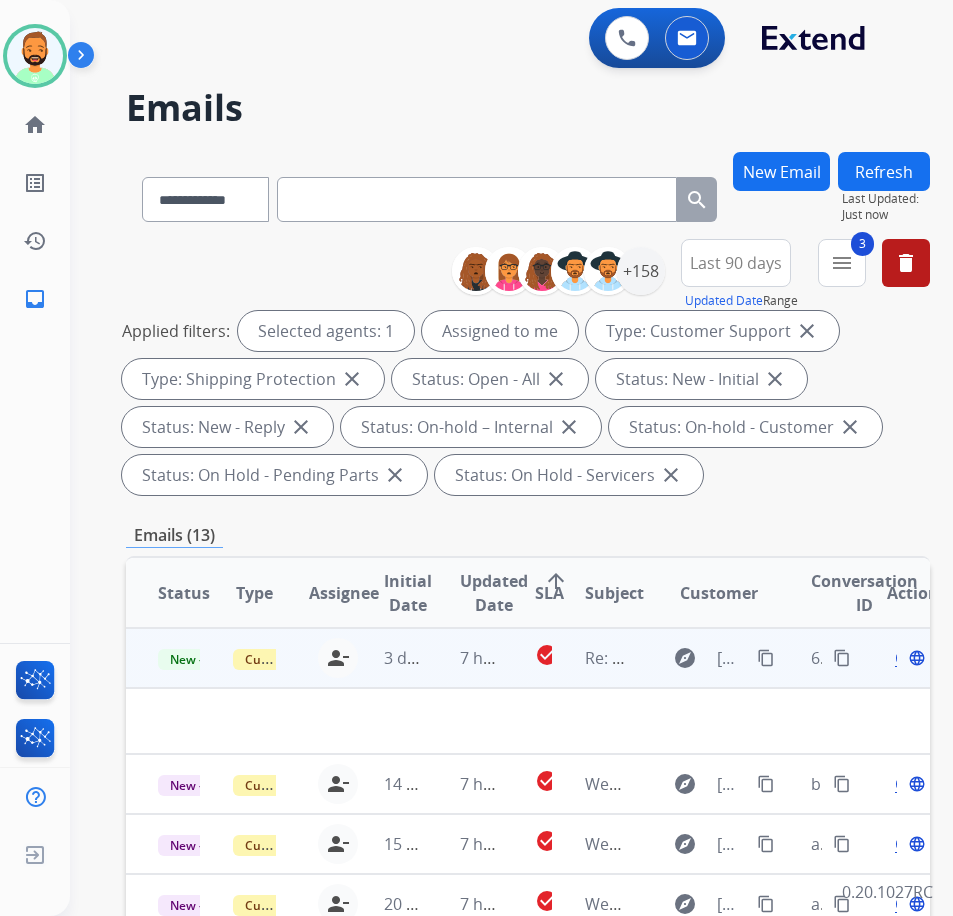 click on "7 hours ago" at bounding box center (465, 658) 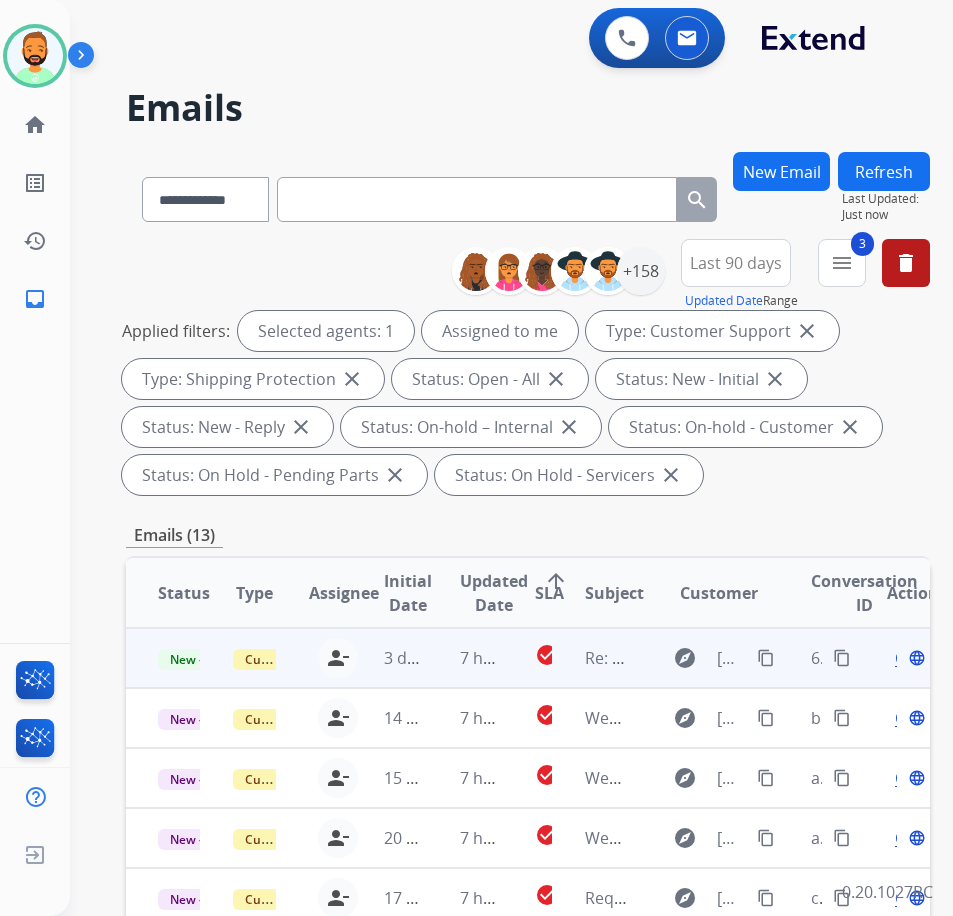 click on "7 hours ago" at bounding box center (465, 658) 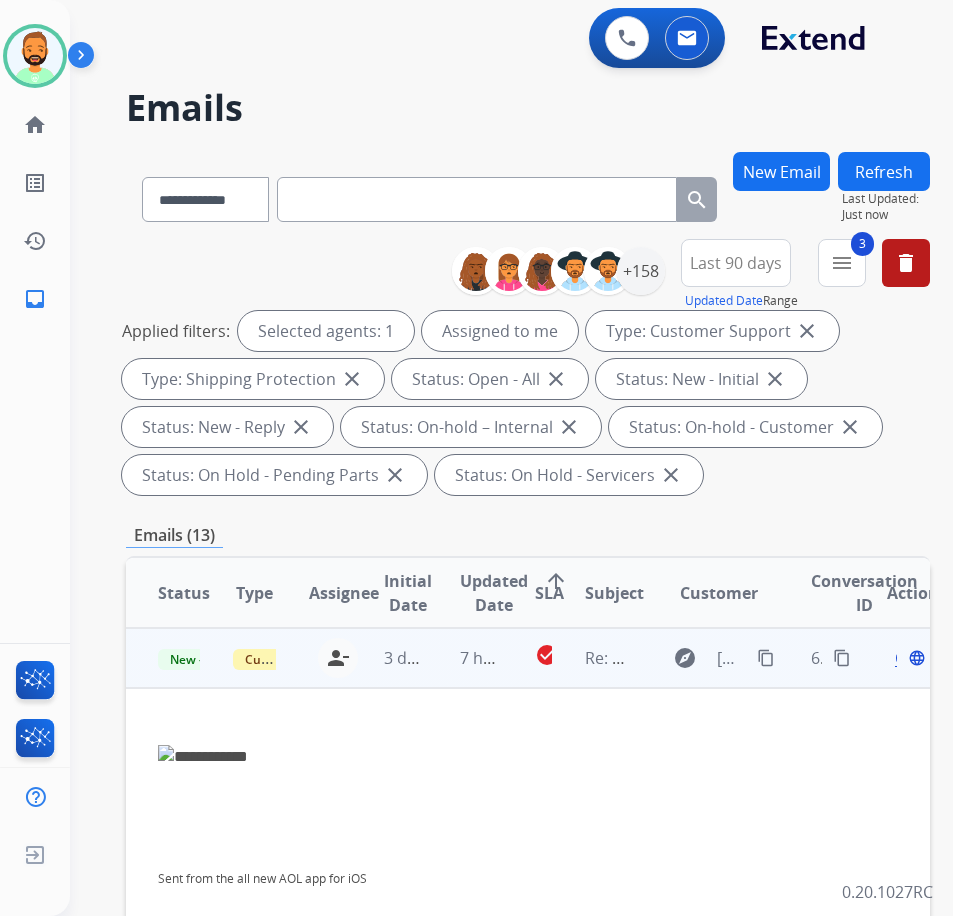 click on "Open" at bounding box center [915, 658] 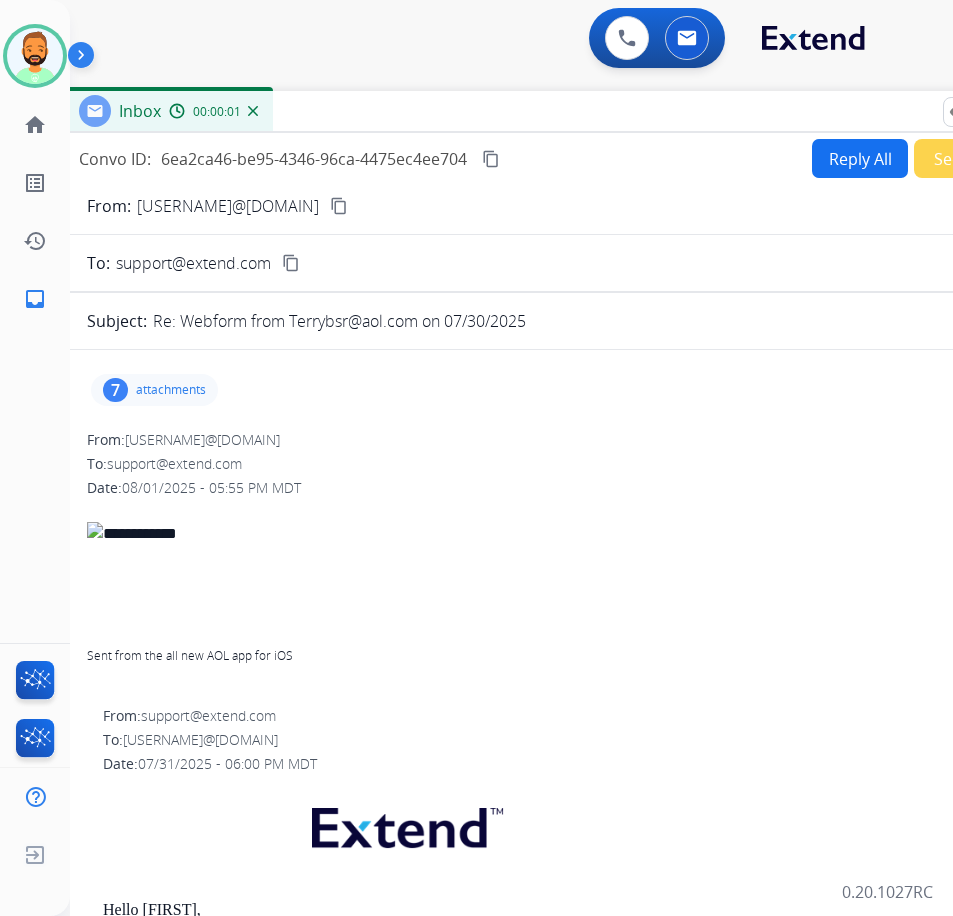 drag, startPoint x: 540, startPoint y: 133, endPoint x: 698, endPoint y: 102, distance: 161.01242 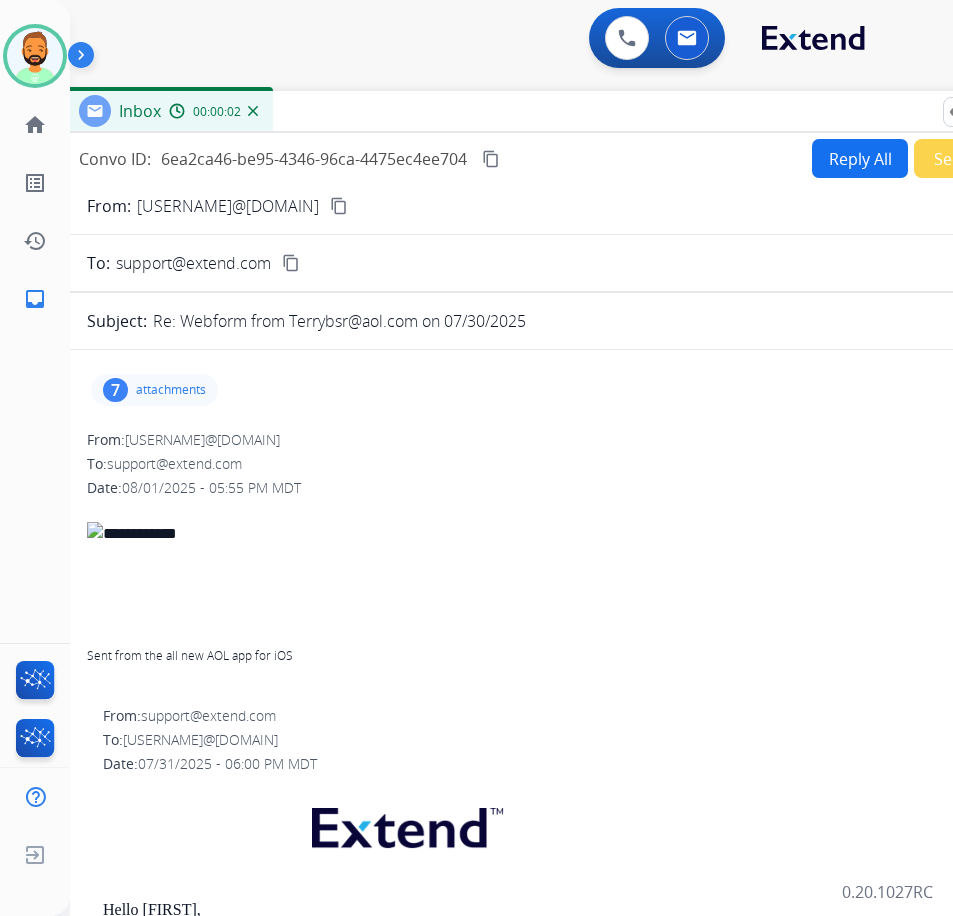 click on "7 attachments" at bounding box center (154, 390) 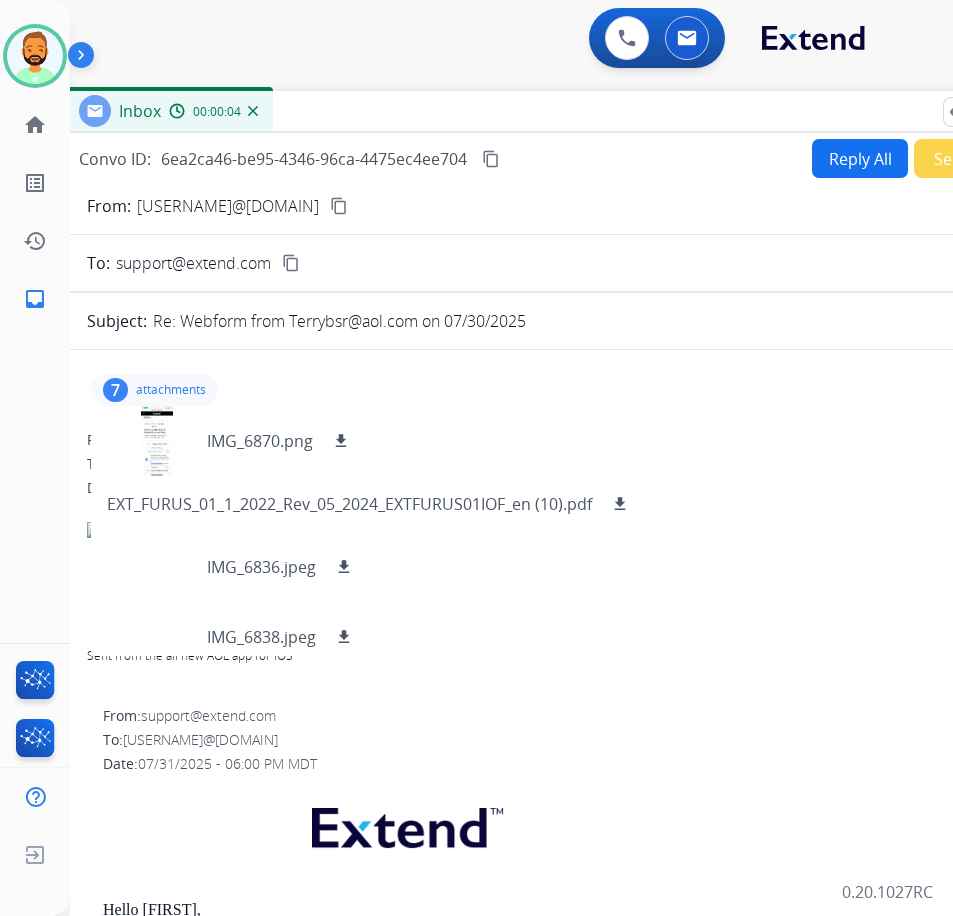 click on "7 attachments  IMG_6870.png  download  EXT_FURUS_01_1_2022_Rev_05_2024_EXTFURUS01IOF_en (10).pdf  download  IMG_6836.jpeg  download  IMG_6838.jpeg  download  IMG_6842.jpeg  download  IMG_6843.jpeg  download  IMG_6835.jpeg  download" at bounding box center (154, 390) 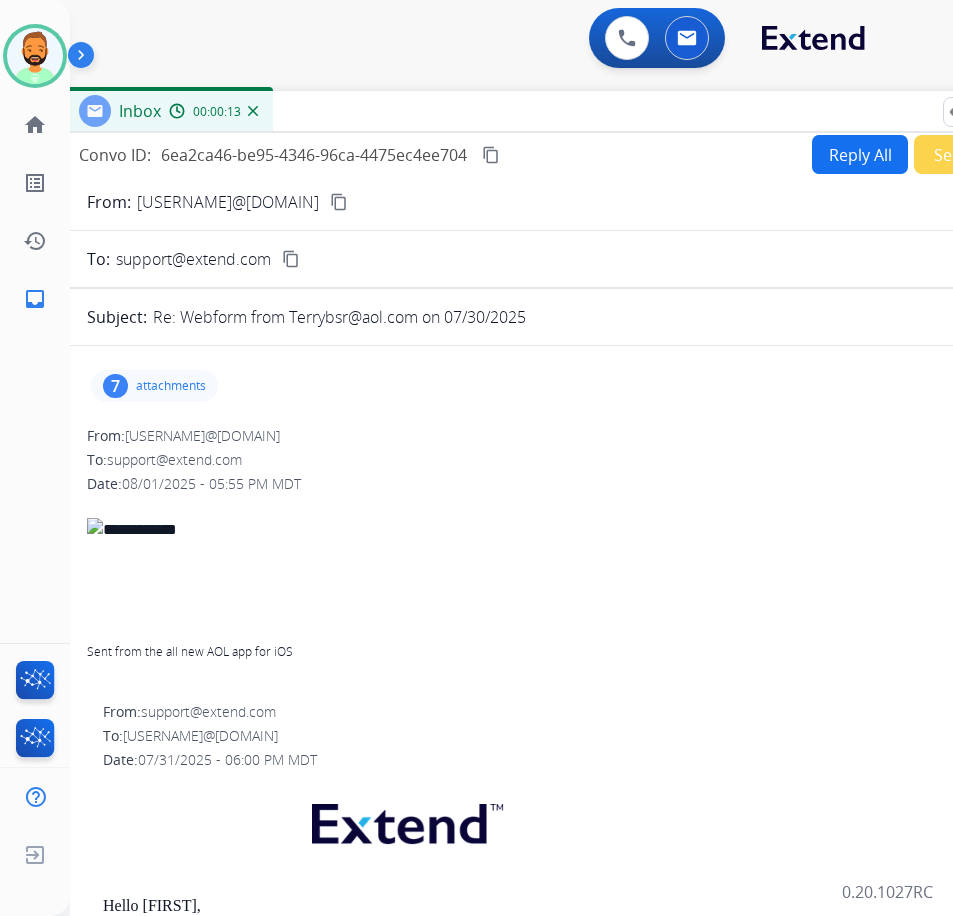 scroll, scrollTop: 0, scrollLeft: 0, axis: both 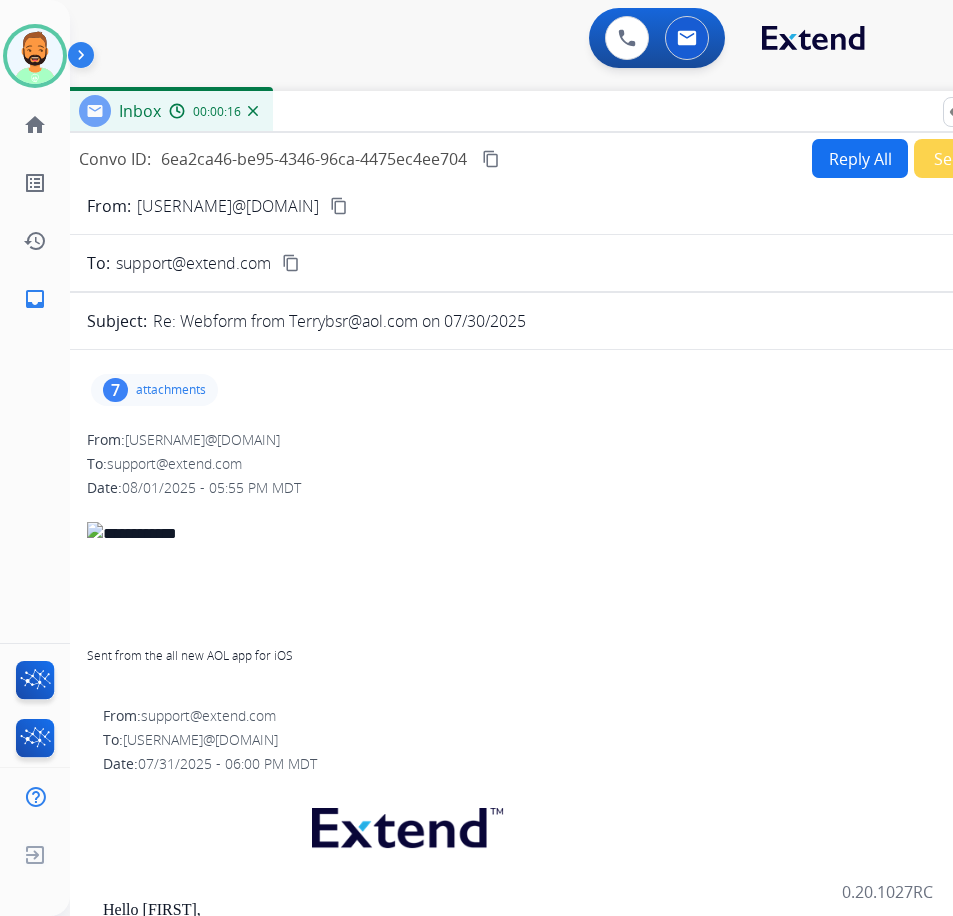 click on "content_copy" at bounding box center [339, 206] 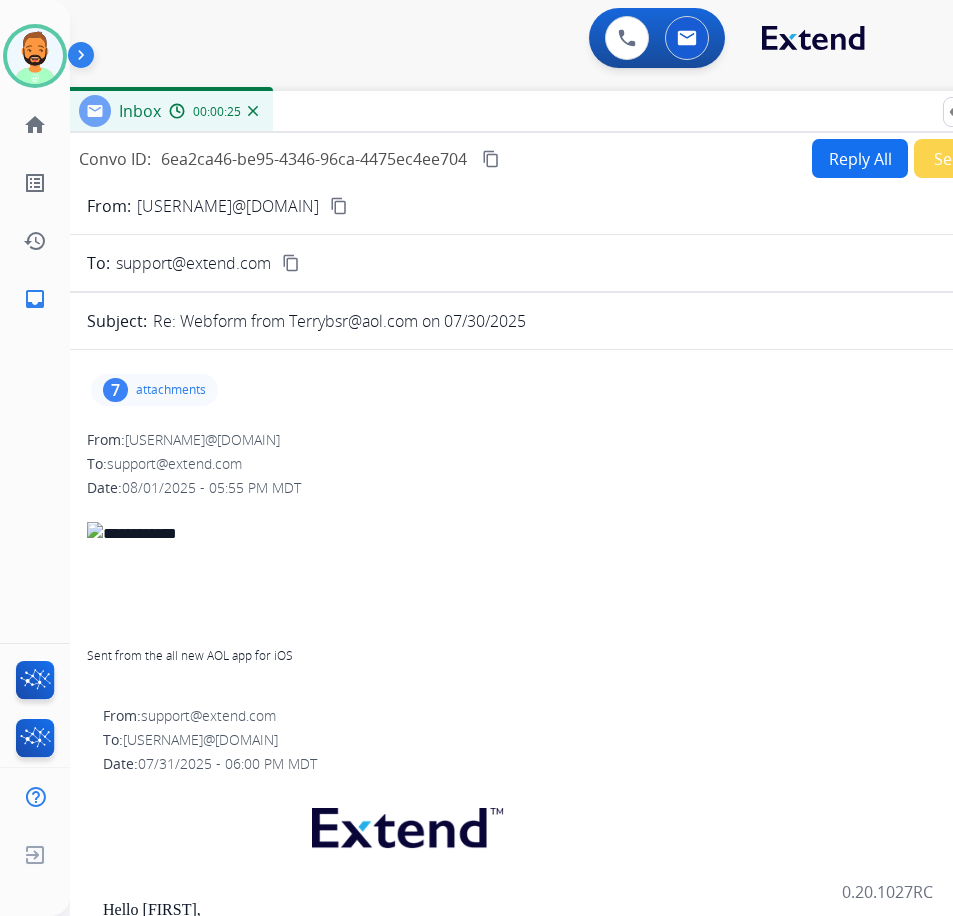 click on "attachments" at bounding box center [171, 390] 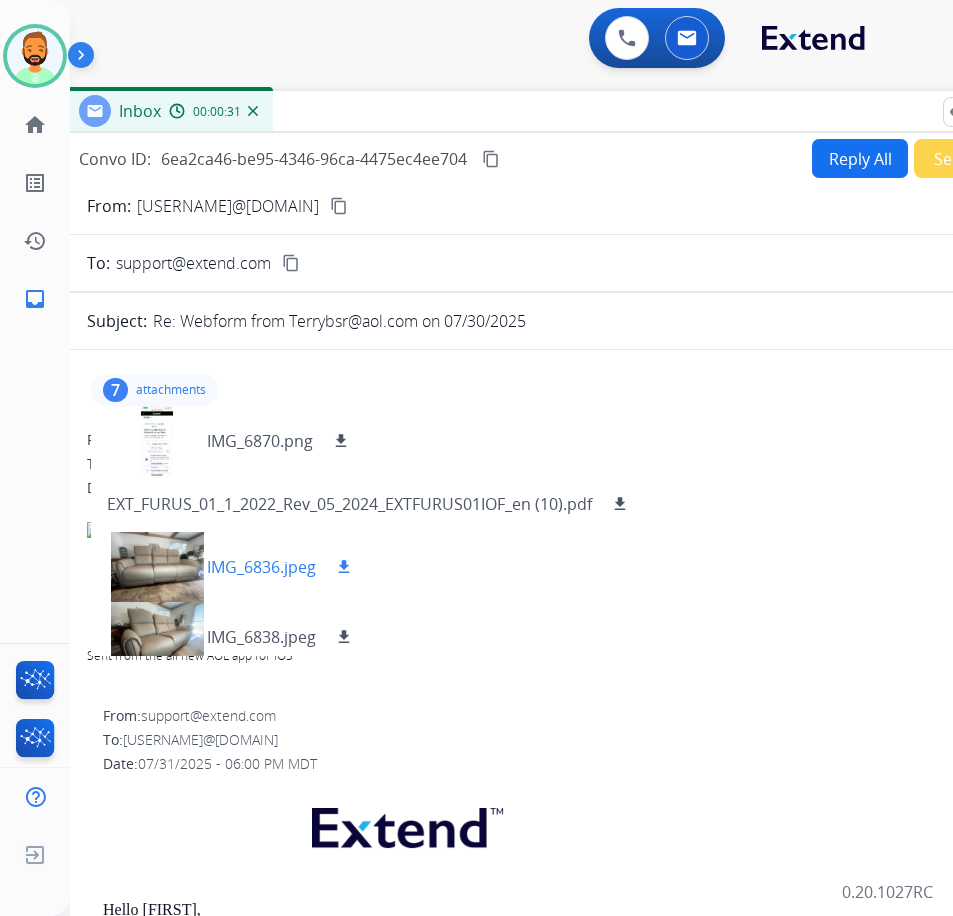 click on "download" at bounding box center (344, 567) 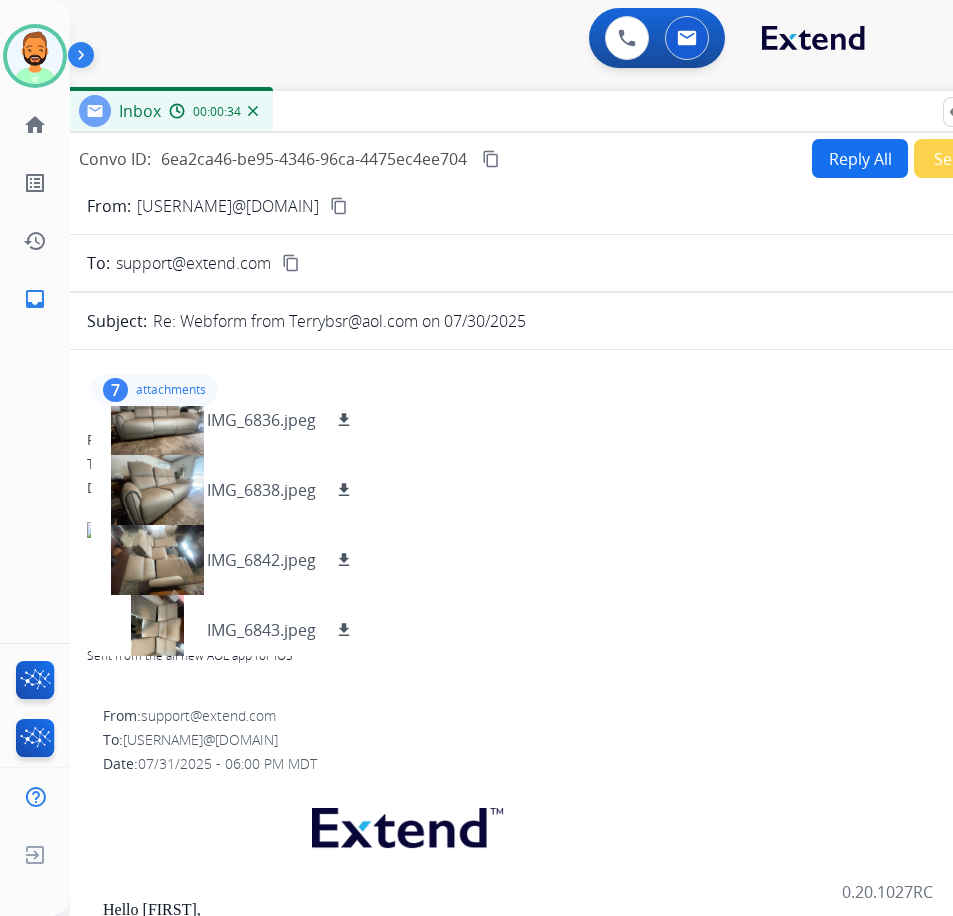 scroll, scrollTop: 200, scrollLeft: 0, axis: vertical 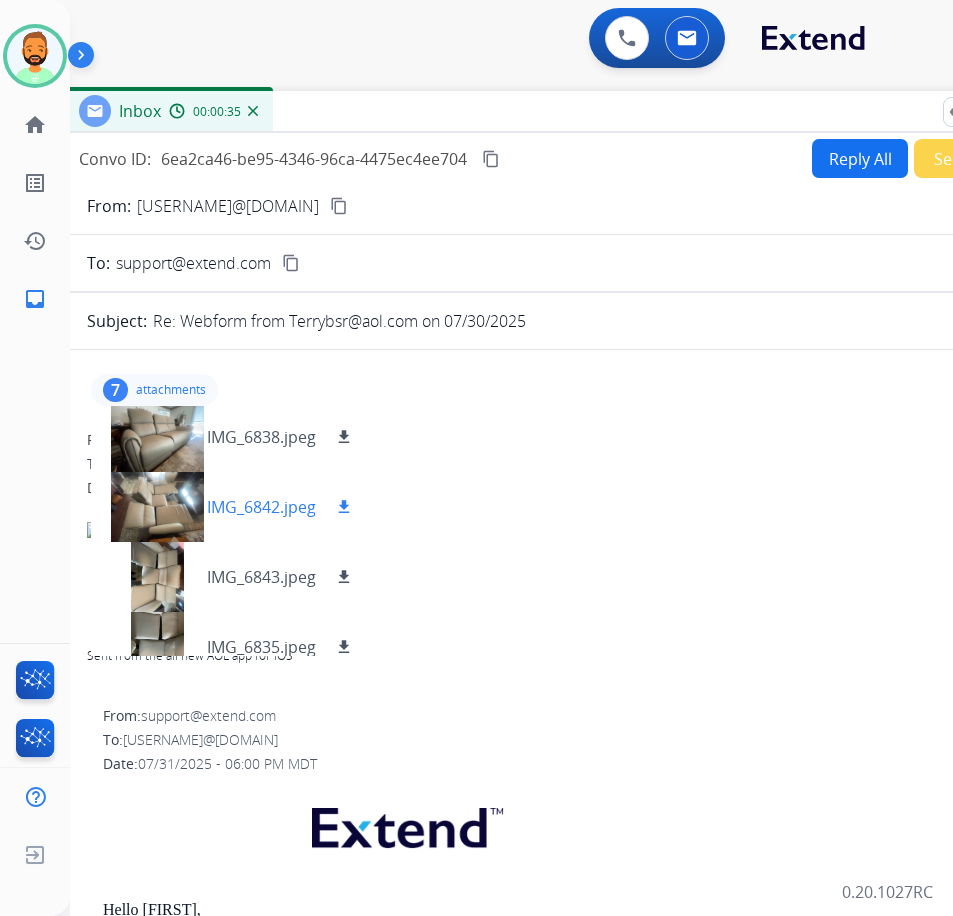 click on "download" at bounding box center [344, 507] 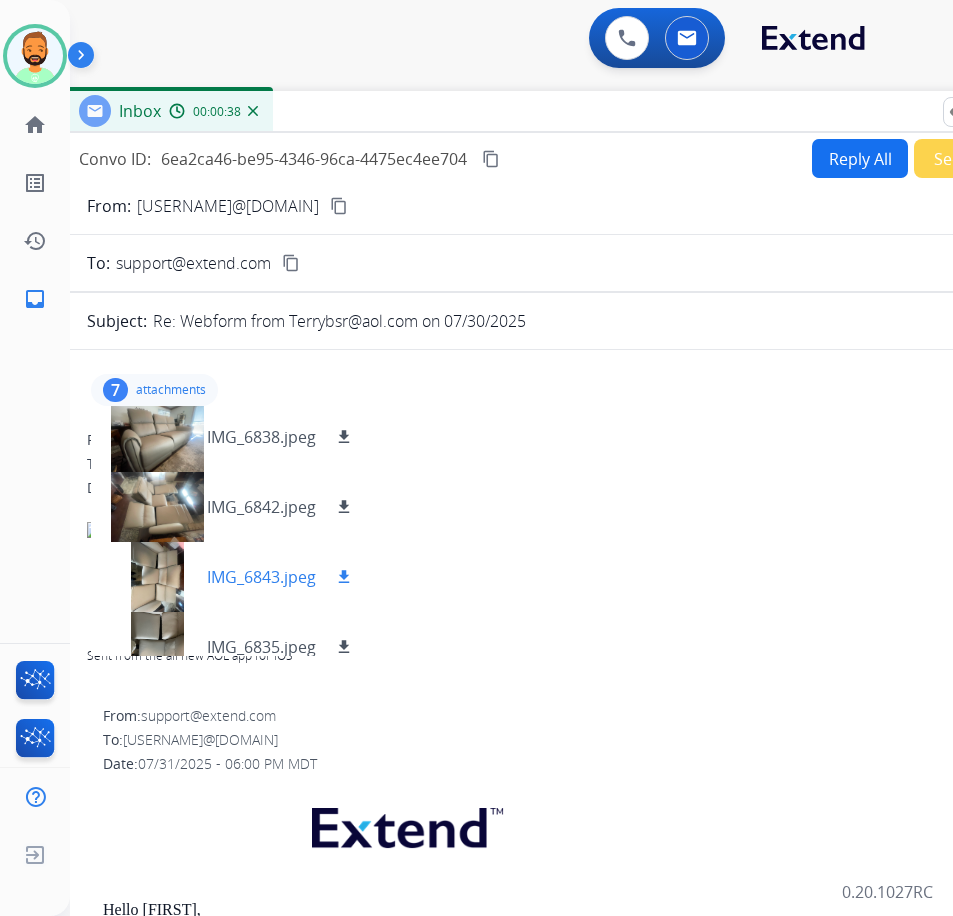 click on "download" at bounding box center [344, 577] 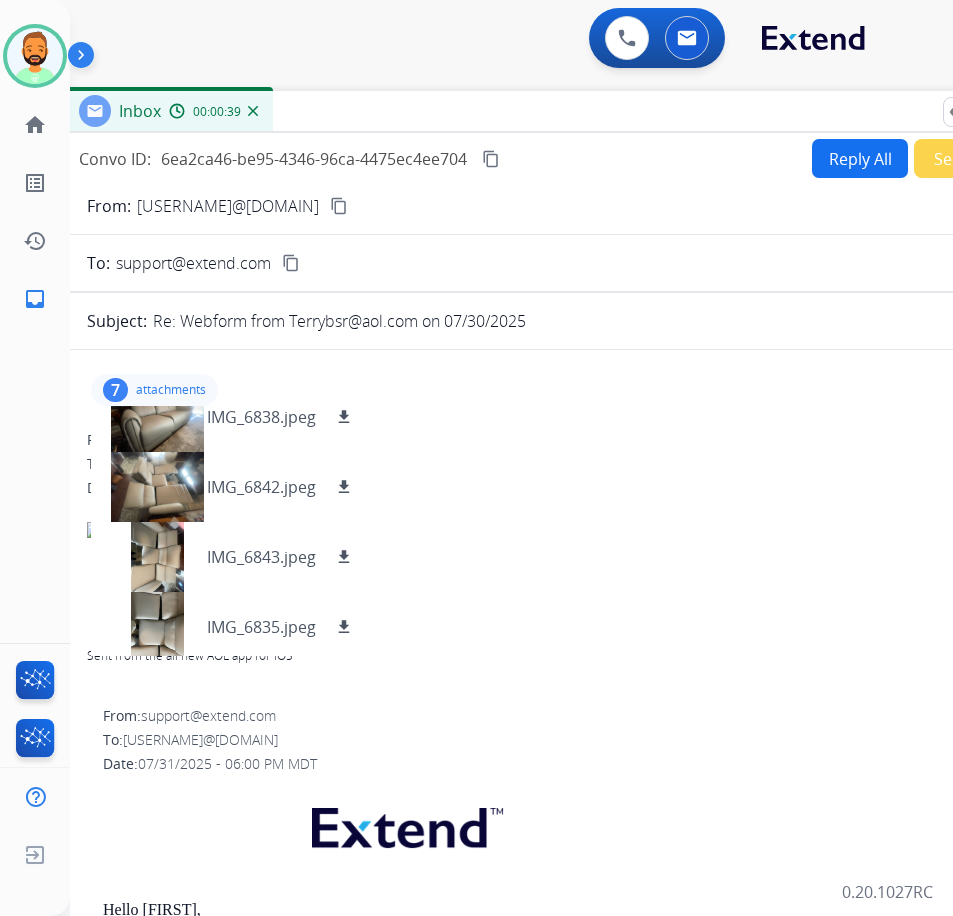 scroll, scrollTop: 226, scrollLeft: 0, axis: vertical 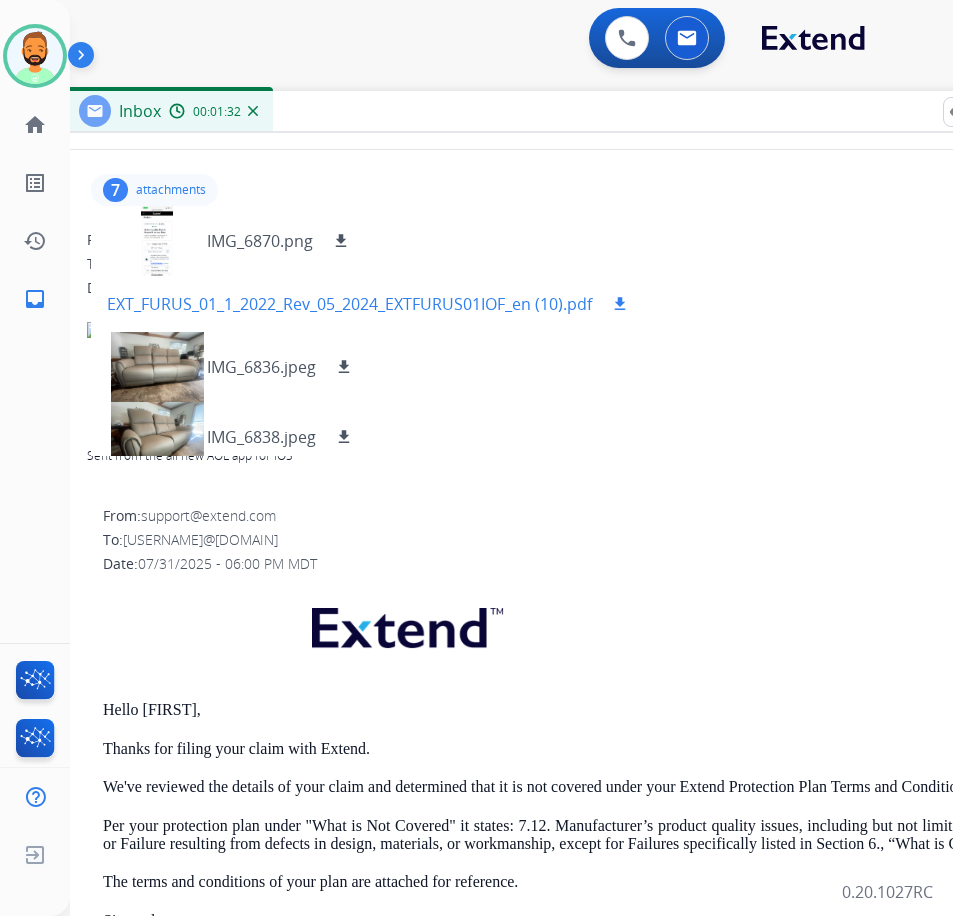 click on "EXT_FURUS_01_1_2022_Rev_05_2024_EXTFURUS01IOF_en (10).pdf" at bounding box center [349, 304] 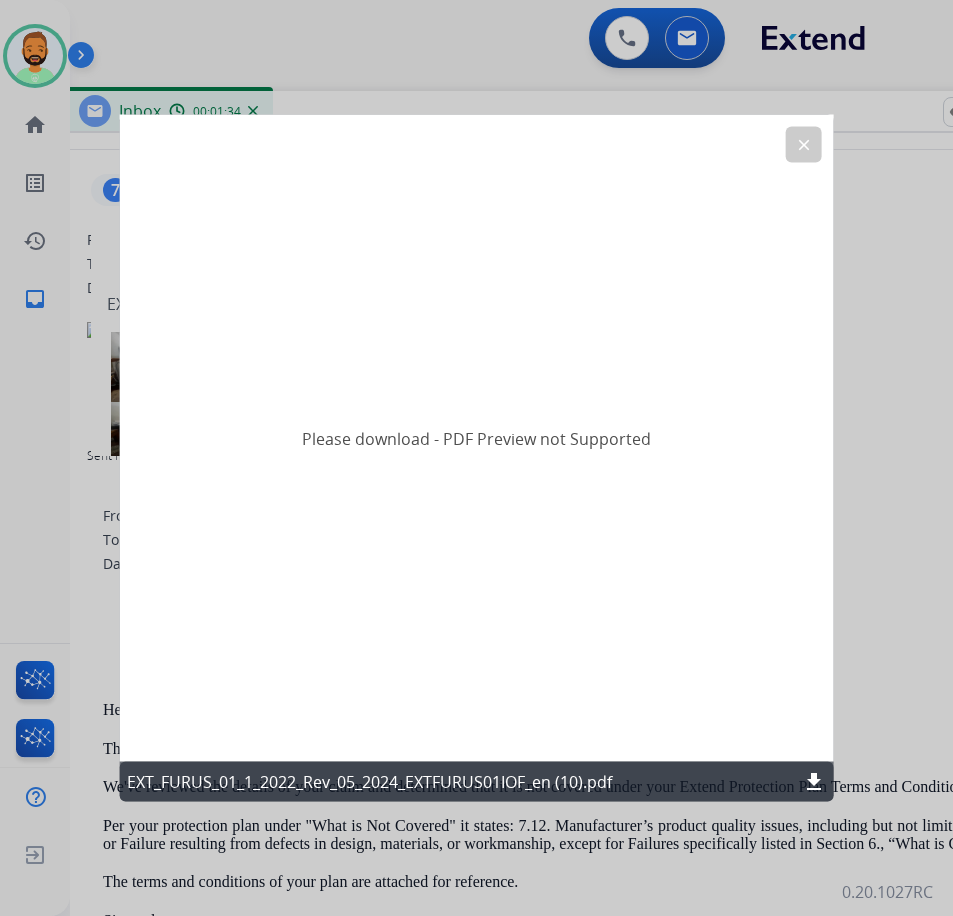 click on "download" 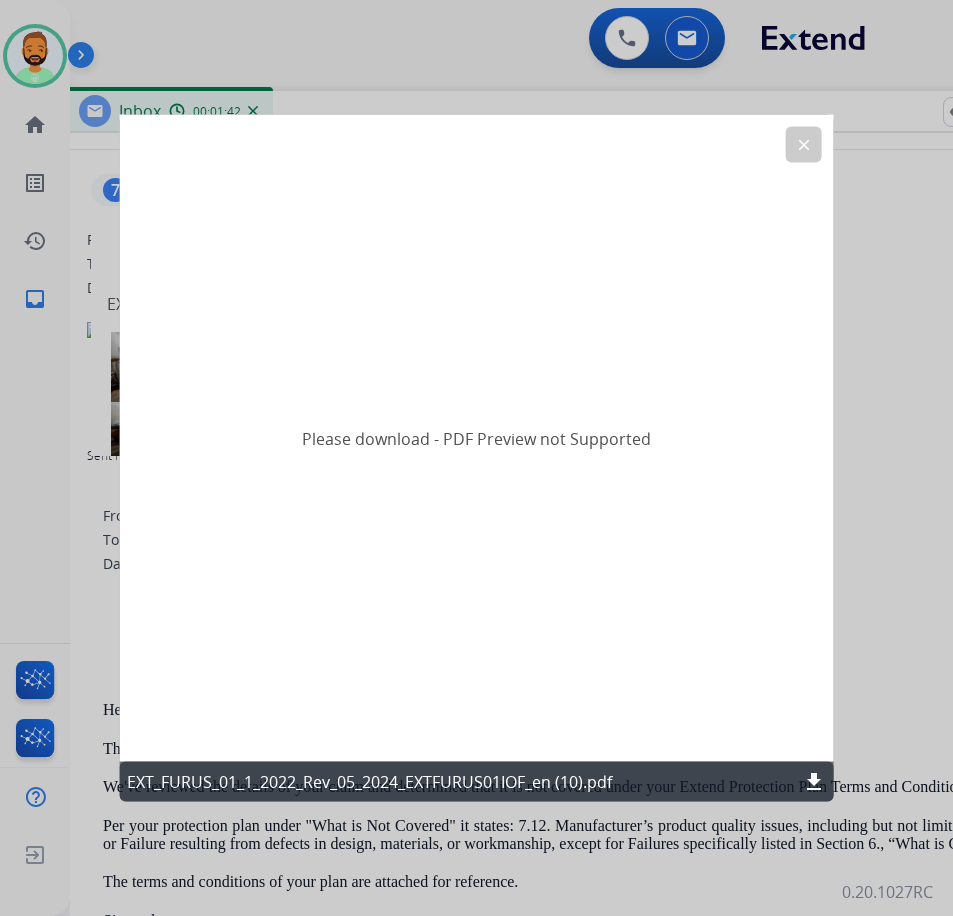 click on "clear" 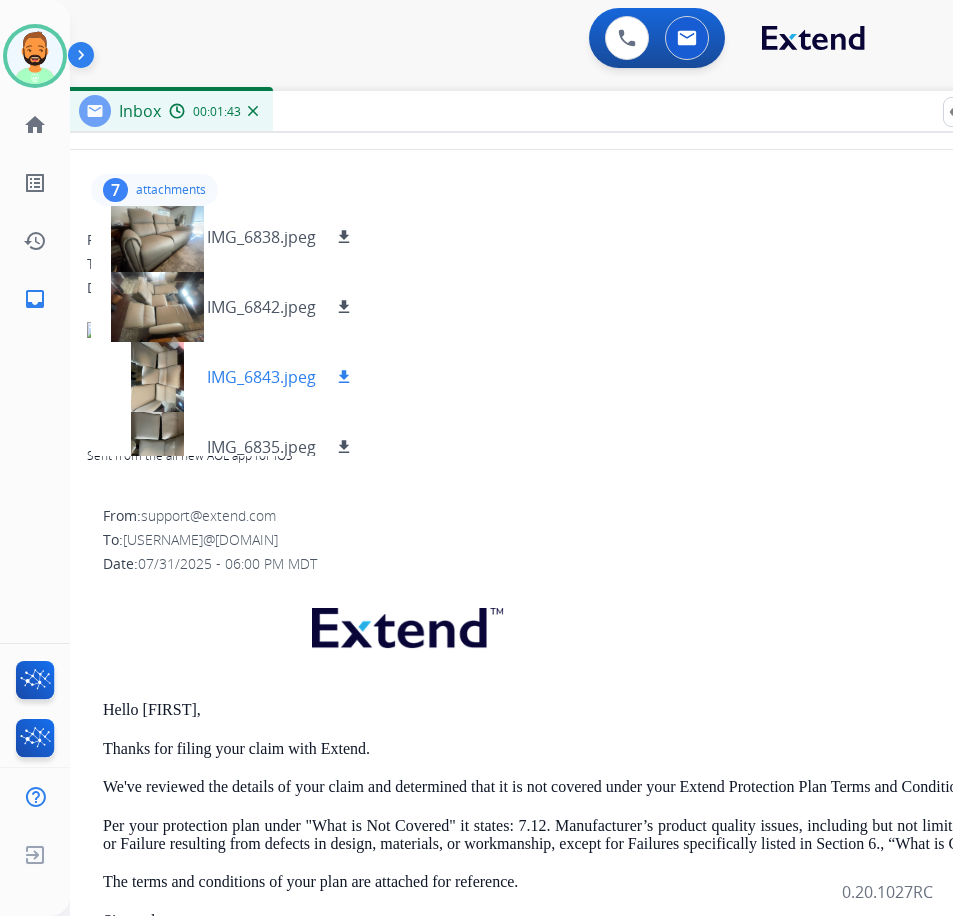 scroll, scrollTop: 226, scrollLeft: 0, axis: vertical 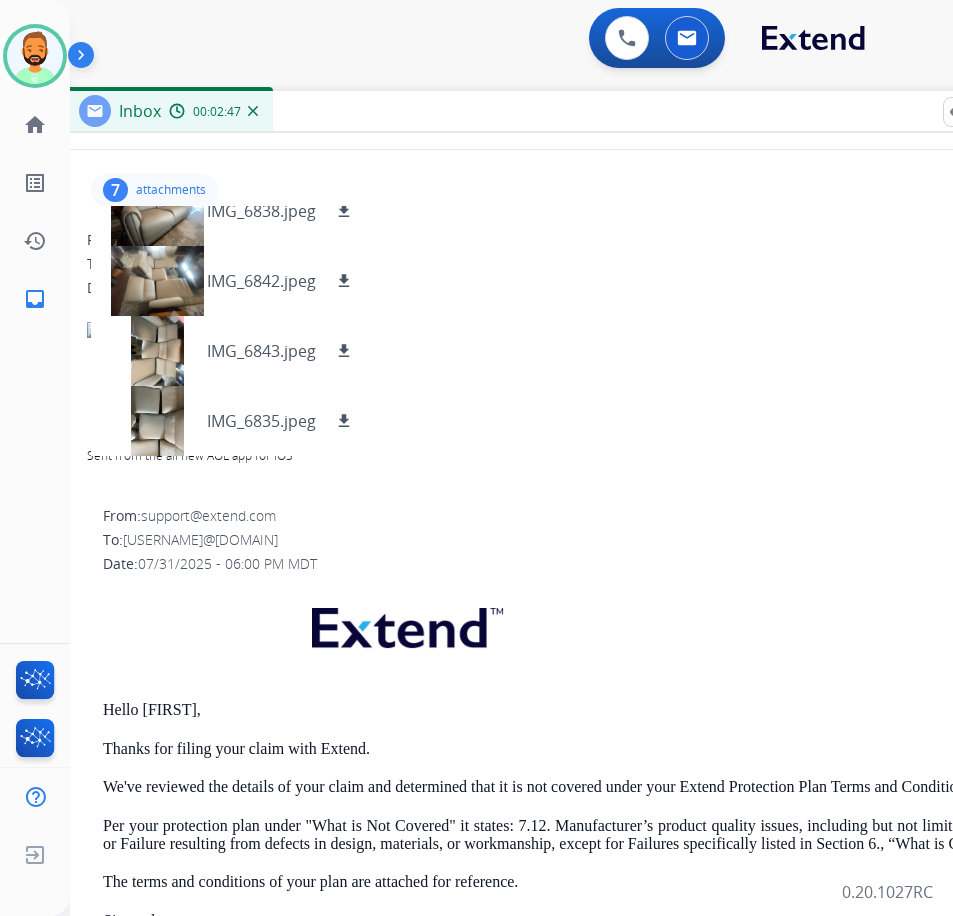 click on "attachments" at bounding box center [171, 190] 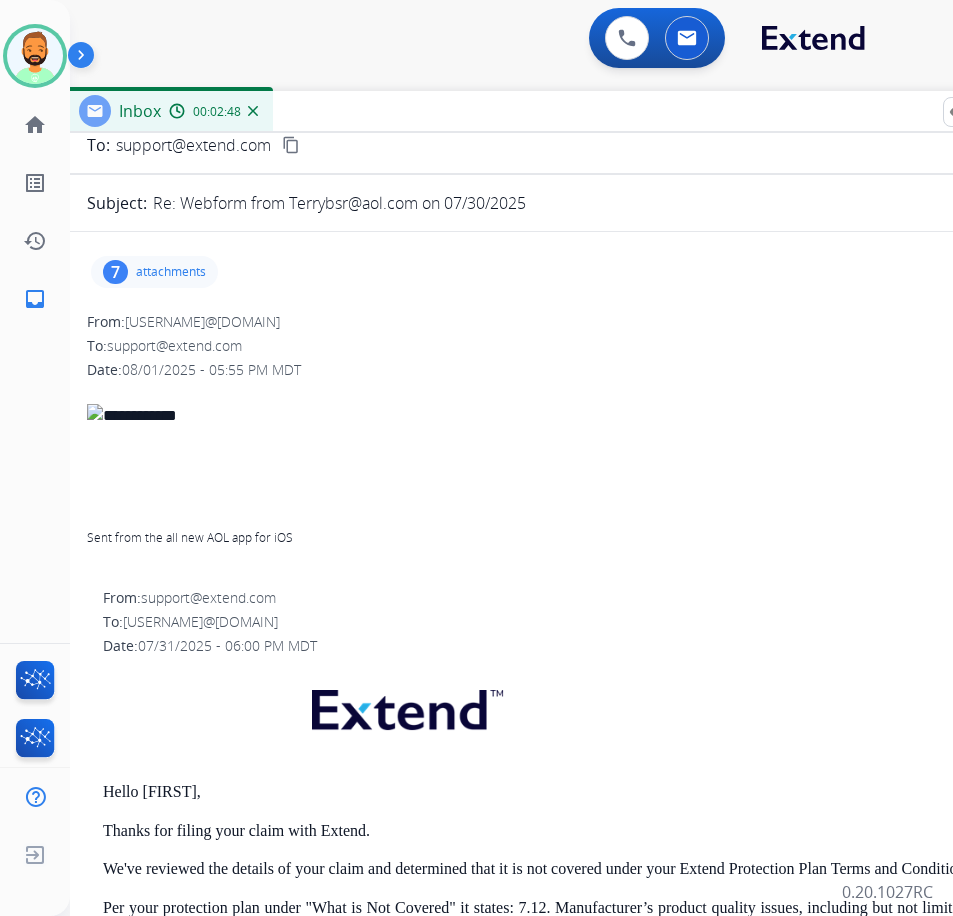 scroll, scrollTop: 0, scrollLeft: 0, axis: both 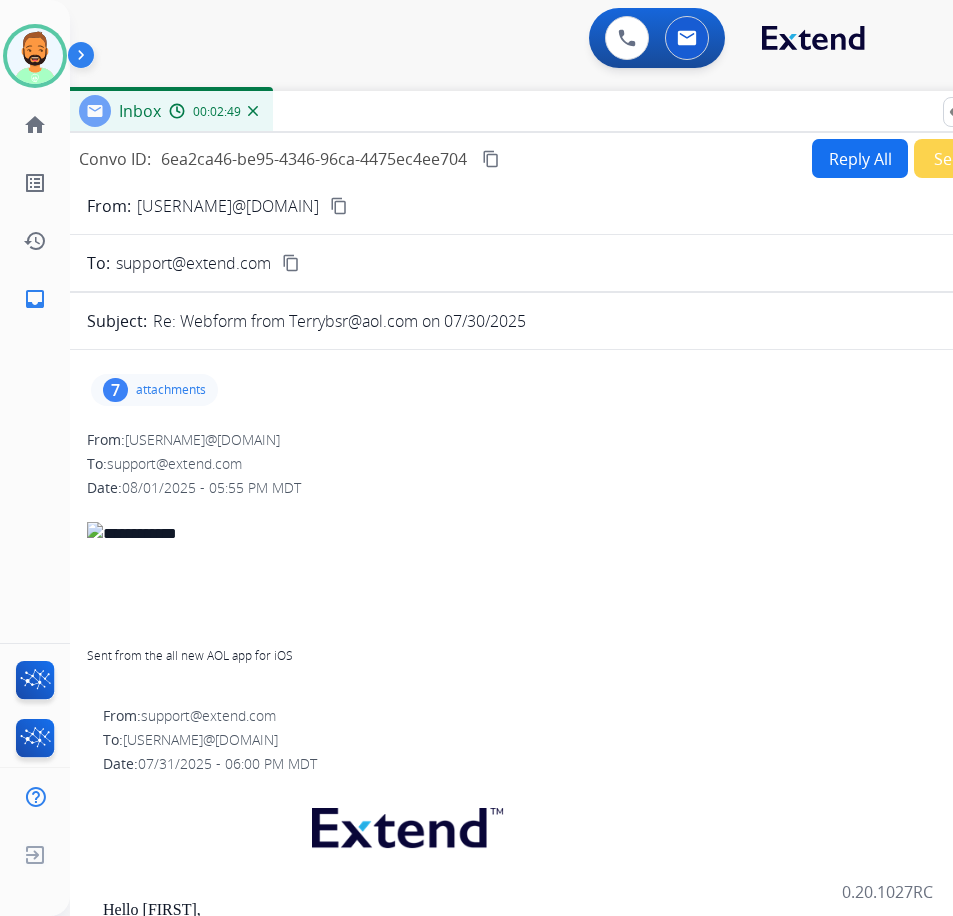click on "Reply All" at bounding box center [860, 158] 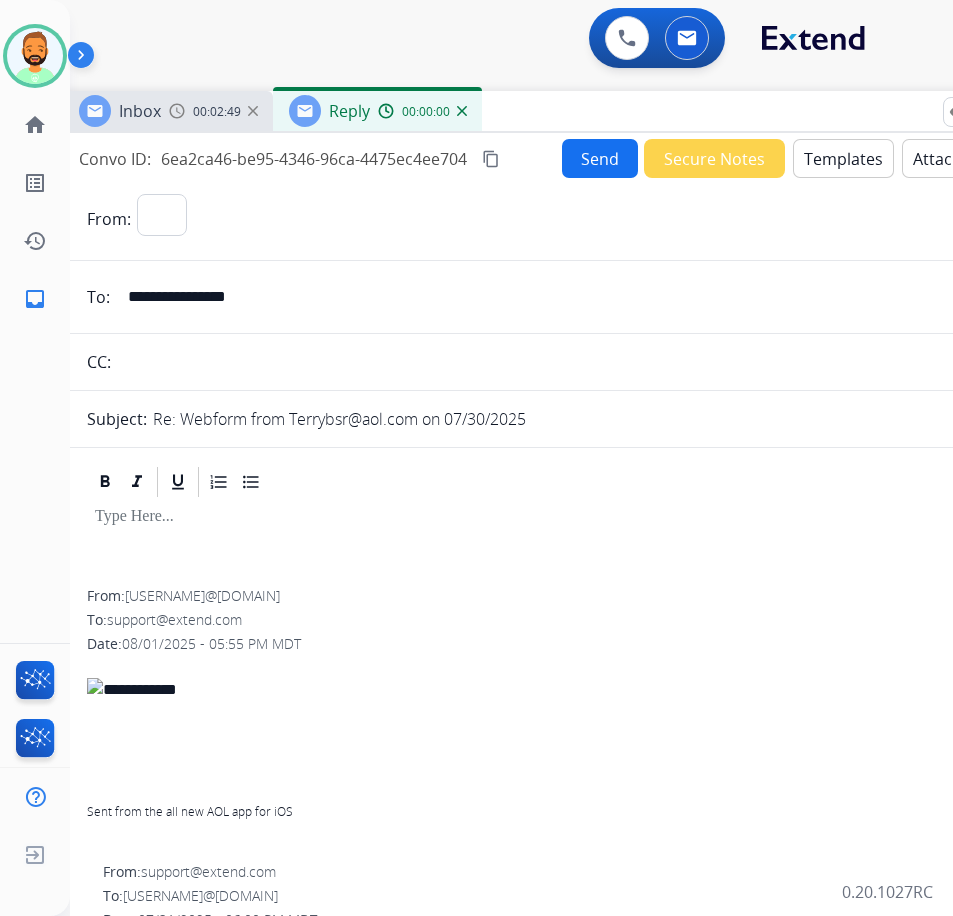 select on "**********" 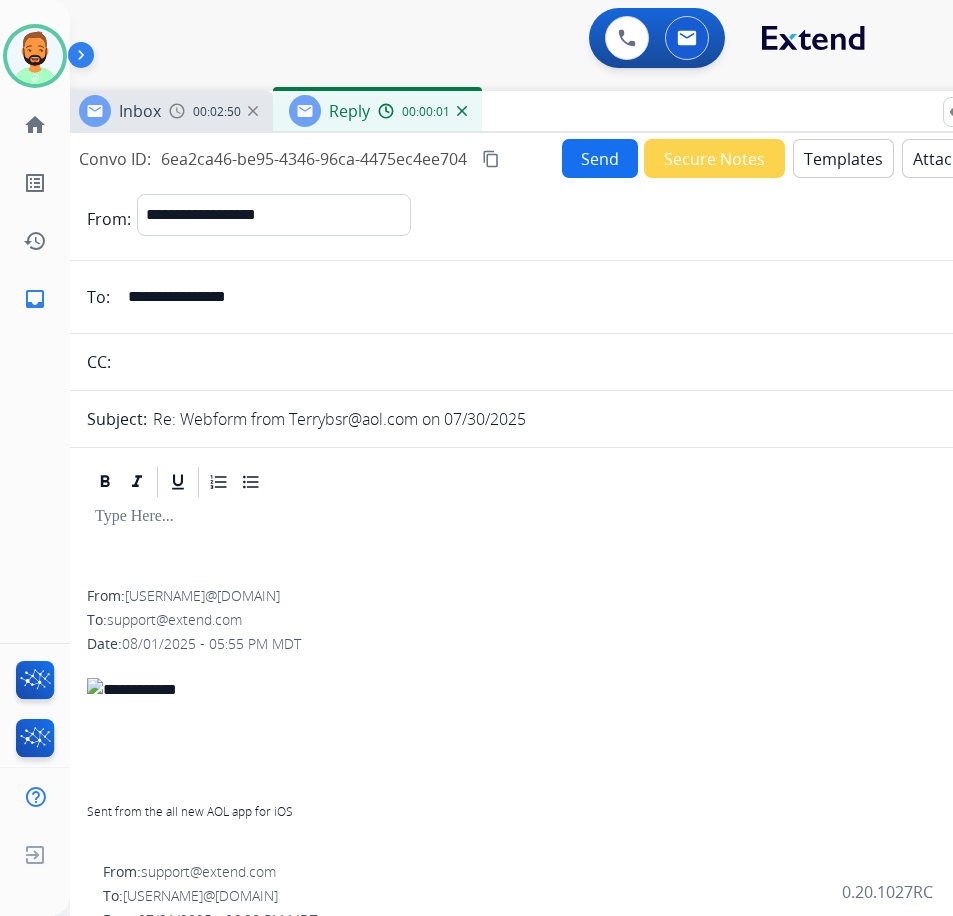 drag, startPoint x: 227, startPoint y: 509, endPoint x: 445, endPoint y: 449, distance: 226.10617 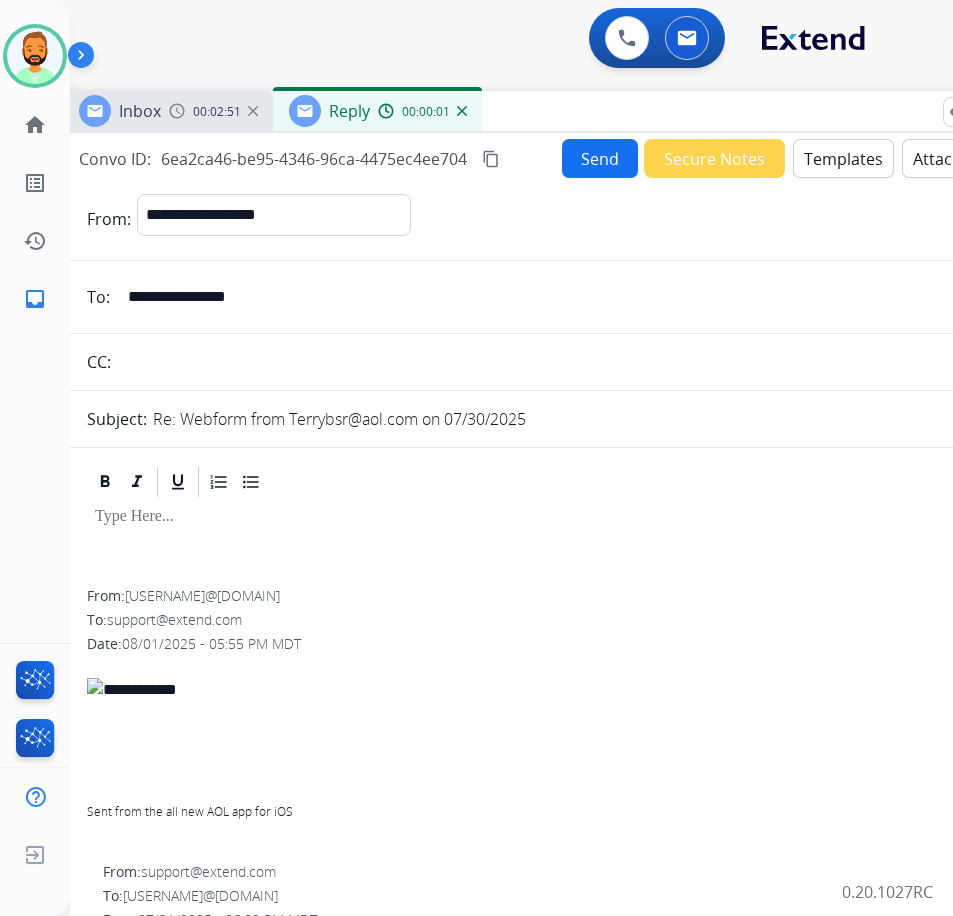 click on "Templates" at bounding box center [843, 158] 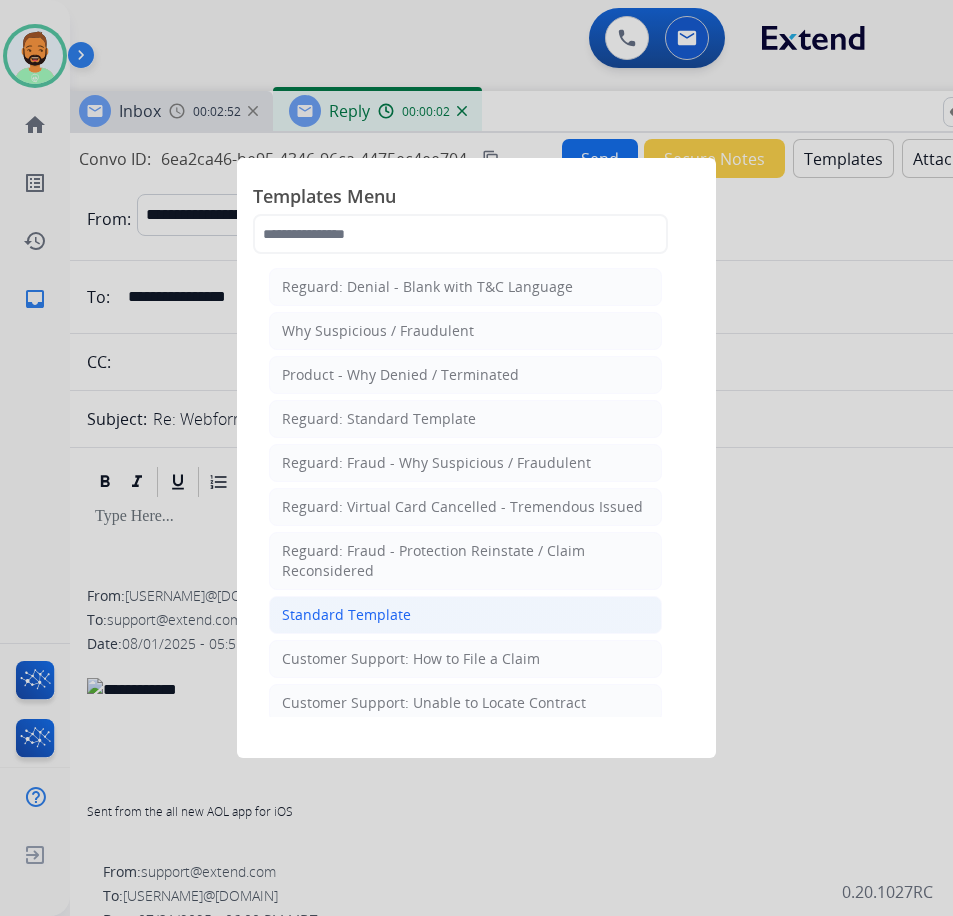 click on "Standard Template" 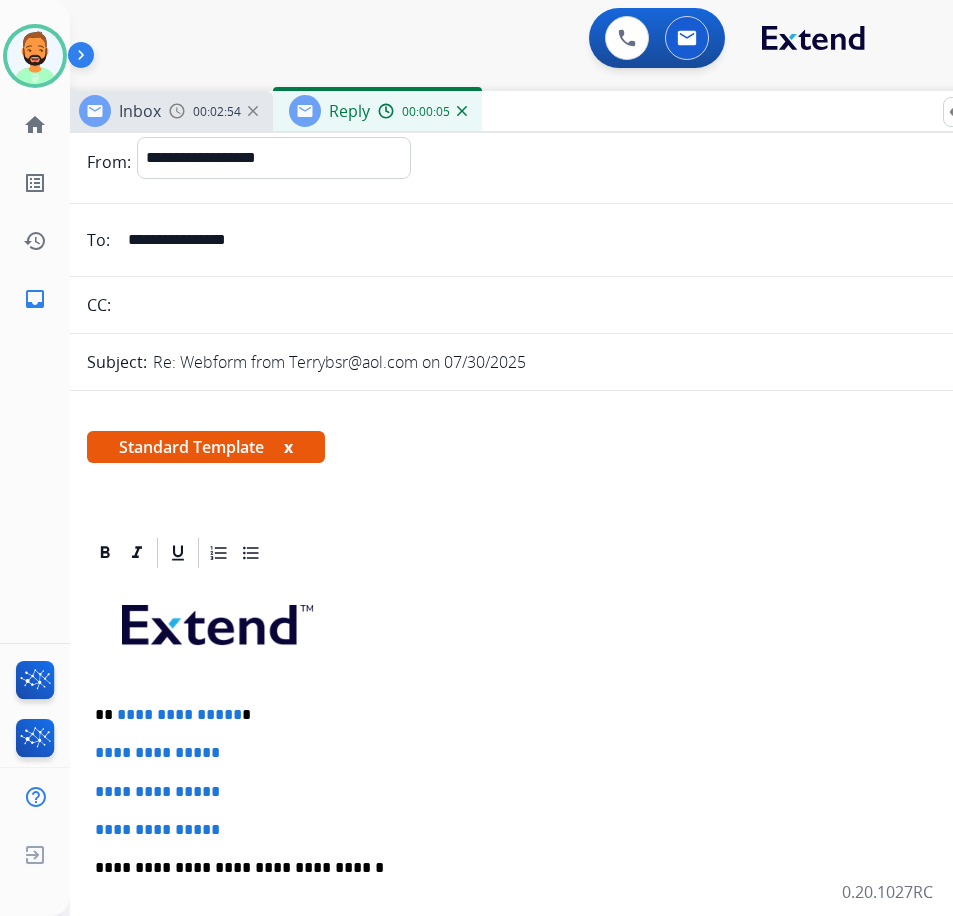 scroll, scrollTop: 100, scrollLeft: 0, axis: vertical 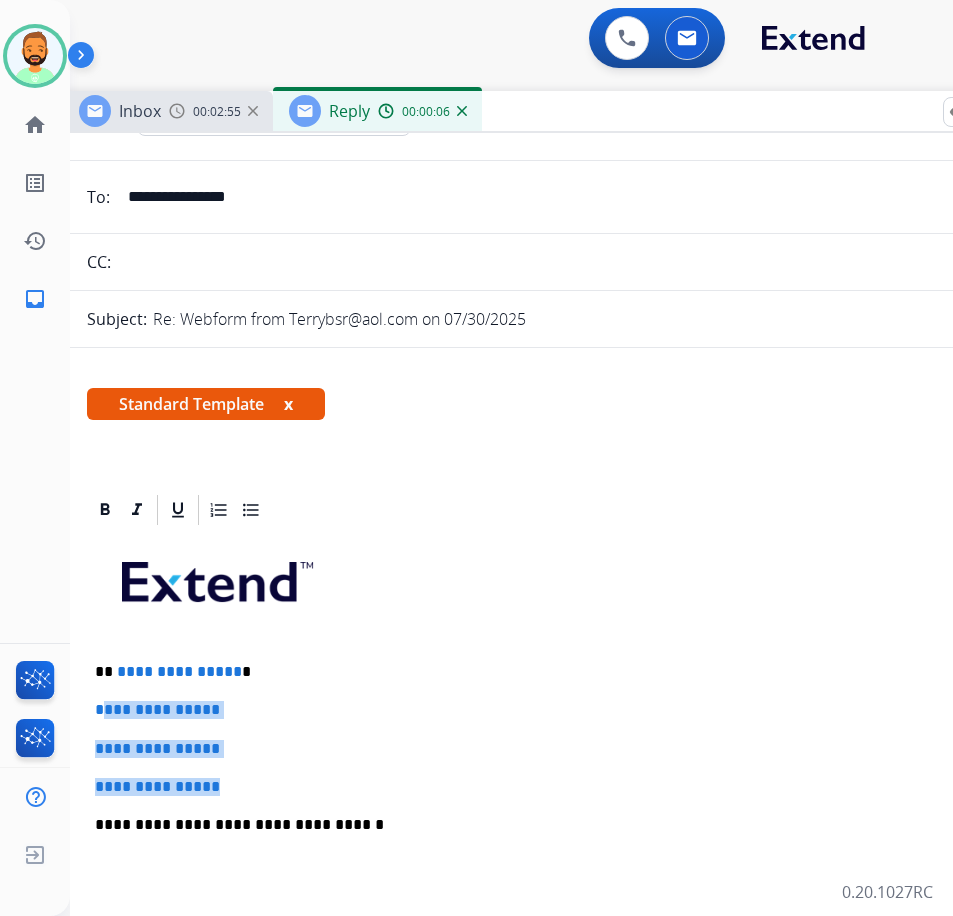drag, startPoint x: 281, startPoint y: 786, endPoint x: 106, endPoint y: 708, distance: 191.59593 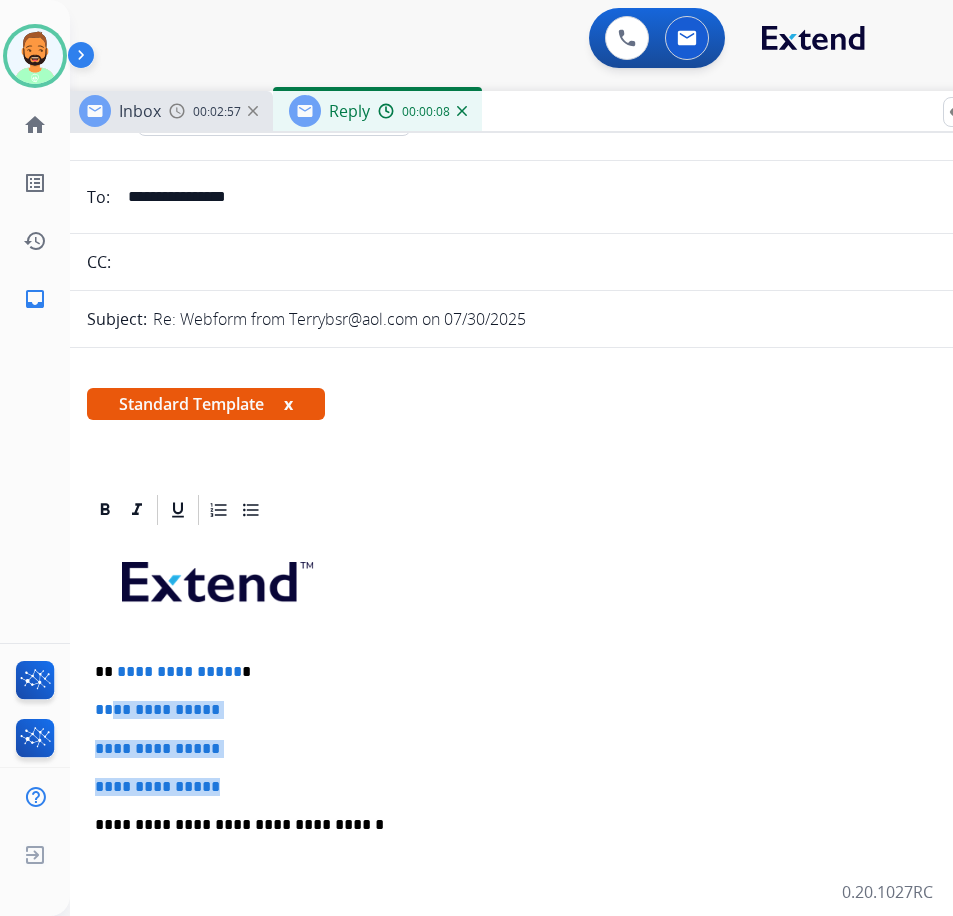 click on "**********" at bounding box center (563, 872) 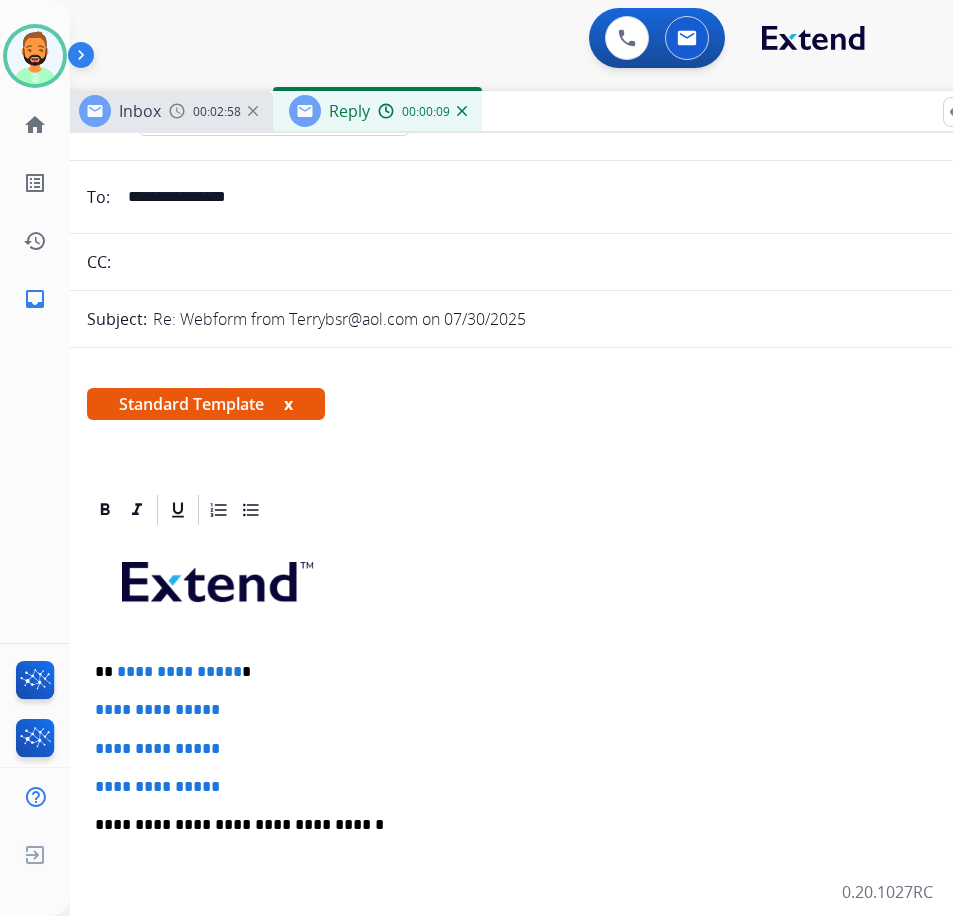 click on "**********" at bounding box center [555, 672] 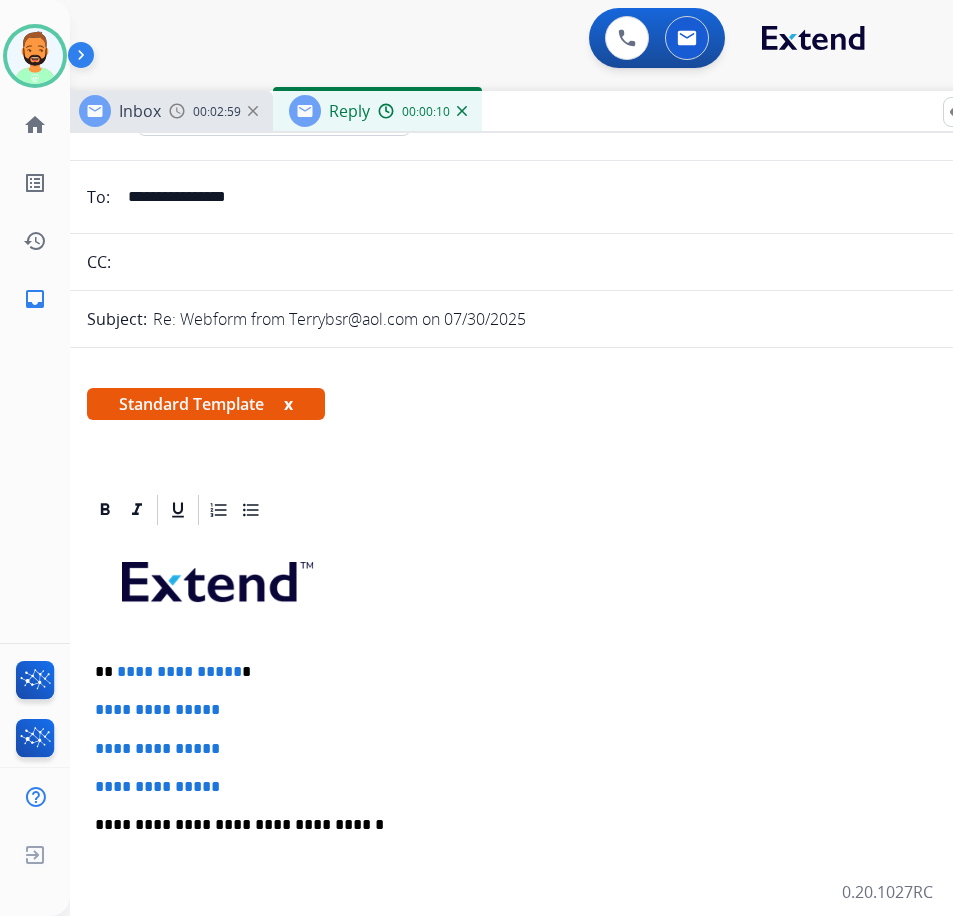 type 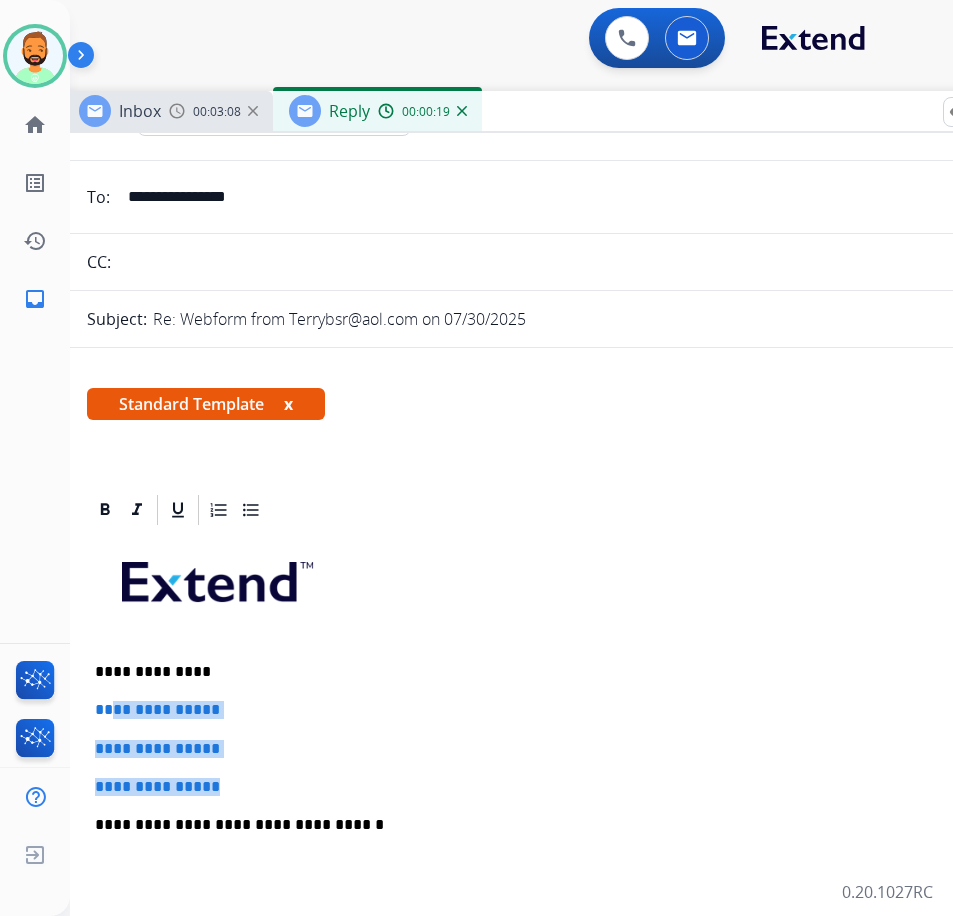 drag, startPoint x: 244, startPoint y: 785, endPoint x: 115, endPoint y: 705, distance: 151.79262 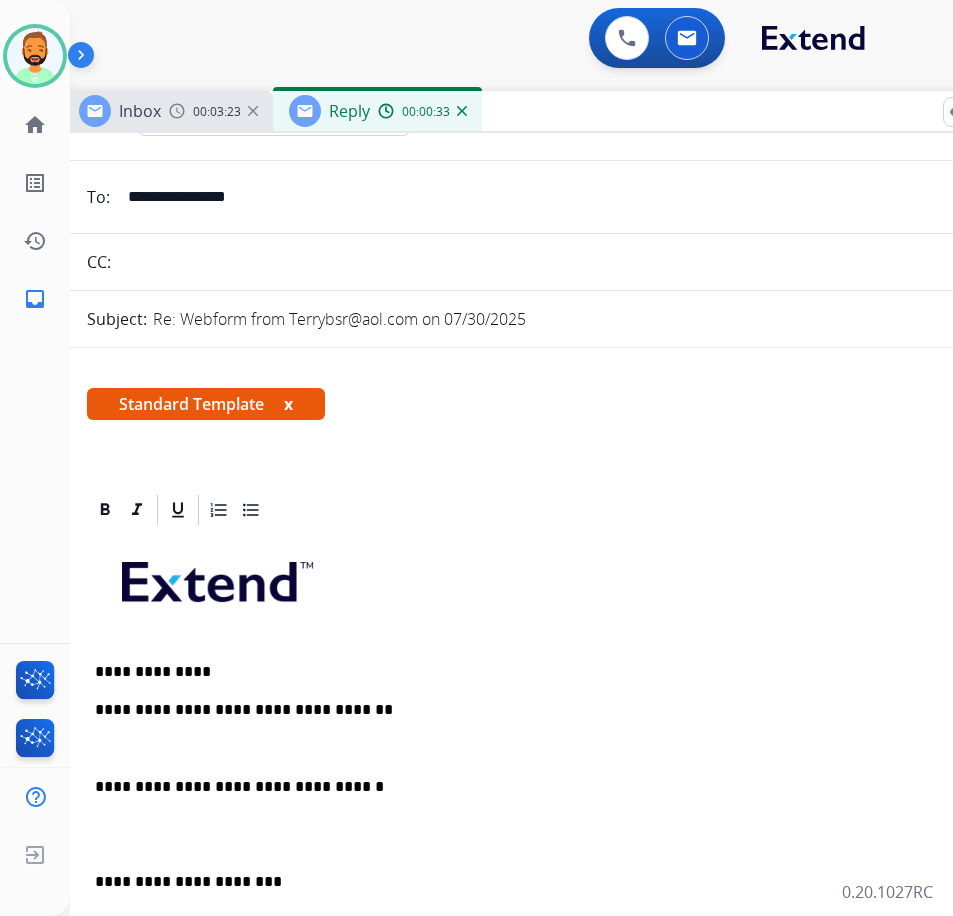 click on "**********" at bounding box center (563, 853) 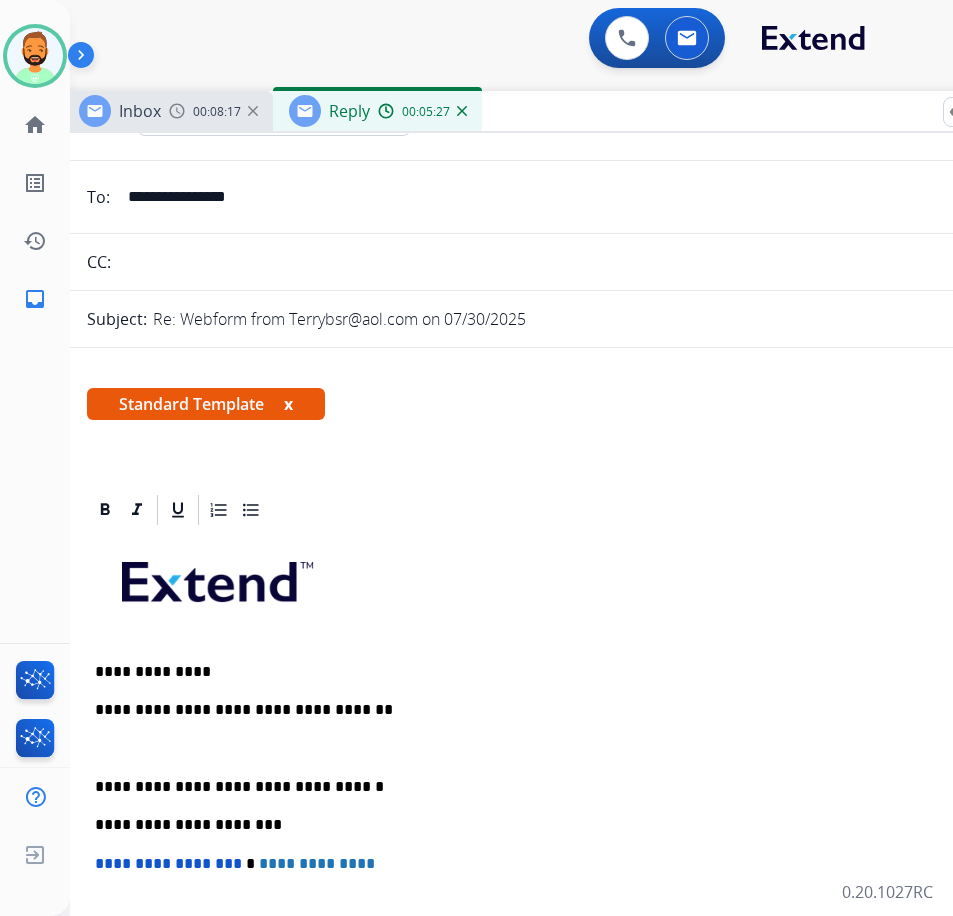 click at bounding box center [563, 749] 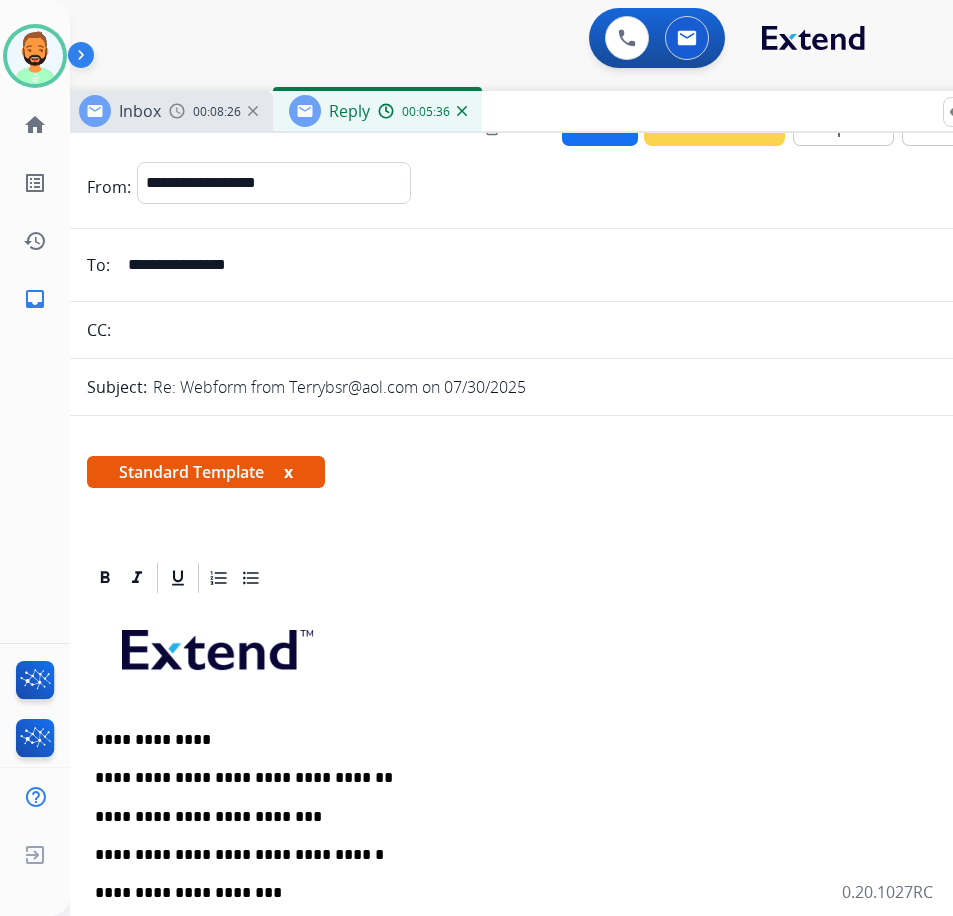 scroll, scrollTop: 0, scrollLeft: 0, axis: both 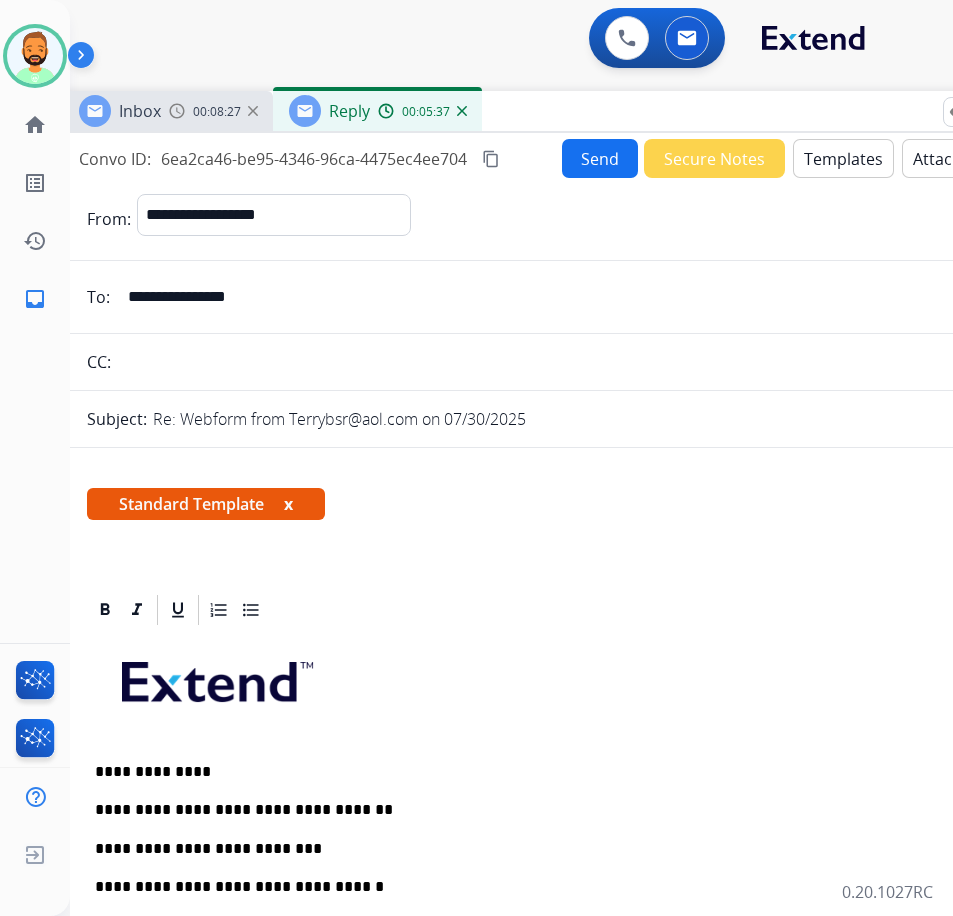 click on "Send" at bounding box center (600, 158) 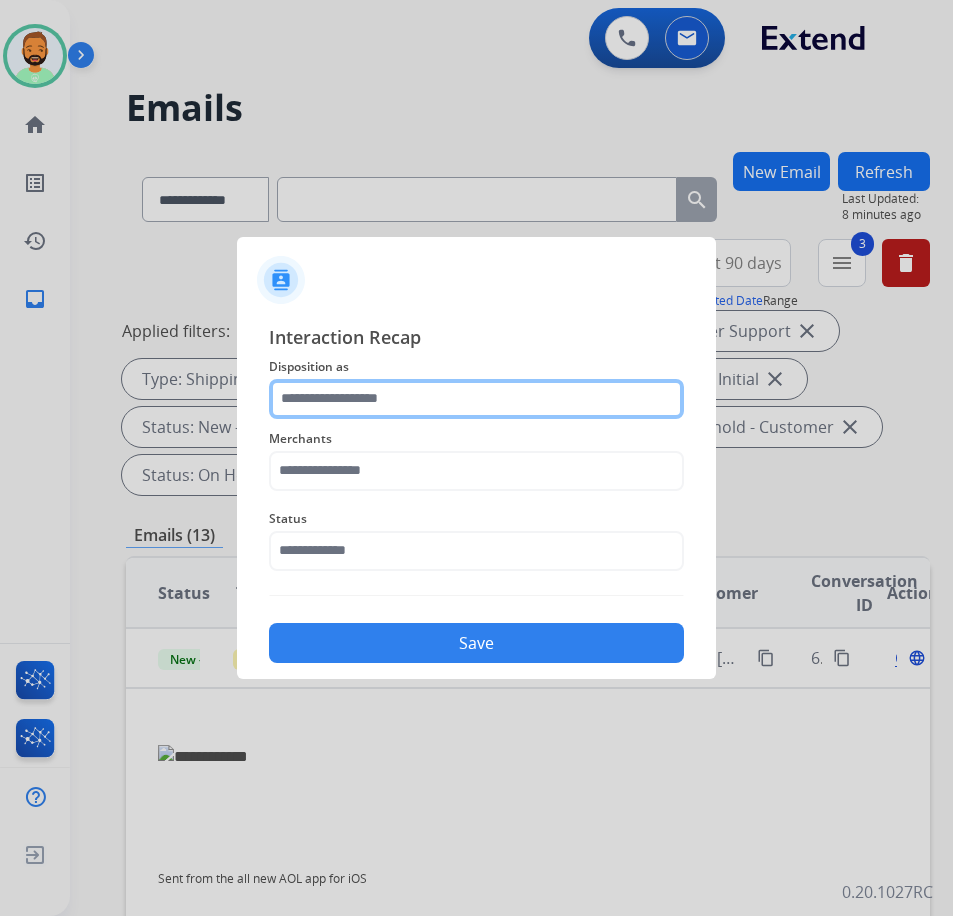 click 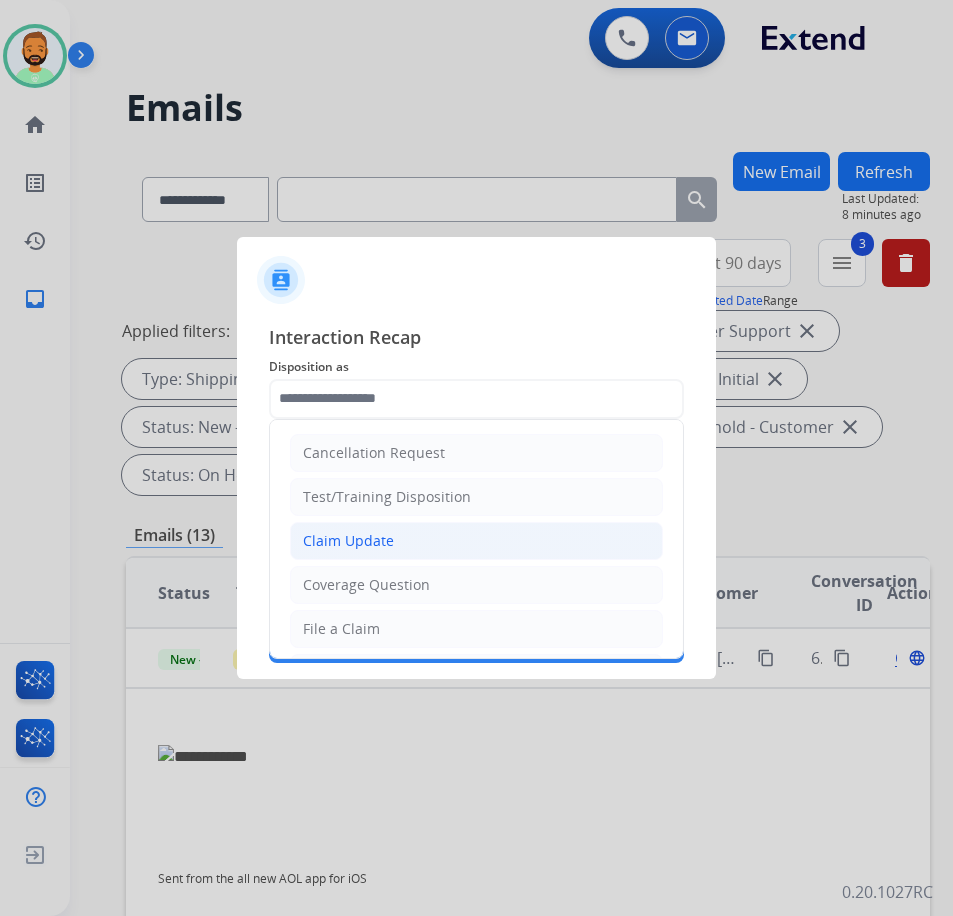 click on "Claim Update" 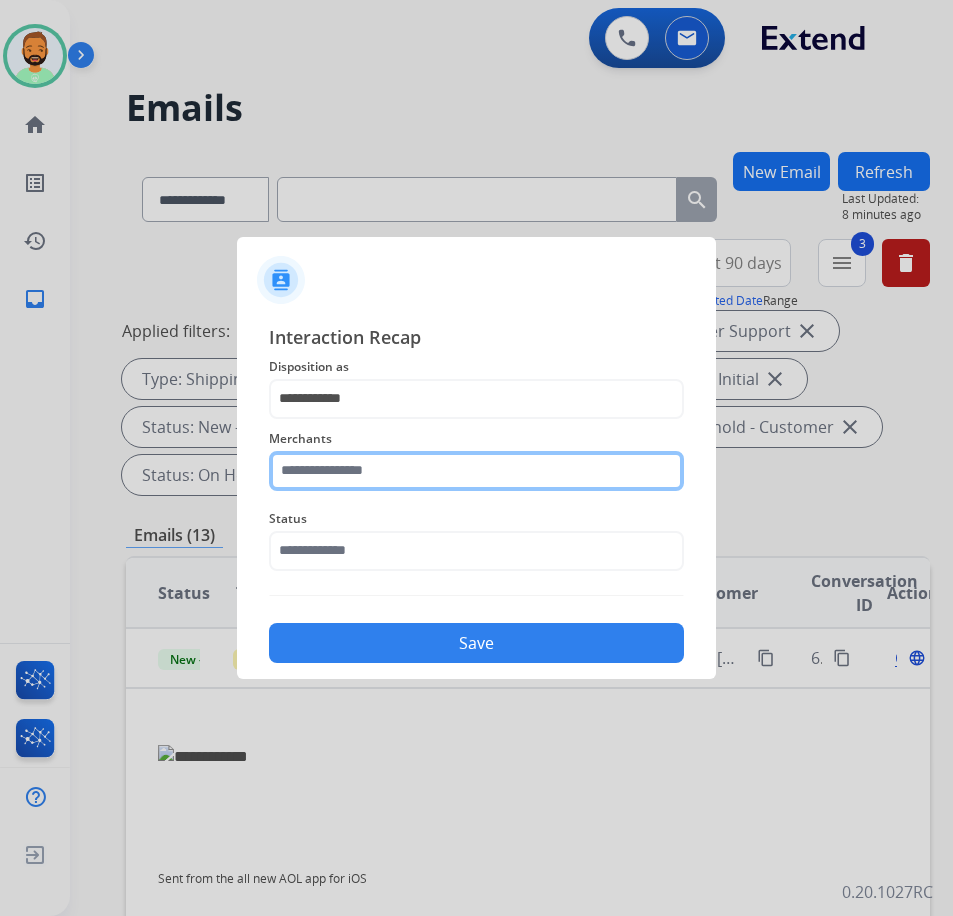 click 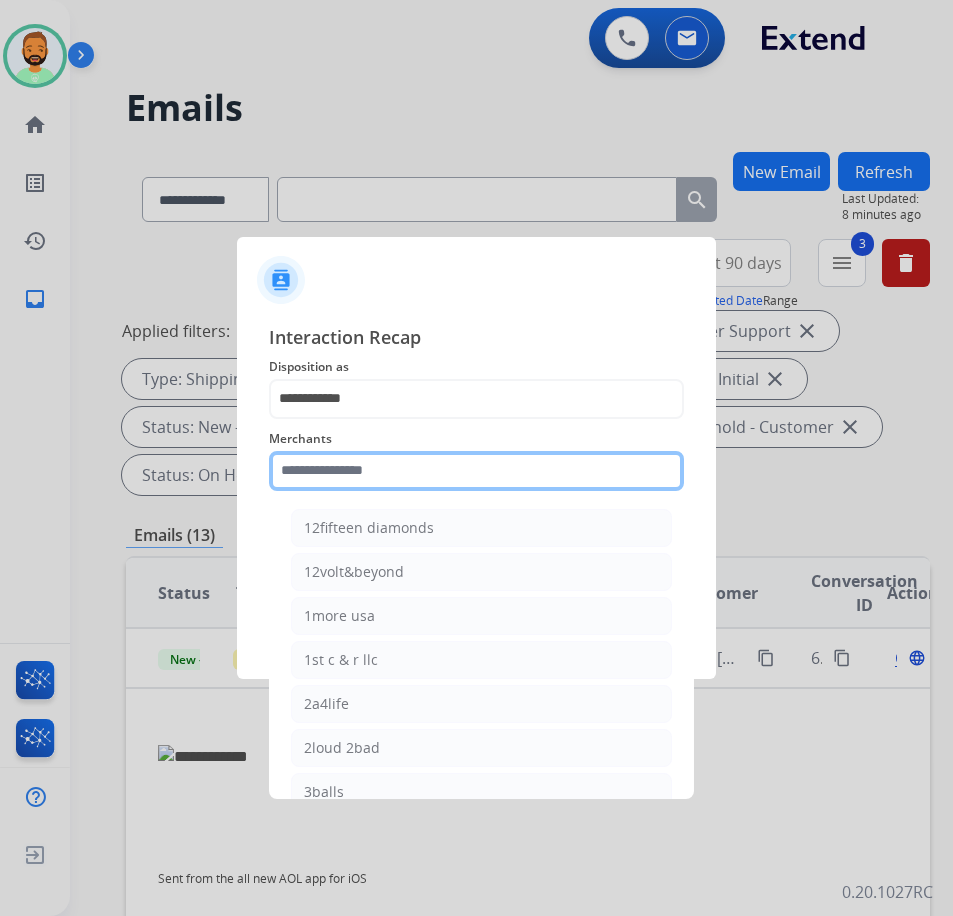 click 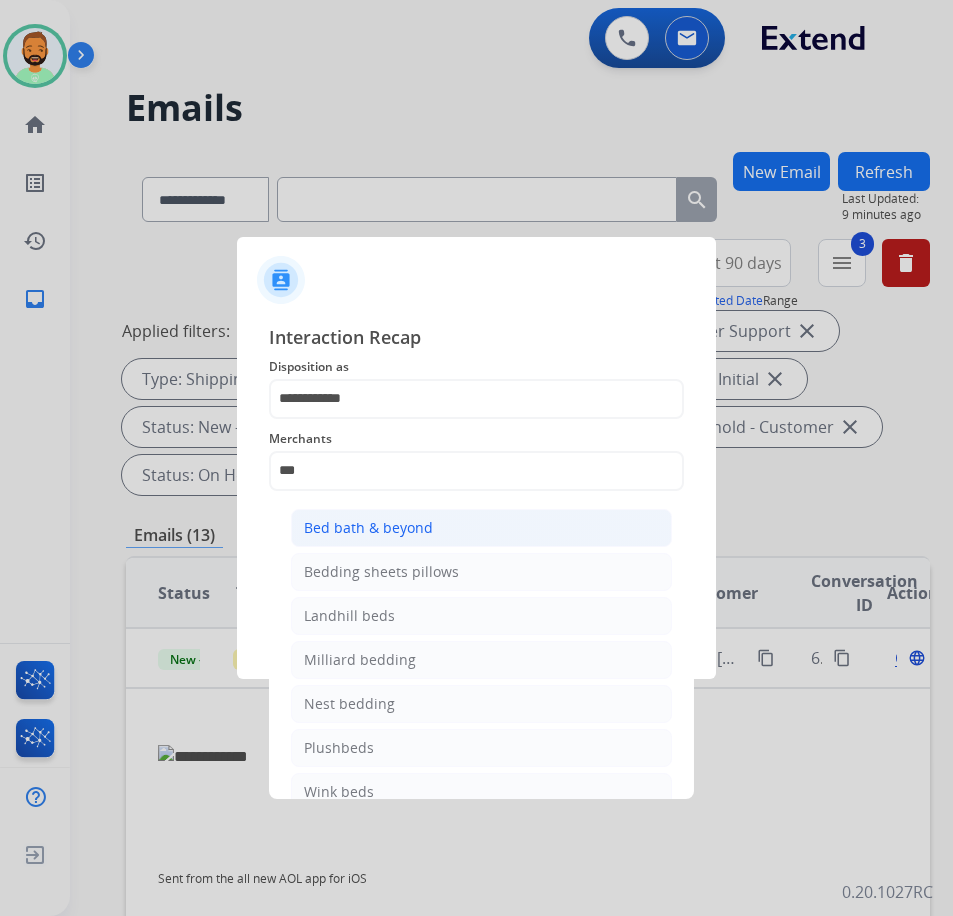click on "Bed bath & beyond" 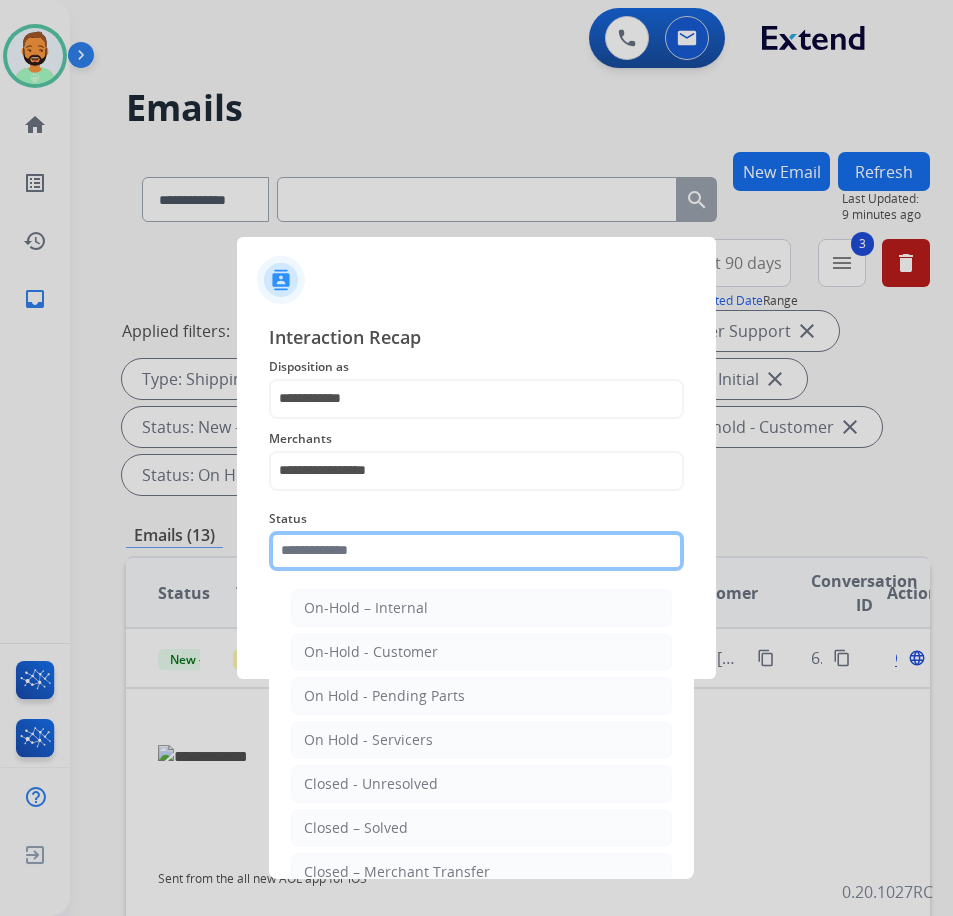 click 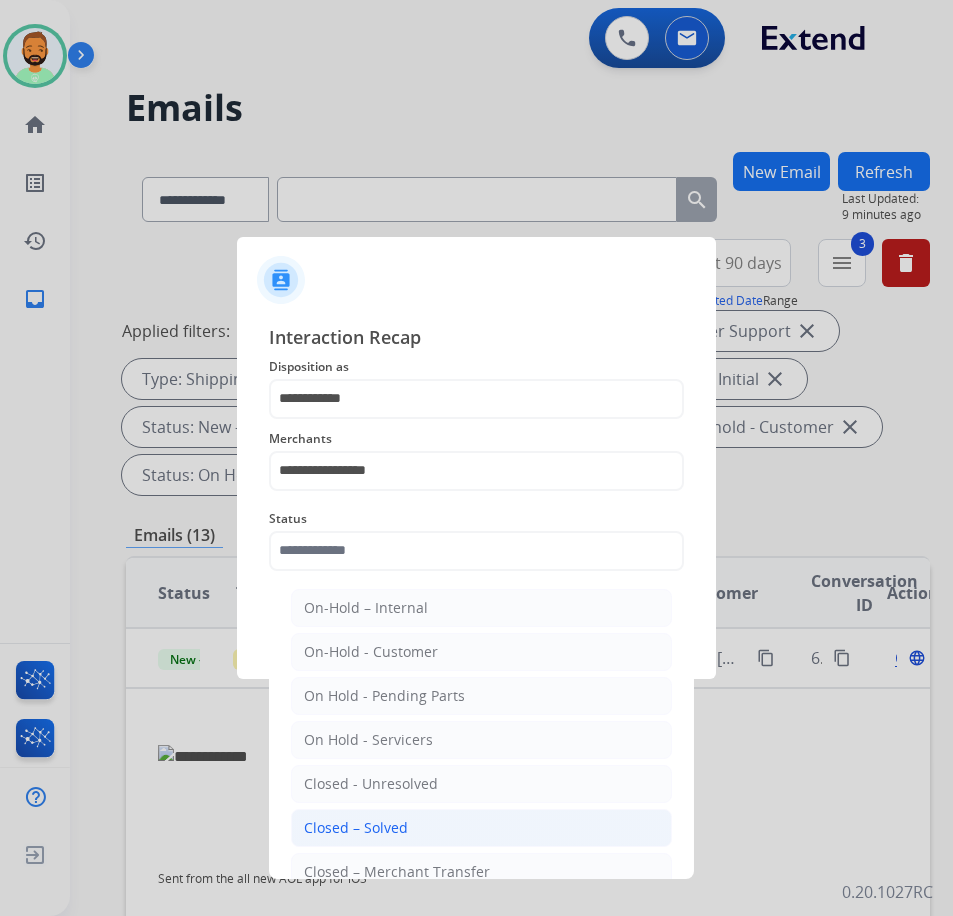 click on "Closed – Solved" 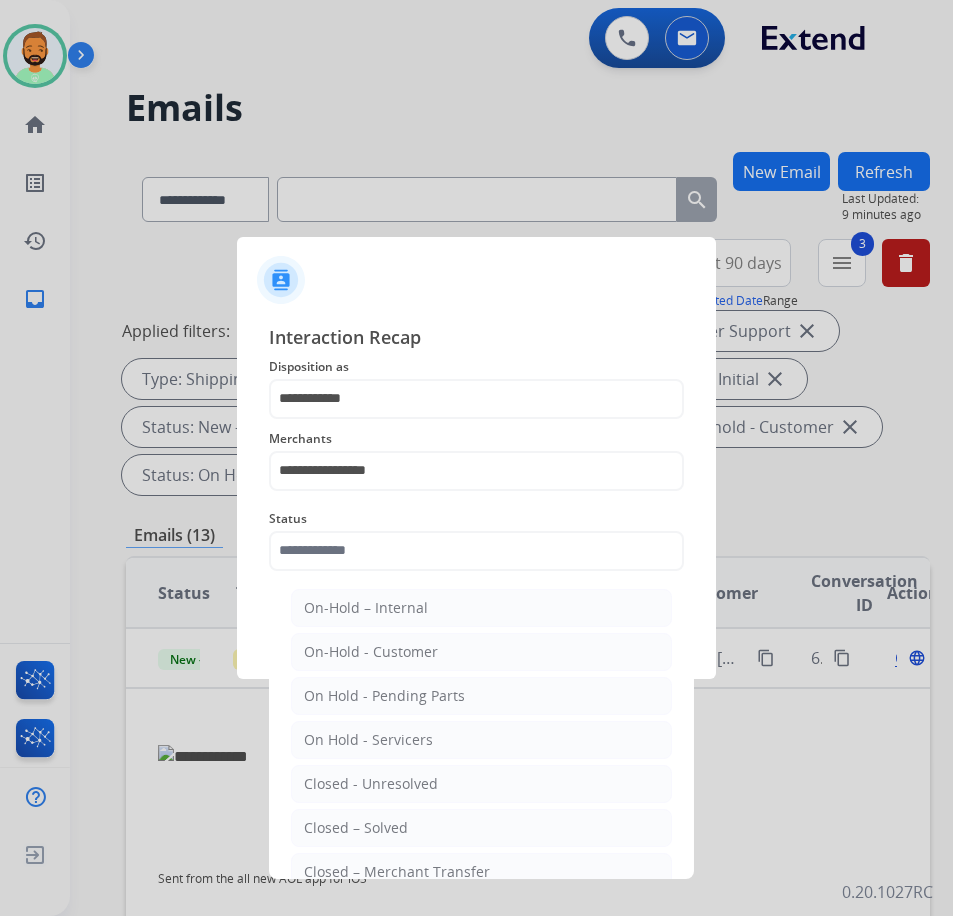 type on "**********" 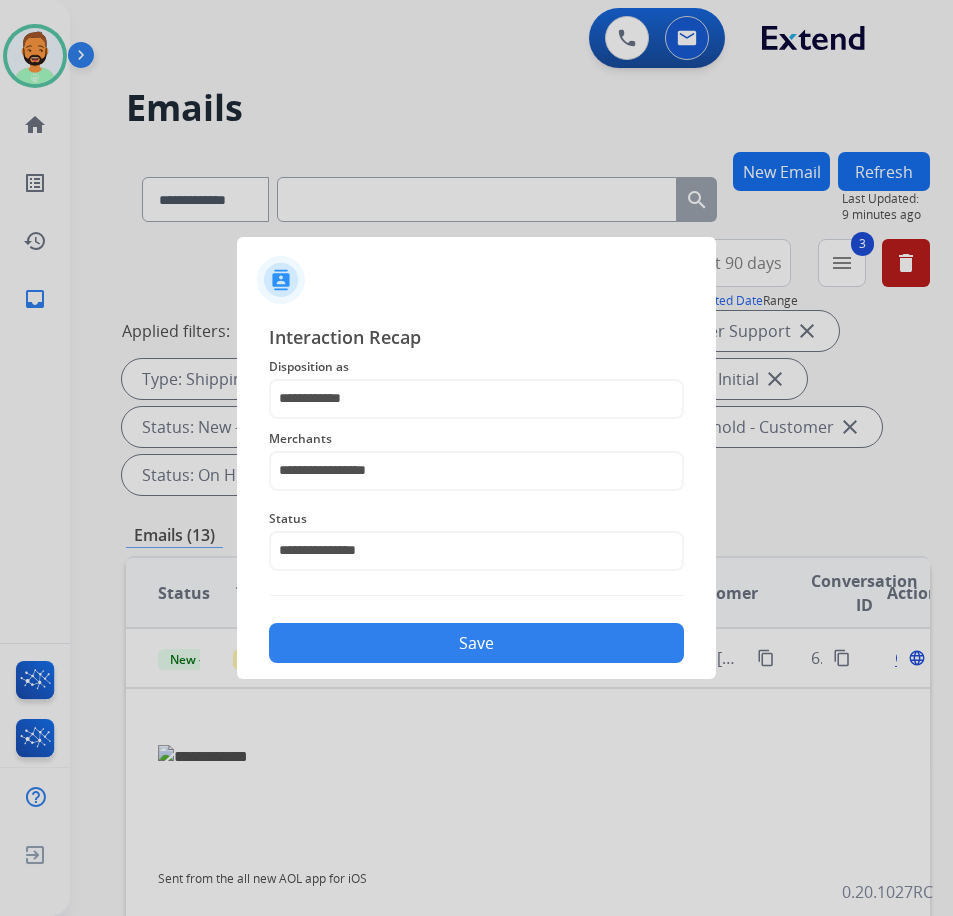 click on "Save" 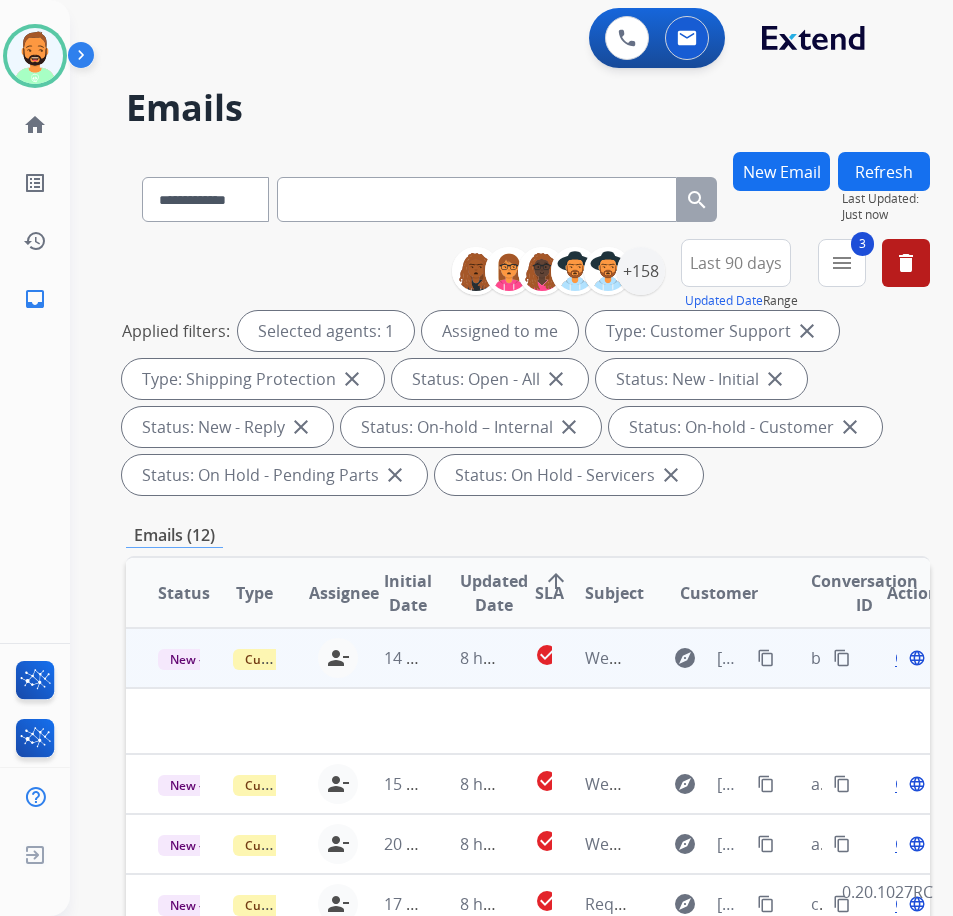 click on "8 hours ago" at bounding box center (465, 658) 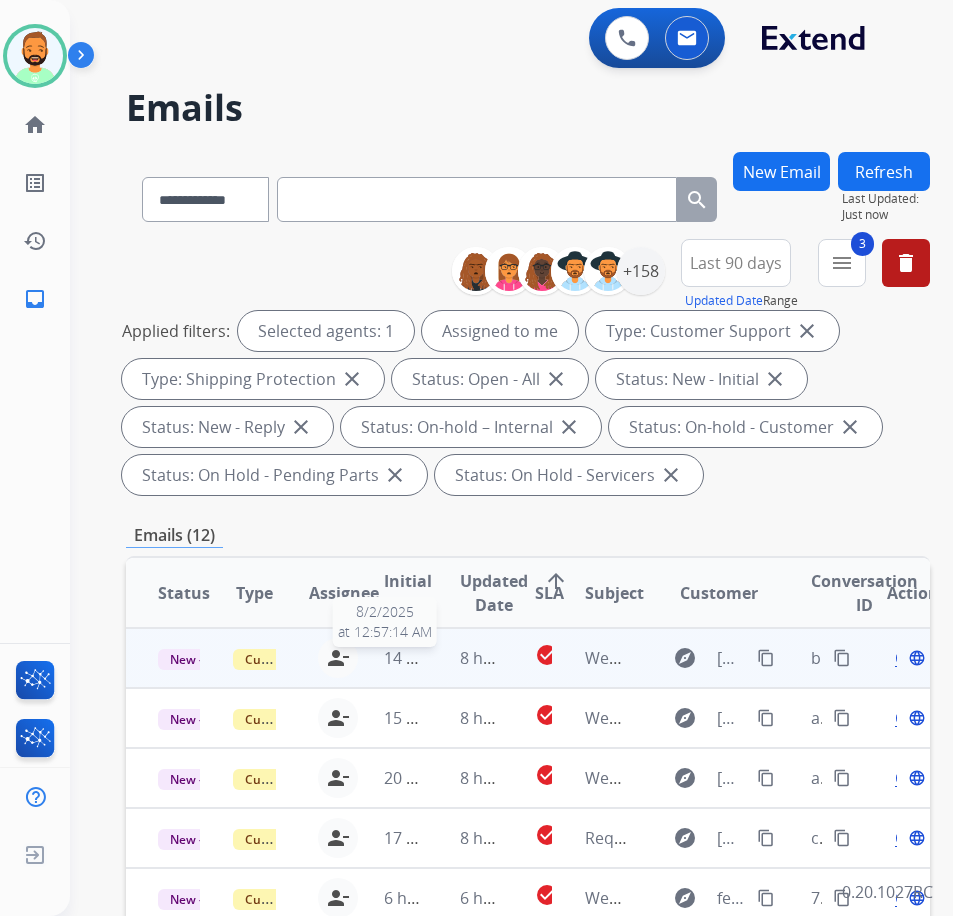 click on "14 hours ago" at bounding box center (433, 658) 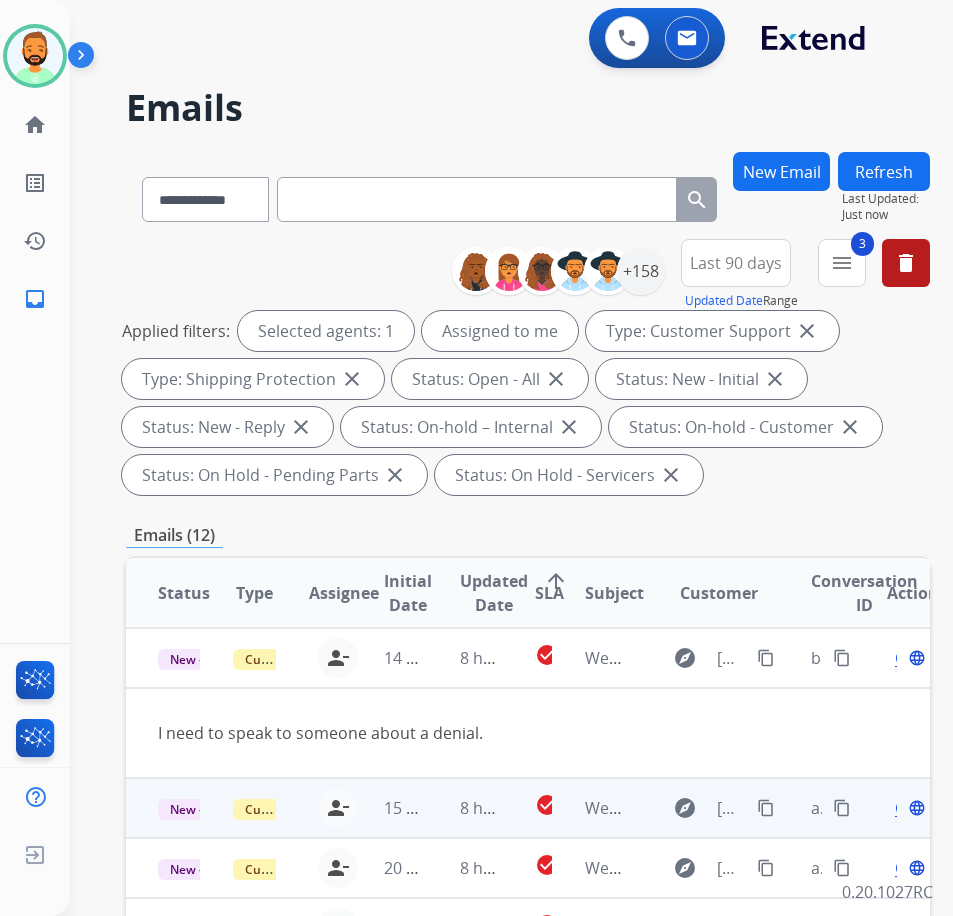 click on "8 hours ago" at bounding box center [465, 808] 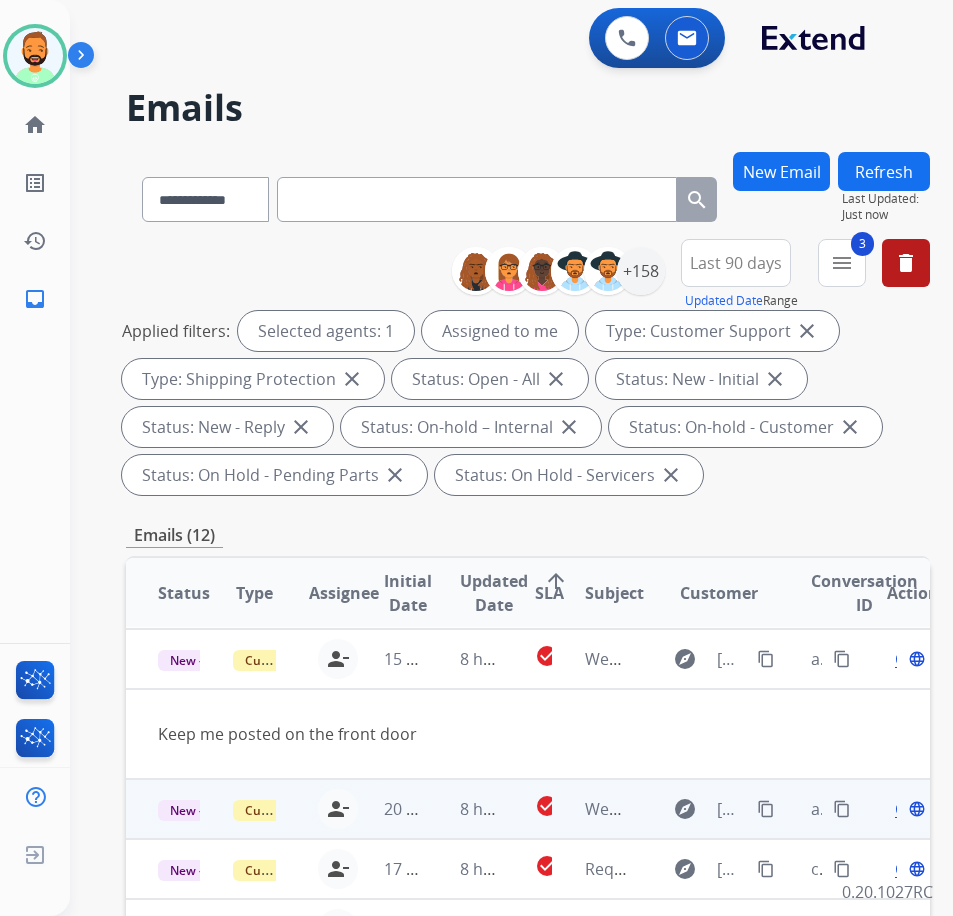 scroll, scrollTop: 60, scrollLeft: 0, axis: vertical 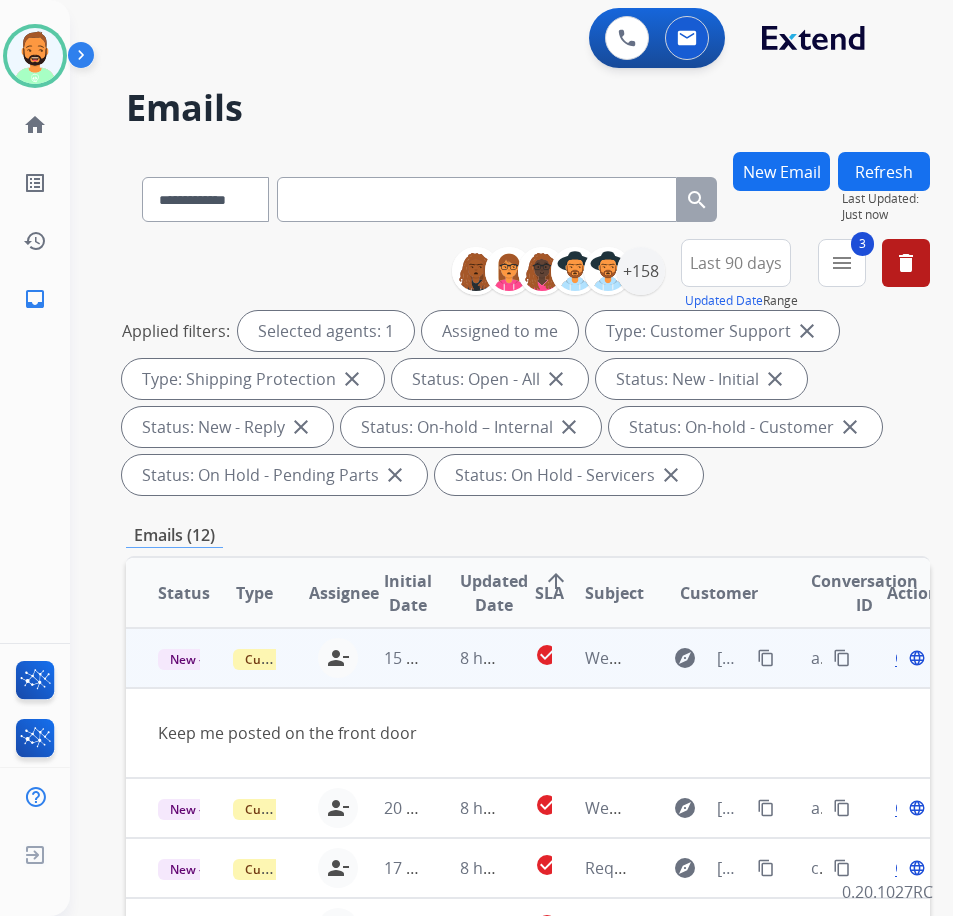 click on "content_copy" at bounding box center [766, 658] 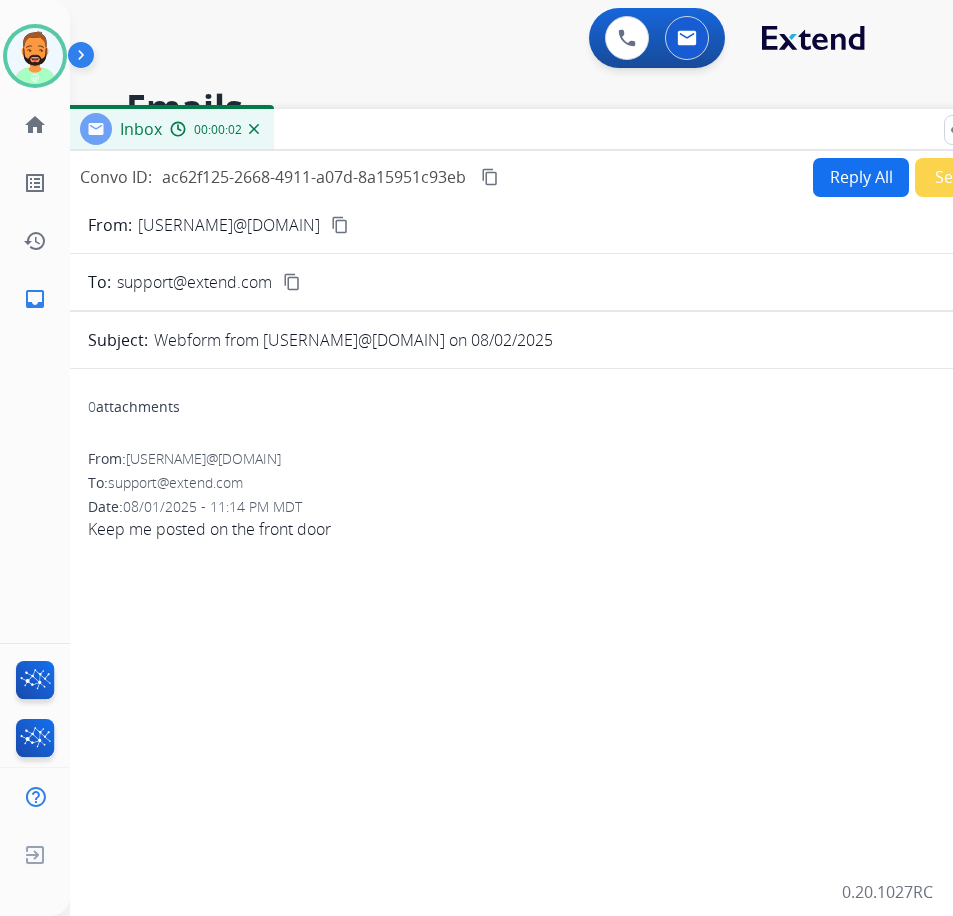 drag, startPoint x: 476, startPoint y: 122, endPoint x: 635, endPoint y: 109, distance: 159.53056 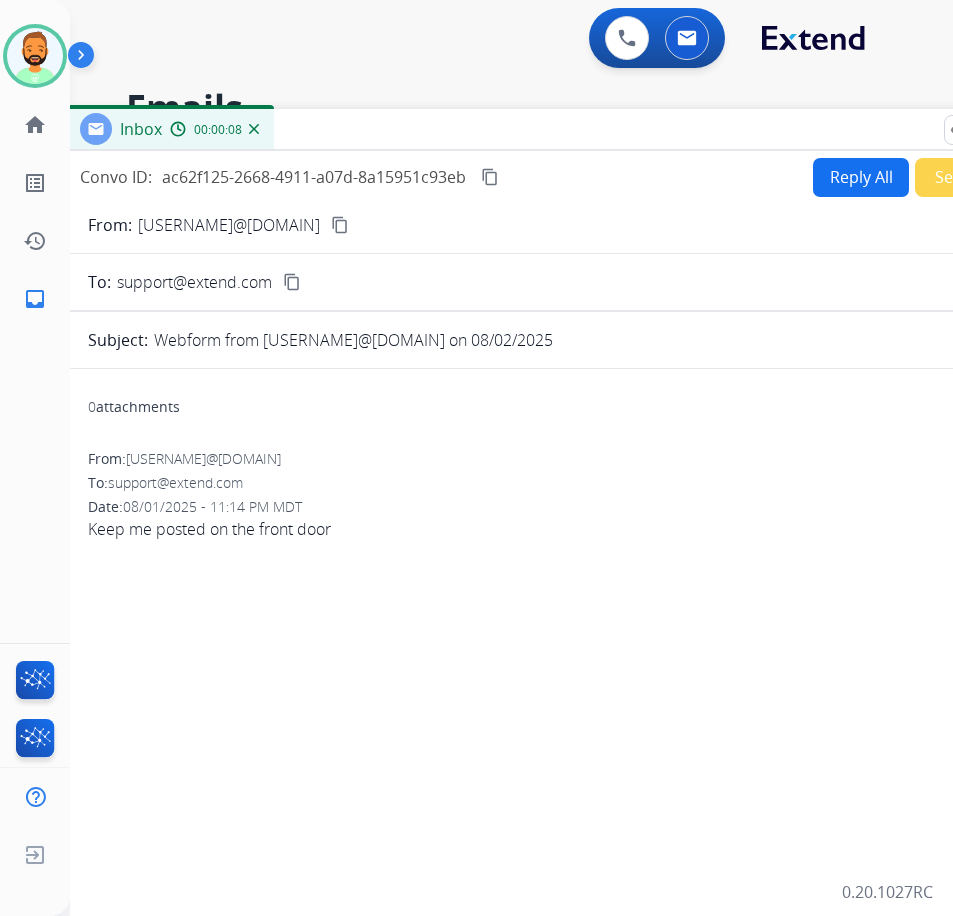 click on "Reply All" at bounding box center [861, 177] 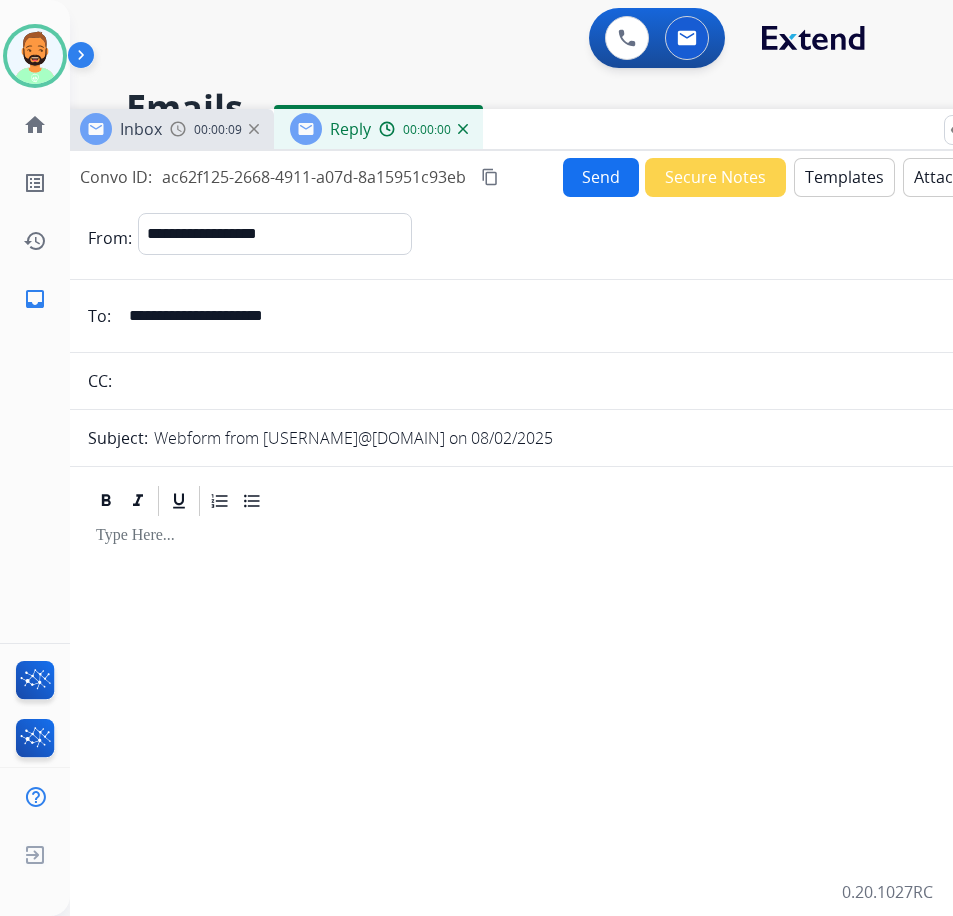 click on "Templates" at bounding box center (844, 177) 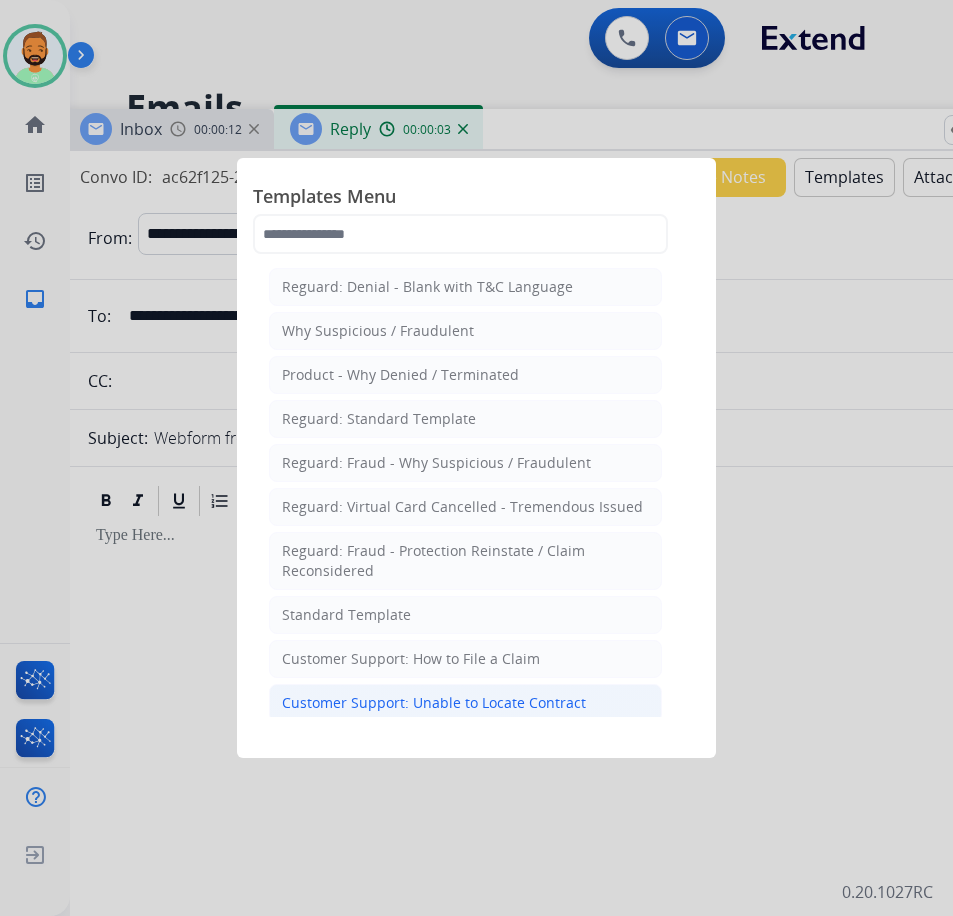 click on "Customer Support: Unable to Locate Contract" 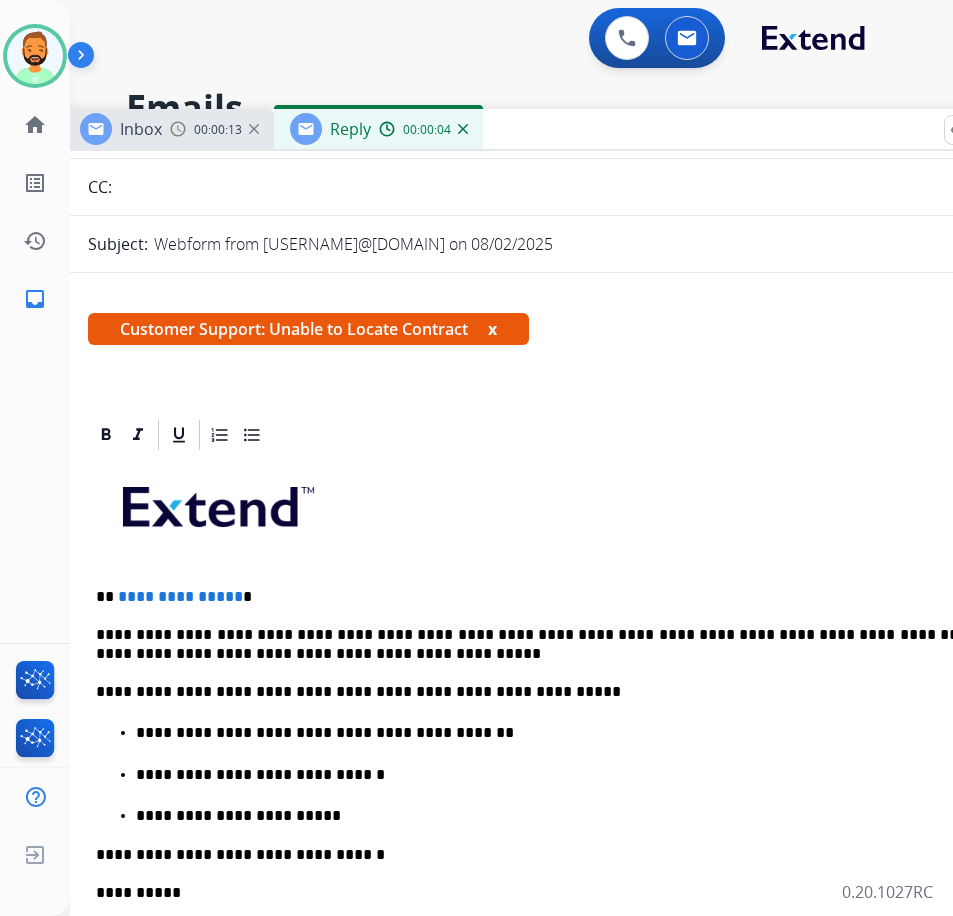 scroll, scrollTop: 200, scrollLeft: 0, axis: vertical 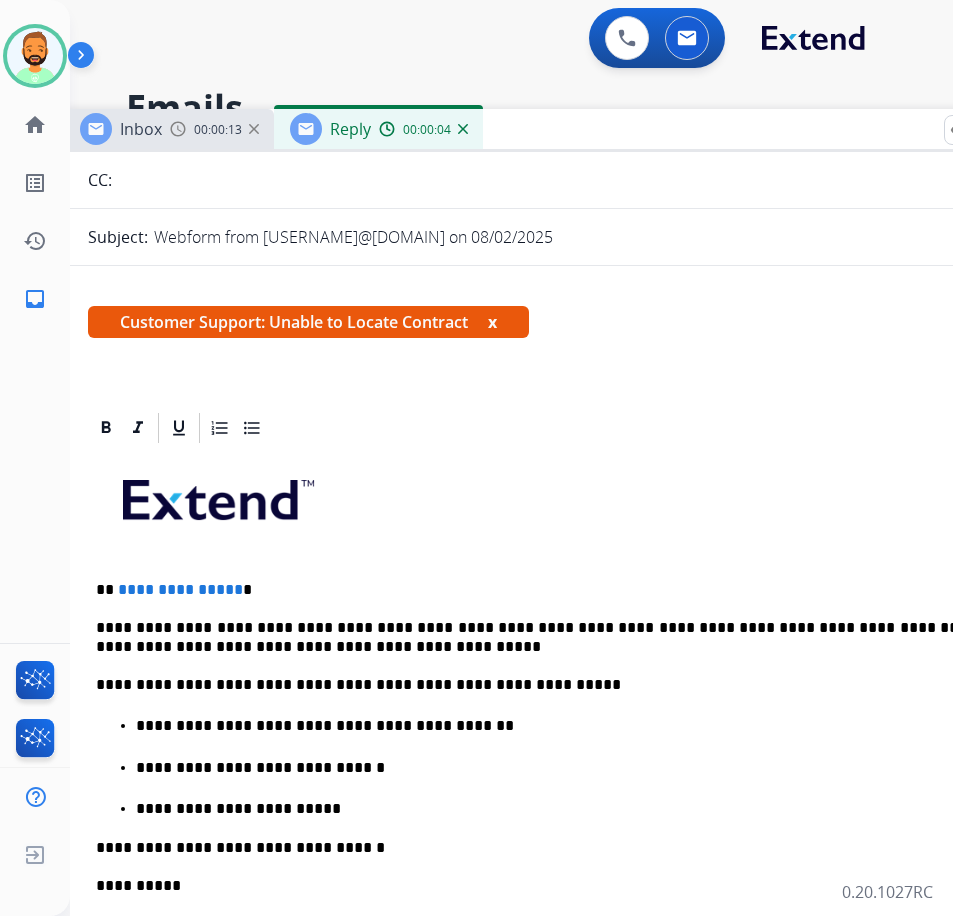 click on "**********" at bounding box center (564, 833) 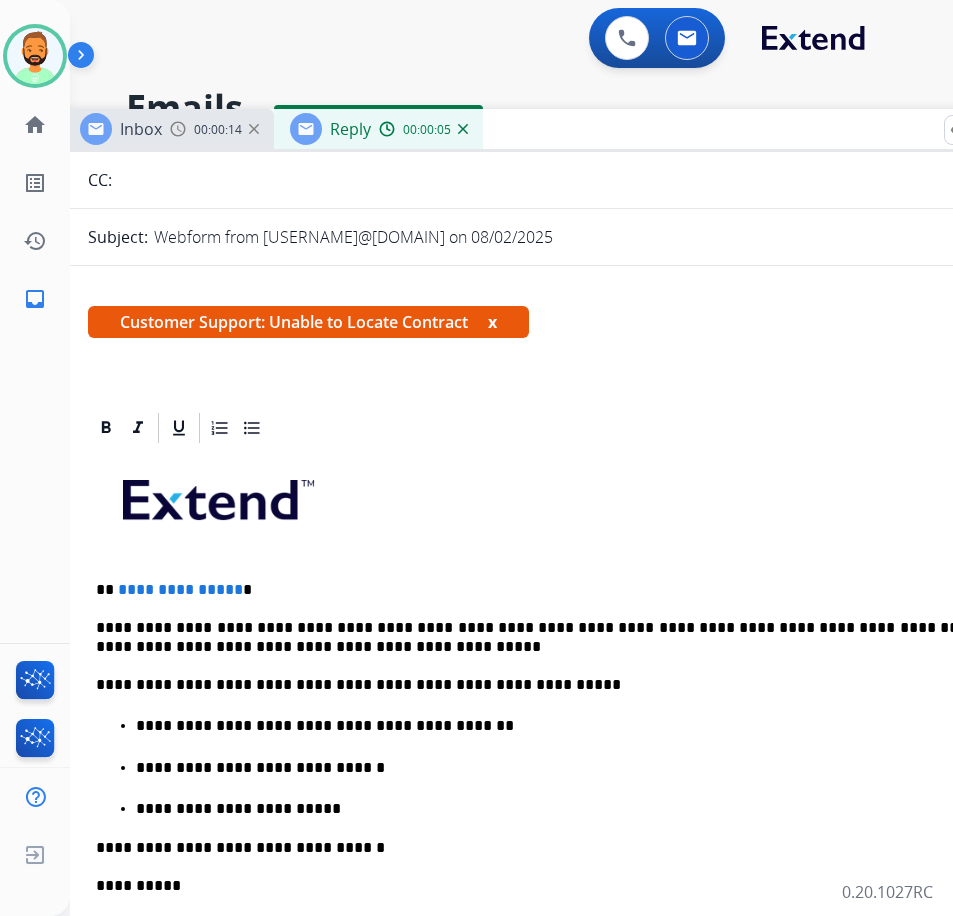 click on "**********" at bounding box center (556, 590) 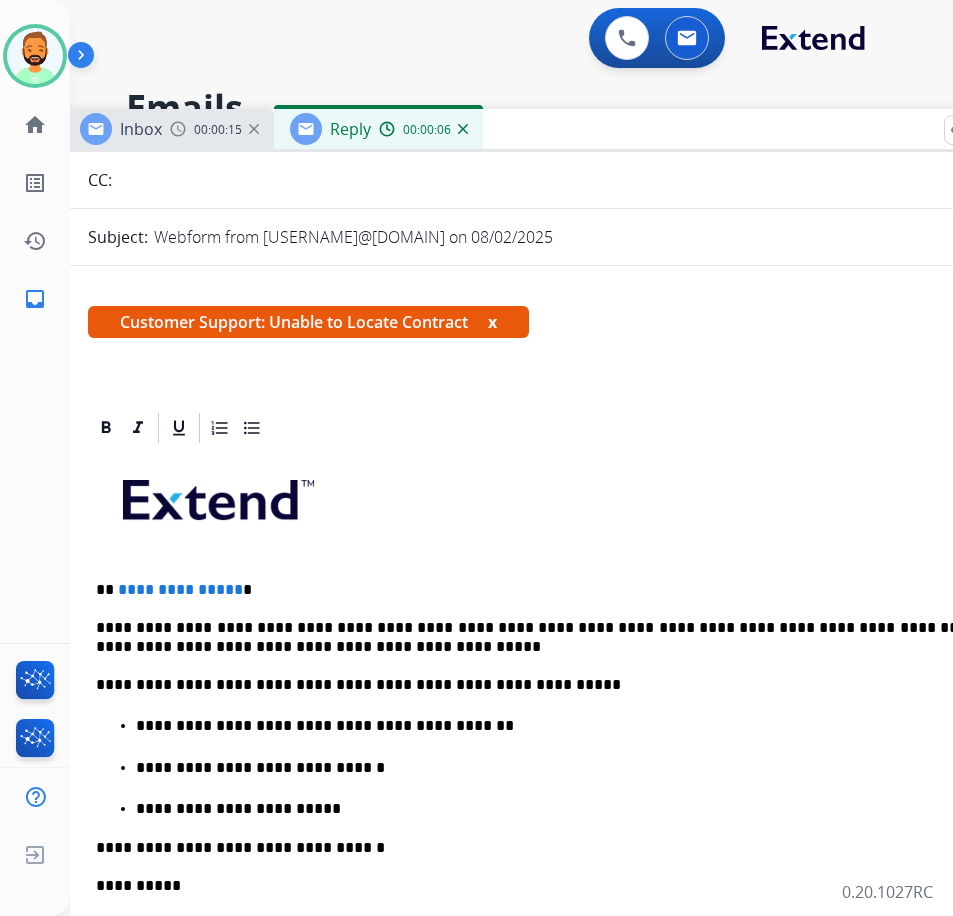 type 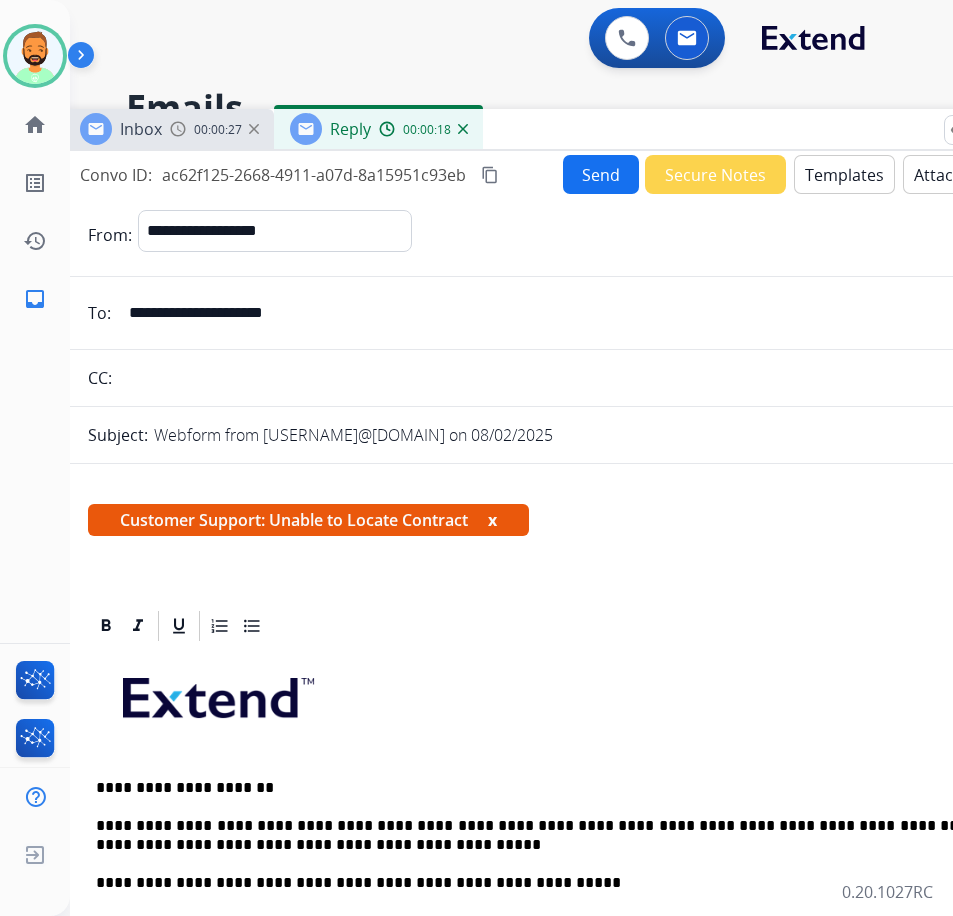 scroll, scrollTop: 0, scrollLeft: 0, axis: both 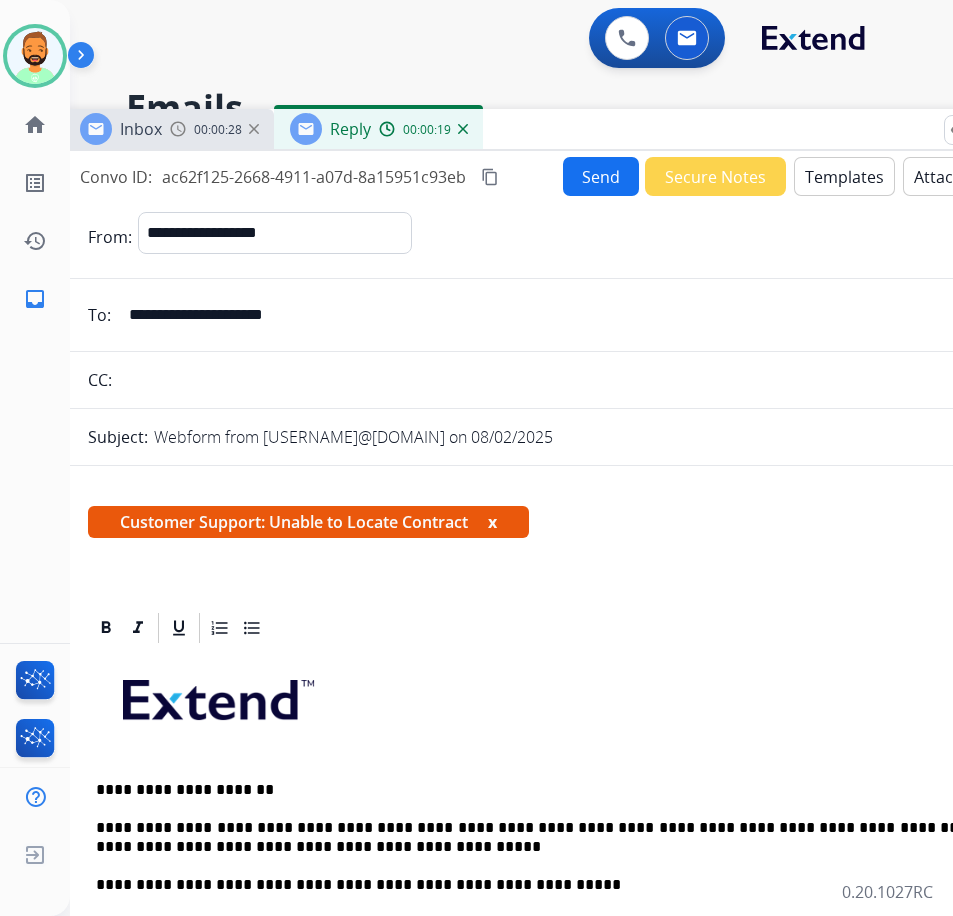 click on "Send" at bounding box center (601, 176) 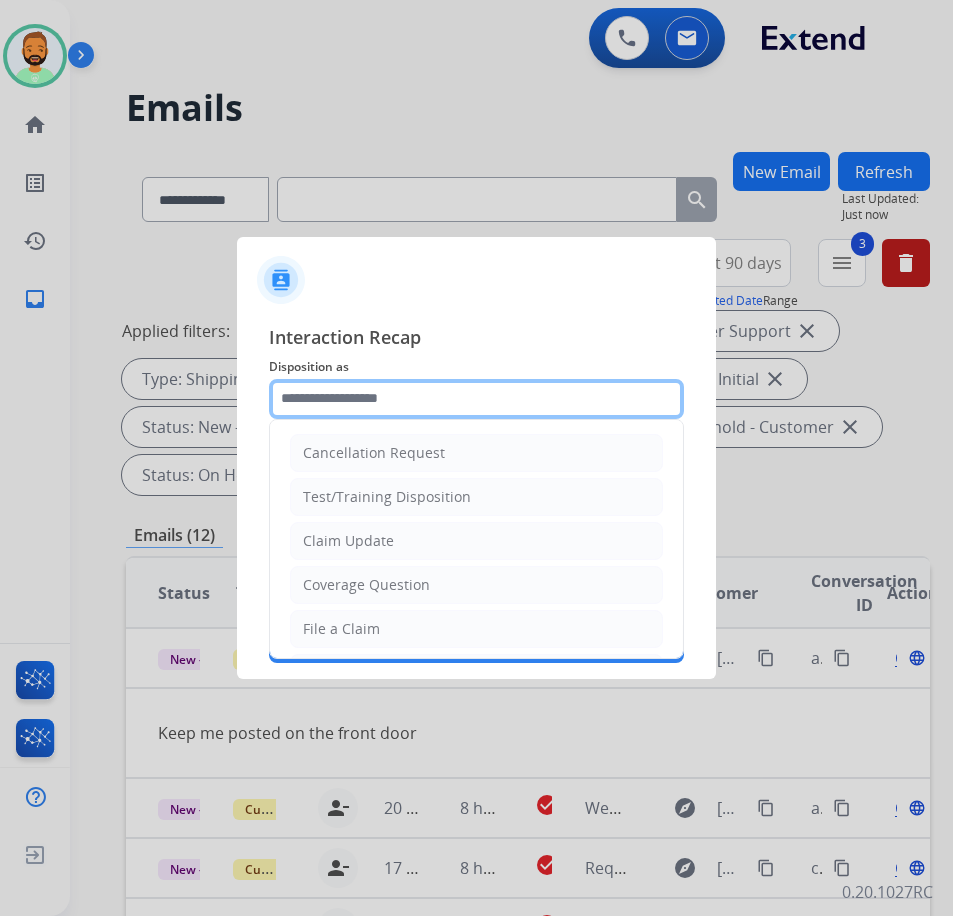 click 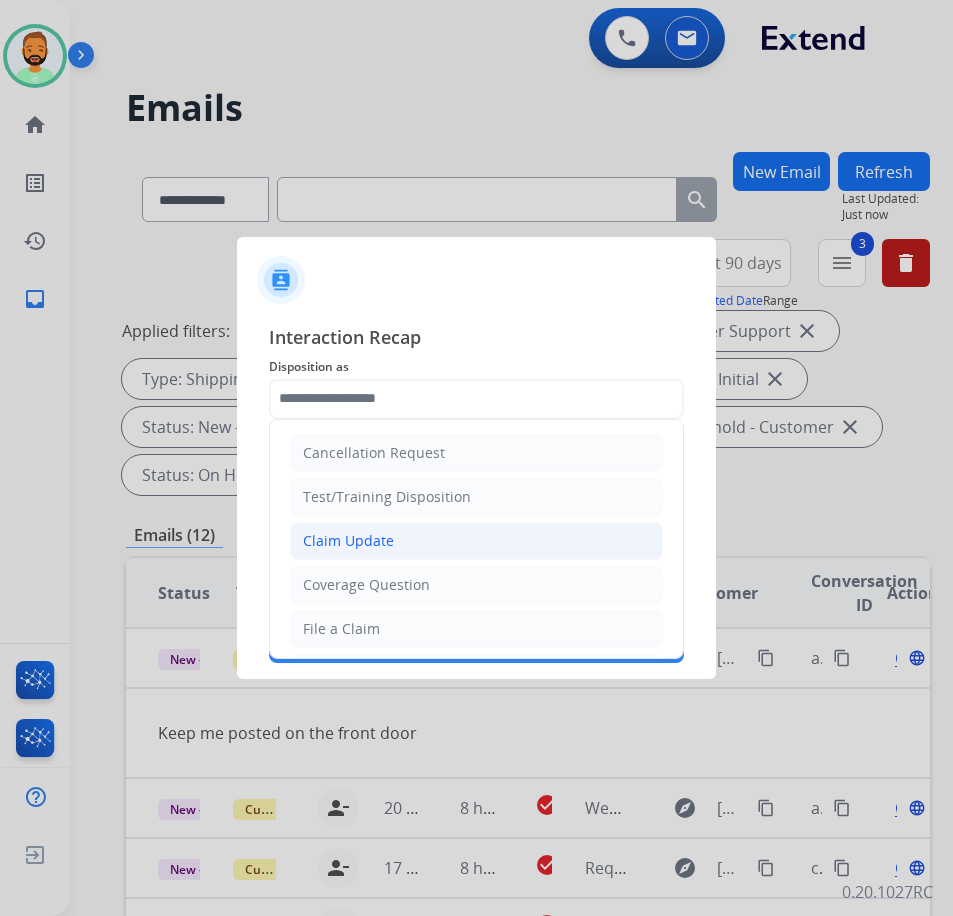 click on "Claim Update" 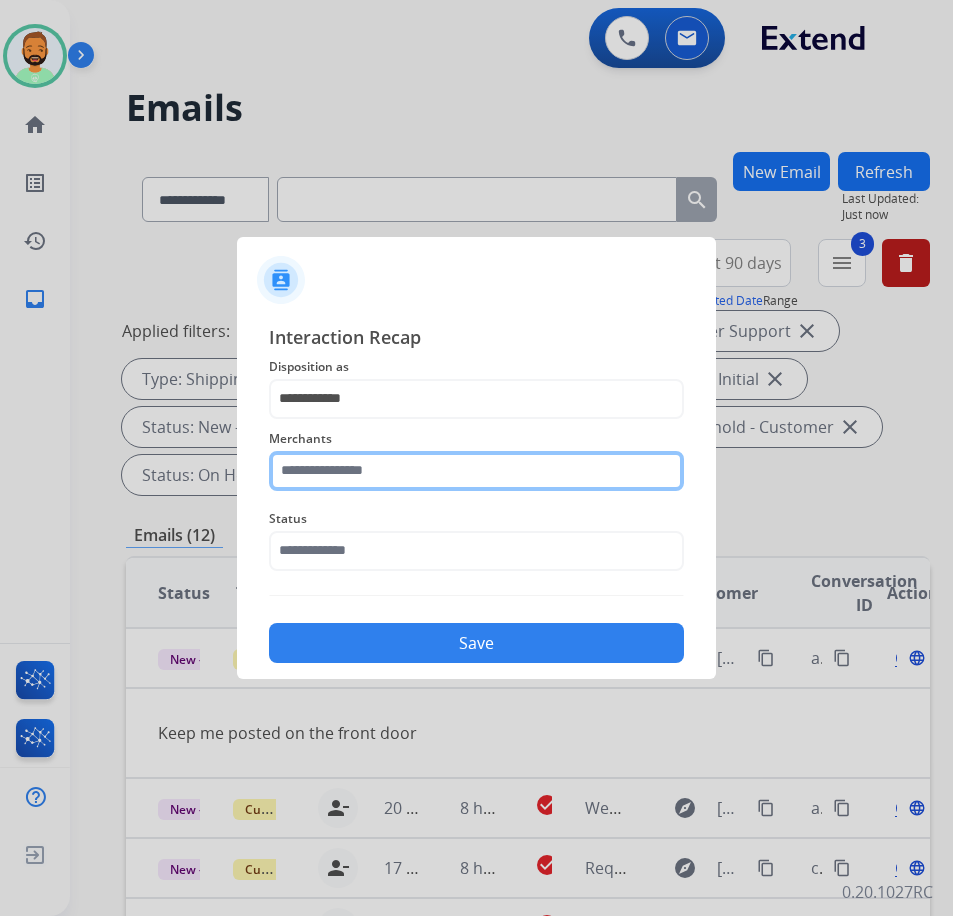 click 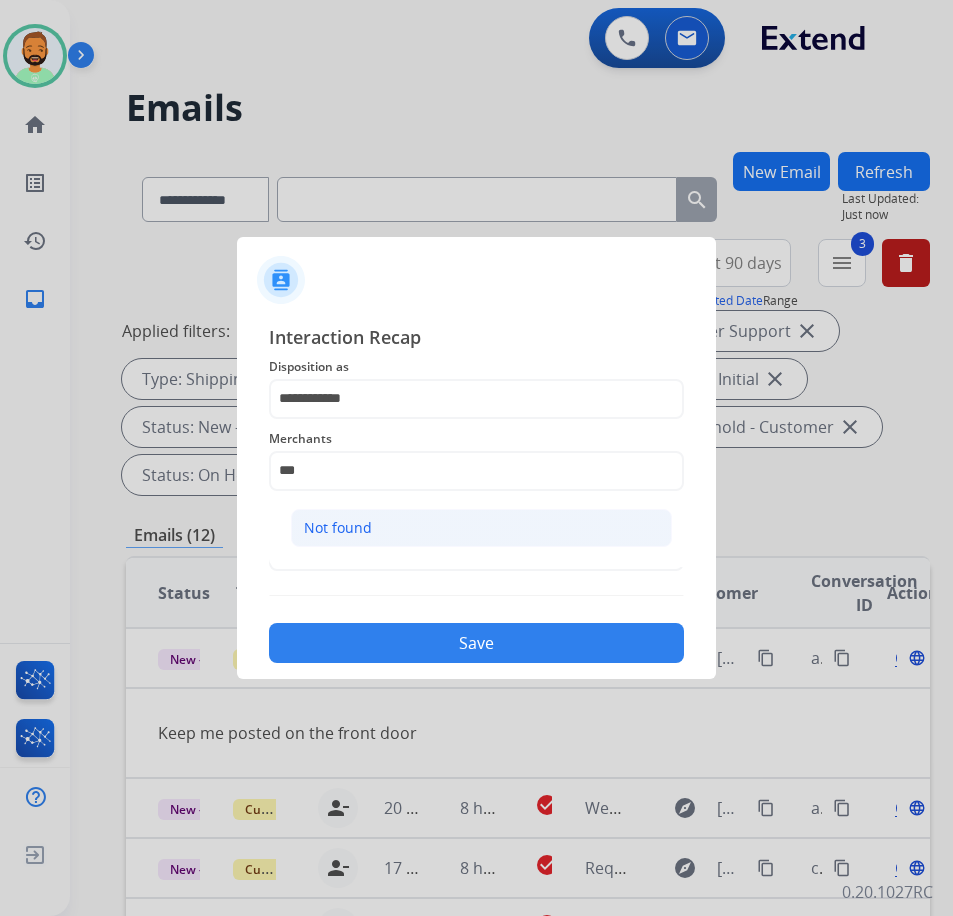 click on "Not found" 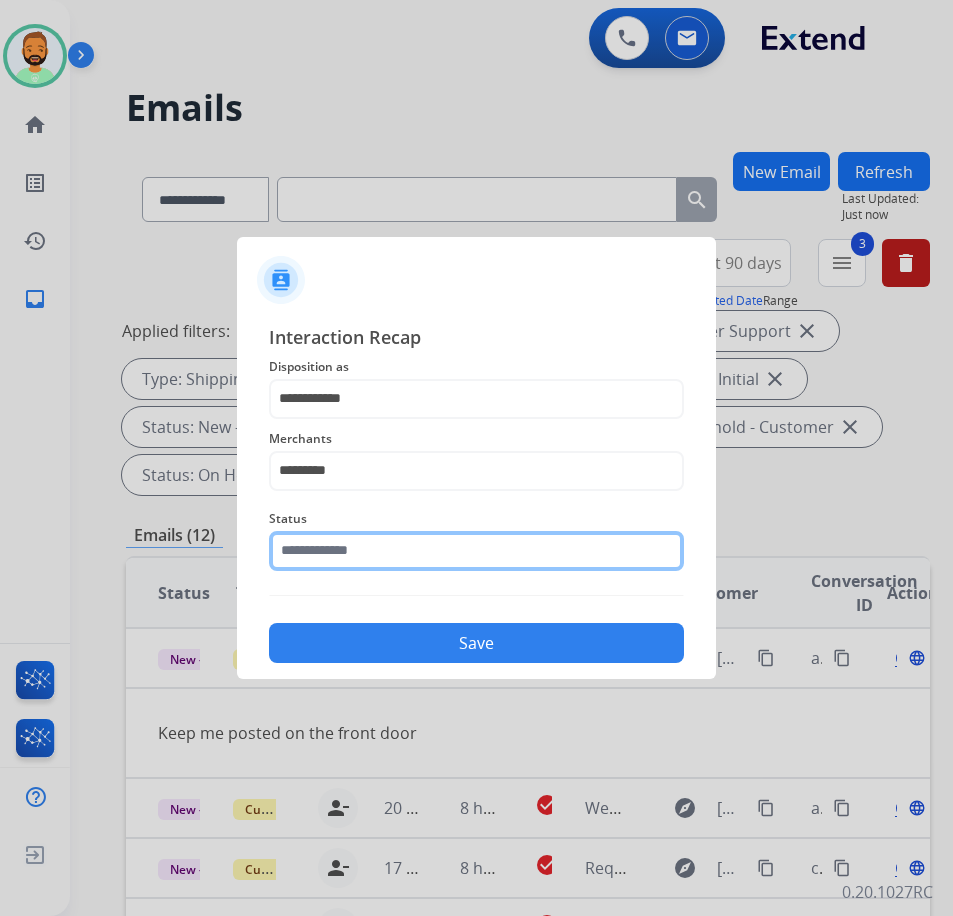click 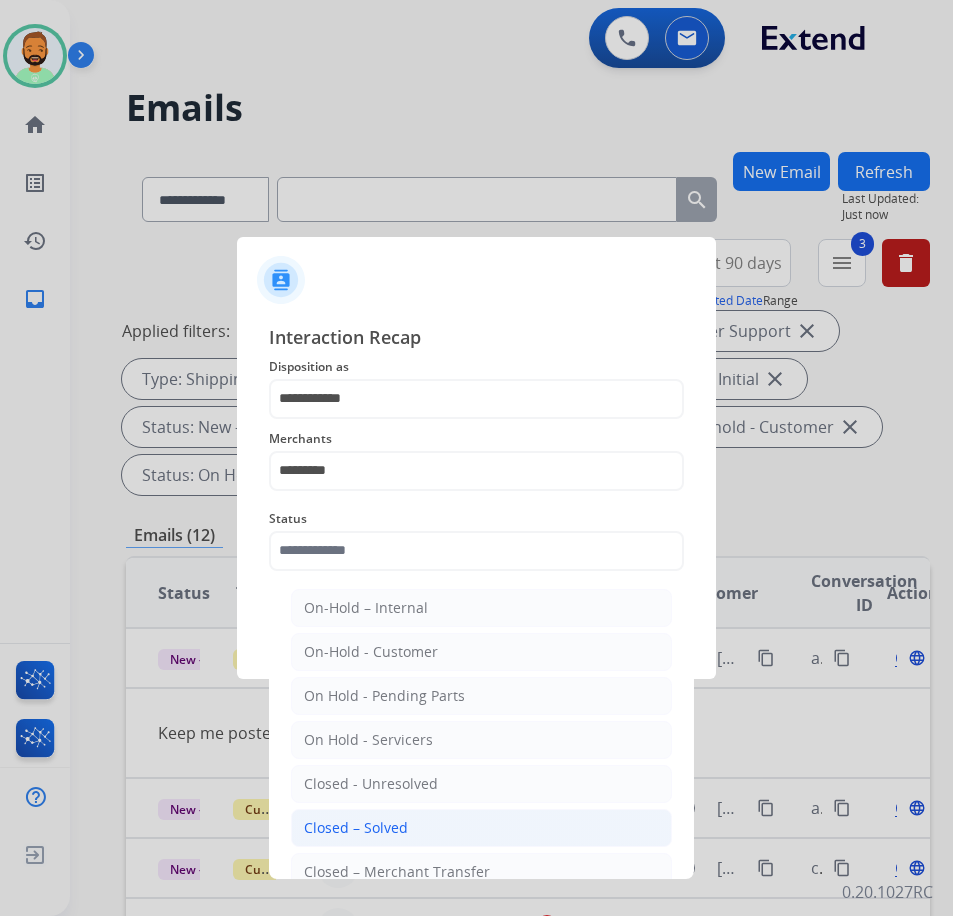click on "Closed – Solved" 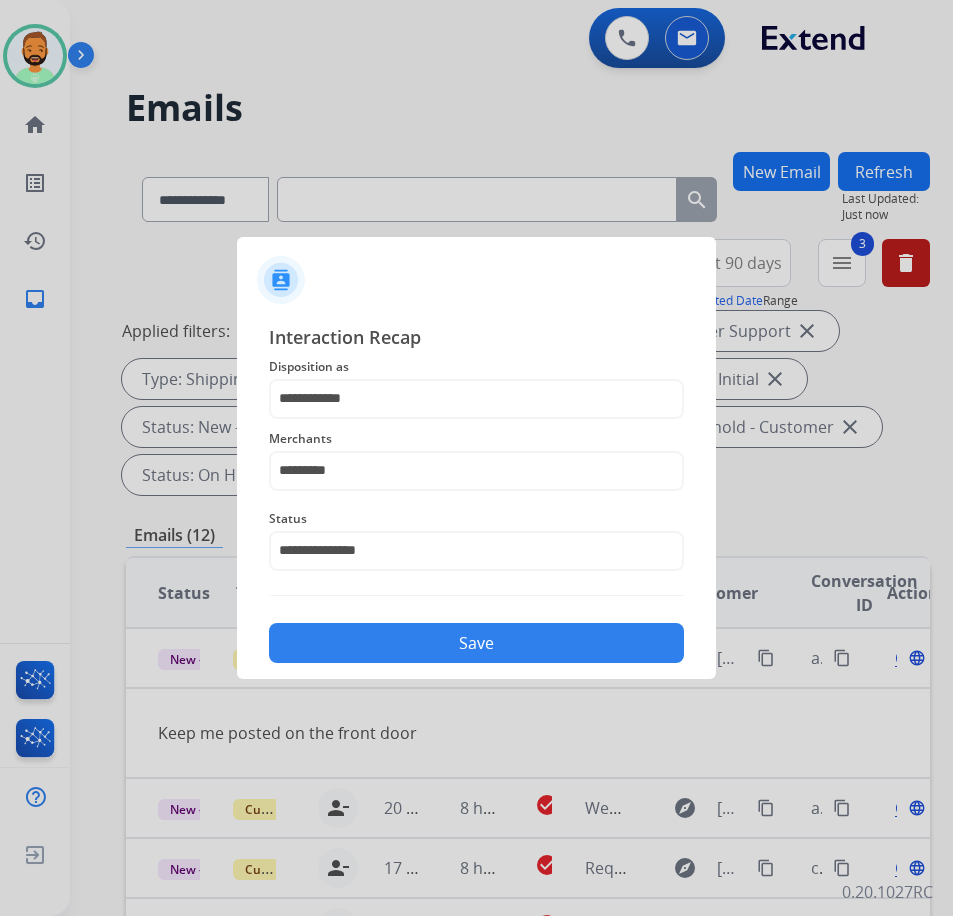 click on "Save" 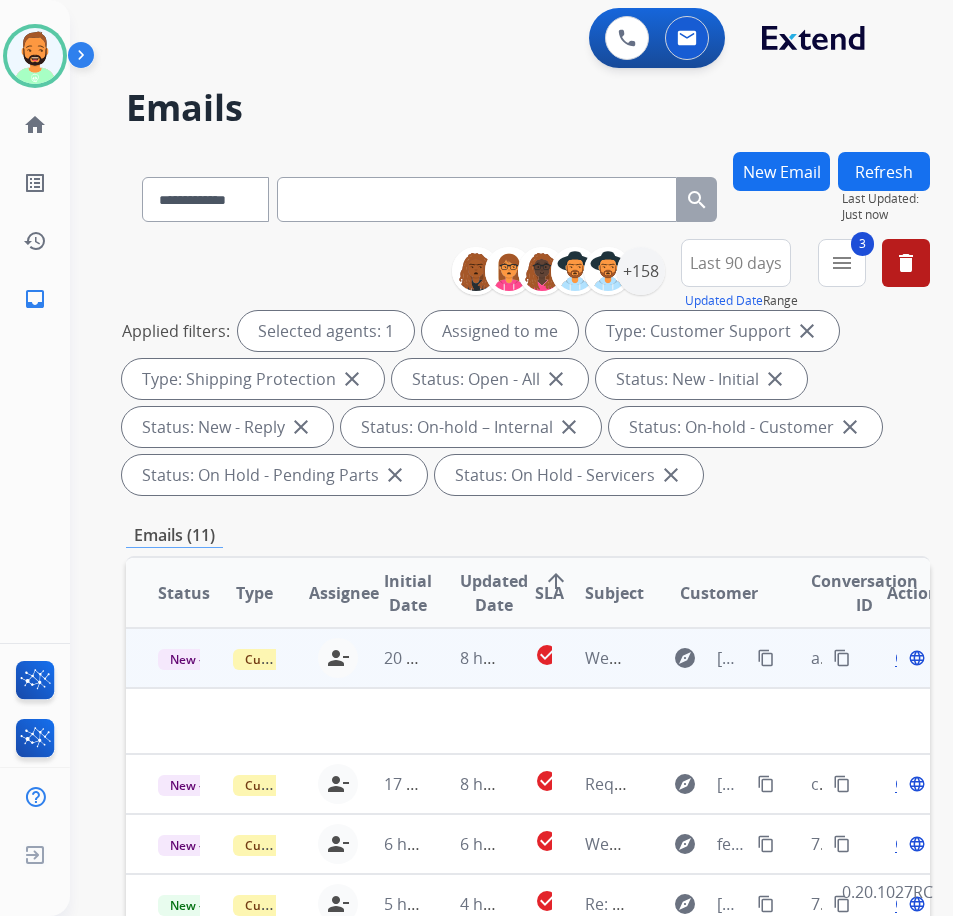 click on "8 hours ago" at bounding box center [465, 658] 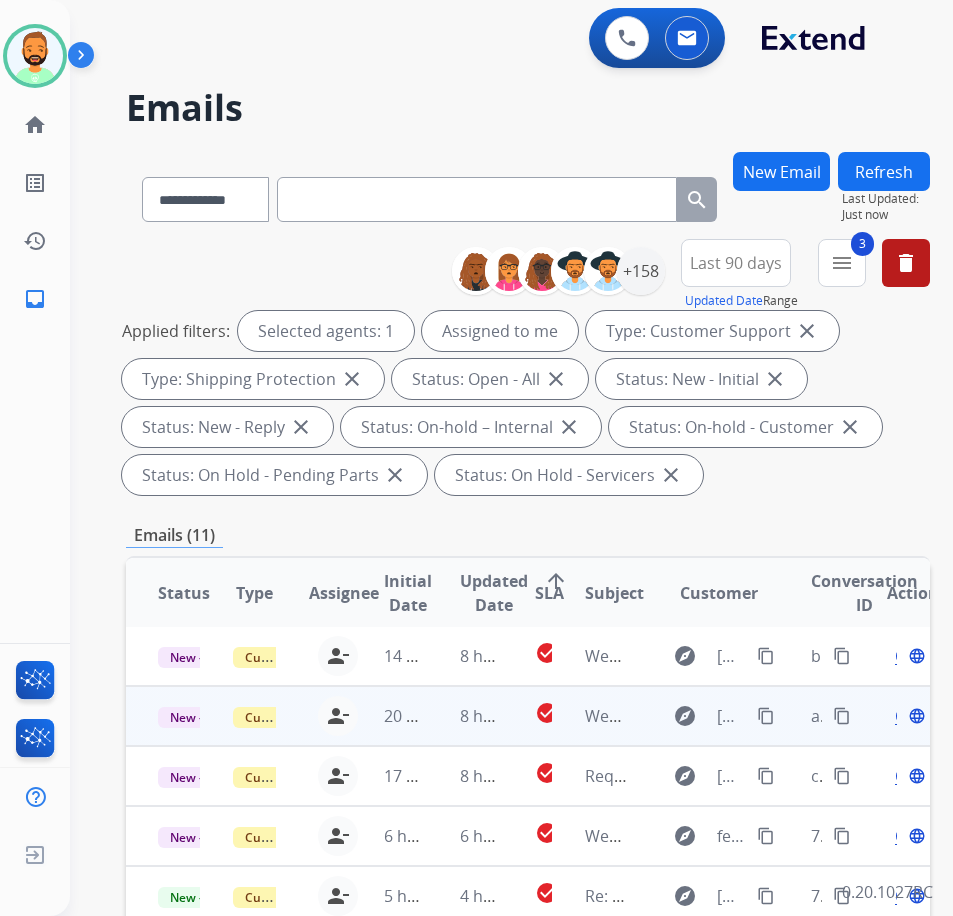 scroll, scrollTop: 0, scrollLeft: 0, axis: both 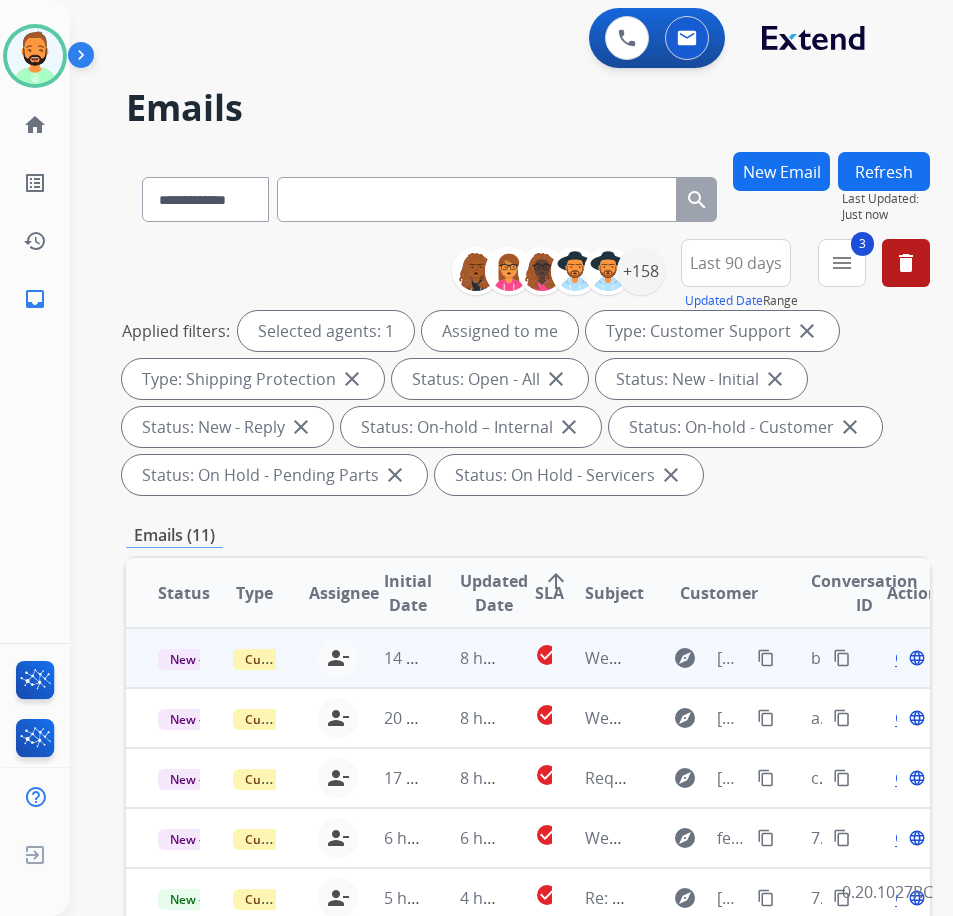 click on "8 hours ago" at bounding box center (465, 658) 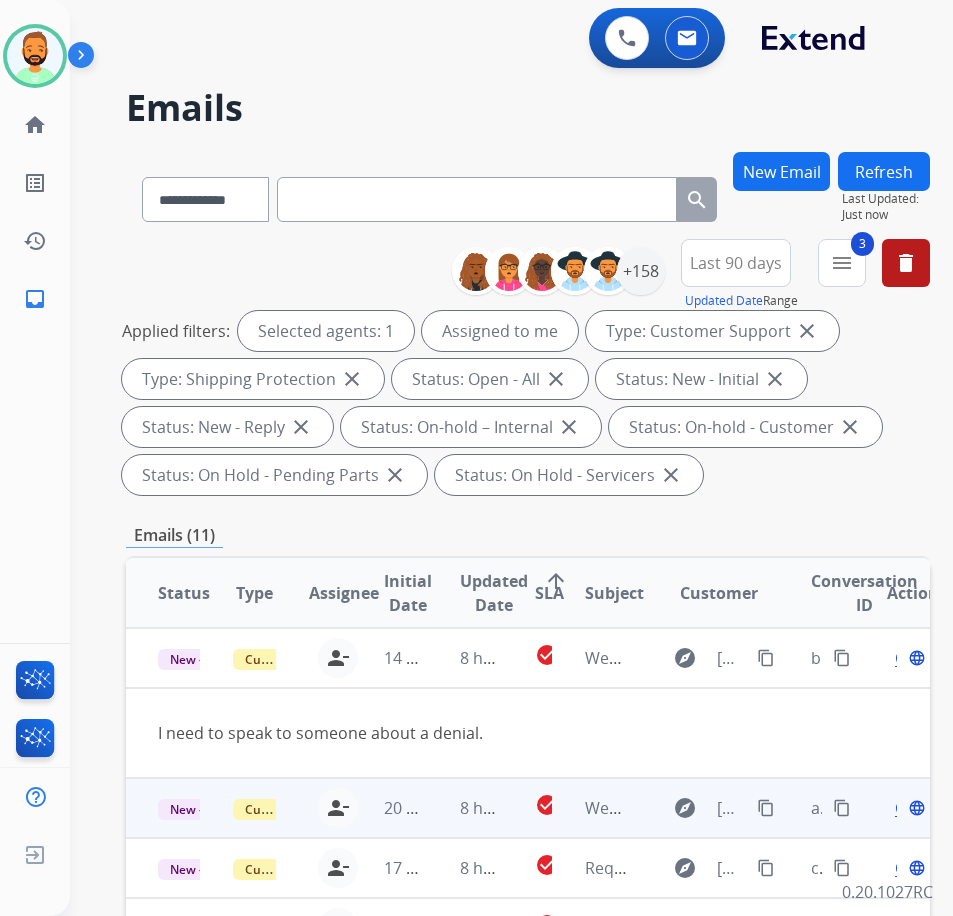click on "20 hours ago" at bounding box center [389, 808] 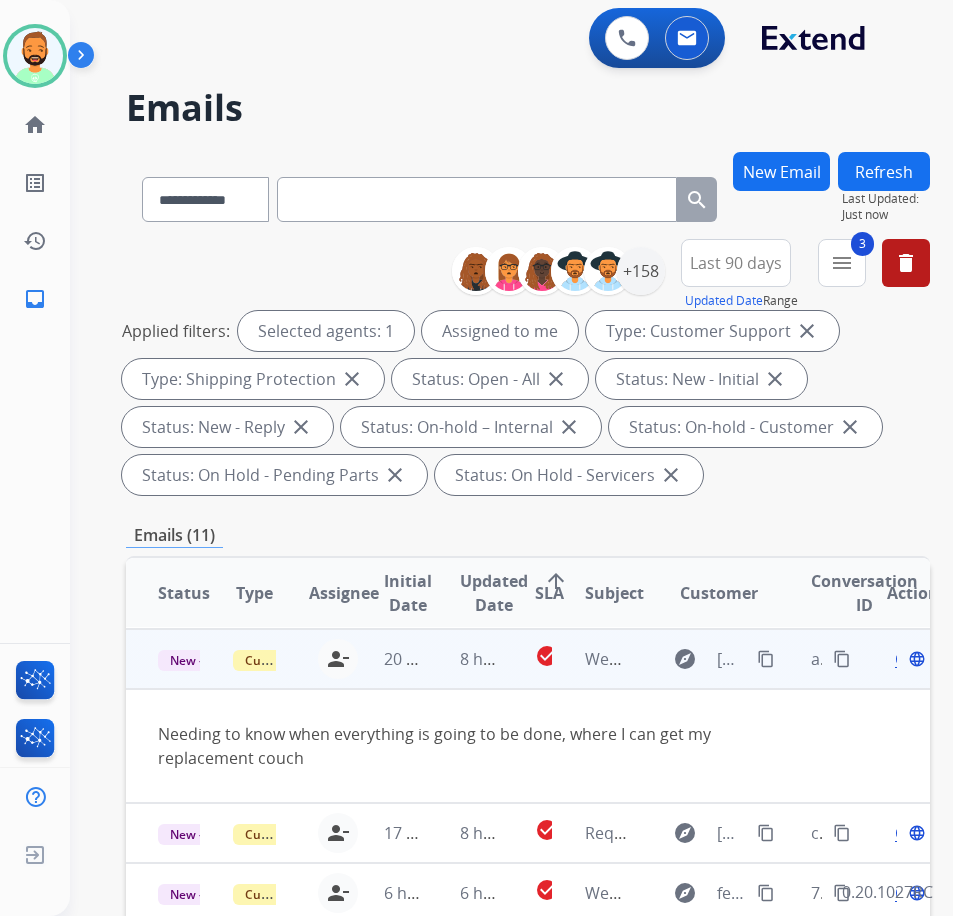 scroll, scrollTop: 60, scrollLeft: 0, axis: vertical 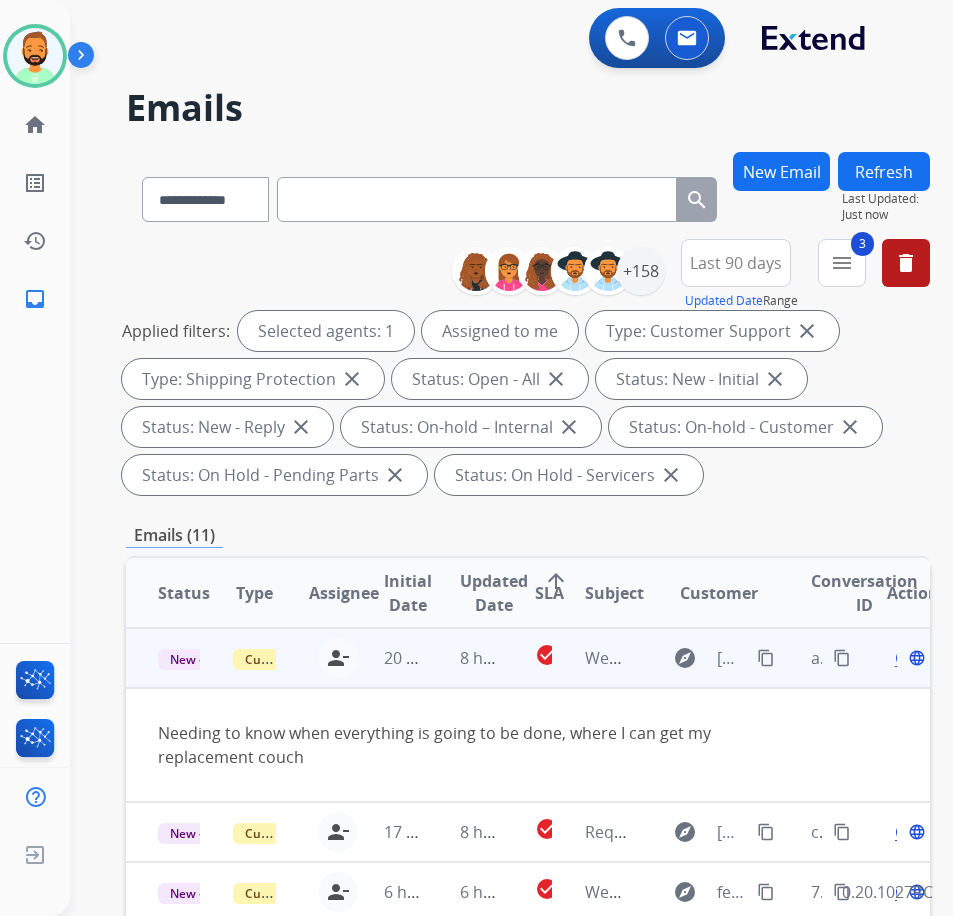 click on "content_copy" at bounding box center (766, 658) 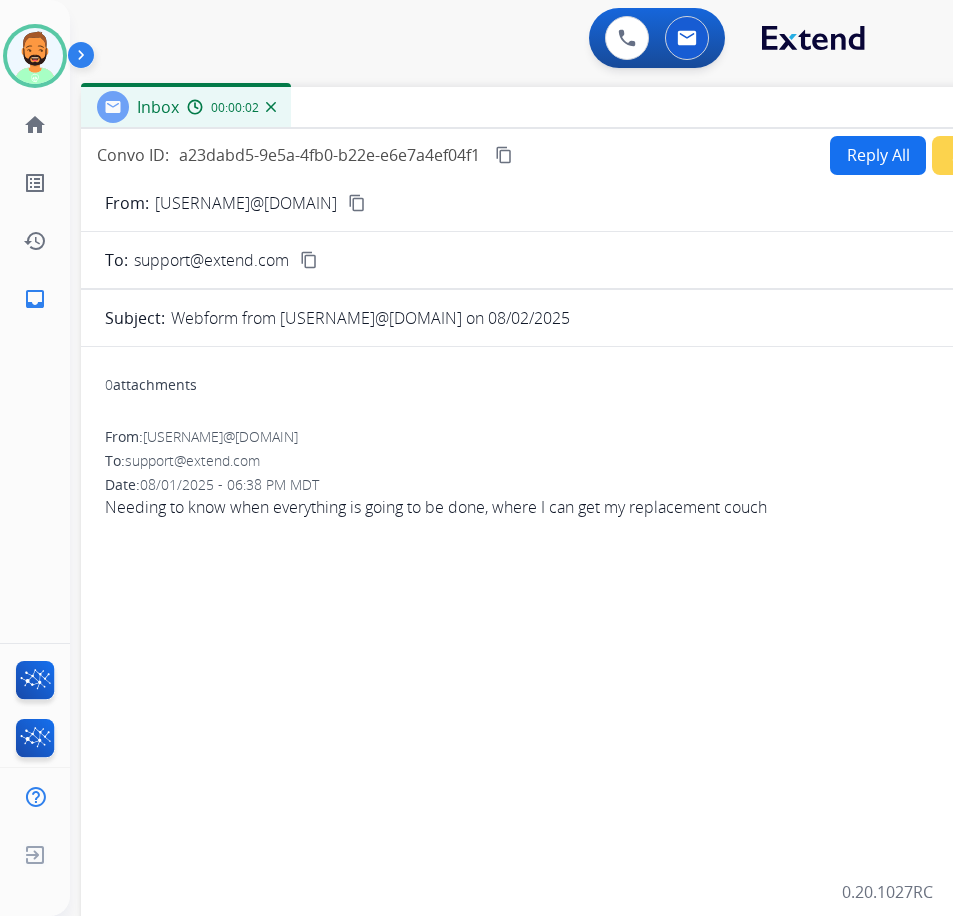 drag, startPoint x: 391, startPoint y: 144, endPoint x: 557, endPoint y: 101, distance: 171.47887 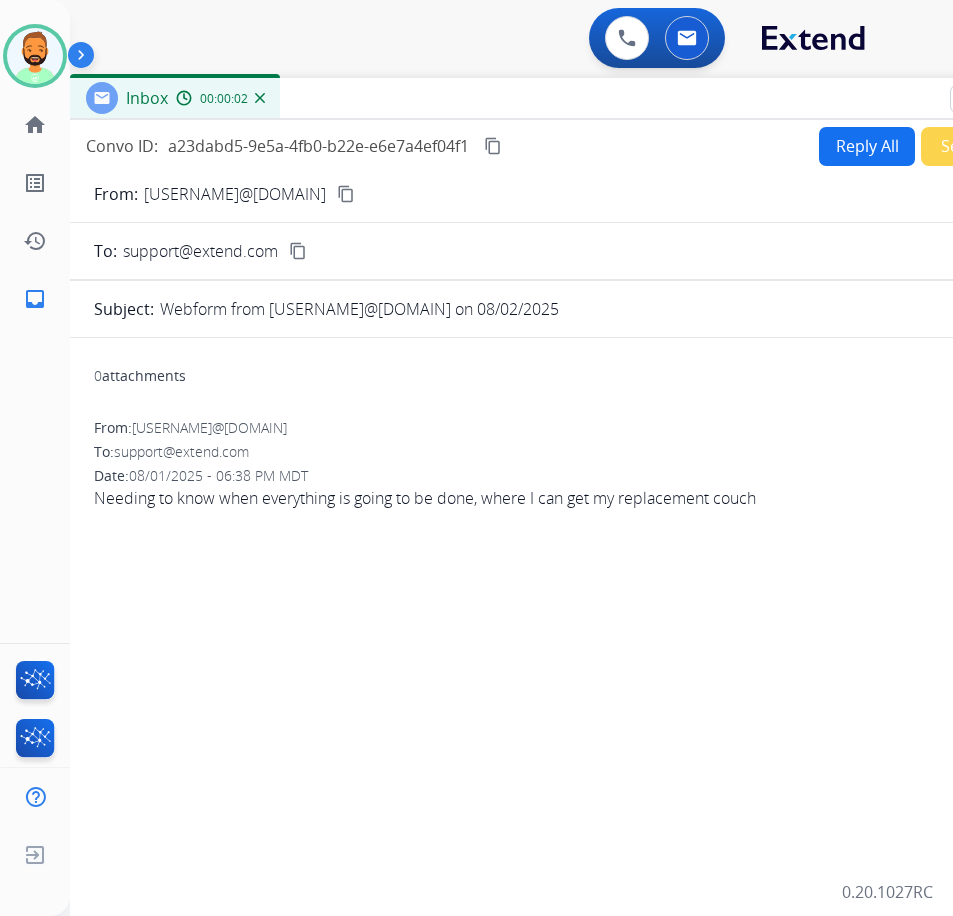 click on "Reply All" at bounding box center (867, 146) 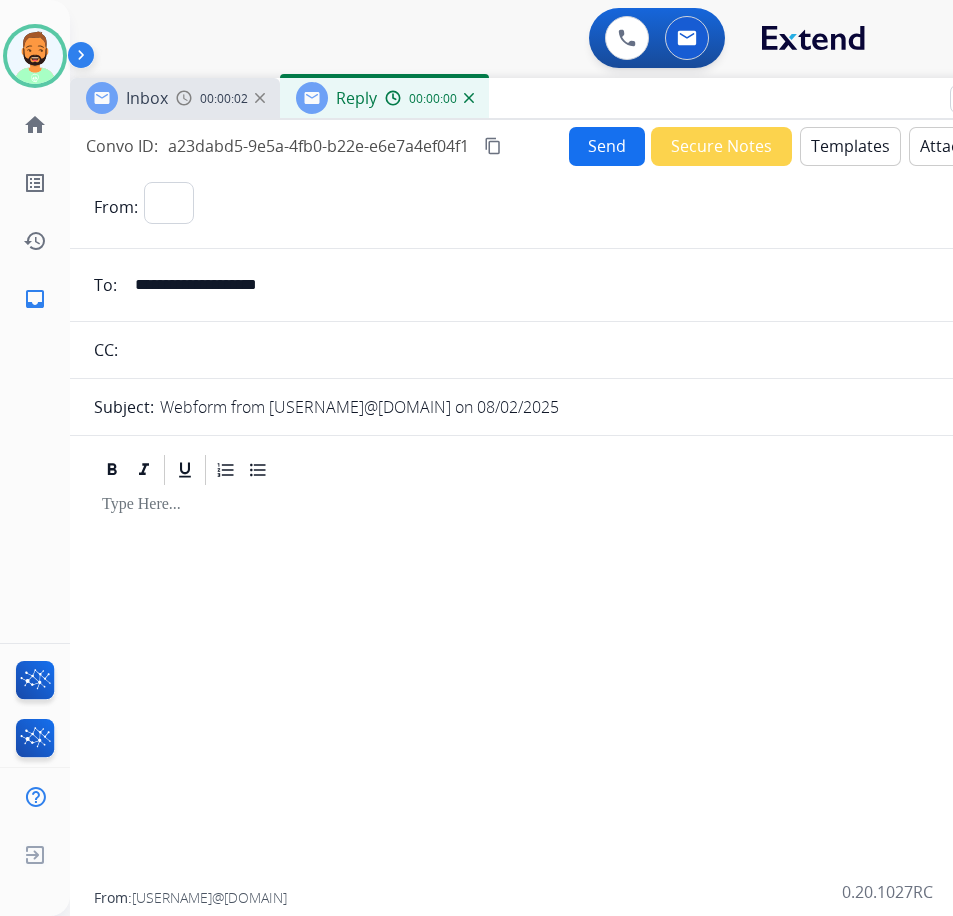 select on "**********" 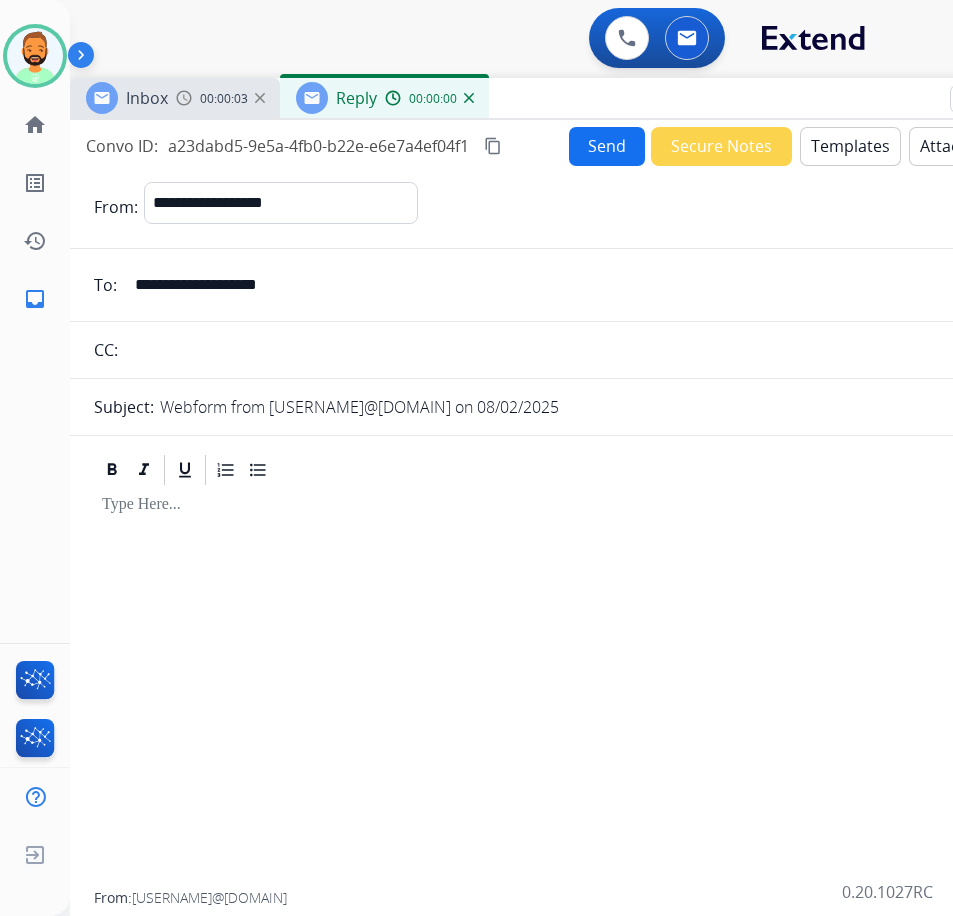 click on "Templates" at bounding box center (850, 146) 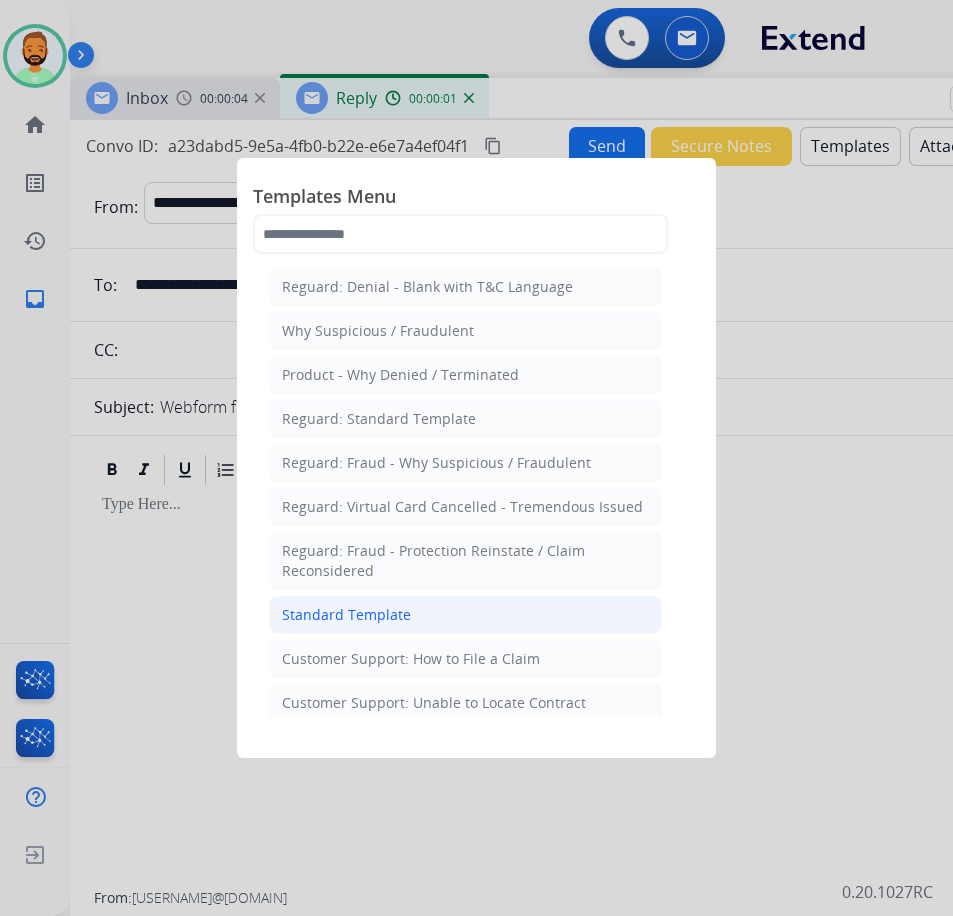 click on "Standard Template" 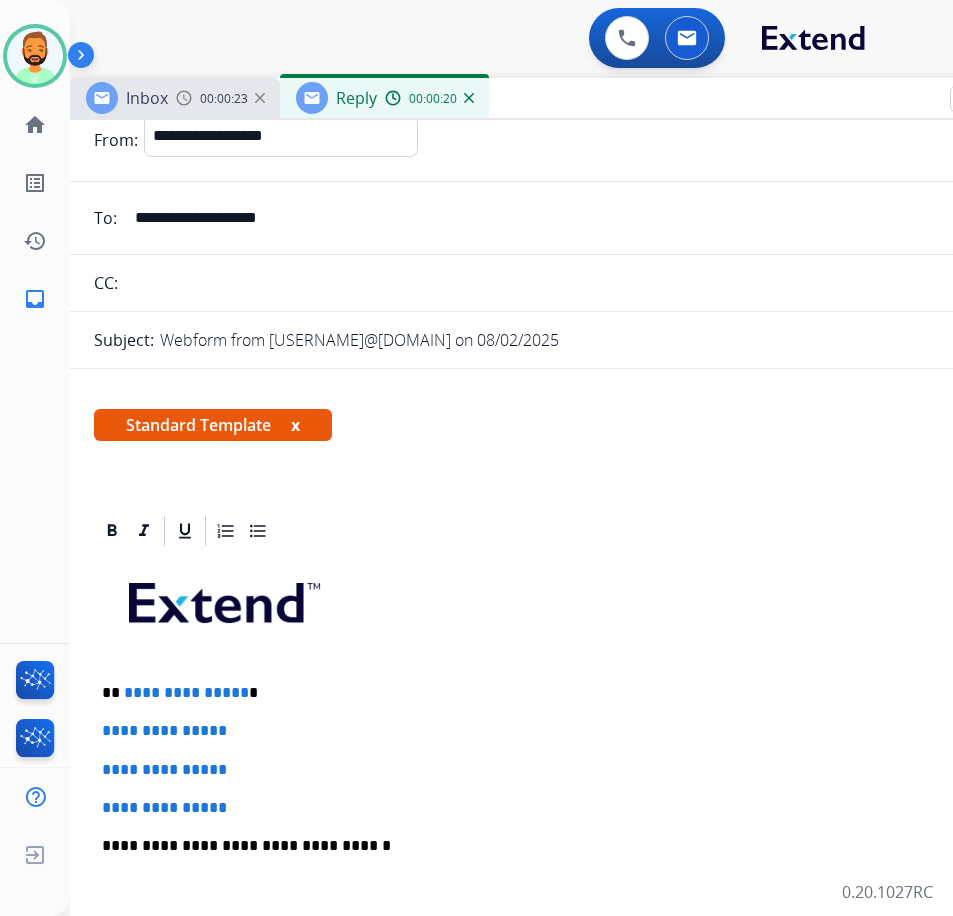 scroll, scrollTop: 100, scrollLeft: 0, axis: vertical 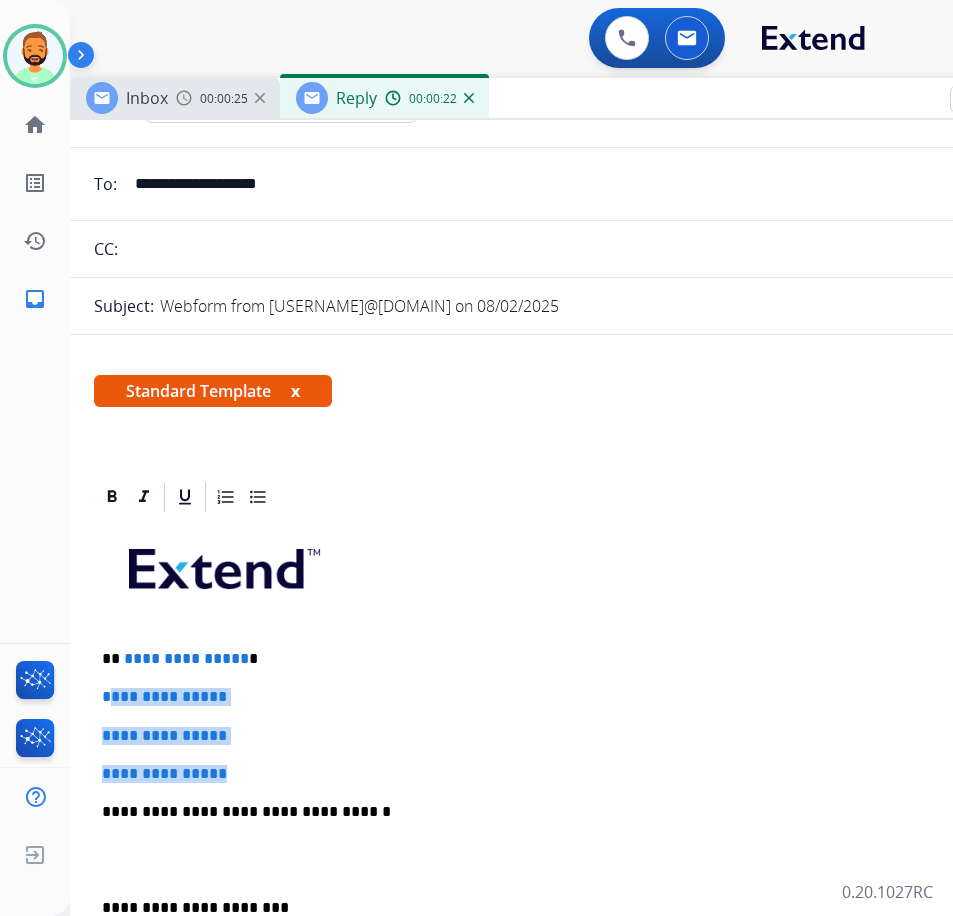 drag, startPoint x: 245, startPoint y: 766, endPoint x: 112, endPoint y: 698, distance: 149.37537 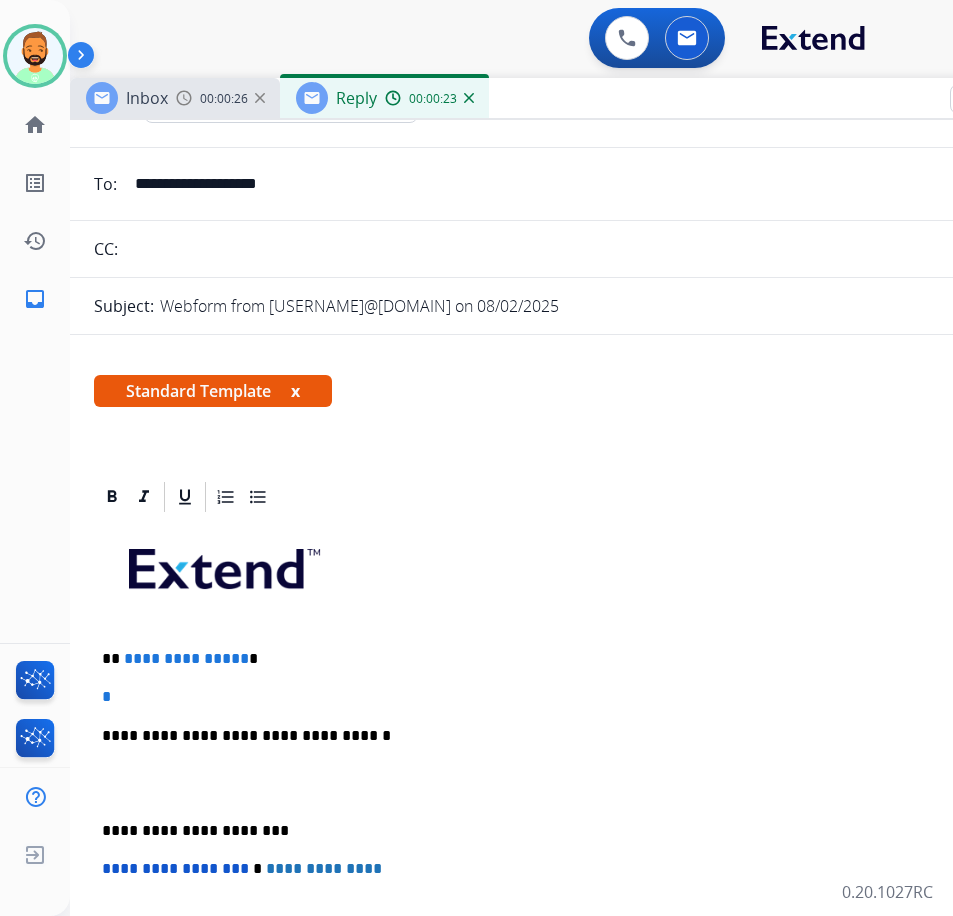 type 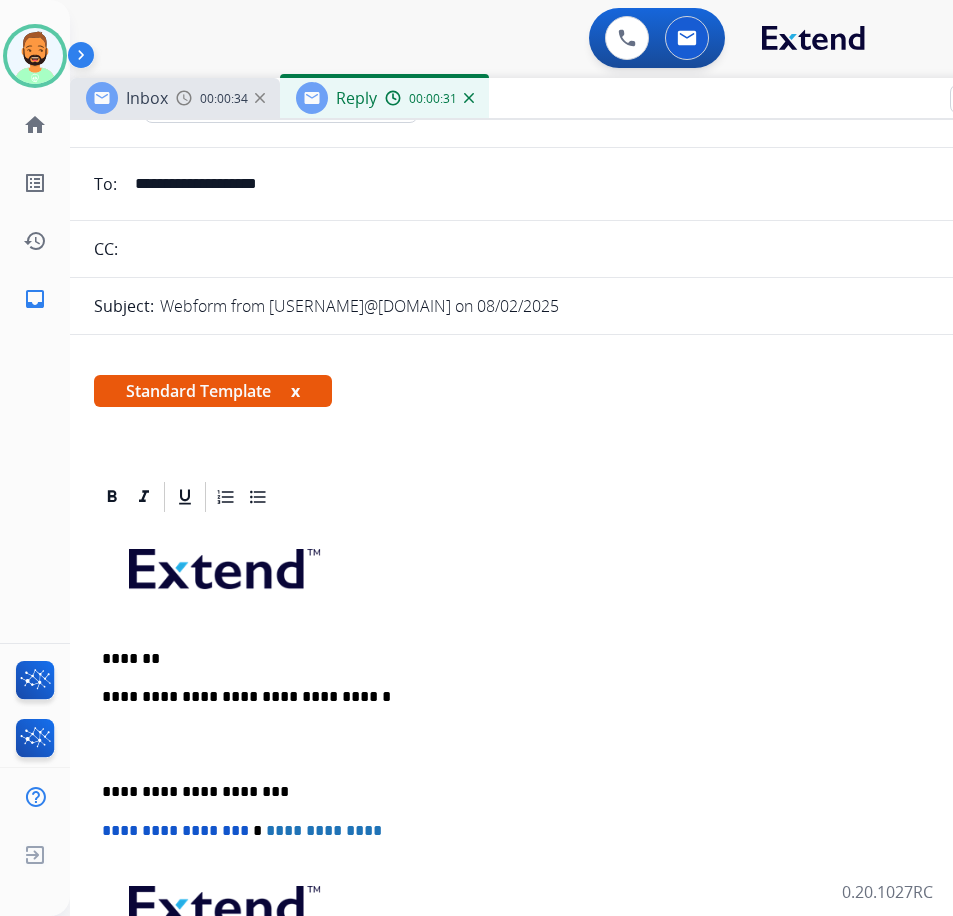 click on "*******" at bounding box center [562, 659] 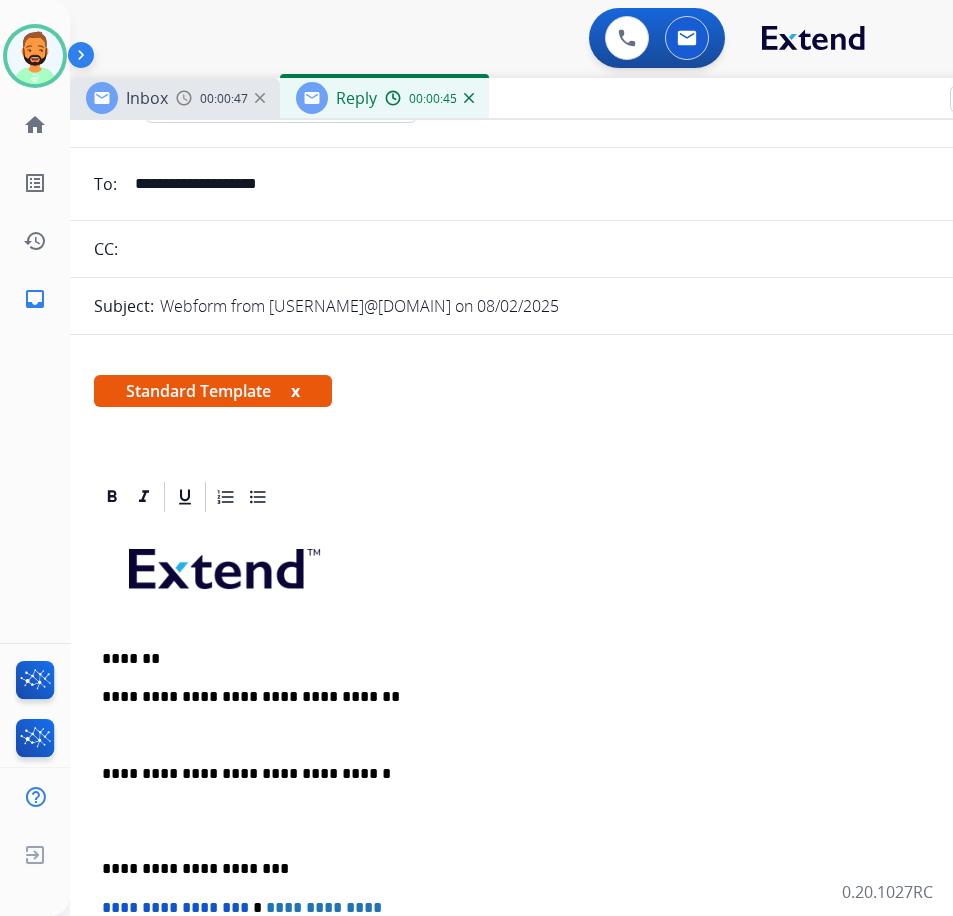 drag, startPoint x: 91, startPoint y: 851, endPoint x: 111, endPoint y: 859, distance: 21.540659 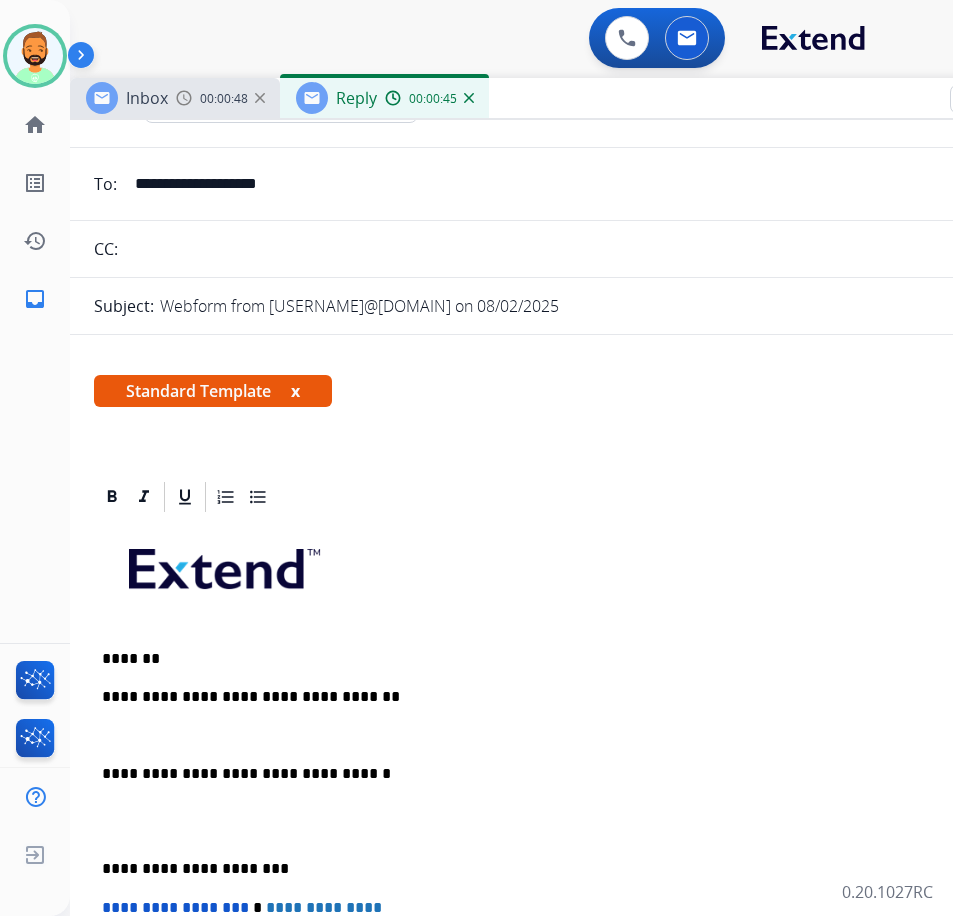 click on "**********" at bounding box center (562, 869) 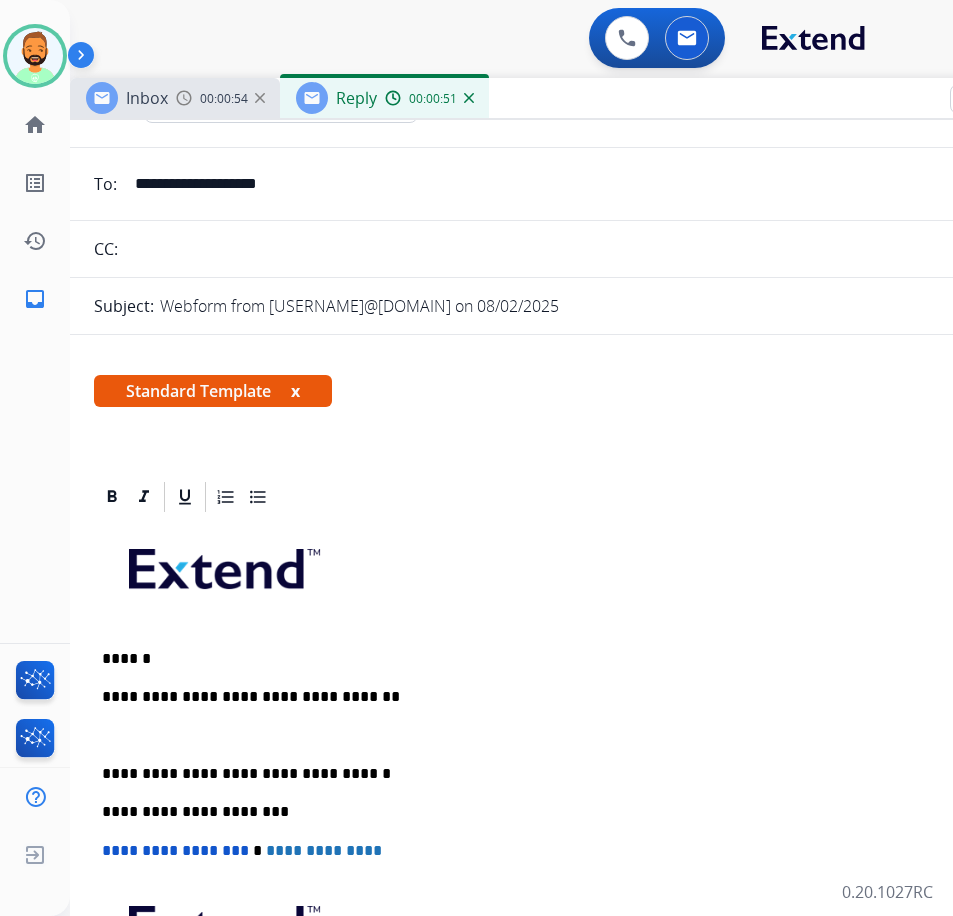 click at bounding box center (570, 736) 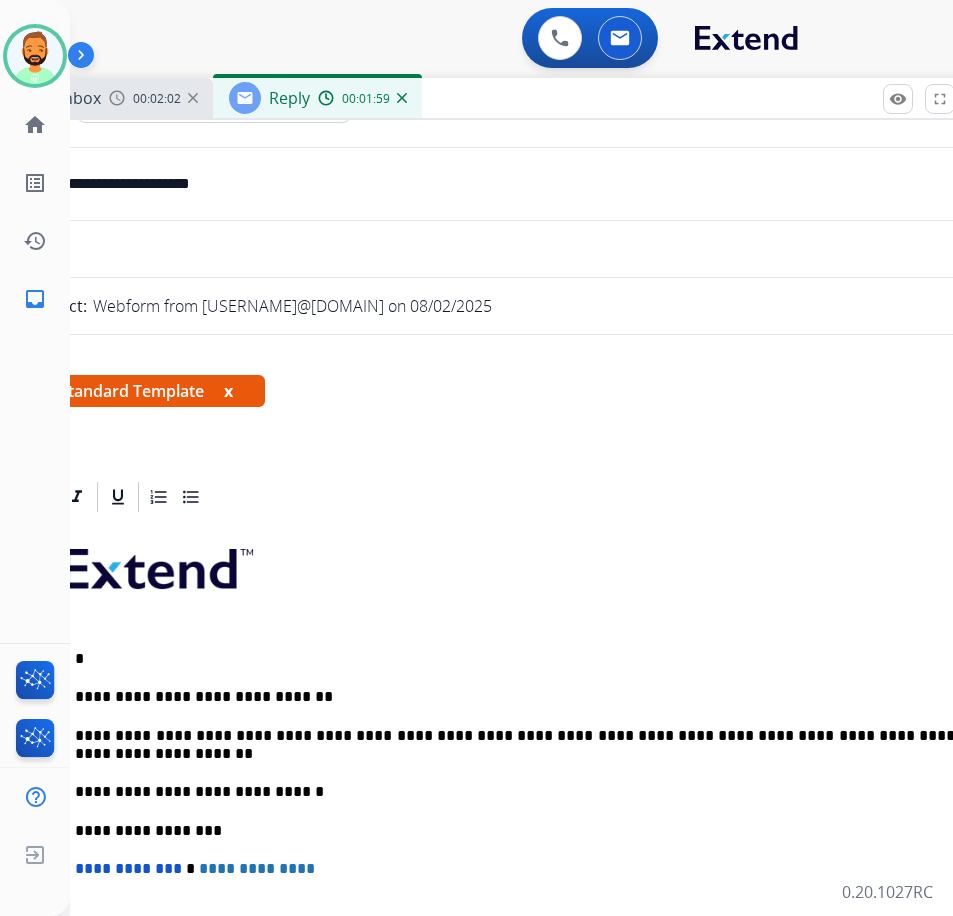 scroll, scrollTop: 0, scrollLeft: 51, axis: horizontal 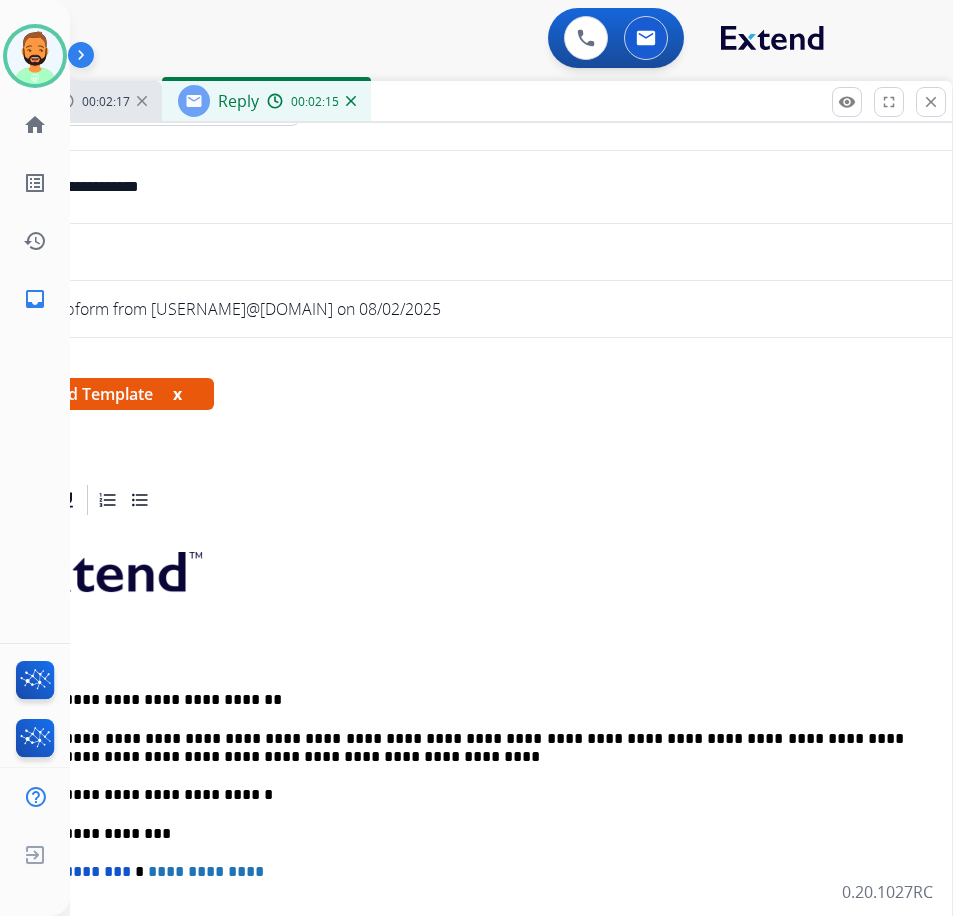 drag, startPoint x: 795, startPoint y: 108, endPoint x: 720, endPoint y: 112, distance: 75.10659 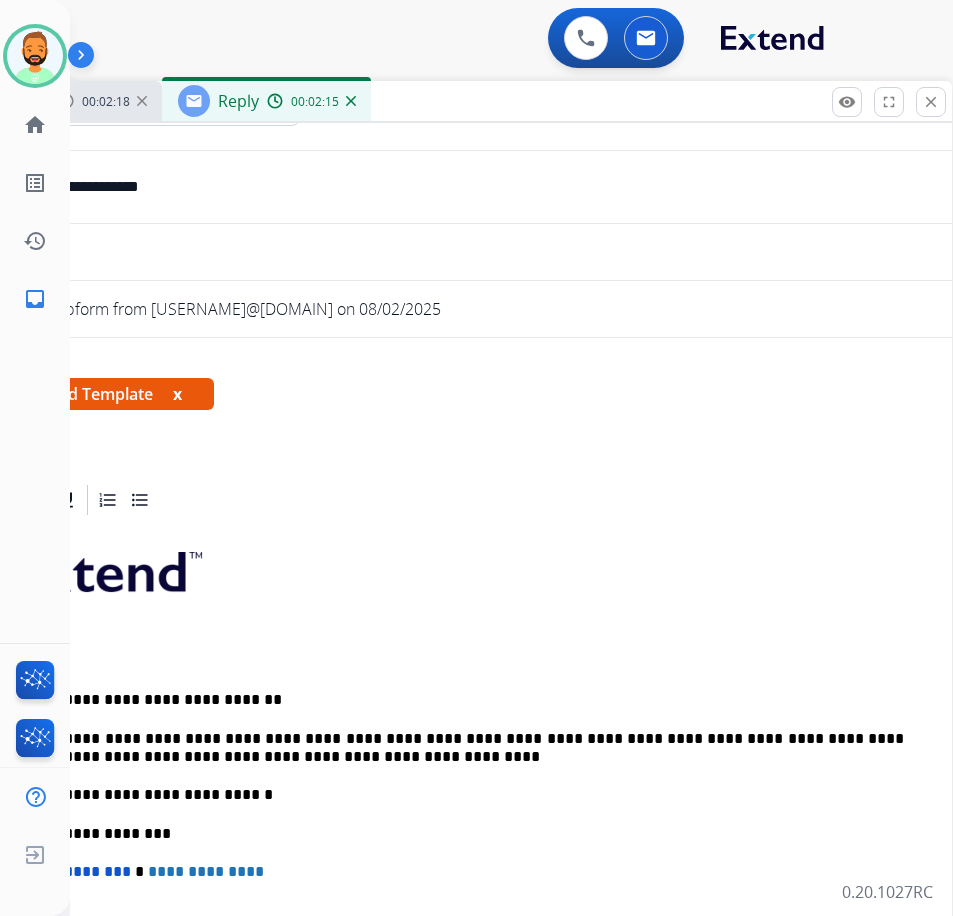 click on "Standard Template   x" at bounding box center (452, 402) 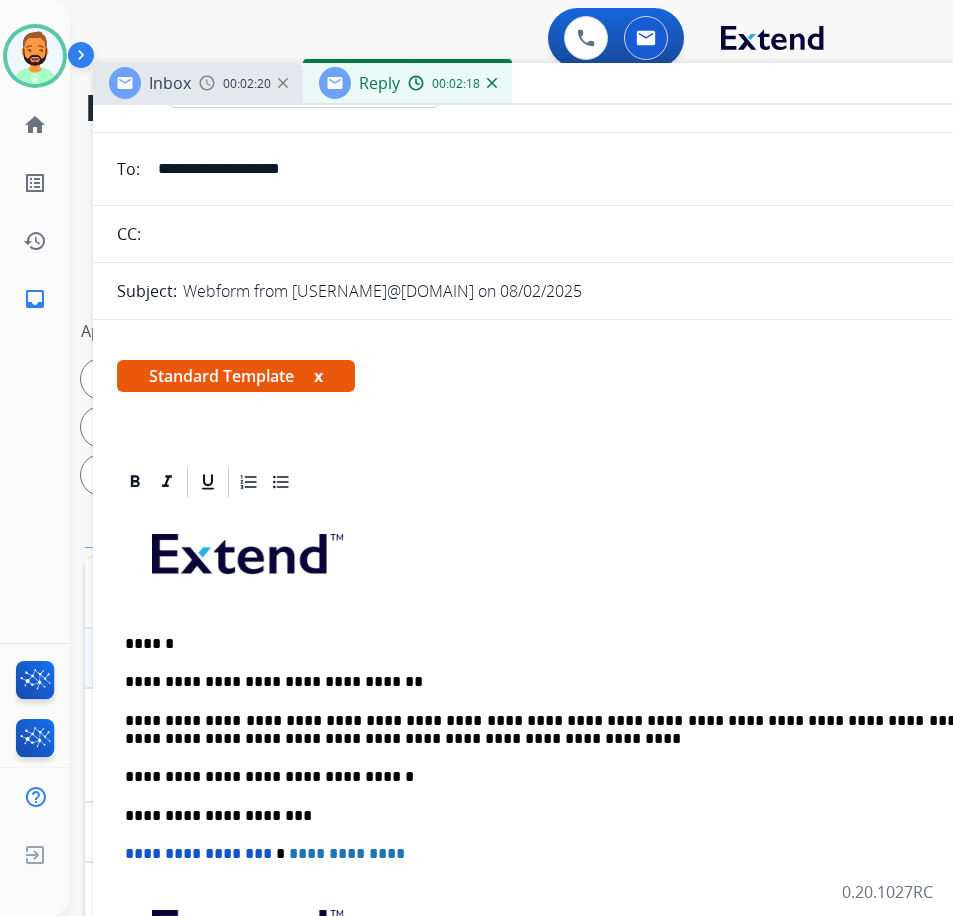 drag, startPoint x: 630, startPoint y: 96, endPoint x: 771, endPoint y: 78, distance: 142.14429 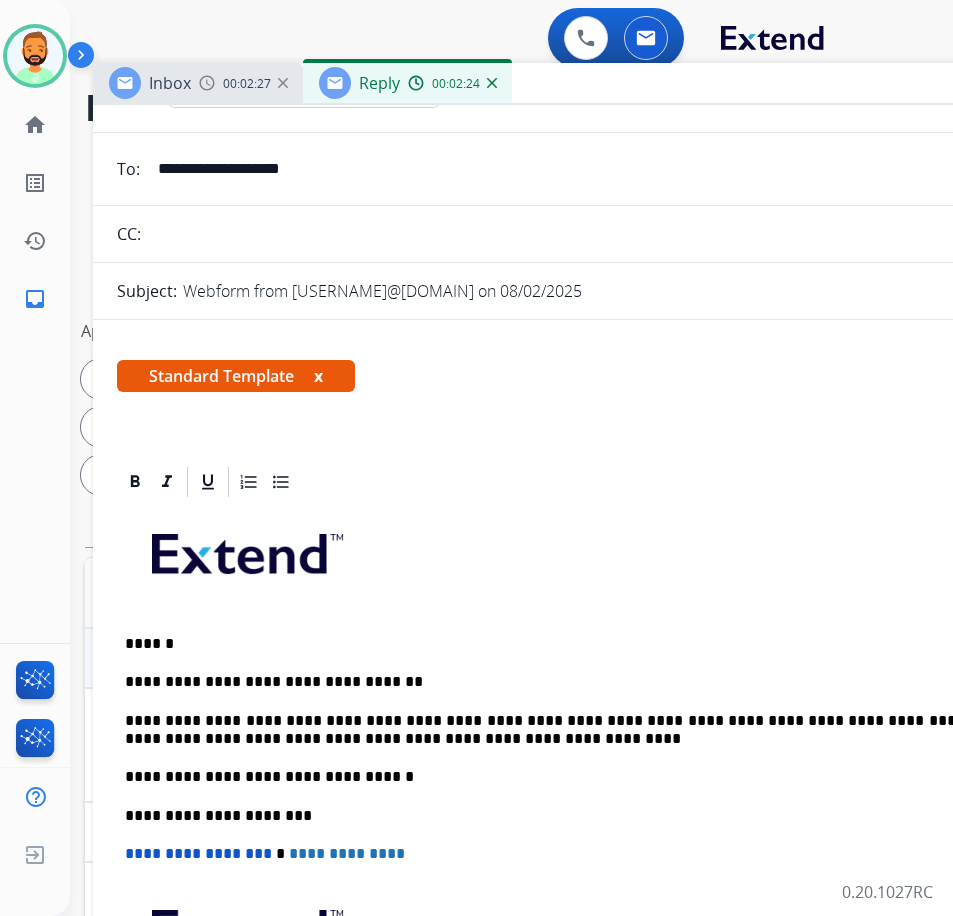 drag, startPoint x: 156, startPoint y: 637, endPoint x: 192, endPoint y: 656, distance: 40.706264 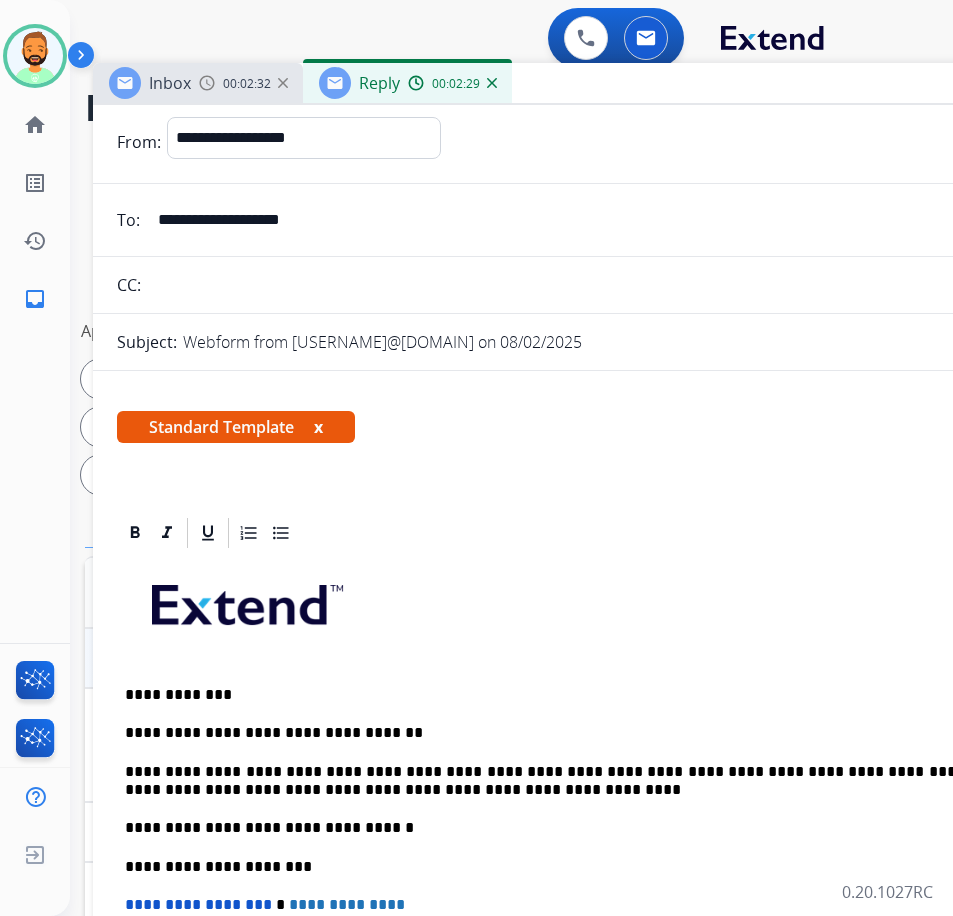 scroll, scrollTop: 0, scrollLeft: 0, axis: both 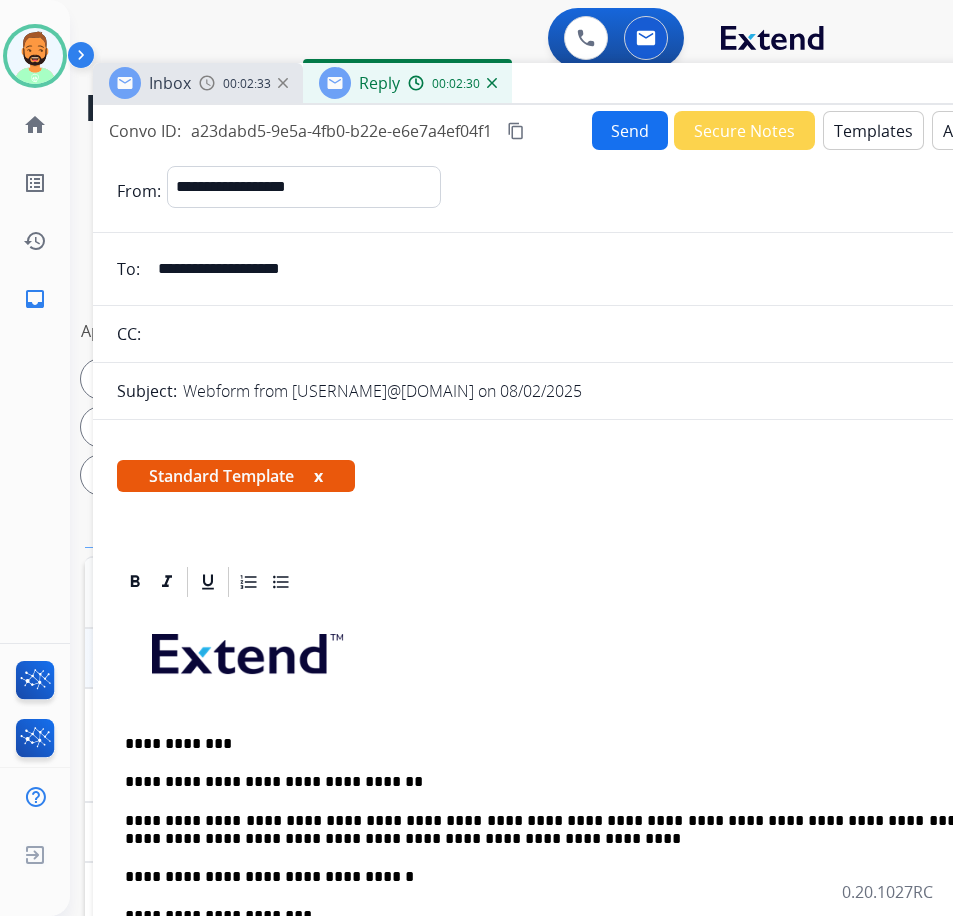 click on "Send" at bounding box center [630, 130] 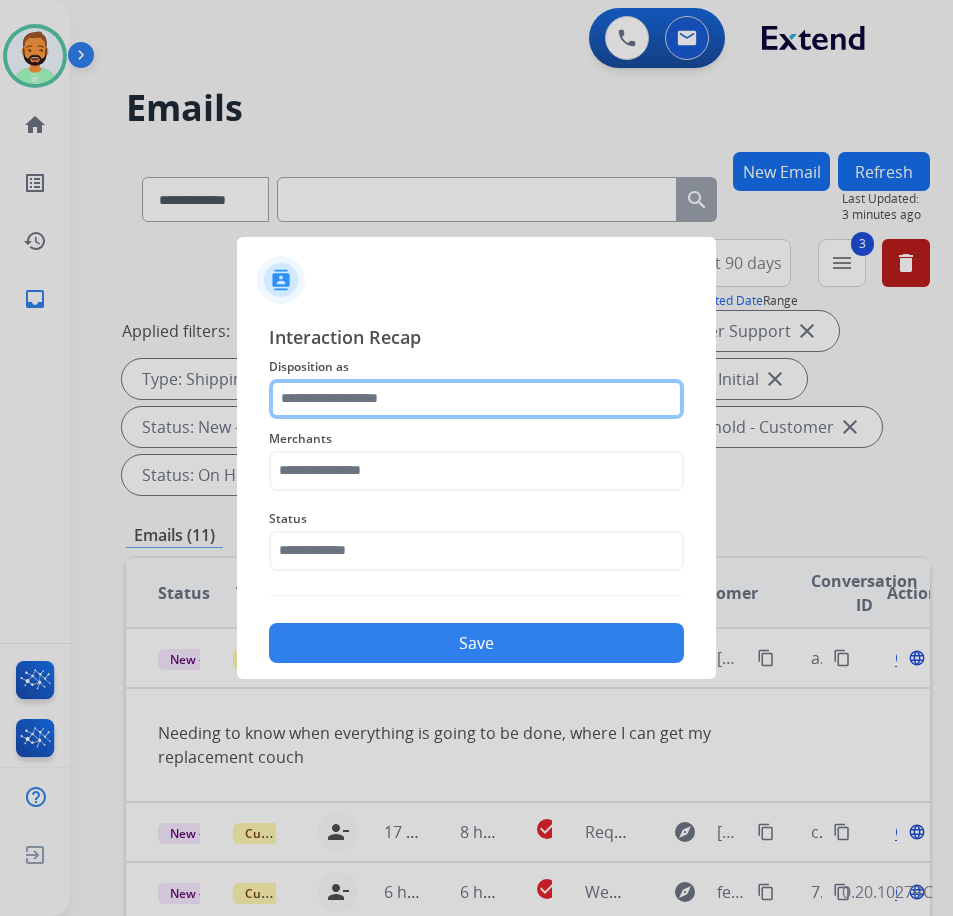 click 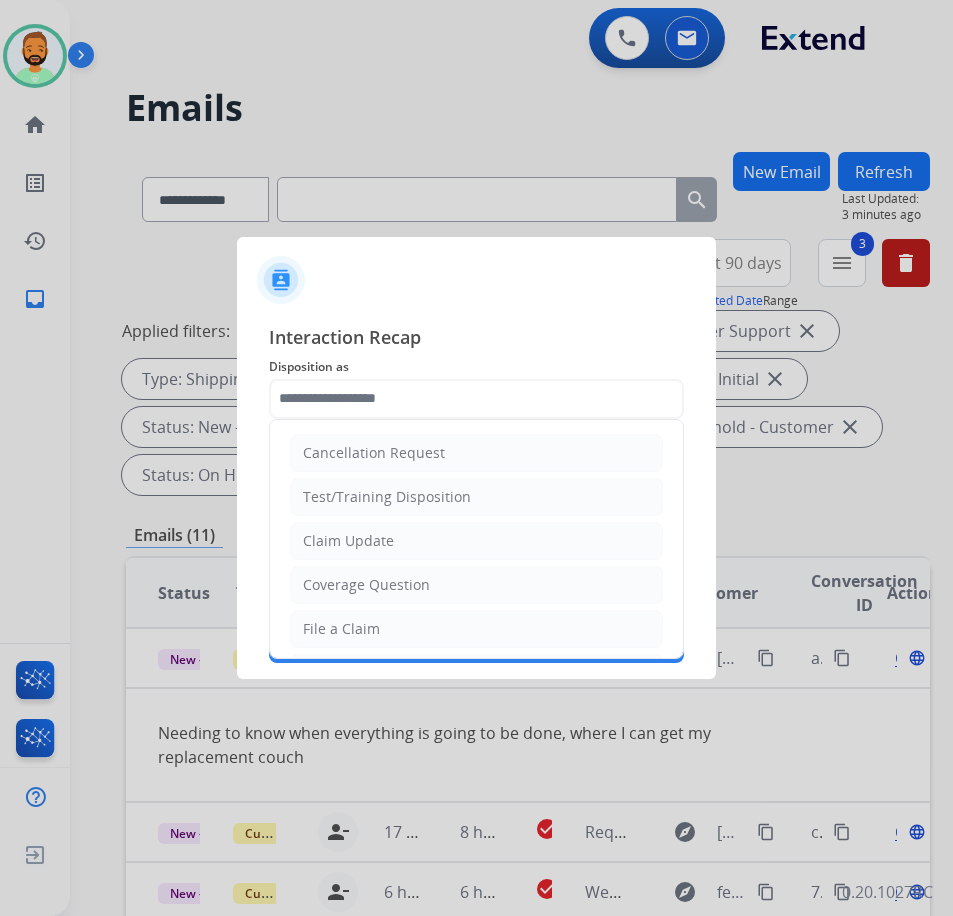 click on "Claim Update" 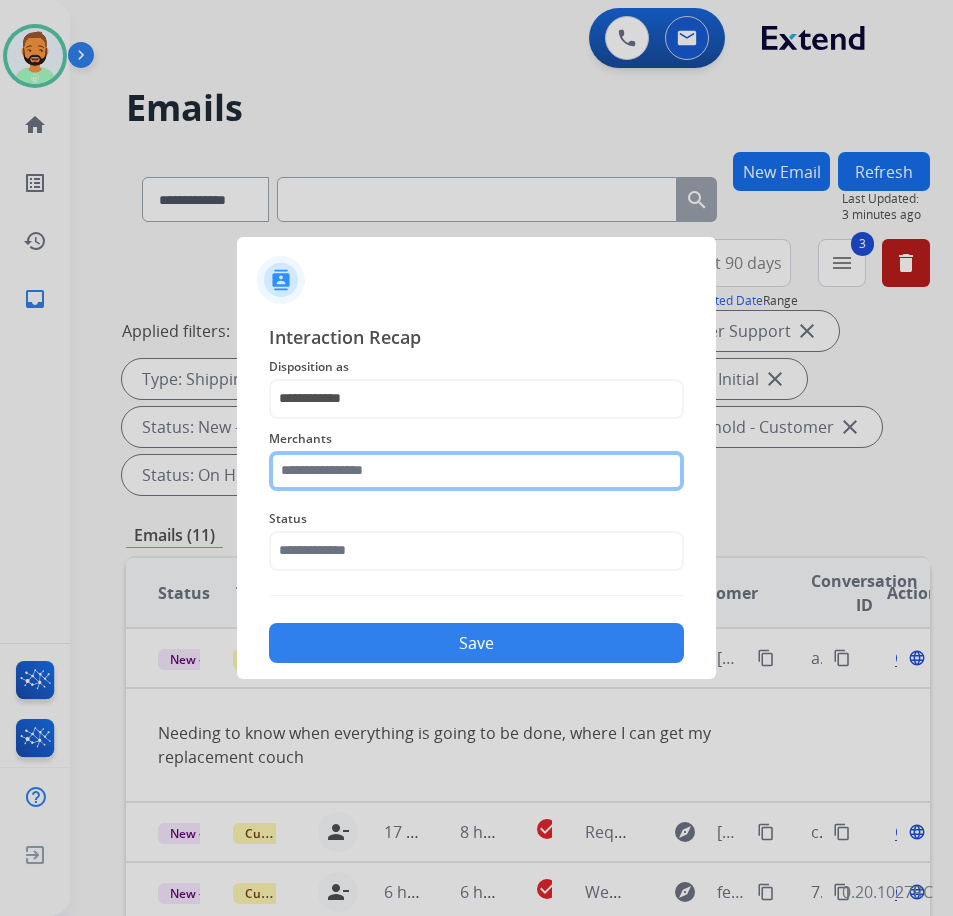 click 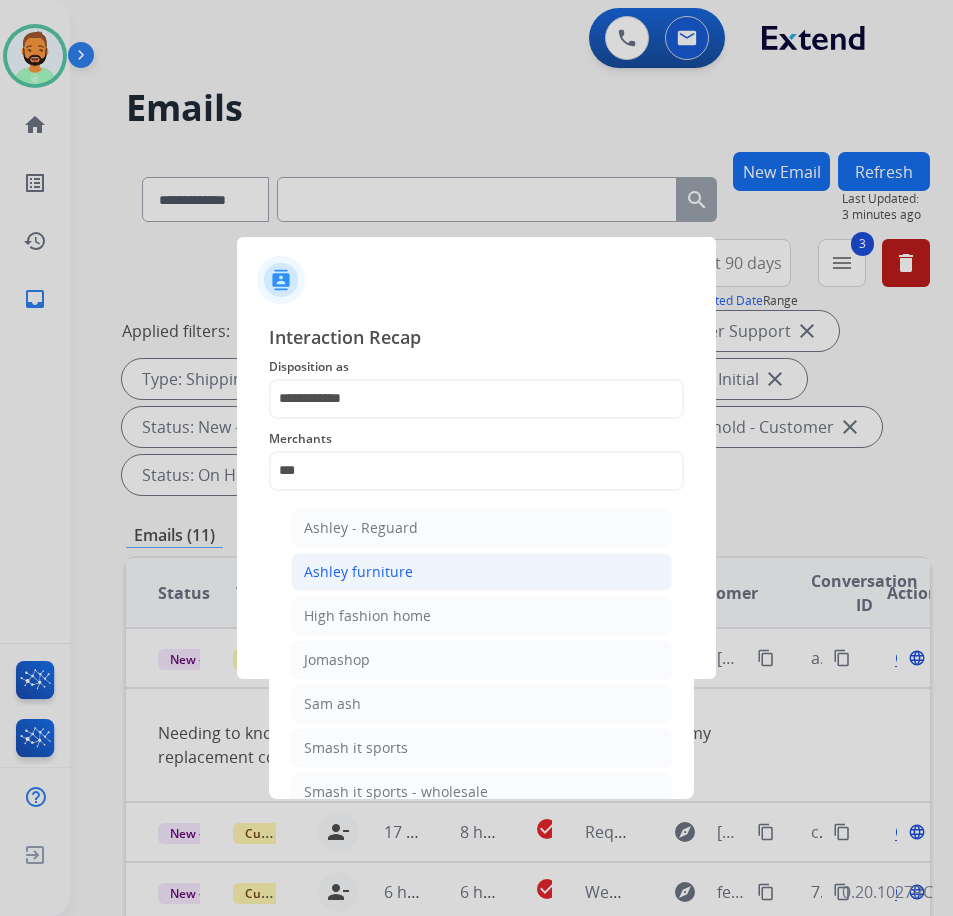 click on "Ashley furniture" 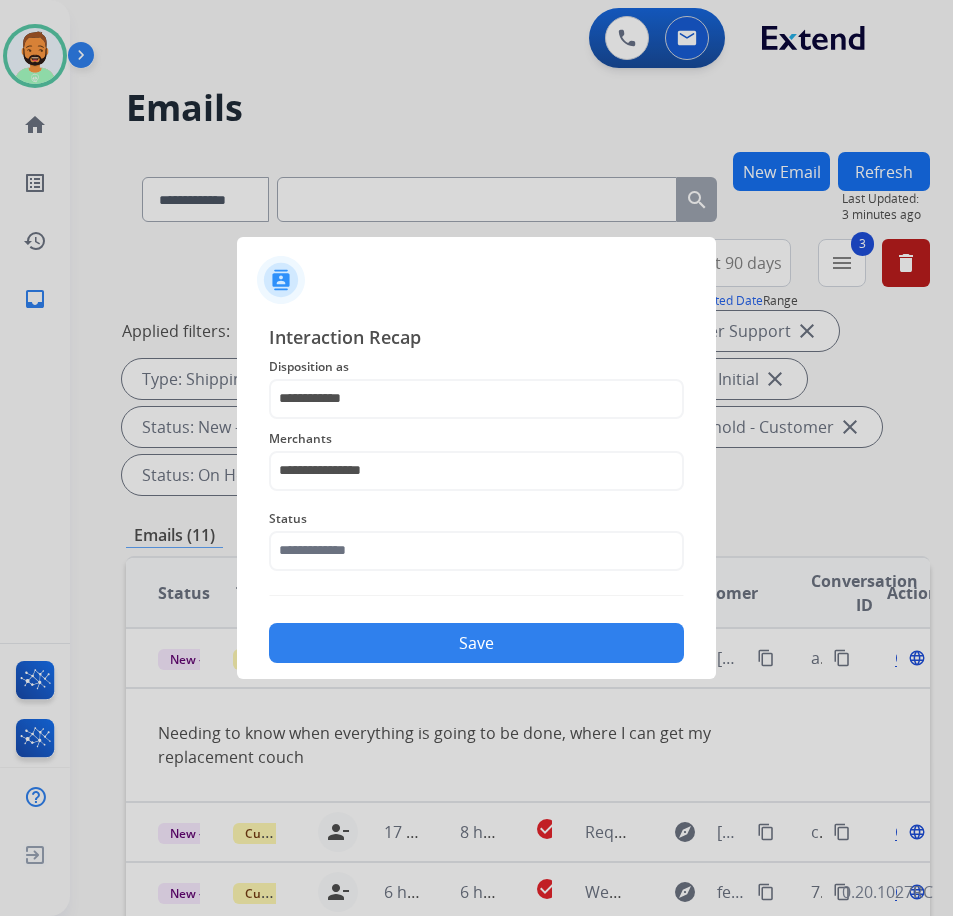 click on "**********" 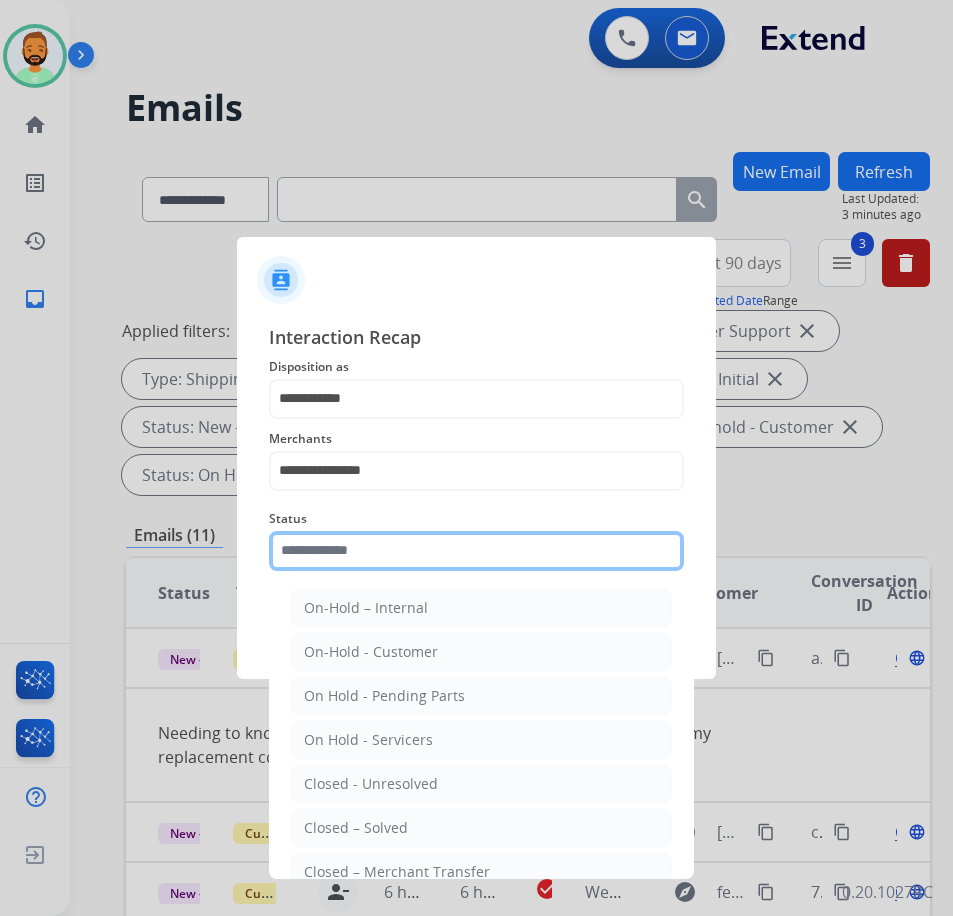click 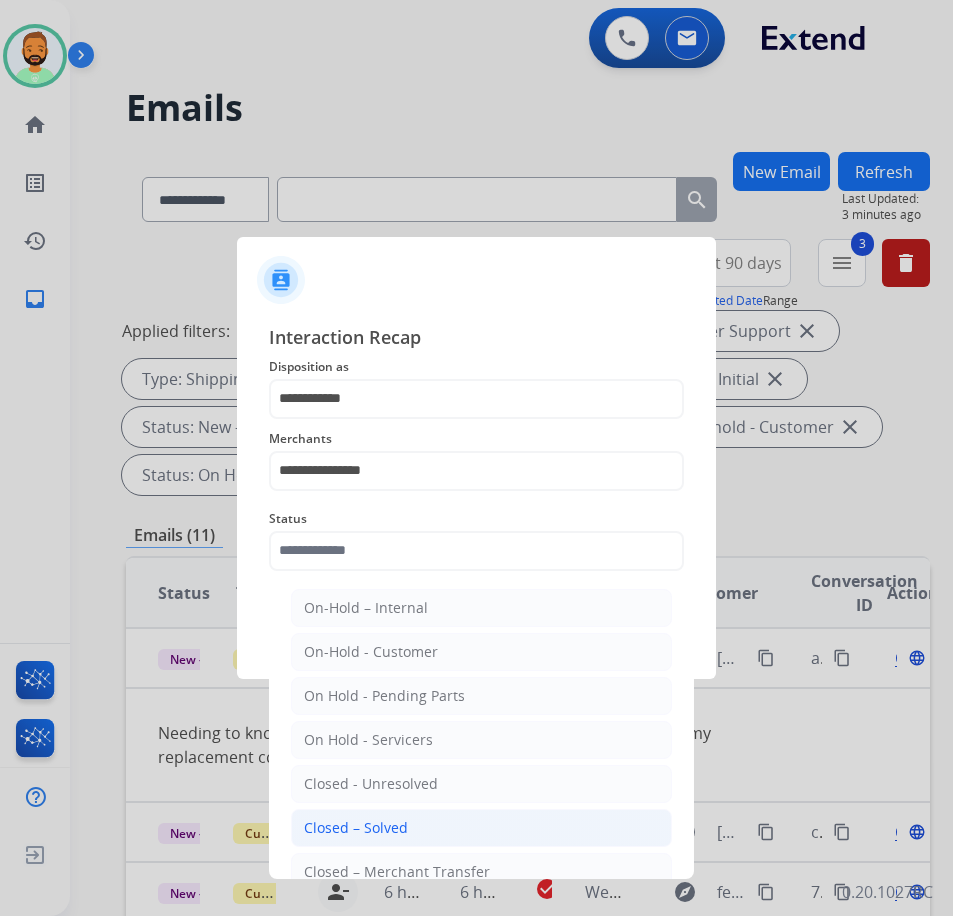 click on "Closed – Solved" 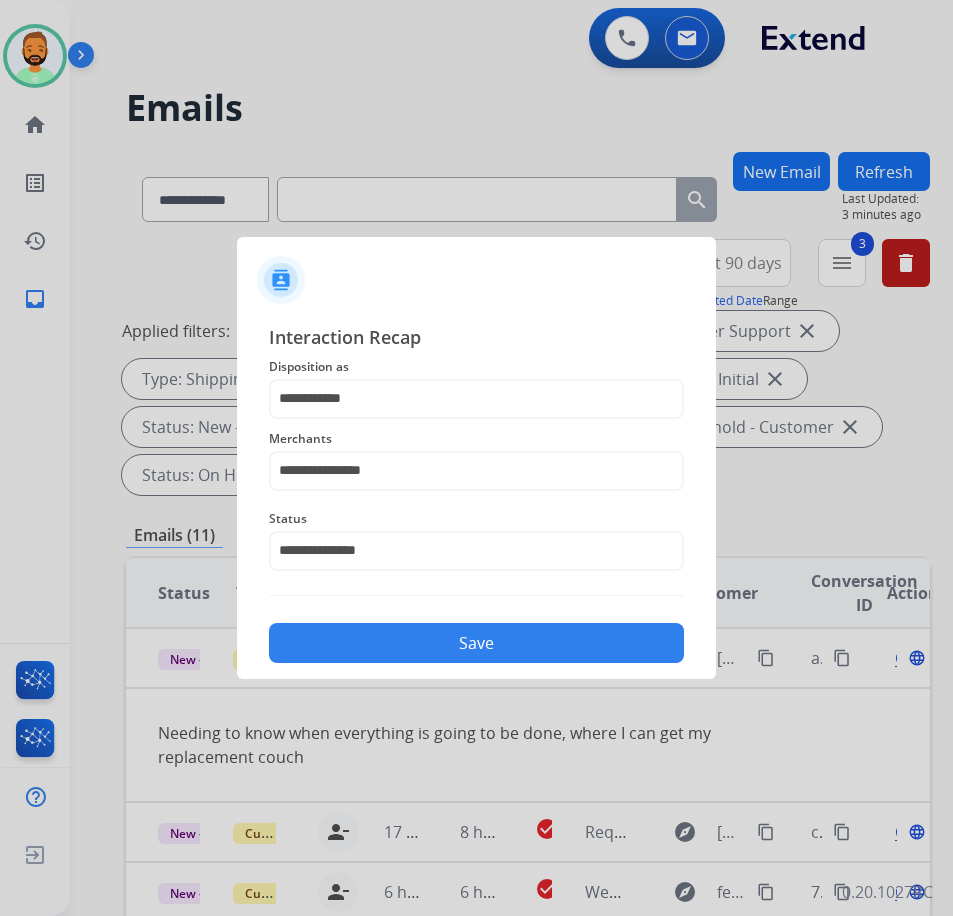 click on "Save" 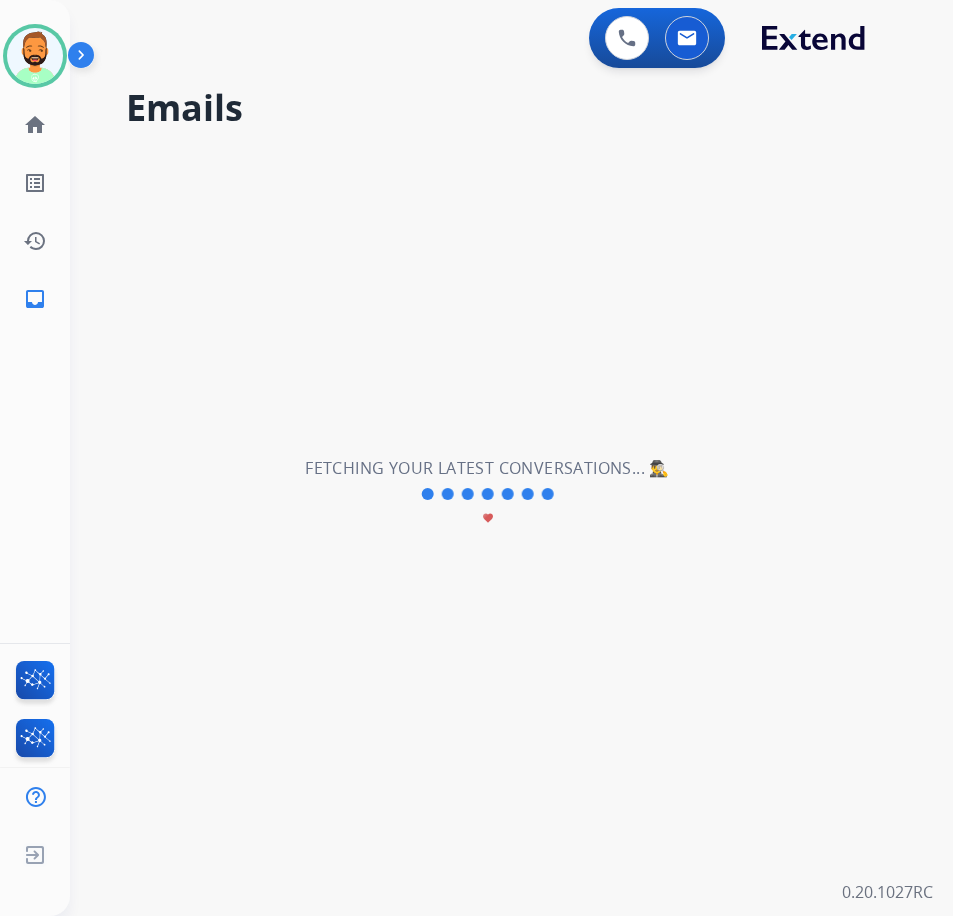 scroll, scrollTop: 0, scrollLeft: 0, axis: both 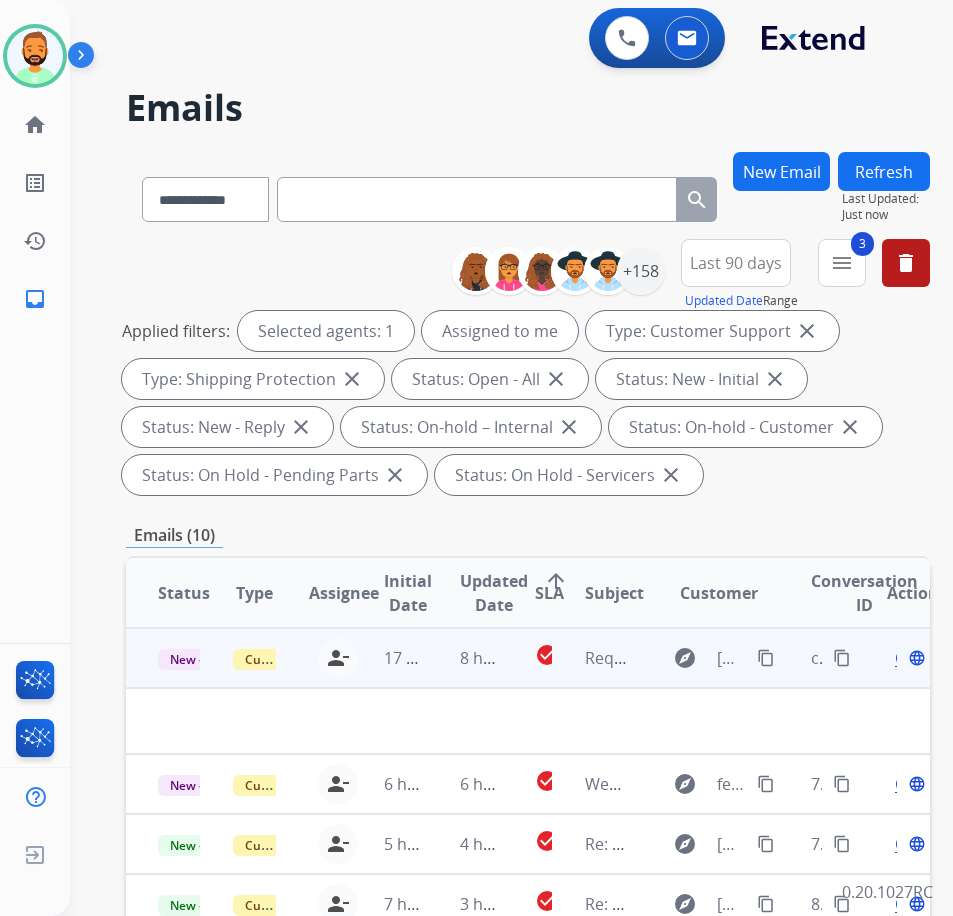 click at bounding box center (452, 721) 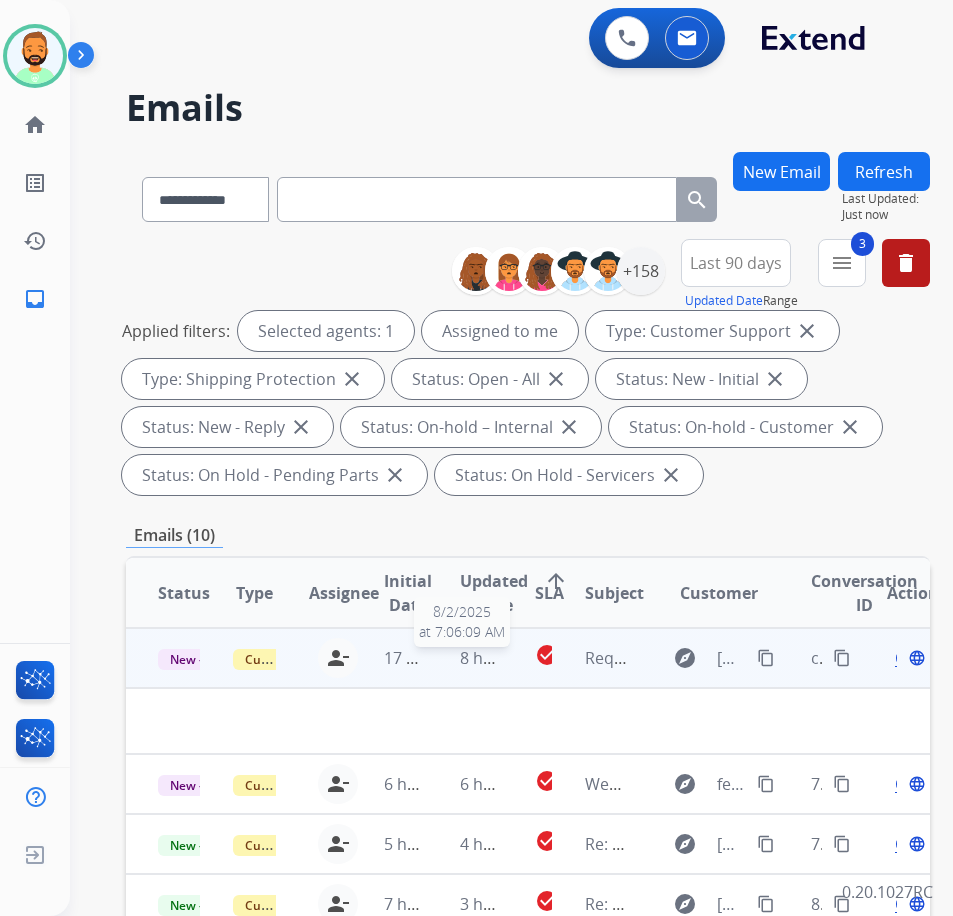click on "8 hours ago" at bounding box center [505, 658] 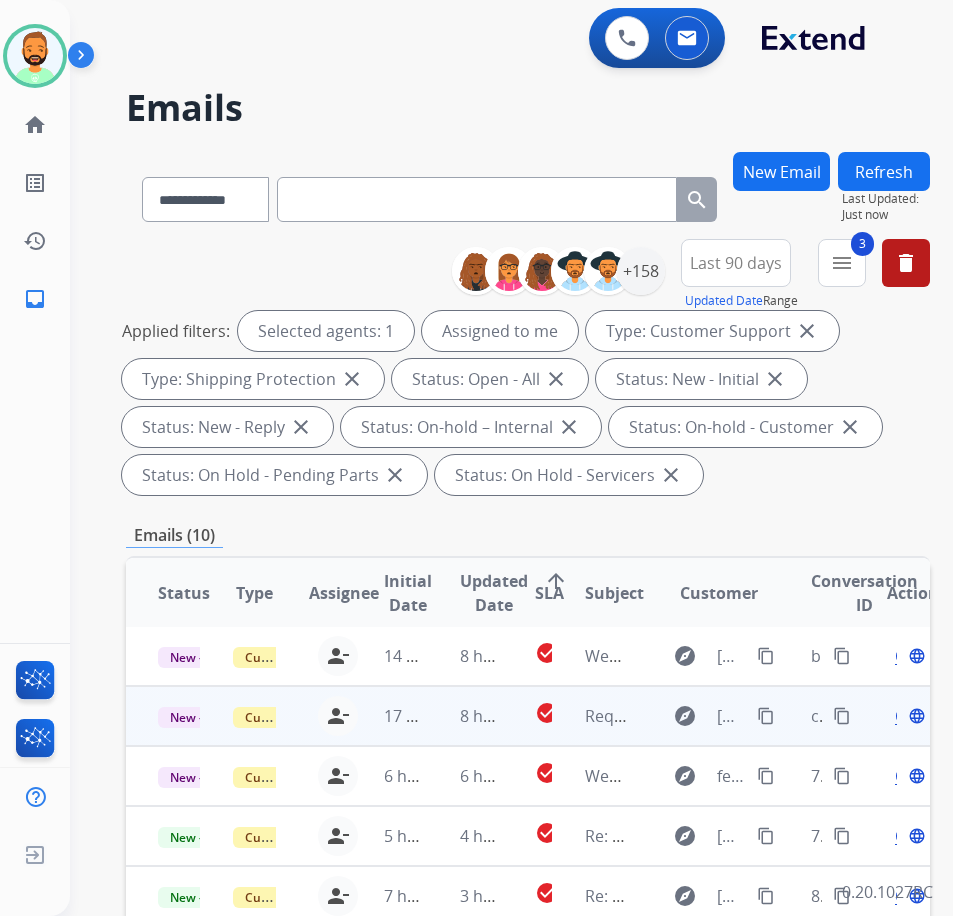 scroll, scrollTop: 18, scrollLeft: 0, axis: vertical 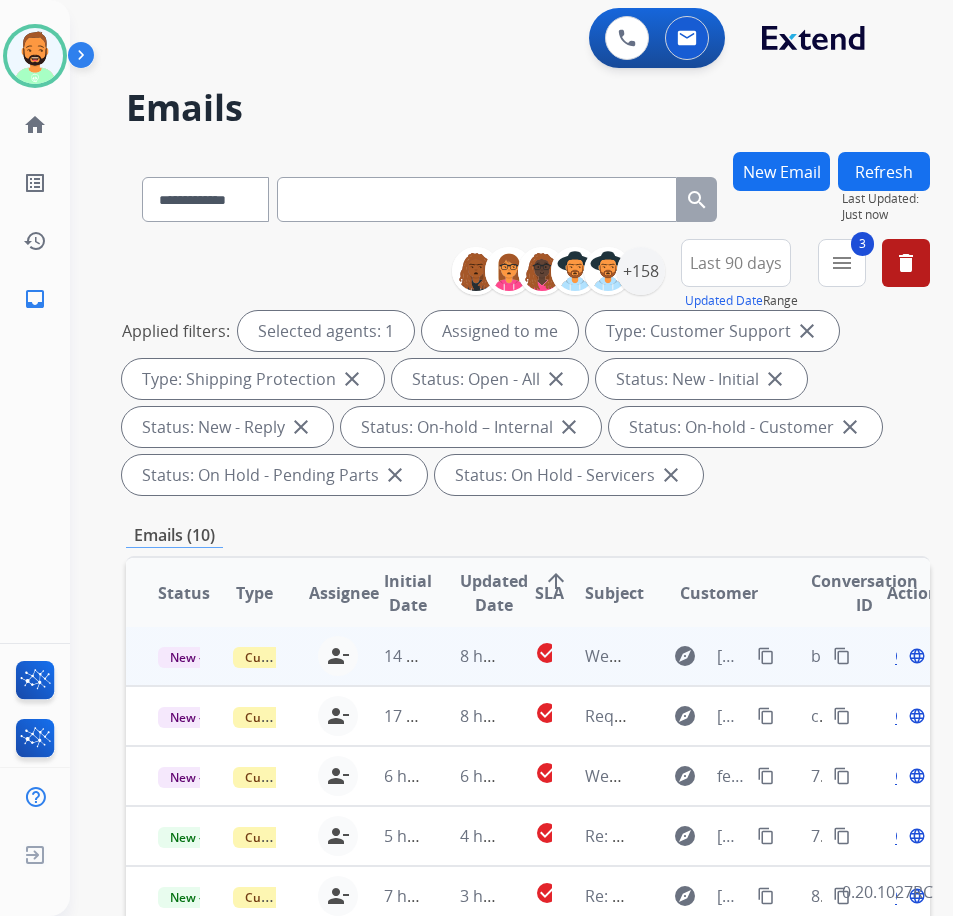 click on "8 hours ago" at bounding box center [465, 656] 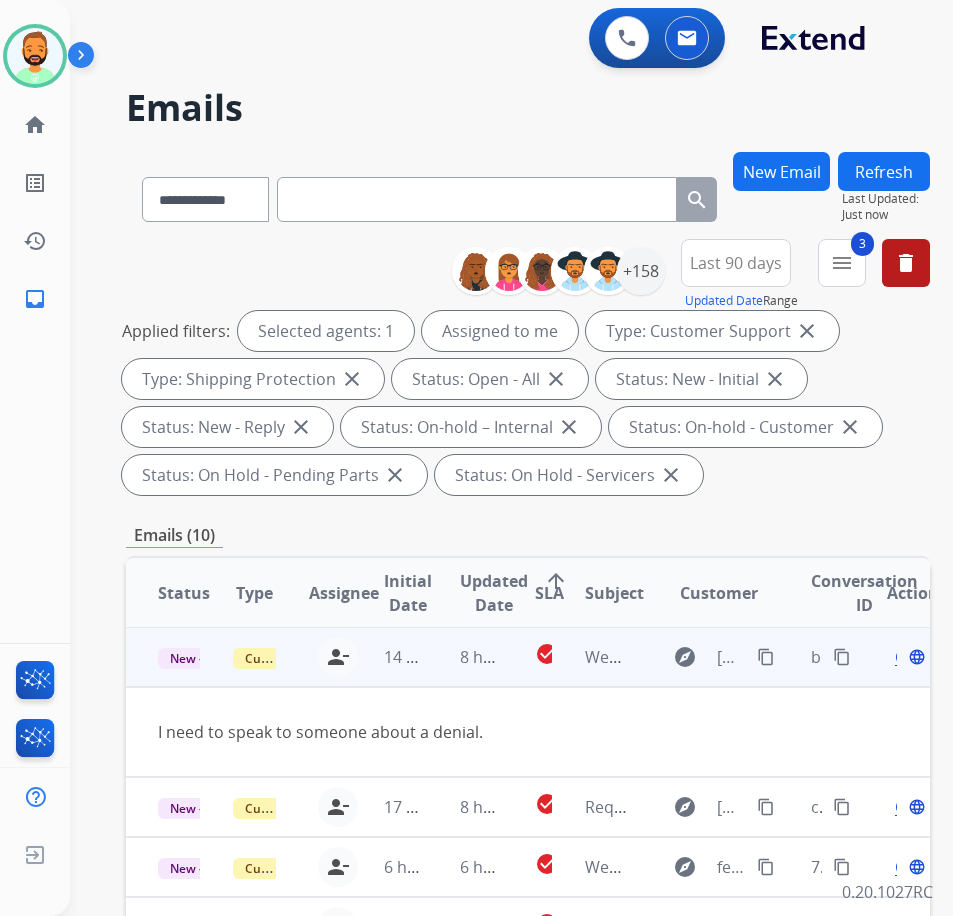 scroll, scrollTop: 0, scrollLeft: 0, axis: both 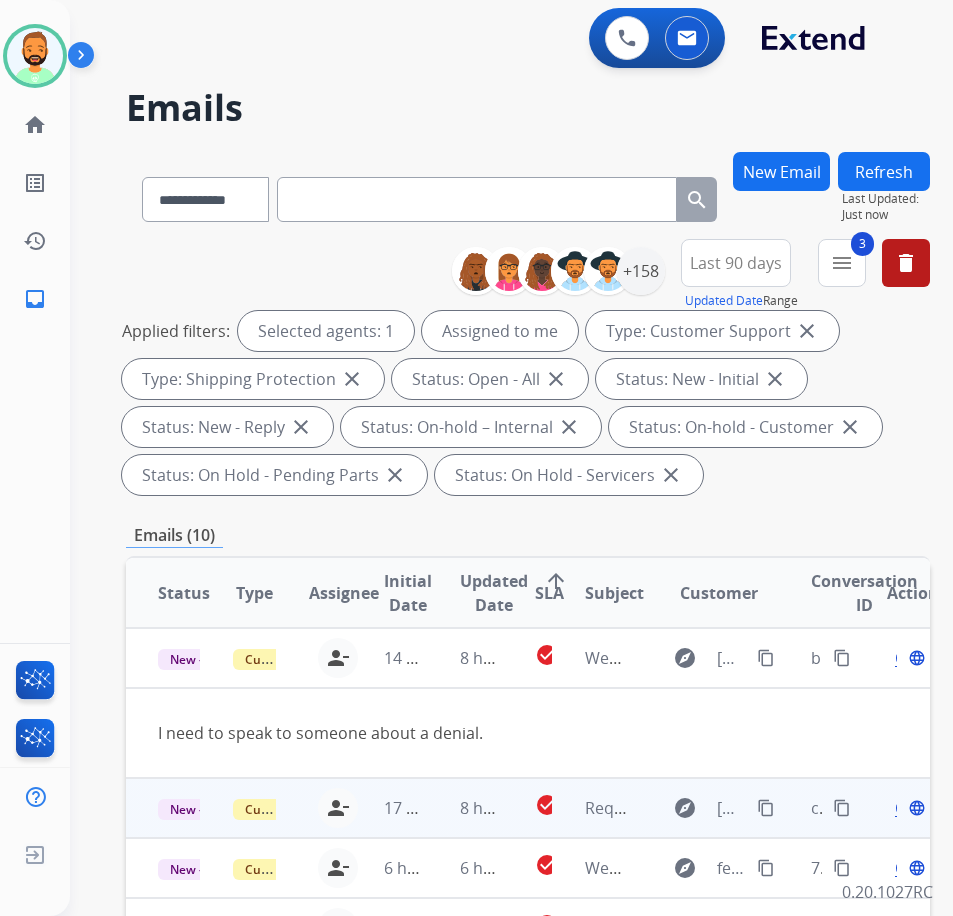 click on "8 hours ago" at bounding box center (465, 808) 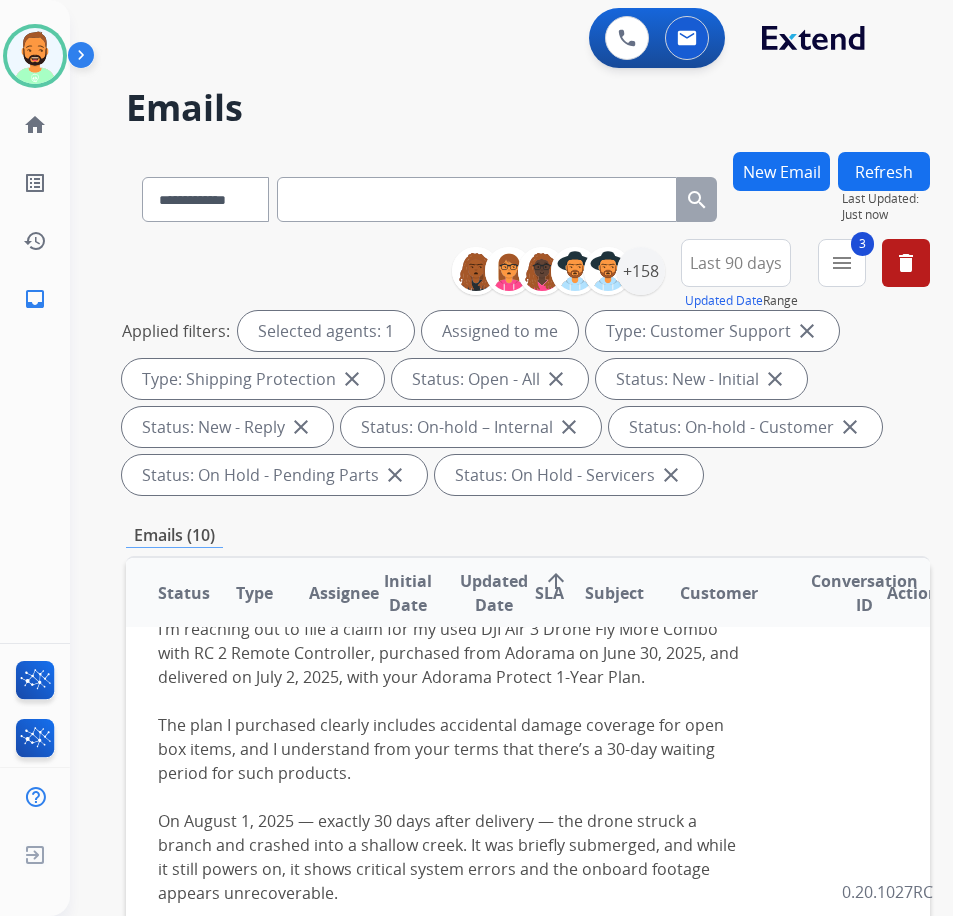 scroll, scrollTop: 60, scrollLeft: 0, axis: vertical 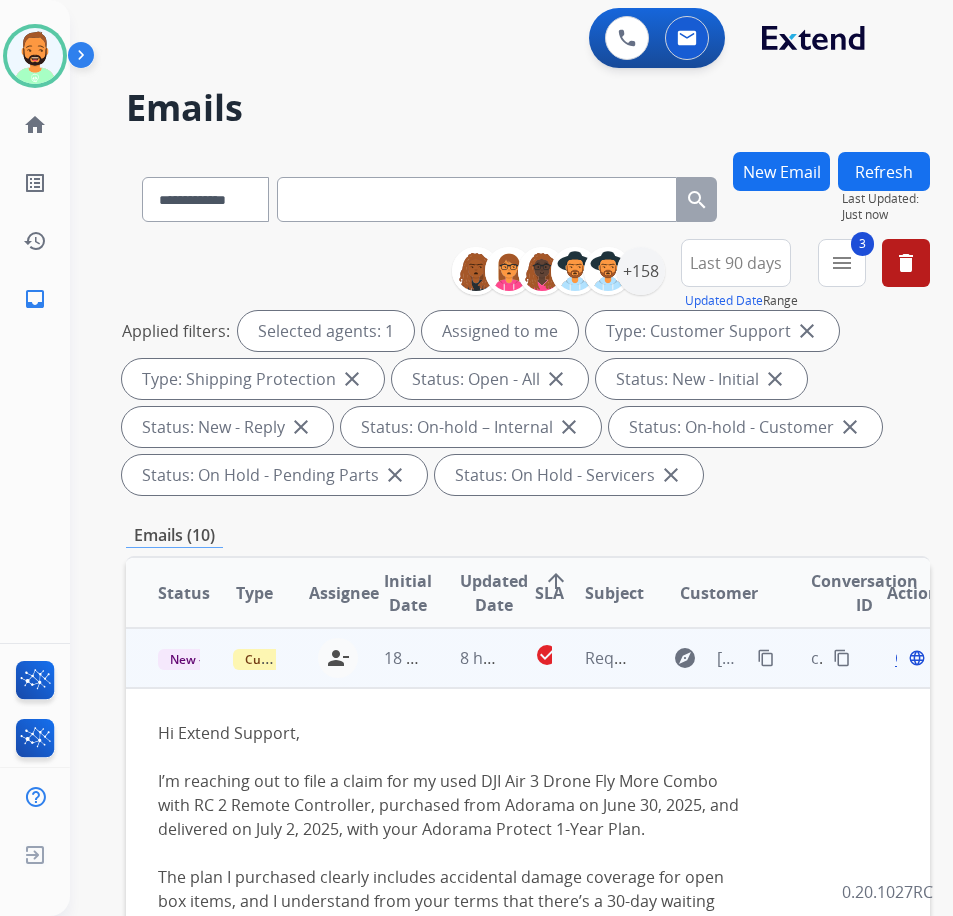 click on "content_copy" at bounding box center (766, 658) 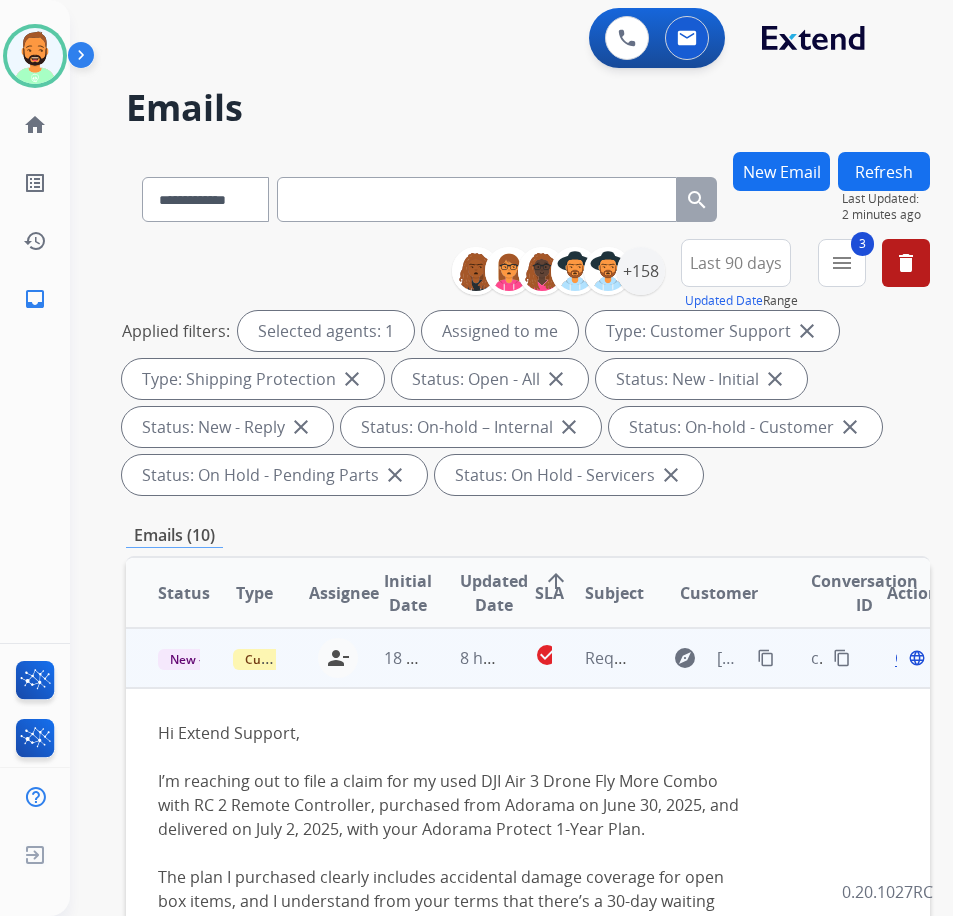 click on "Open" at bounding box center [915, 658] 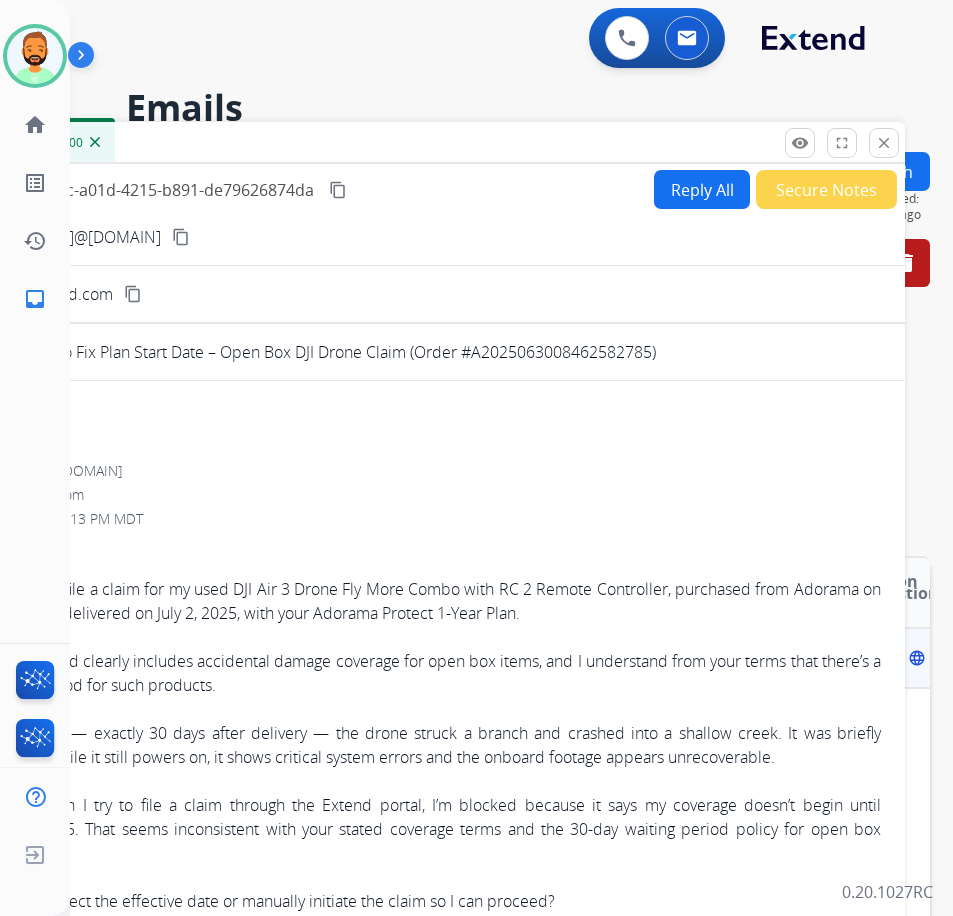 click on "Reply All" at bounding box center [702, 189] 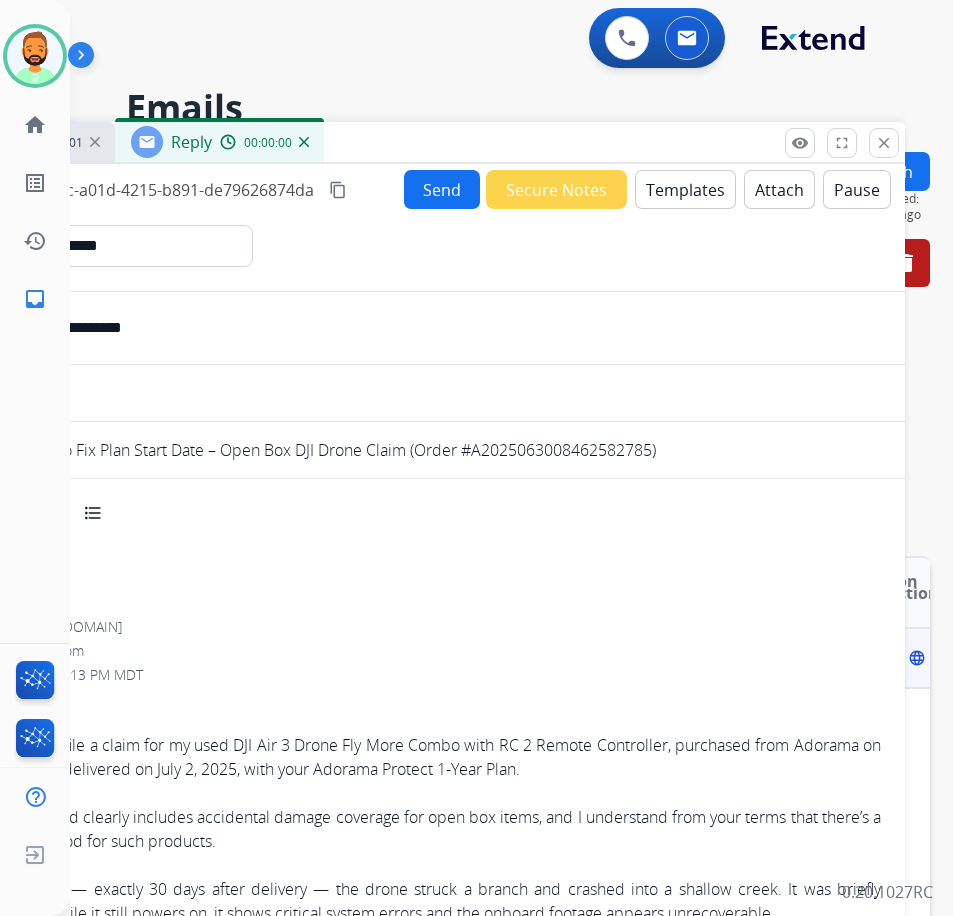 click on "Templates" at bounding box center (685, 189) 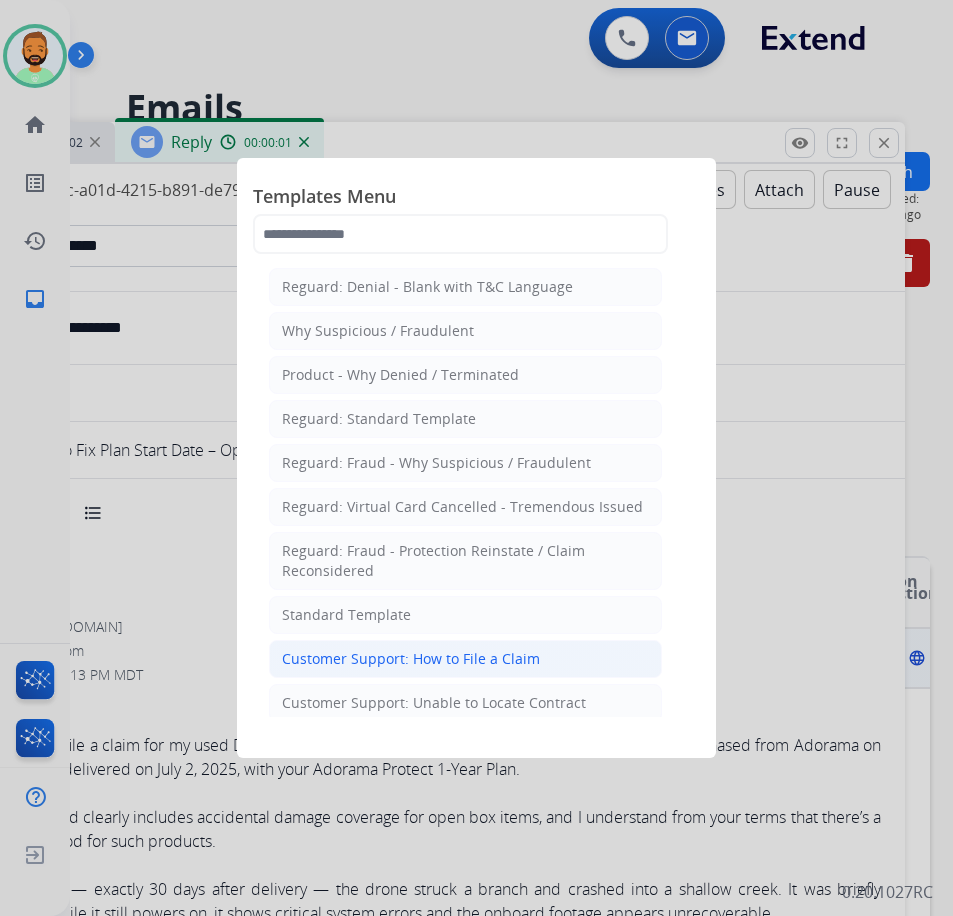 click on "Customer Support: How to File a Claim" 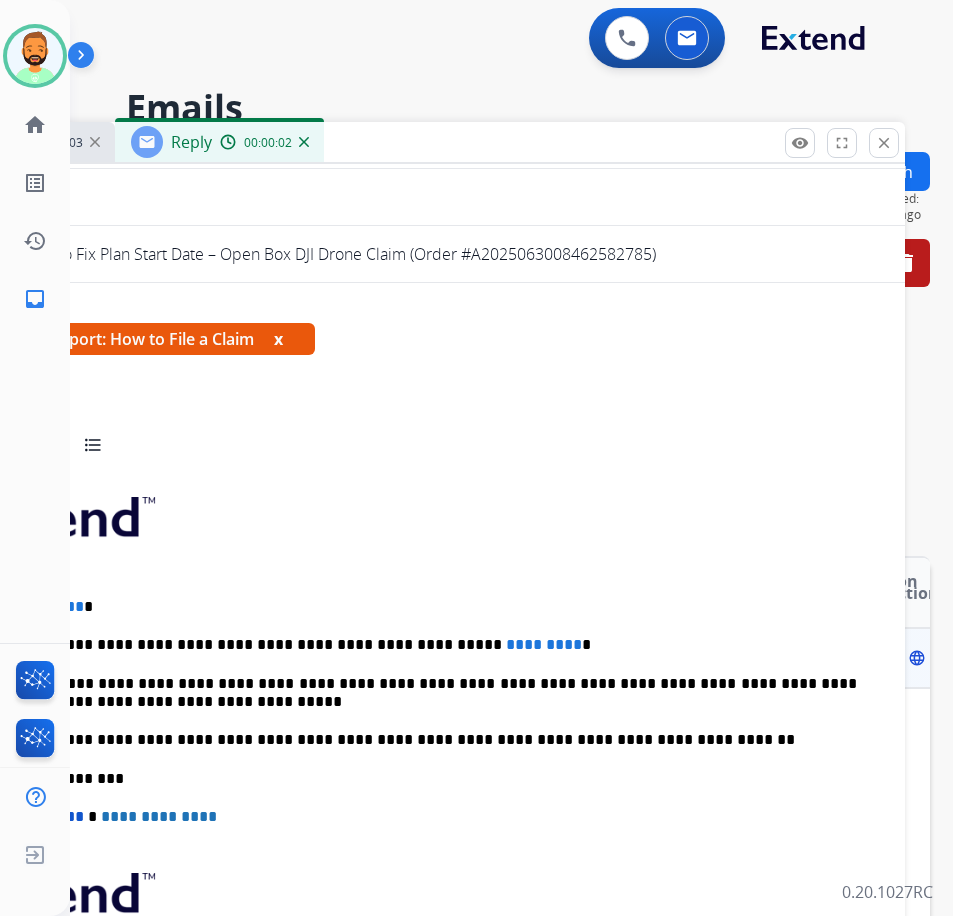 scroll, scrollTop: 200, scrollLeft: 0, axis: vertical 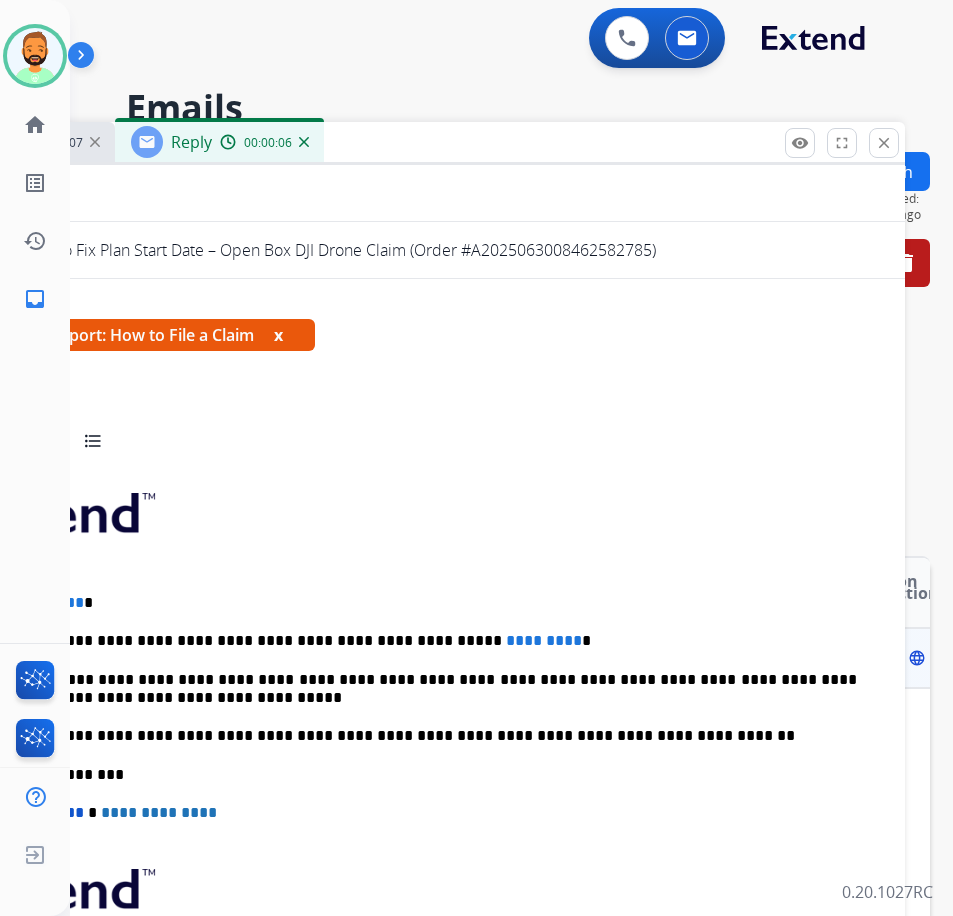 click on "**********" at bounding box center [397, 641] 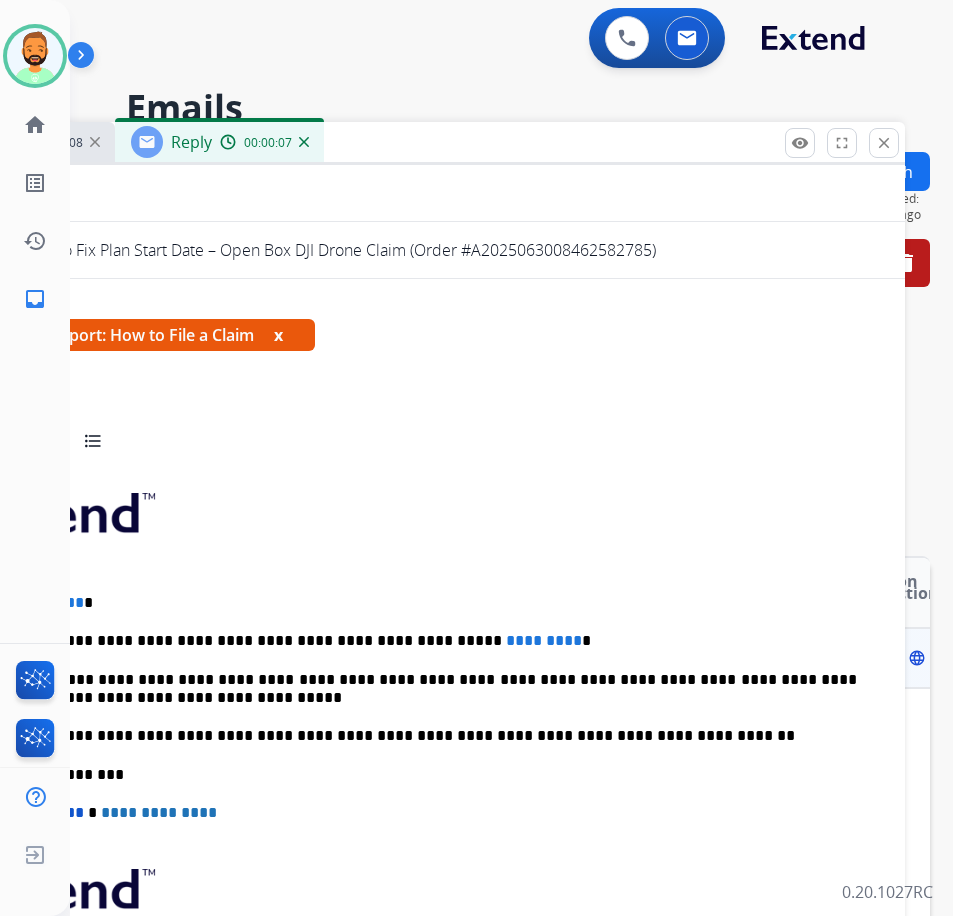 type 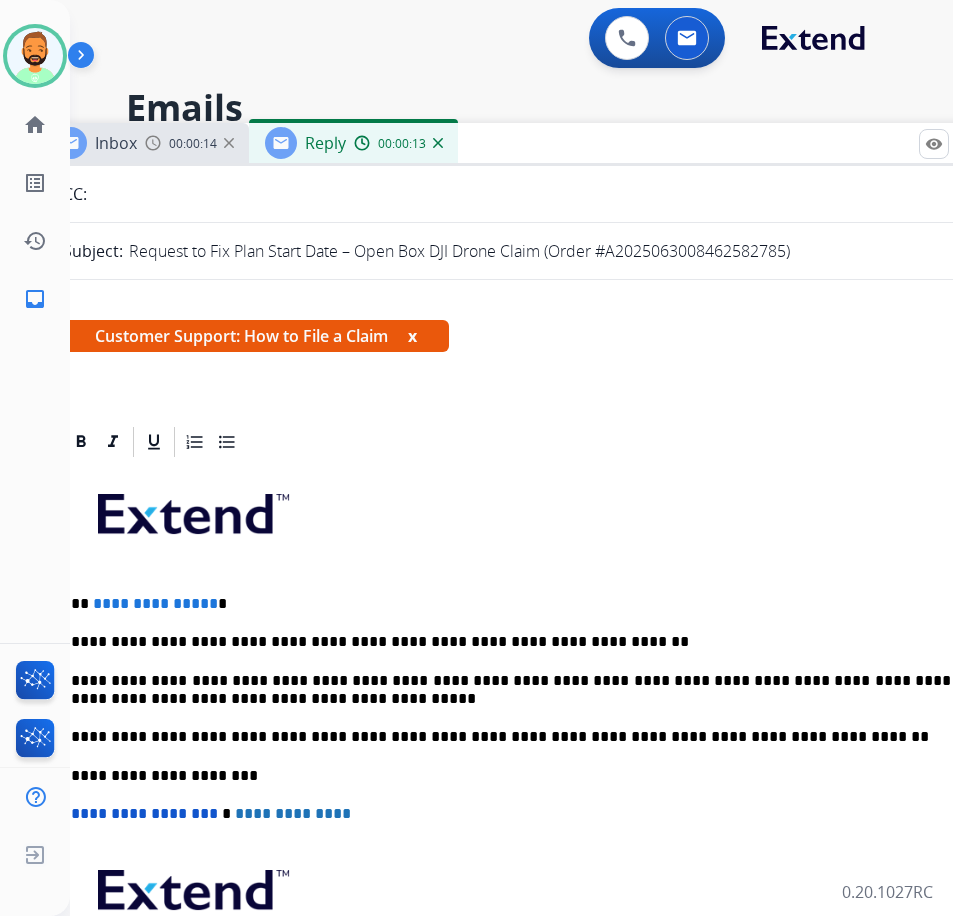 drag, startPoint x: 652, startPoint y: 142, endPoint x: 750, endPoint y: 138, distance: 98.0816 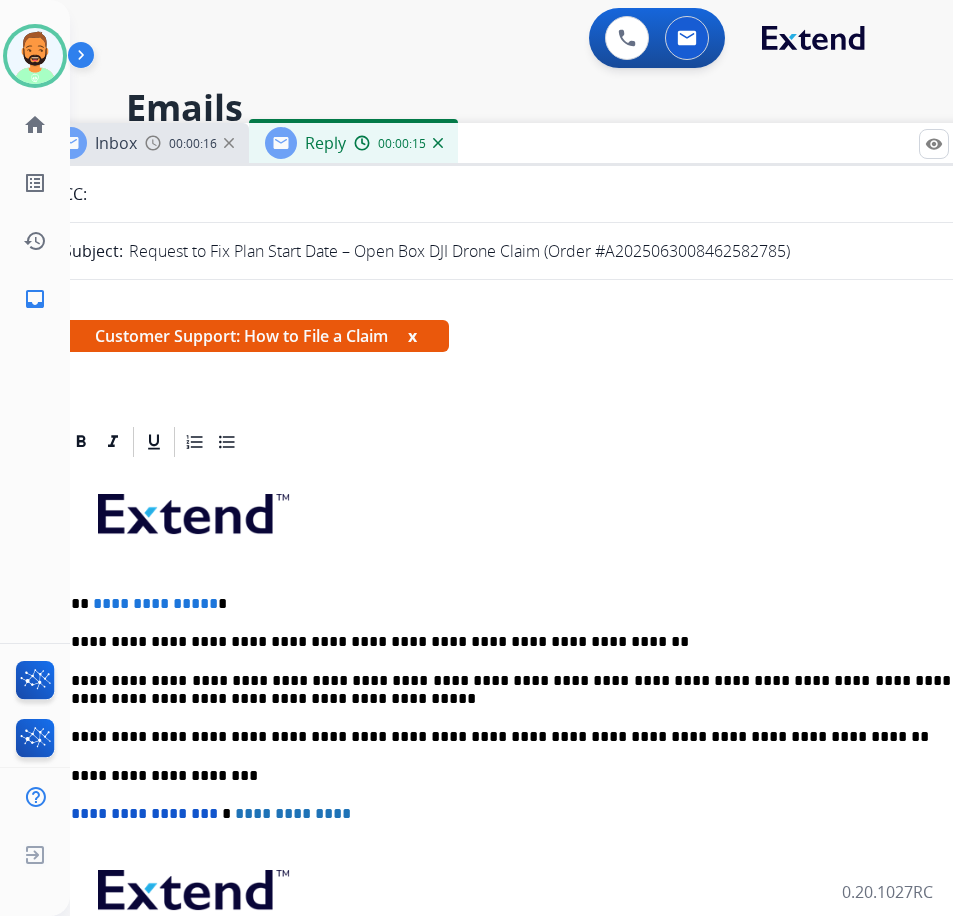 click on "**********" at bounding box center (539, 765) 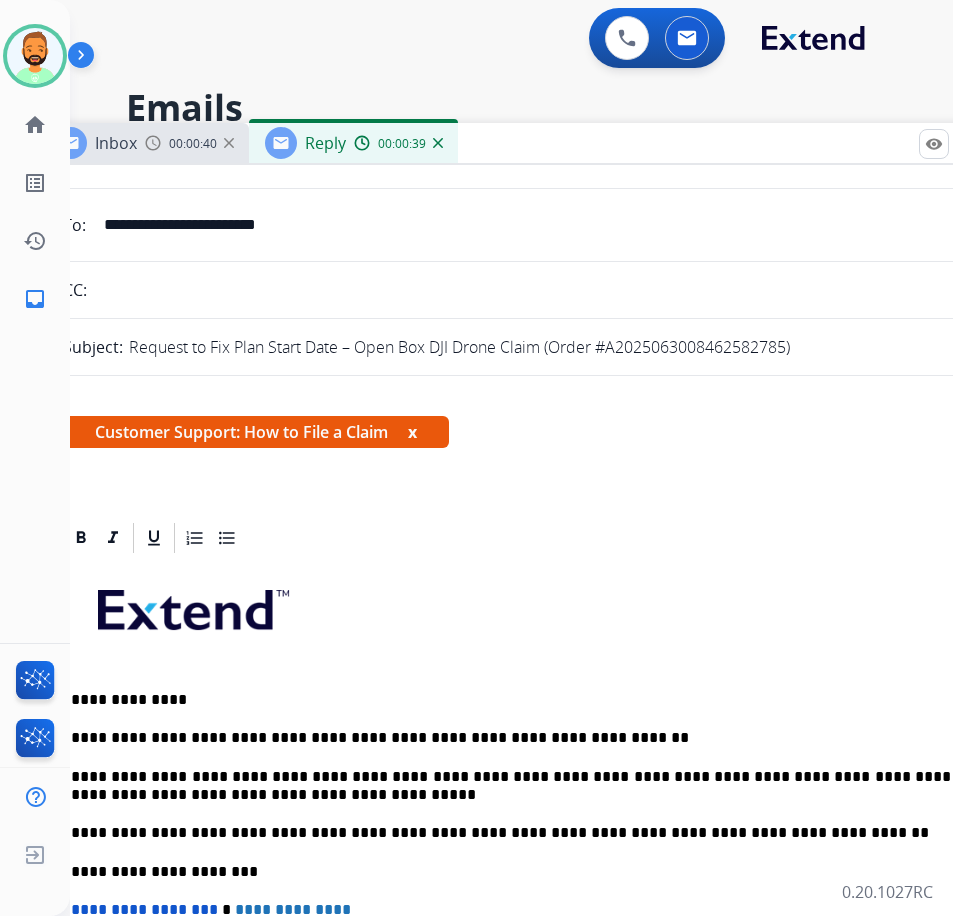 scroll, scrollTop: 0, scrollLeft: 0, axis: both 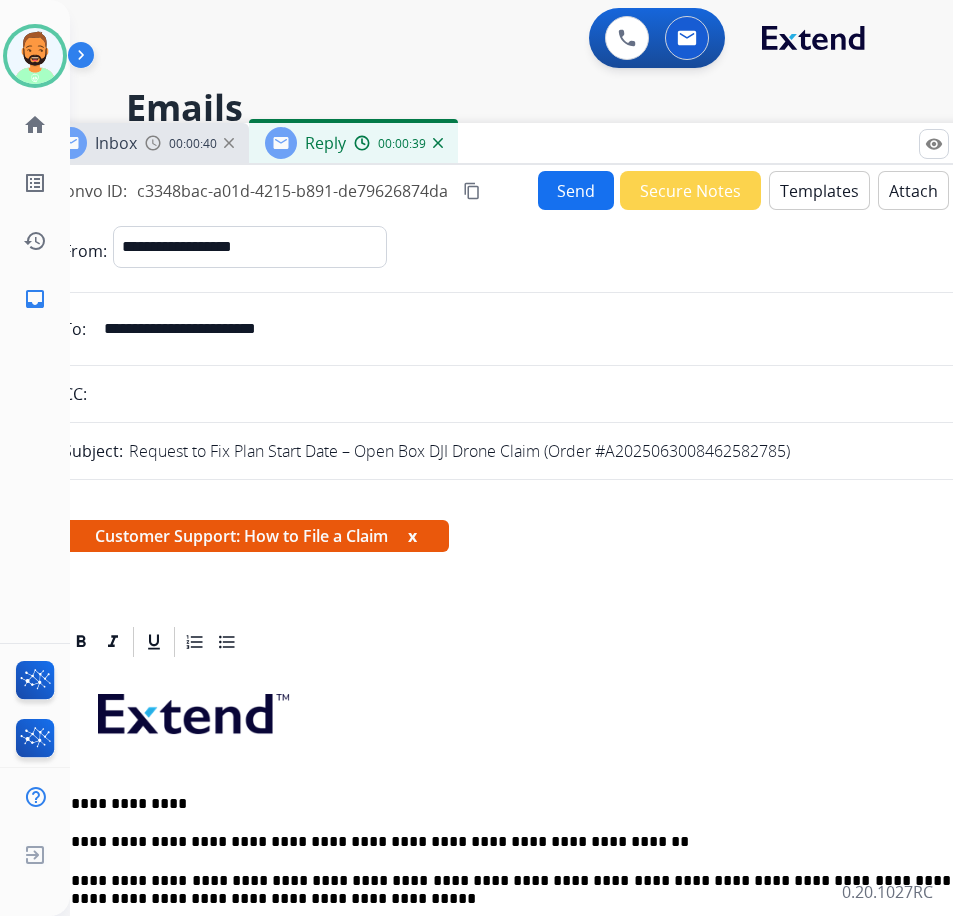 click on "Send" at bounding box center (576, 190) 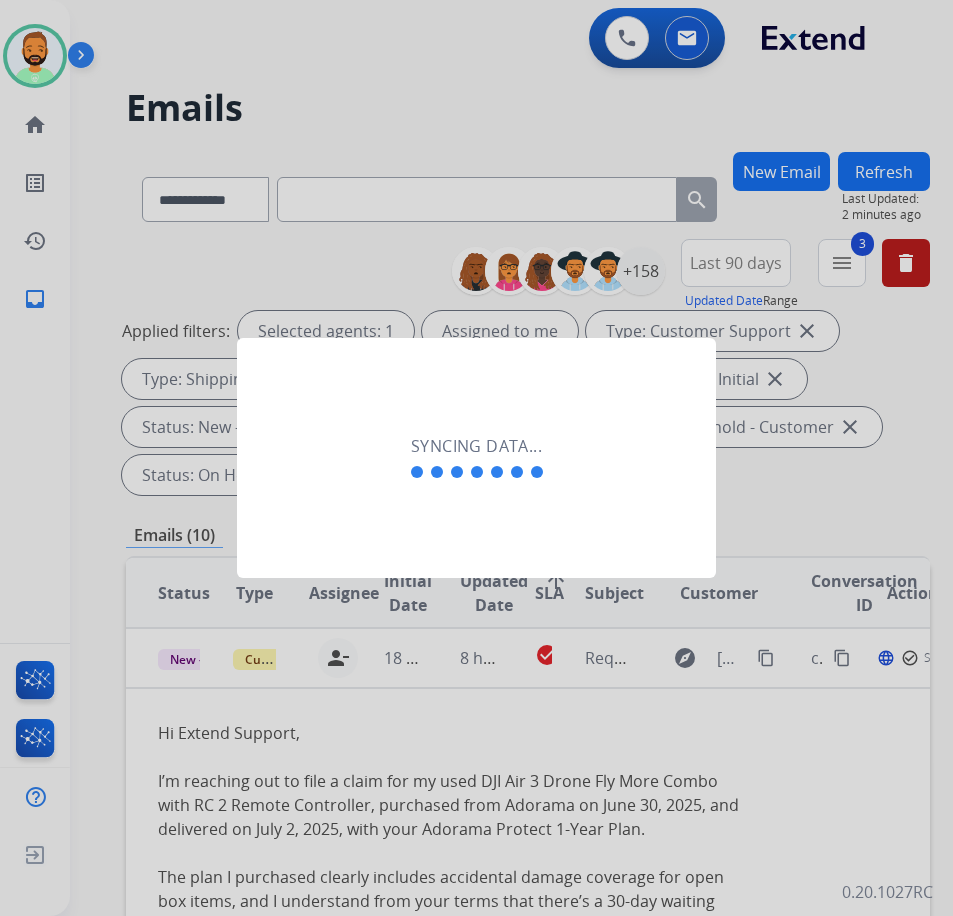 click at bounding box center (476, 458) 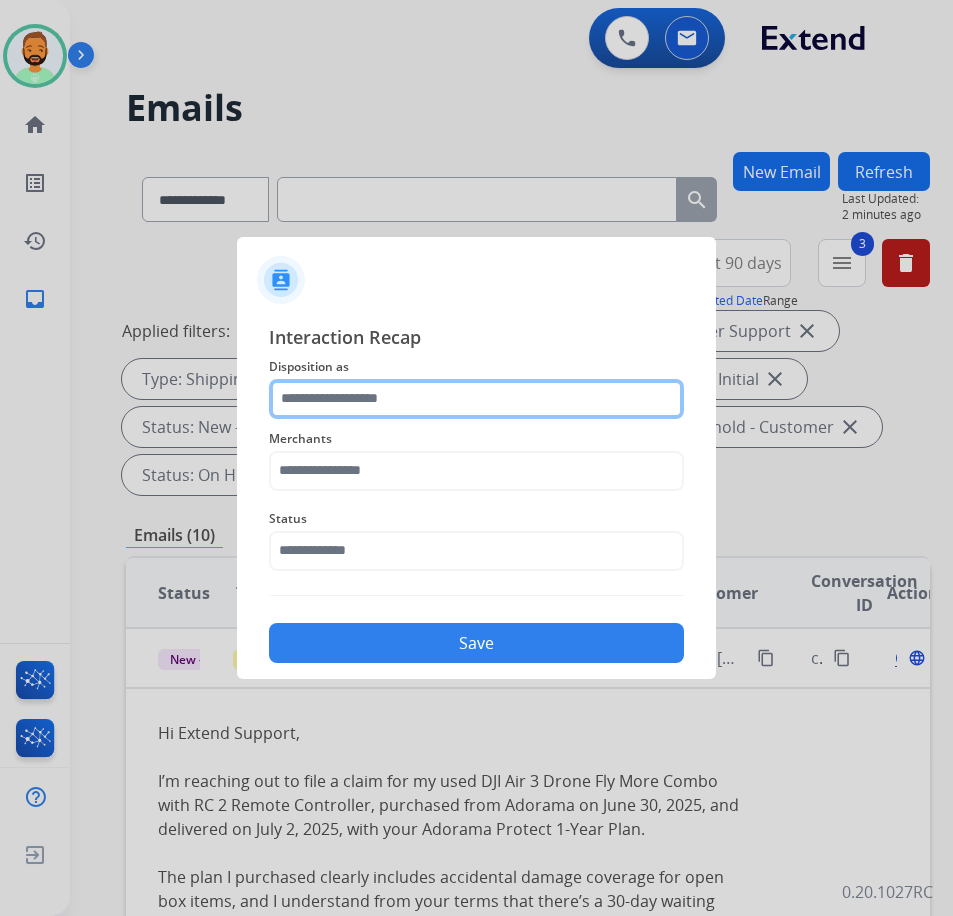 click 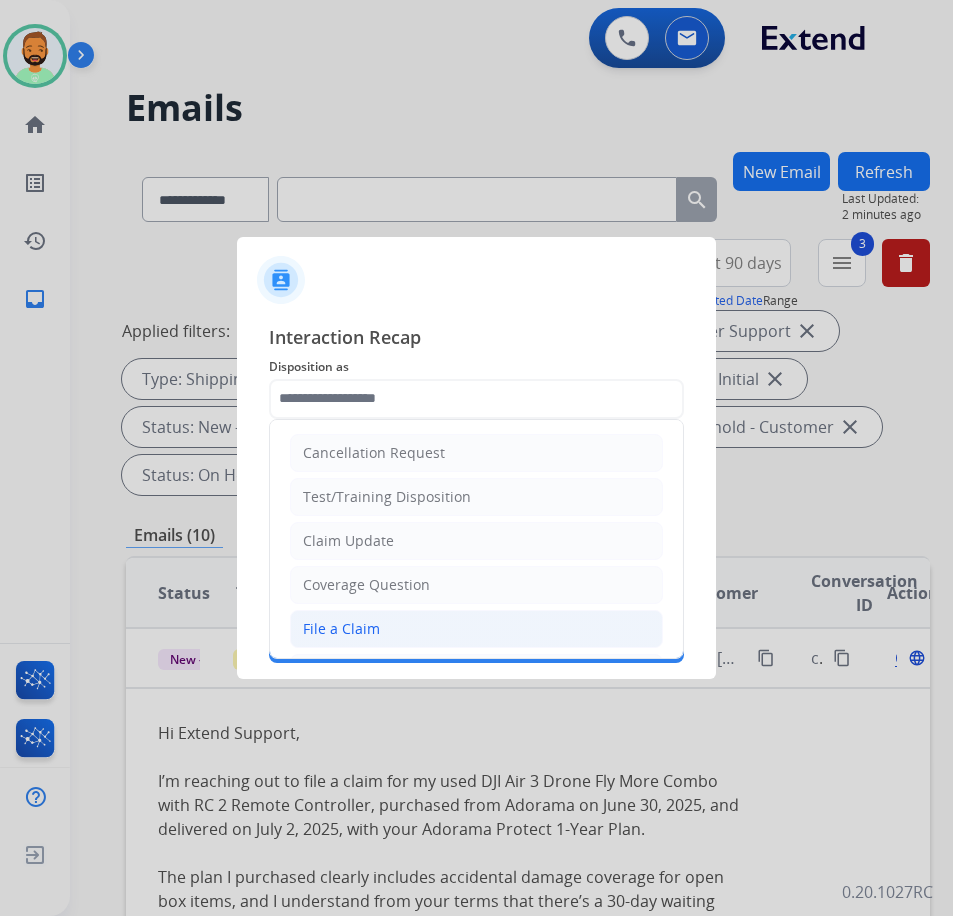 click on "File a Claim" 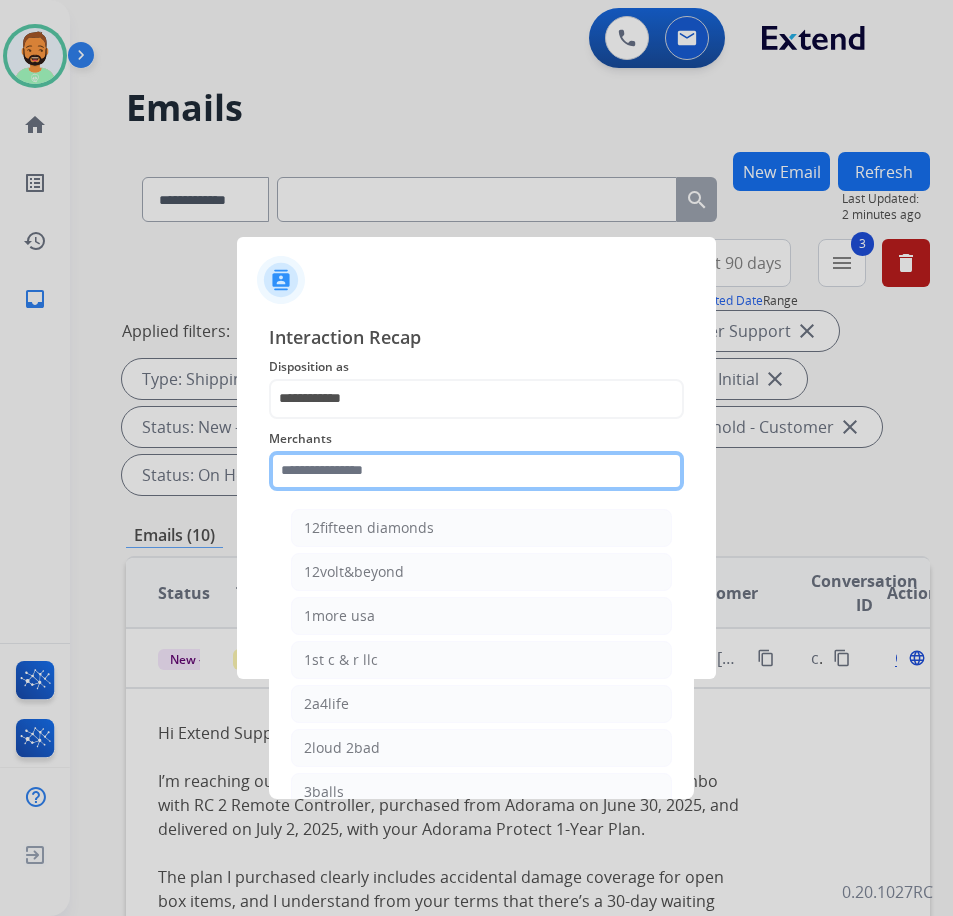 click 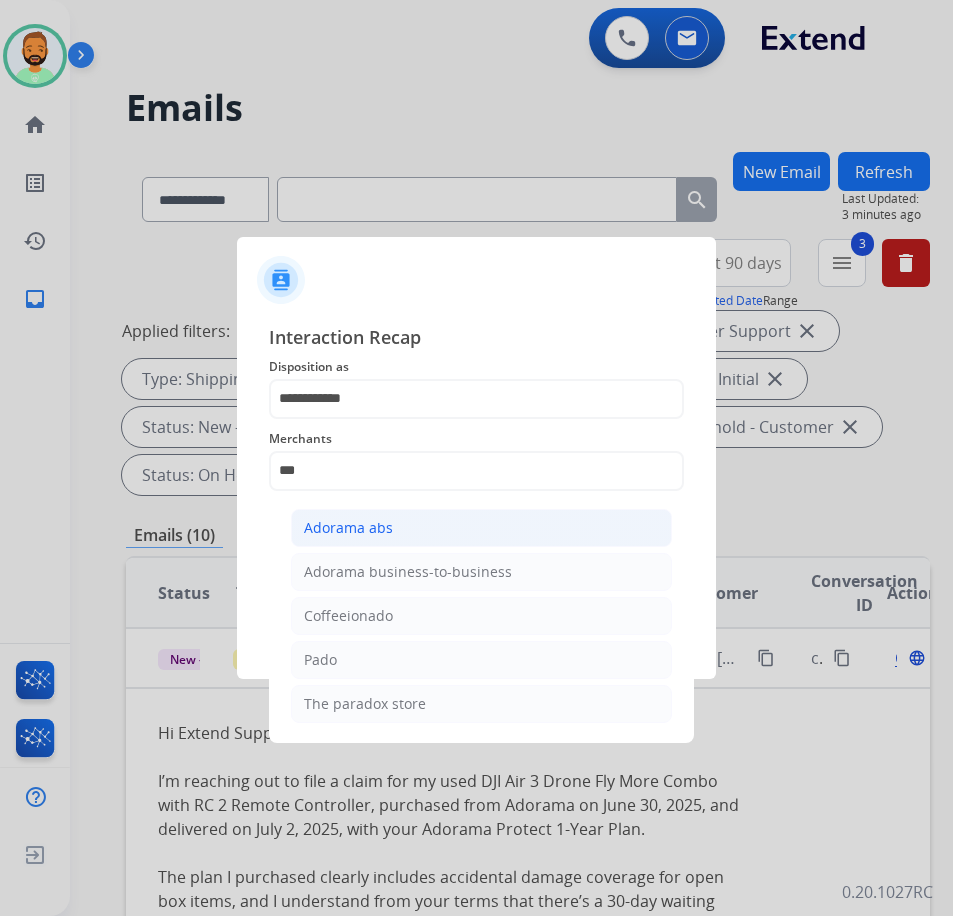 click on "Adorama abs" 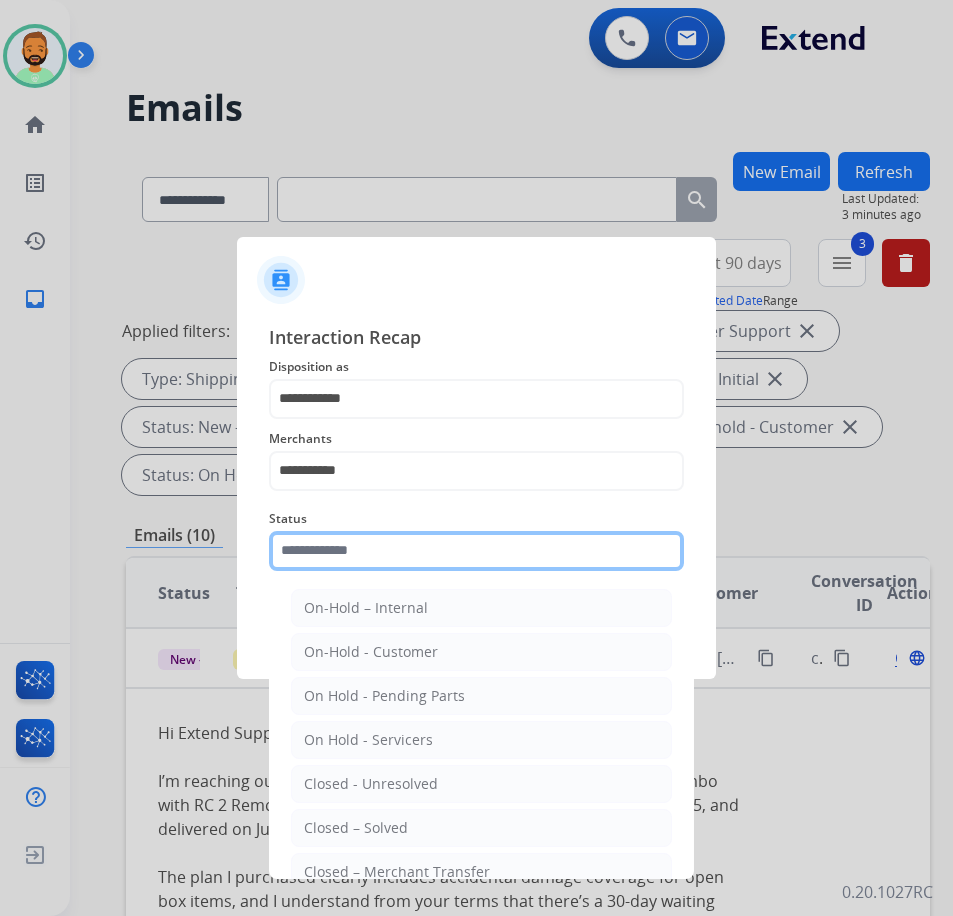 click 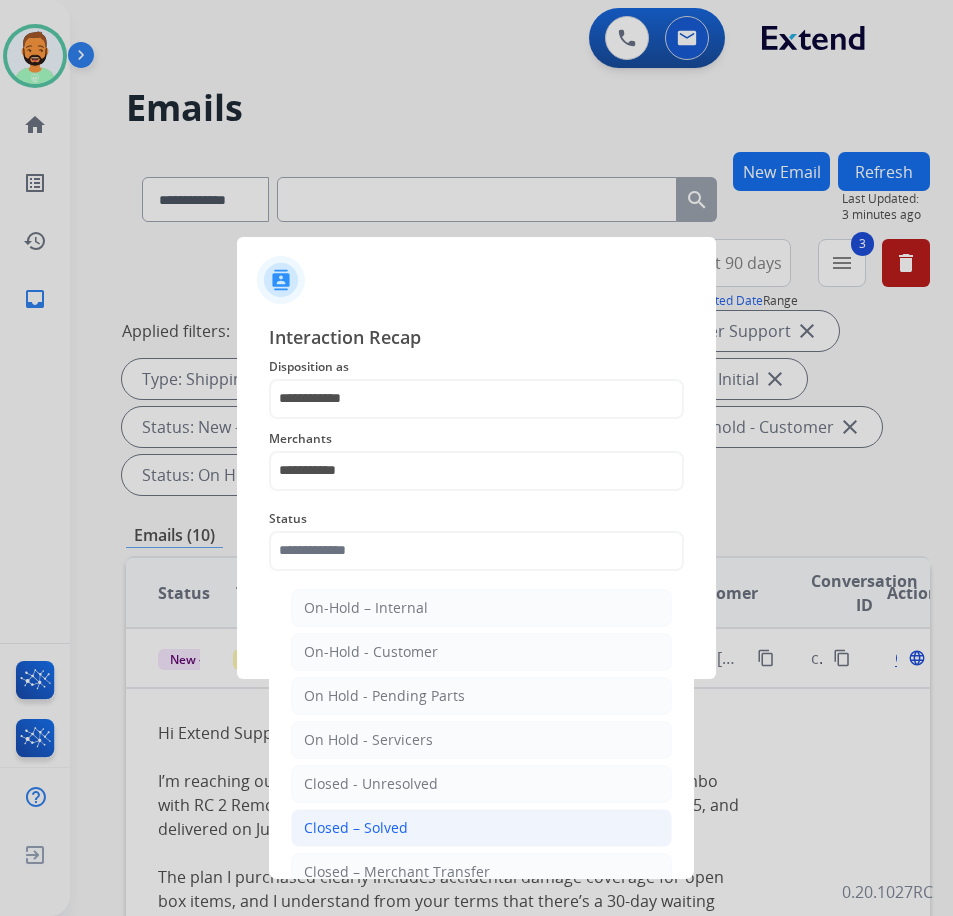 click on "Closed – Solved" 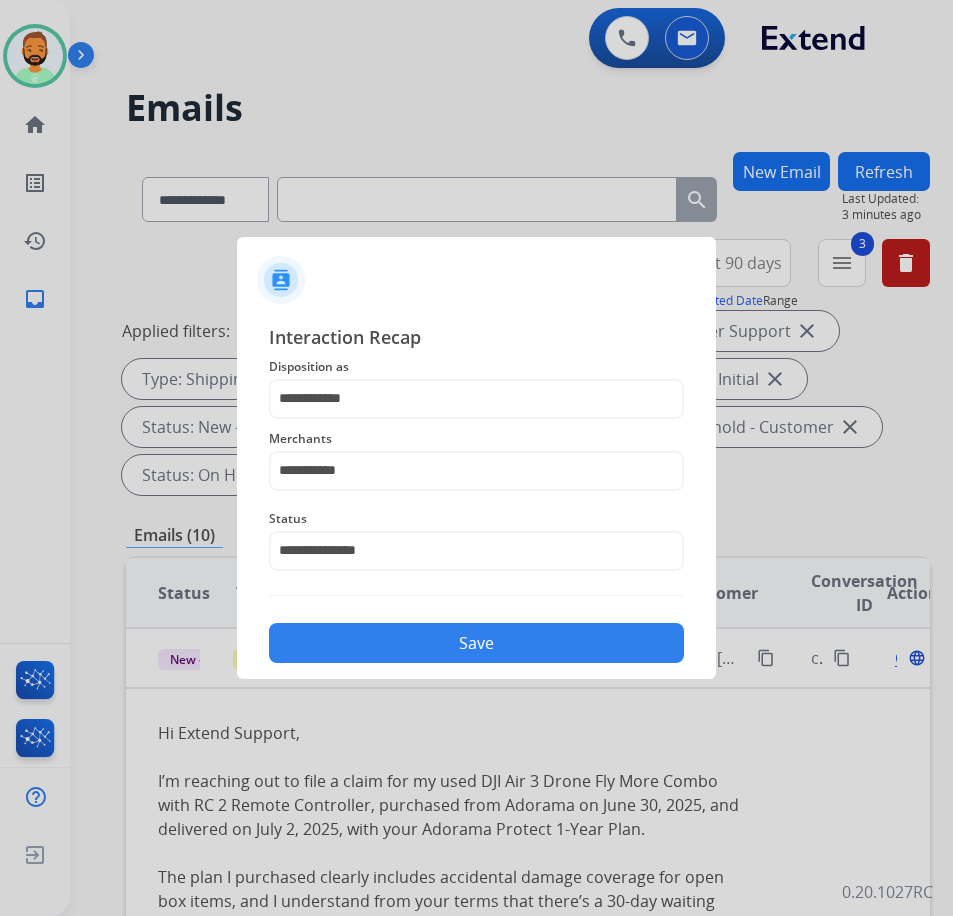 click on "Save" 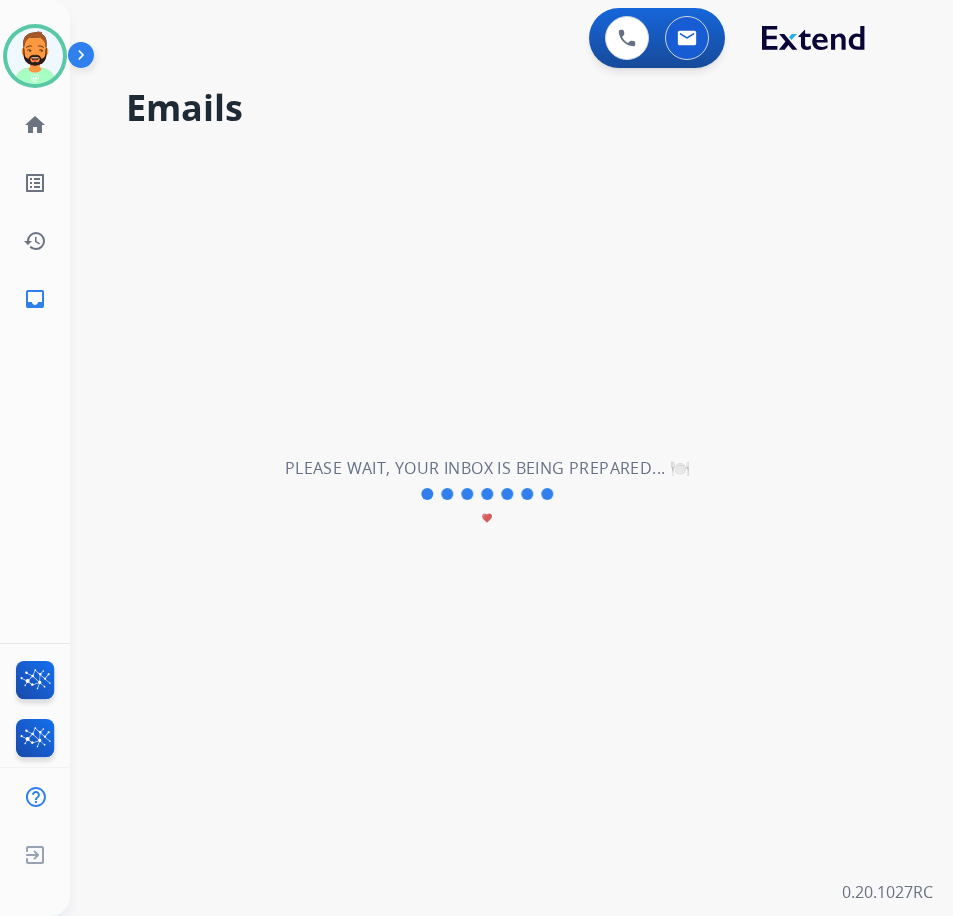 scroll, scrollTop: 24, scrollLeft: 0, axis: vertical 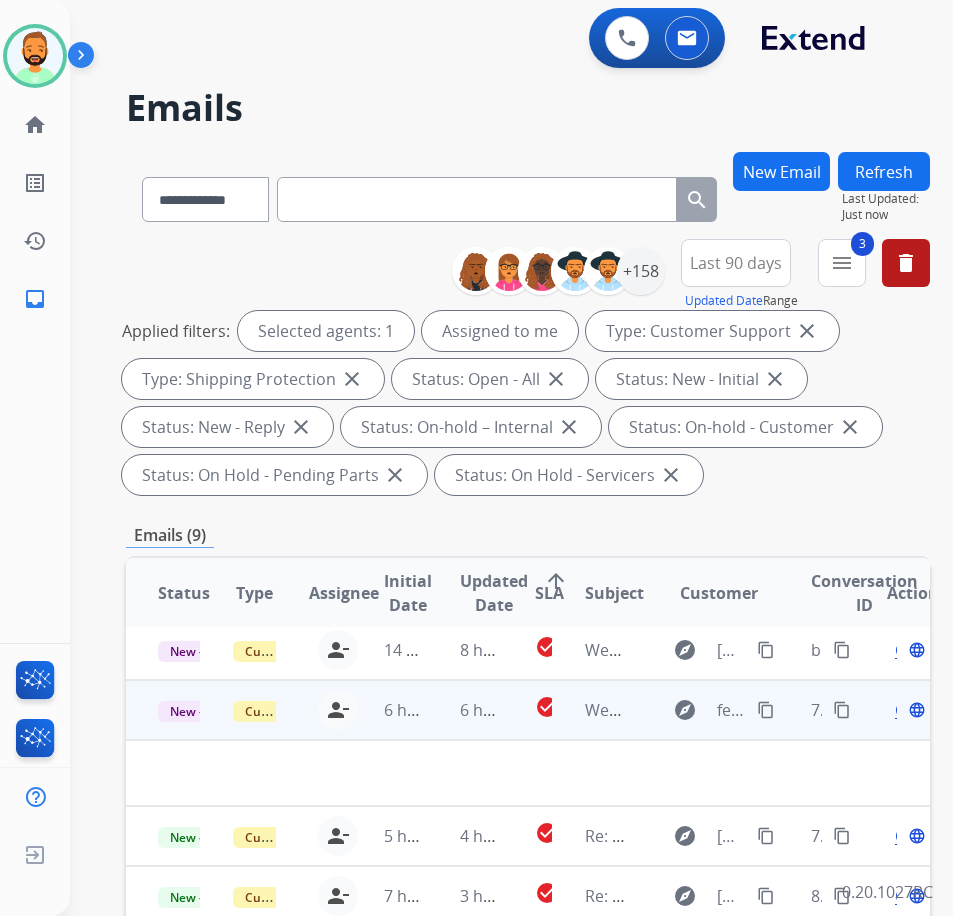 click on "6 hours ago" at bounding box center (465, 710) 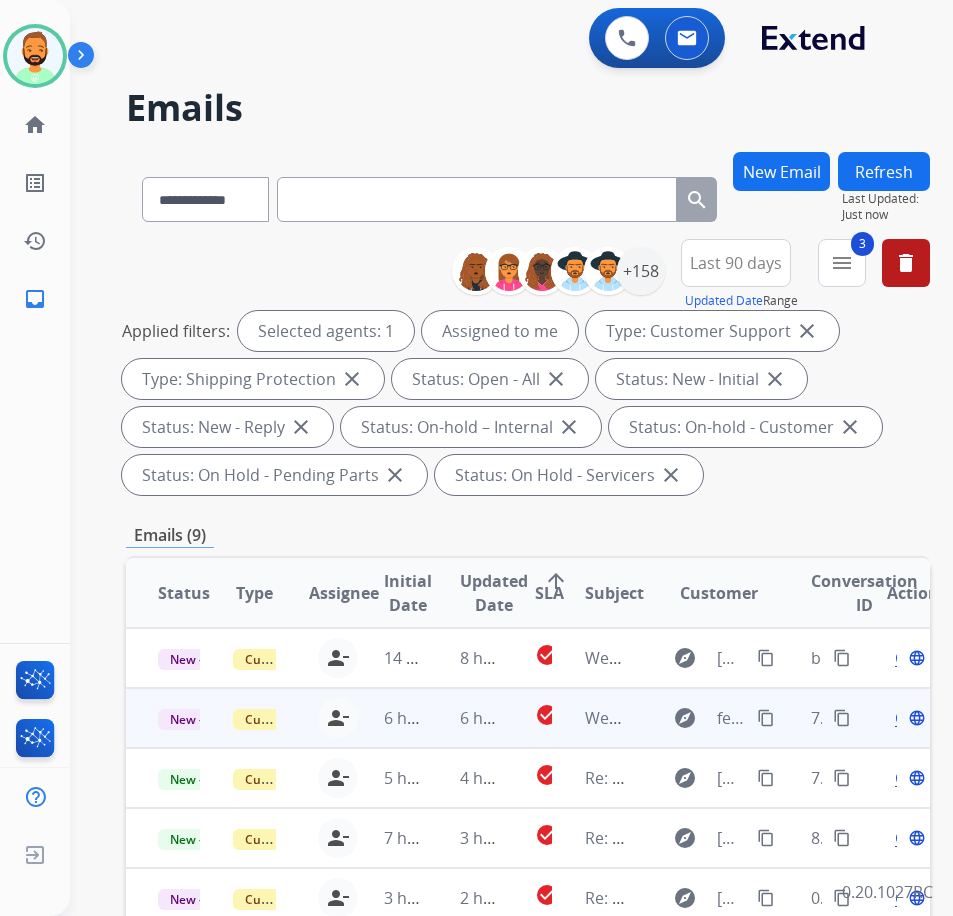 click on "6 hours ago" at bounding box center (465, 718) 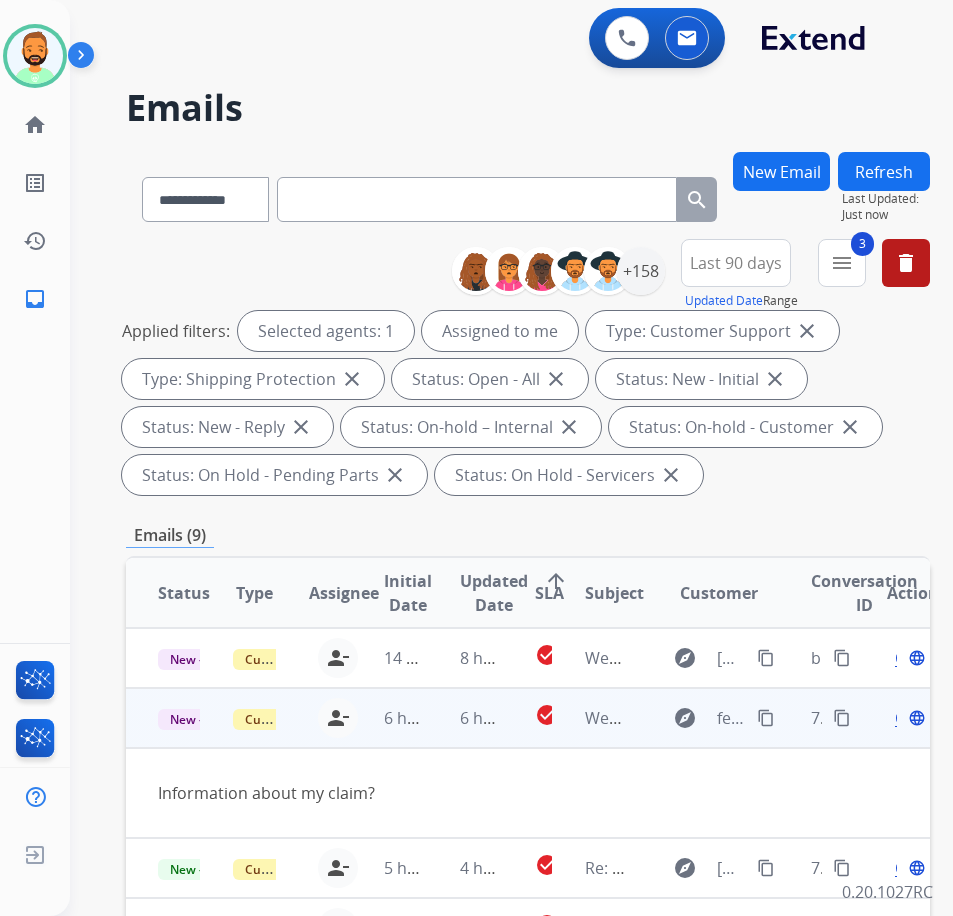 scroll, scrollTop: 48, scrollLeft: 0, axis: vertical 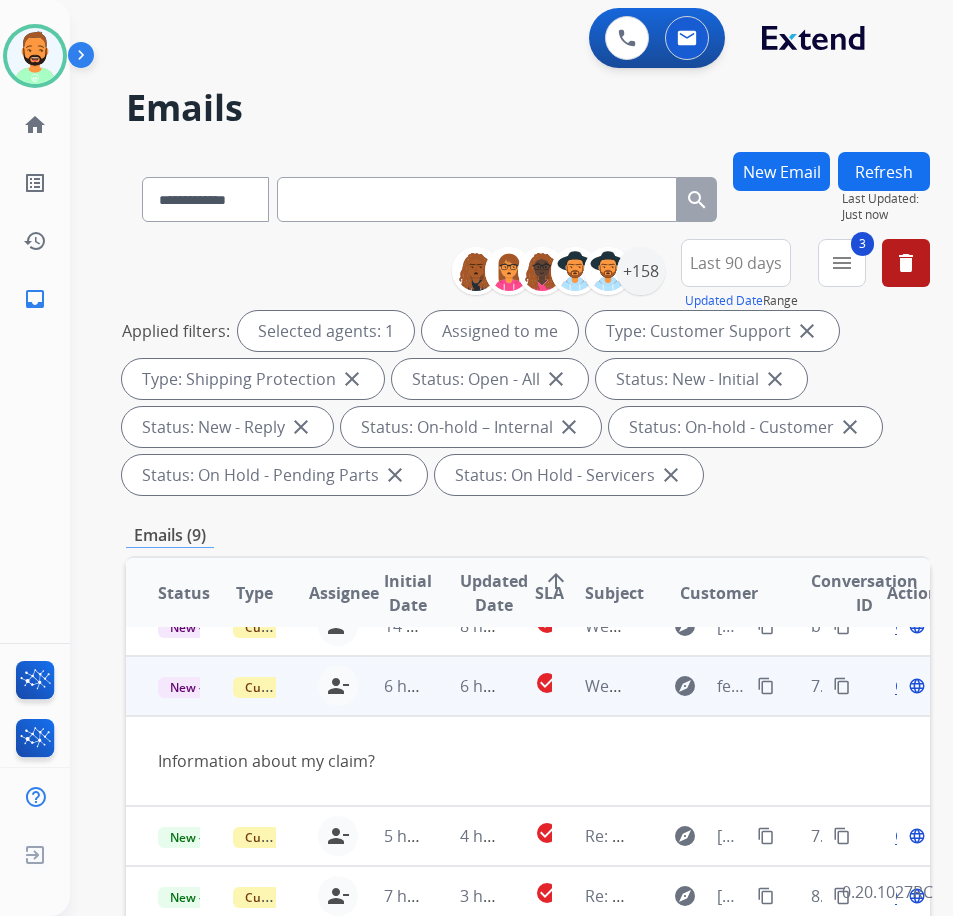 click on "content_copy" at bounding box center [766, 686] 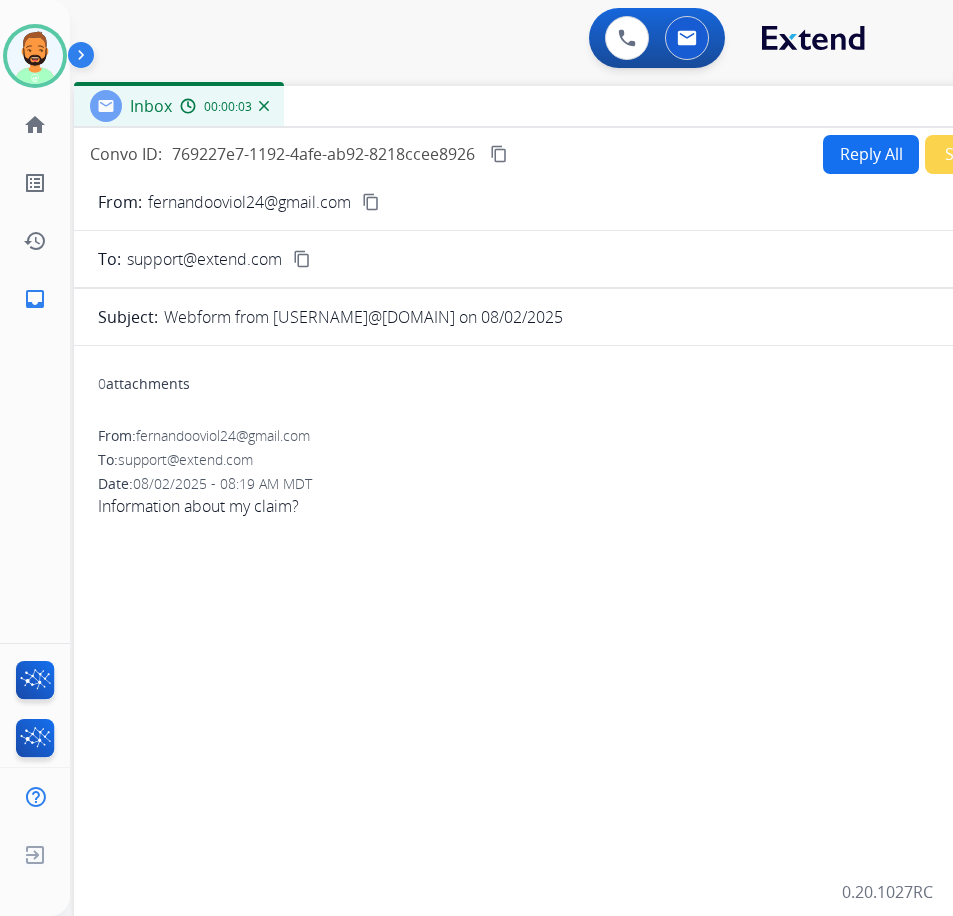 drag, startPoint x: 387, startPoint y: 122, endPoint x: 597, endPoint y: 102, distance: 210.95023 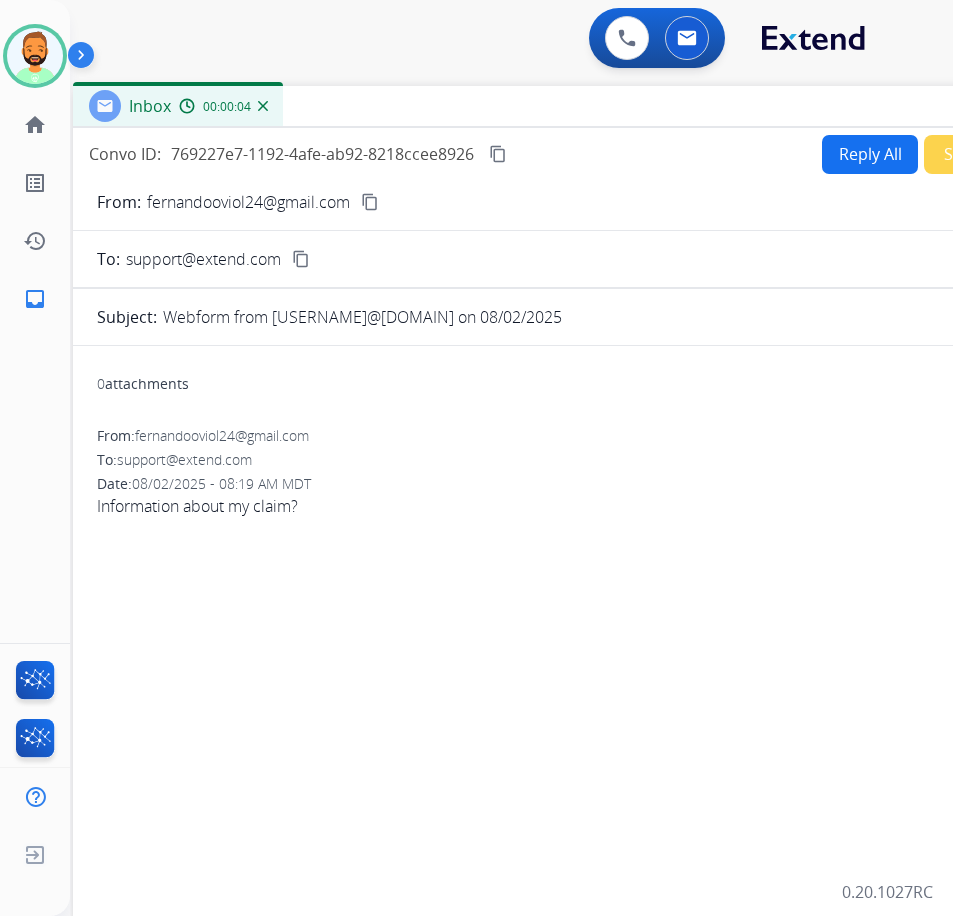 click on "Reply All" at bounding box center [870, 154] 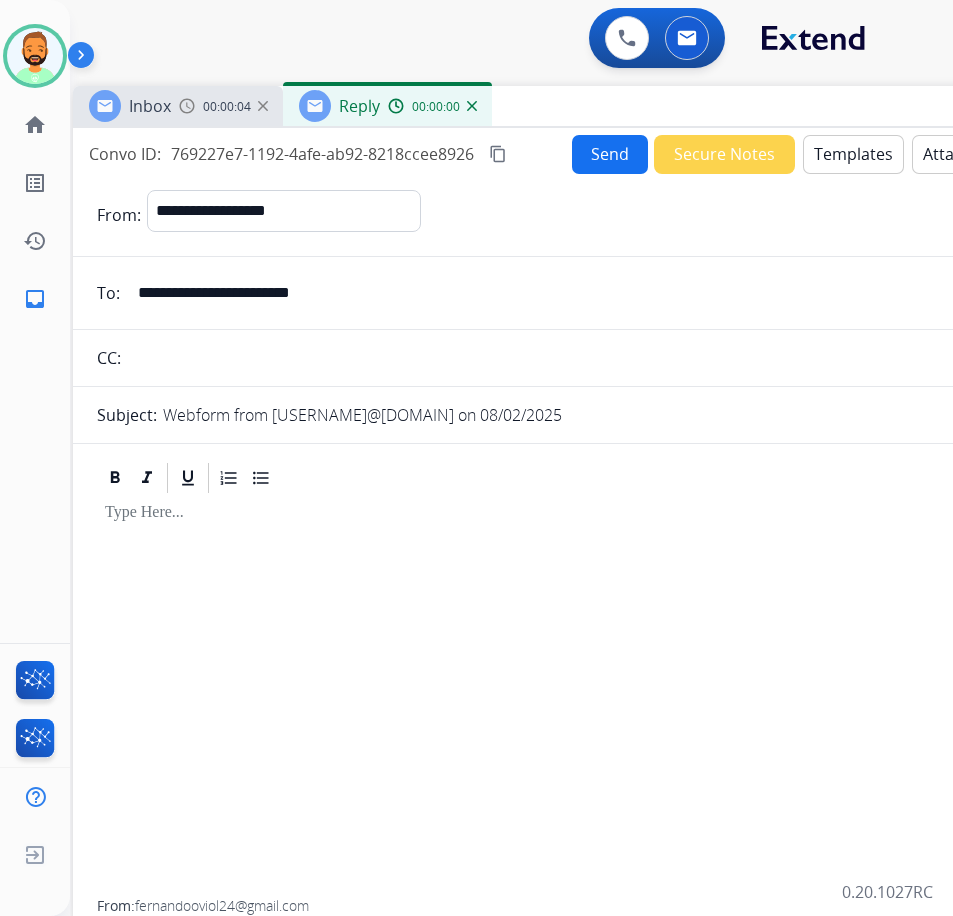 click on "Templates" at bounding box center [853, 154] 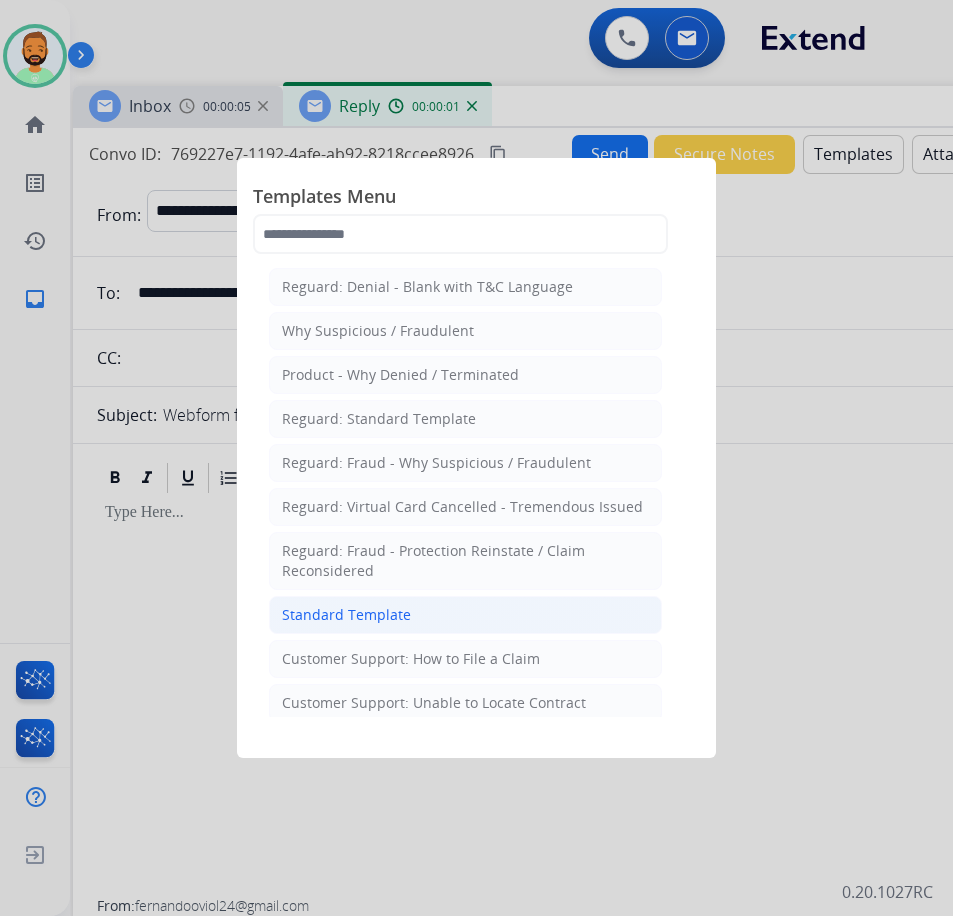 click on "Standard Template" 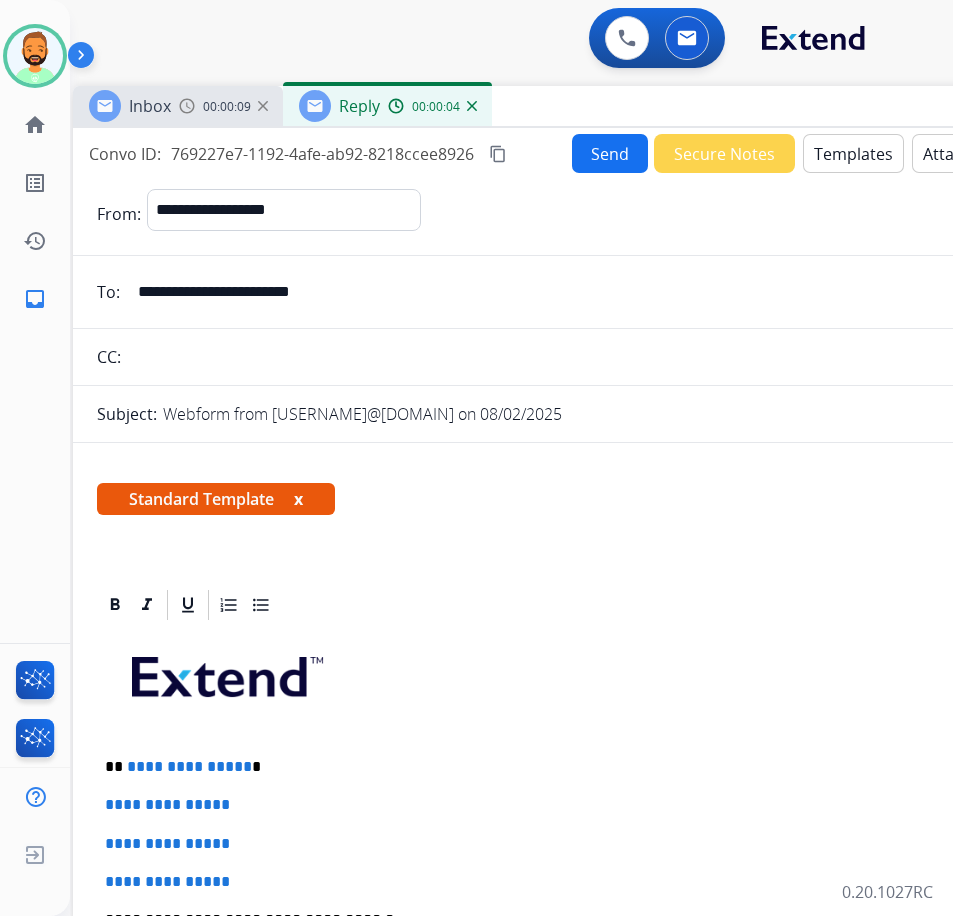 click on "**********" at bounding box center [565, 767] 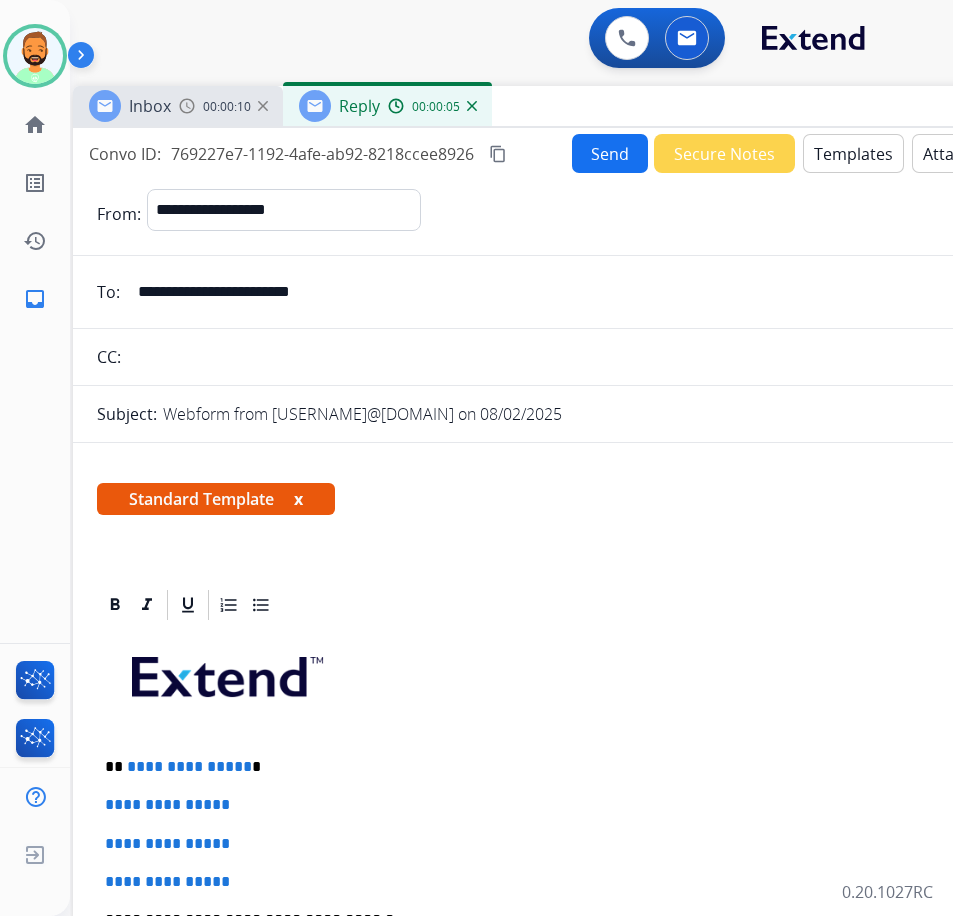 type 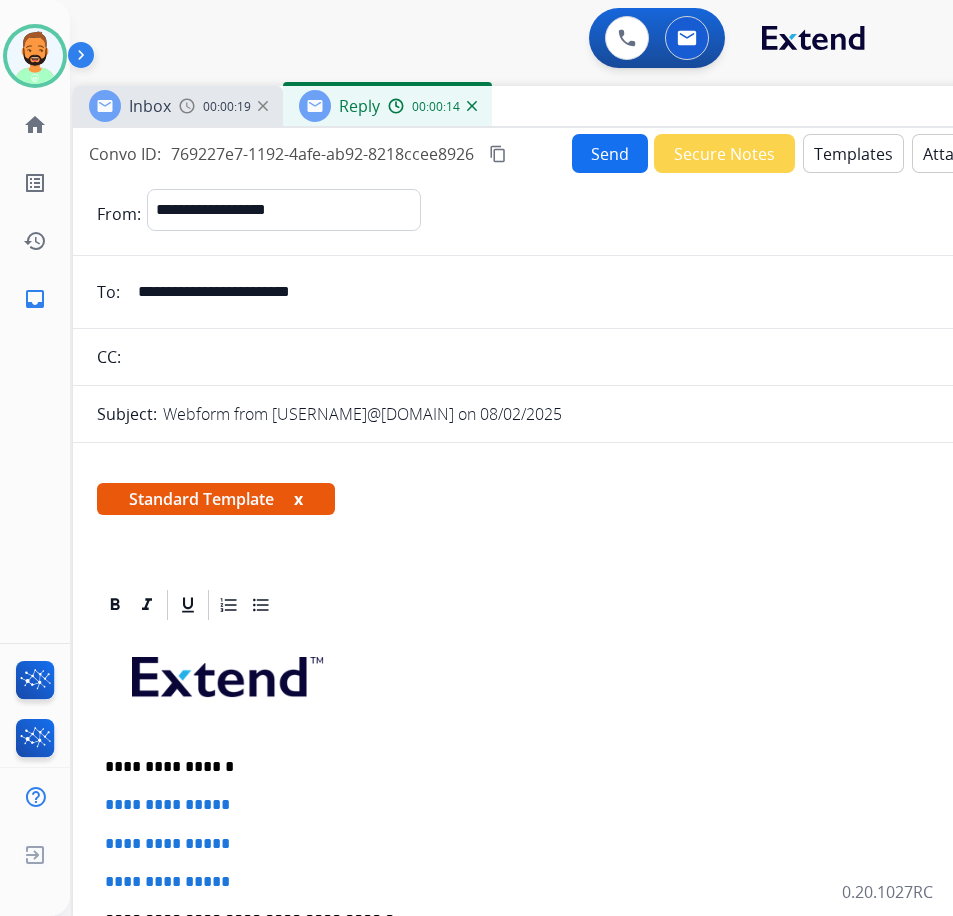 scroll, scrollTop: 100, scrollLeft: 0, axis: vertical 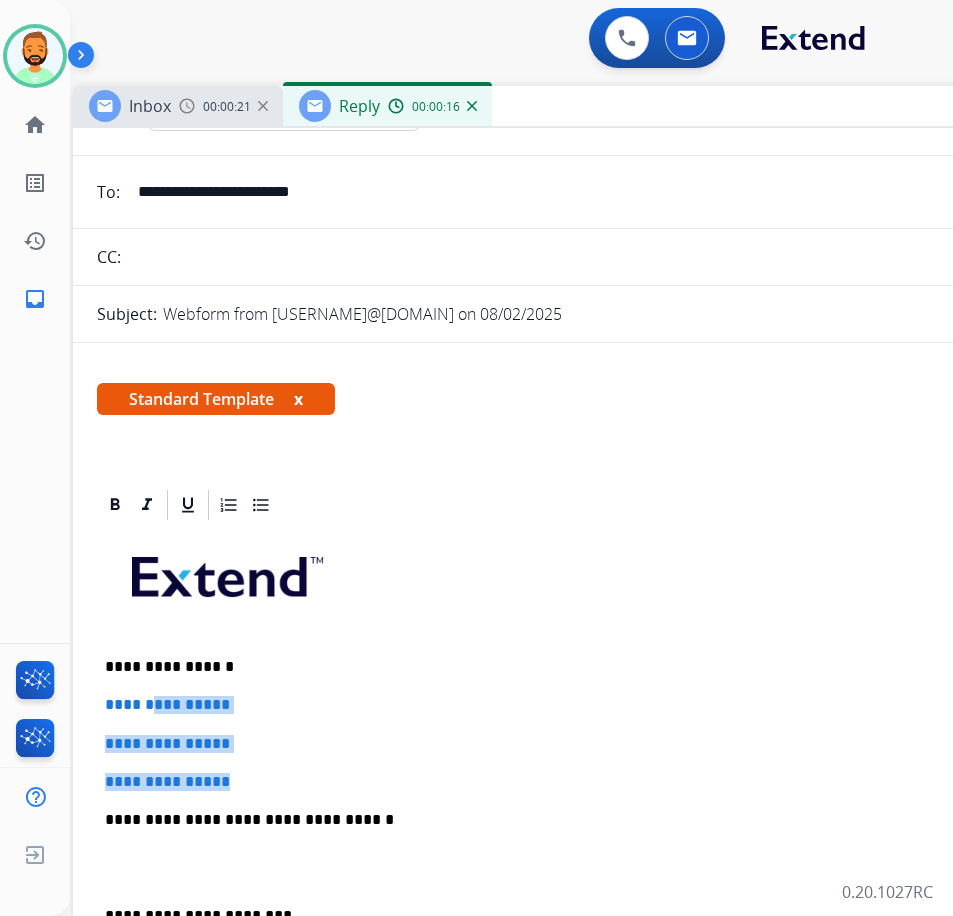drag, startPoint x: 257, startPoint y: 780, endPoint x: 161, endPoint y: 702, distance: 123.69317 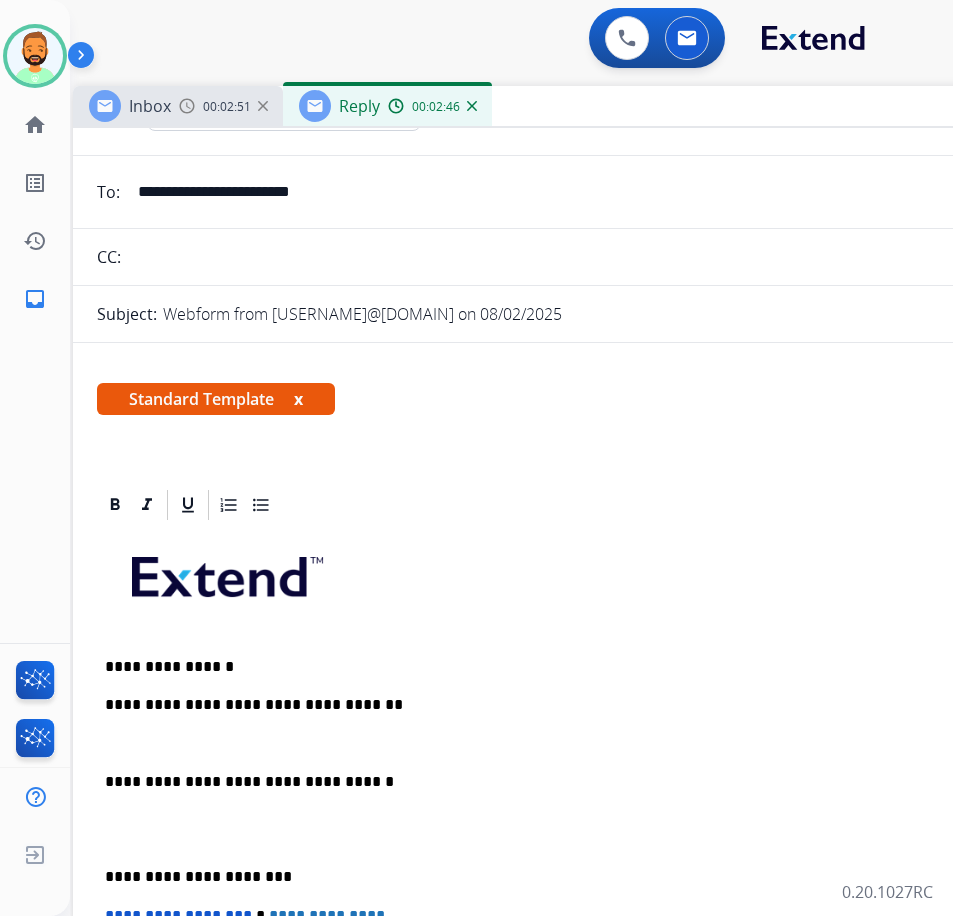 click on "**********" at bounding box center [573, 848] 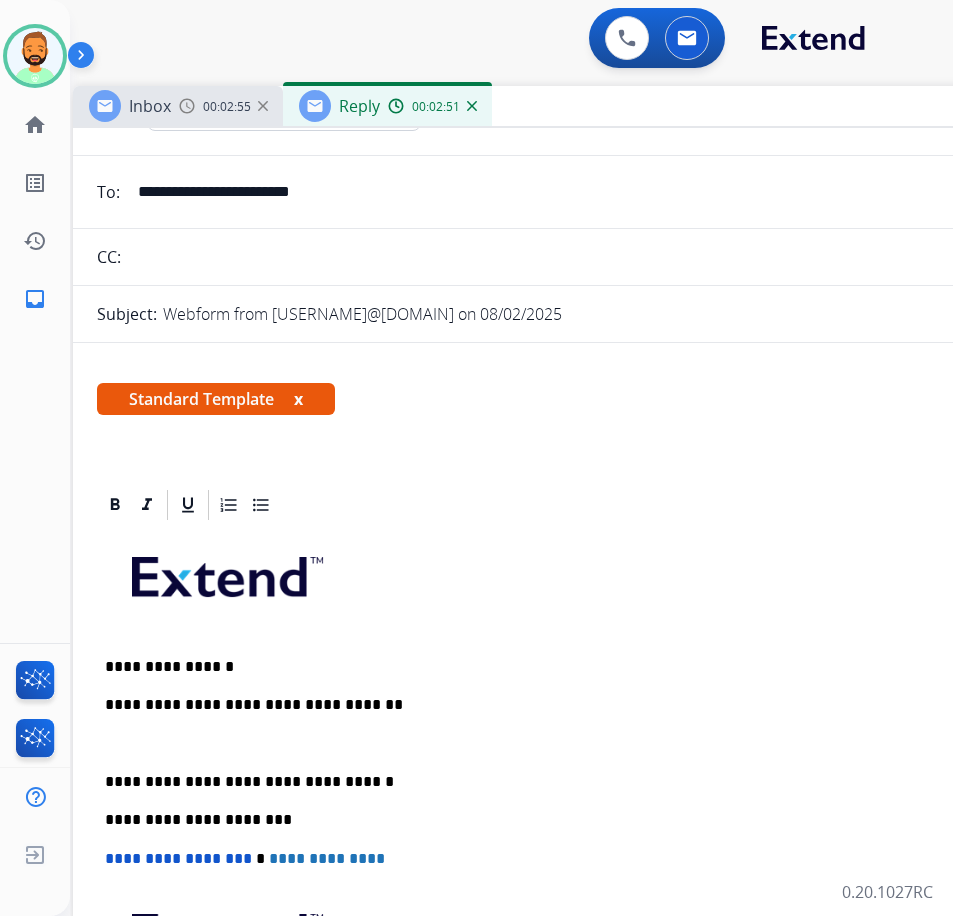 click at bounding box center (573, 744) 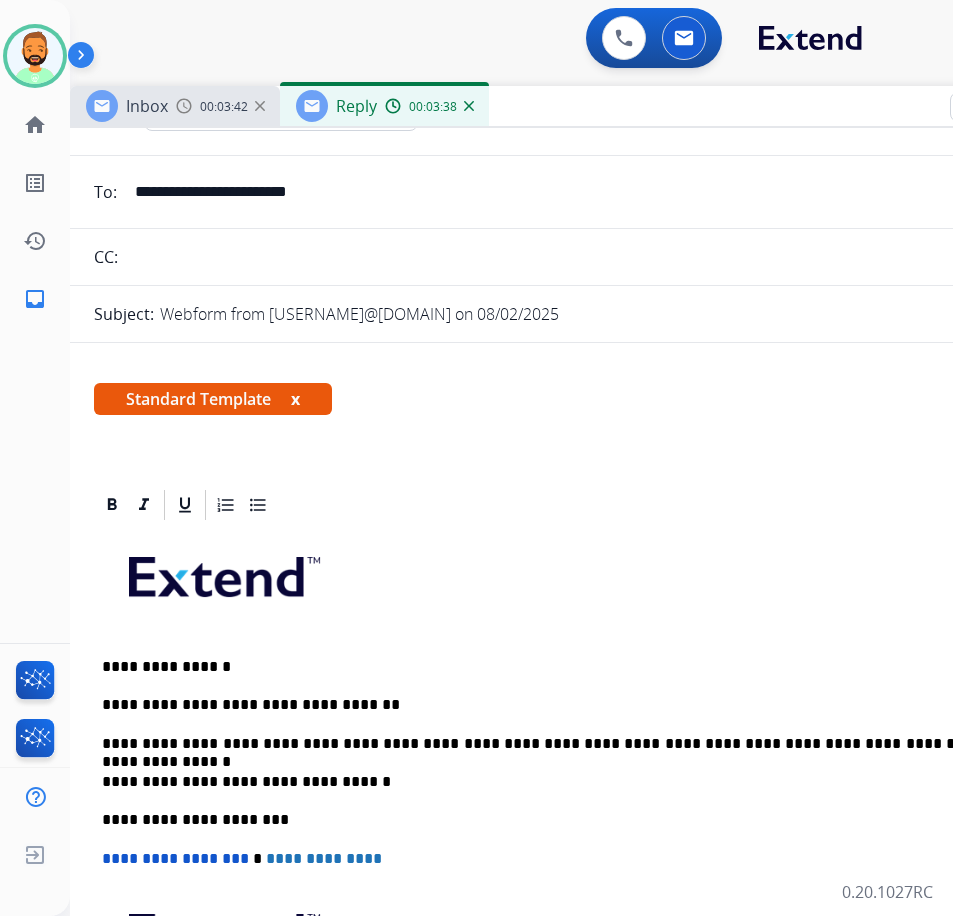scroll, scrollTop: 0, scrollLeft: 7, axis: horizontal 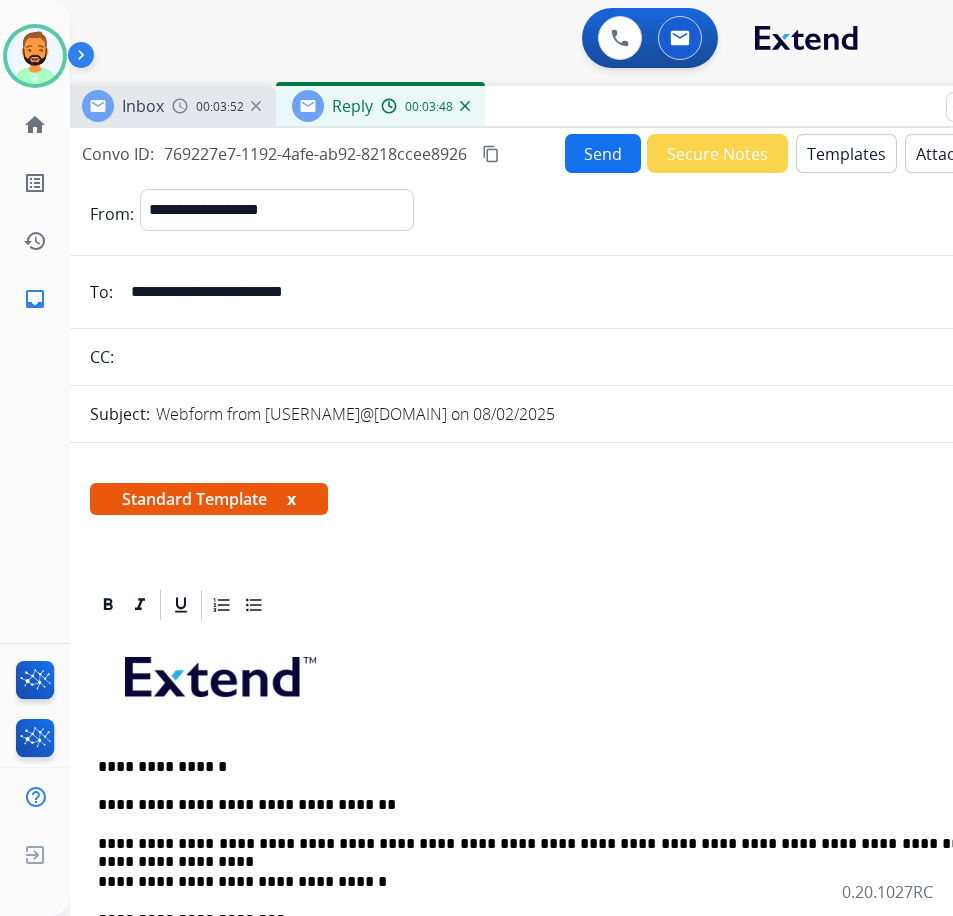click on "Send" at bounding box center [603, 153] 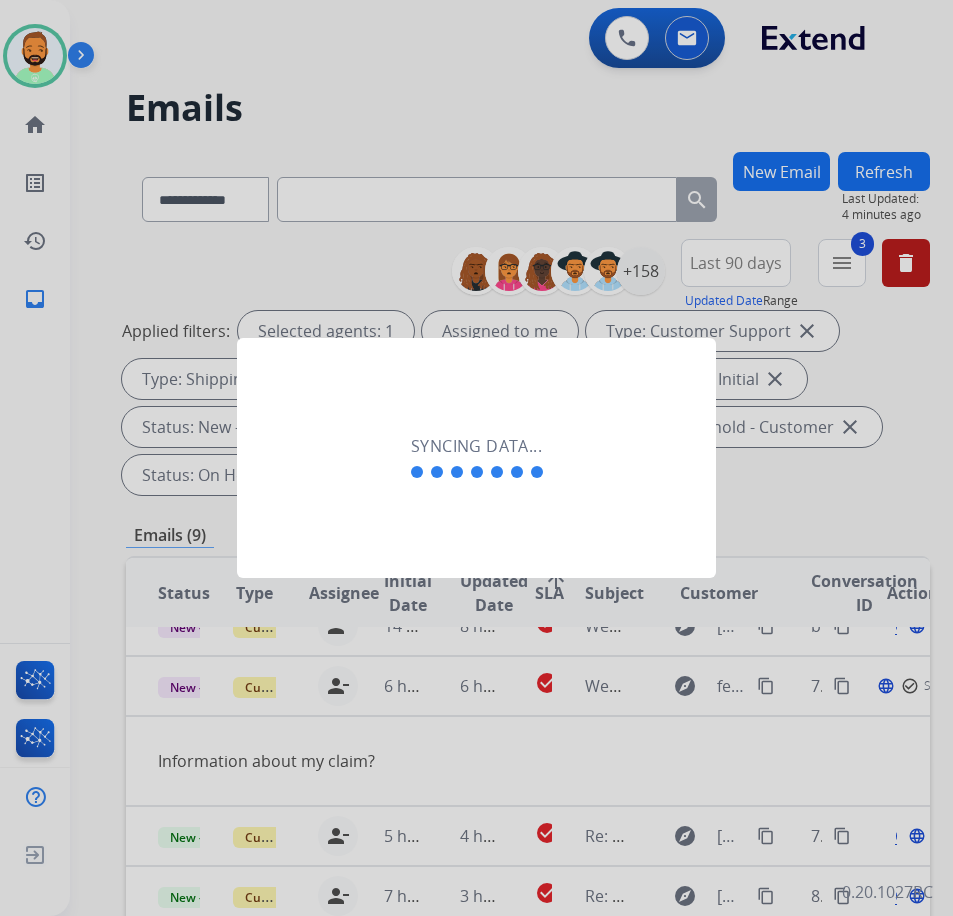 scroll, scrollTop: 0, scrollLeft: 3, axis: horizontal 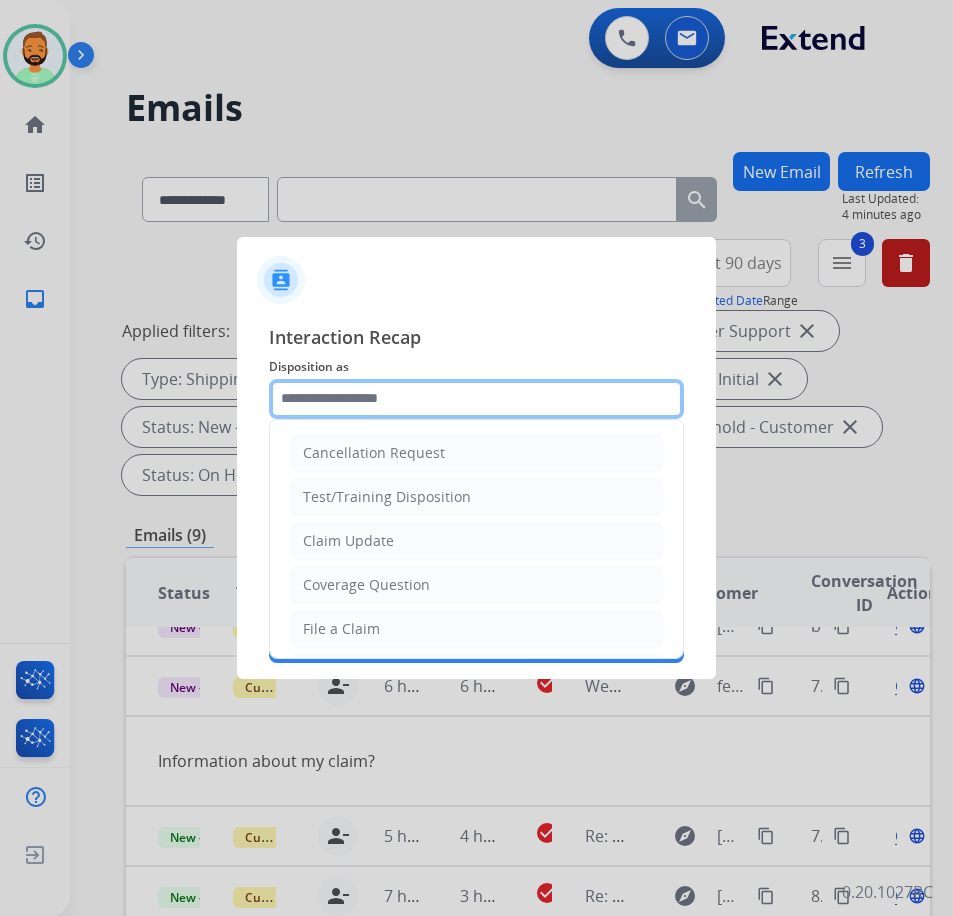 click 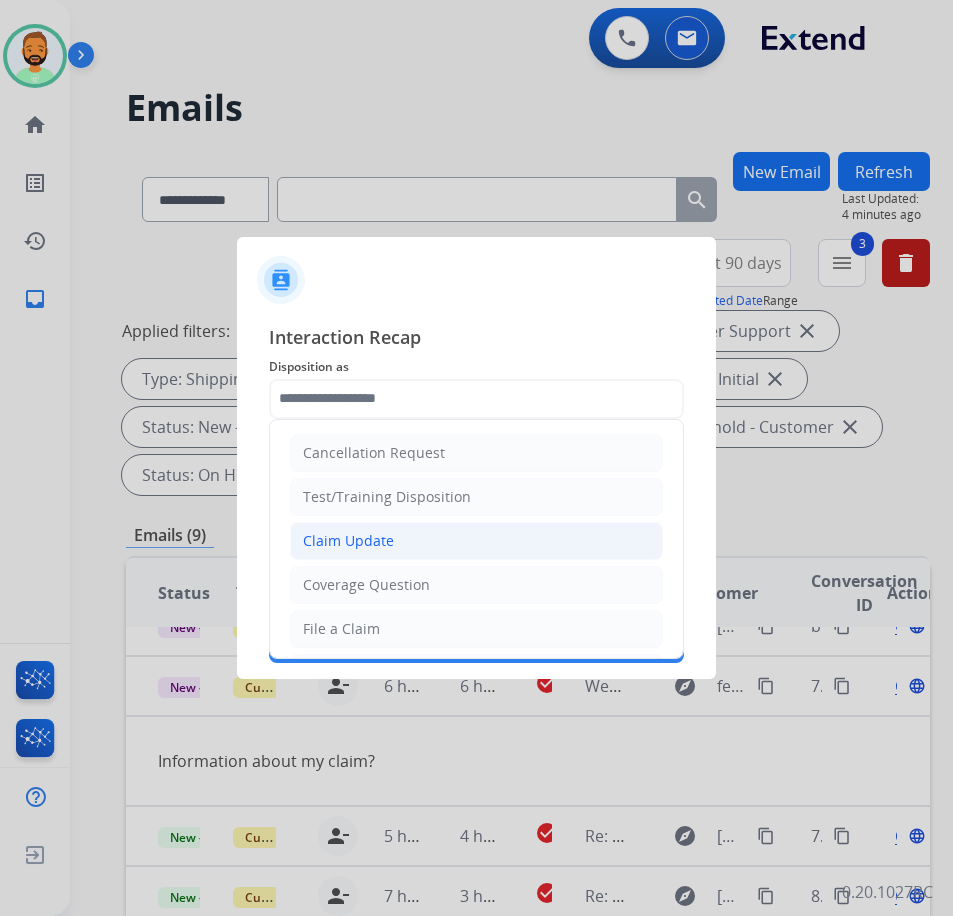 click on "Claim Update" 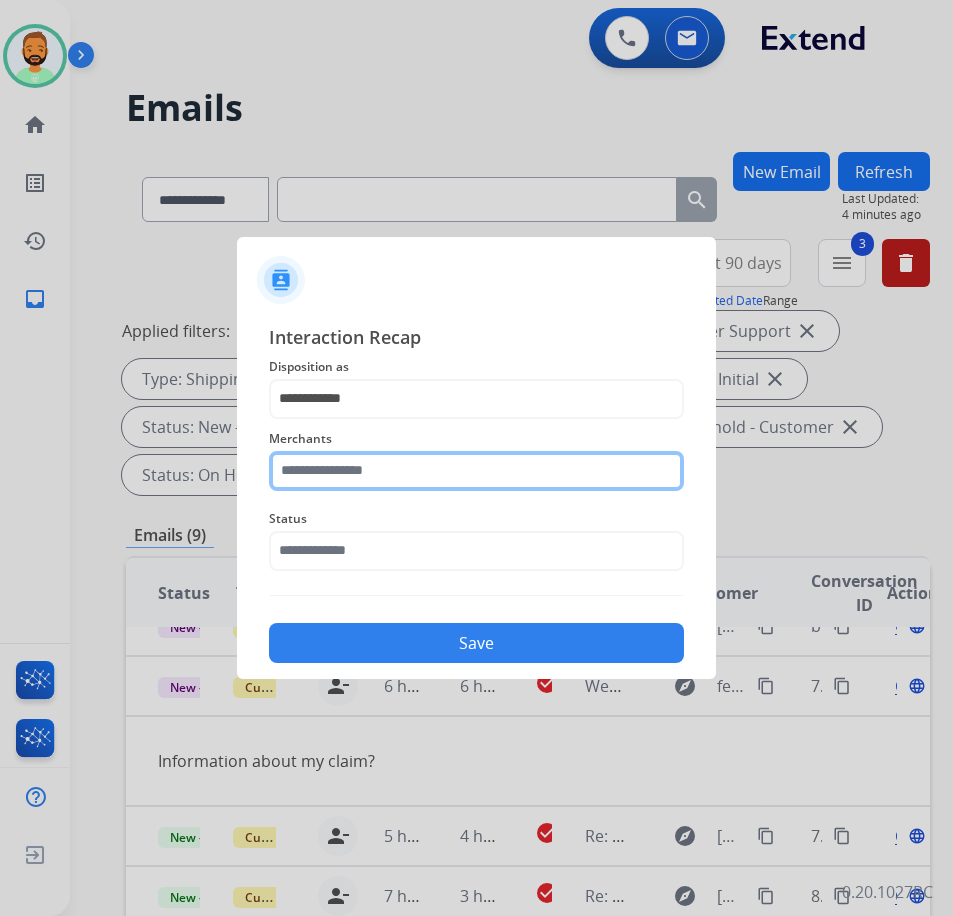 click 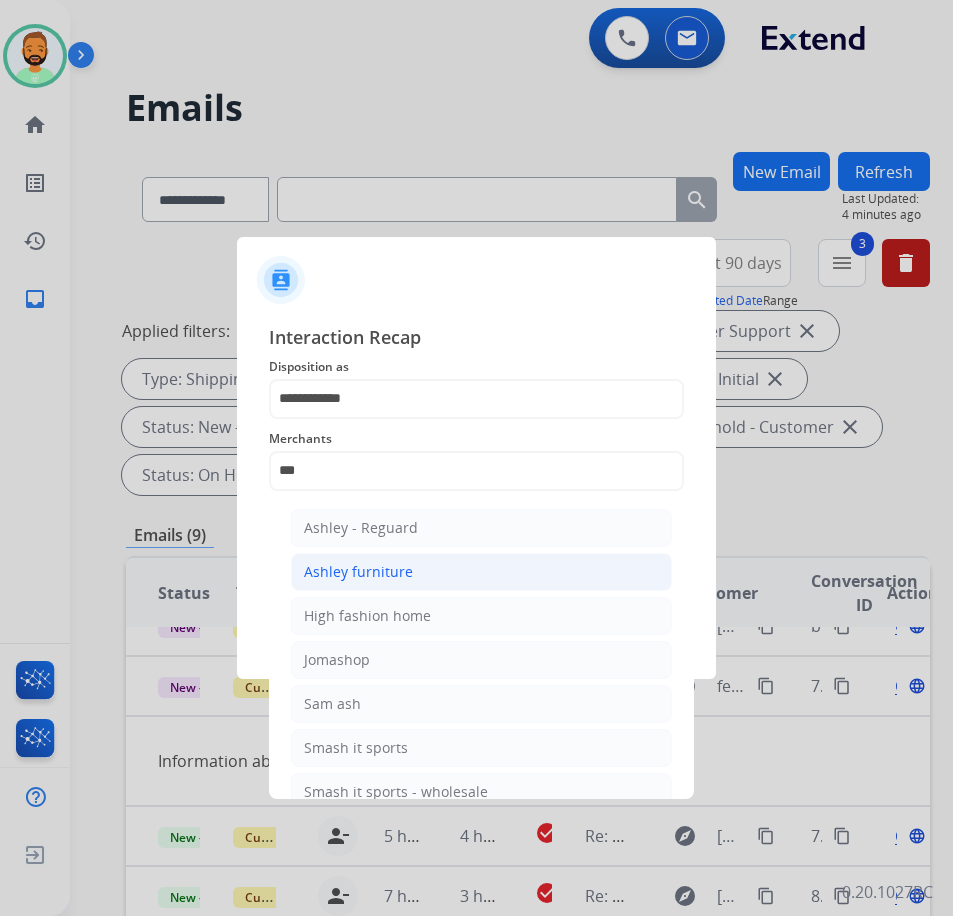click on "Ashley furniture" 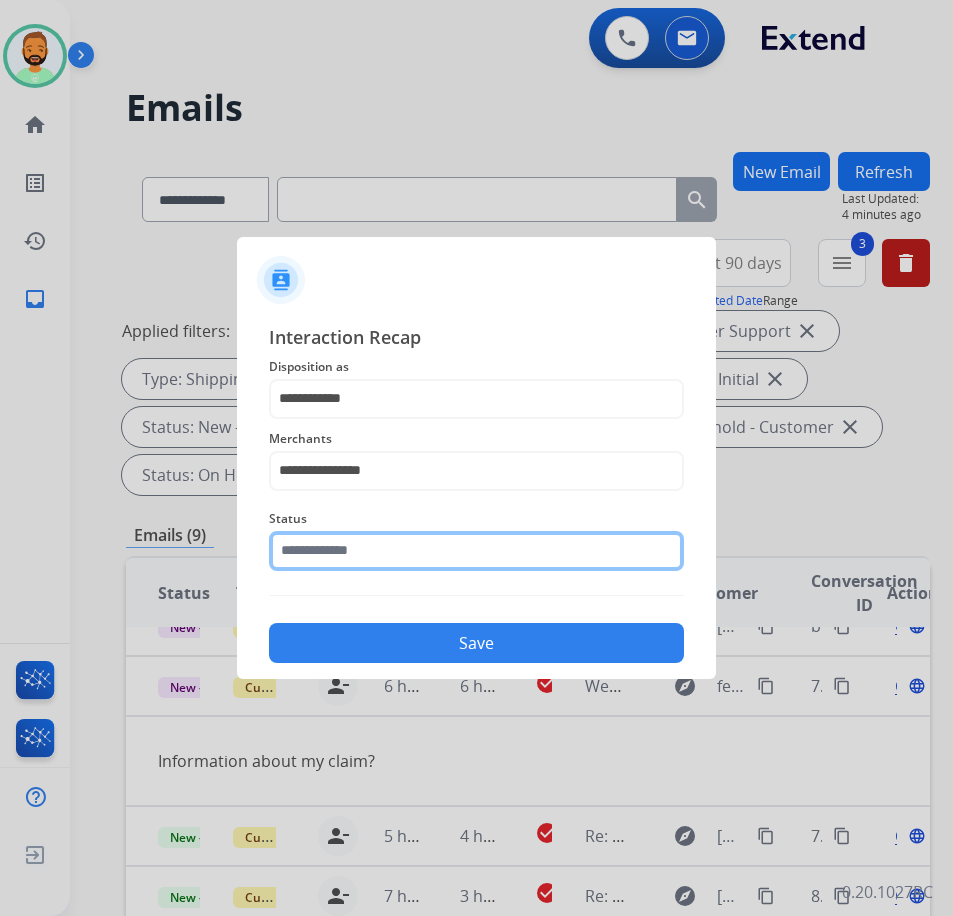 click 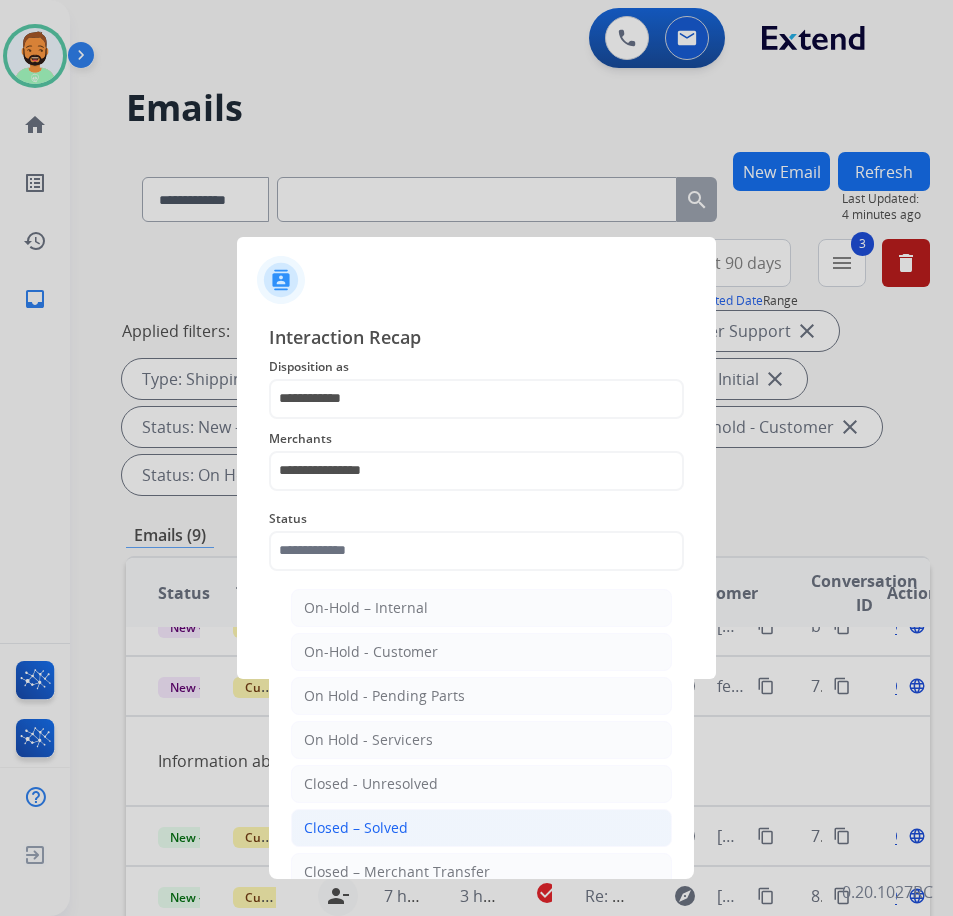 click on "Closed – Solved" 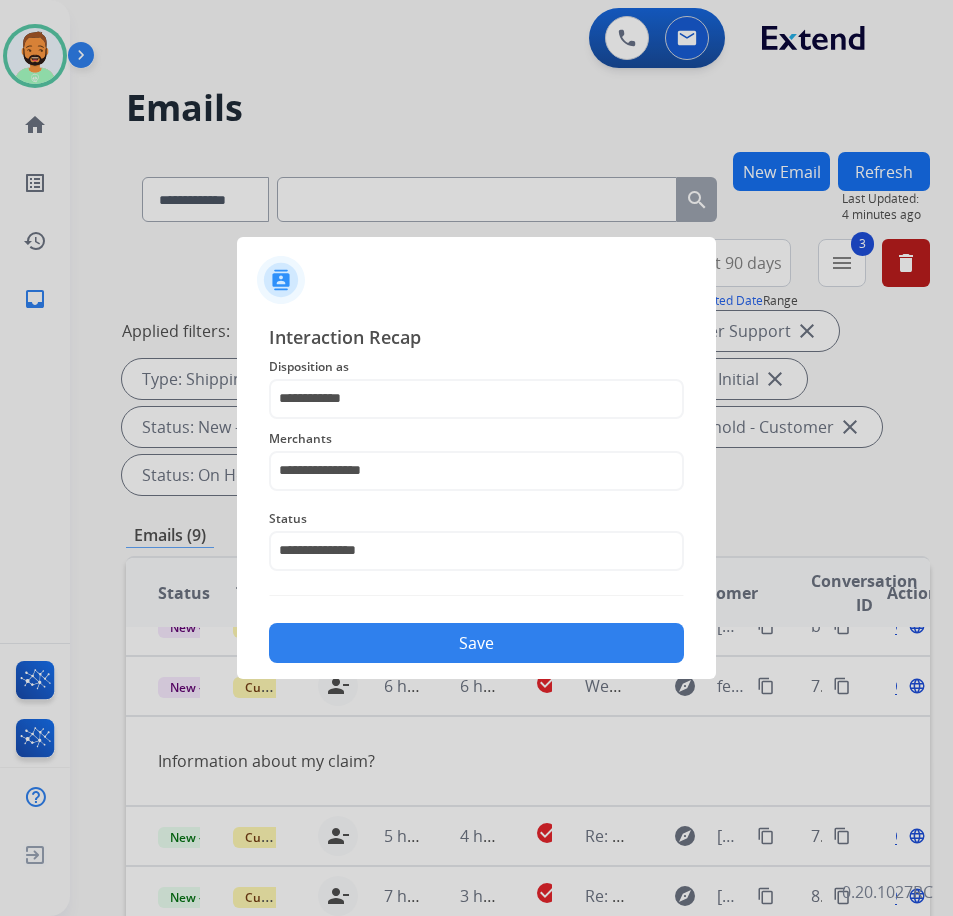 click on "Save" 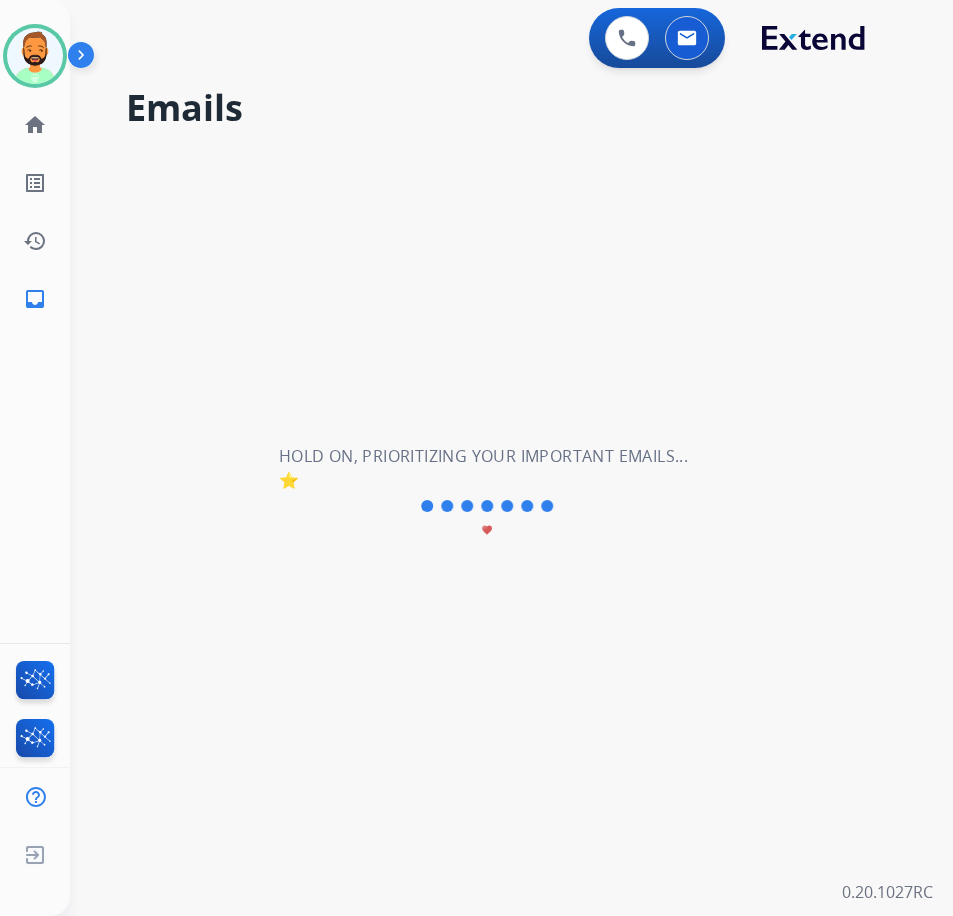 scroll, scrollTop: 0, scrollLeft: 0, axis: both 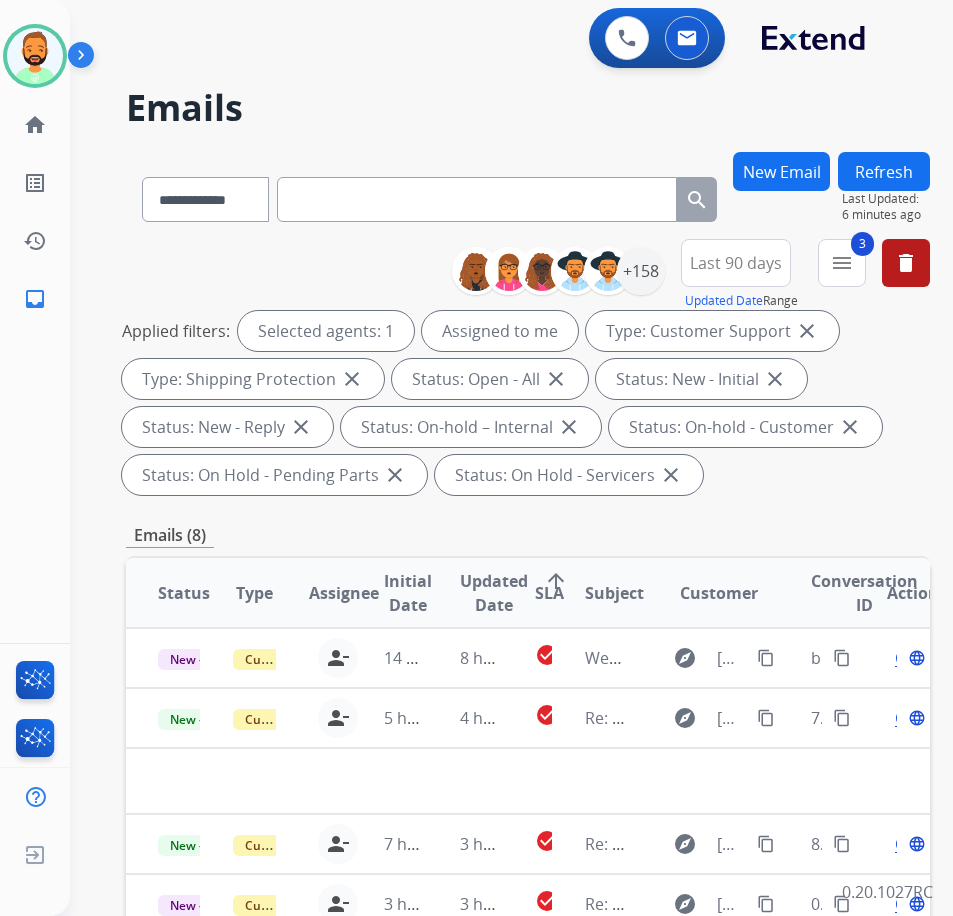 click on "**********" at bounding box center (528, 371) 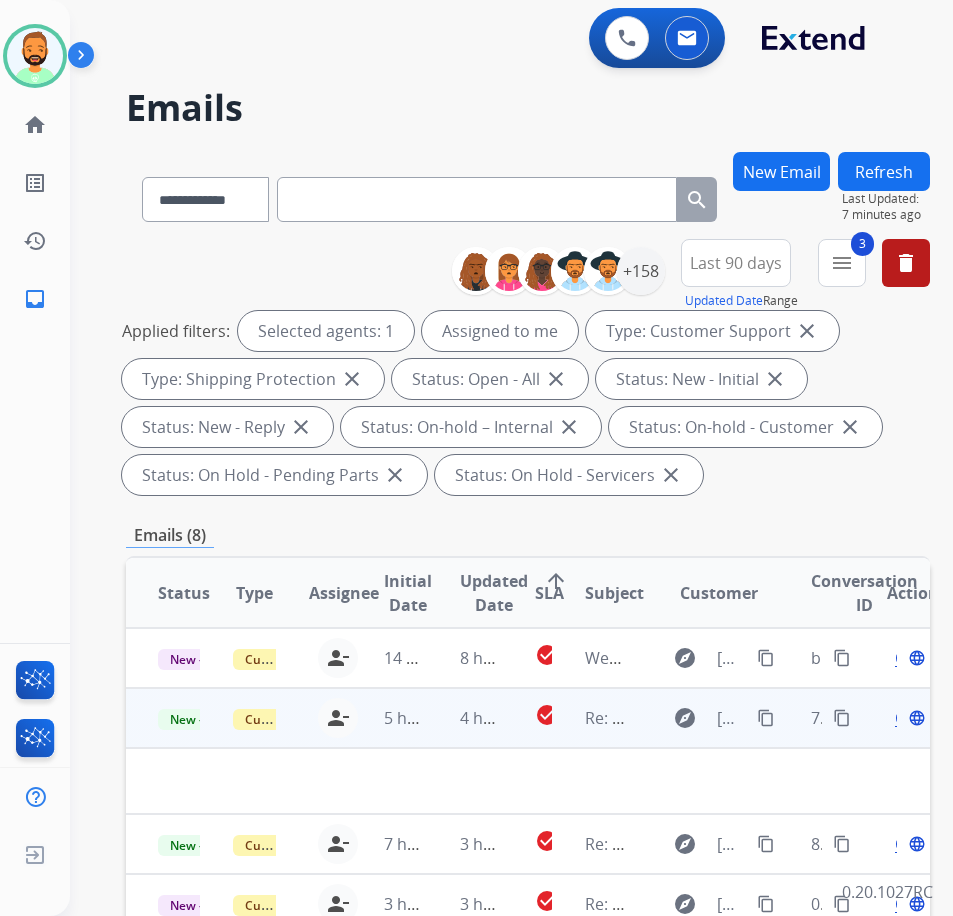drag, startPoint x: 442, startPoint y: 714, endPoint x: 437, endPoint y: 724, distance: 11.18034 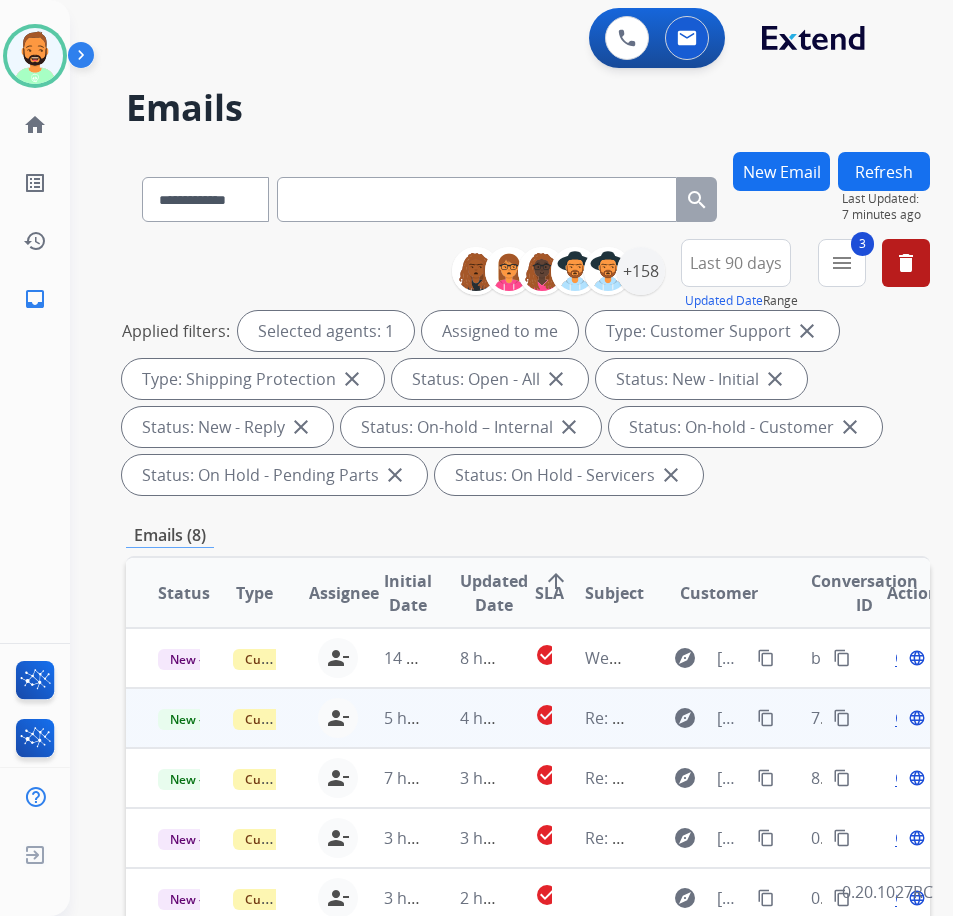 click on "4 hours ago" at bounding box center (465, 718) 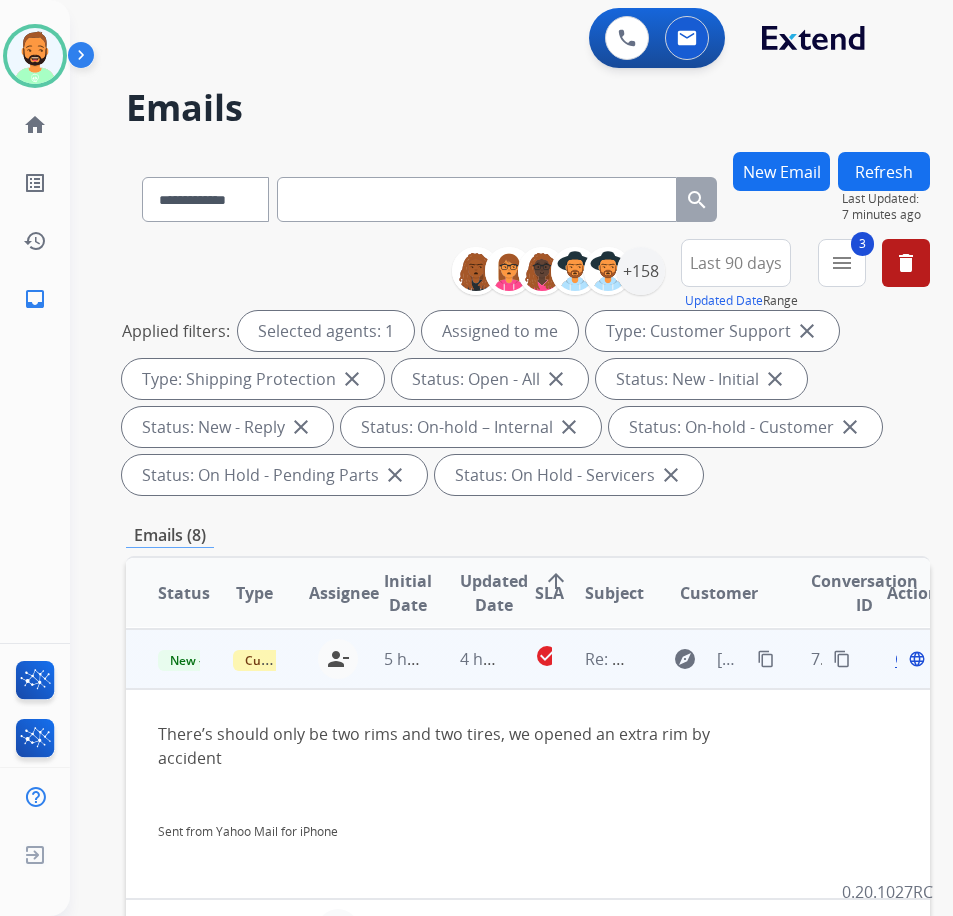 scroll, scrollTop: 60, scrollLeft: 0, axis: vertical 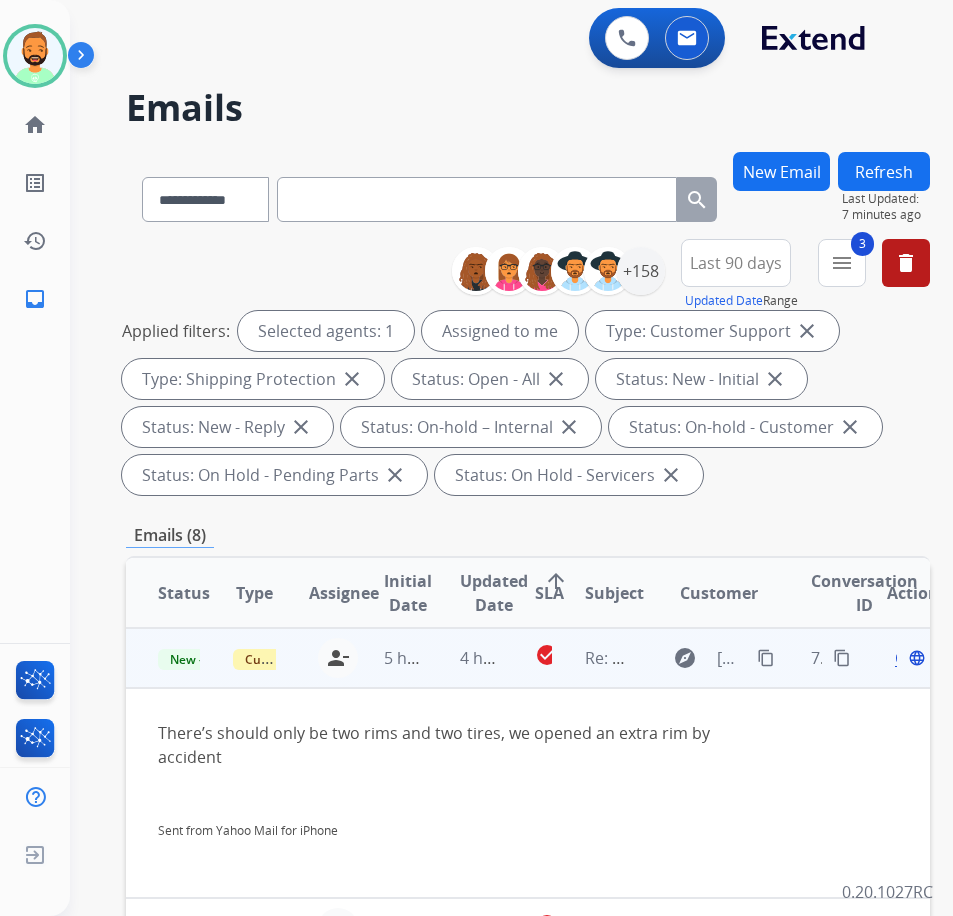 click on "content_copy" at bounding box center (766, 658) 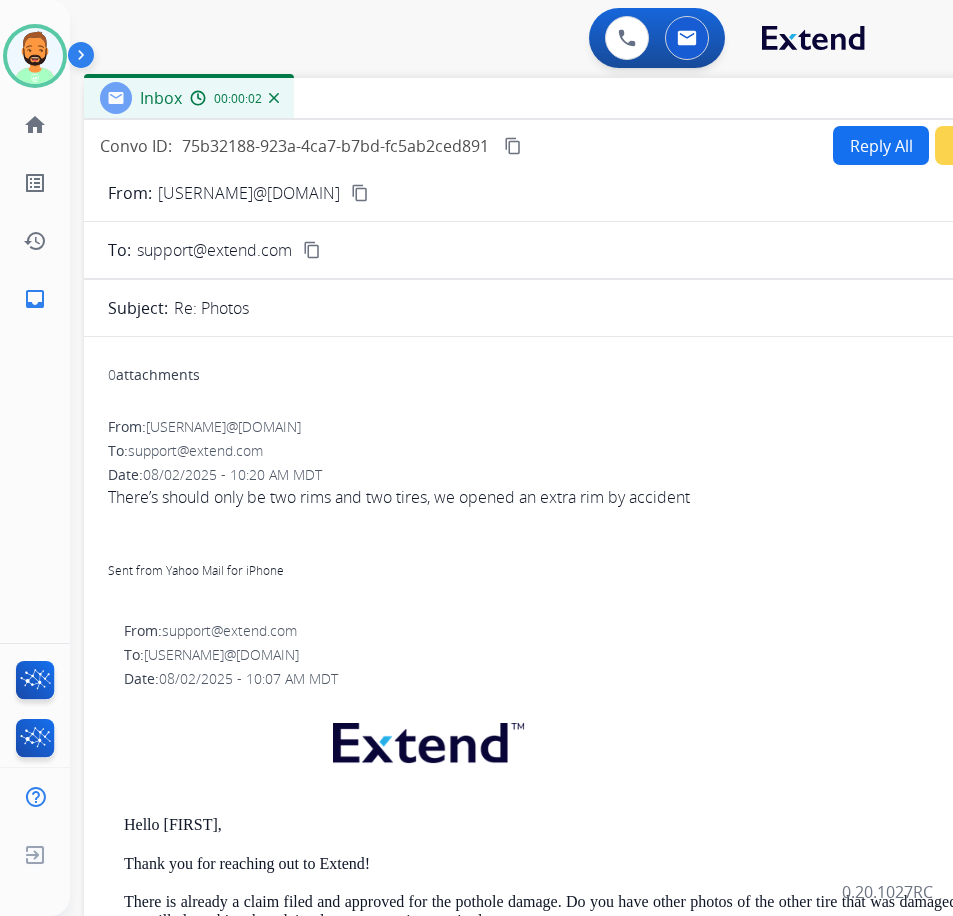 drag, startPoint x: 455, startPoint y: 137, endPoint x: 629, endPoint y: 93, distance: 179.47702 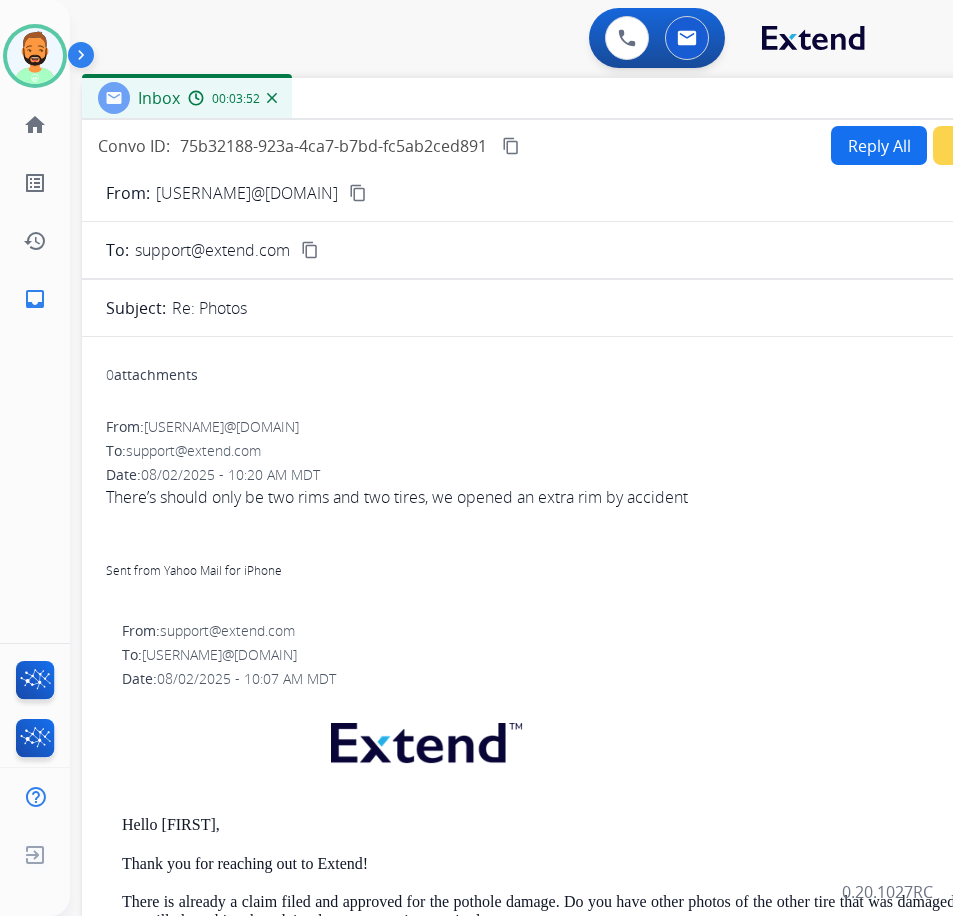 click on "Reply All" at bounding box center (879, 145) 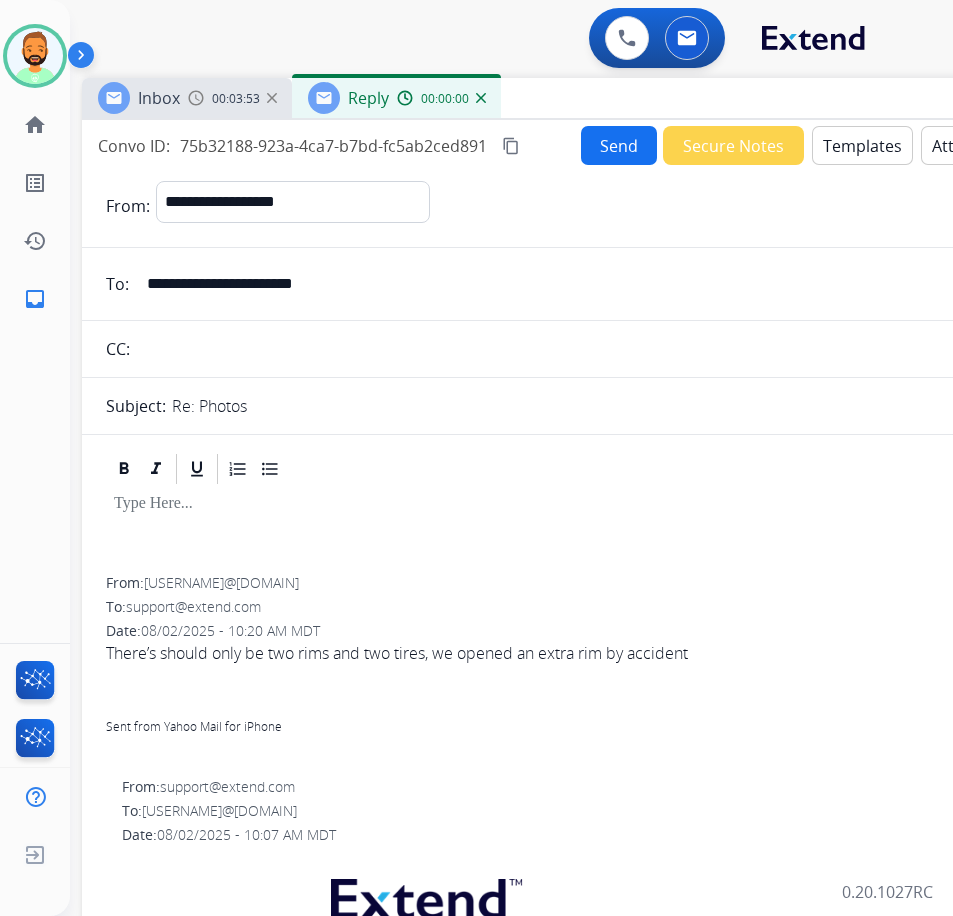 click on "Templates" at bounding box center [862, 145] 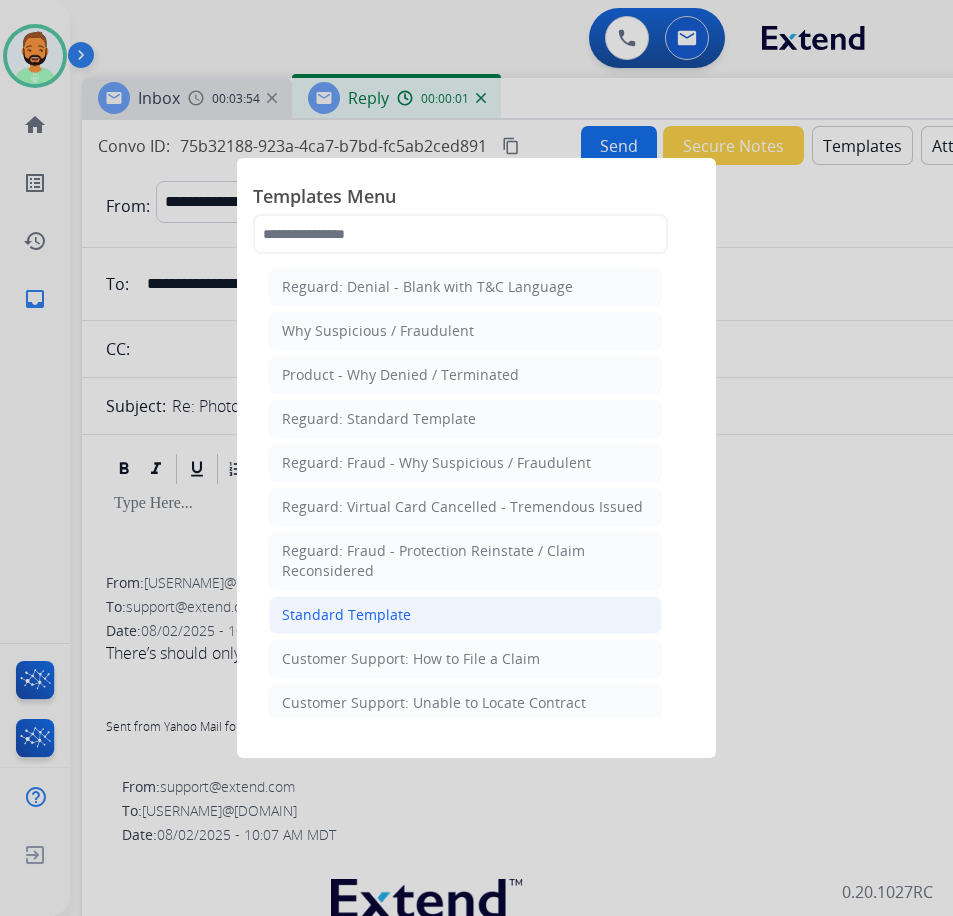 click on "Standard Template" 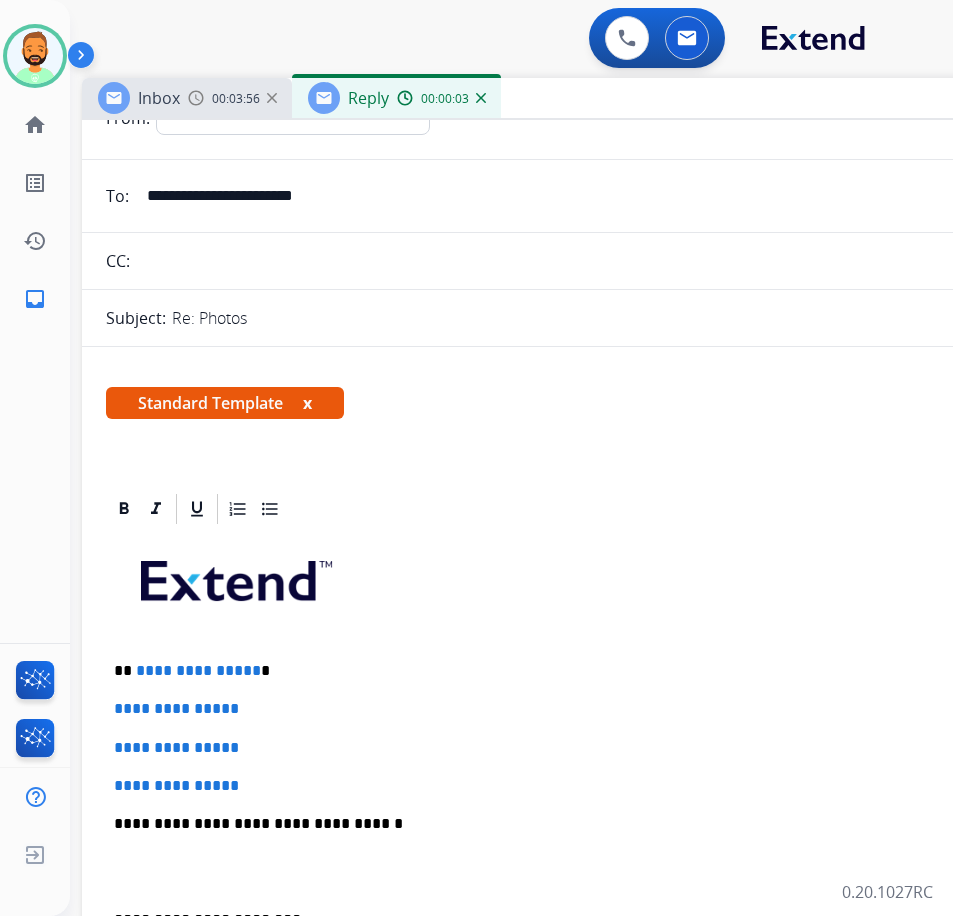 scroll, scrollTop: 100, scrollLeft: 0, axis: vertical 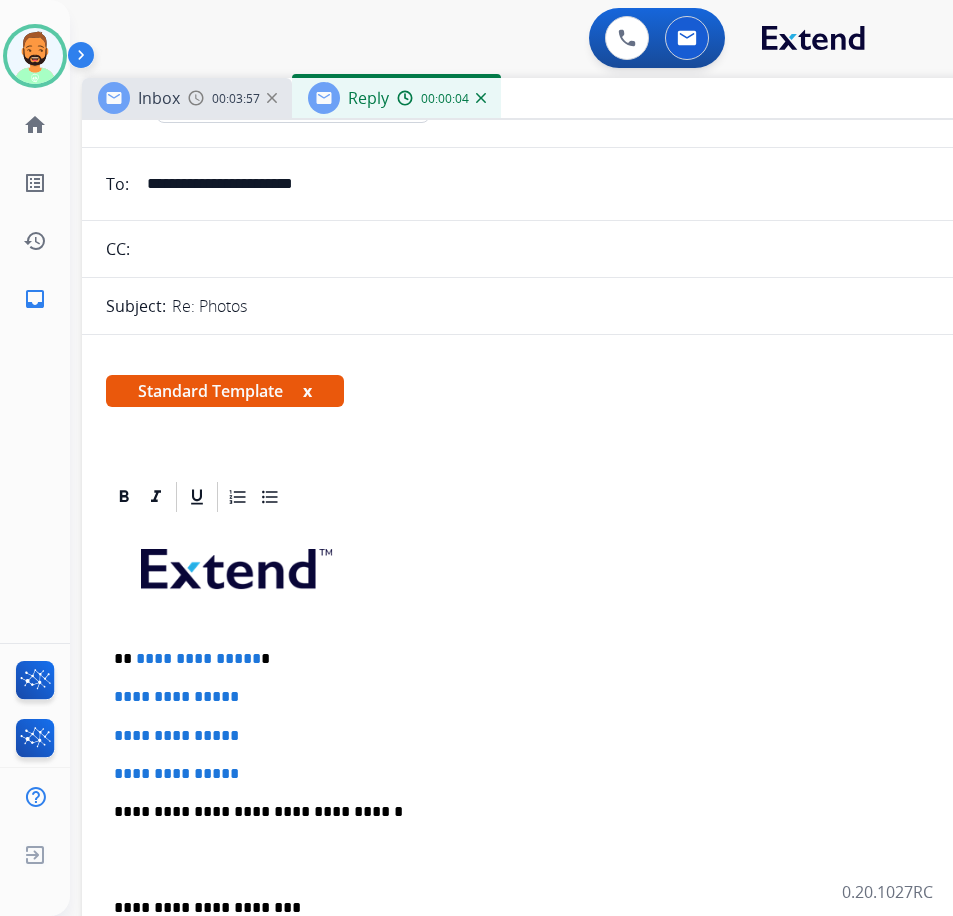 click on "**********" at bounding box center [574, 659] 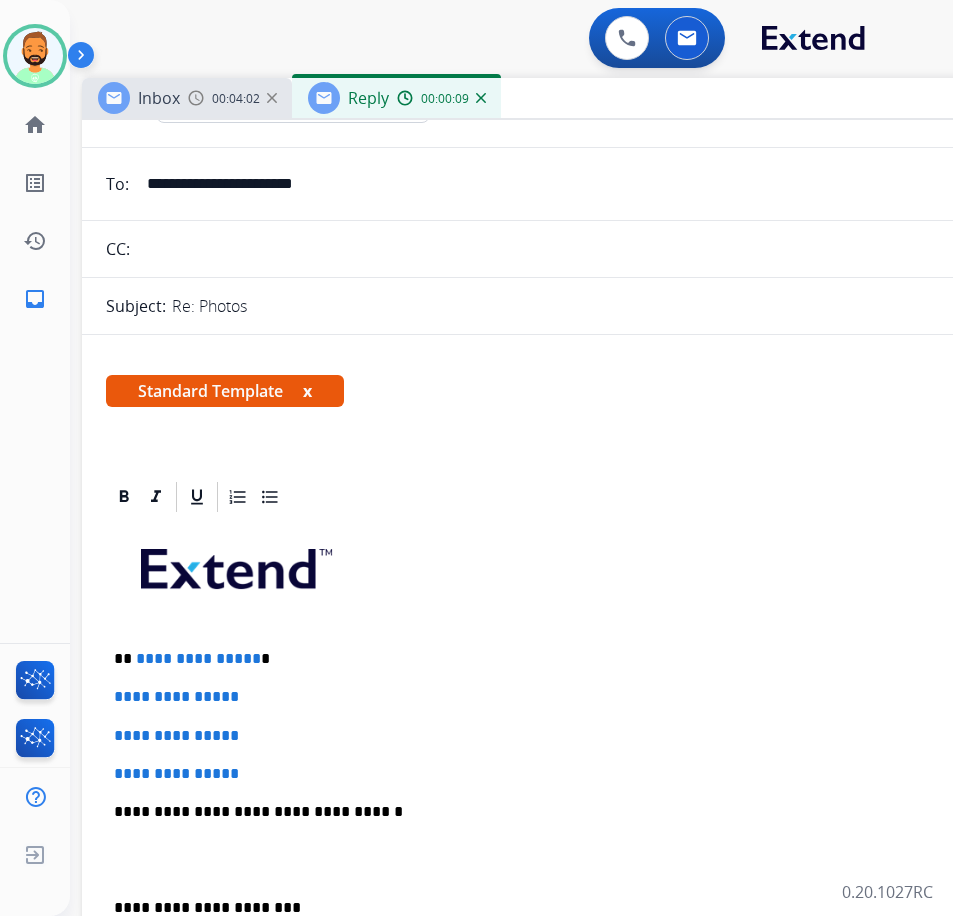 type 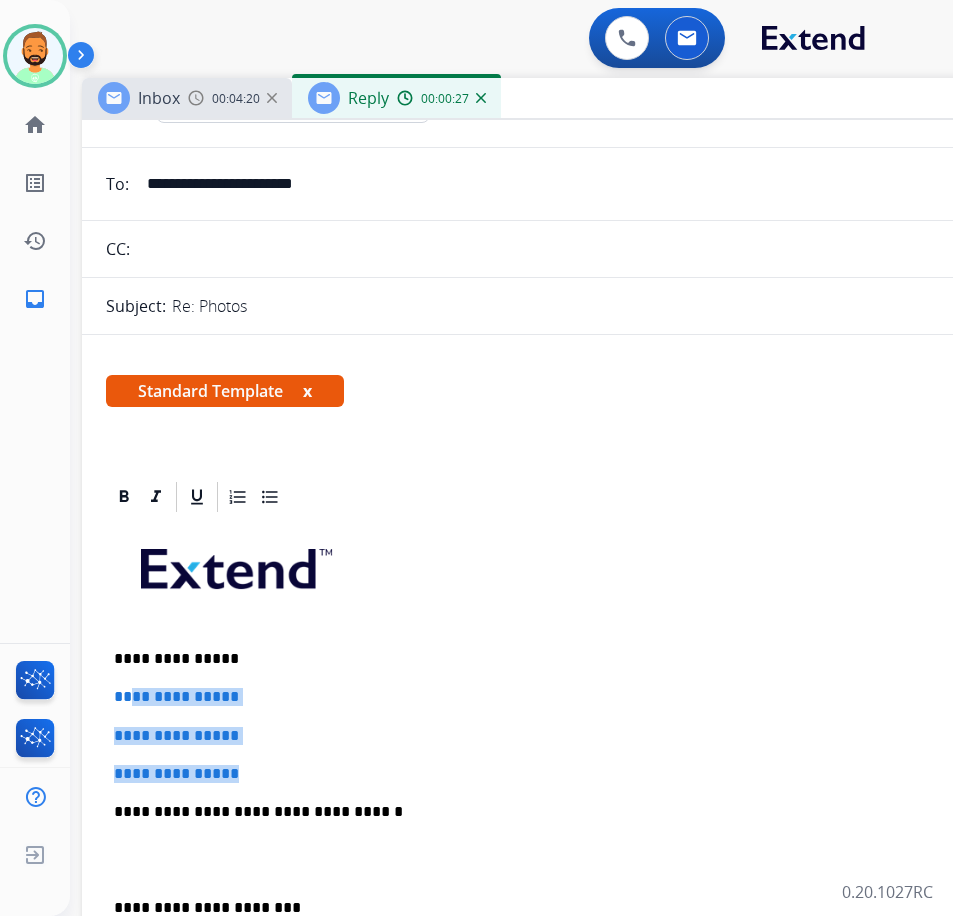 drag, startPoint x: 259, startPoint y: 767, endPoint x: 128, endPoint y: 694, distance: 149.96666 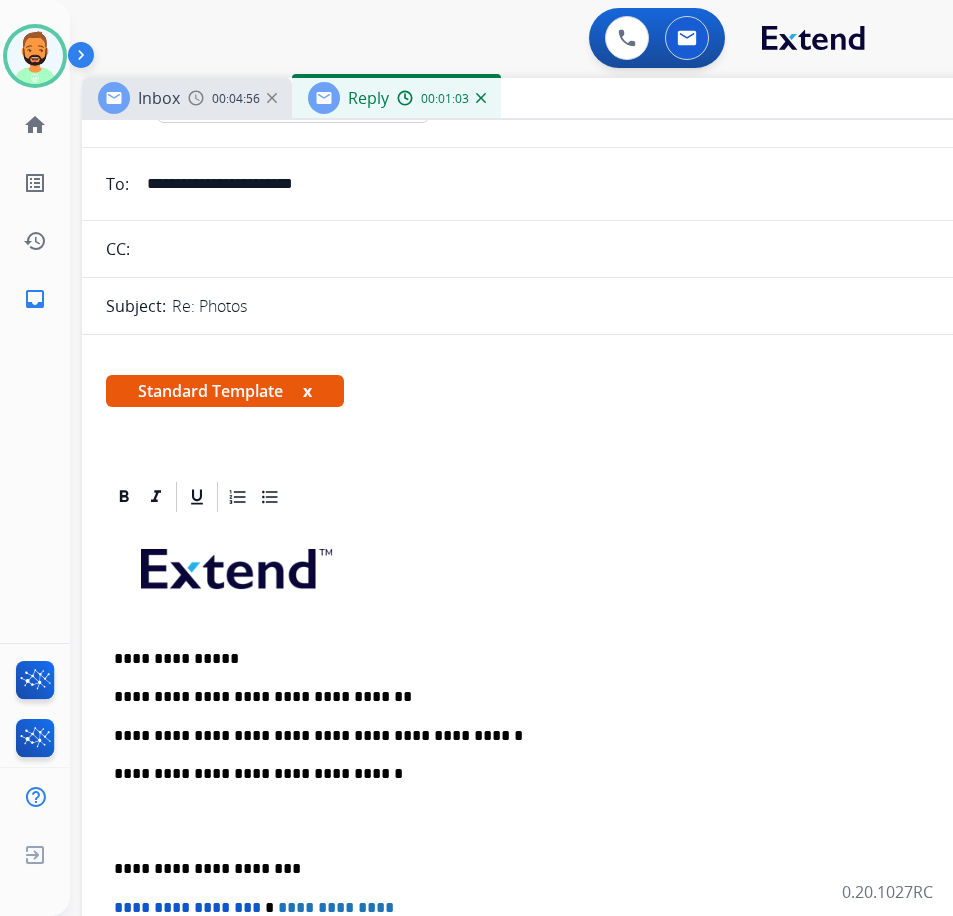 drag, startPoint x: 108, startPoint y: 863, endPoint x: 122, endPoint y: 867, distance: 14.56022 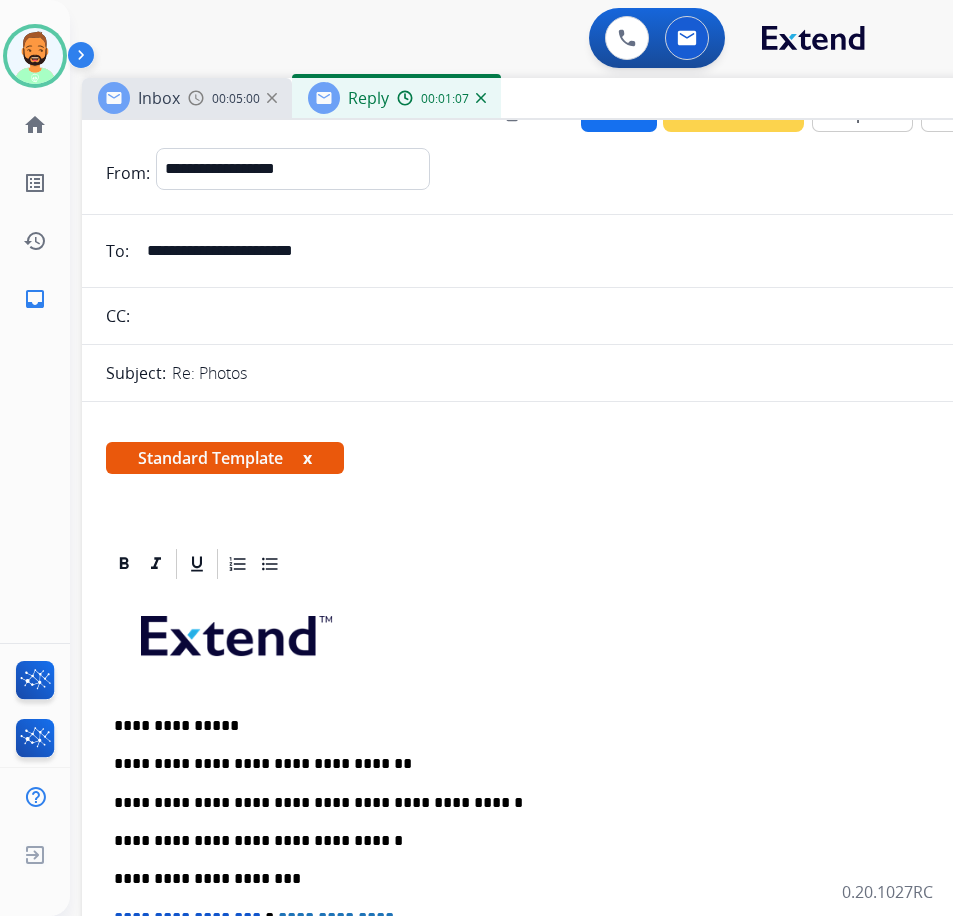 scroll, scrollTop: 0, scrollLeft: 0, axis: both 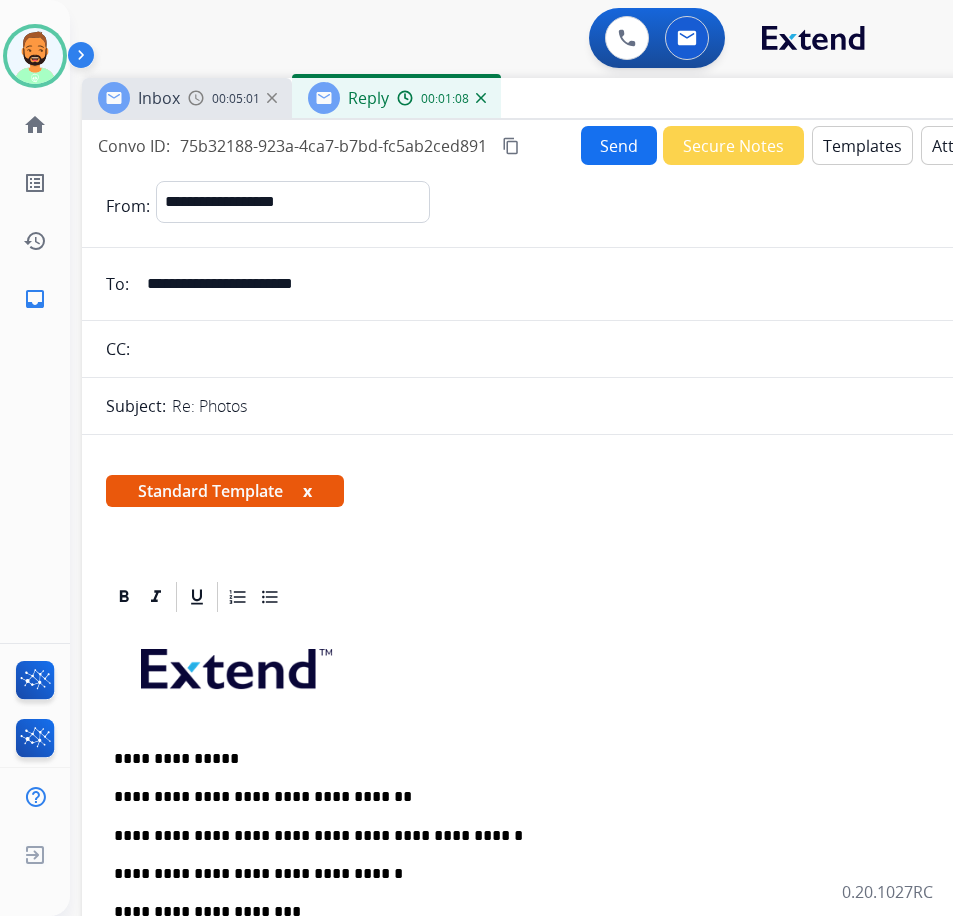click on "Send" at bounding box center (619, 145) 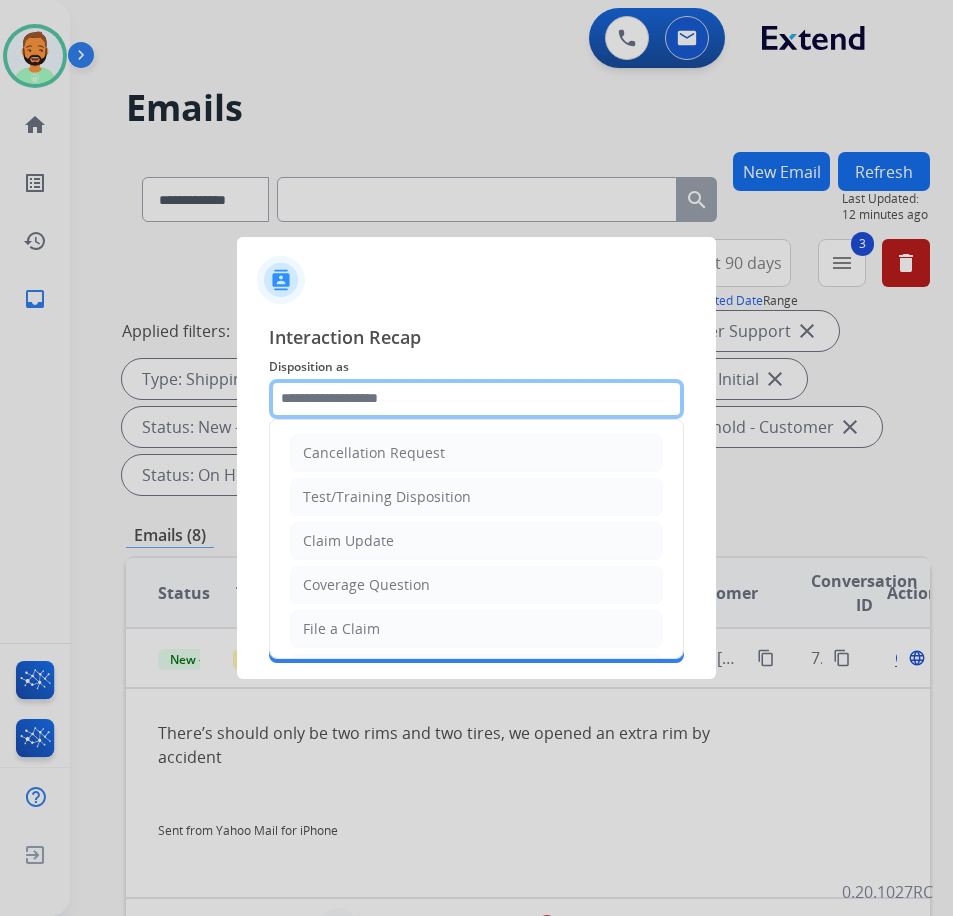 click 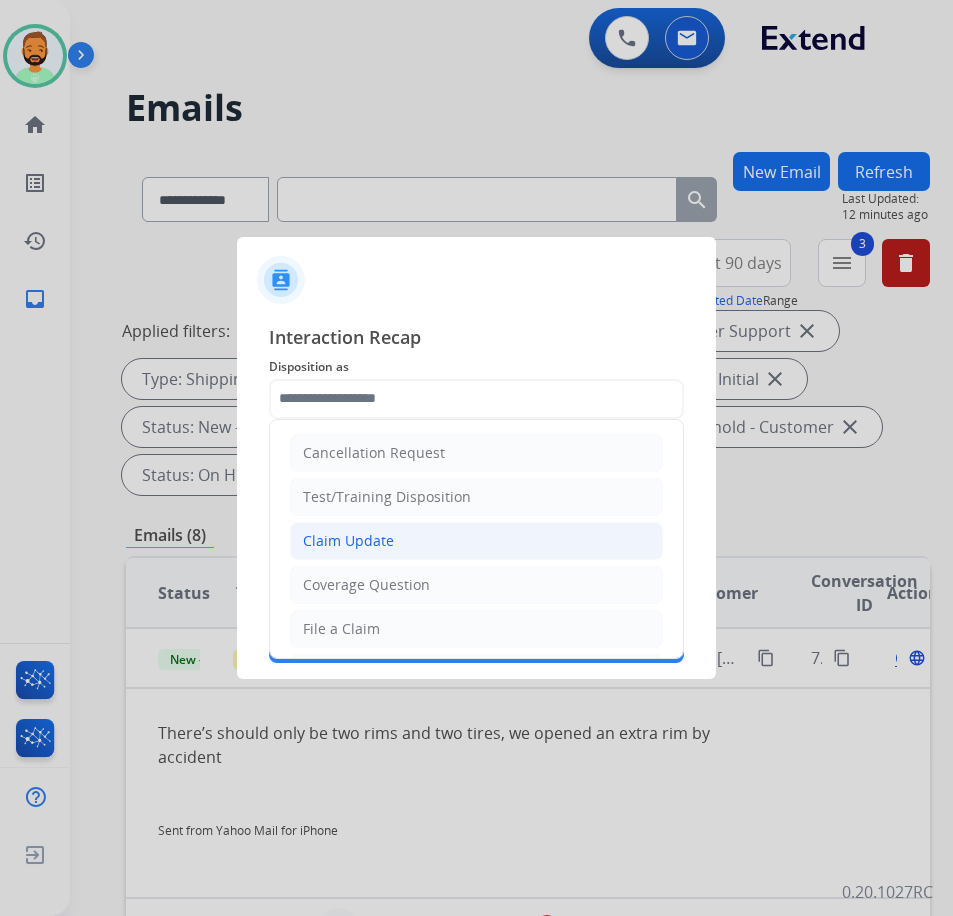click on "Claim Update" 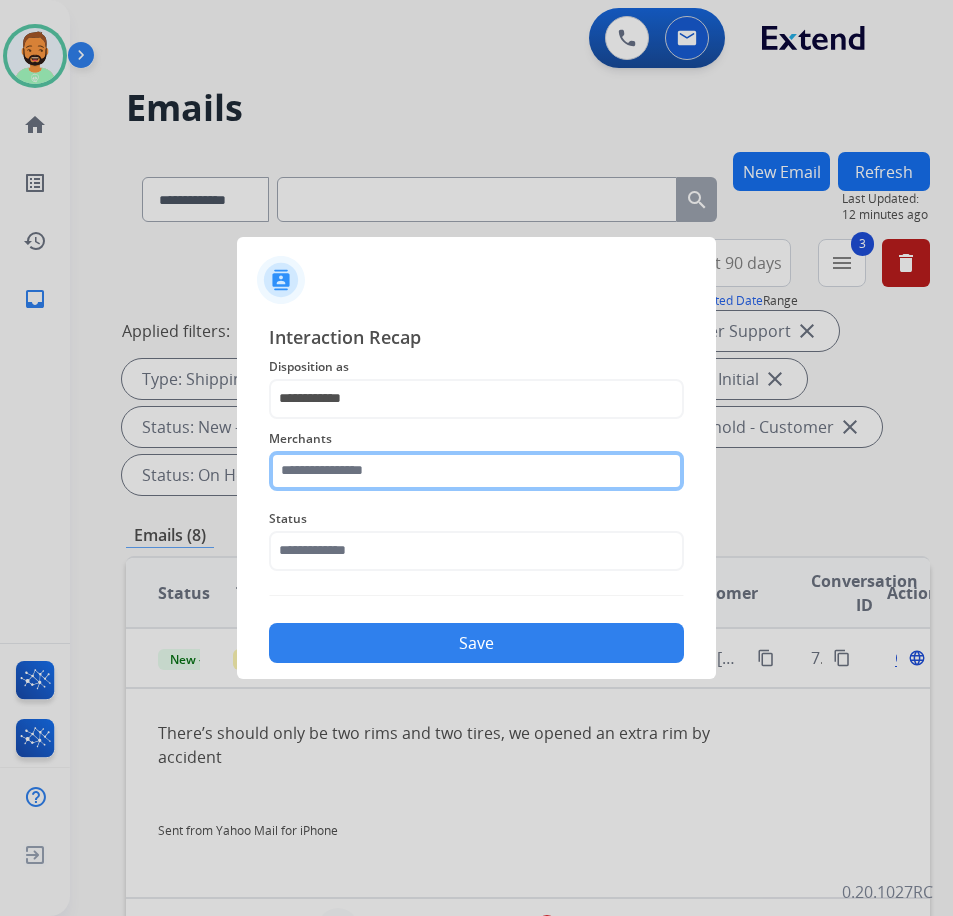 click 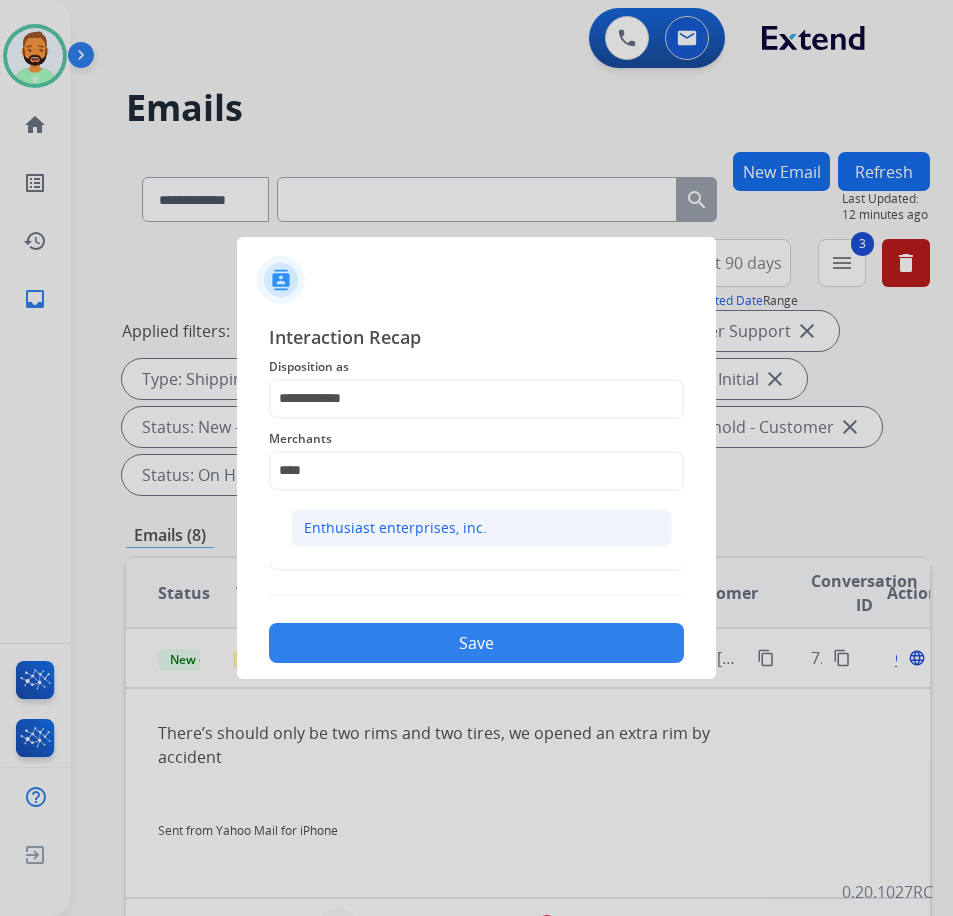 click on "Enthusiast enterprises, inc." 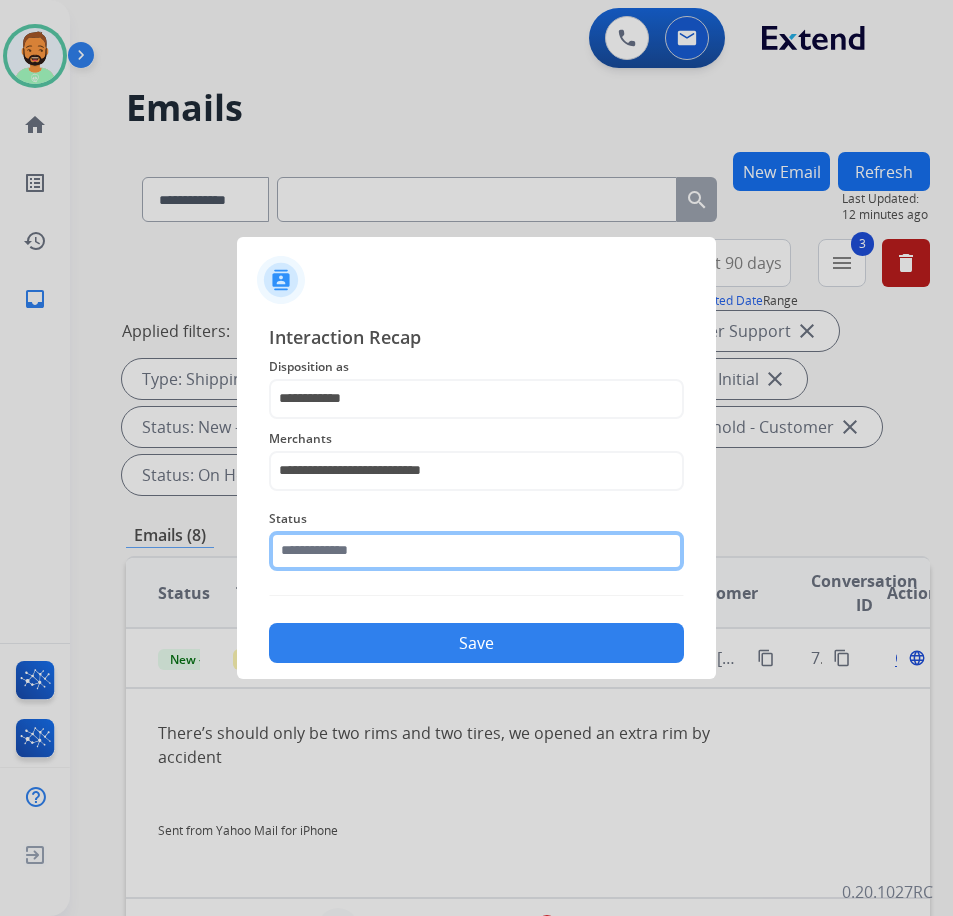click 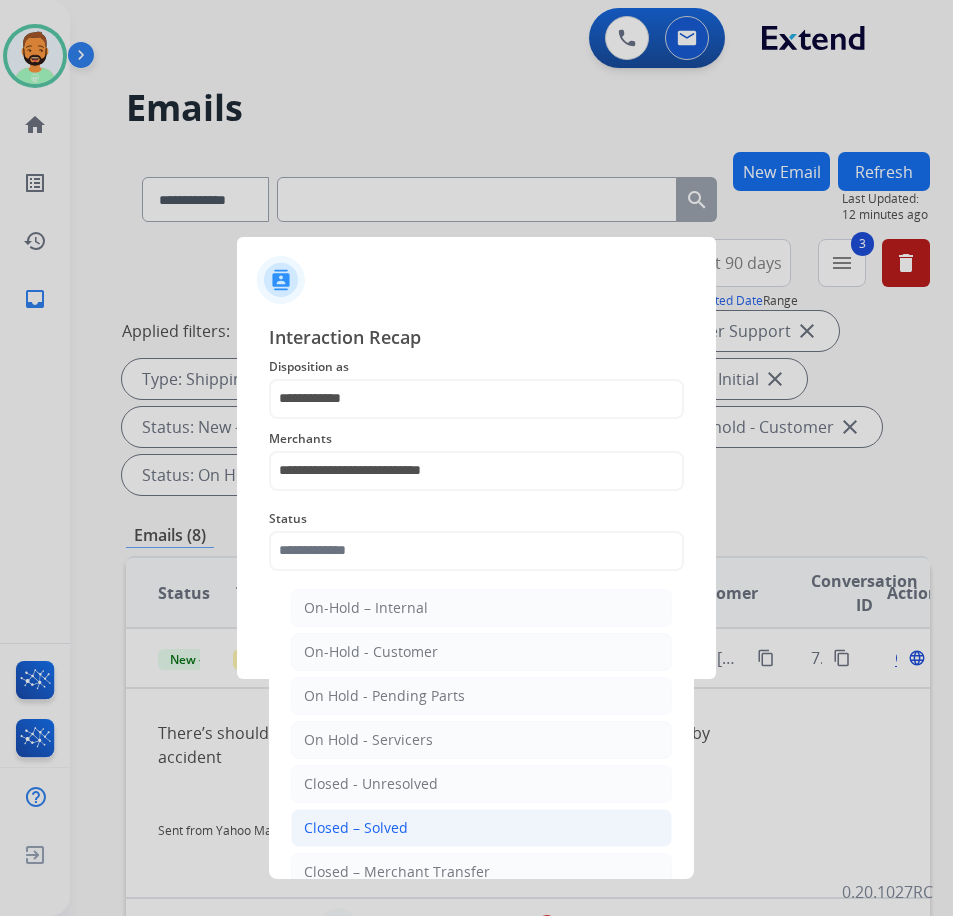 drag, startPoint x: 445, startPoint y: 835, endPoint x: 453, endPoint y: 762, distance: 73.43705 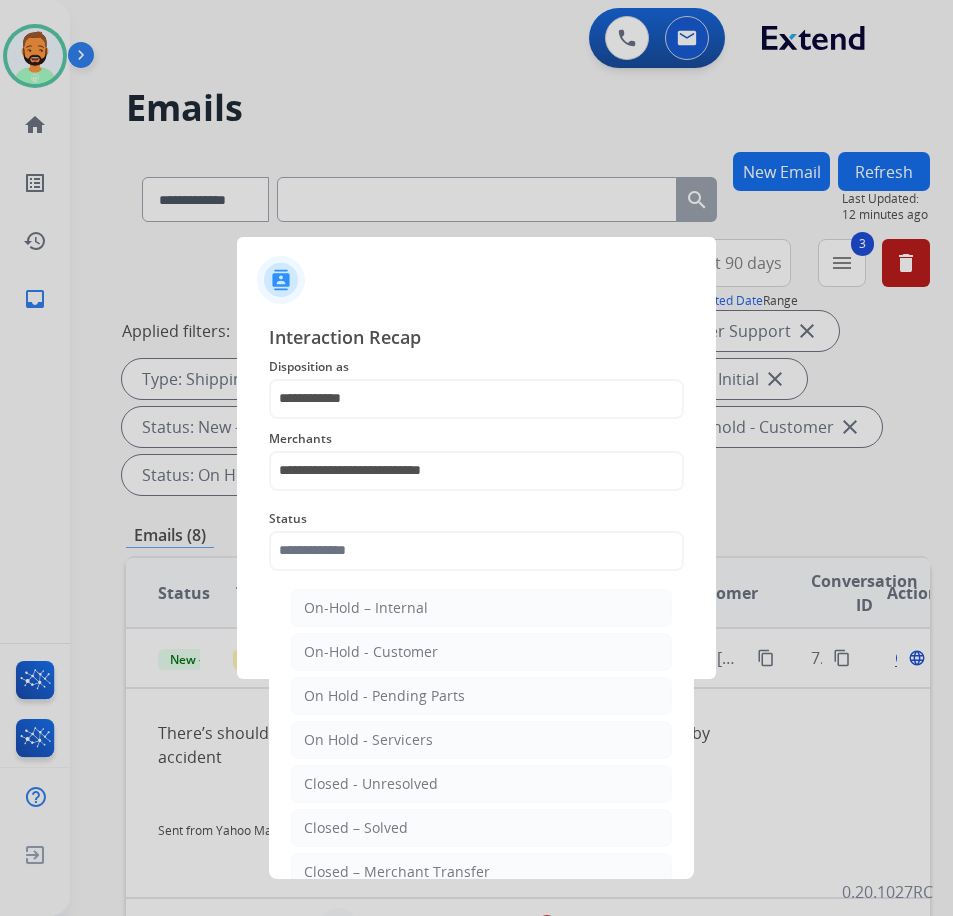 type on "**********" 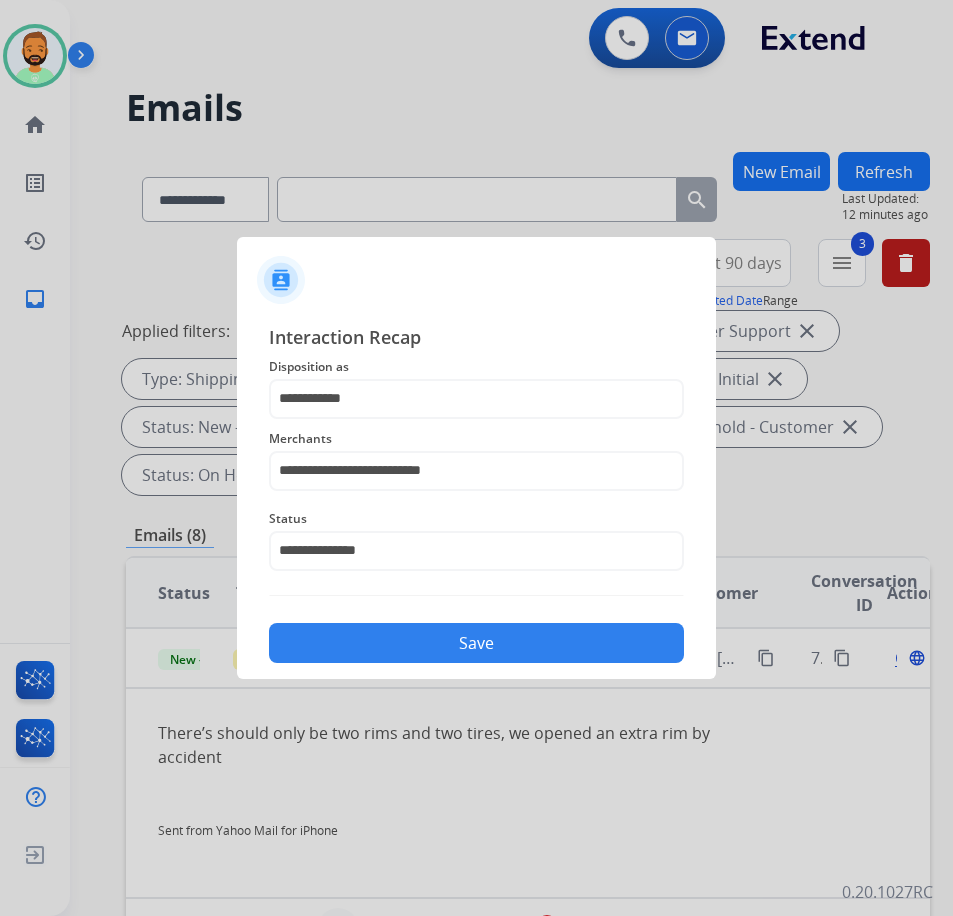 click on "Save" 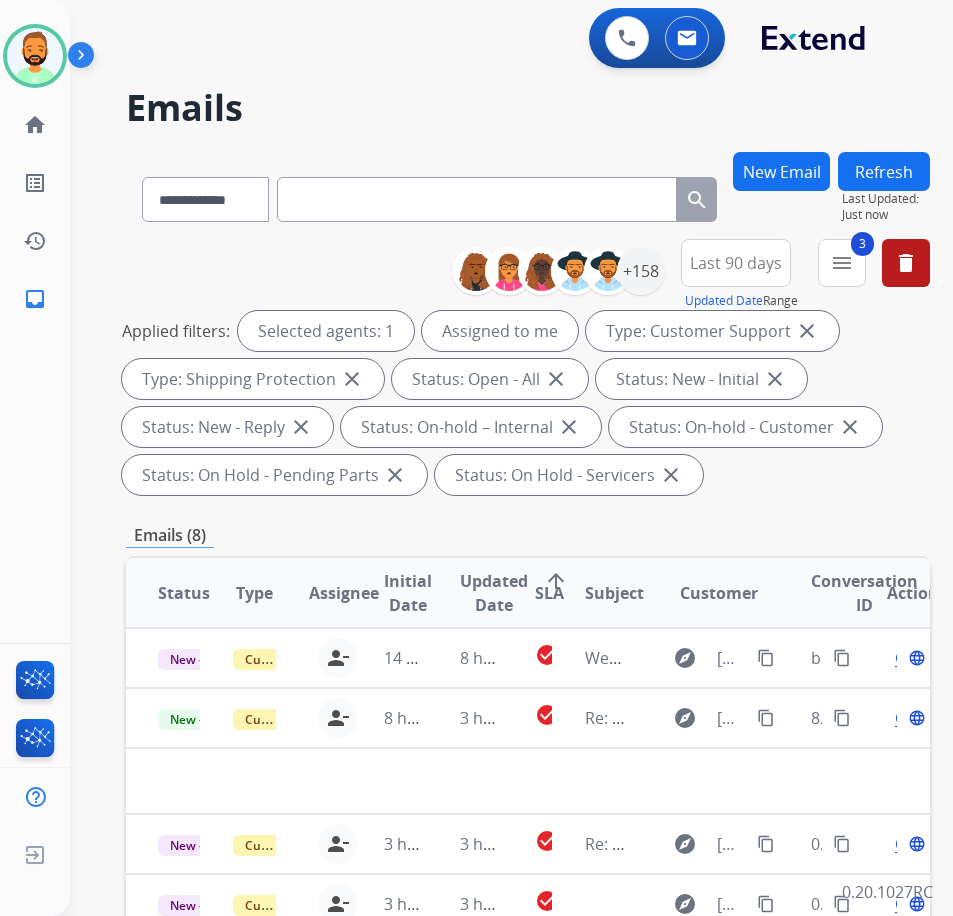 scroll, scrollTop: 0, scrollLeft: 0, axis: both 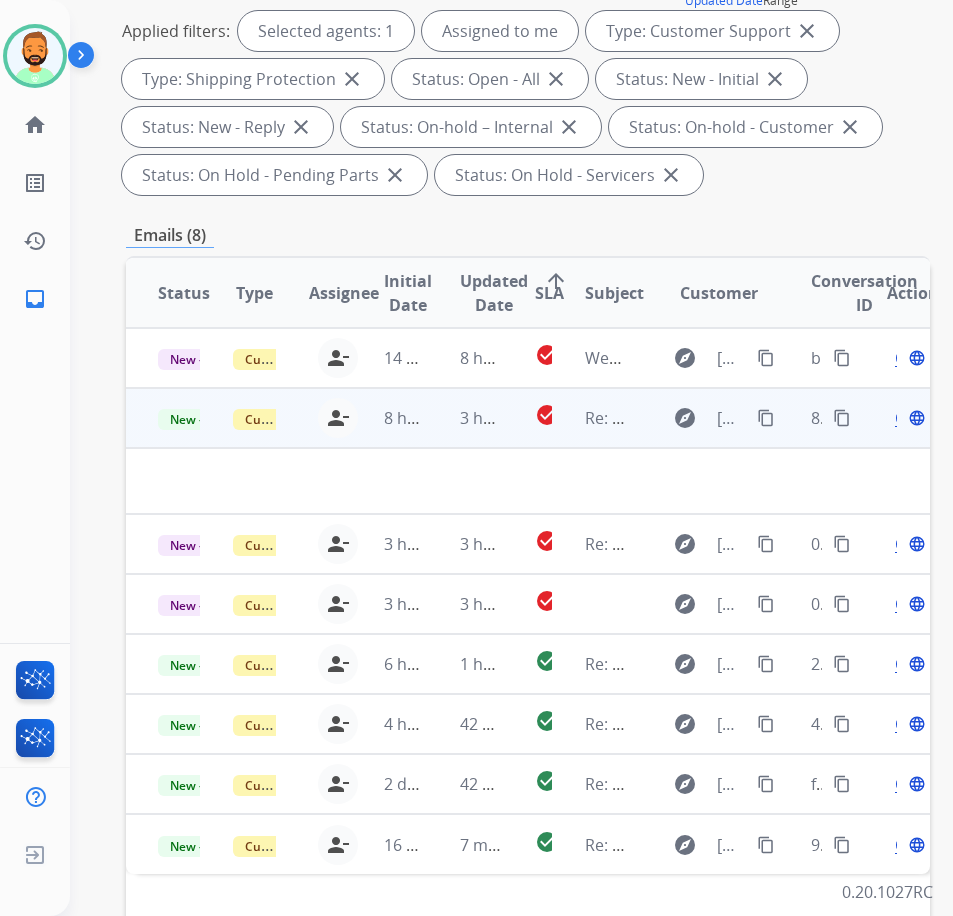 click on "3 hours ago" at bounding box center [465, 418] 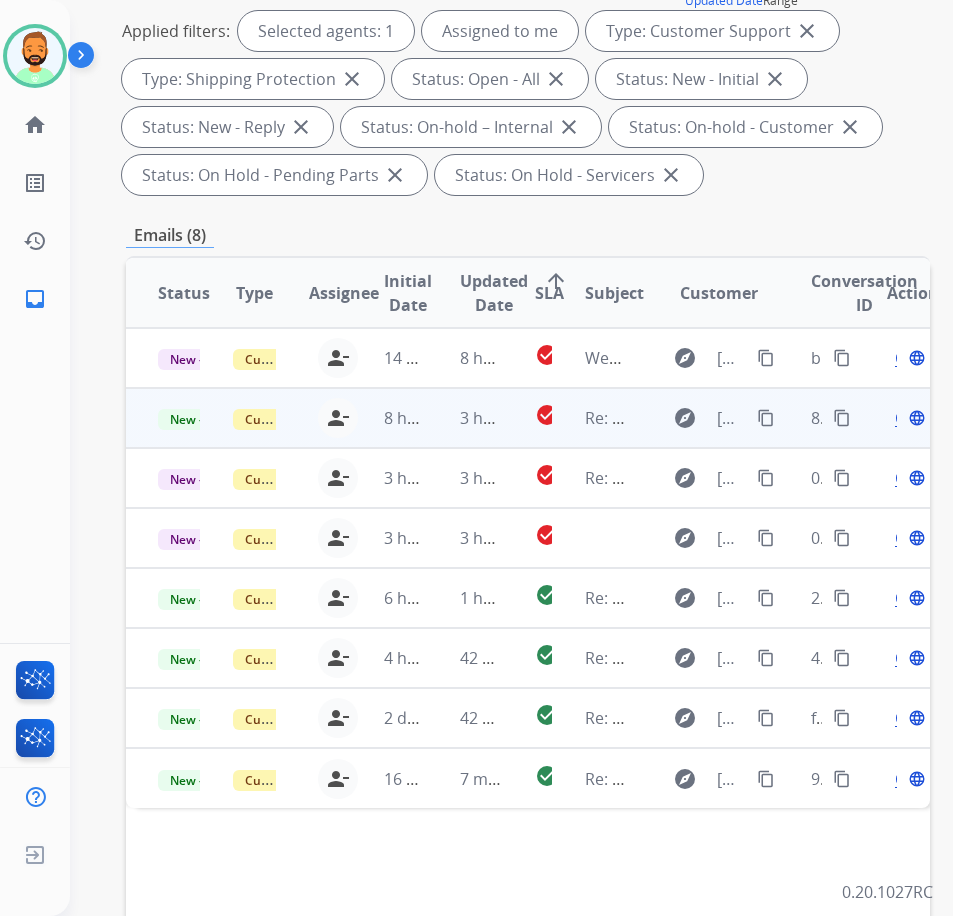click on "3 hours ago" at bounding box center [465, 418] 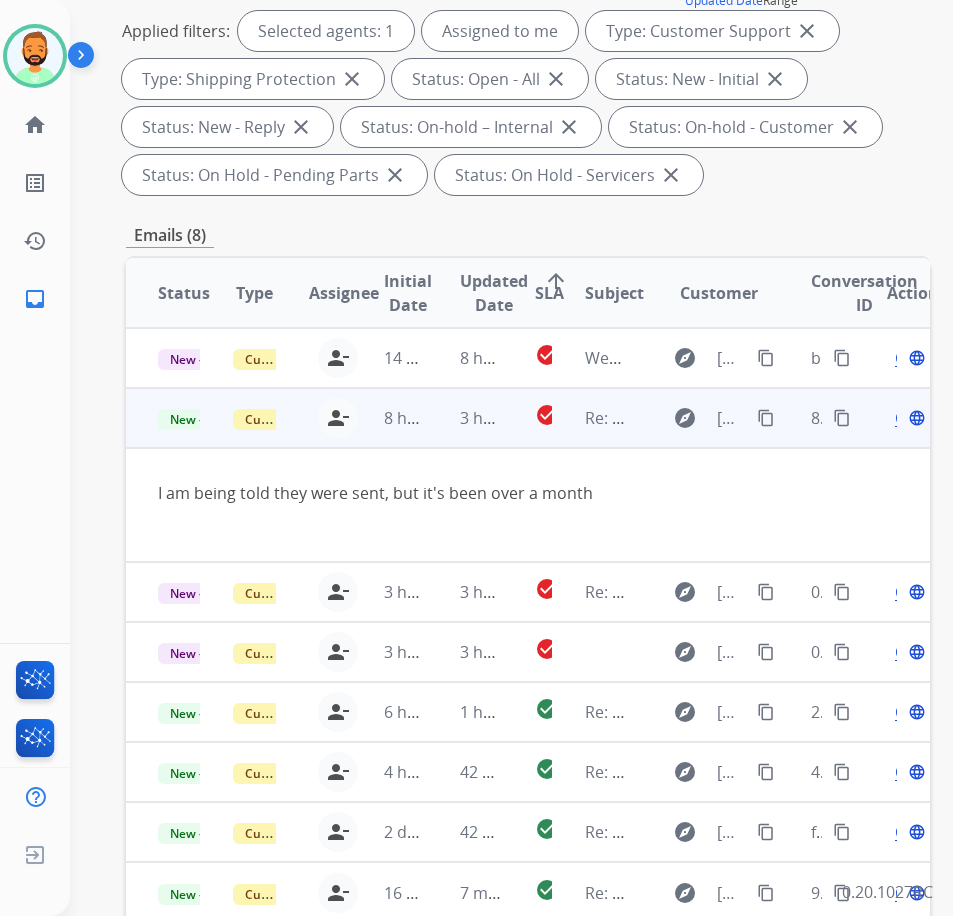 scroll, scrollTop: 12, scrollLeft: 0, axis: vertical 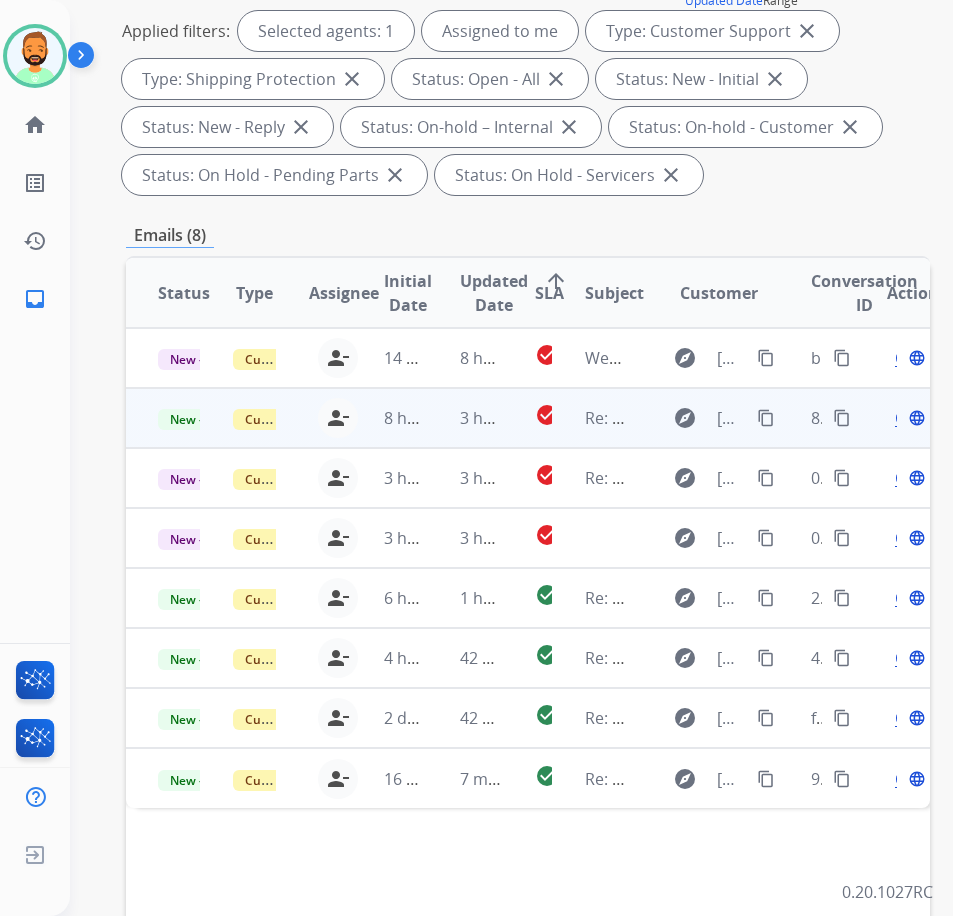 click on "Open" at bounding box center (915, 418) 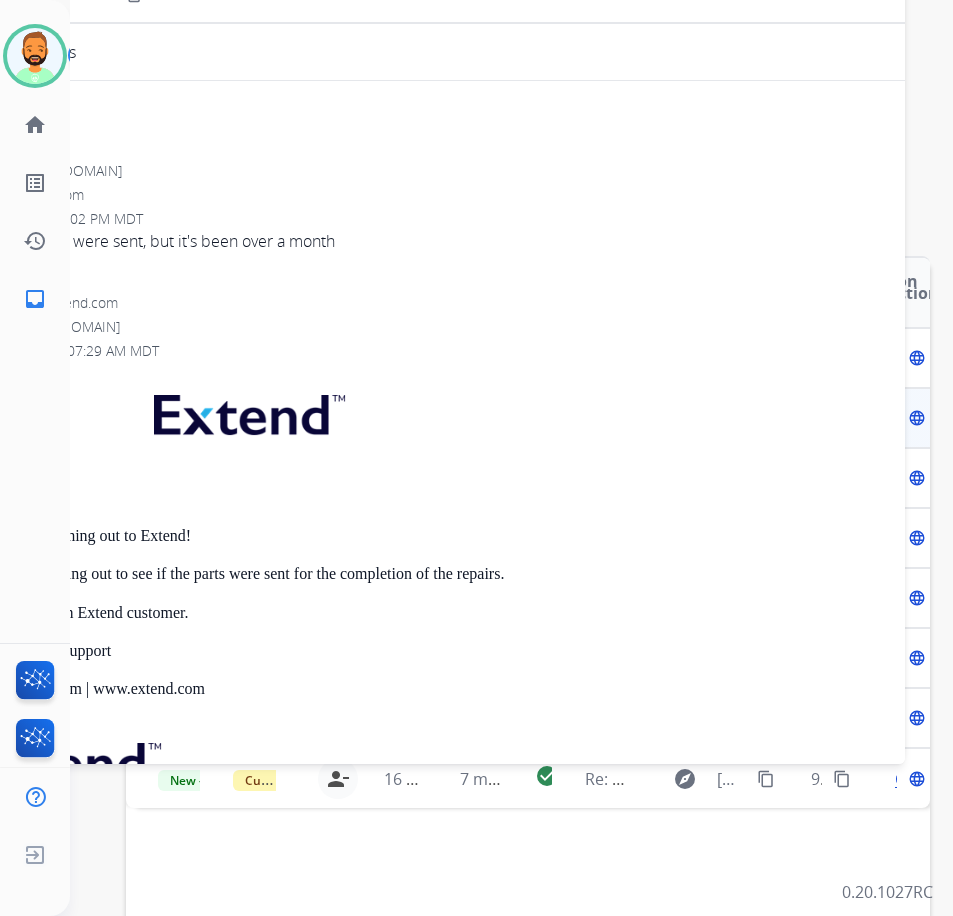 scroll, scrollTop: 100, scrollLeft: 0, axis: vertical 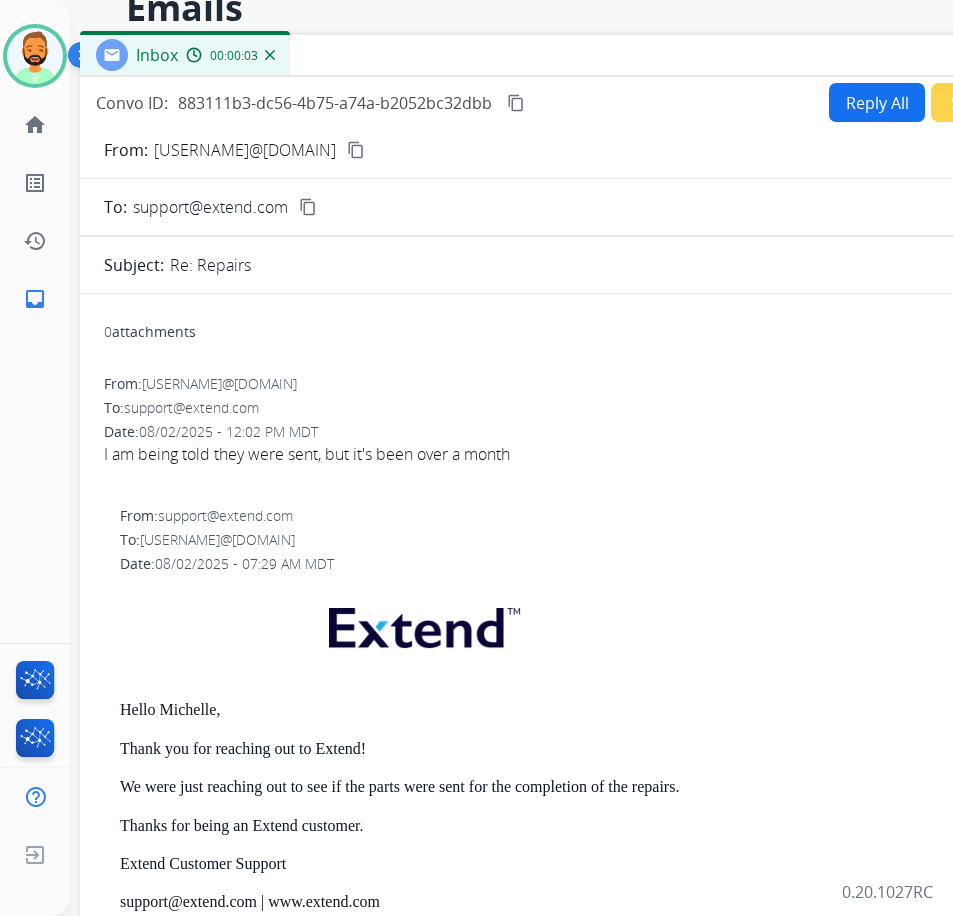 drag, startPoint x: 500, startPoint y: 54, endPoint x: 683, endPoint y: 77, distance: 184.4397 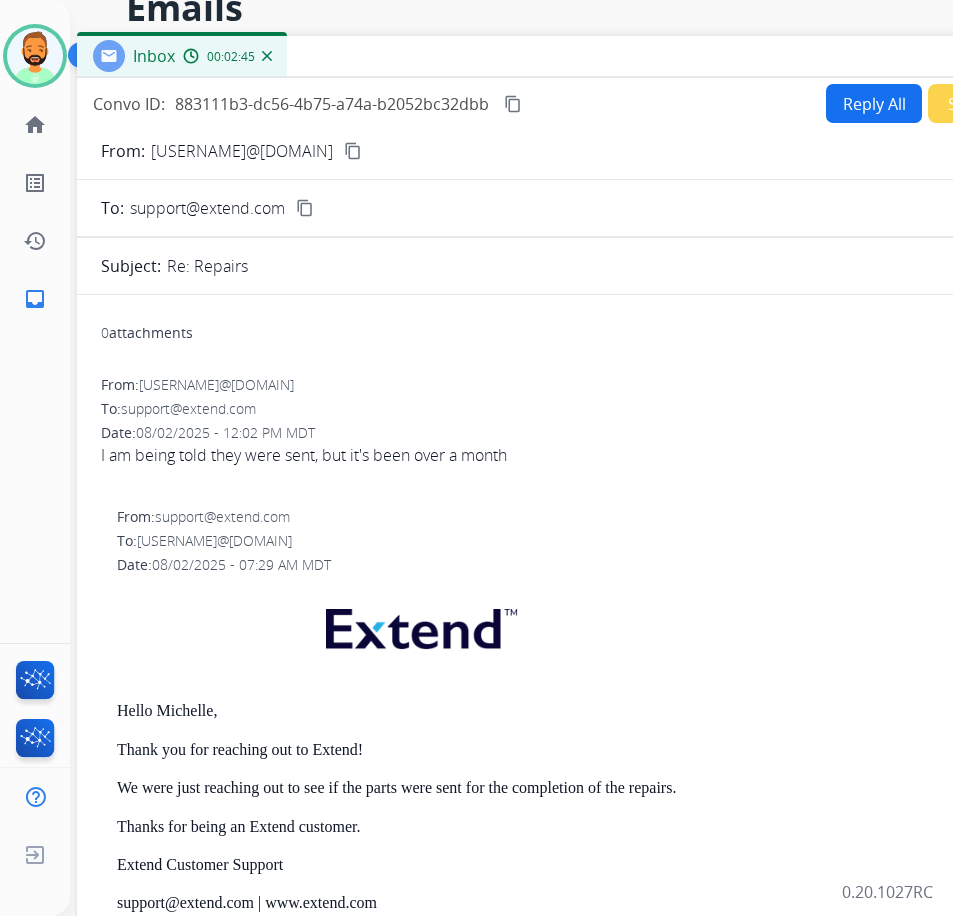 click on "0  attachments" at bounding box center (577, 335) 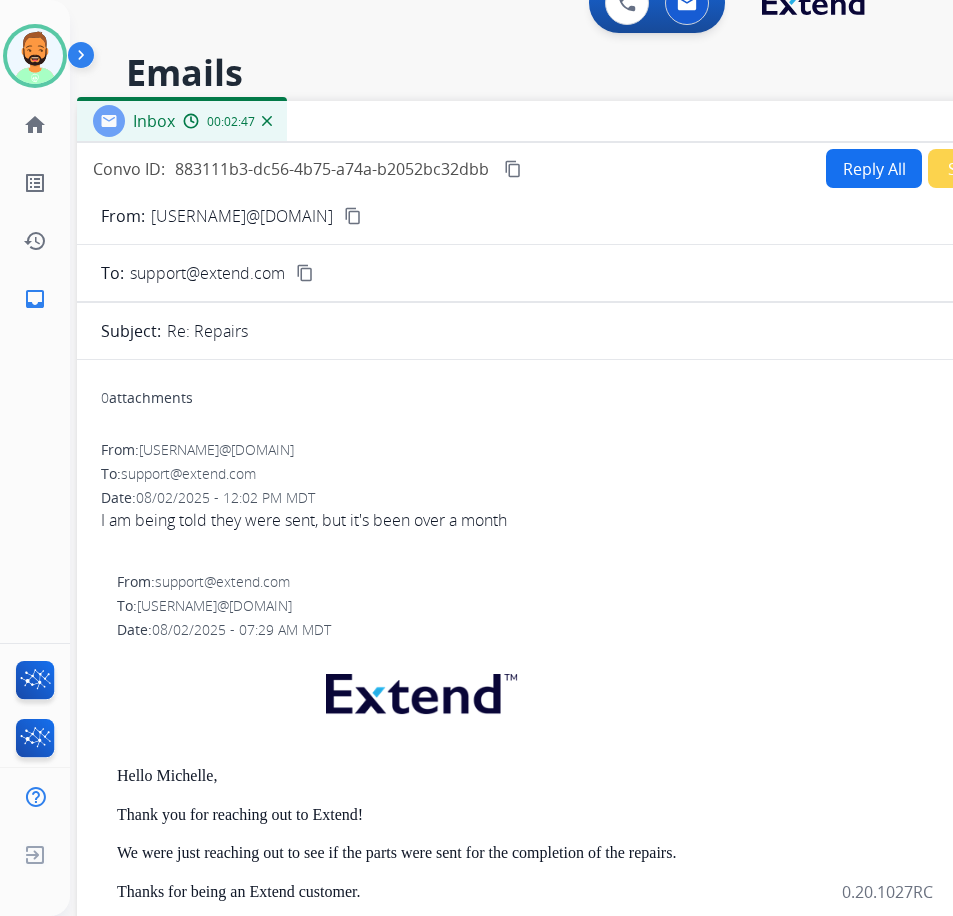 scroll, scrollTop: 0, scrollLeft: 0, axis: both 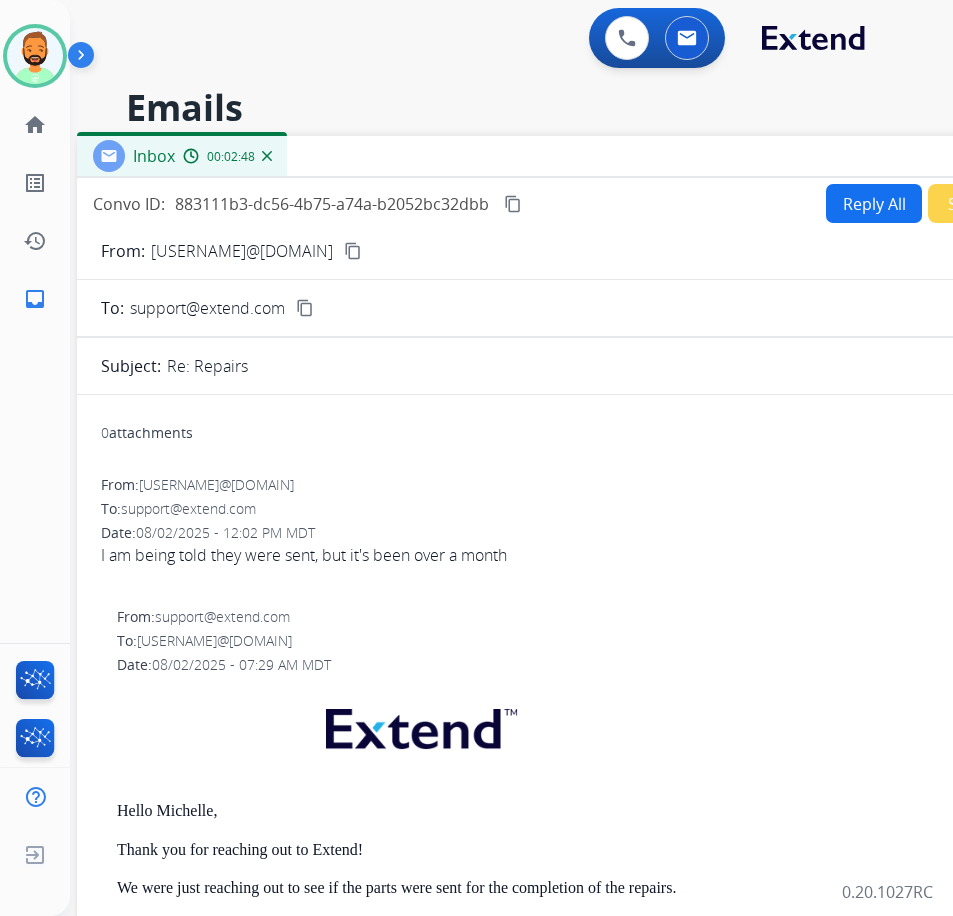 click on "Reply All" at bounding box center [874, 203] 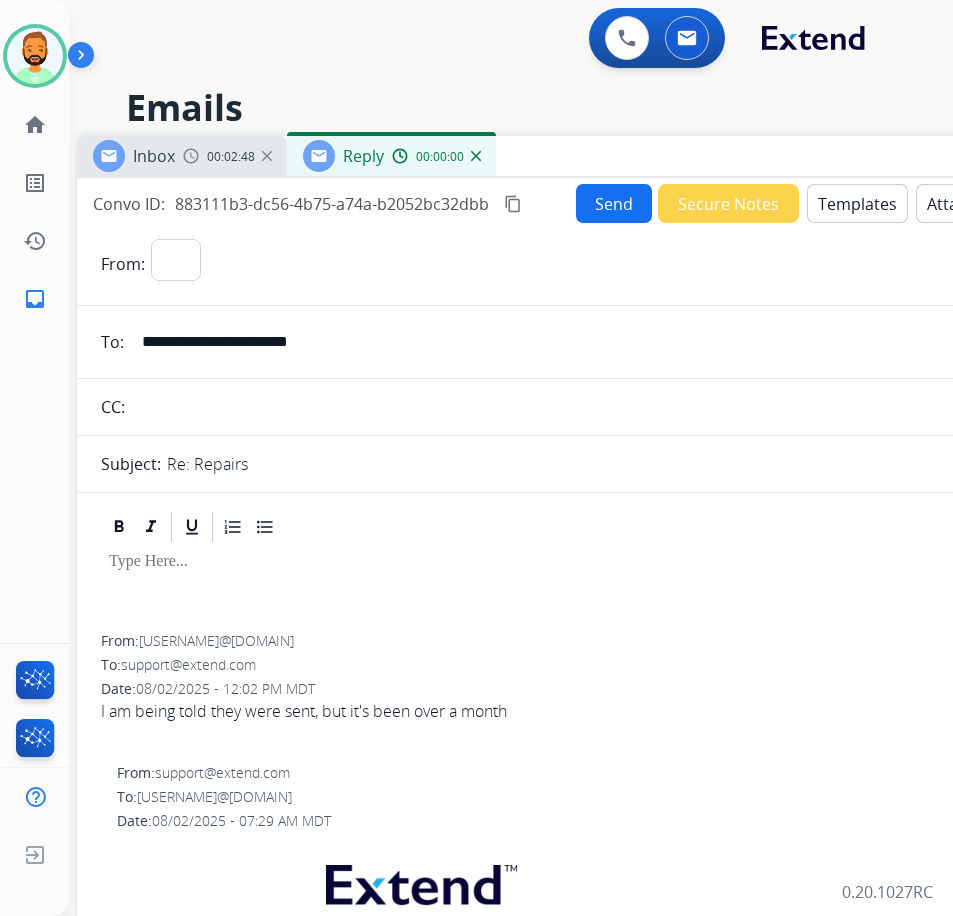 select on "**********" 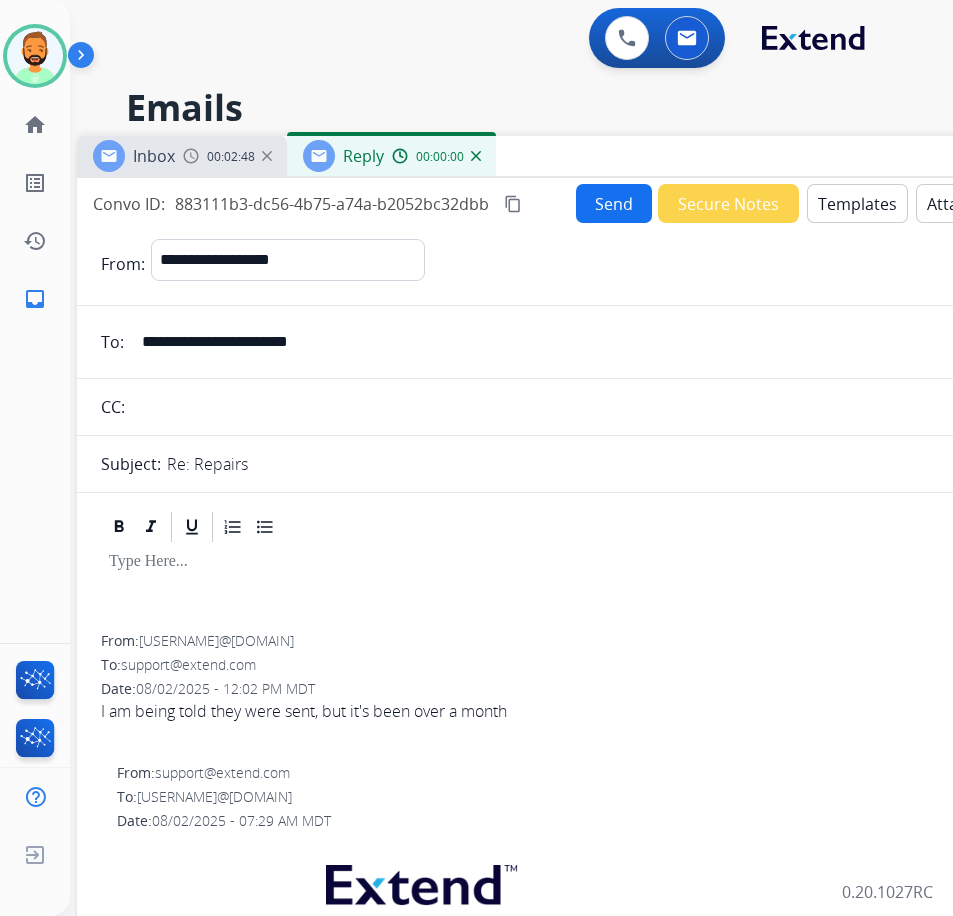 click on "Templates" at bounding box center [857, 203] 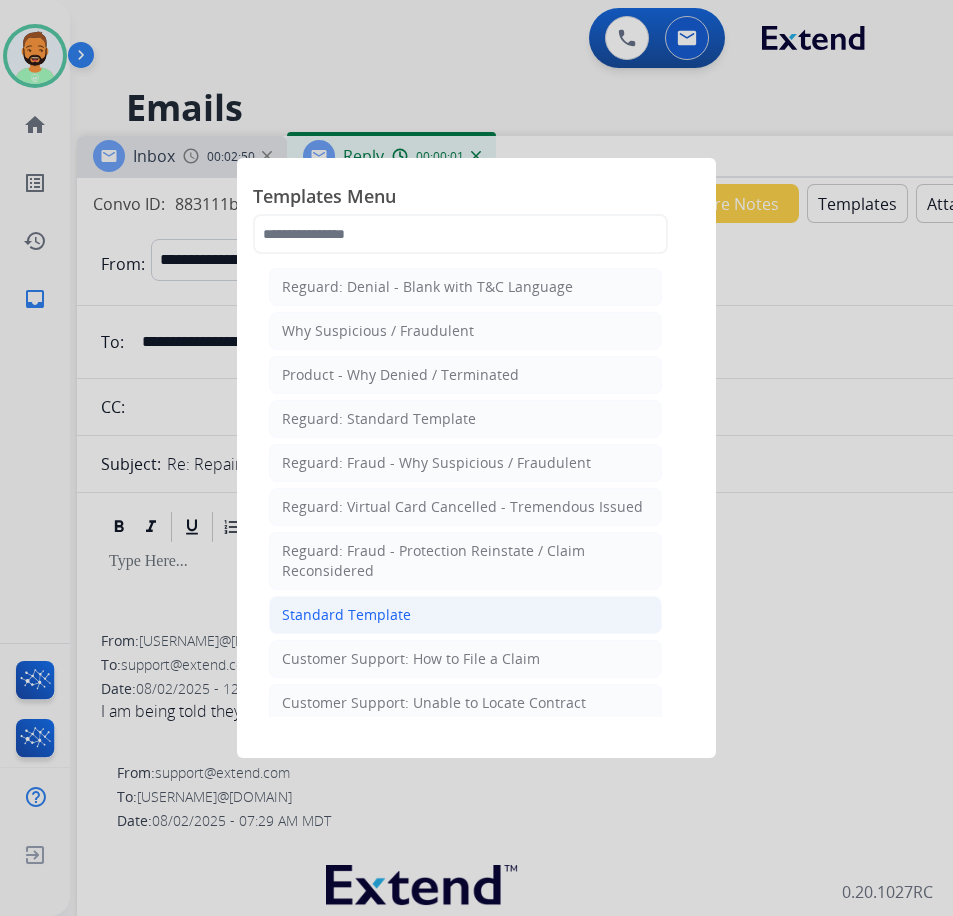 click on "Standard Template" 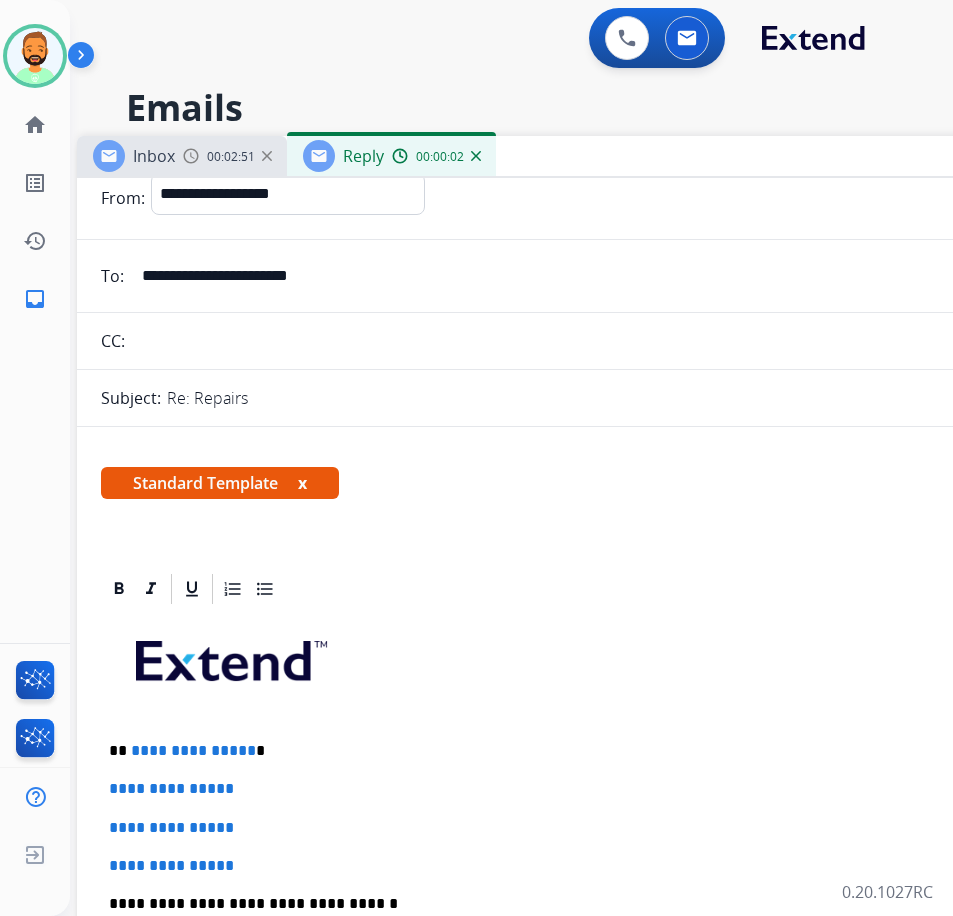 scroll, scrollTop: 100, scrollLeft: 0, axis: vertical 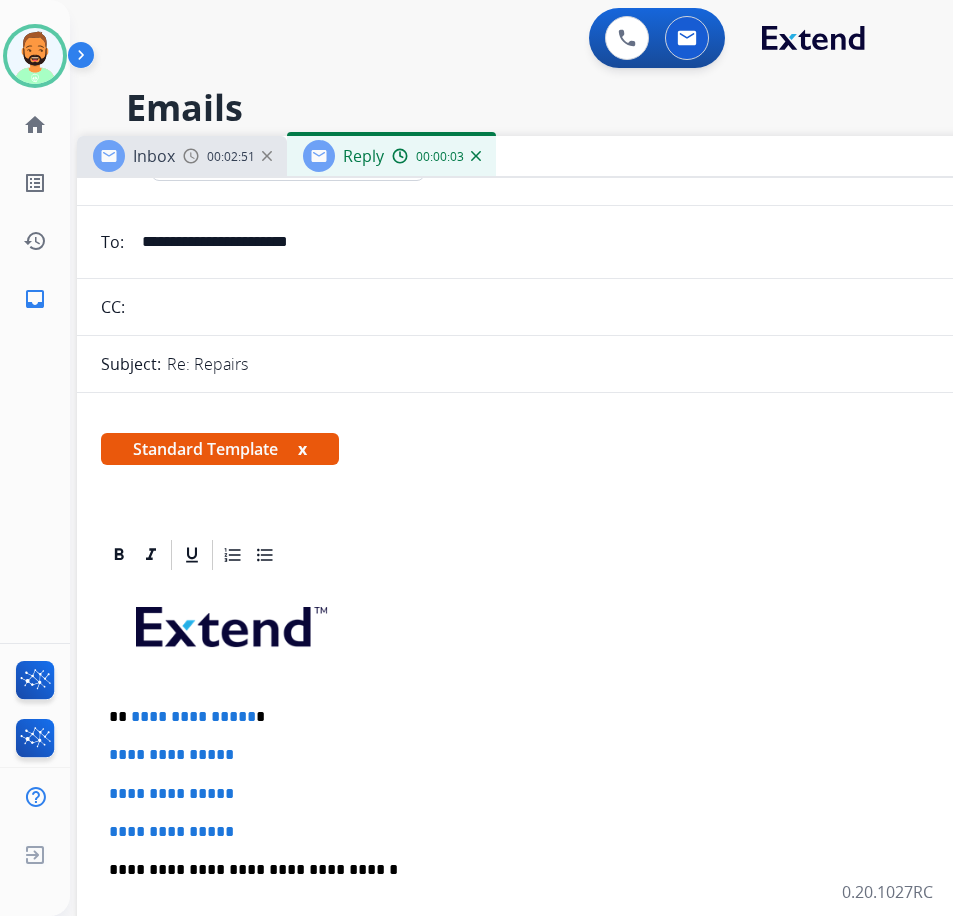 click on "**********" at bounding box center (569, 717) 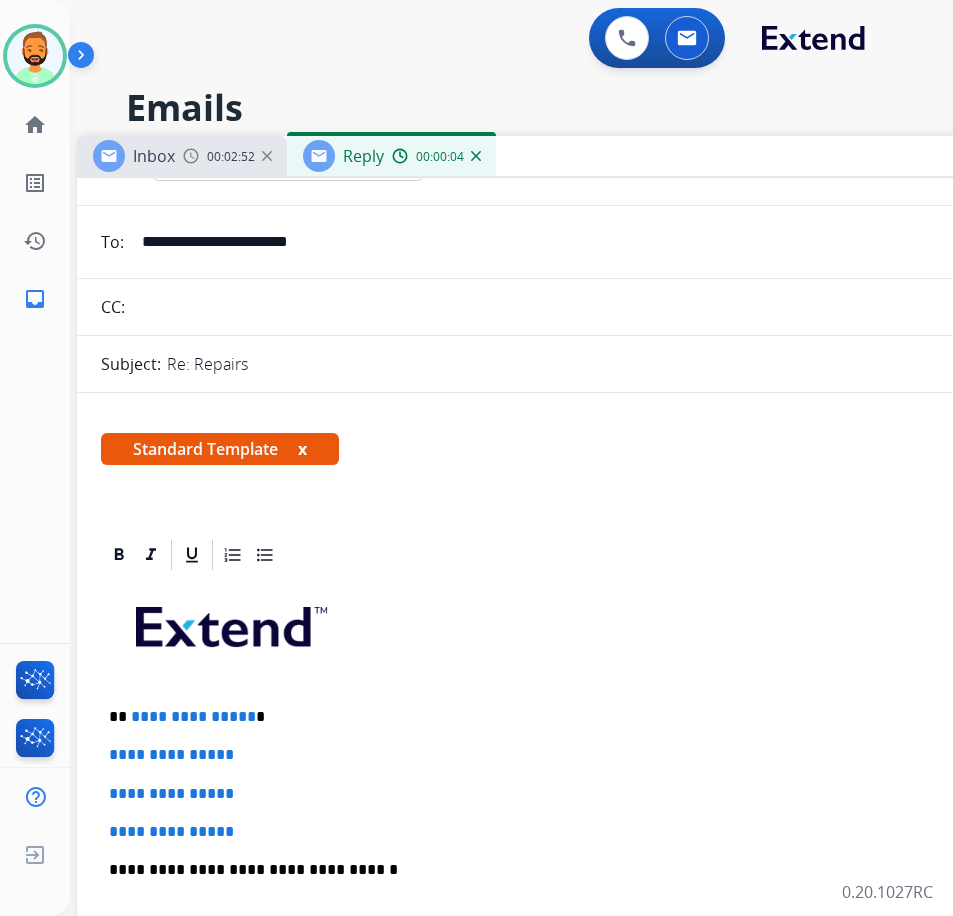 type 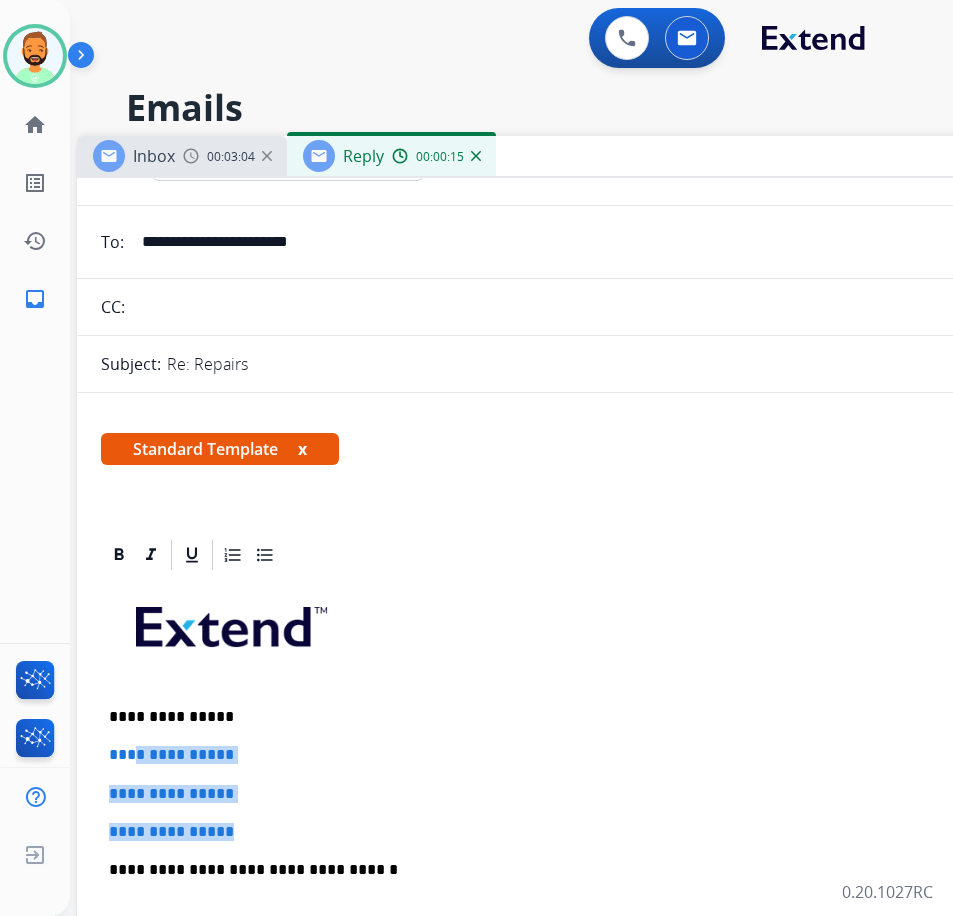 drag, startPoint x: 274, startPoint y: 823, endPoint x: 144, endPoint y: 763, distance: 143.1782 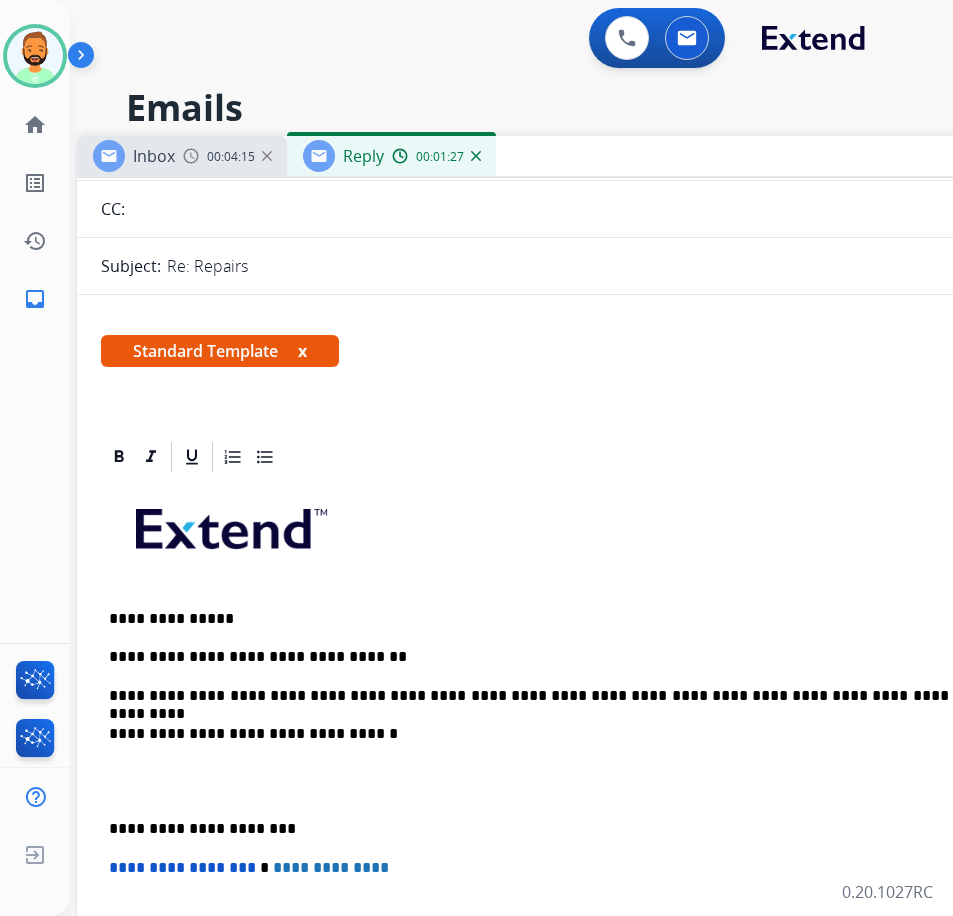 scroll, scrollTop: 200, scrollLeft: 0, axis: vertical 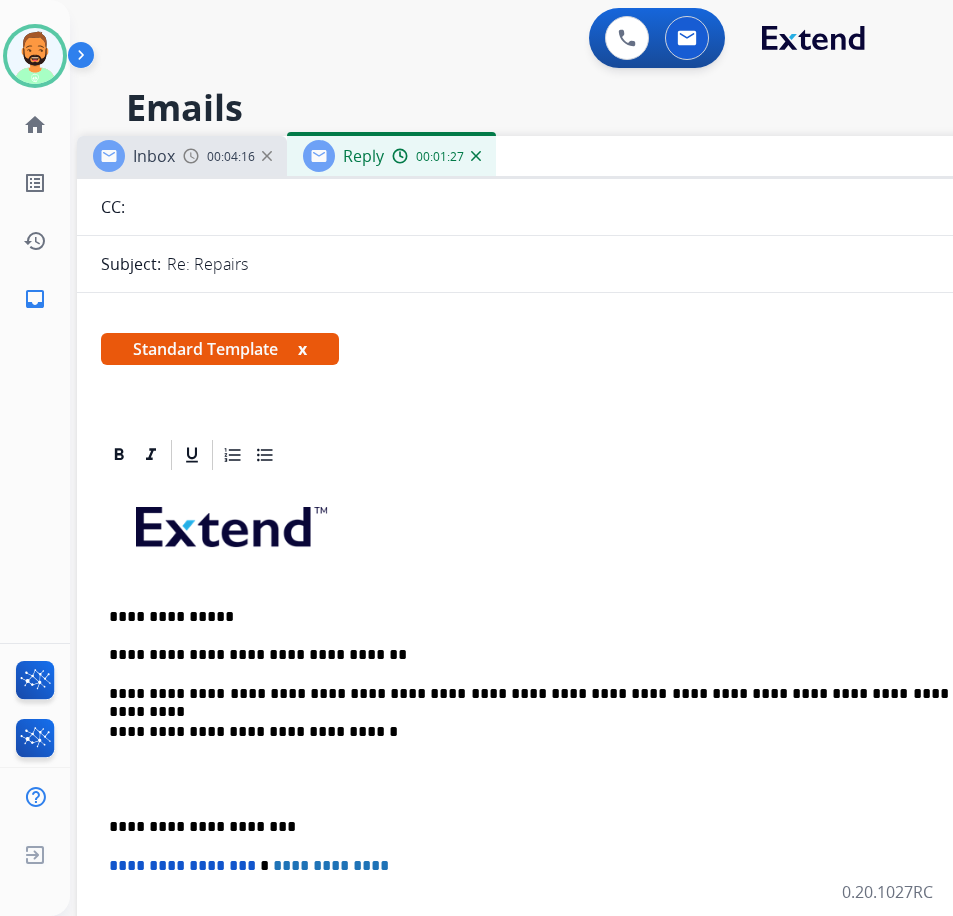 drag, startPoint x: 103, startPoint y: 813, endPoint x: 118, endPoint y: 822, distance: 17.492855 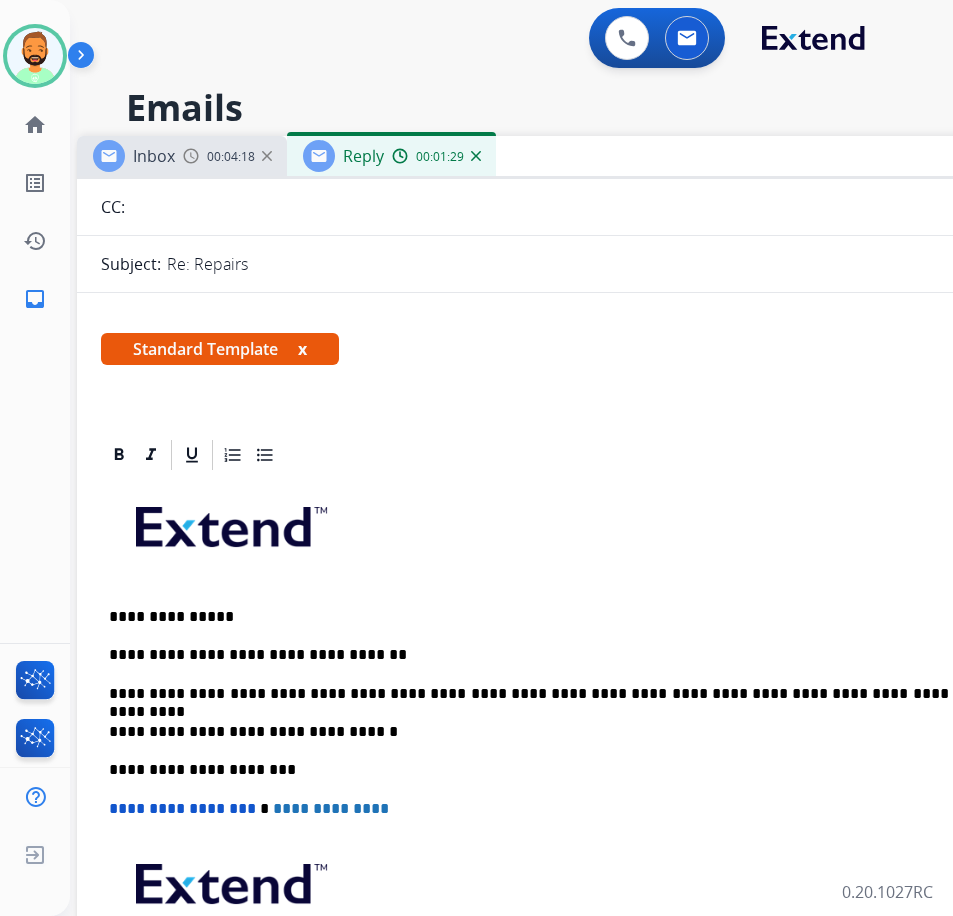 scroll, scrollTop: 0, scrollLeft: 0, axis: both 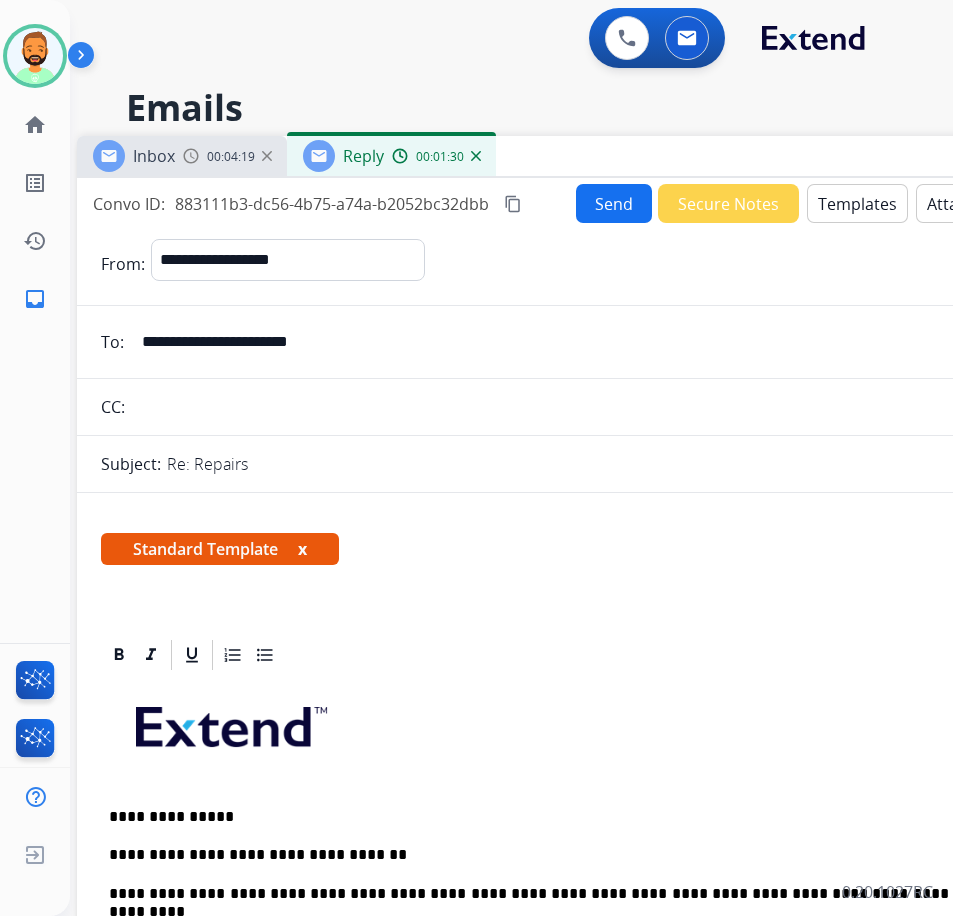 click on "Send" at bounding box center (614, 203) 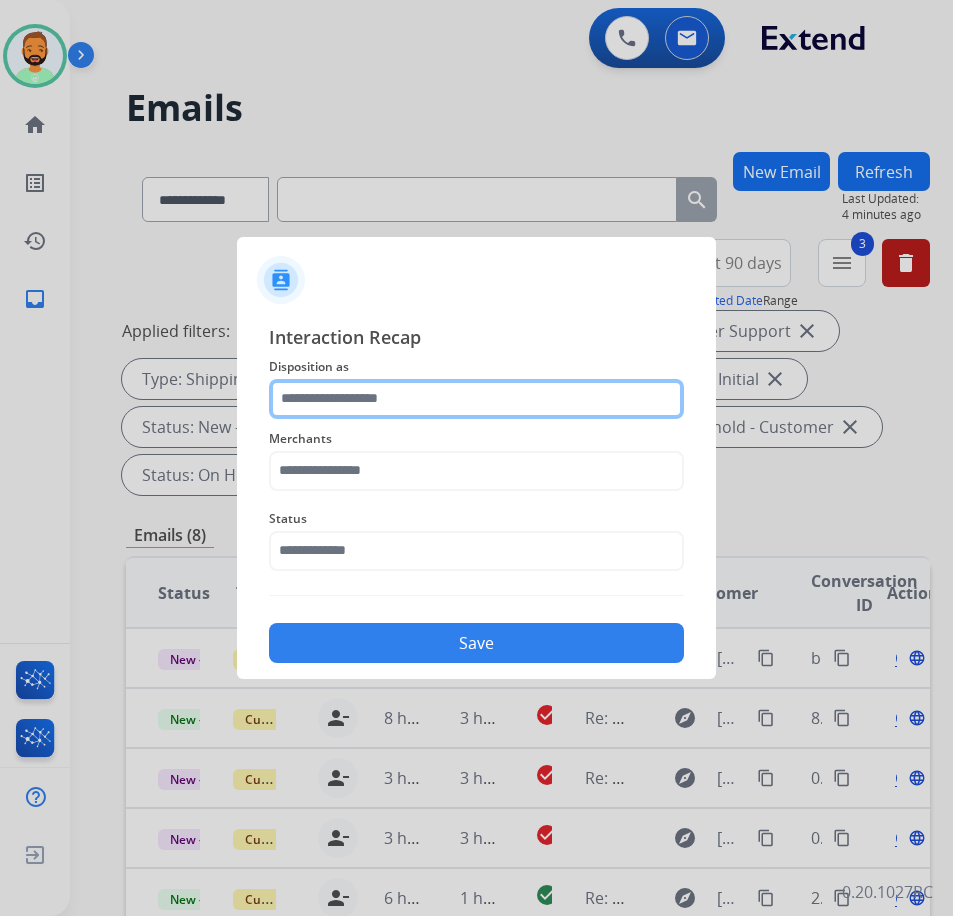 click 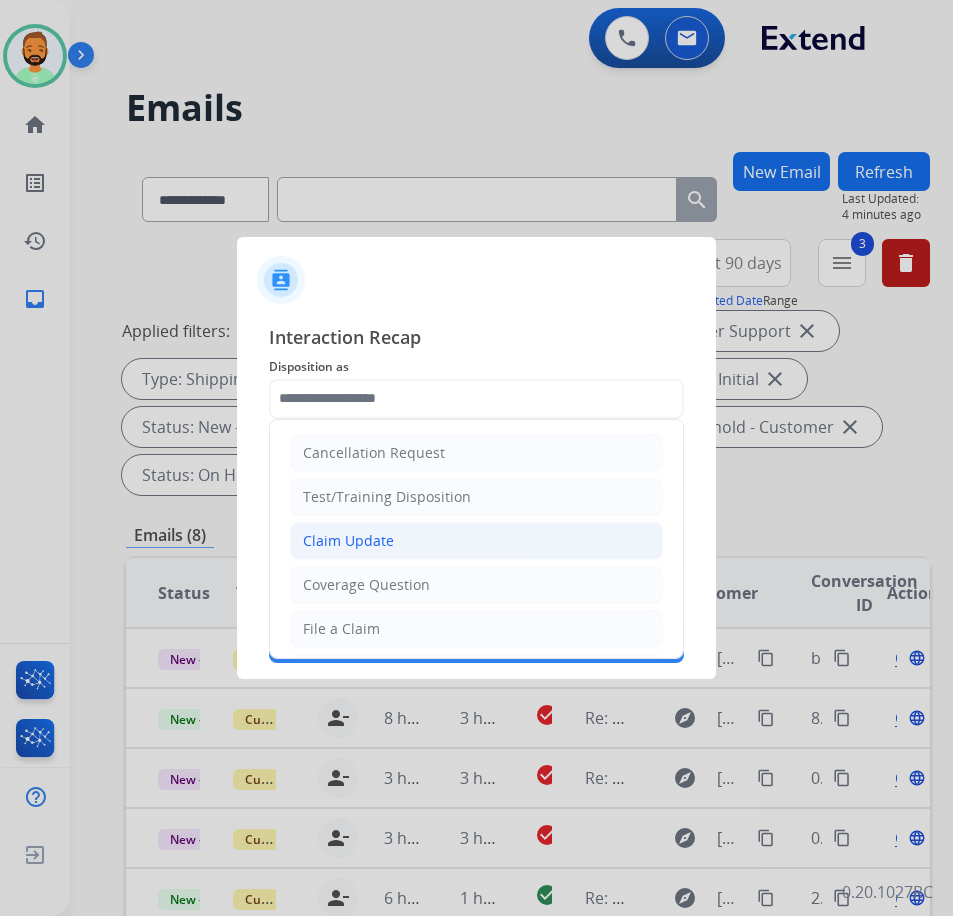click on "Claim Update" 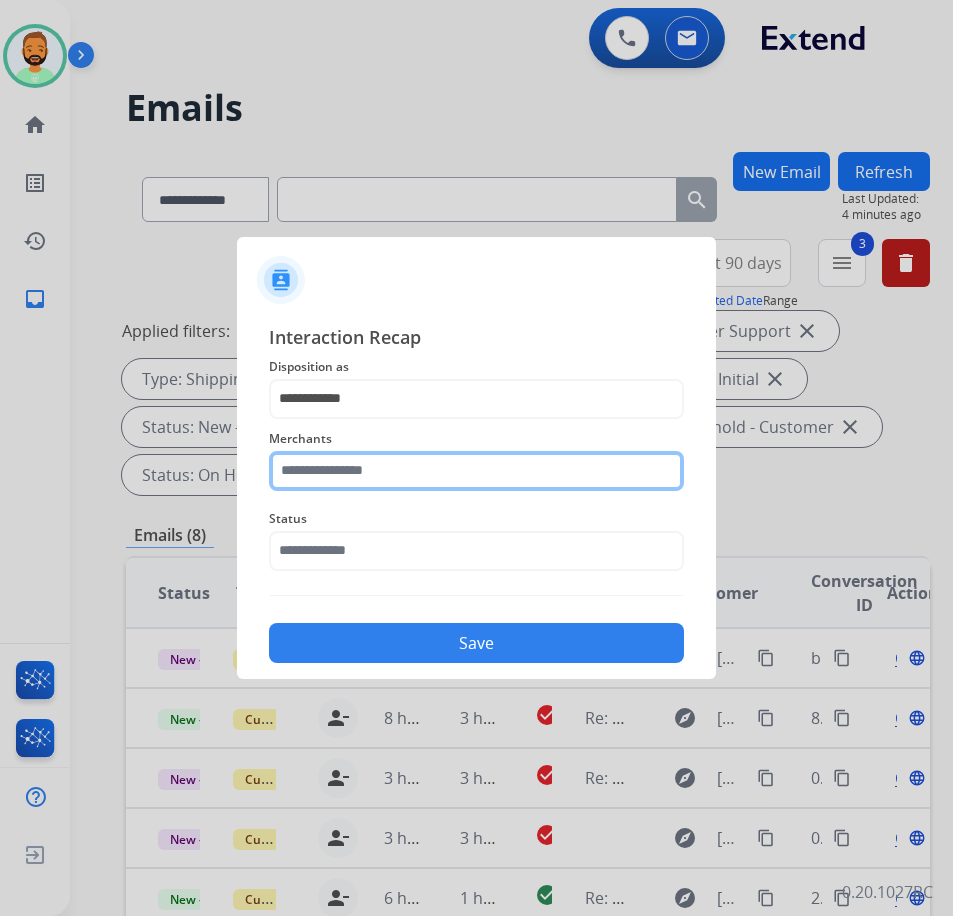 click 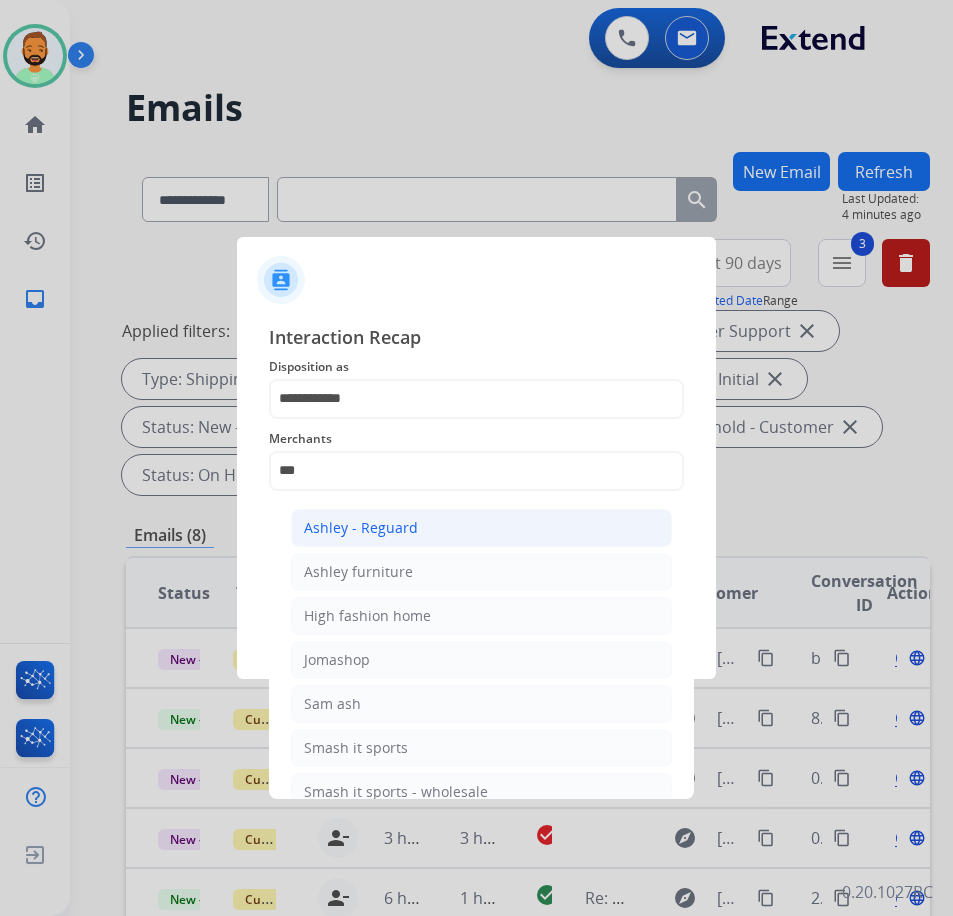 click on "Ashley - Reguard" 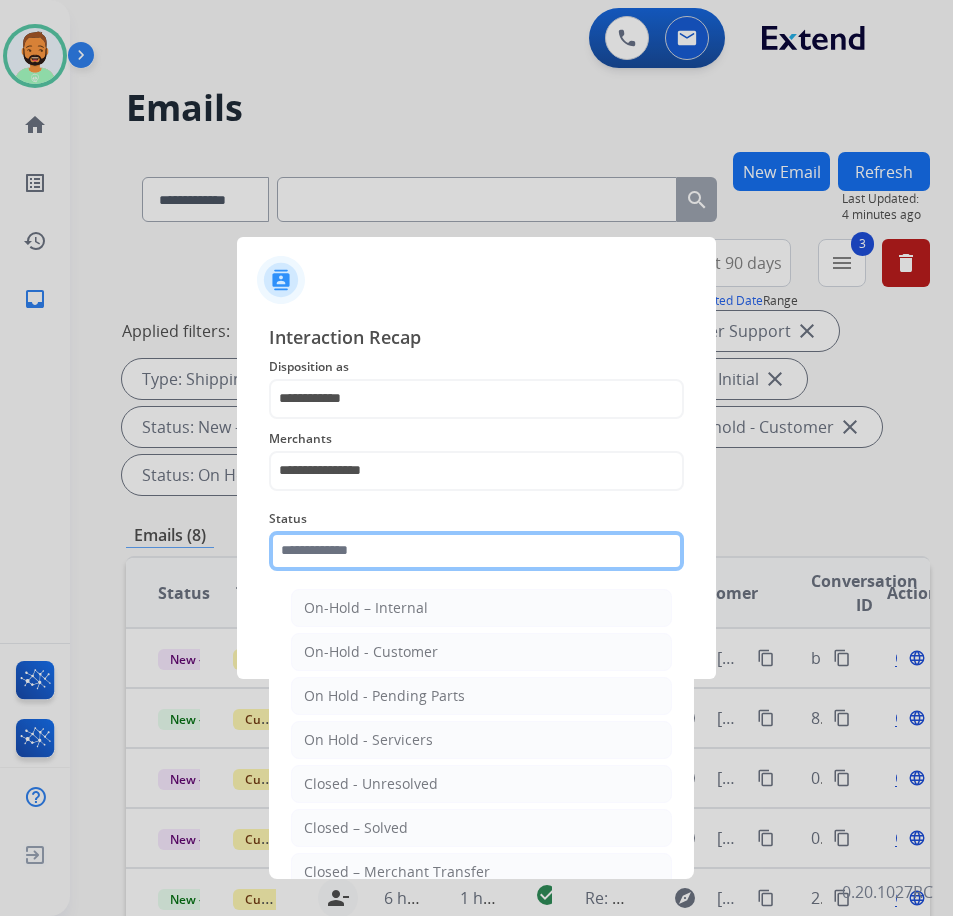 click 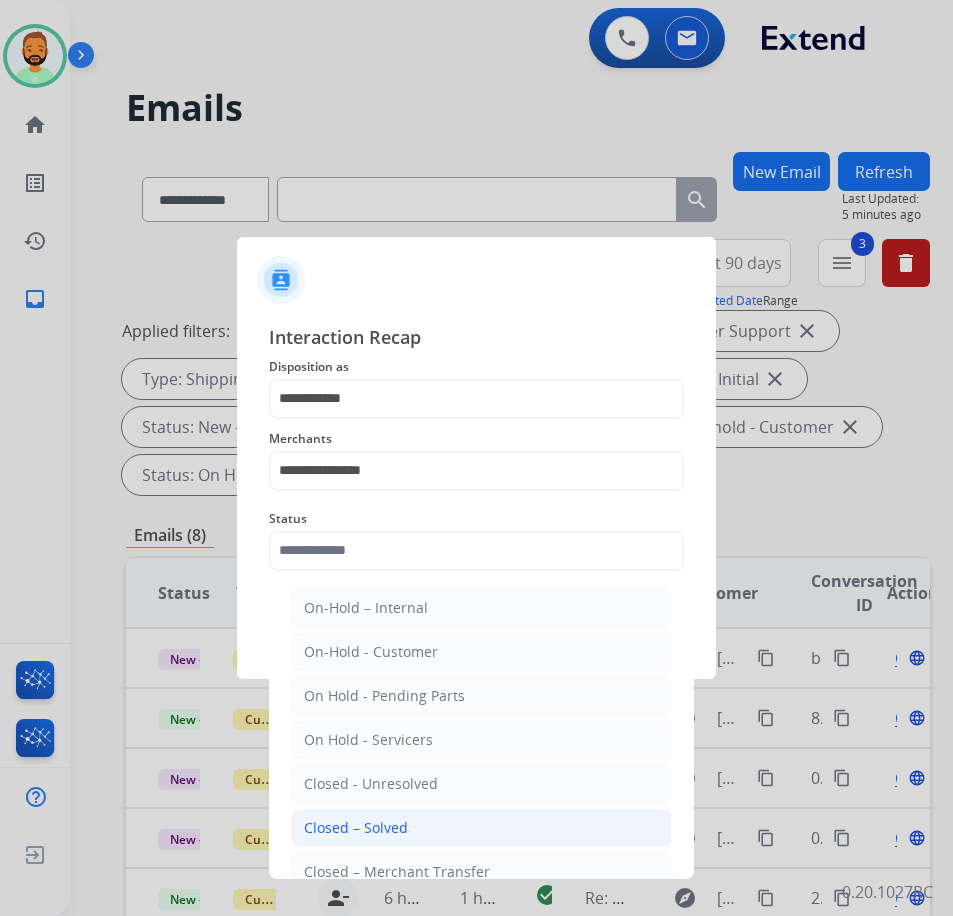 click on "Closed – Solved" 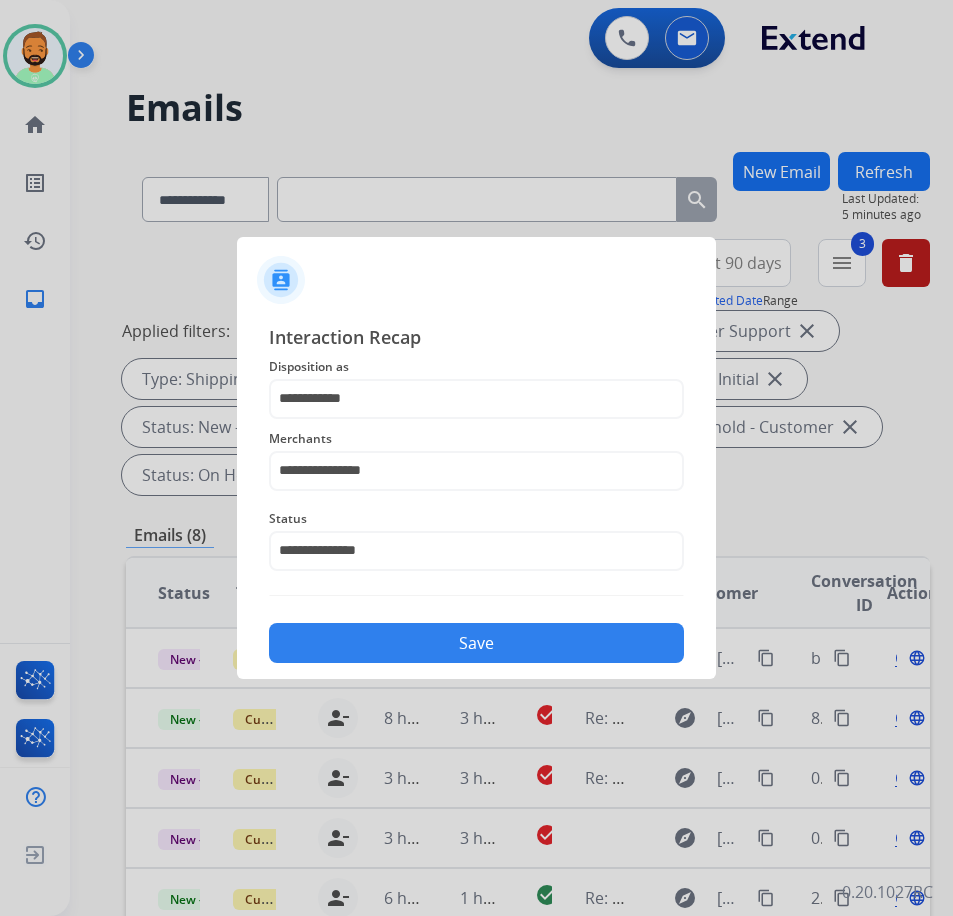 click on "Save" 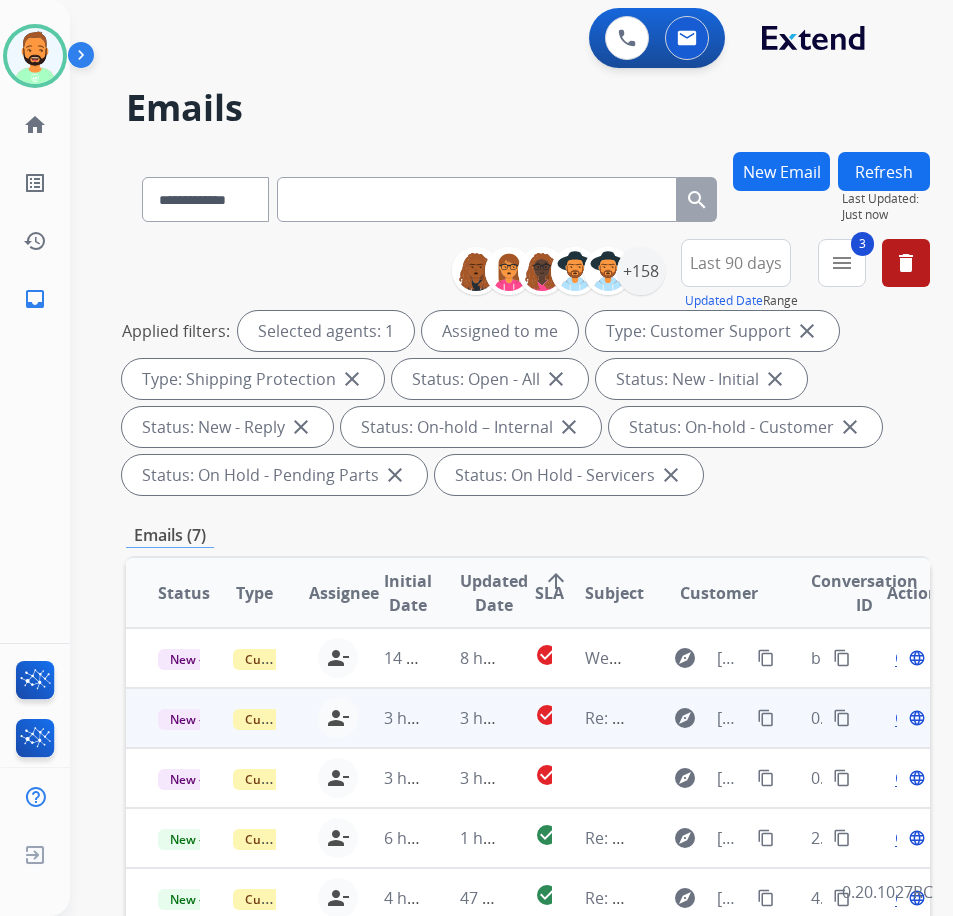 click on "3 hours ago" at bounding box center (465, 718) 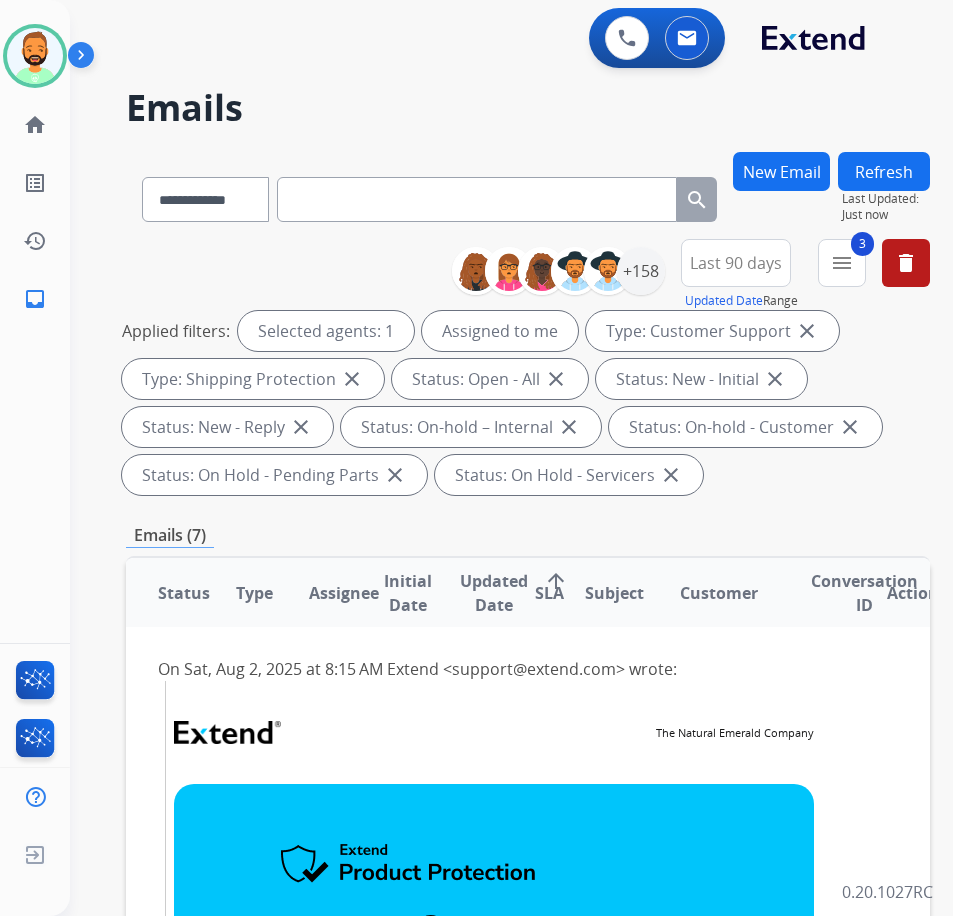 scroll, scrollTop: 60, scrollLeft: 0, axis: vertical 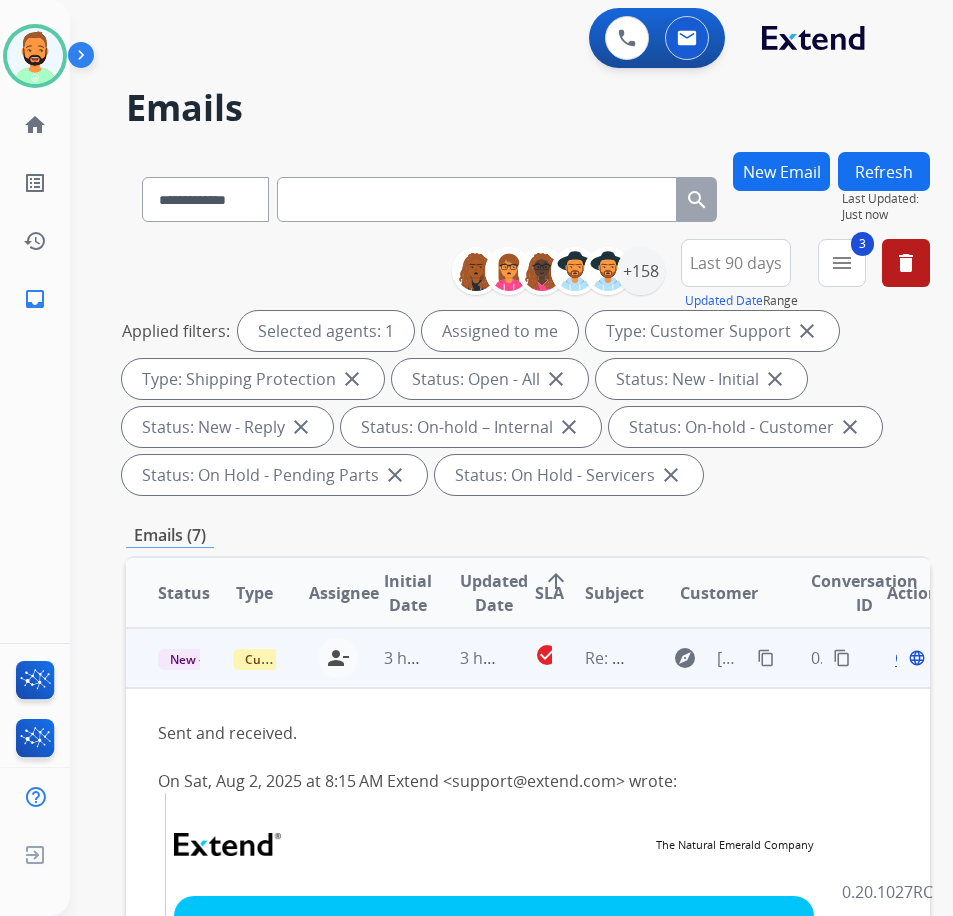 click on "Open language" at bounding box center (908, 658) 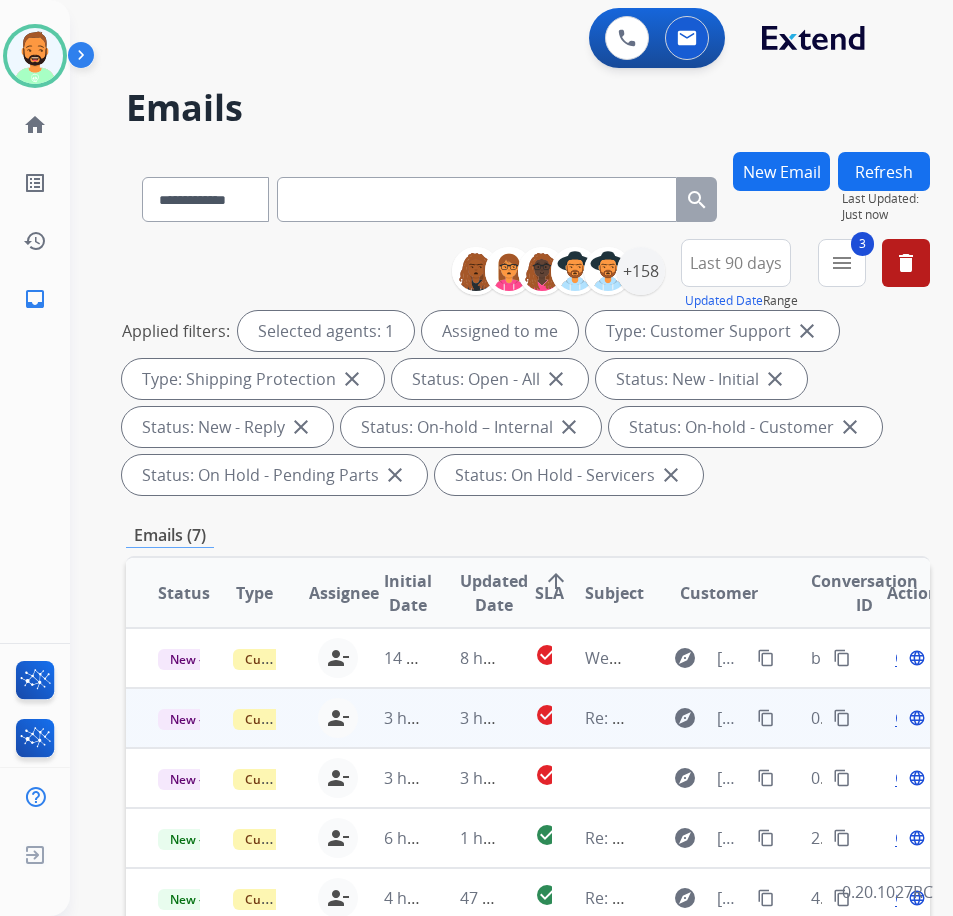 scroll, scrollTop: 0, scrollLeft: 0, axis: both 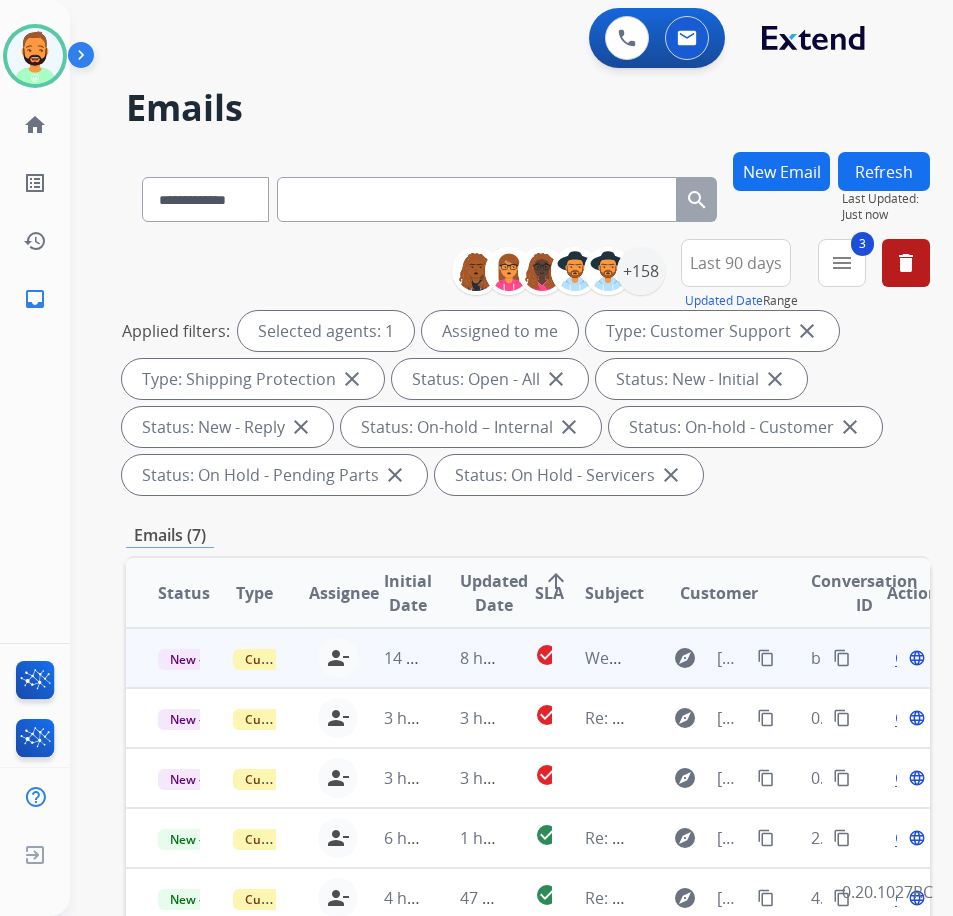 click on "Open" at bounding box center (915, 658) 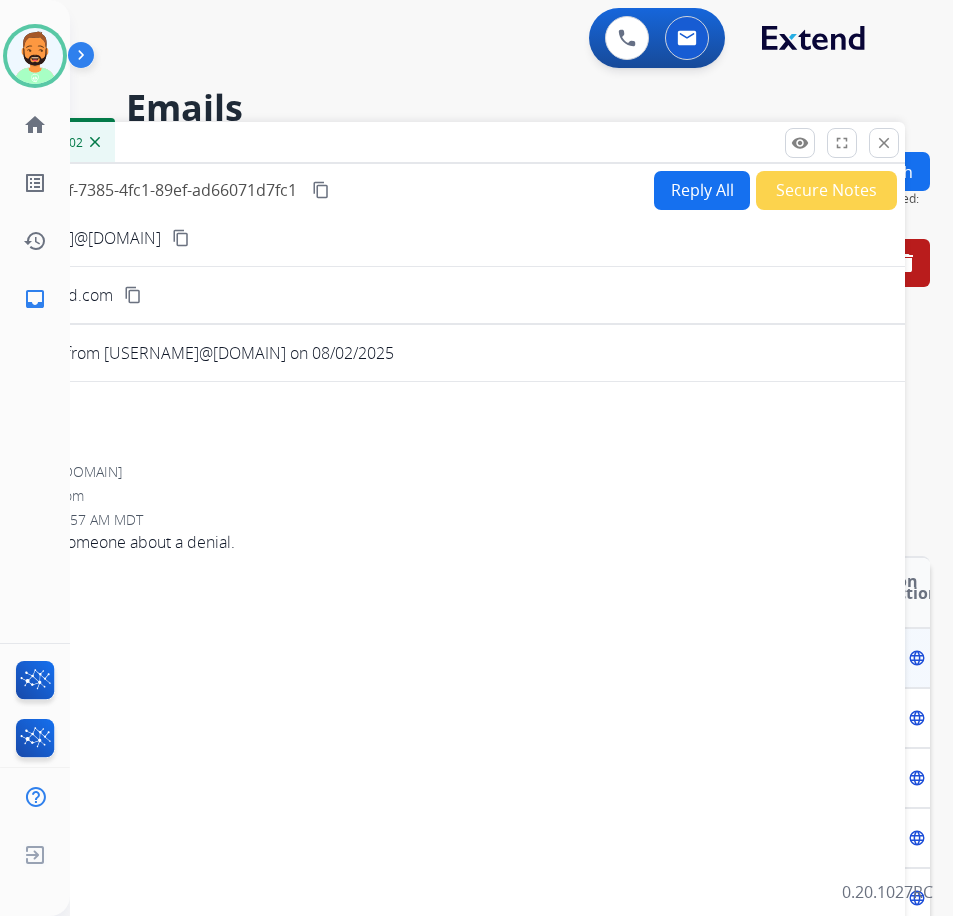 click on "Open language" at bounding box center [908, 658] 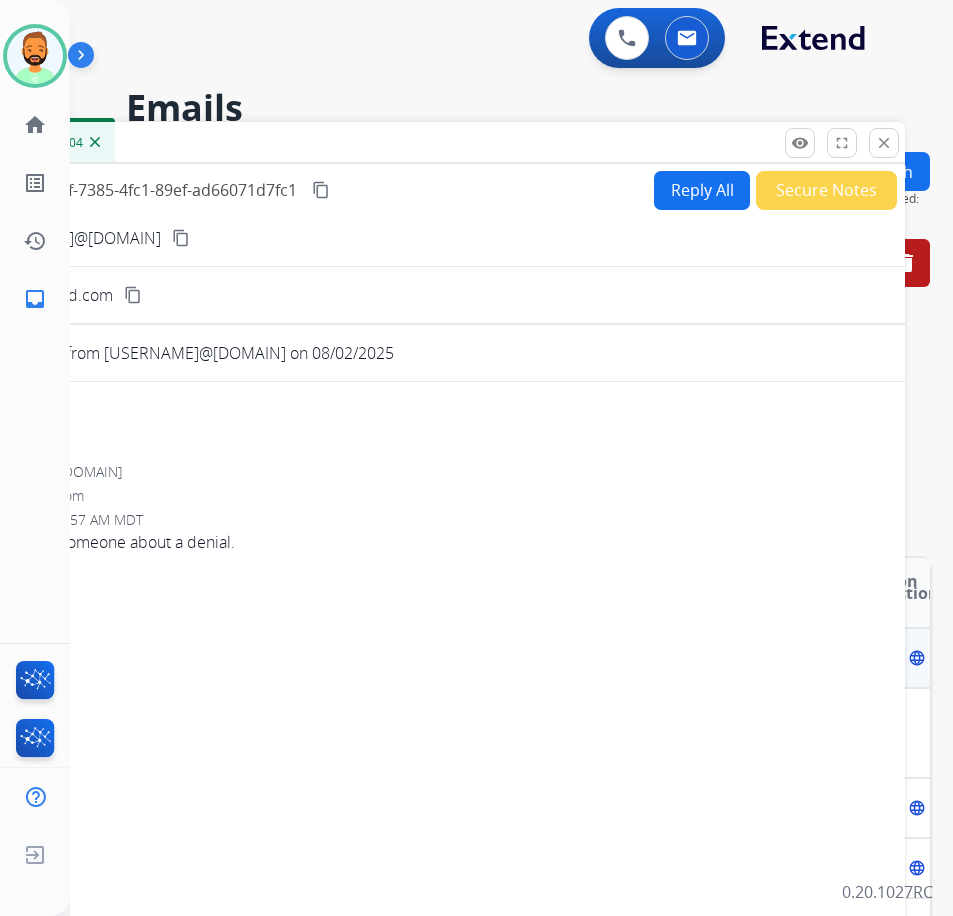 click on "Inbox  00:00:04" at bounding box center [405, 143] 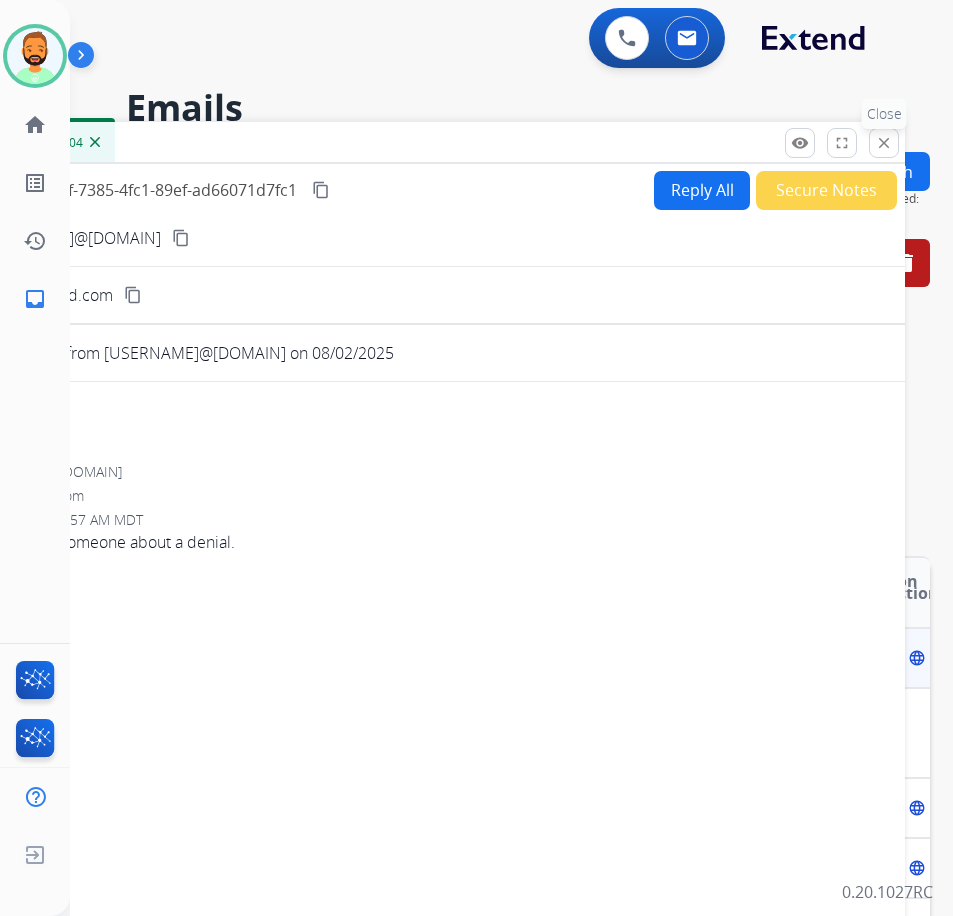 click on "close Close" at bounding box center (884, 143) 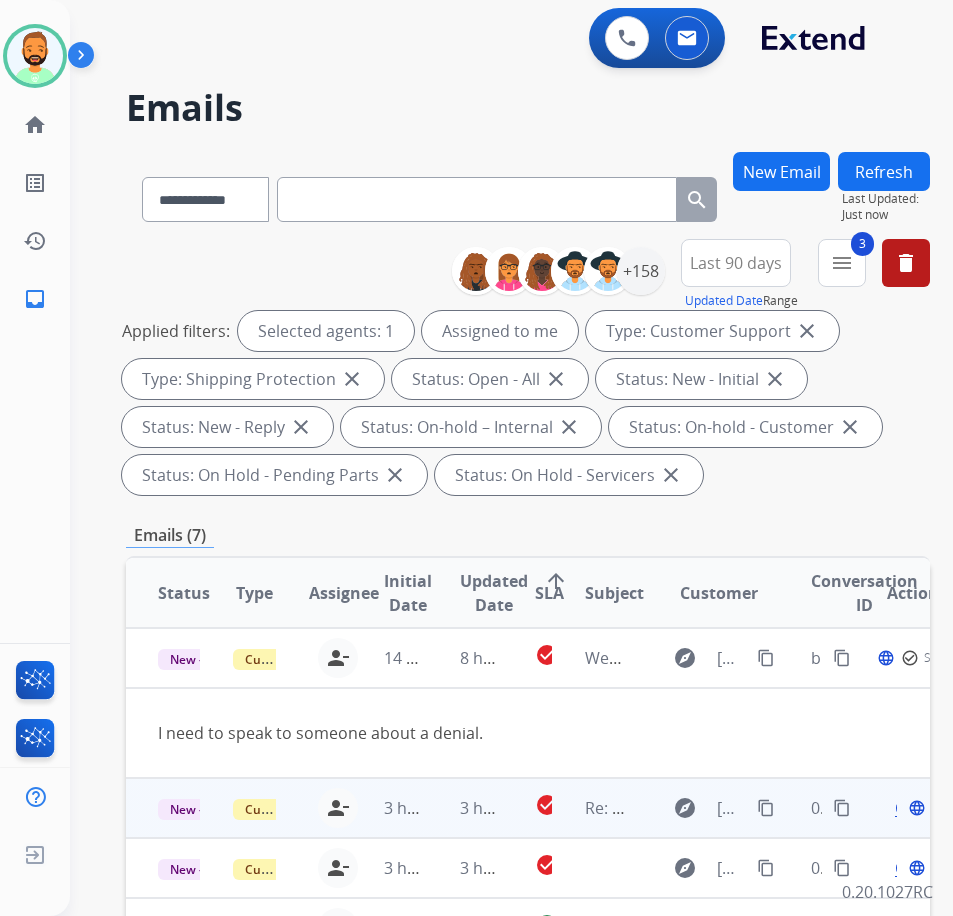 click on "Open" at bounding box center [915, 808] 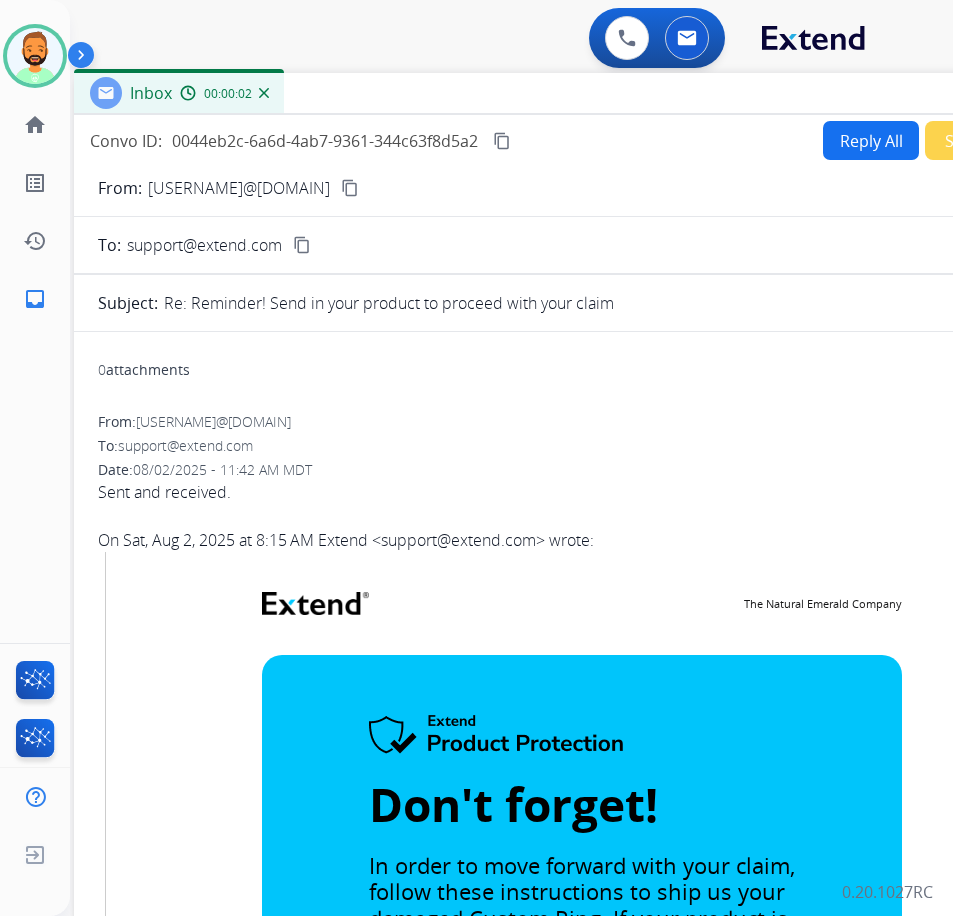 drag, startPoint x: 405, startPoint y: 152, endPoint x: 571, endPoint y: 104, distance: 172.80046 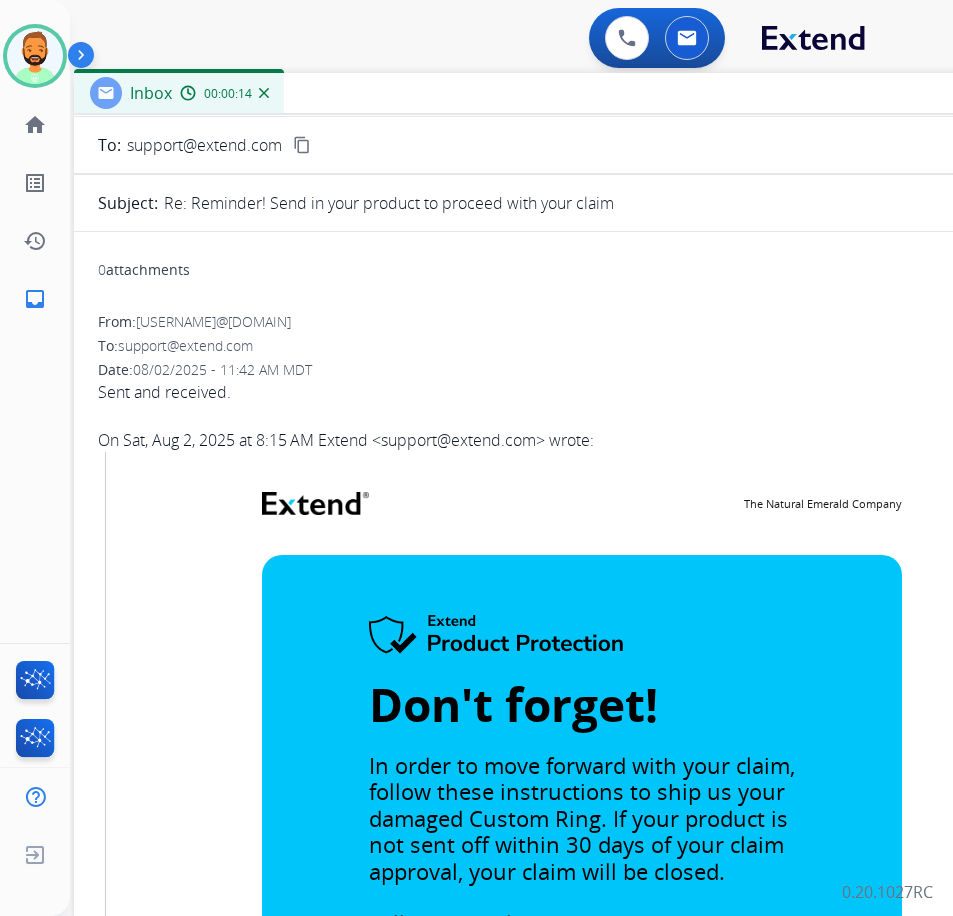 scroll, scrollTop: 0, scrollLeft: 0, axis: both 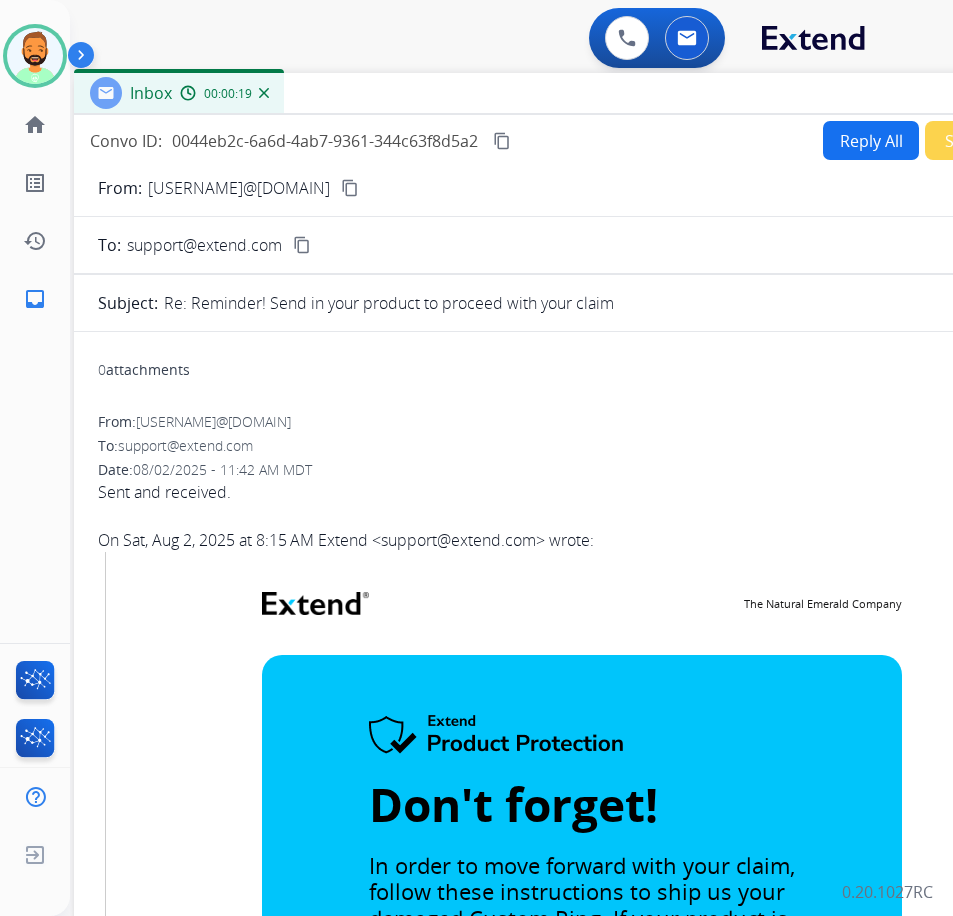 click on "content_copy" at bounding box center [350, 188] 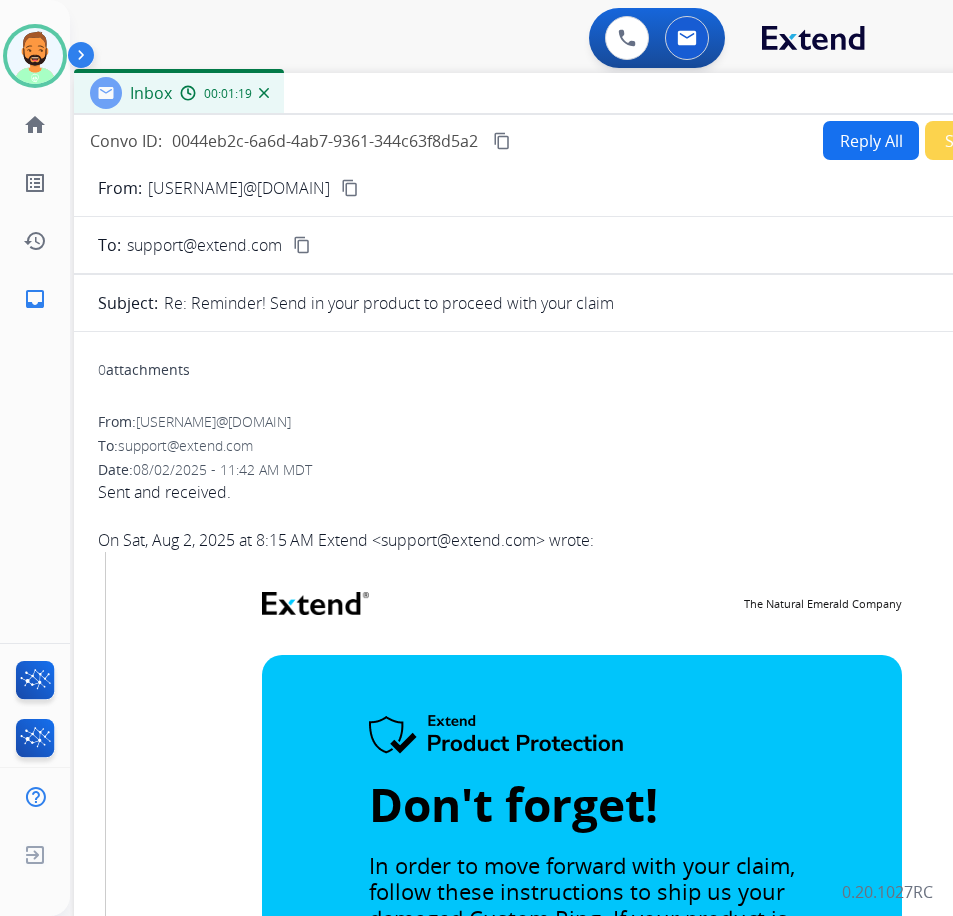 click on "Reply All" at bounding box center [871, 140] 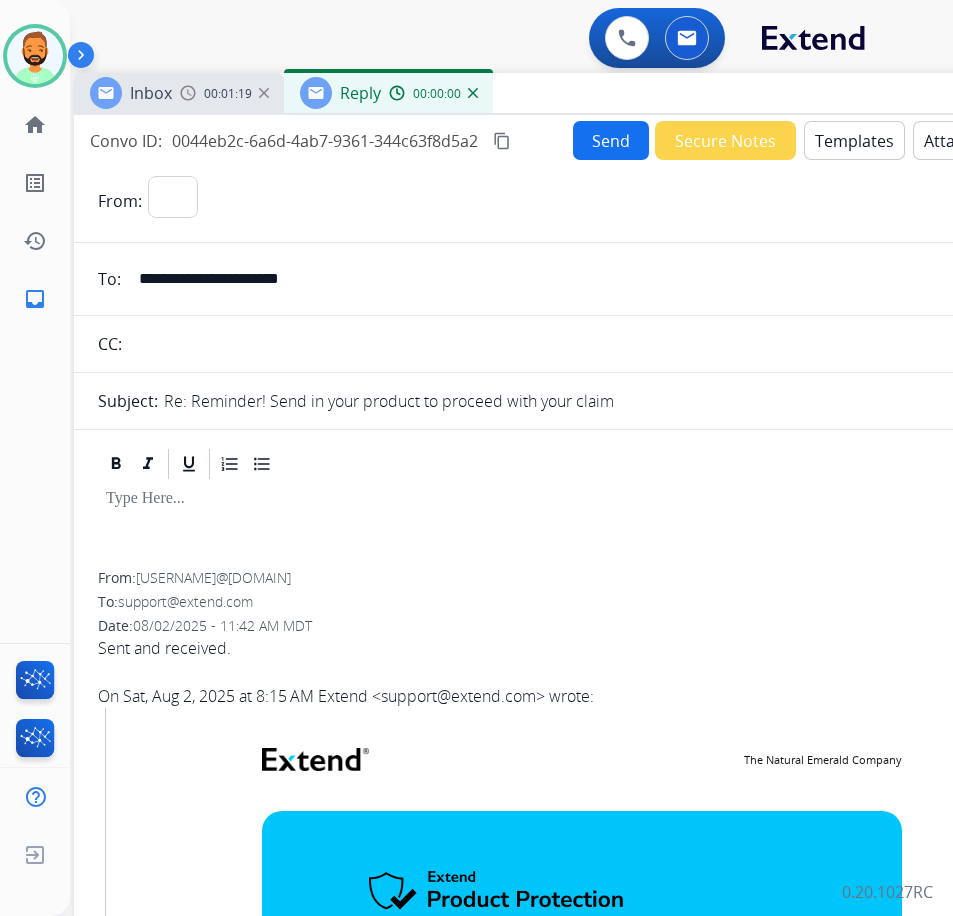 select on "**********" 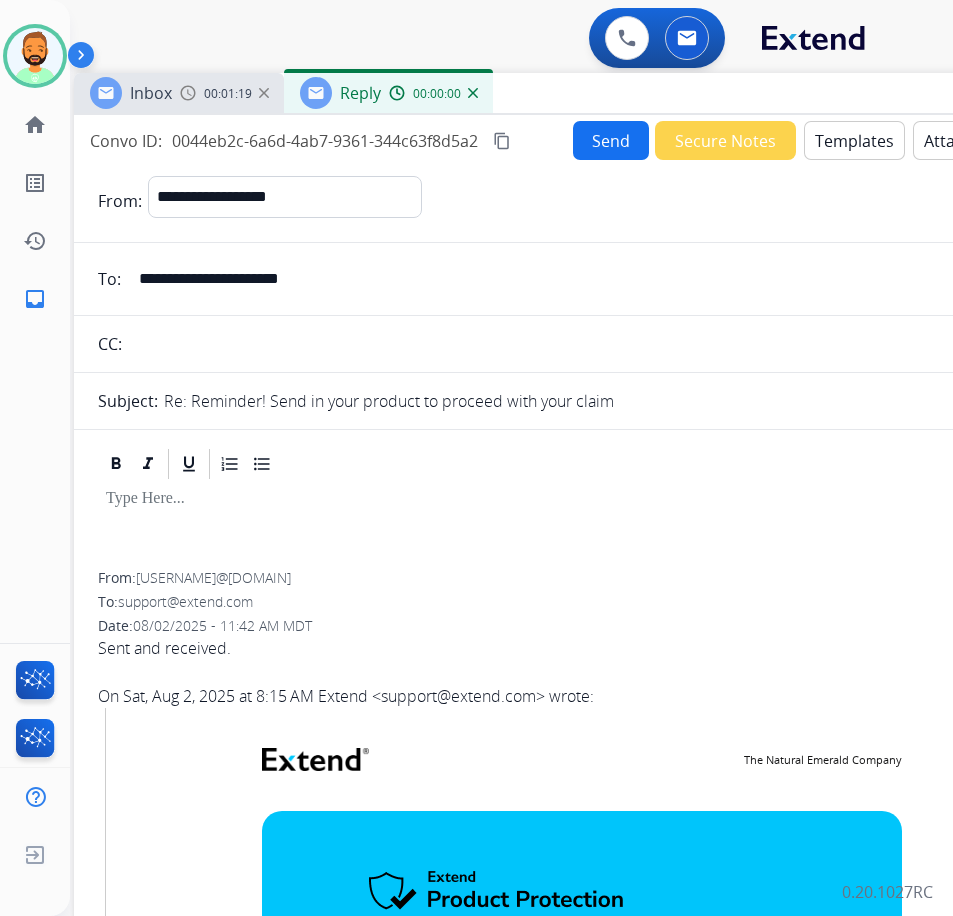 click on "Templates" at bounding box center (854, 140) 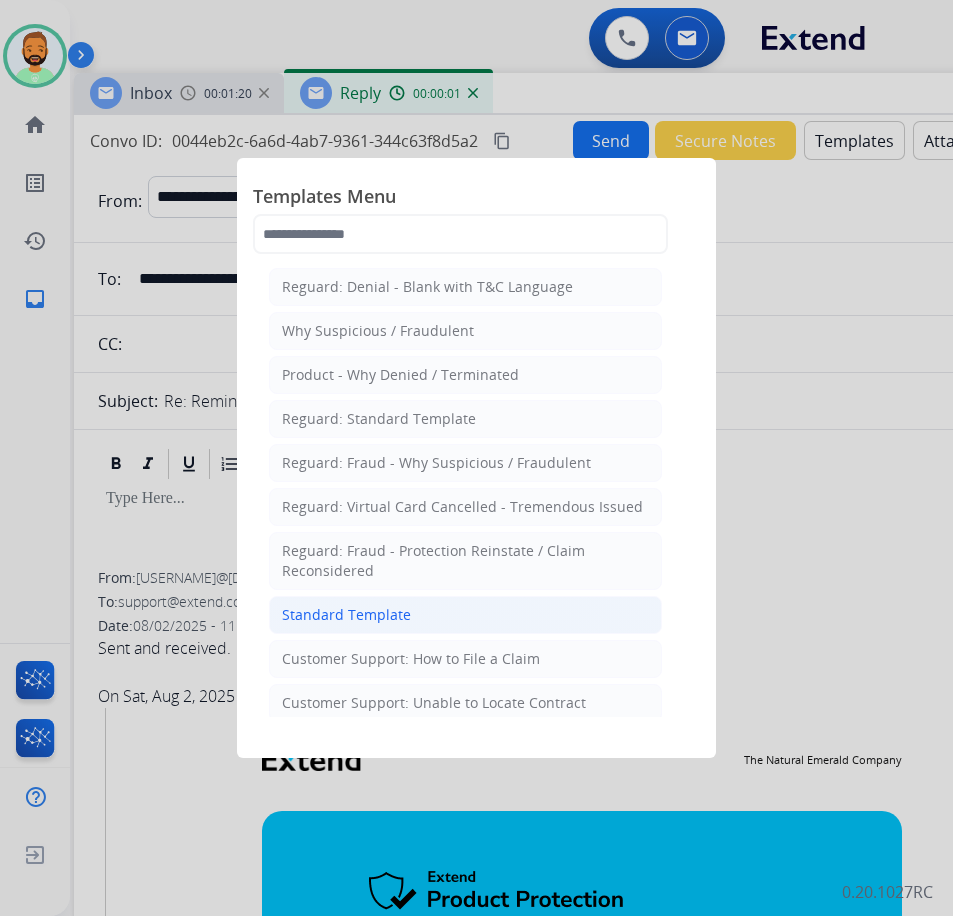 click on "Standard Template" 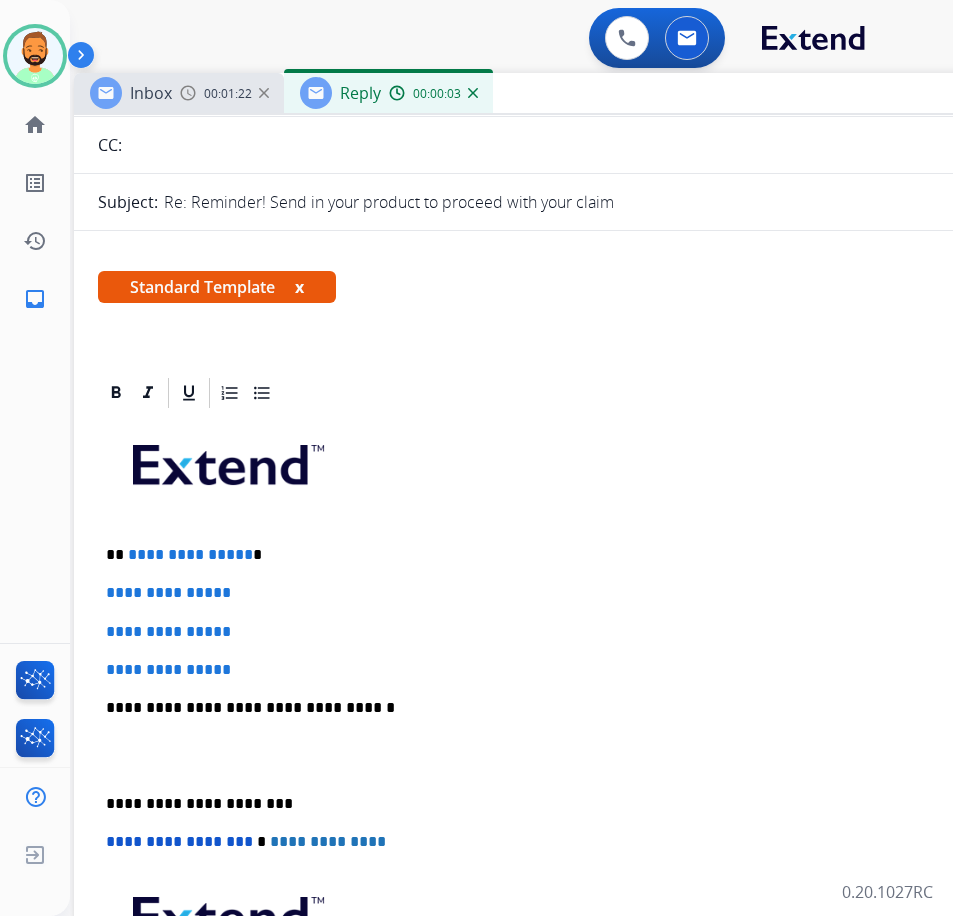 scroll, scrollTop: 200, scrollLeft: 0, axis: vertical 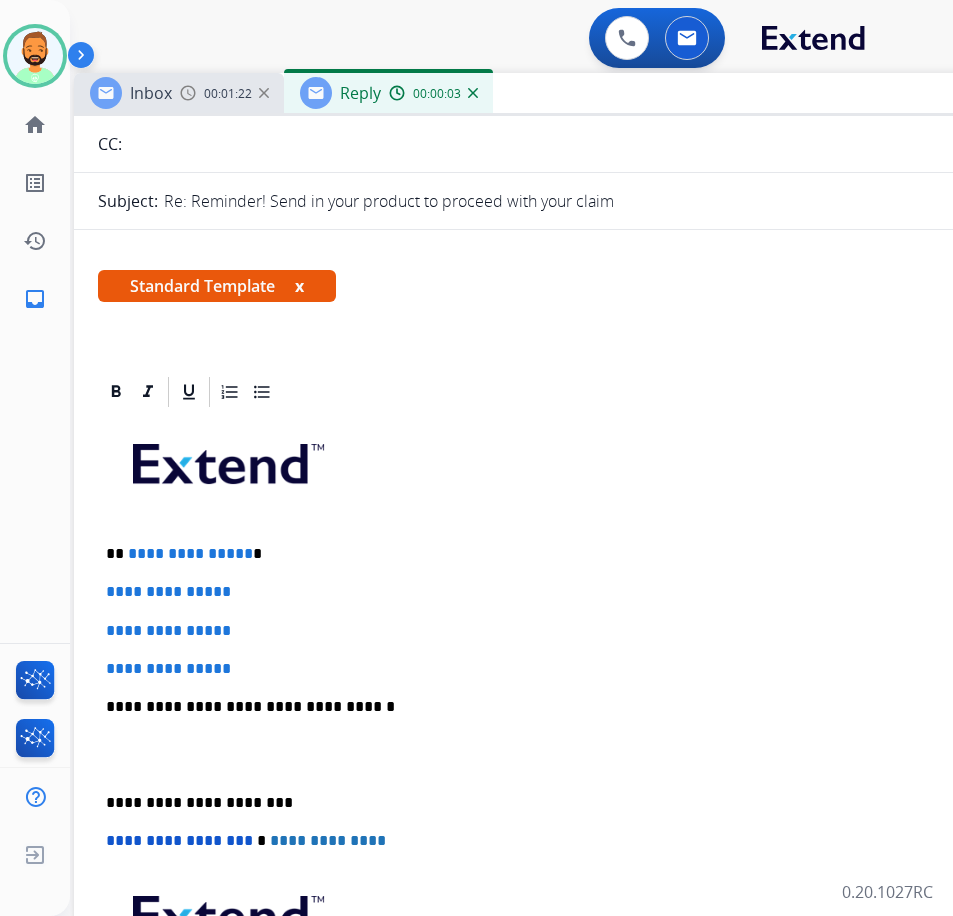 click on "**********" at bounding box center [574, 754] 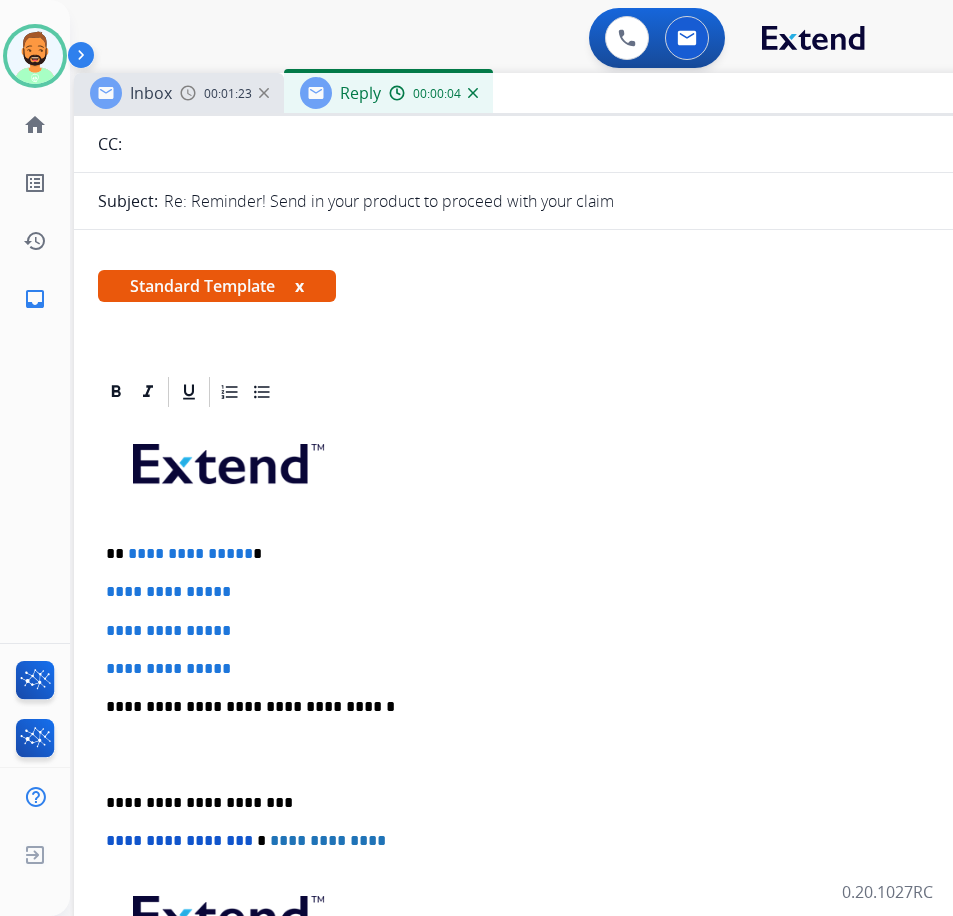 click on "**********" at bounding box center (566, 554) 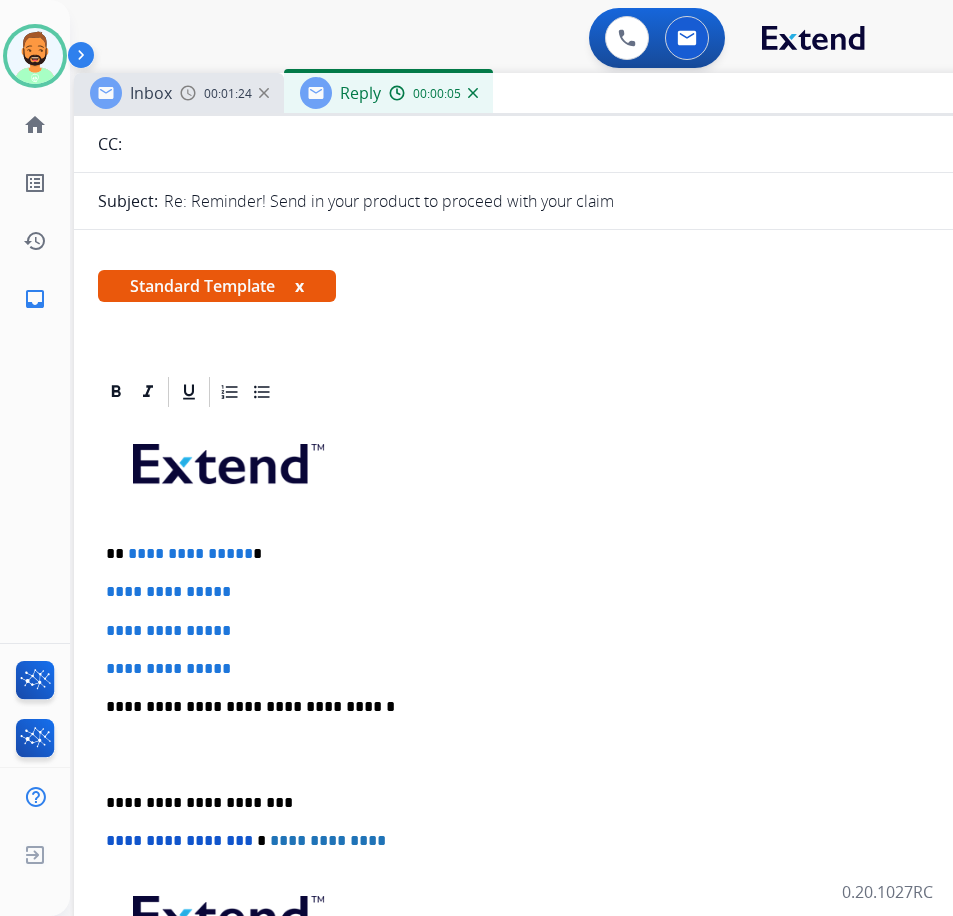 type 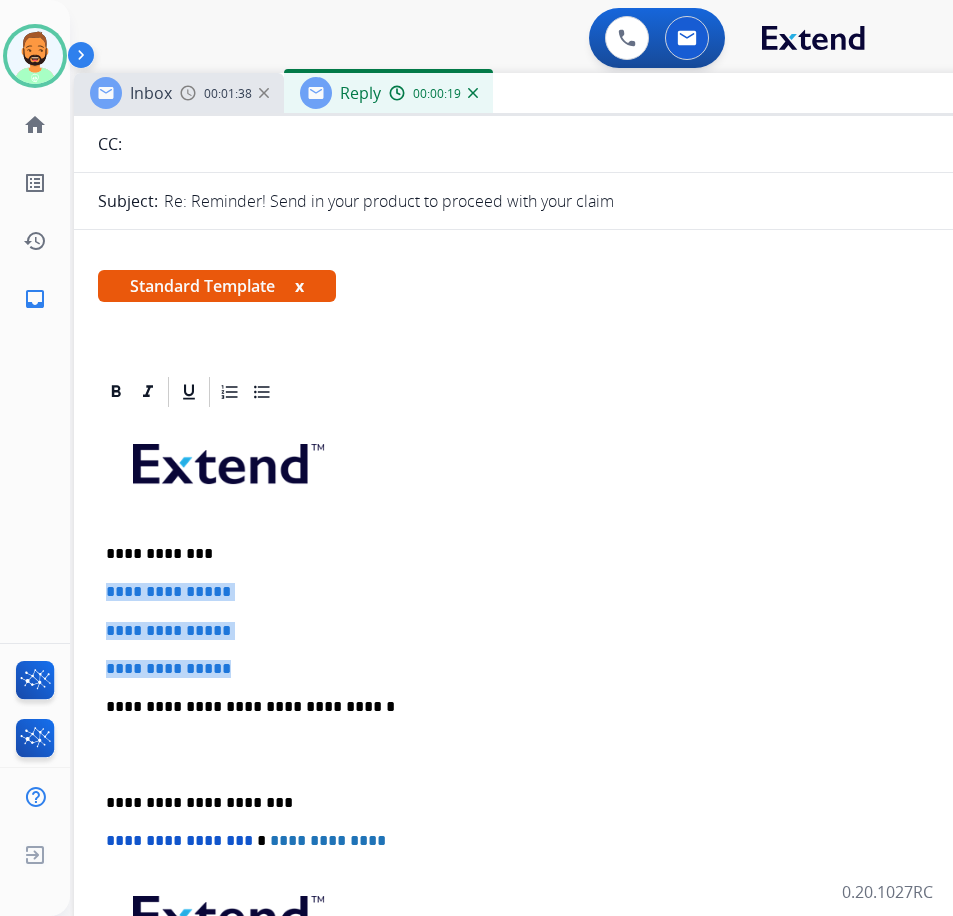 drag, startPoint x: 275, startPoint y: 674, endPoint x: 103, endPoint y: 582, distance: 195.05896 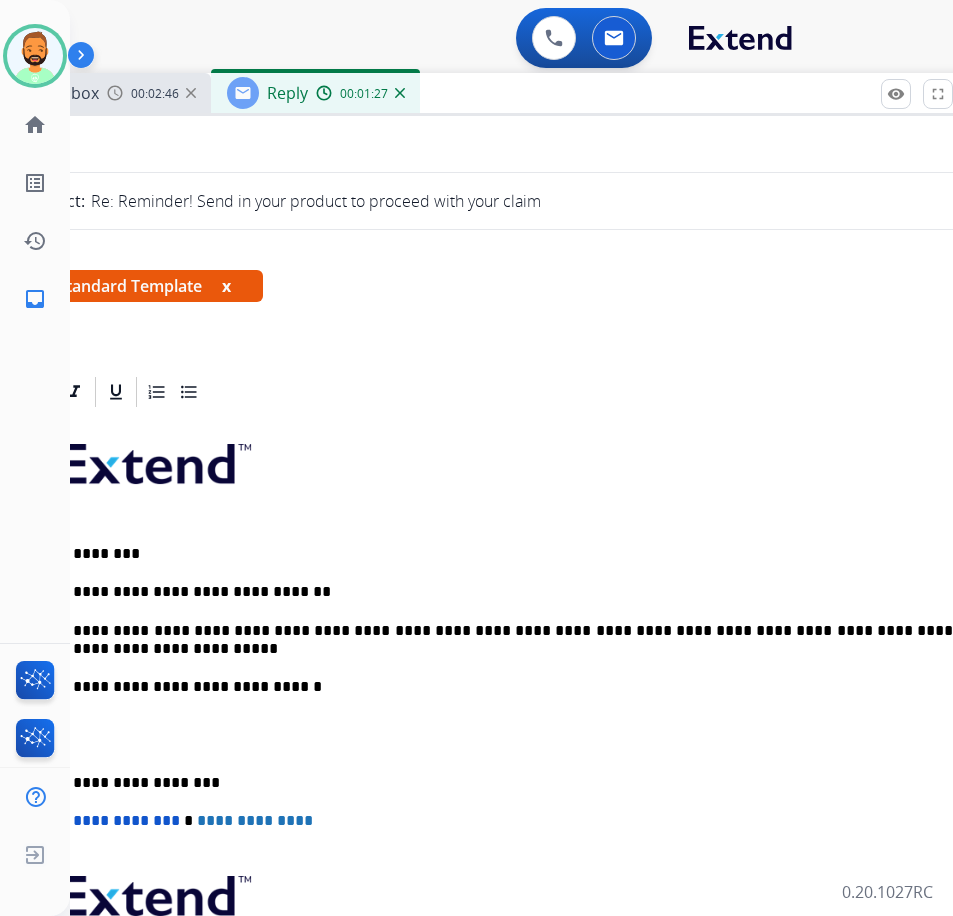 scroll, scrollTop: 0, scrollLeft: 50, axis: horizontal 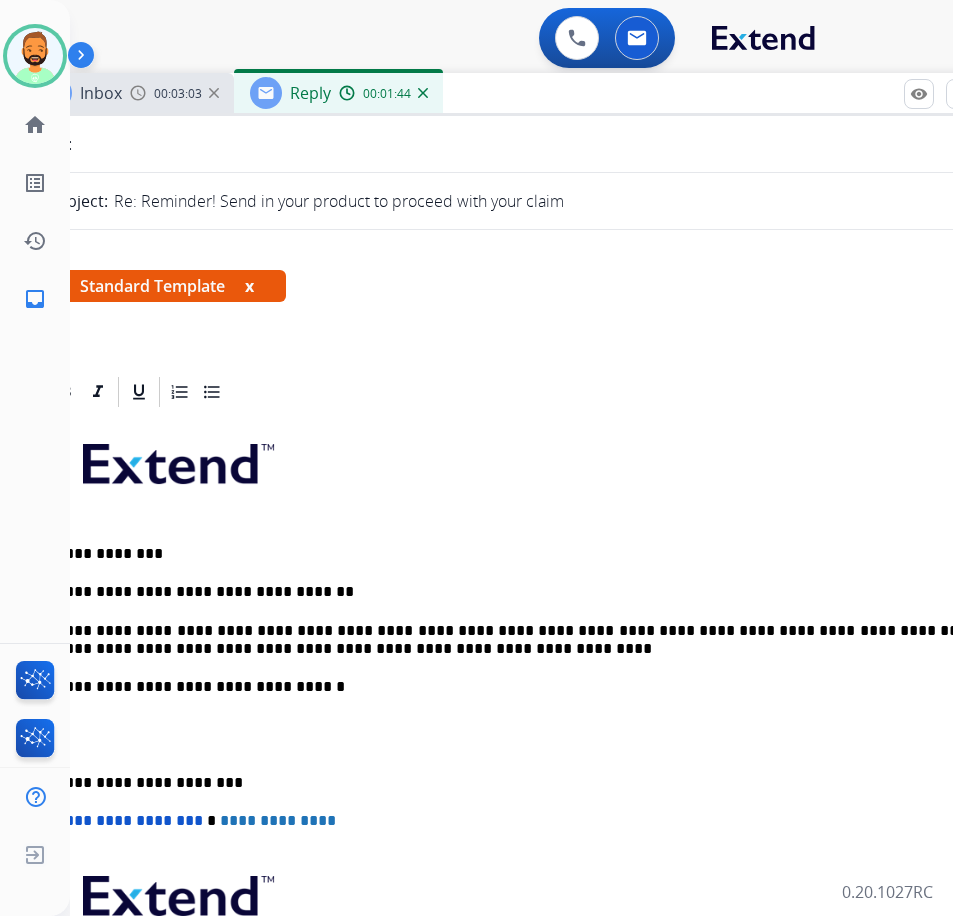drag, startPoint x: 89, startPoint y: 770, endPoint x: 94, endPoint y: 783, distance: 13.928389 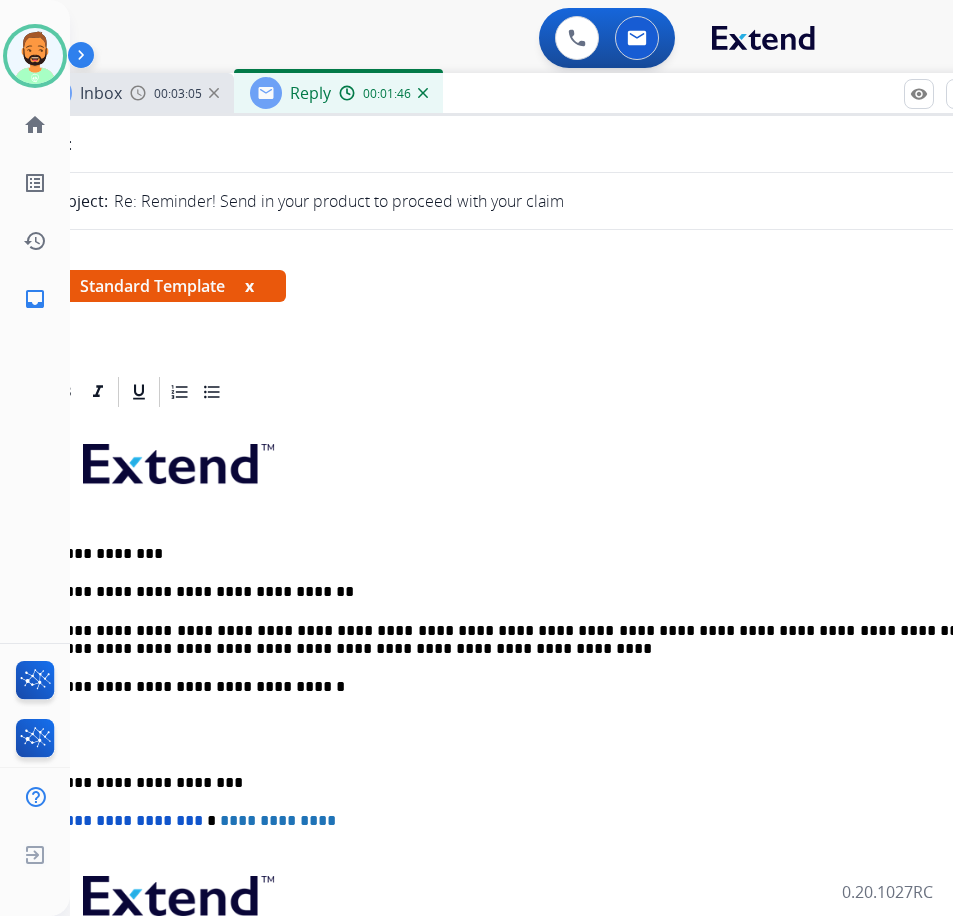scroll, scrollTop: 0, scrollLeft: 36, axis: horizontal 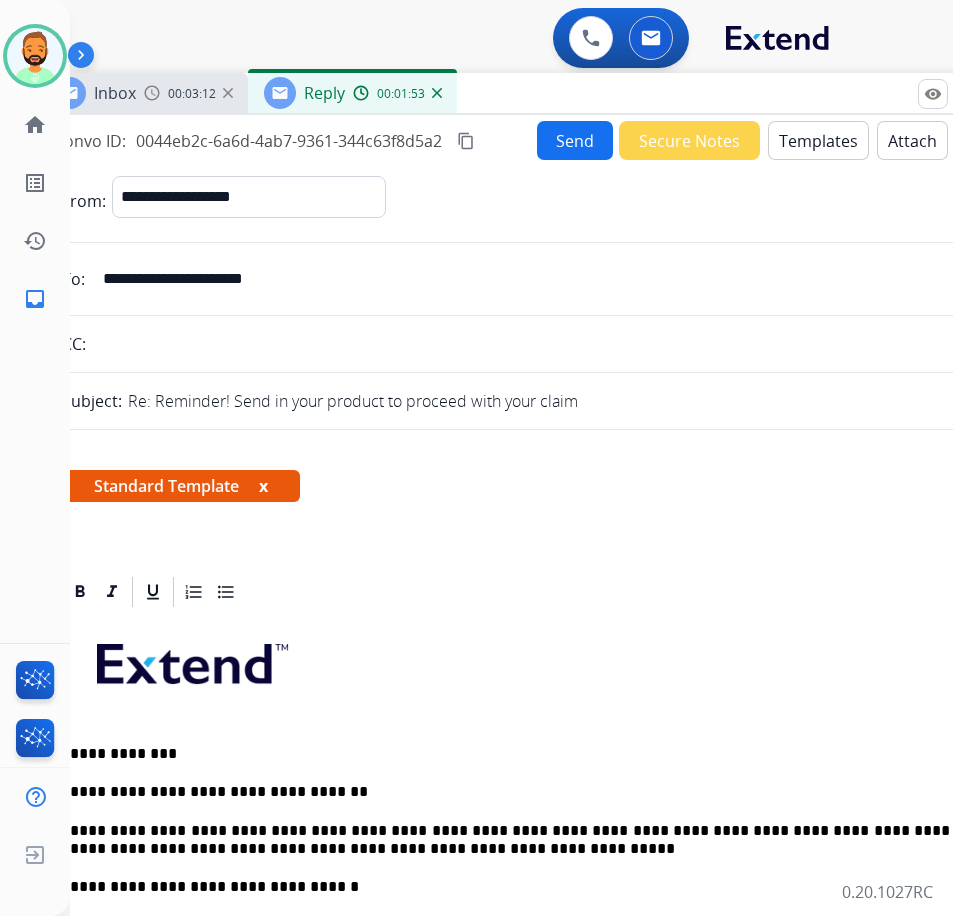 click on "Send" at bounding box center [575, 140] 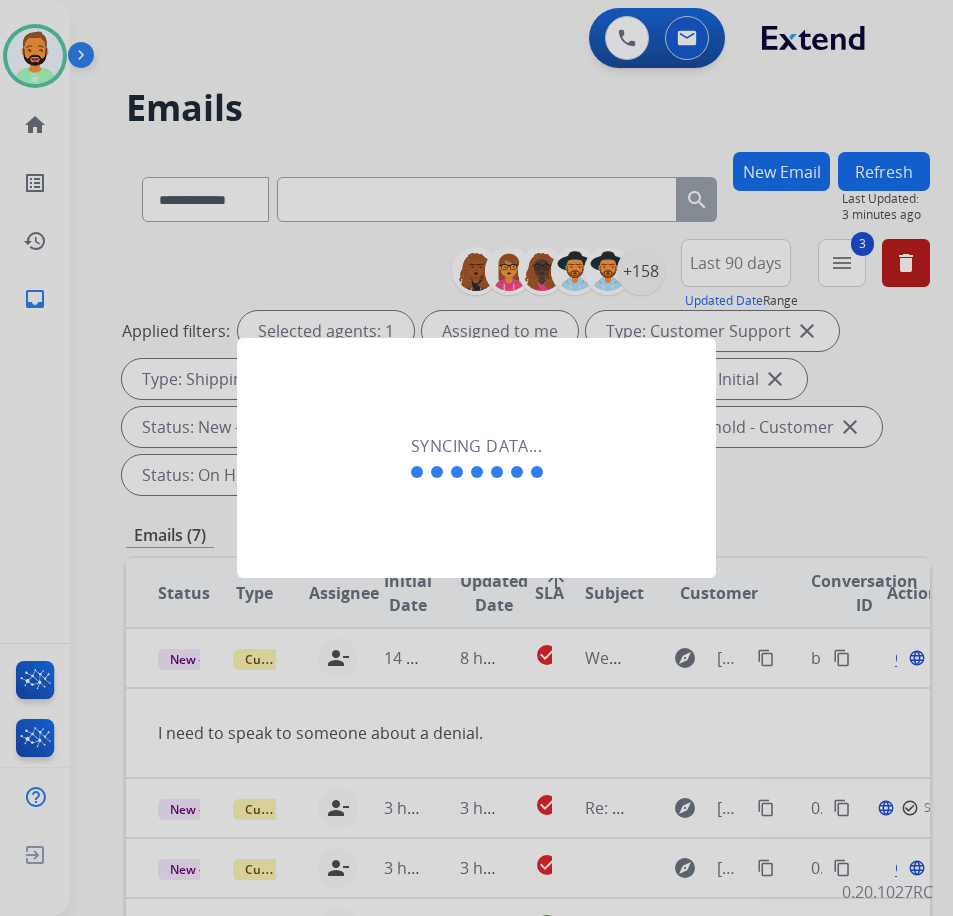 scroll, scrollTop: 0, scrollLeft: 3, axis: horizontal 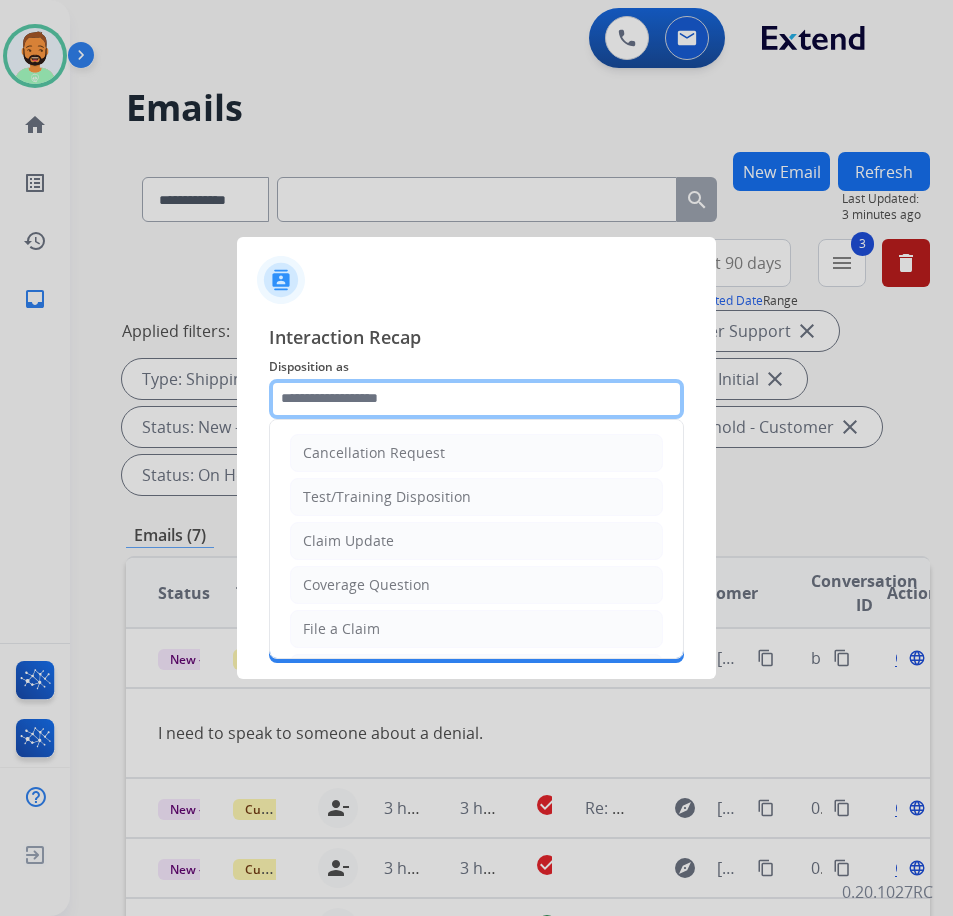 click 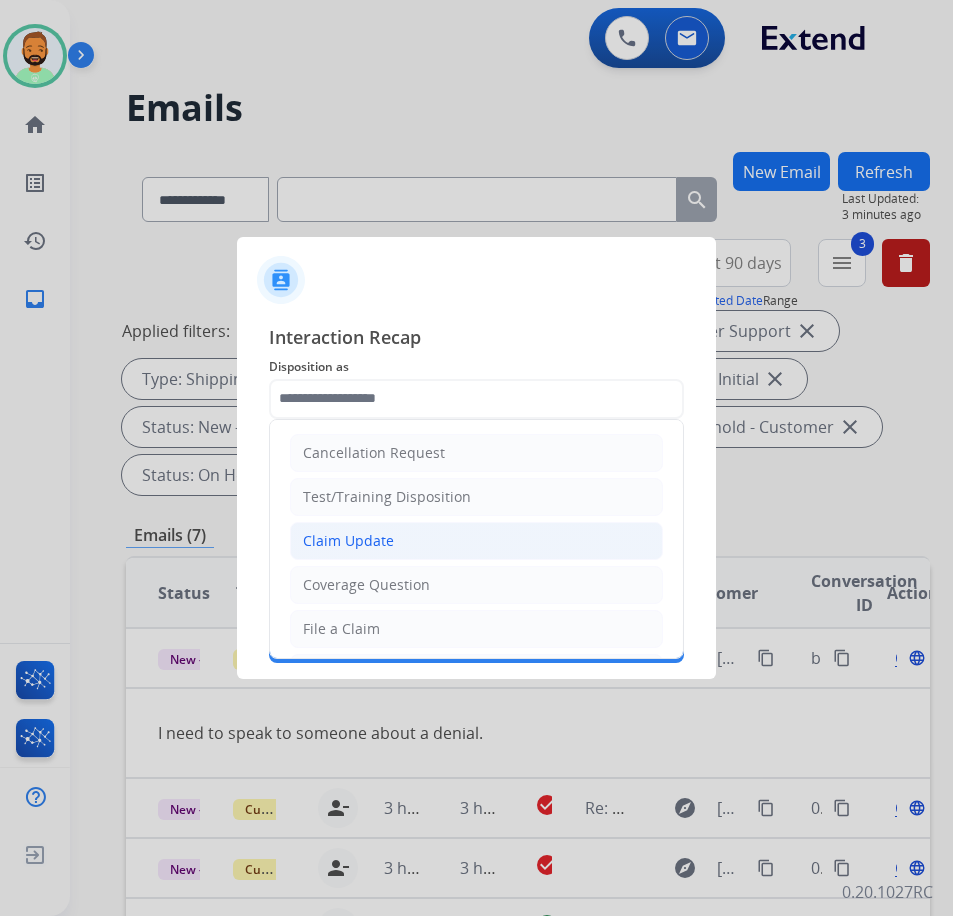 click on "Claim Update" 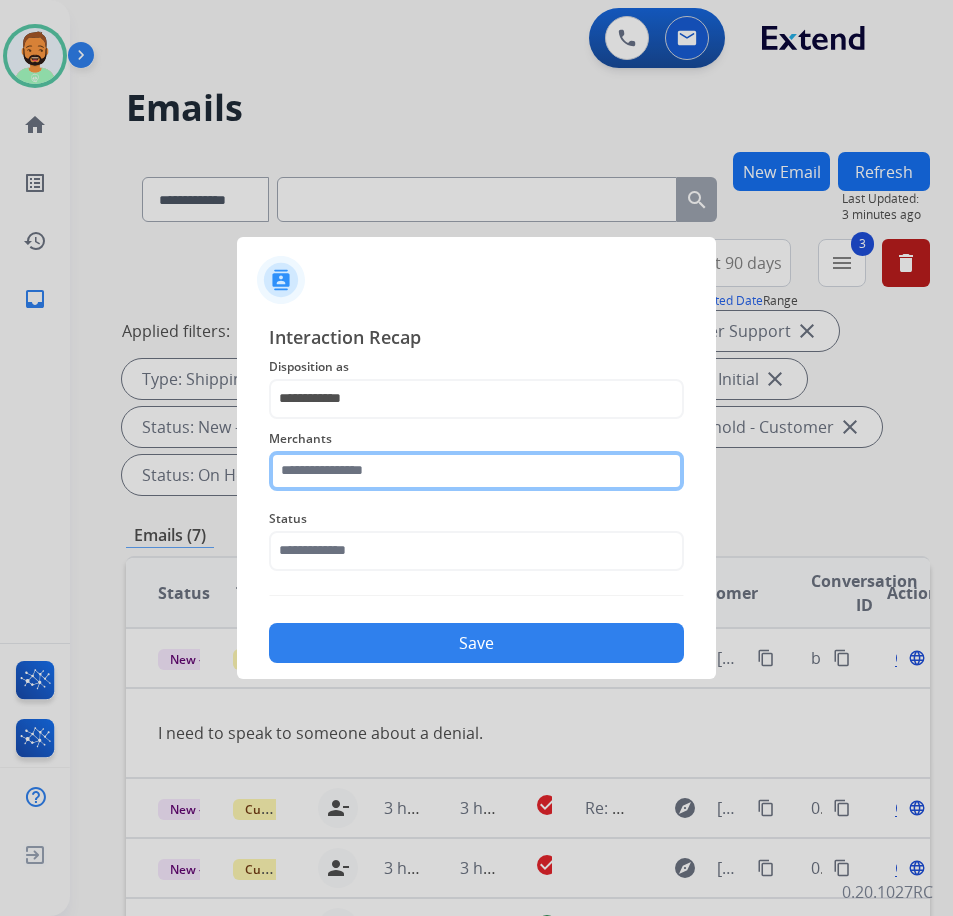click 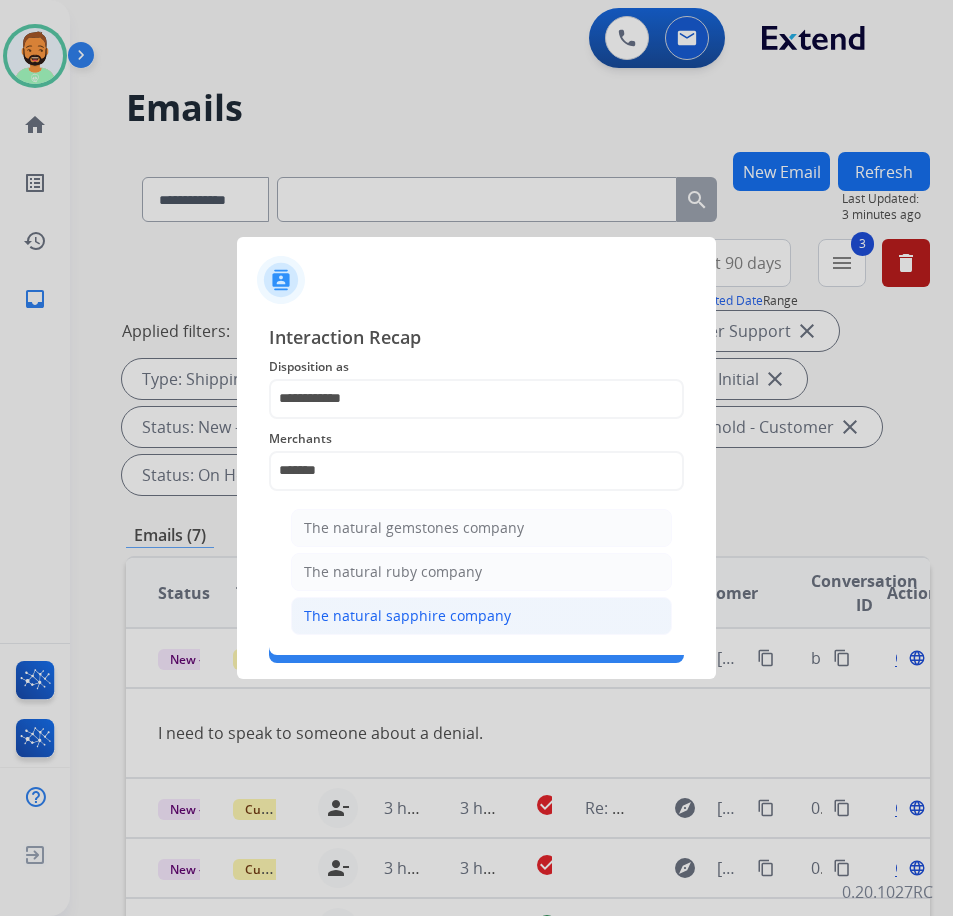 click on "The natural sapphire company" 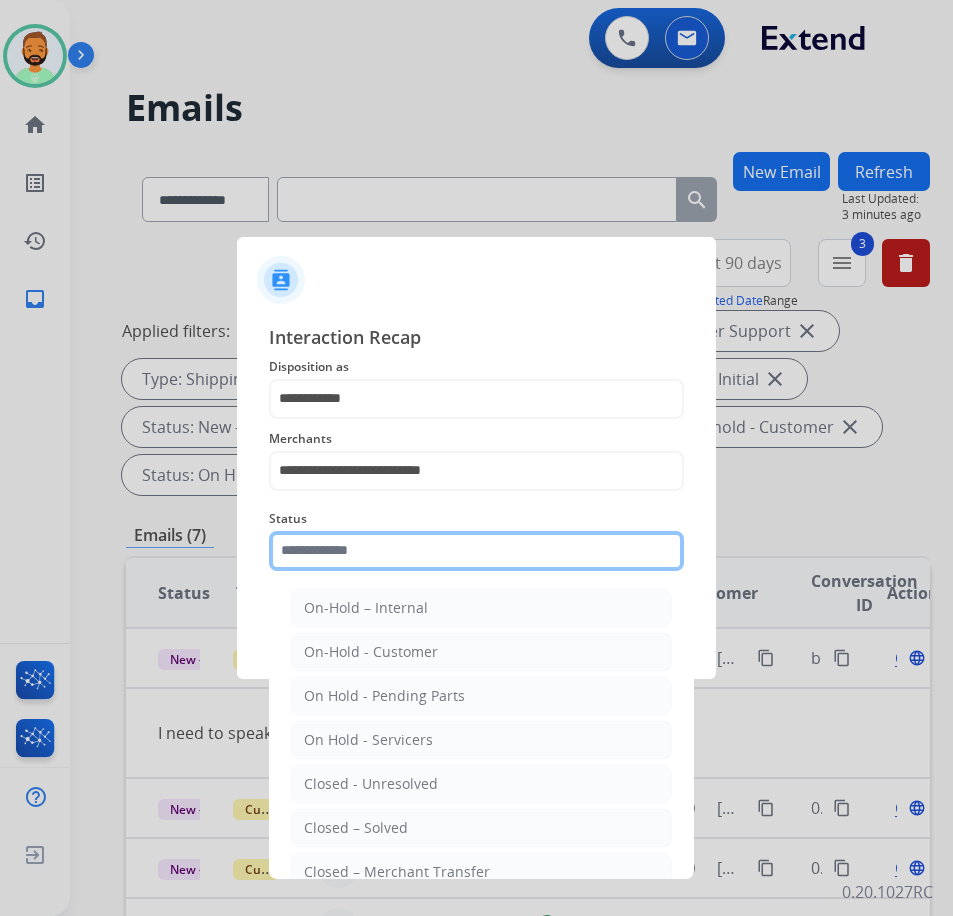 click 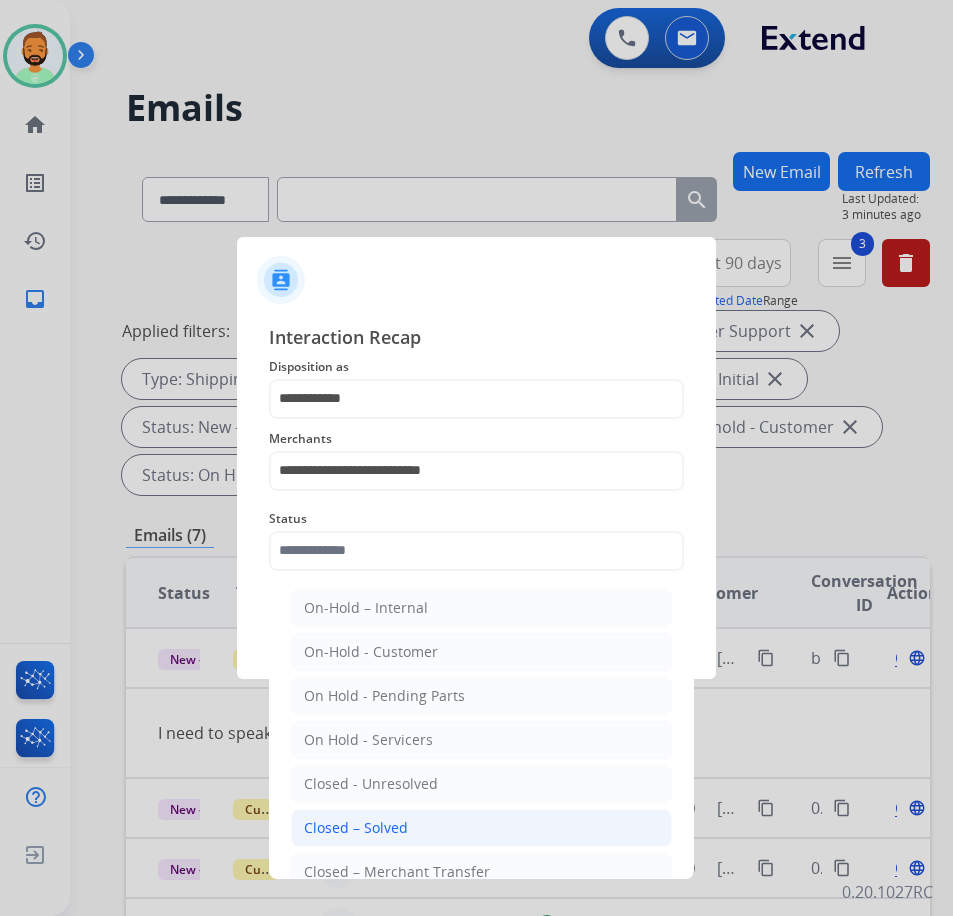 click on "Closed – Solved" 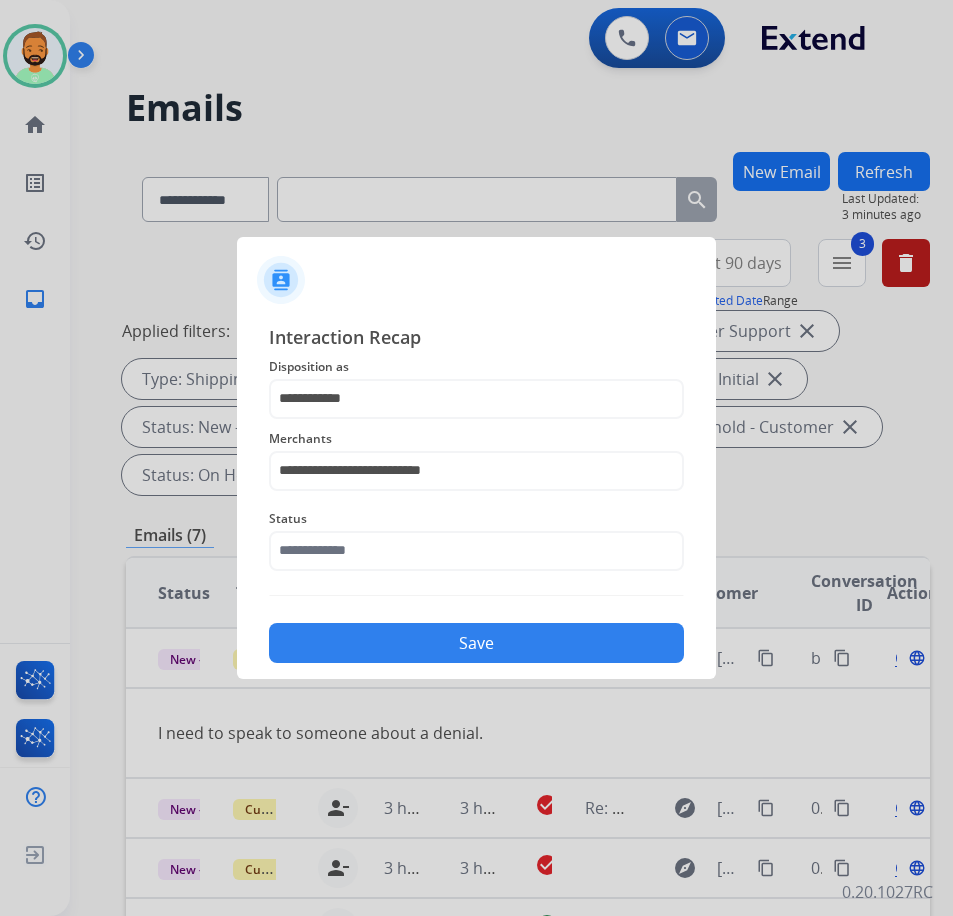 type on "**********" 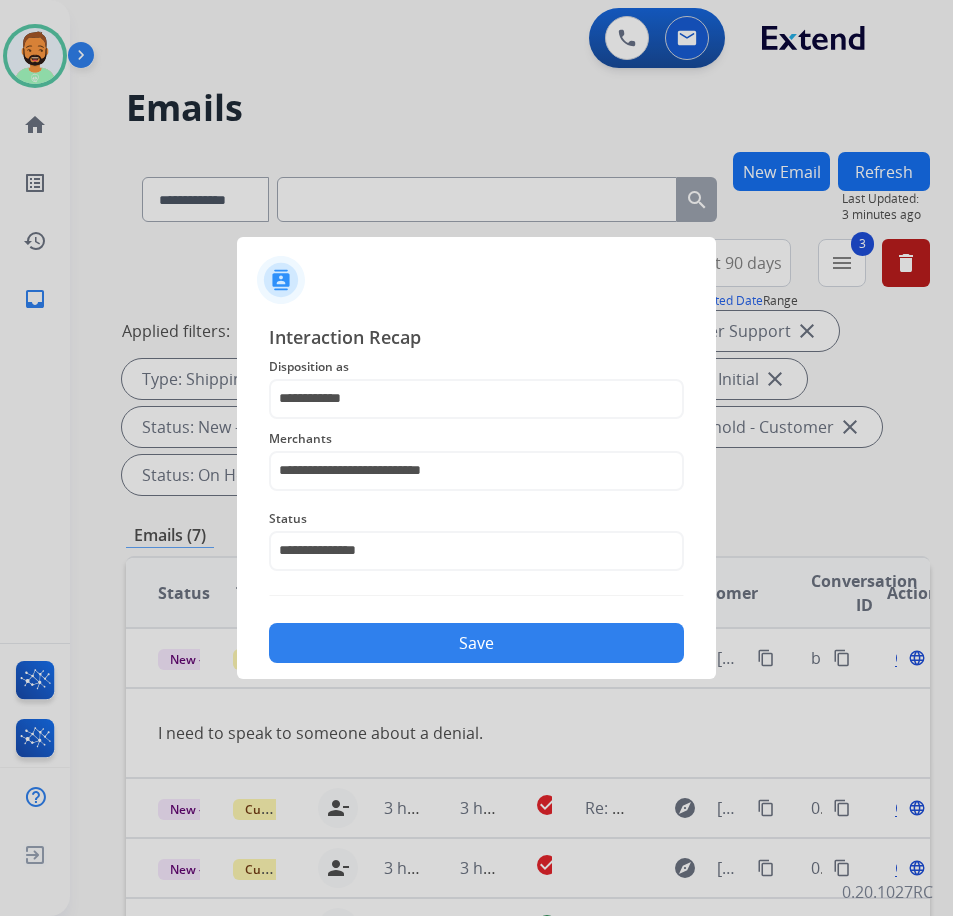 click on "Save" 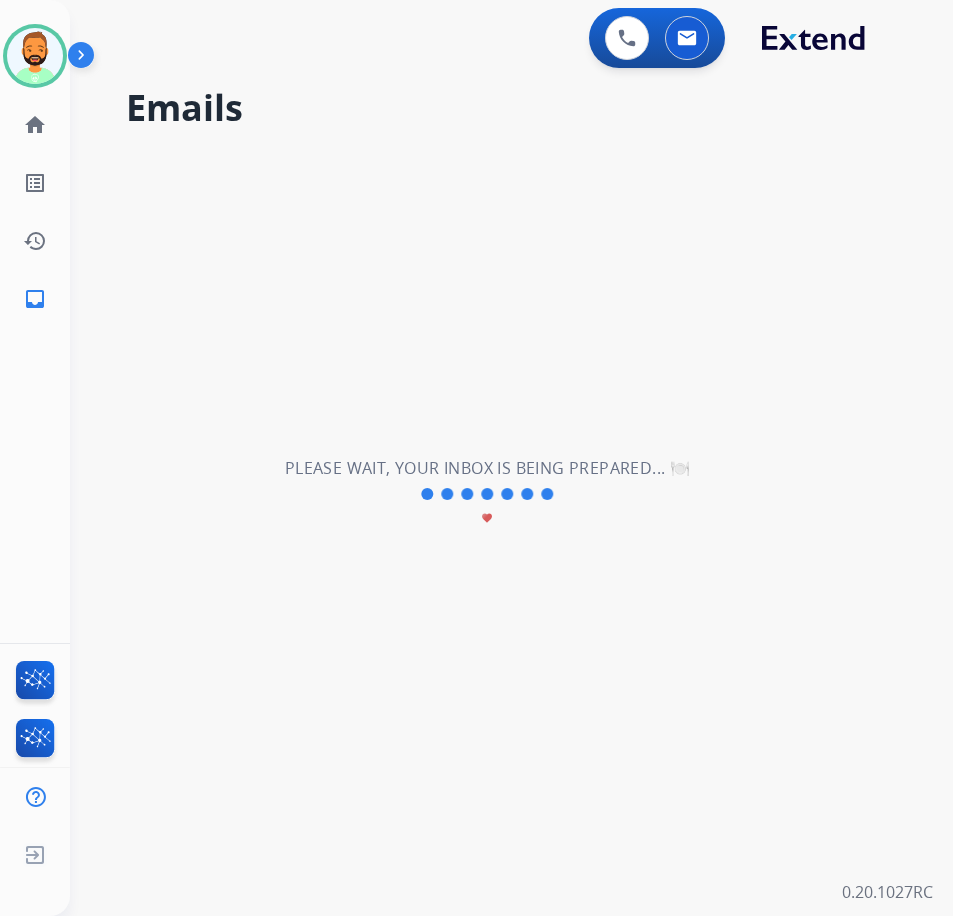 scroll, scrollTop: 0, scrollLeft: 0, axis: both 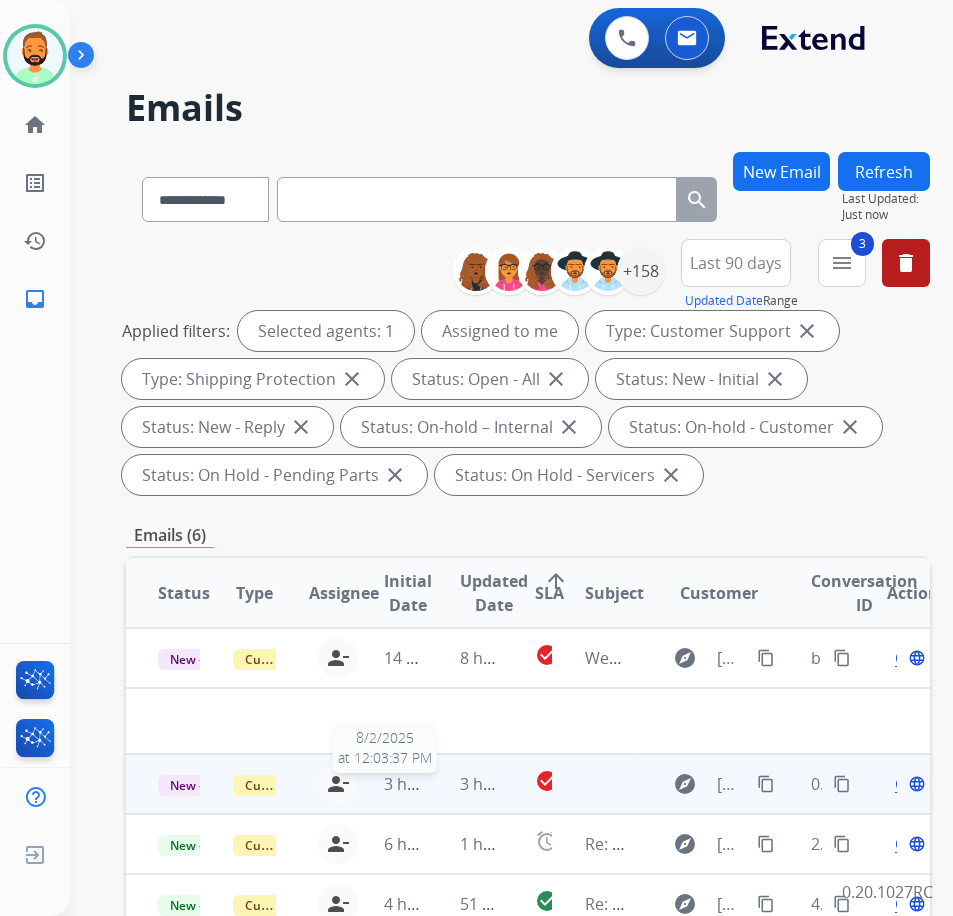 click on "3 hours ago" at bounding box center (429, 784) 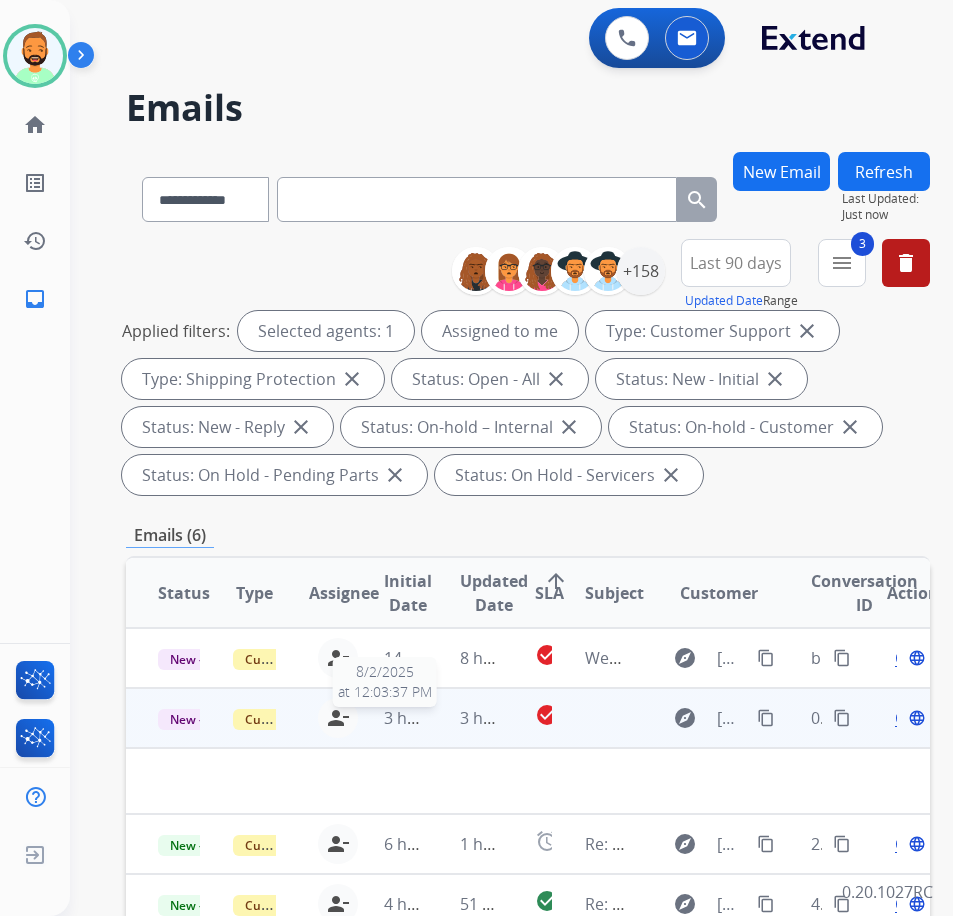 click on "3 hours ago" at bounding box center (429, 718) 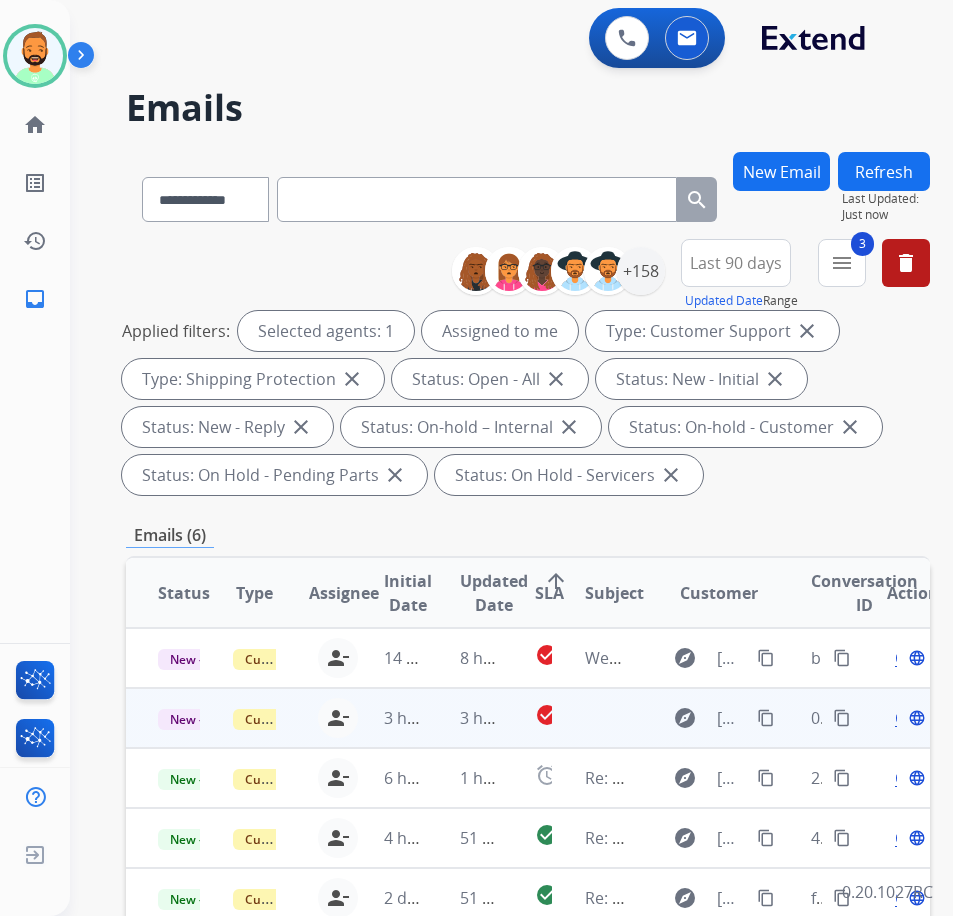 click on "3 hours ago" at bounding box center (465, 718) 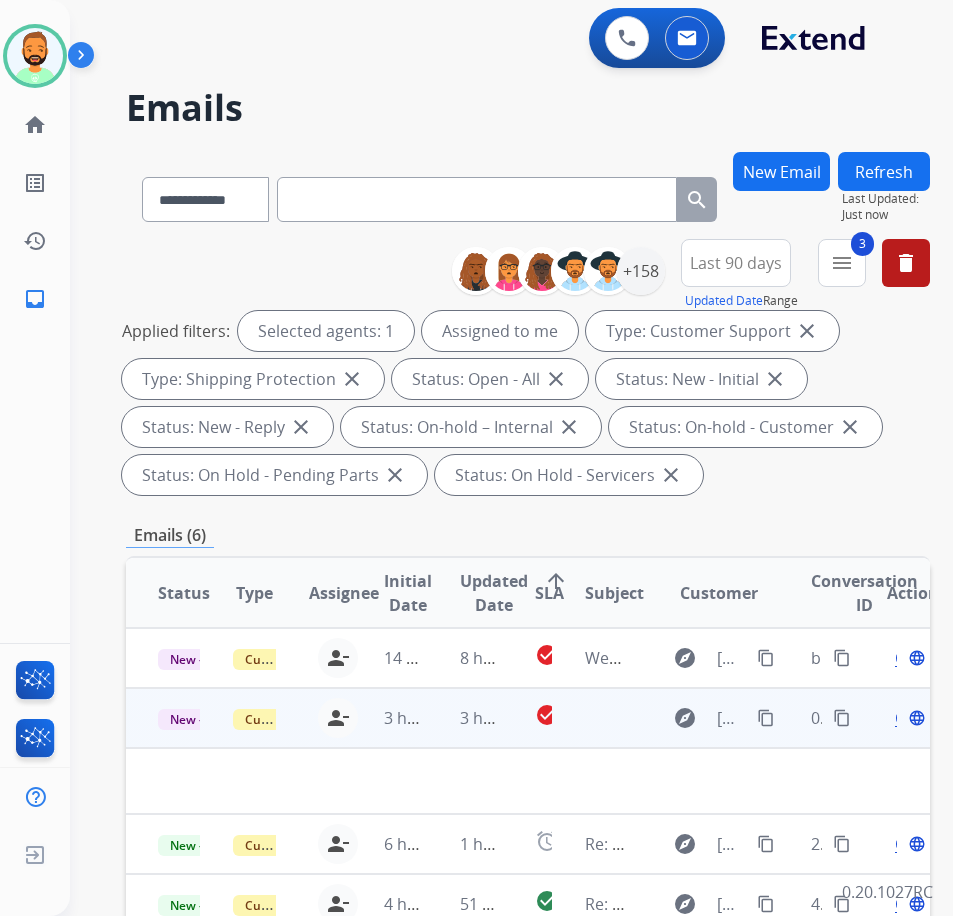 click on "Open" at bounding box center (915, 718) 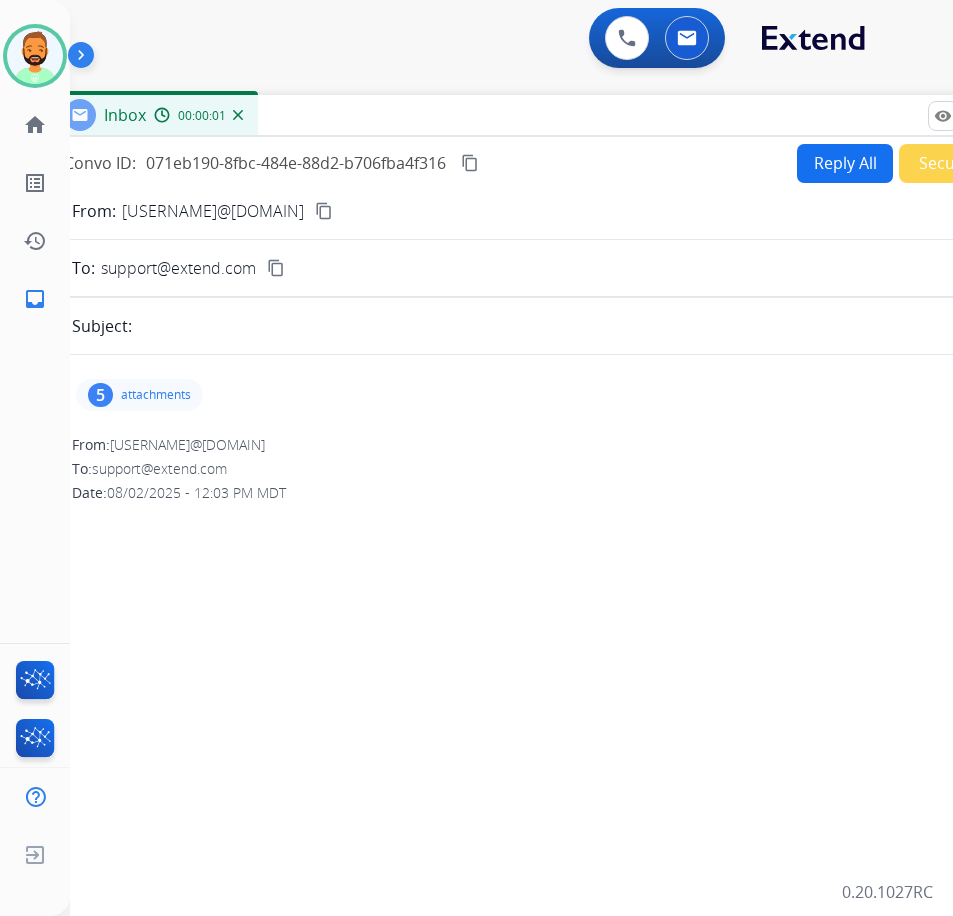 drag, startPoint x: 406, startPoint y: 144, endPoint x: 549, endPoint y: 117, distance: 145.52663 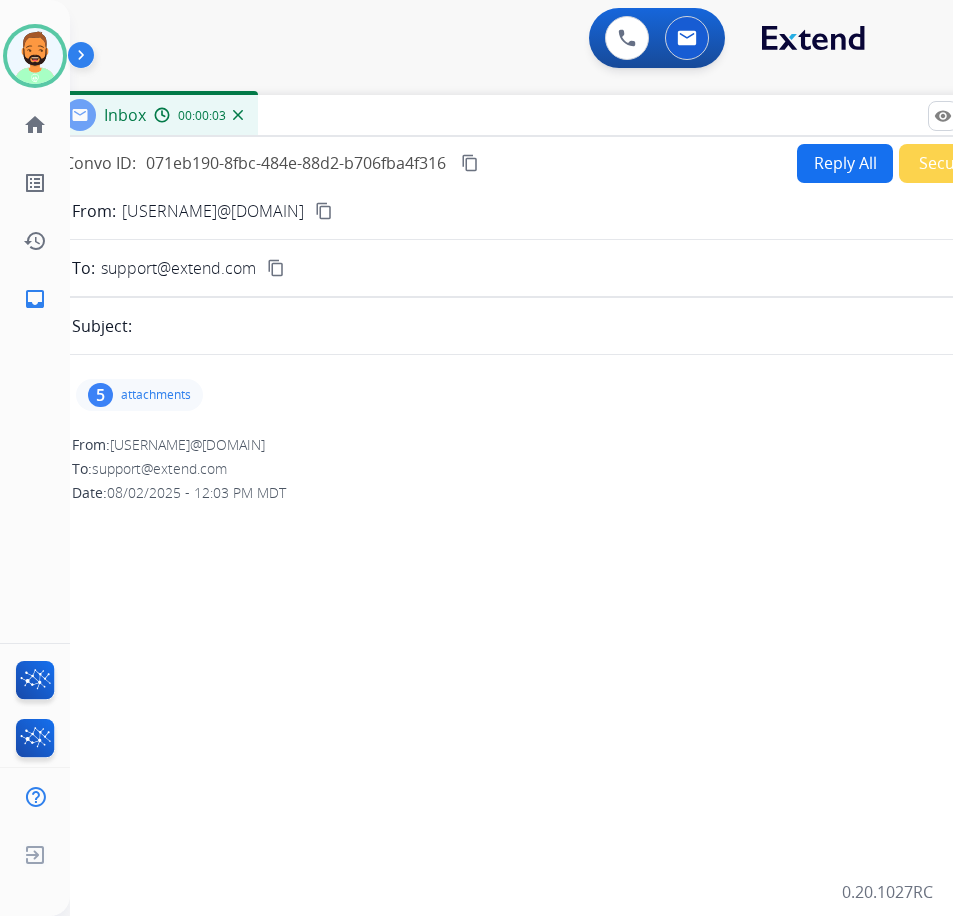 click on "content_copy" at bounding box center [324, 211] 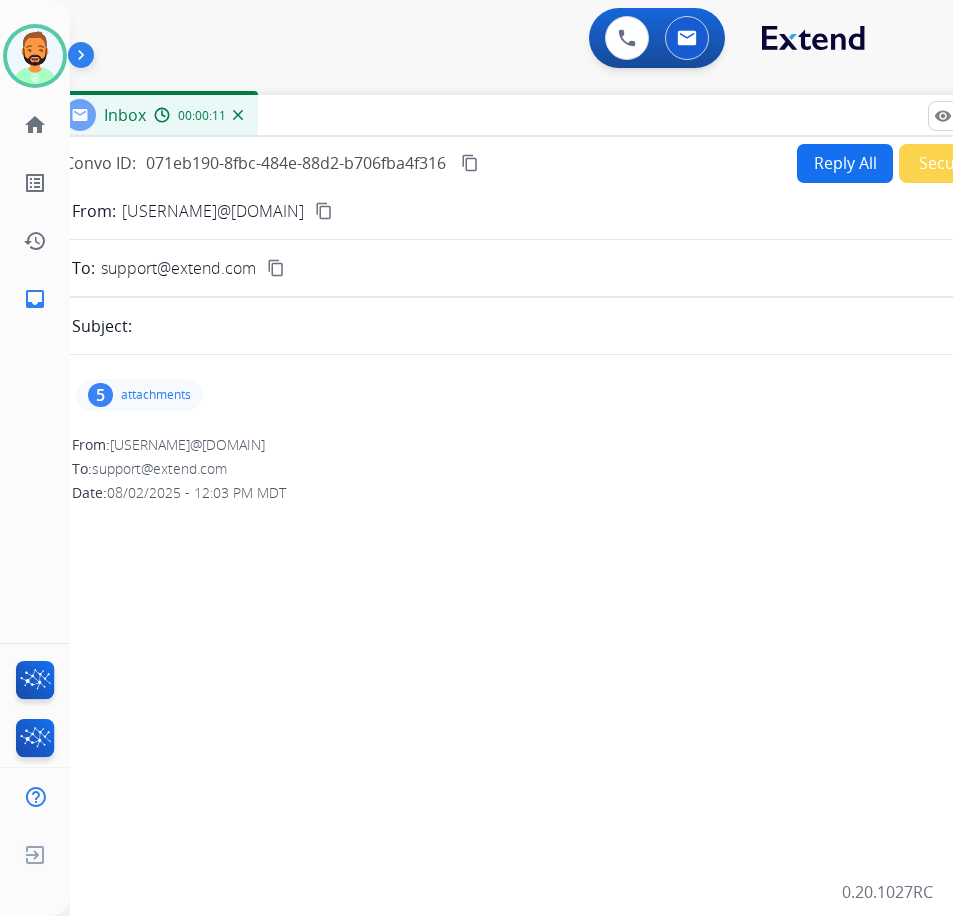 click on "attachments" at bounding box center [156, 395] 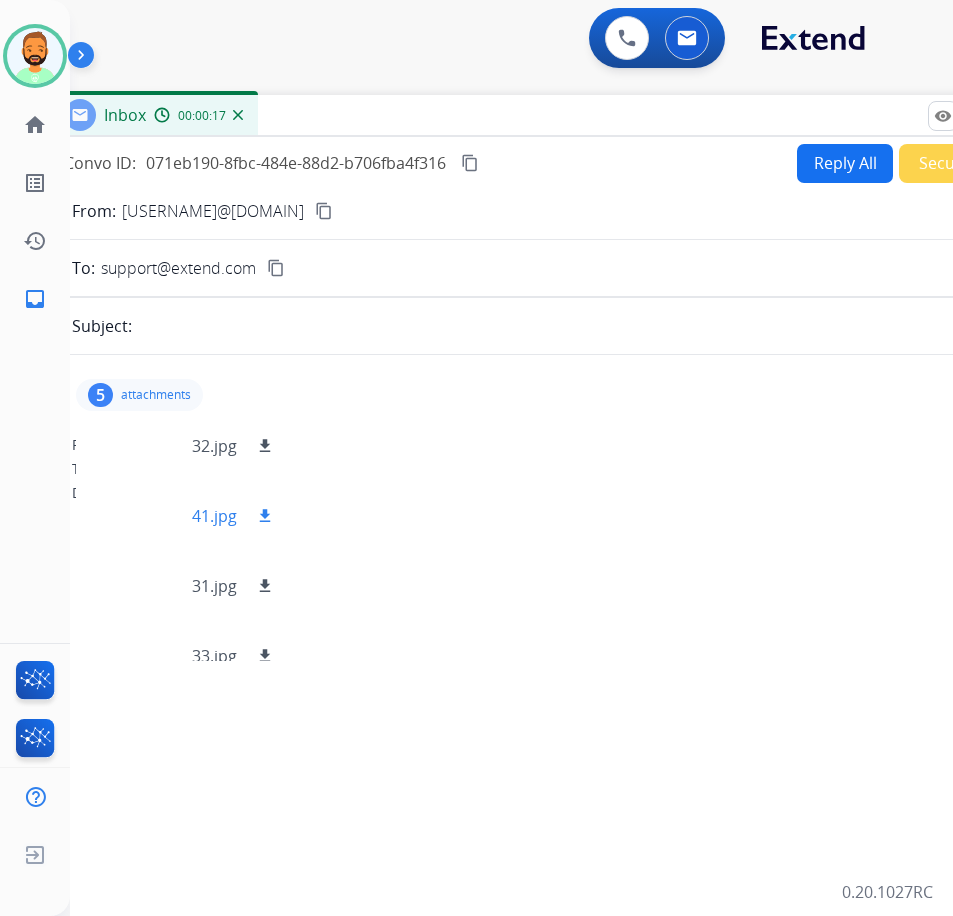 scroll, scrollTop: 100, scrollLeft: 0, axis: vertical 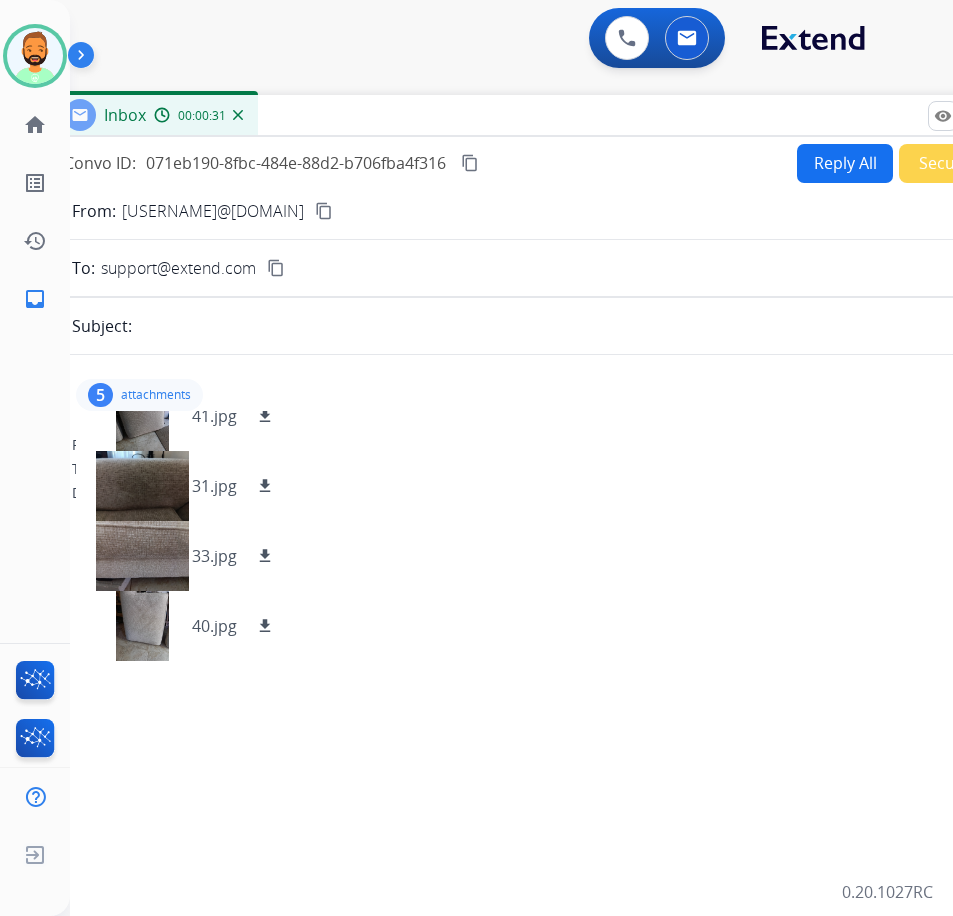 click on "Secure Notes" at bounding box center [969, 163] 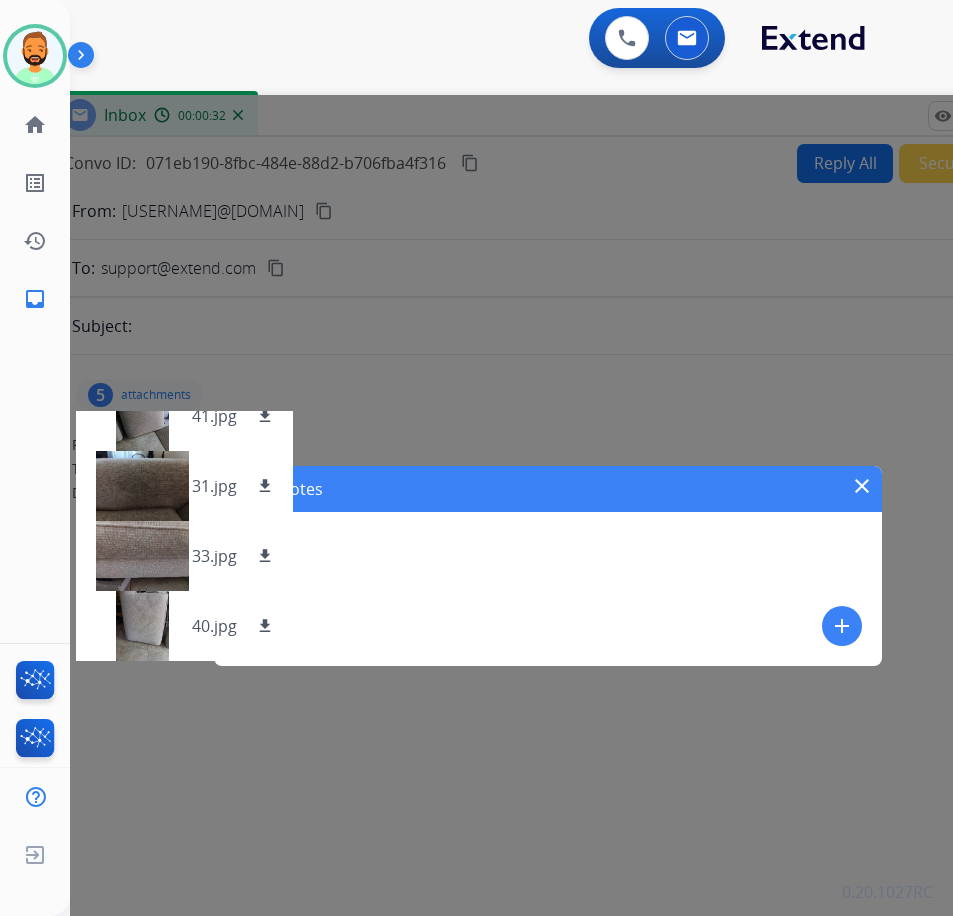 click on "add" at bounding box center (842, 626) 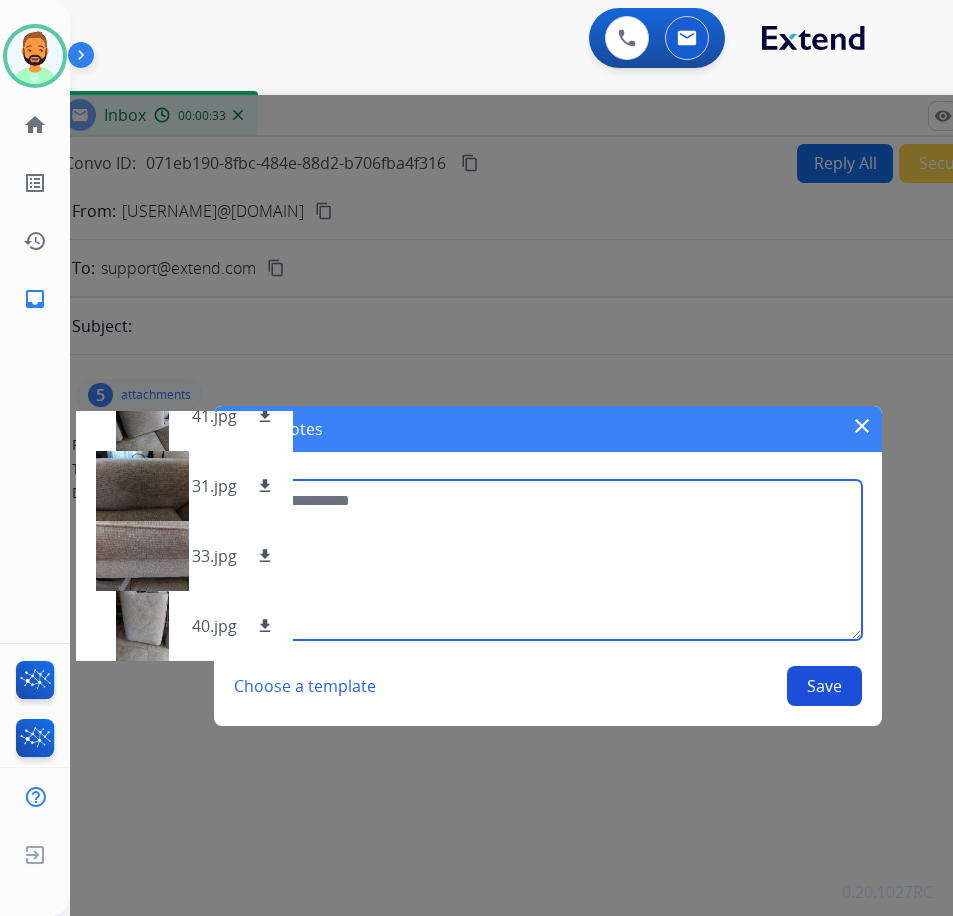 click at bounding box center (547, 560) 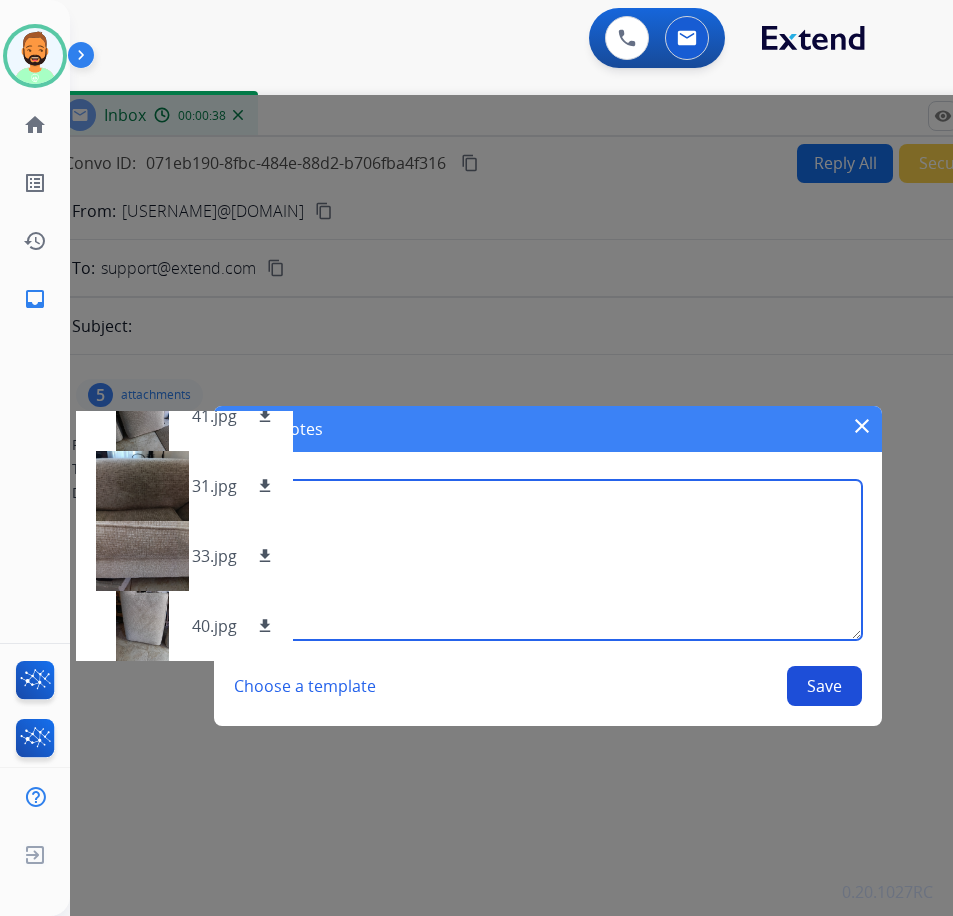 type on "****" 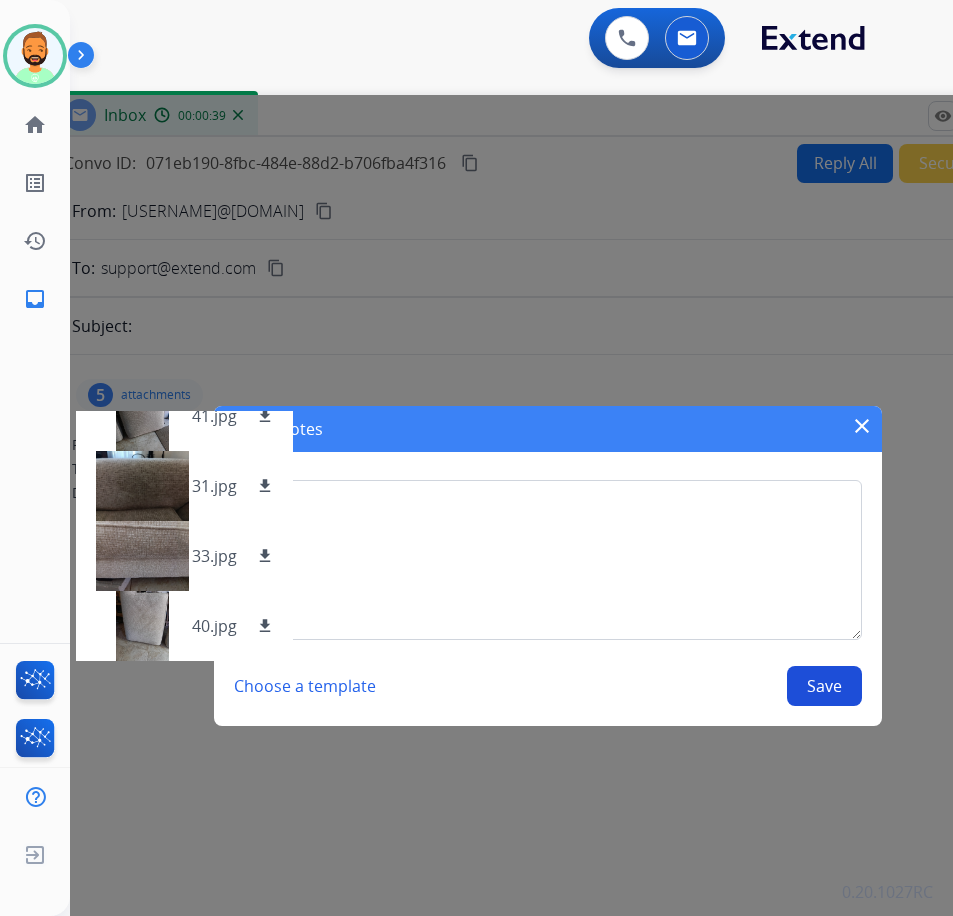 drag, startPoint x: 624, startPoint y: 446, endPoint x: 605, endPoint y: 578, distance: 133.36041 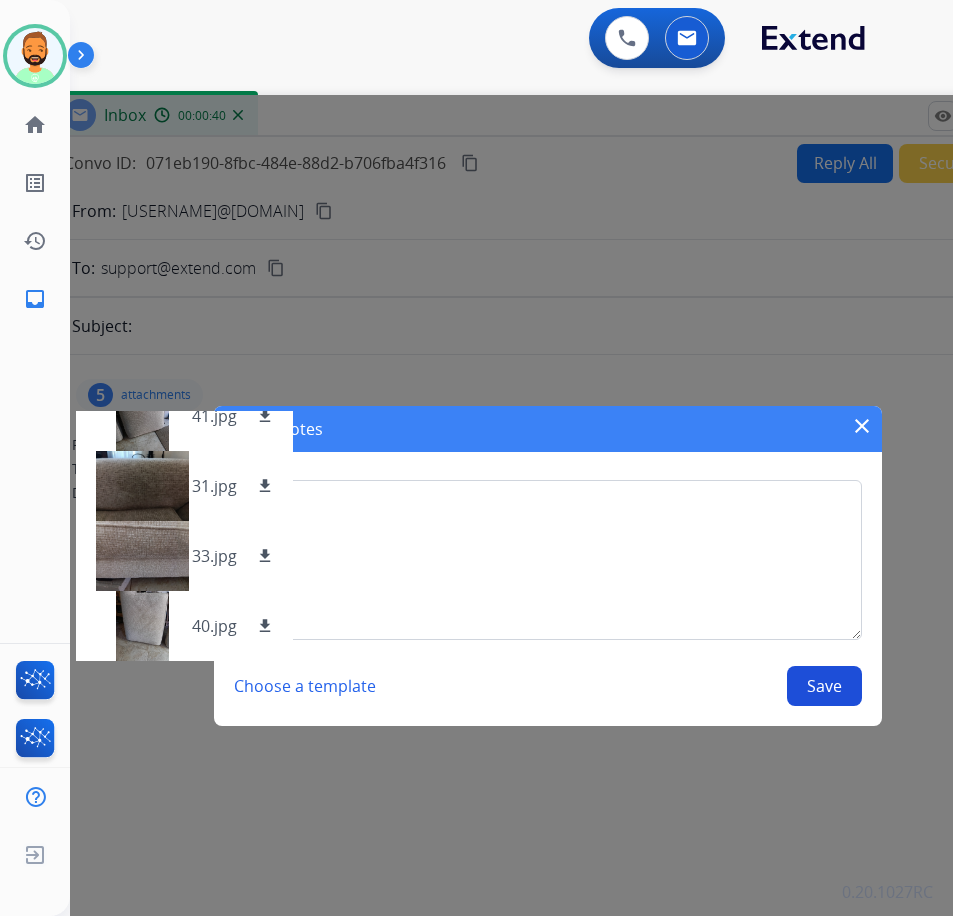click on "Secure Notes close **** Choose a template Save" at bounding box center [548, 566] 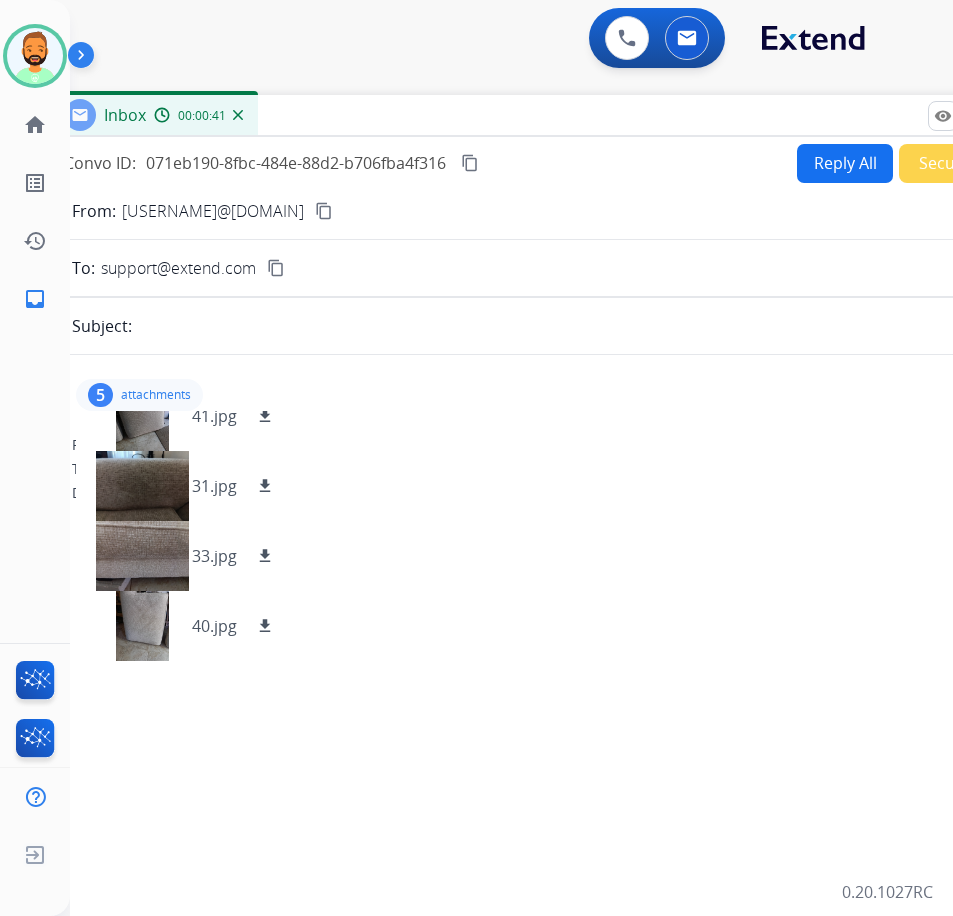click on "5 attachments  32.jpg  download  41.jpg  download  31.jpg  download  33.jpg  download  40.jpg  download" at bounding box center (139, 395) 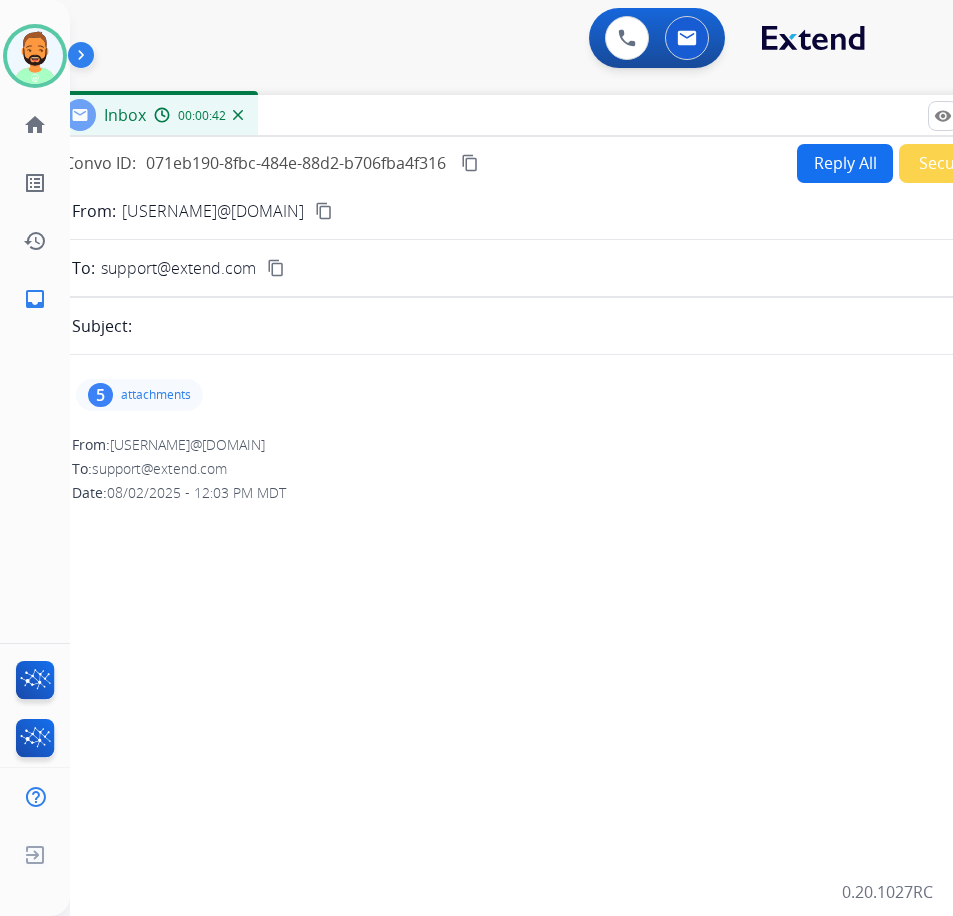 click on "Secure Notes" at bounding box center (969, 163) 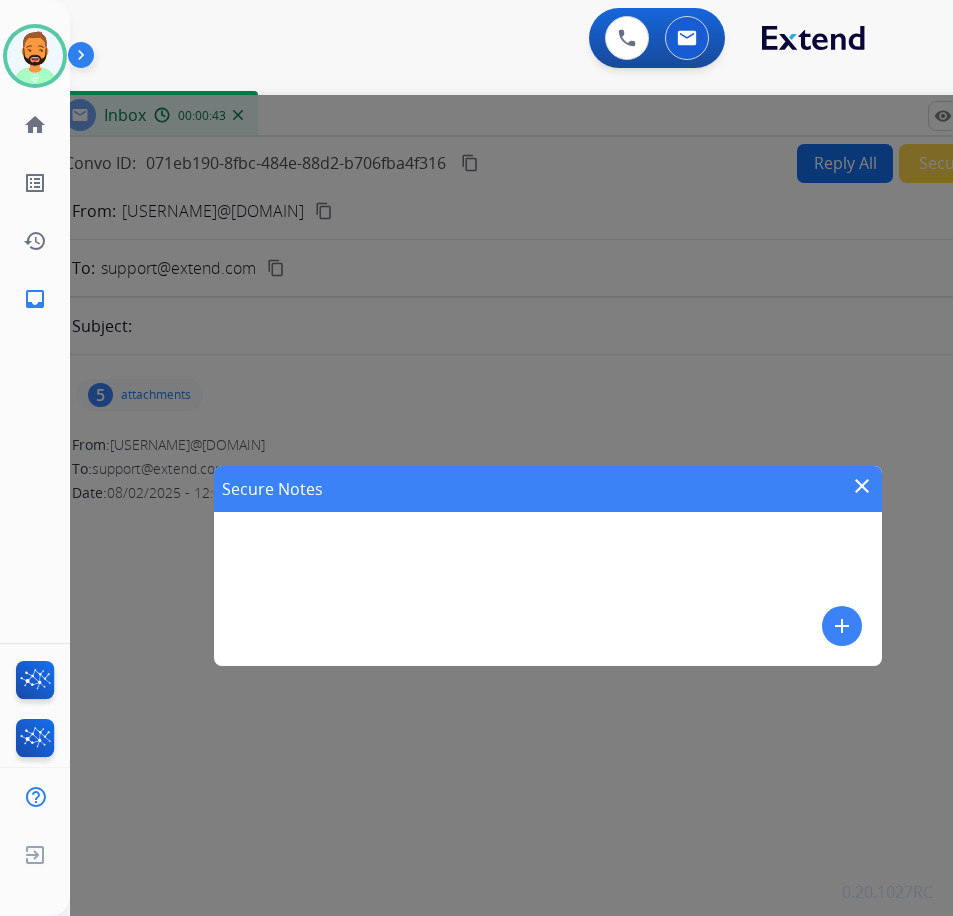 click on "Secure Notes close add" at bounding box center [547, 566] 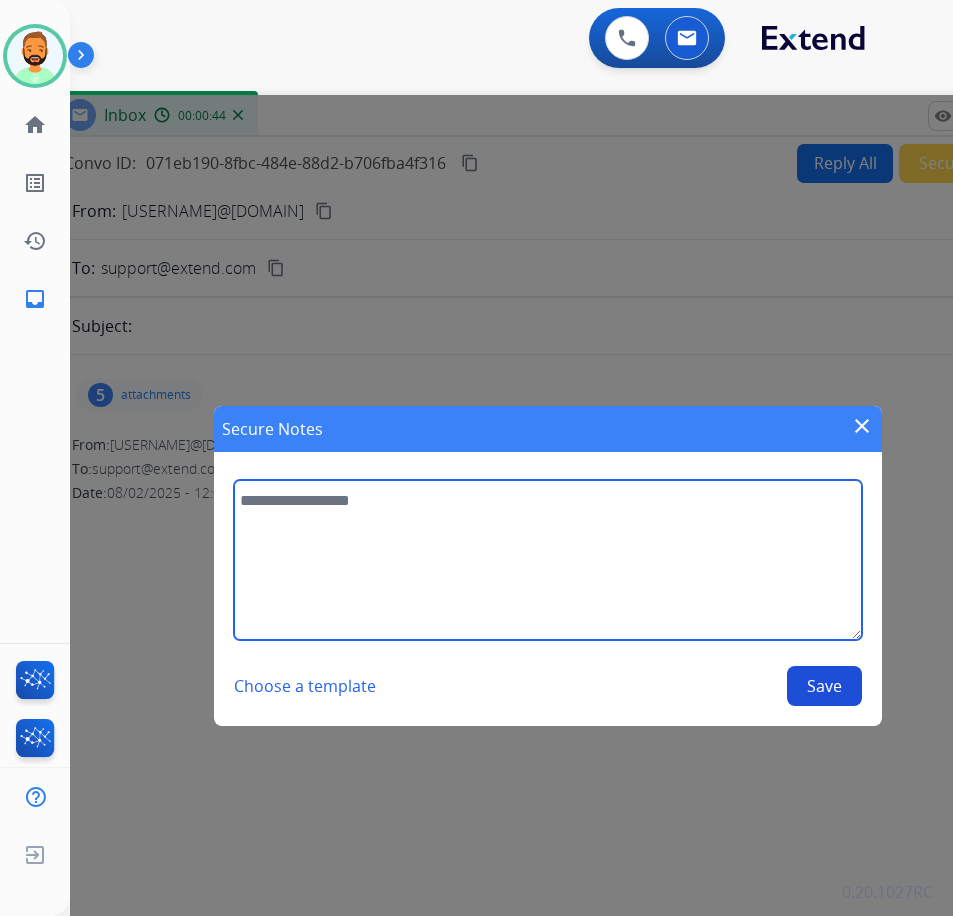 click at bounding box center [547, 560] 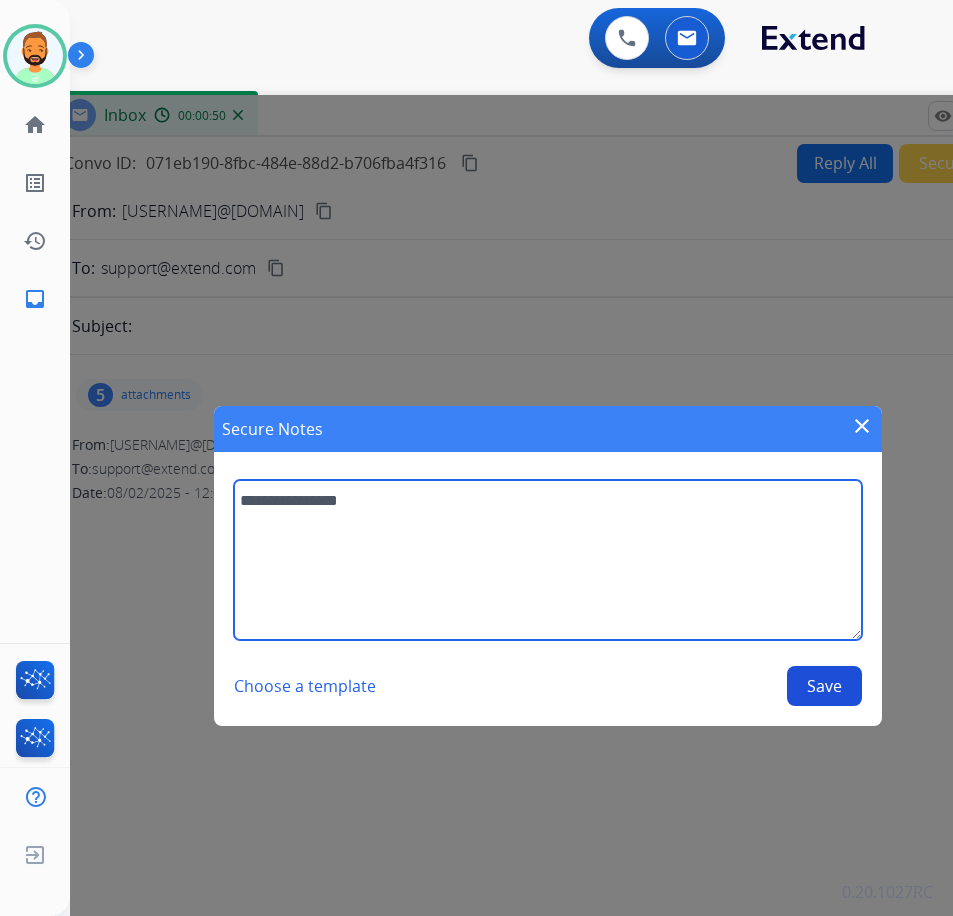 type on "**********" 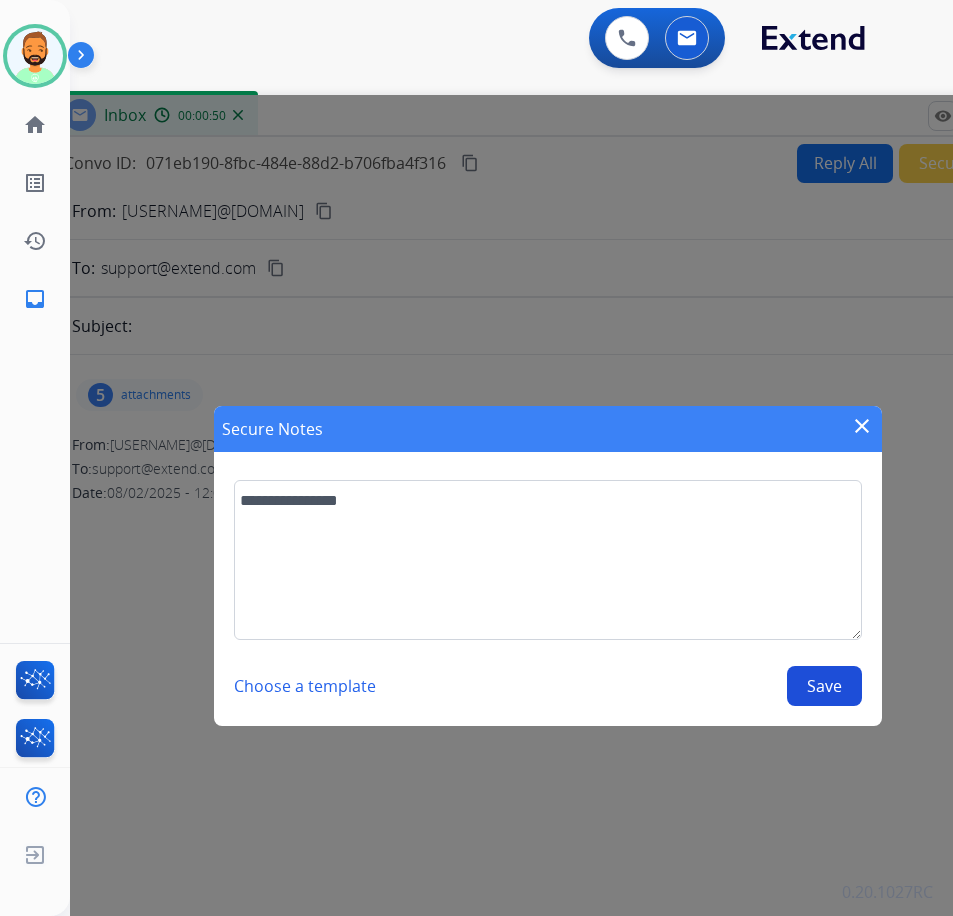 click on "Save" at bounding box center (824, 686) 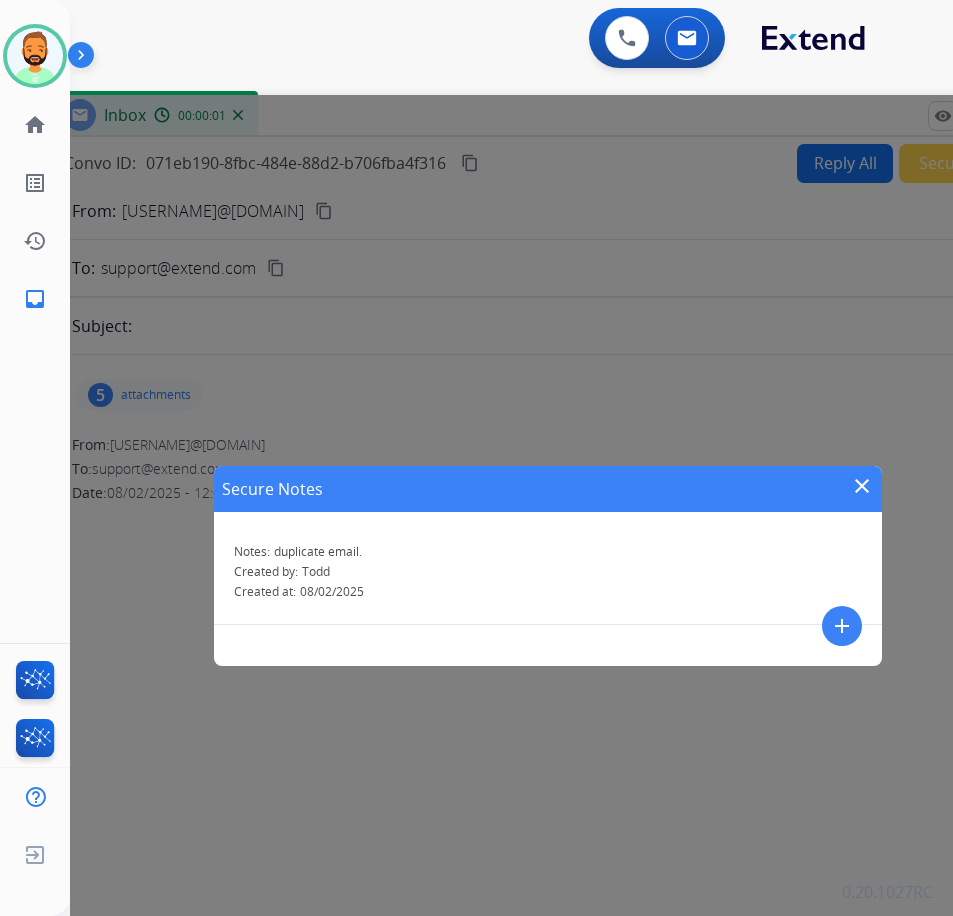 click on "close" at bounding box center (862, 486) 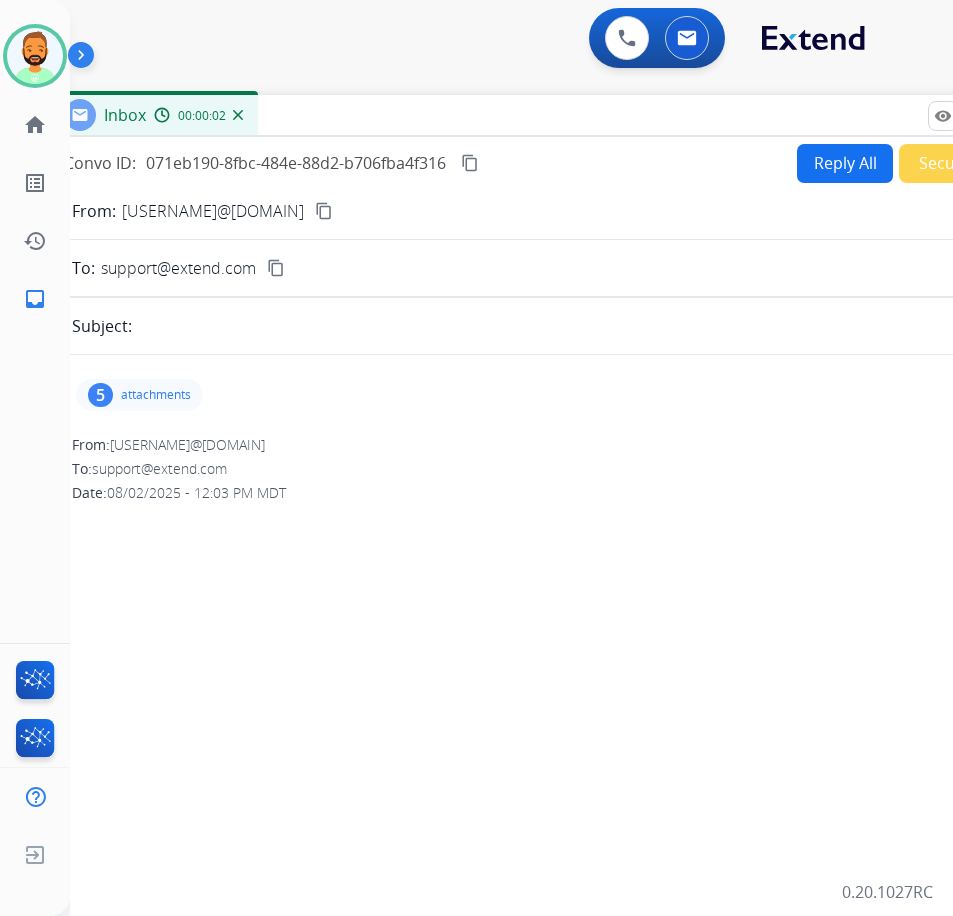 drag, startPoint x: 876, startPoint y: 120, endPoint x: 626, endPoint y: 120, distance: 250 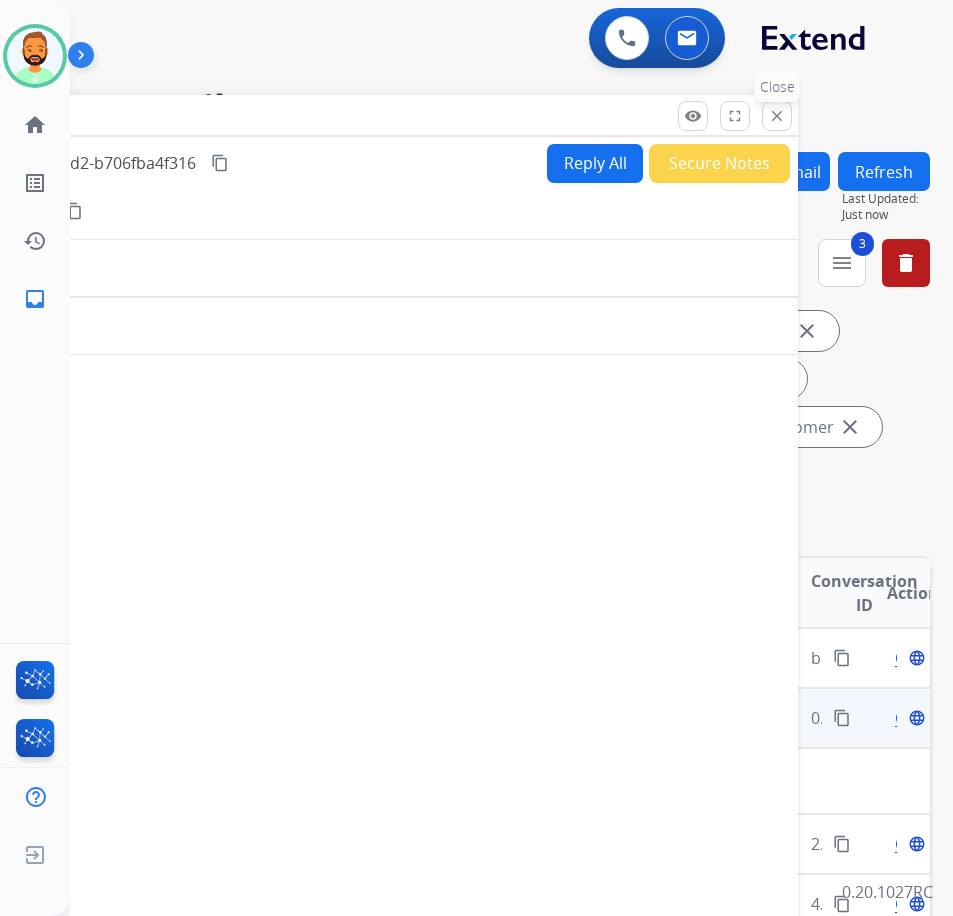 click on "close Close" at bounding box center [777, 116] 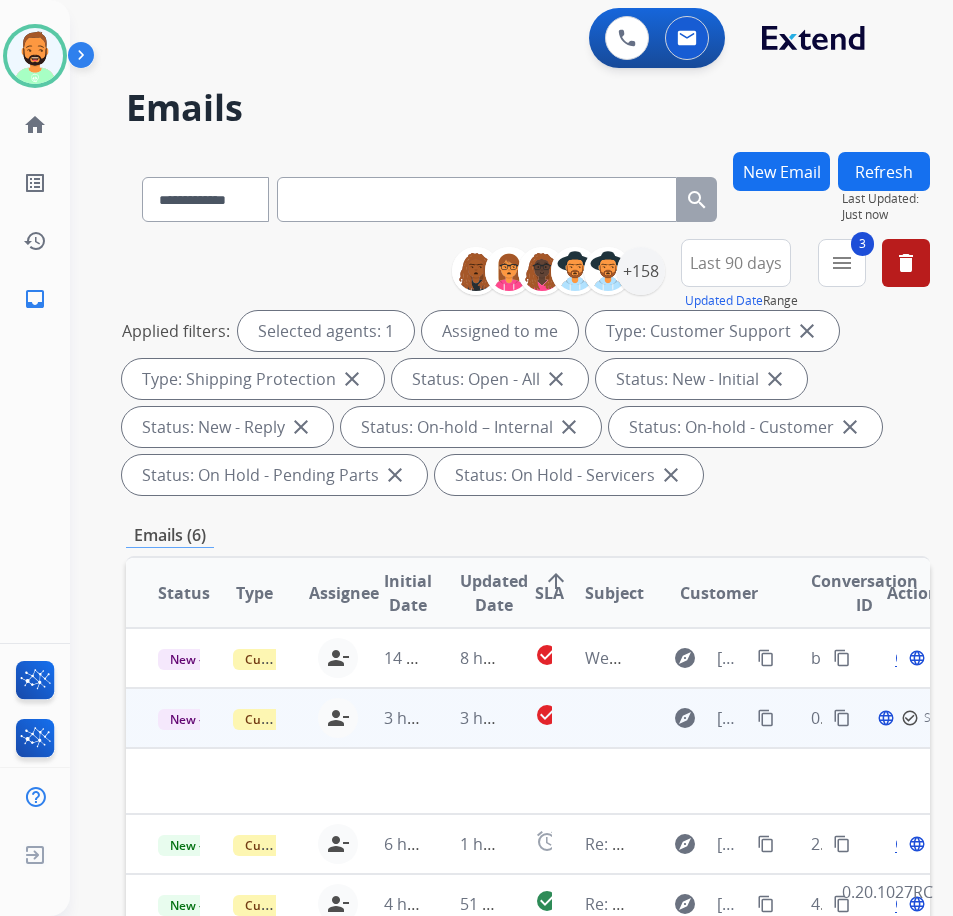 click on "New - Initial" at bounding box center (179, 718) 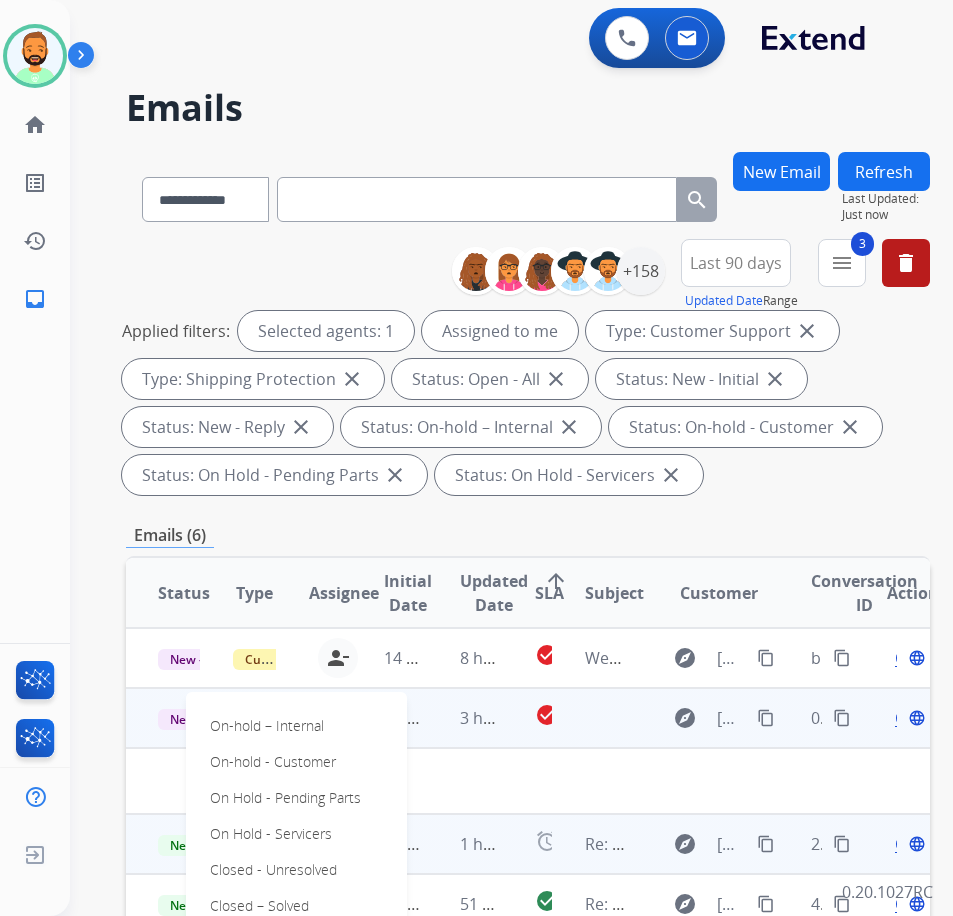 drag, startPoint x: 285, startPoint y: 901, endPoint x: 306, endPoint y: 870, distance: 37.44329 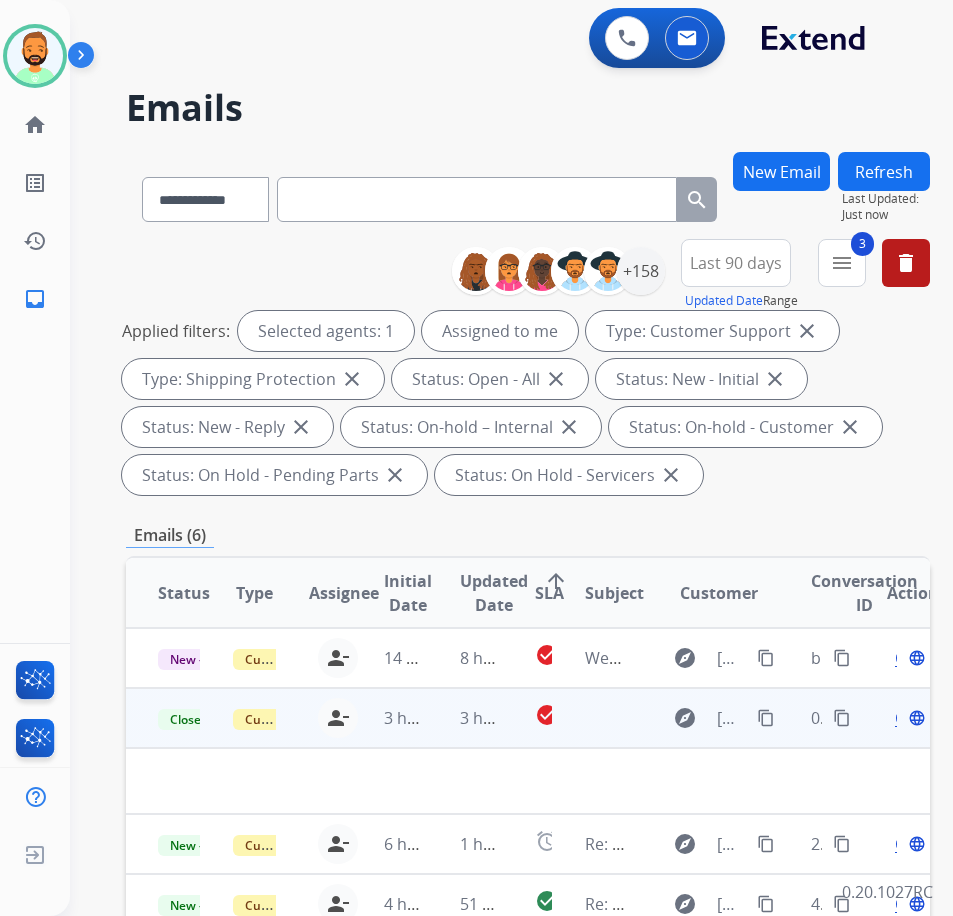 click on "Refresh" at bounding box center (884, 171) 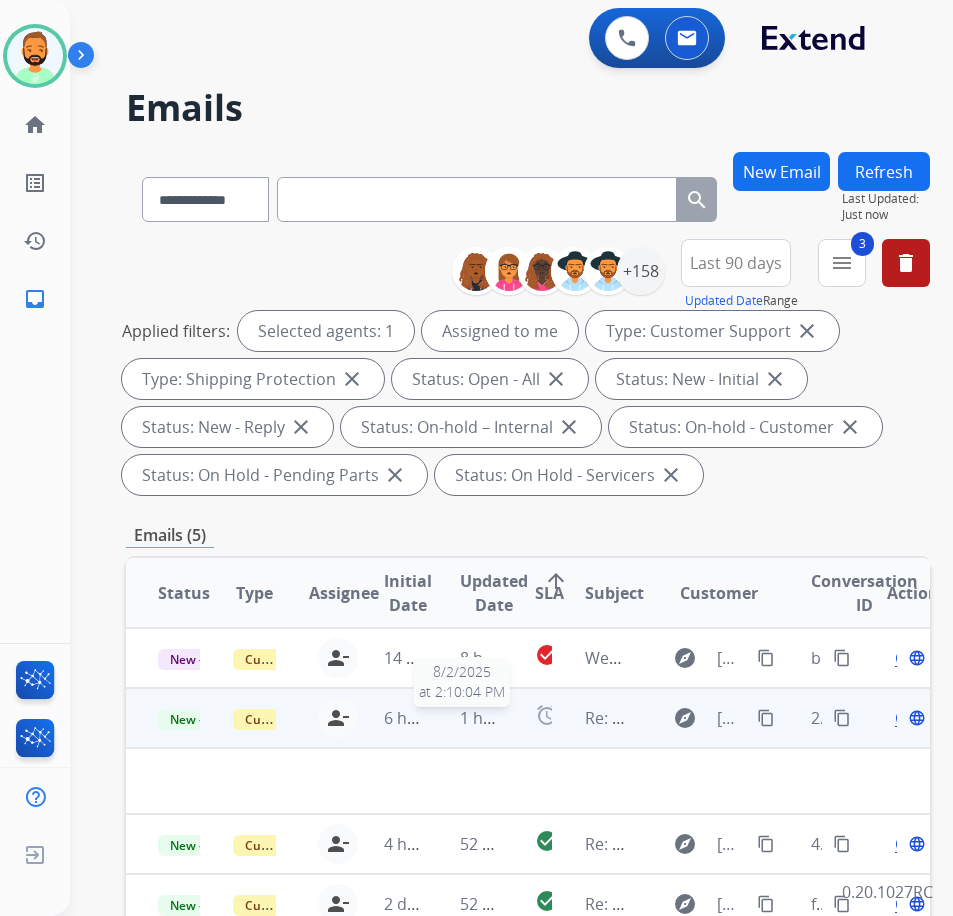 click on "1 hour ago" at bounding box center [501, 718] 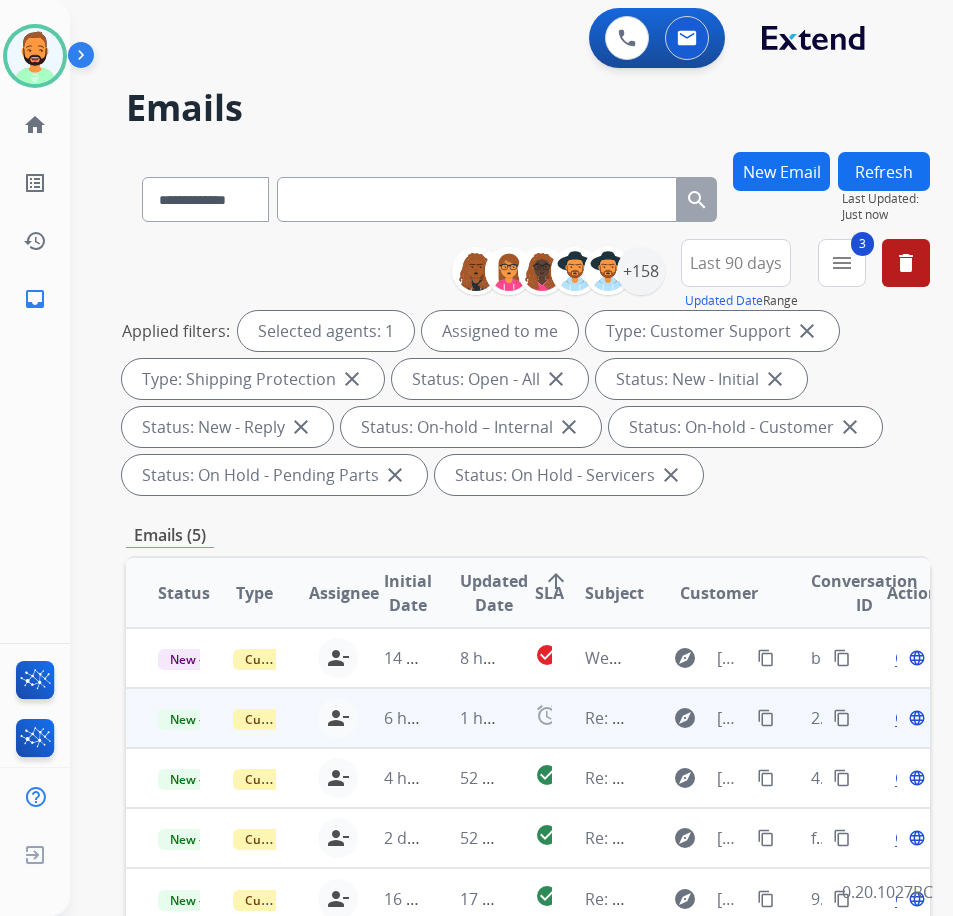 click on "1 hour ago" at bounding box center [465, 718] 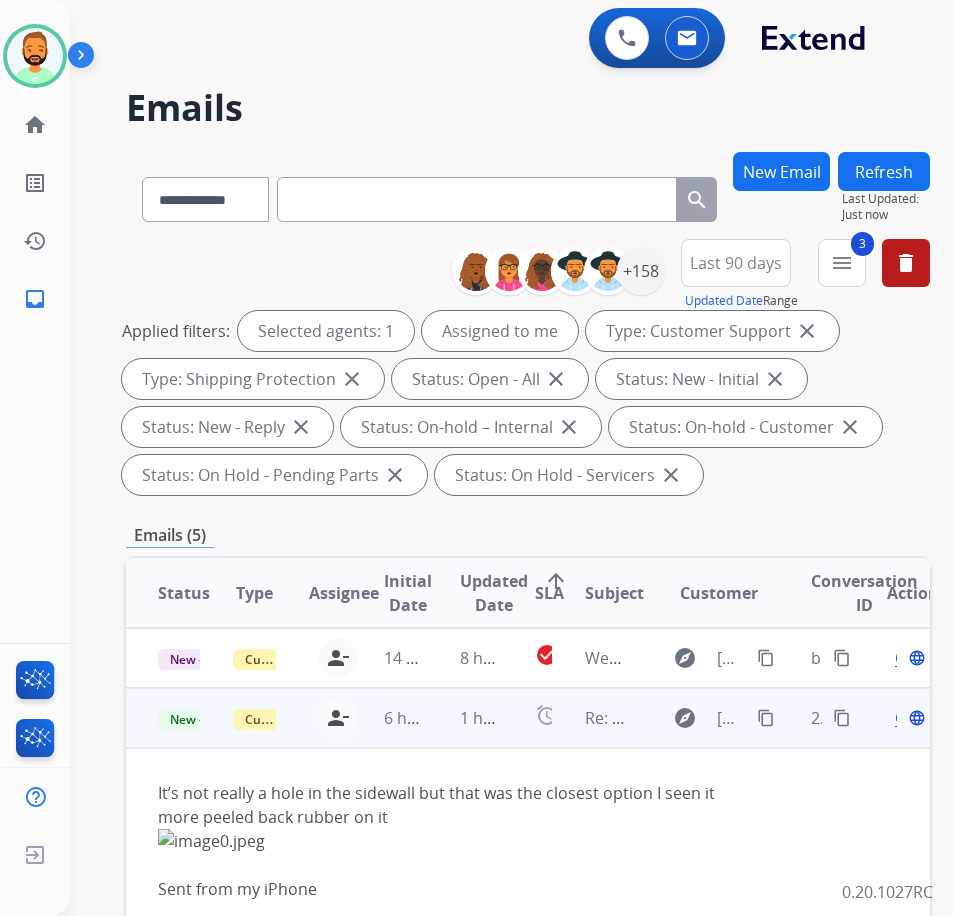 click on "Open" at bounding box center (915, 718) 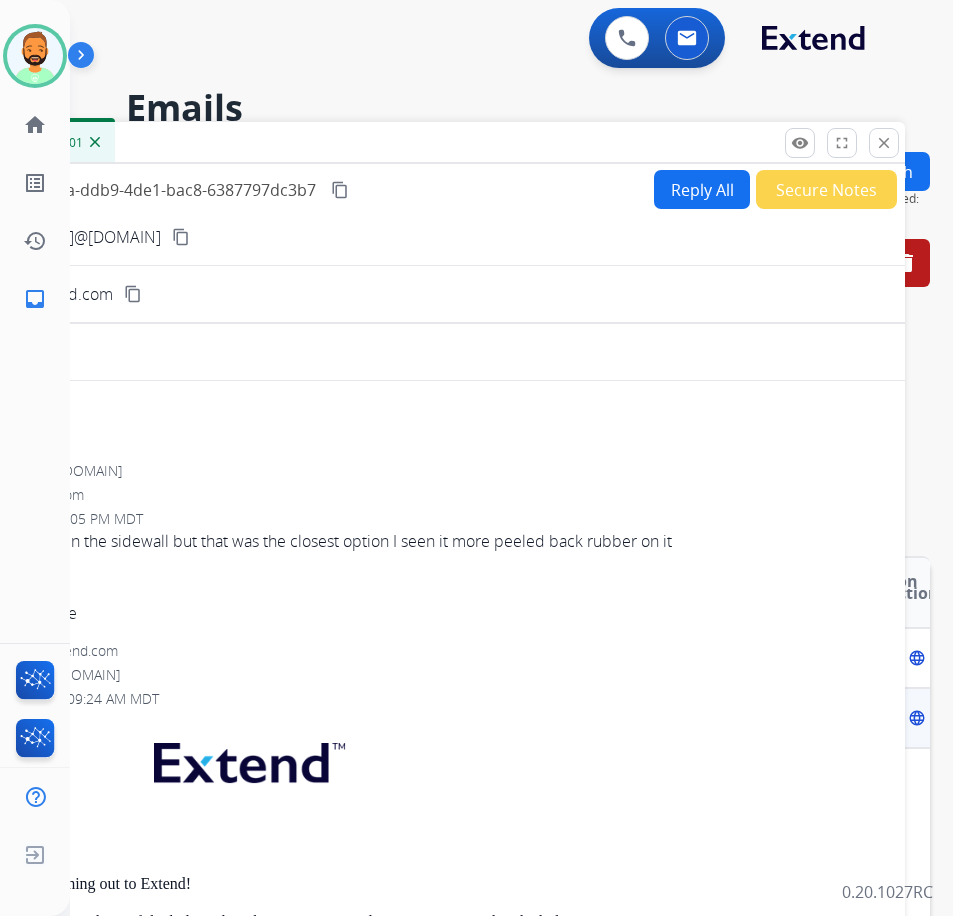 drag, startPoint x: 208, startPoint y: 123, endPoint x: 235, endPoint y: 127, distance: 27.294687 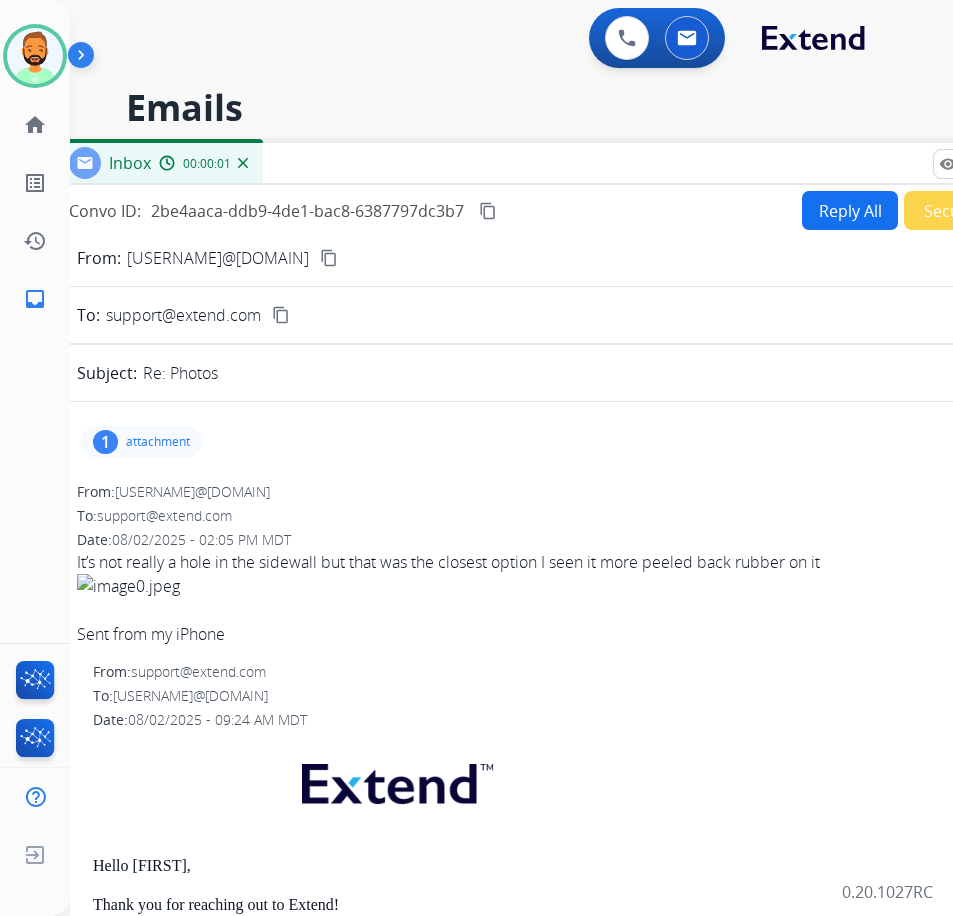 drag, startPoint x: 375, startPoint y: 150, endPoint x: 461, endPoint y: 146, distance: 86.09297 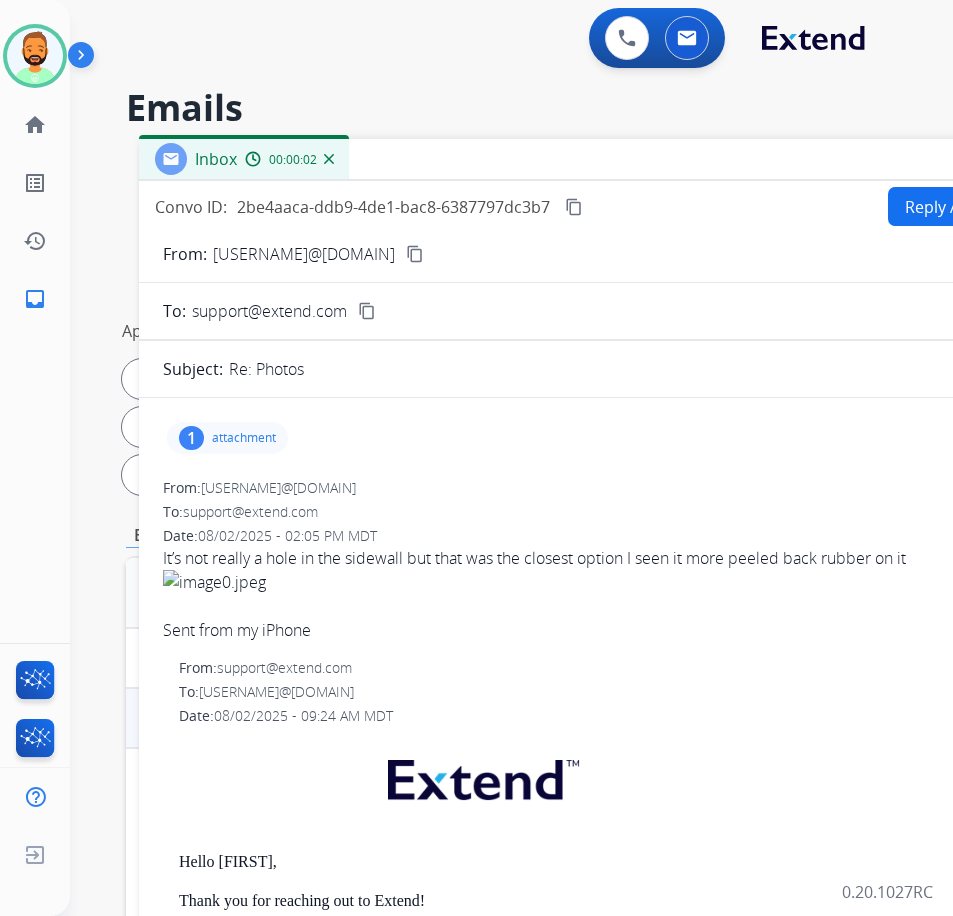 click on "attachment" at bounding box center [244, 438] 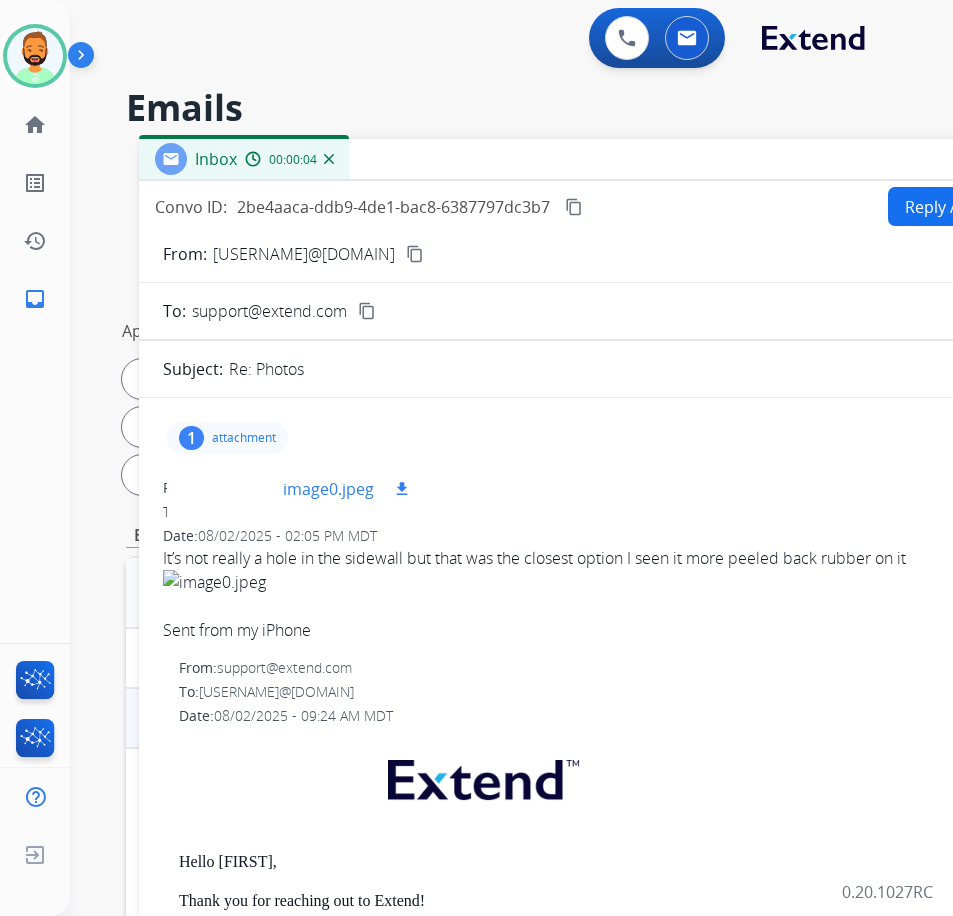 click at bounding box center [233, 489] 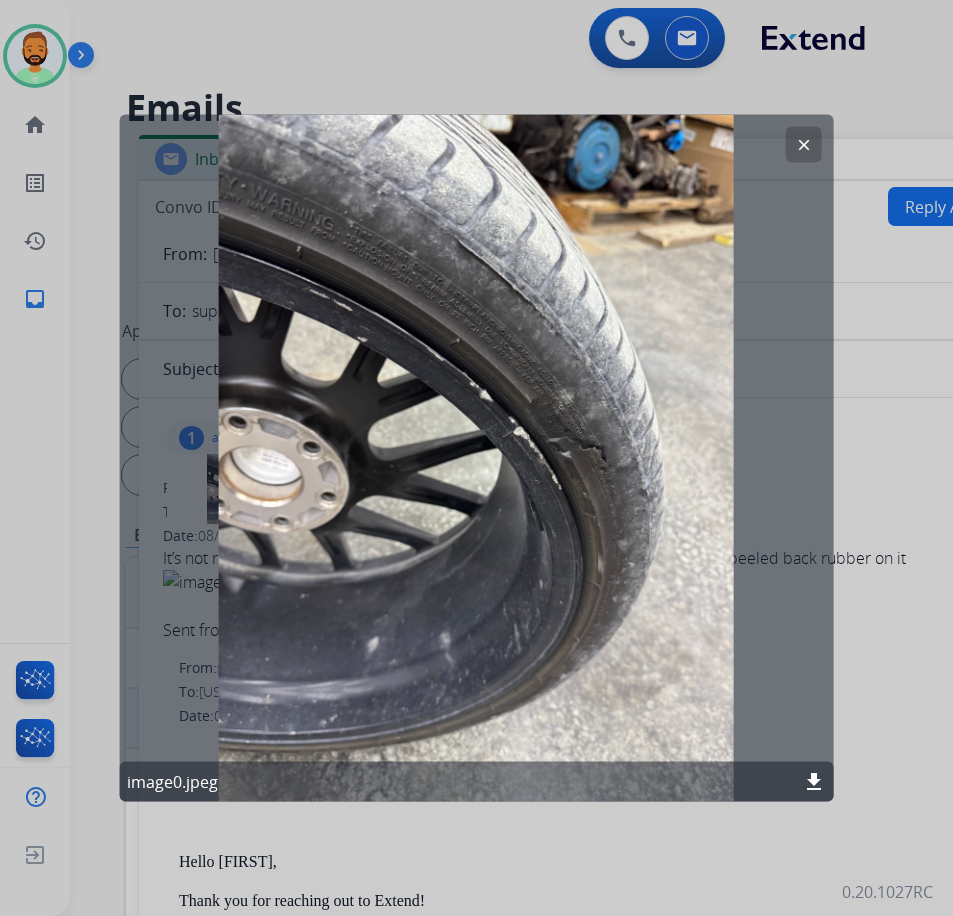 click on "download" 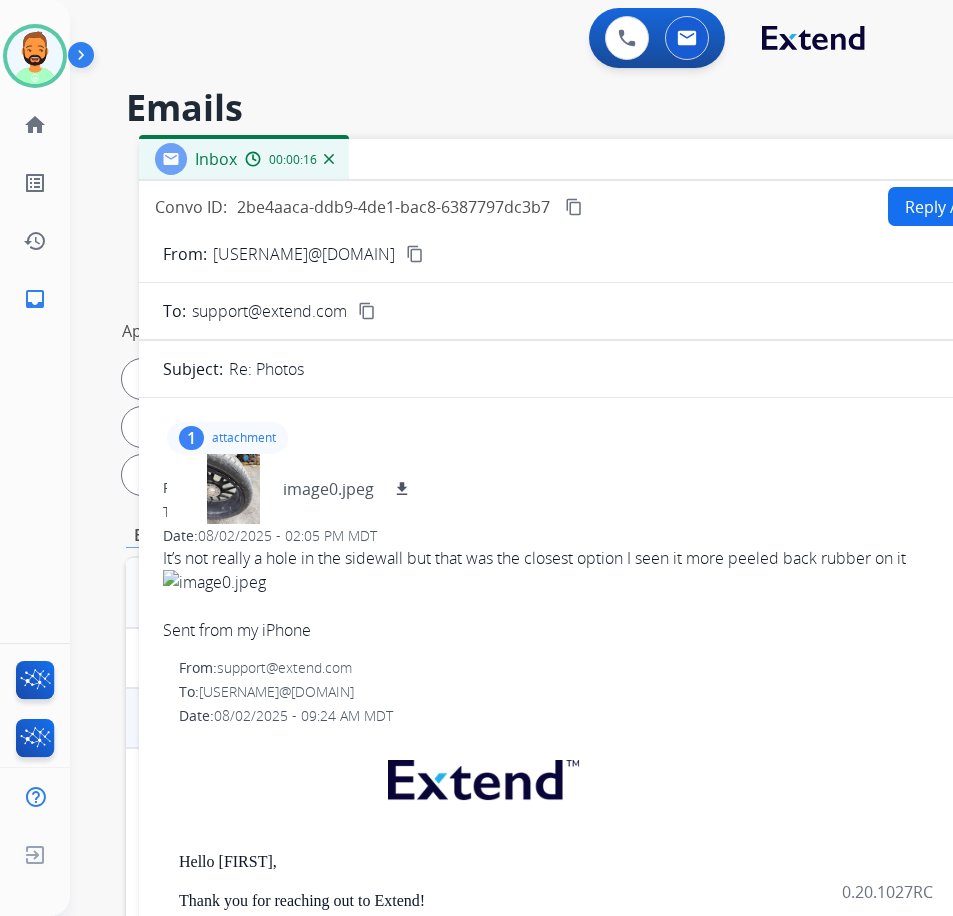 click on "content_copy" at bounding box center [415, 254] 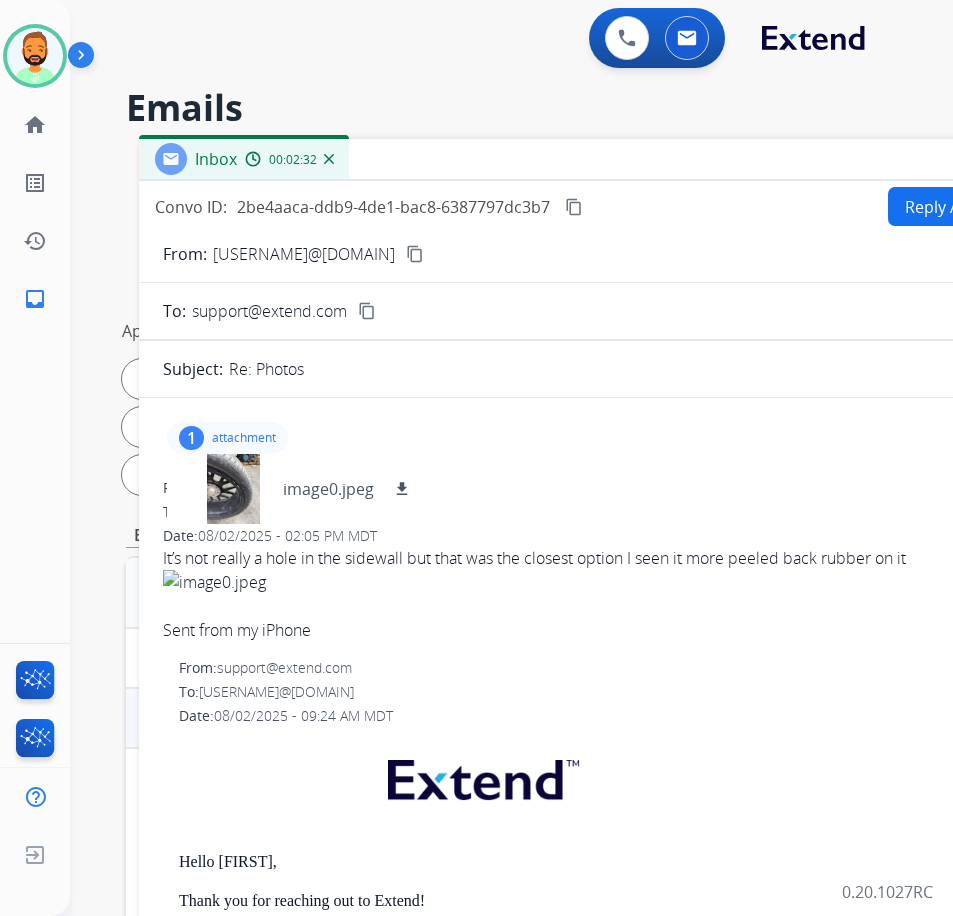 drag, startPoint x: 223, startPoint y: 435, endPoint x: 416, endPoint y: 399, distance: 196.32881 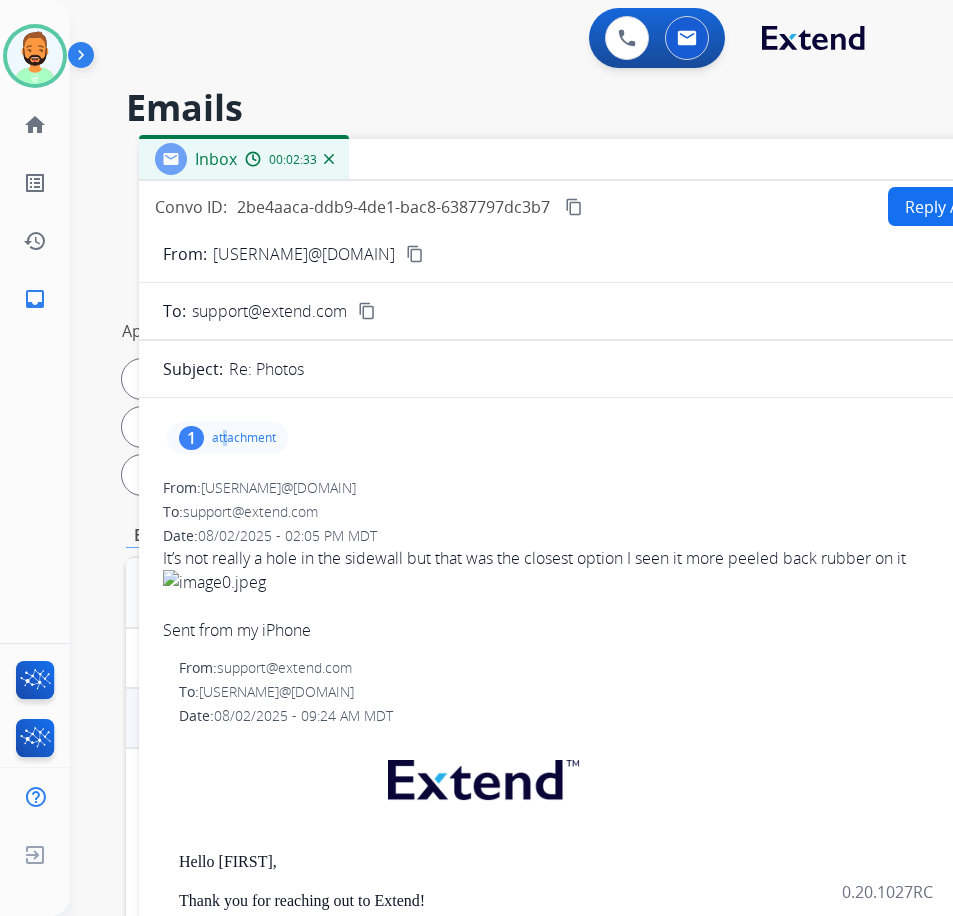 click on "Reply All" at bounding box center (936, 206) 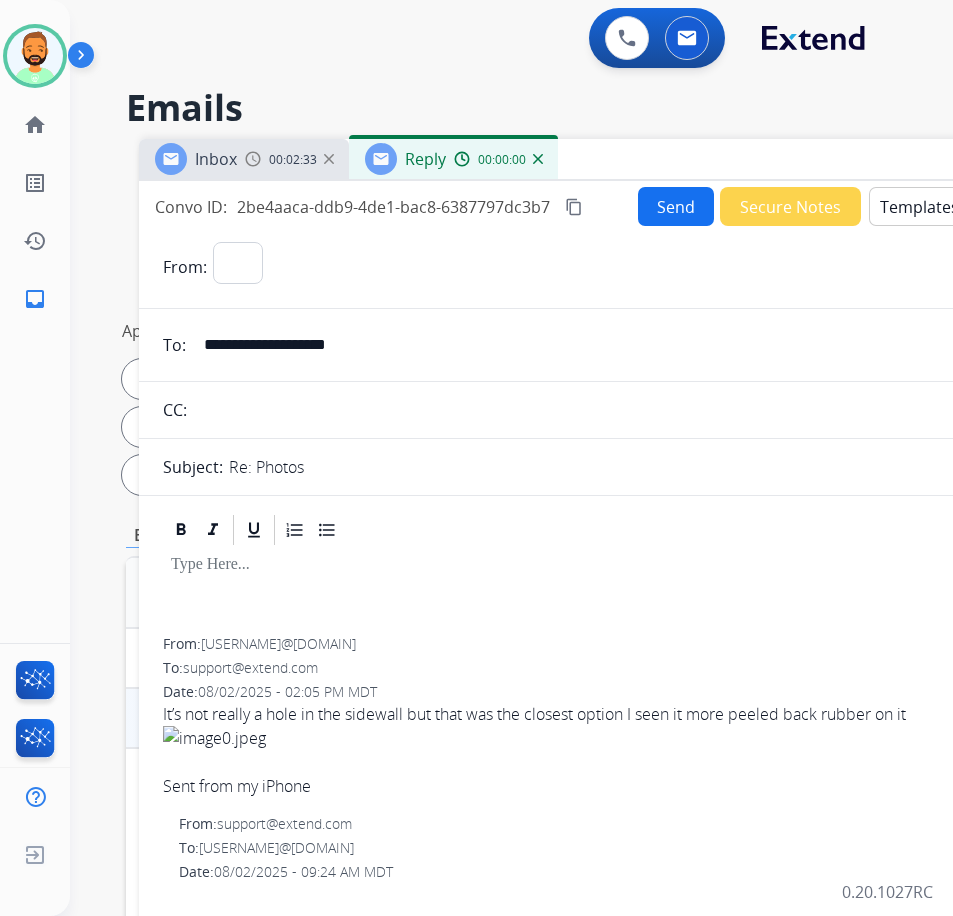 select on "**********" 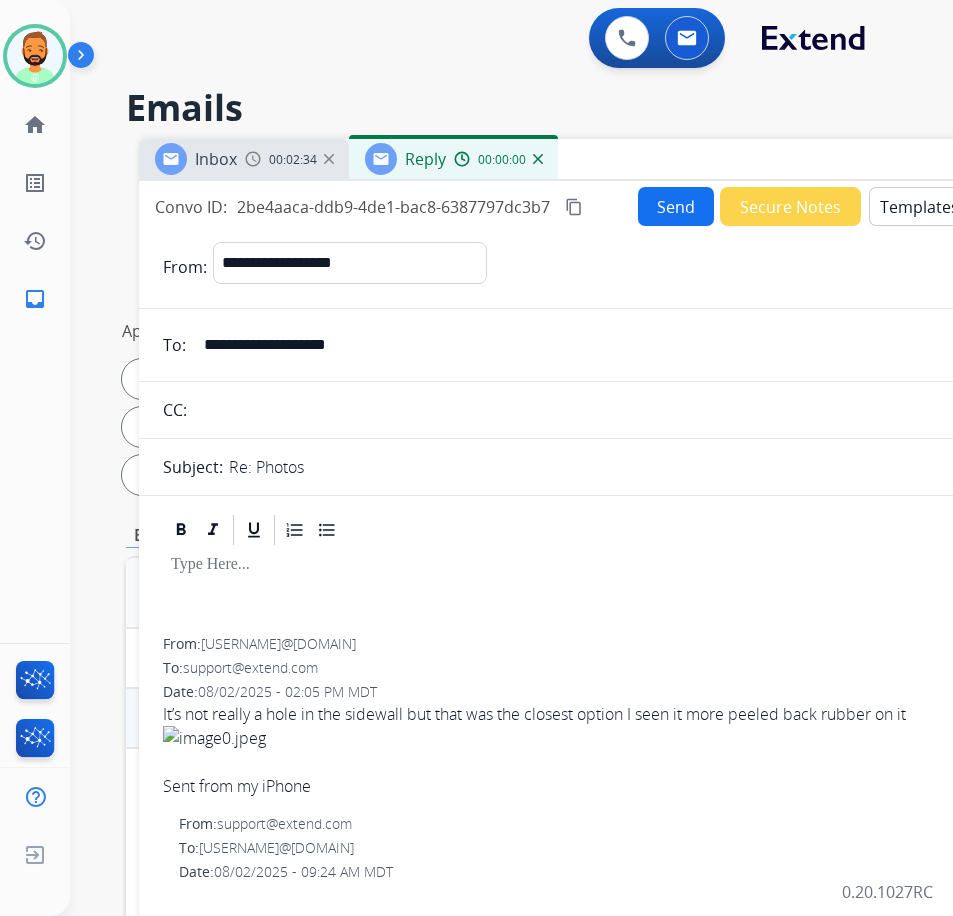 click on "Templates" at bounding box center [919, 206] 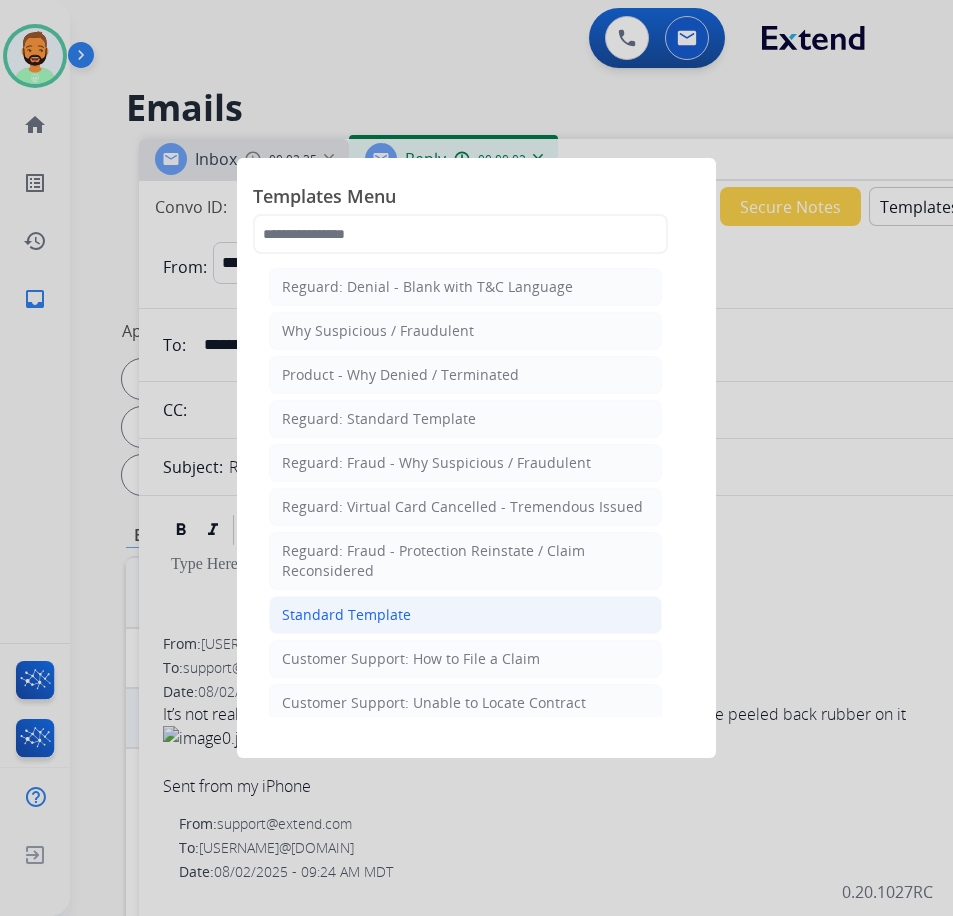 click on "Standard Template" 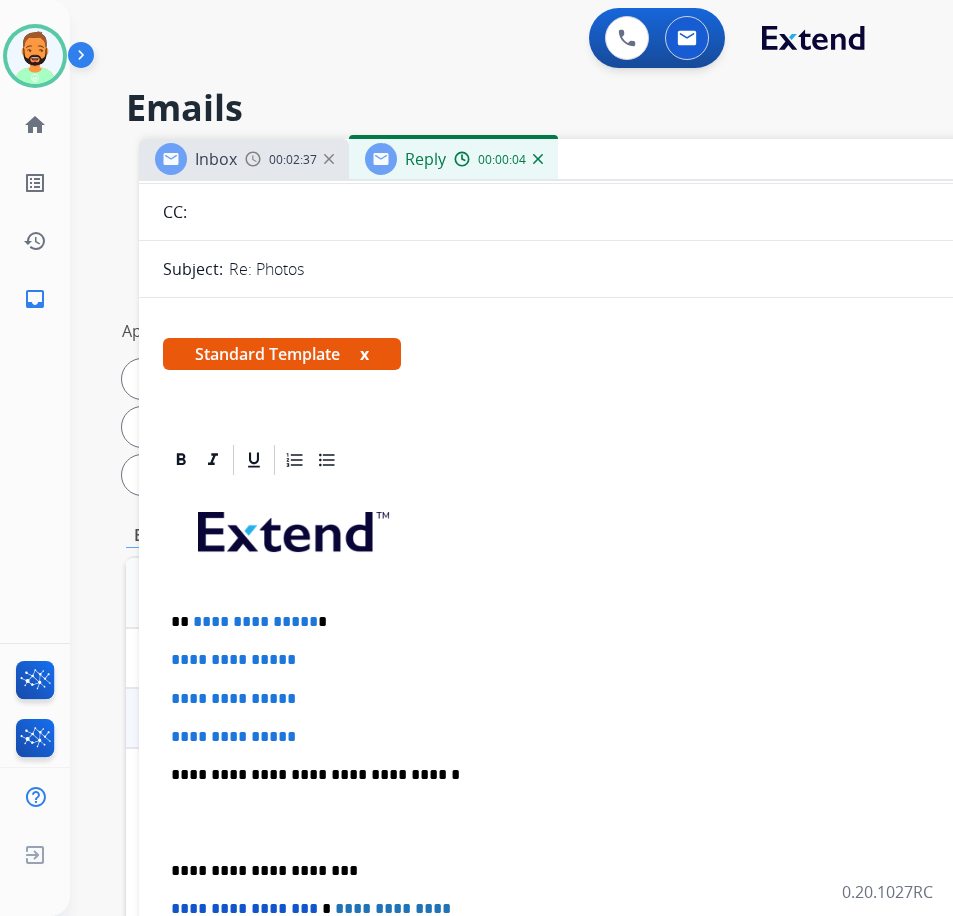 scroll, scrollTop: 200, scrollLeft: 0, axis: vertical 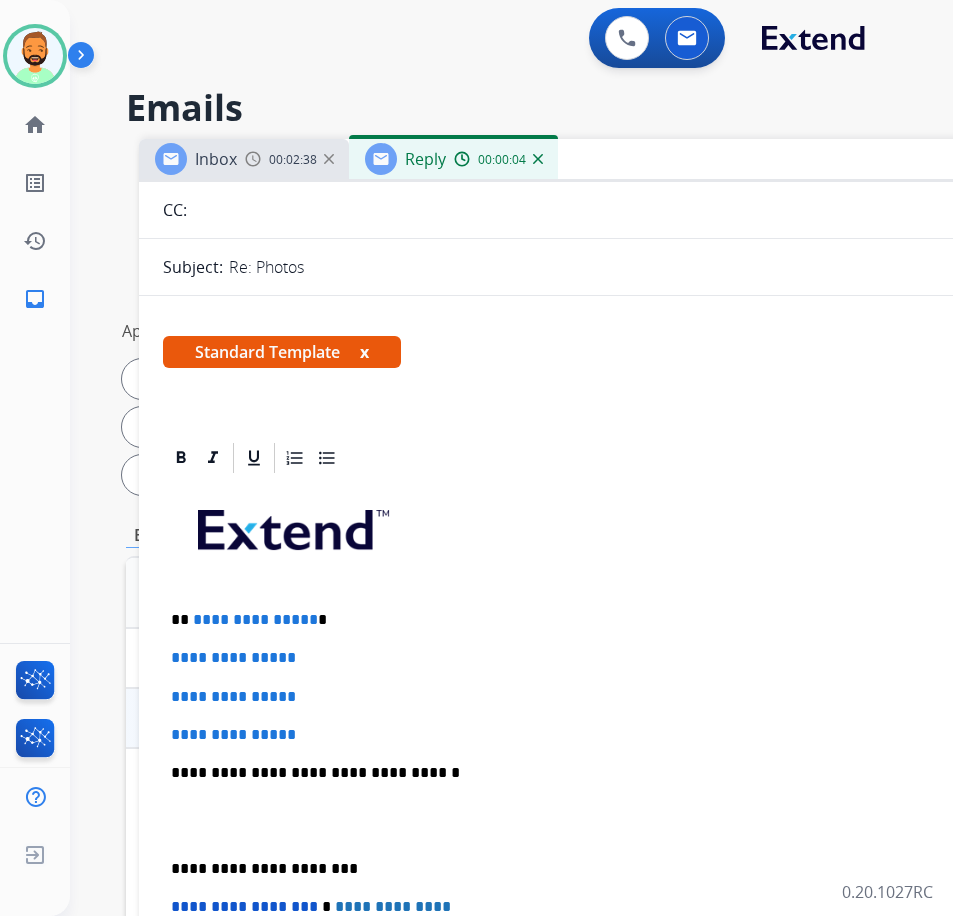 click on "**********" at bounding box center (639, 820) 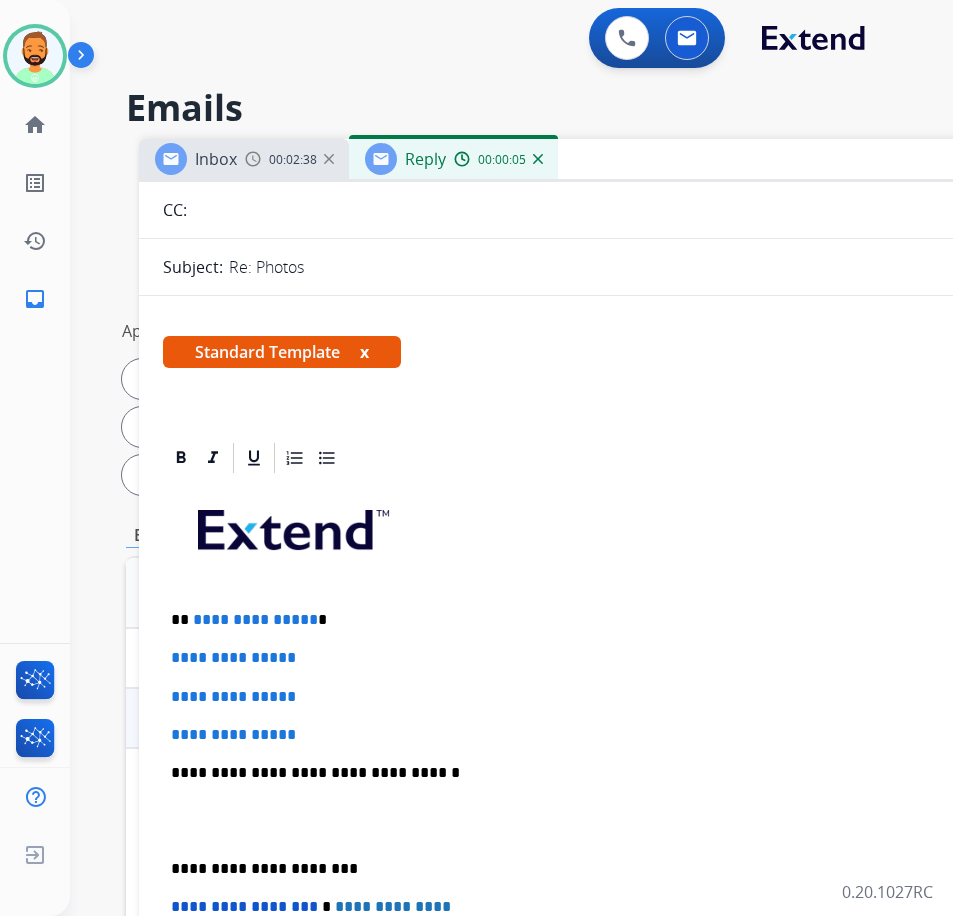 click on "**********" at bounding box center [631, 620] 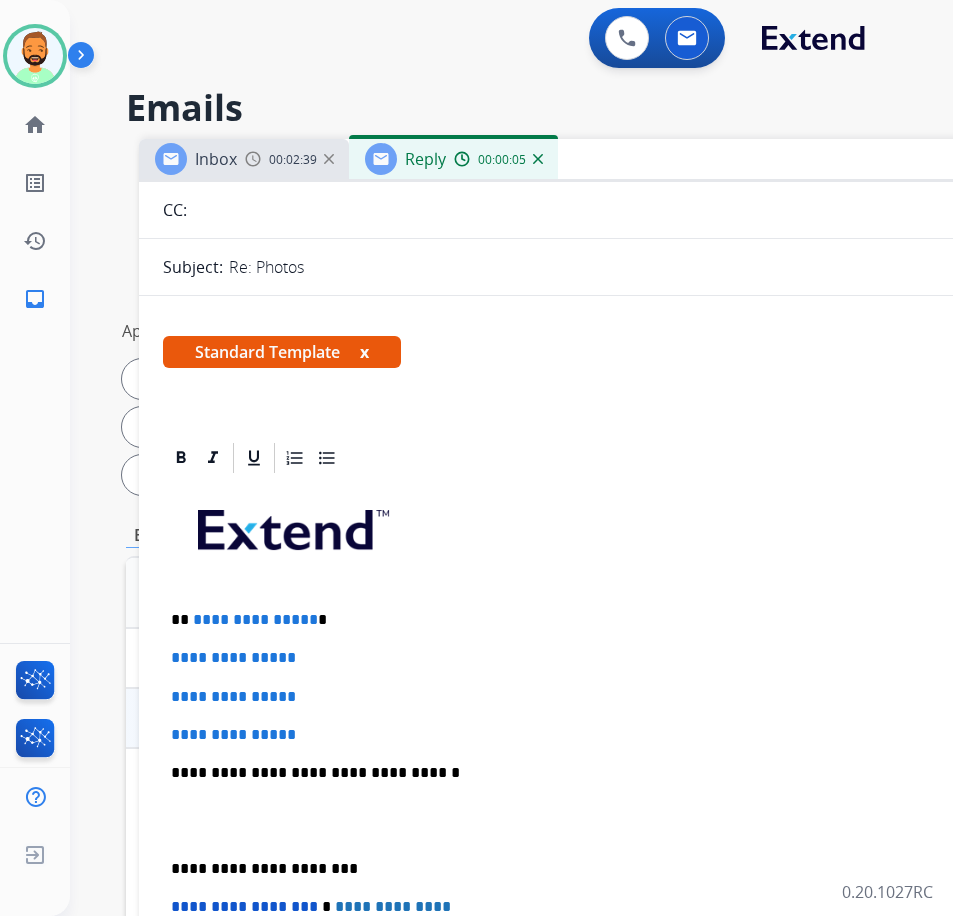 type 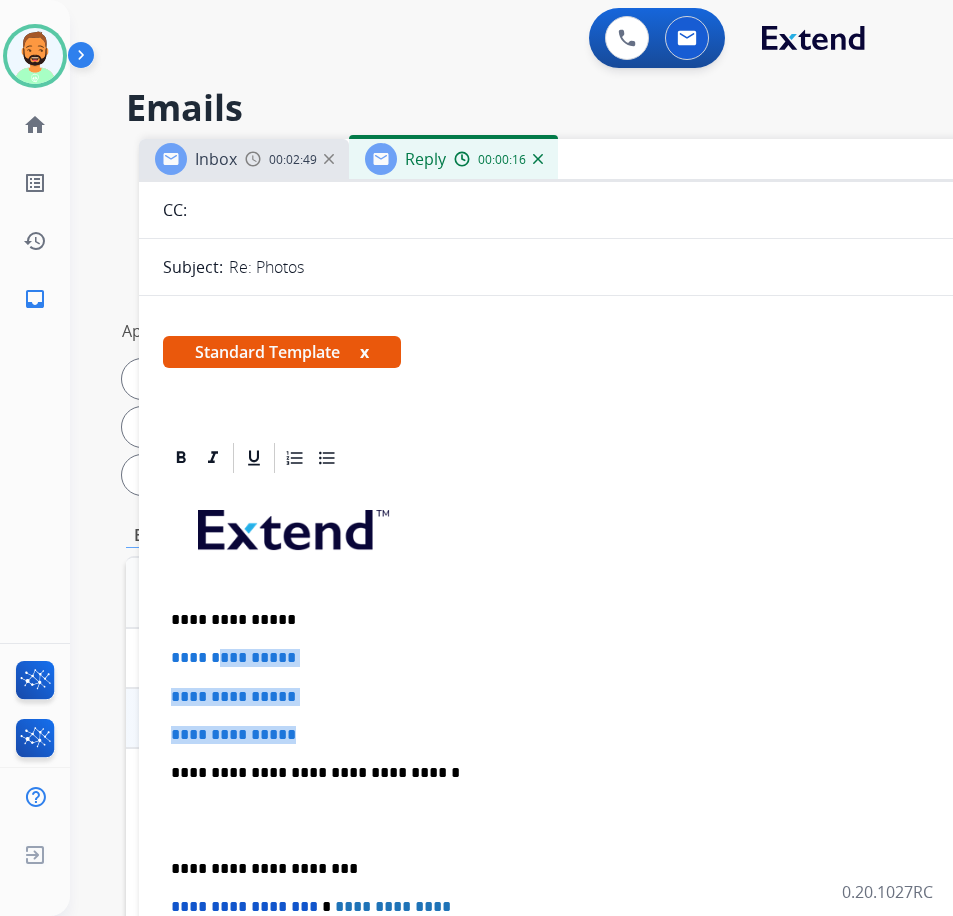 drag, startPoint x: 318, startPoint y: 727, endPoint x: 234, endPoint y: 657, distance: 109.3435 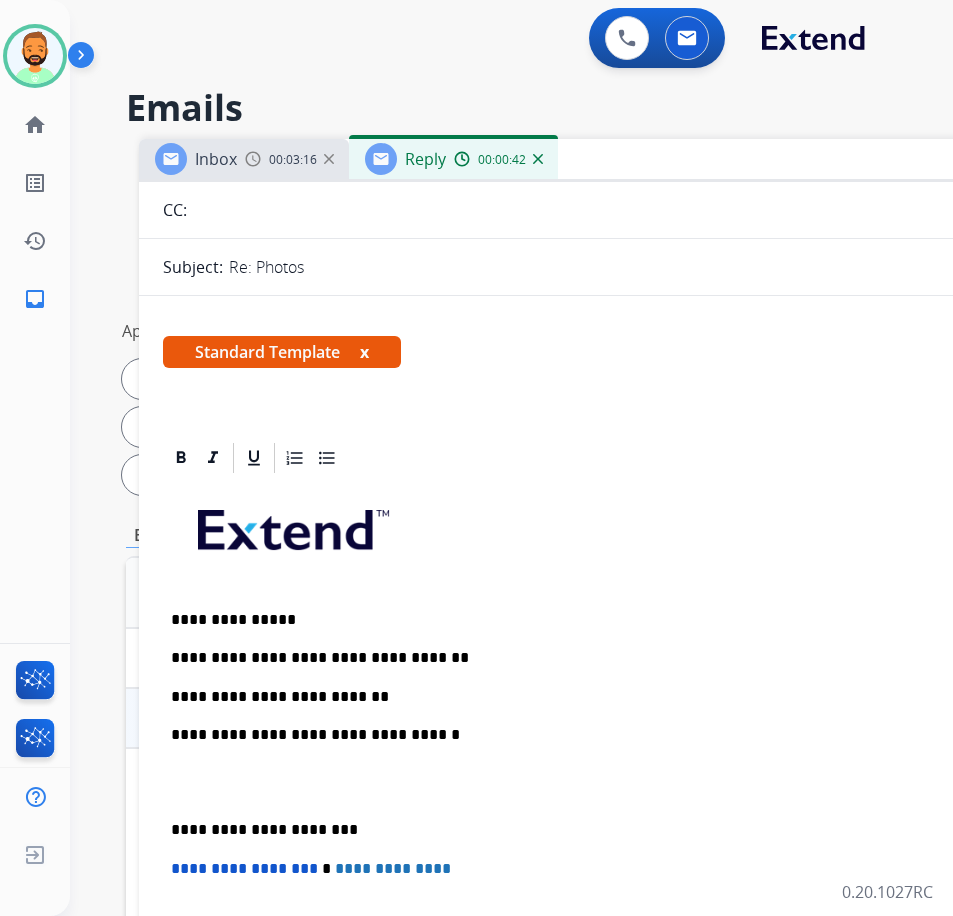 click on "**********" at bounding box center [639, 801] 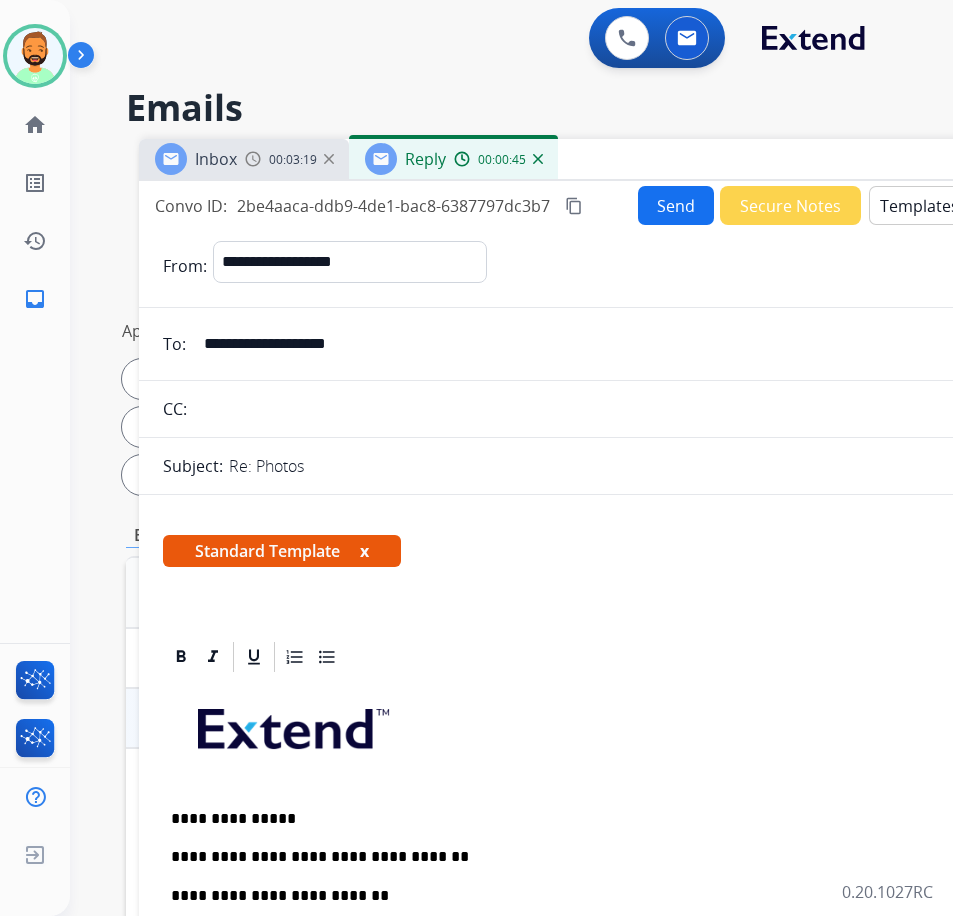 scroll, scrollTop: 0, scrollLeft: 0, axis: both 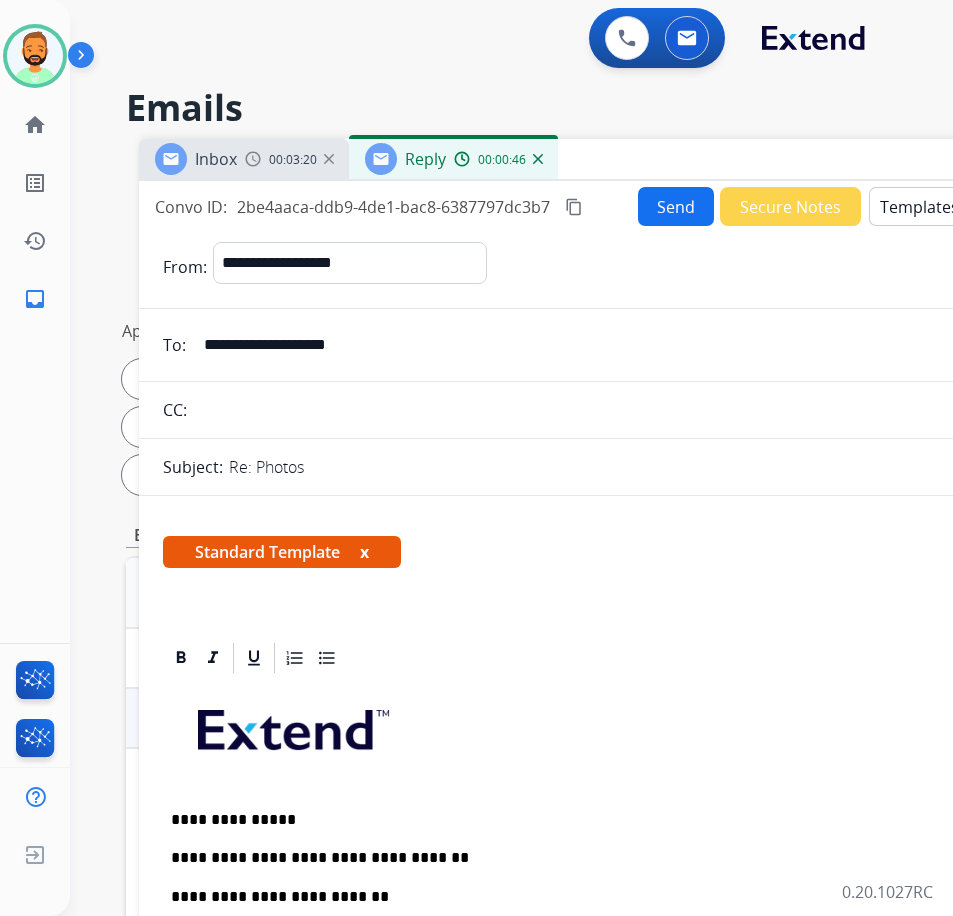 click on "Send" at bounding box center (676, 206) 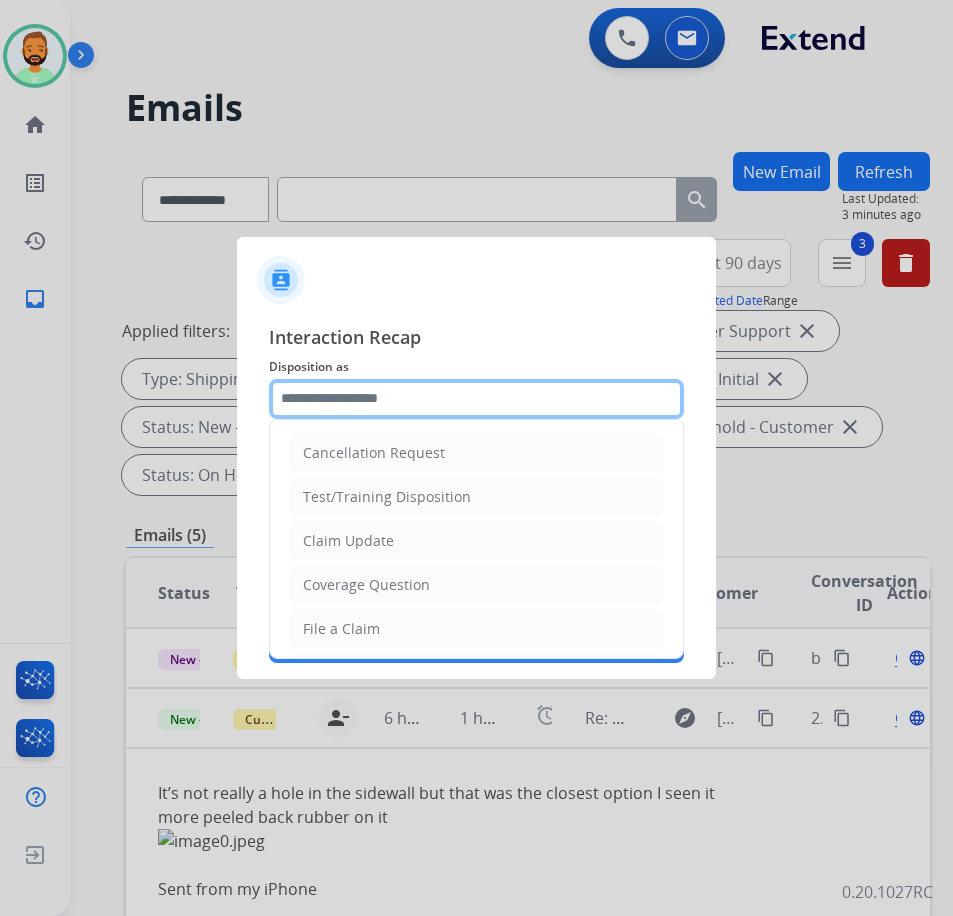 click 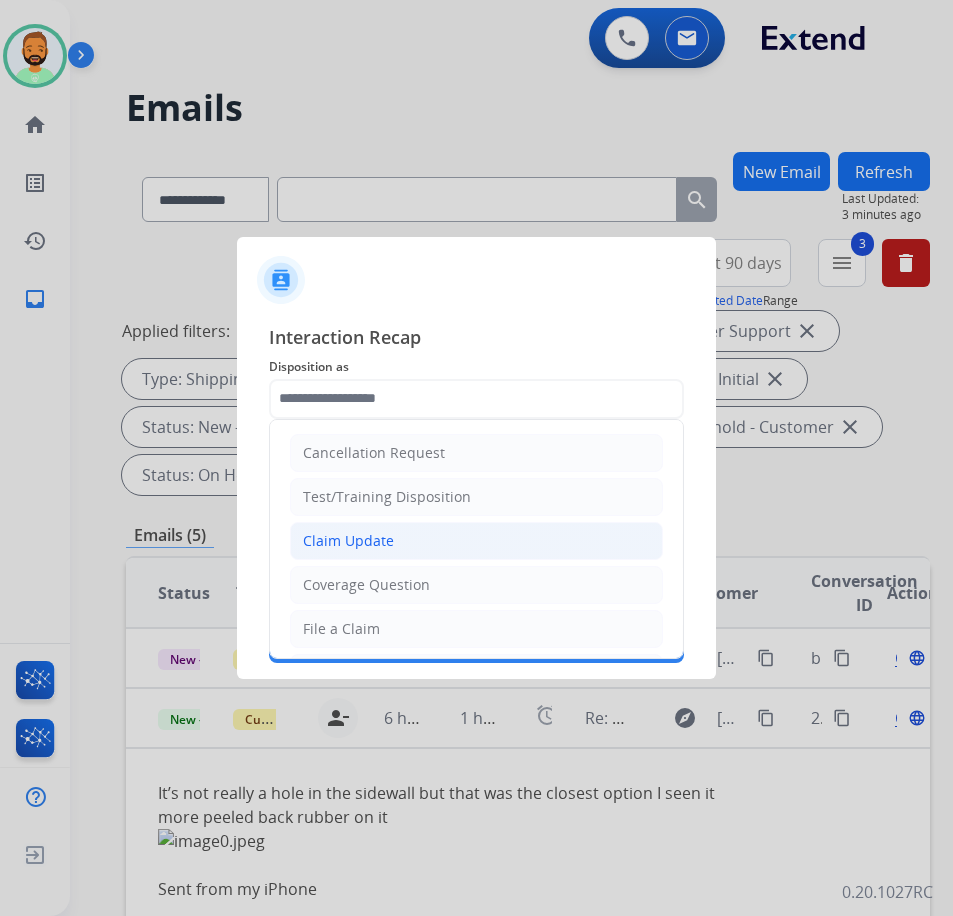 click on "Claim Update" 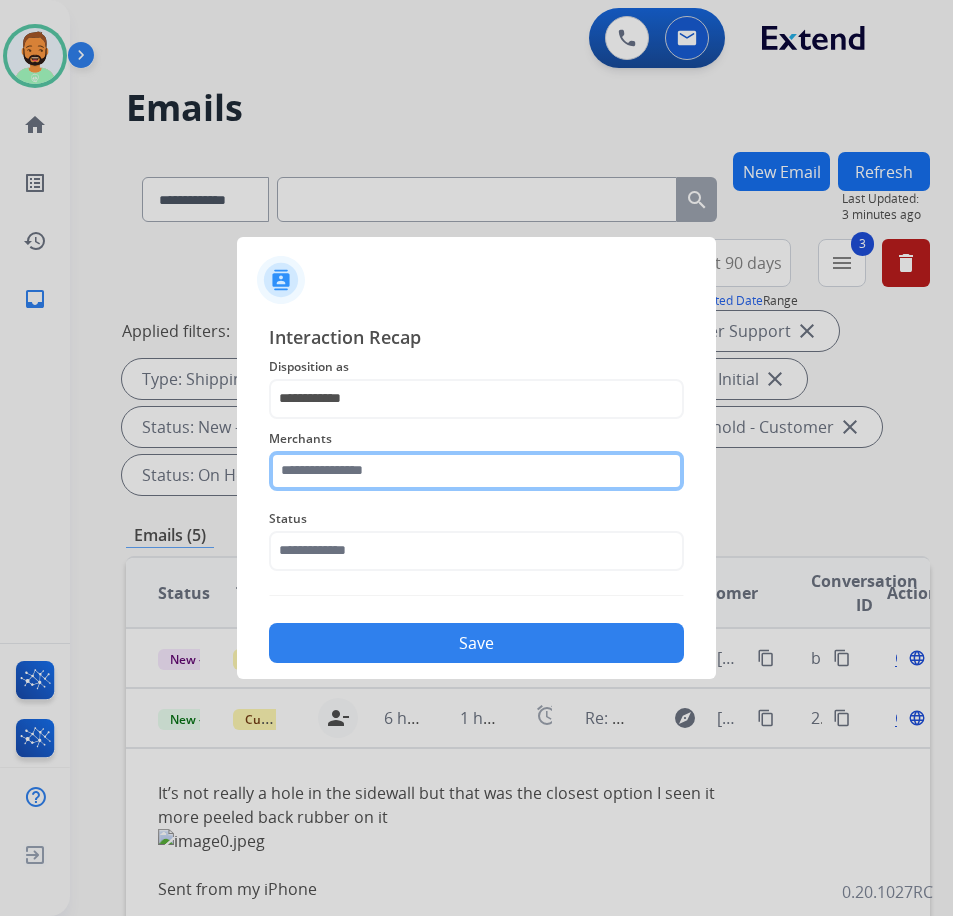 drag, startPoint x: 431, startPoint y: 463, endPoint x: 445, endPoint y: 484, distance: 25.23886 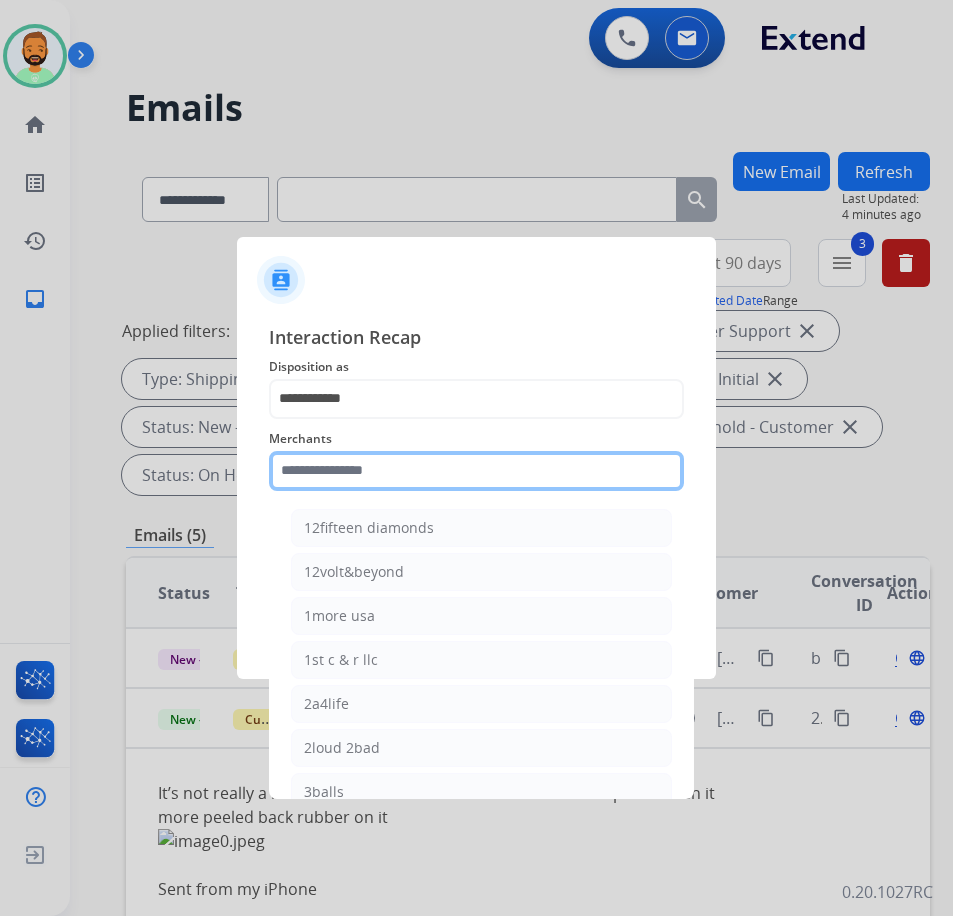 click 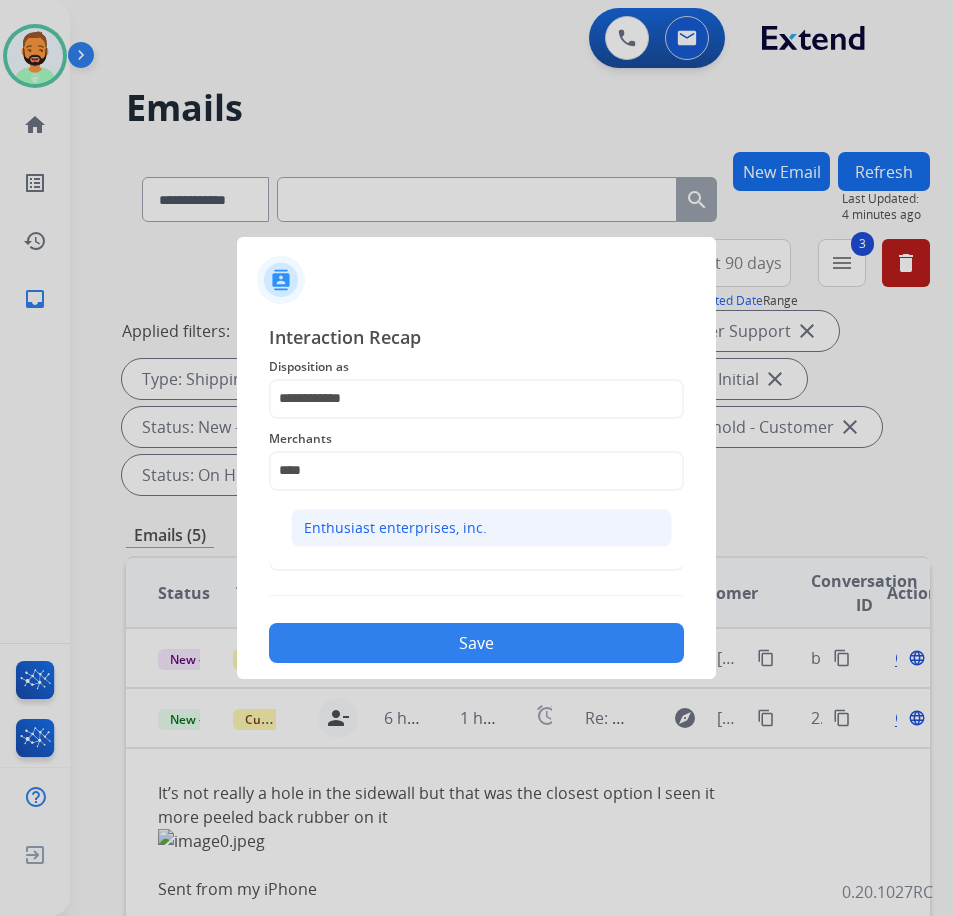 click on "Enthusiast enterprises, inc." 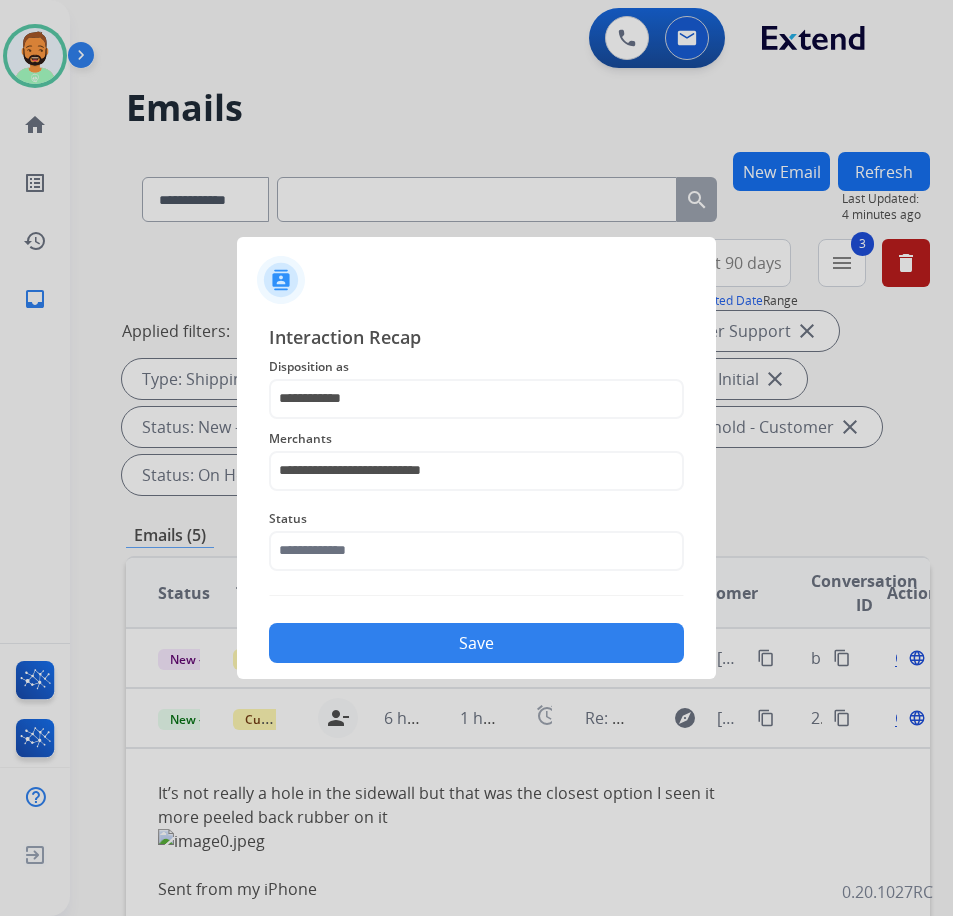 click on "Save" 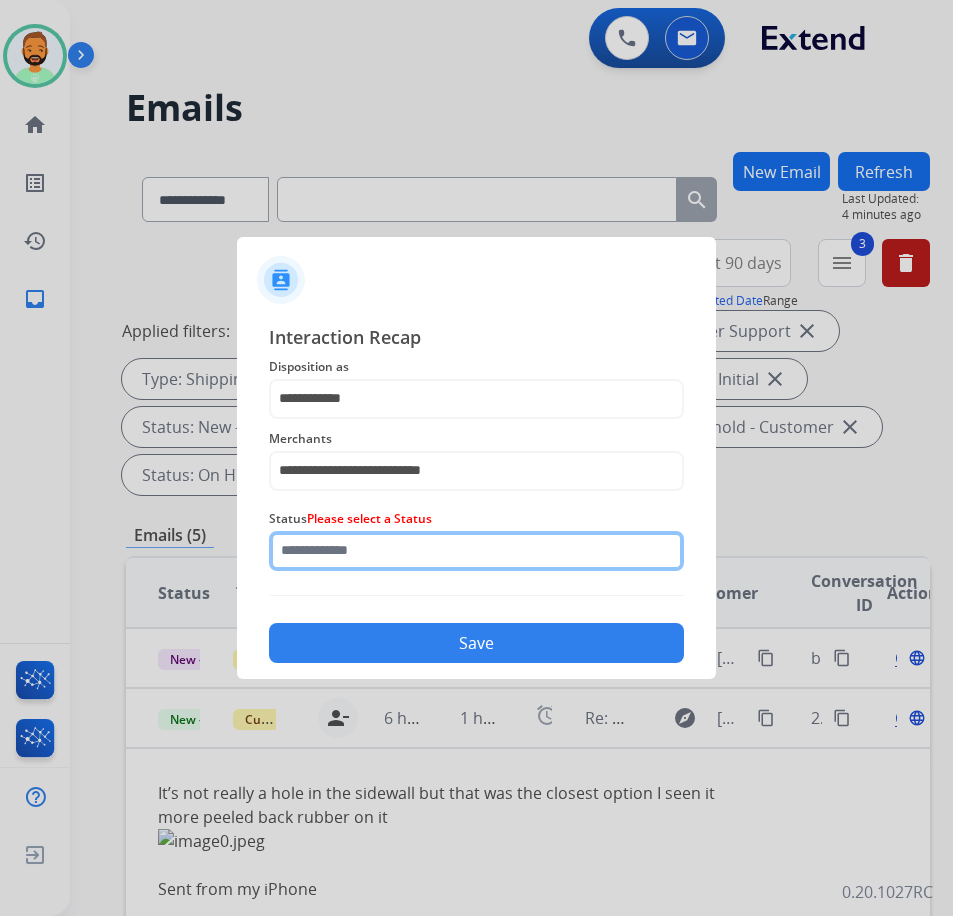 click 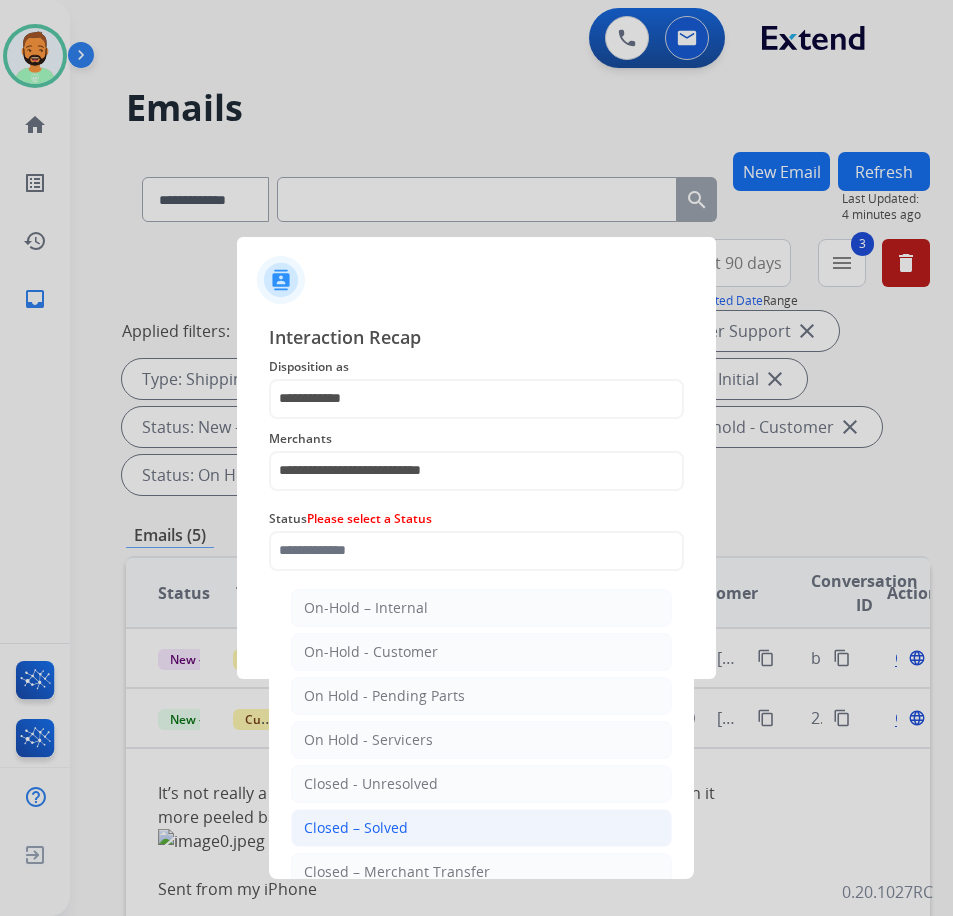 click on "Closed – Solved" 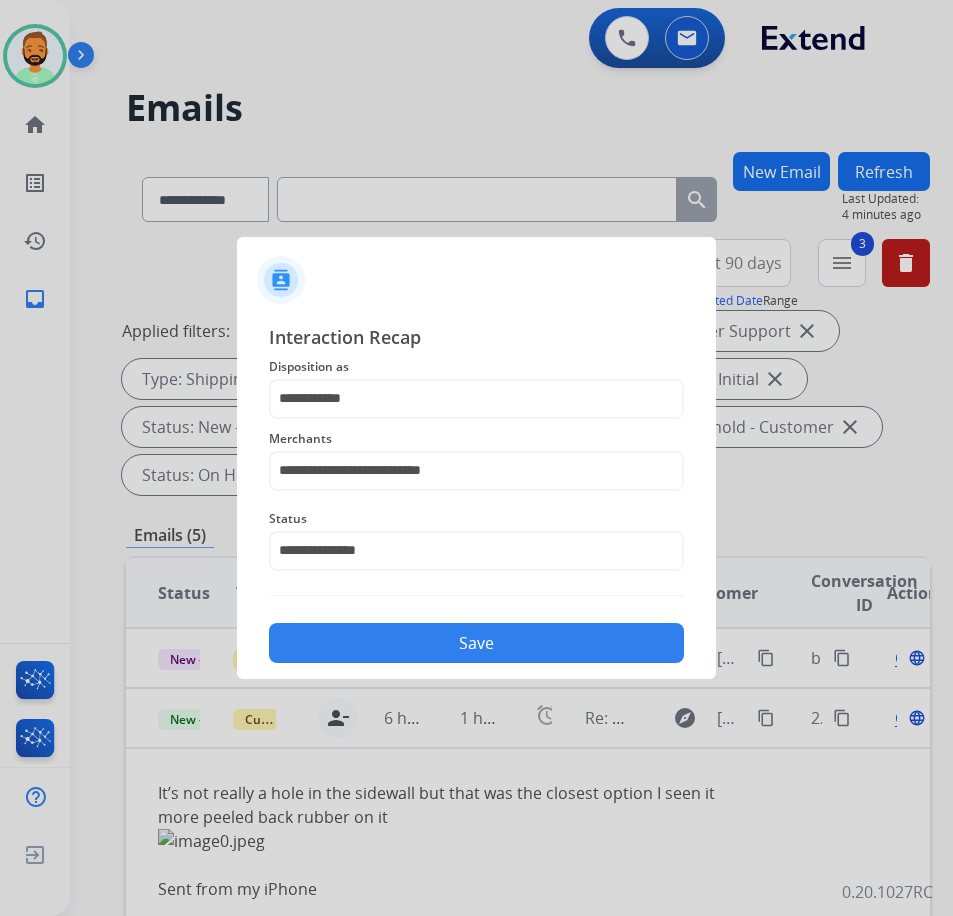 click on "Save" 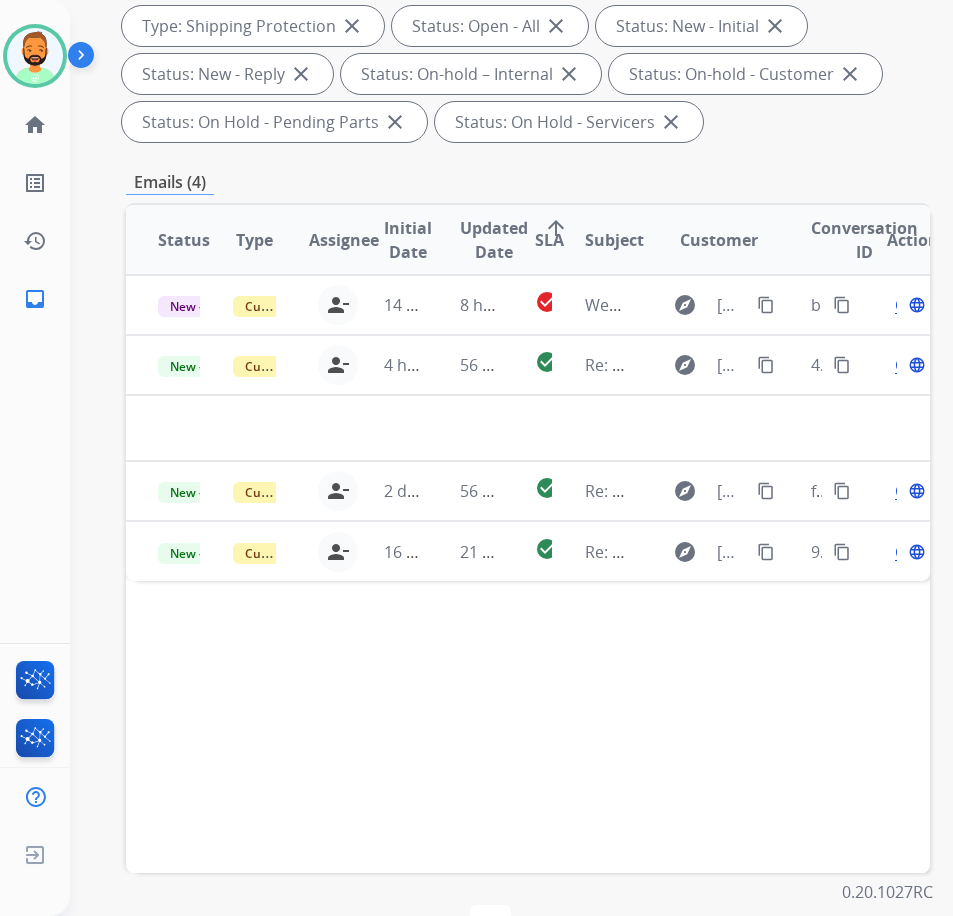 scroll, scrollTop: 400, scrollLeft: 0, axis: vertical 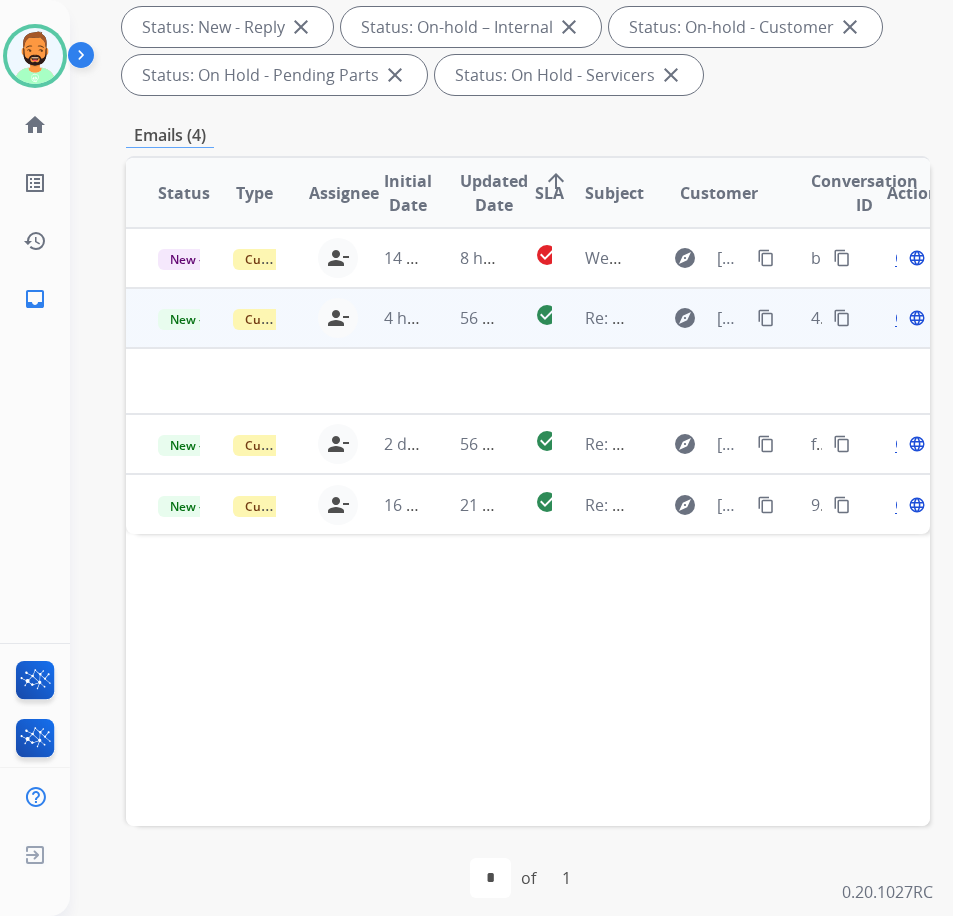 click on "56 minutes ago" at bounding box center (465, 318) 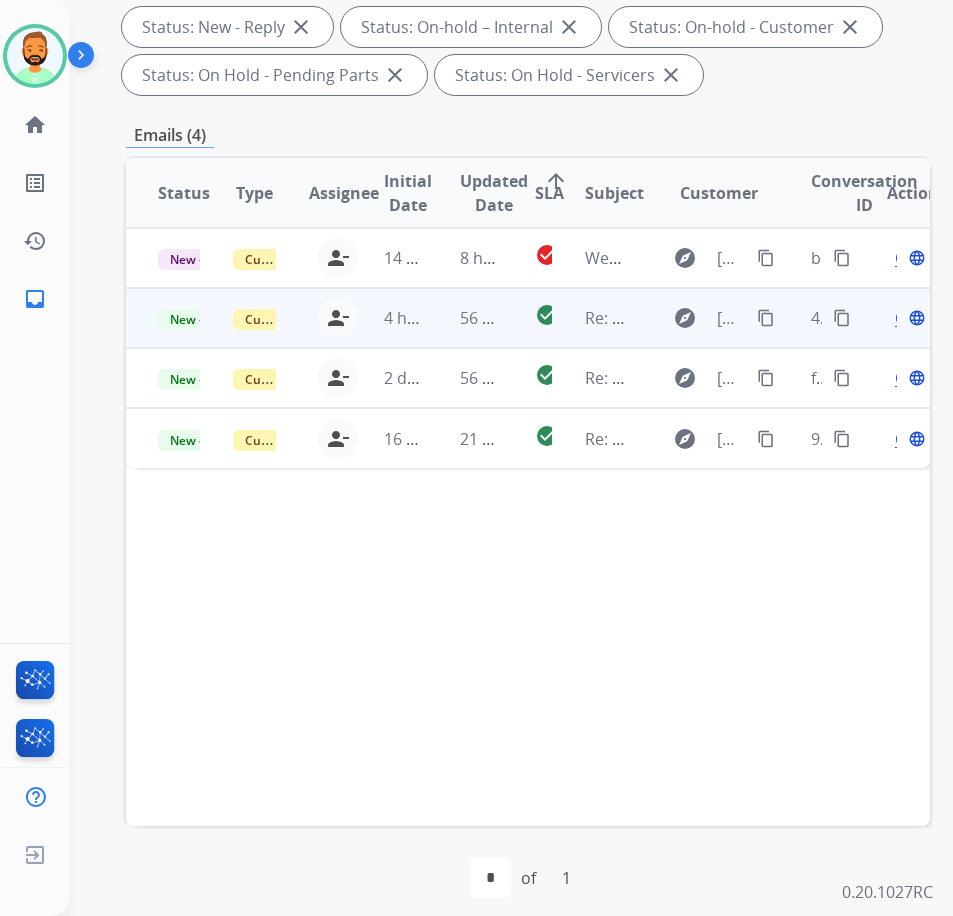 click on "56 minutes ago" at bounding box center (465, 318) 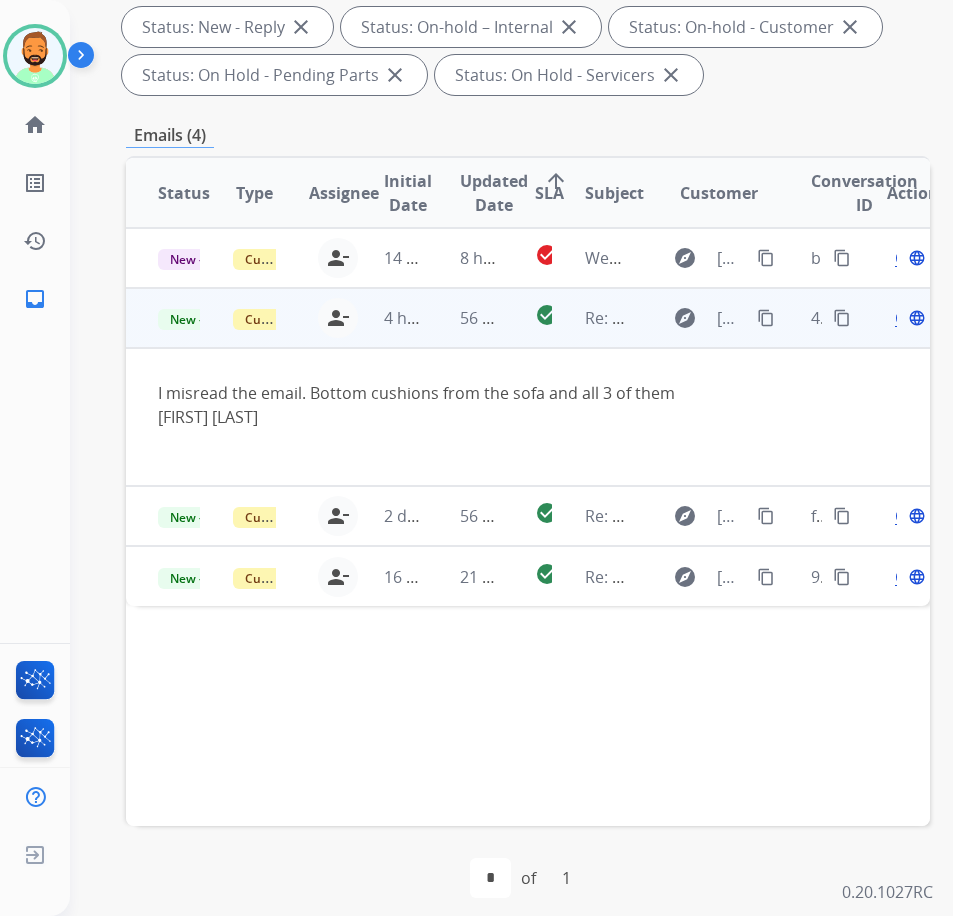click on "Open language" at bounding box center (908, 318) 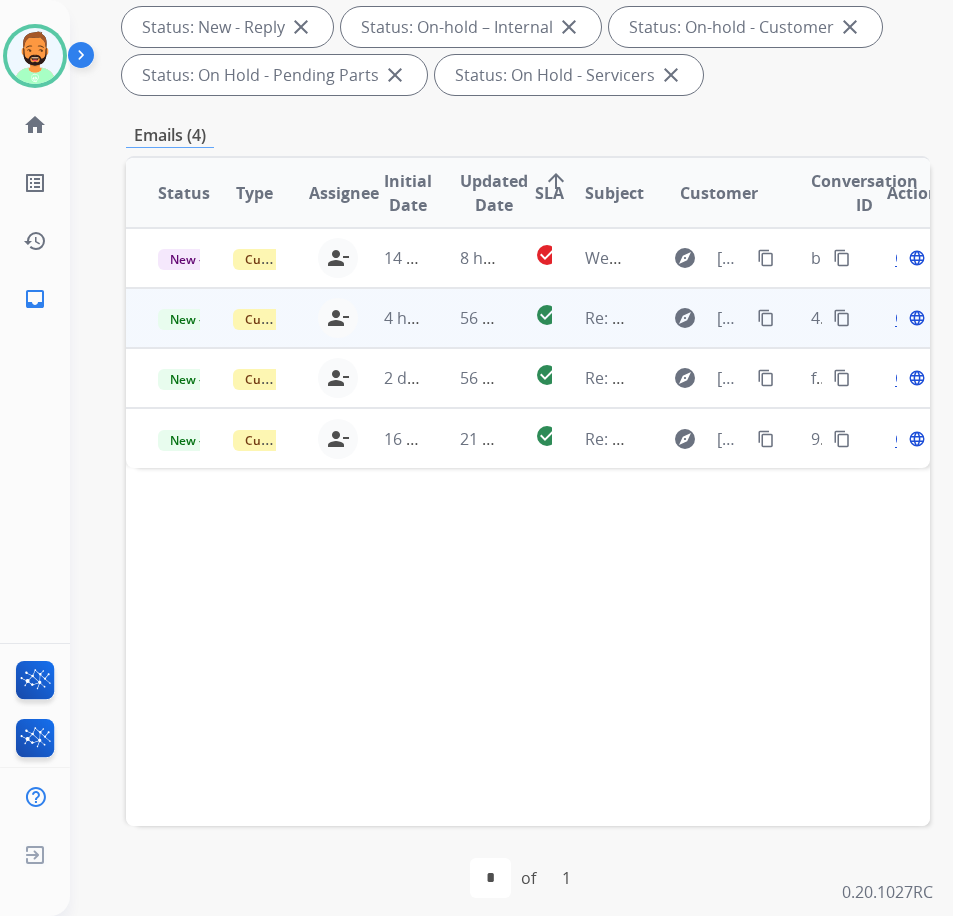 click on "Open" at bounding box center (915, 318) 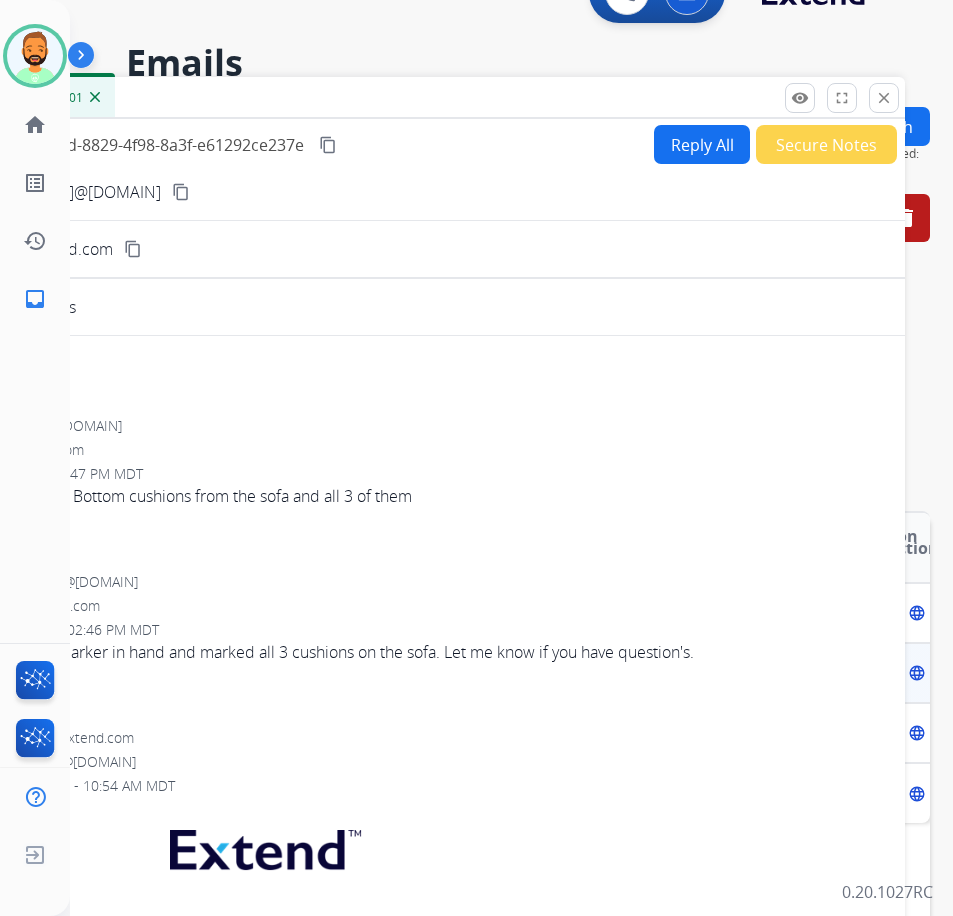 scroll, scrollTop: 0, scrollLeft: 0, axis: both 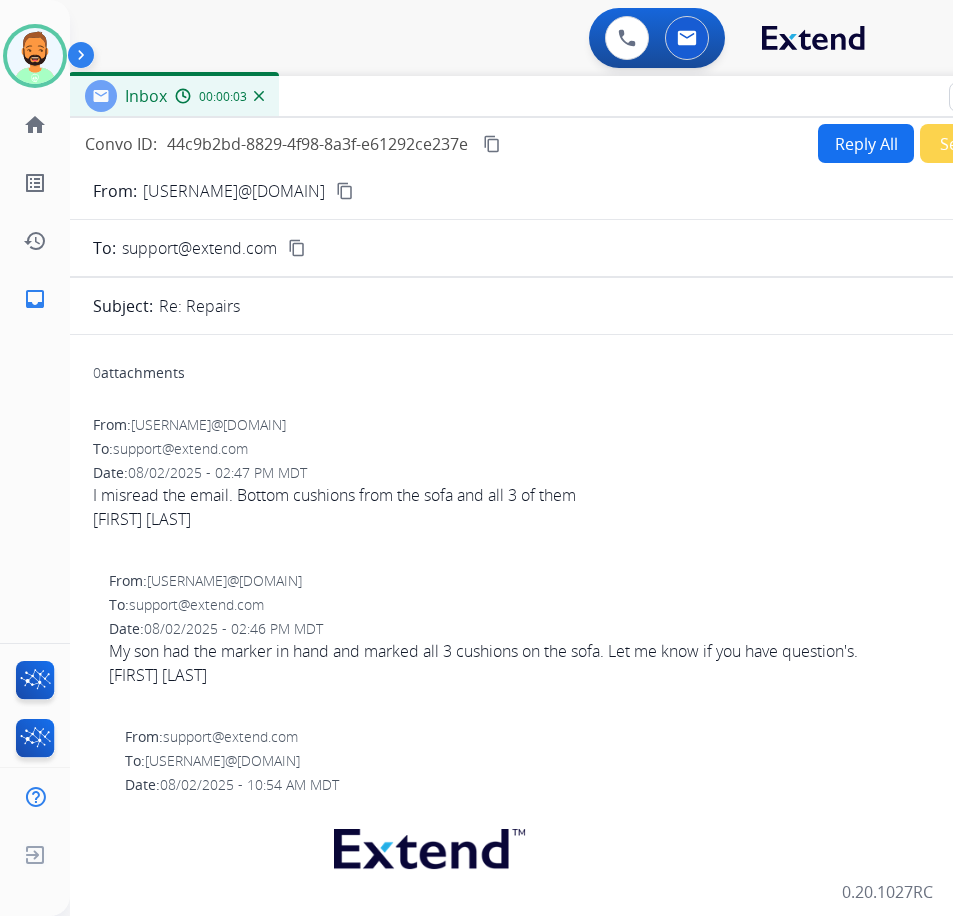 drag, startPoint x: 586, startPoint y: 143, endPoint x: 746, endPoint y: 101, distance: 165.42067 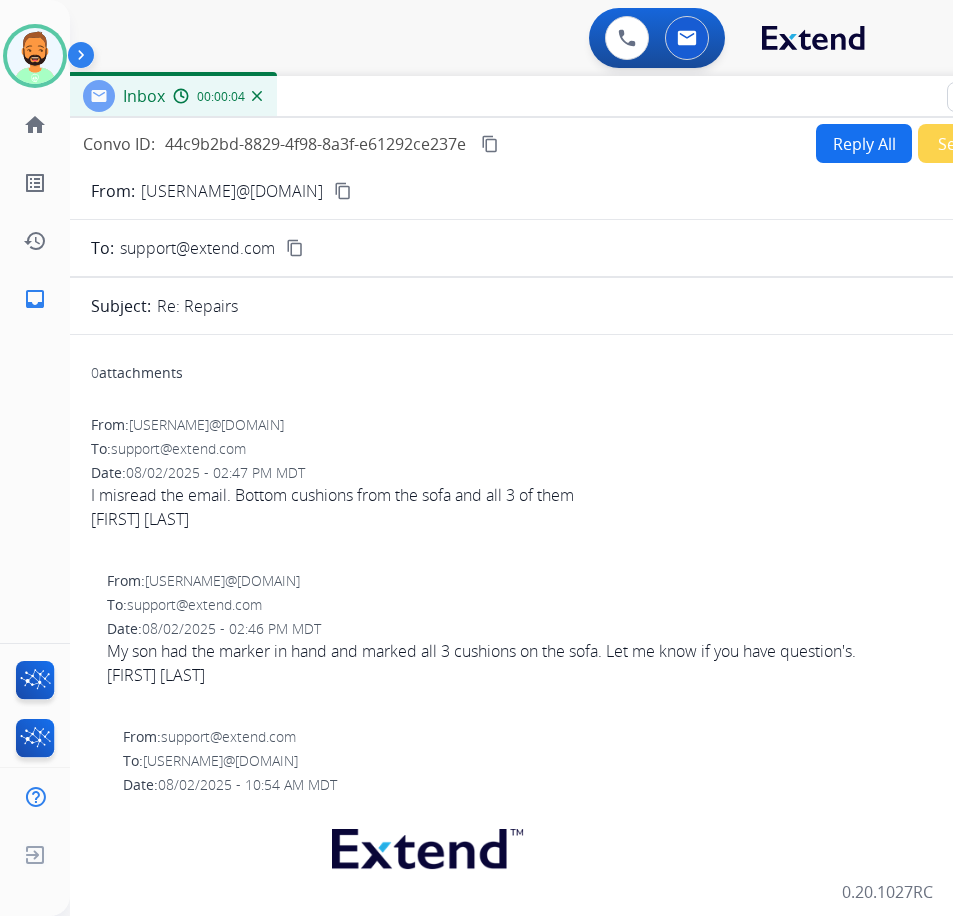 click on "content_copy" at bounding box center (343, 191) 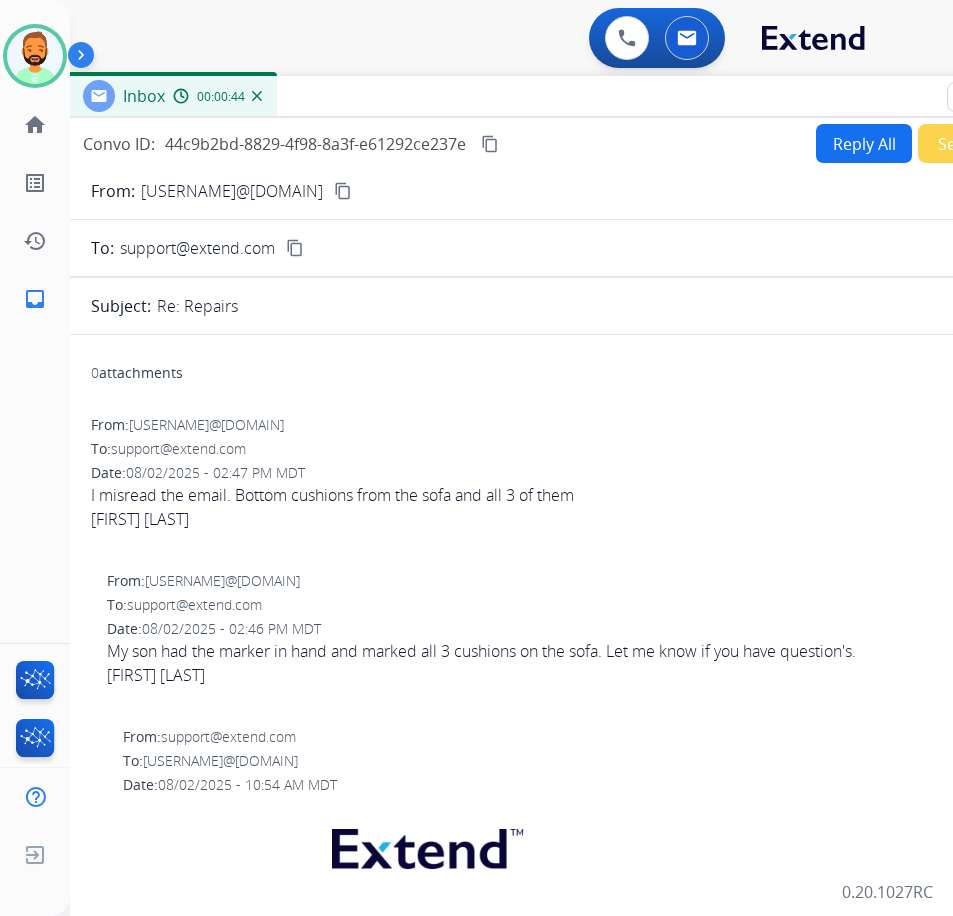 click on "content_copy" at bounding box center [490, 144] 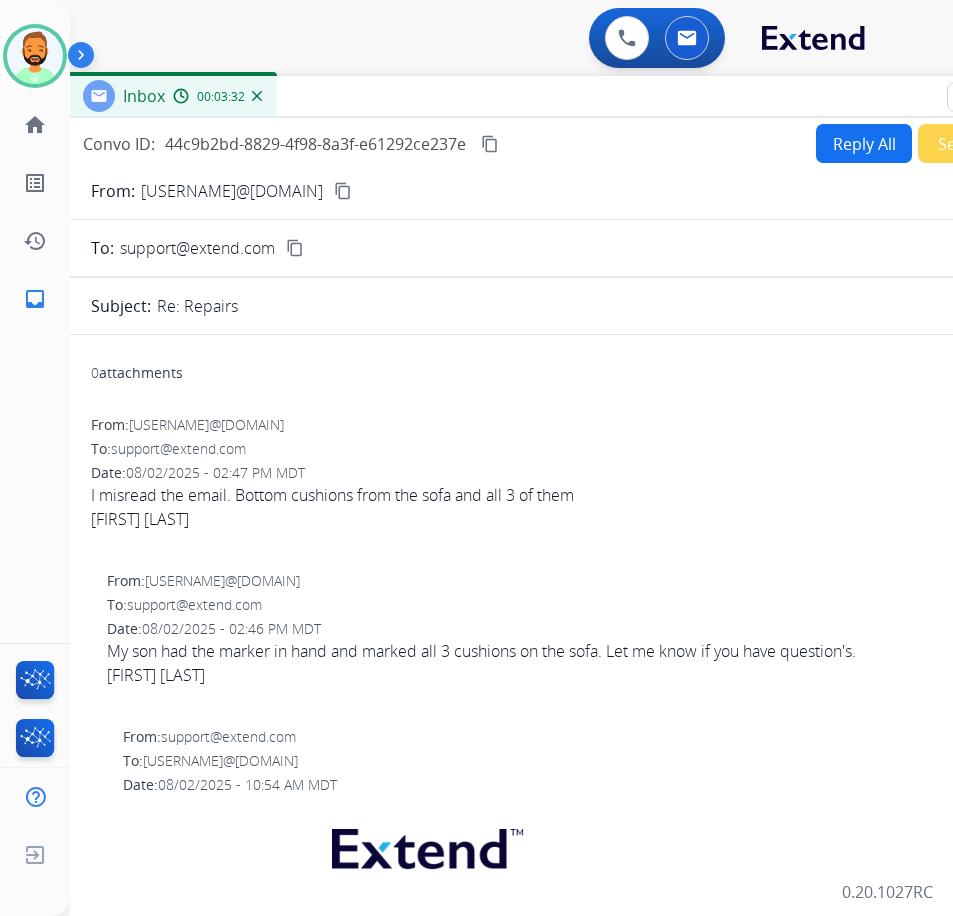 click on "Reply All" at bounding box center (864, 143) 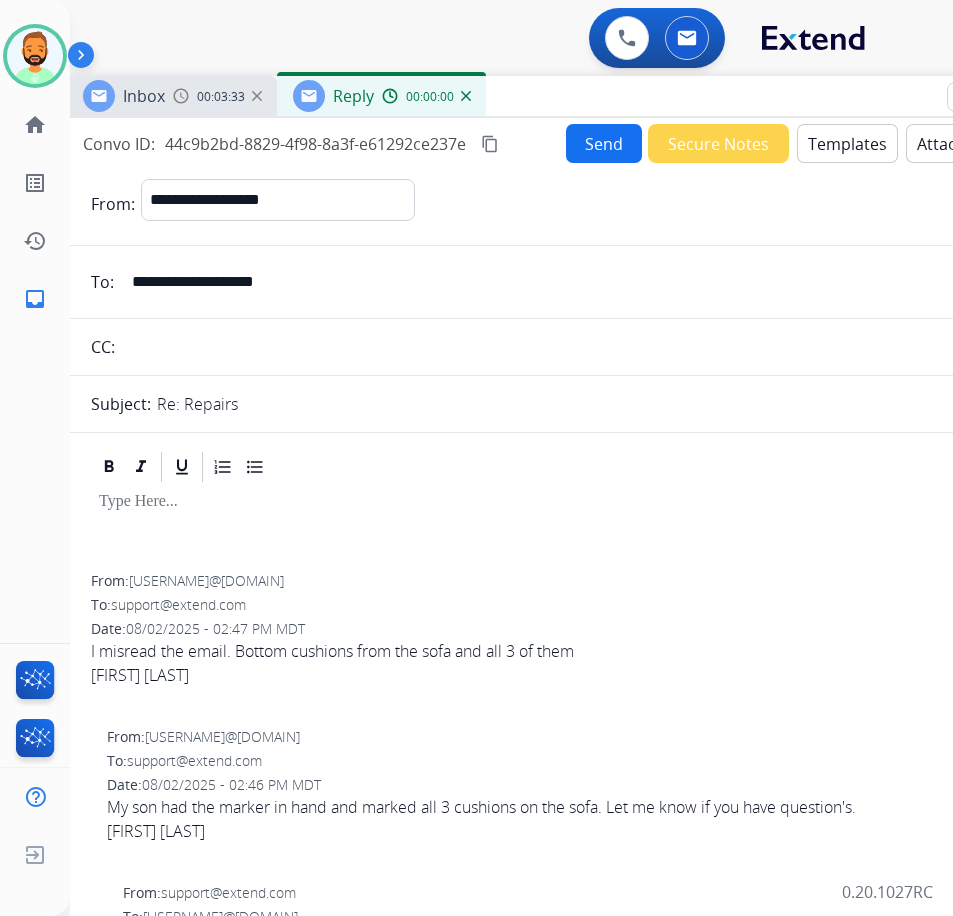 click at bounding box center [567, 502] 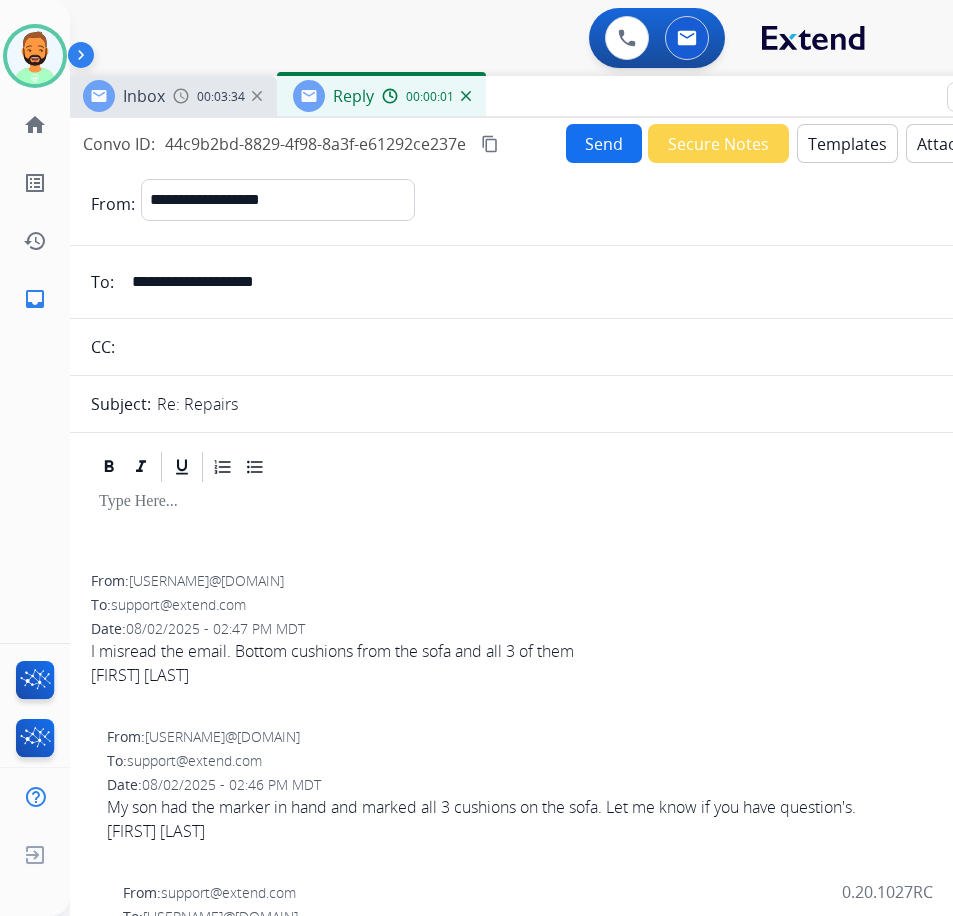 click on "Templates" at bounding box center (847, 143) 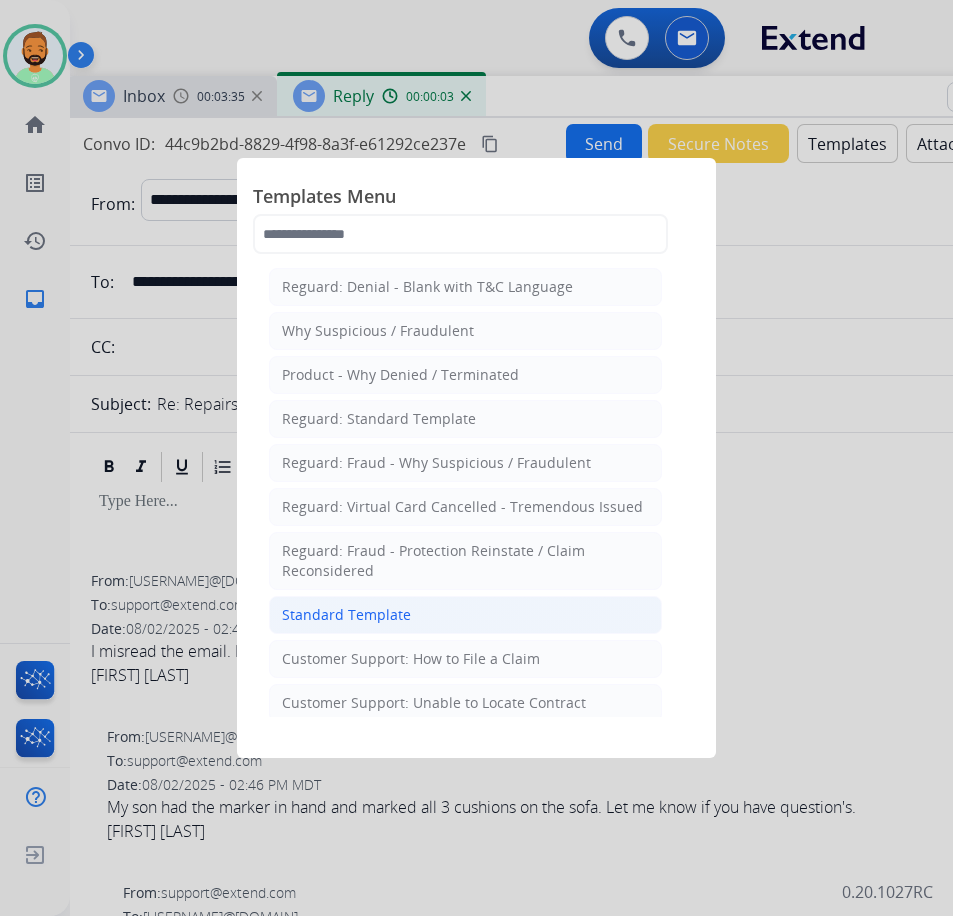 click on "Standard Template" 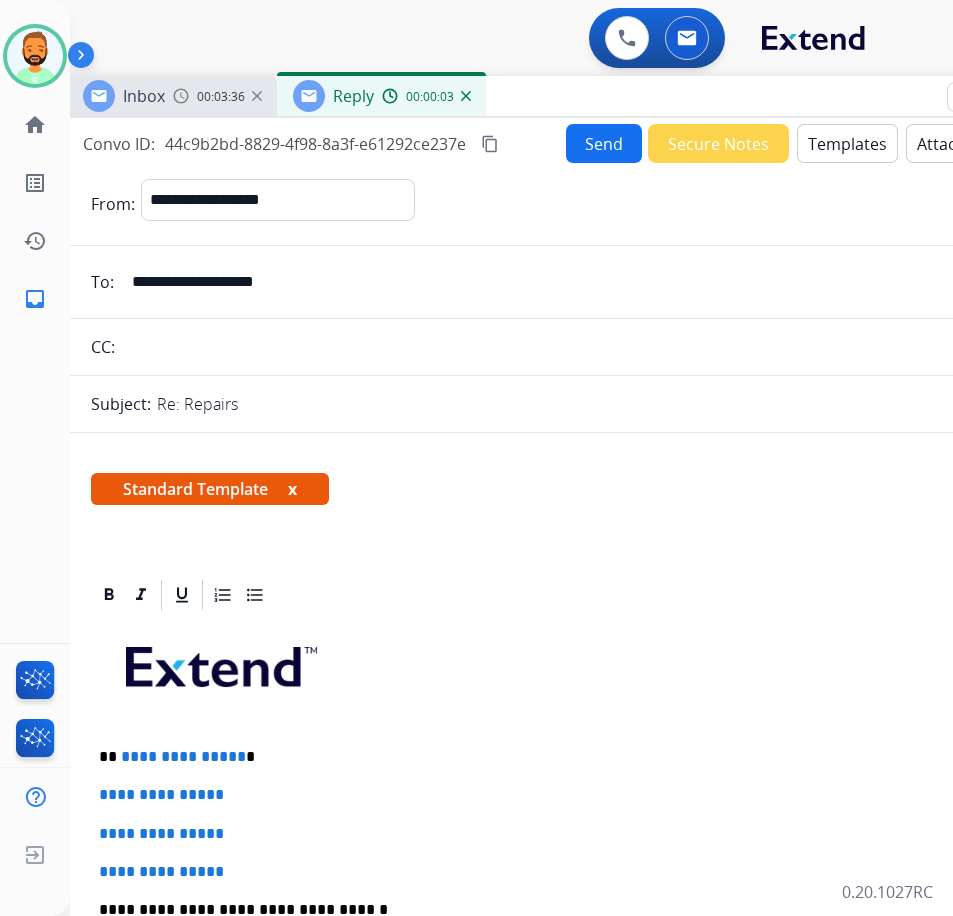 scroll, scrollTop: 400, scrollLeft: 0, axis: vertical 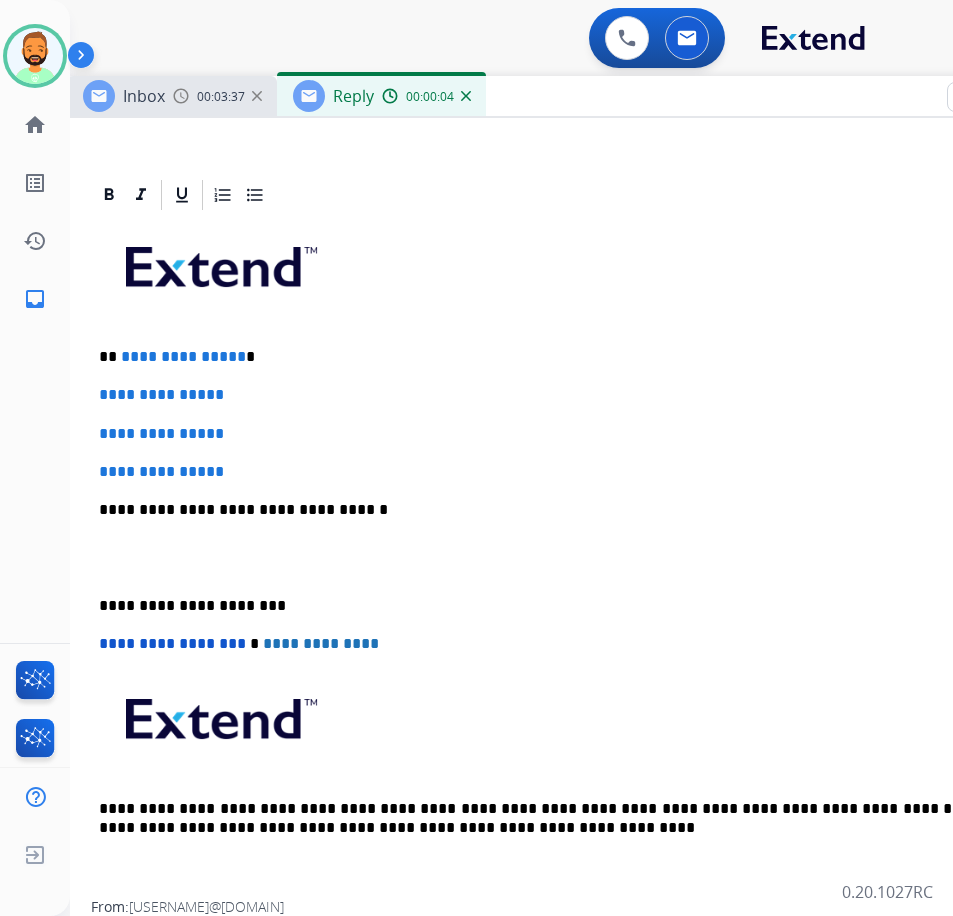 click on "**********" at bounding box center (559, 357) 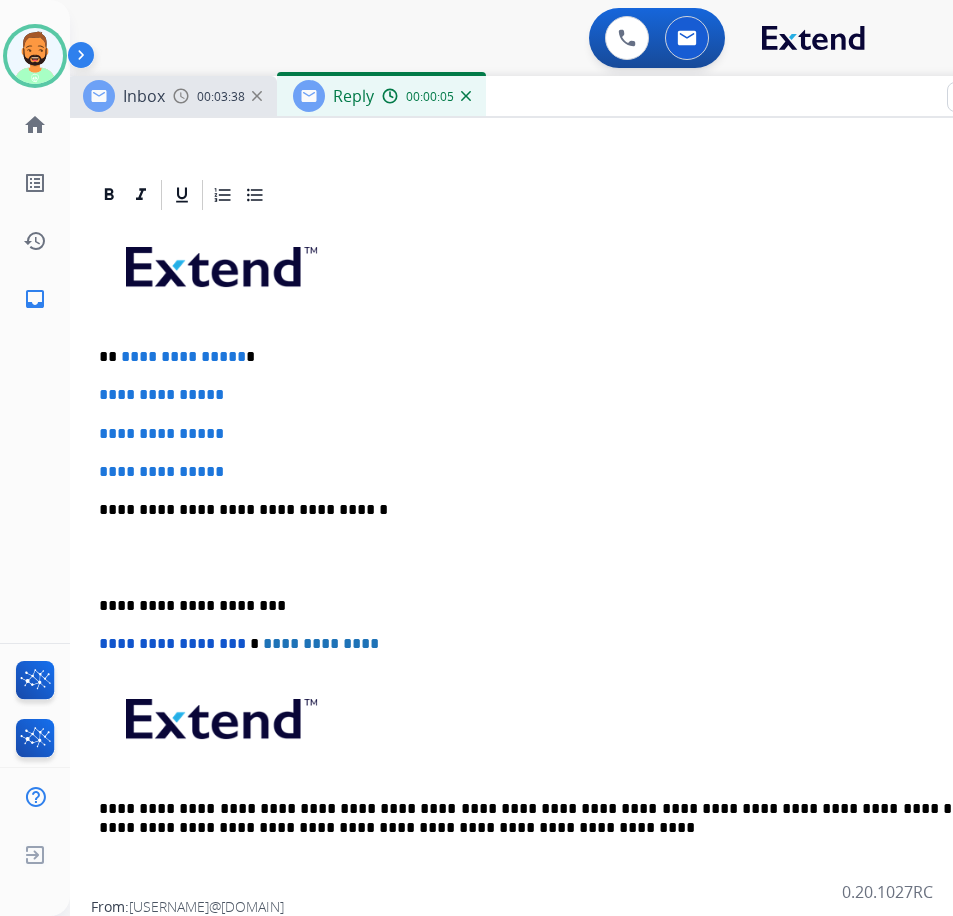 type 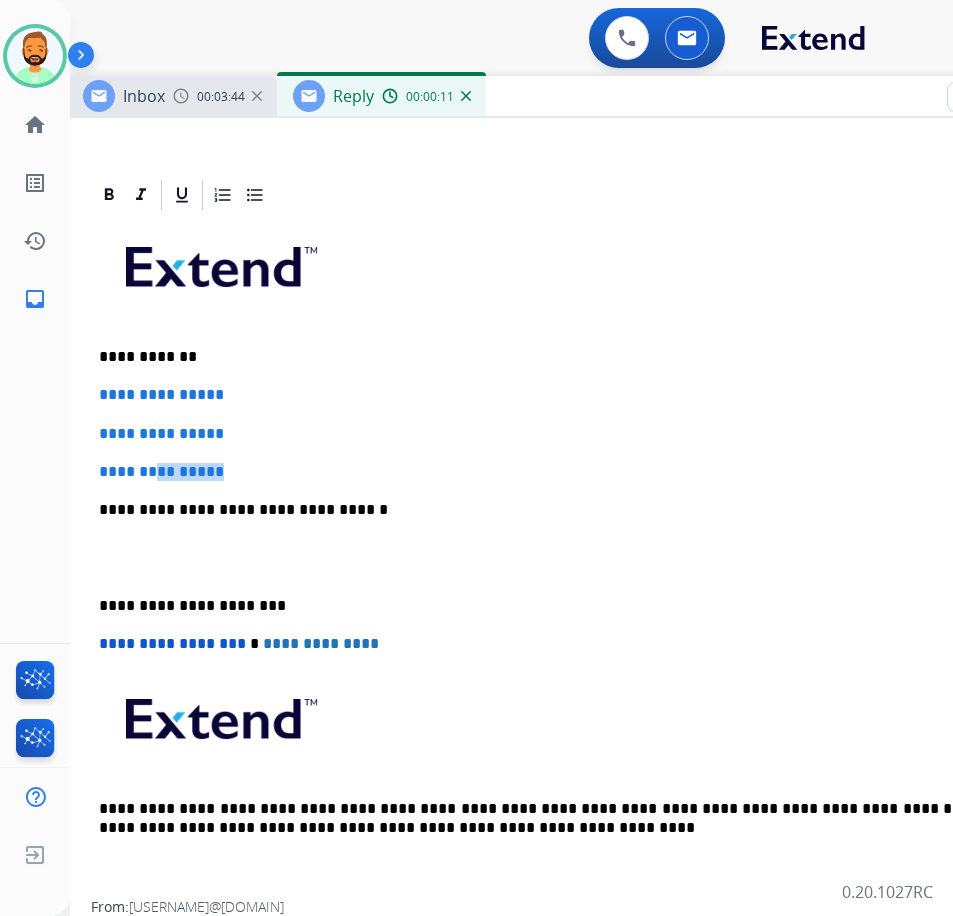 drag, startPoint x: 244, startPoint y: 485, endPoint x: 209, endPoint y: 449, distance: 50.20956 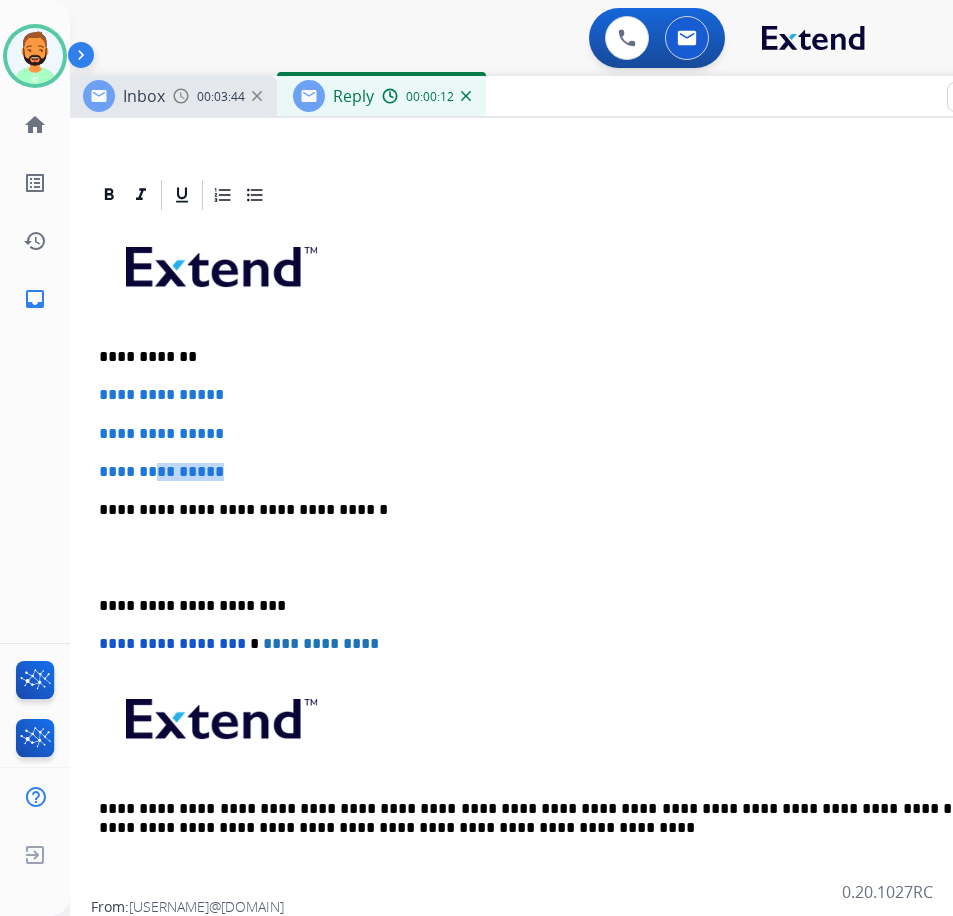 click on "**********" at bounding box center (567, 557) 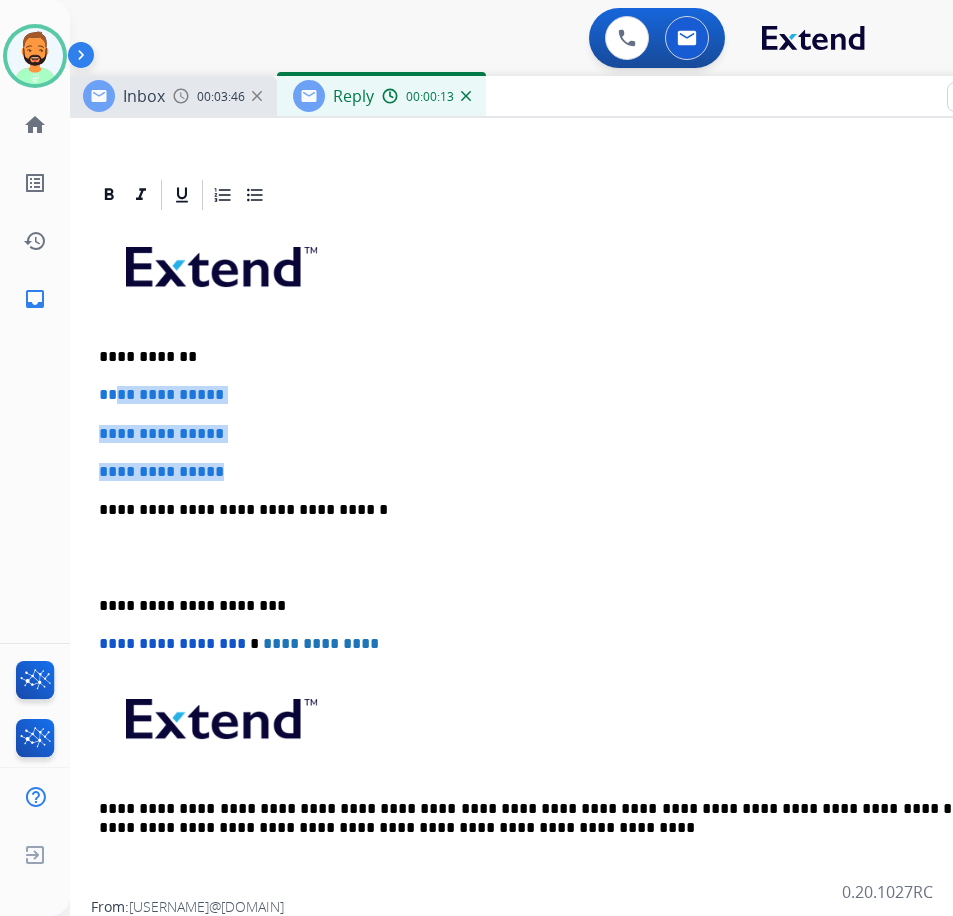 drag, startPoint x: 254, startPoint y: 474, endPoint x: 127, endPoint y: 380, distance: 158.00316 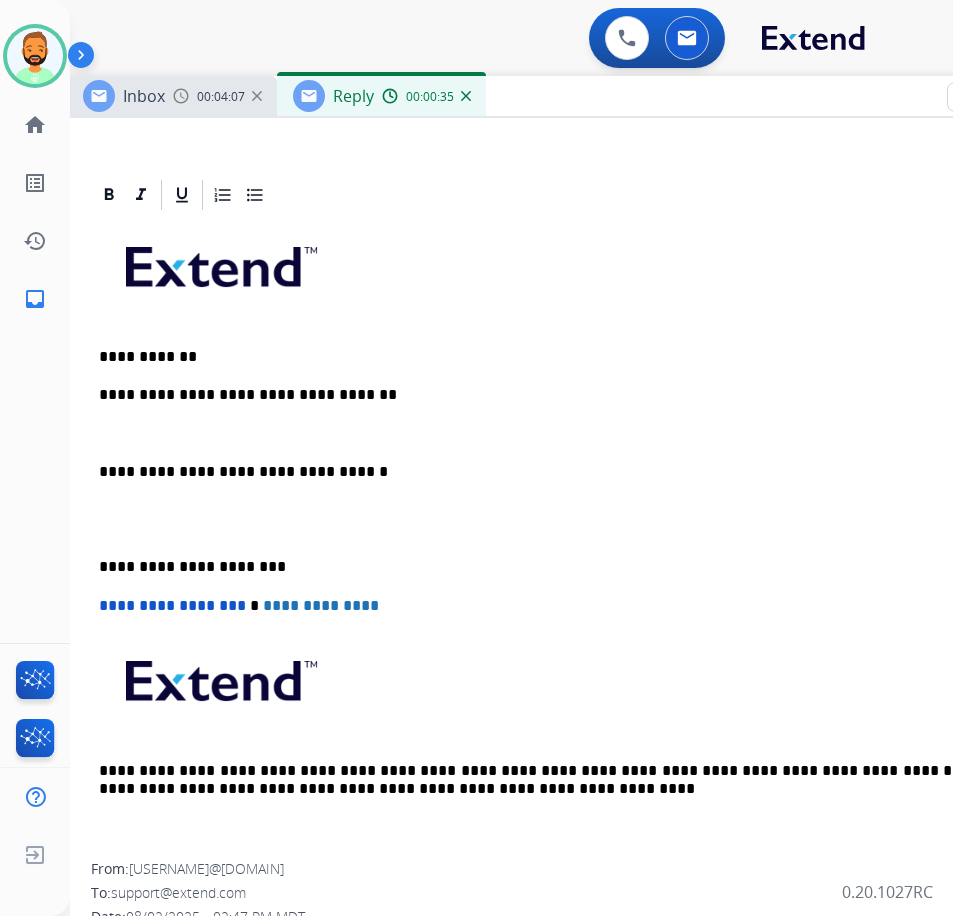 click at bounding box center (567, 434) 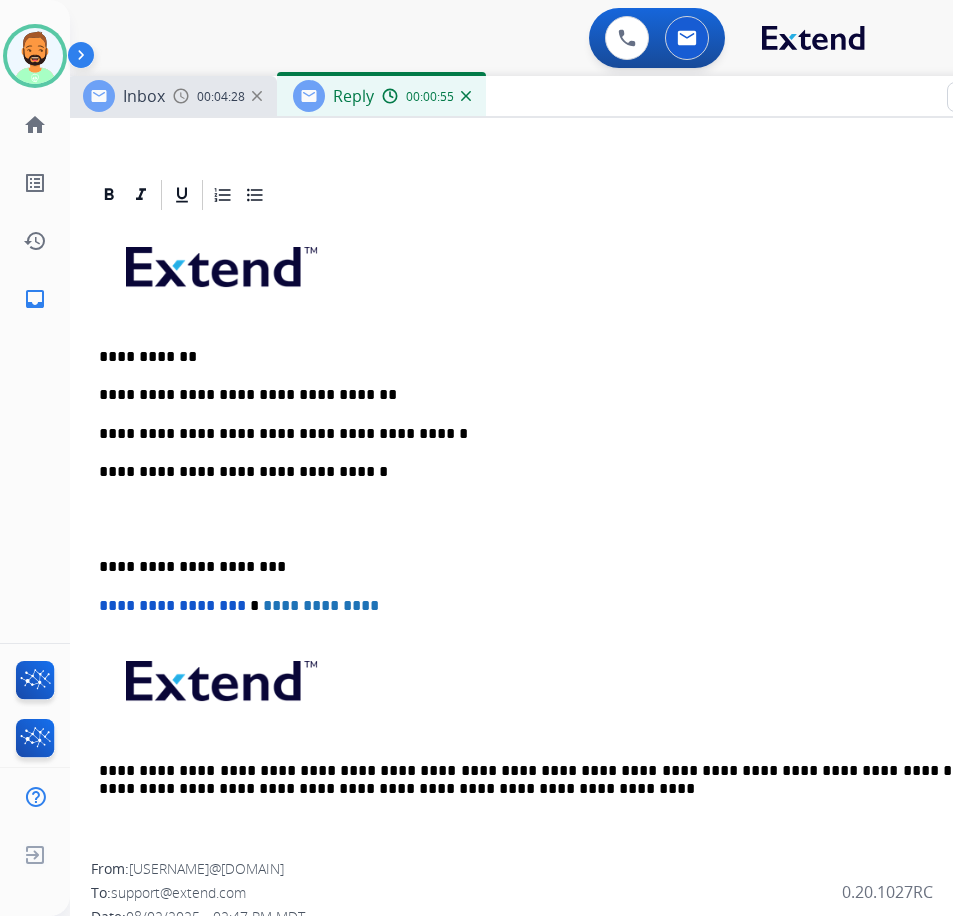 drag, startPoint x: 87, startPoint y: 565, endPoint x: 105, endPoint y: 568, distance: 18.248287 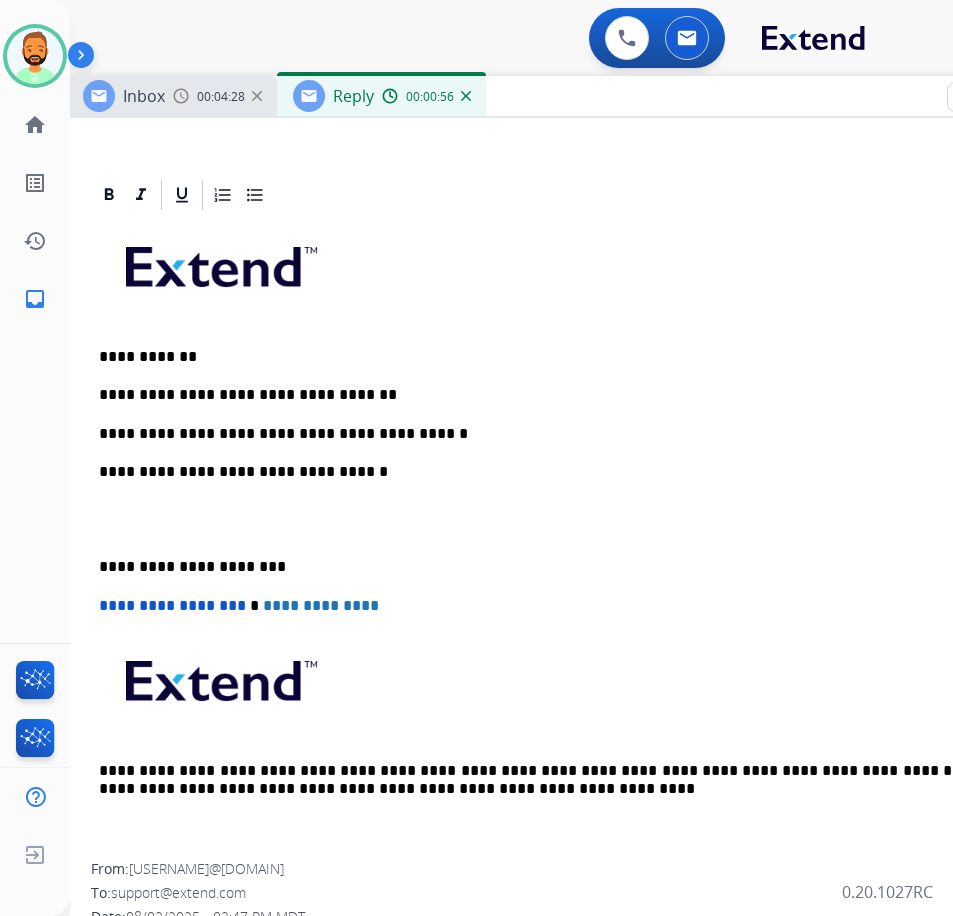 drag, startPoint x: 97, startPoint y: 561, endPoint x: 115, endPoint y: 580, distance: 26.172504 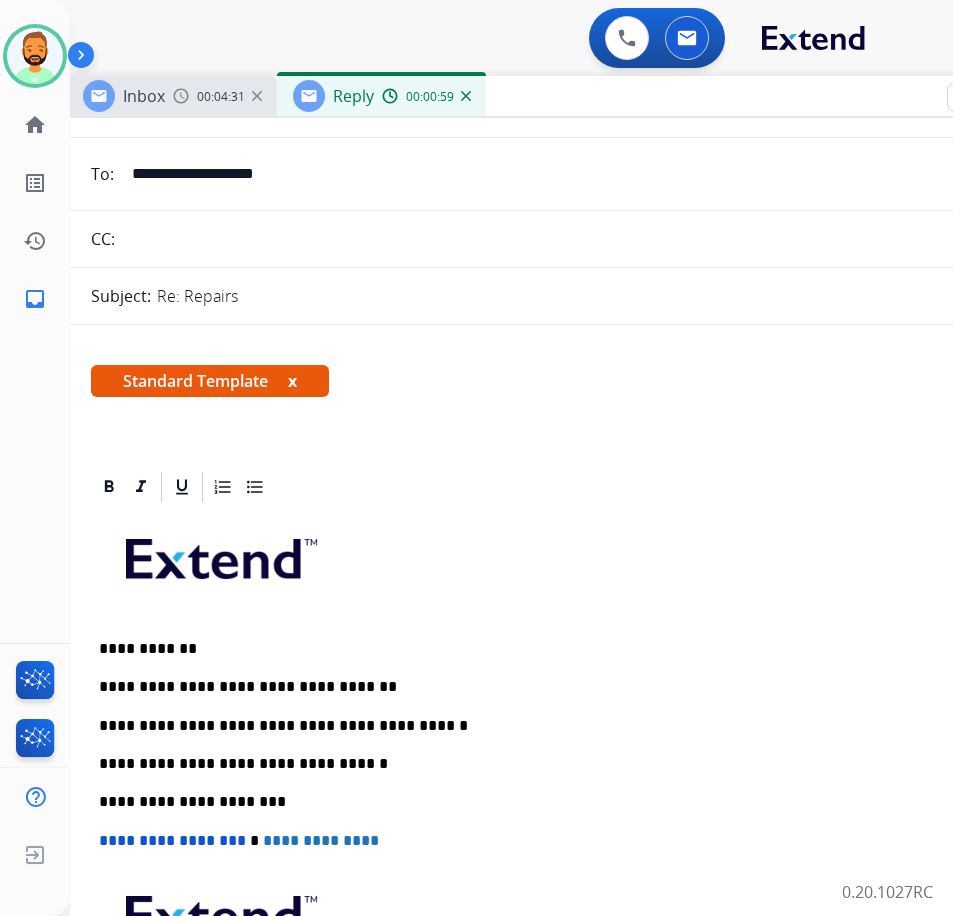scroll, scrollTop: 0, scrollLeft: 0, axis: both 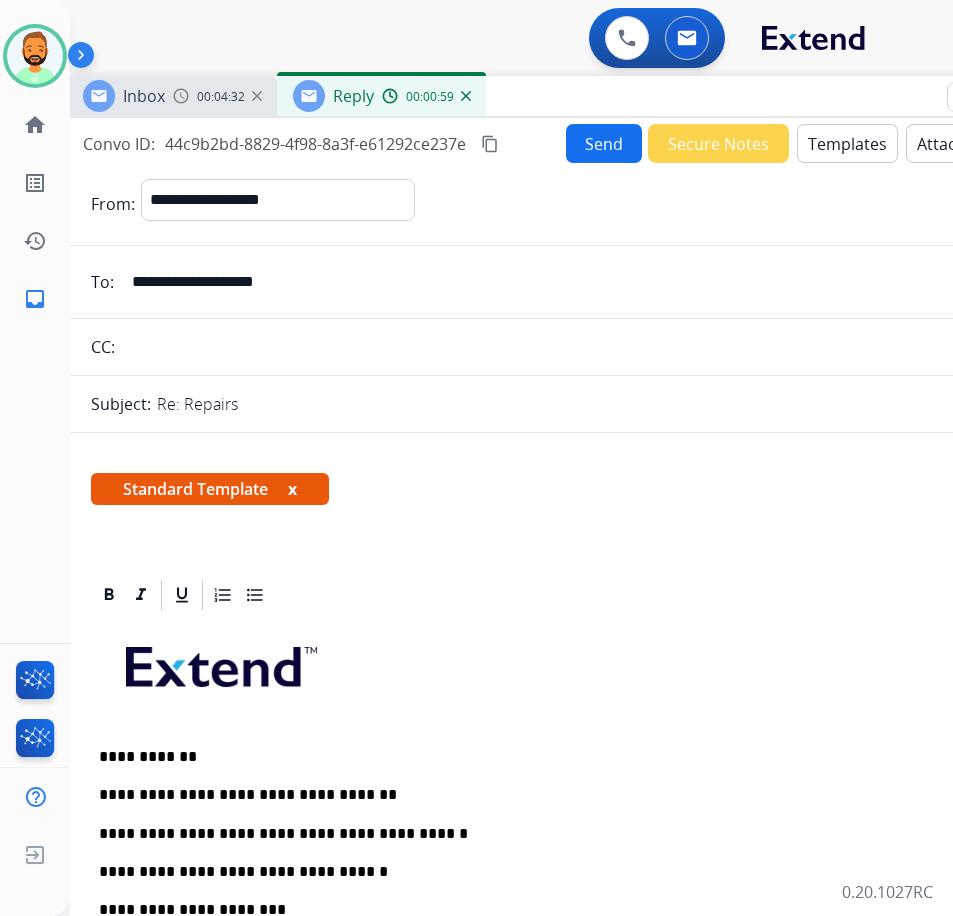 click on "Send" at bounding box center (604, 143) 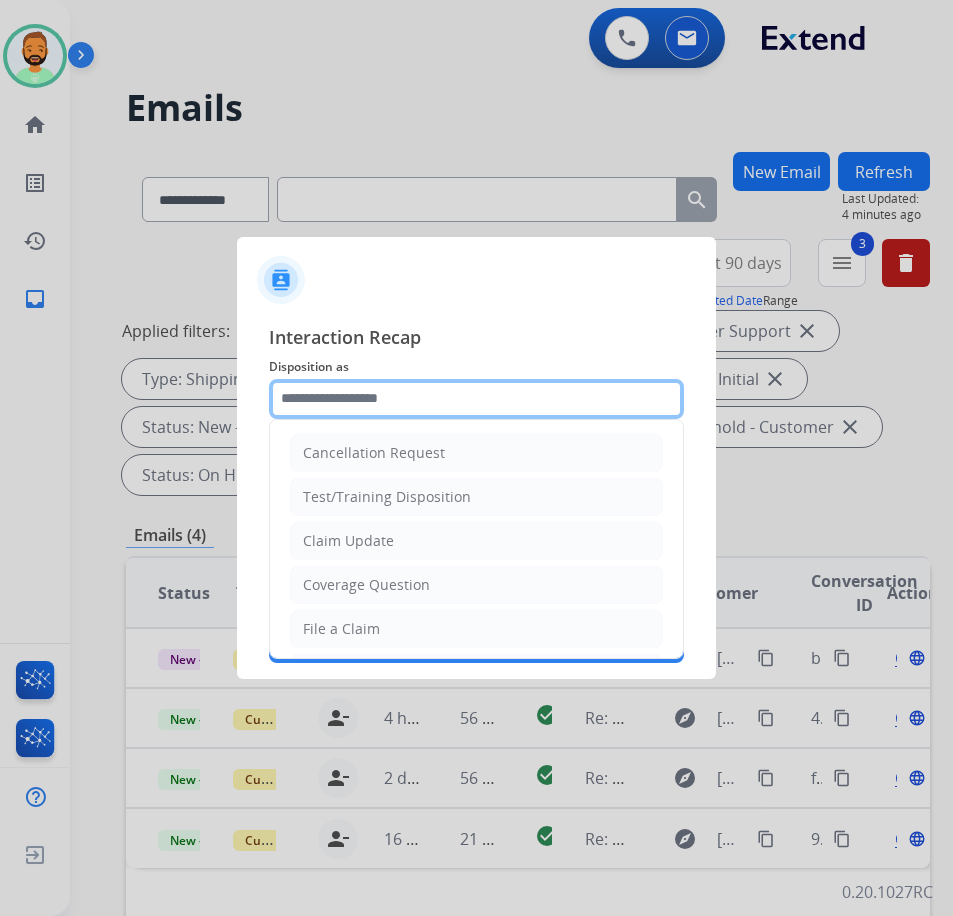 click 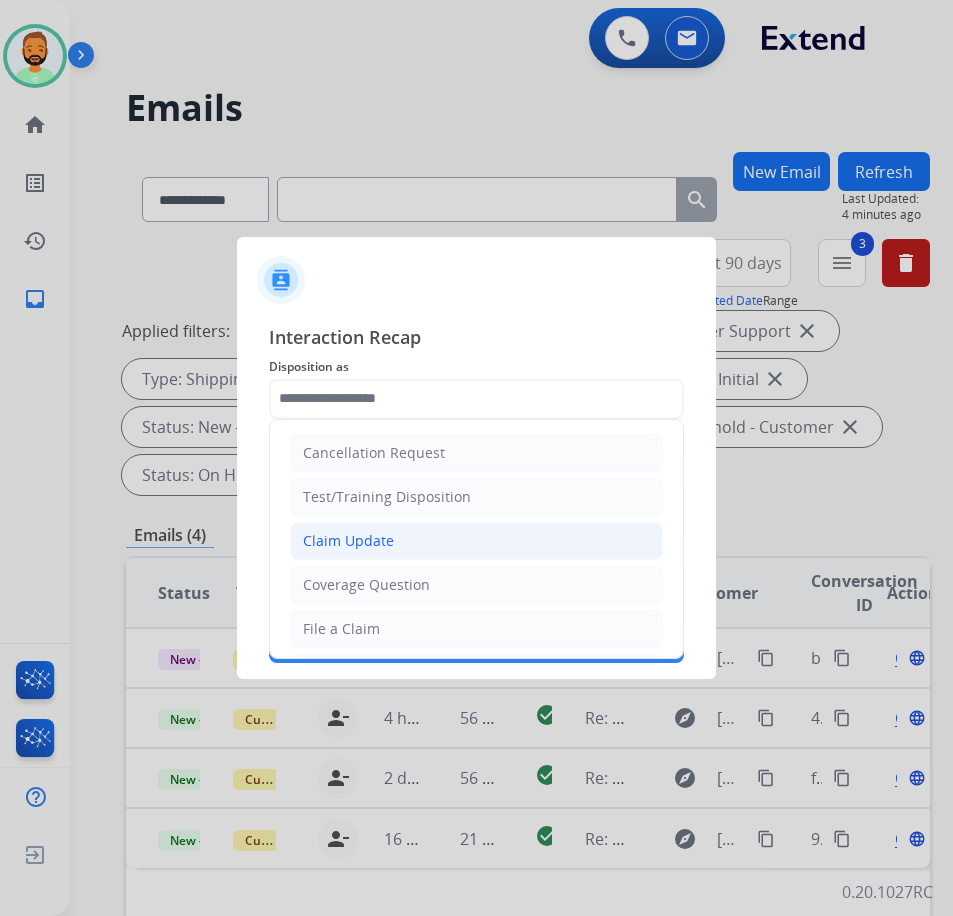 click on "Claim Update" 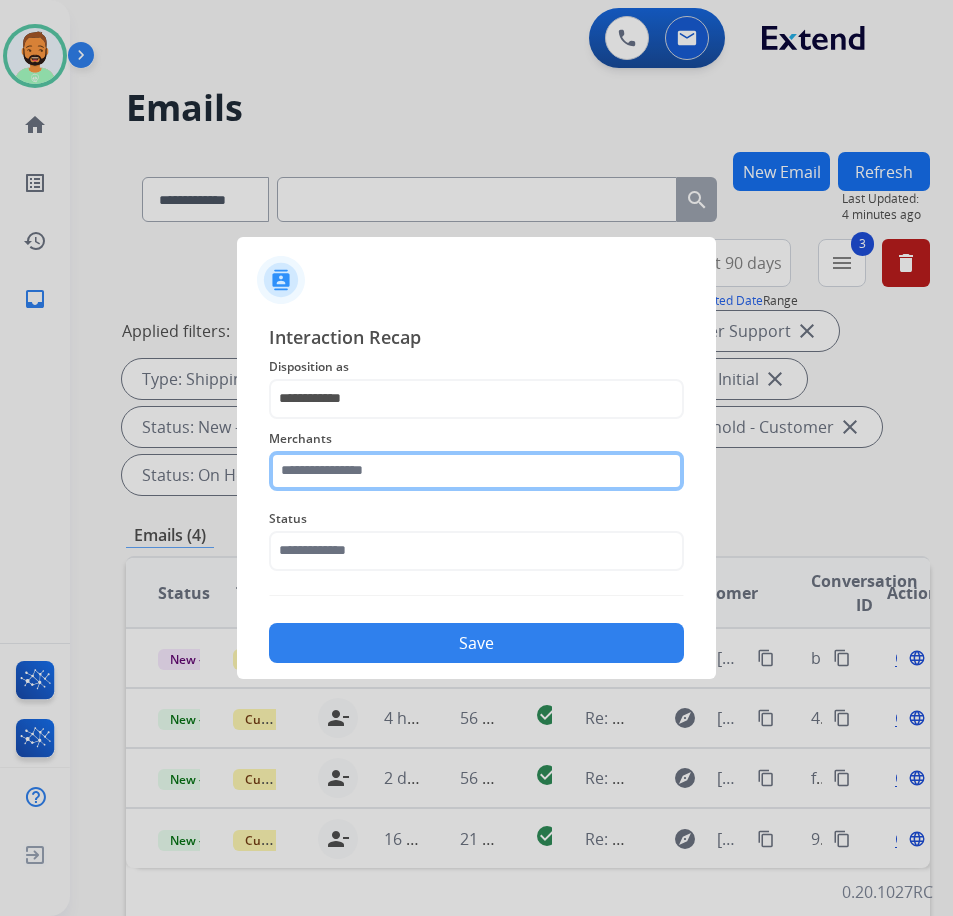 click 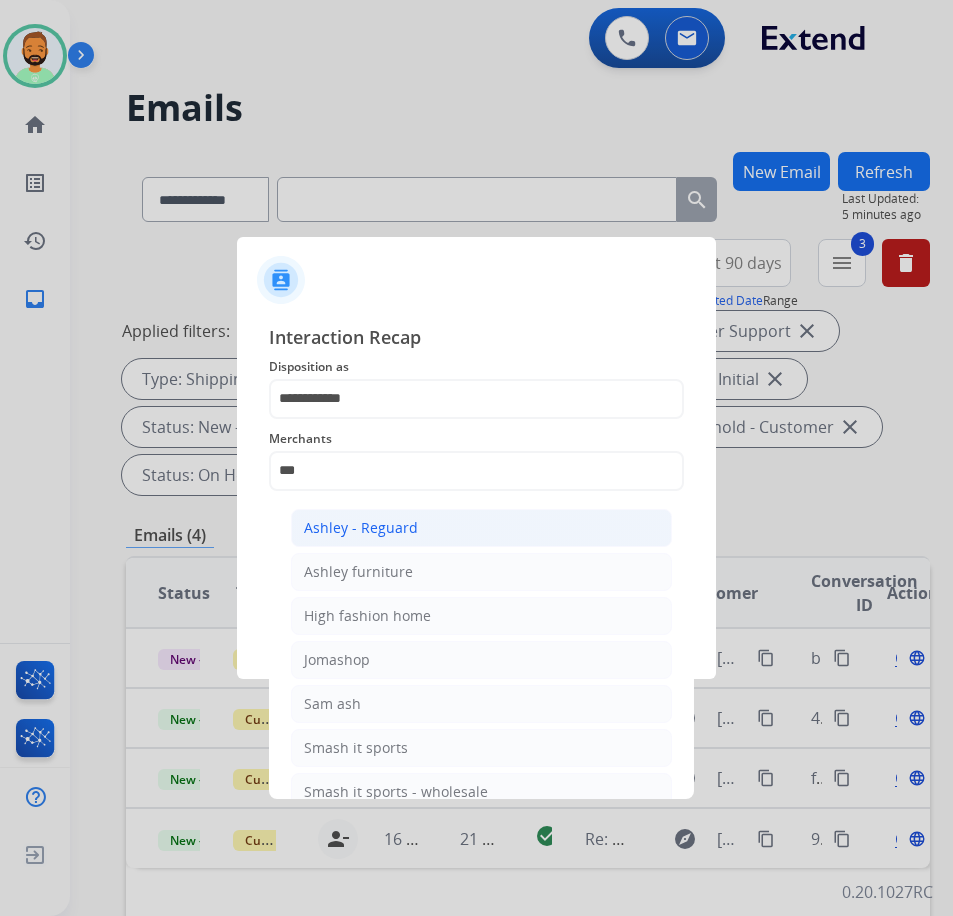 click on "Ashley - Reguard" 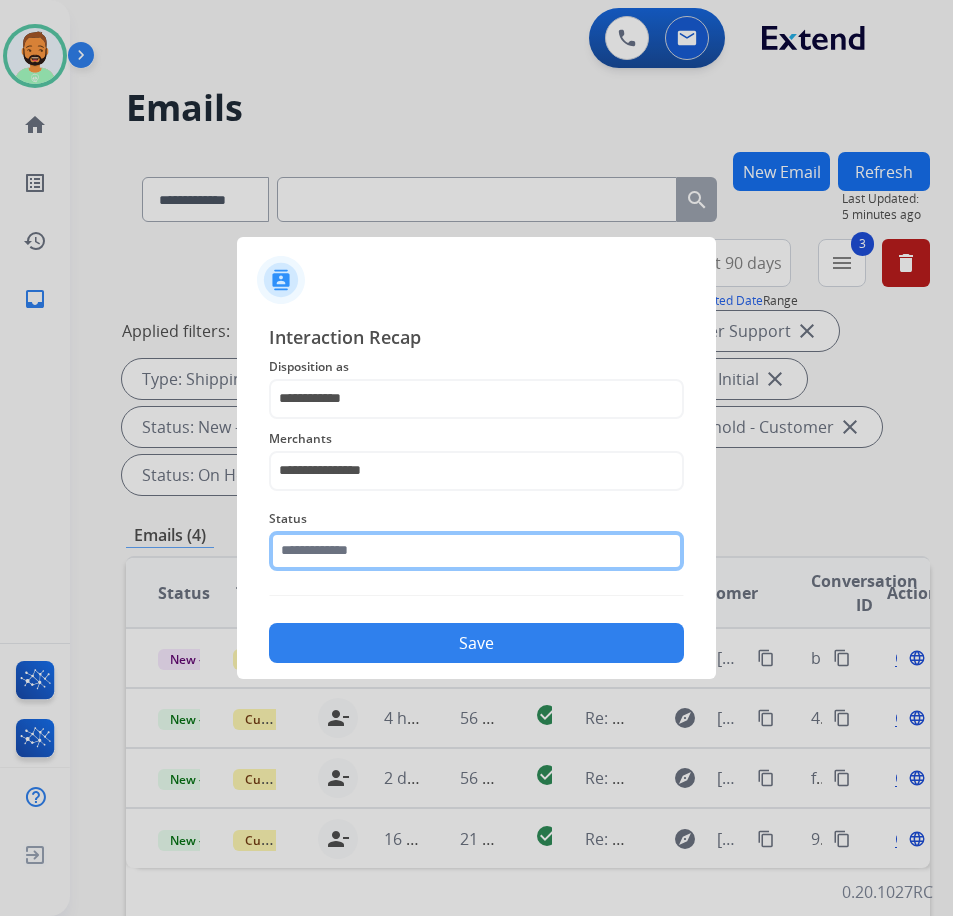 click 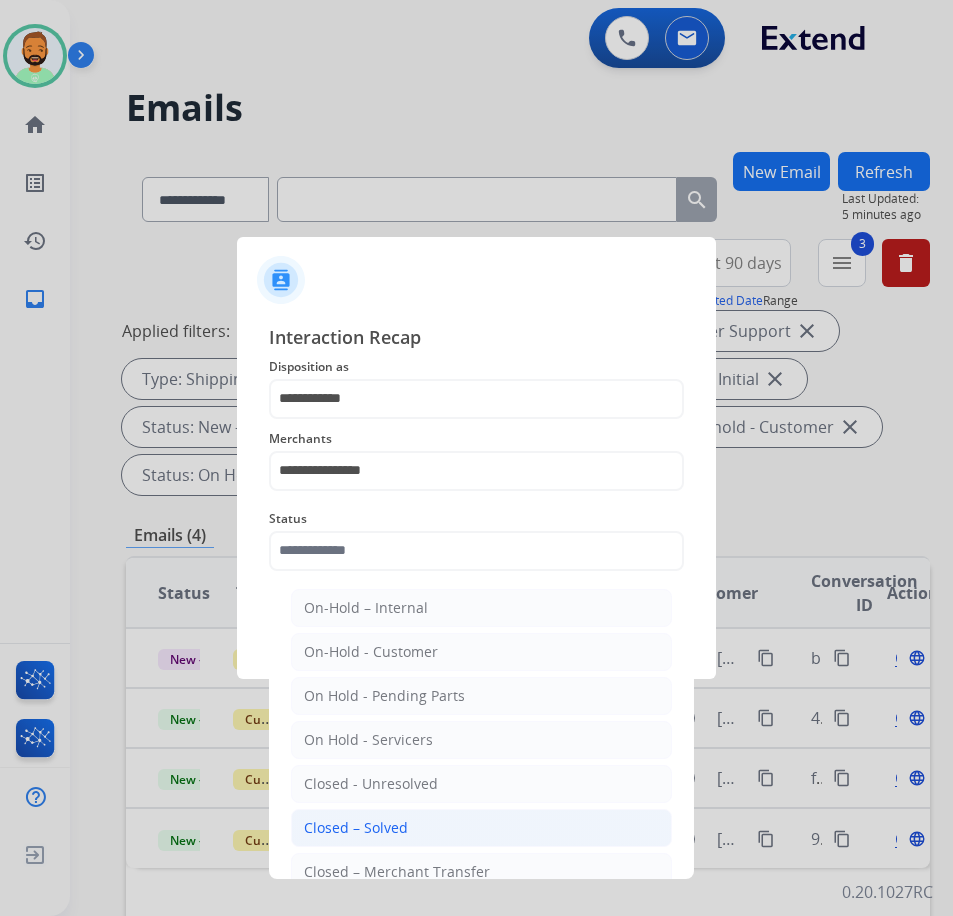 click on "Closed – Solved" 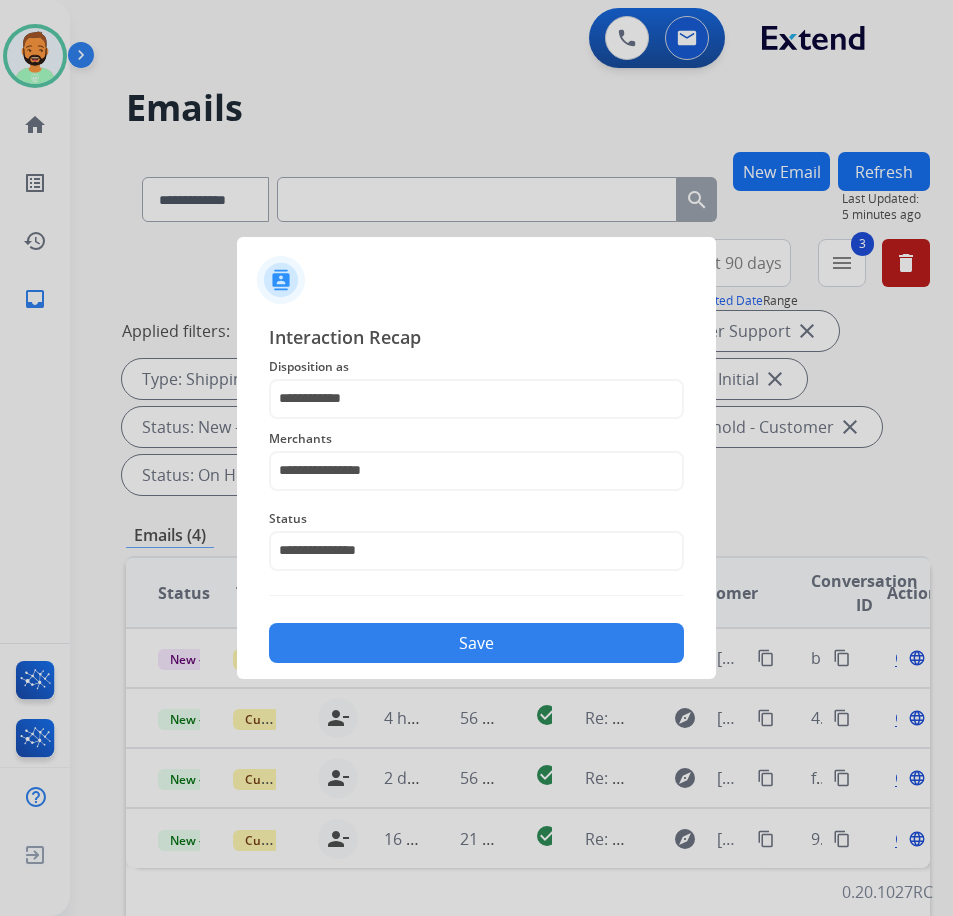 click on "Save" 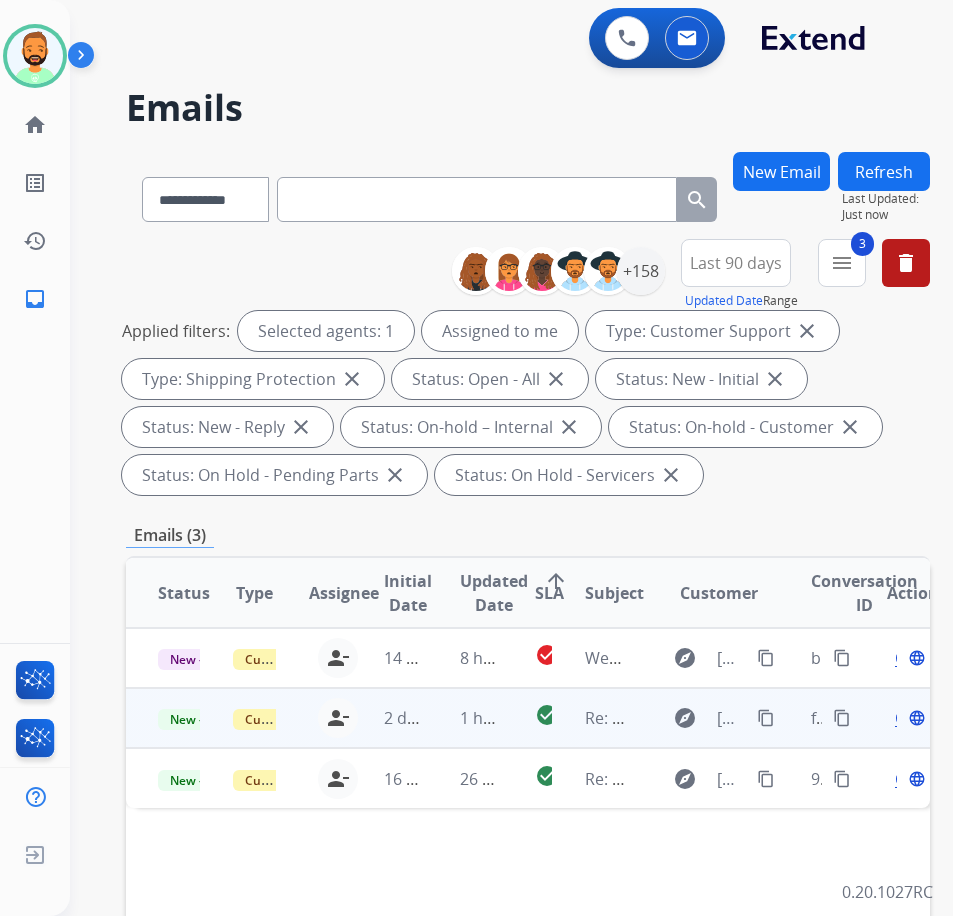 click on "1 hour ago" at bounding box center (465, 718) 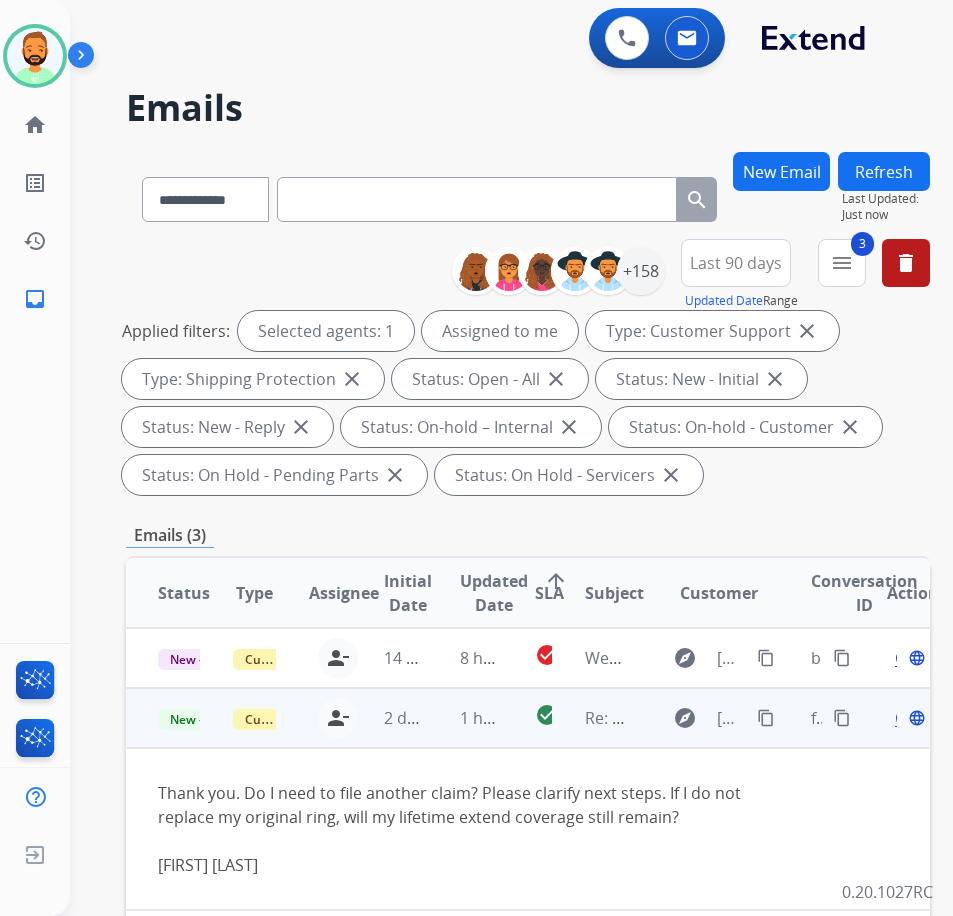click on "Open" at bounding box center (915, 718) 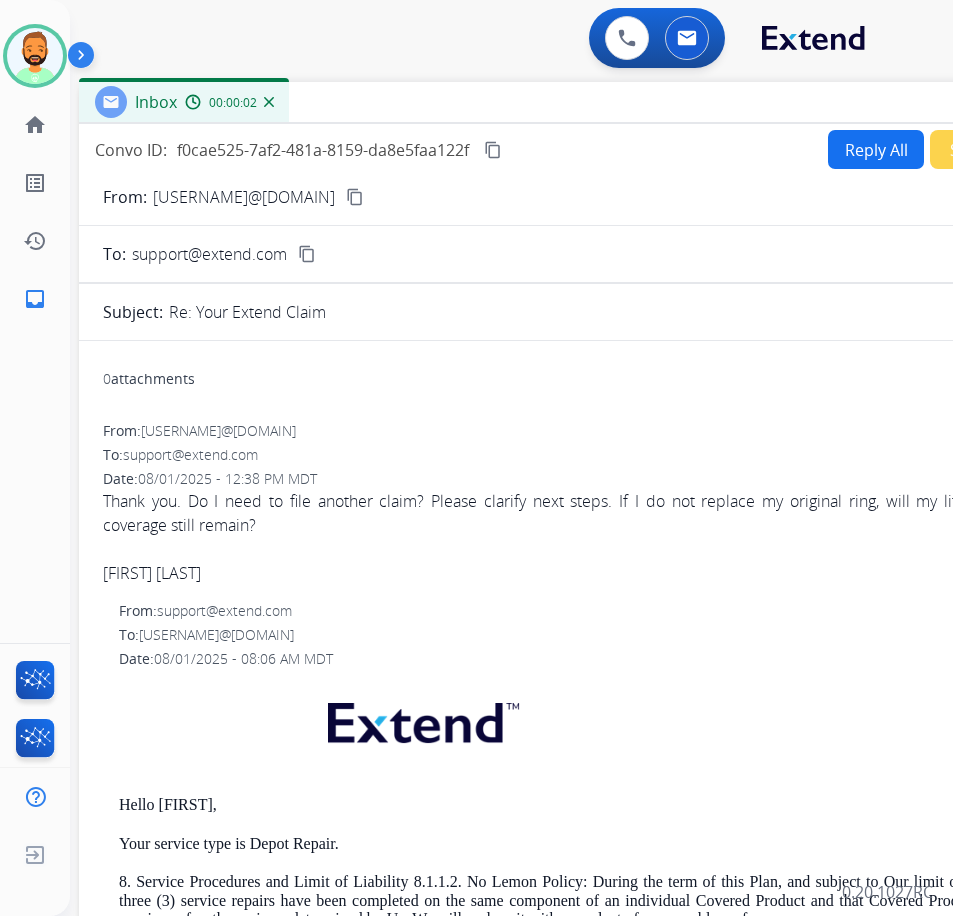 drag, startPoint x: 541, startPoint y: 154, endPoint x: 715, endPoint y: 122, distance: 176.91806 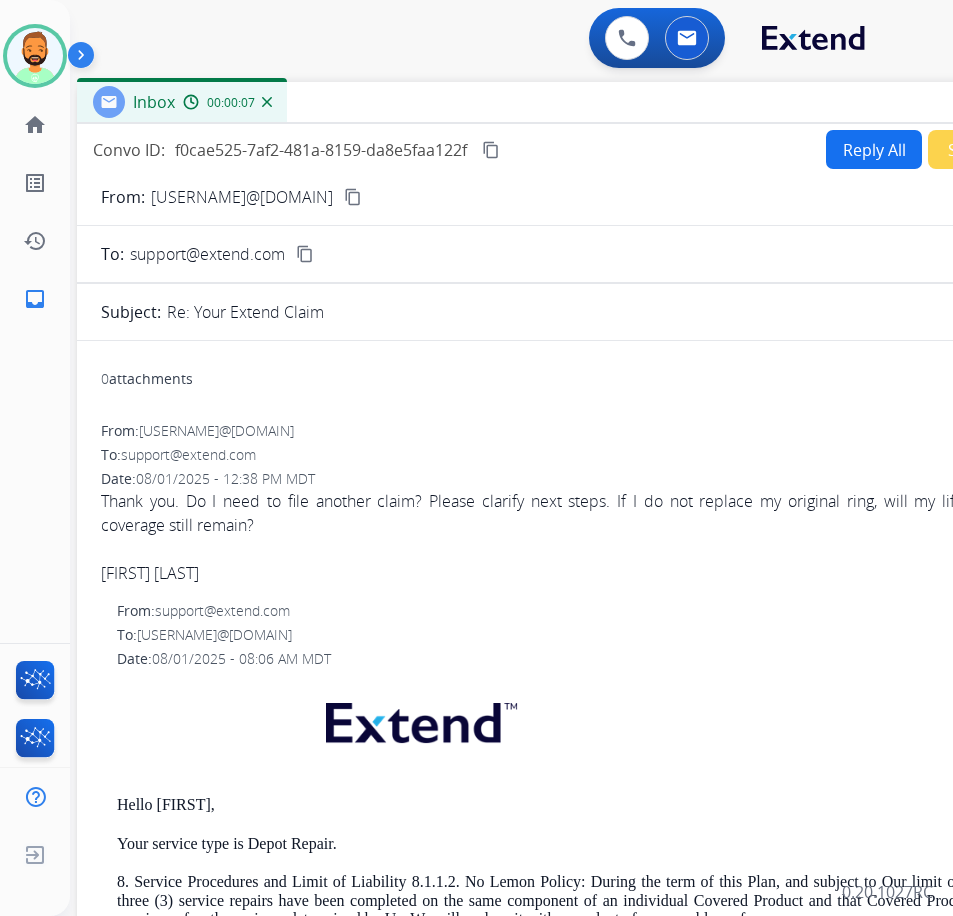 click on "Reply All" at bounding box center [874, 149] 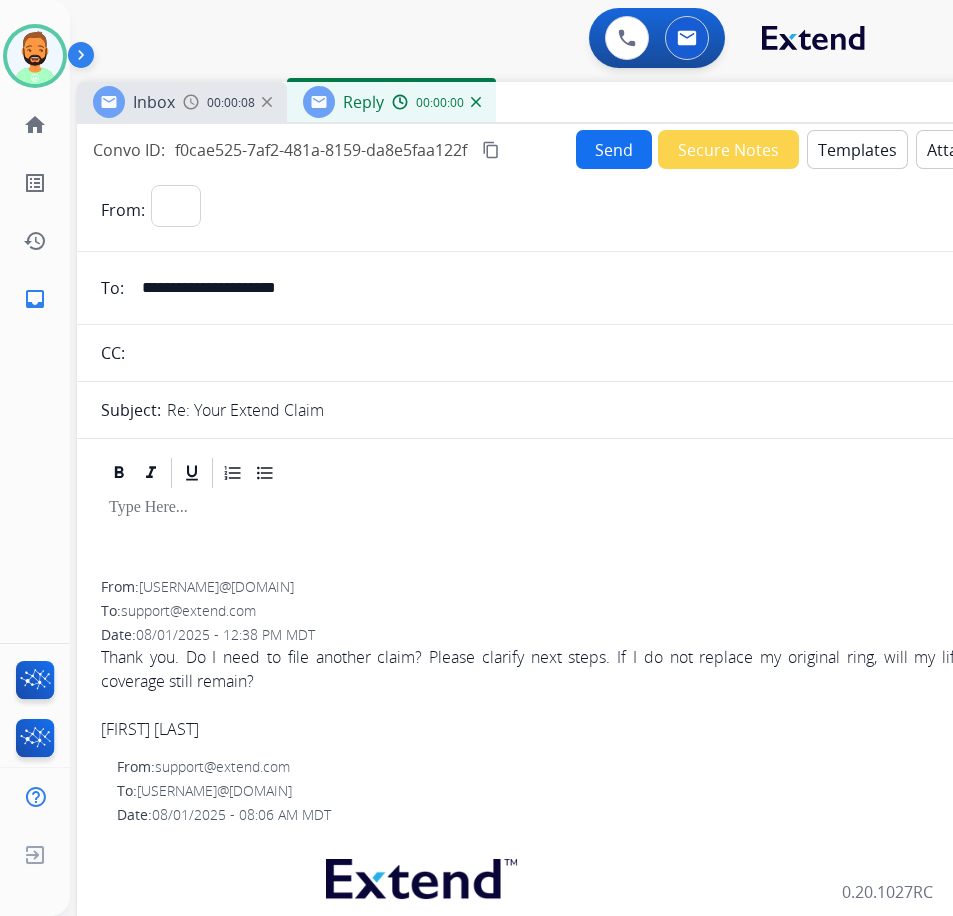 select on "**********" 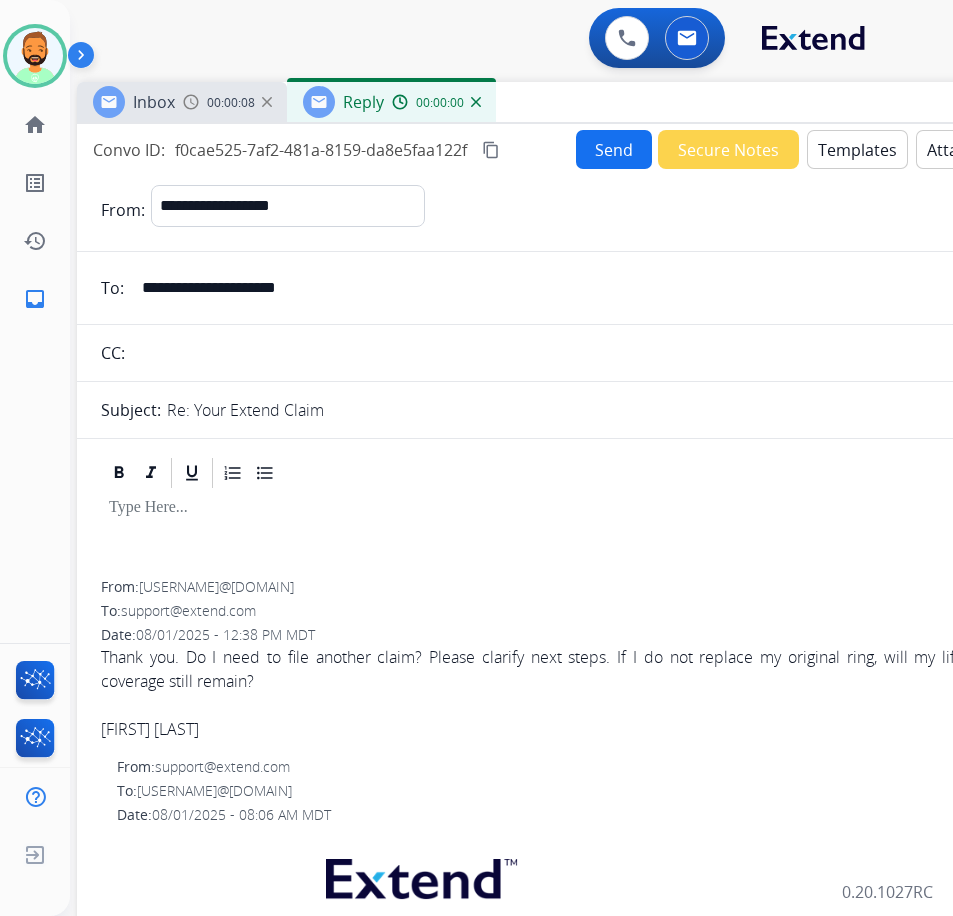 click on "Templates" at bounding box center (857, 149) 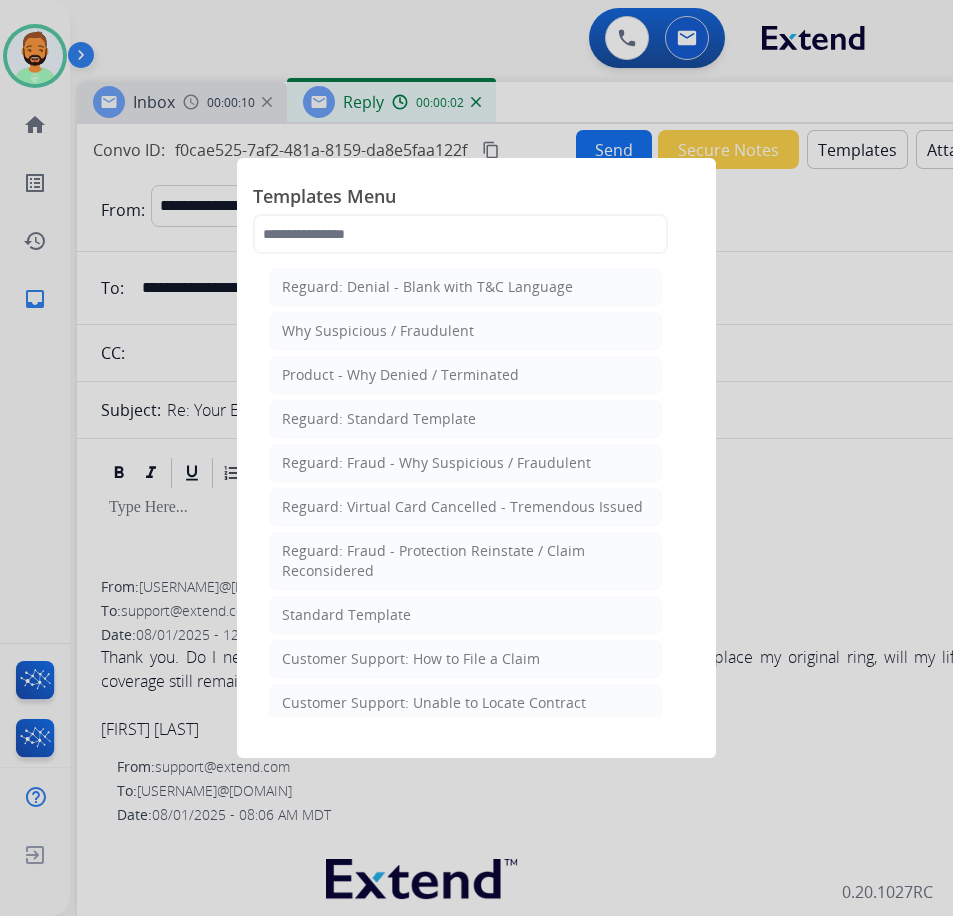 drag, startPoint x: 437, startPoint y: 614, endPoint x: 341, endPoint y: 626, distance: 96.74709 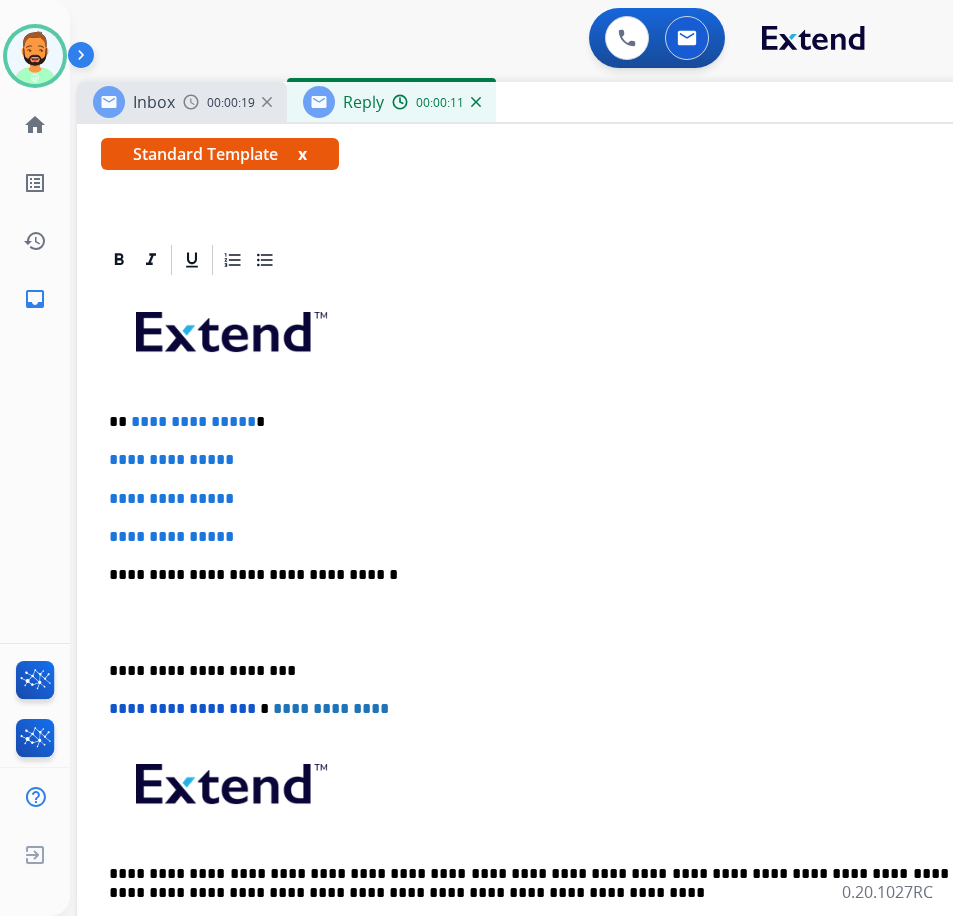 scroll, scrollTop: 300, scrollLeft: 0, axis: vertical 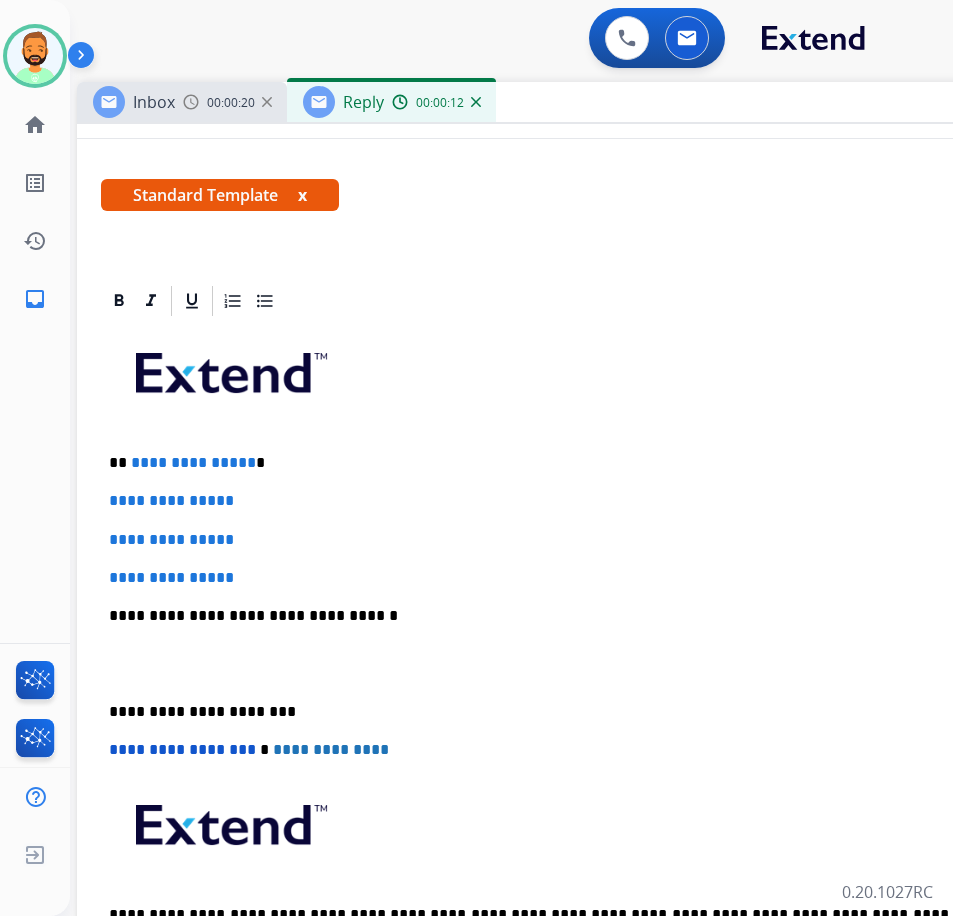 click on "**********" at bounding box center (577, 663) 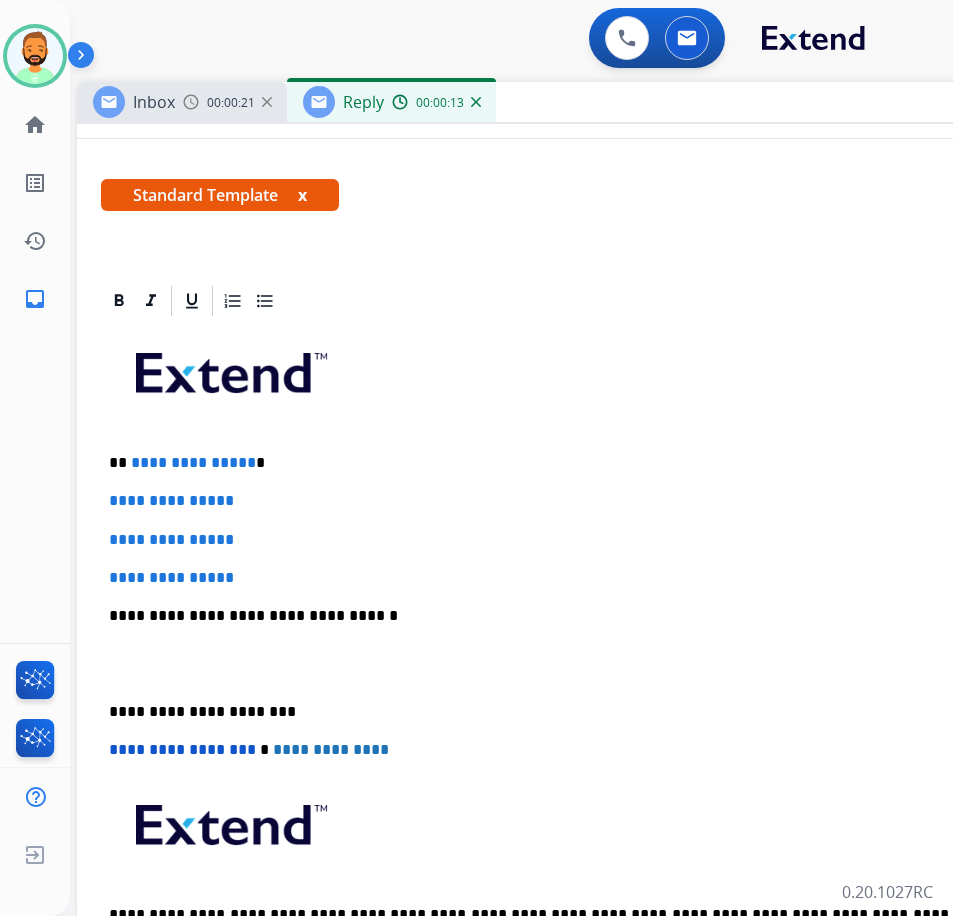 type 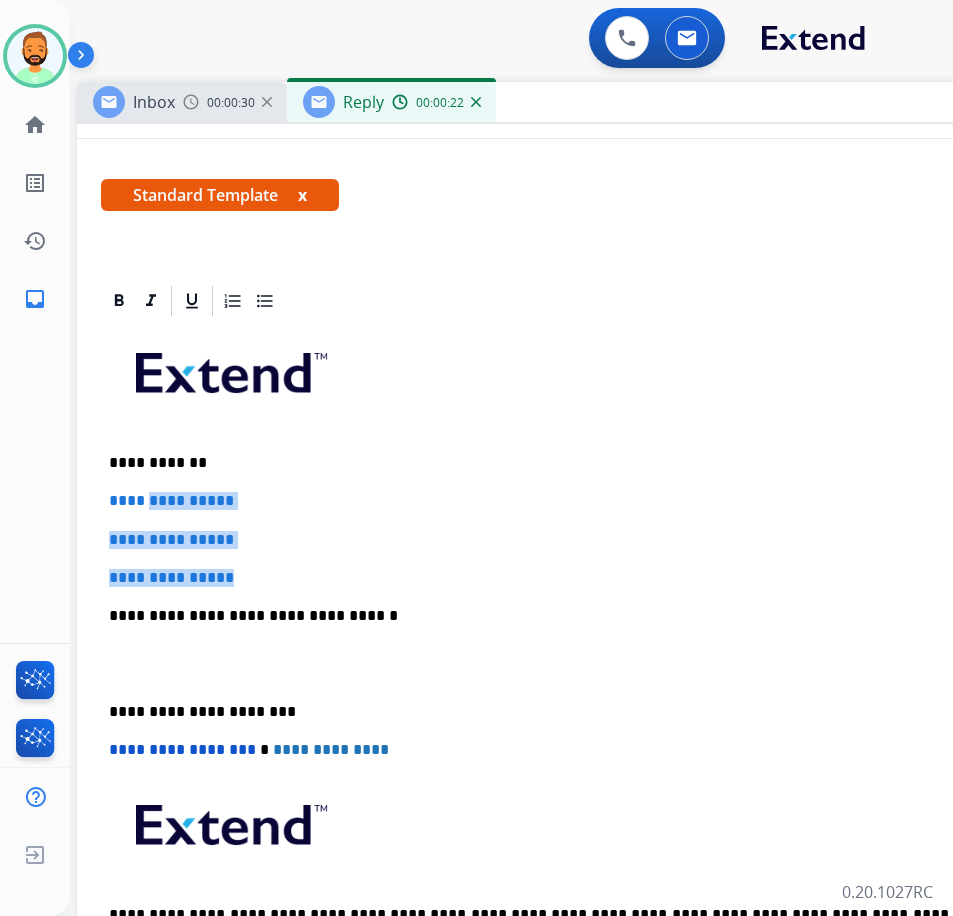 drag, startPoint x: 249, startPoint y: 576, endPoint x: 144, endPoint y: 514, distance: 121.93851 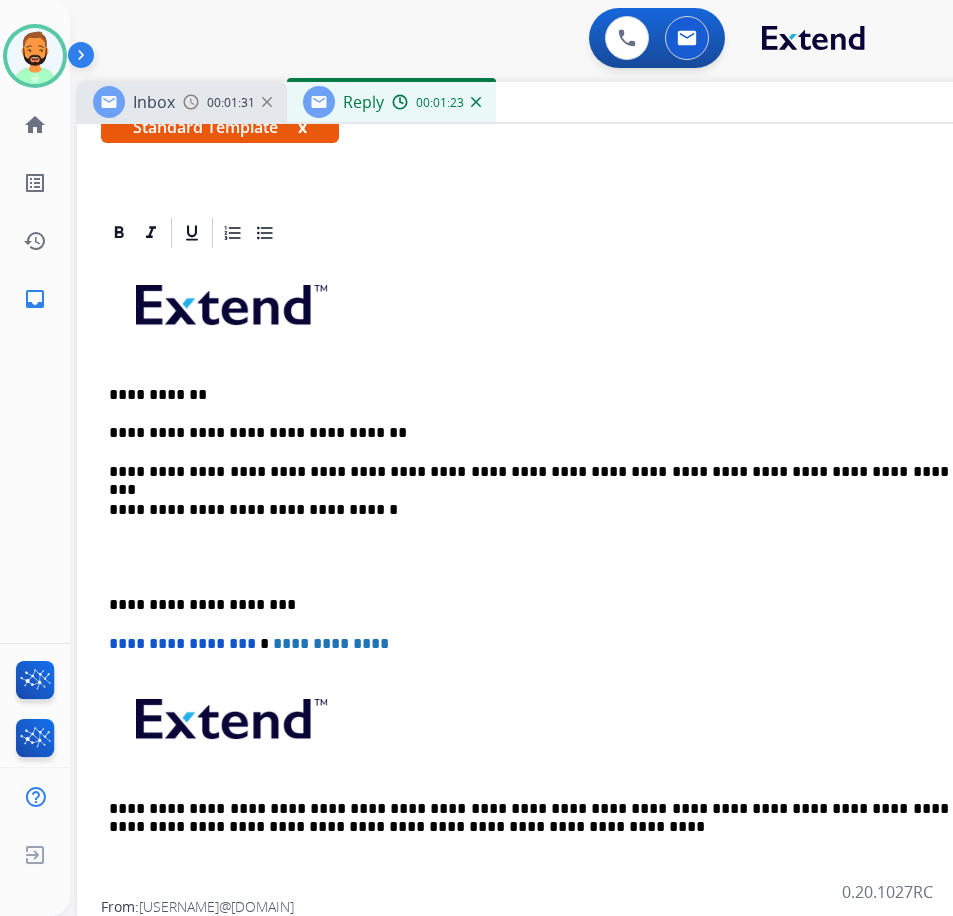 scroll, scrollTop: 300, scrollLeft: 0, axis: vertical 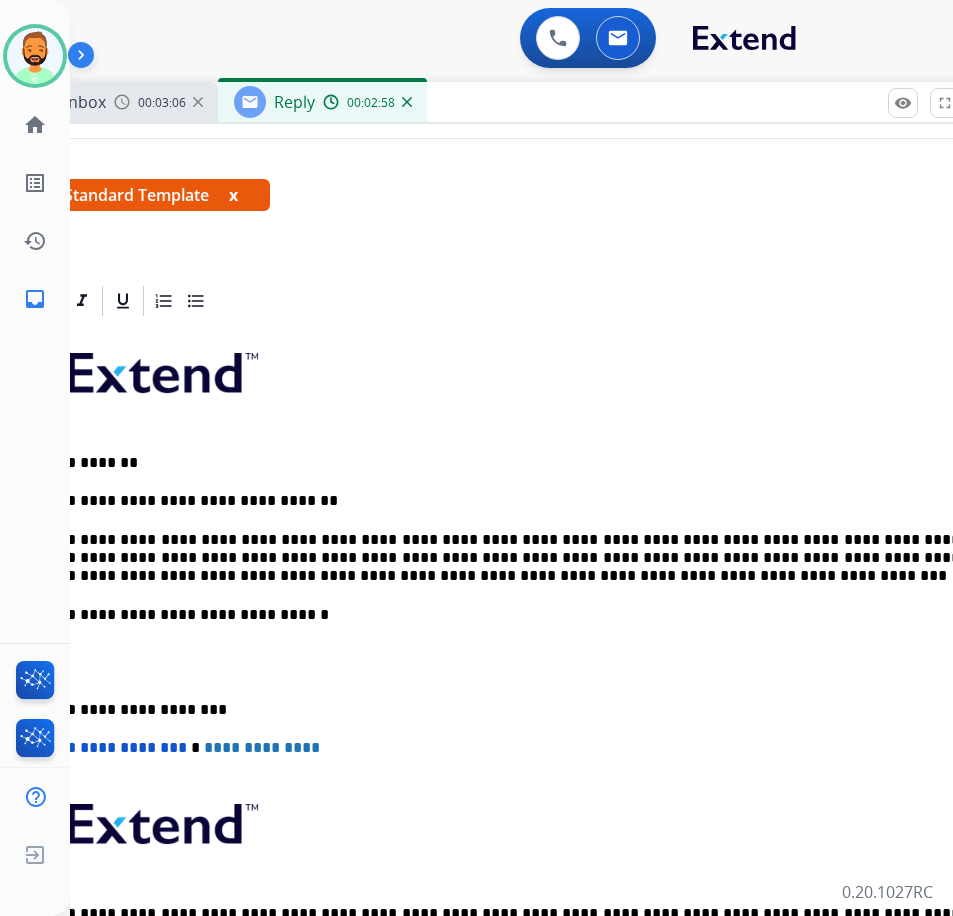 drag, startPoint x: 113, startPoint y: 702, endPoint x: 143, endPoint y: 714, distance: 32.31099 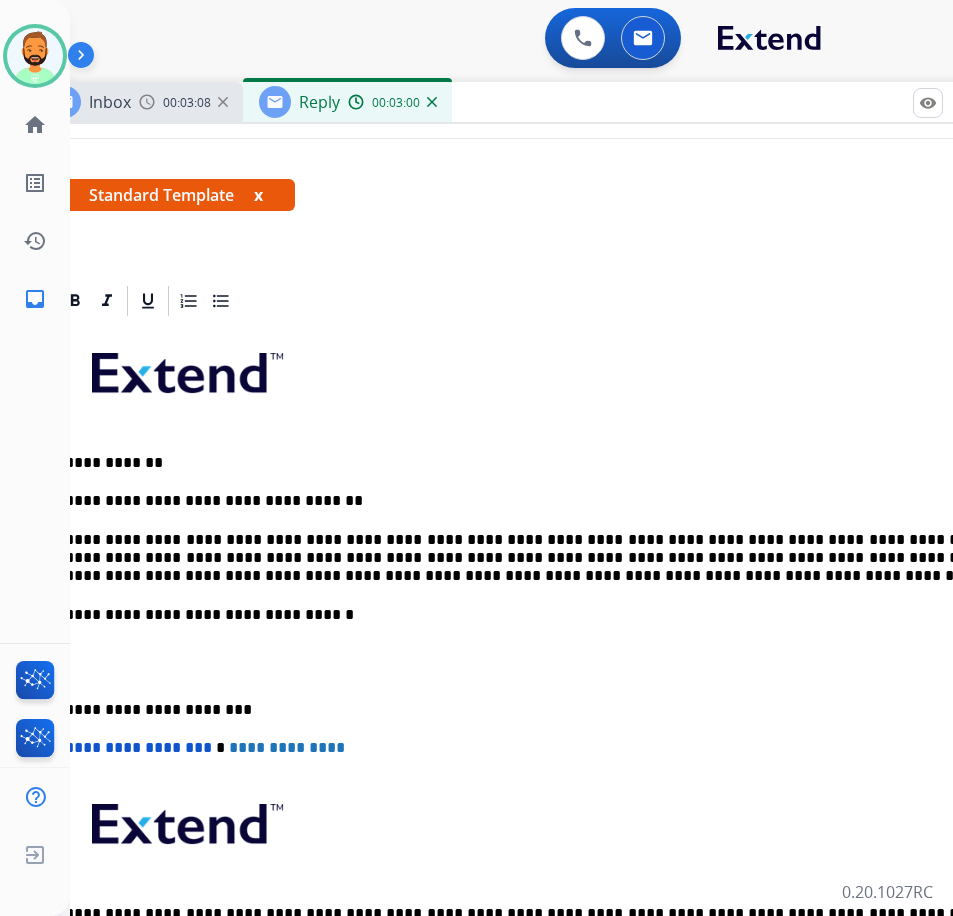 scroll, scrollTop: 0, scrollLeft: 39, axis: horizontal 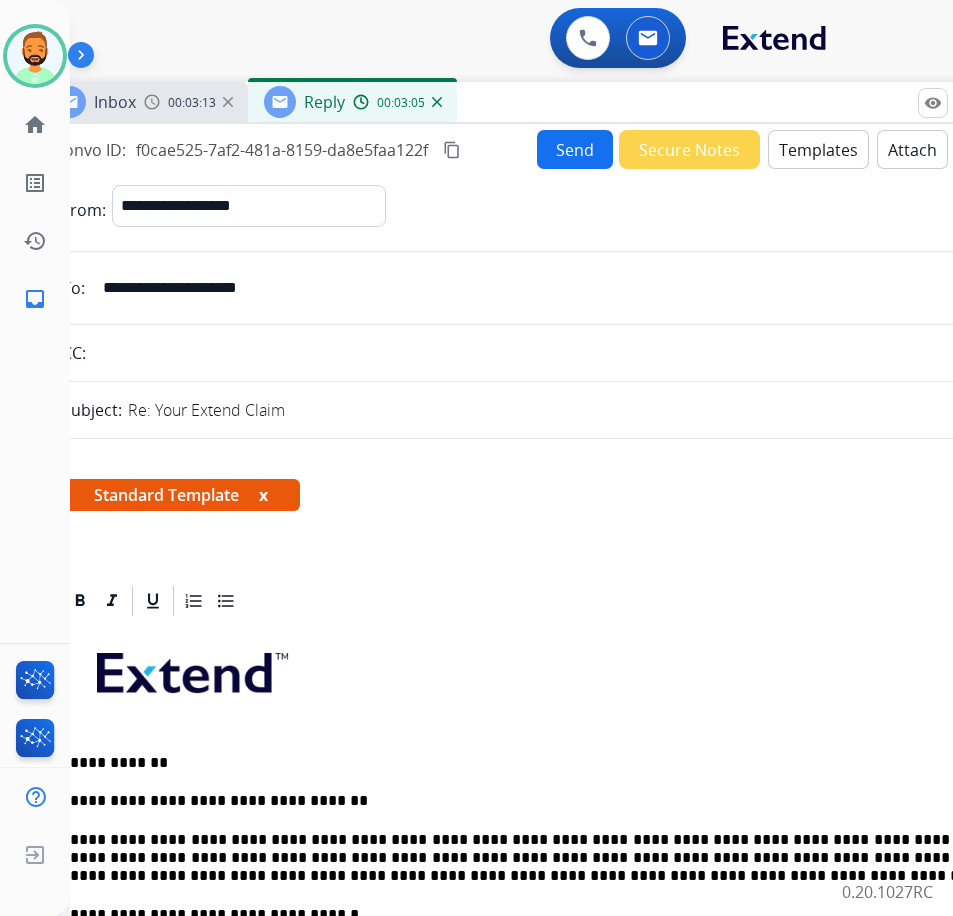 click on "Send" at bounding box center [575, 149] 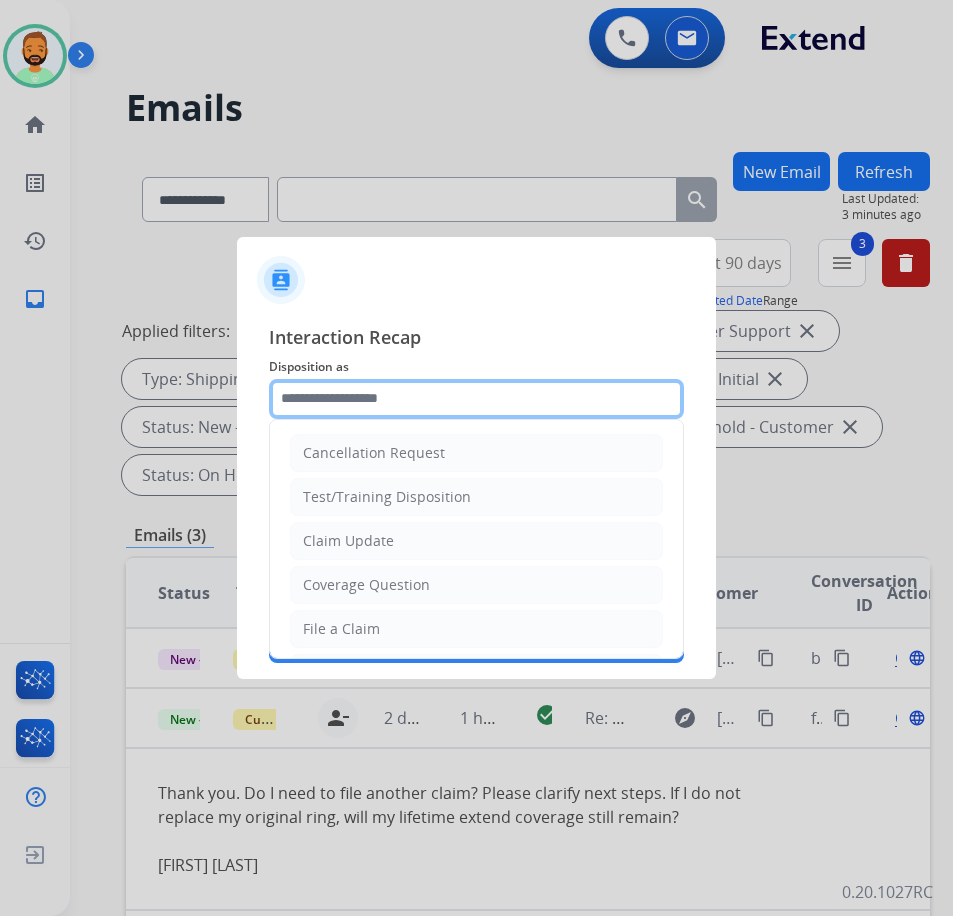 click 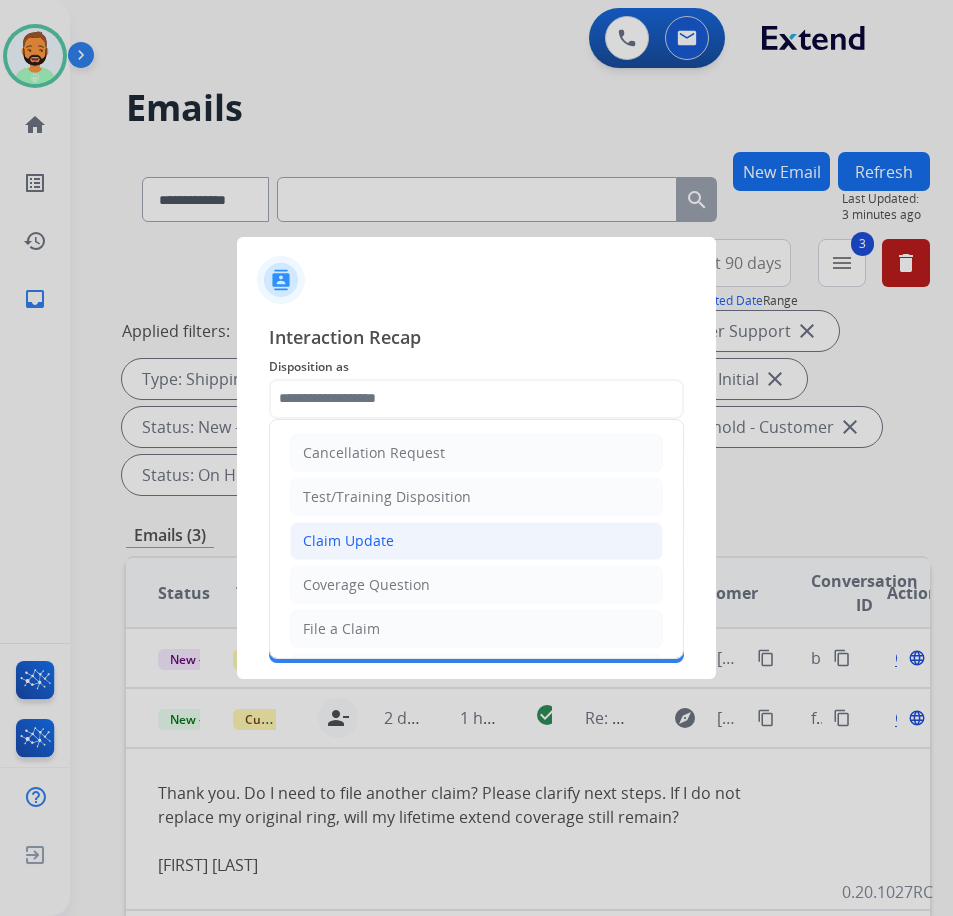 click on "Claim Update" 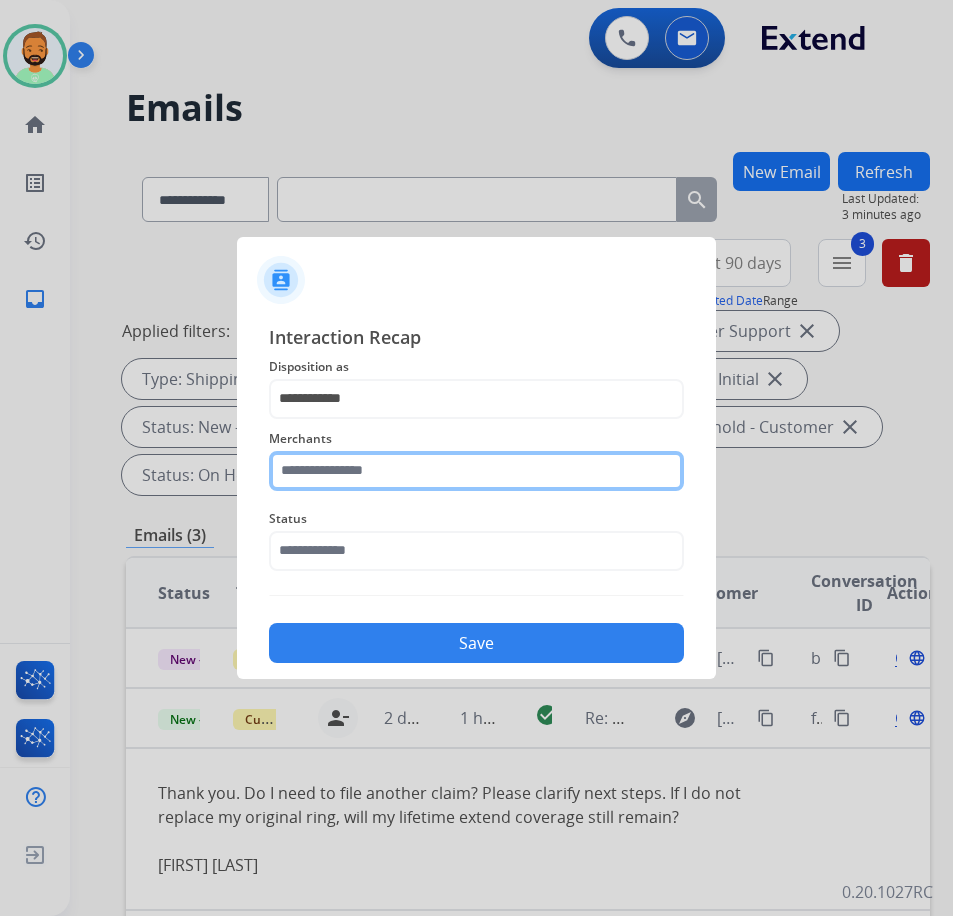click 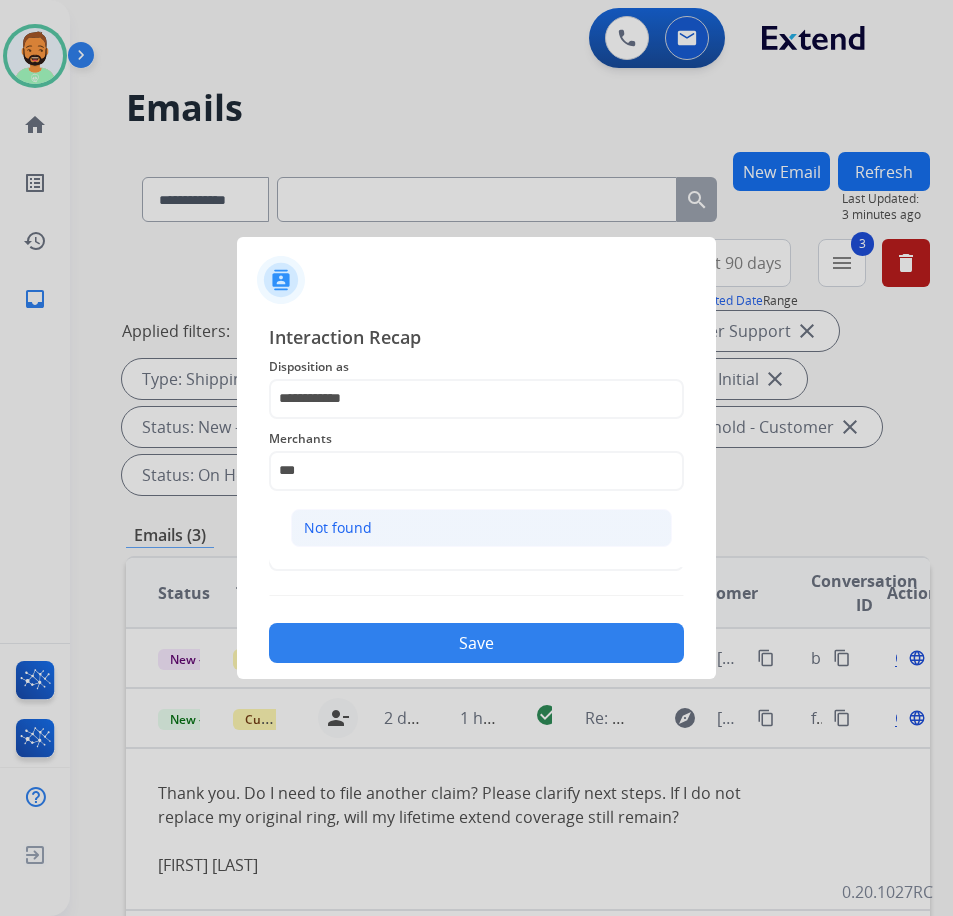 click on "Not found" 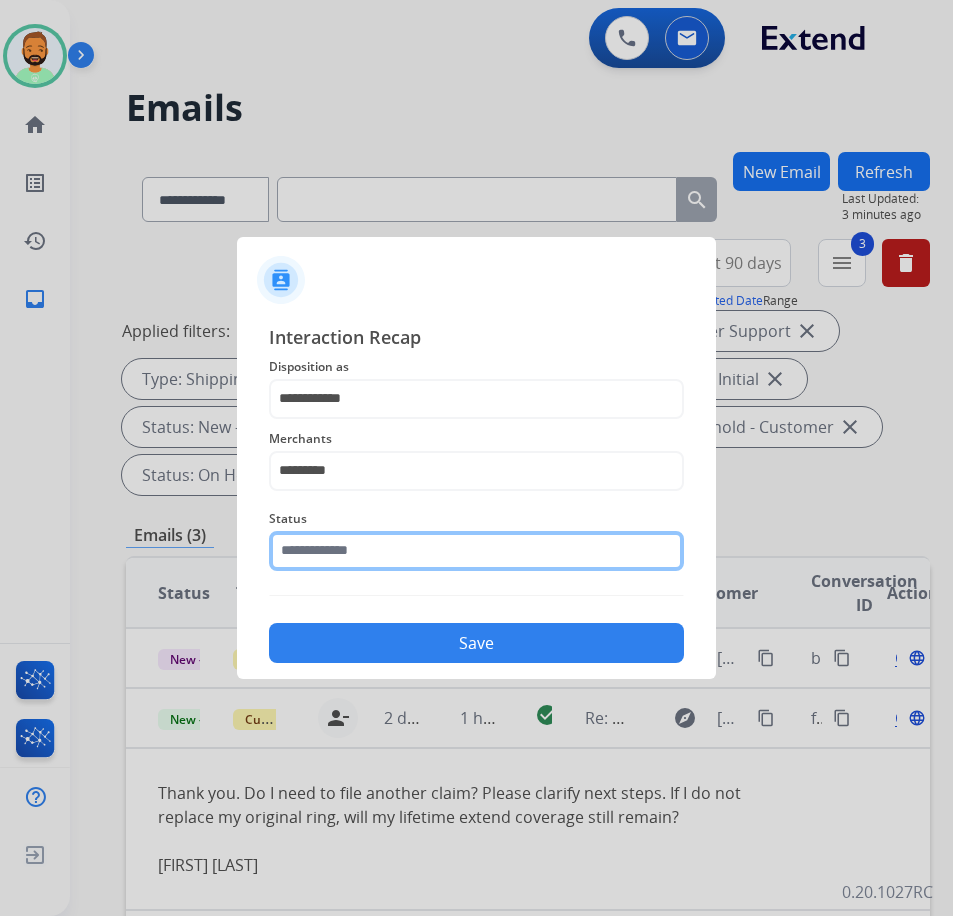 click 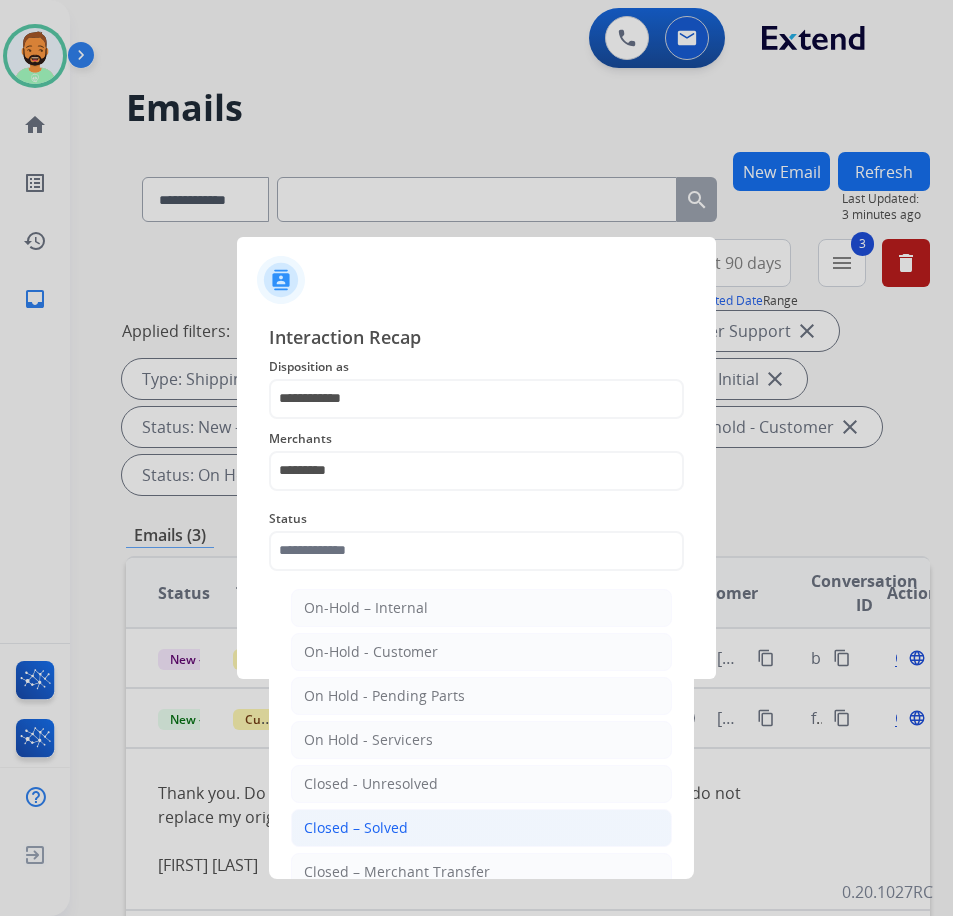 click on "Closed – Solved" 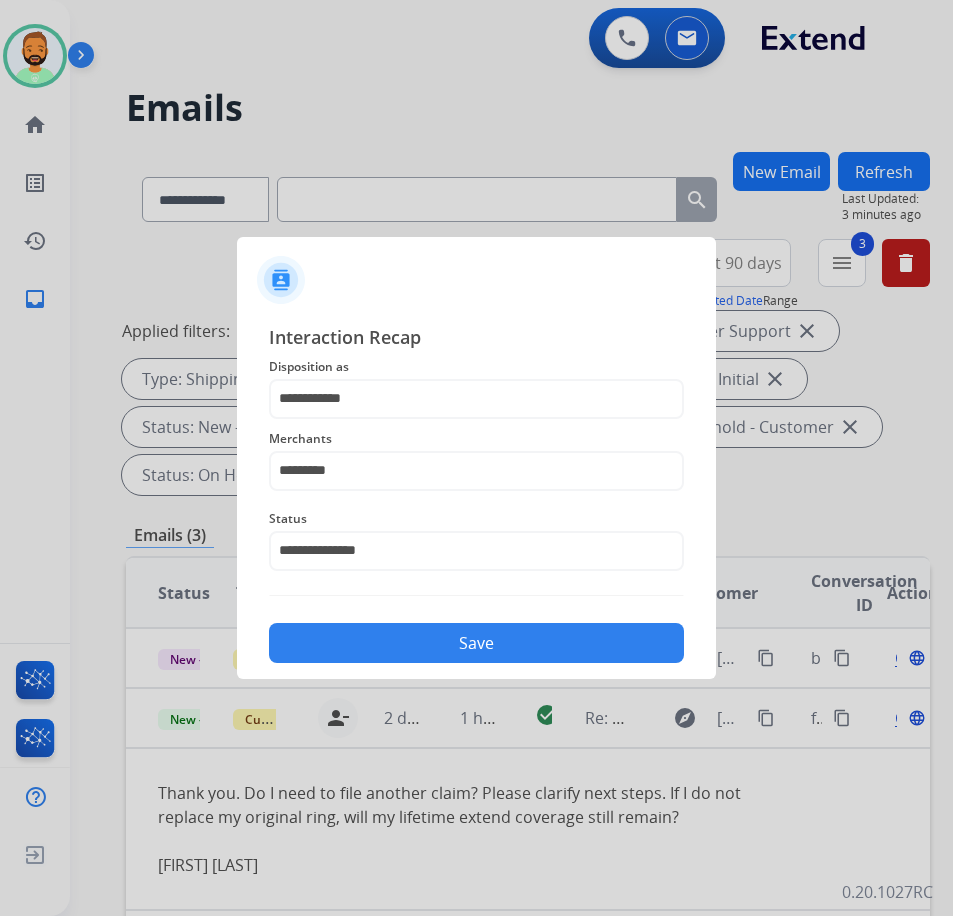 click on "Save" 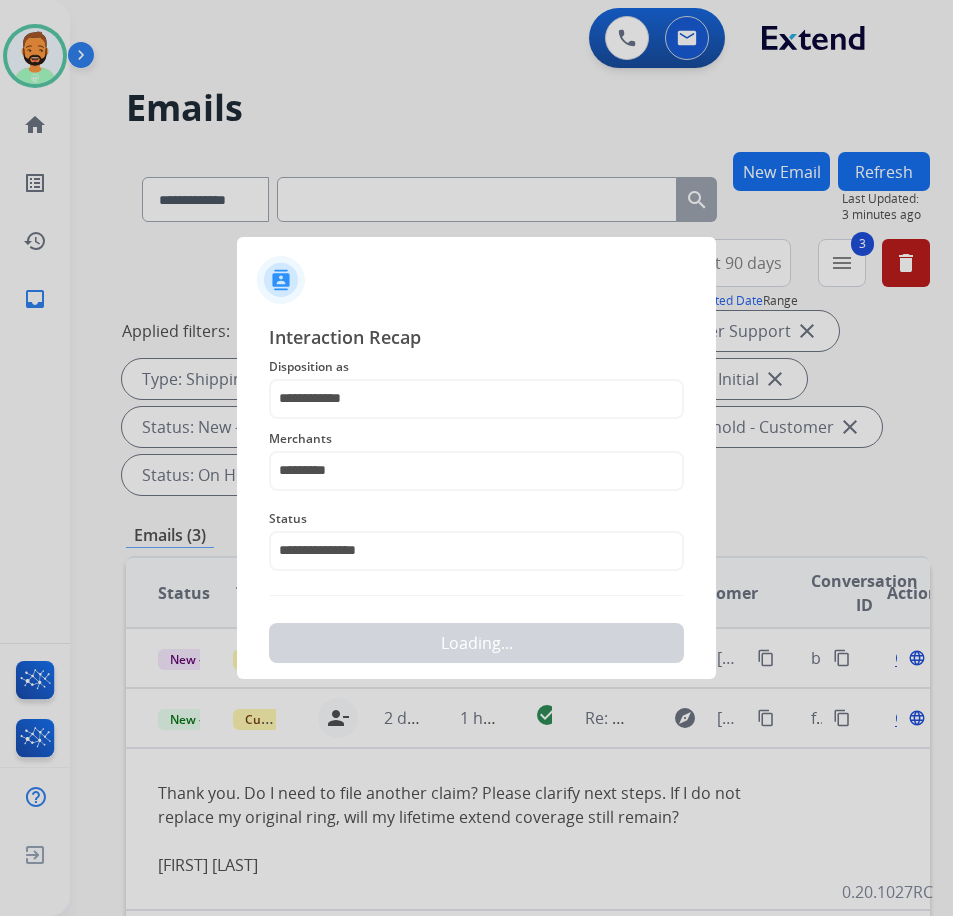 scroll, scrollTop: 0, scrollLeft: 0, axis: both 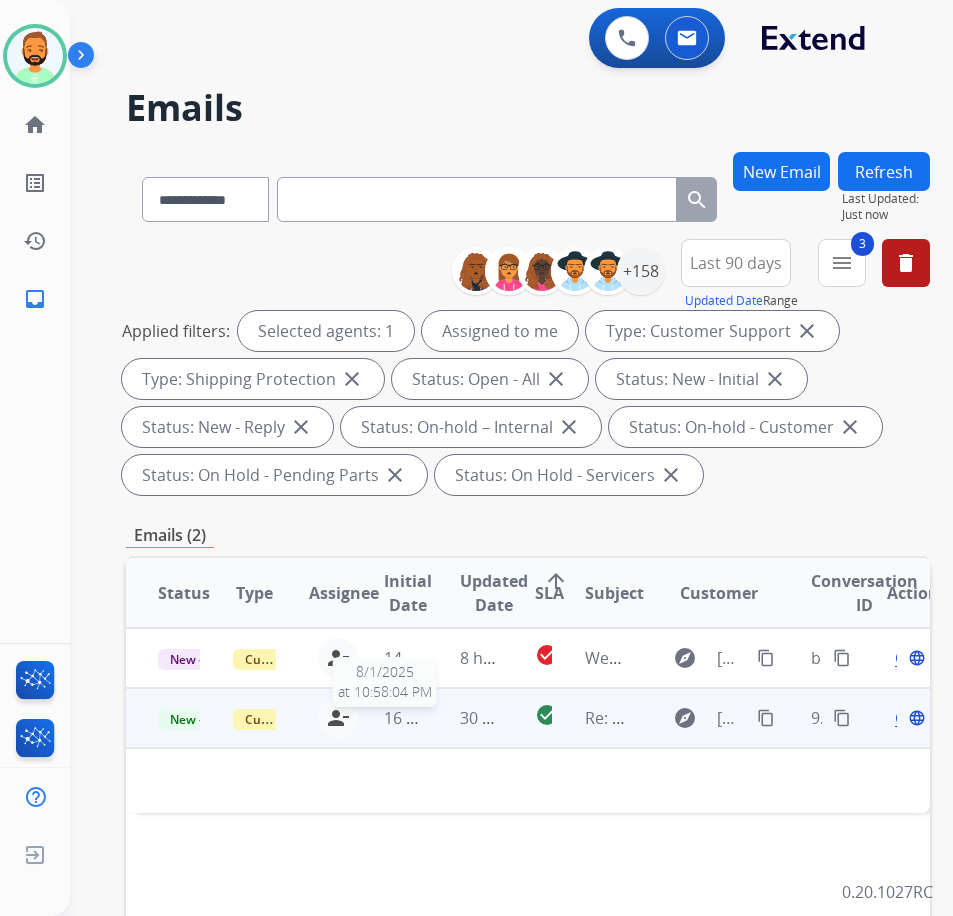 click on "16 hours ago" at bounding box center (433, 718) 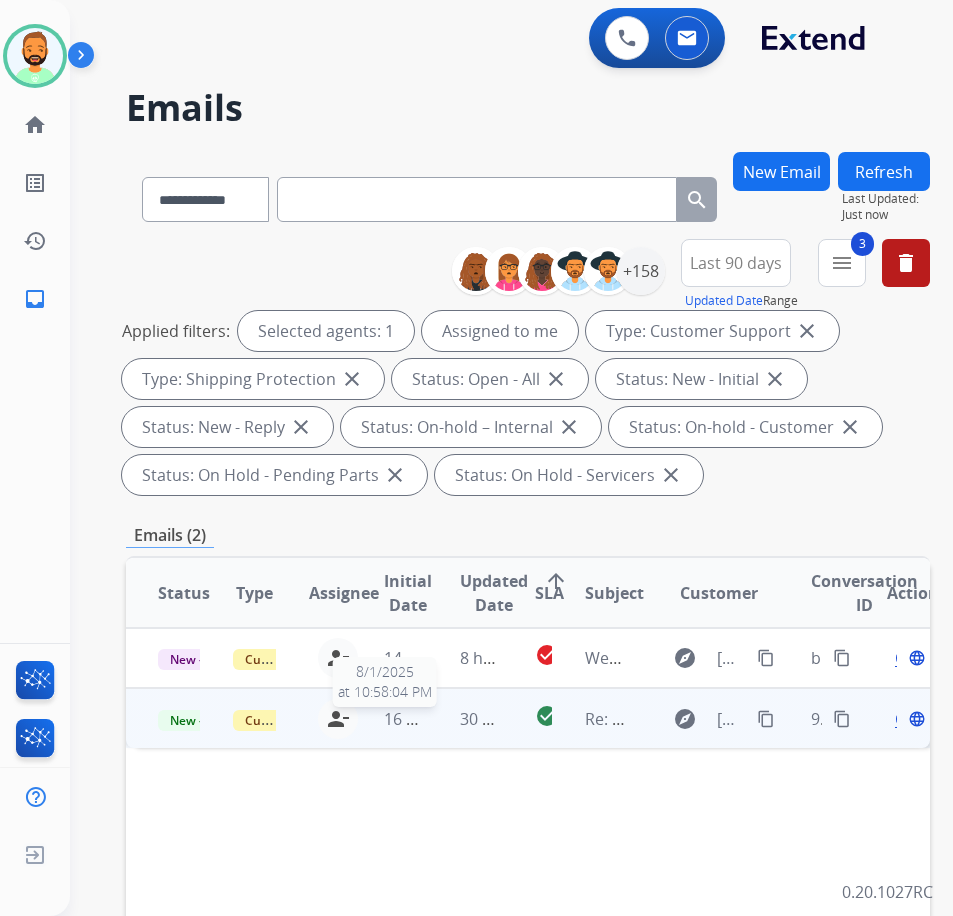 click on "16 hours ago" at bounding box center [433, 719] 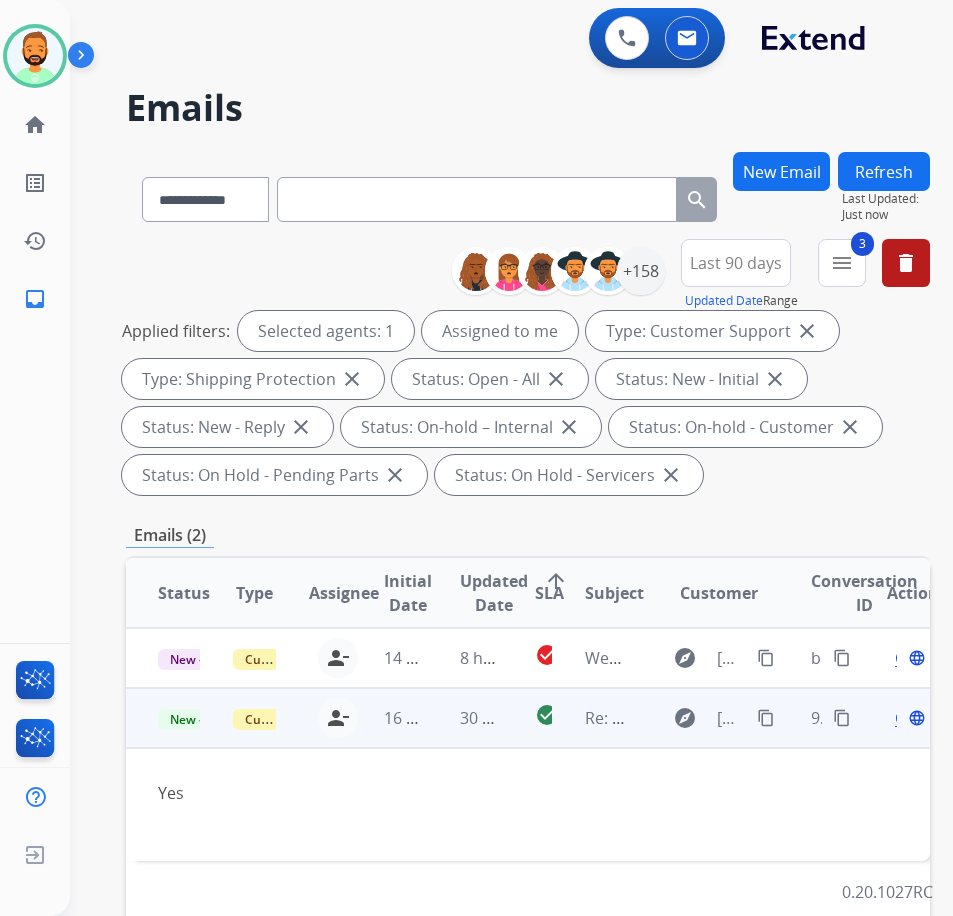 click on "Open" at bounding box center [915, 718] 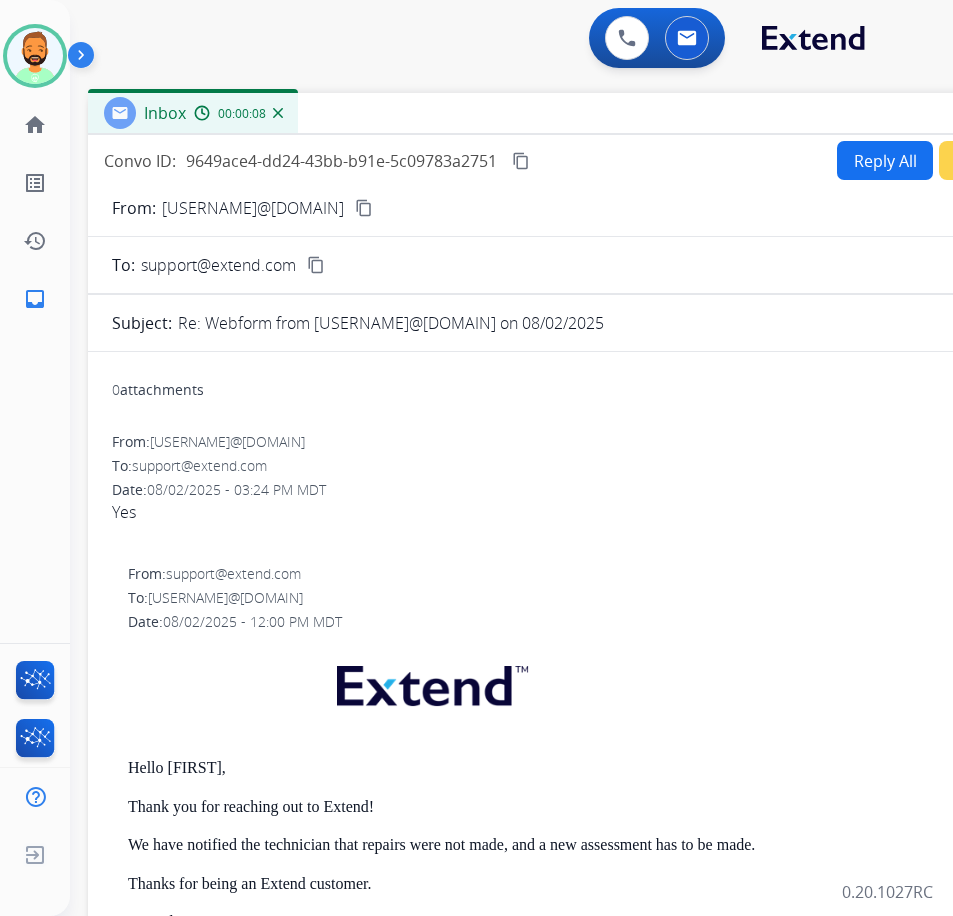 drag, startPoint x: 385, startPoint y: 128, endPoint x: 585, endPoint y: 117, distance: 200.30228 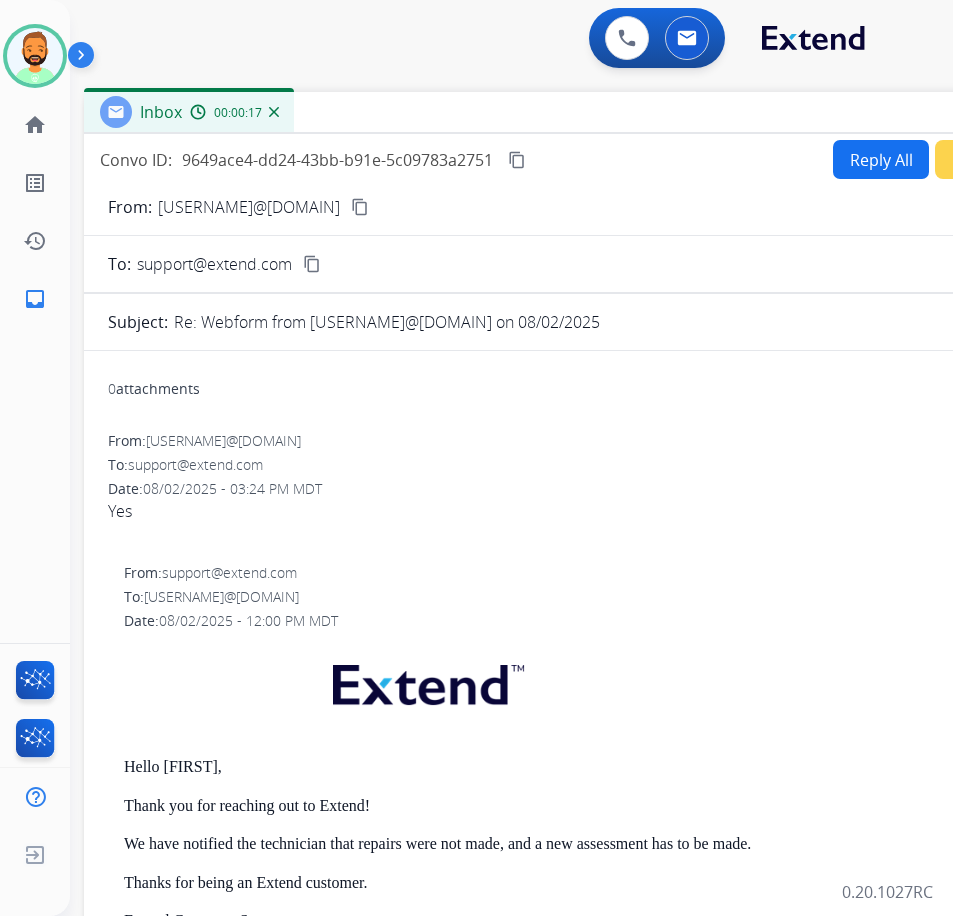 click on "Secure Notes" at bounding box center (1005, 159) 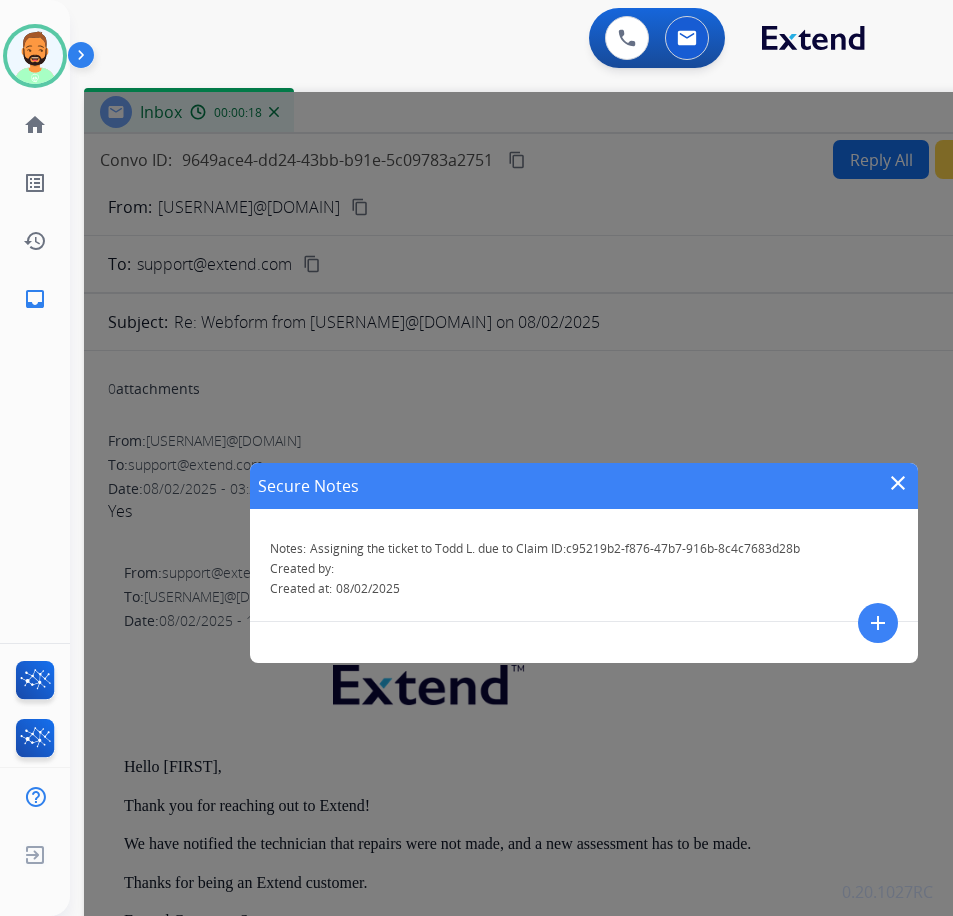 click on "add" at bounding box center (878, 623) 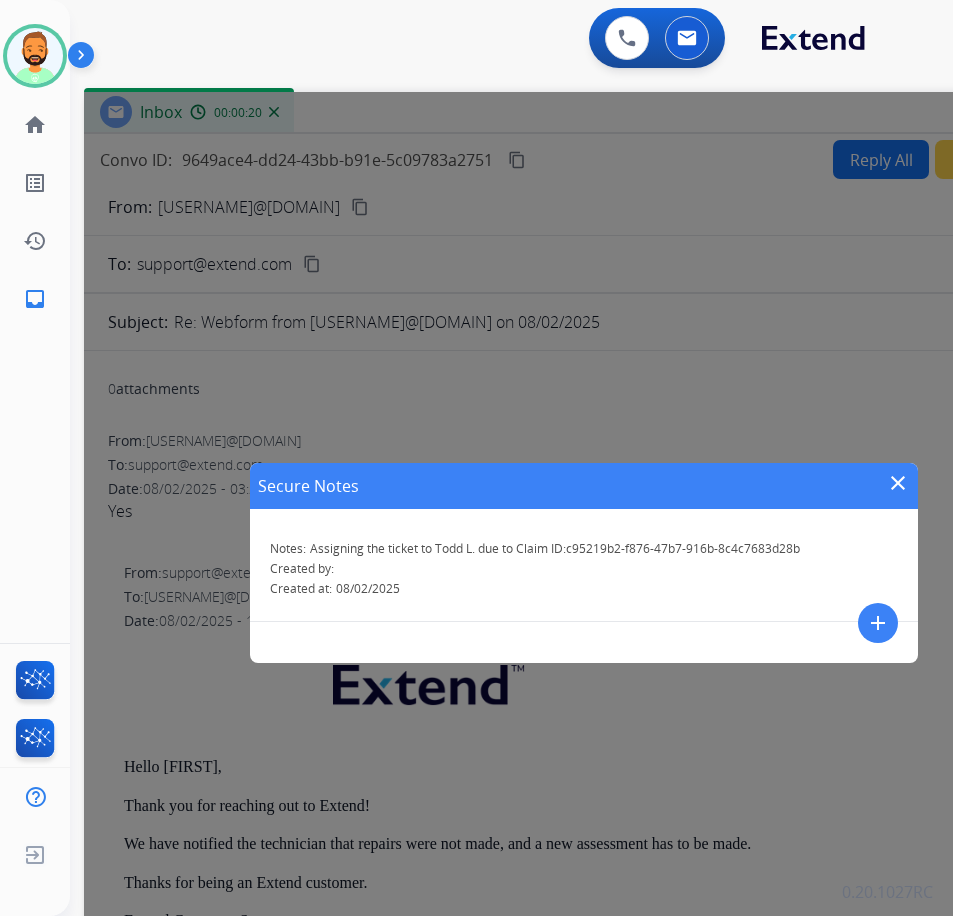 click on "add" at bounding box center [878, 623] 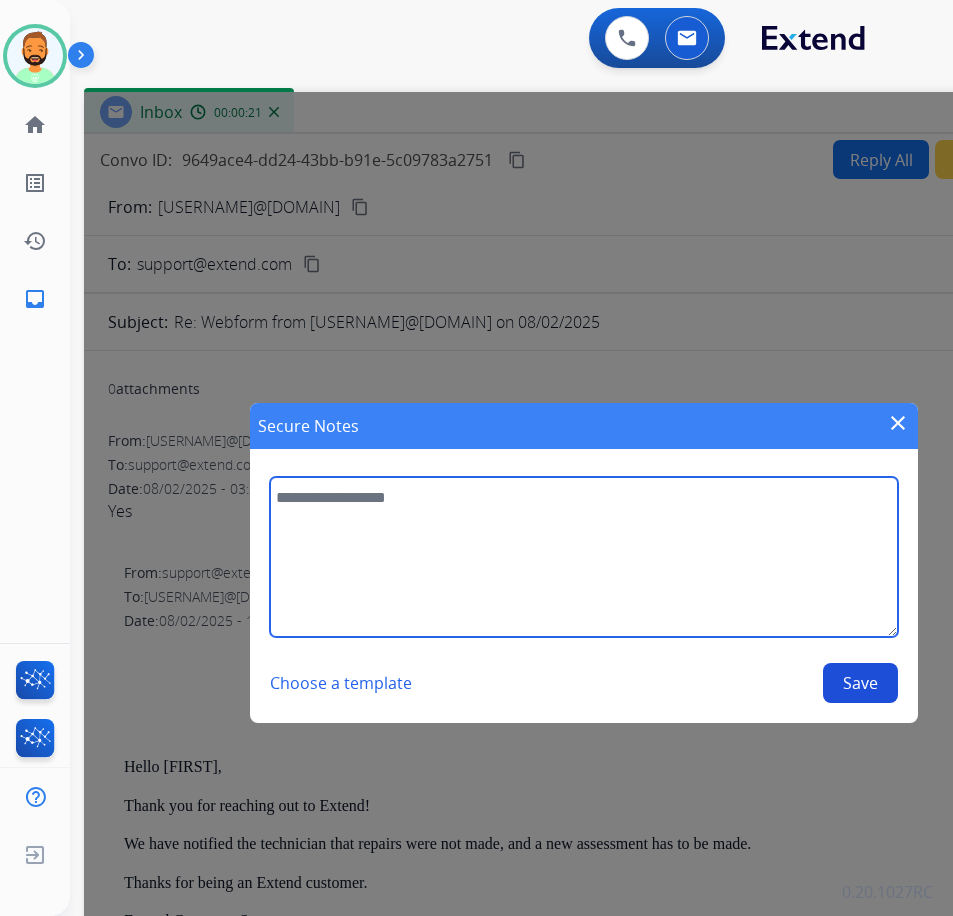 click at bounding box center [583, 557] 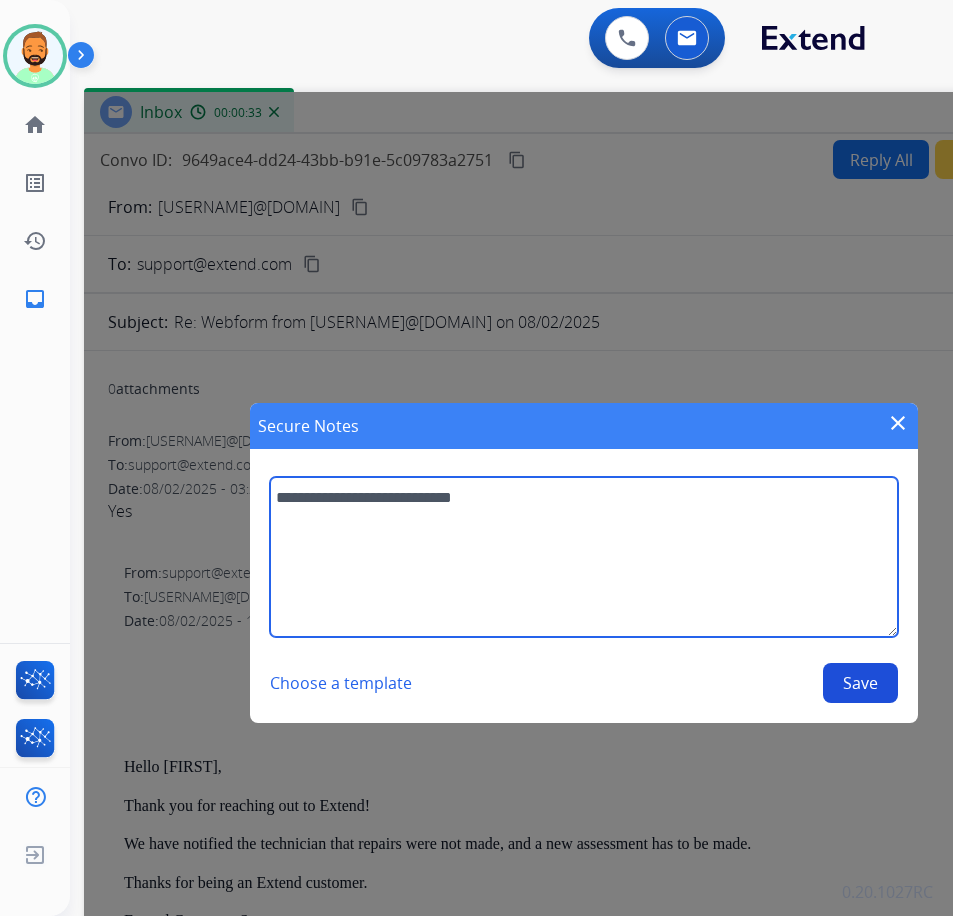 type on "**********" 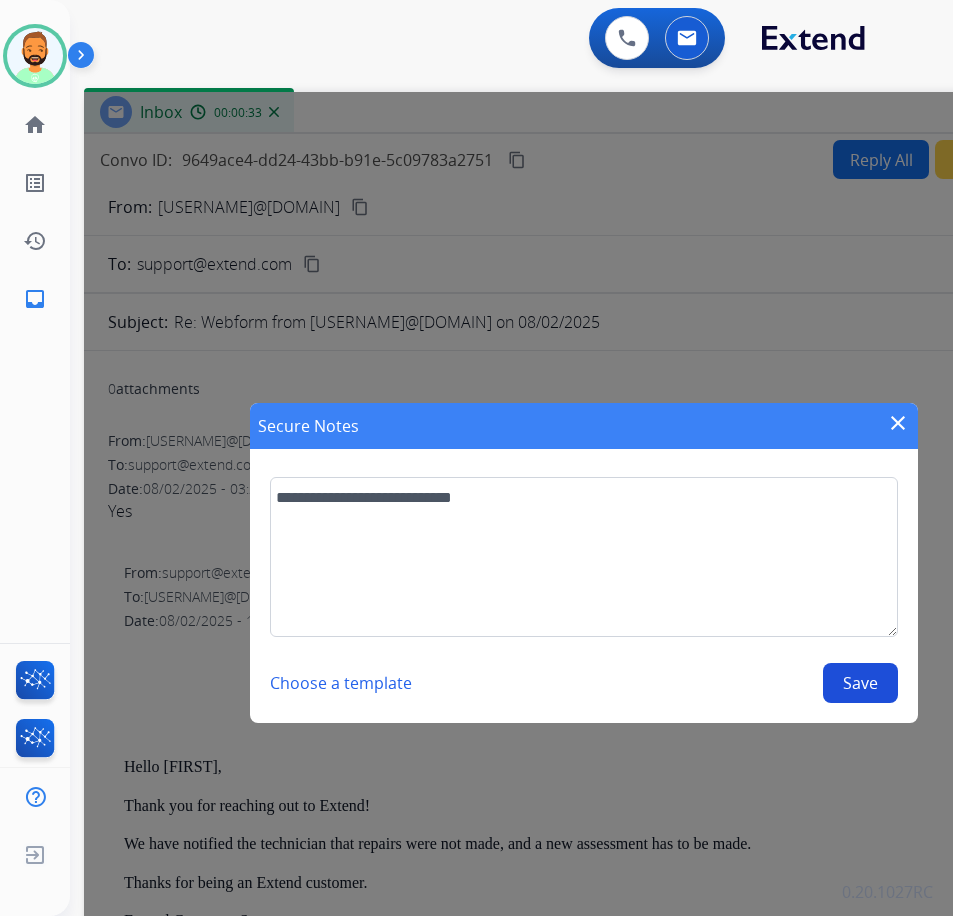 click on "Save" at bounding box center (860, 683) 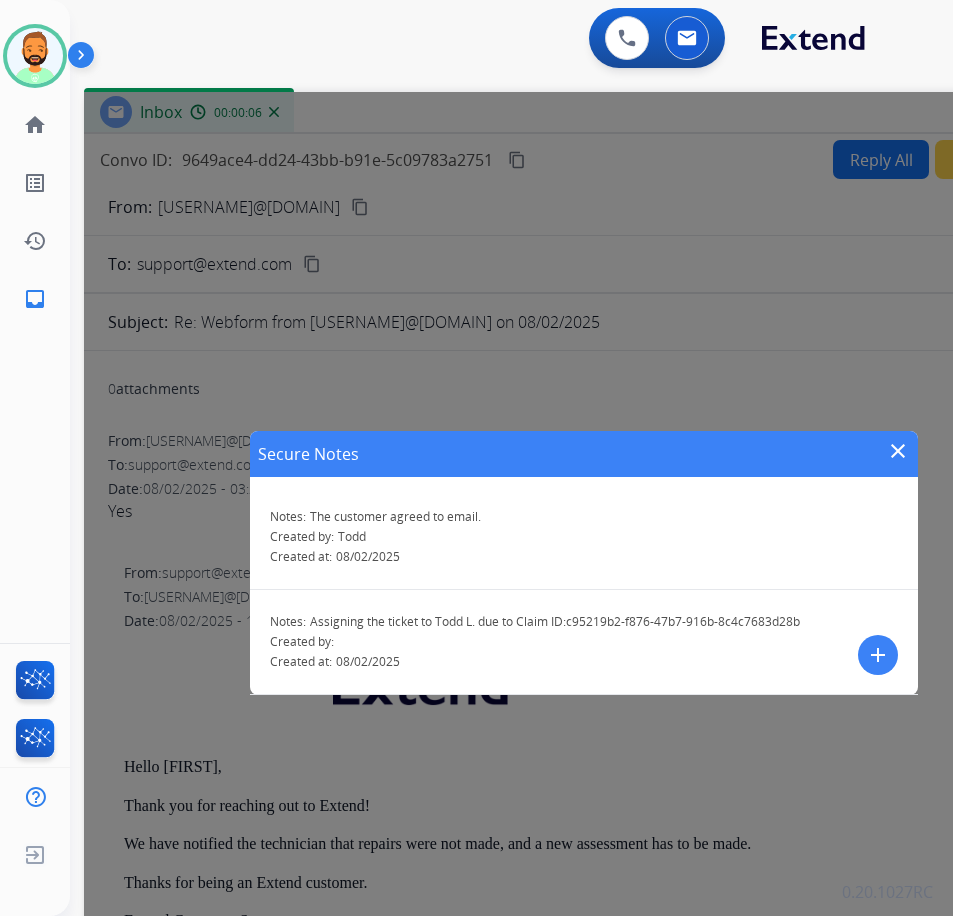 click on "close" at bounding box center (898, 451) 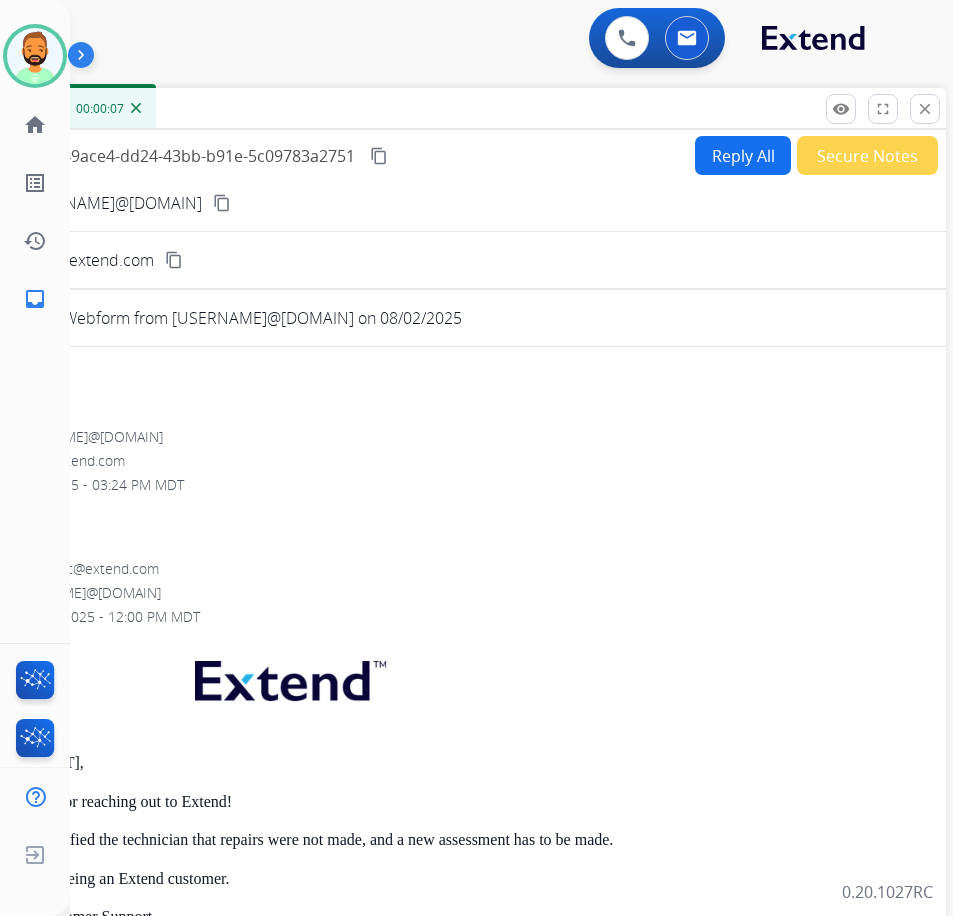 drag, startPoint x: 649, startPoint y: 114, endPoint x: 528, endPoint y: 105, distance: 121.33425 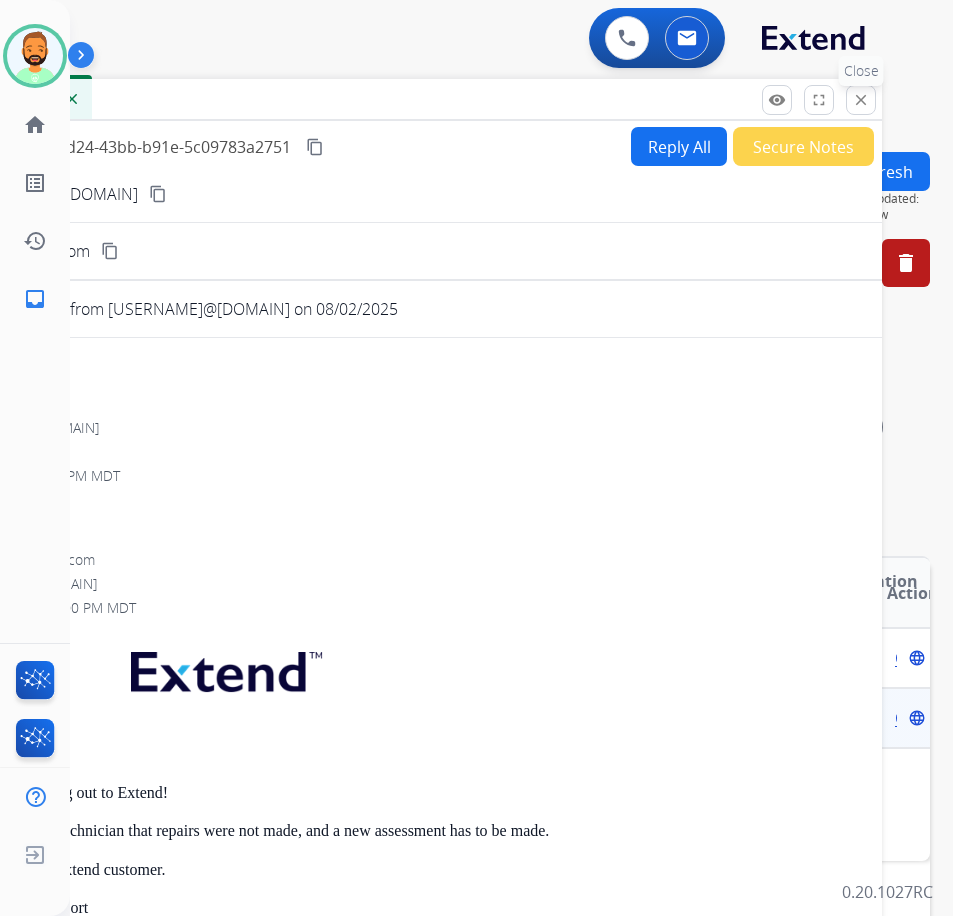 click on "close" at bounding box center (861, 100) 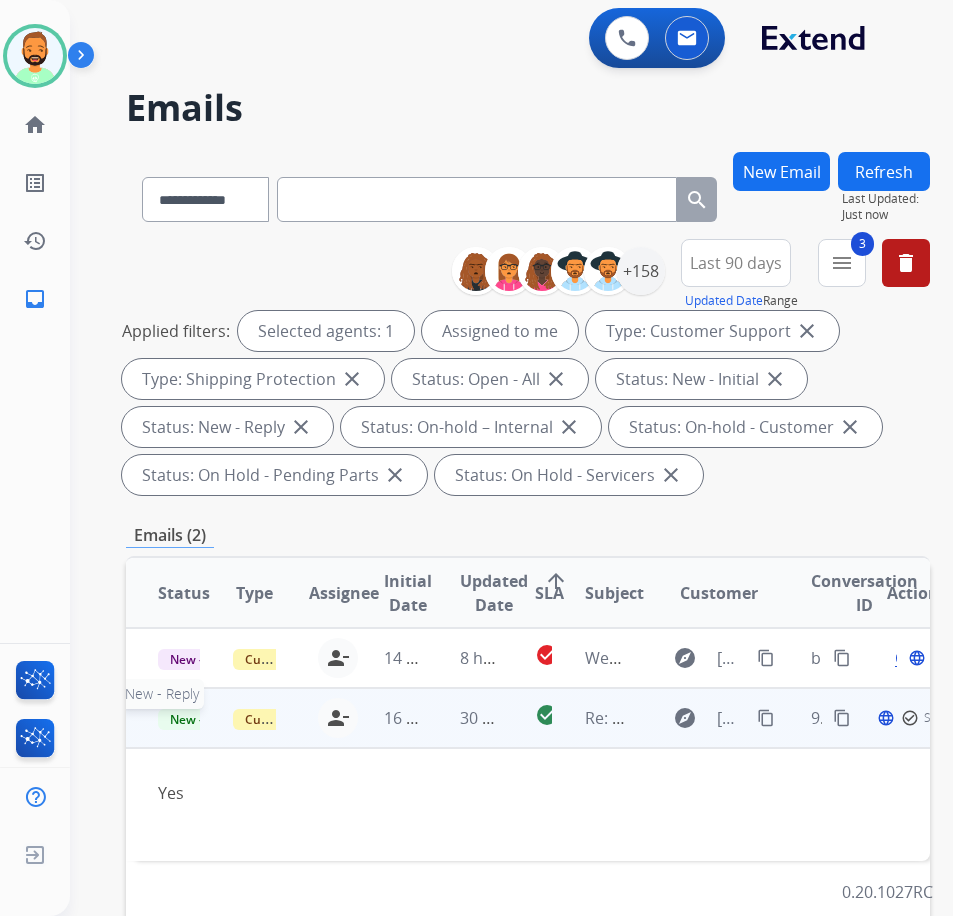 click on "New - Reply" at bounding box center [179, 718] 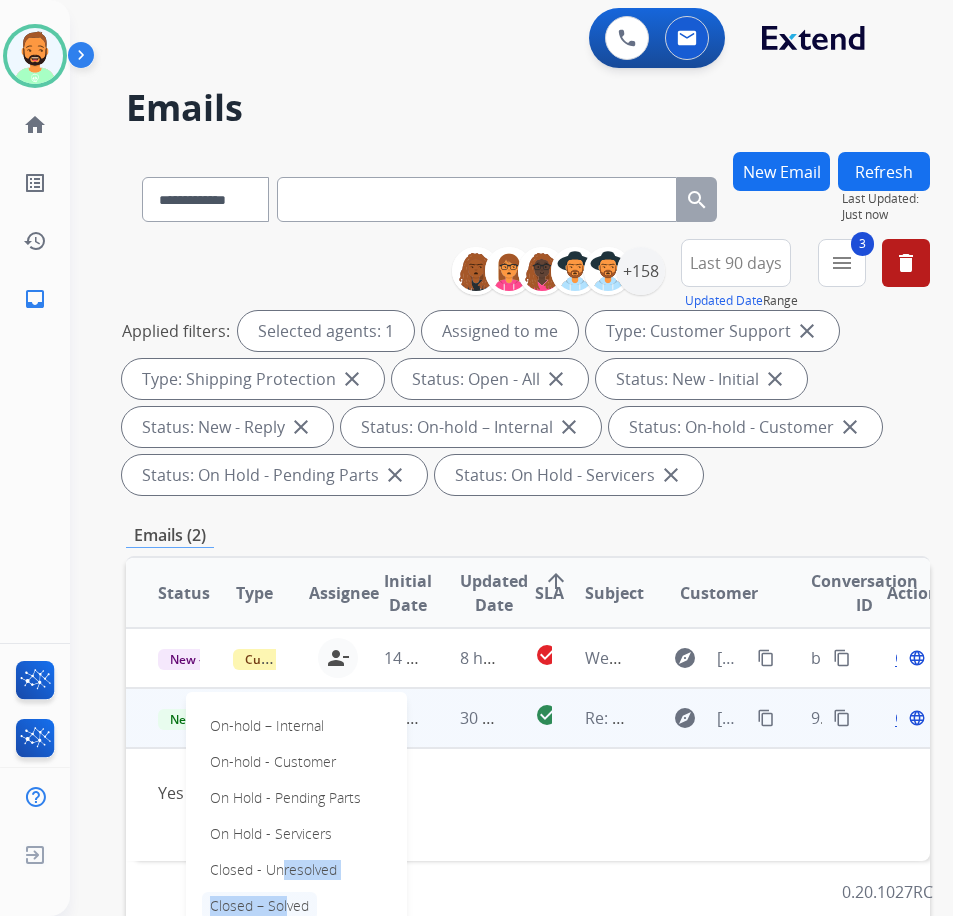 drag, startPoint x: 272, startPoint y: 876, endPoint x: 285, endPoint y: 905, distance: 31.780497 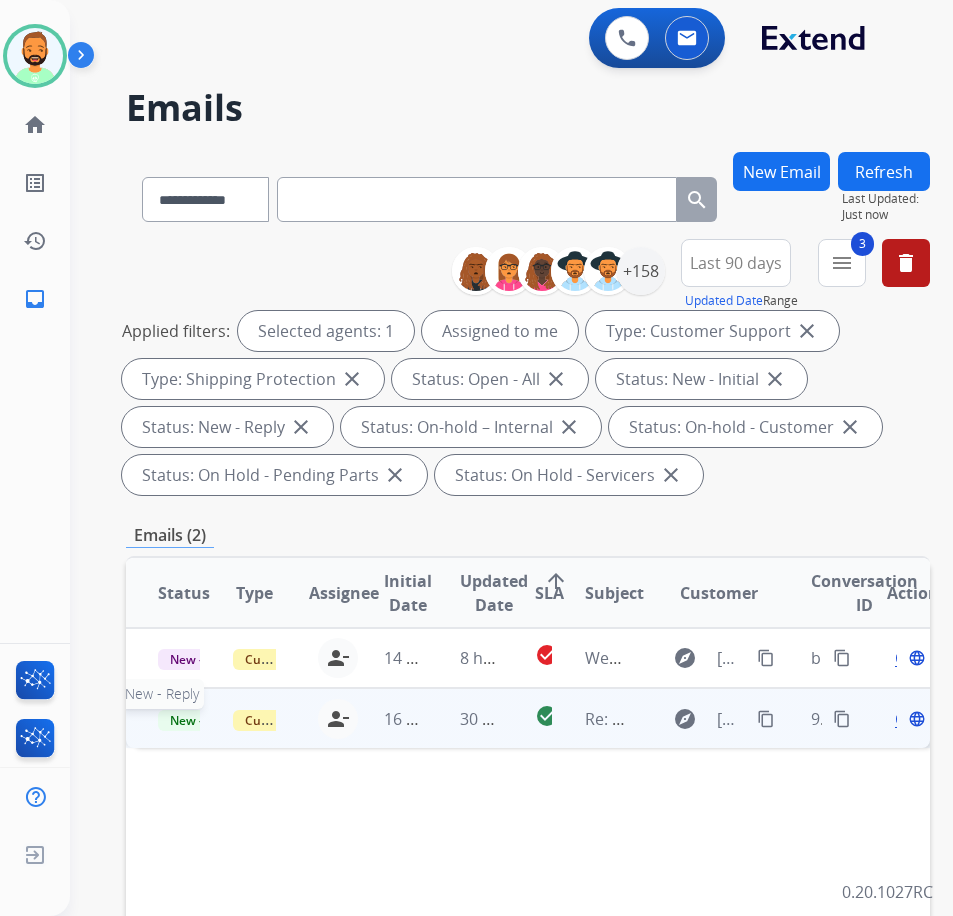 click on "New - Reply" at bounding box center [203, 720] 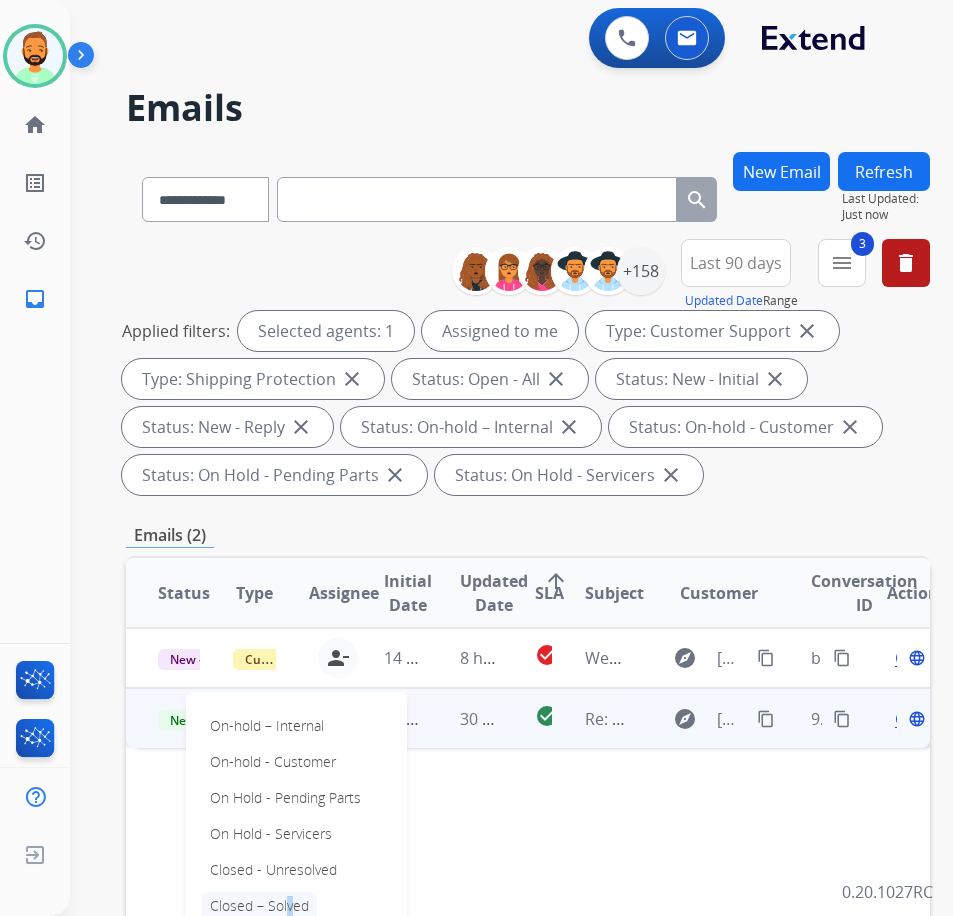click on "Closed – Solved" at bounding box center [259, 906] 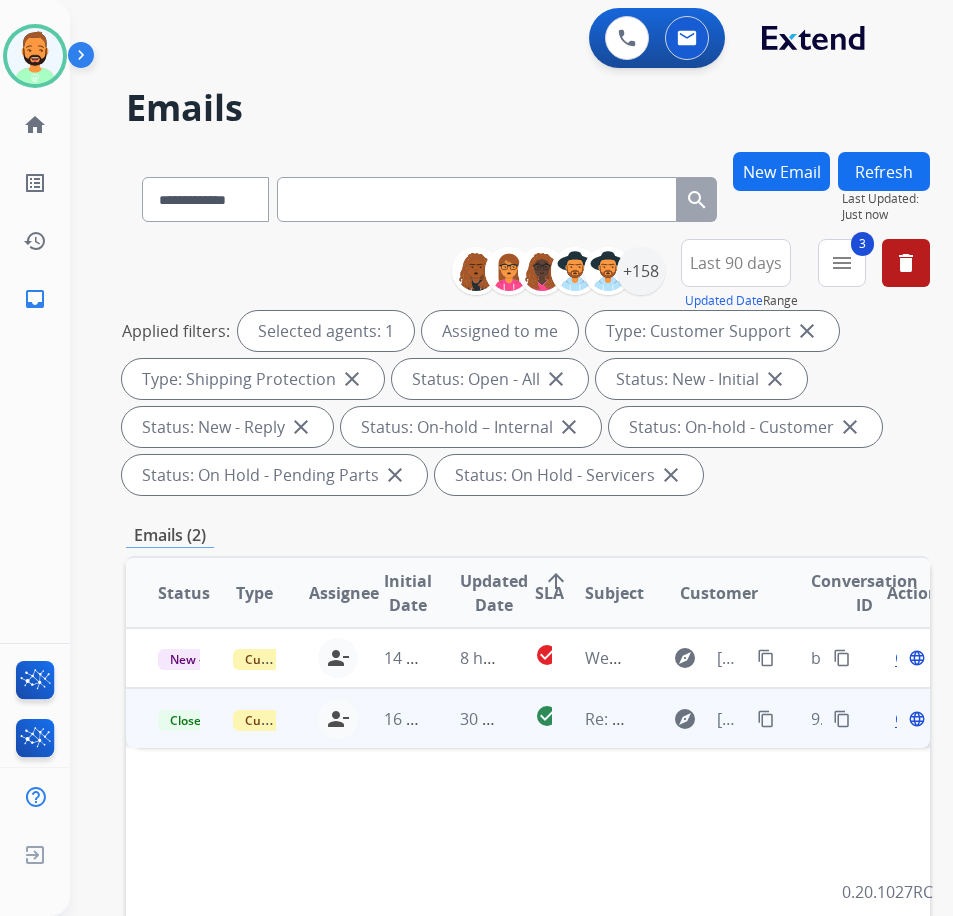 click on "Refresh" at bounding box center [884, 171] 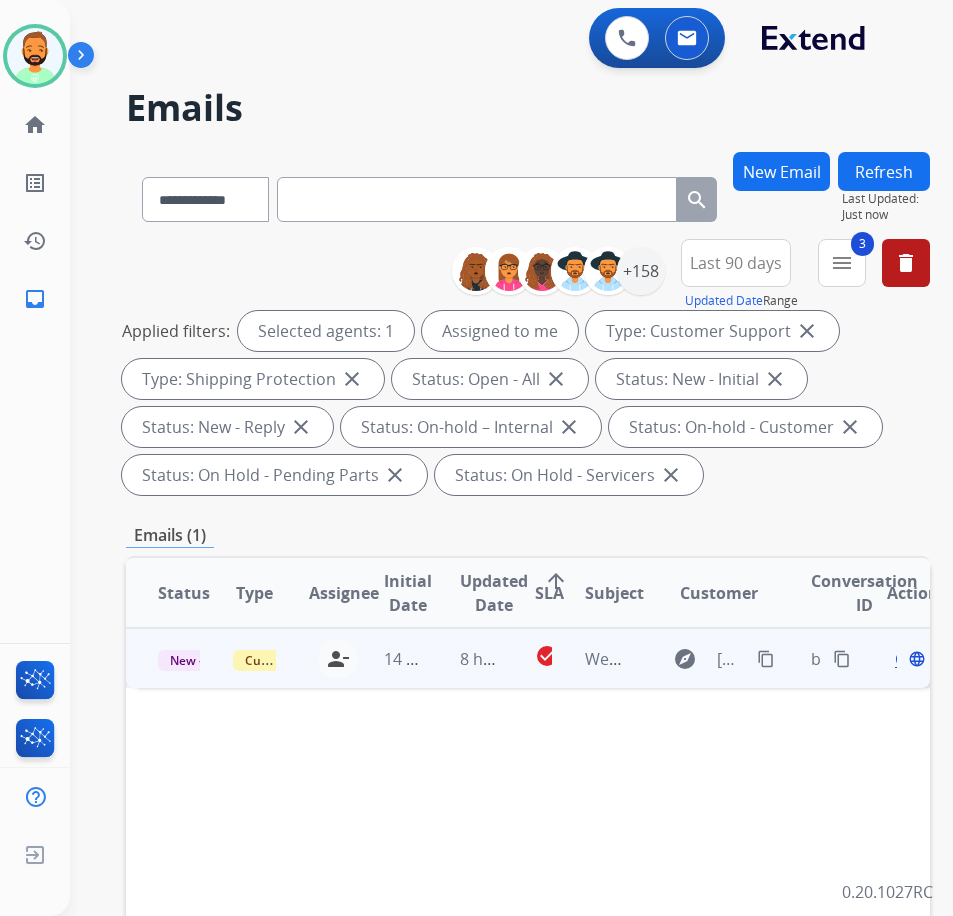 click on "8 hours ago" at bounding box center (465, 658) 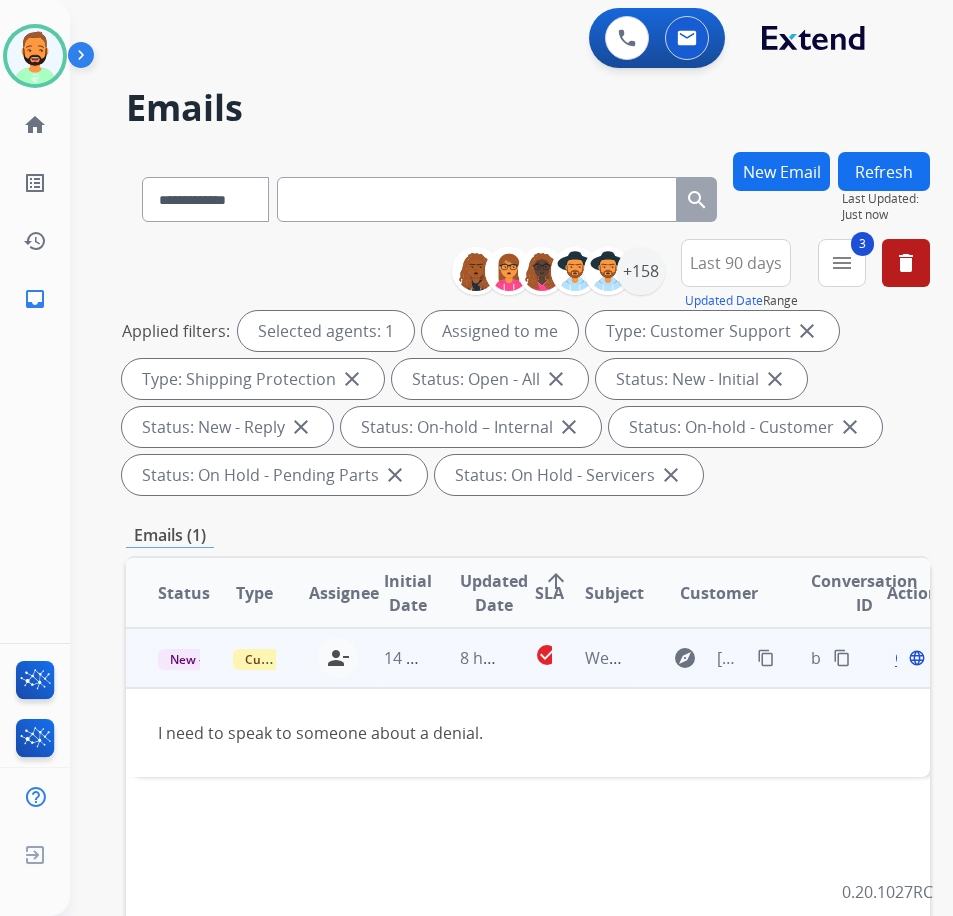 click on "content_copy" at bounding box center (766, 658) 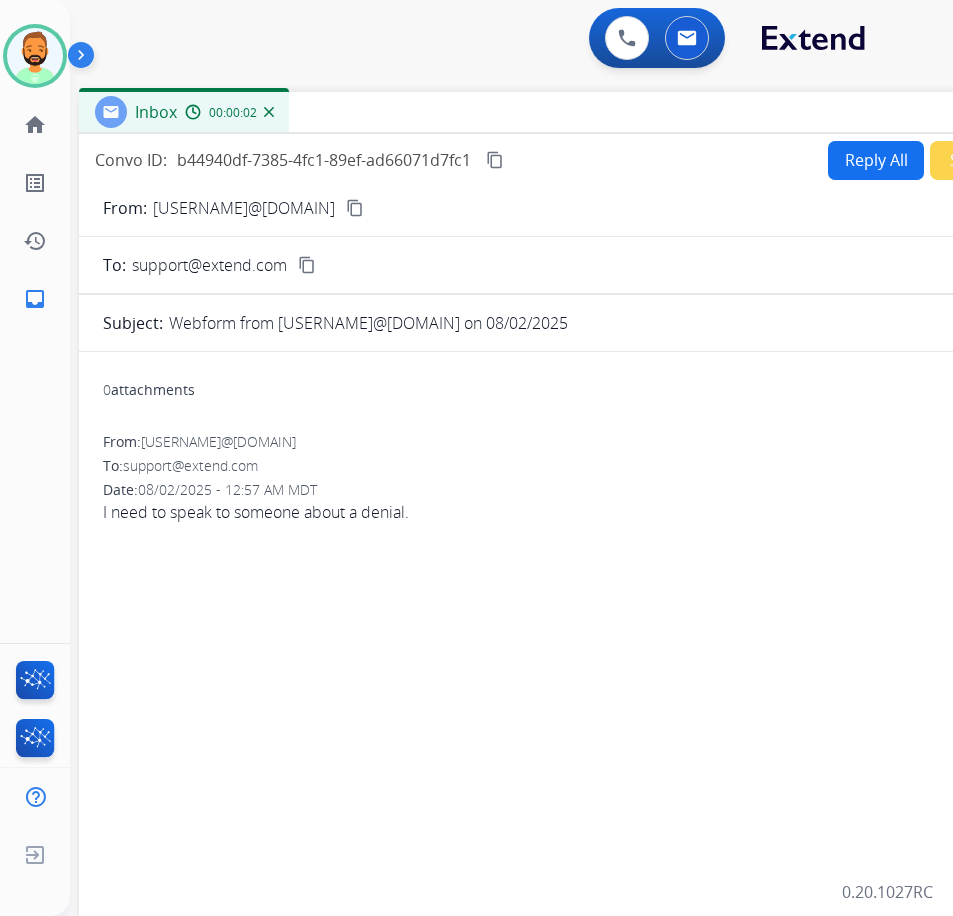 drag, startPoint x: 354, startPoint y: 140, endPoint x: 525, endPoint y: 110, distance: 173.61163 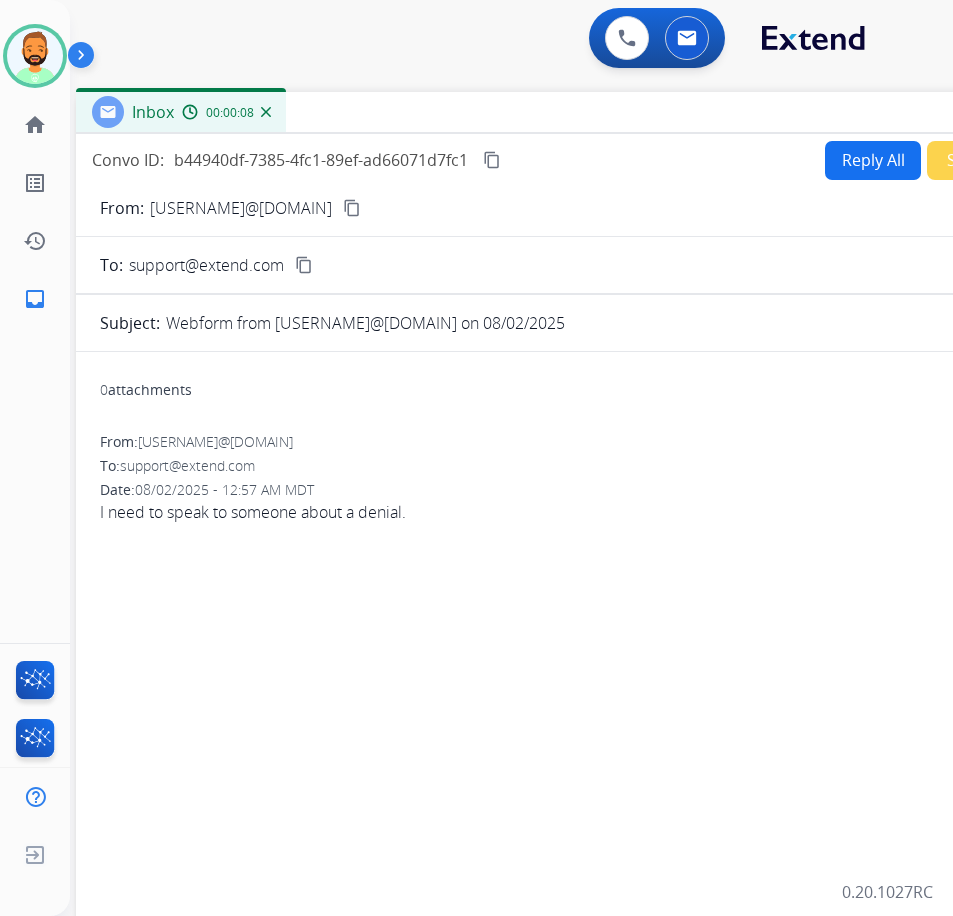 click on "Reply All" at bounding box center (873, 160) 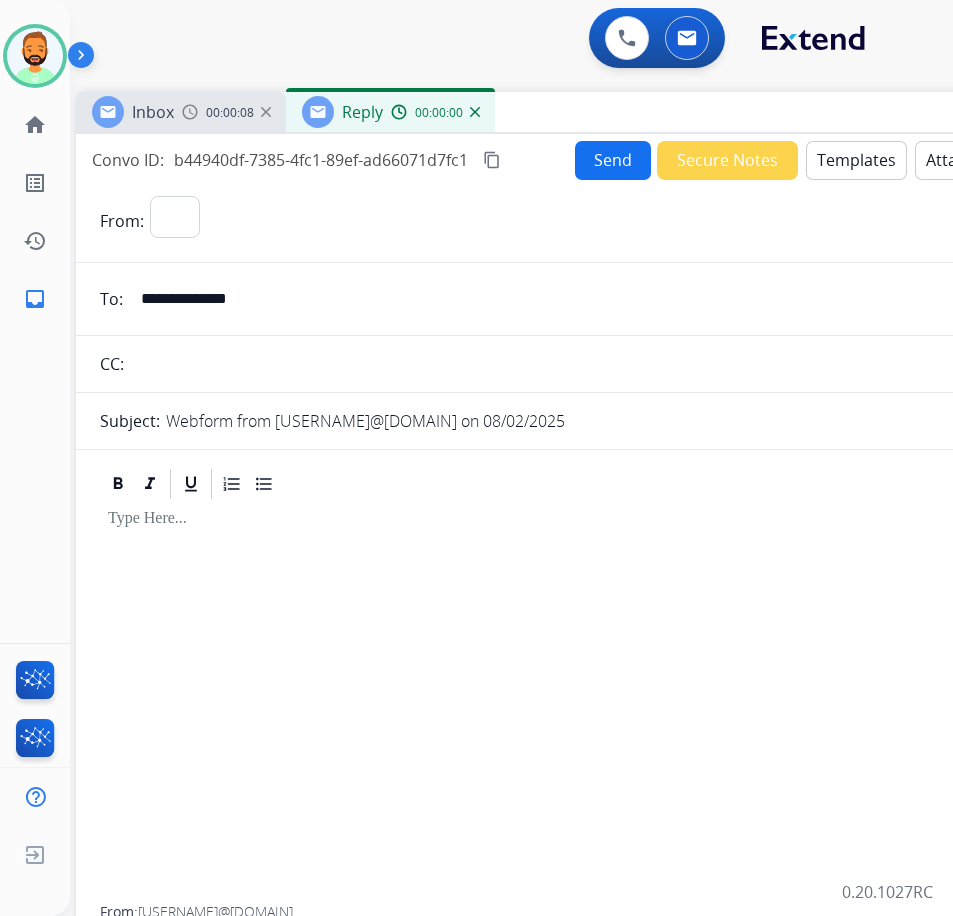 select on "**********" 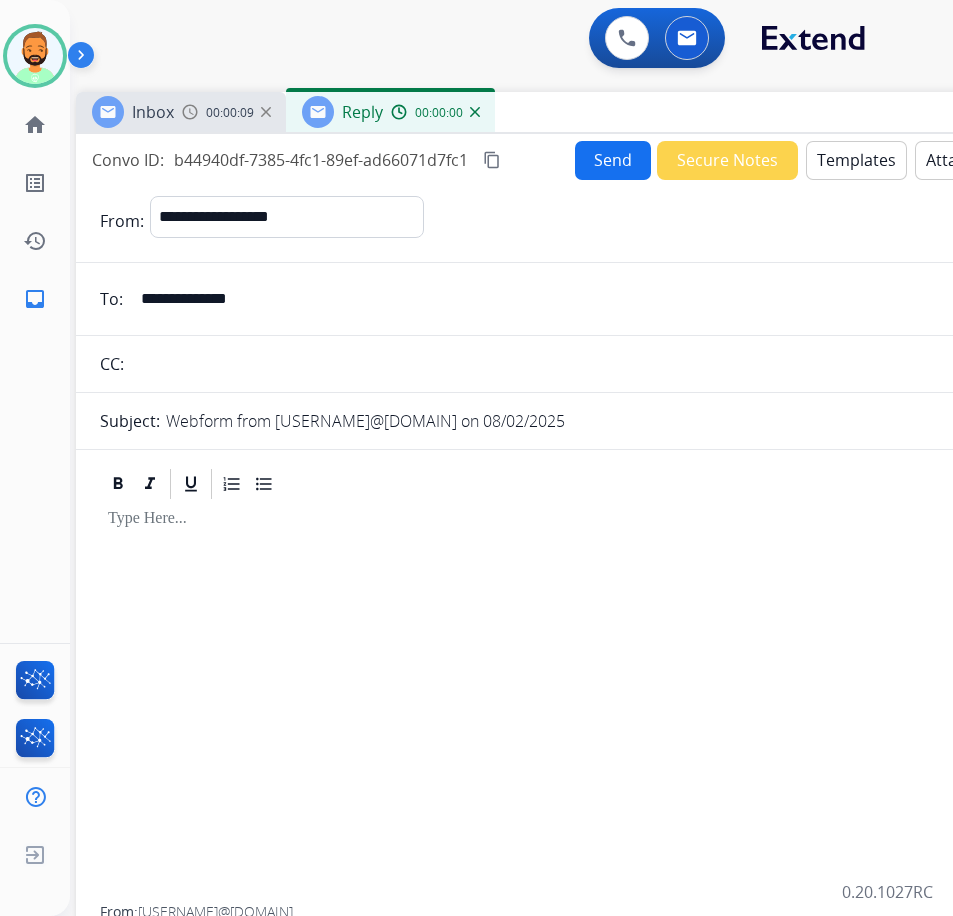 click on "Templates" at bounding box center [856, 160] 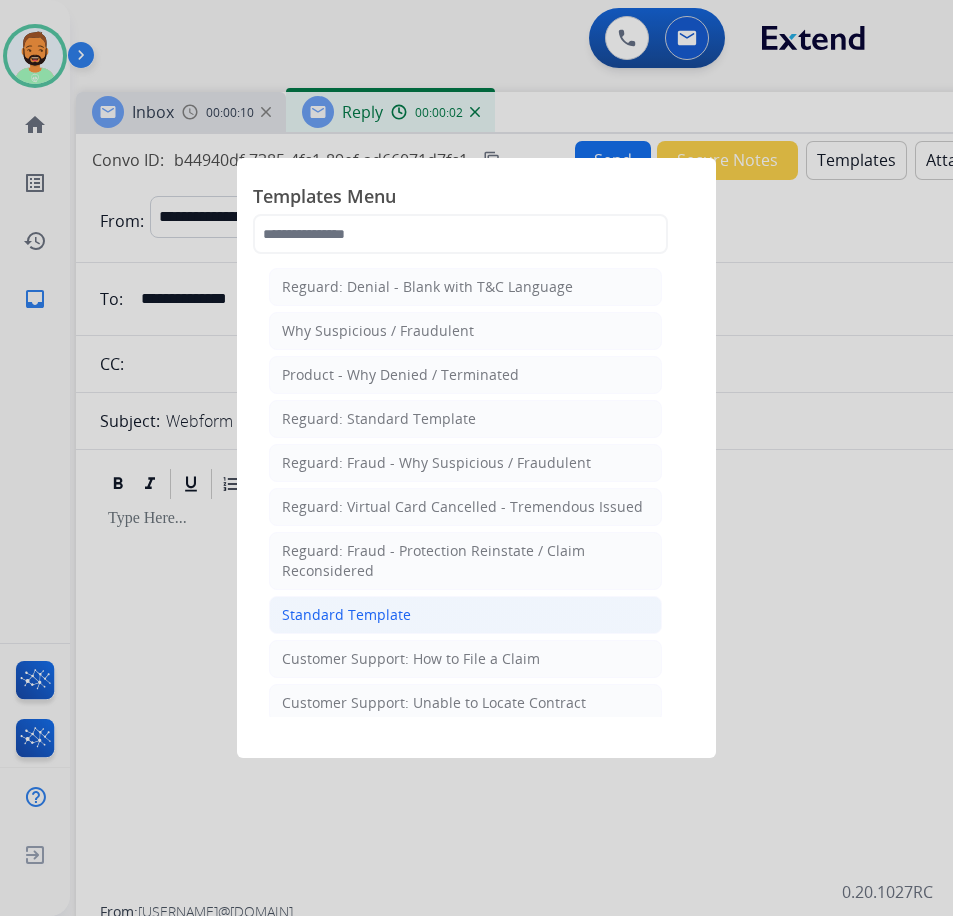 click on "Standard Template" 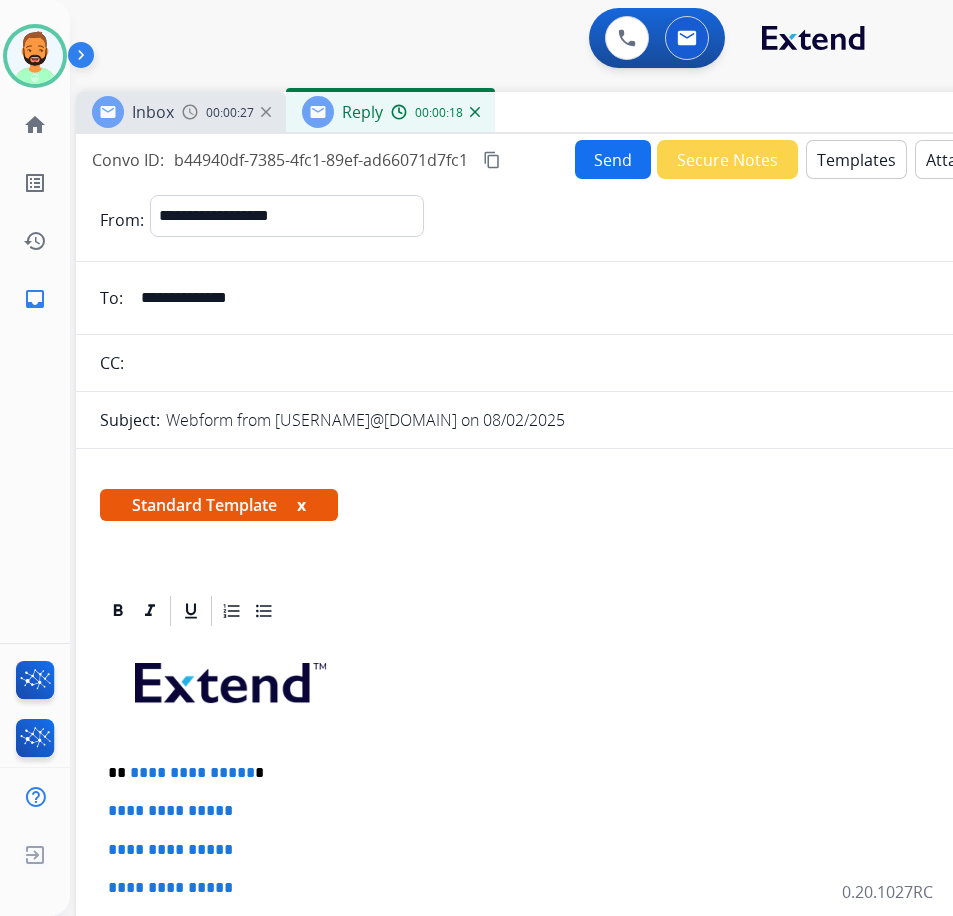 click at bounding box center [576, 690] 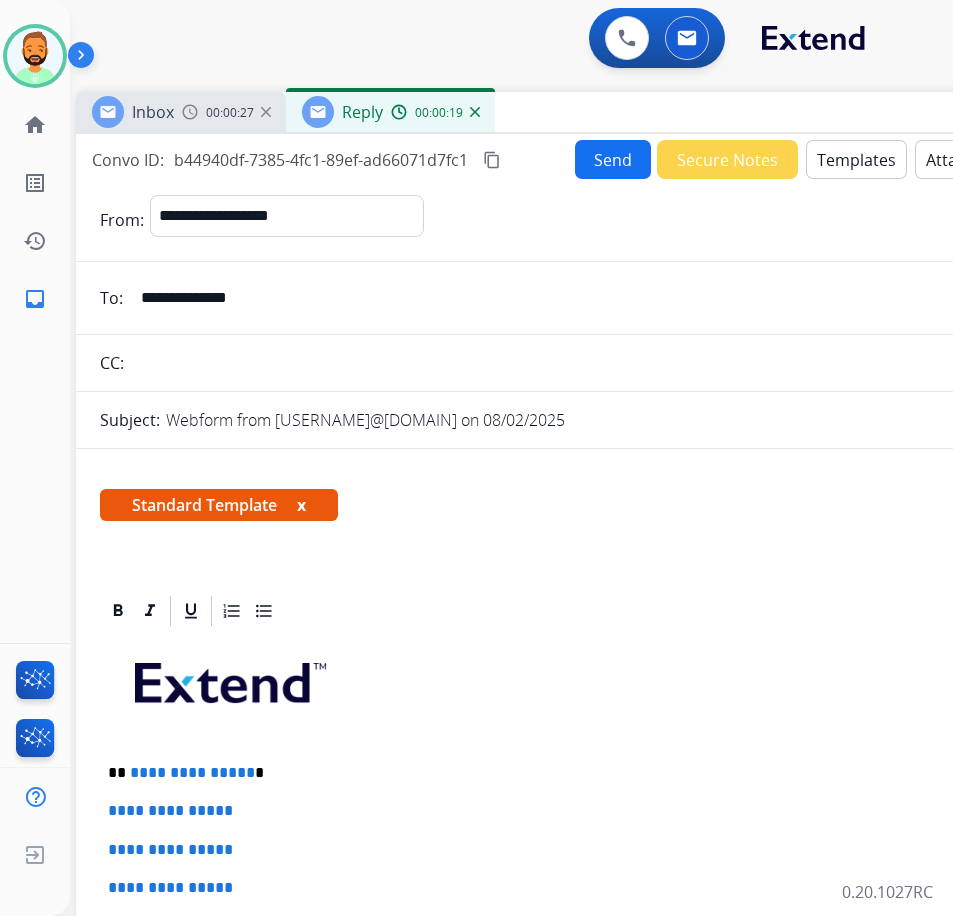click on "**********" at bounding box center [568, 773] 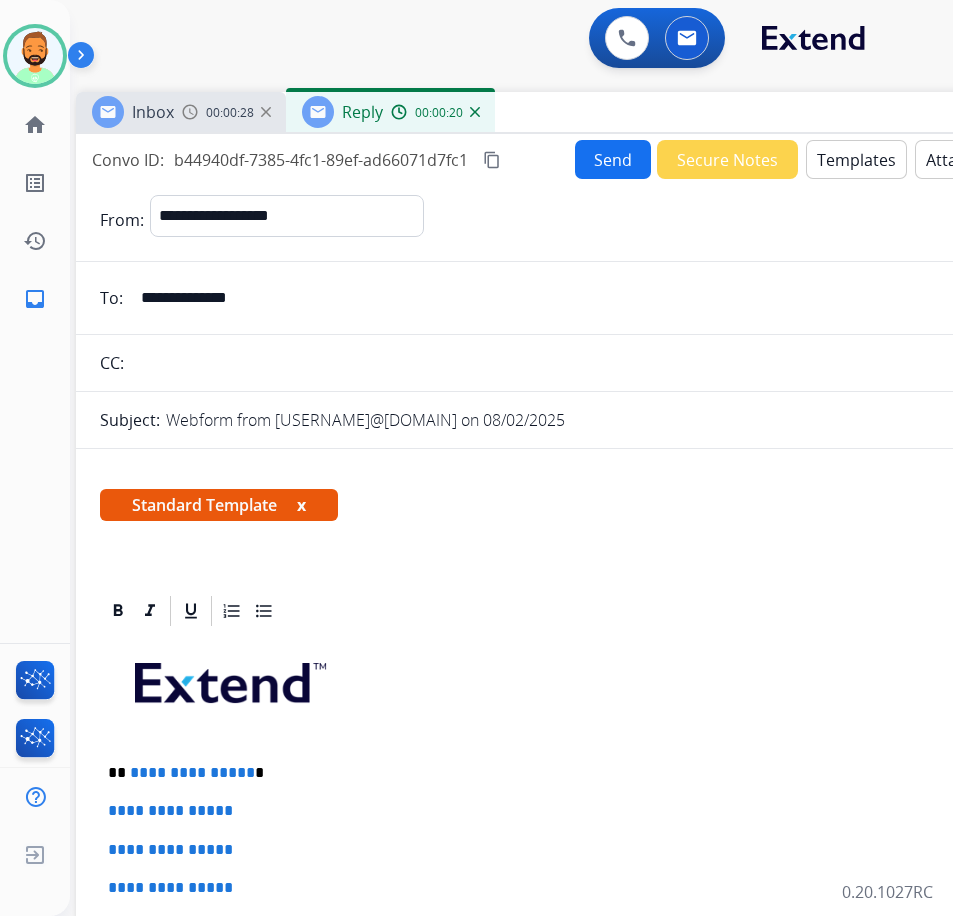 type 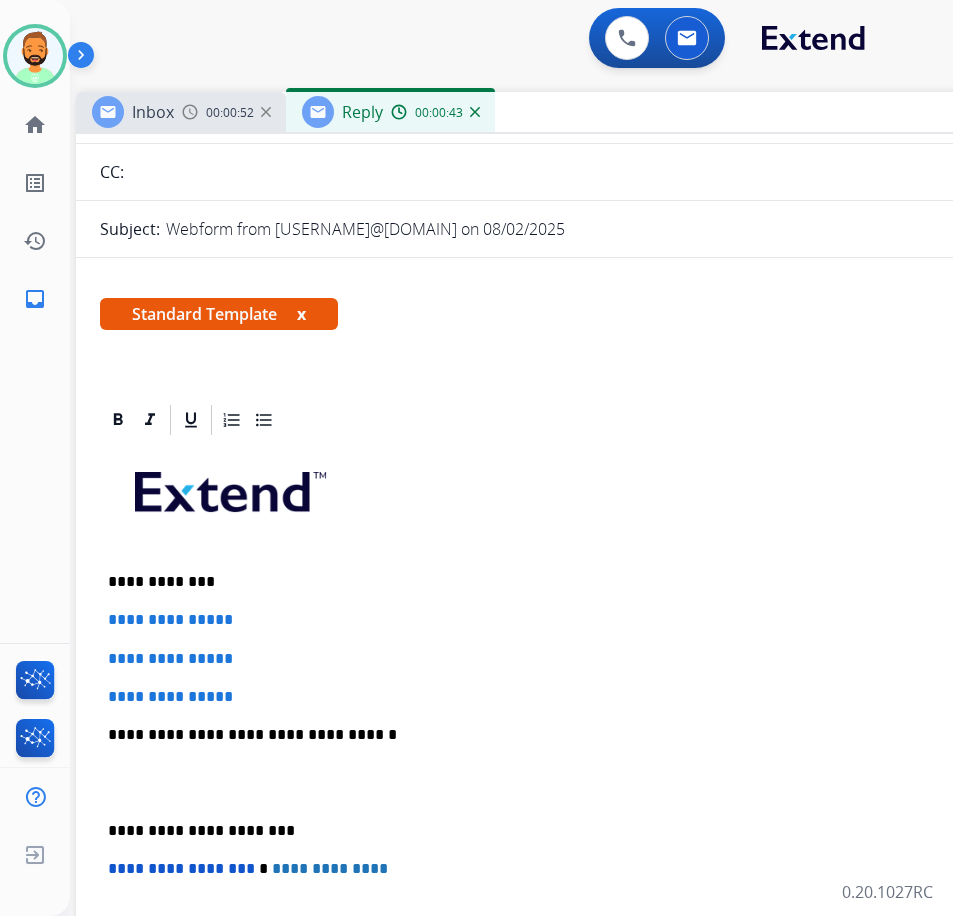 scroll, scrollTop: 200, scrollLeft: 0, axis: vertical 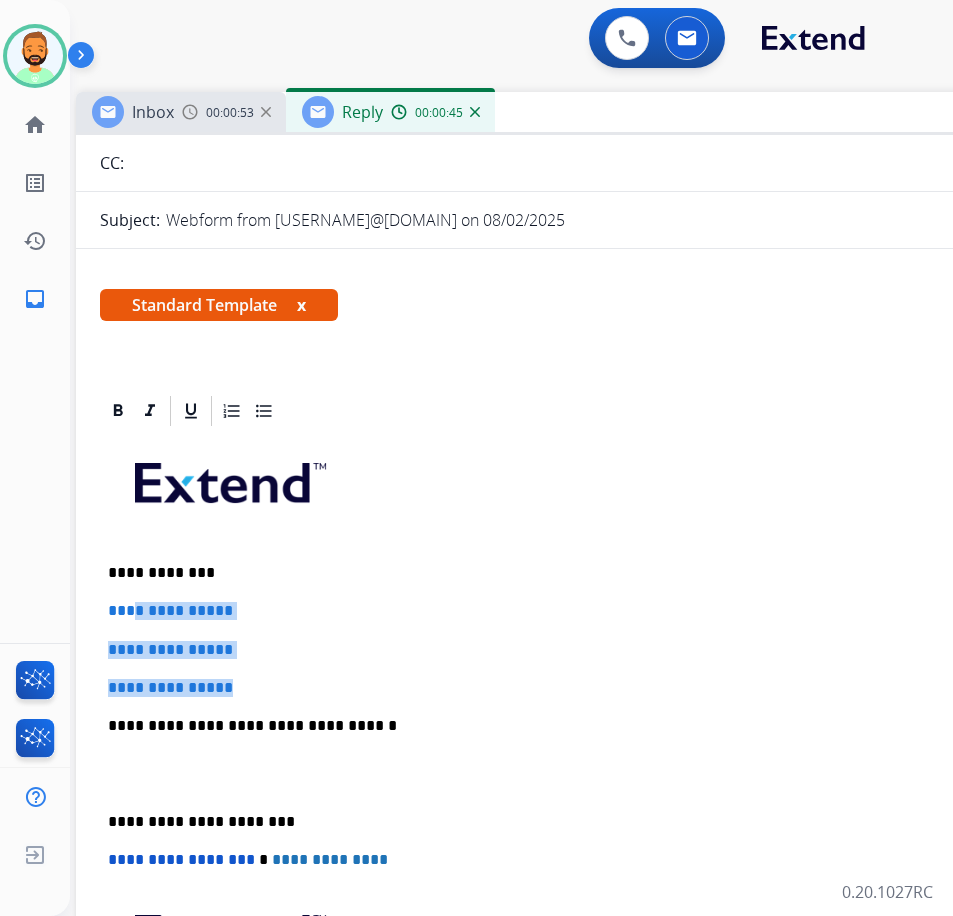 drag, startPoint x: 286, startPoint y: 691, endPoint x: 132, endPoint y: 608, distance: 174.94284 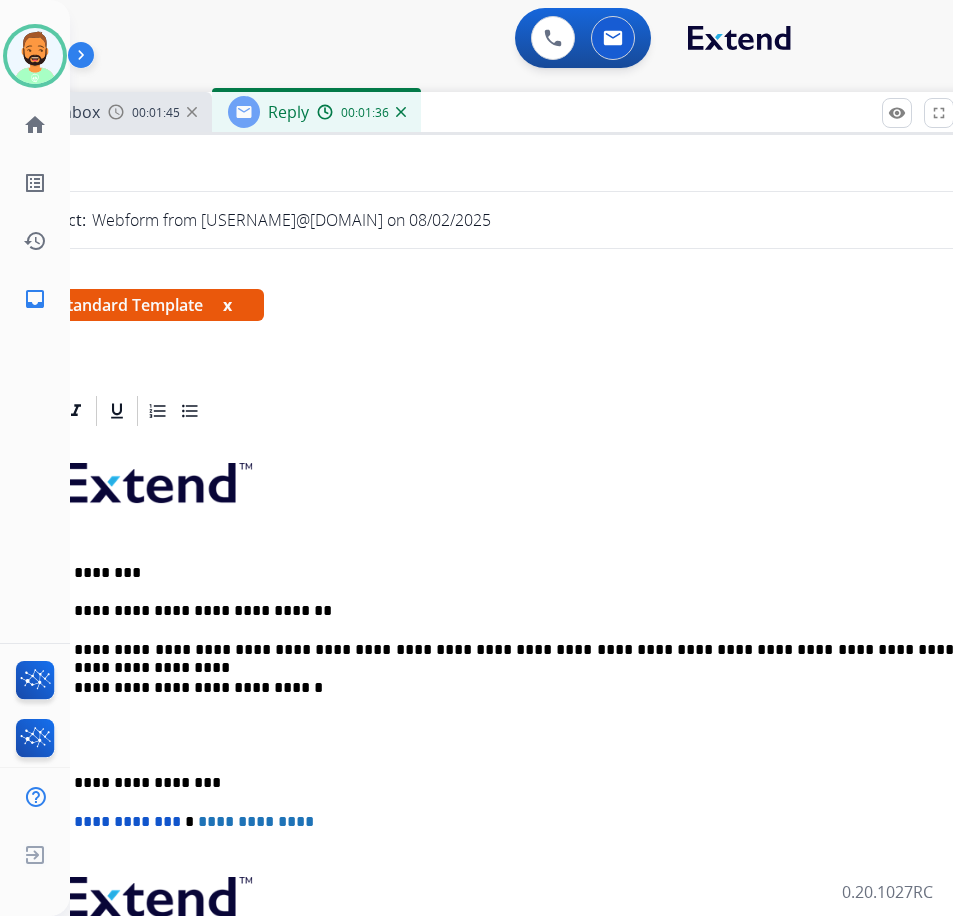 scroll, scrollTop: 0, scrollLeft: 68, axis: horizontal 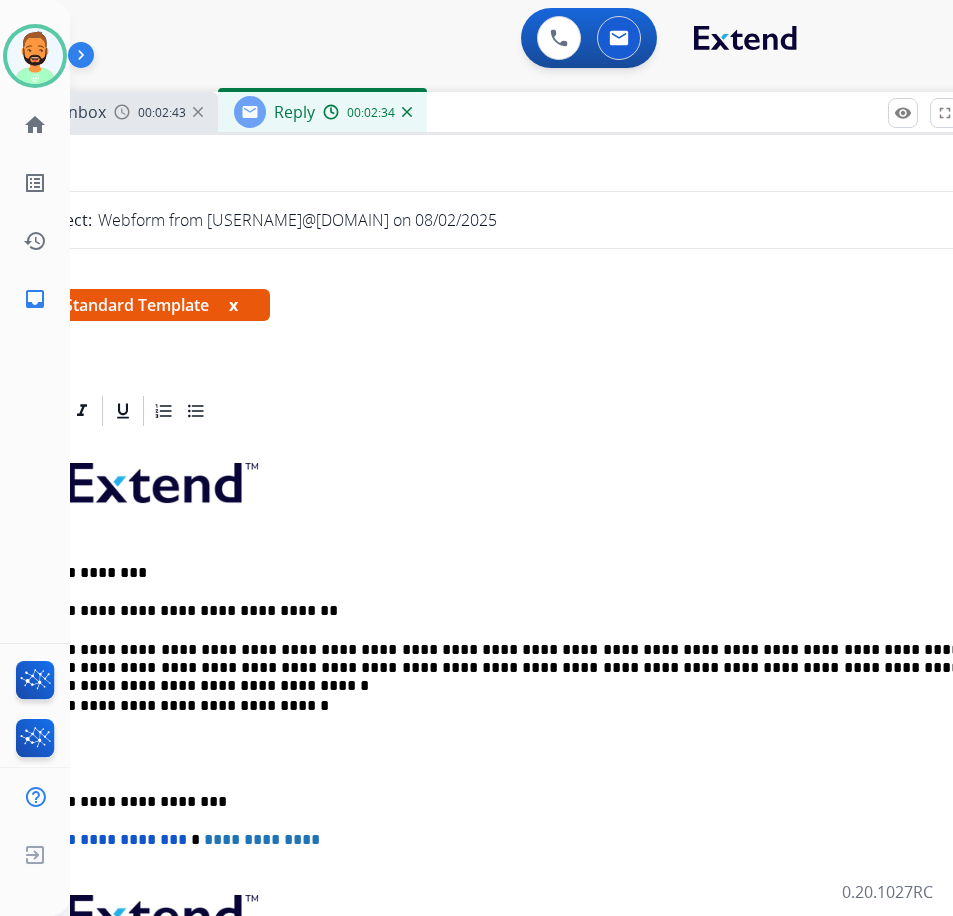 click on "**********" at bounding box center [508, 763] 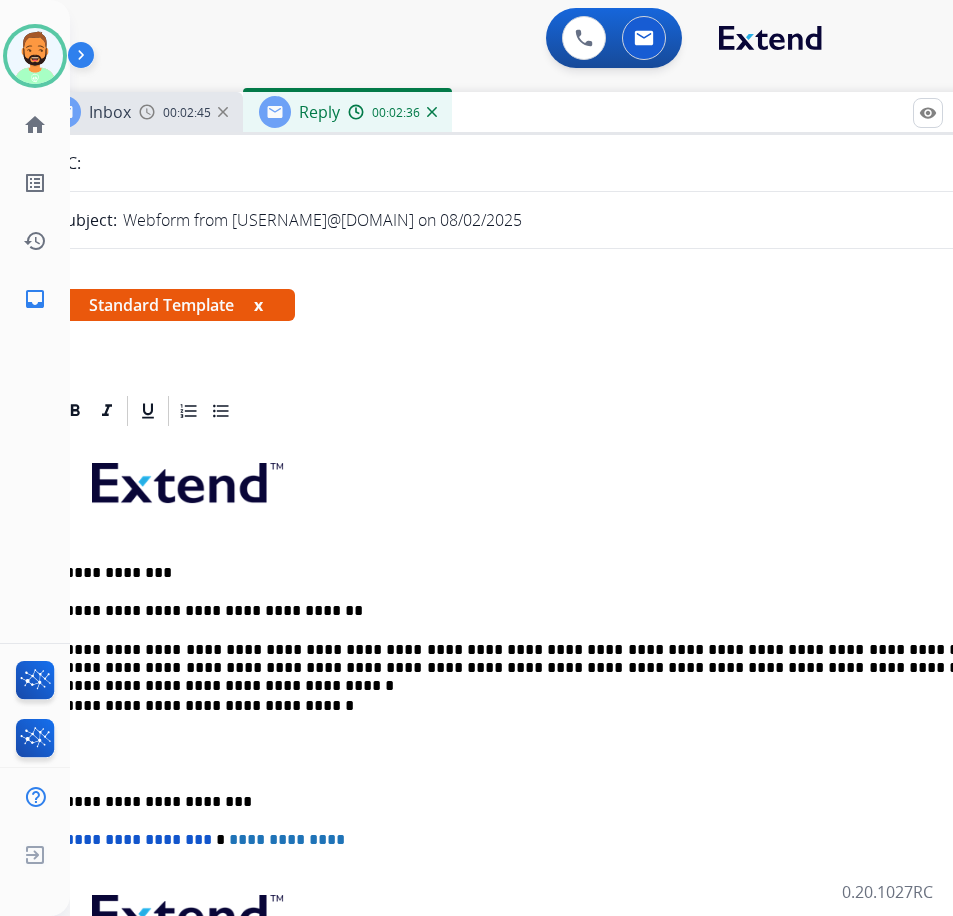 scroll, scrollTop: 0, scrollLeft: 38, axis: horizontal 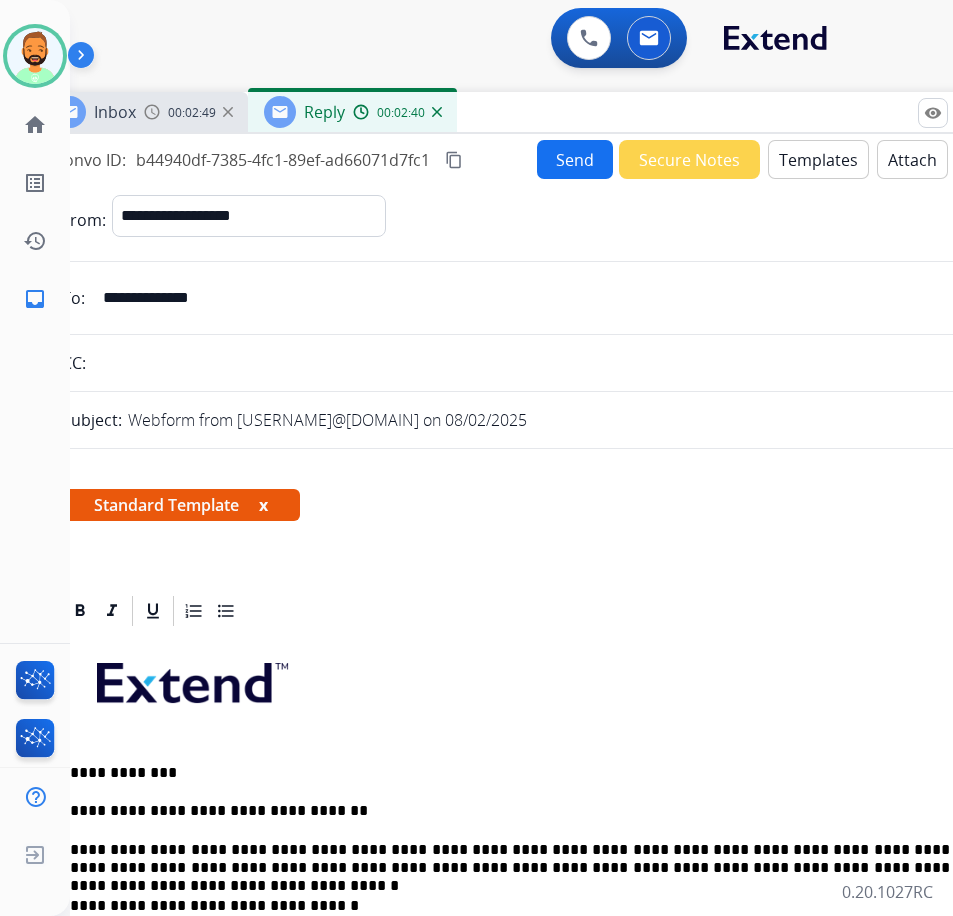 click on "Send" at bounding box center [575, 159] 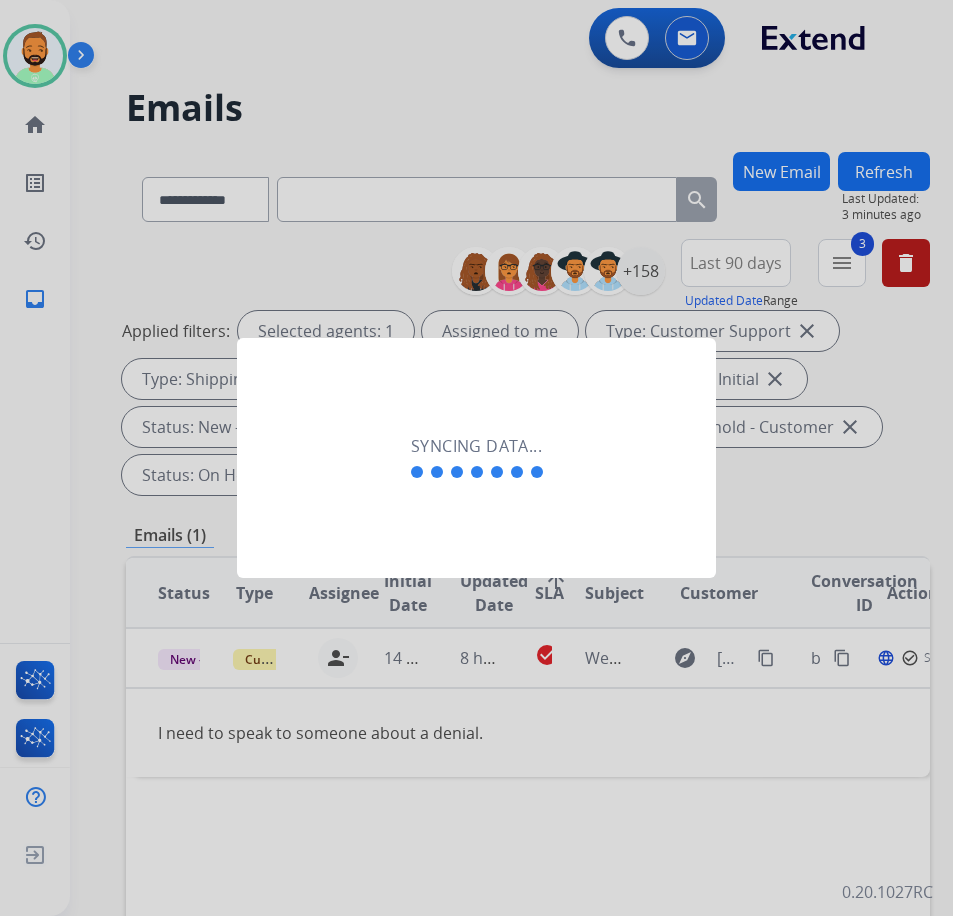 scroll, scrollTop: 0, scrollLeft: 3, axis: horizontal 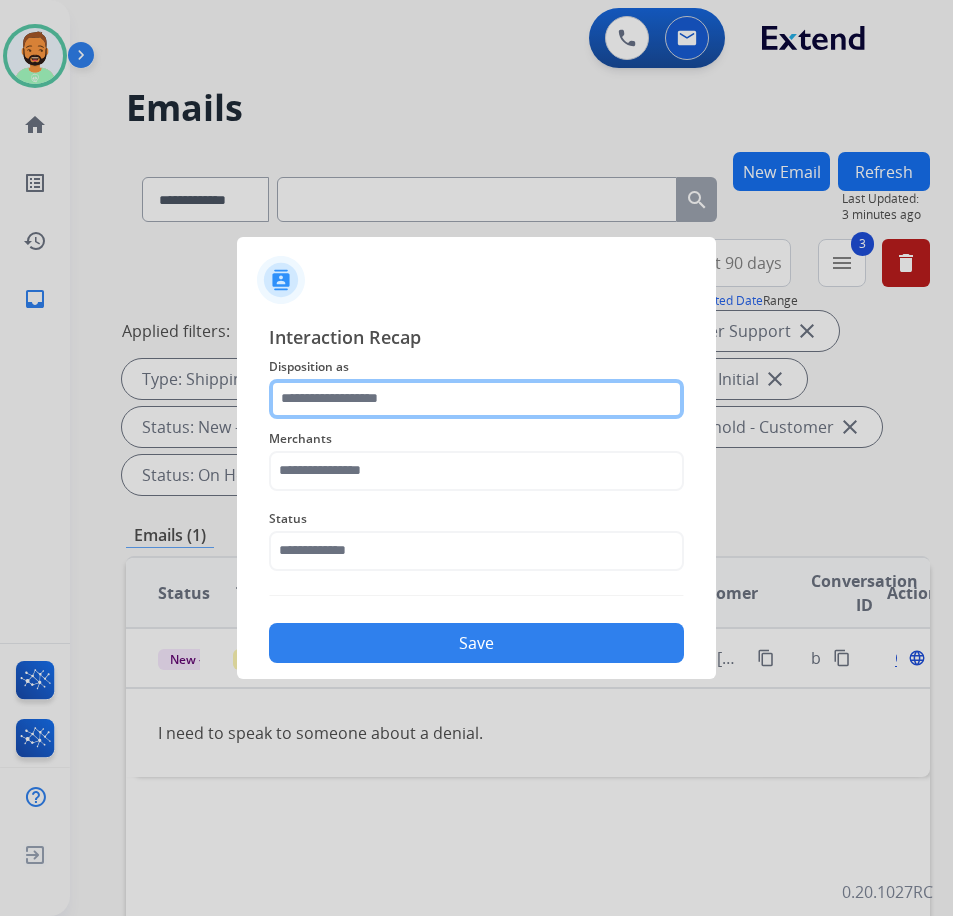 click 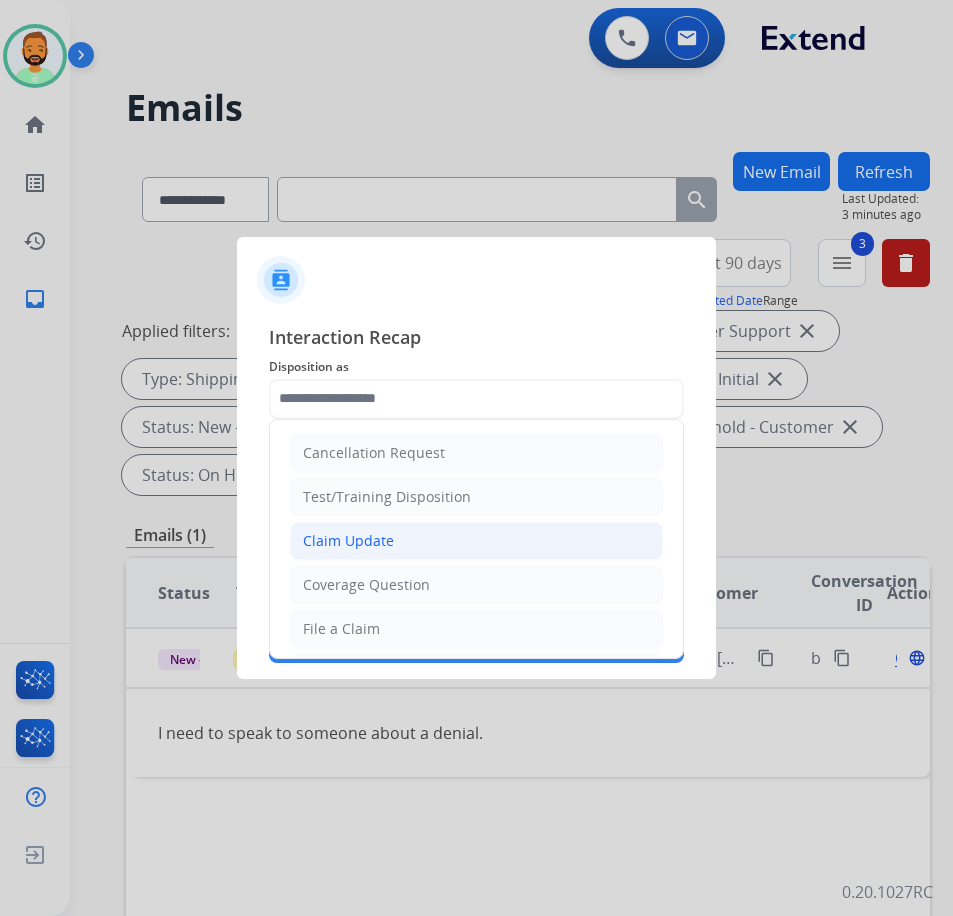 click on "Claim Update" 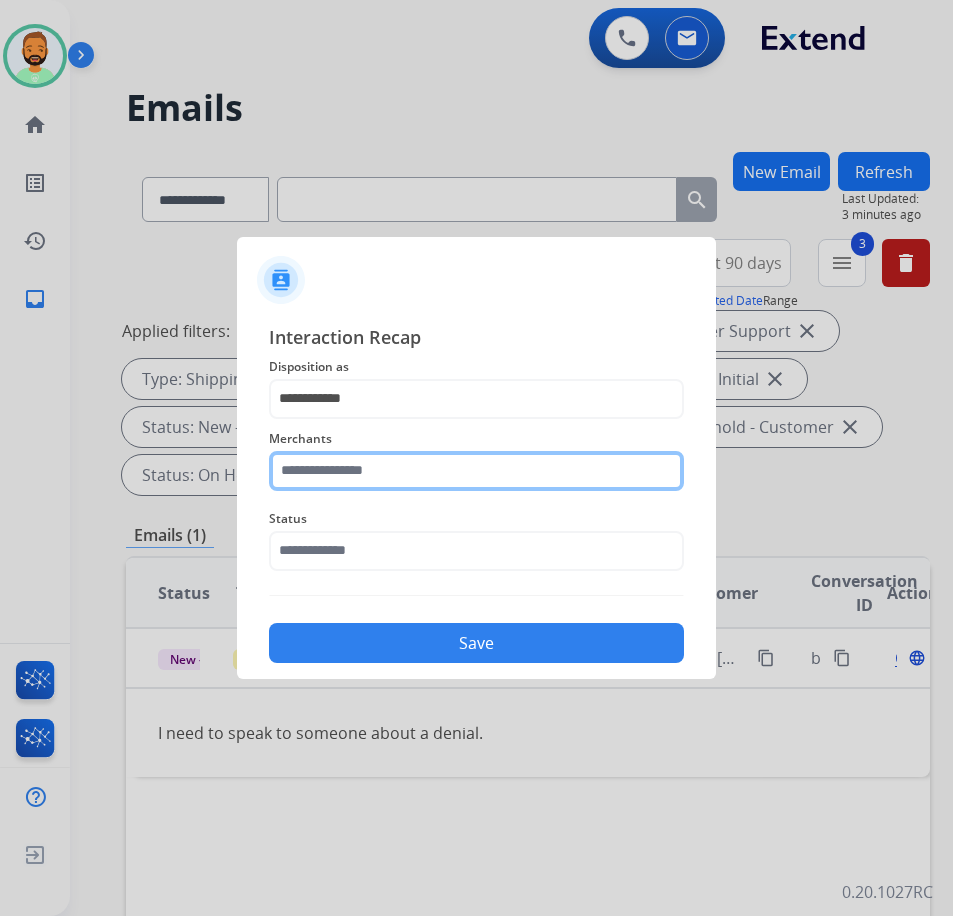 click 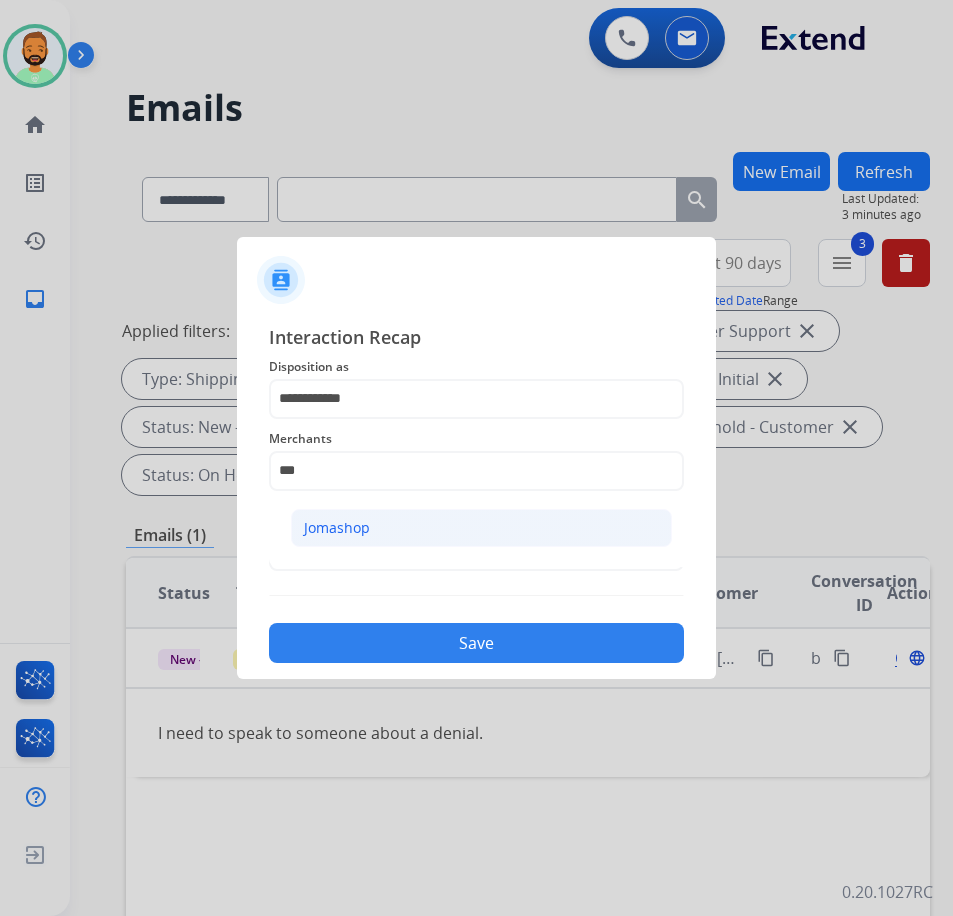click on "Jomashop" 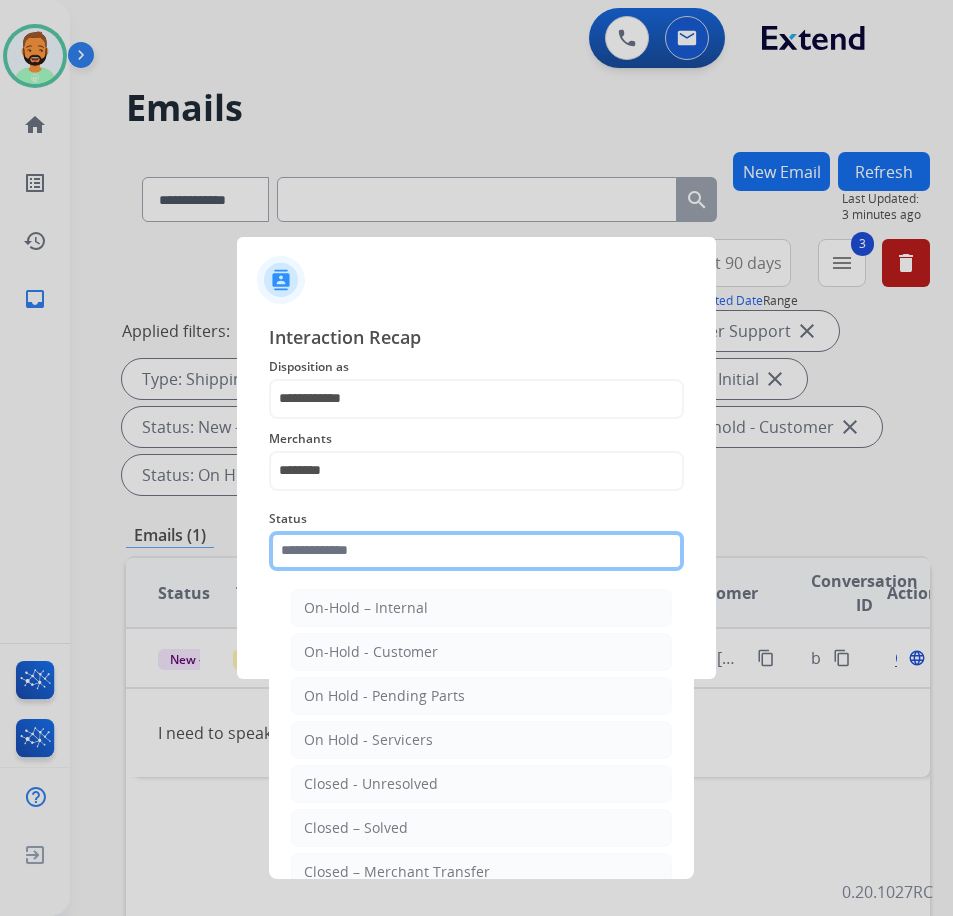 click 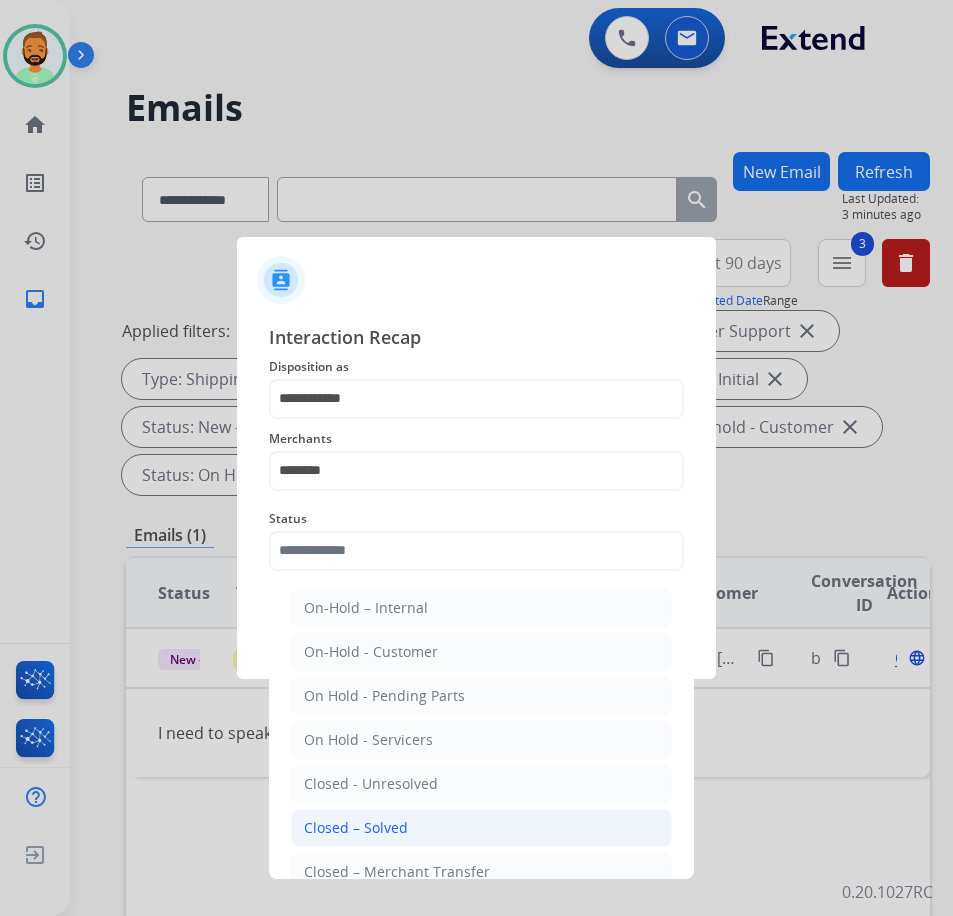 click on "Closed – Solved" 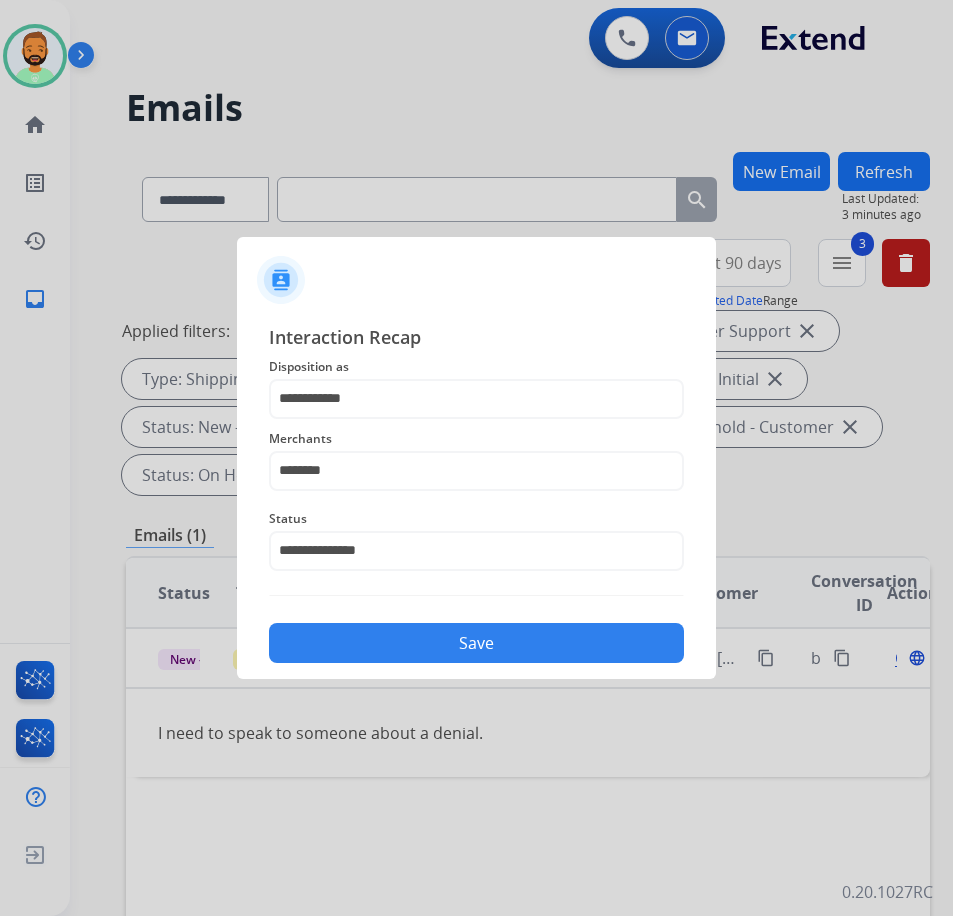 click on "Save" 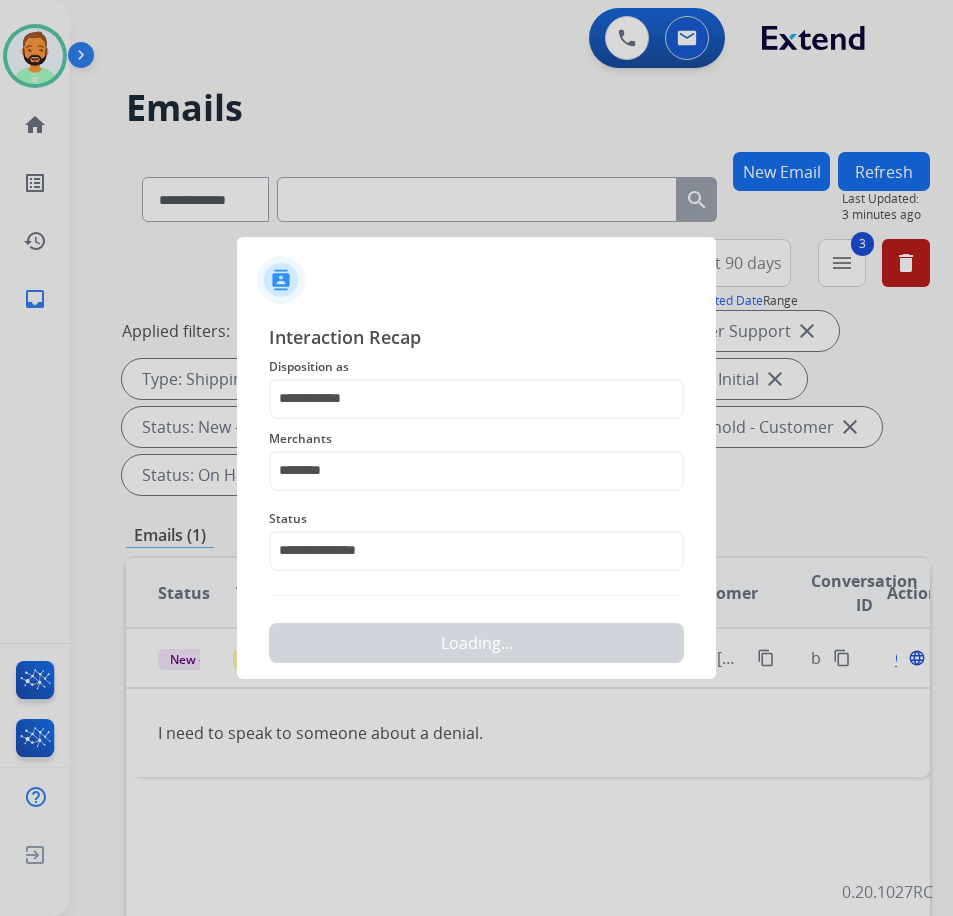 scroll, scrollTop: 0, scrollLeft: 0, axis: both 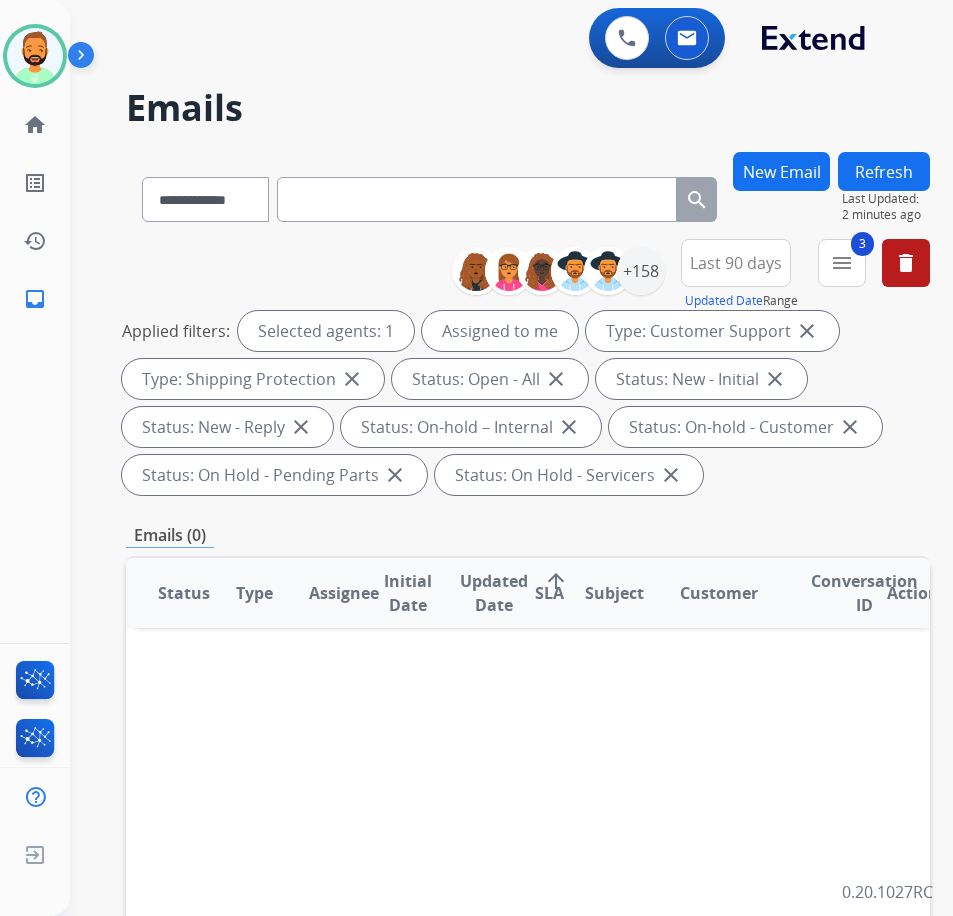 drag, startPoint x: 49, startPoint y: 58, endPoint x: 67, endPoint y: 81, distance: 29.206163 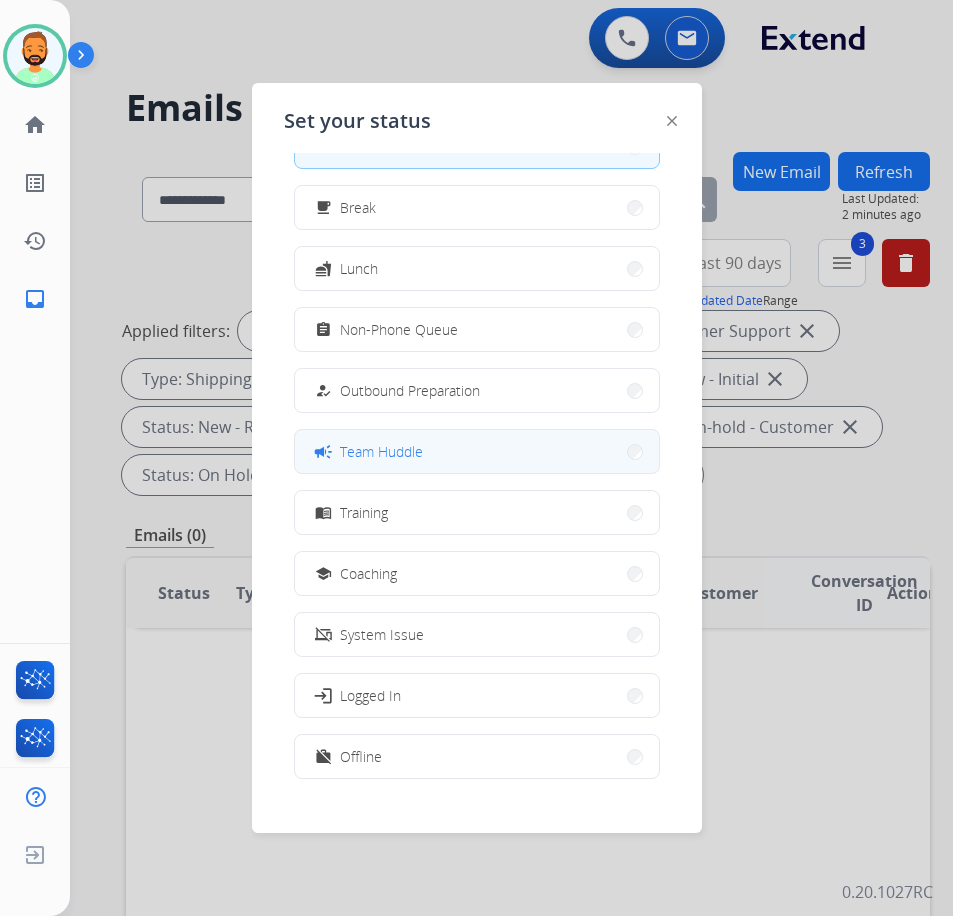 scroll, scrollTop: 67, scrollLeft: 0, axis: vertical 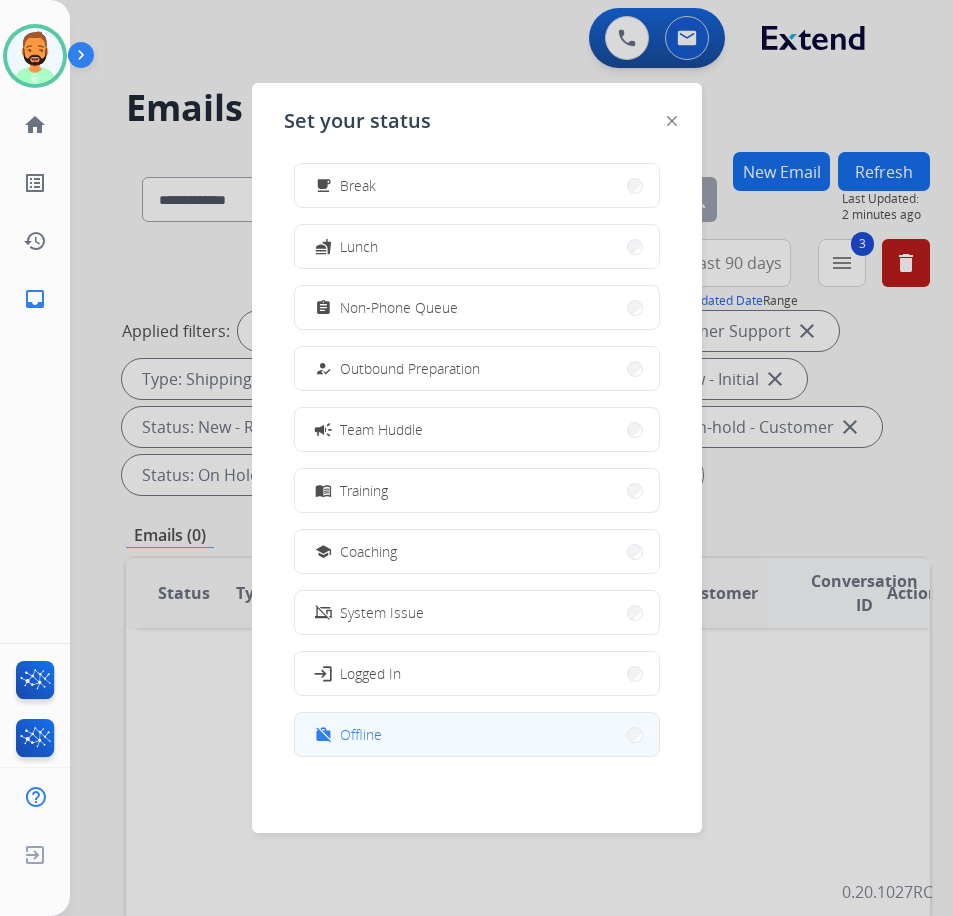 click on "work_off Offline" at bounding box center [477, 734] 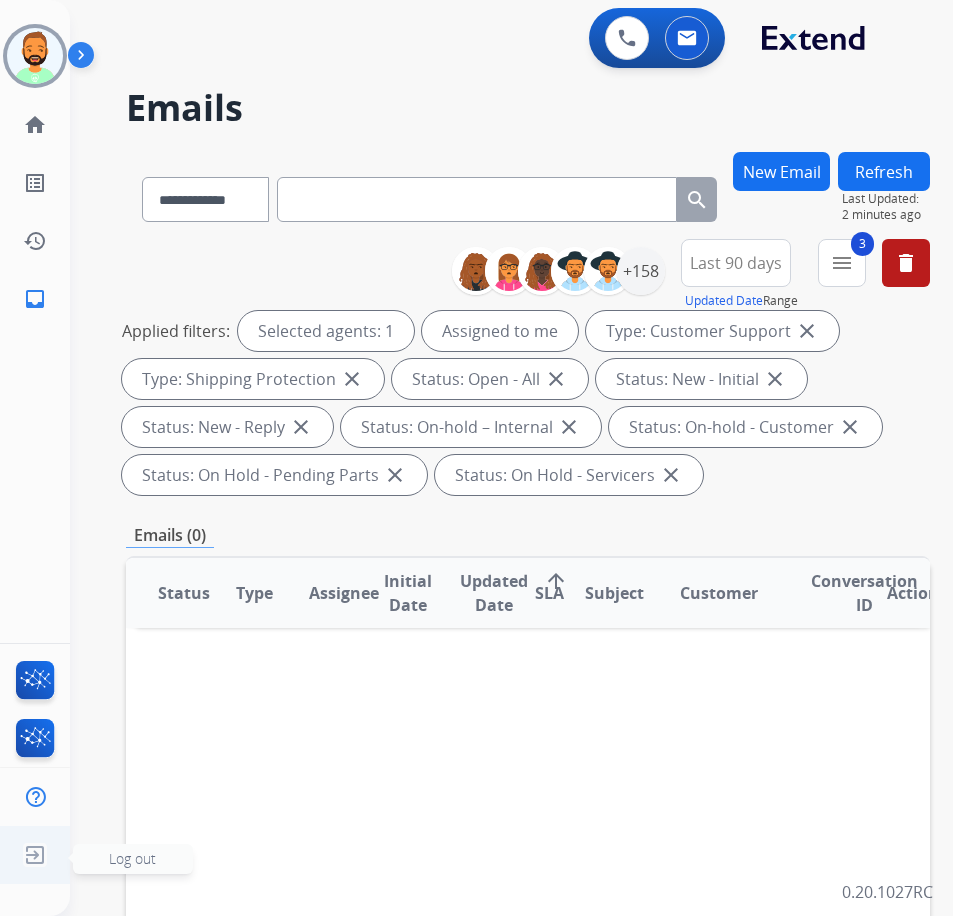 click on "Log out" 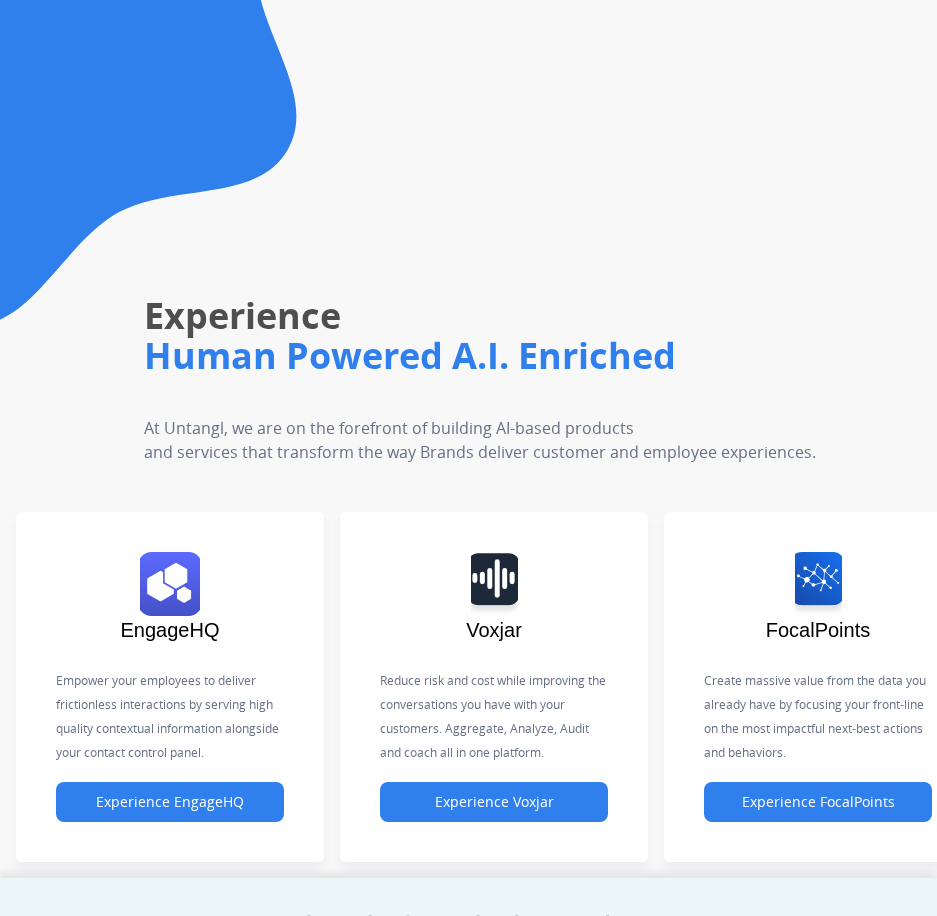 scroll, scrollTop: 0, scrollLeft: 0, axis: both 